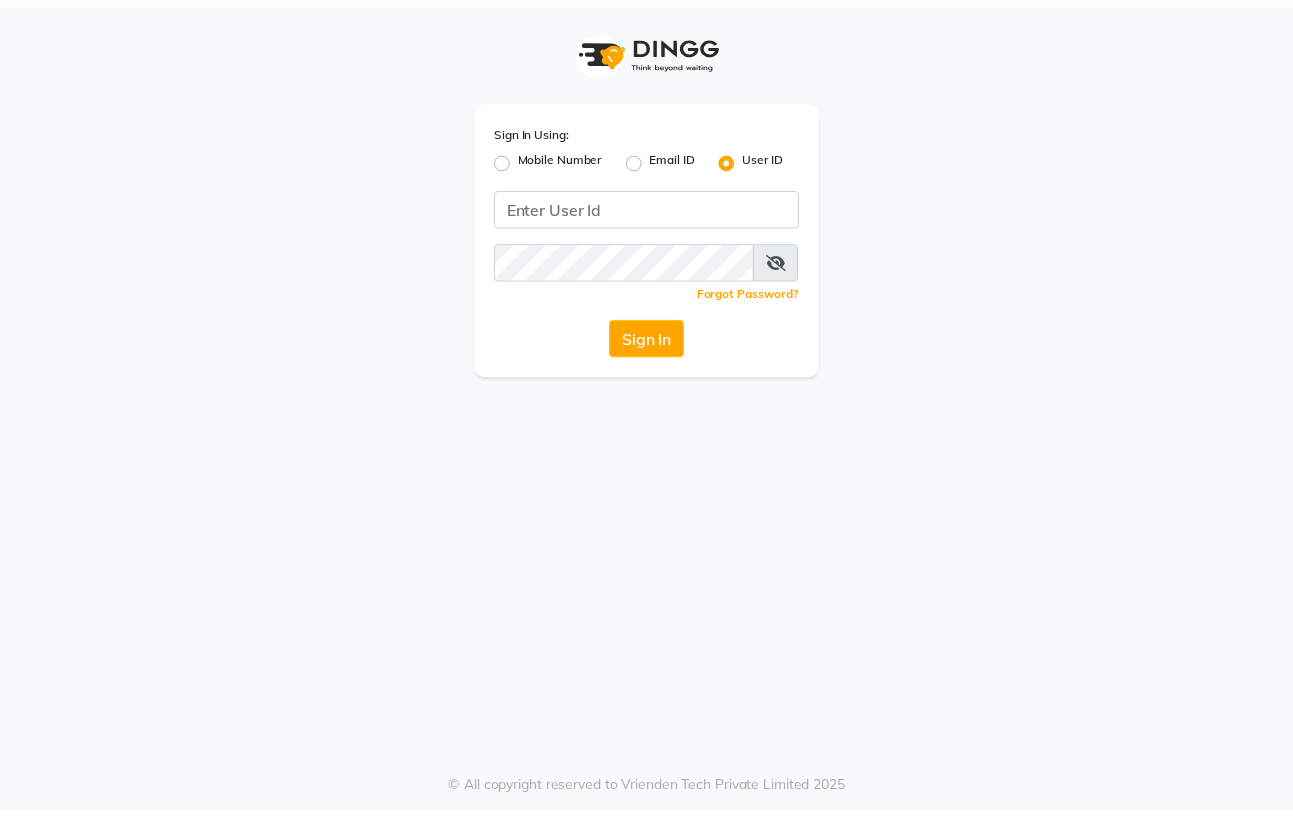 scroll, scrollTop: 0, scrollLeft: 0, axis: both 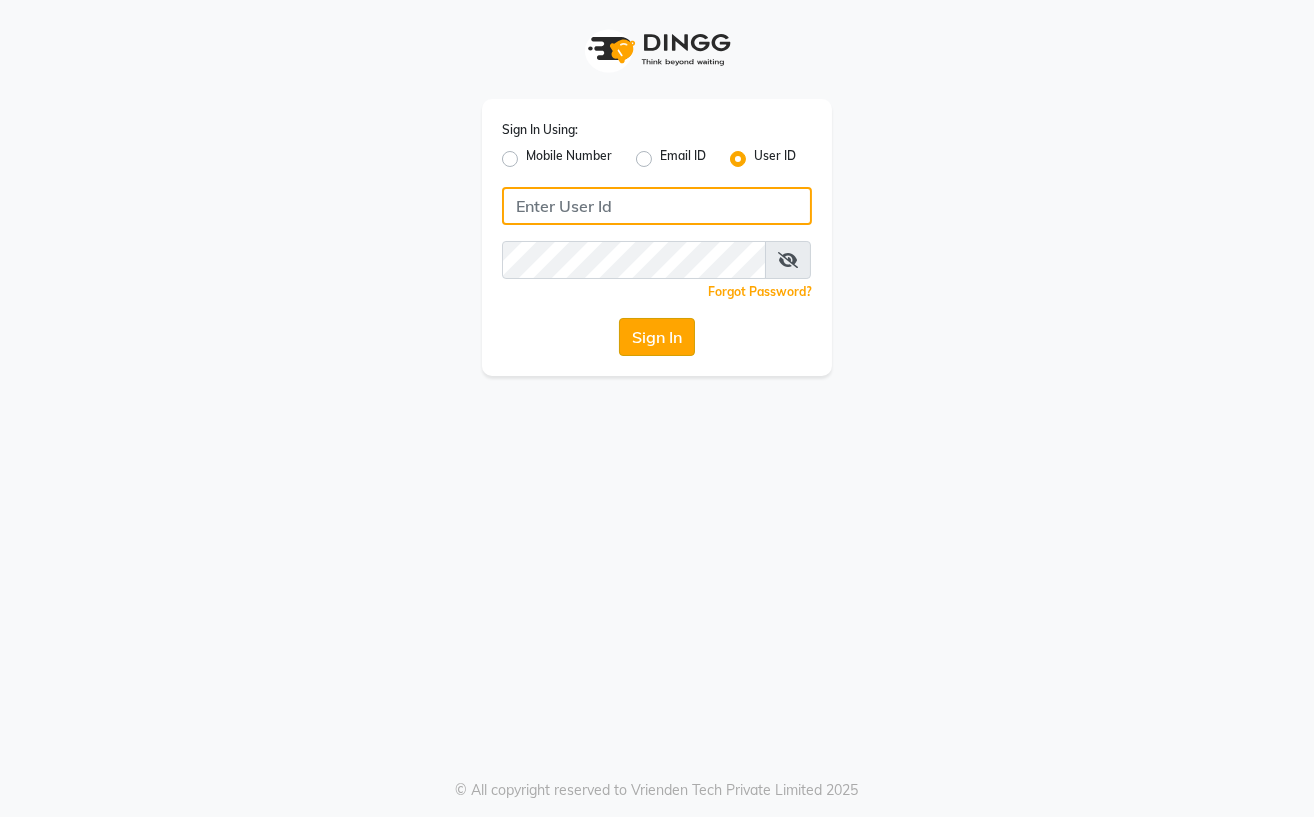 type on "Straight N Curls" 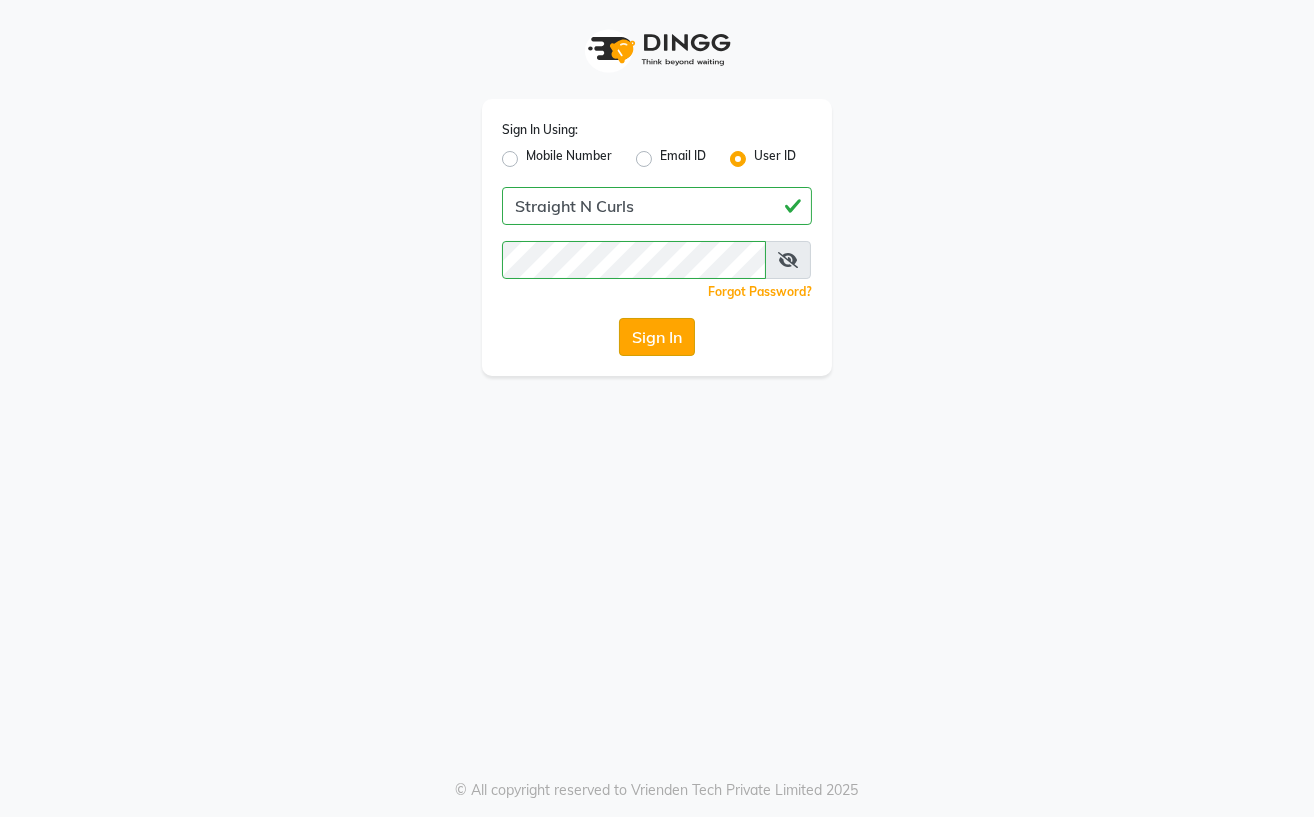 click on "Sign In" 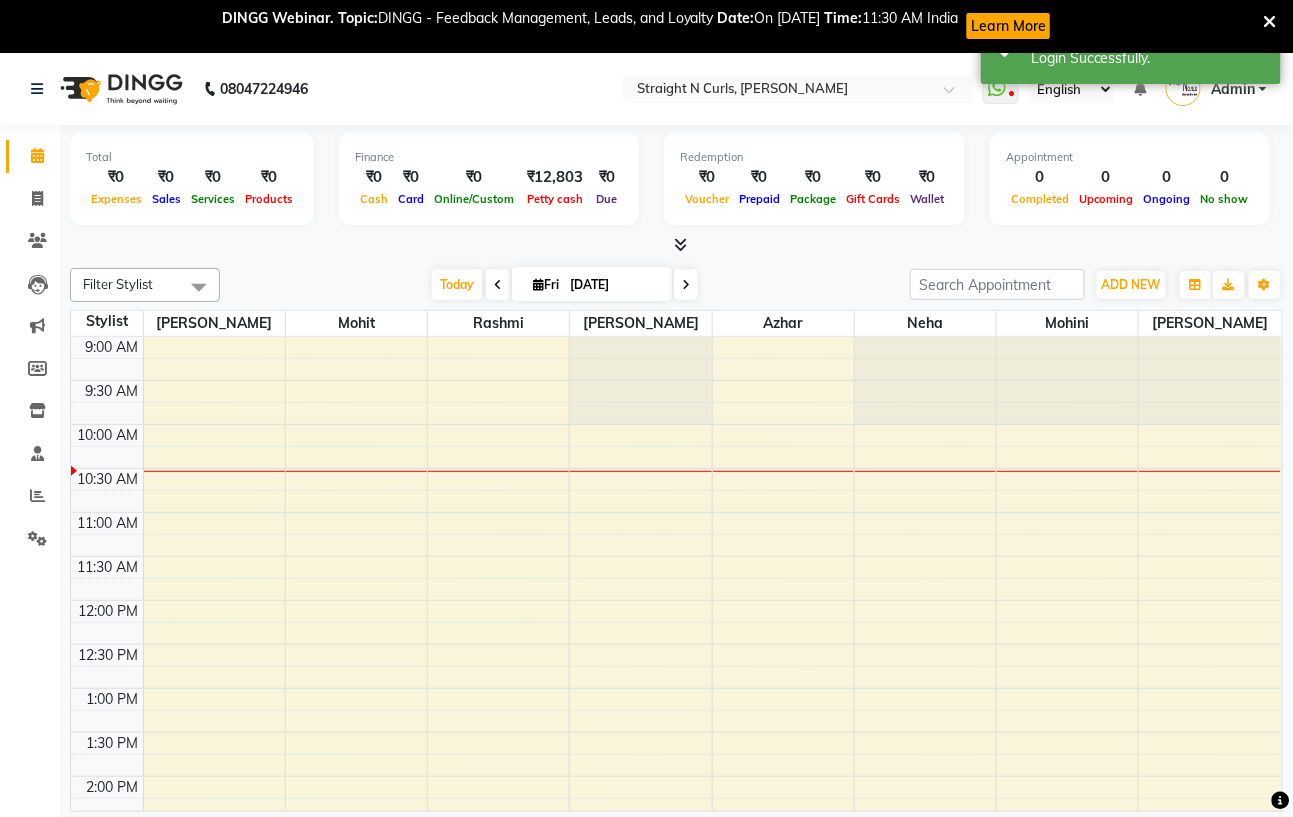 scroll, scrollTop: 0, scrollLeft: 0, axis: both 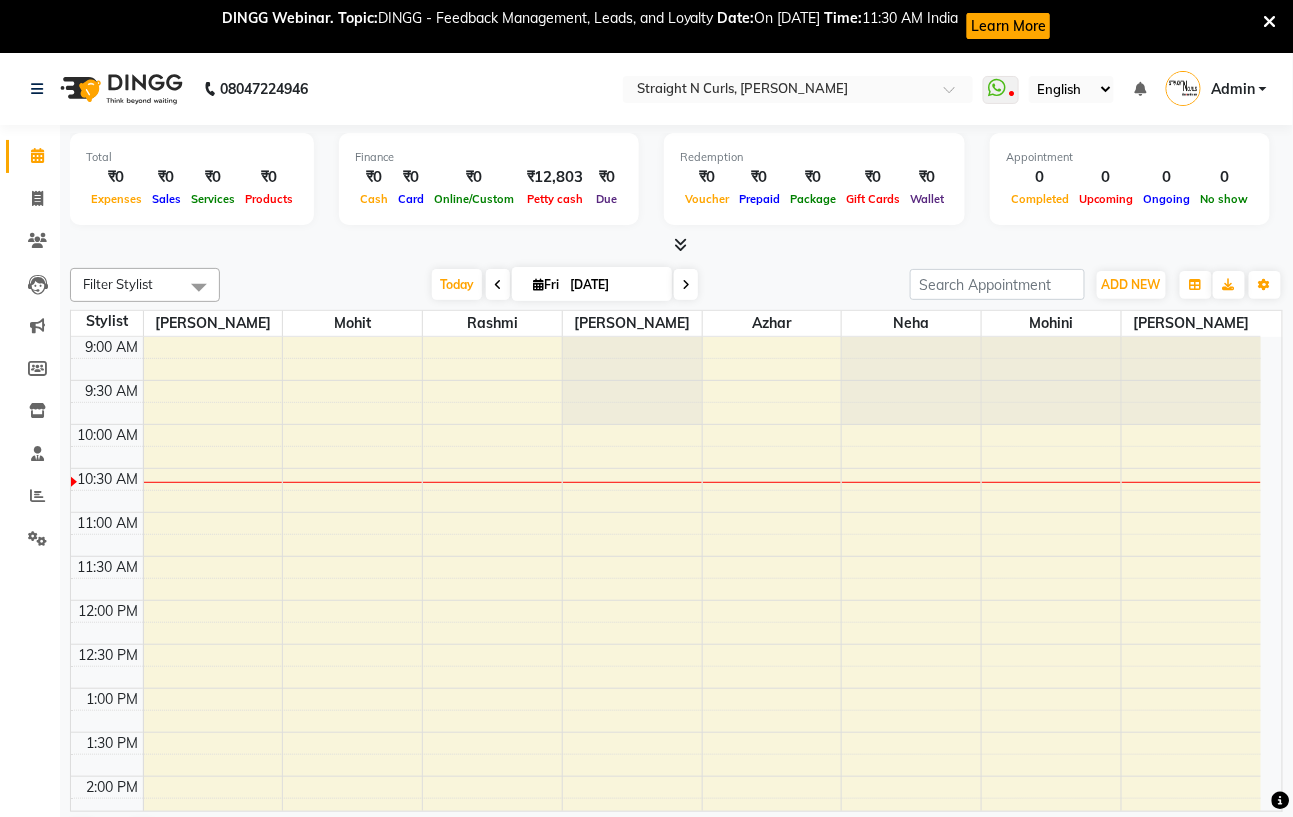 click at bounding box center (1270, 22) 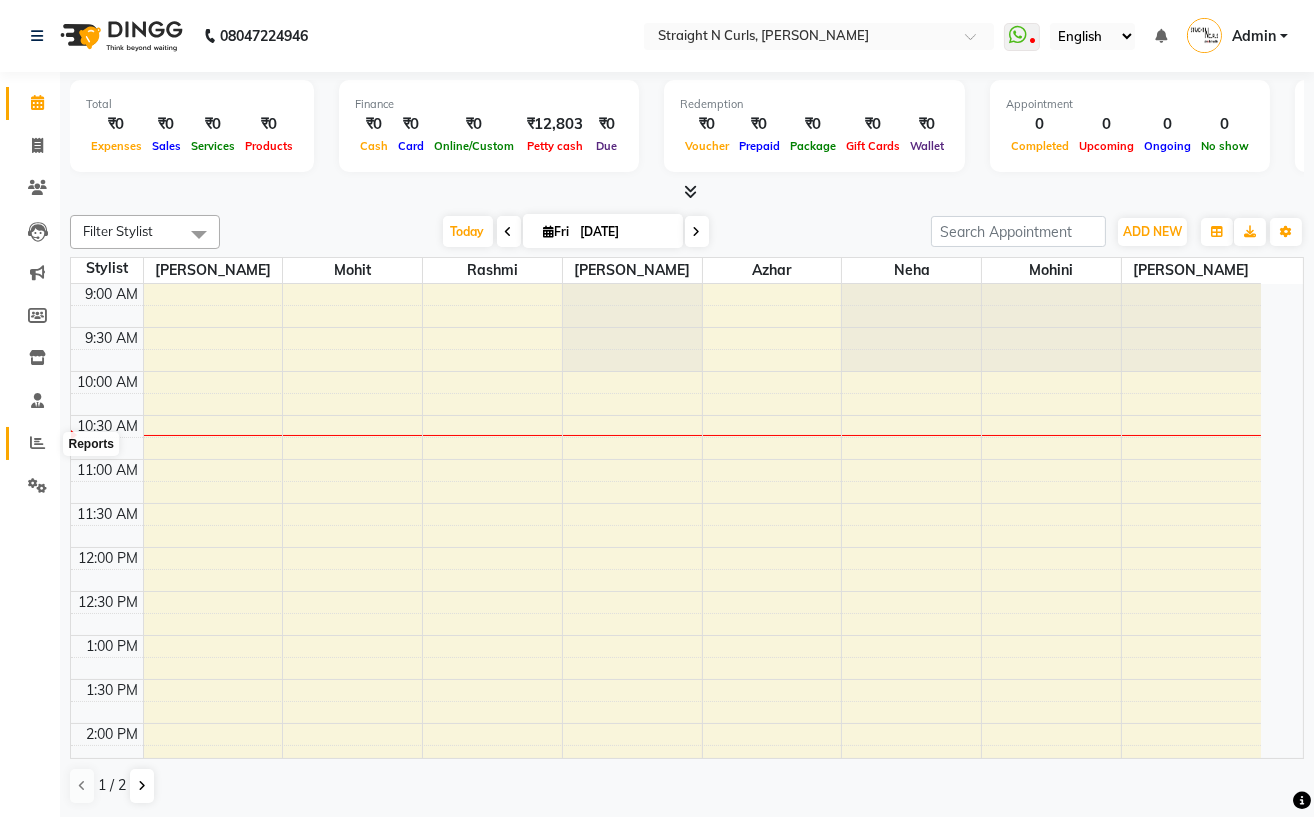 click 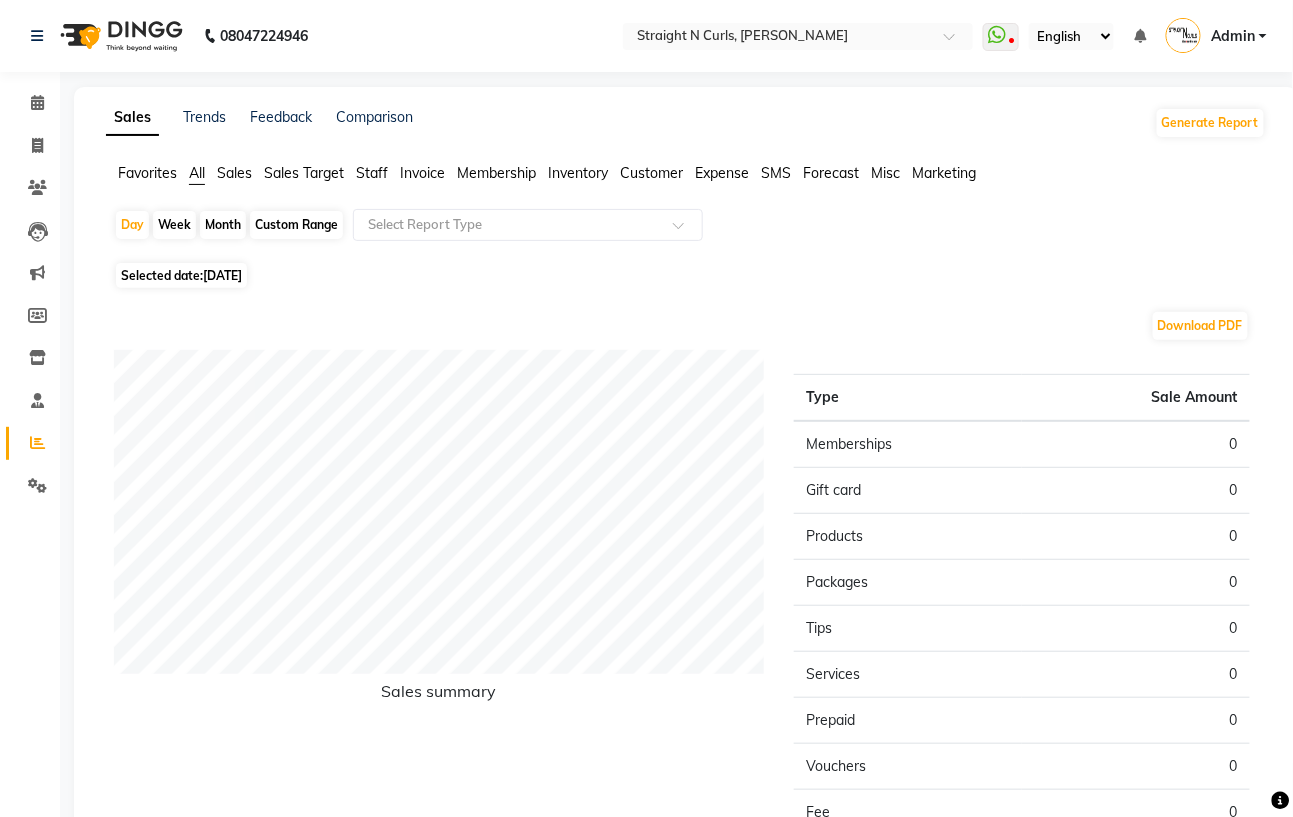 click on "Expense" 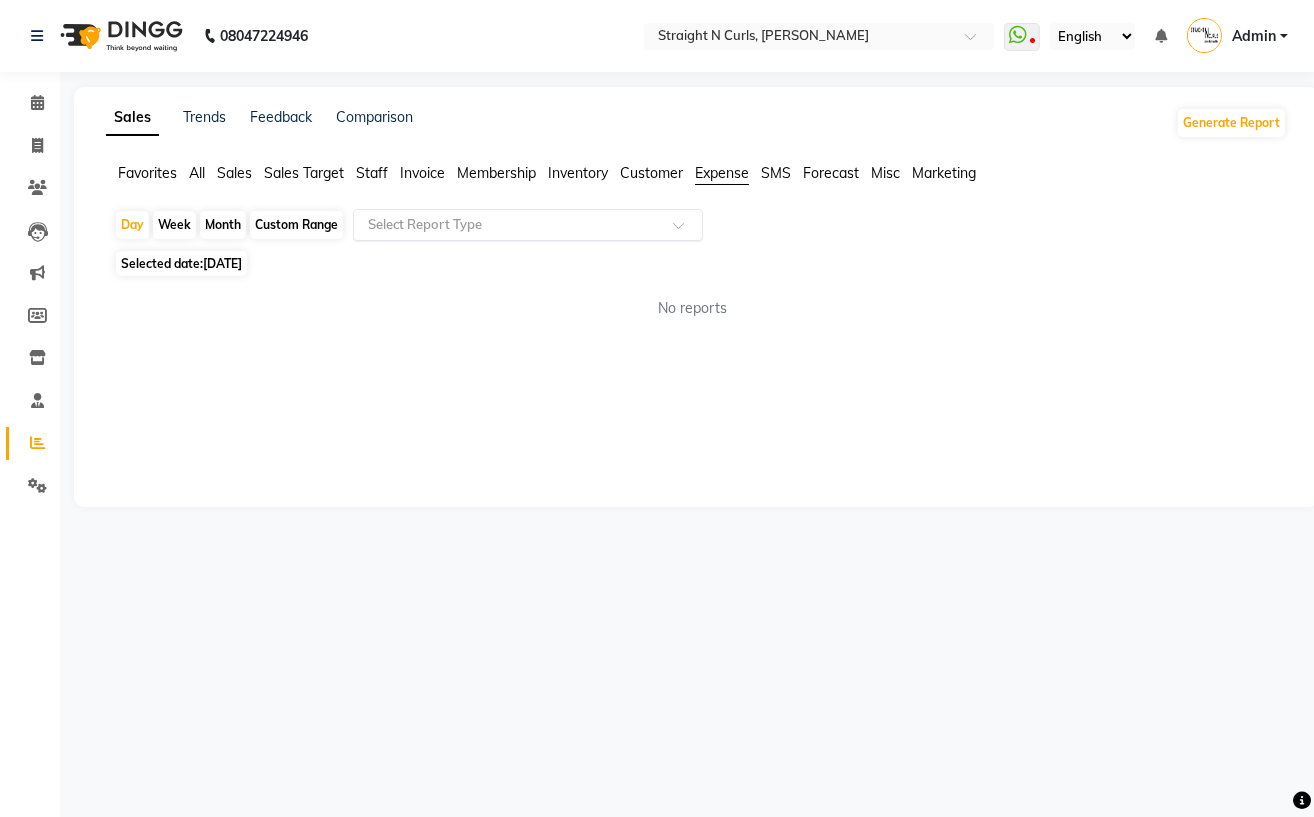 click 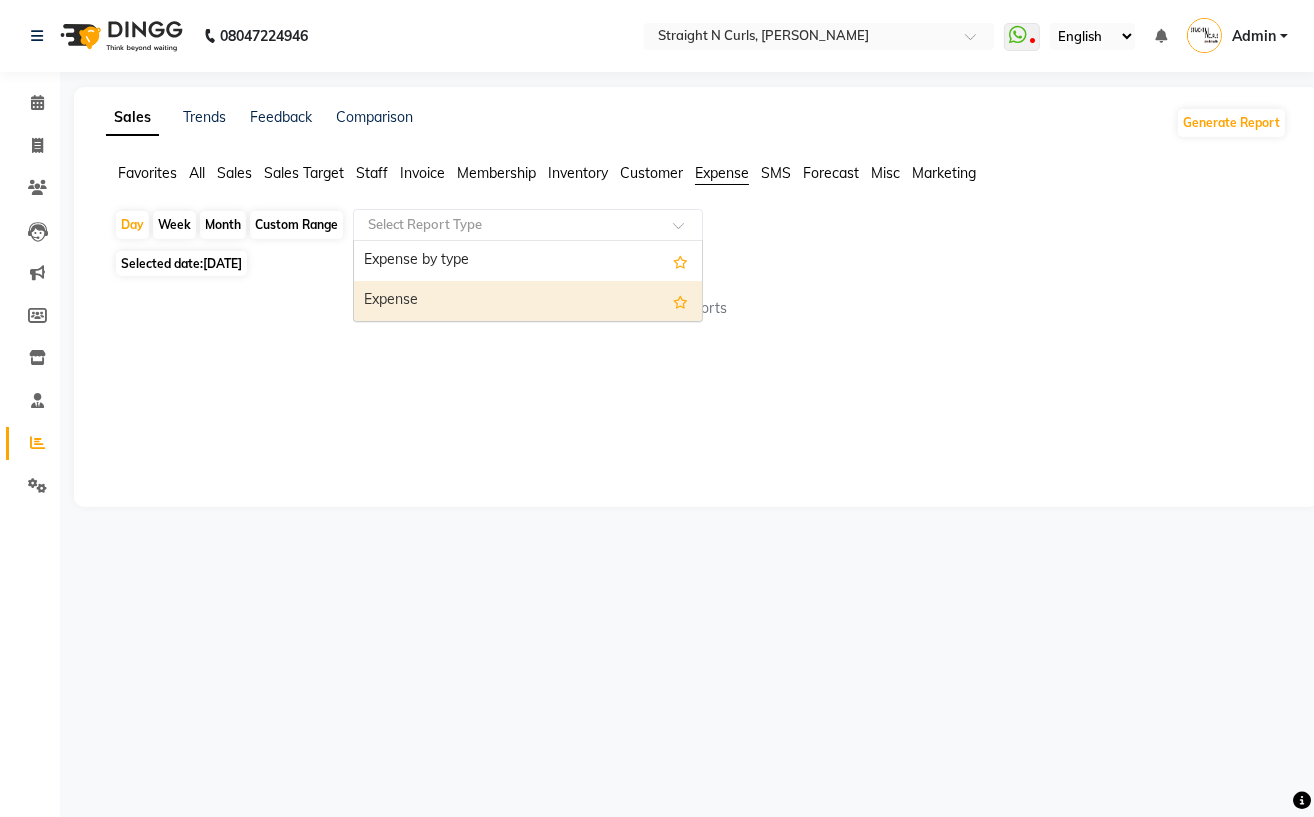 click on "Expense" at bounding box center [528, 301] 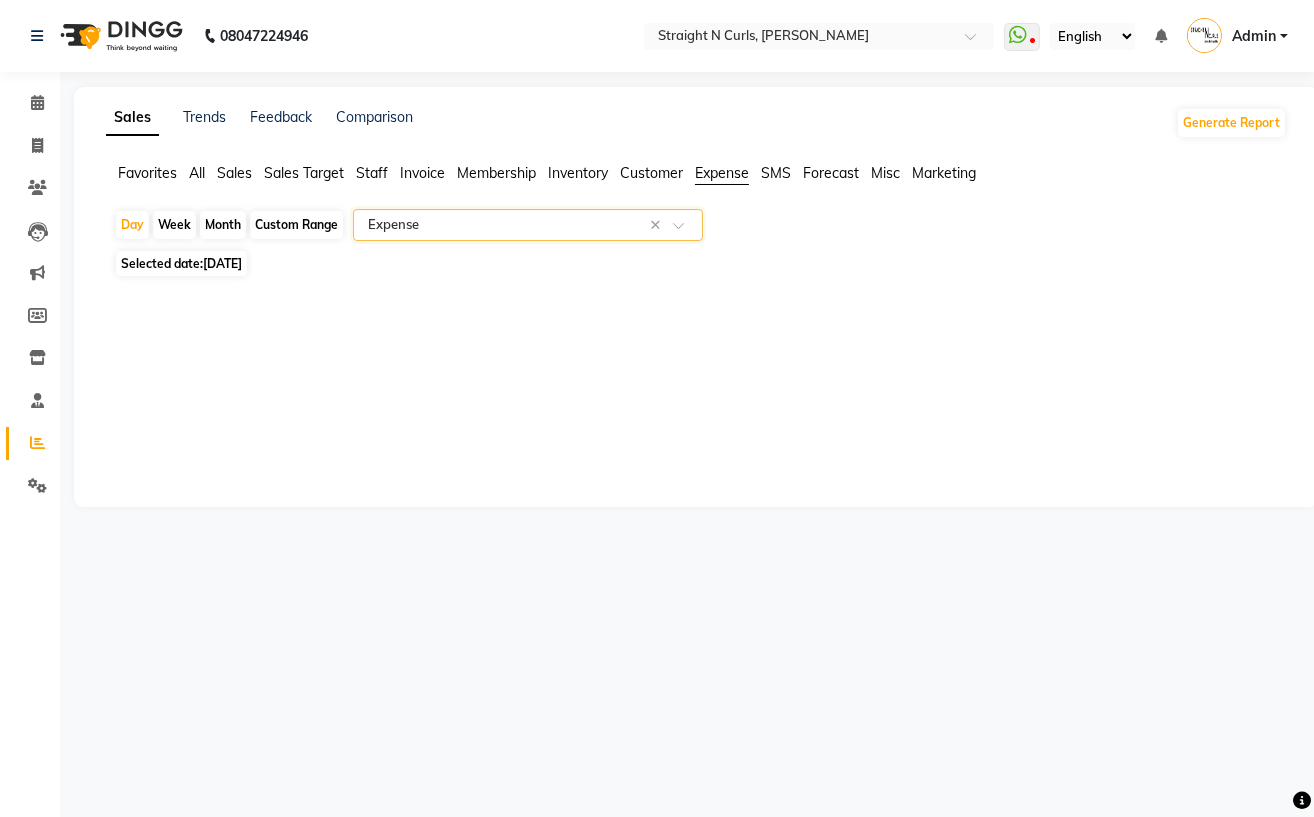click on "Selected date:  11-07-2025" 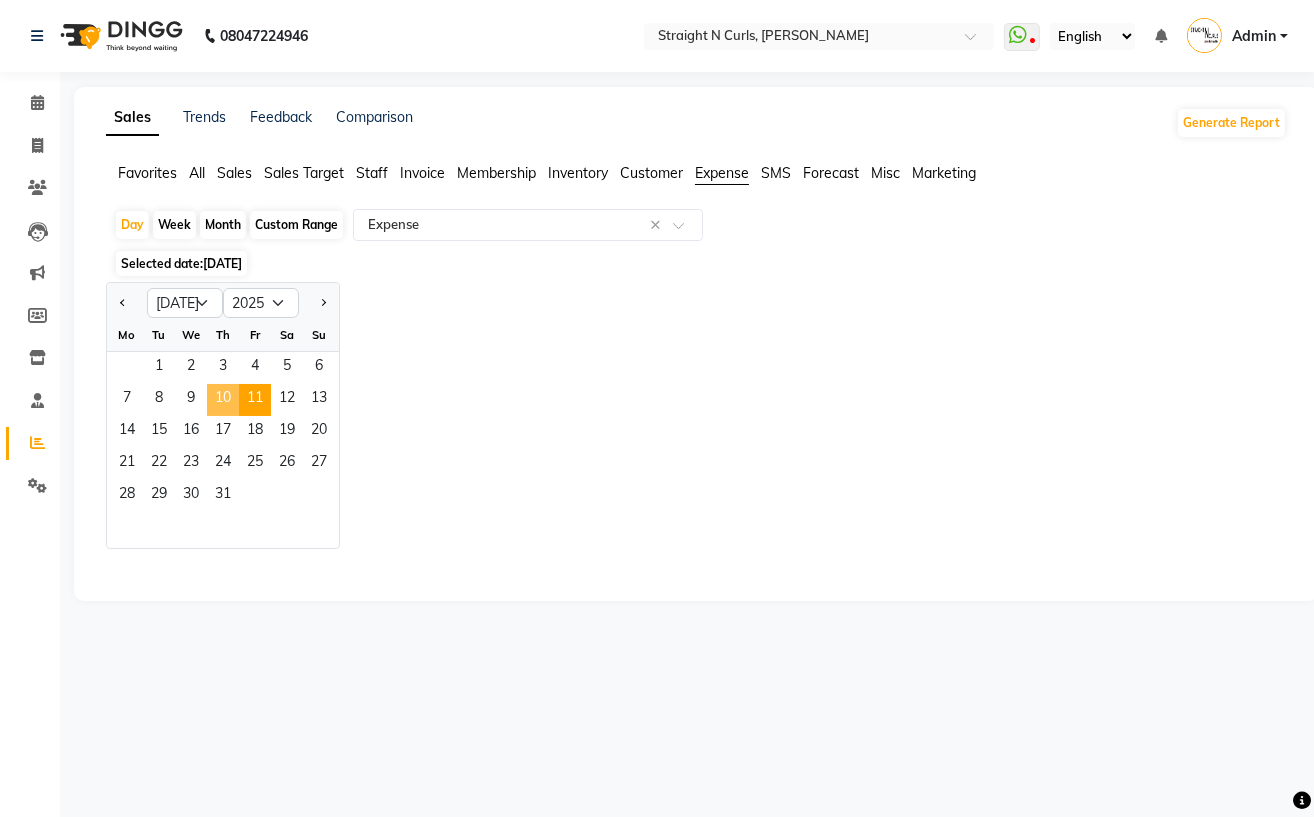 click on "10" 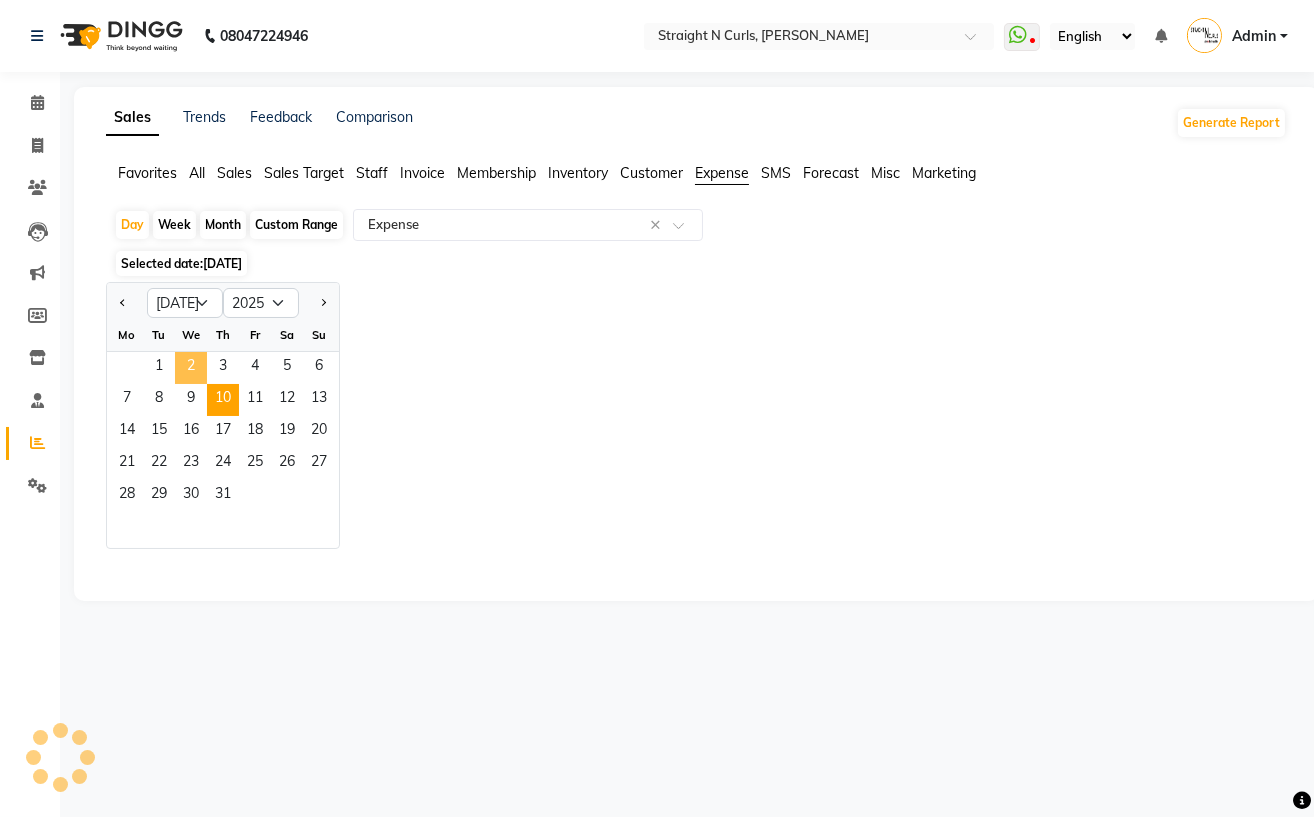 select on "filtered_report" 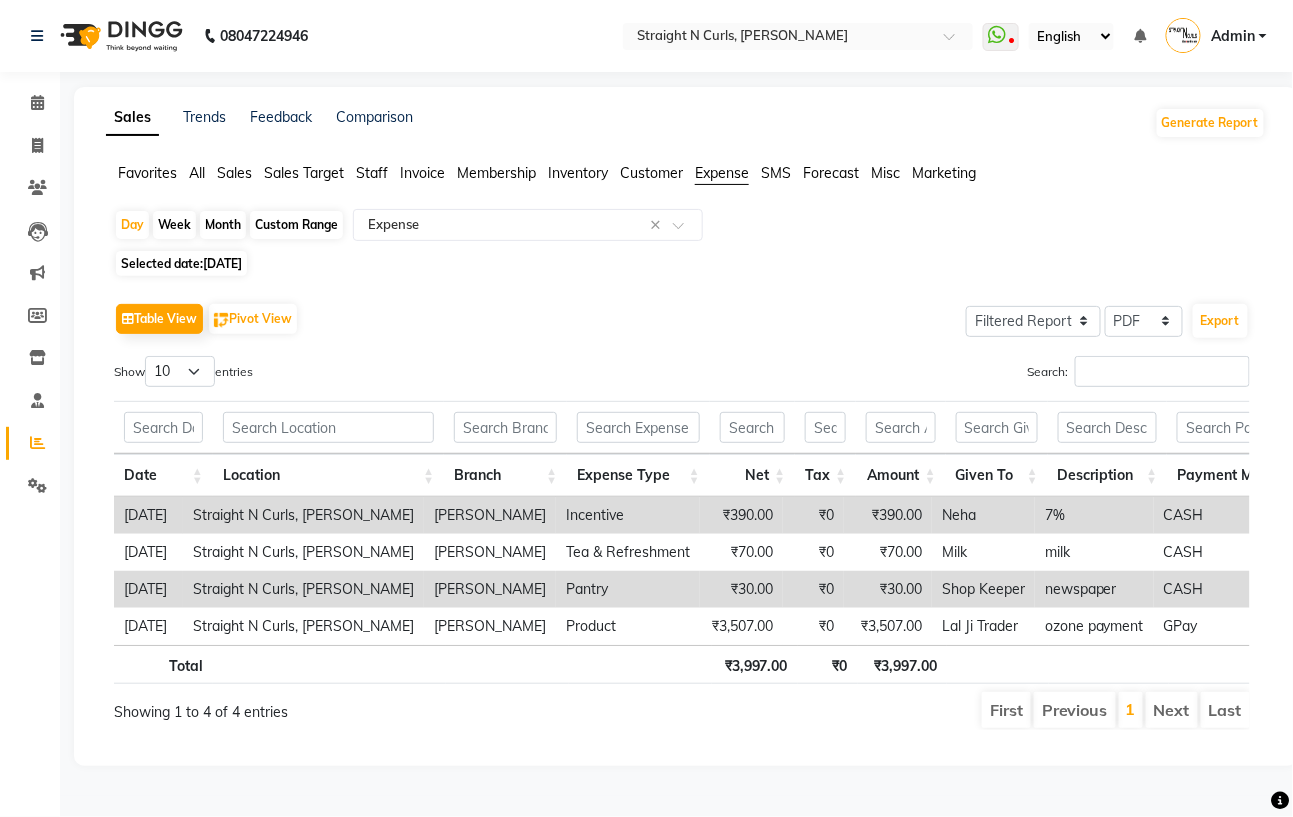 click on "Calendar" 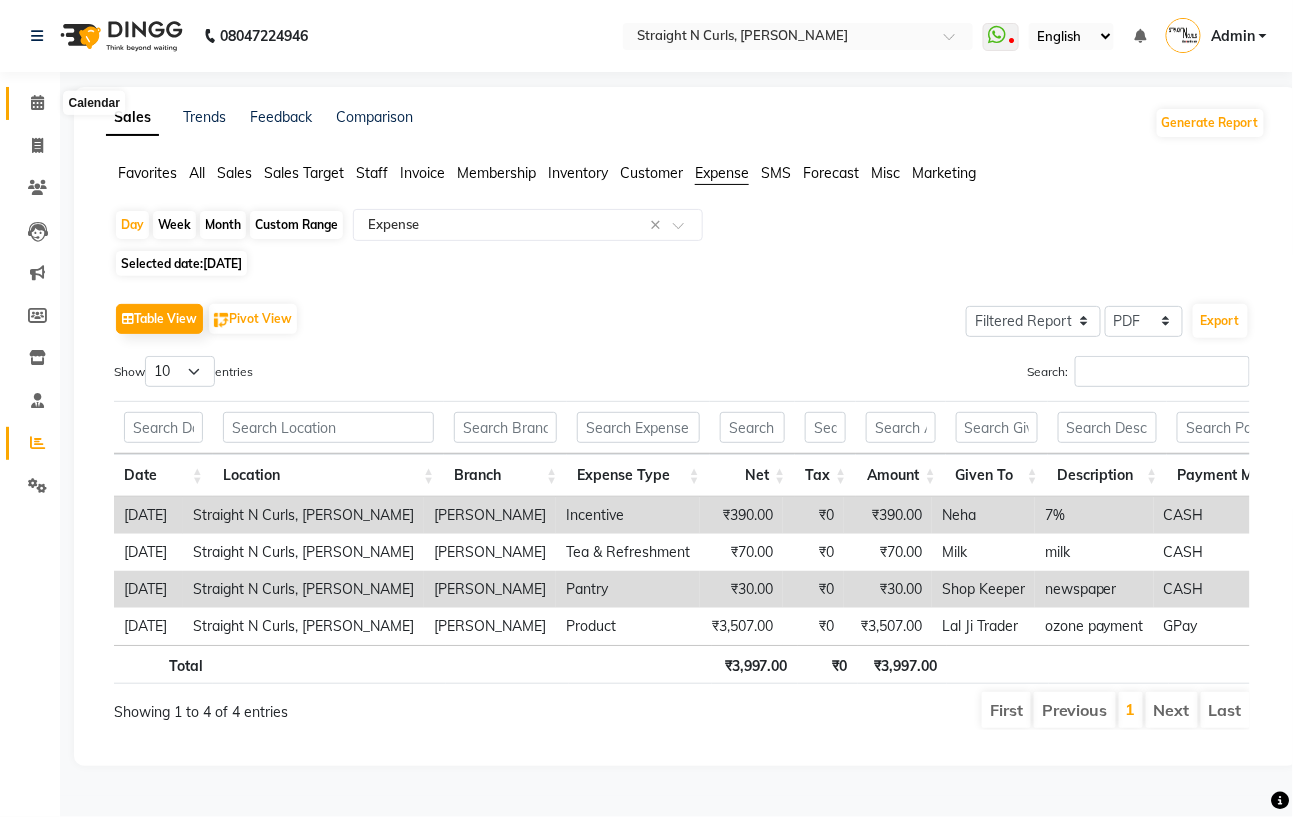 click 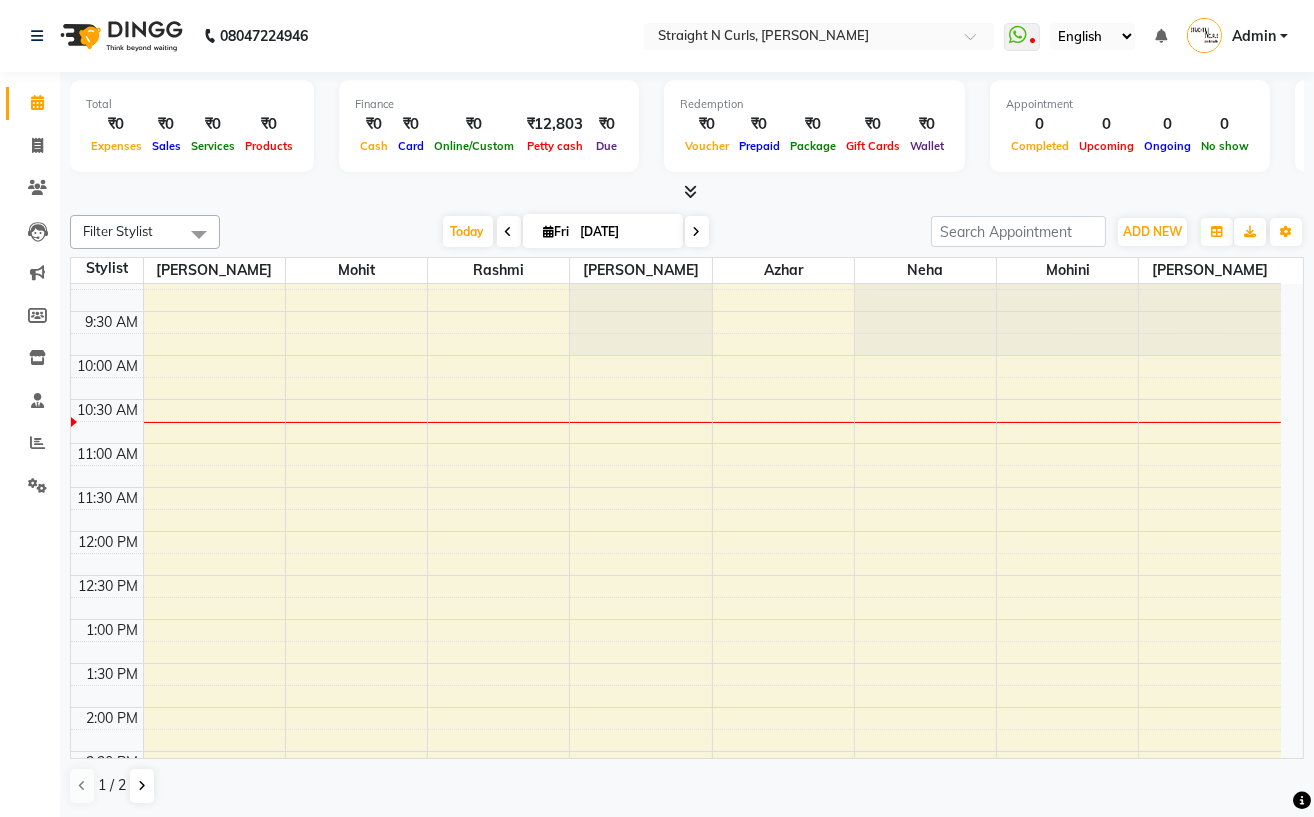 scroll, scrollTop: 0, scrollLeft: 0, axis: both 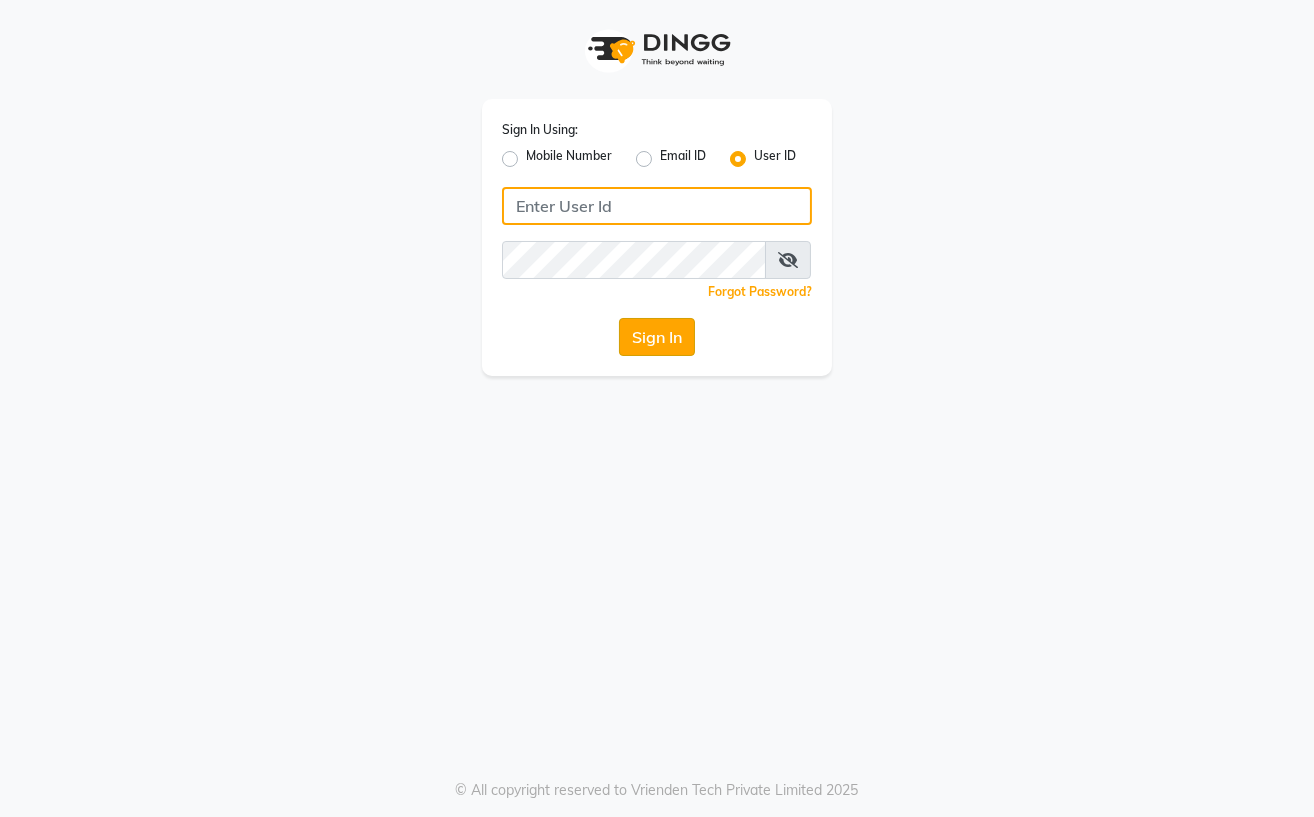 type on "Straight N Curls" 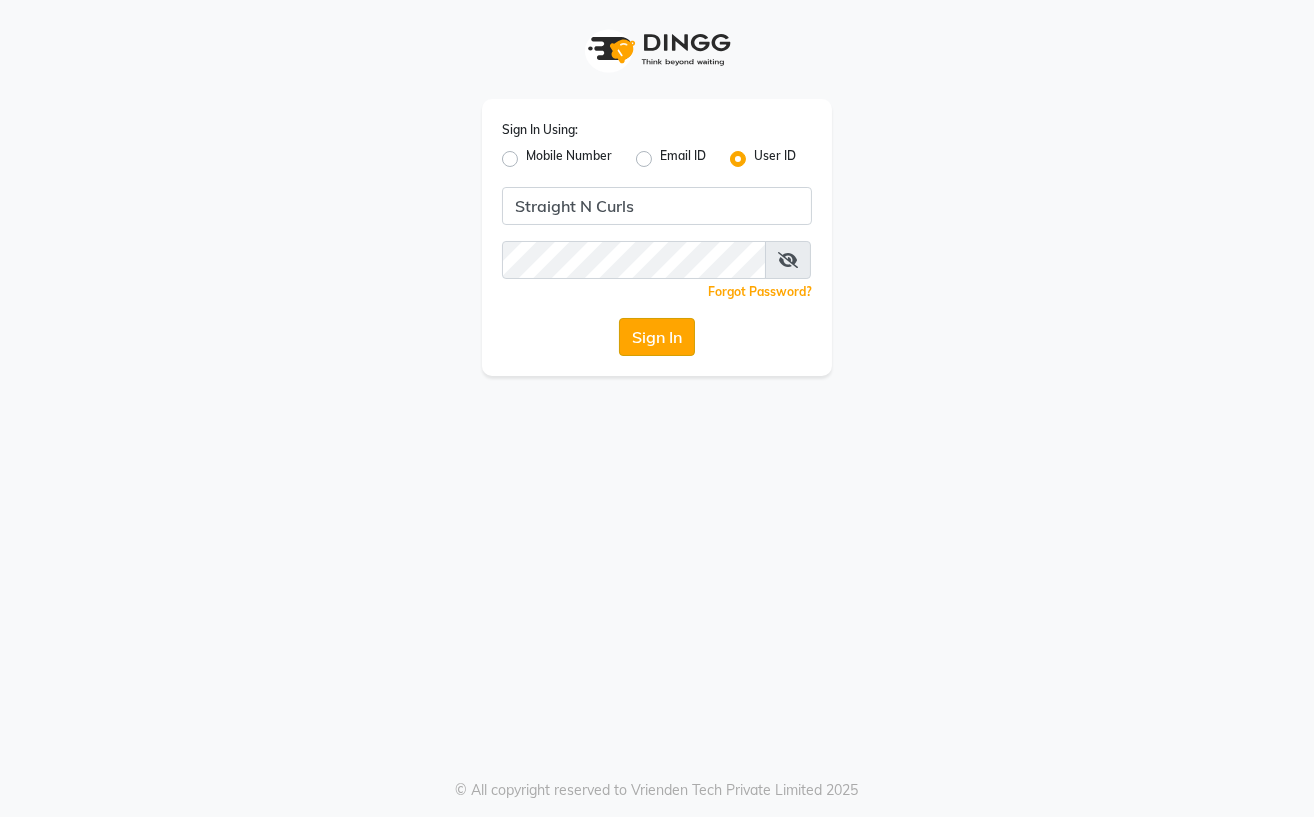 click on "Sign In" 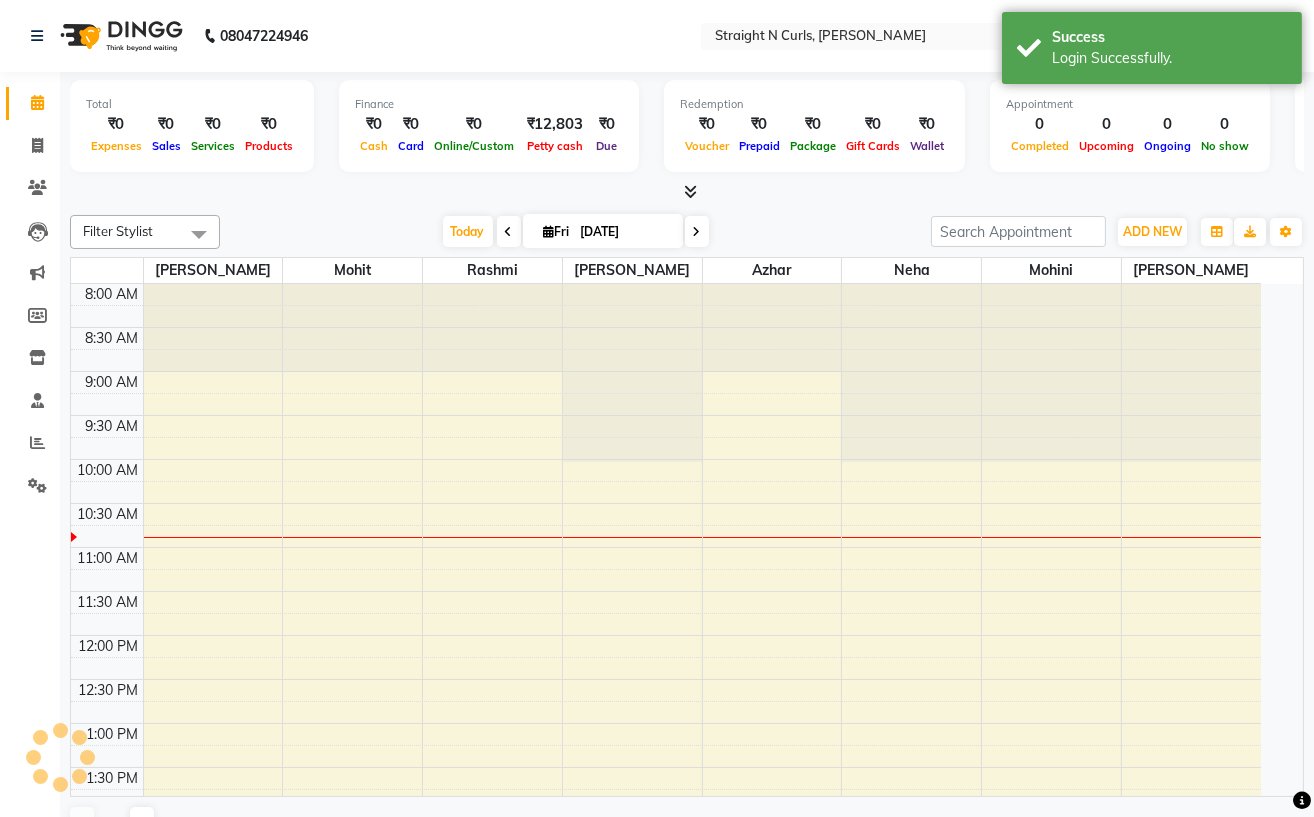 select on "en" 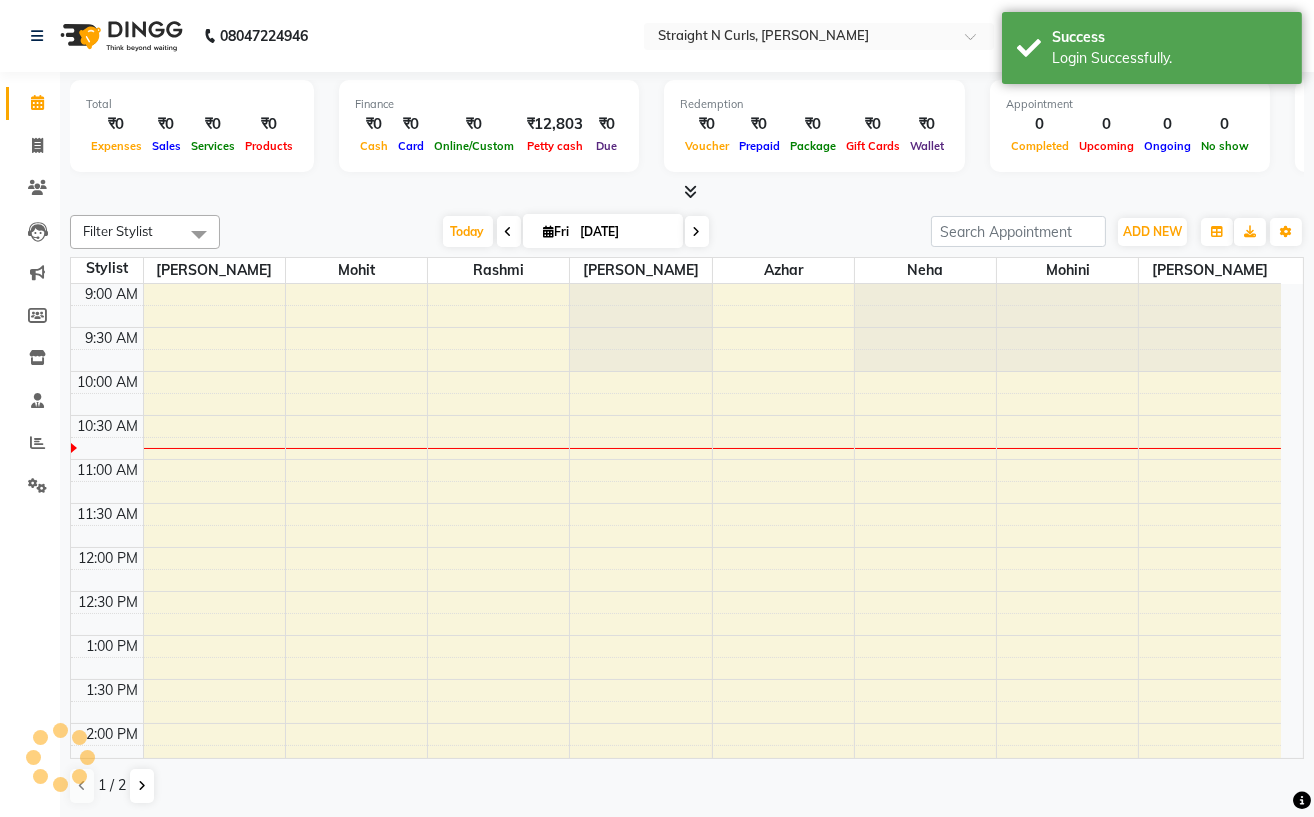 scroll, scrollTop: 0, scrollLeft: 0, axis: both 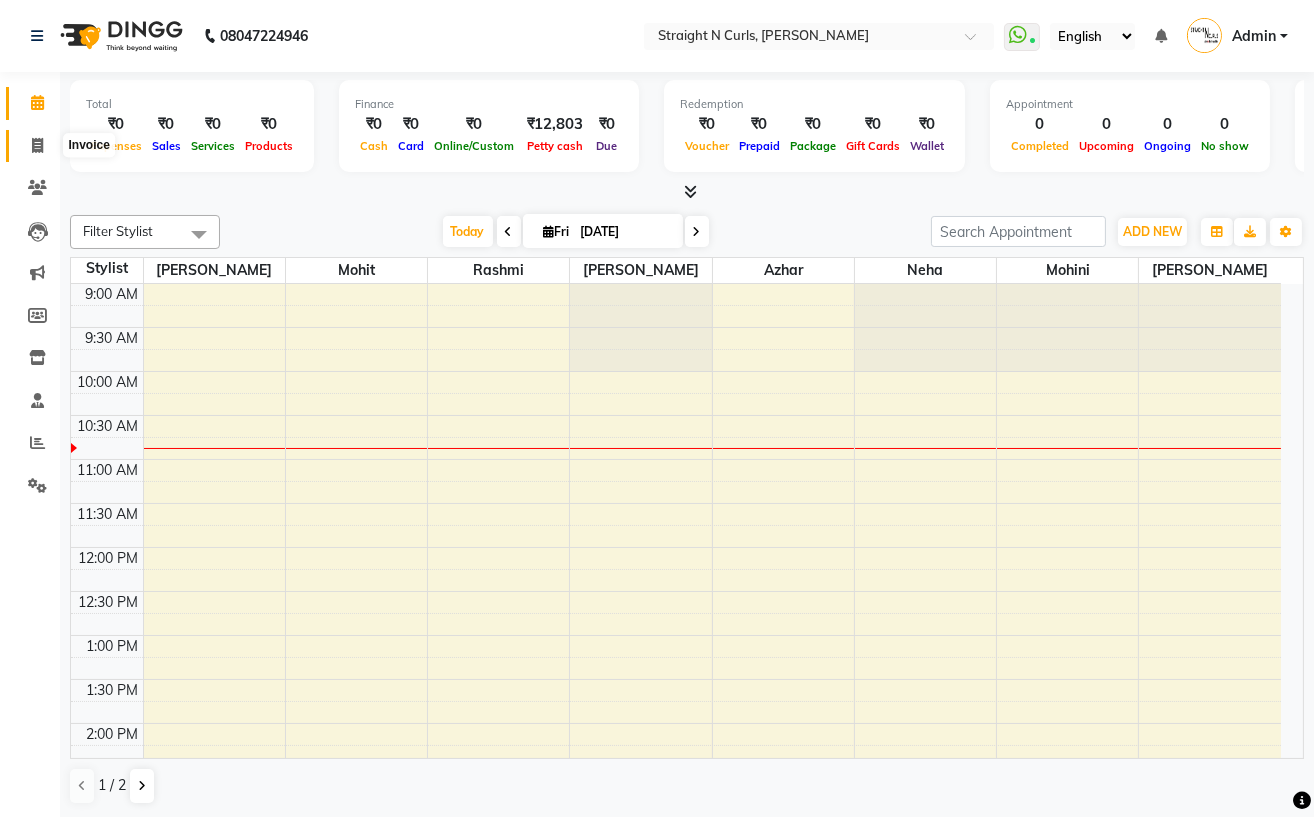 click 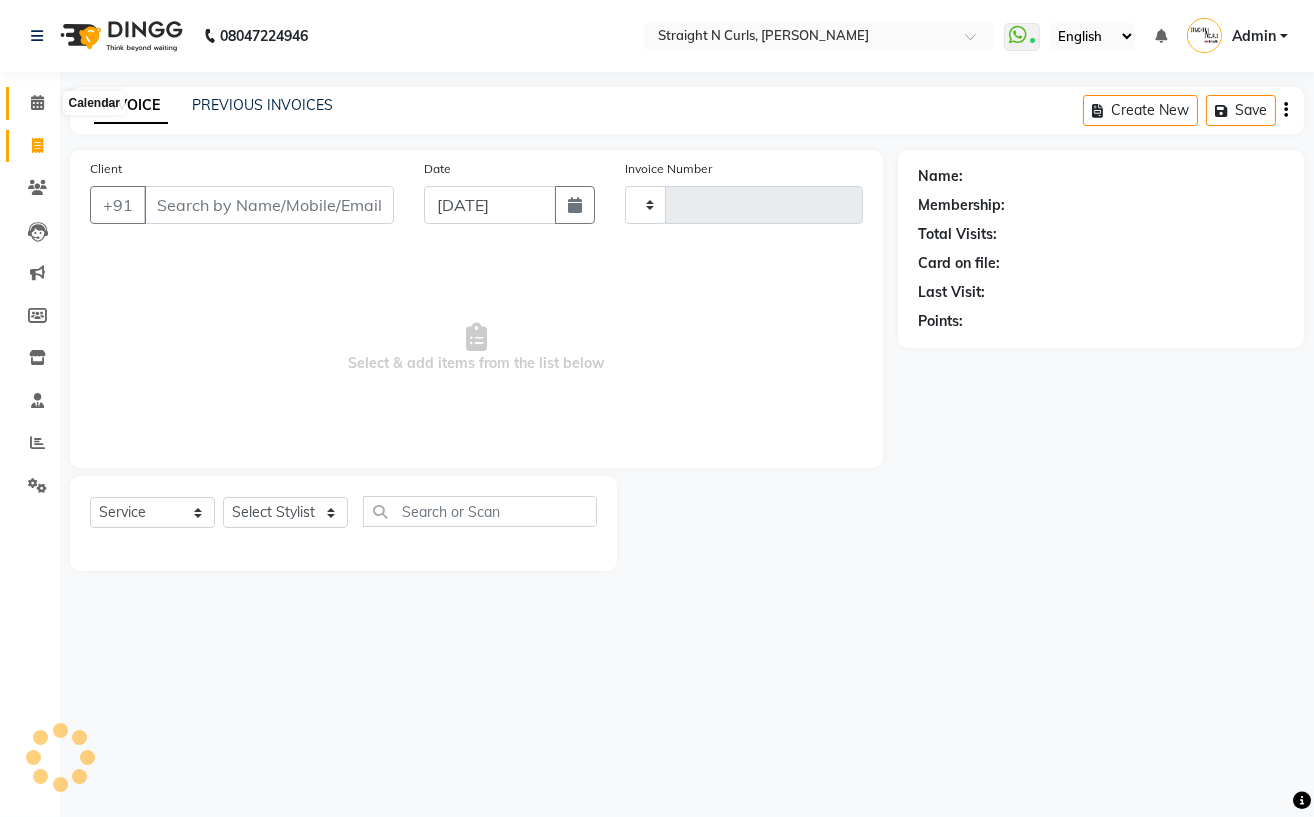 type on "0671" 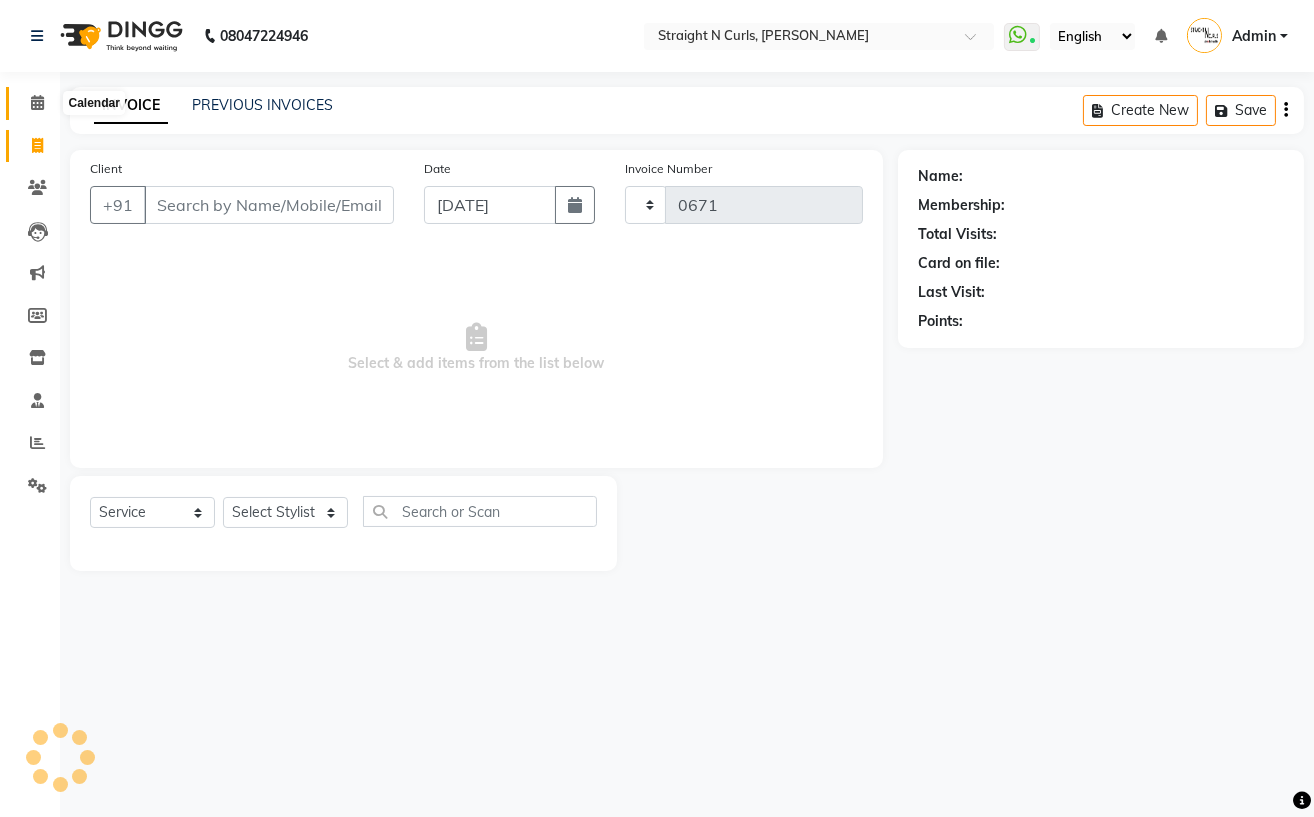select on "7039" 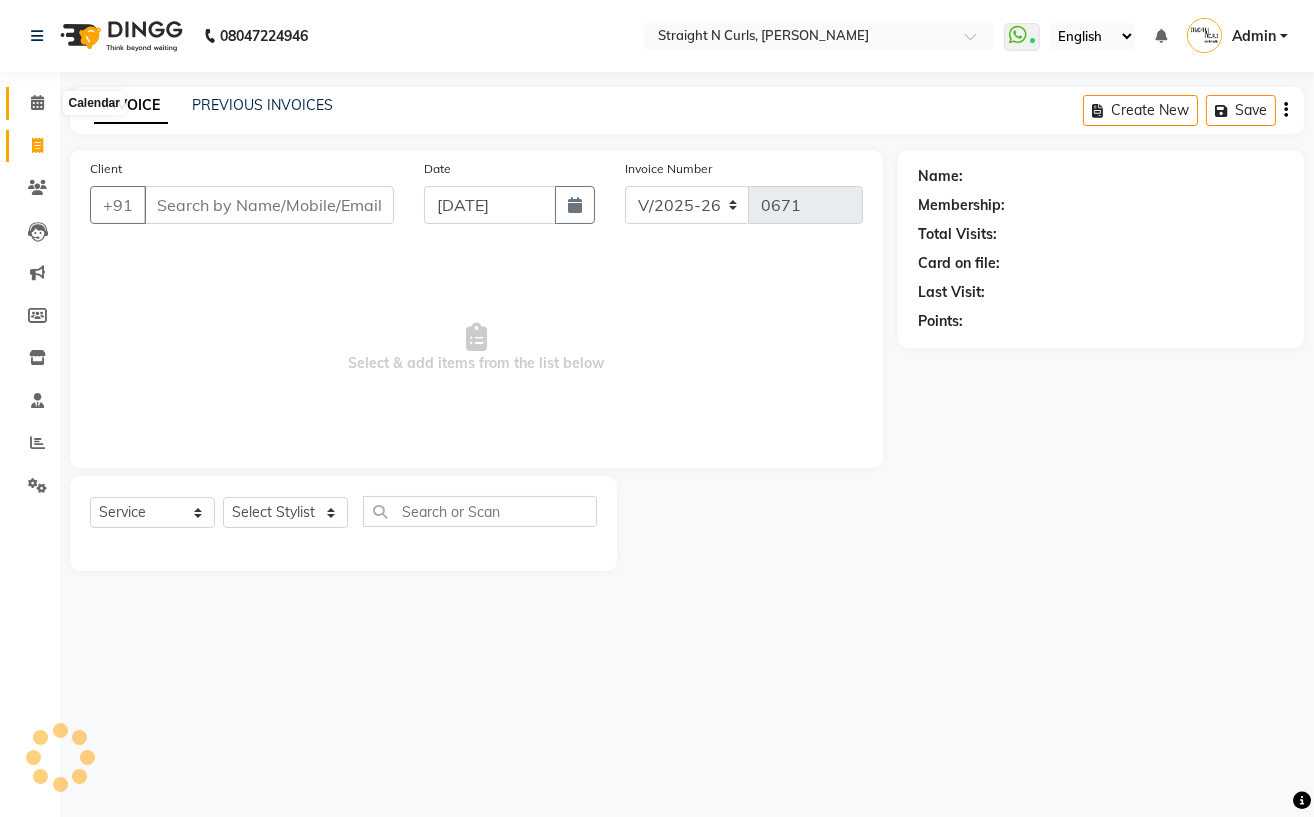 click 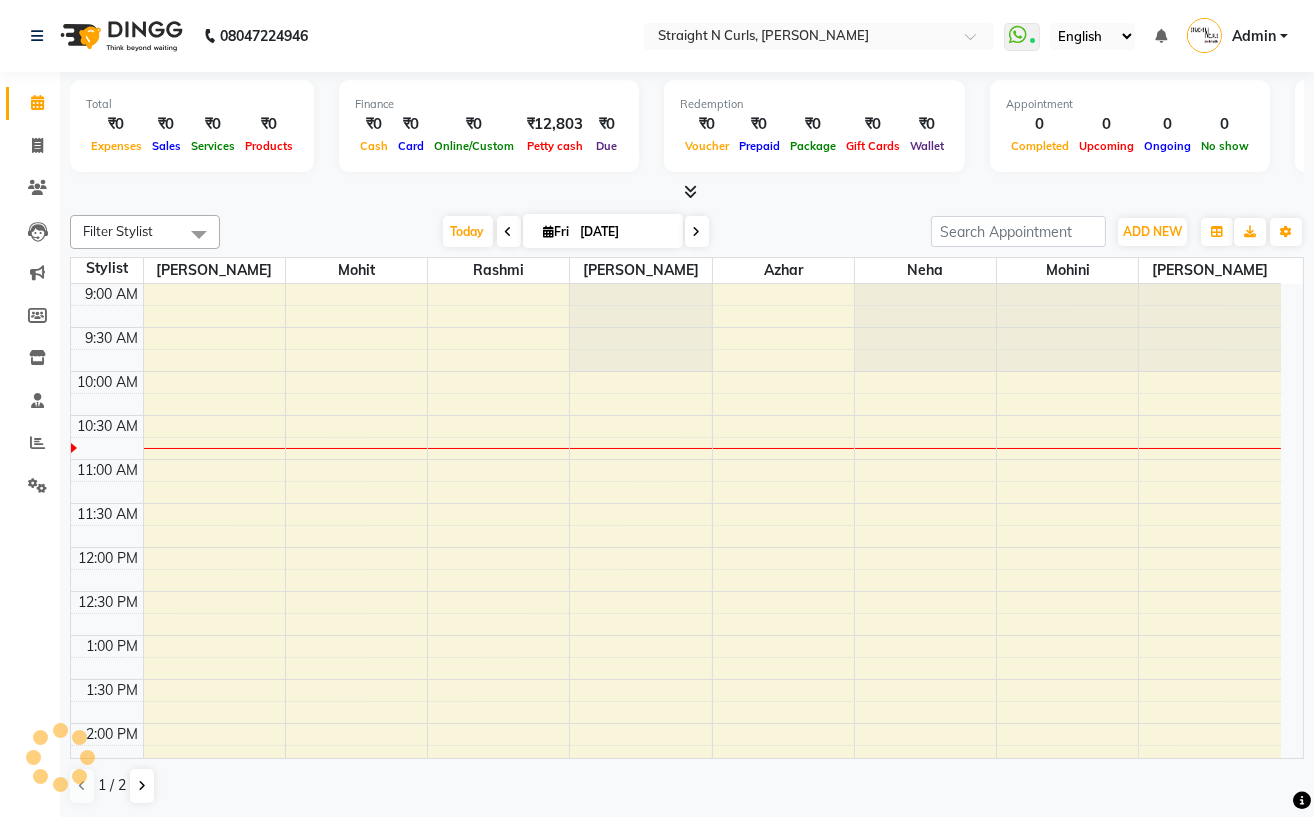 scroll, scrollTop: 0, scrollLeft: 0, axis: both 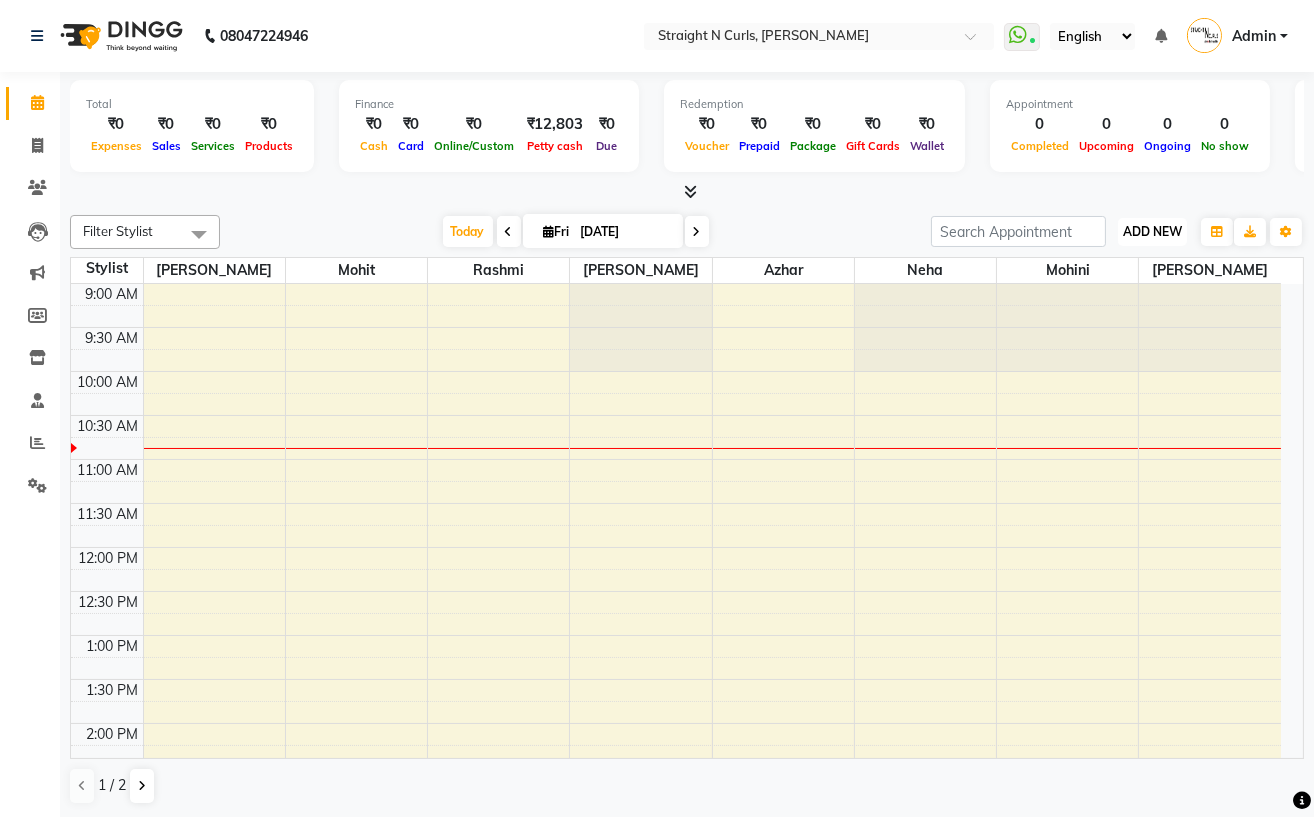 click on "ADD NEW" at bounding box center [1152, 231] 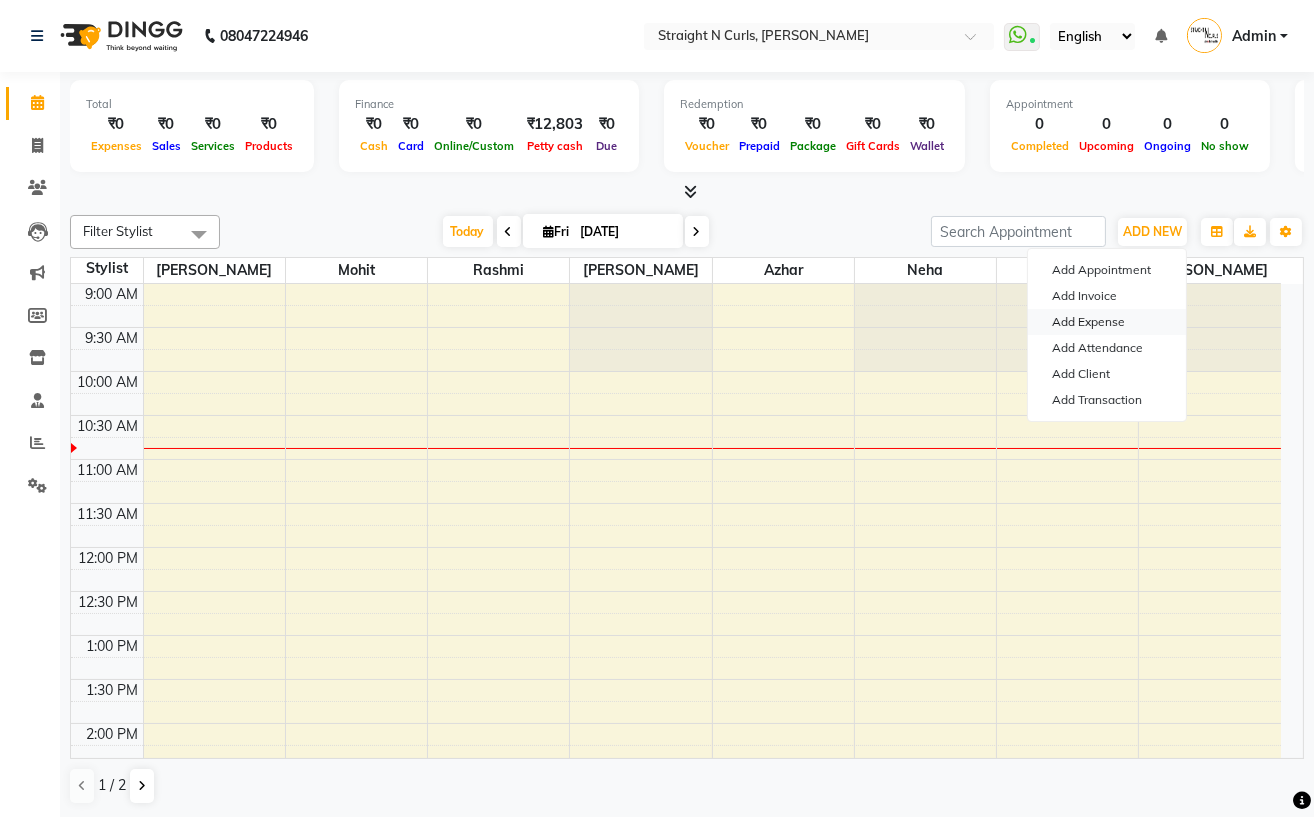 click on "Add Expense" at bounding box center (1107, 322) 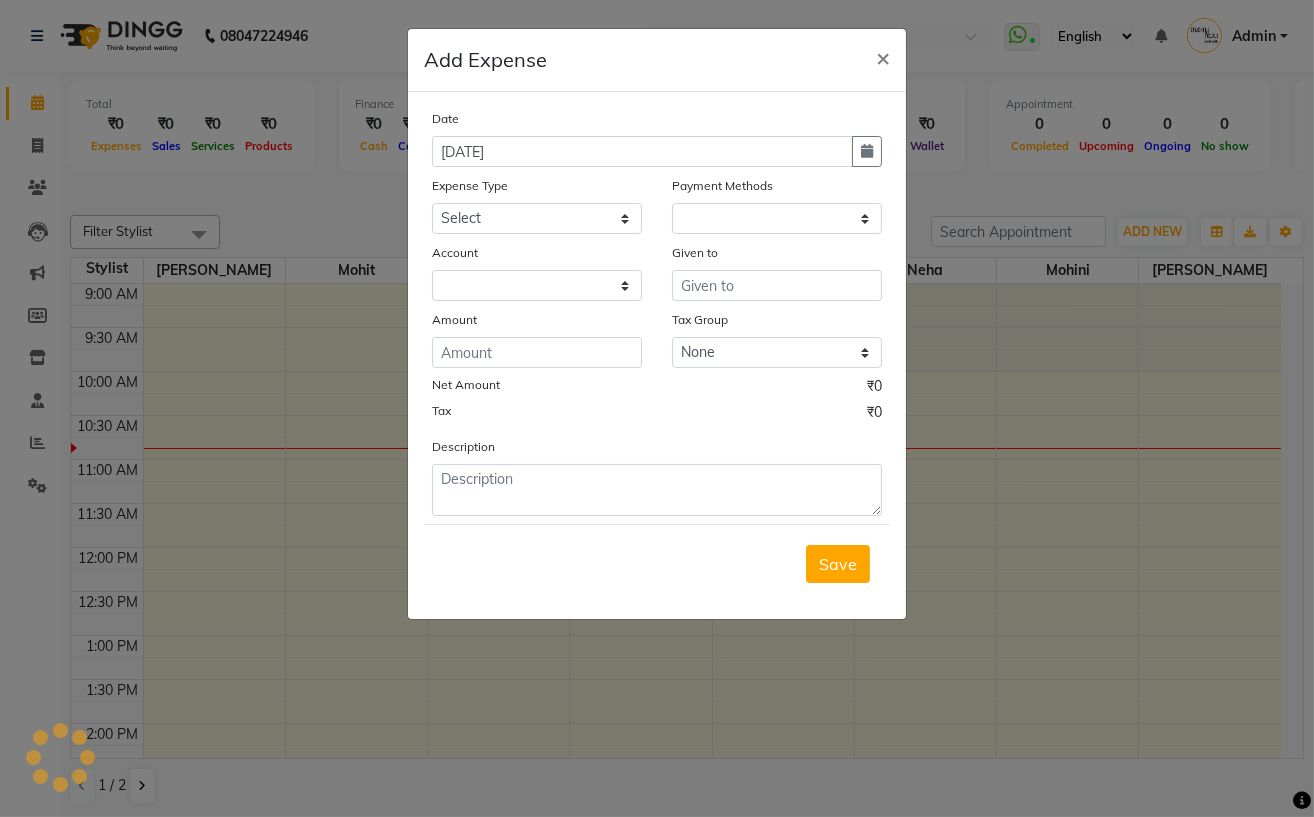 select on "1" 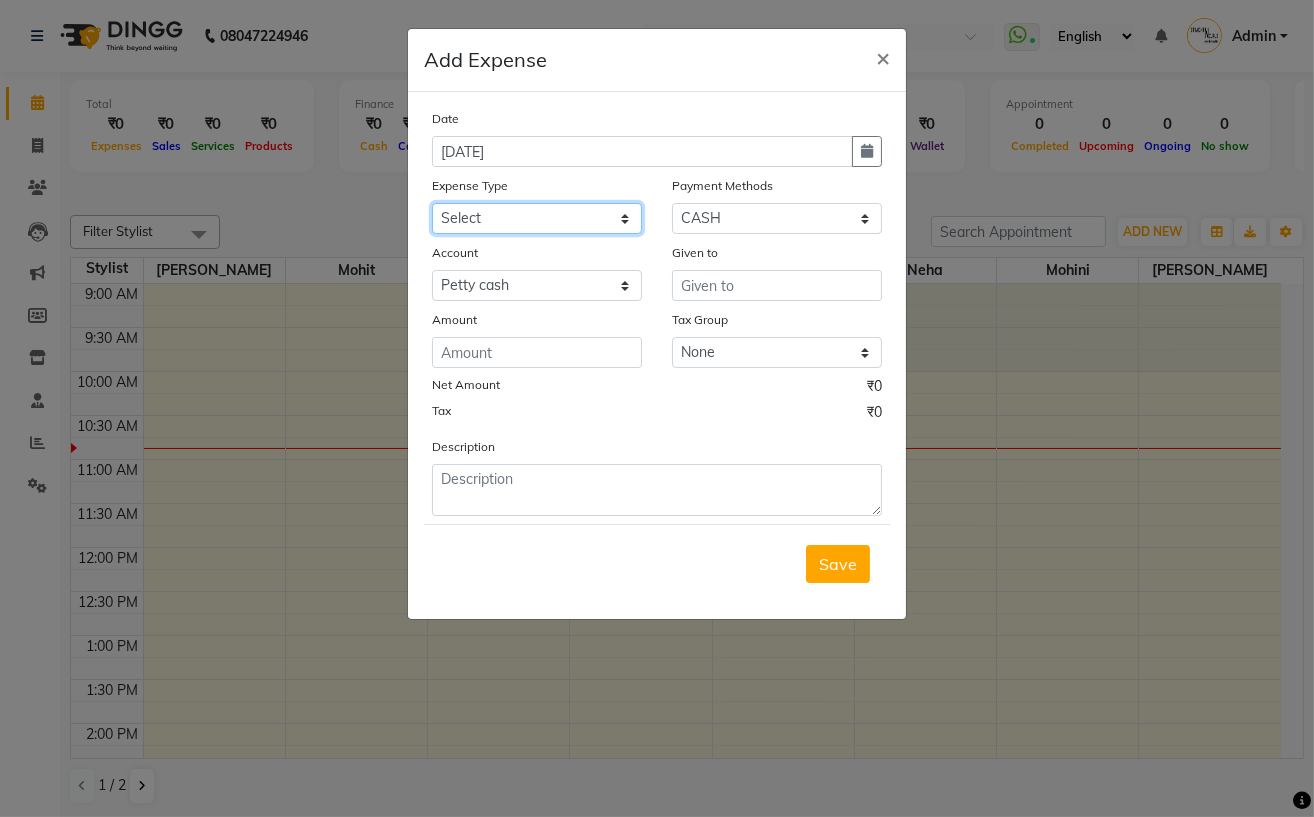 click on "Select Advance Salary Cash transfer to bank Client Snacks Electricity Equipment Fuel Incentive Maintenance Marketing Miscellaneous Pantry Product Rent Salary Staff Snacks Tea & Refreshment Utilities" 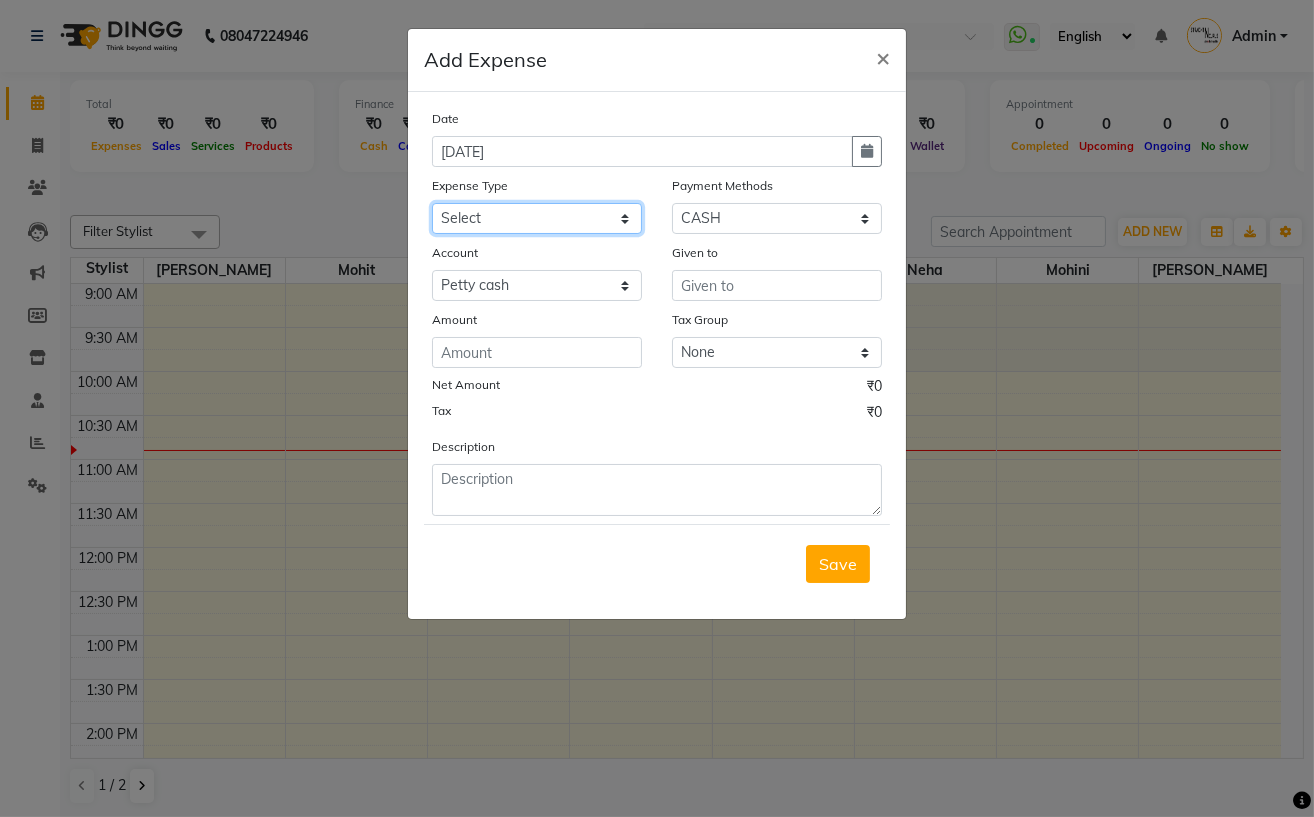 select on "18813" 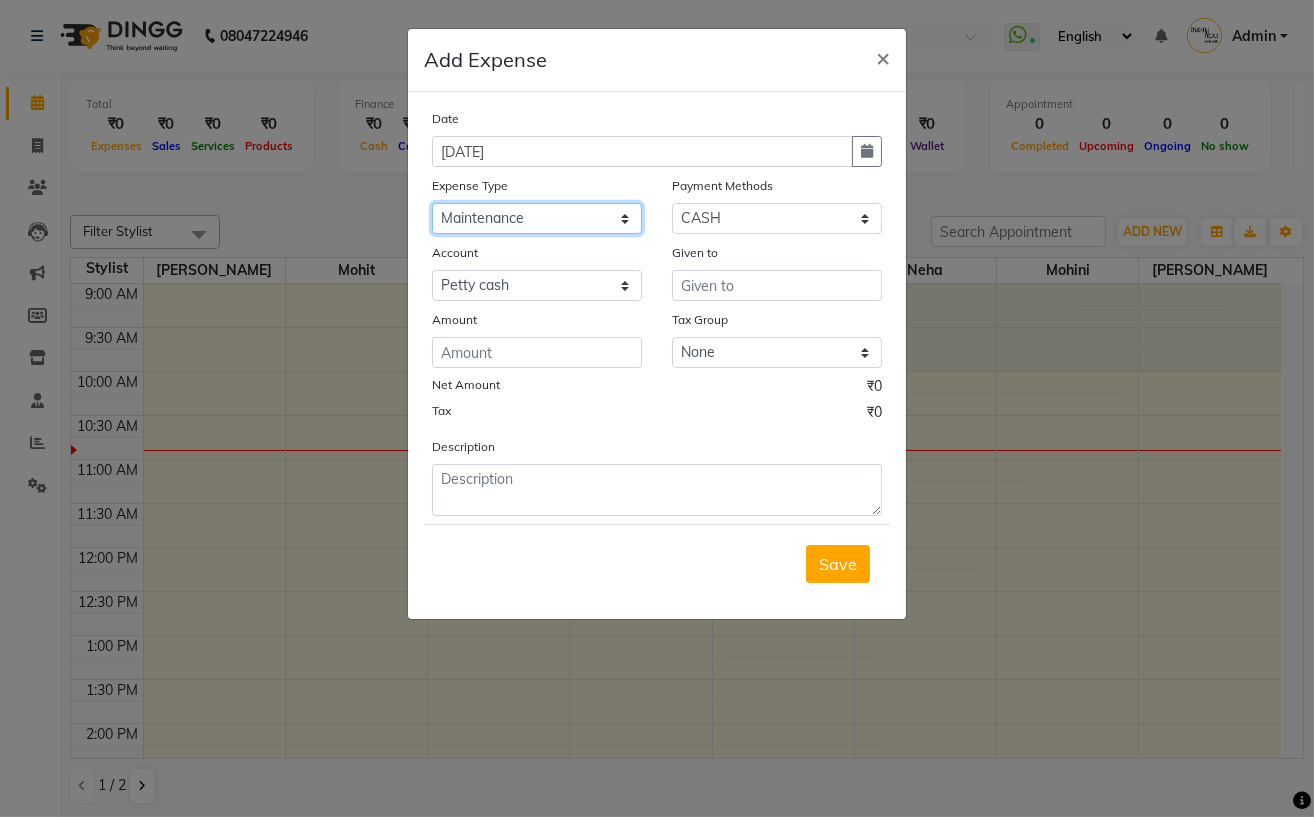 click on "Select Advance Salary Cash transfer to bank Client Snacks Electricity Equipment Fuel Incentive Maintenance Marketing Miscellaneous Pantry Product Rent Salary Staff Snacks Tea & Refreshment Utilities" 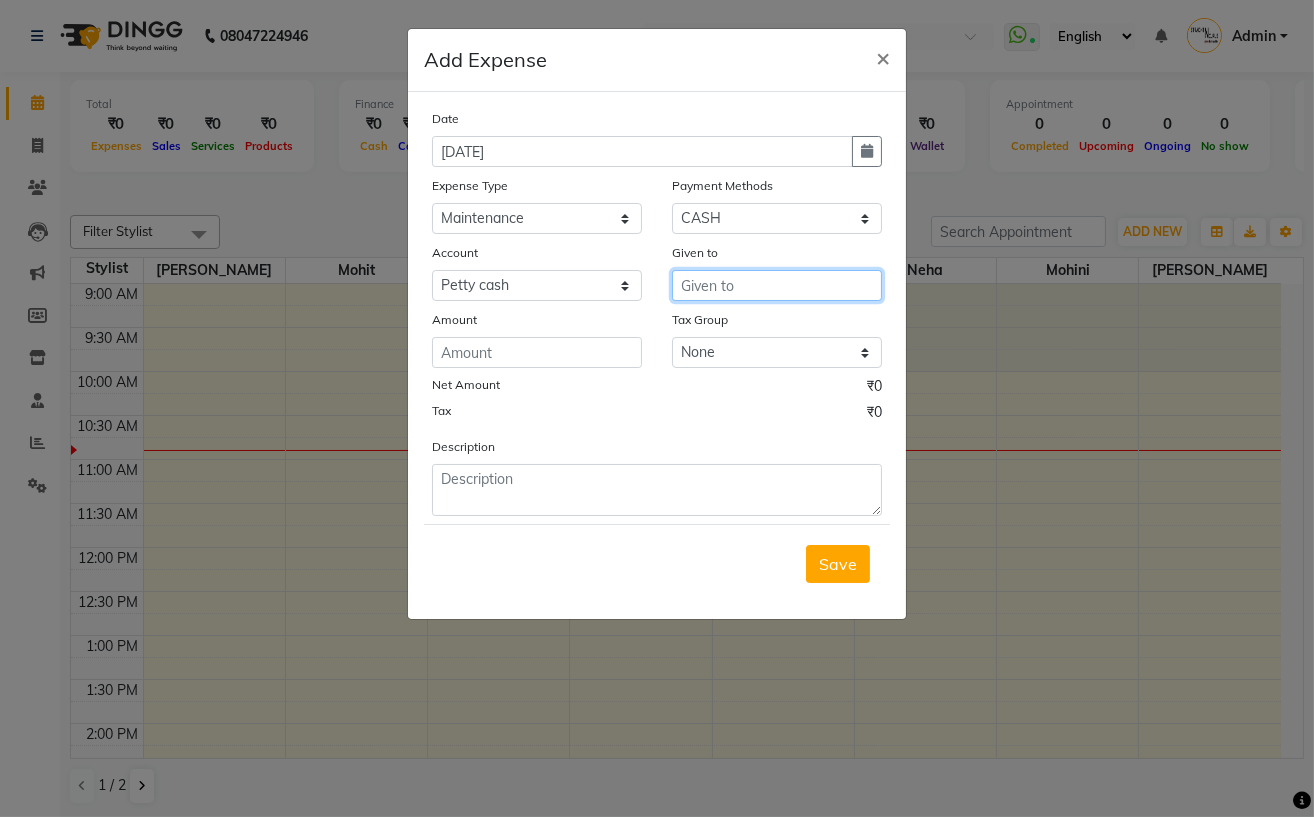 click at bounding box center [777, 285] 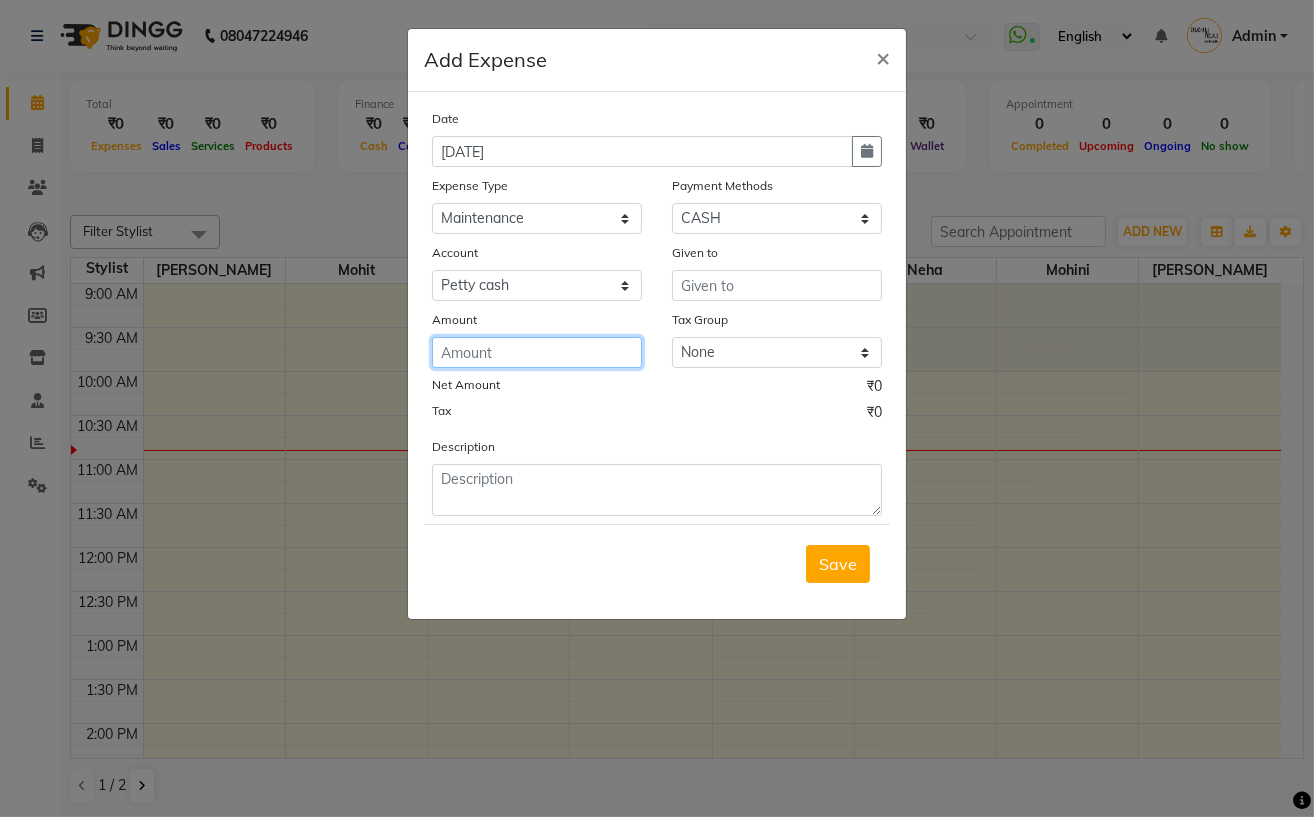 click 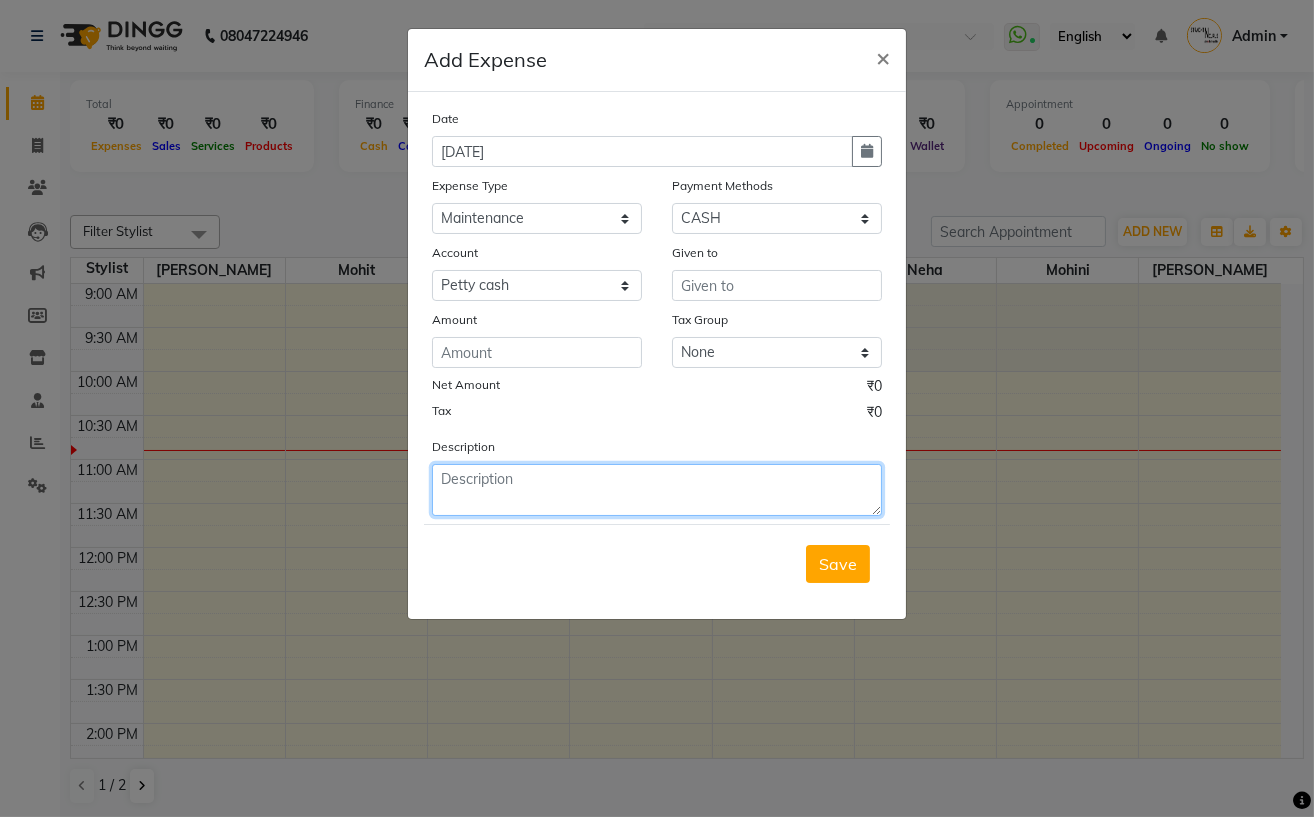 click 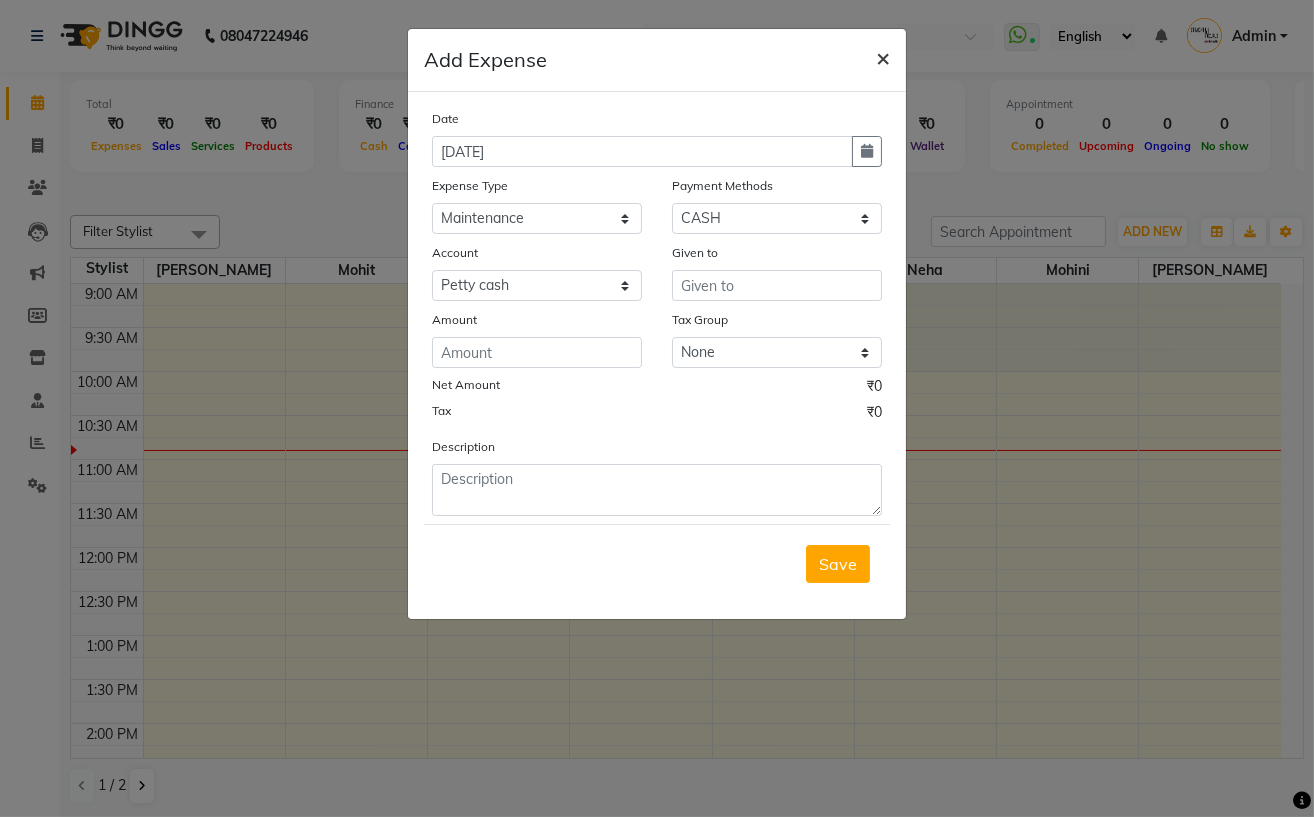 click on "×" 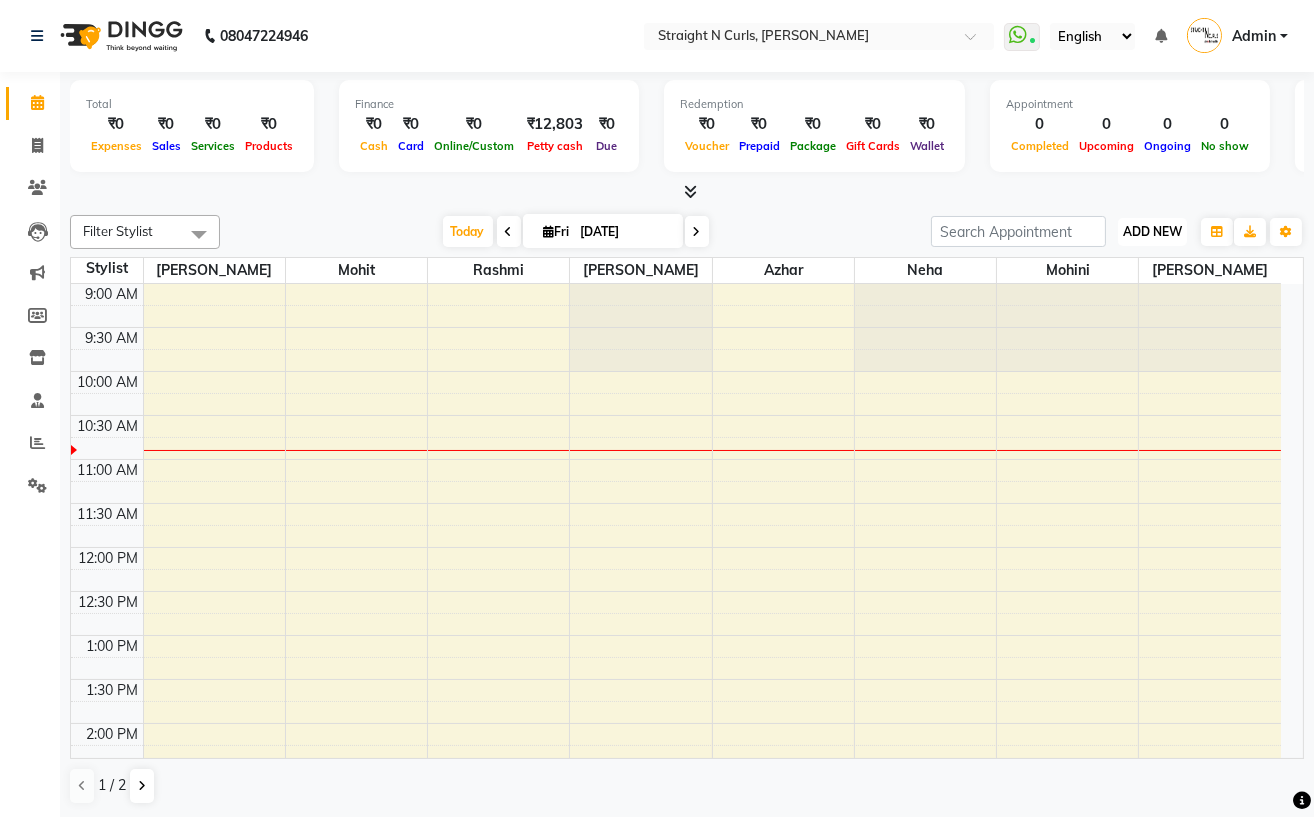 click on "ADD NEW" at bounding box center [1152, 231] 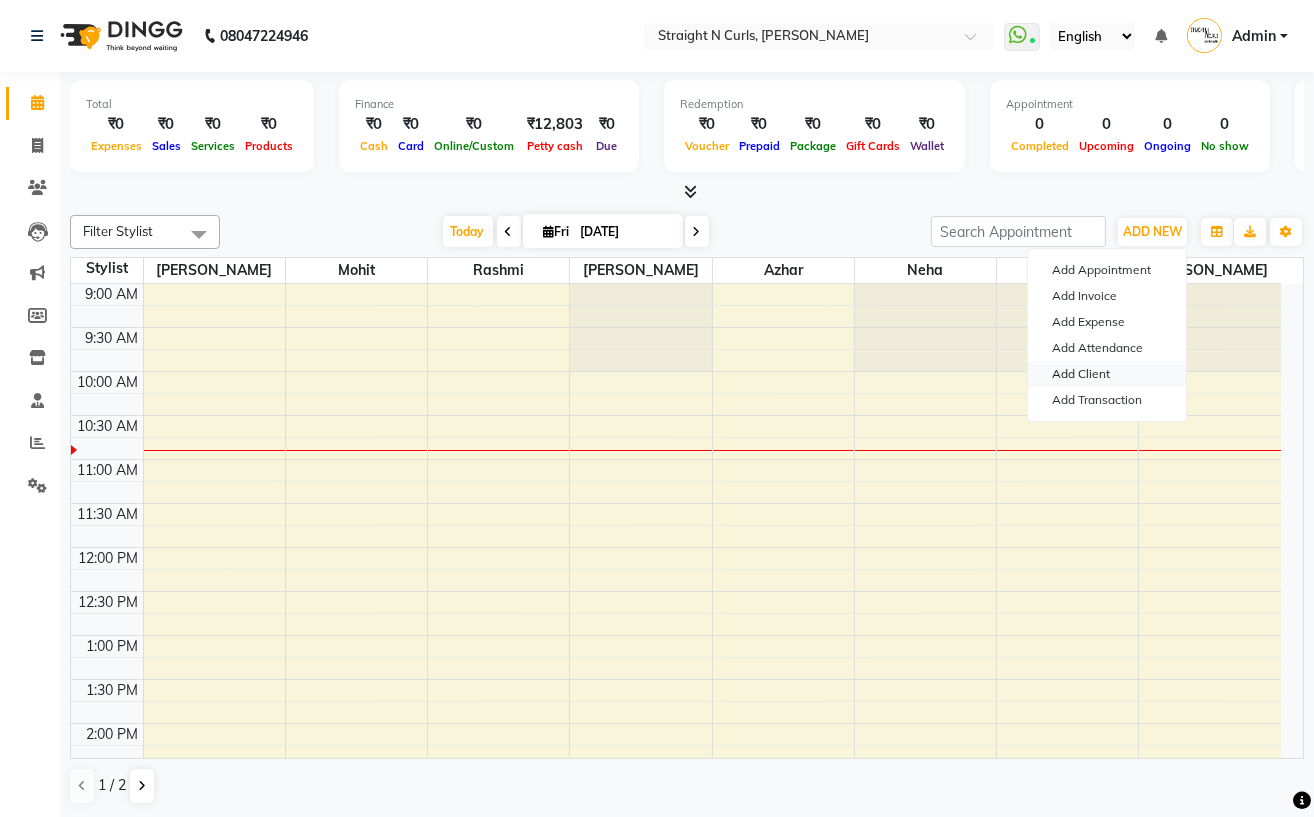 click on "Add Client" at bounding box center (1107, 374) 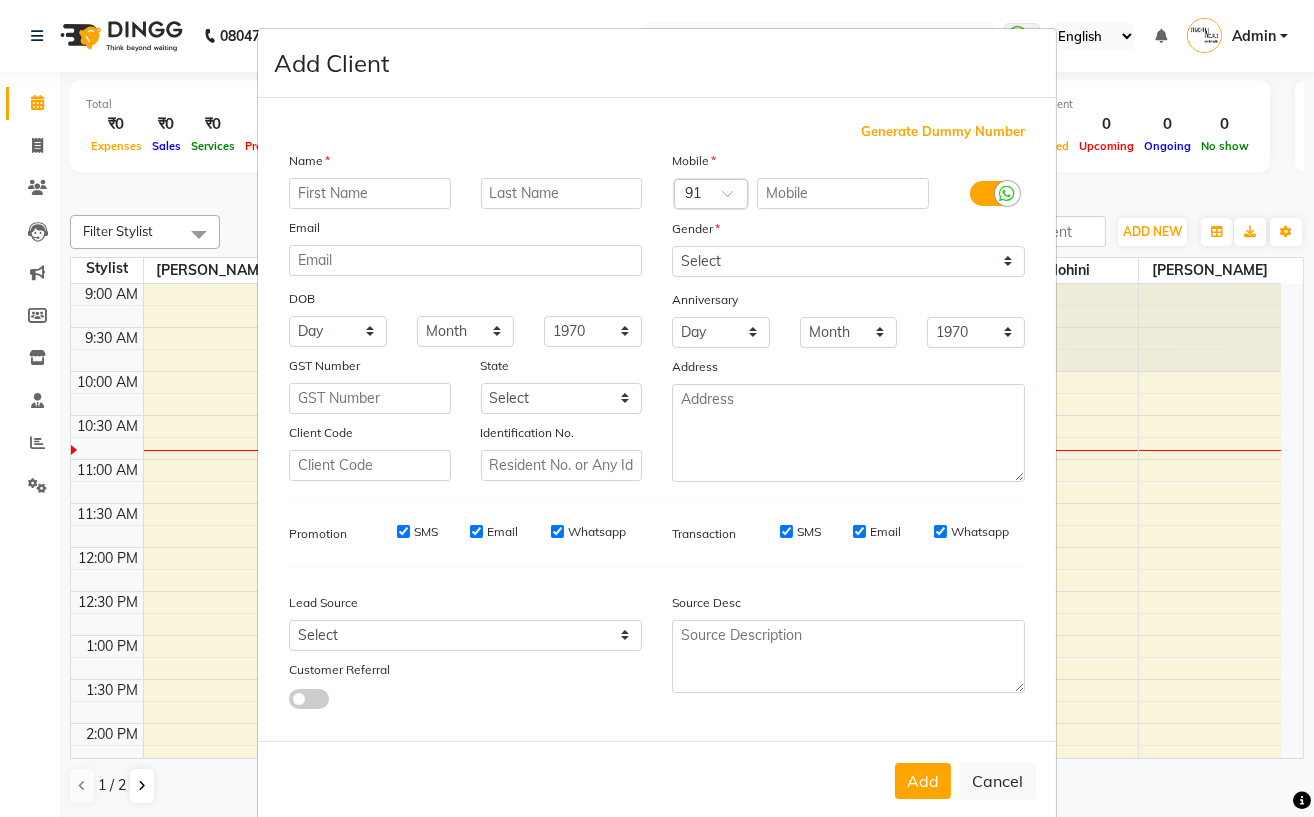click at bounding box center (370, 193) 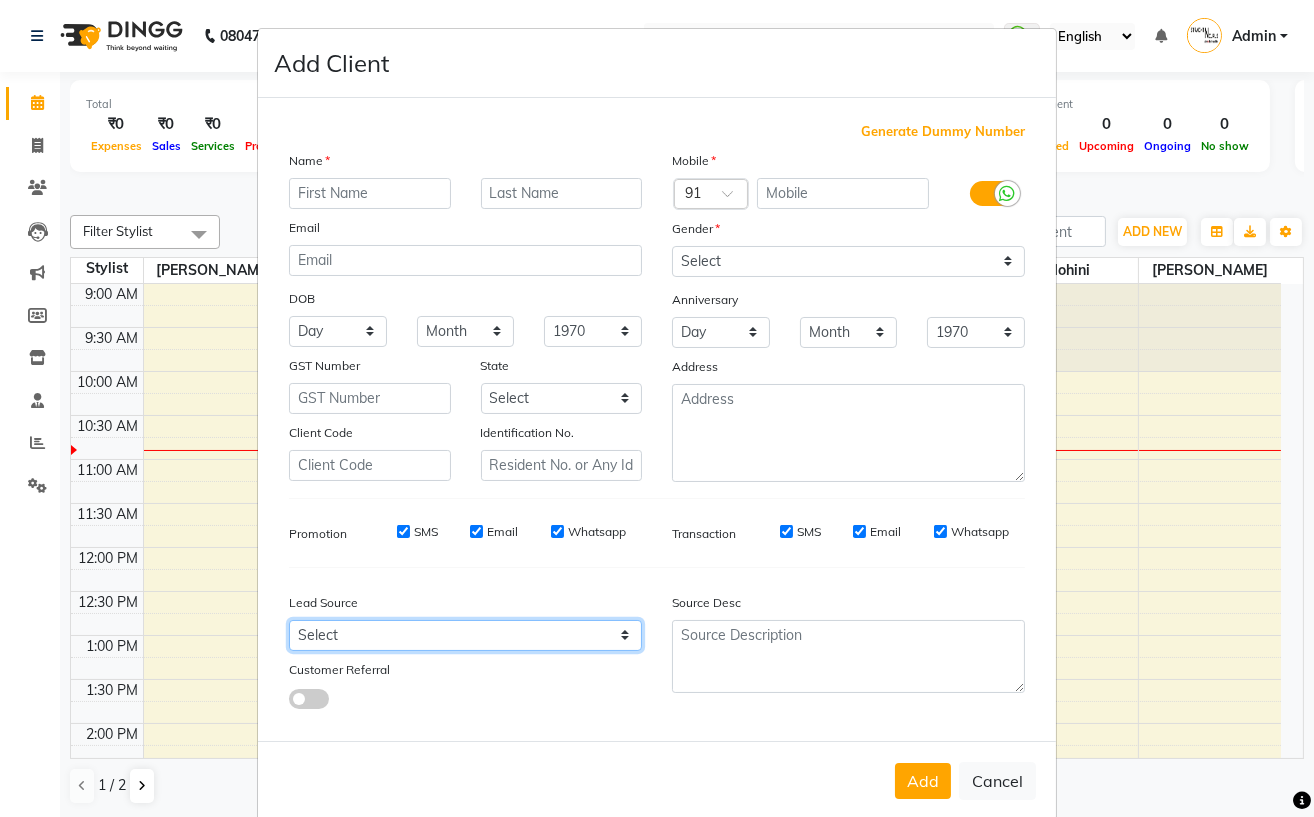 click on "Select Walk-in Referral Internet Friend Word of Mouth Advertisement Facebook JustDial Google Other" at bounding box center (465, 635) 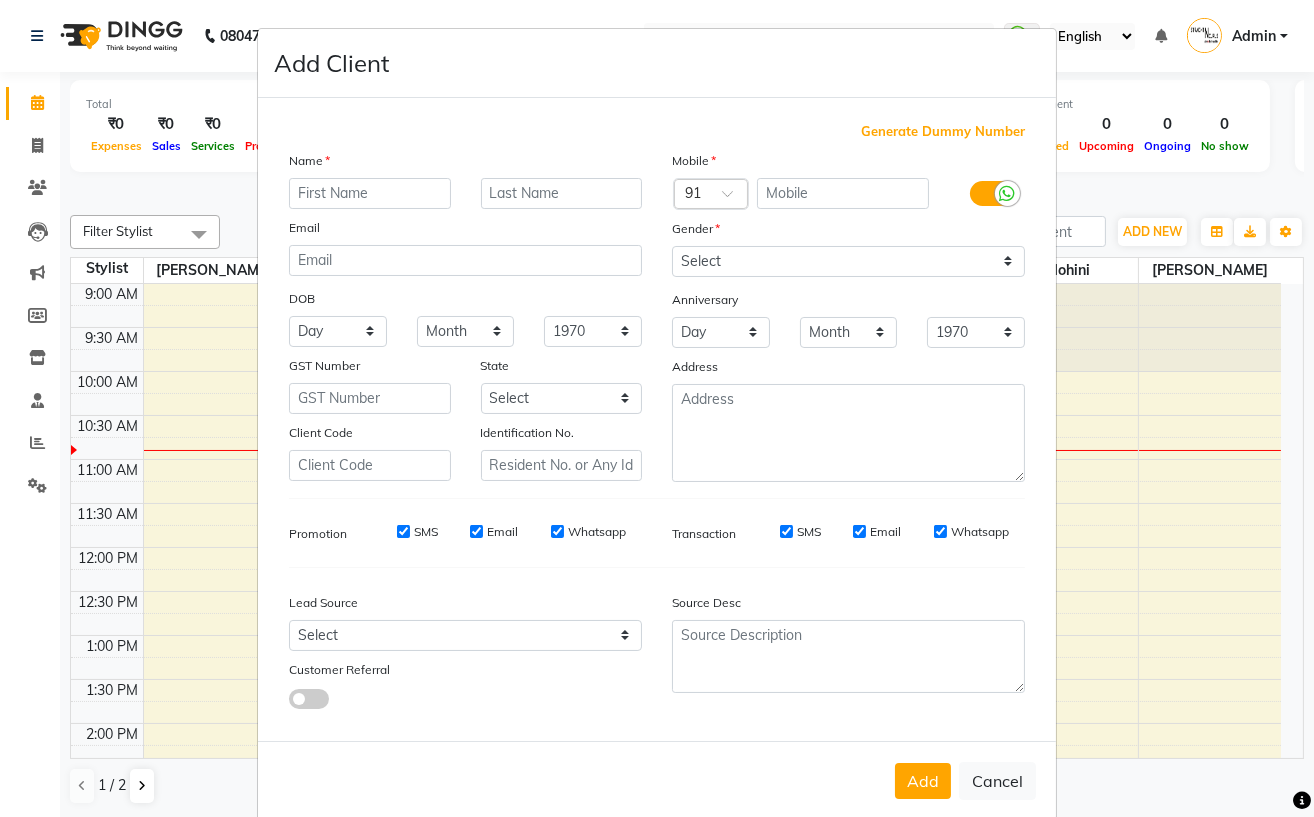 click on "Generate Dummy Number Name Email DOB Day 01 02 03 04 05 06 07 08 09 10 11 12 13 14 15 16 17 18 19 20 21 22 23 24 25 26 27 28 29 30 31 Month January February March April May June July August September October November December 1940 1941 1942 1943 1944 1945 1946 1947 1948 1949 1950 1951 1952 1953 1954 1955 1956 1957 1958 1959 1960 1961 1962 1963 1964 1965 1966 1967 1968 1969 1970 1971 1972 1973 1974 1975 1976 1977 1978 1979 1980 1981 1982 1983 1984 1985 1986 1987 1988 1989 1990 1991 1992 1993 1994 1995 1996 1997 1998 1999 2000 2001 2002 2003 2004 2005 2006 2007 2008 2009 2010 2011 2012 2013 2014 2015 2016 2017 2018 2019 2020 2021 2022 2023 2024 GST Number State Select Andaman and Nicobar Islands Andhra Pradesh Arunachal Pradesh Assam Bihar Chandigarh Chhattisgarh Dadra and Nagar Haveli Daman and Diu Delhi Goa Gujarat Haryana Himachal Pradesh Jammu and Kashmir Jharkhand Karnataka Kerala Lakshadweep Madhya Pradesh Maharashtra Manipur Meghalaya Mizoram Nagaland Odisha Pondicherry Punjab Rajasthan Sikkim Tamil Nadu" at bounding box center [657, 423] 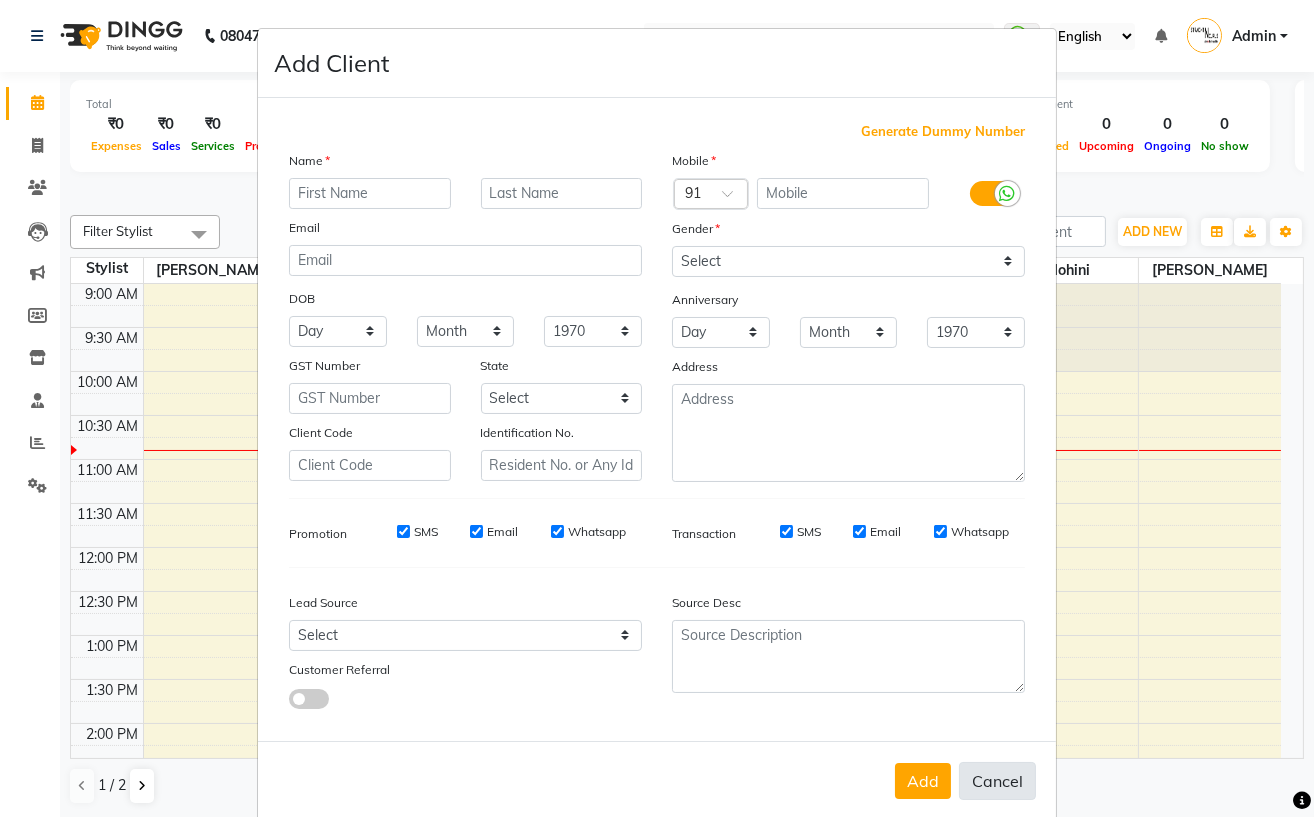 click on "Cancel" at bounding box center (997, 781) 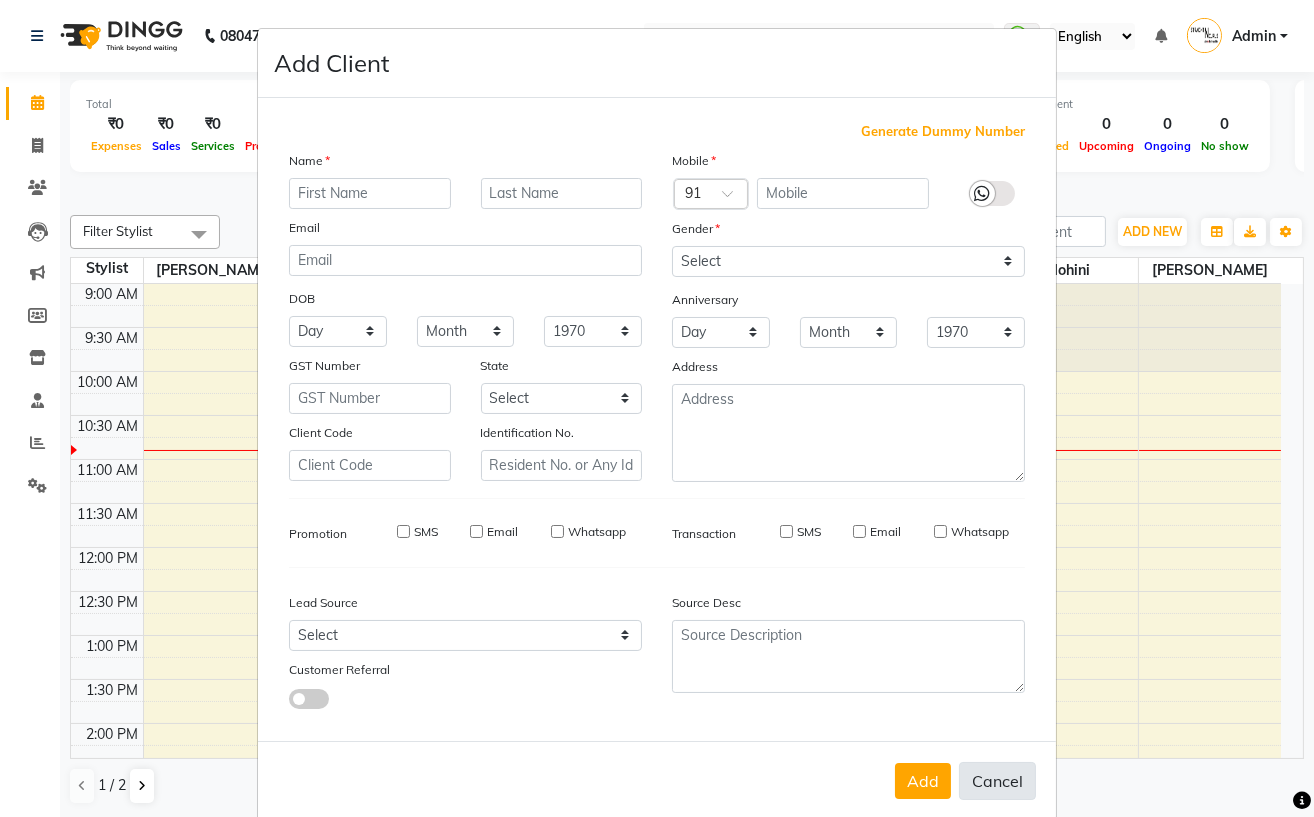 select 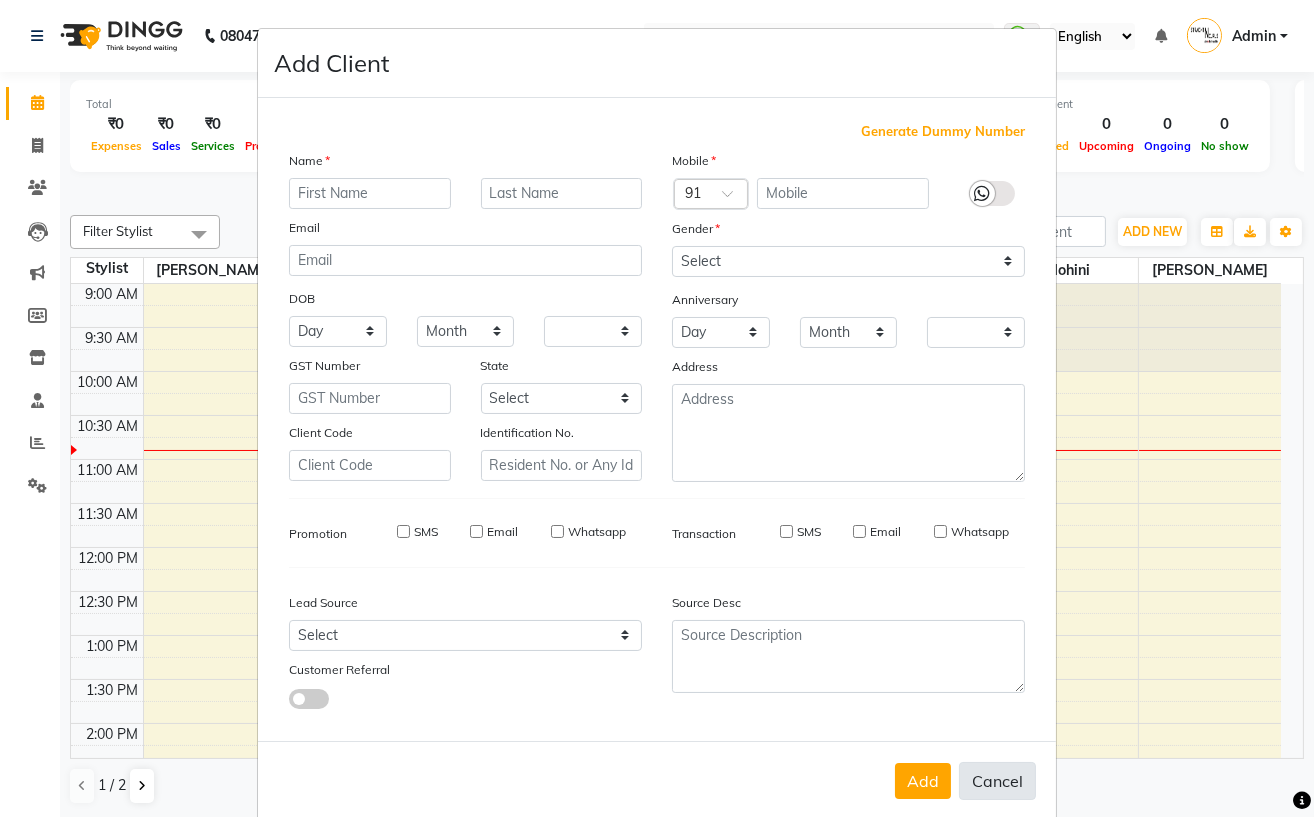 checkbox on "false" 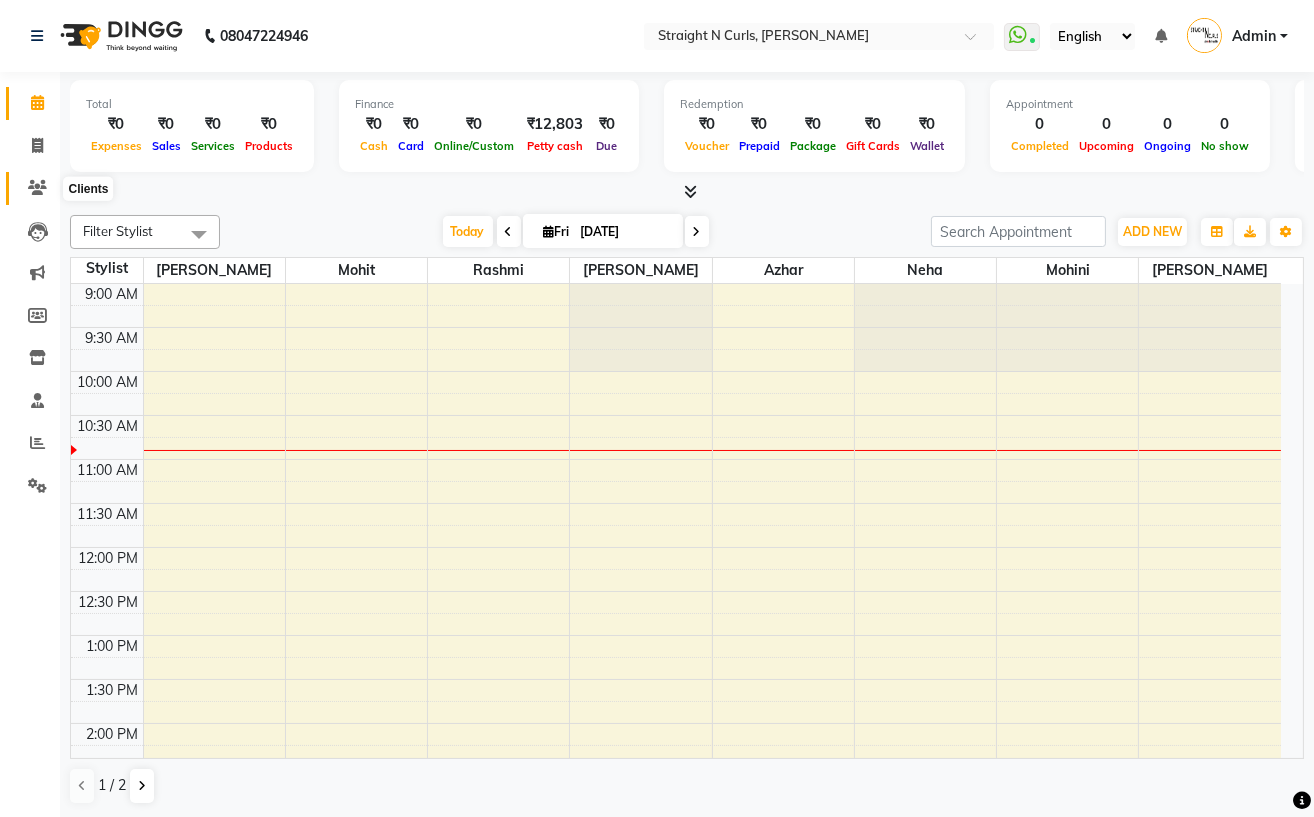 click 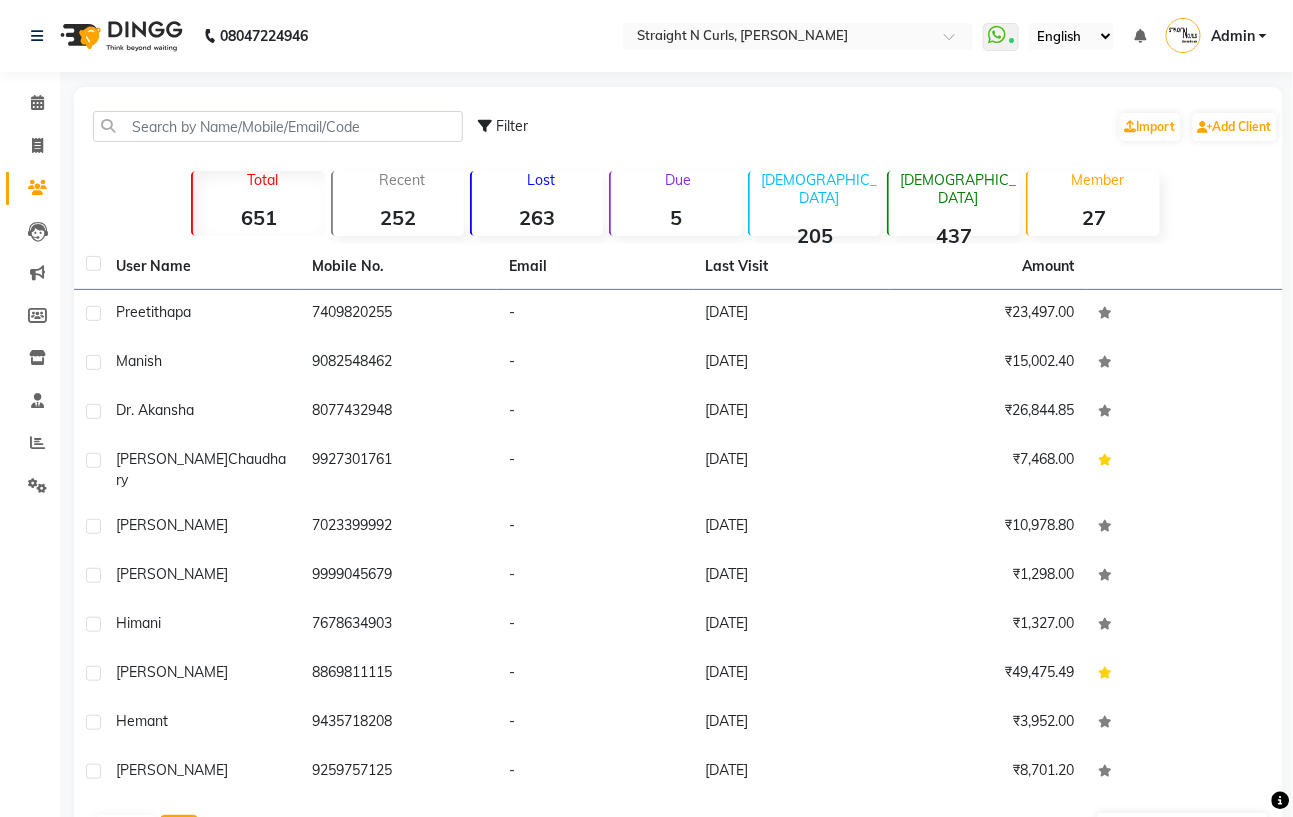 click on "Next" 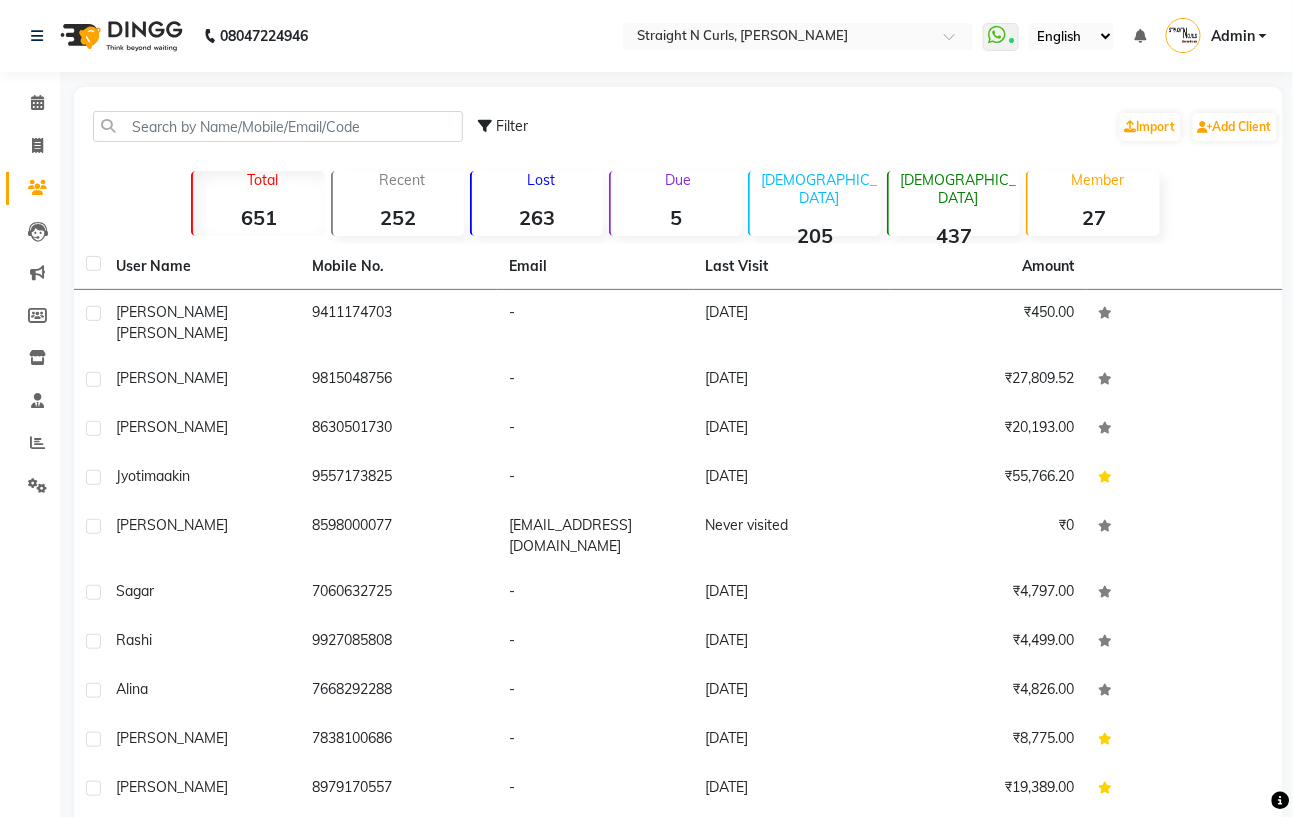click on "Next" 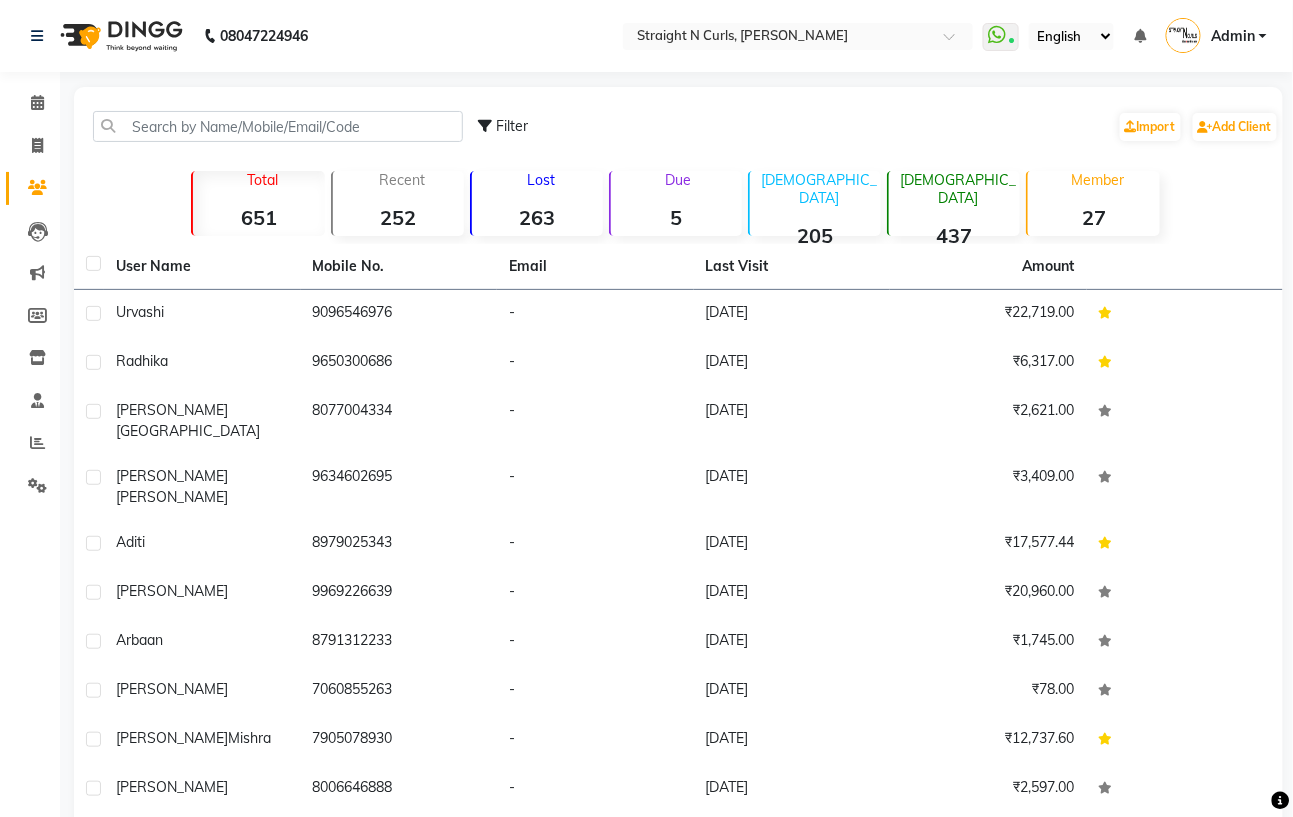 click on "Previous" 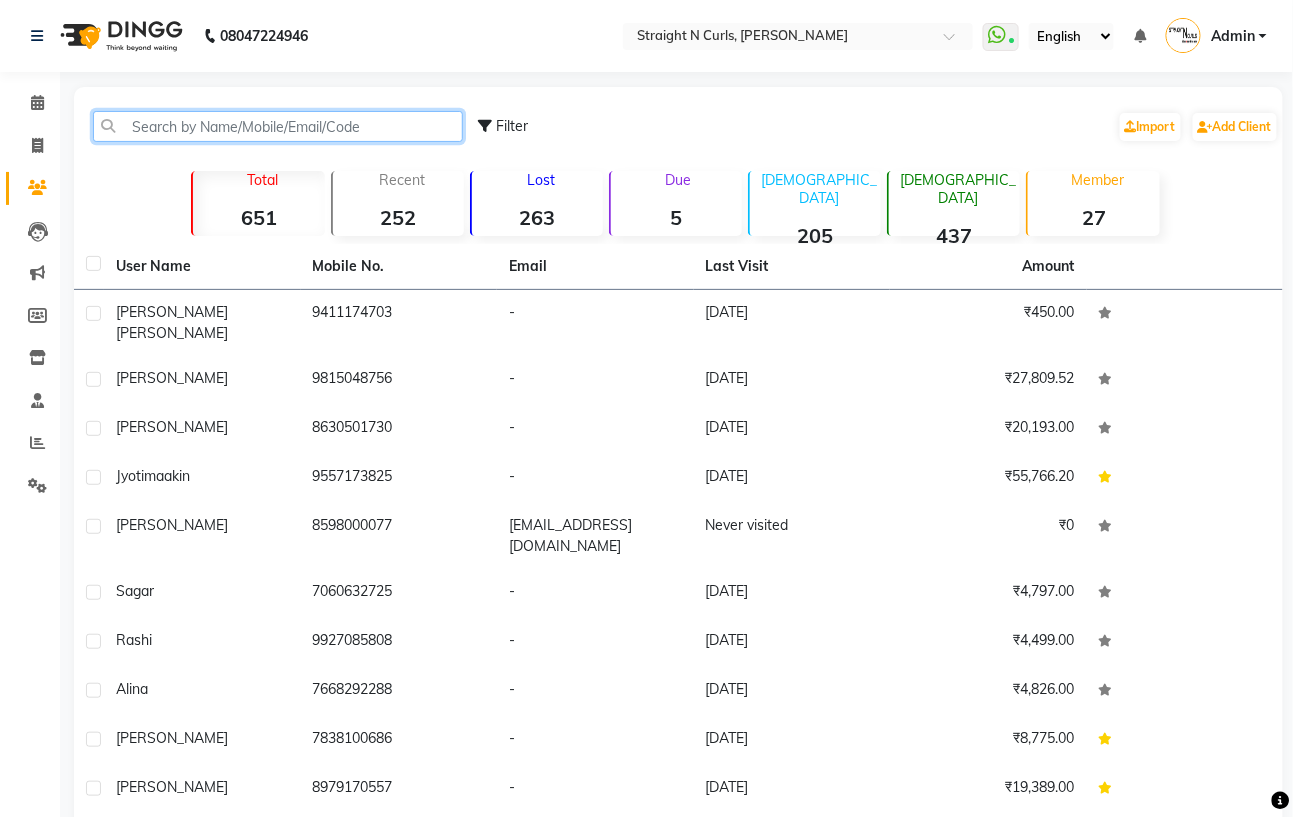 click 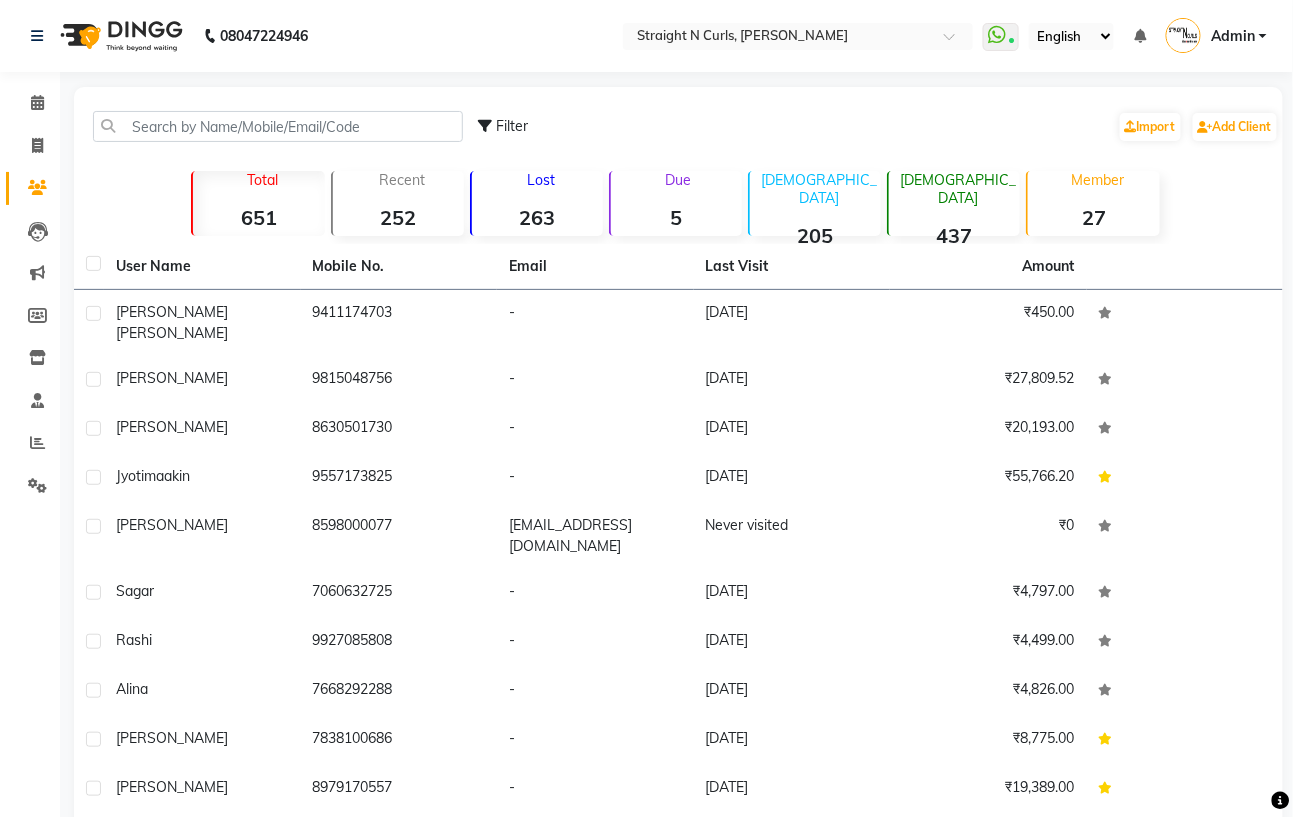 click on "Filter  Import   Add Client   Total  651  Recent  252  Lost  263  Due  5  Male  205  Female  437  Member  27 User Name Mobile No. Email Last Visit Amount kusum  pokhriyal   9411174703   -   09-07-2025   ₹450.00  kunwaljeet kaur     9815048756   -   09-07-2025   ₹27,809.52  sanya masson     8630501730   -   09-07-2025   ₹20,193.00  Jyoti  maakin   9557173825   -   09-07-2025   ₹55,766.20  Astha     8598000077   Straighncurls@gmail.com   Never visited   ₹0  sagar     7060632725   -   08-07-2025   ₹4,797.00  rashi     9927085808   -   07-07-2025   ₹4,499.00  Alina     7668292288   -   07-07-2025   ₹4,826.00  Rinki     7838100686   -   07-07-2025   ₹8,775.00  Shrishti     8979170557   -   06-07-2025   ₹19,389.00   Previous   Next   10   50   100" 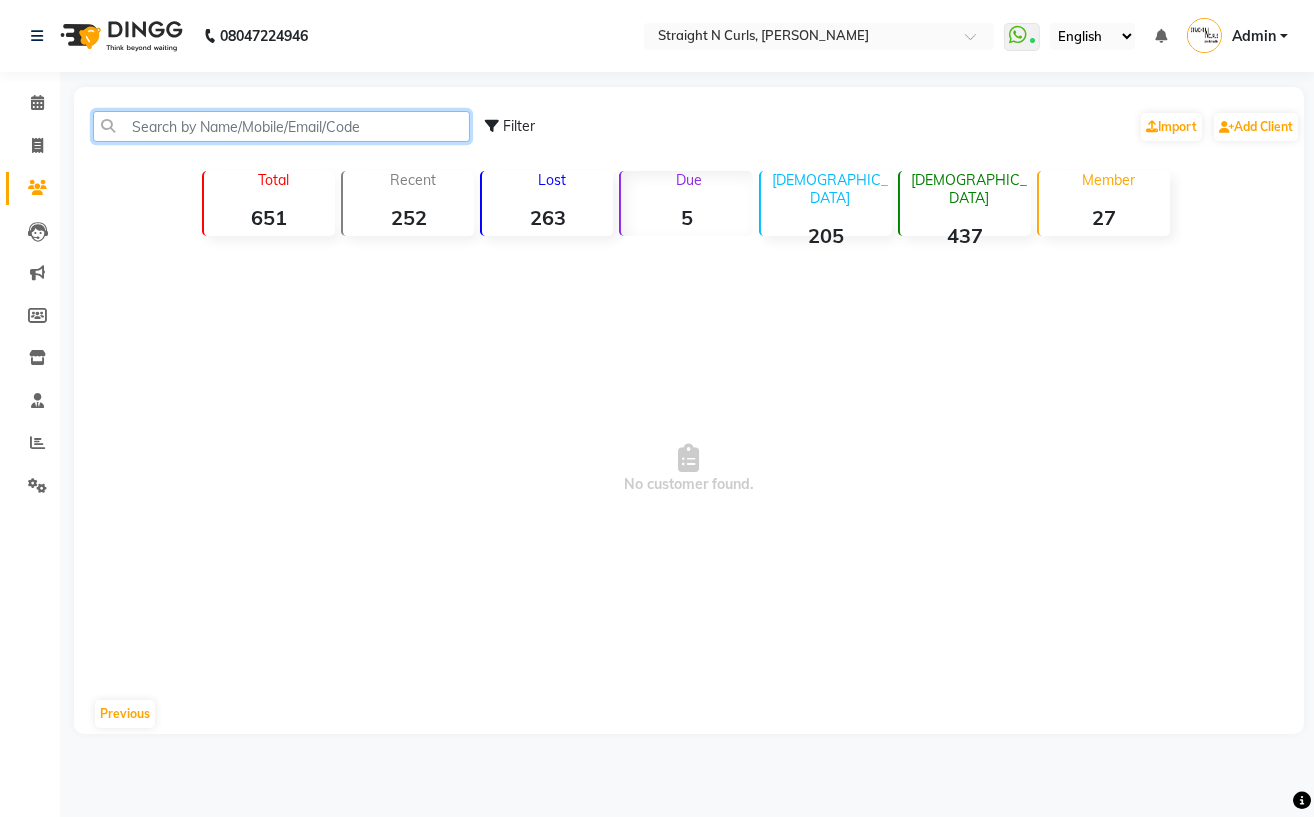 click 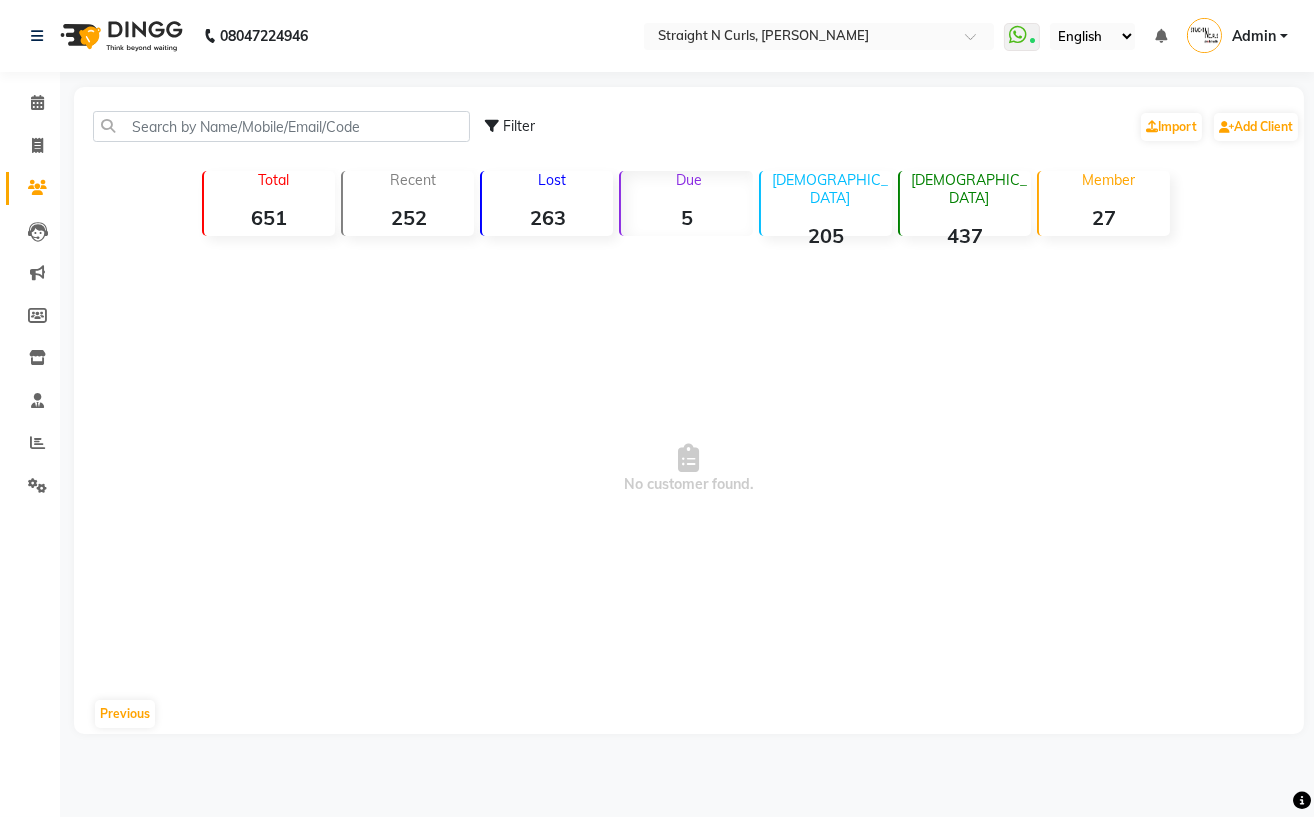 click on "Total  651" 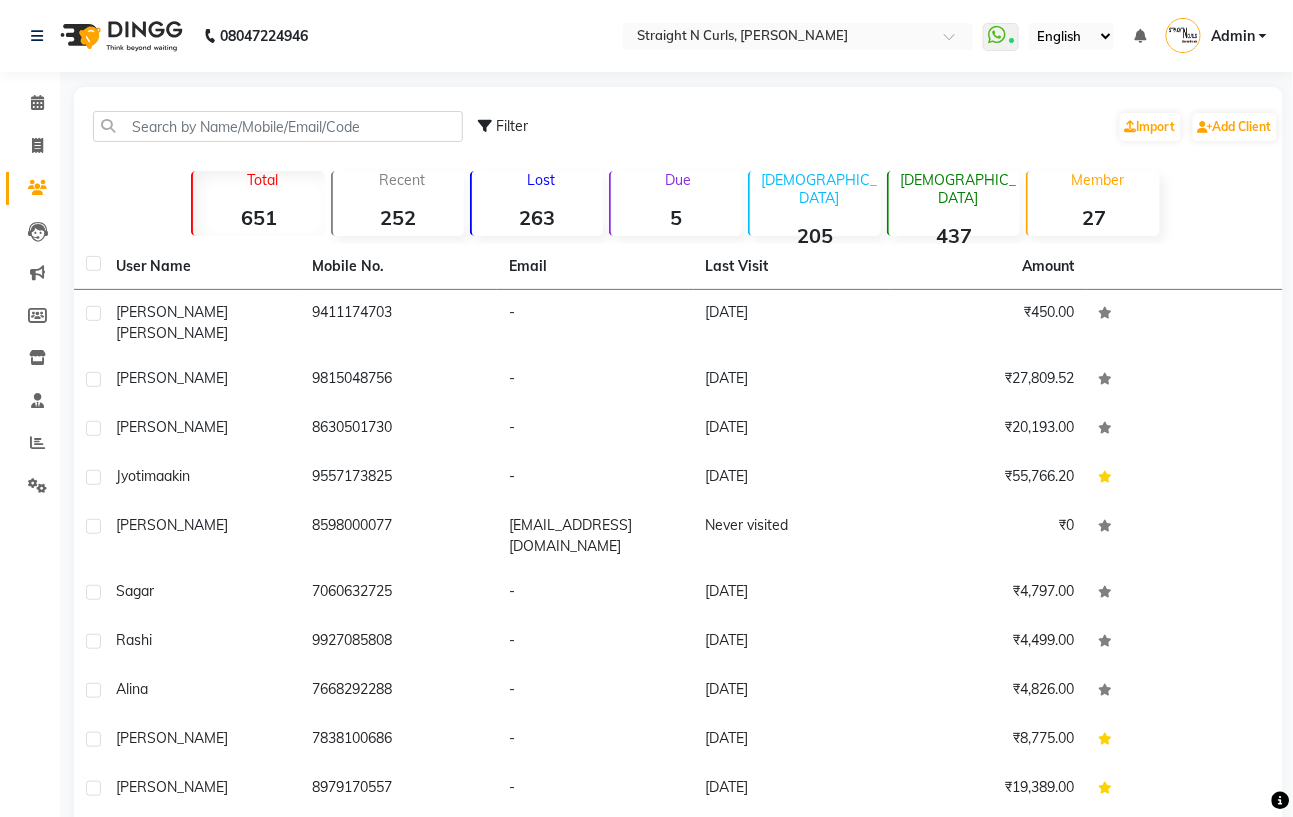 click on "Due  5" 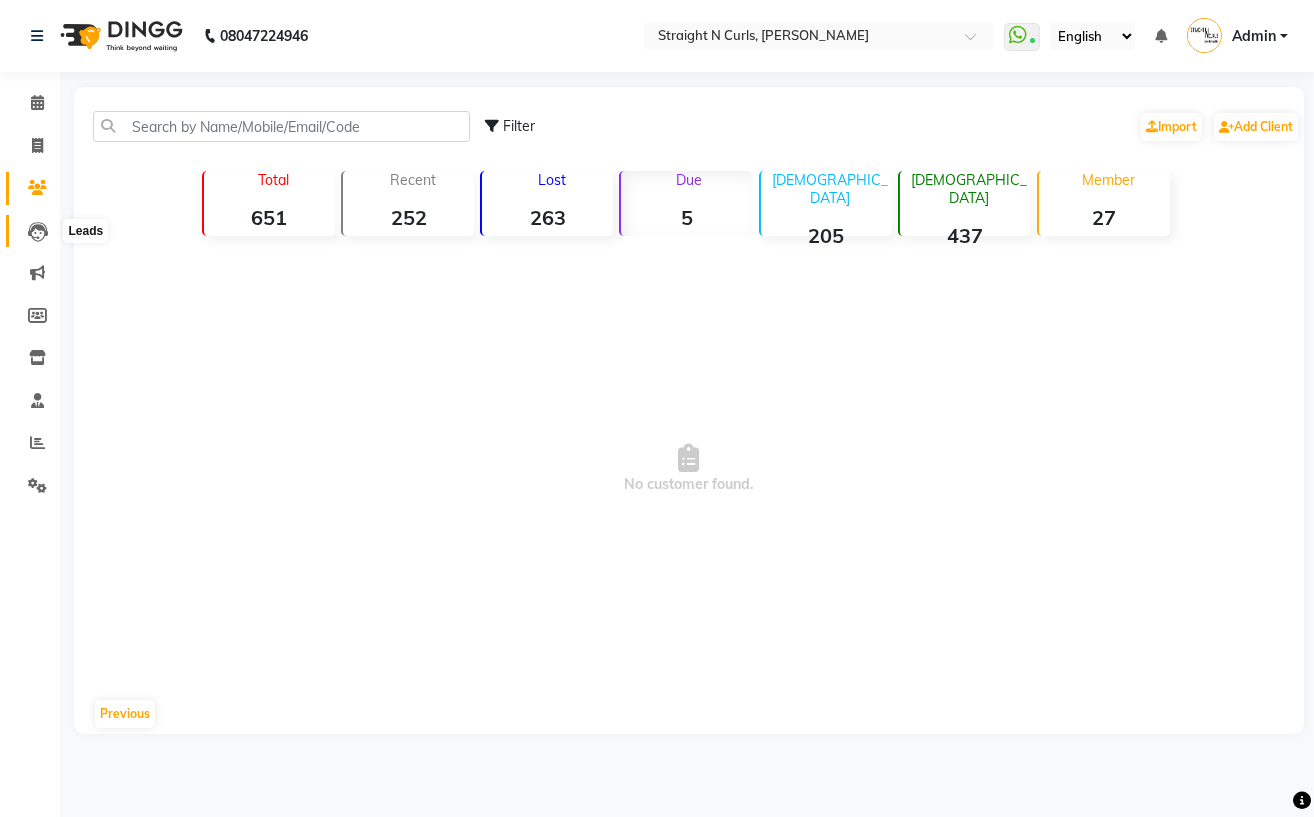 click 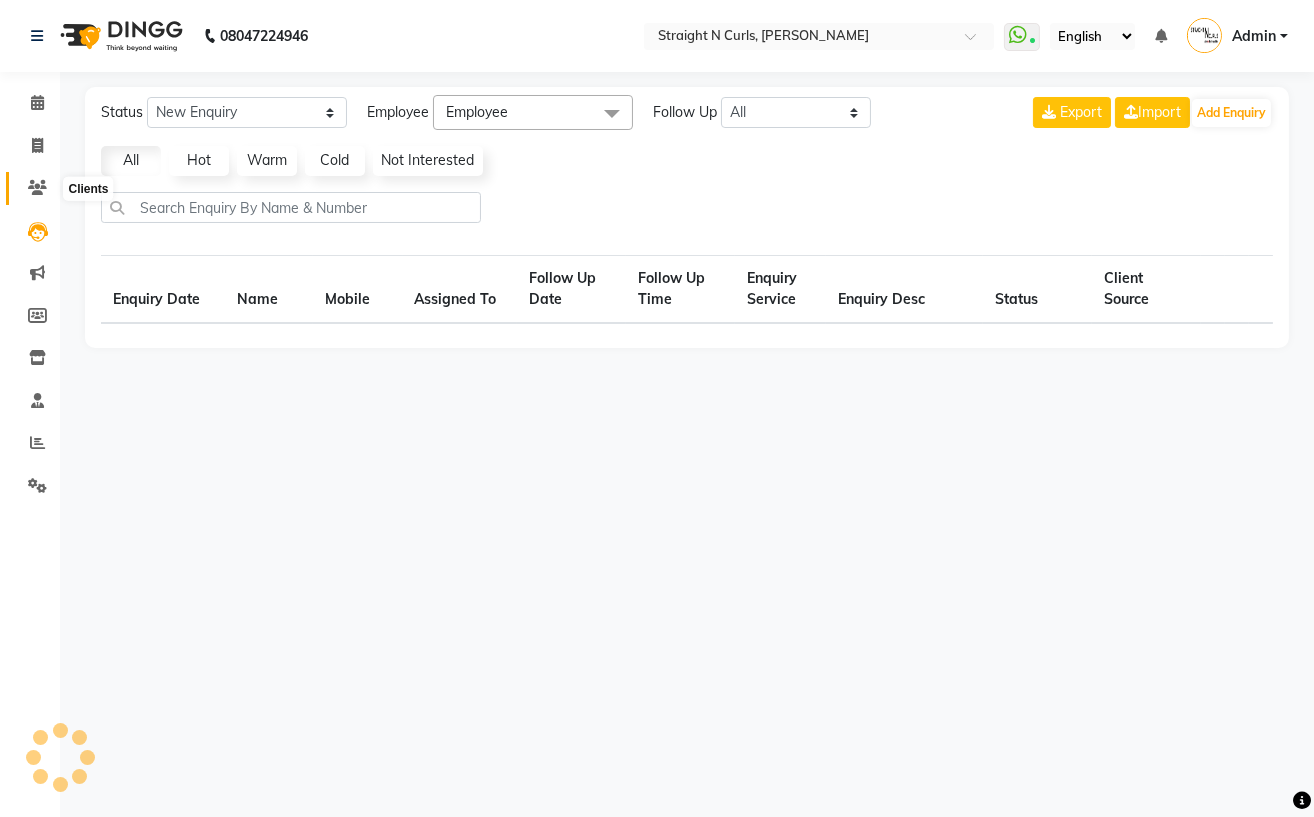 click 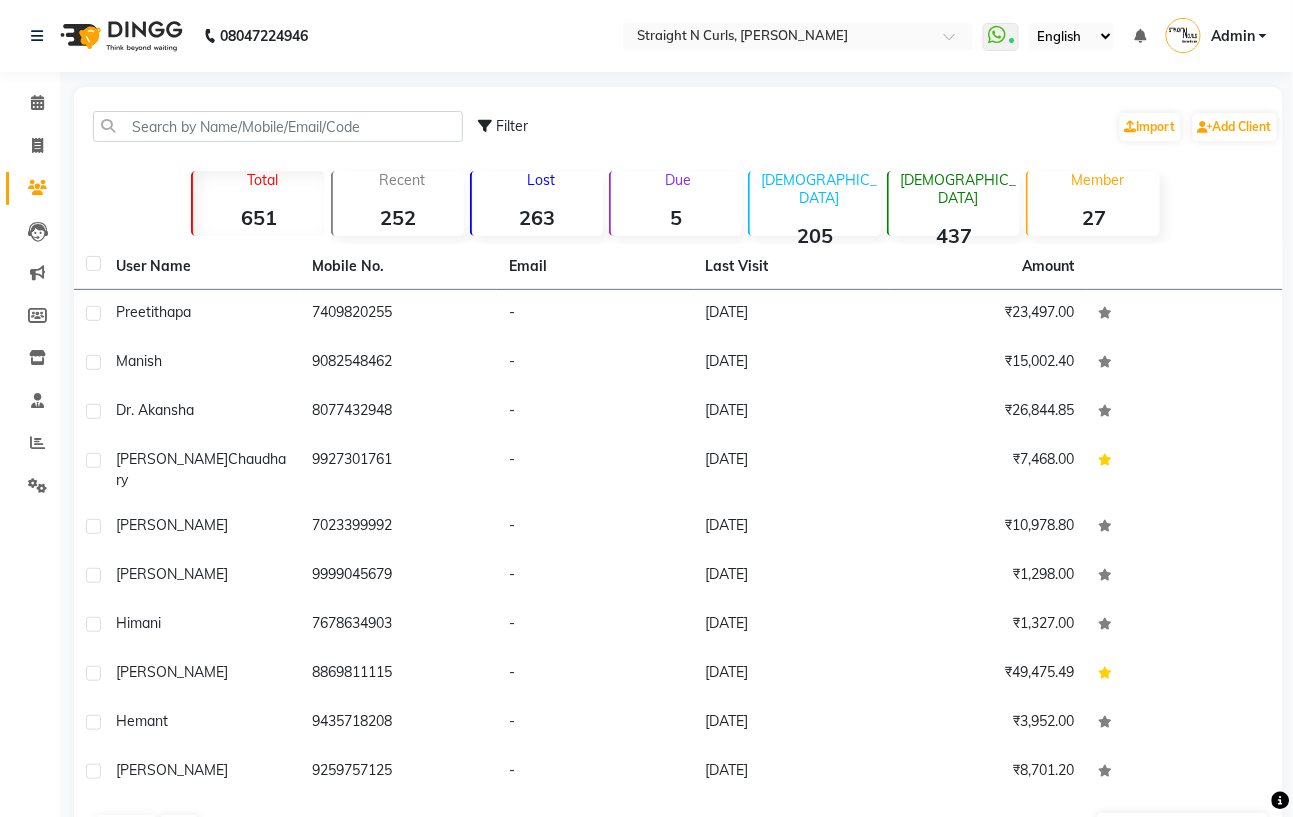 click on "Due  5" 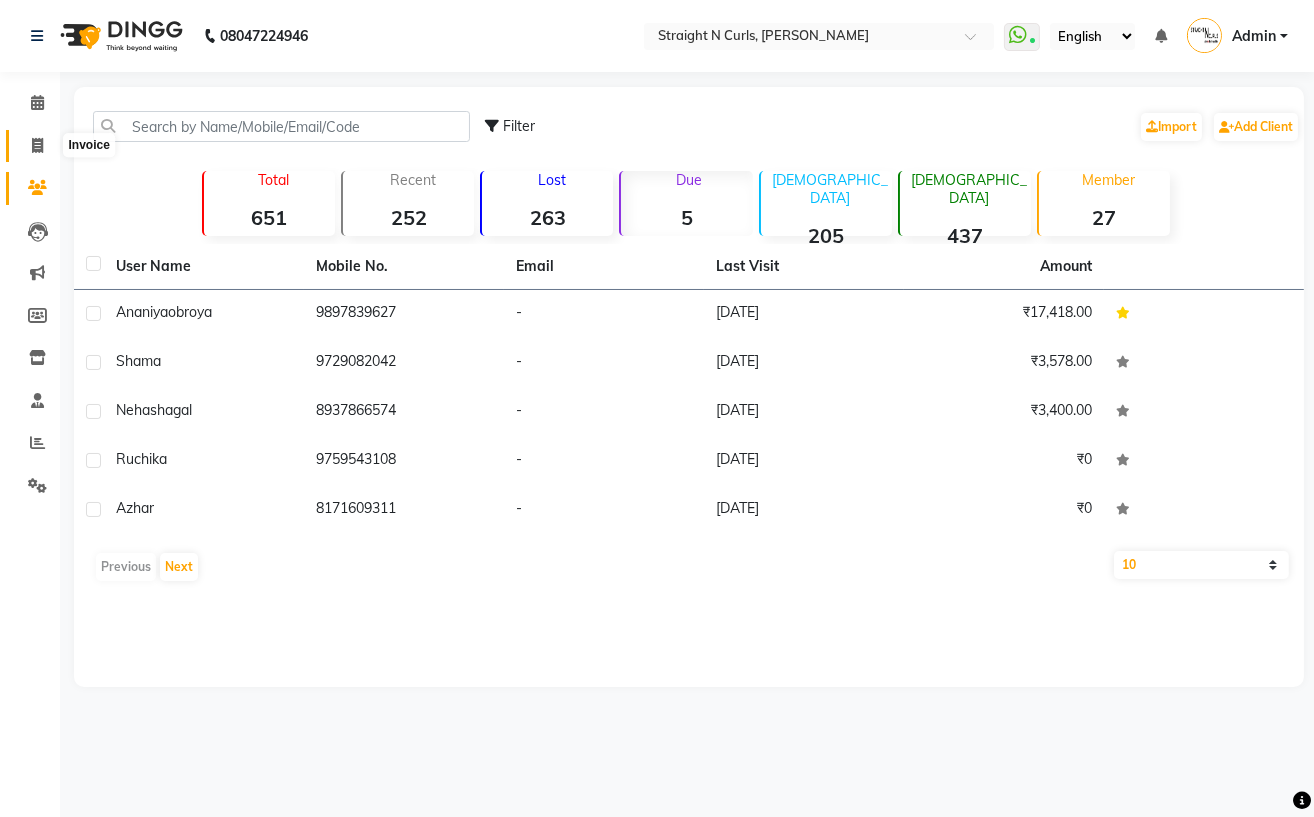 click 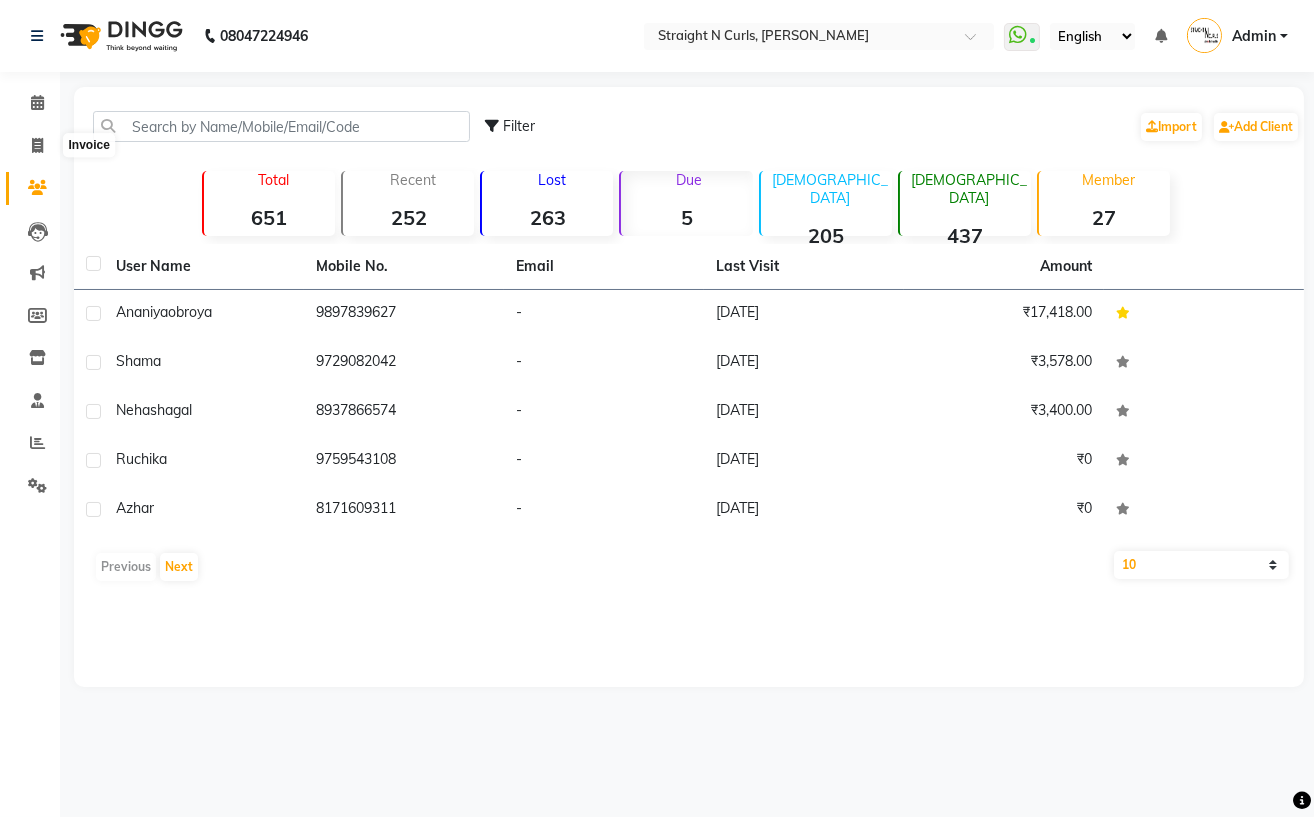 select on "service" 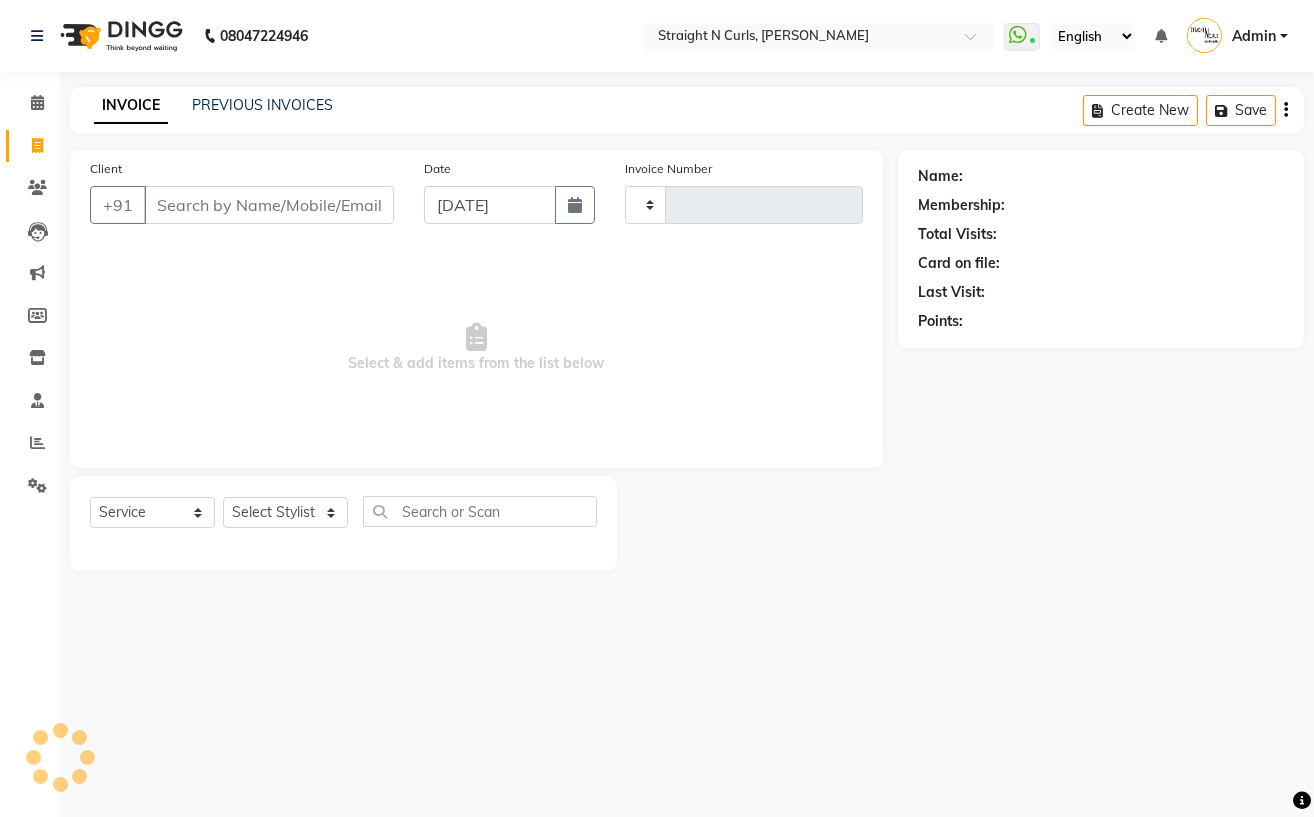 type on "0671" 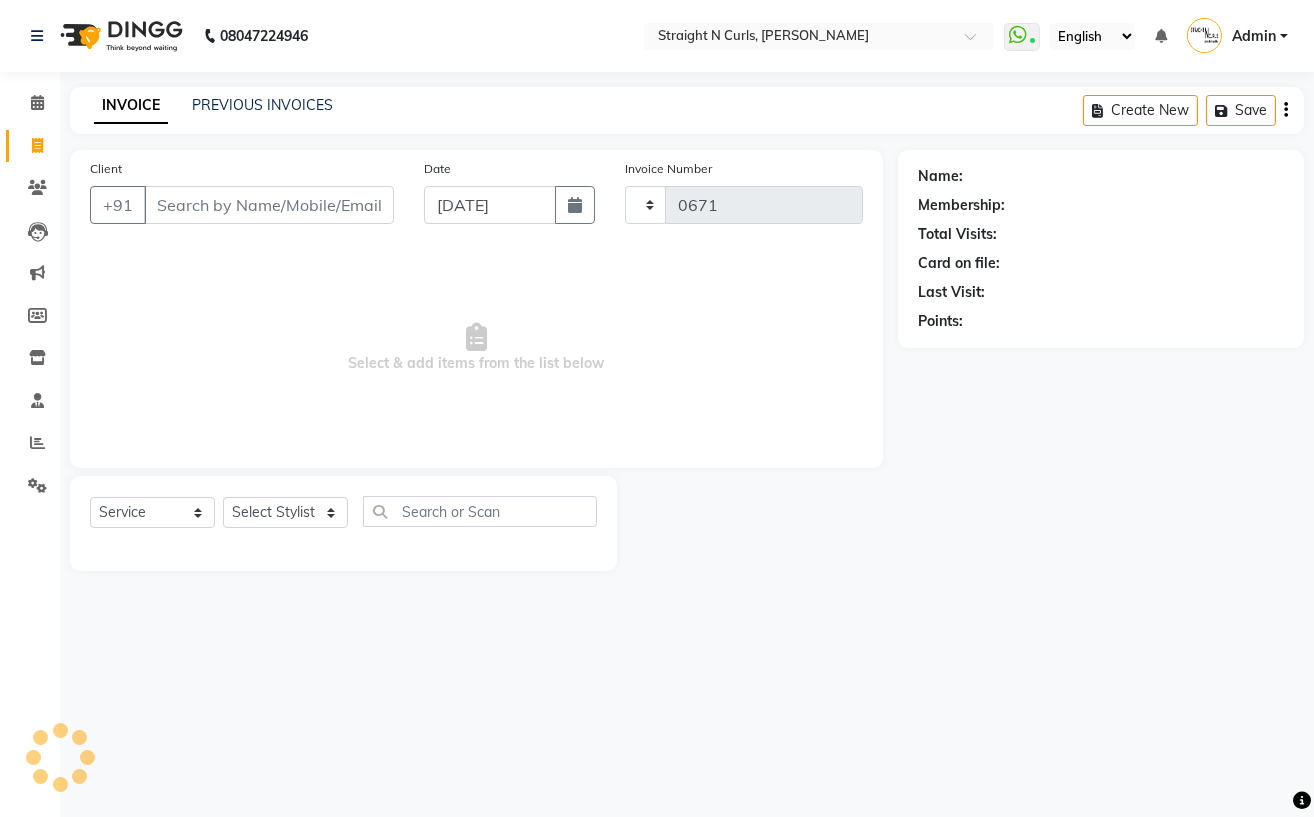select on "7039" 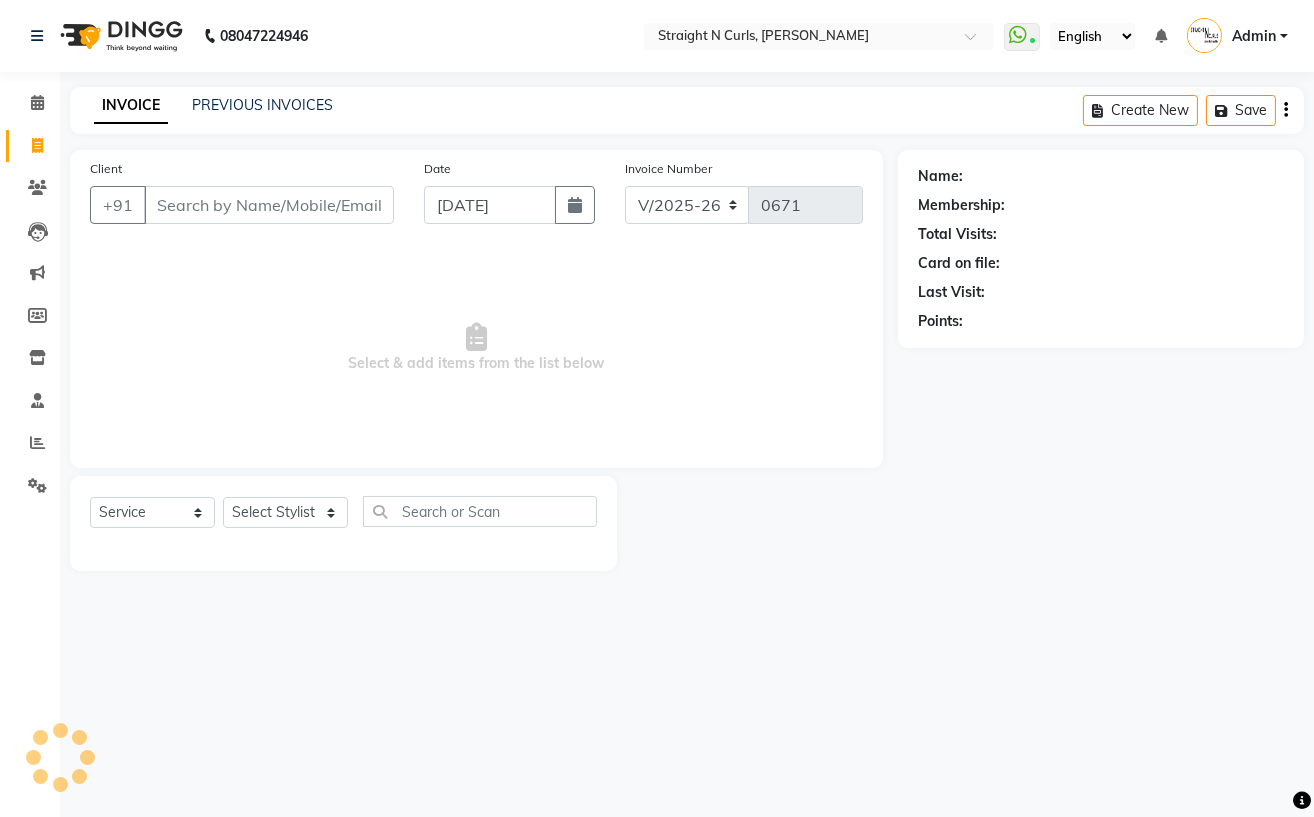 click on "Client" at bounding box center (269, 205) 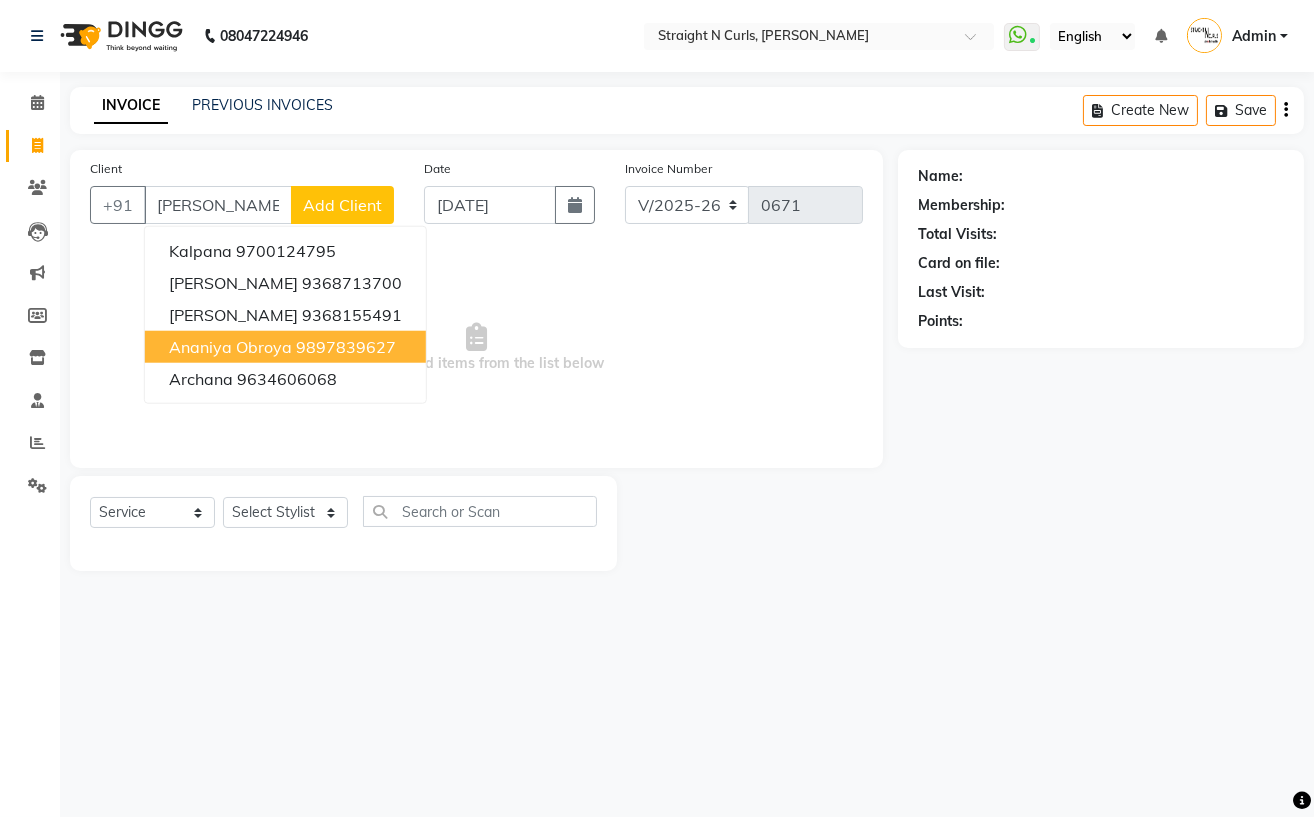 click on "9897839627" at bounding box center (346, 347) 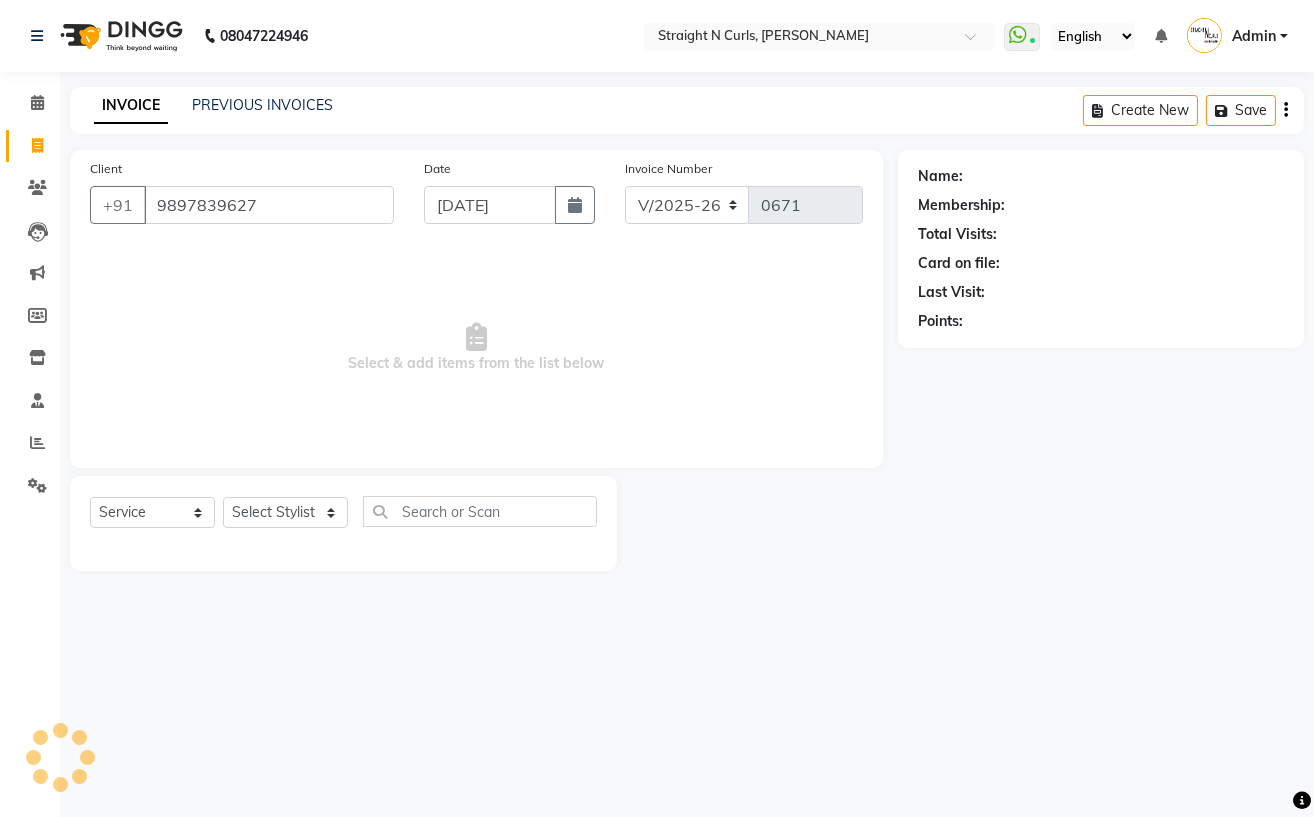 type on "9897839627" 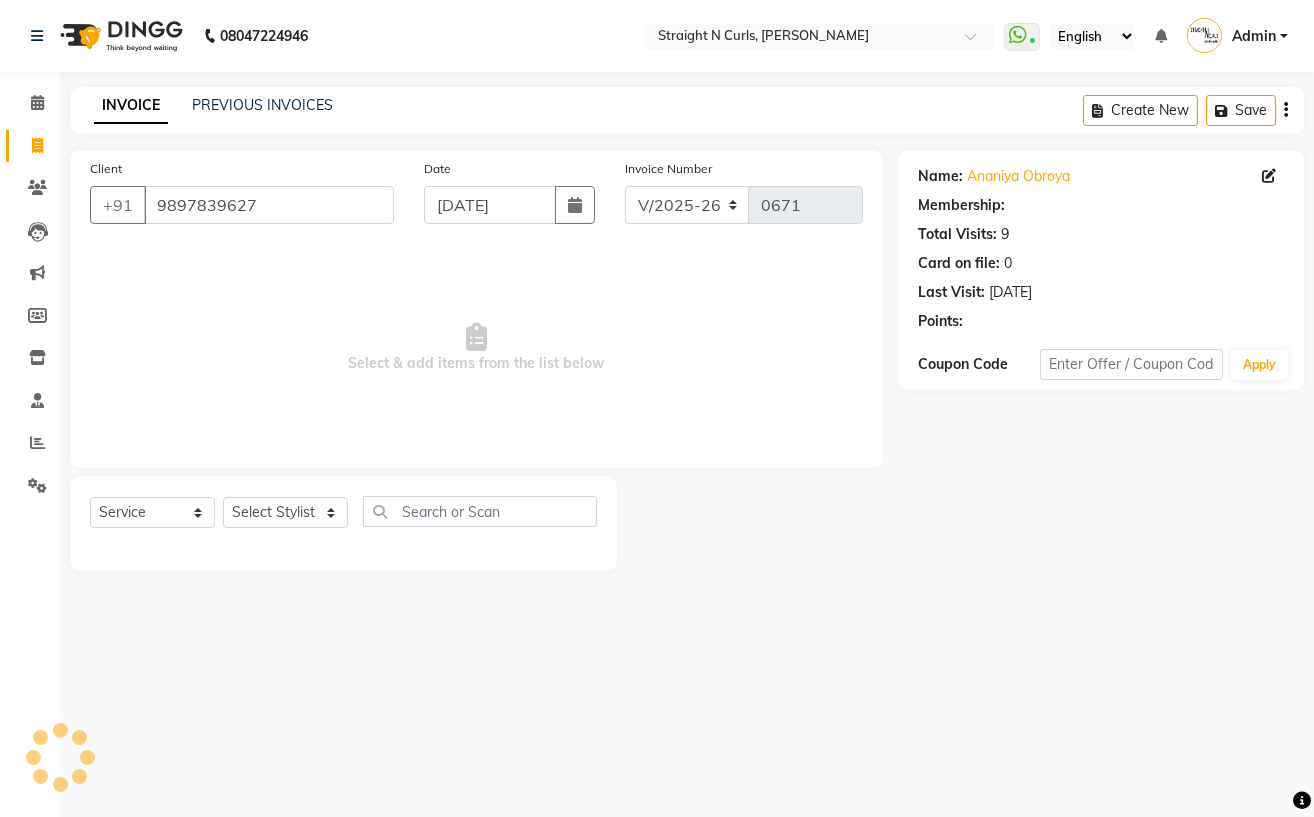 select on "1: Object" 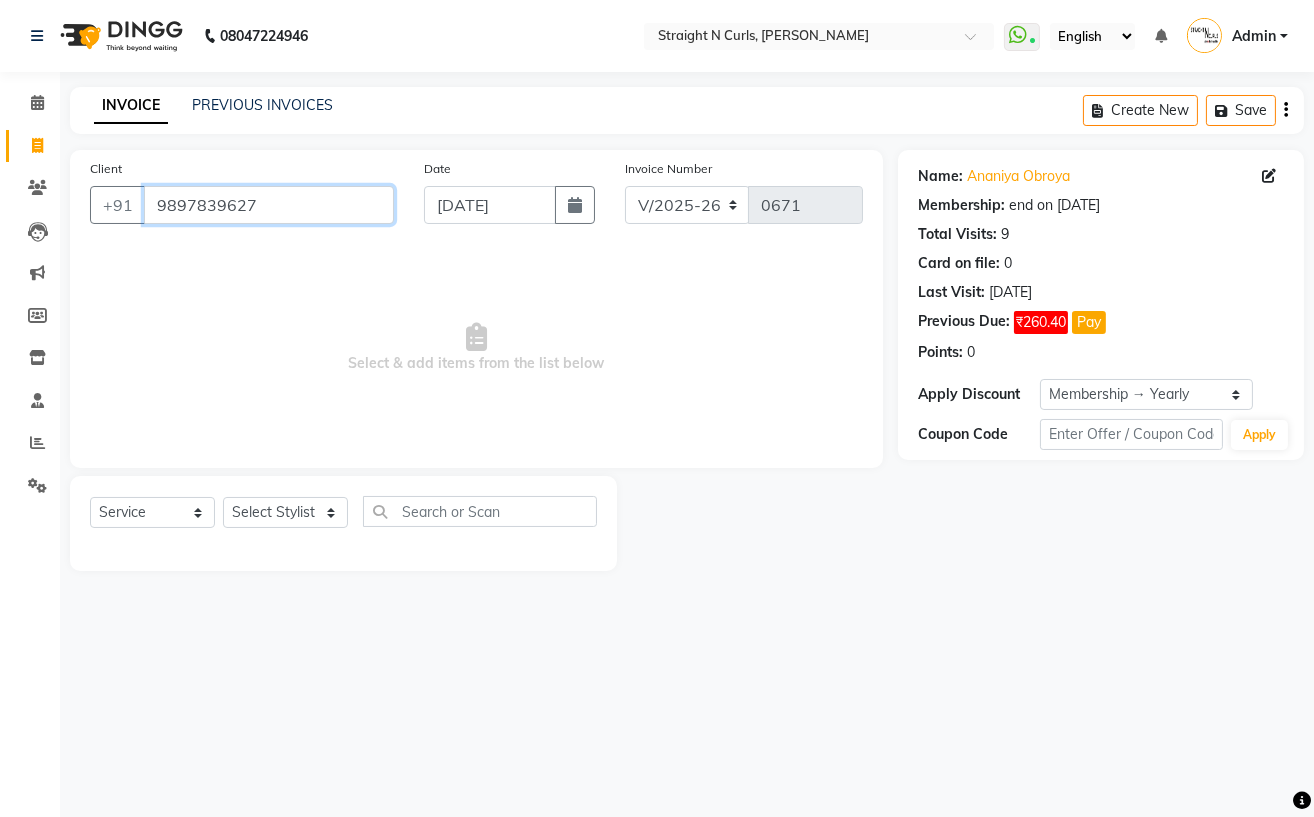 click on "9897839627" at bounding box center (269, 205) 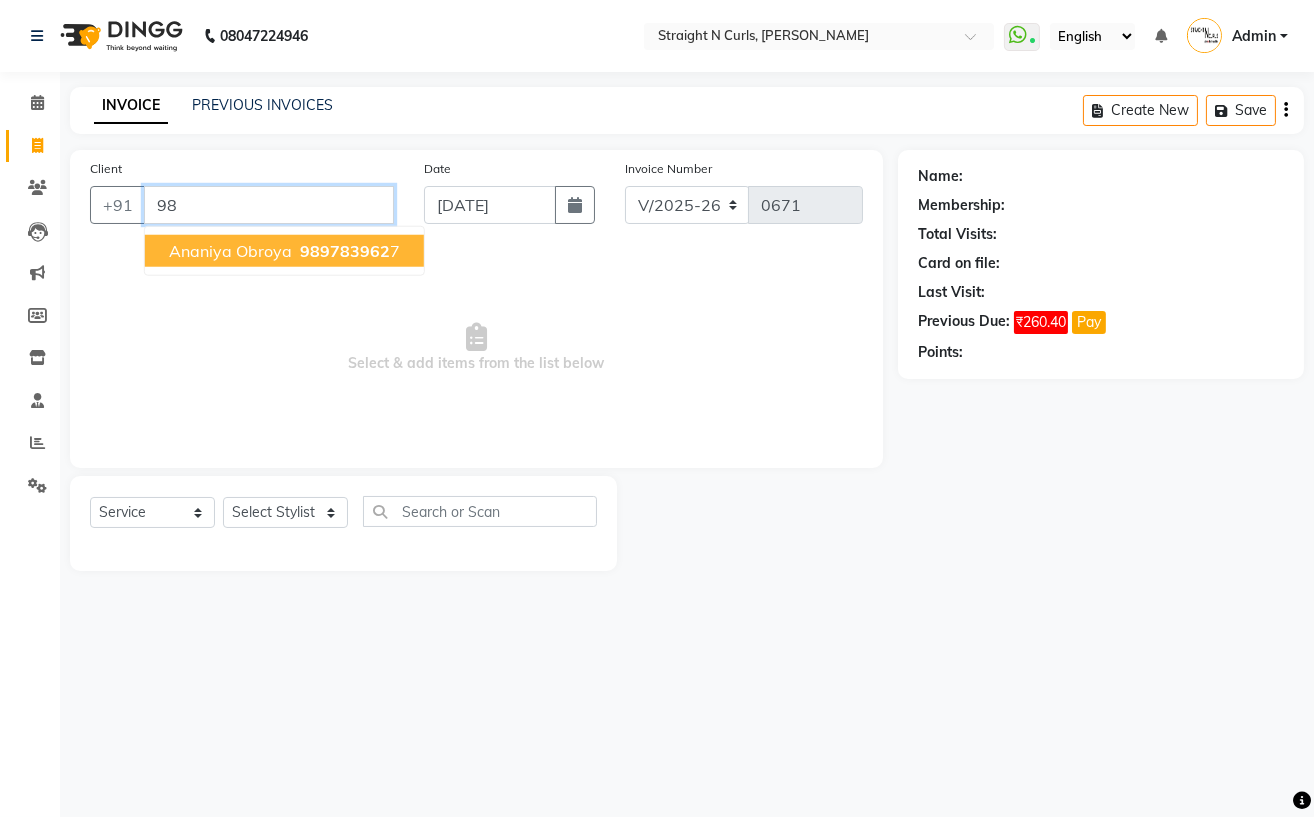 type on "9" 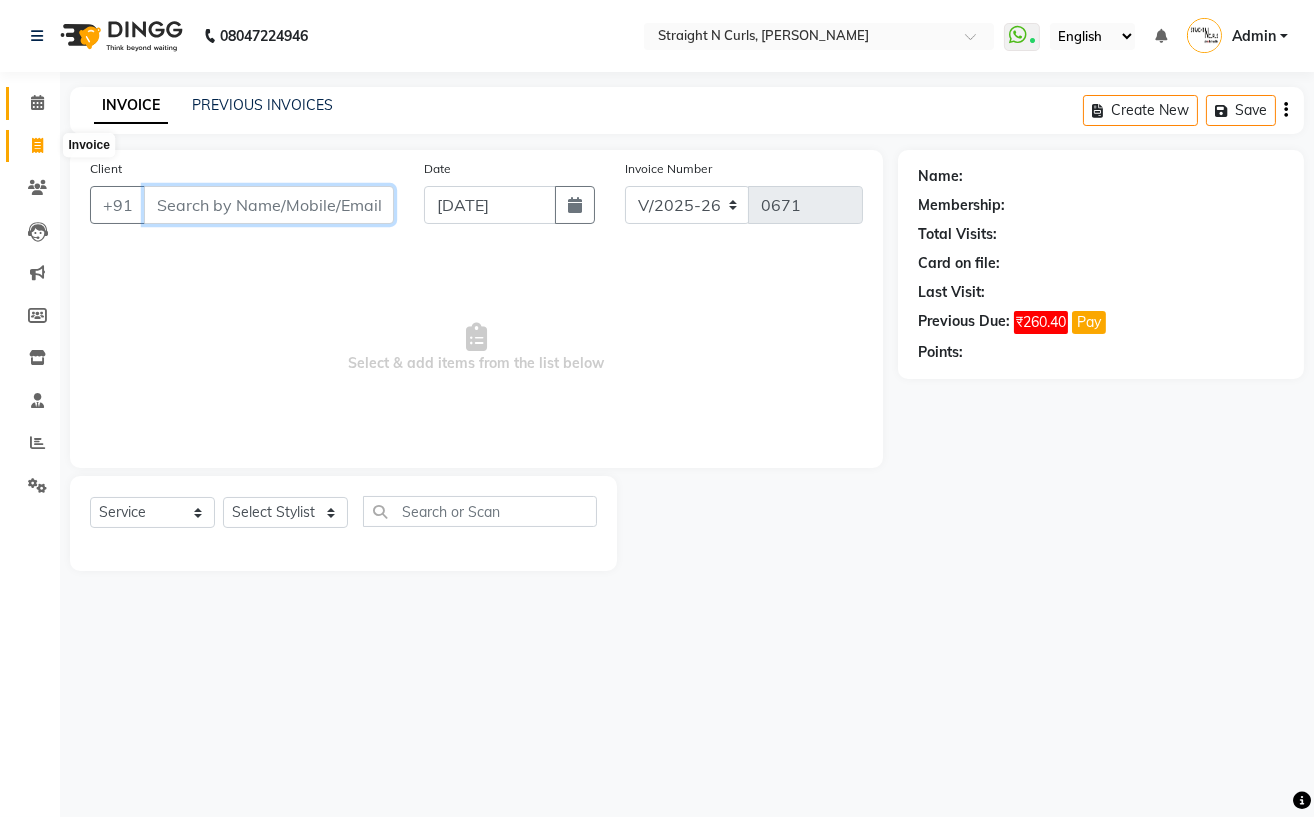 type 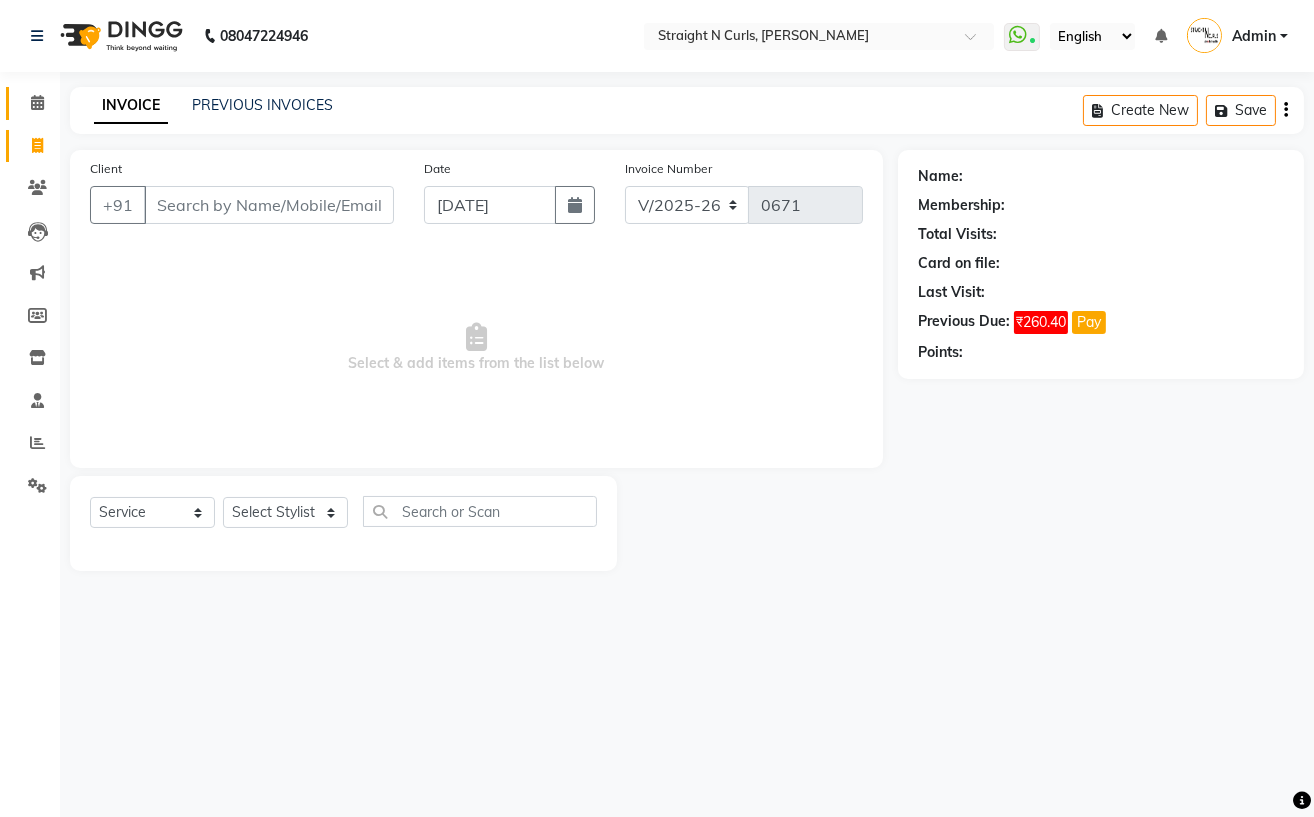 click on "Calendar" 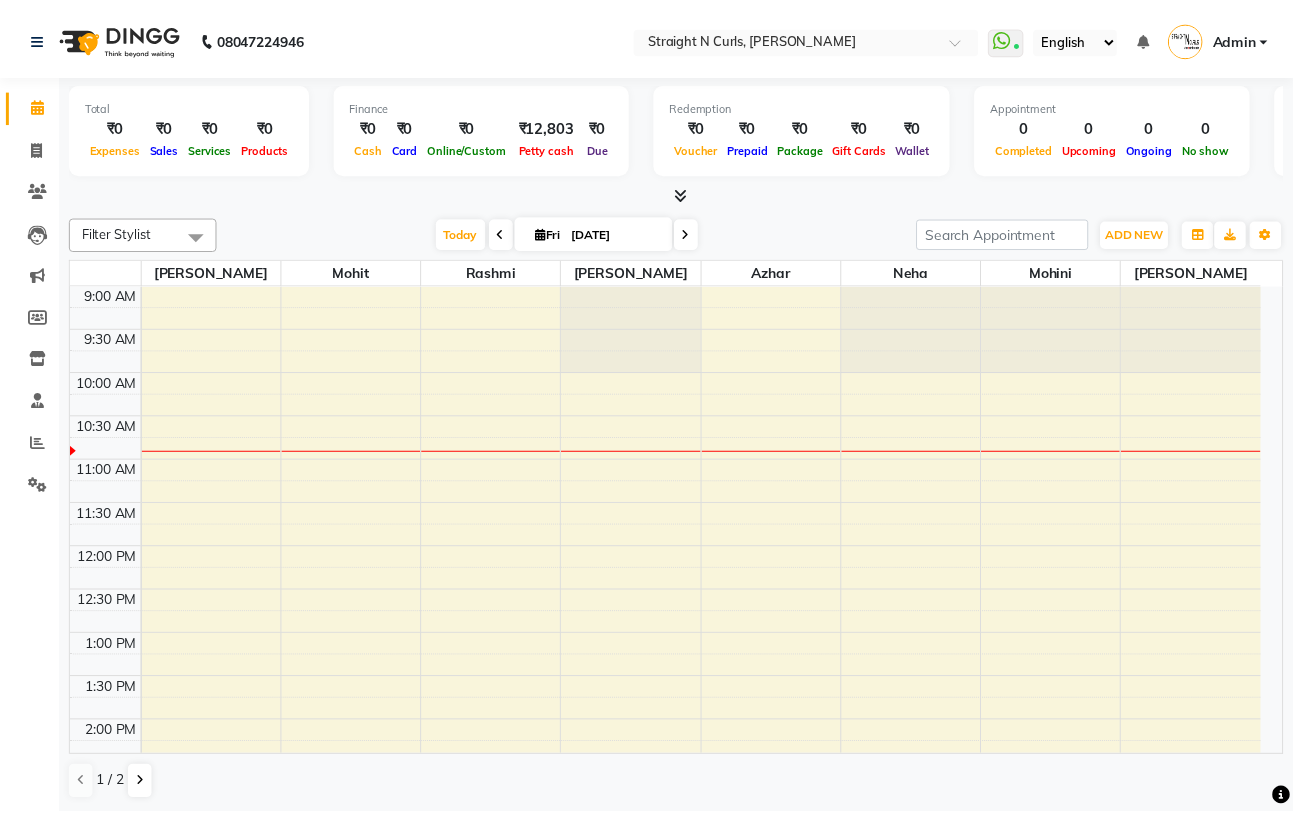 scroll, scrollTop: 0, scrollLeft: 0, axis: both 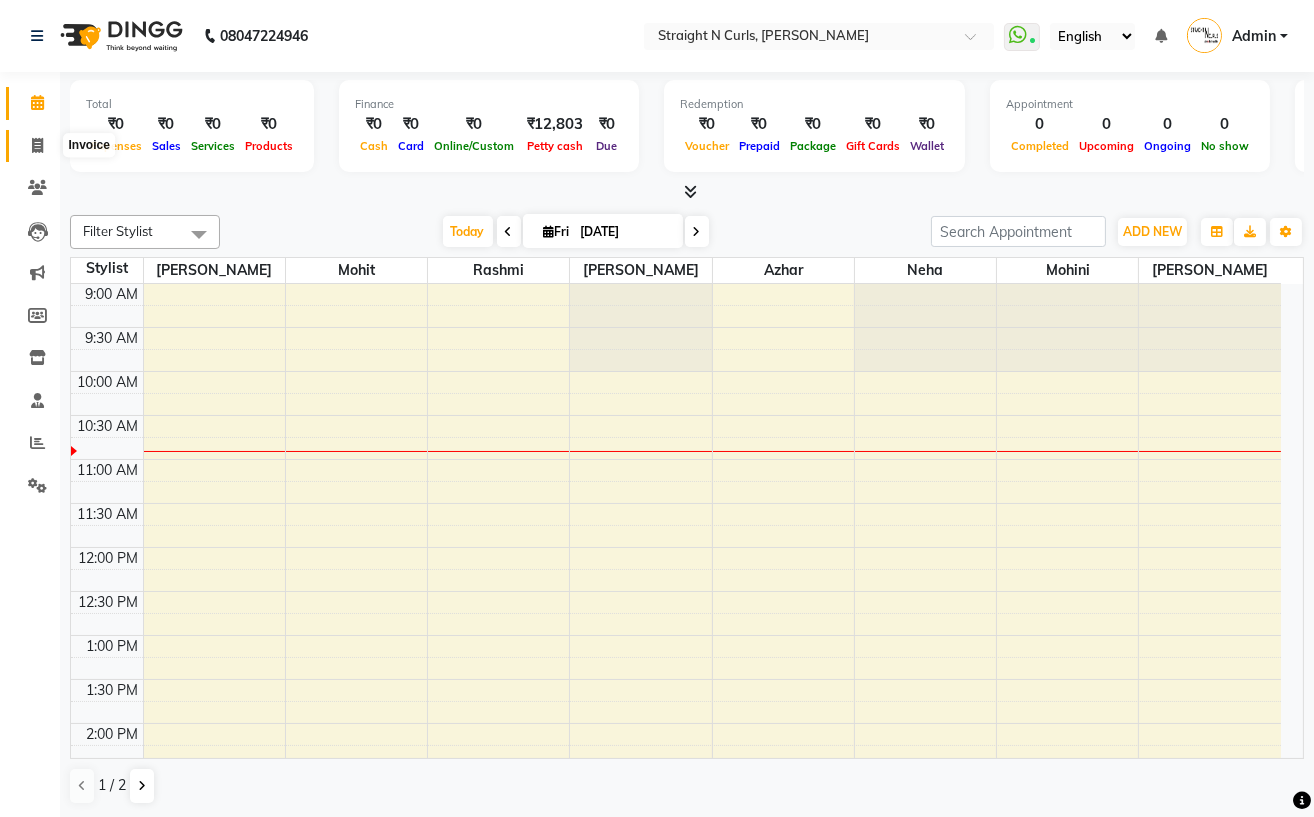 click 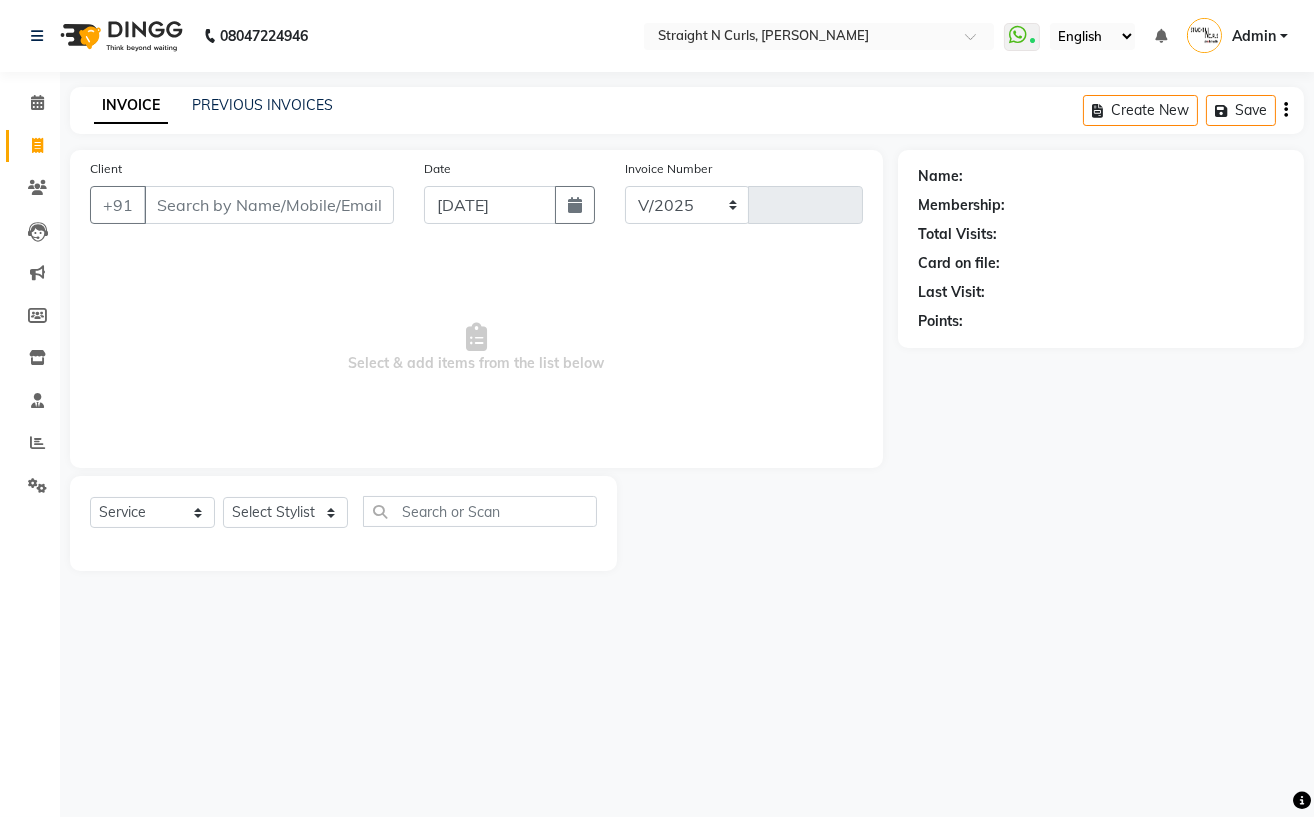 select on "7039" 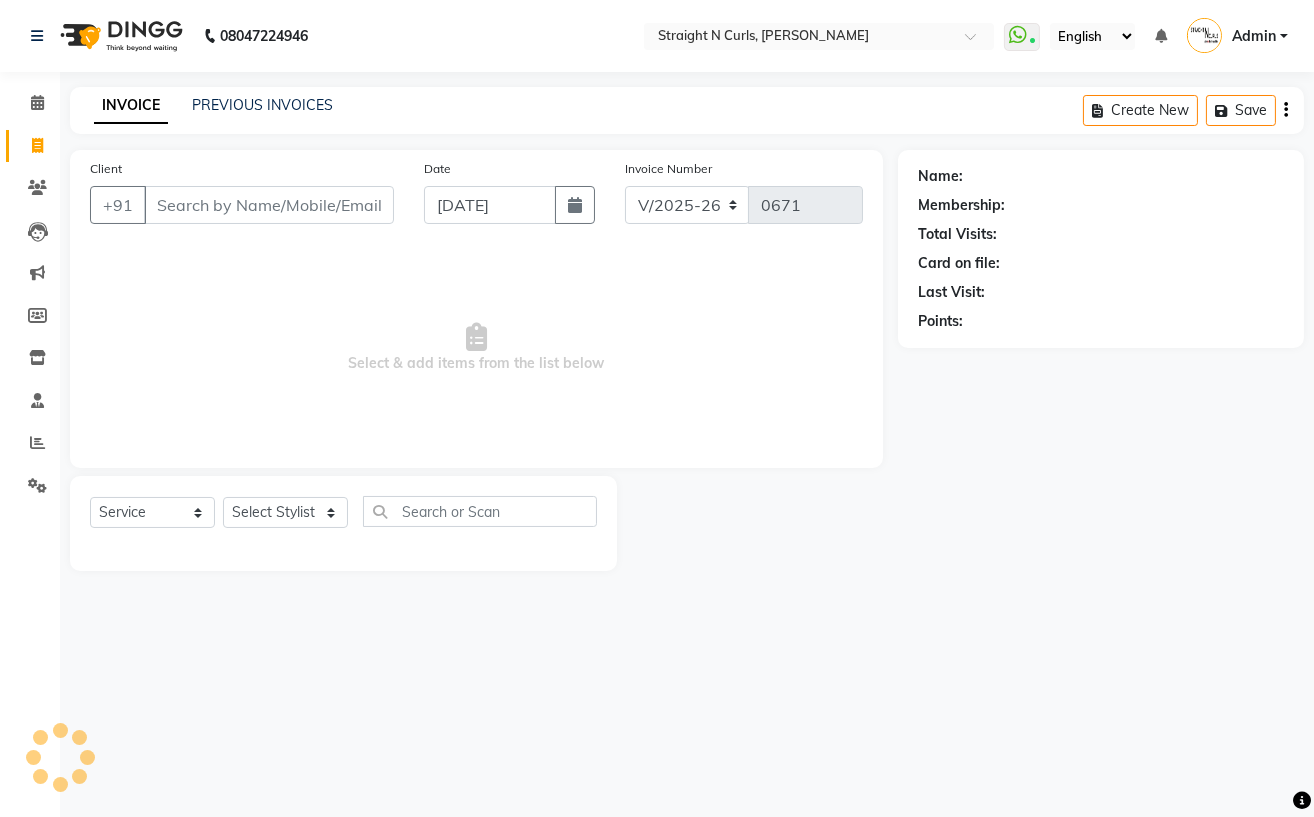 click on "Client" at bounding box center (269, 205) 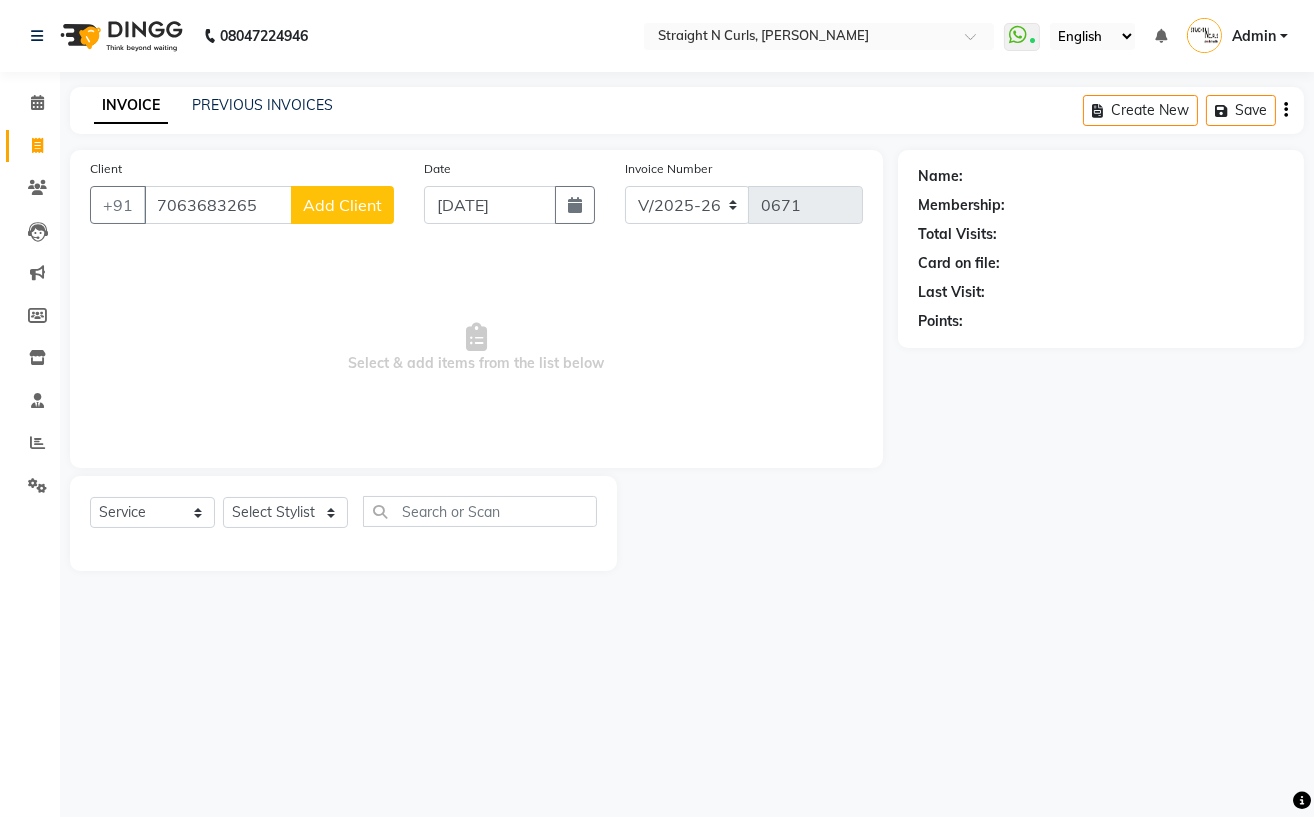 type on "7063683265" 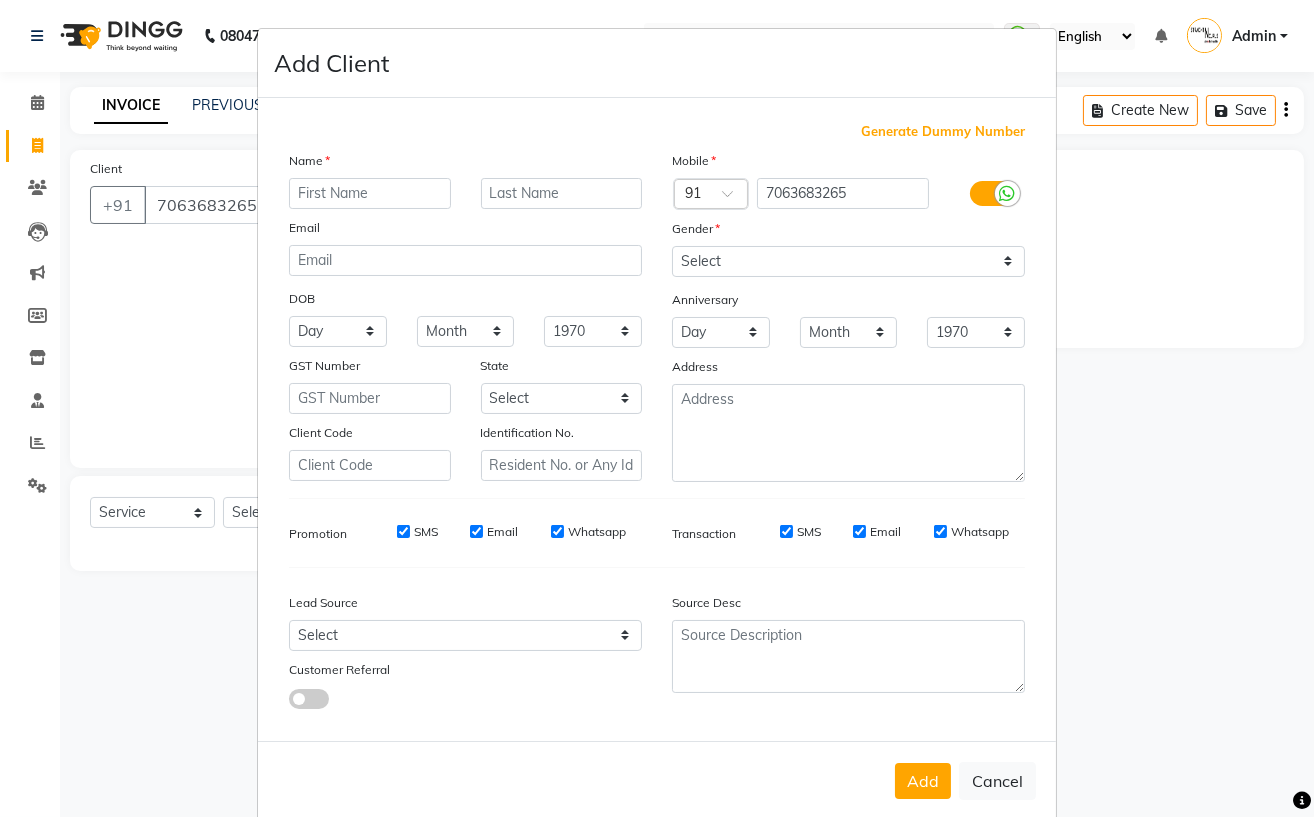 click on "Cancel" at bounding box center [997, 781] 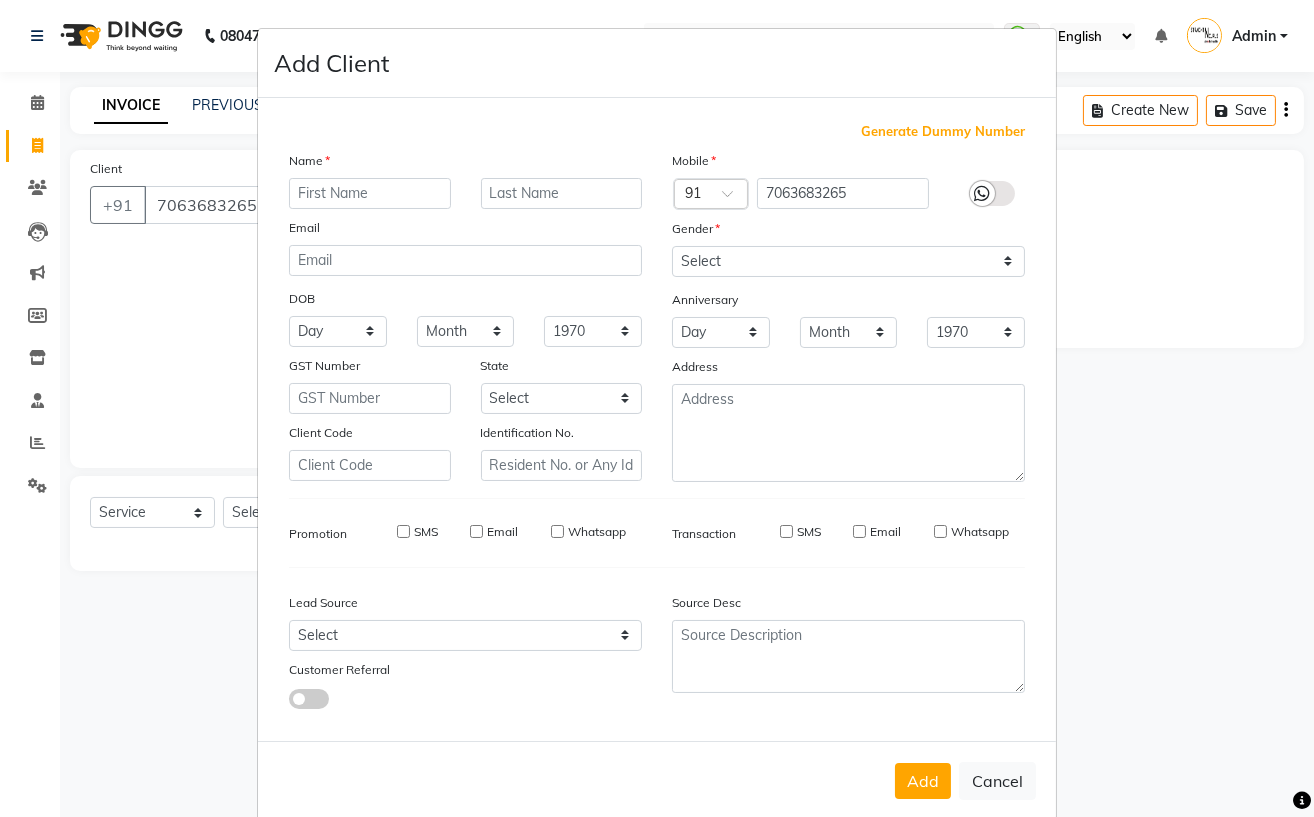 select 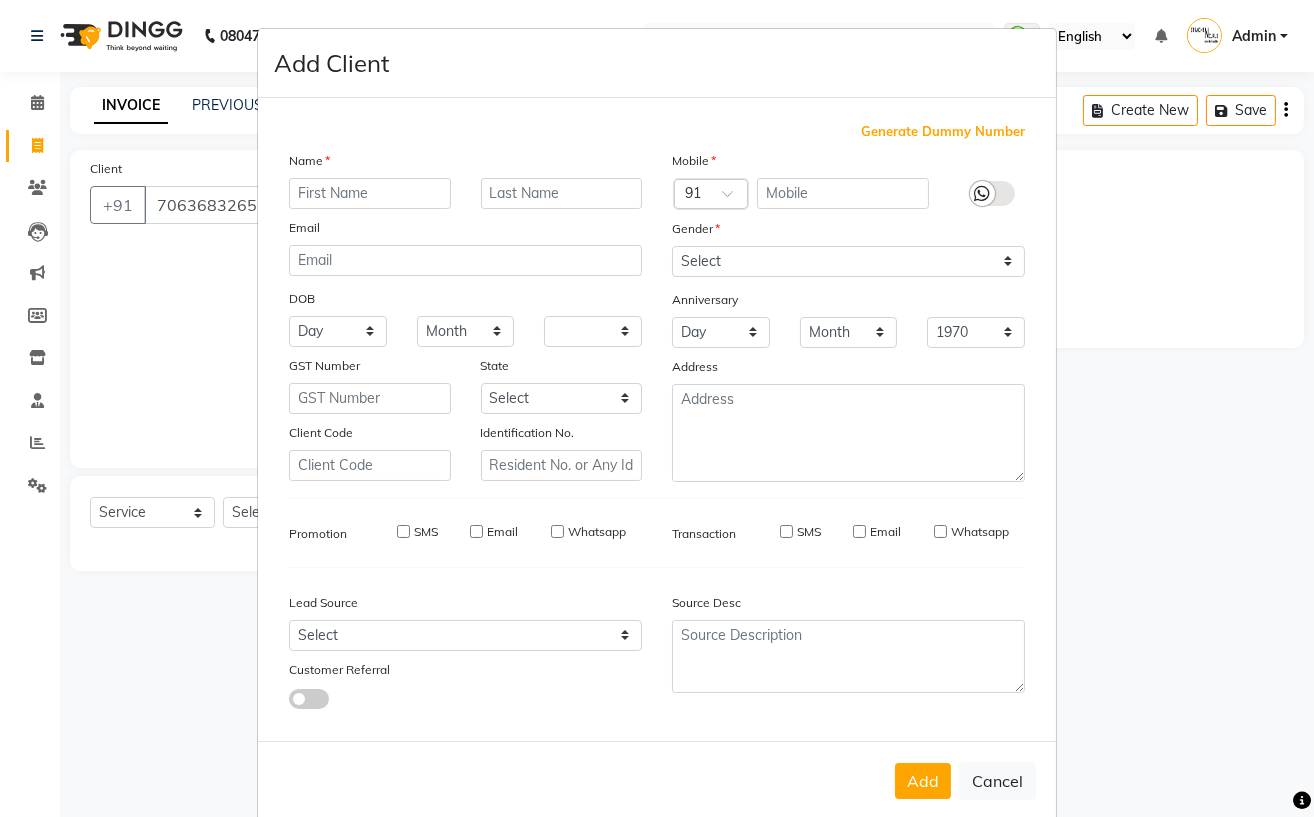 select 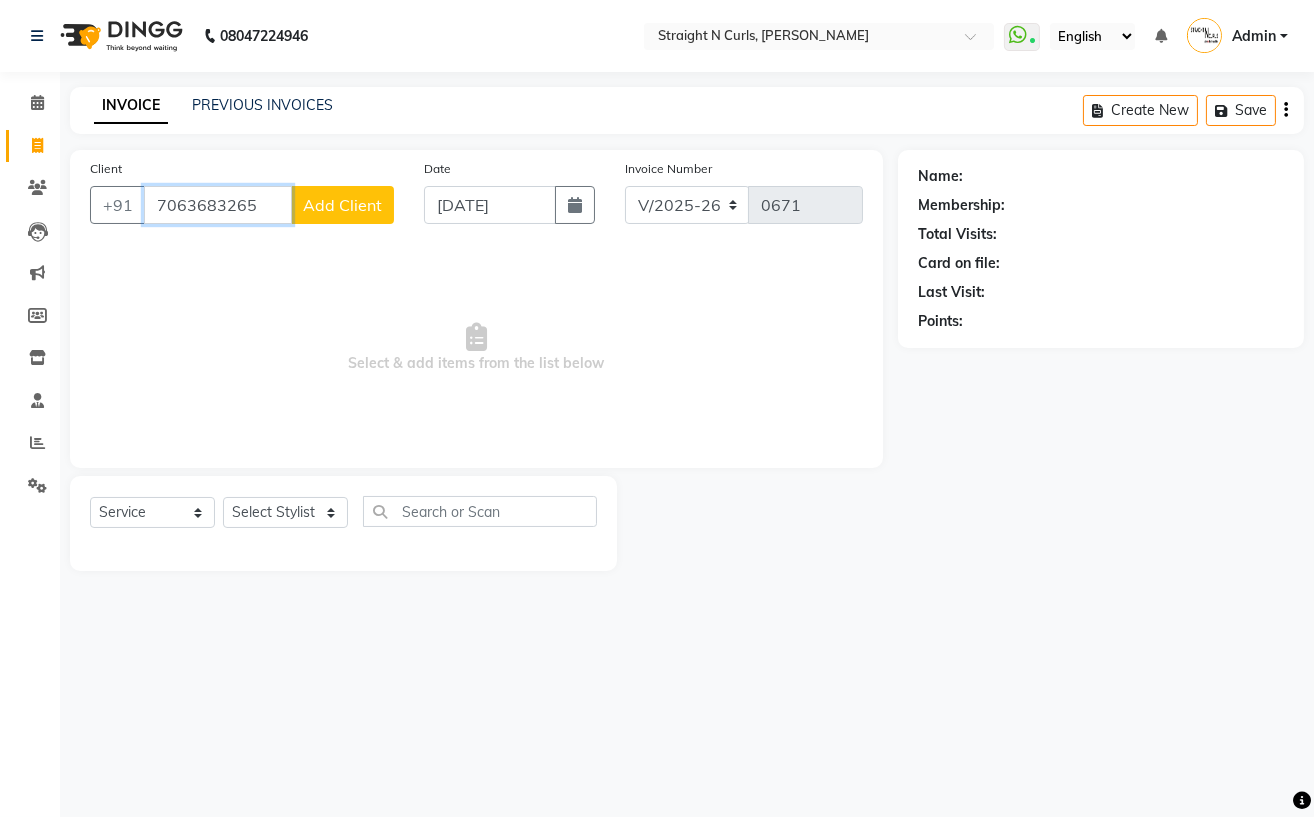 click on "7063683265" at bounding box center (218, 205) 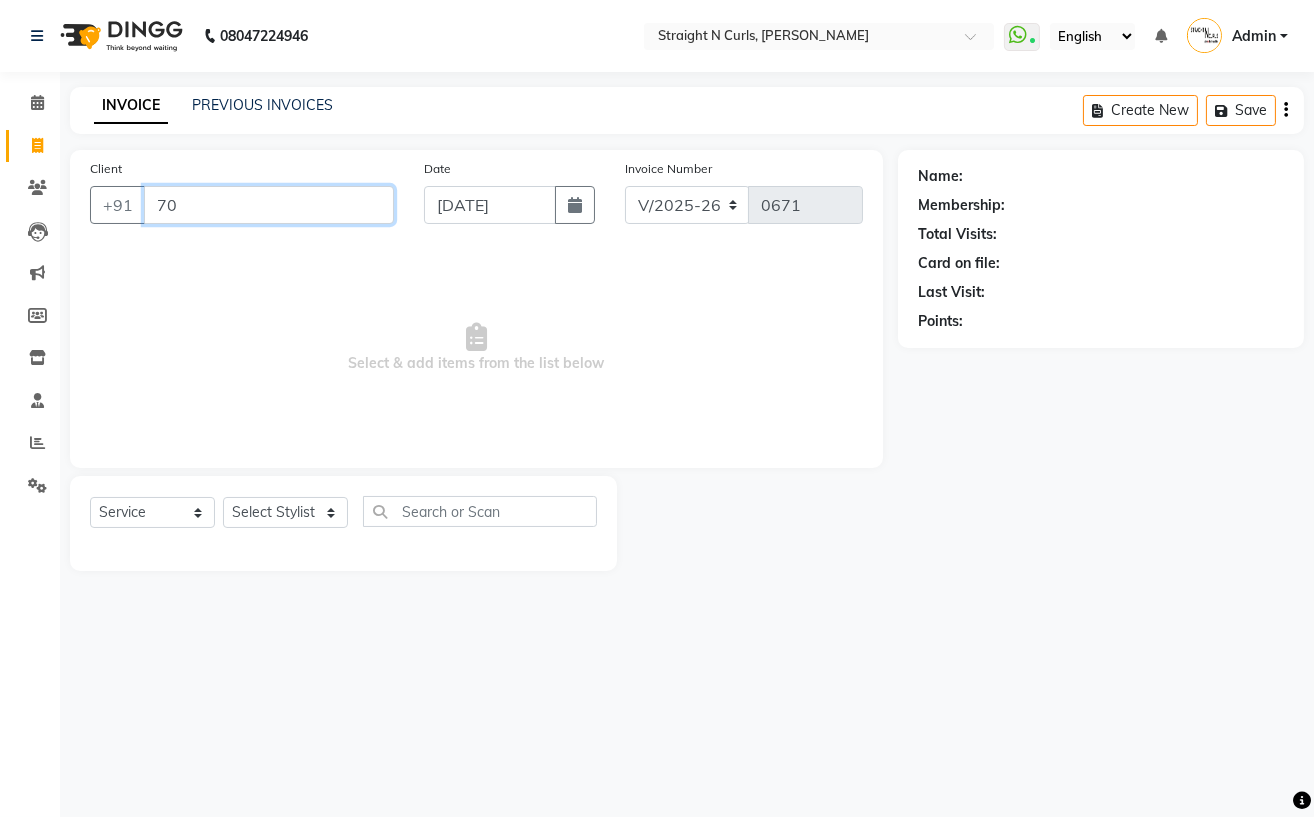 type on "7" 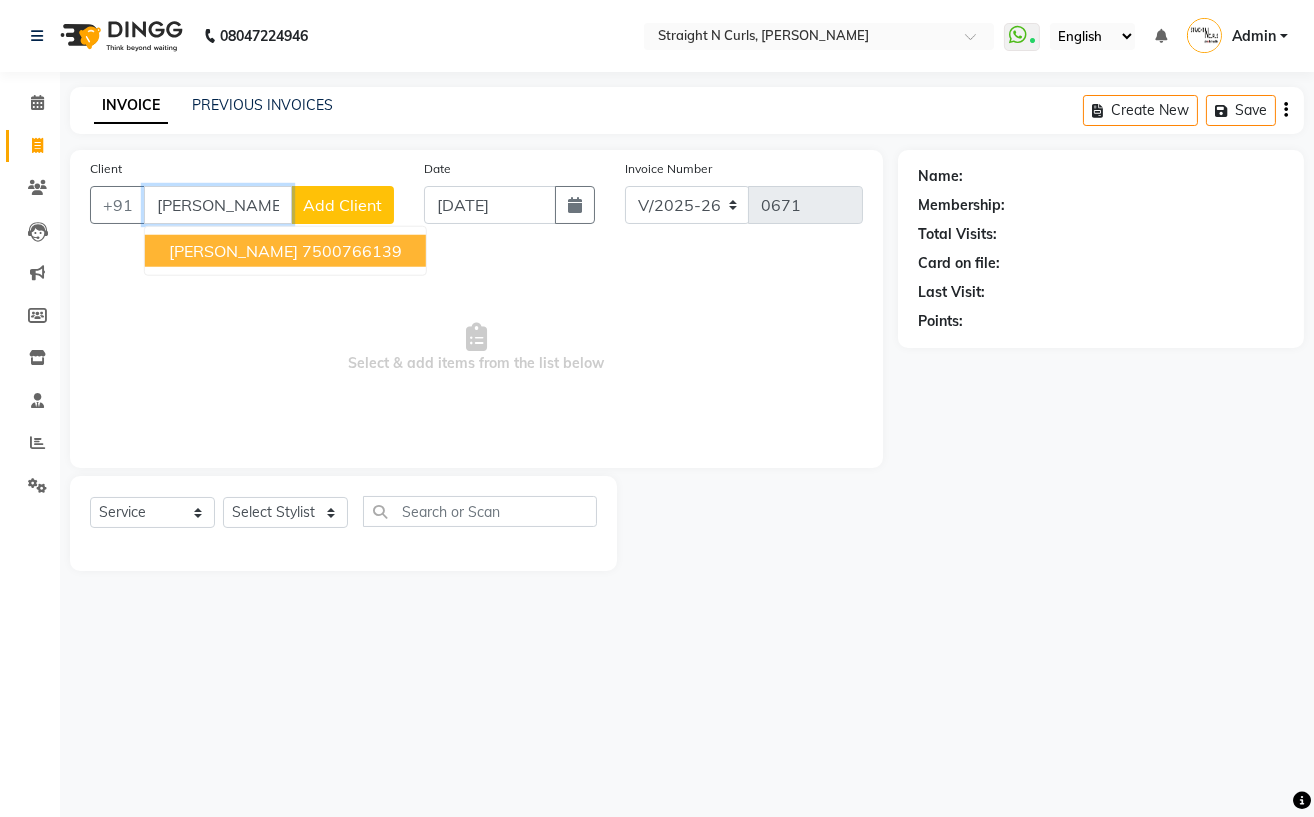 click on "rupali  7500766139" at bounding box center (285, 251) 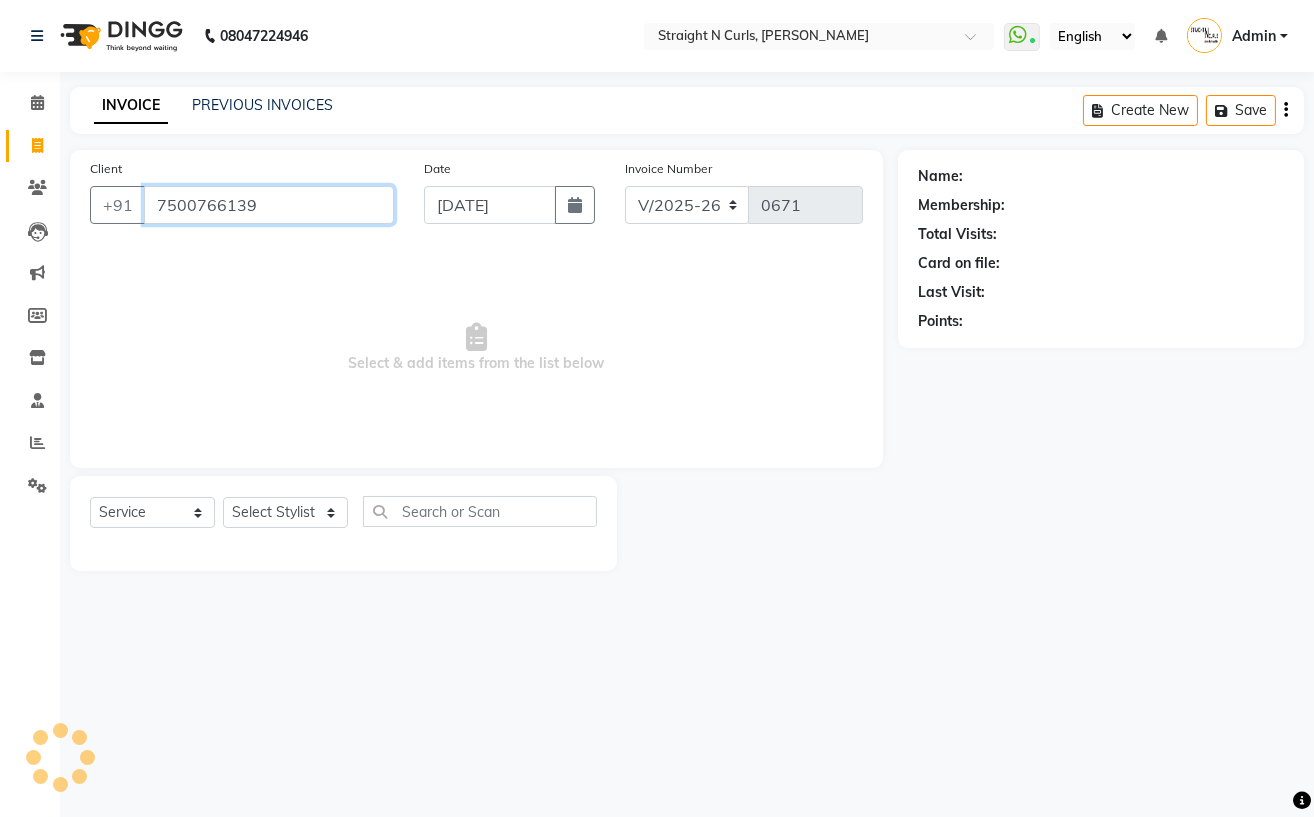 type on "7500766139" 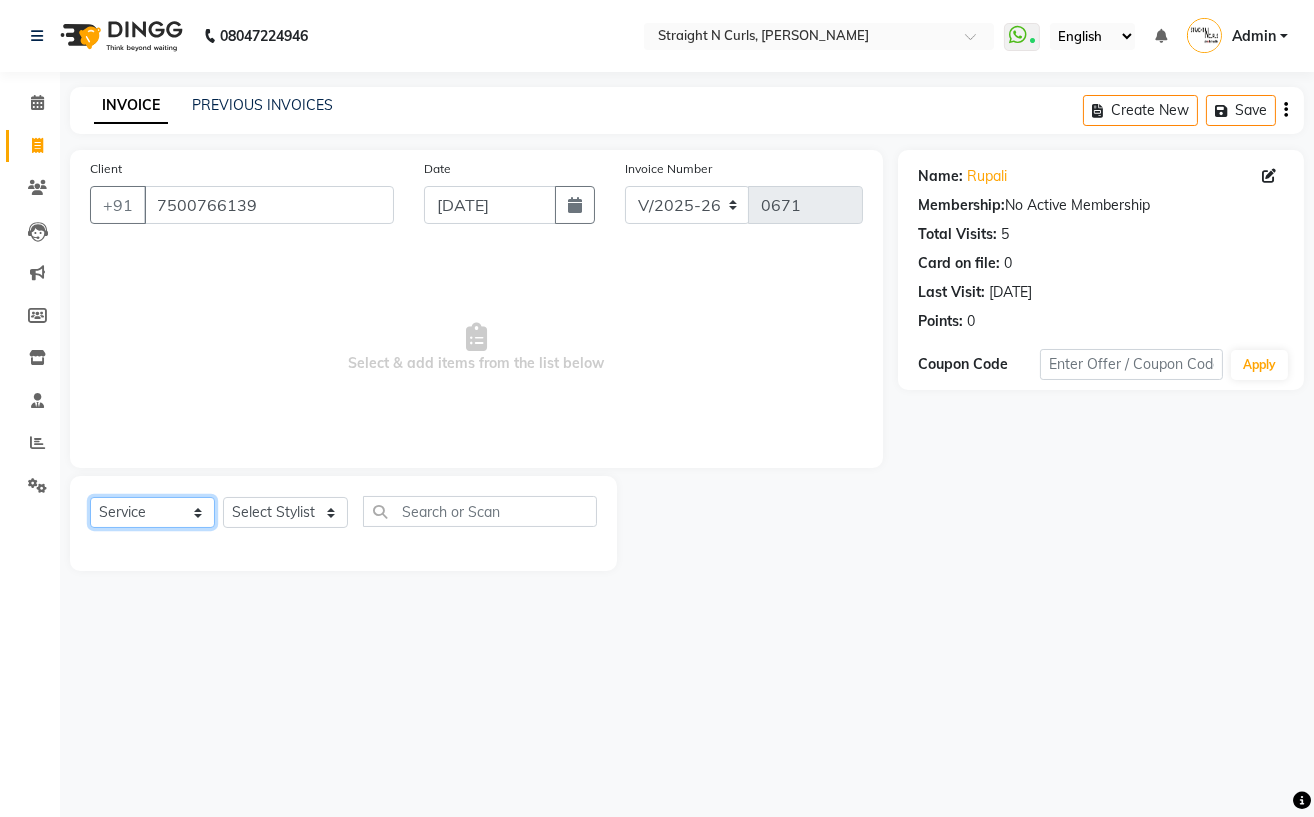 click on "Select  Service  Product  Membership  Package Voucher Prepaid Gift Card" 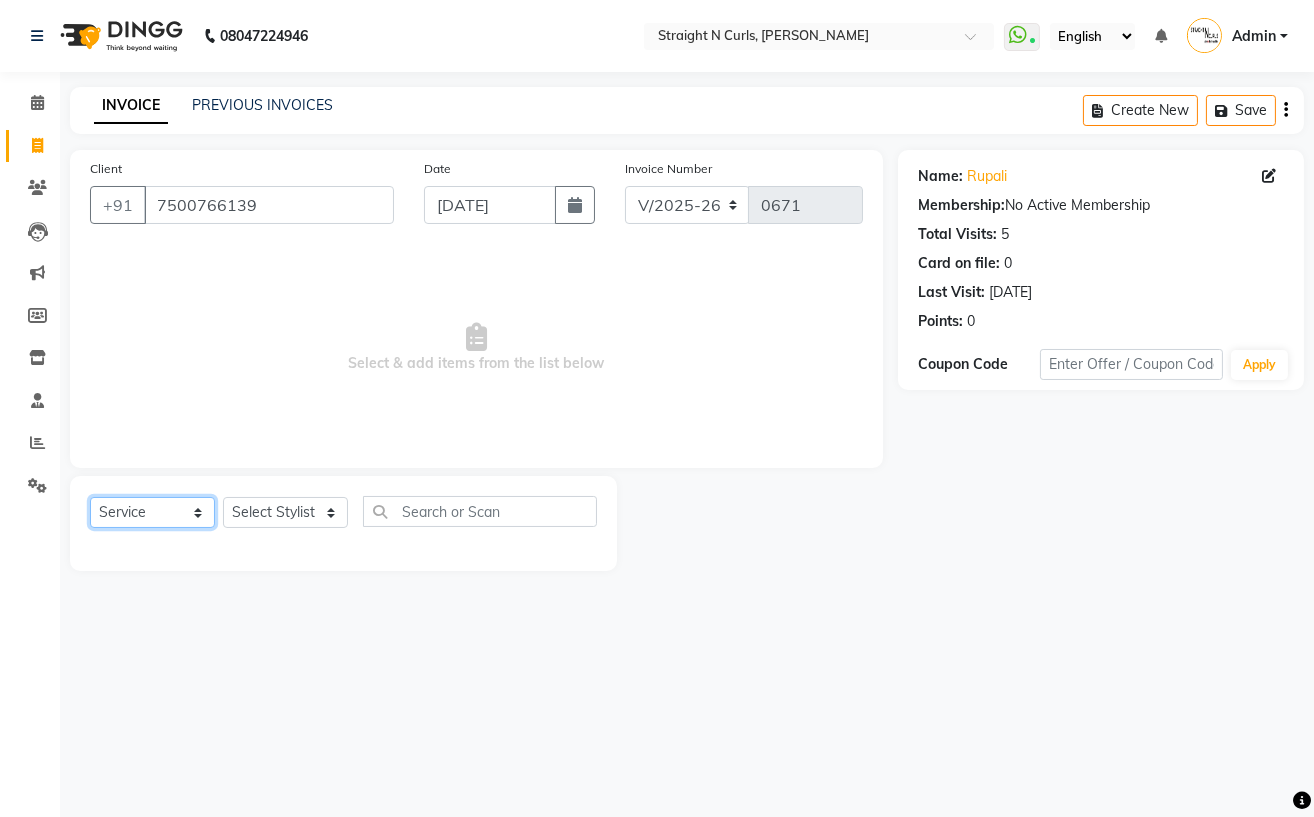 click on "Select  Service  Product  Membership  Package Voucher Prepaid Gift Card" 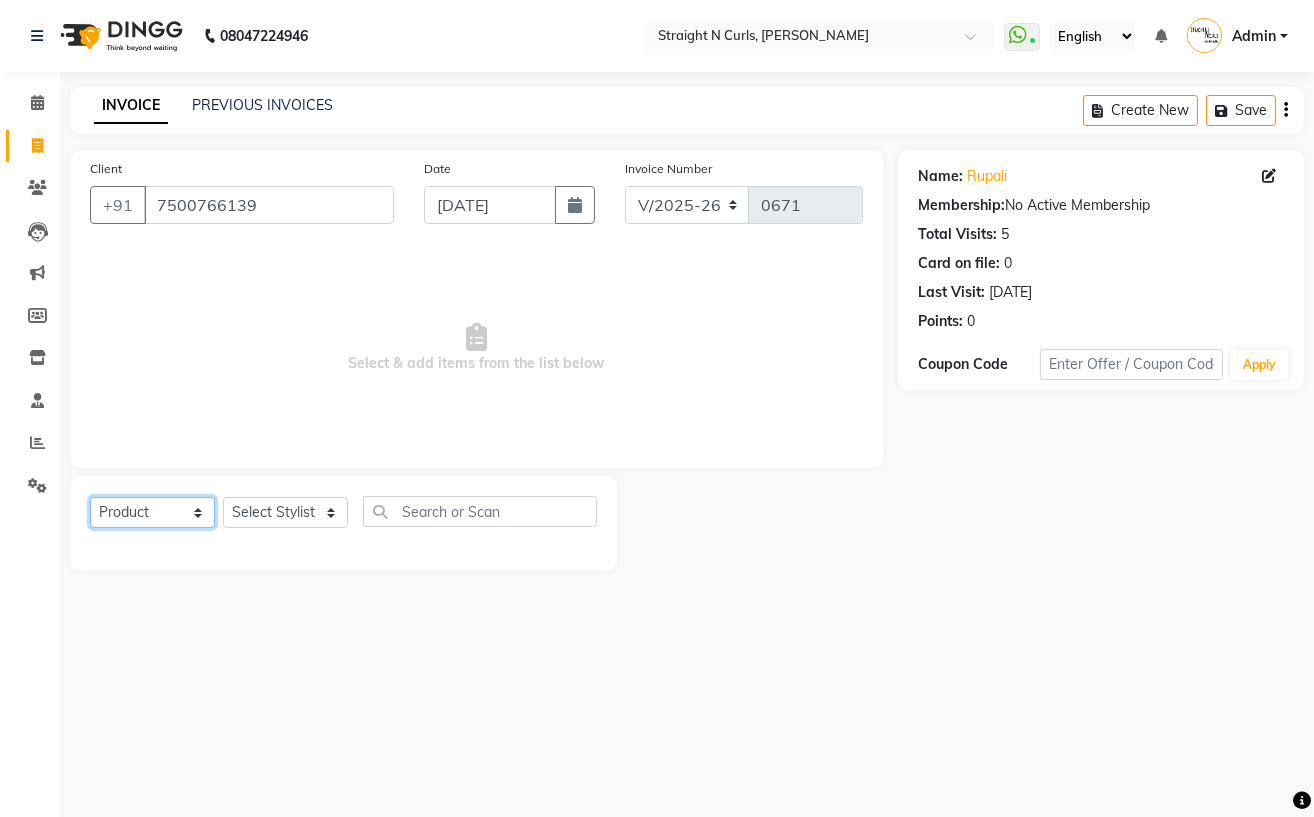 click on "Select  Service  Product  Membership  Package Voucher Prepaid Gift Card" 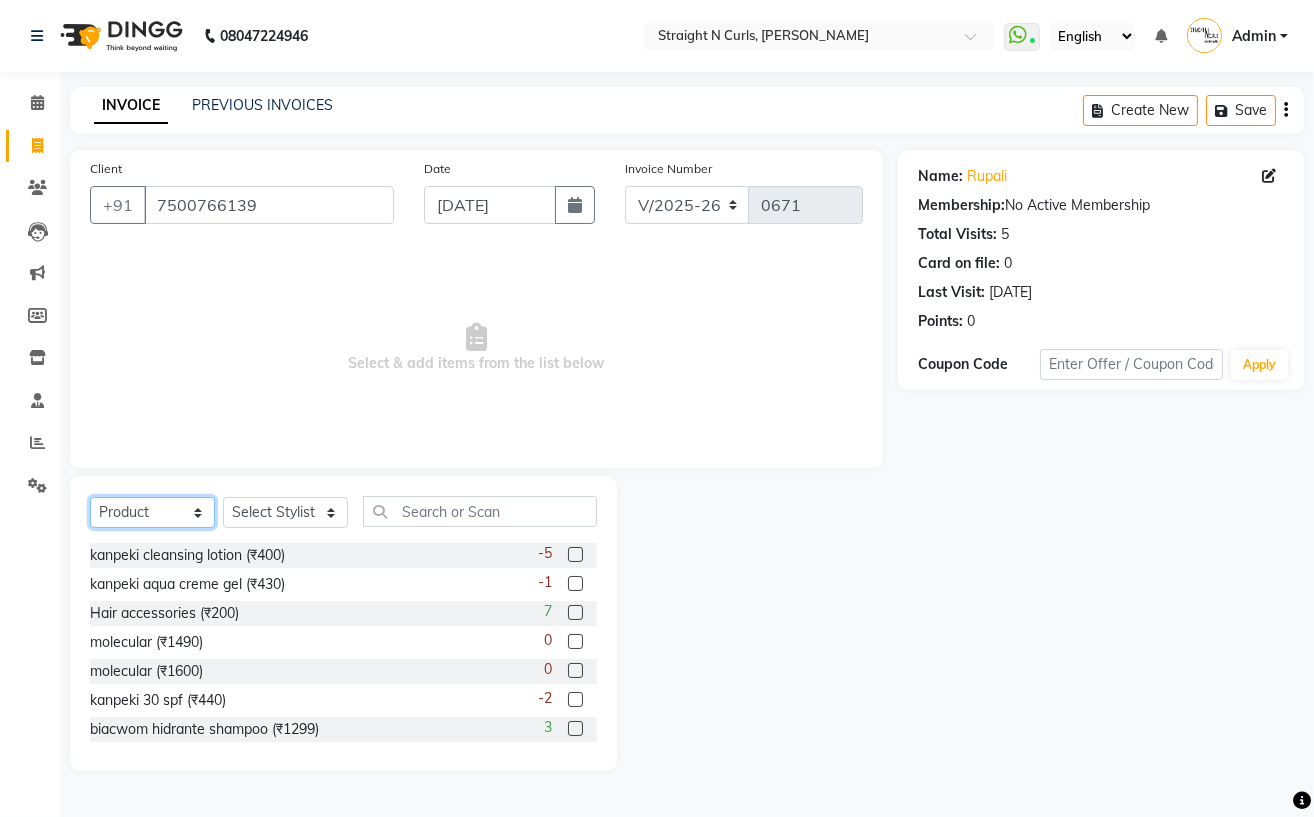 click on "Select  Service  Product  Membership  Package Voucher Prepaid Gift Card" 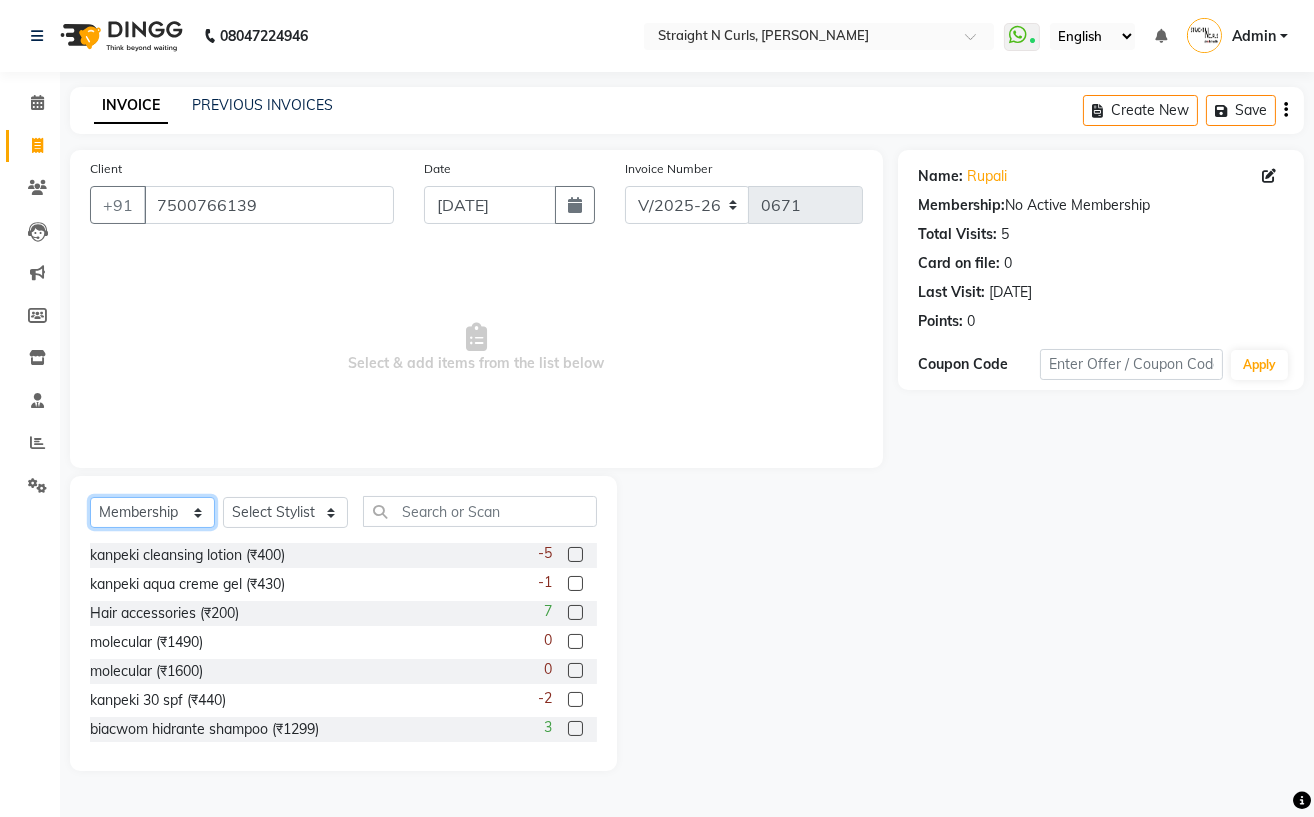 click on "Select  Service  Product  Membership  Package Voucher Prepaid Gift Card" 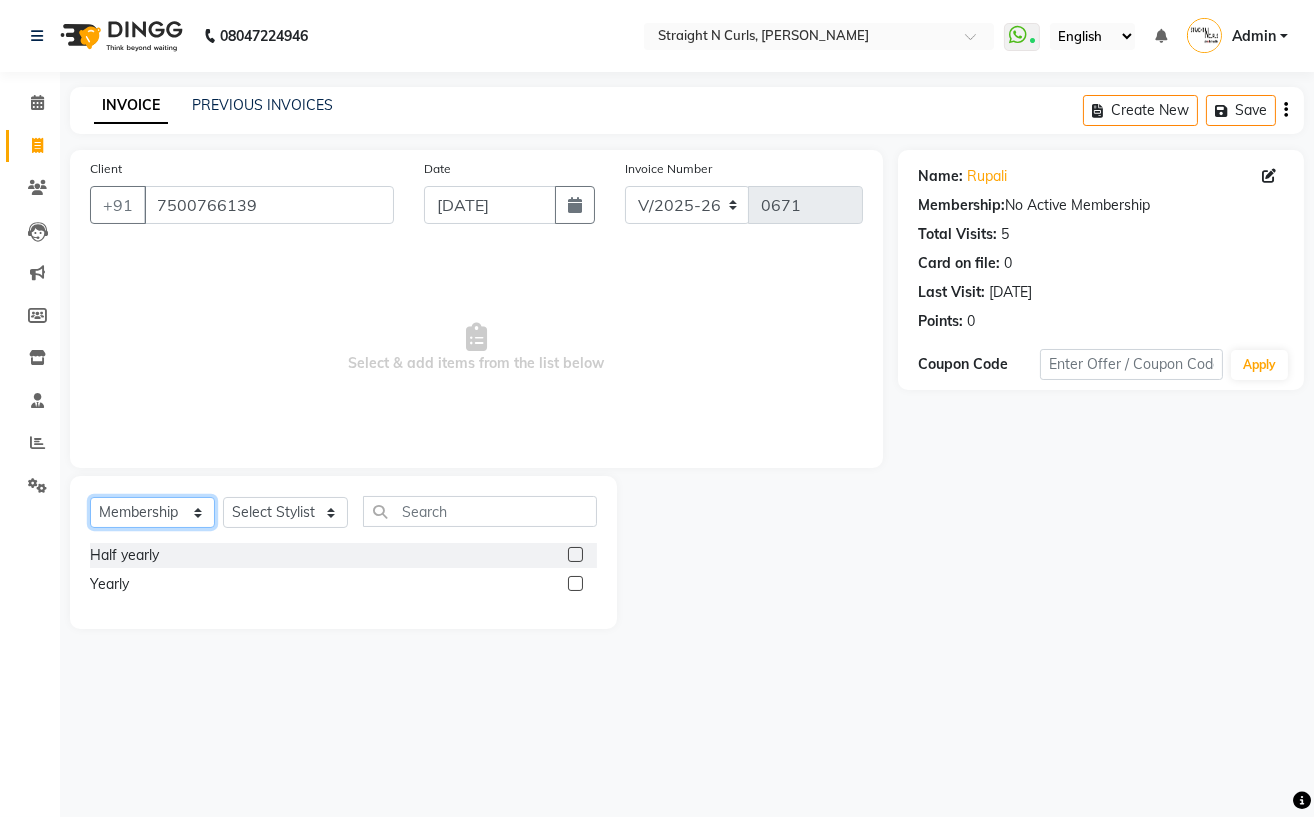 click on "Select  Service  Product  Membership  Package Voucher Prepaid Gift Card" 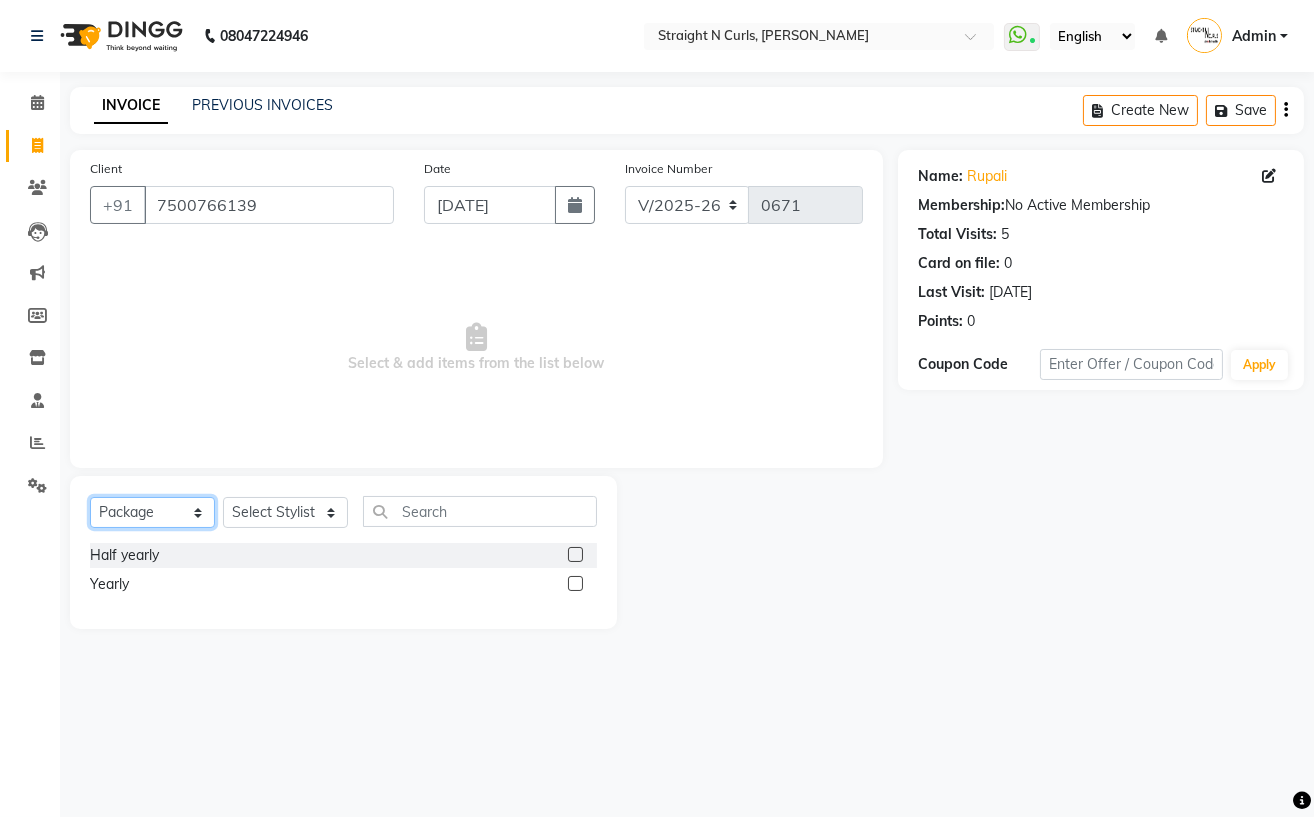 click on "Select  Service  Product  Membership  Package Voucher Prepaid Gift Card" 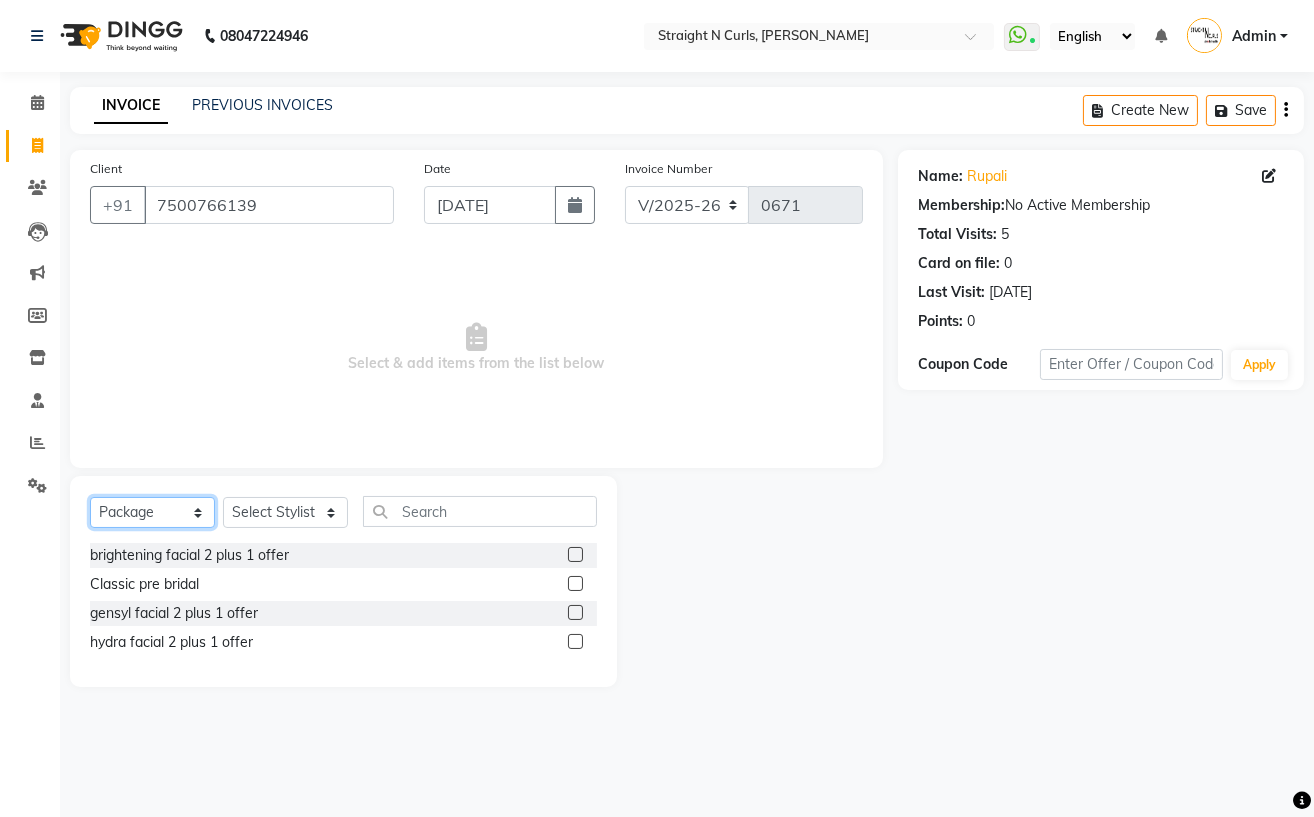click on "Select  Service  Product  Membership  Package Voucher Prepaid Gift Card" 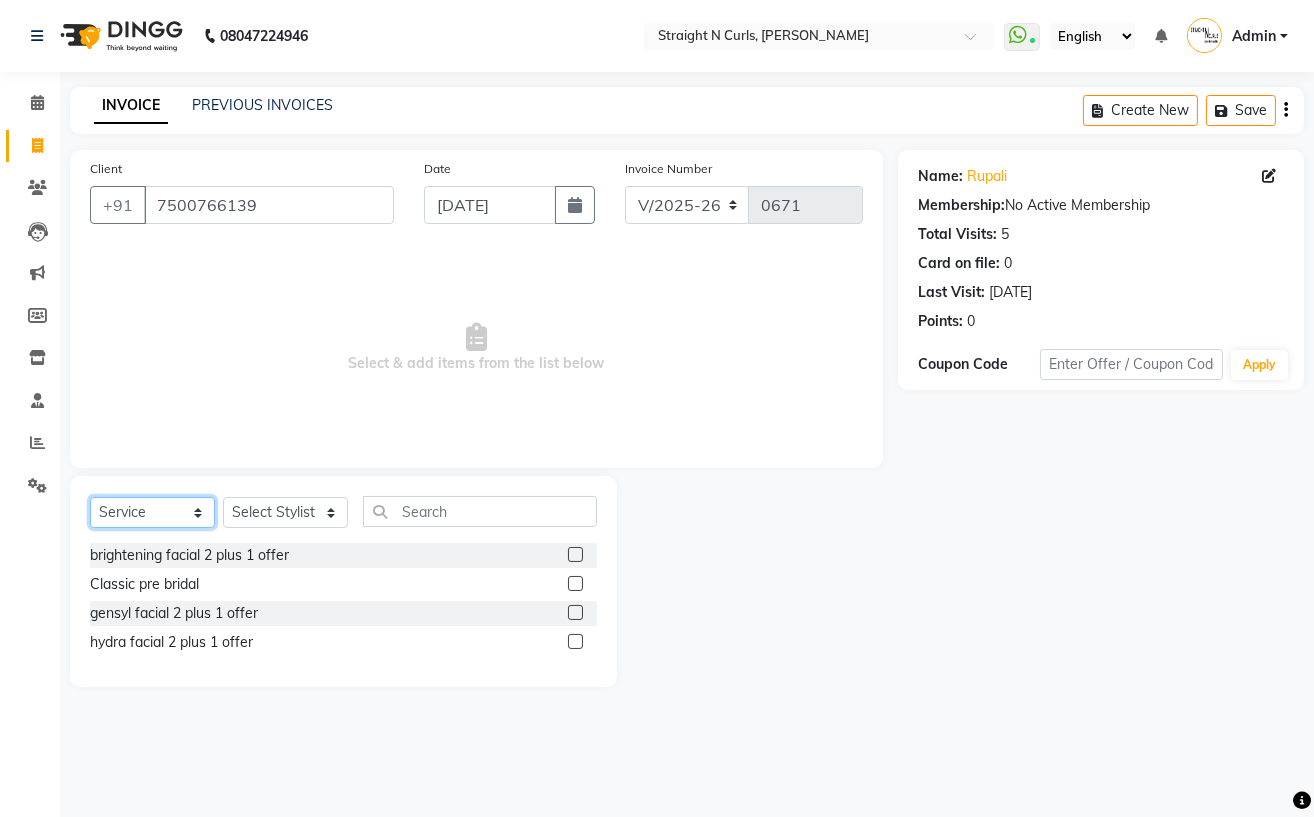 click on "Select  Service  Product  Membership  Package Voucher Prepaid Gift Card" 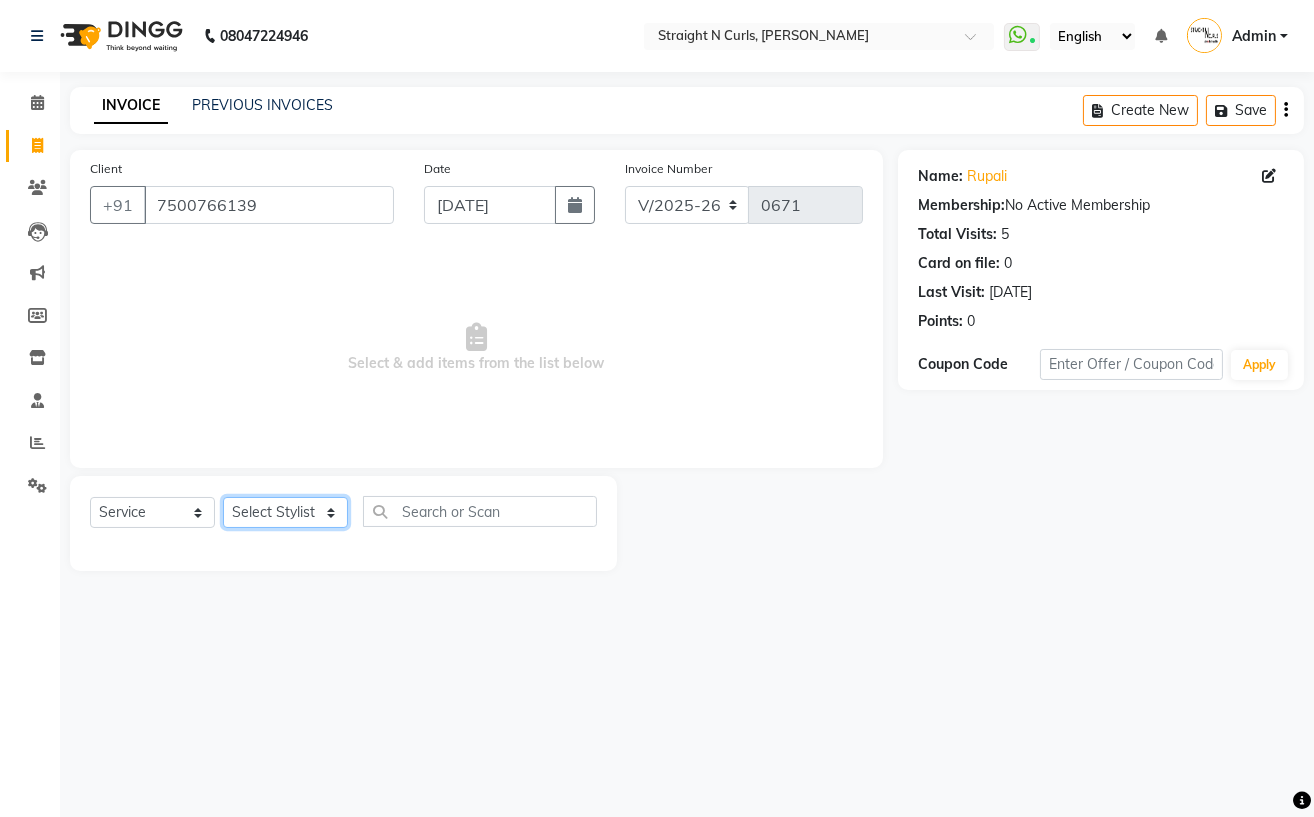 click on "Select Stylist [PERSON_NAME] [PERSON_NAME] [PERSON_NAME] Mohit [PERSON_NAME] [PERSON_NAME] [PERSON_NAME]" 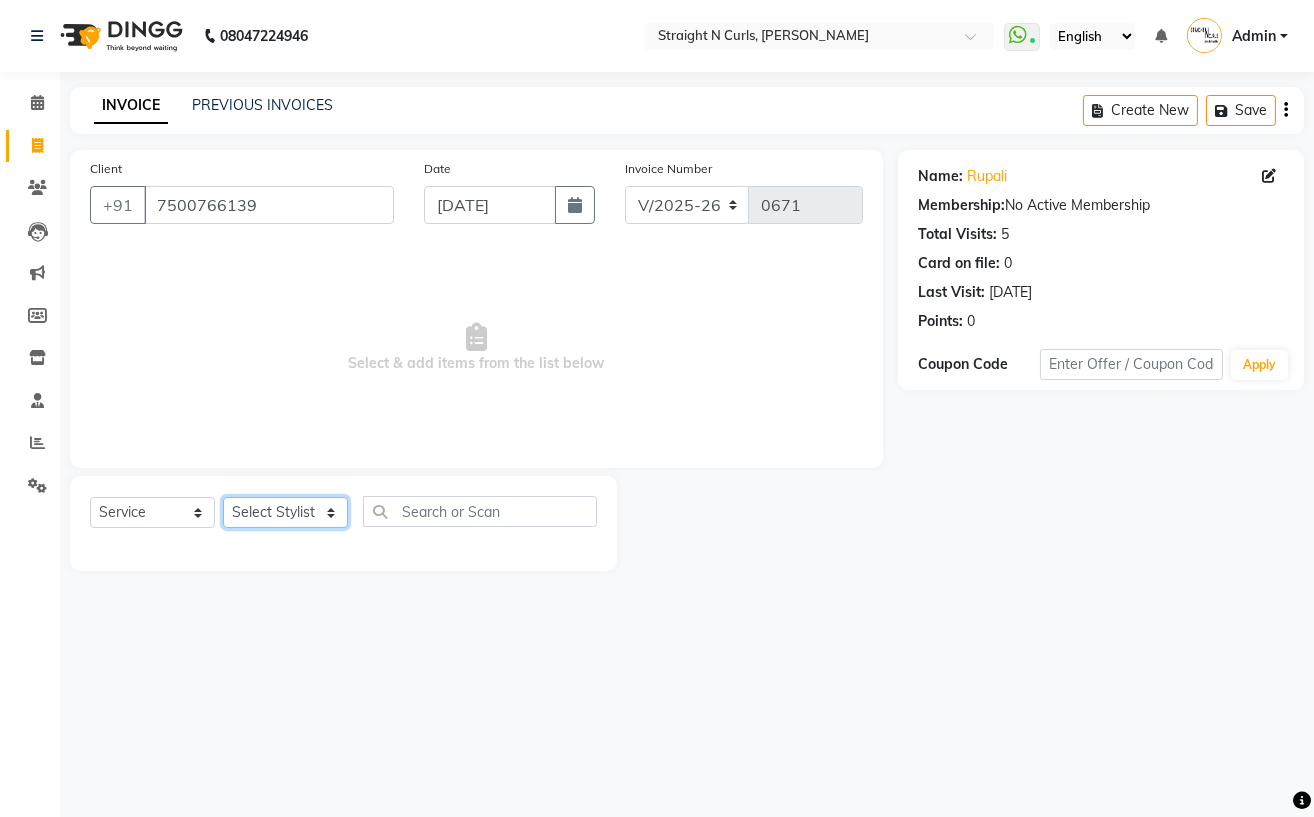 select on "61431" 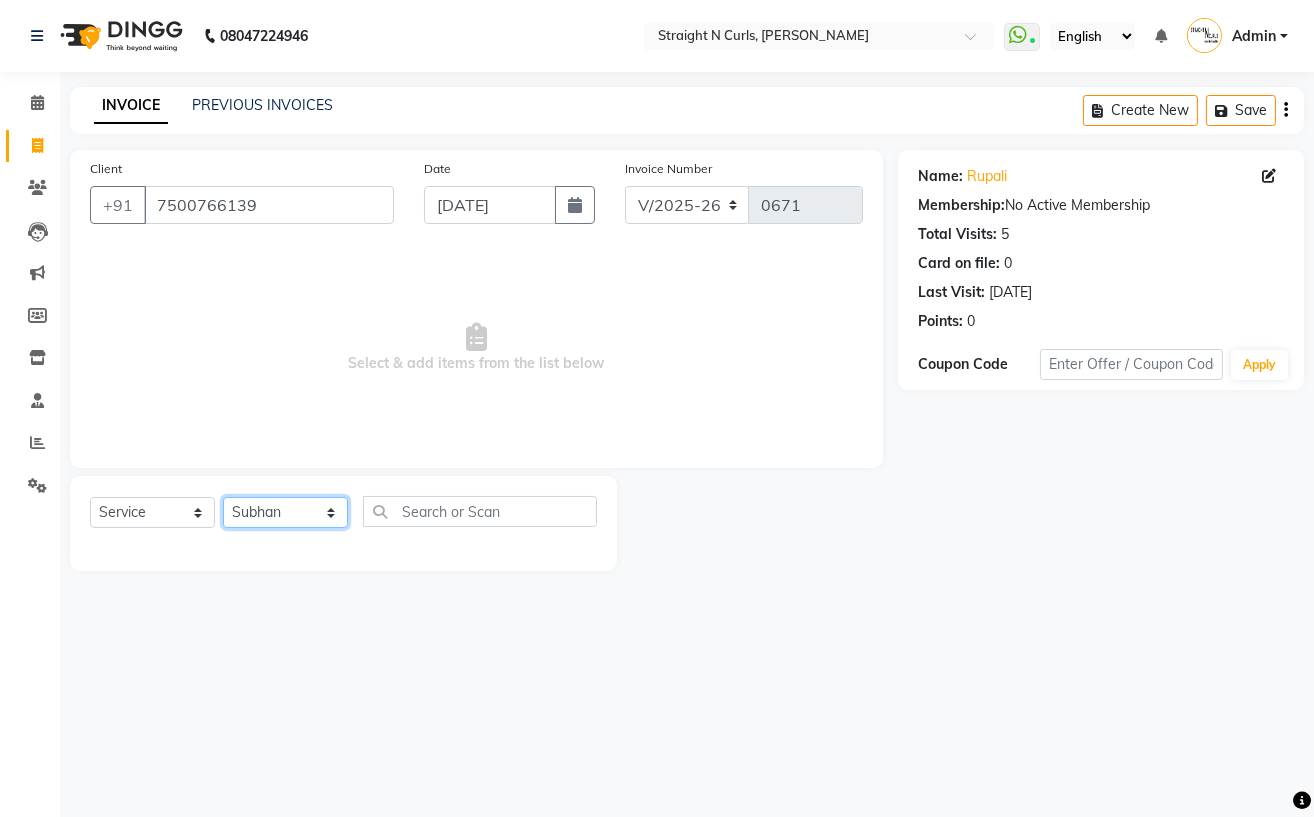 click on "Select Stylist [PERSON_NAME] [PERSON_NAME] [PERSON_NAME] Mohit [PERSON_NAME] [PERSON_NAME] [PERSON_NAME]" 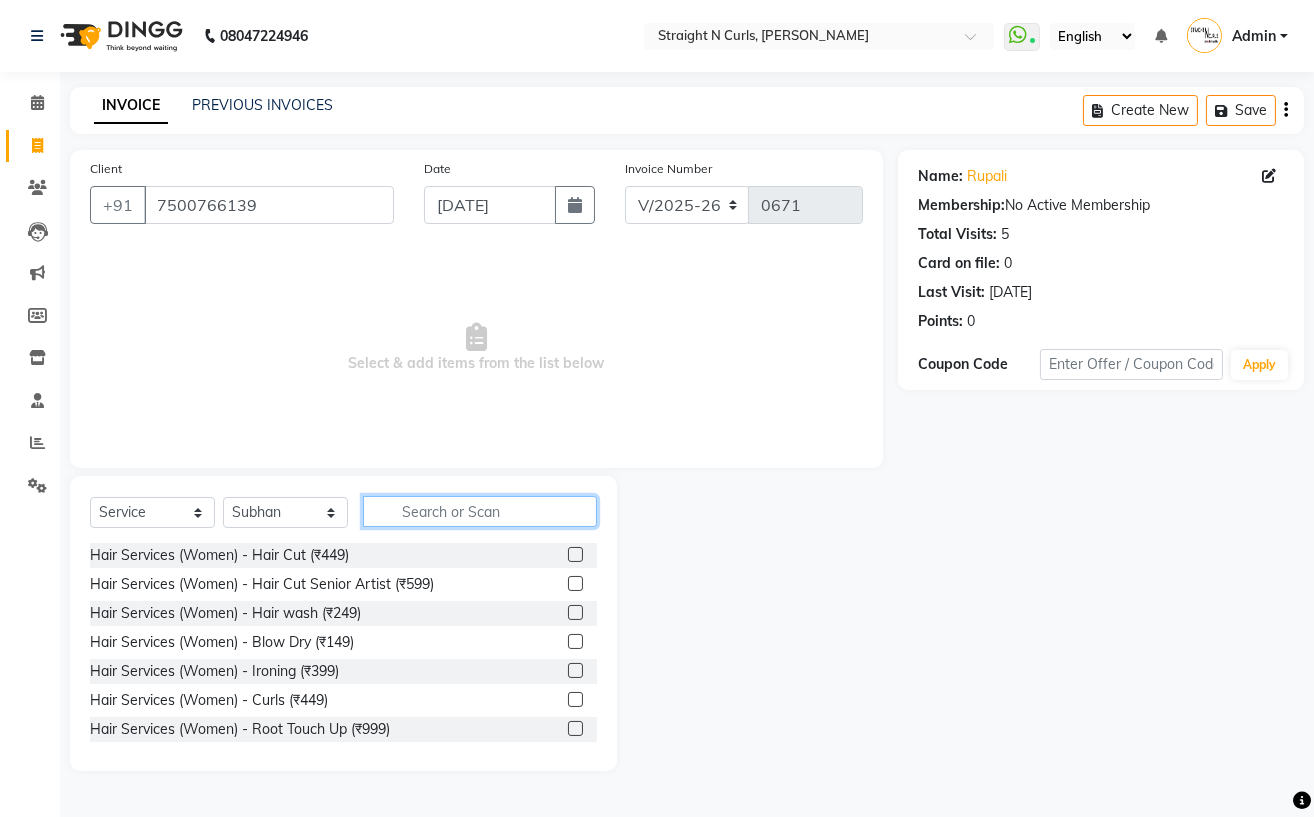 click 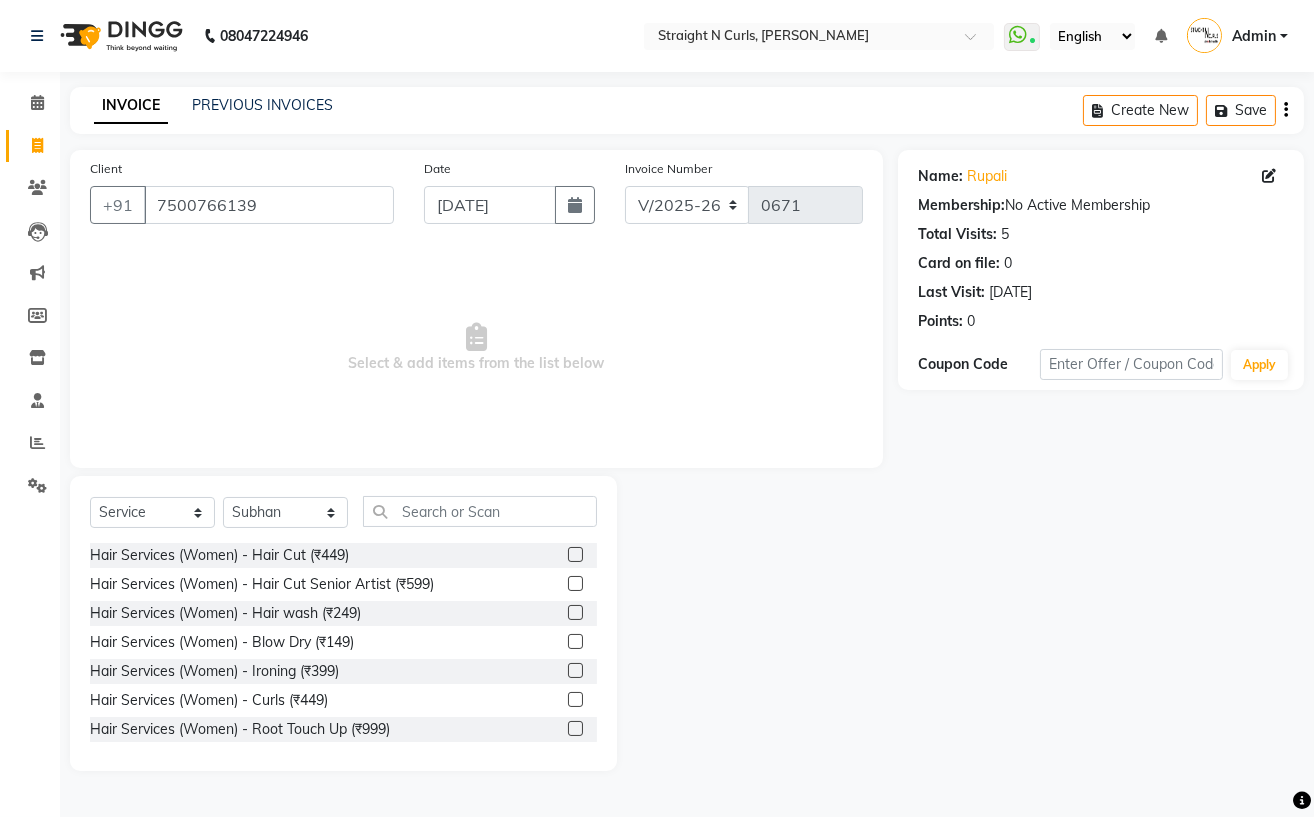 click 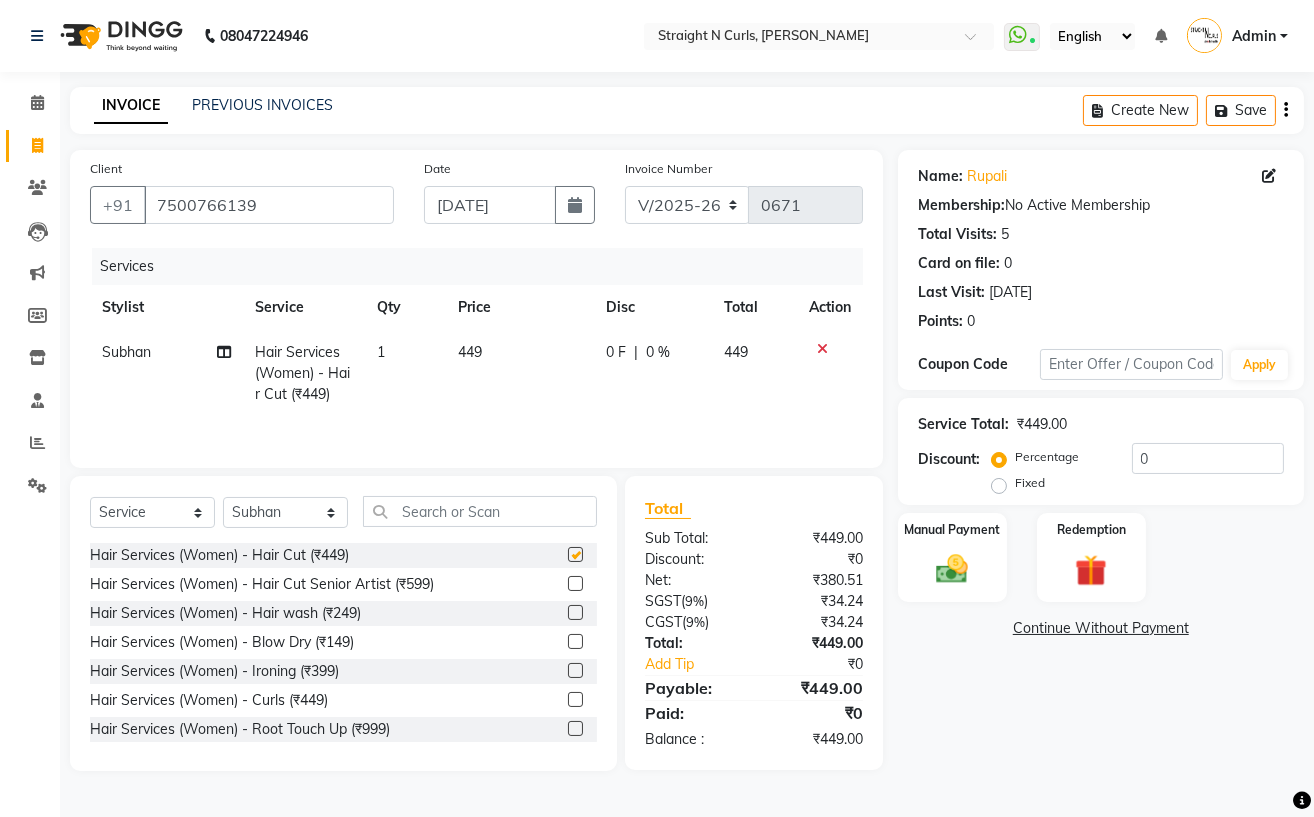 checkbox on "false" 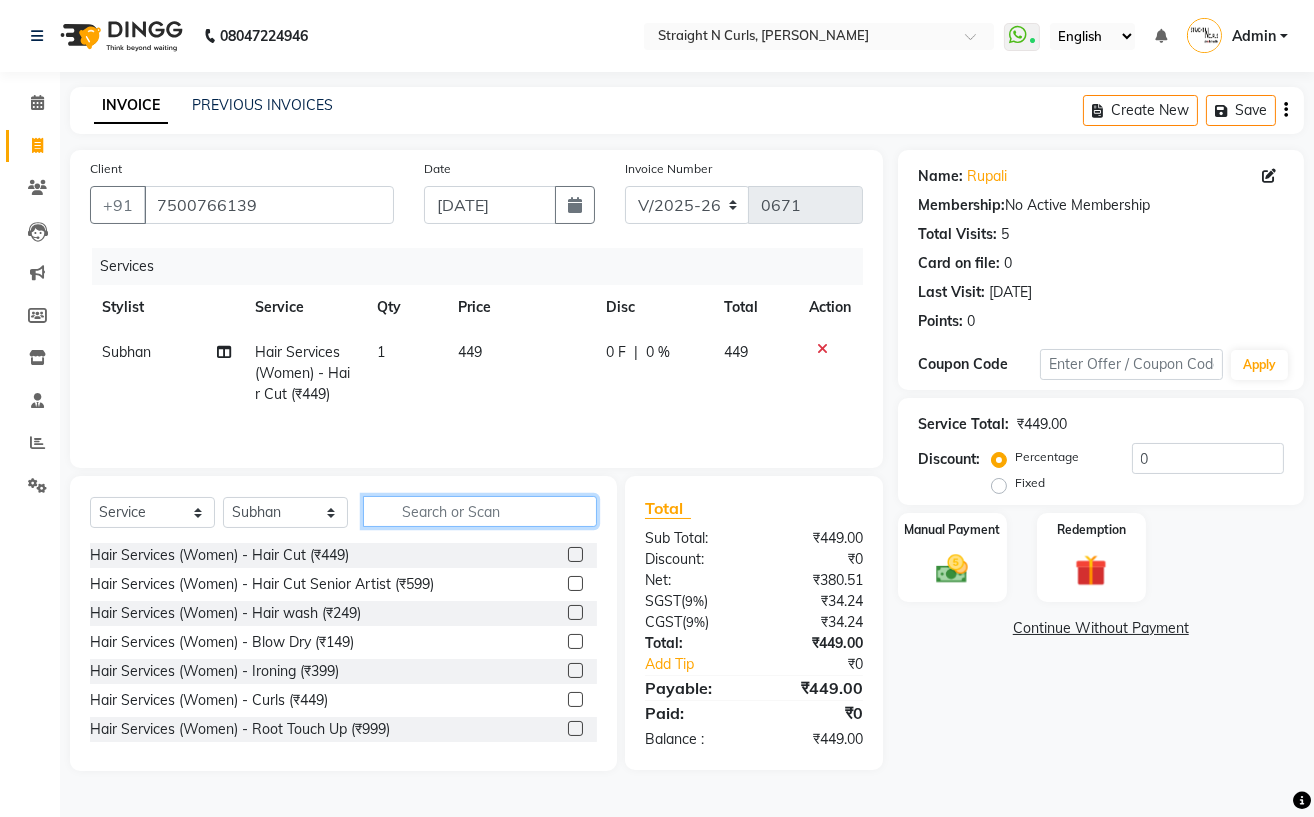 click 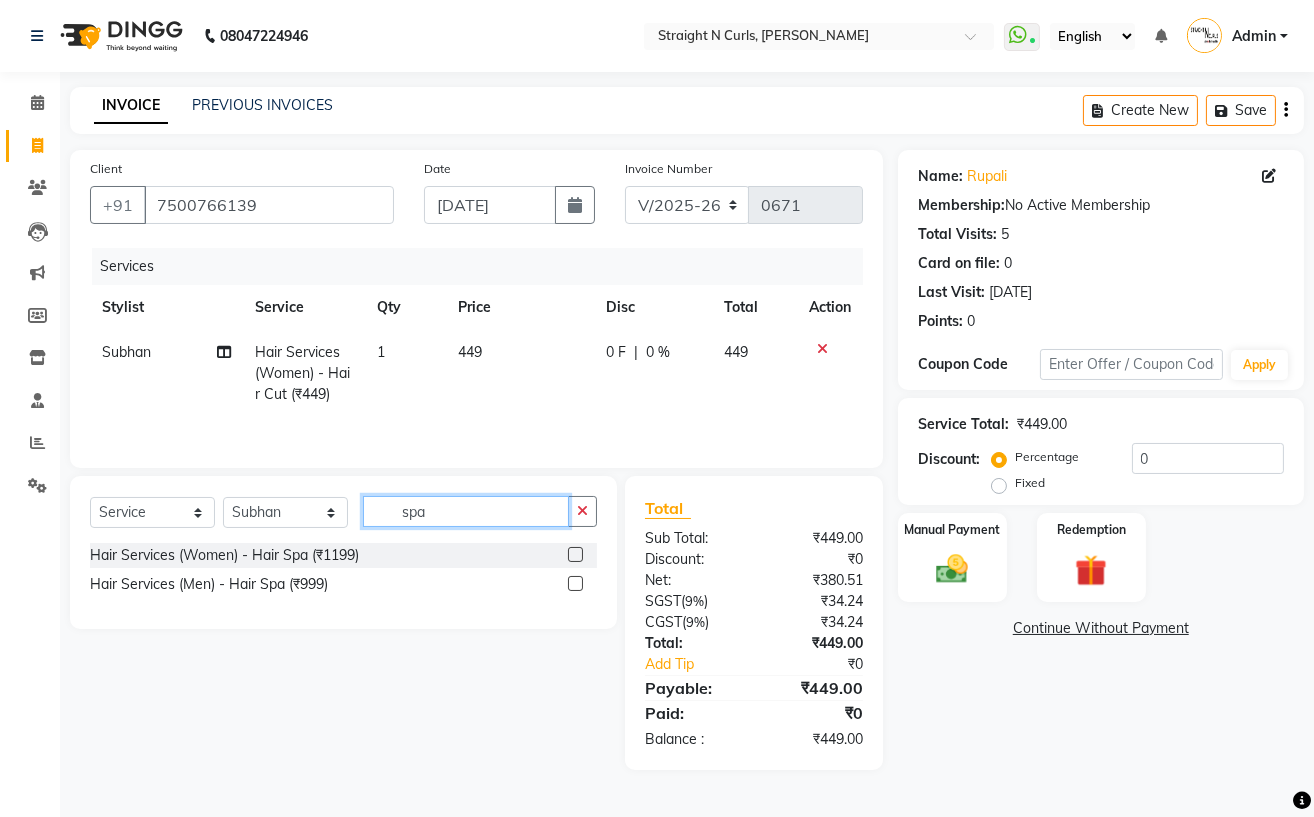 type on "spa" 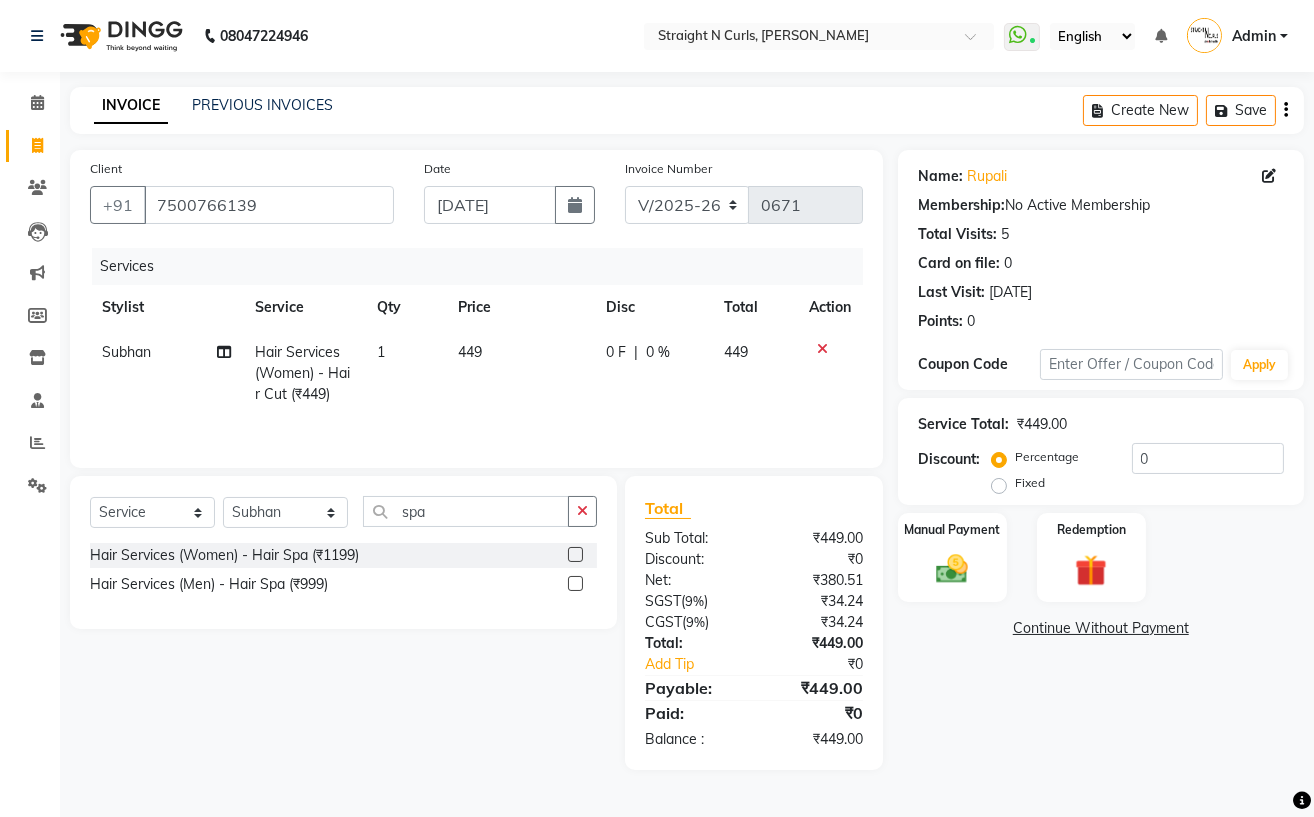 click 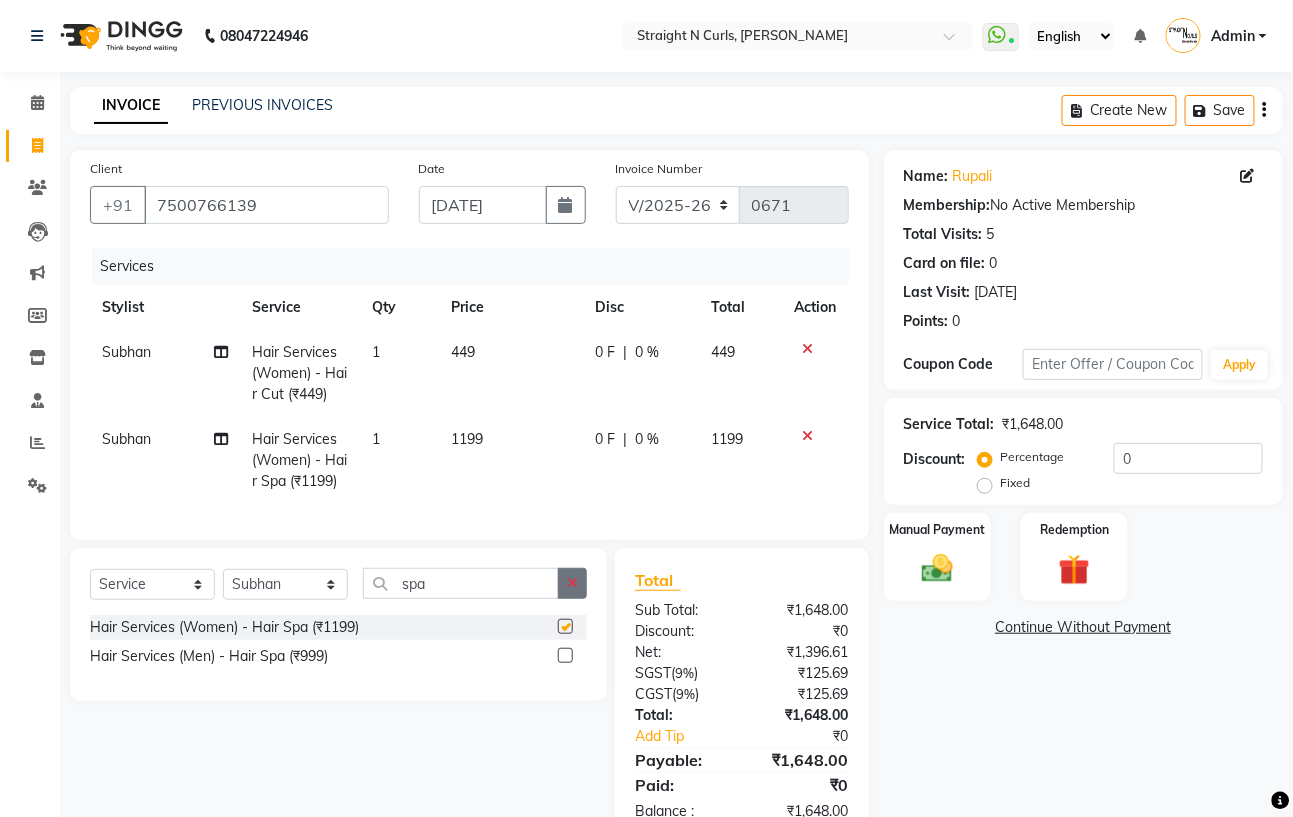 checkbox on "false" 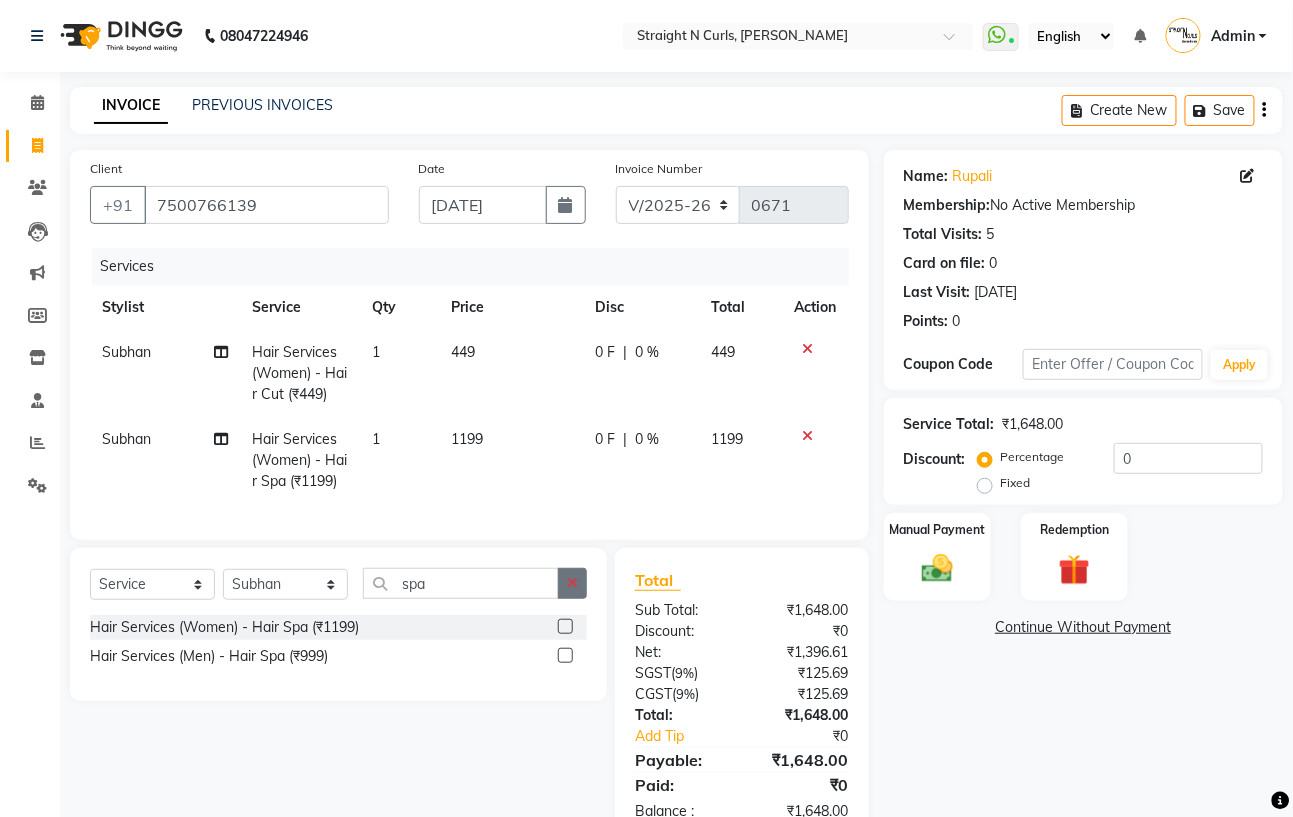 click 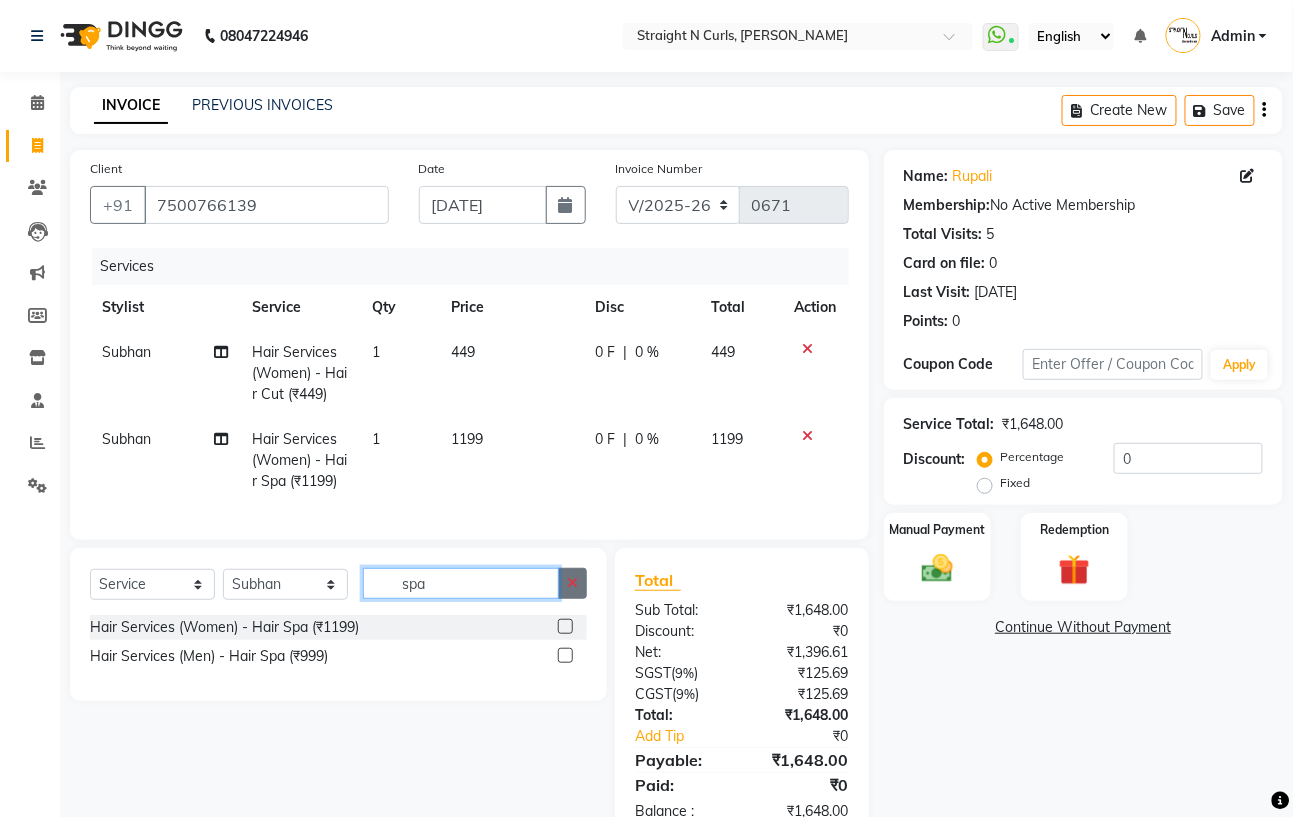 type 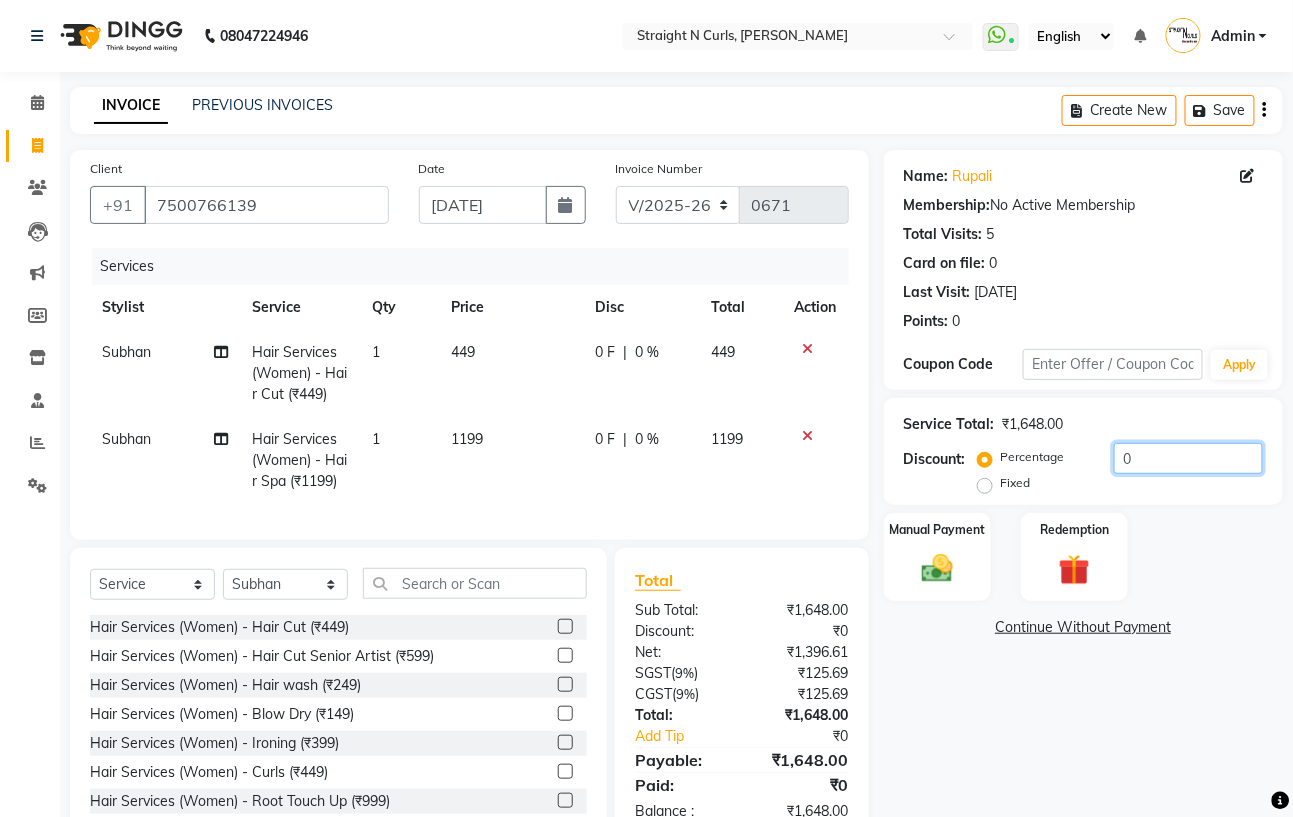 click on "0" 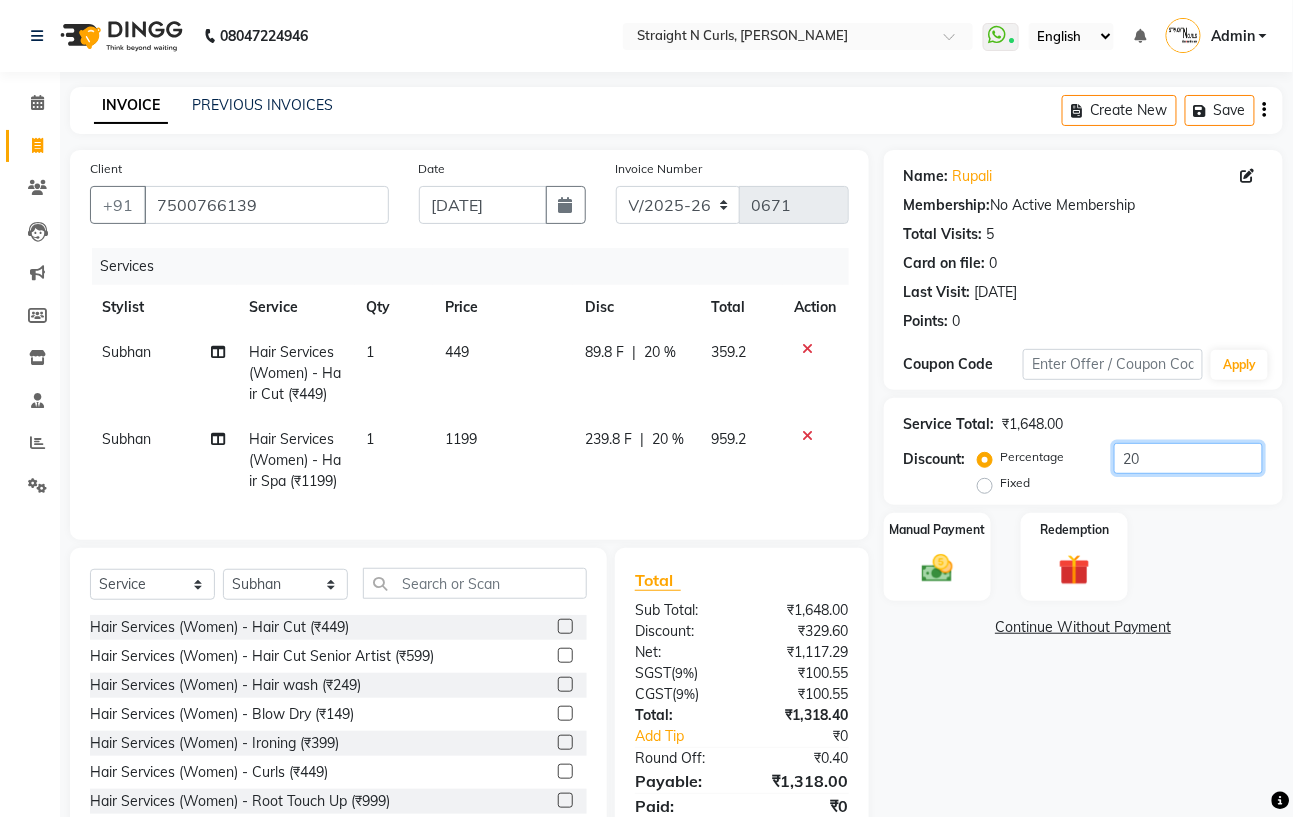 type on "2" 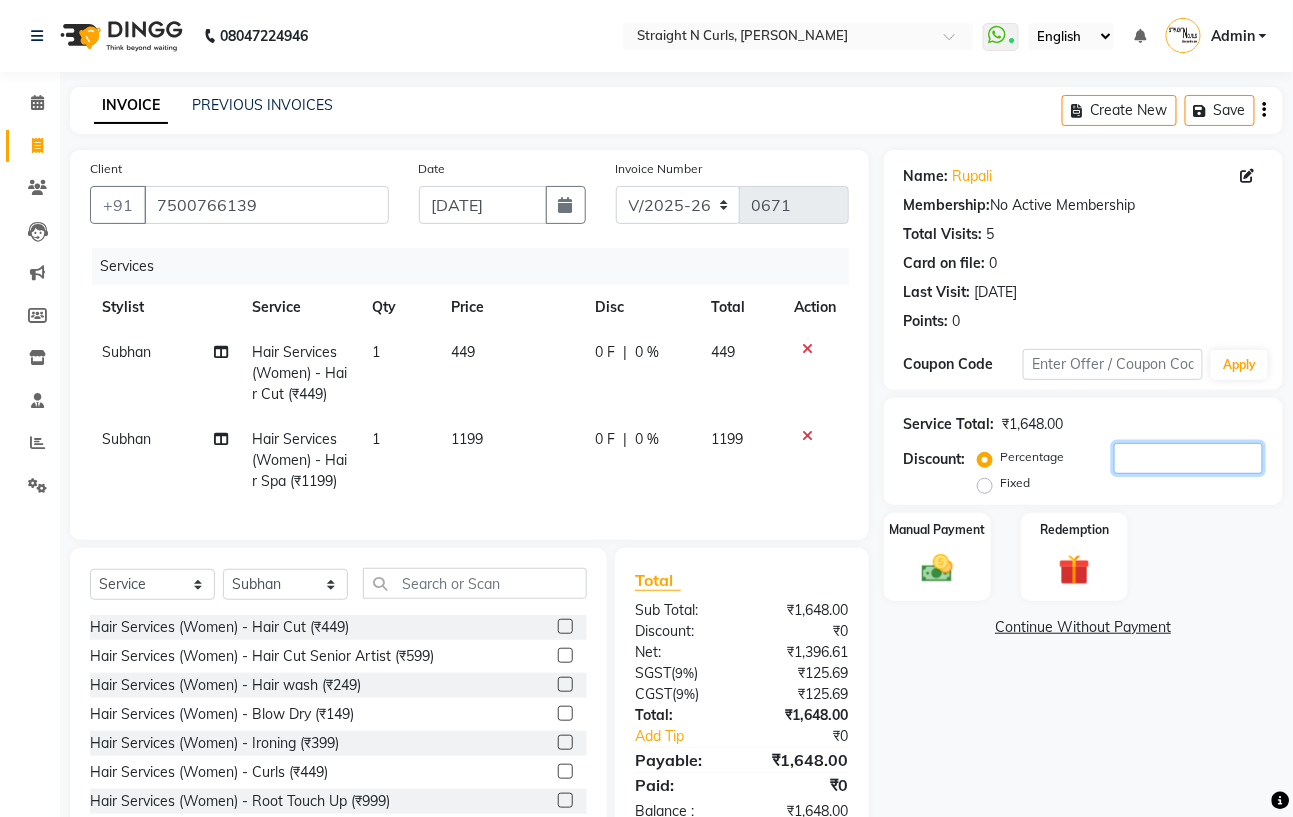 type 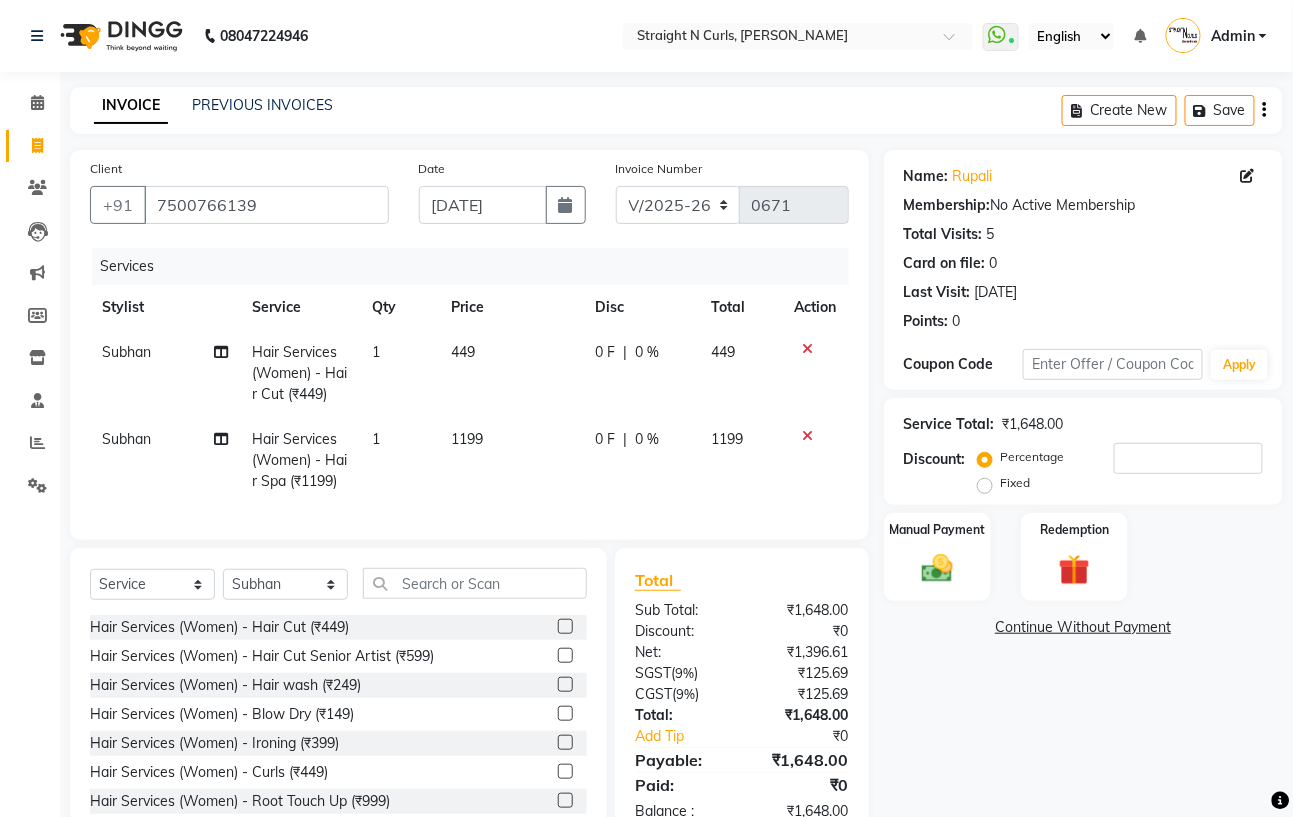 click on "Fixed" 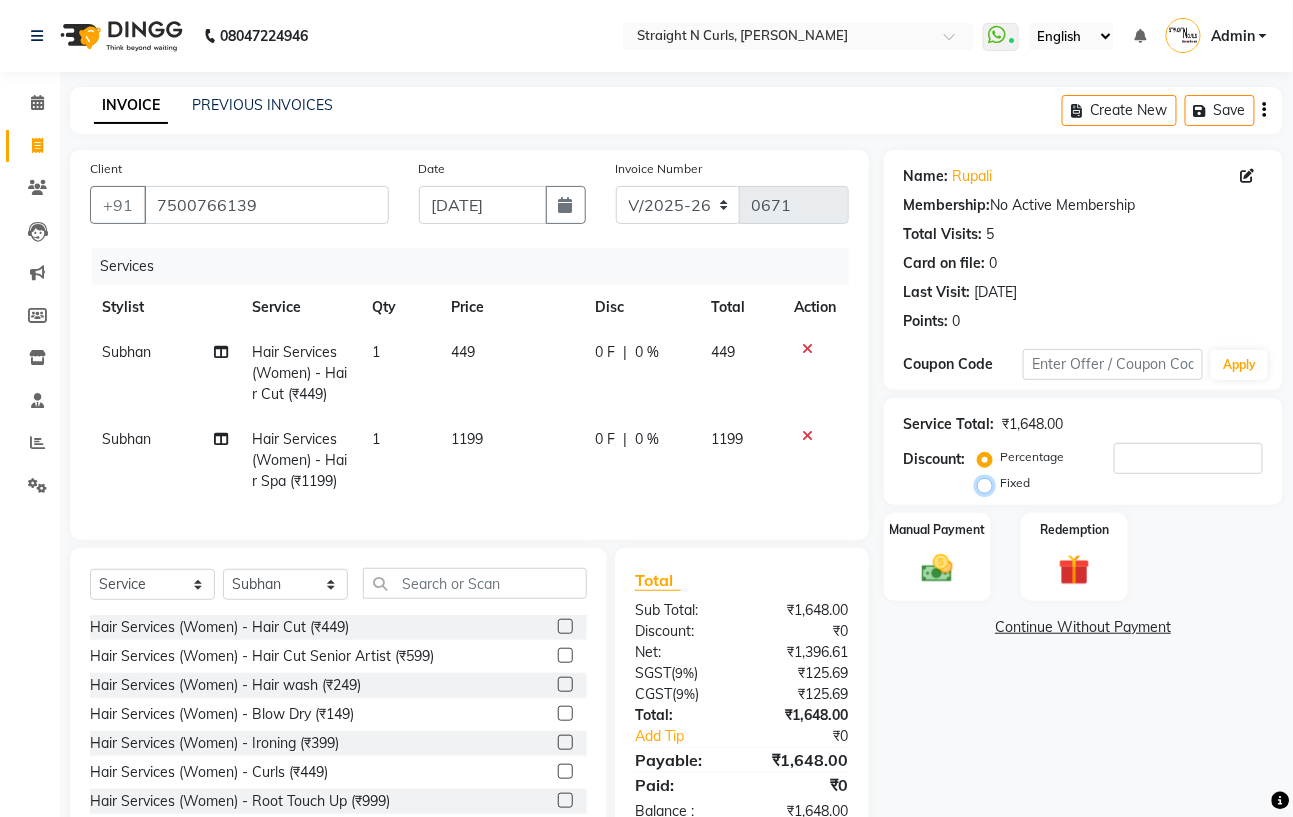 click on "Fixed" at bounding box center [989, 483] 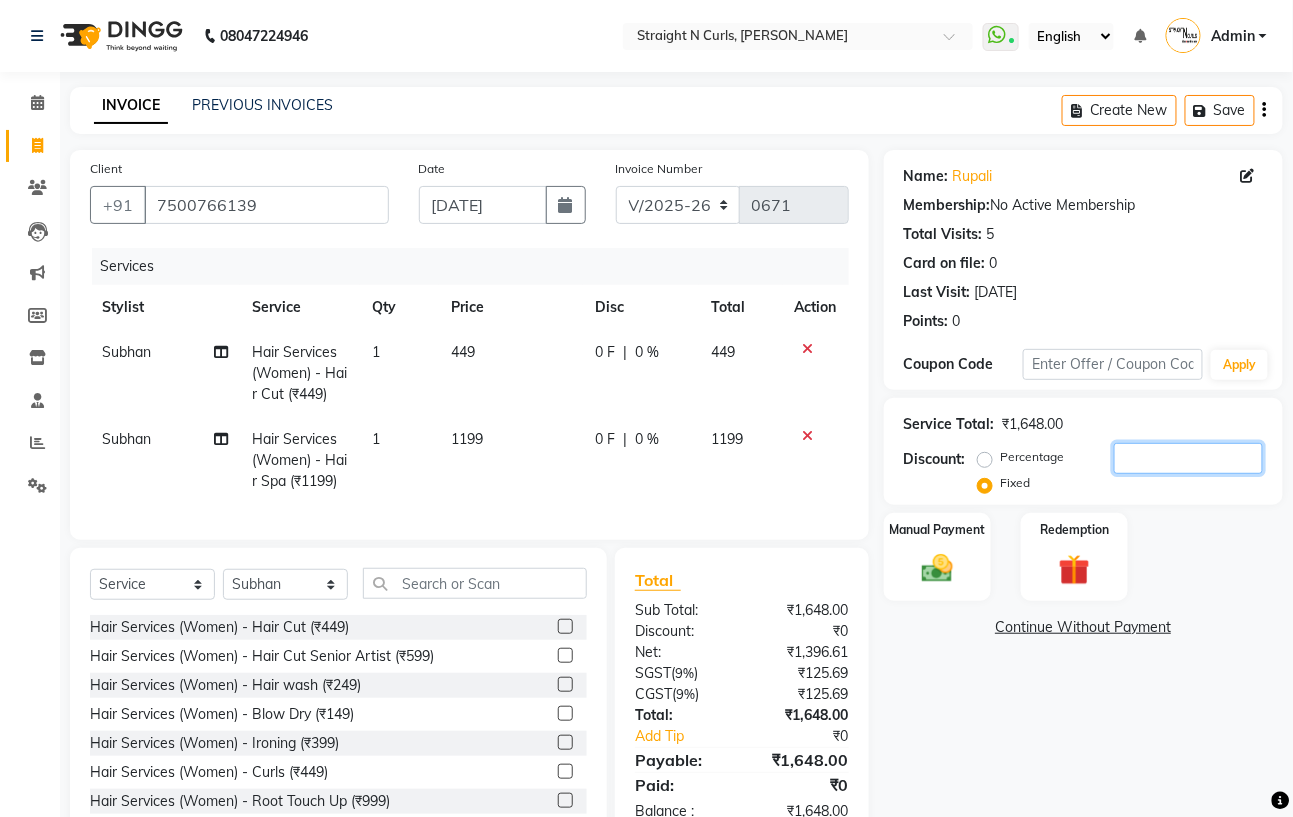 click 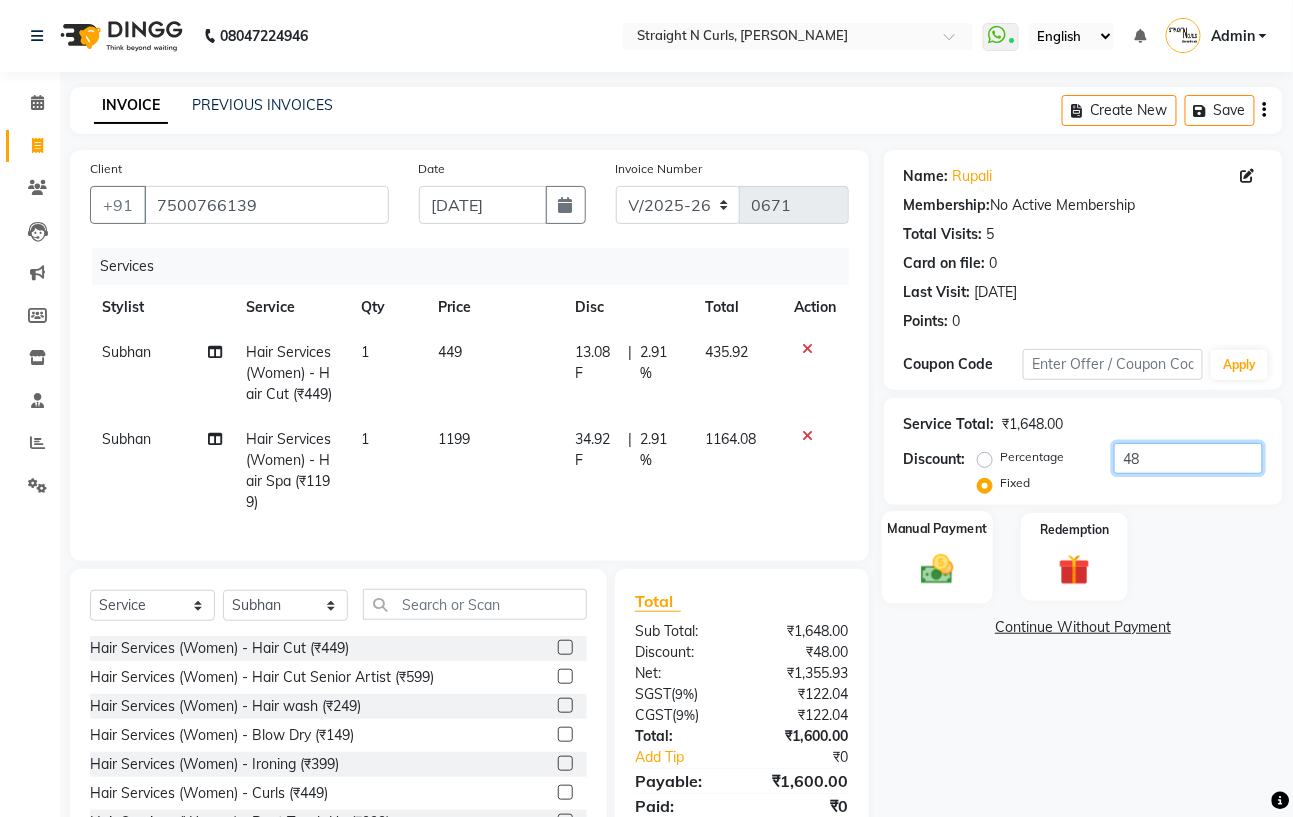 type on "48" 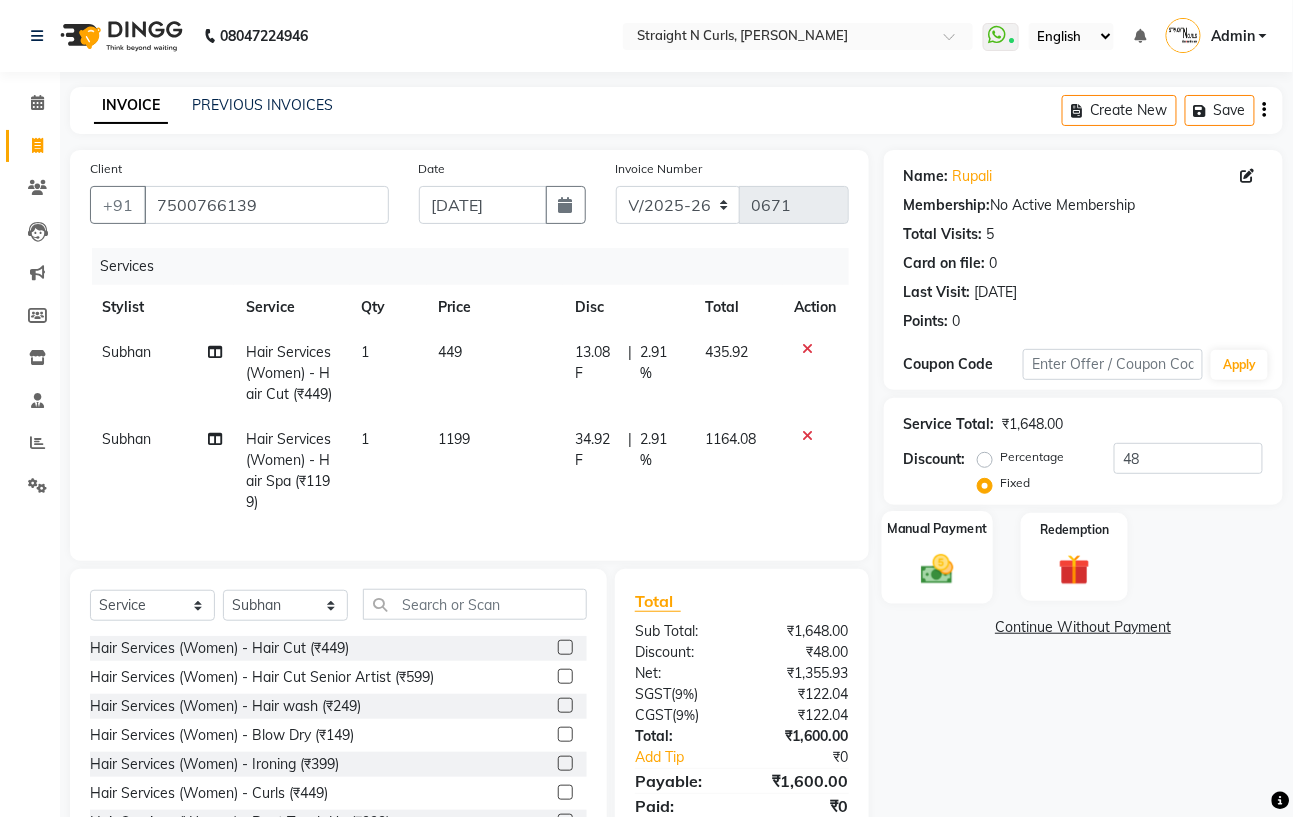 click on "Manual Payment" 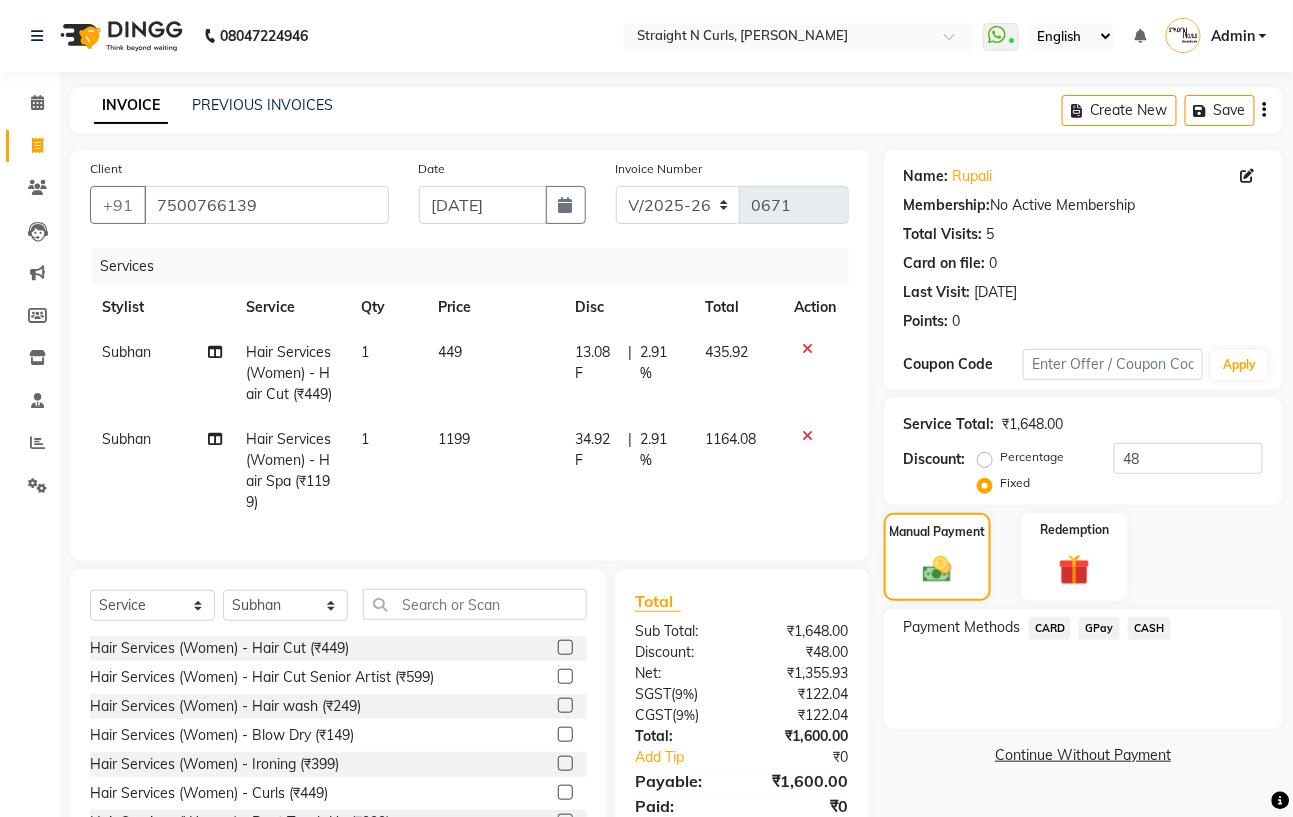 click on "GPay" 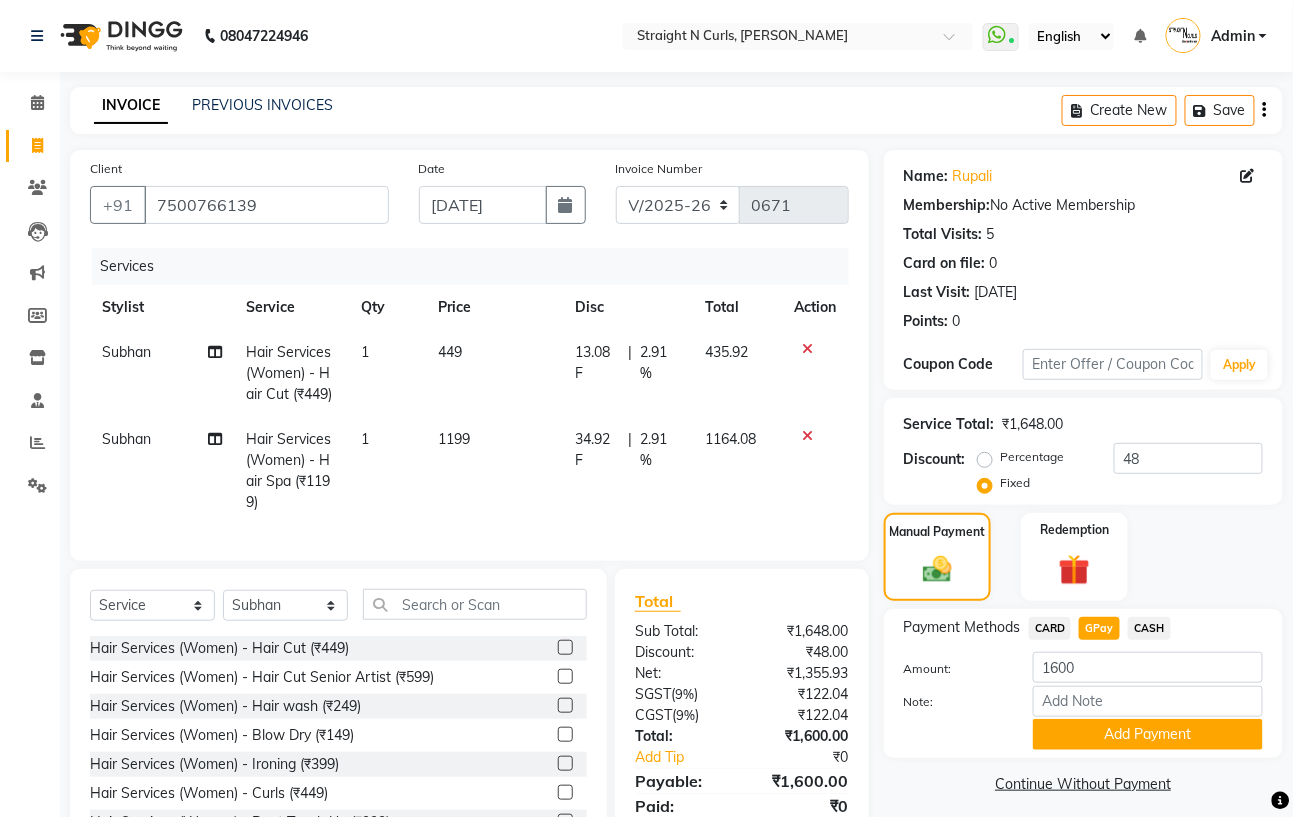 click on "CASH" 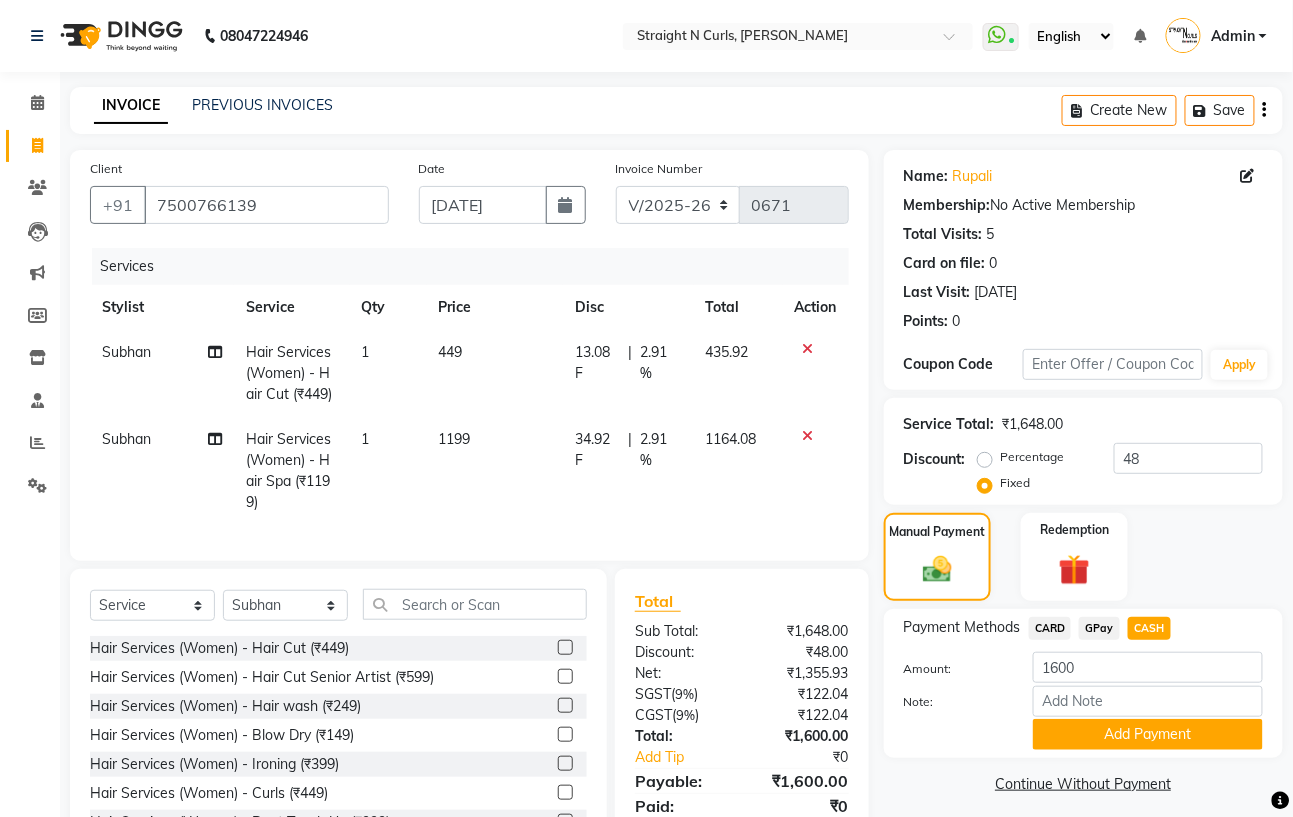 click on "GPay" 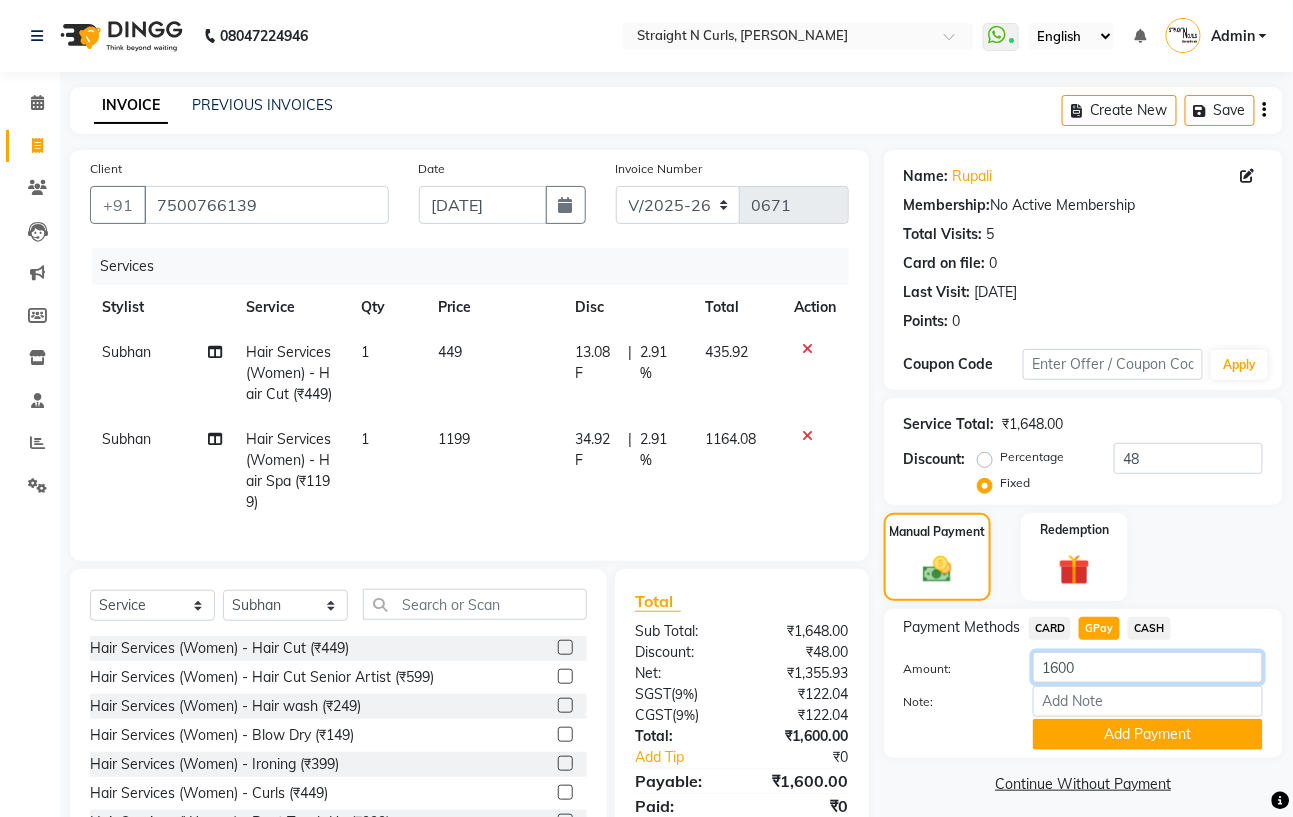 click on "1600" 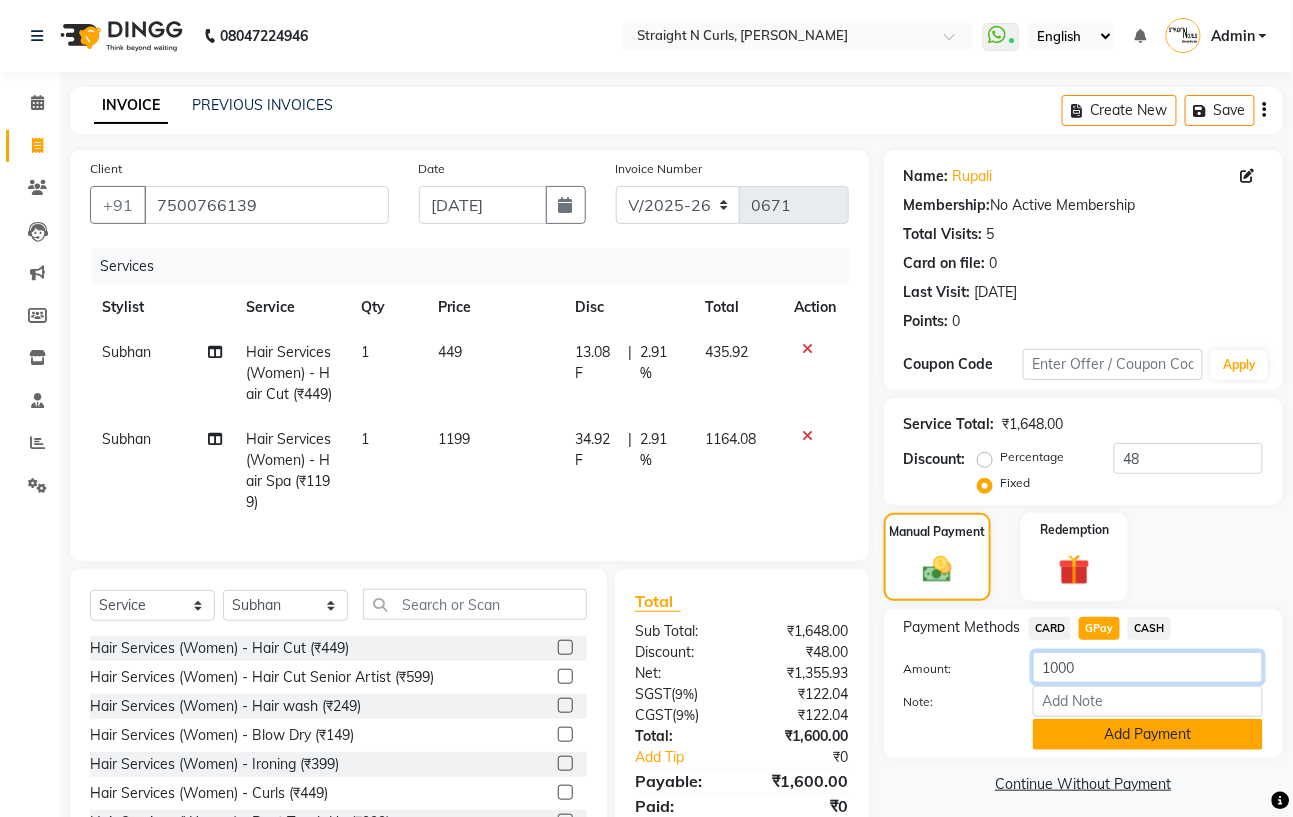 type on "1000" 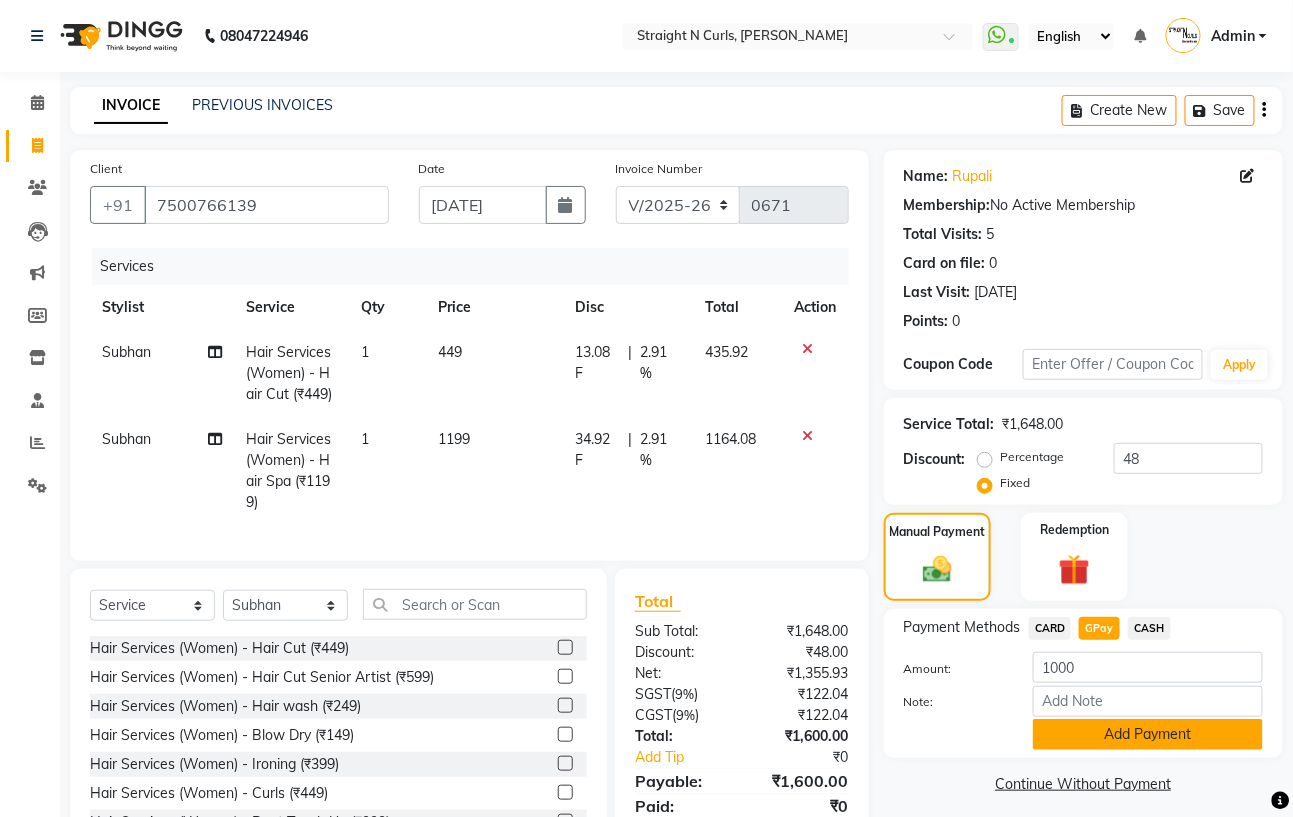 click on "Add Payment" 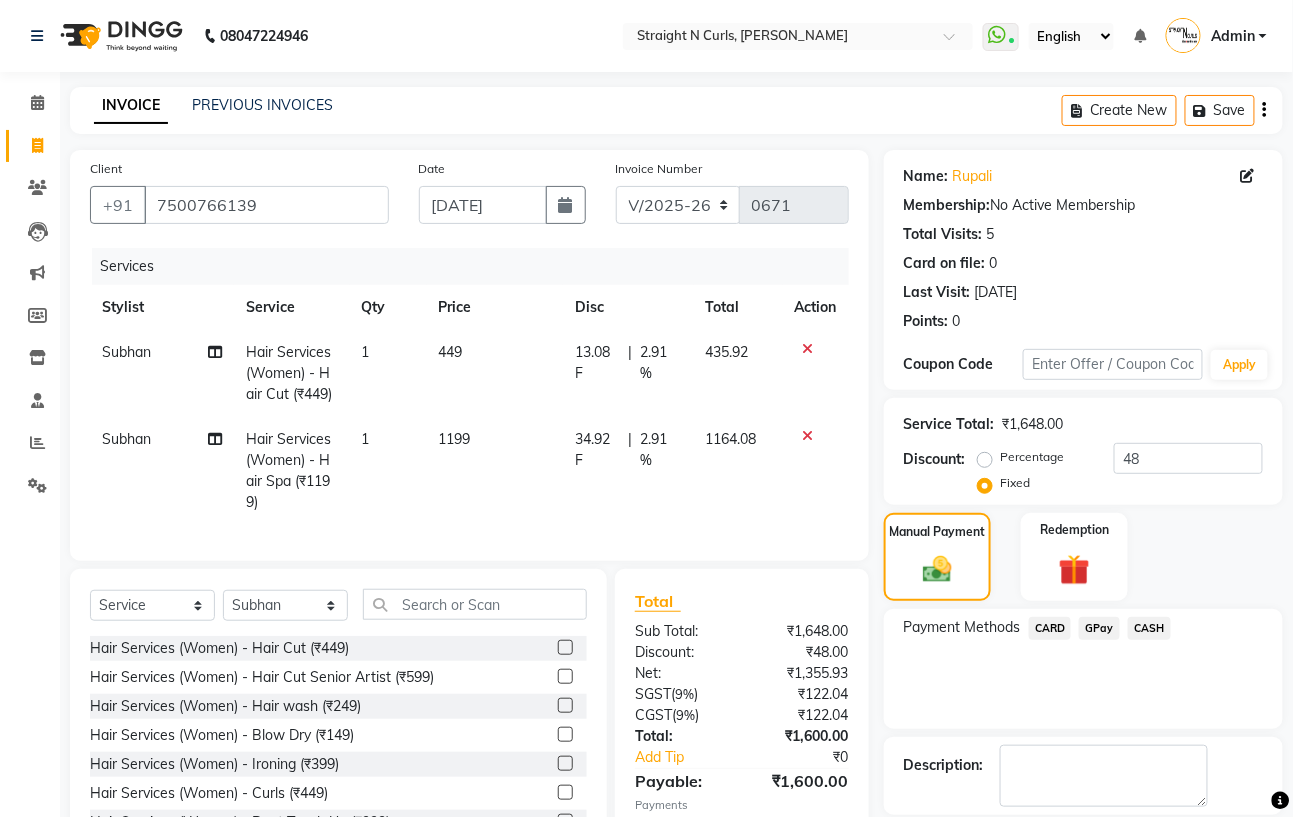 click on "CASH" 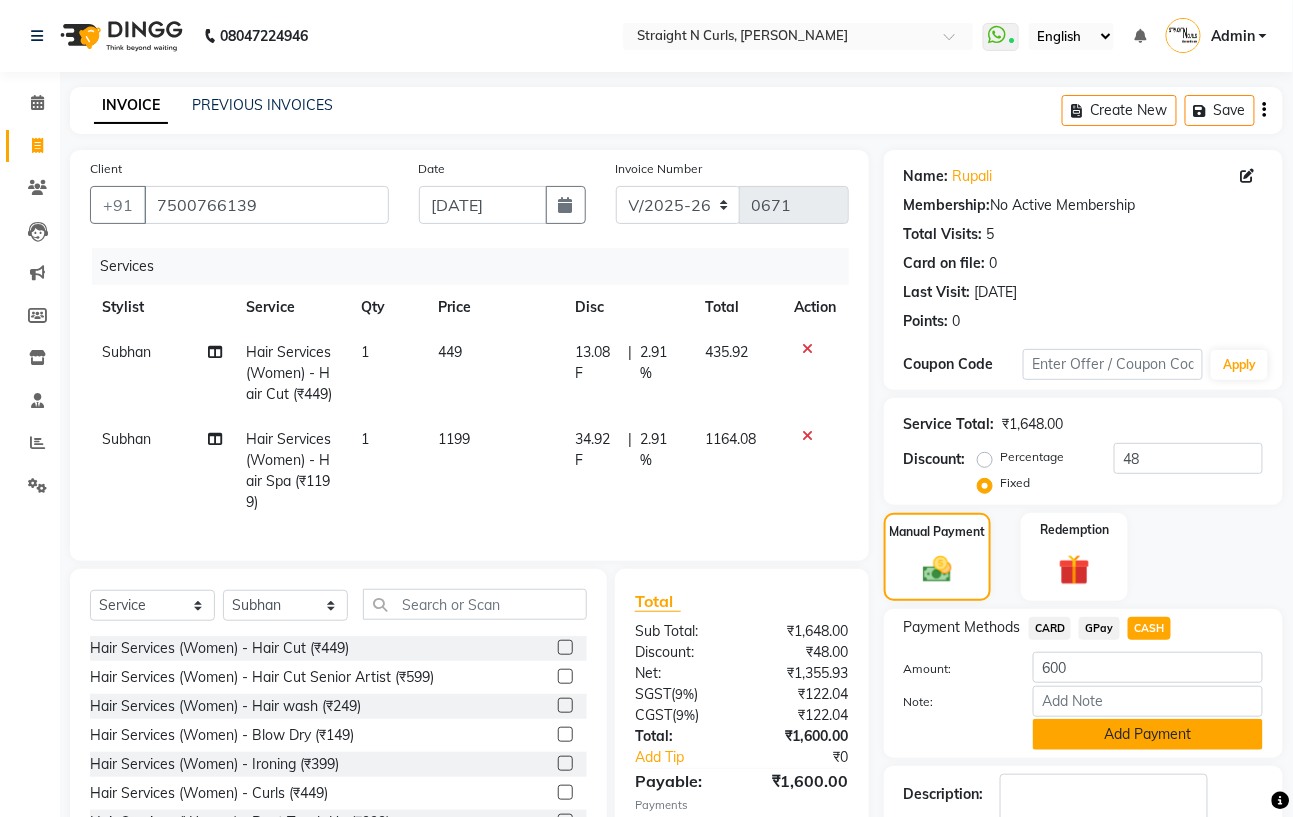 click on "Add Payment" 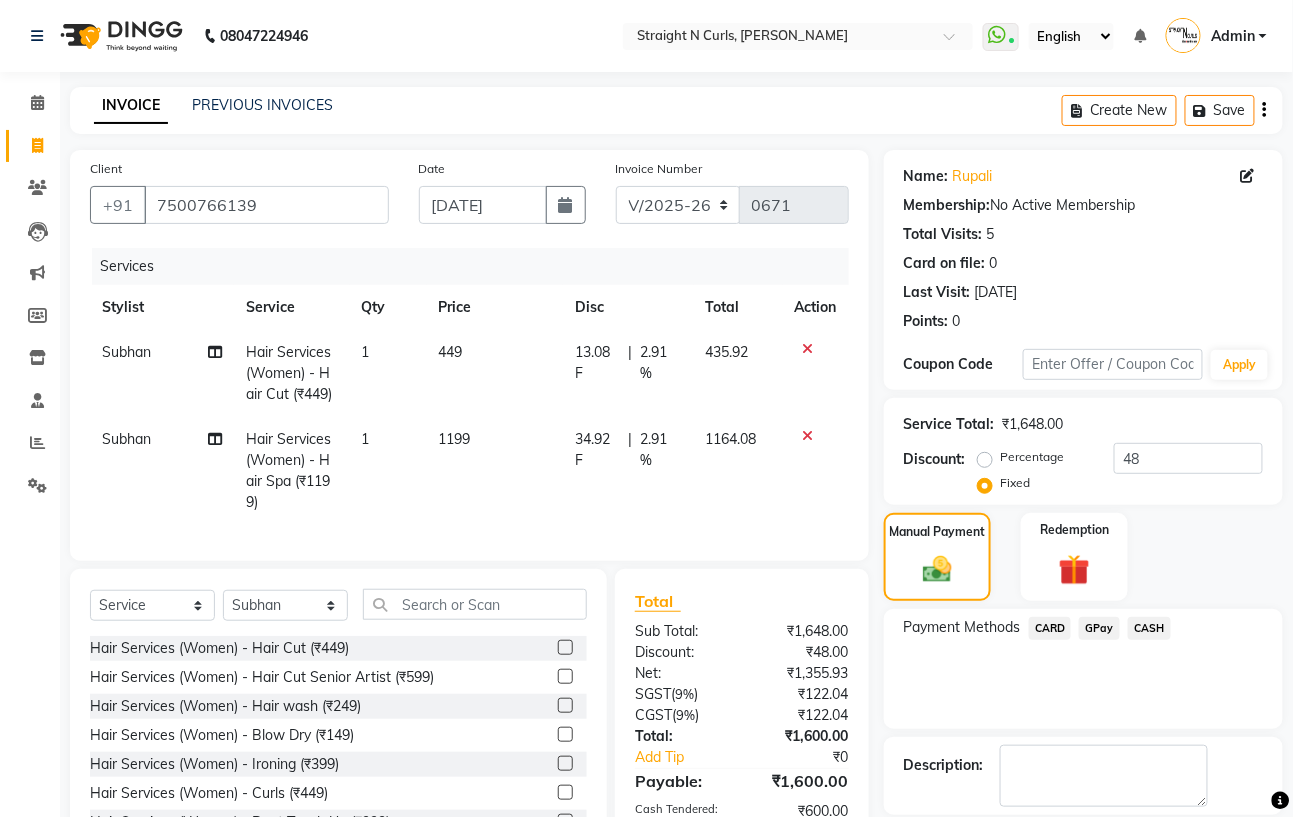 scroll, scrollTop: 188, scrollLeft: 0, axis: vertical 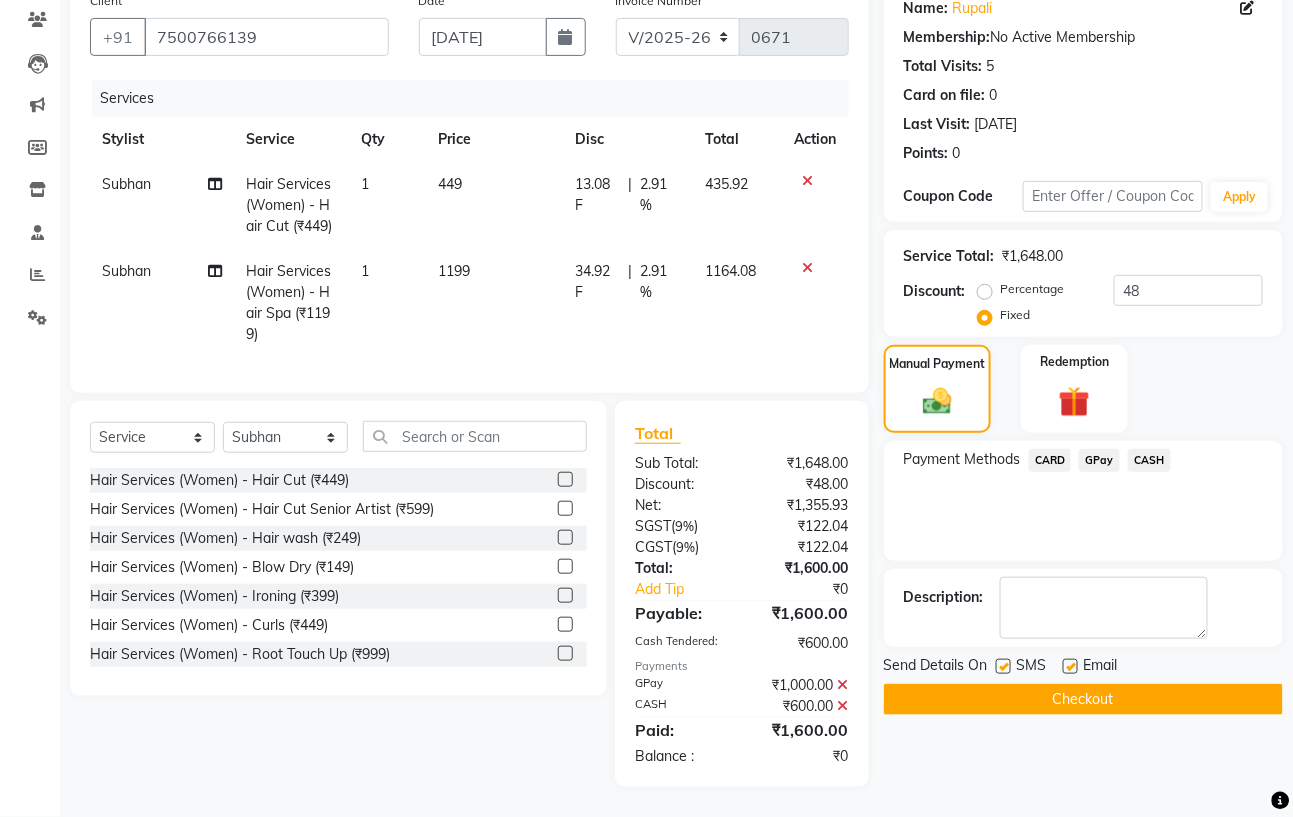 click on "₹1,000.00" 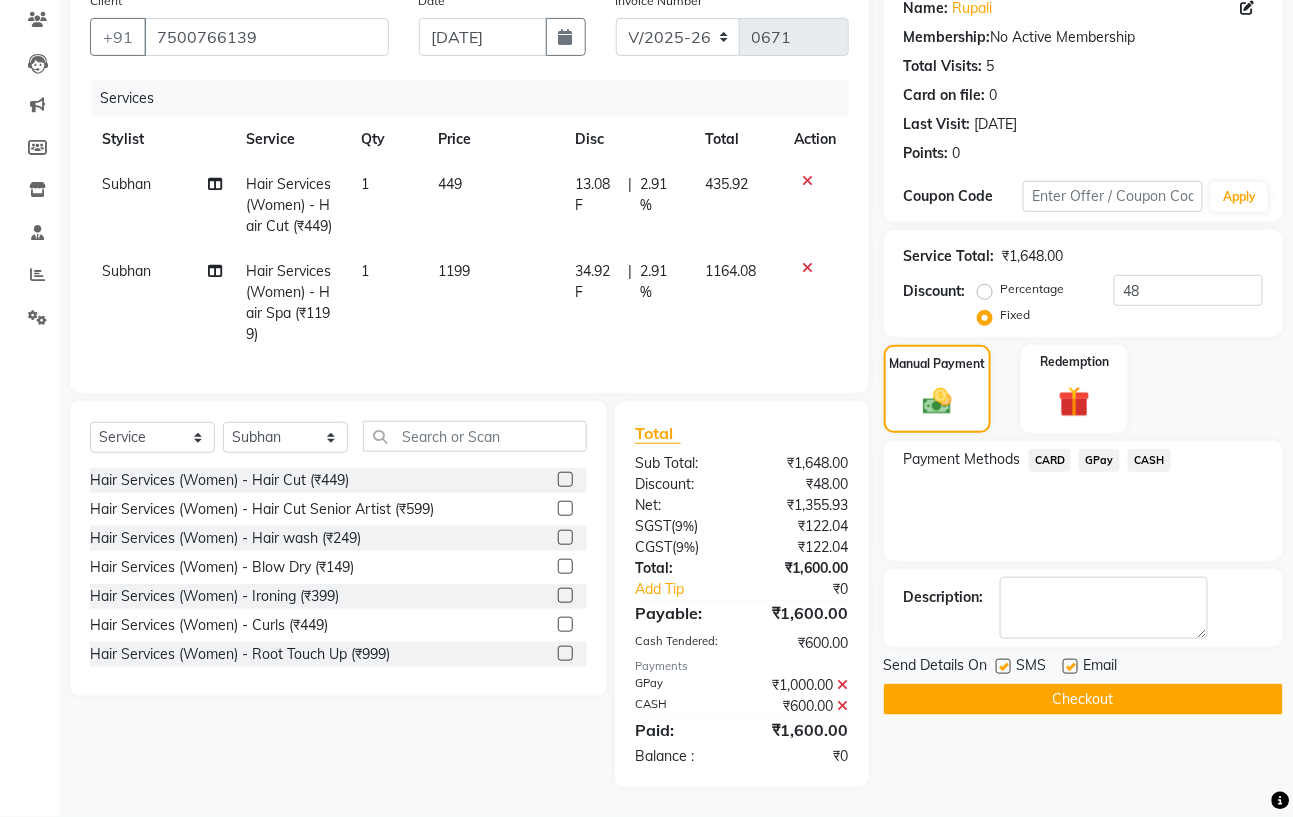 click on "₹1,000.00" 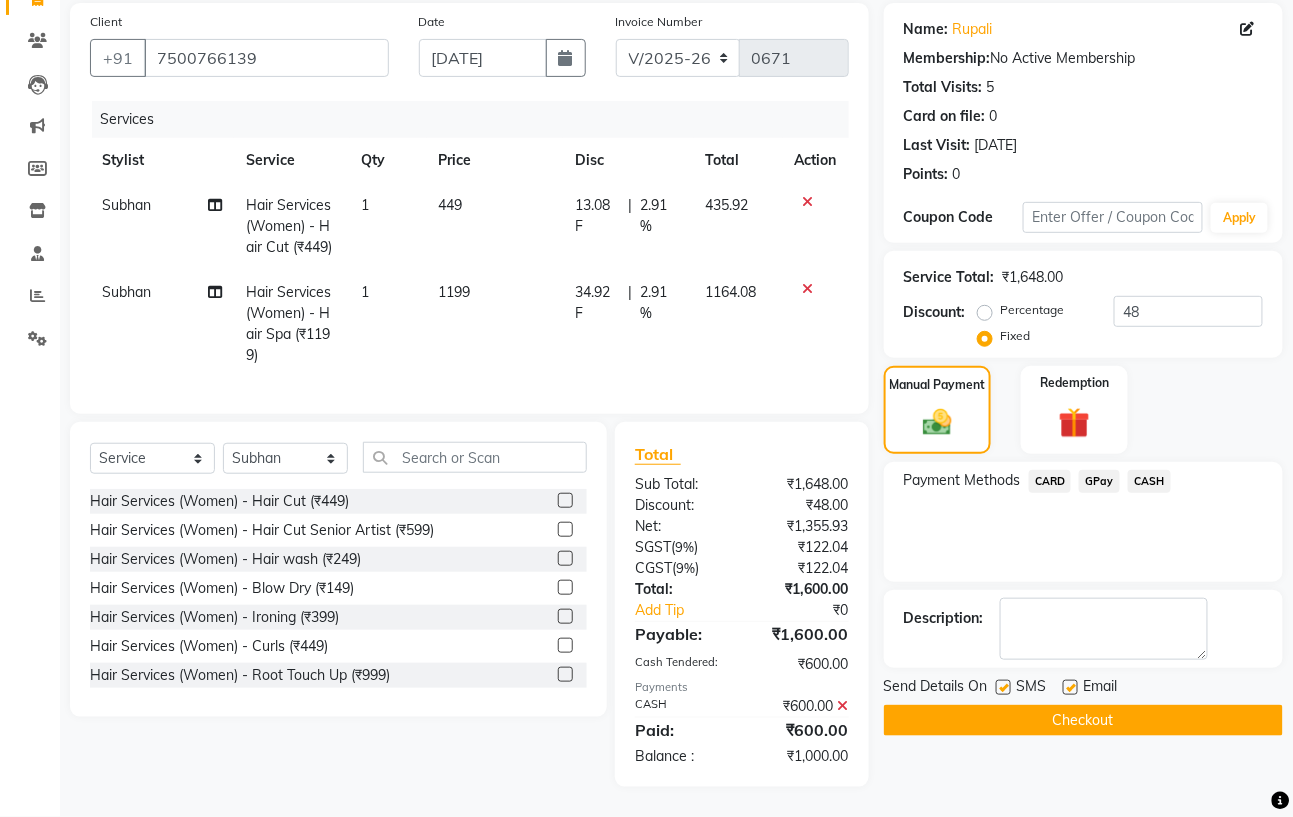 click 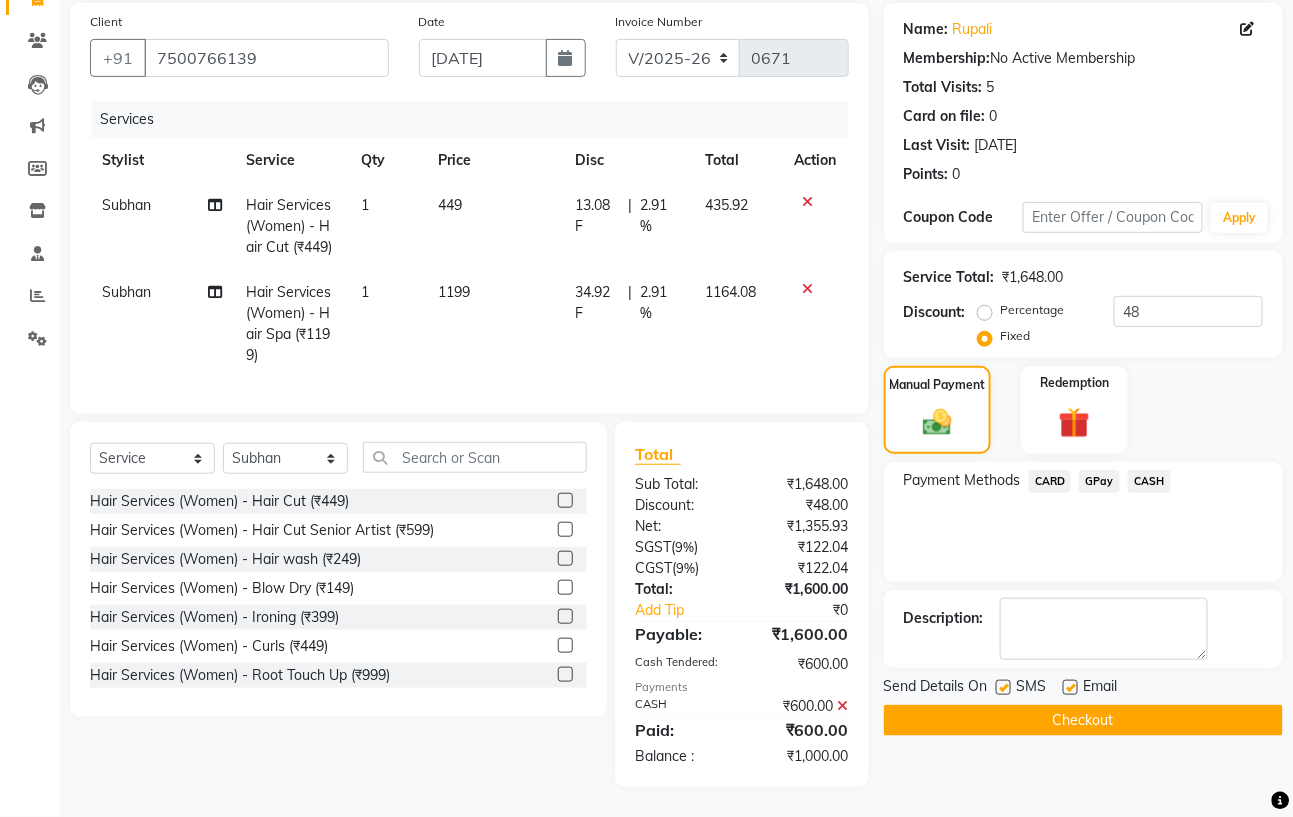 scroll, scrollTop: 97, scrollLeft: 0, axis: vertical 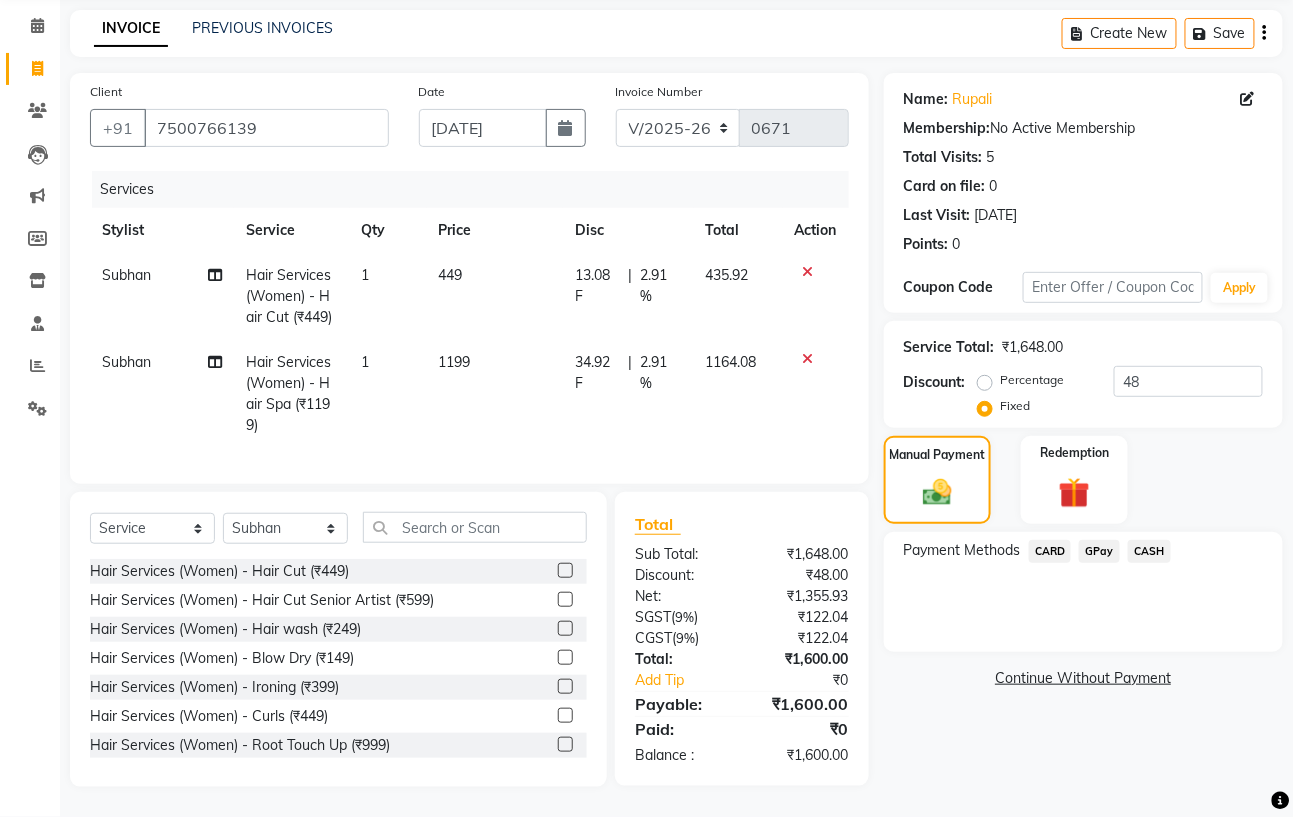 click 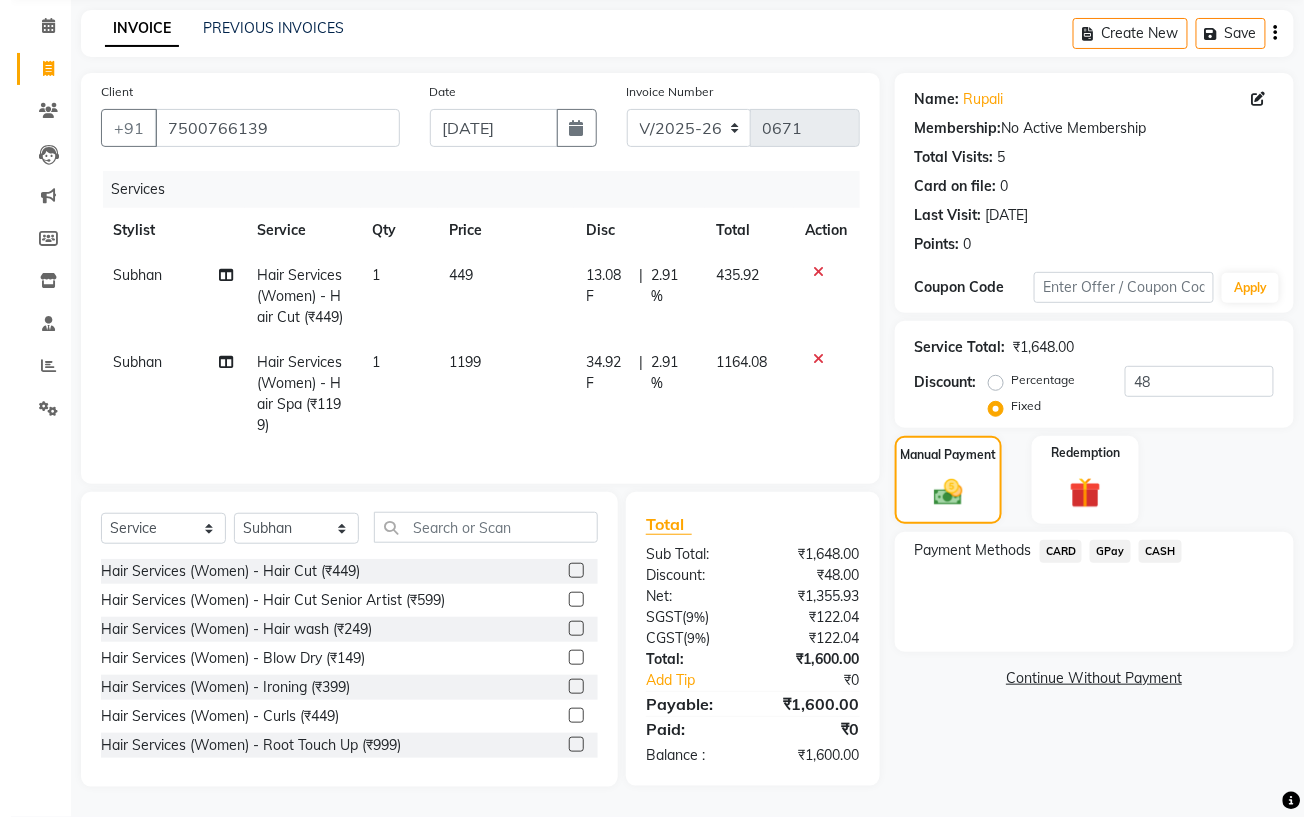 scroll, scrollTop: 0, scrollLeft: 0, axis: both 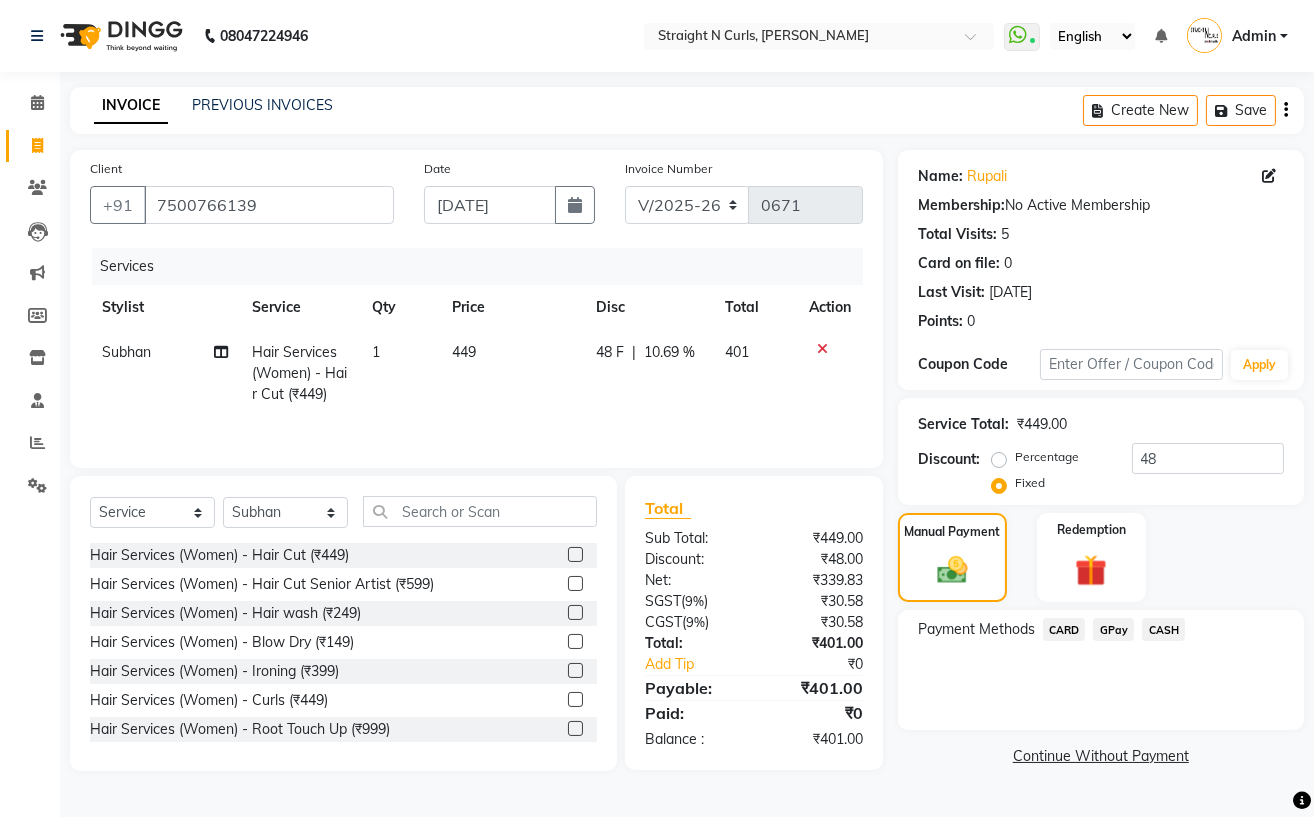 click 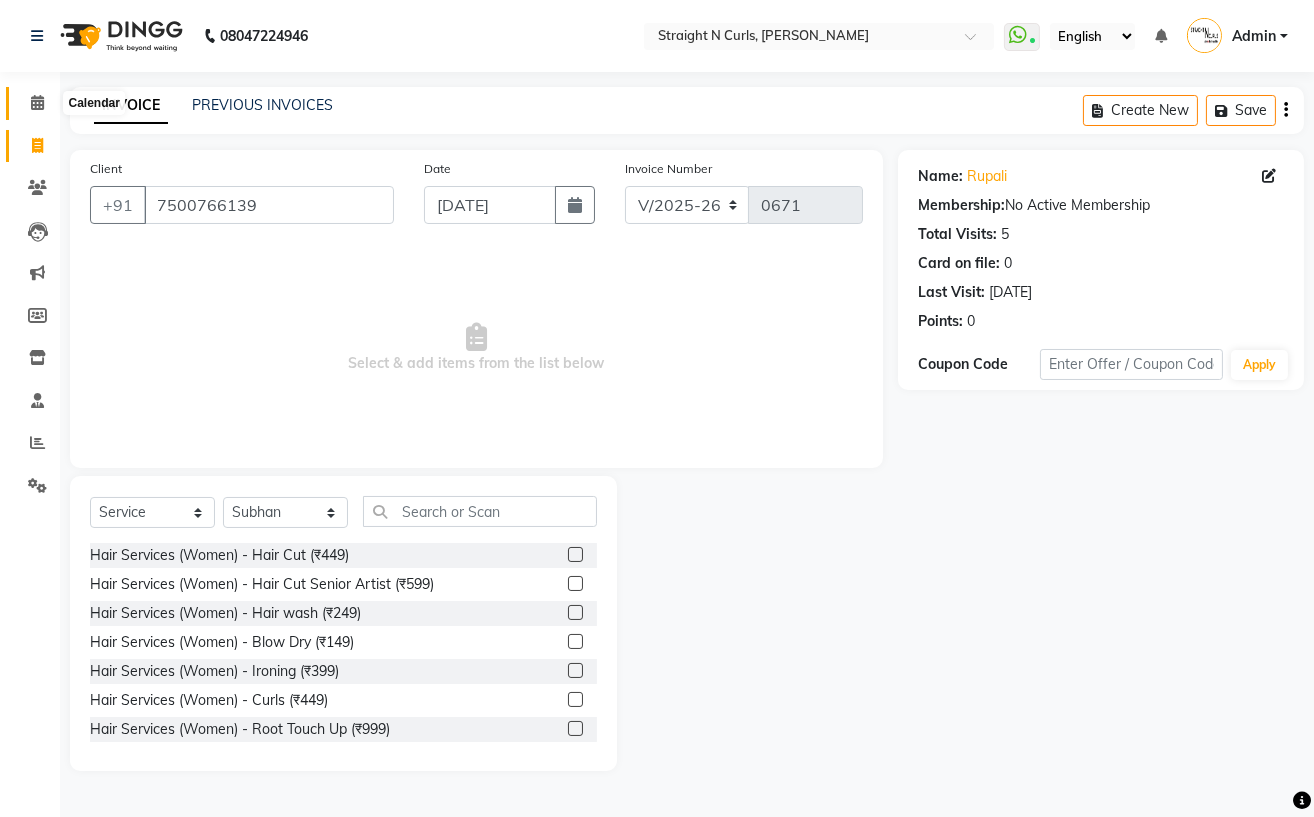 click 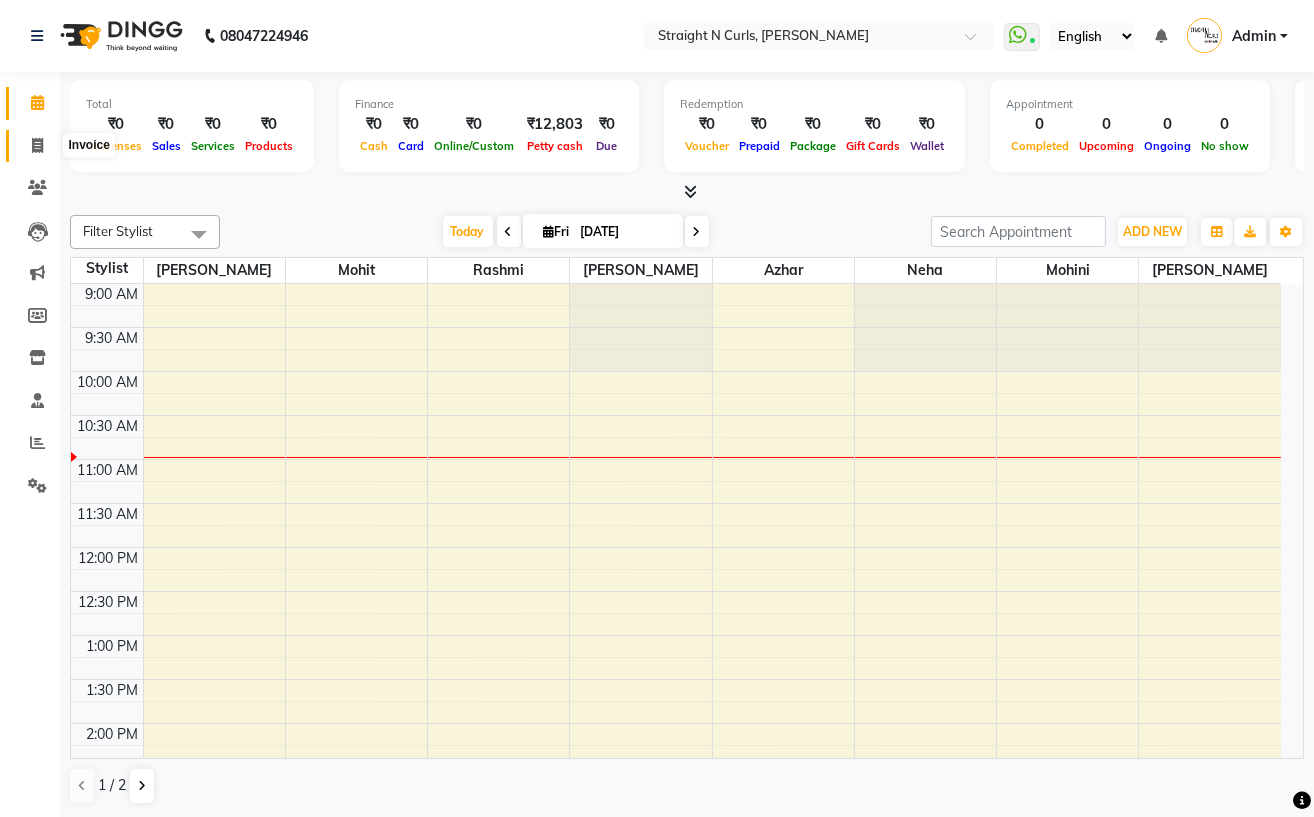 click 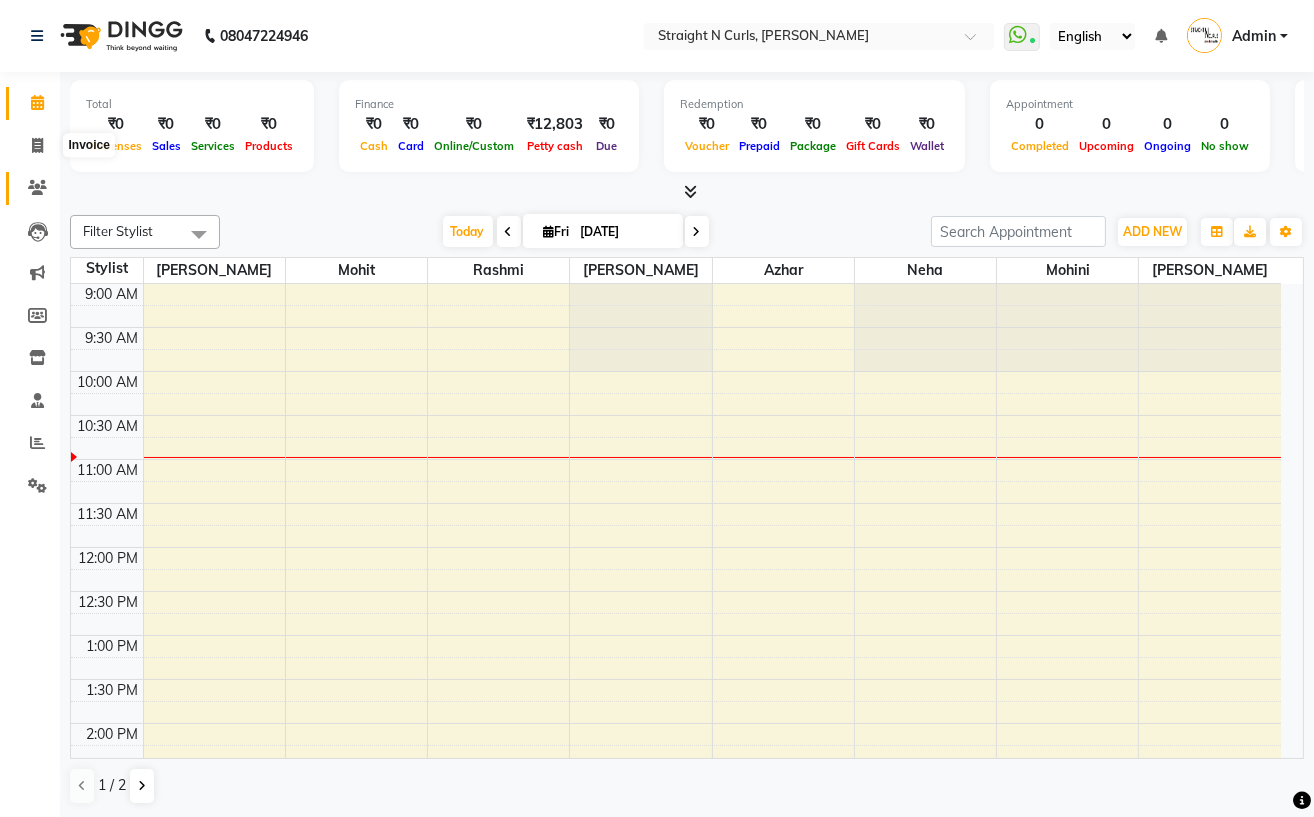 select on "service" 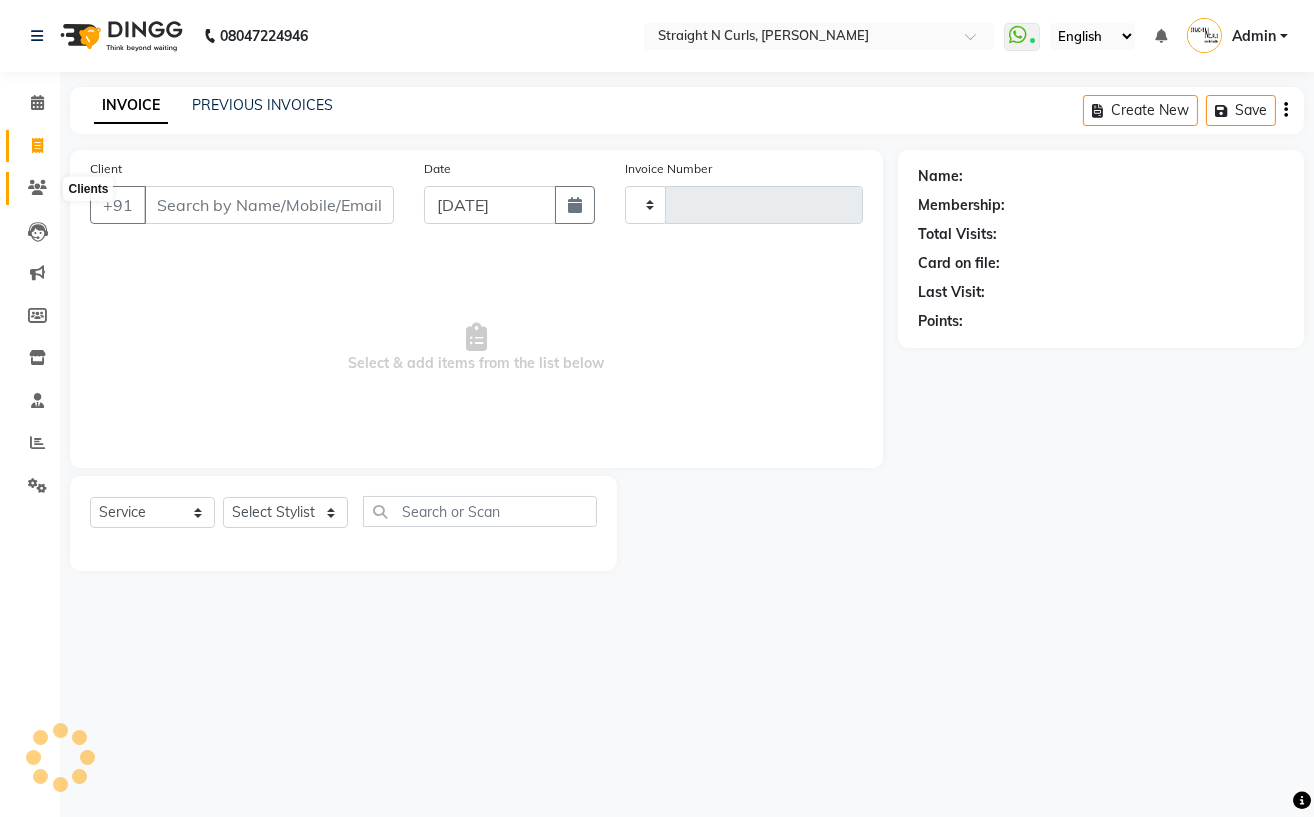 click 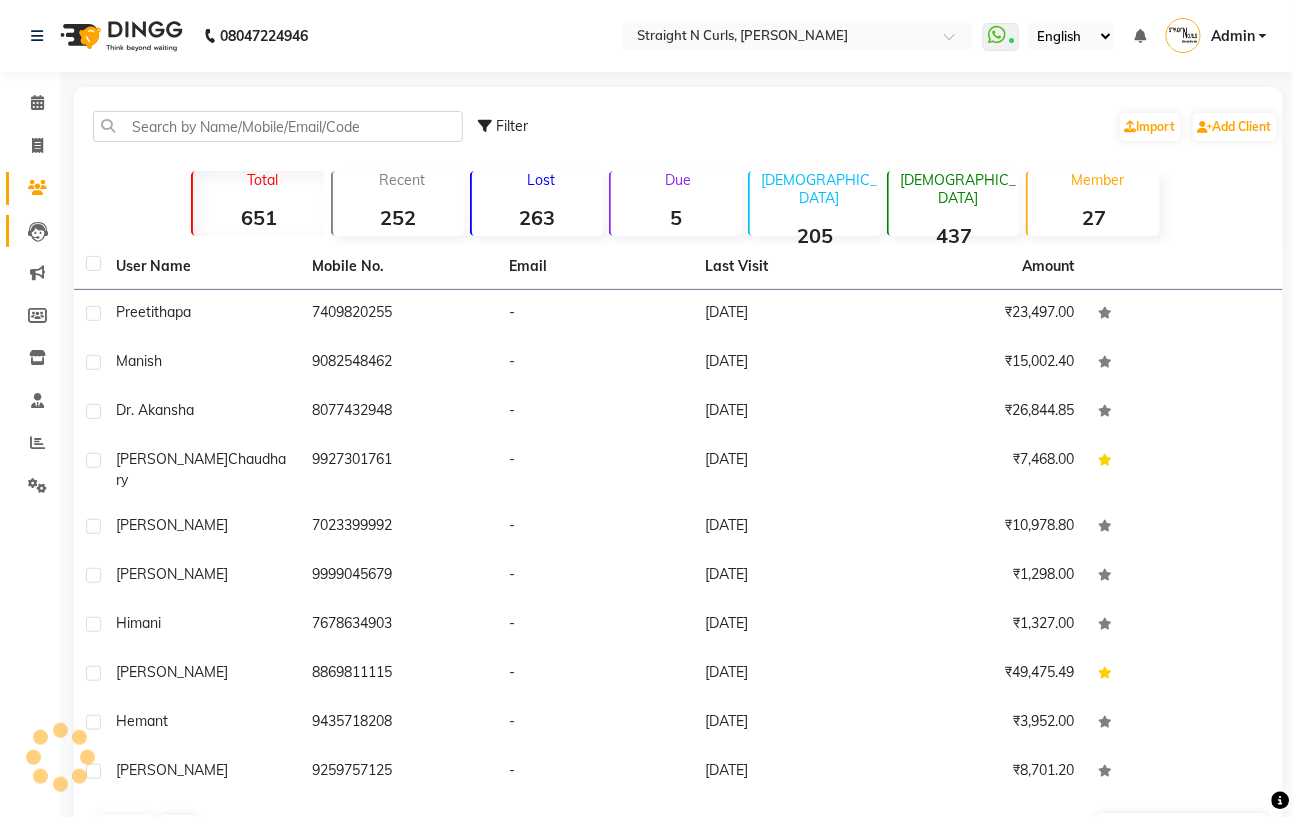 click on "Leads" 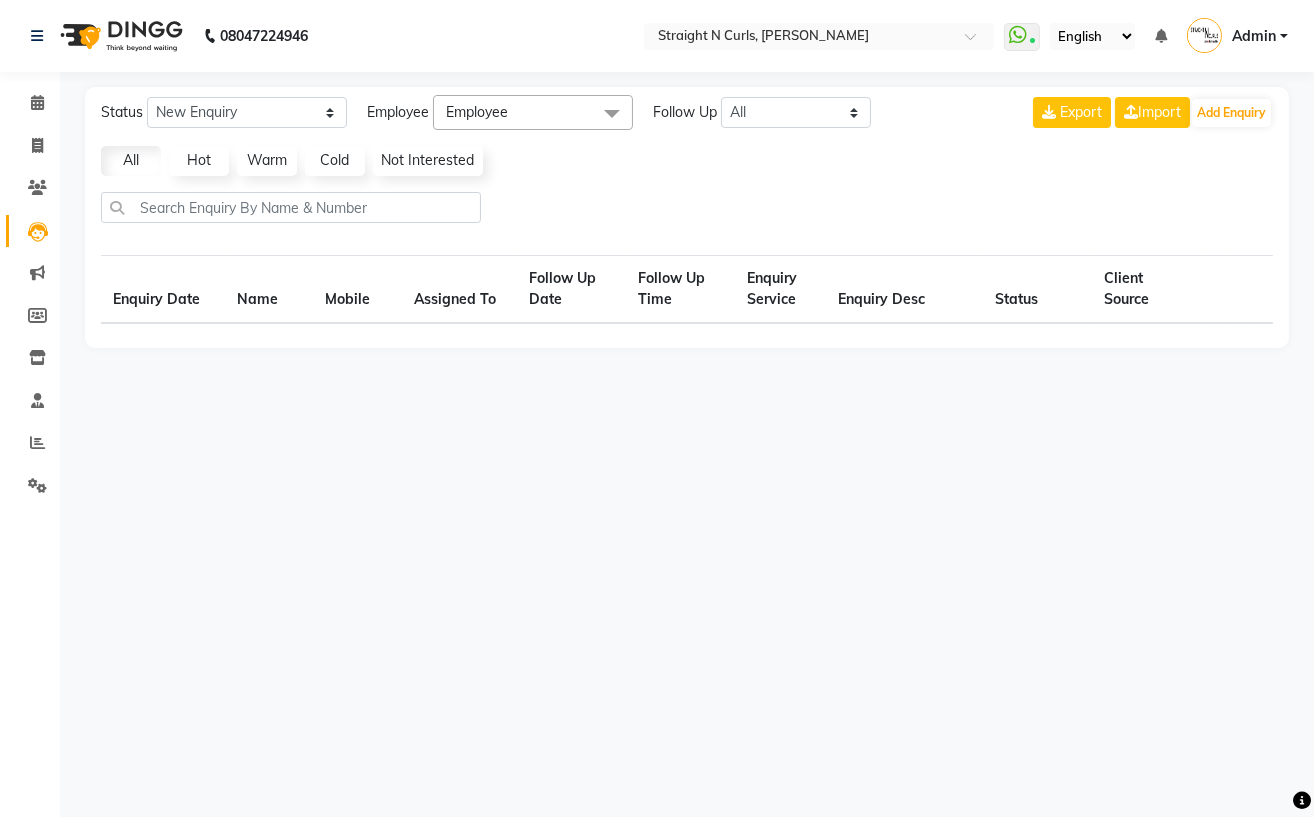 select on "10" 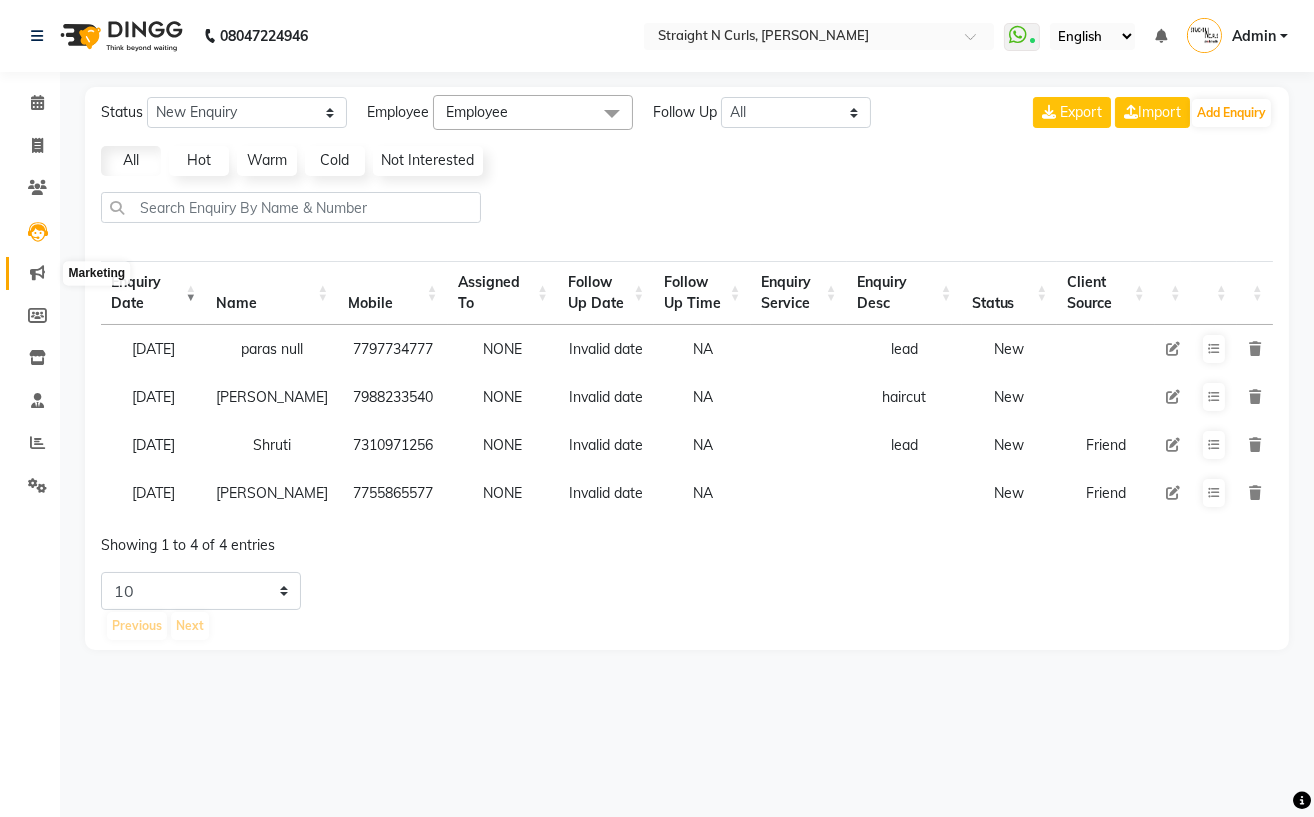 click 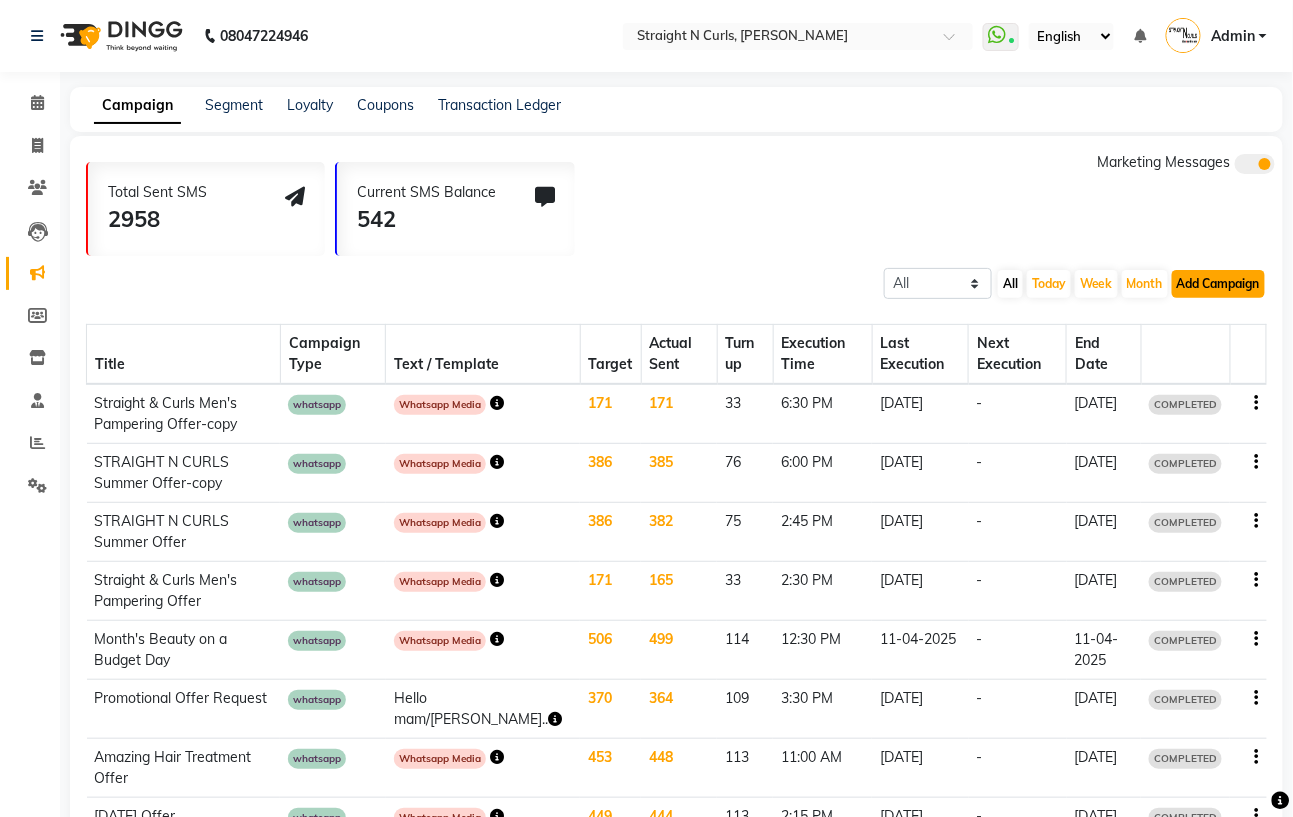 click on "Add Campaign" at bounding box center [1218, 284] 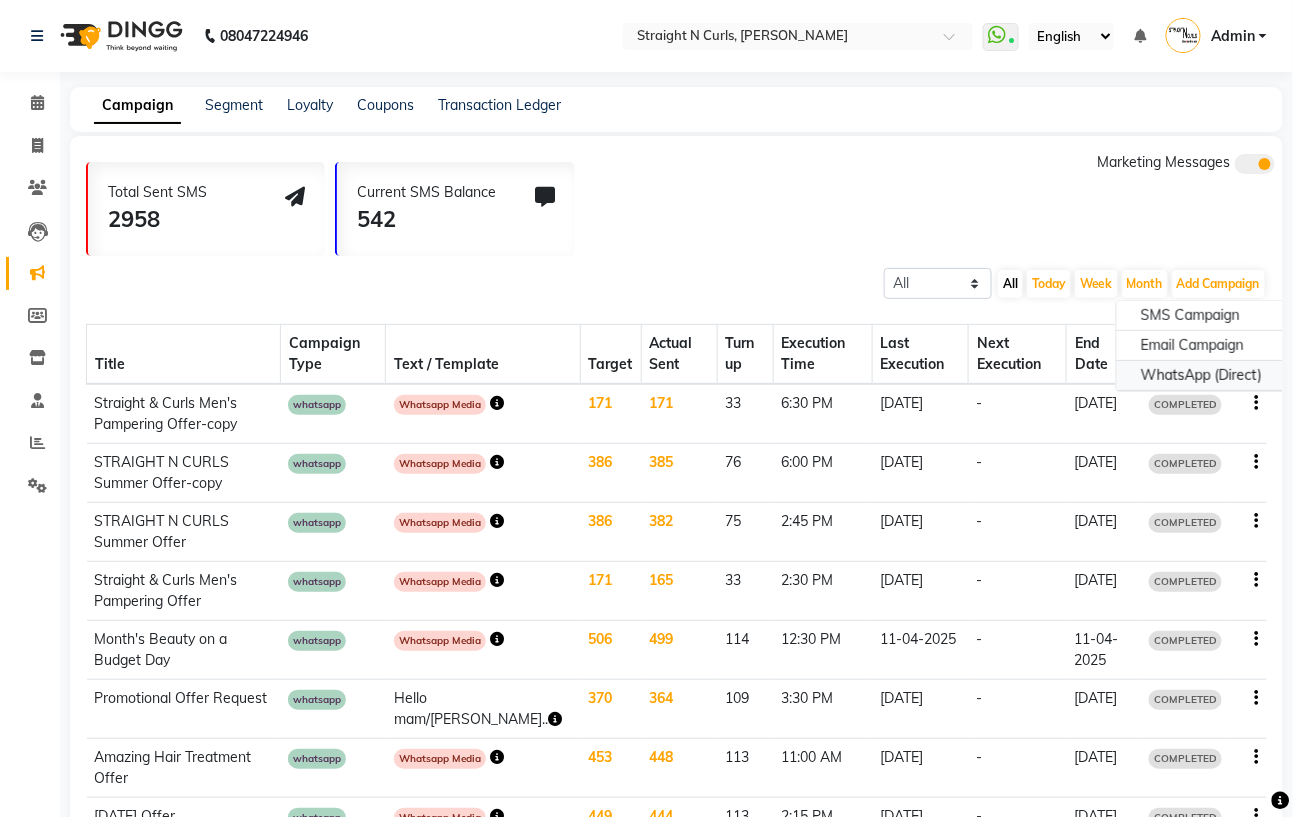 click on "WhatsApp (Direct)" 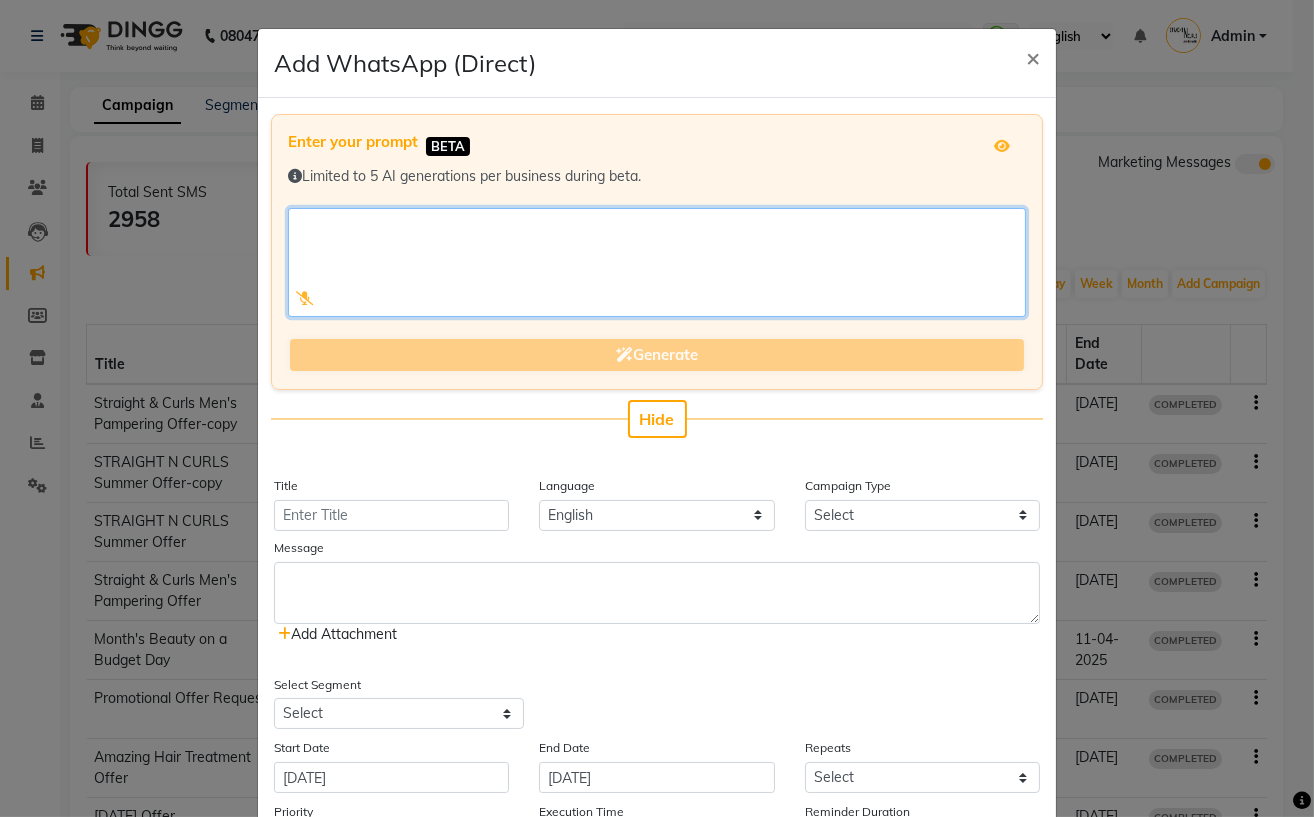 click 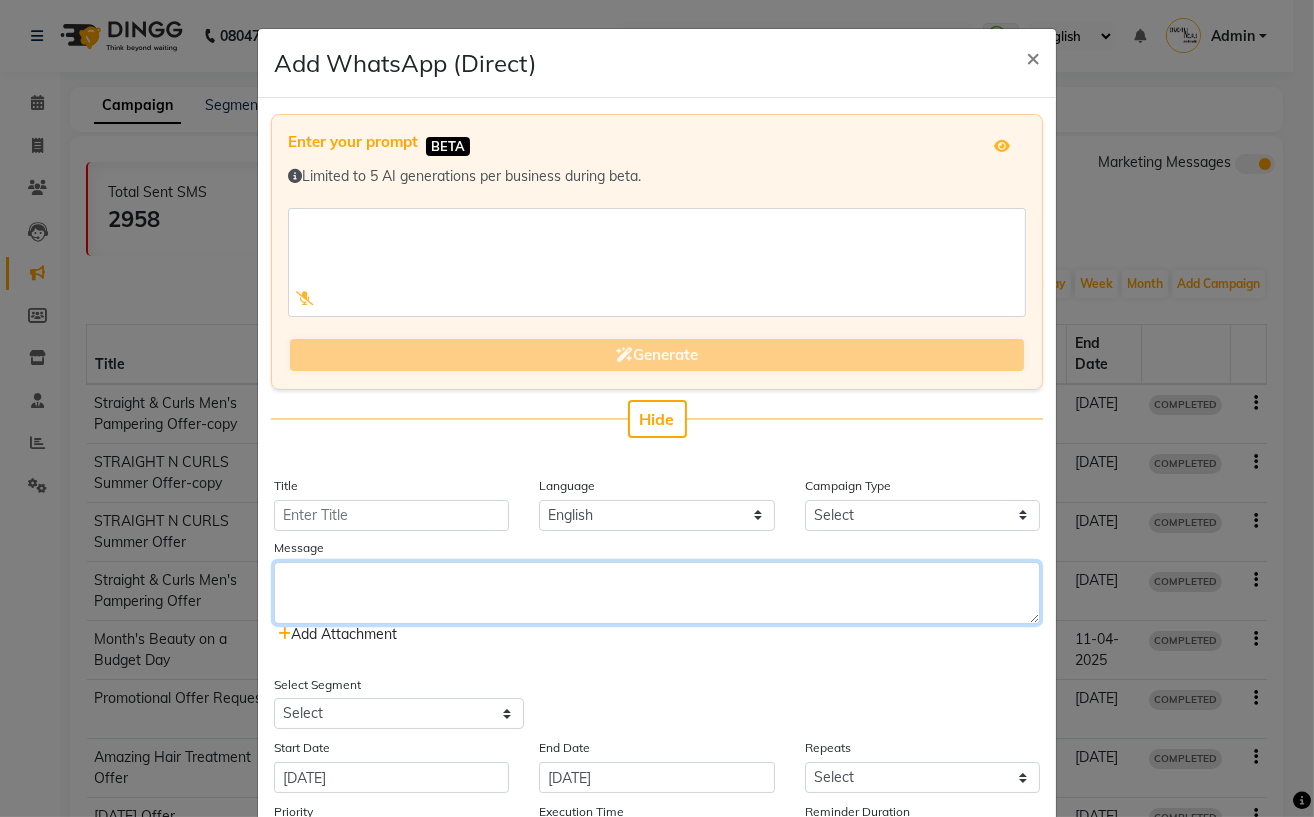 click at bounding box center [657, 593] 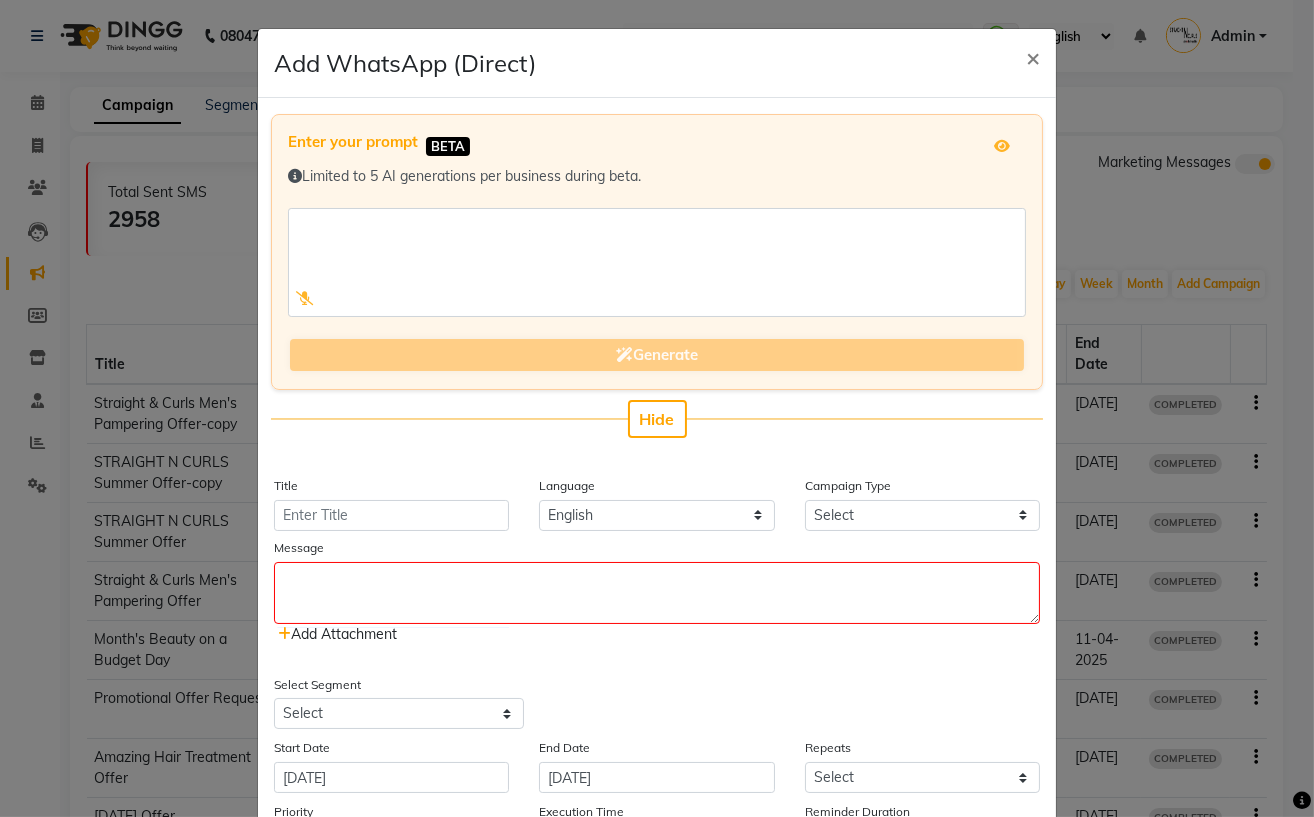 click on "Add Attachment" 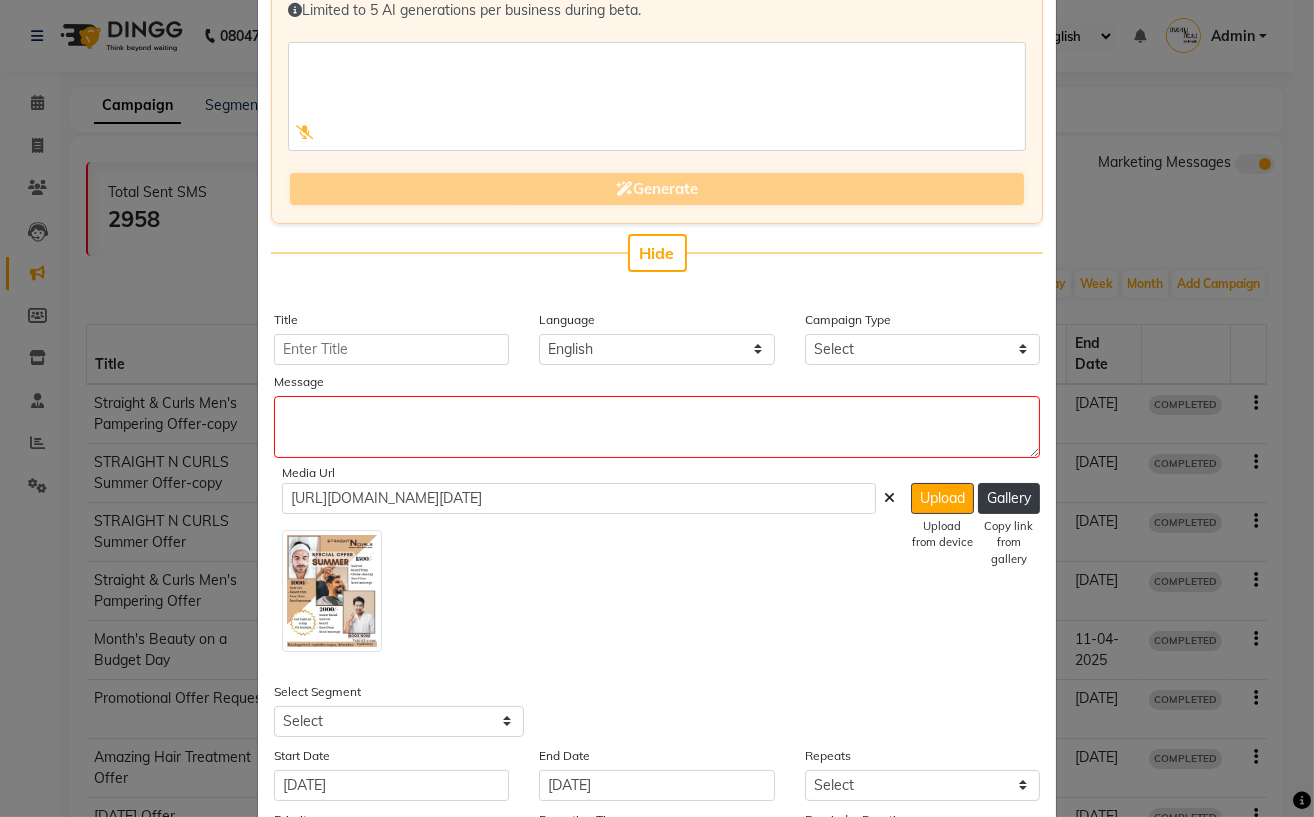 scroll, scrollTop: 419, scrollLeft: 0, axis: vertical 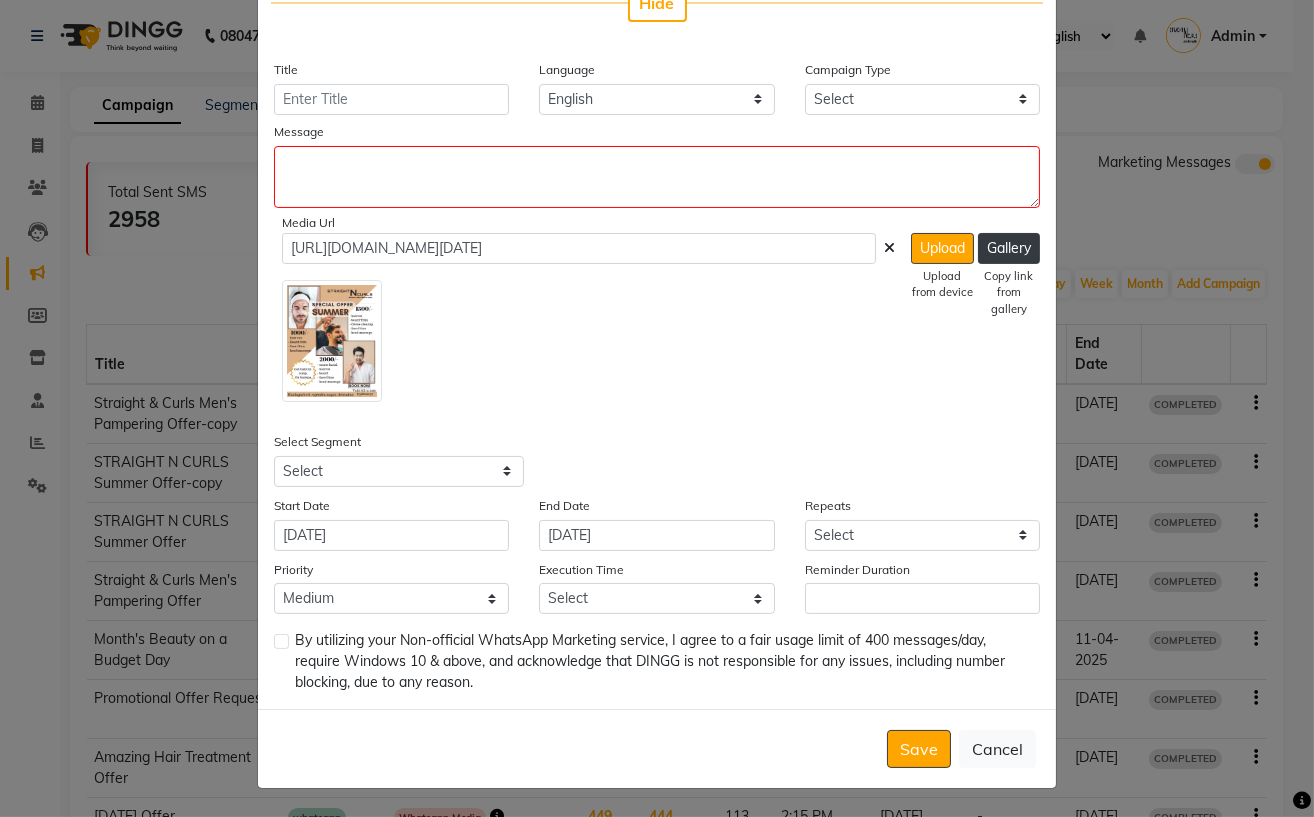 click 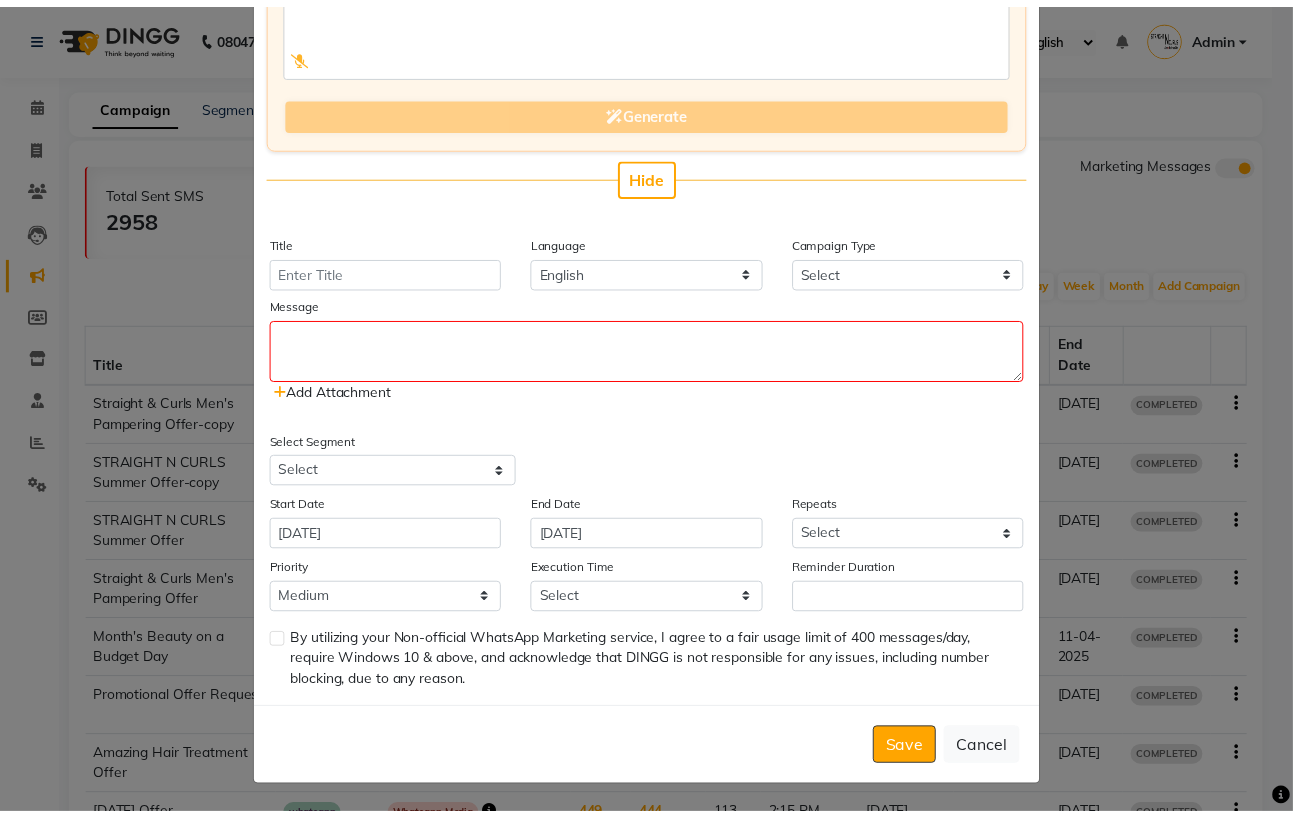 scroll, scrollTop: 244, scrollLeft: 0, axis: vertical 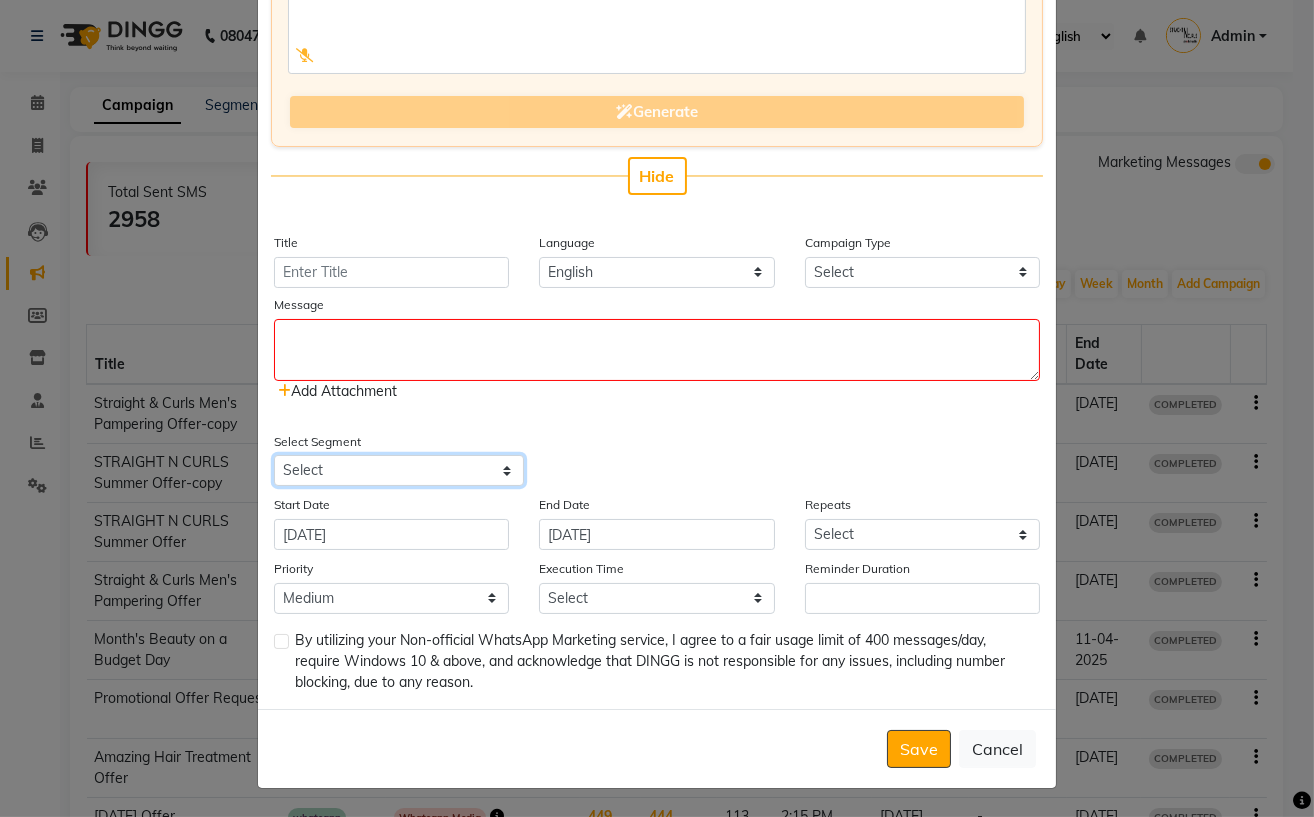 click on "Select All Customers All Male Customer All Female Customer All Members All Customers Visited in last 30 days All Customers Visited in last 60 days but not in last 30 days Inactive/Lost Customers High Ticket Customers Low Ticket Customers Frequent Customers Regular Customers New Customers All Customers with Valid Birthdays All Customers with Valid Anniversary All Customer Visited in 2020 not visited" at bounding box center (399, 470) 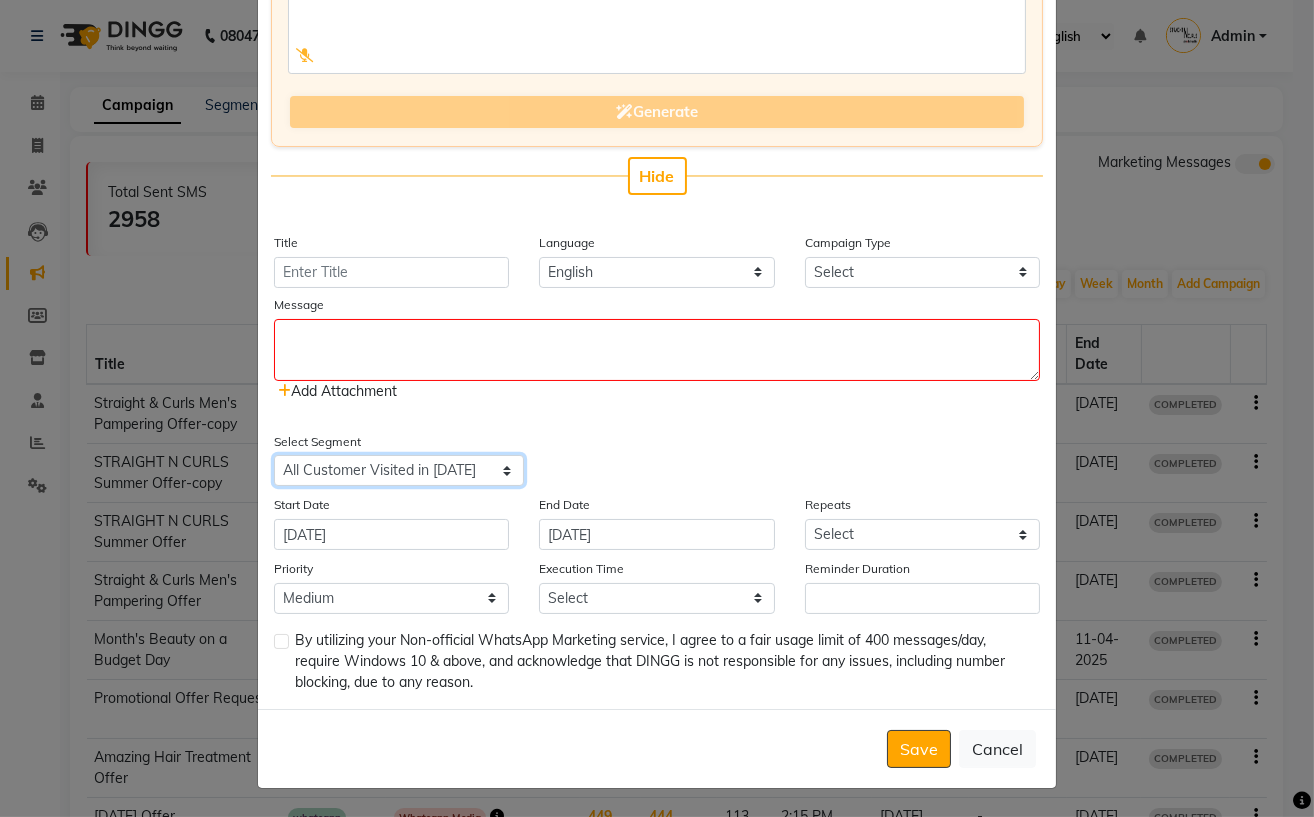 click on "Select All Customers All Male Customer All Female Customer All Members All Customers Visited in last 30 days All Customers Visited in last 60 days but not in last 30 days Inactive/Lost Customers High Ticket Customers Low Ticket Customers Frequent Customers Regular Customers New Customers All Customers with Valid Birthdays All Customers with Valid Anniversary All Customer Visited in 2020 not visited" at bounding box center (399, 470) 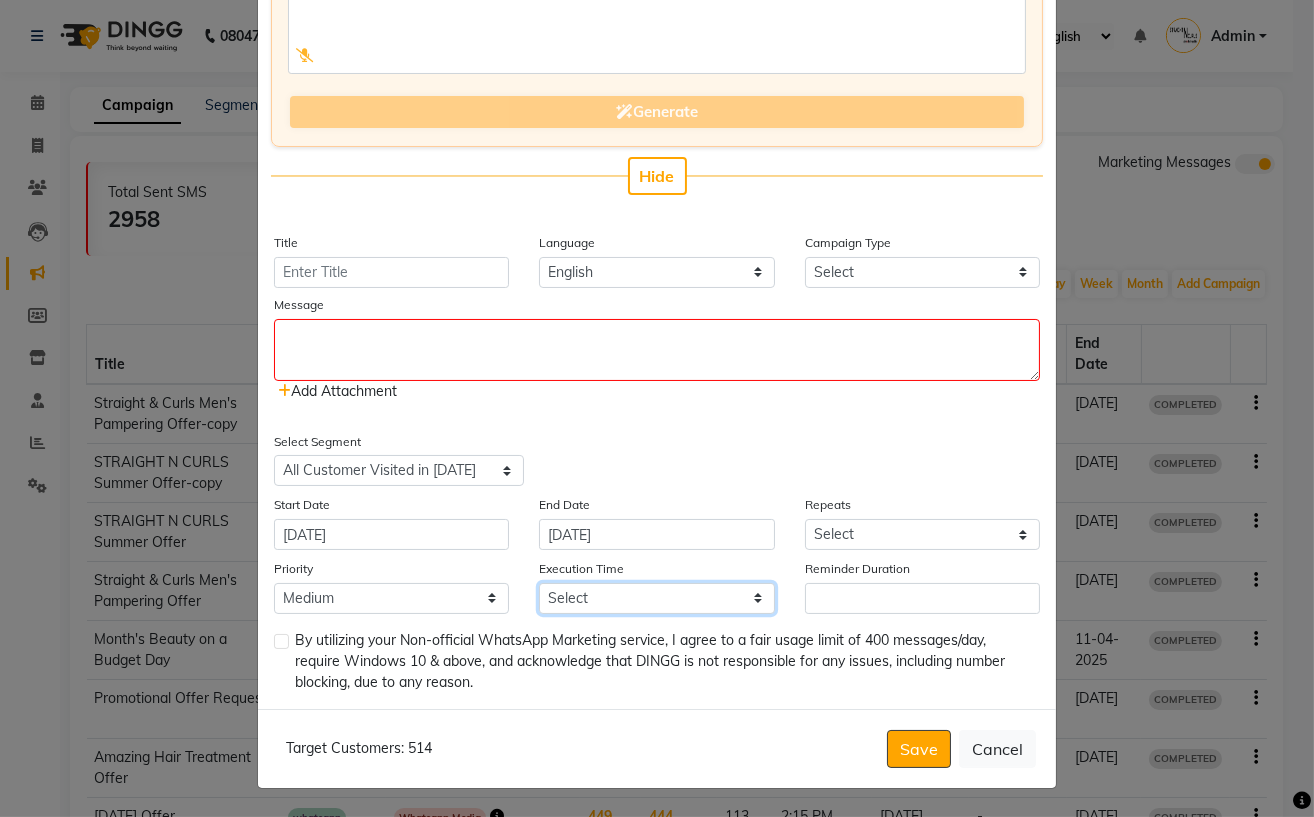 click on "Select 09:00 AM 09:15 AM 09:30 AM 09:45 AM 10:00 AM 10:15 AM 10:30 AM 10:45 AM 11:00 AM 11:15 AM 11:30 AM 11:45 AM 12:00 PM 12:15 PM 12:30 PM 12:45 PM 01:00 PM 01:15 PM 01:30 PM 01:45 PM 02:00 PM 02:15 PM 02:30 PM 02:45 PM 03:00 PM 03:15 PM 03:30 PM 03:45 PM 04:00 PM 04:15 PM 04:30 PM 04:45 PM 05:00 PM 05:15 PM 05:30 PM 05:45 PM 06:00 PM 06:15 PM 06:30 PM 06:45 PM 07:00 PM 07:15 PM 07:30 PM 07:45 PM 08:00 PM 08:15 PM 08:30 PM 08:45 PM 09:00 PM 09:15 PM 09:30 PM 09:45 PM" at bounding box center [656, 598] 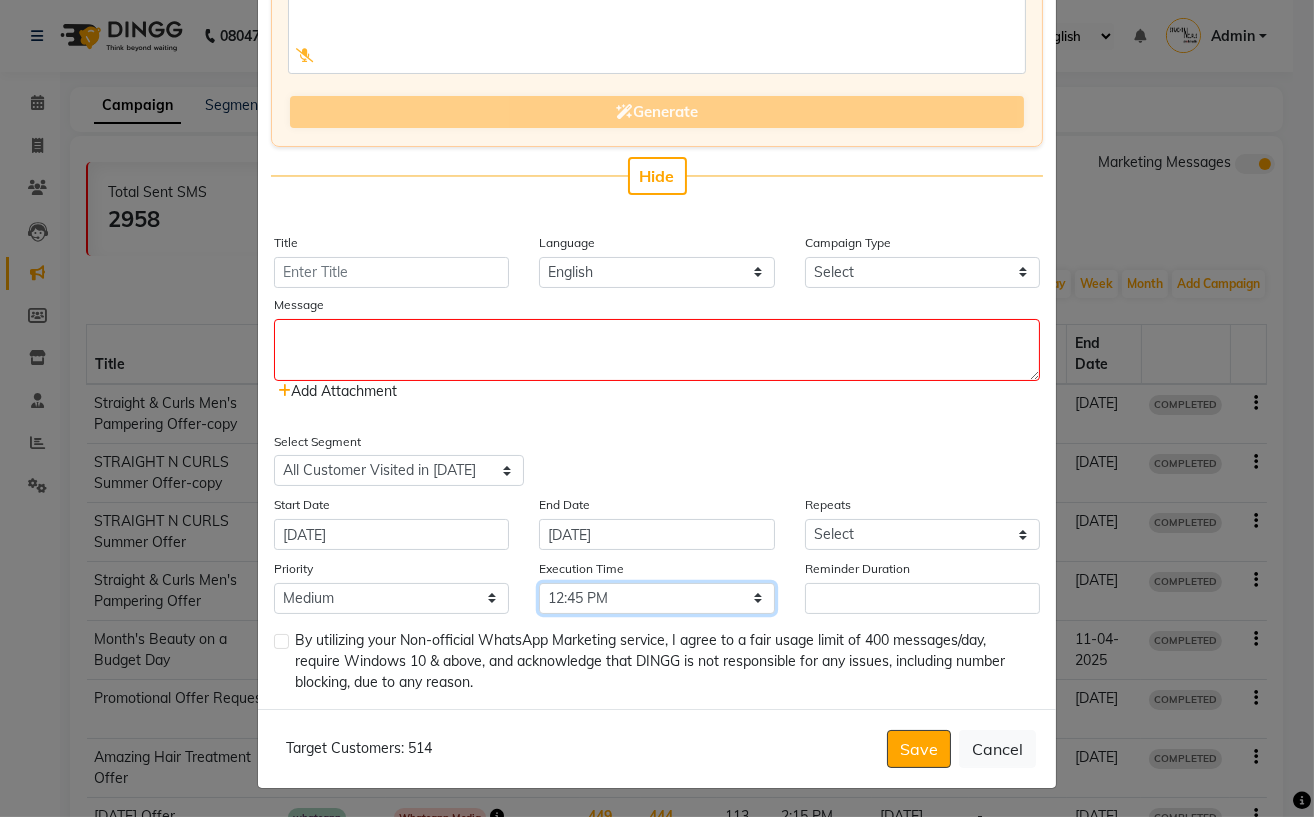 click on "Select 09:00 AM 09:15 AM 09:30 AM 09:45 AM 10:00 AM 10:15 AM 10:30 AM 10:45 AM 11:00 AM 11:15 AM 11:30 AM 11:45 AM 12:00 PM 12:15 PM 12:30 PM 12:45 PM 01:00 PM 01:15 PM 01:30 PM 01:45 PM 02:00 PM 02:15 PM 02:30 PM 02:45 PM 03:00 PM 03:15 PM 03:30 PM 03:45 PM 04:00 PM 04:15 PM 04:30 PM 04:45 PM 05:00 PM 05:15 PM 05:30 PM 05:45 PM 06:00 PM 06:15 PM 06:30 PM 06:45 PM 07:00 PM 07:15 PM 07:30 PM 07:45 PM 08:00 PM 08:15 PM 08:30 PM 08:45 PM 09:00 PM 09:15 PM 09:30 PM 09:45 PM" at bounding box center [656, 598] 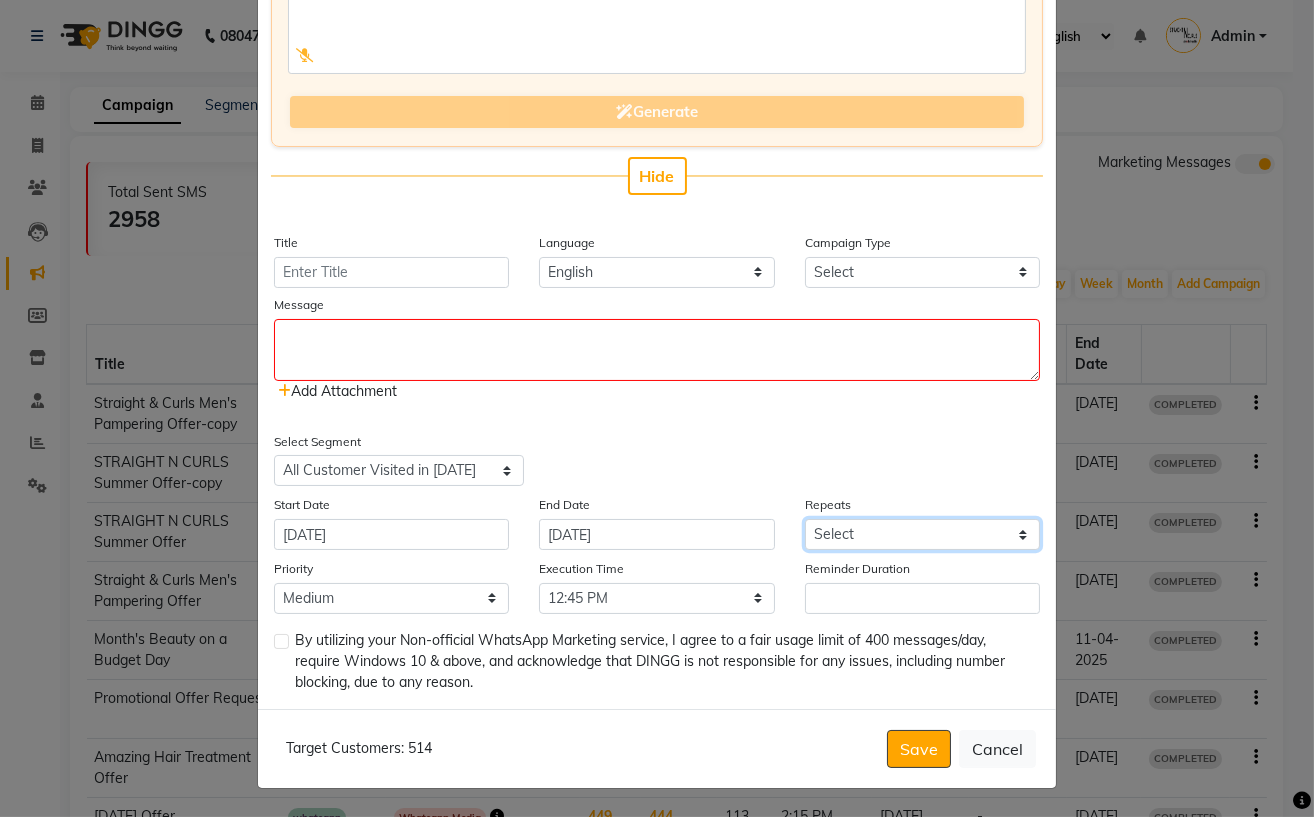 click on "Select Once Daily Alternate Day Weekly Monthly Yearly" at bounding box center [922, 534] 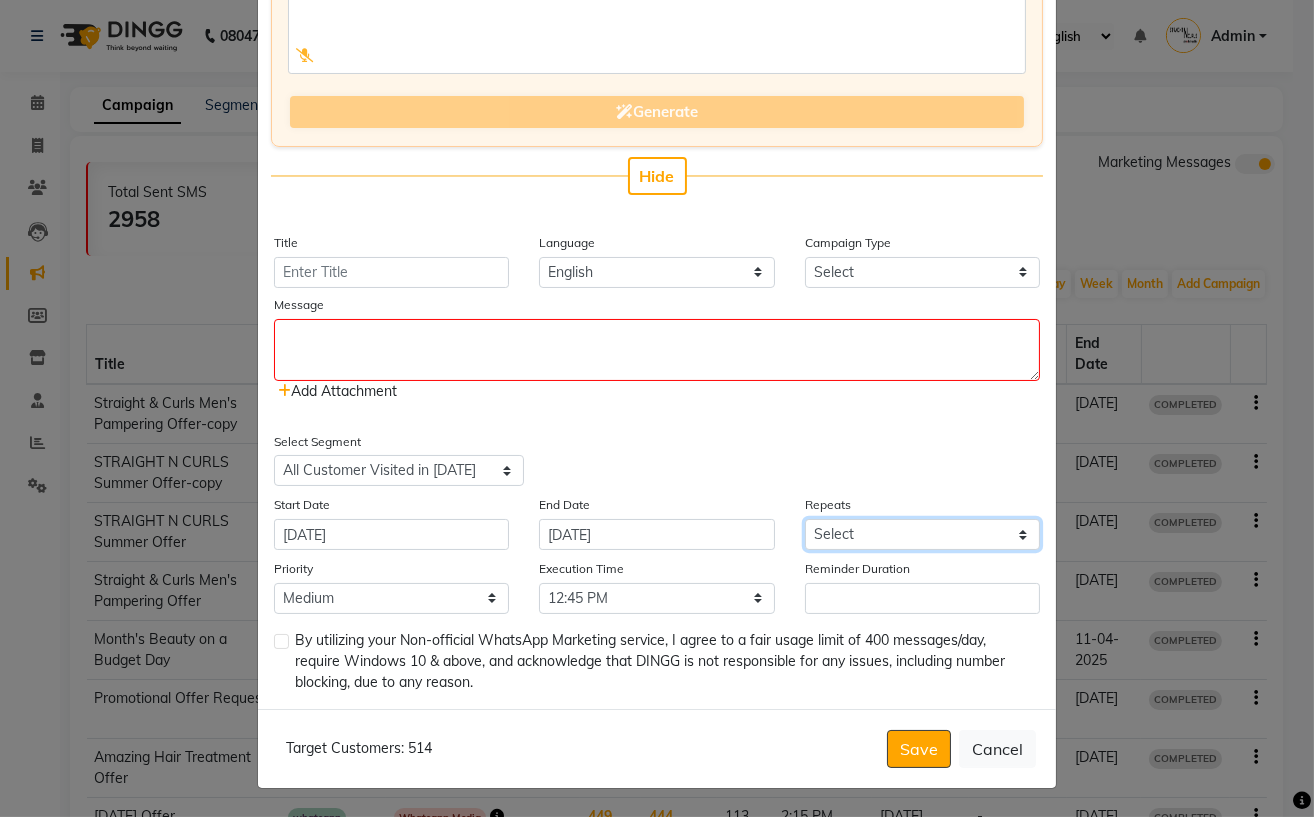 select on "1" 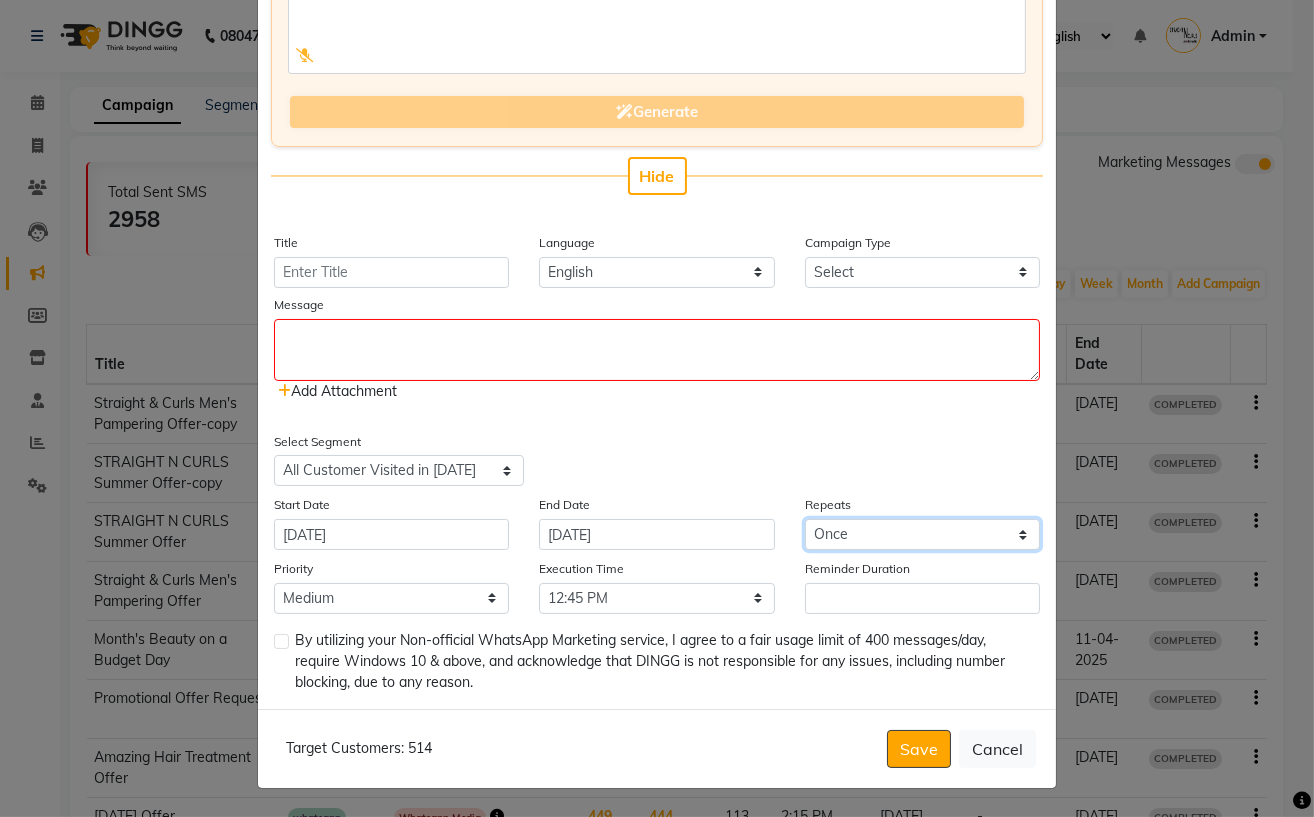 click on "Select Once Daily Alternate Day Weekly Monthly Yearly" at bounding box center (922, 534) 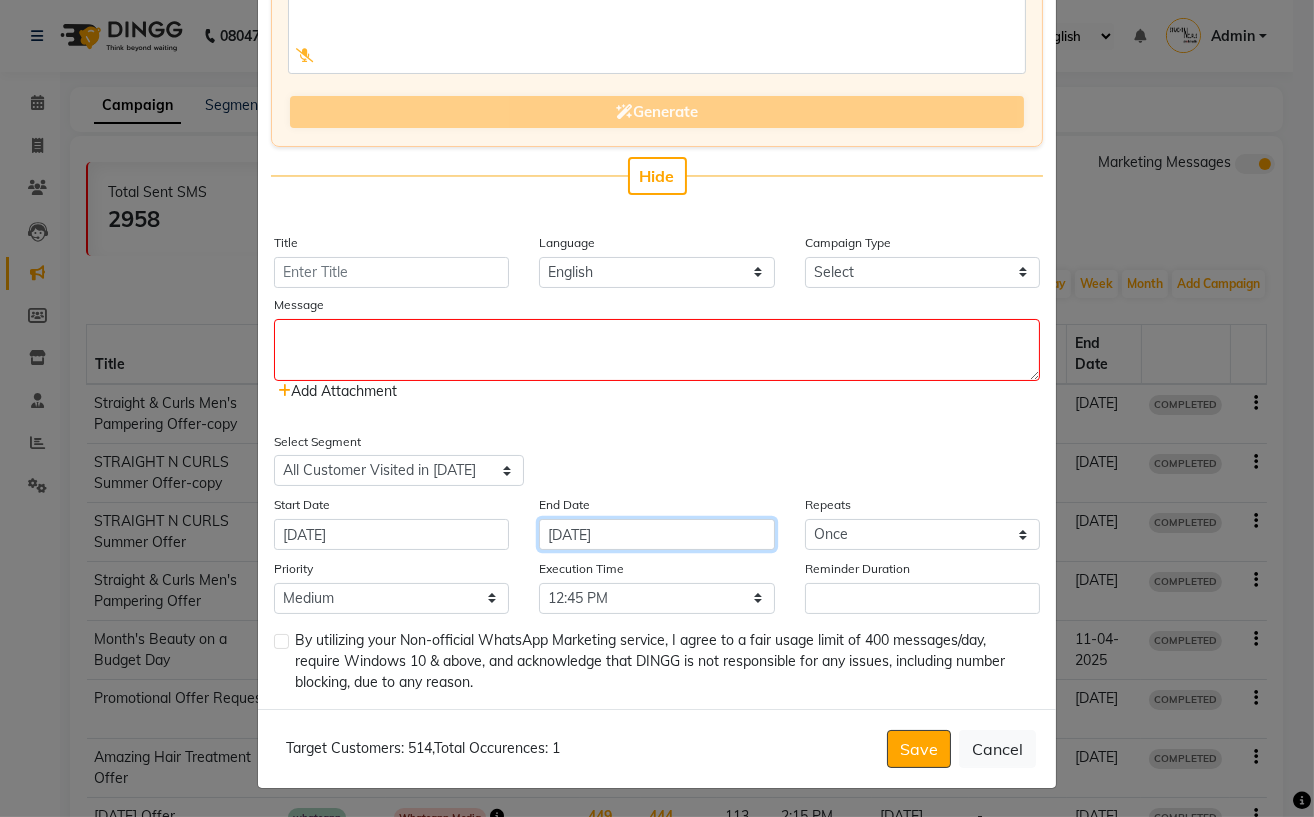 click on "[DATE]" 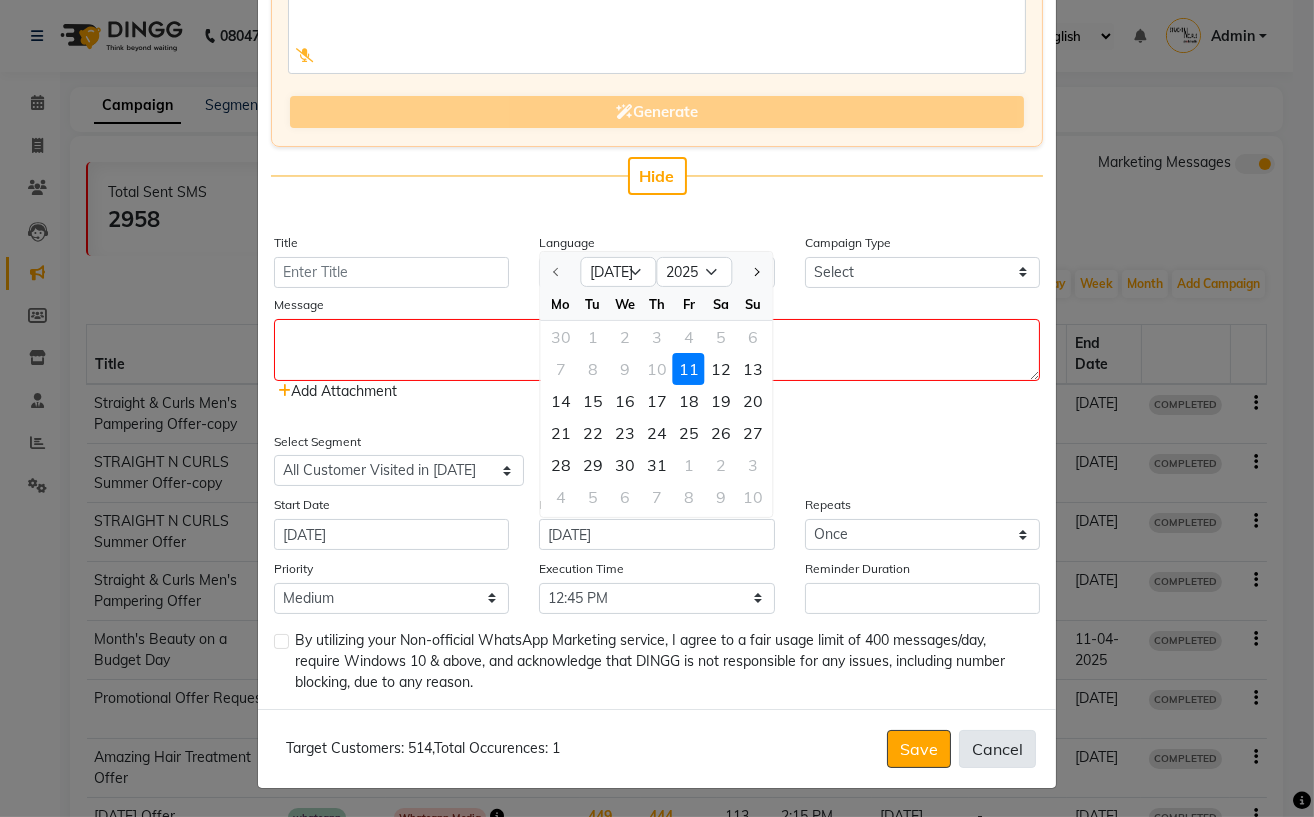 click on "Cancel" 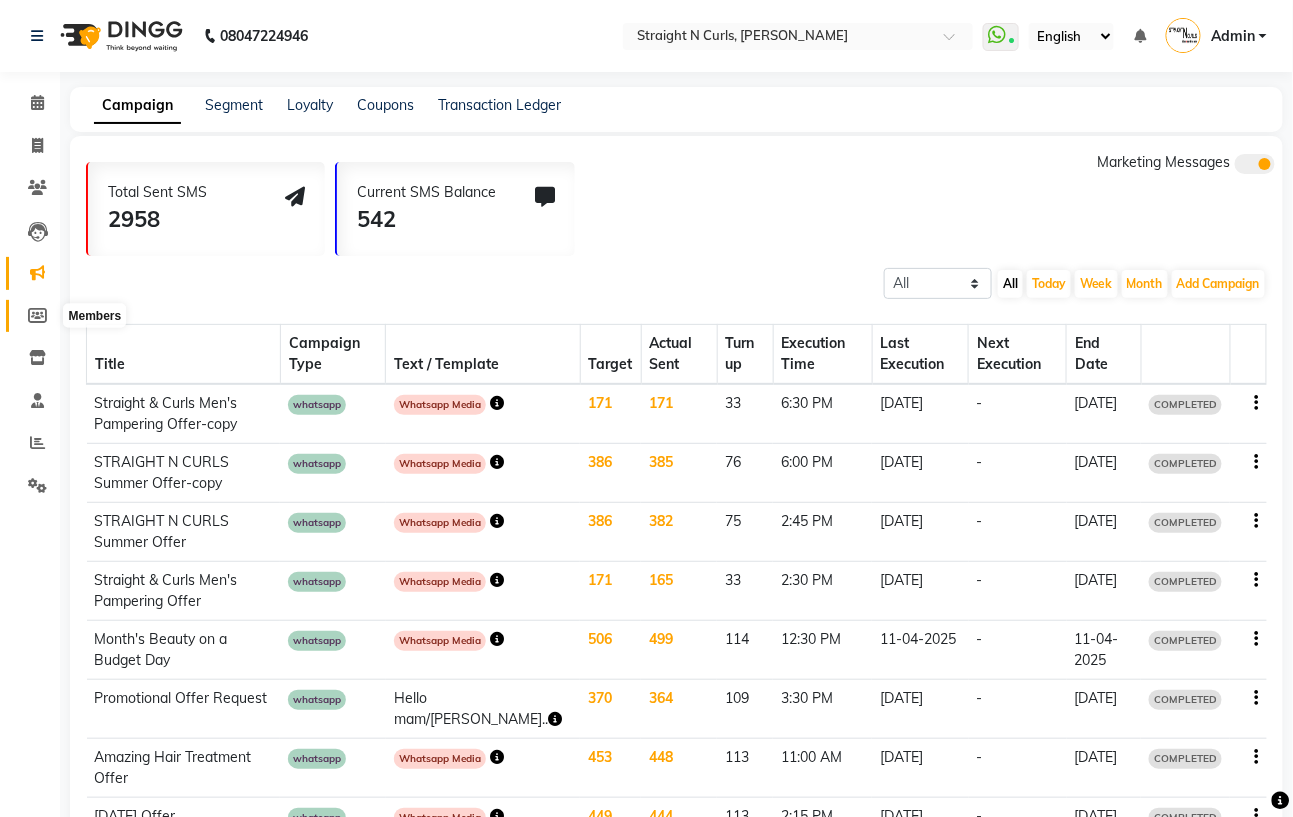 click 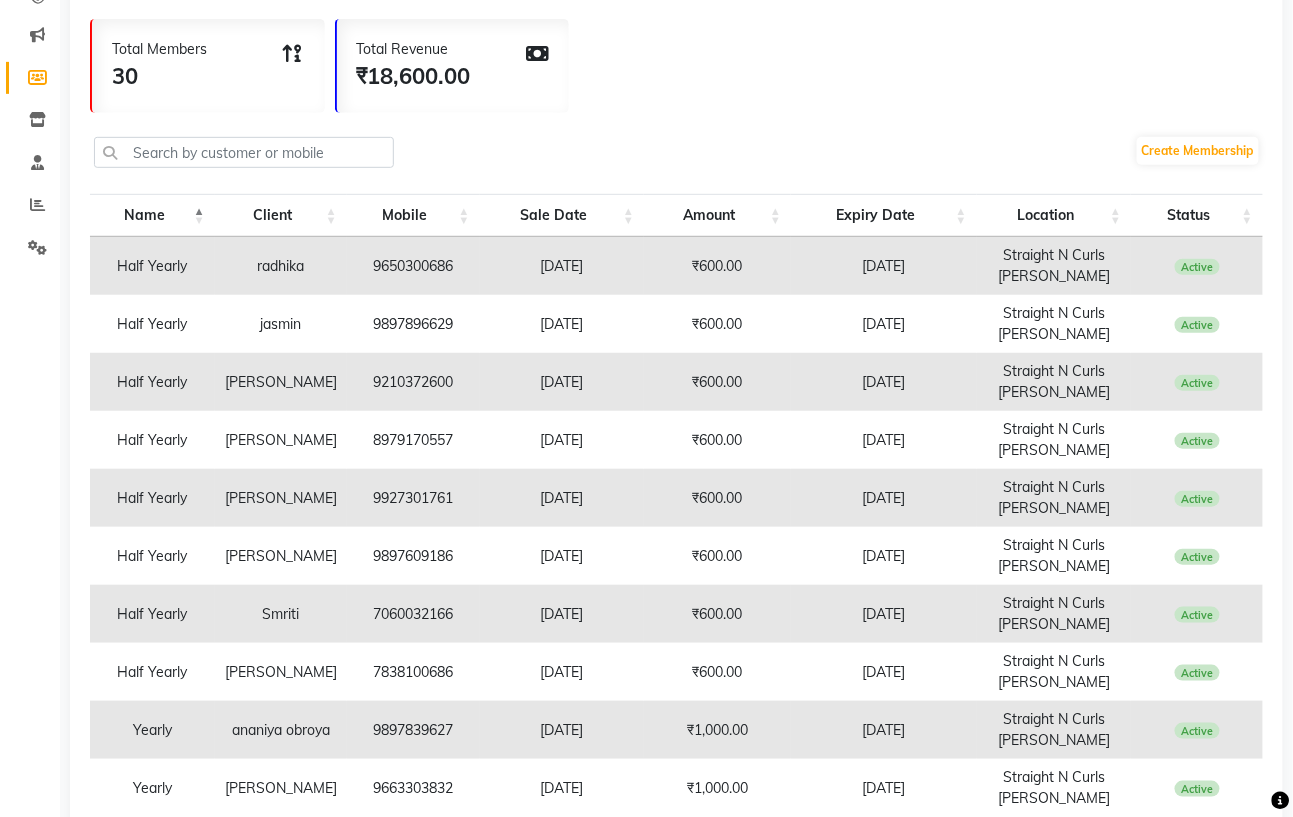 scroll, scrollTop: 0, scrollLeft: 0, axis: both 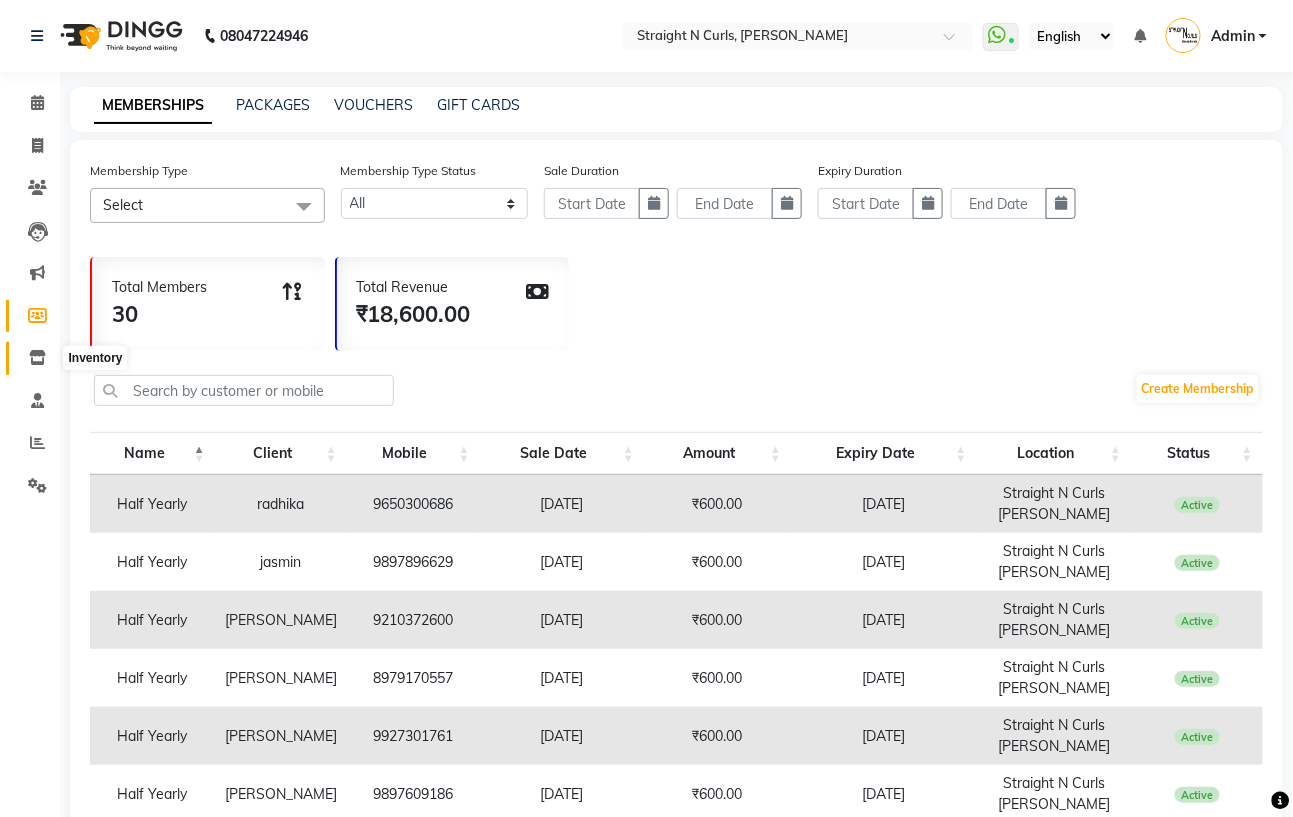 click 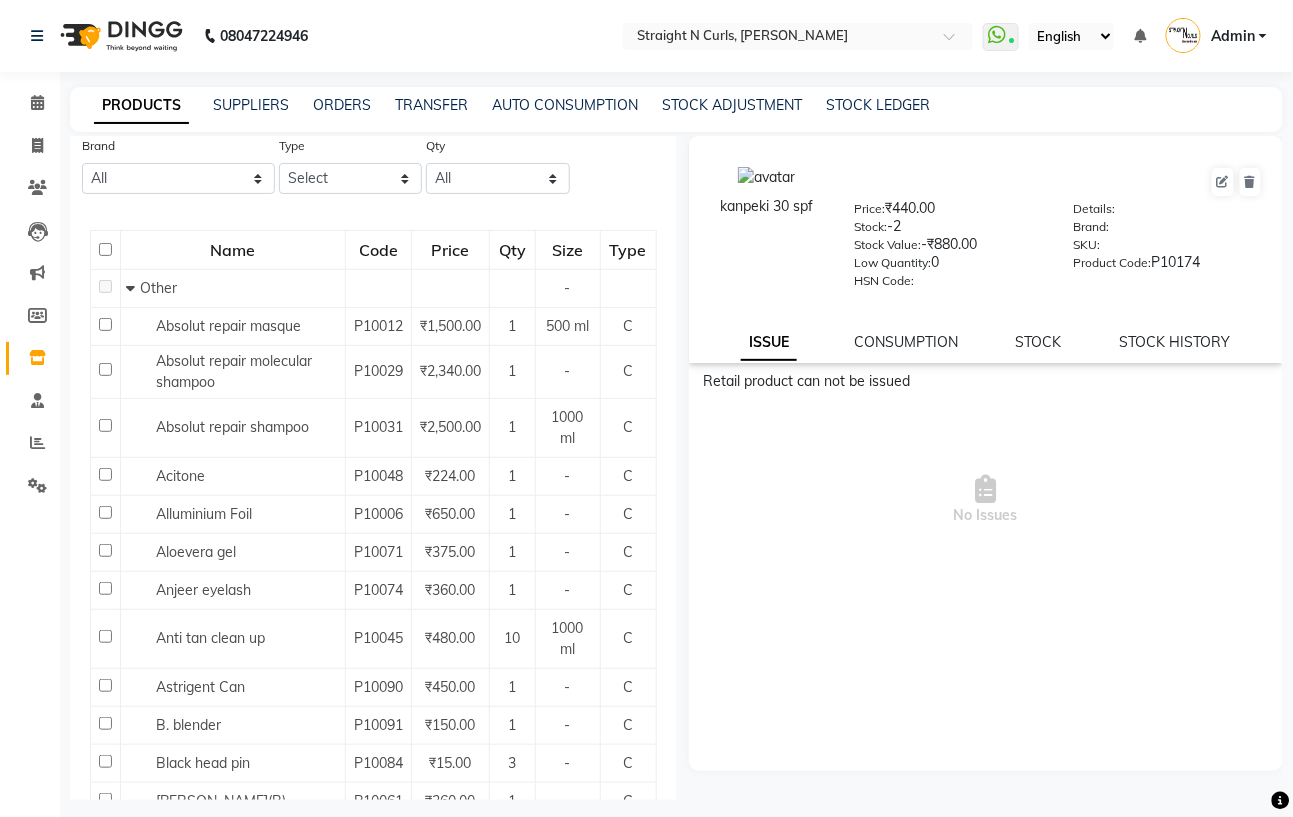 scroll, scrollTop: 0, scrollLeft: 0, axis: both 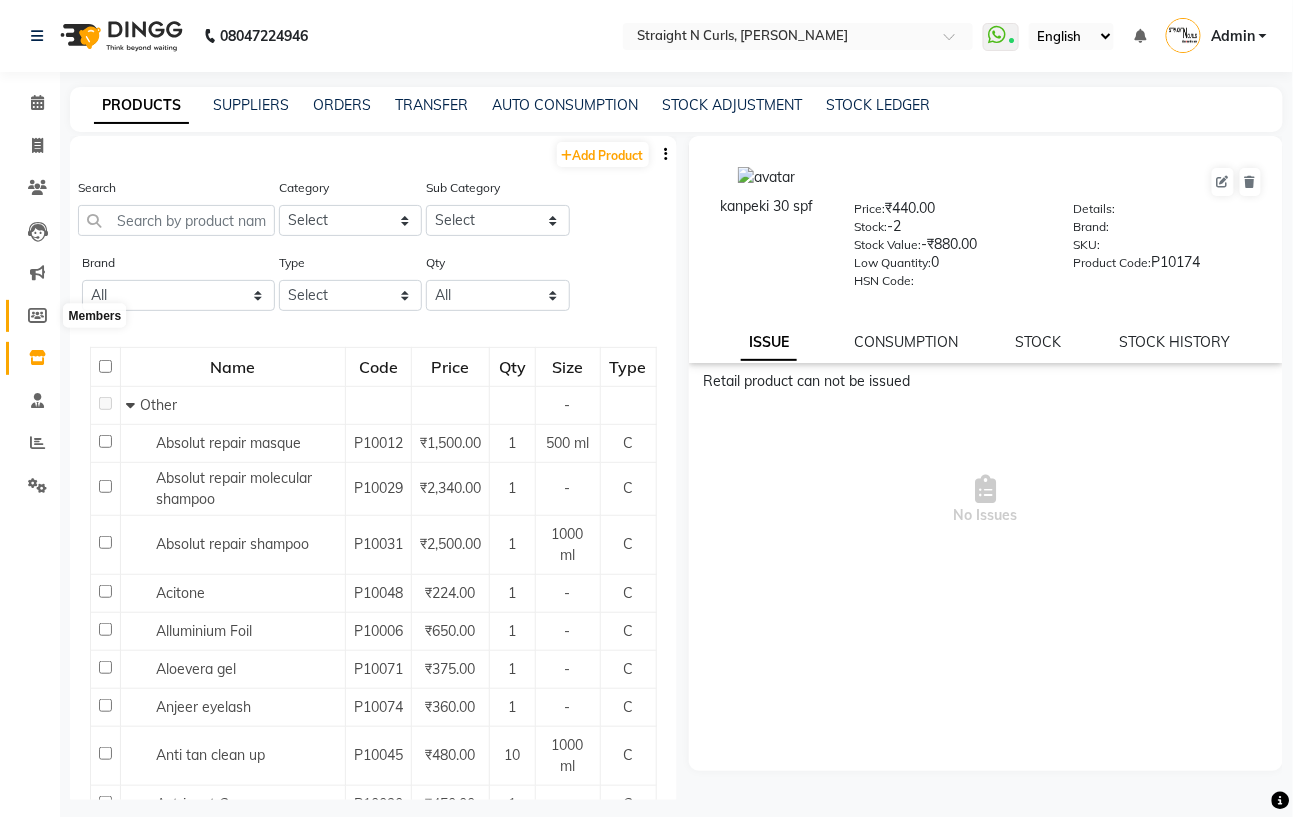 click 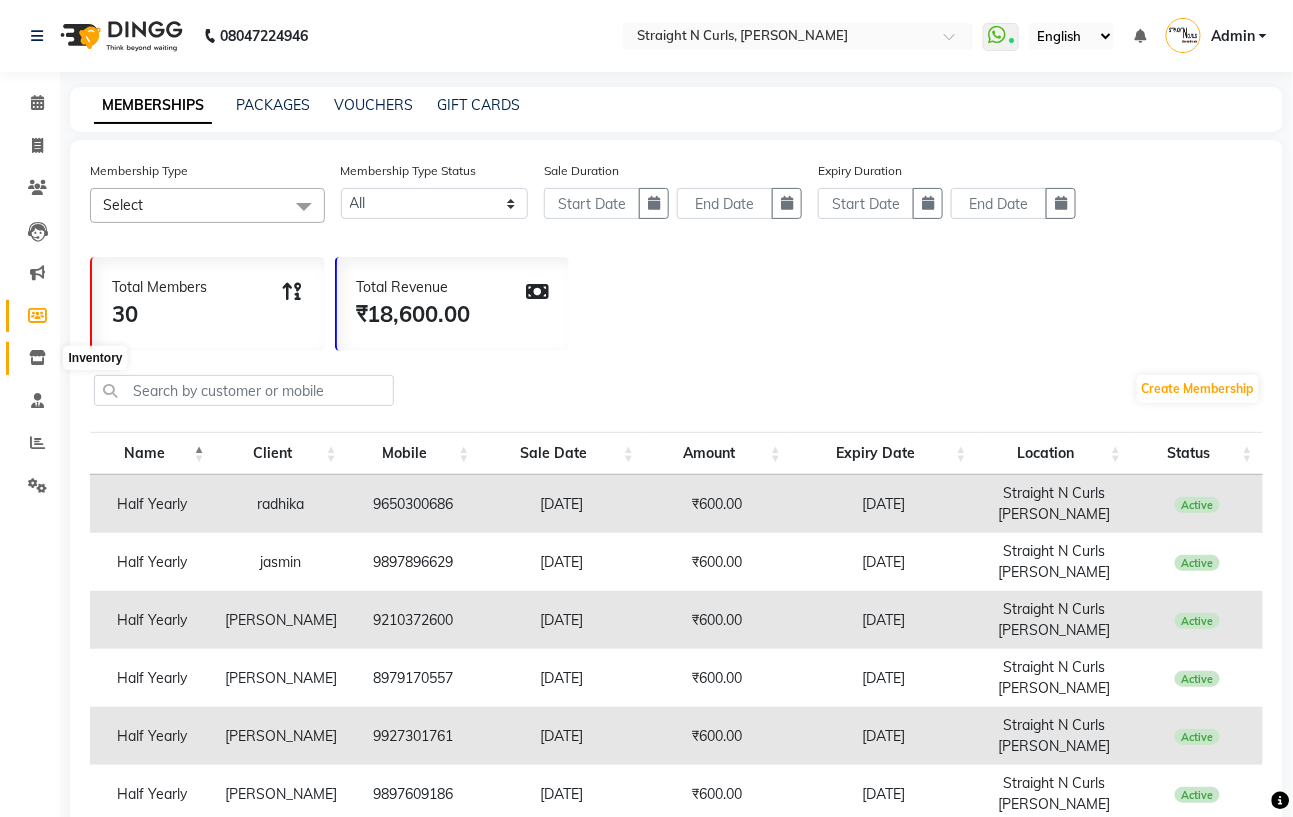 click 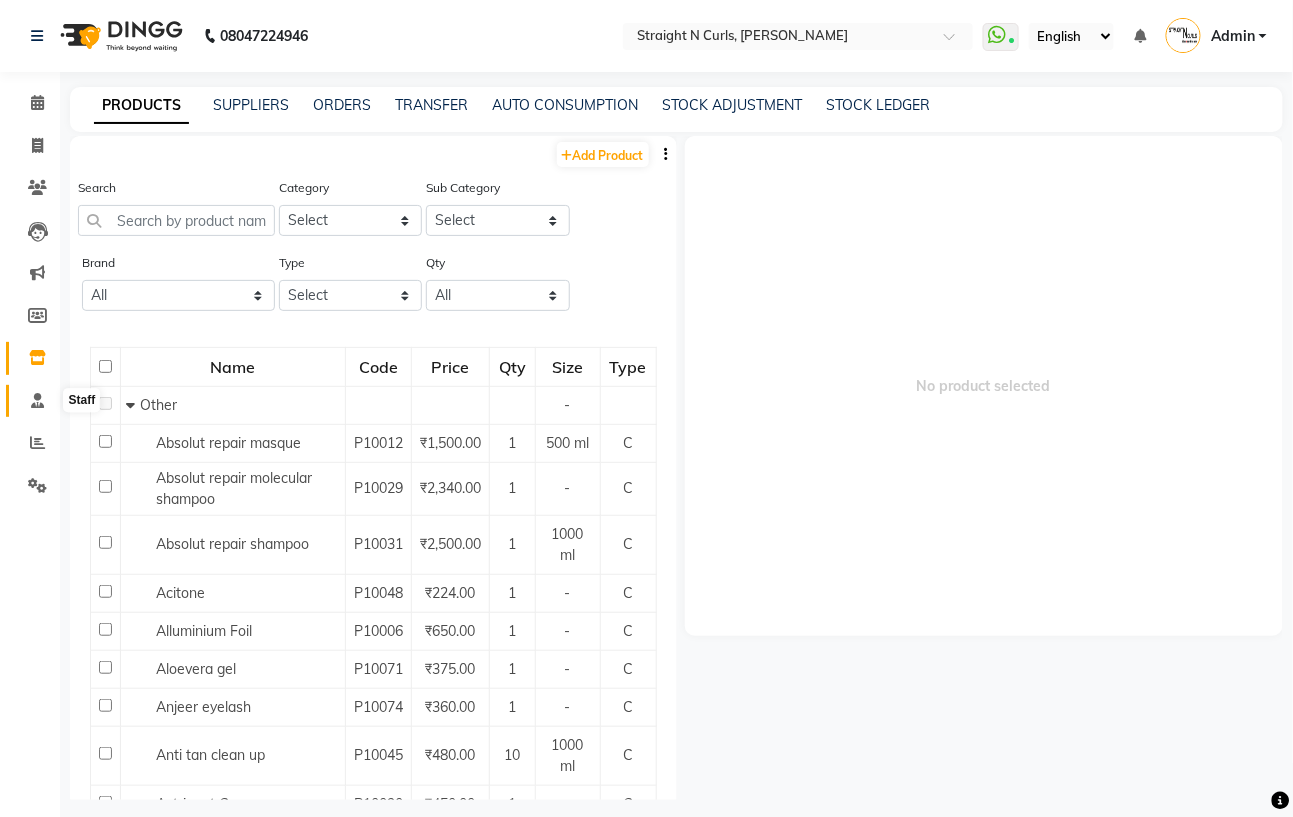 click 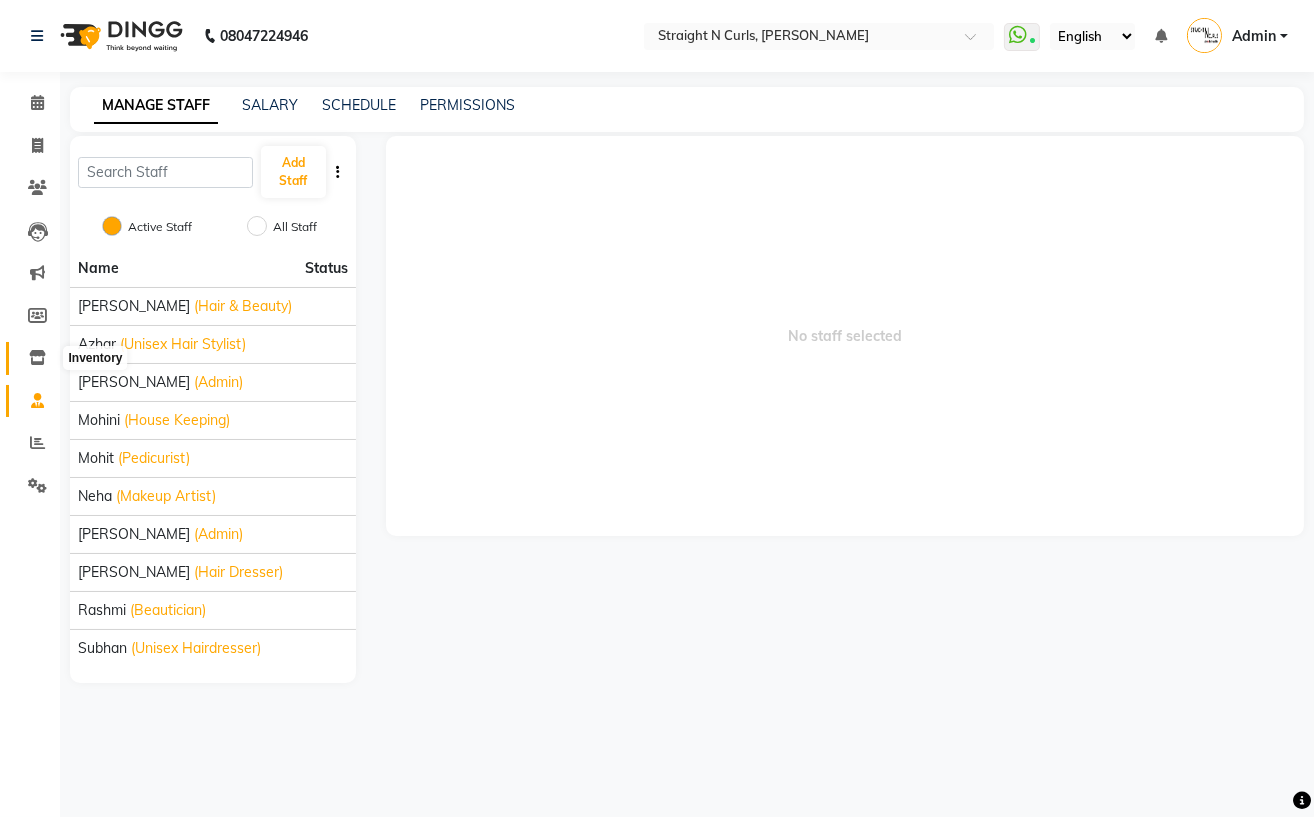 click 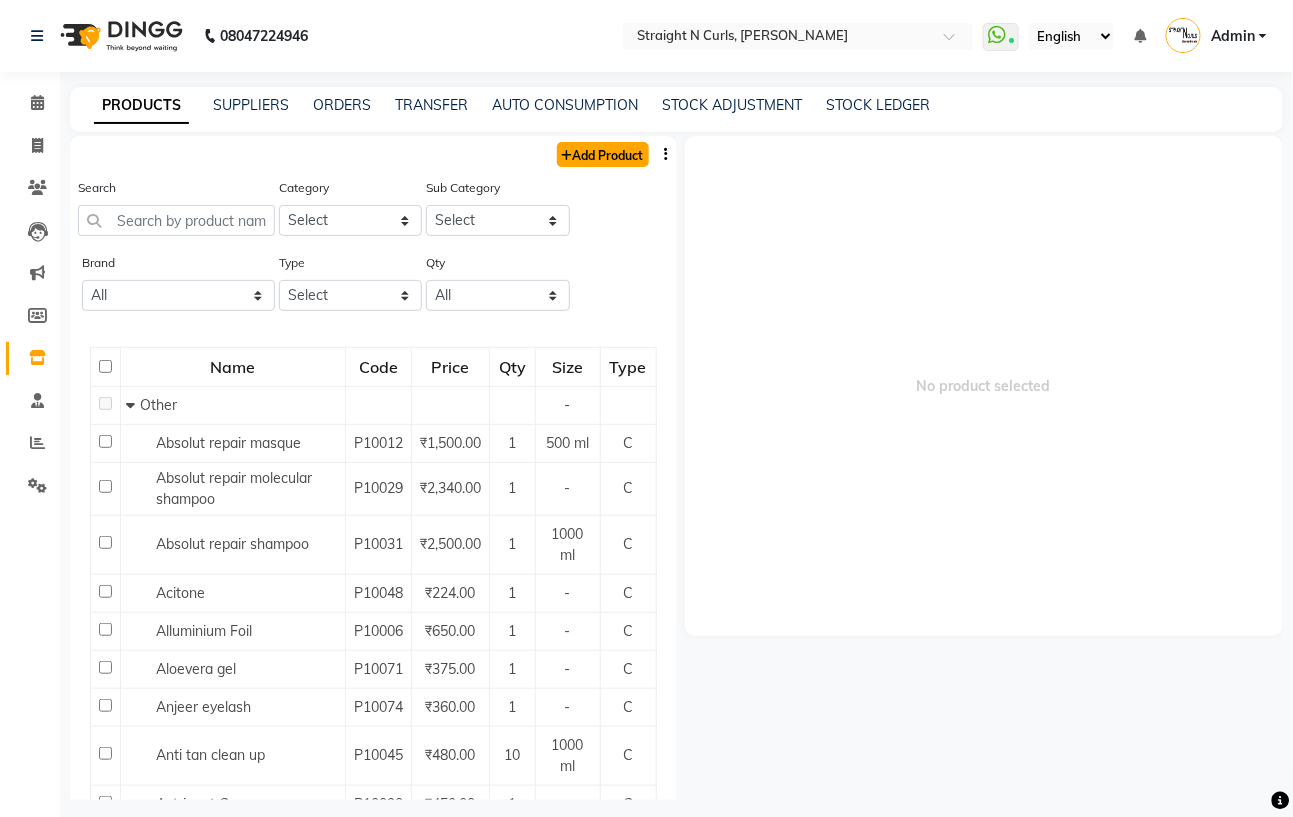 click on "Add Product" 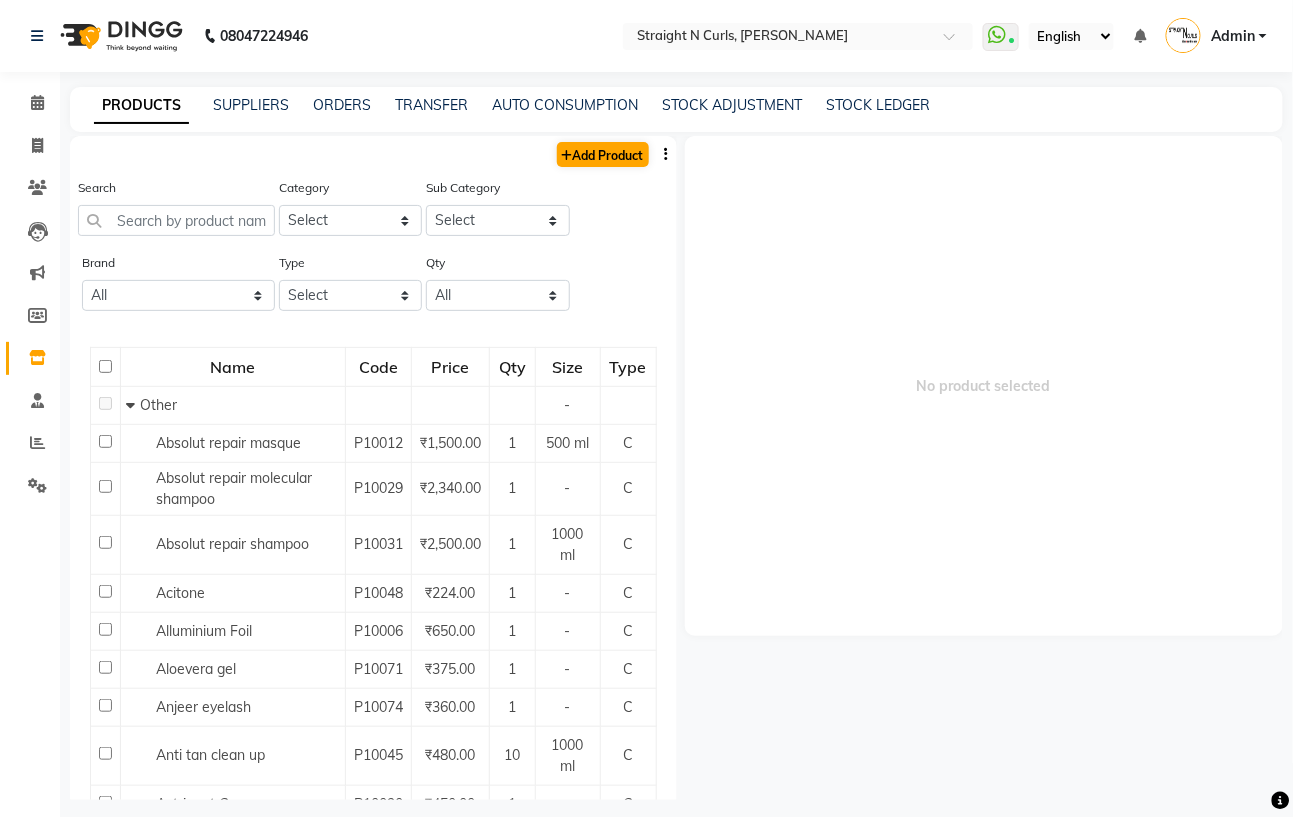 select on "true" 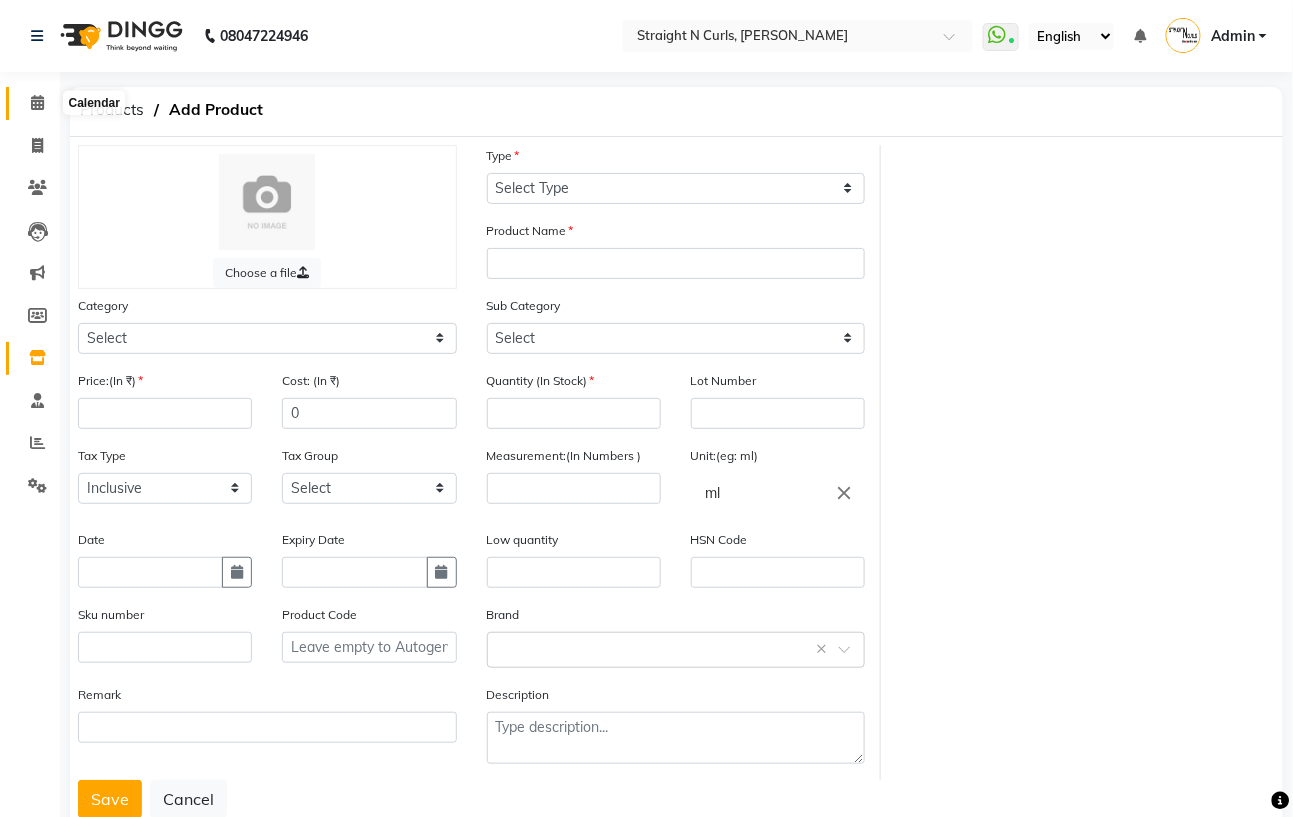 click 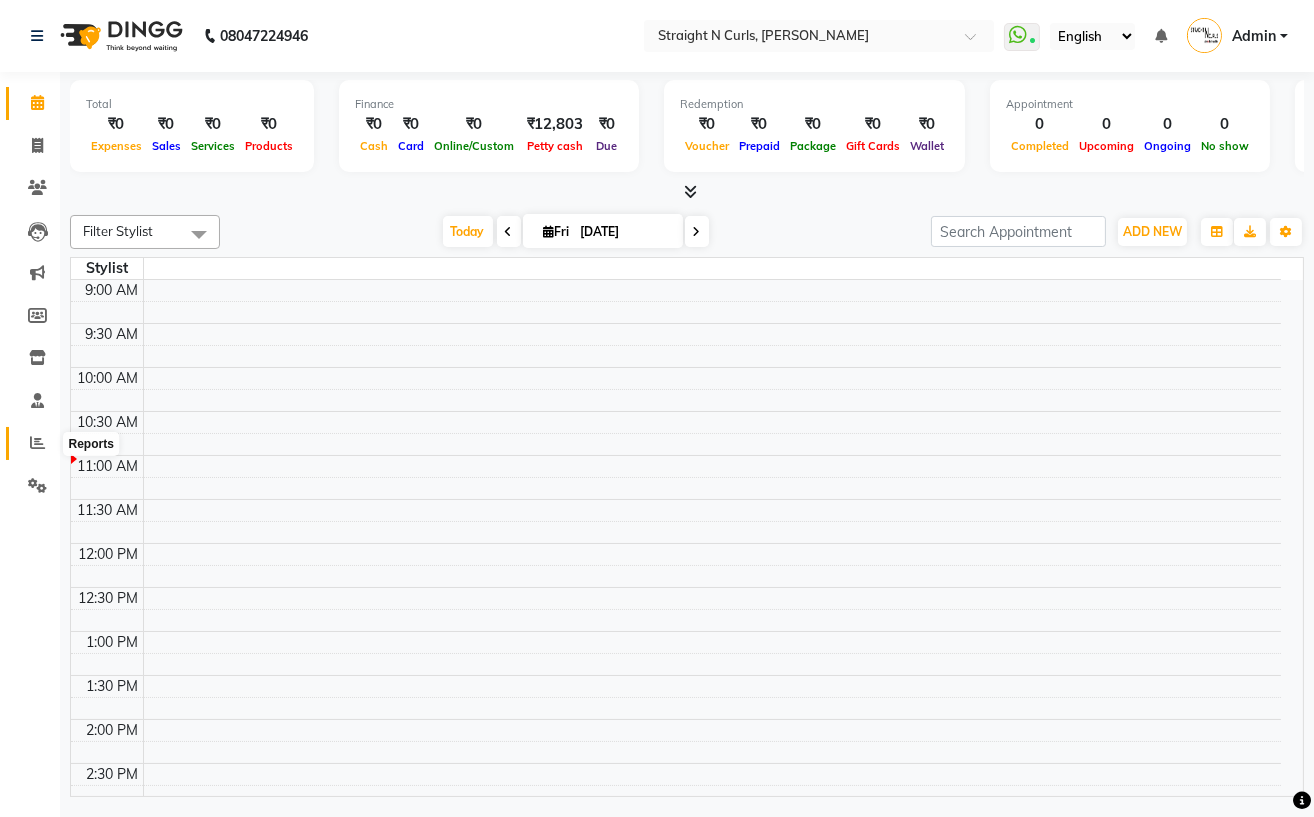 click 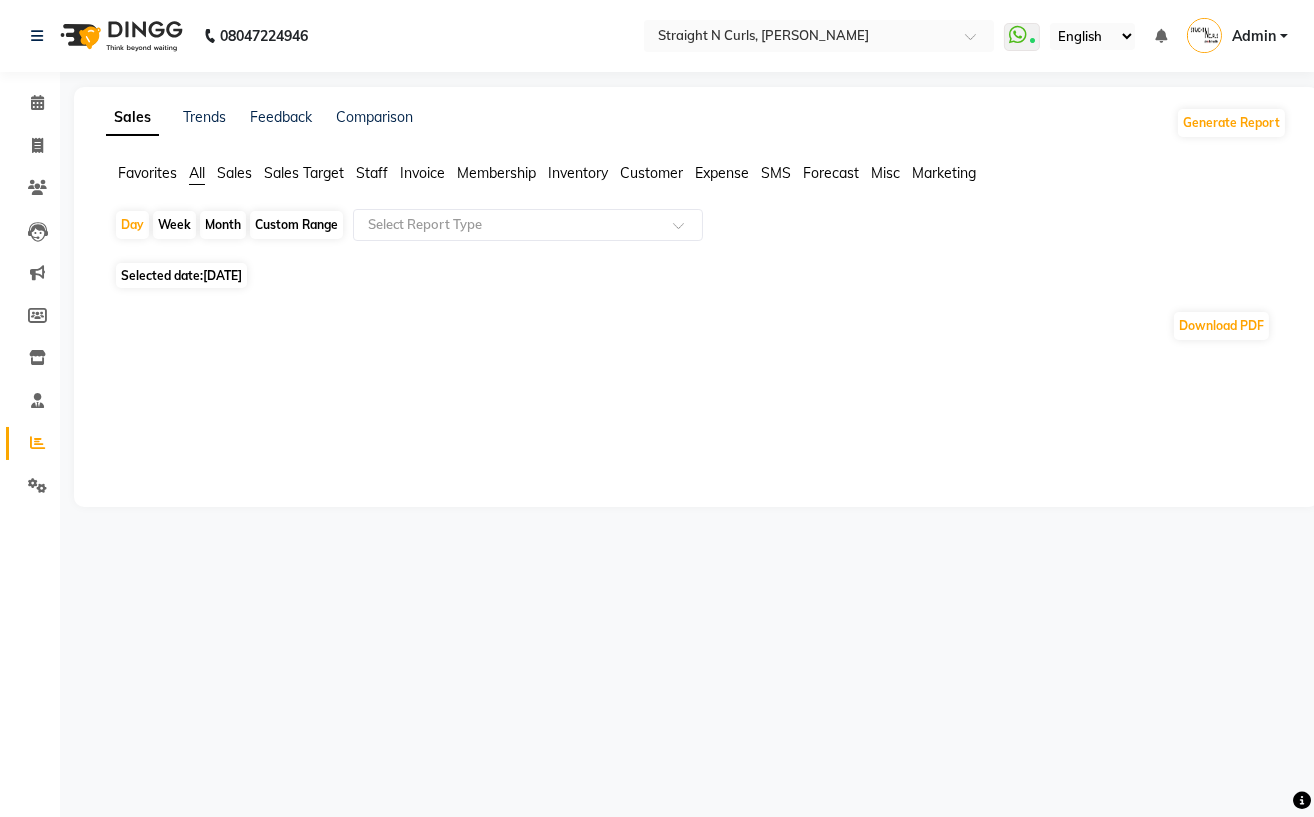 click on "[DATE]" 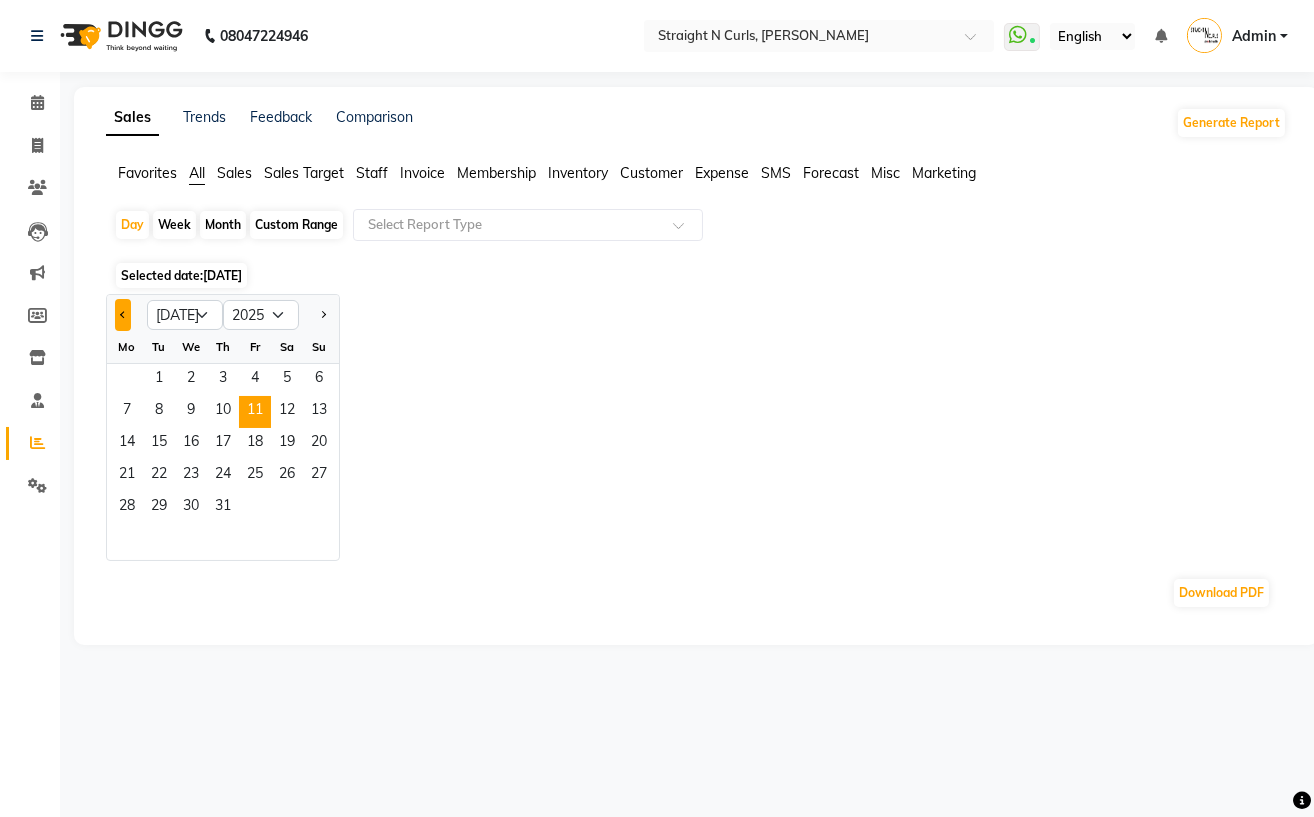 click 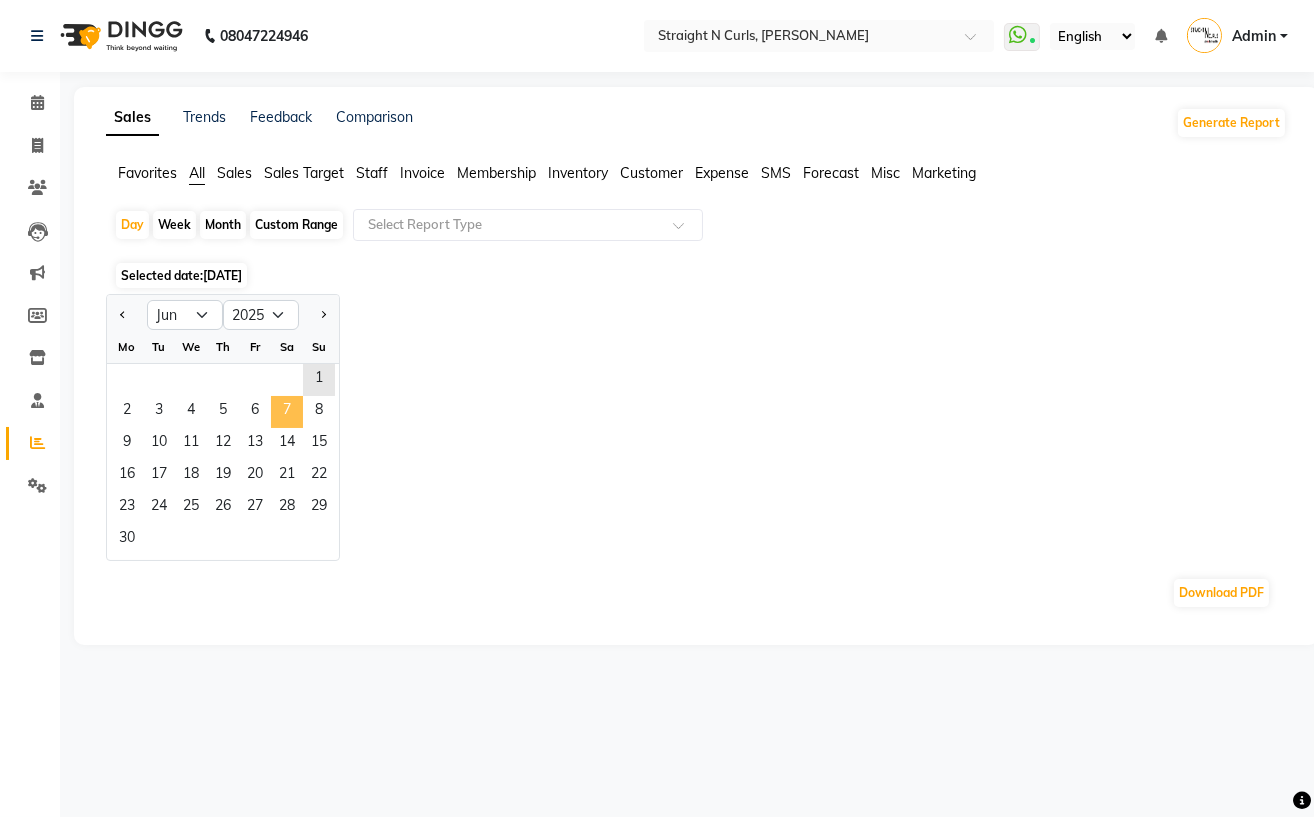 click on "7" 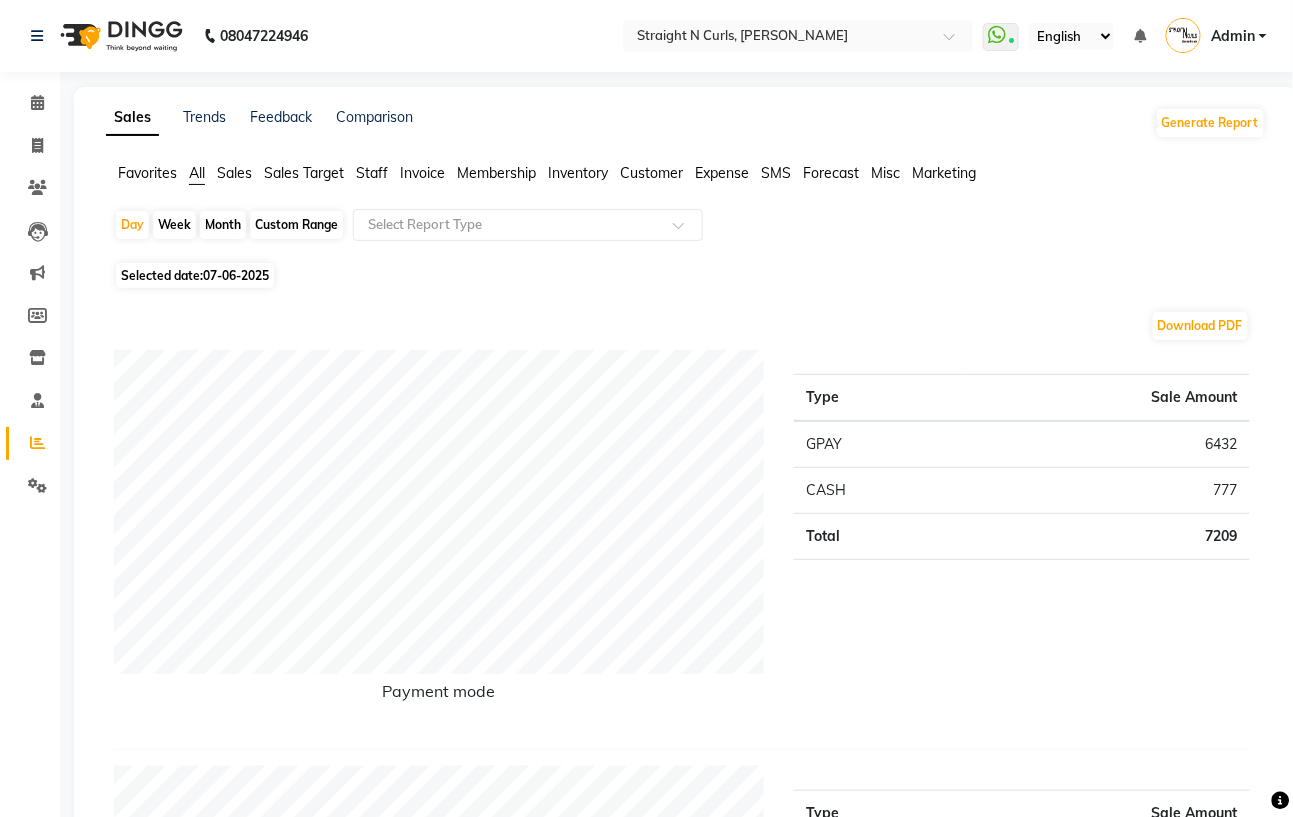 scroll, scrollTop: 400, scrollLeft: 0, axis: vertical 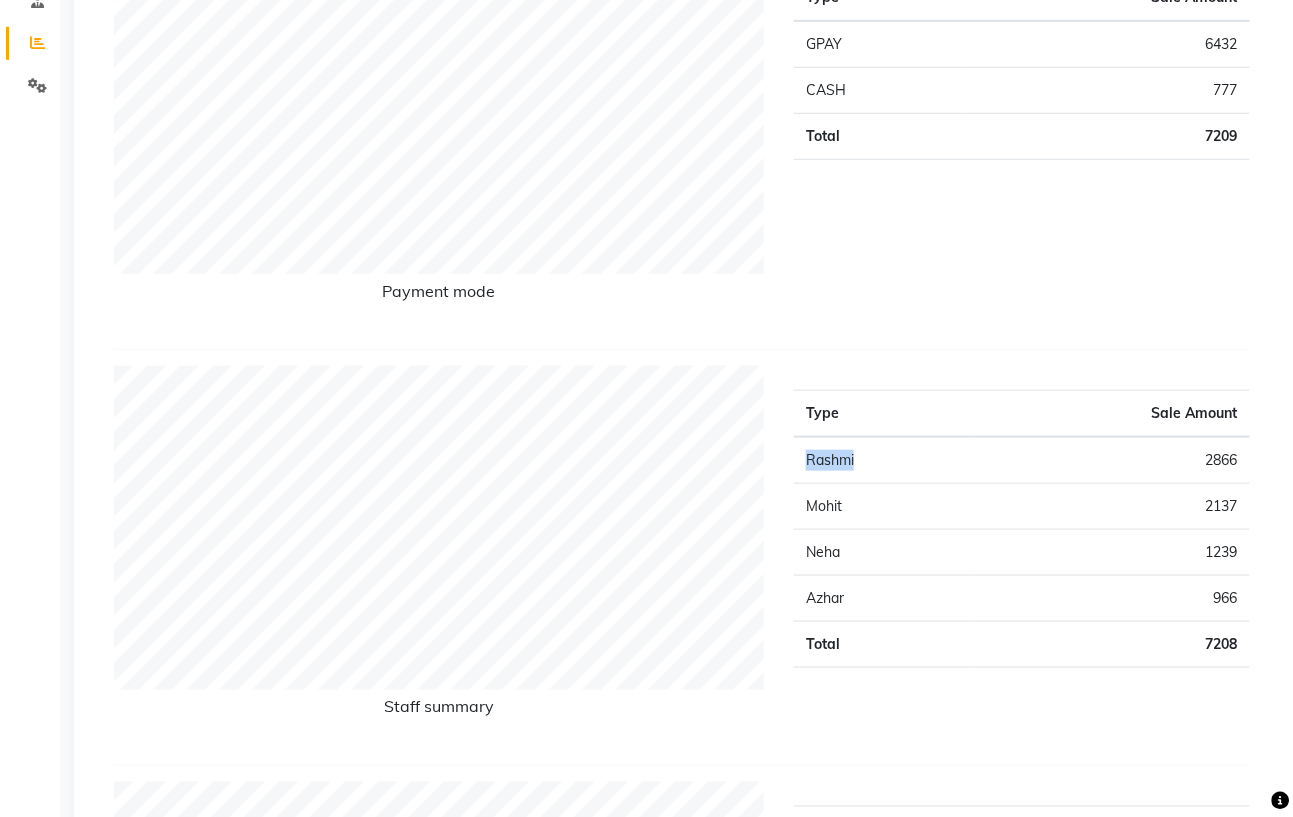 drag, startPoint x: 806, startPoint y: 460, endPoint x: 946, endPoint y: 460, distance: 140 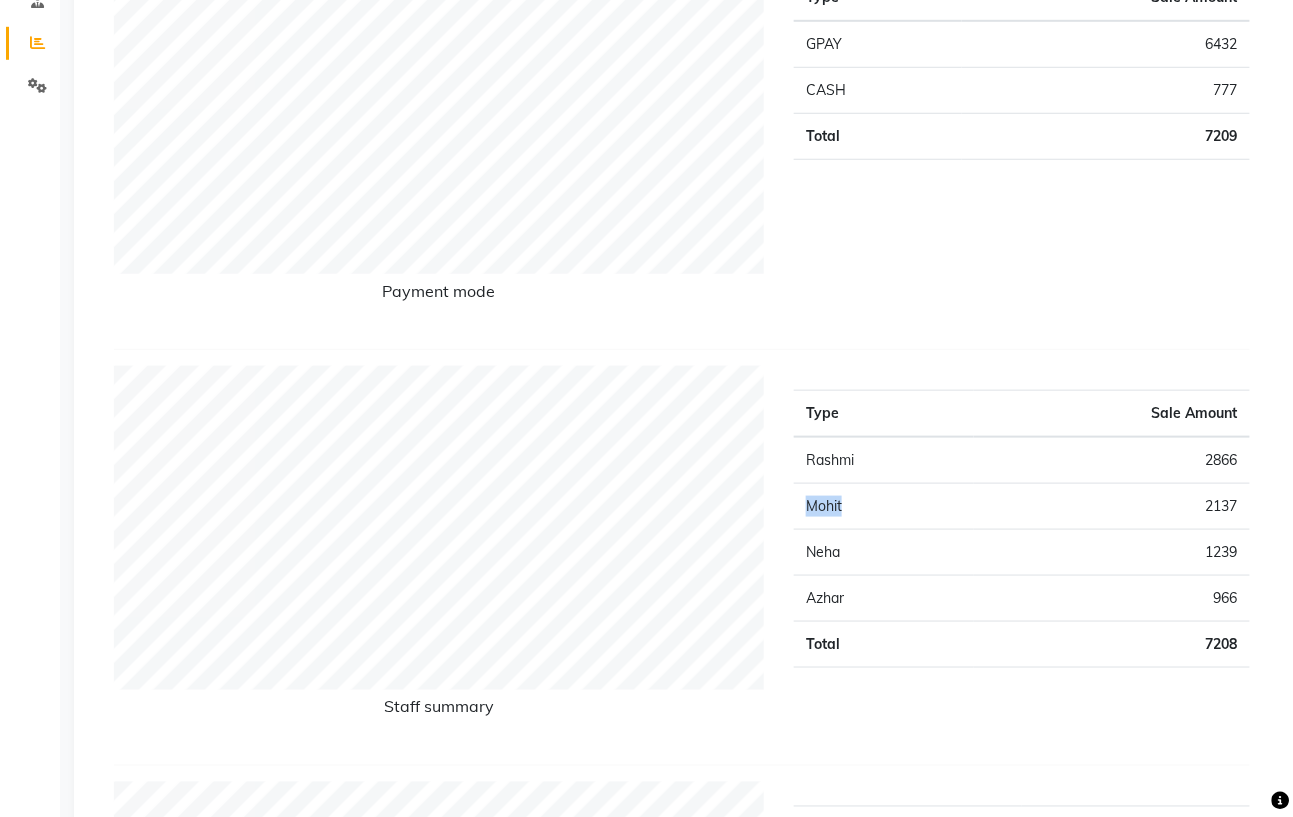 drag, startPoint x: 801, startPoint y: 500, endPoint x: 855, endPoint y: 495, distance: 54.230988 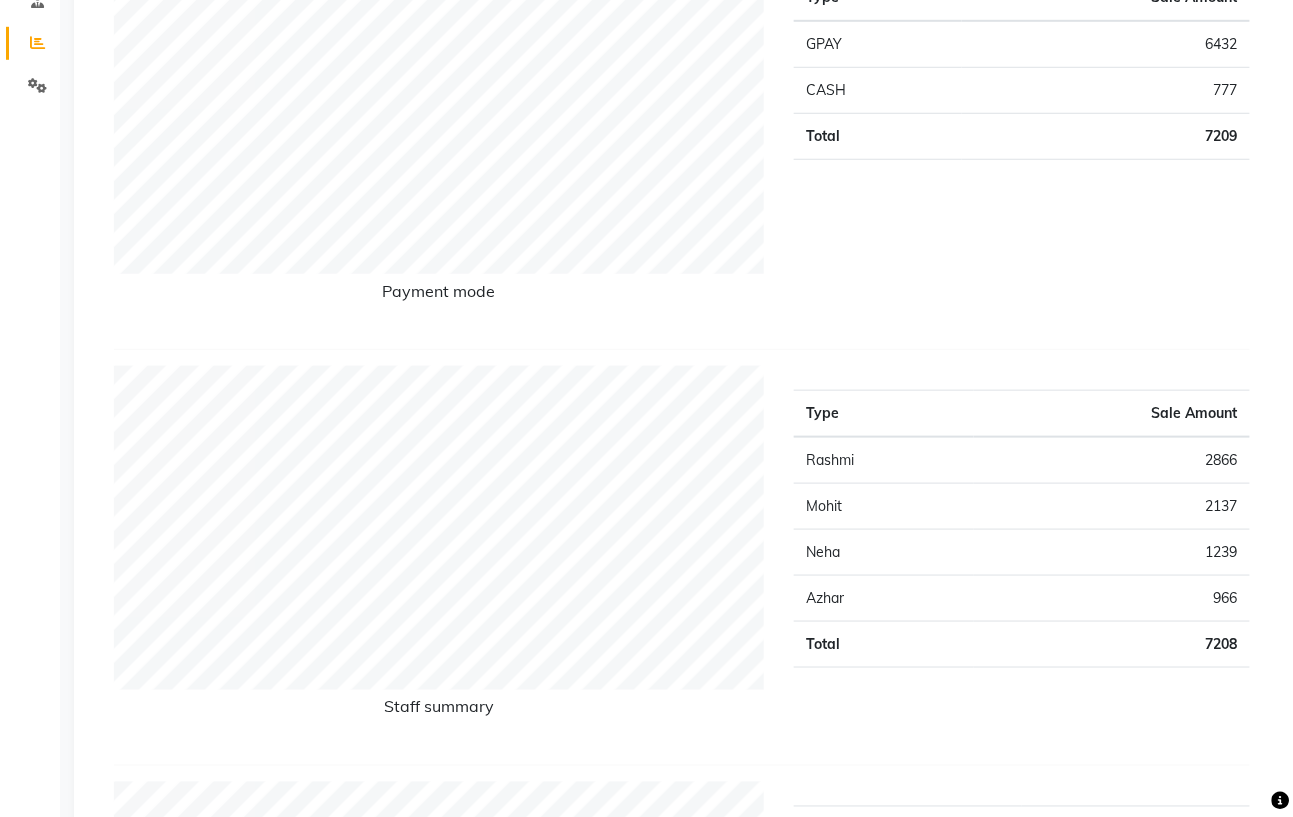 click on "Type Sale Amount Rashmi 2866 Mohit 2137 Neha 1239 Azhar 966 Total 7208" 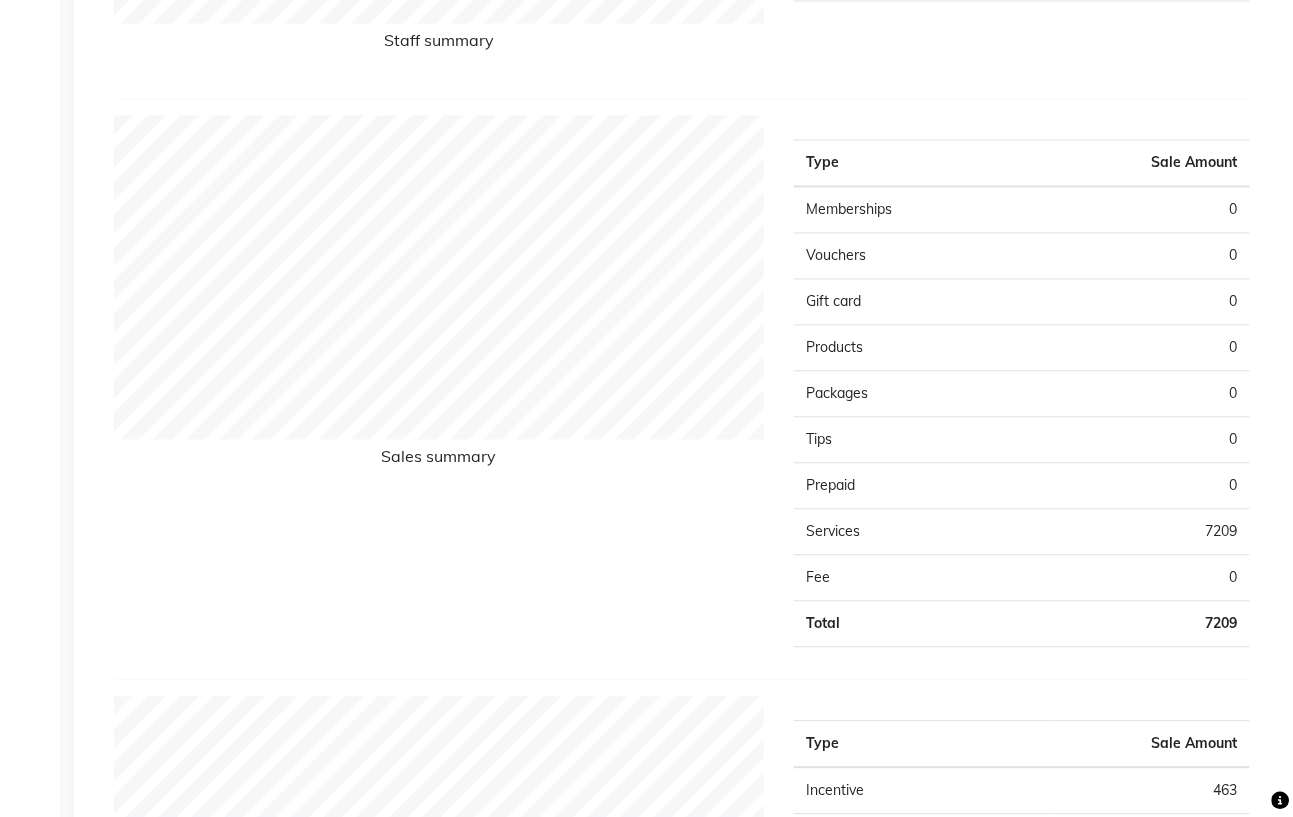 scroll, scrollTop: 1466, scrollLeft: 0, axis: vertical 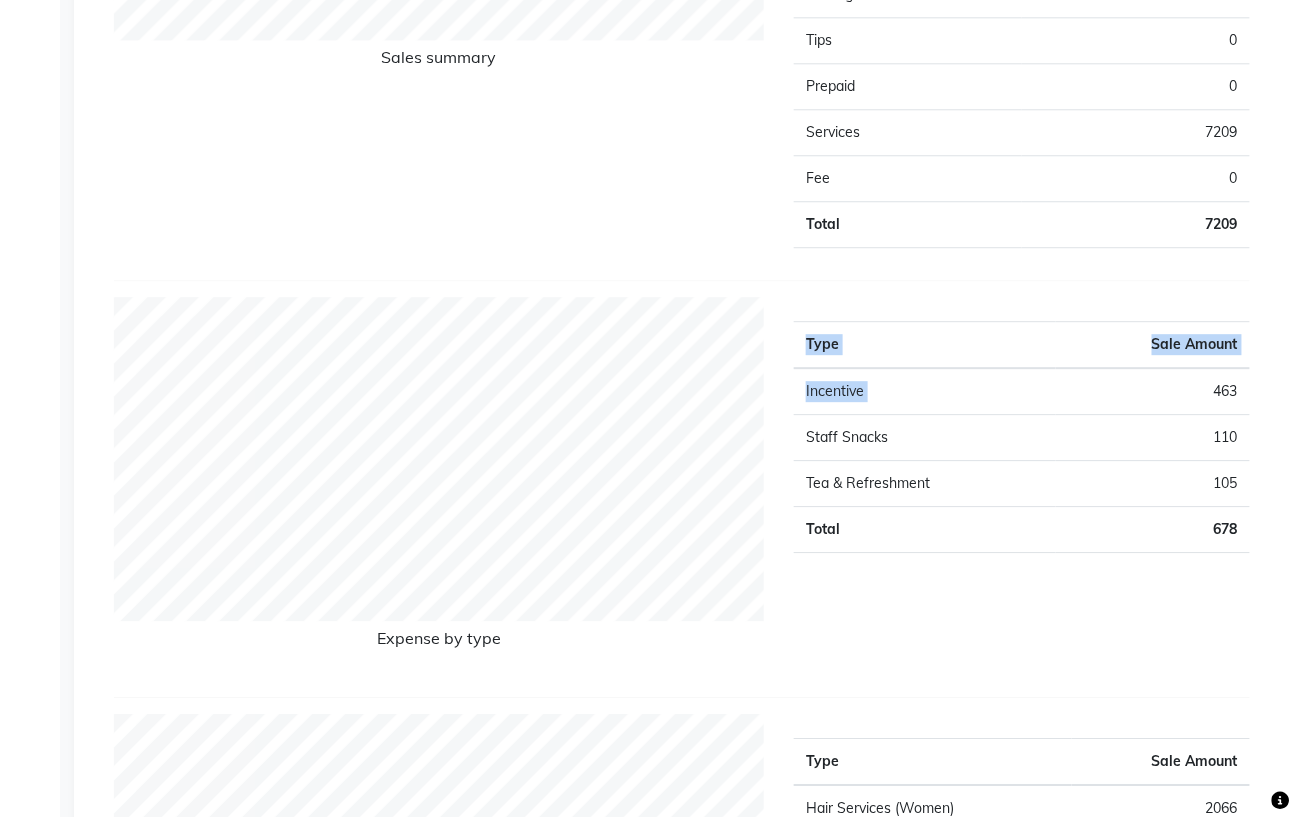 drag, startPoint x: 1206, startPoint y: 389, endPoint x: 1256, endPoint y: 389, distance: 50 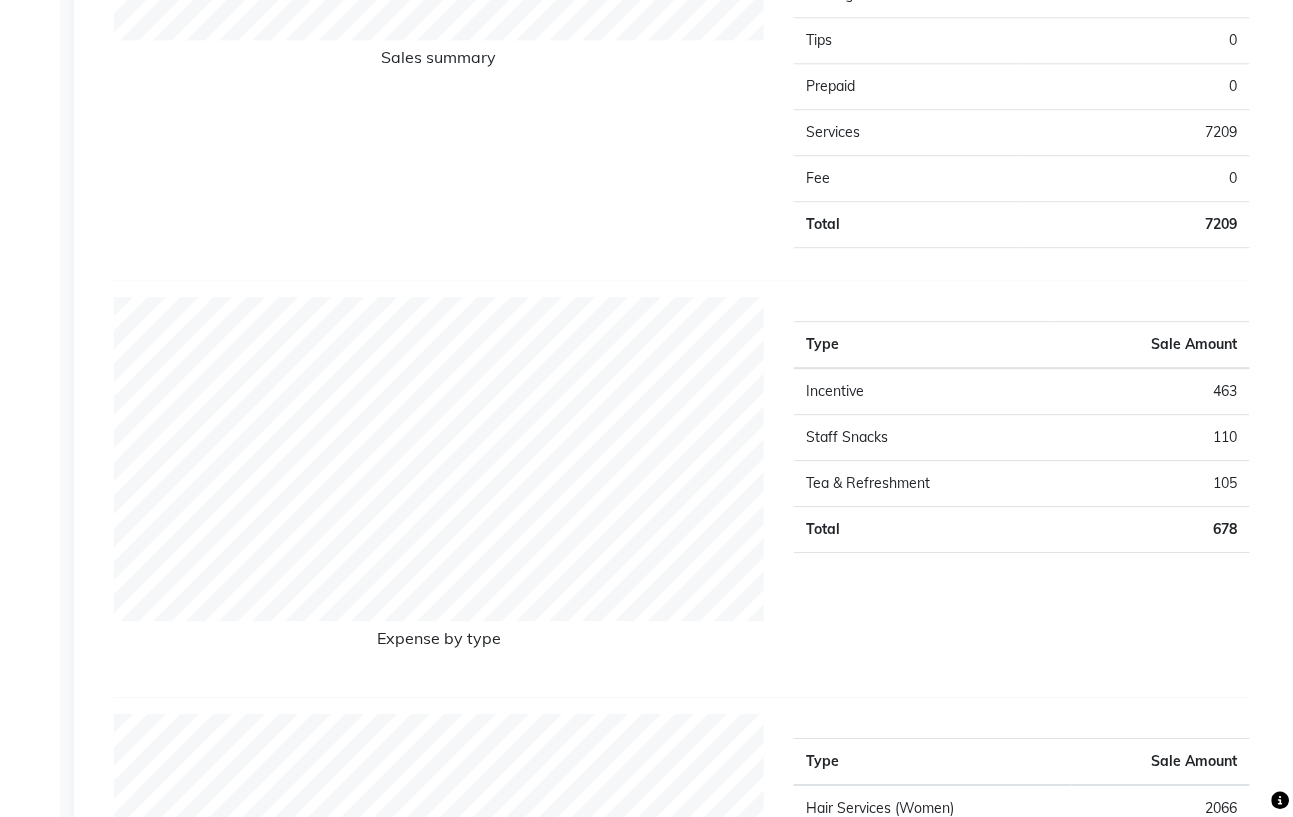 click on "Type Sale Amount Incentive 463 Staff Snacks 110 Tea & Refreshment 105 Total 678" 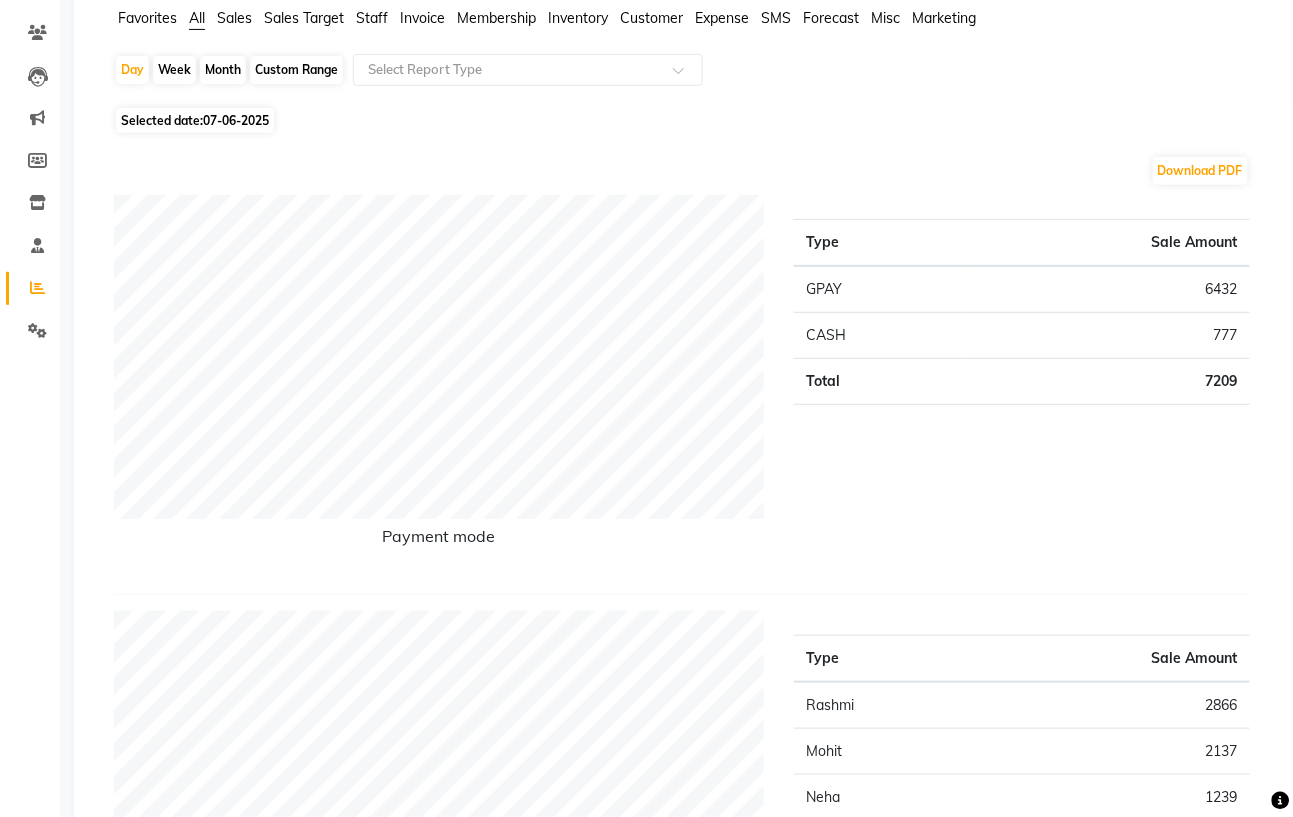 scroll, scrollTop: 0, scrollLeft: 0, axis: both 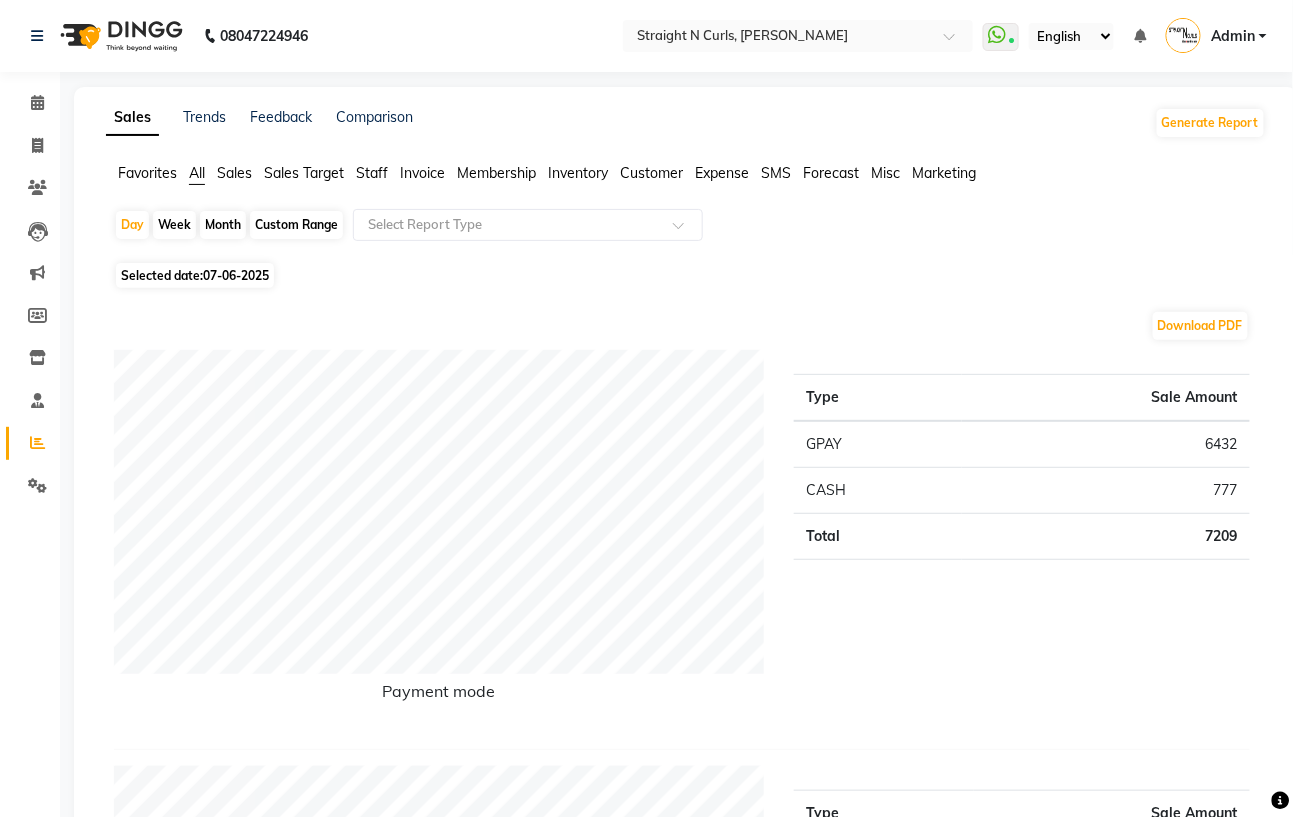 click on "Month" 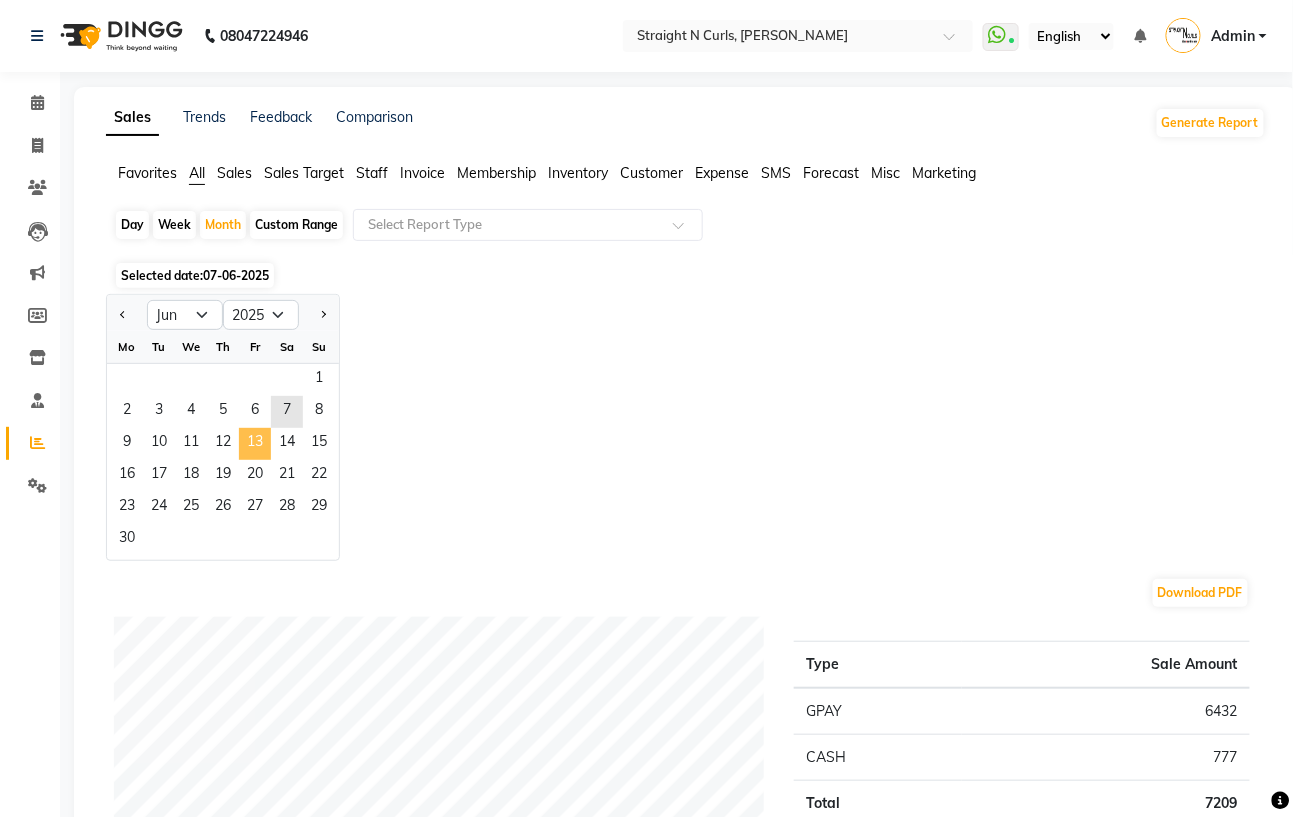click on "13" 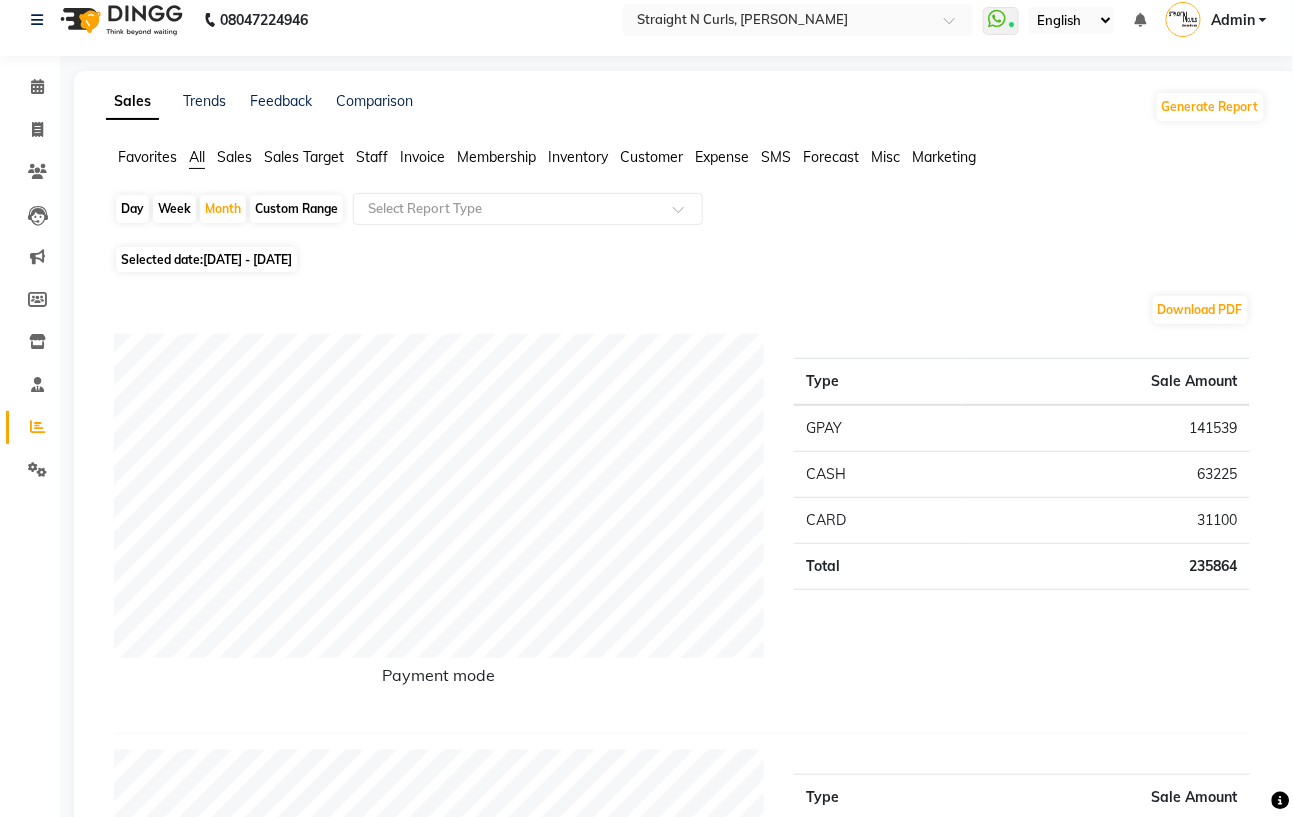 scroll, scrollTop: 0, scrollLeft: 0, axis: both 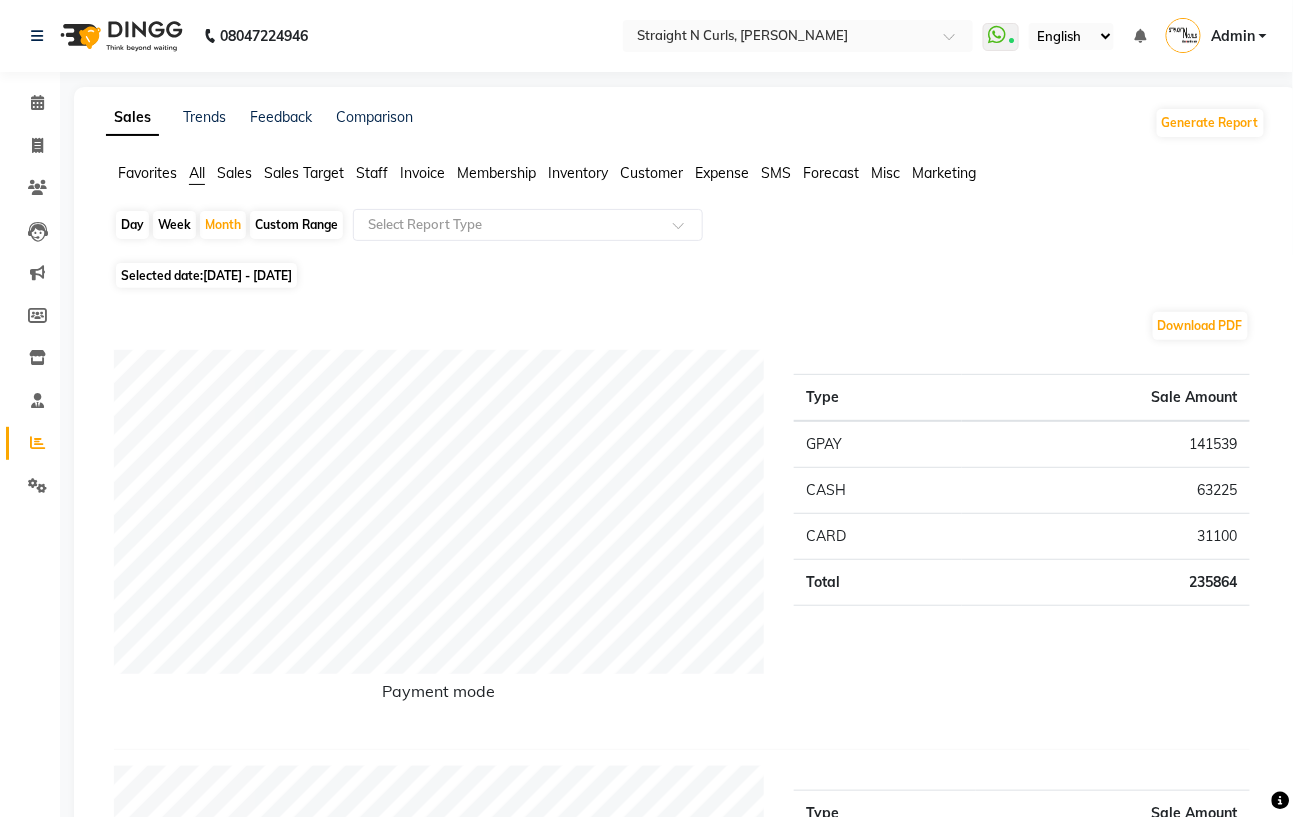 click on "01-06-2025 - 30-06-2025" 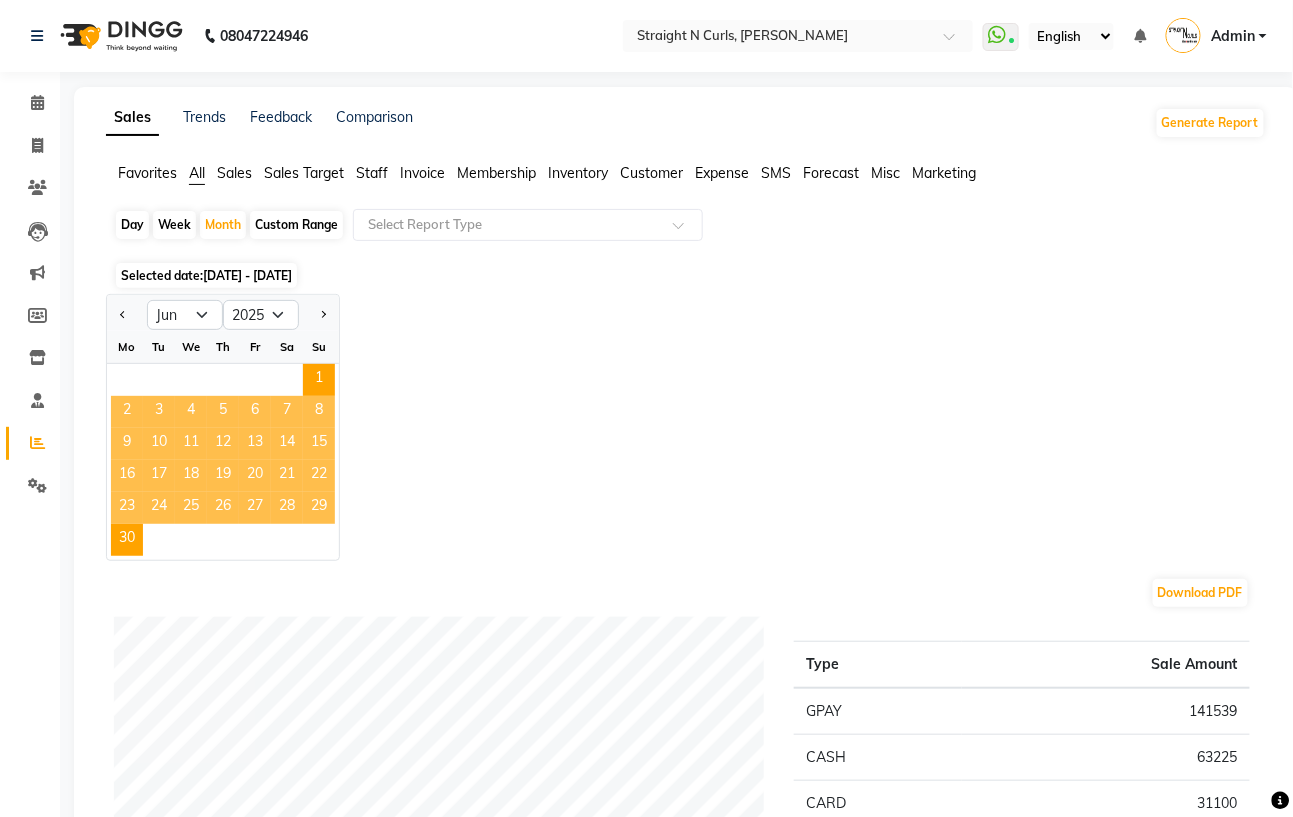 click on "Custom Range" 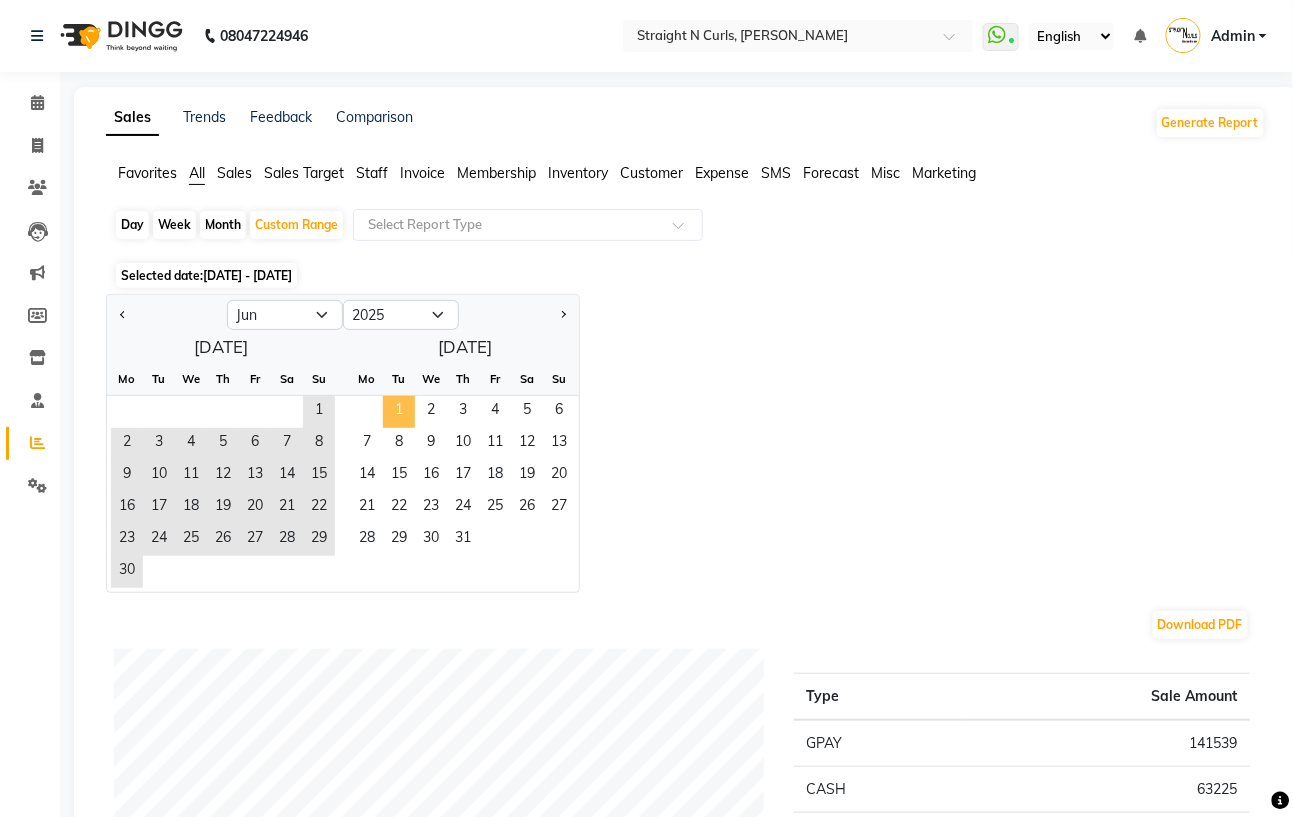 click on "1" 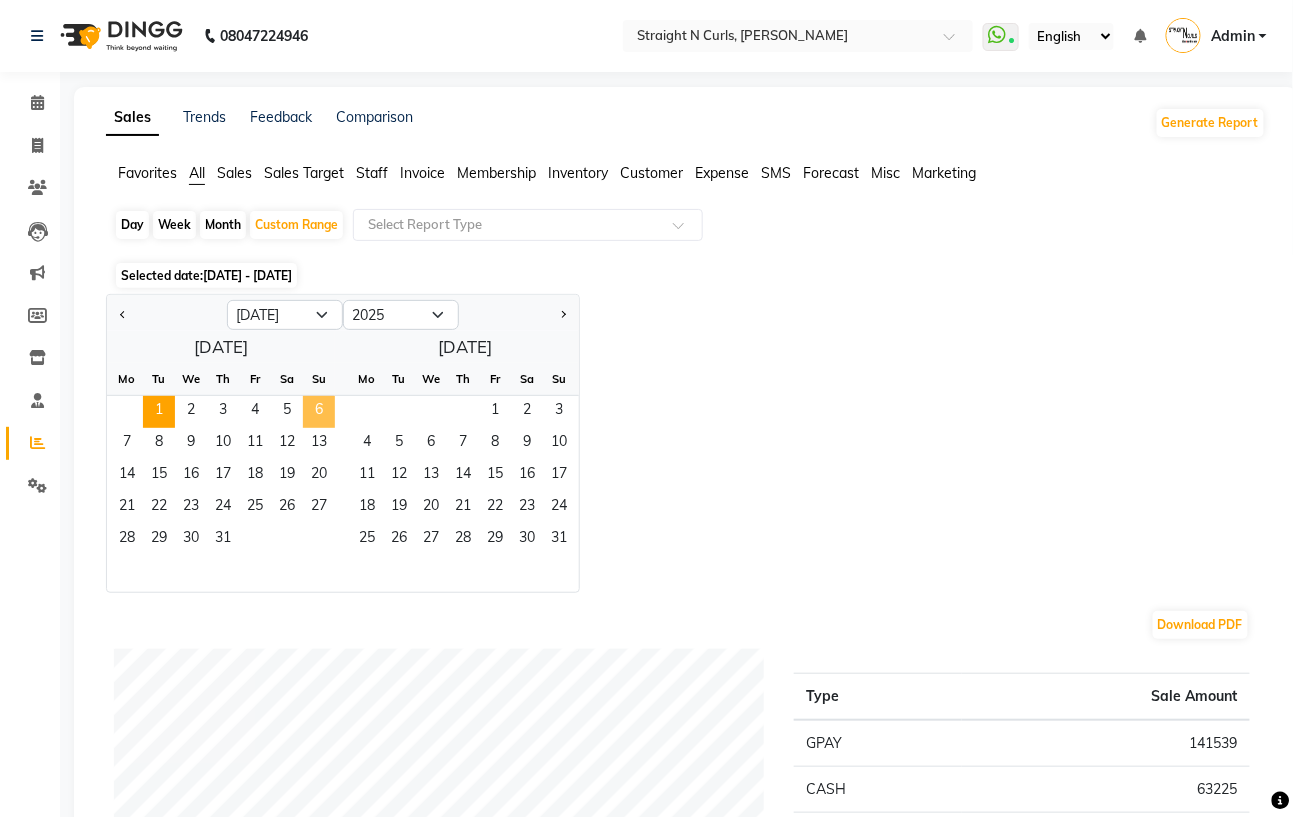 click on "6" 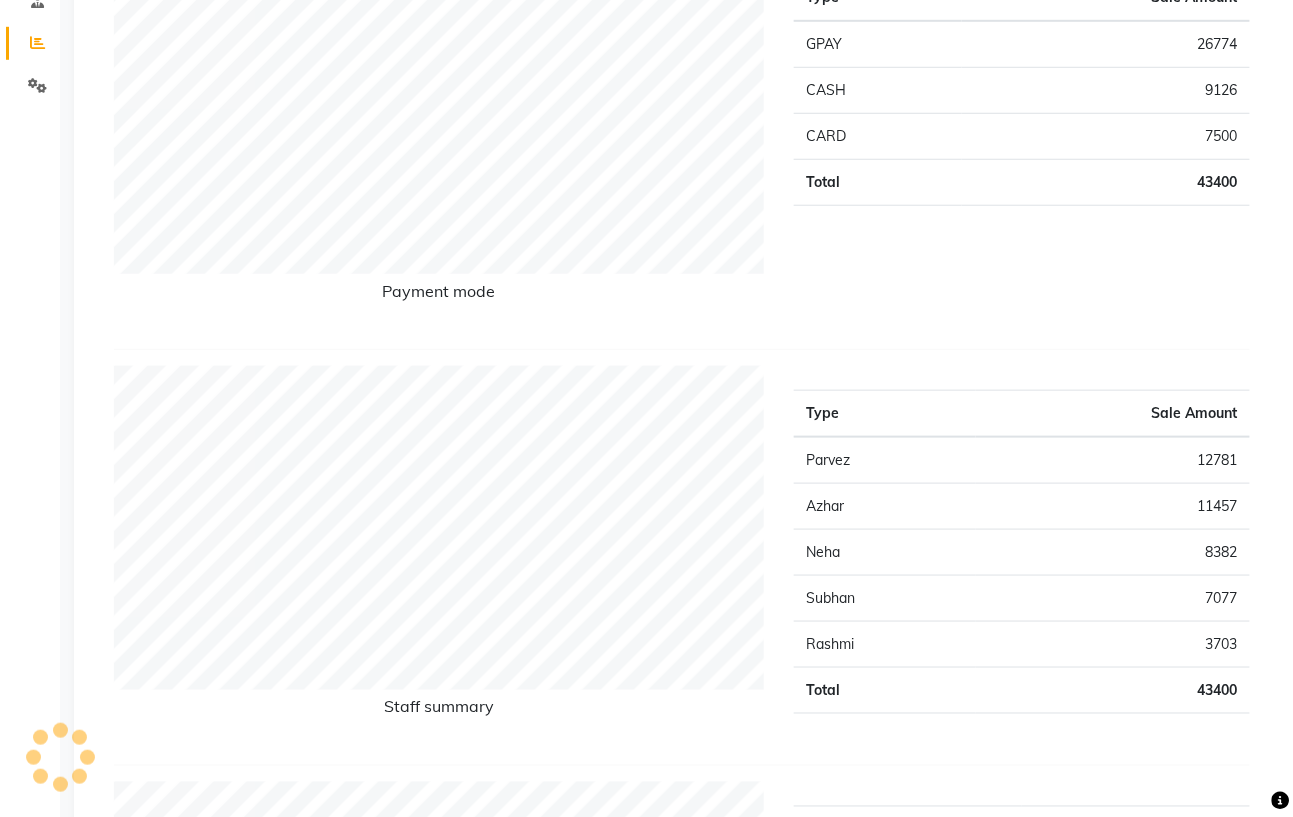 scroll, scrollTop: 0, scrollLeft: 0, axis: both 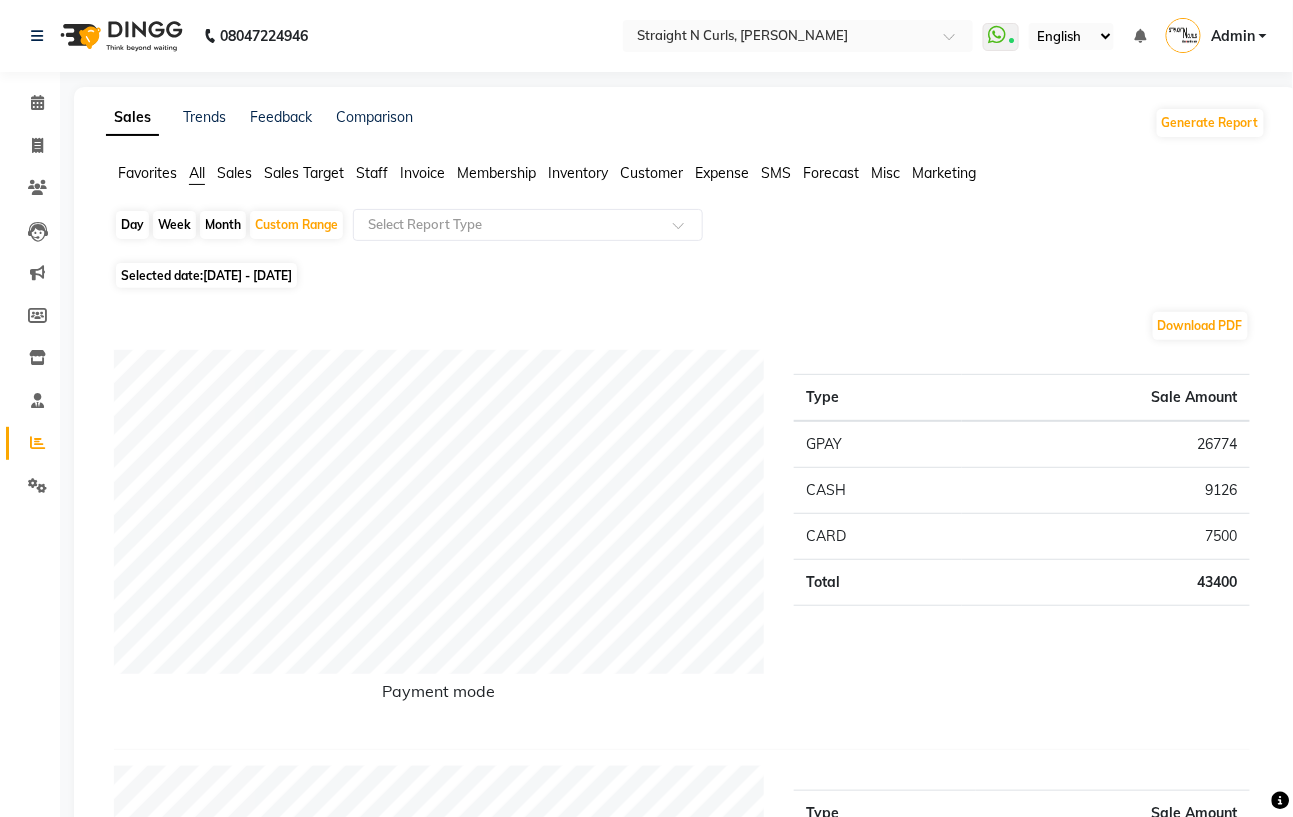 click on "Week" 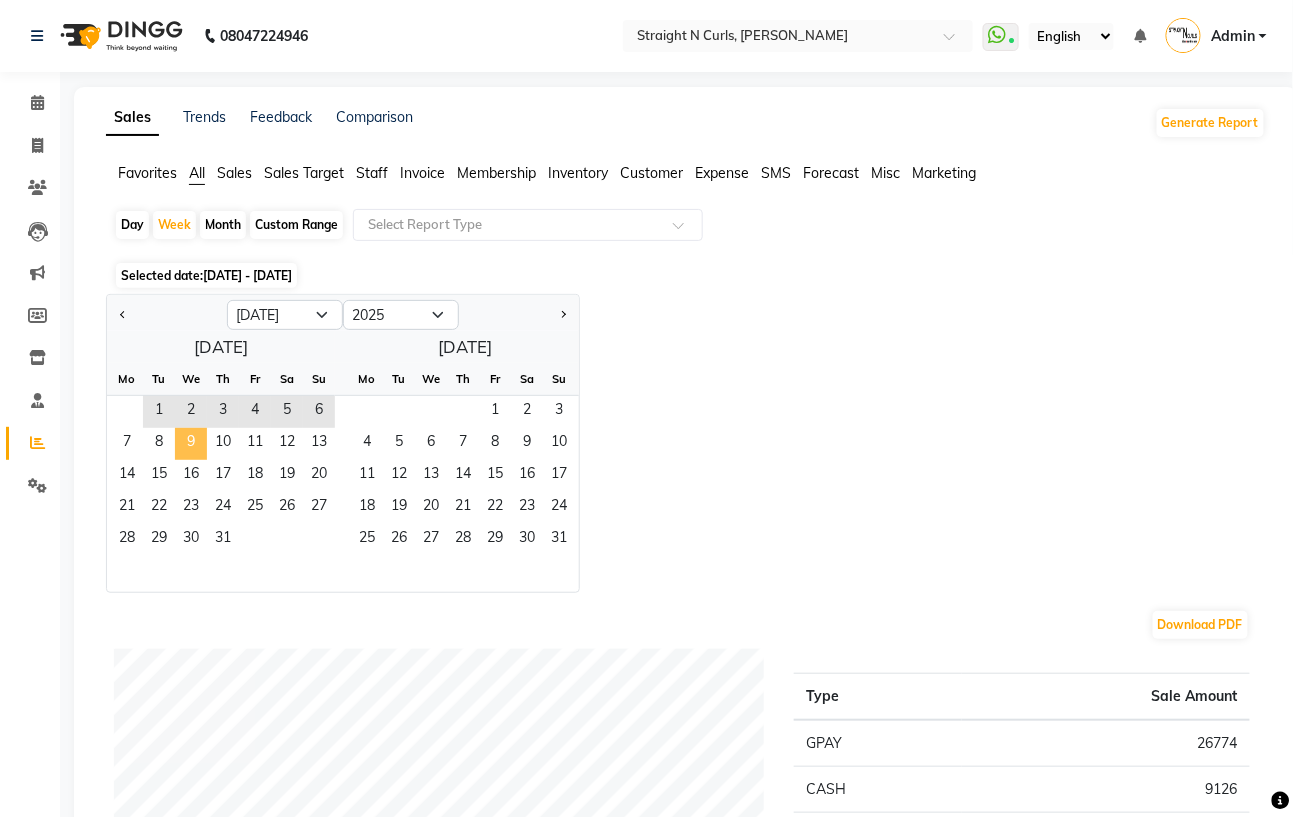 click on "9" 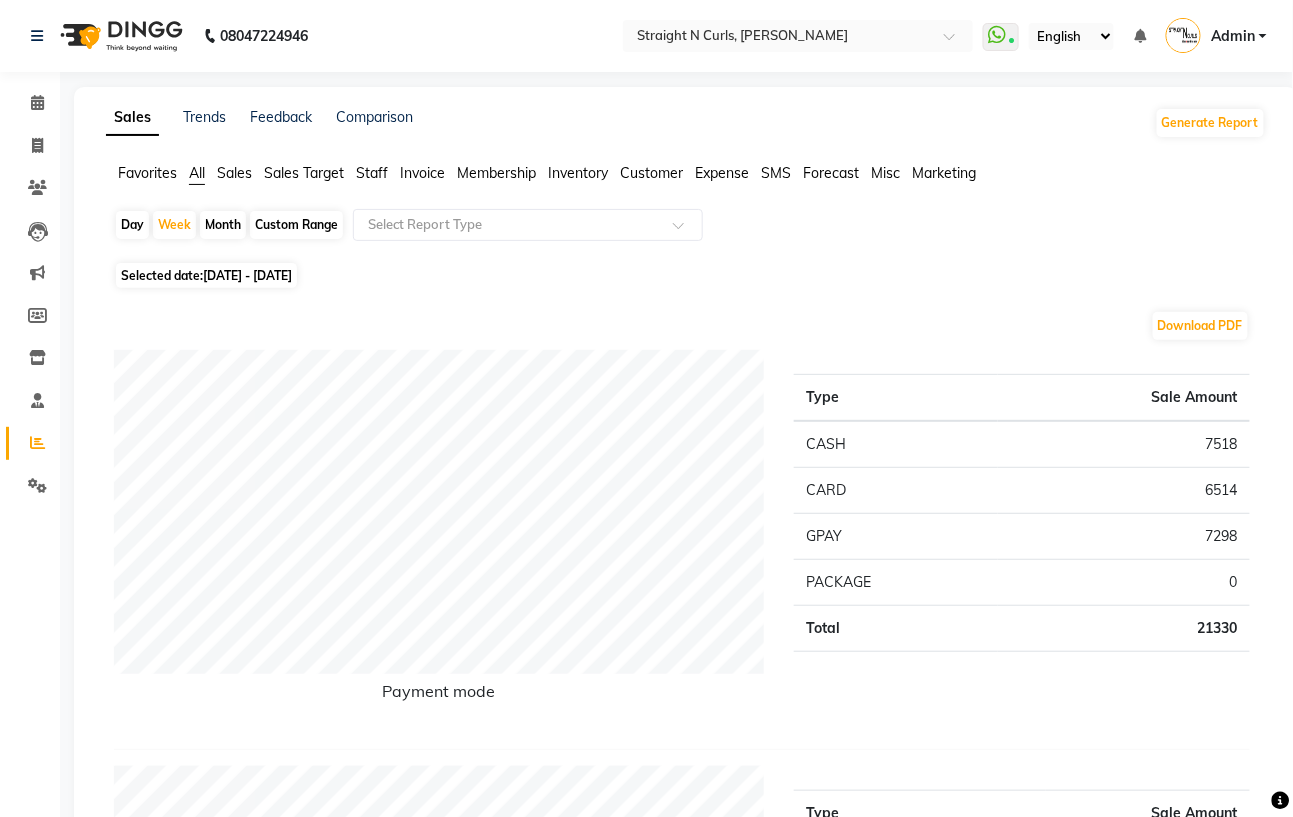 click on "Day" 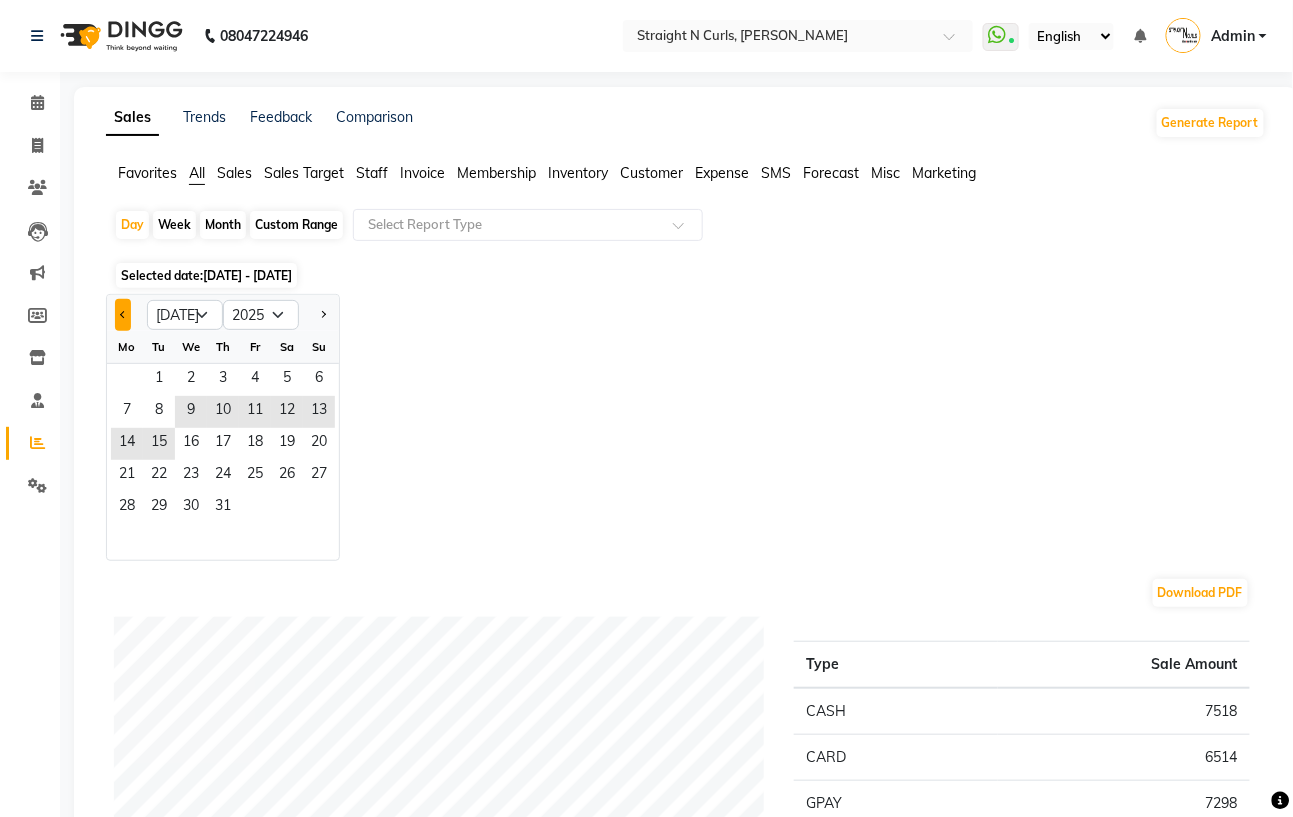 click 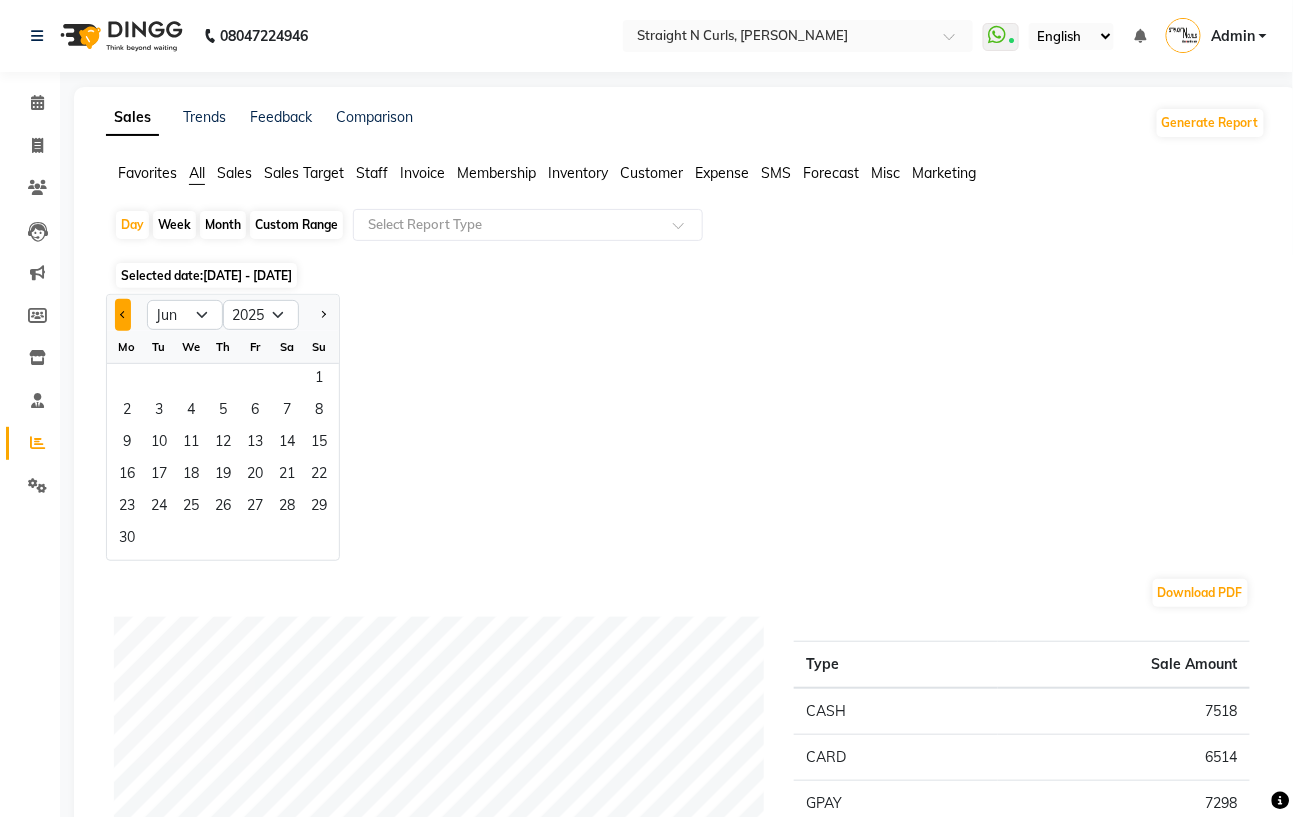 click 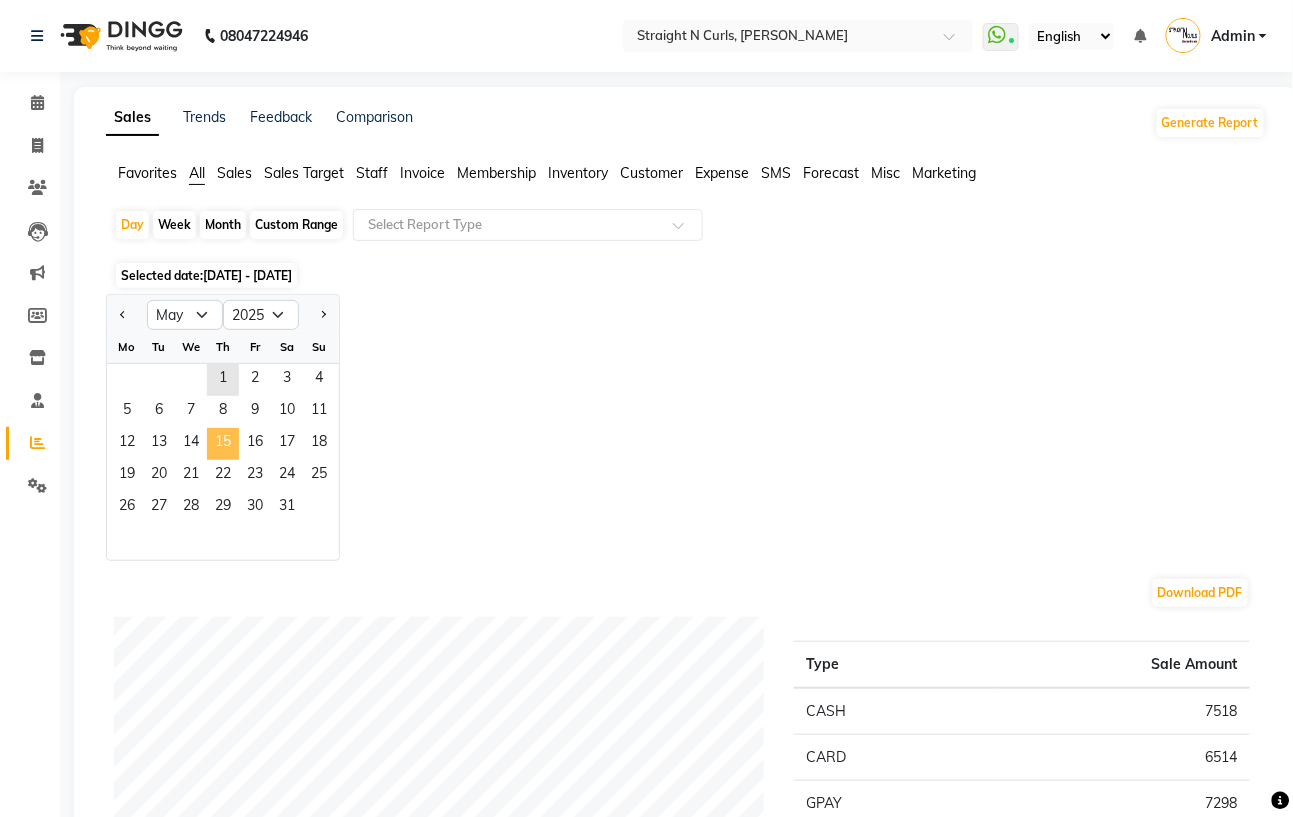 click on "15" 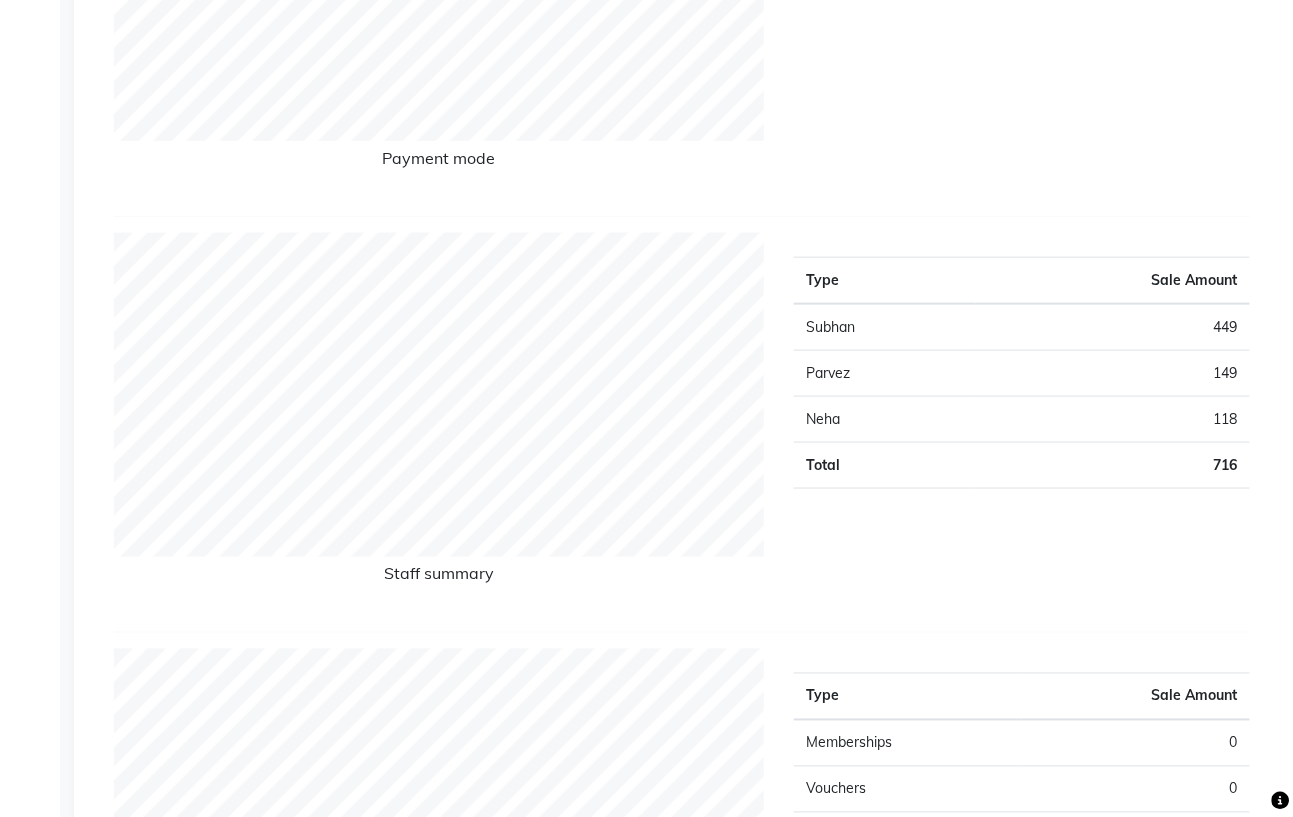 scroll, scrollTop: 0, scrollLeft: 0, axis: both 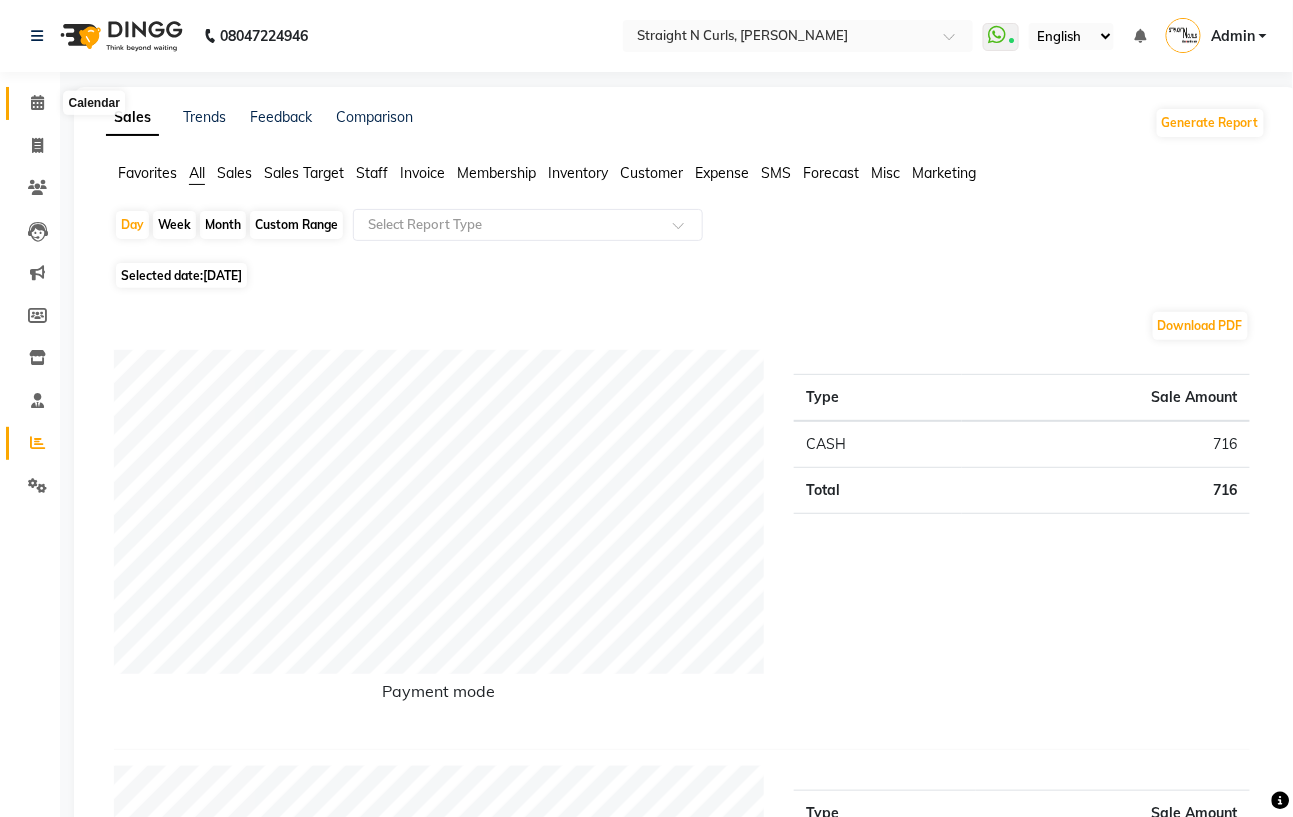 click 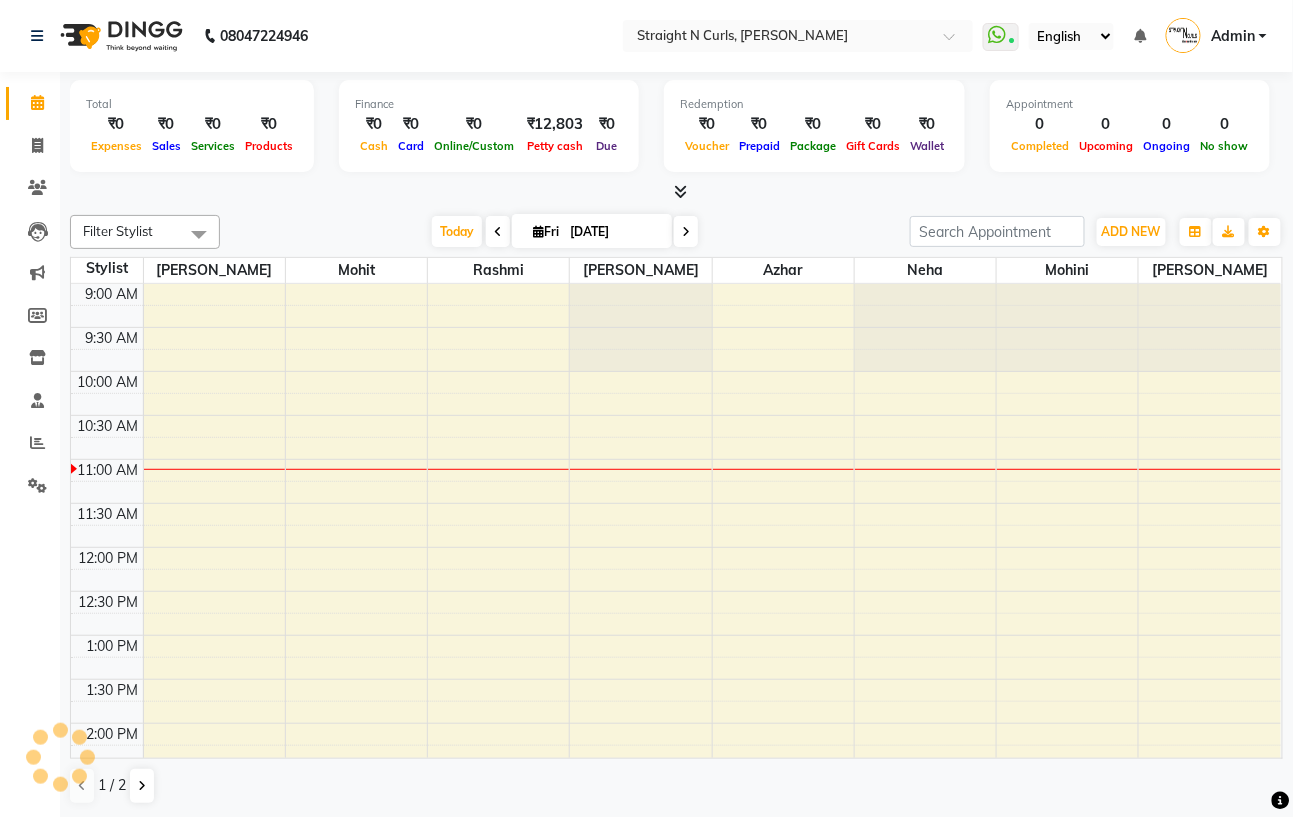 scroll, scrollTop: 0, scrollLeft: 0, axis: both 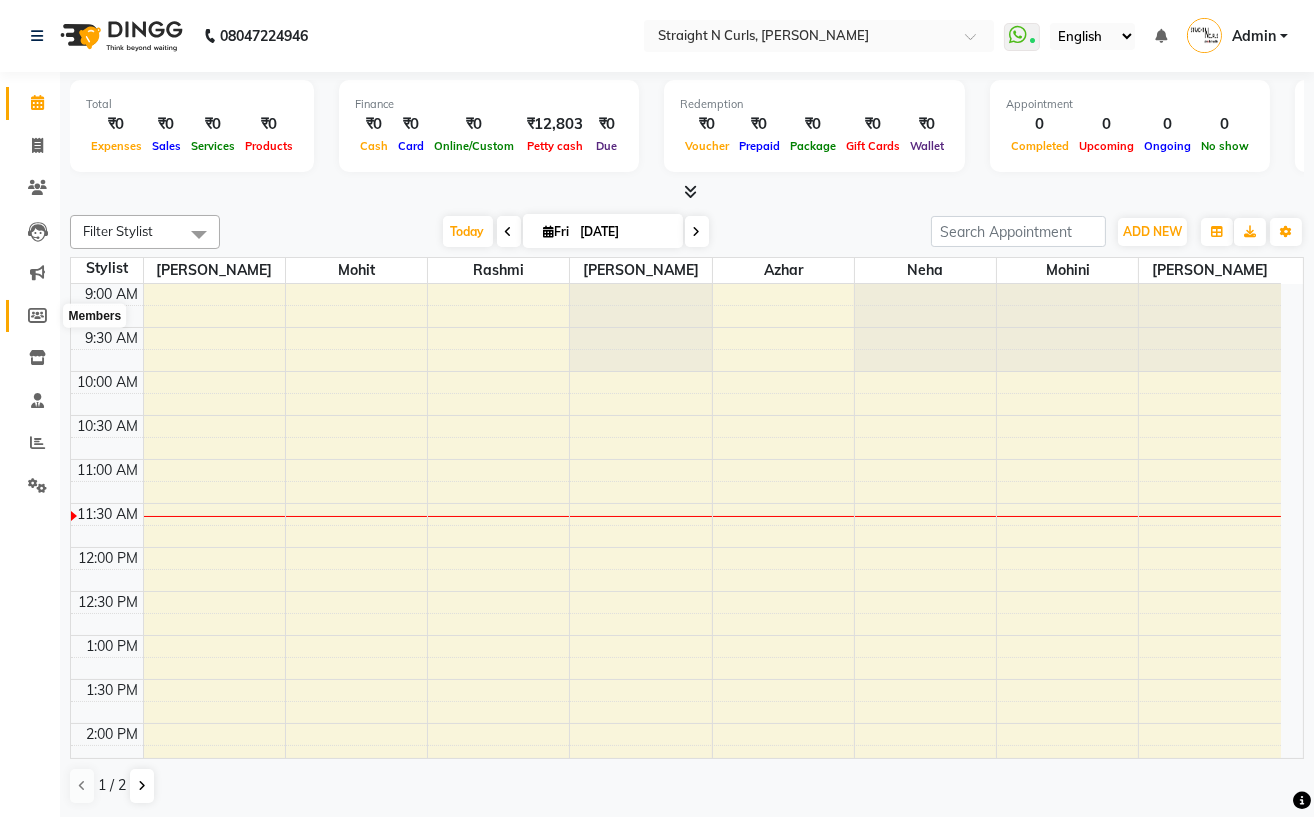 click 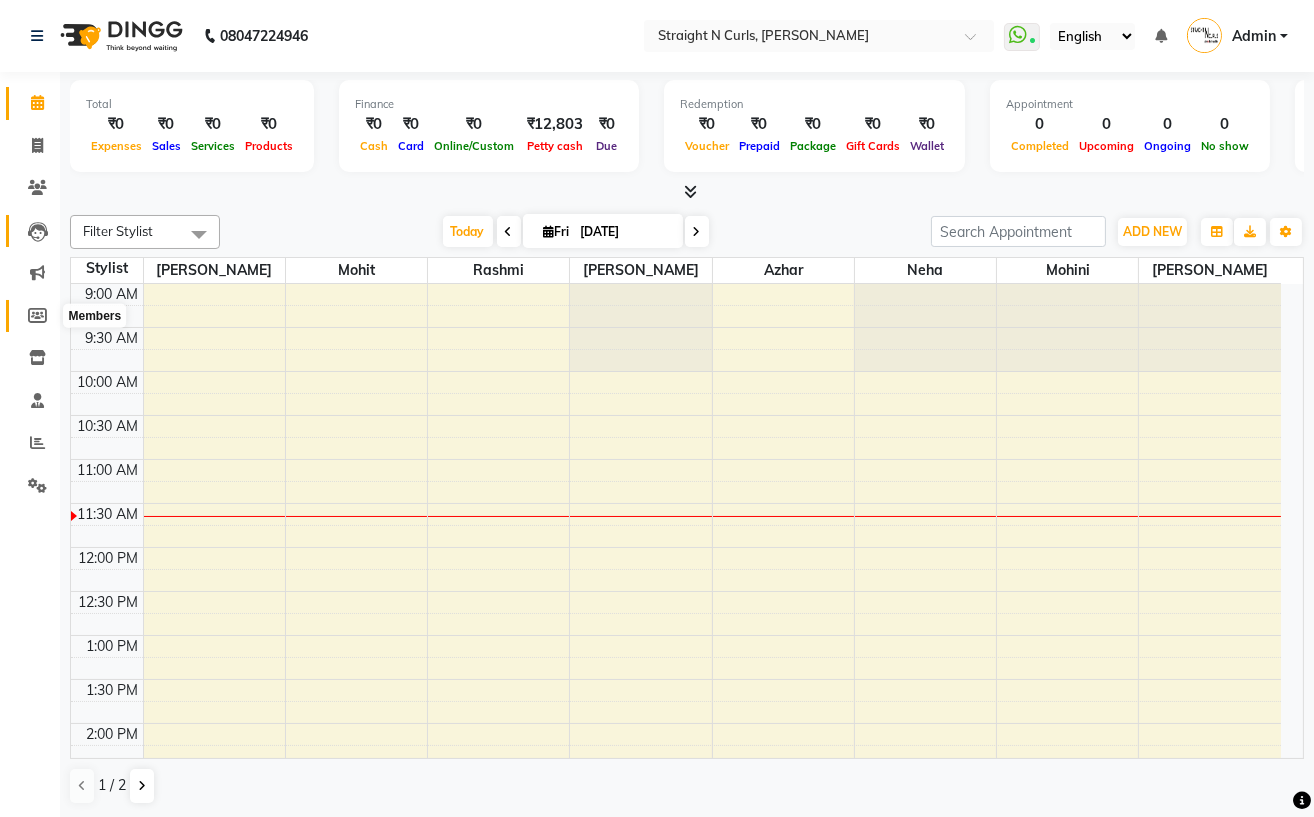 select 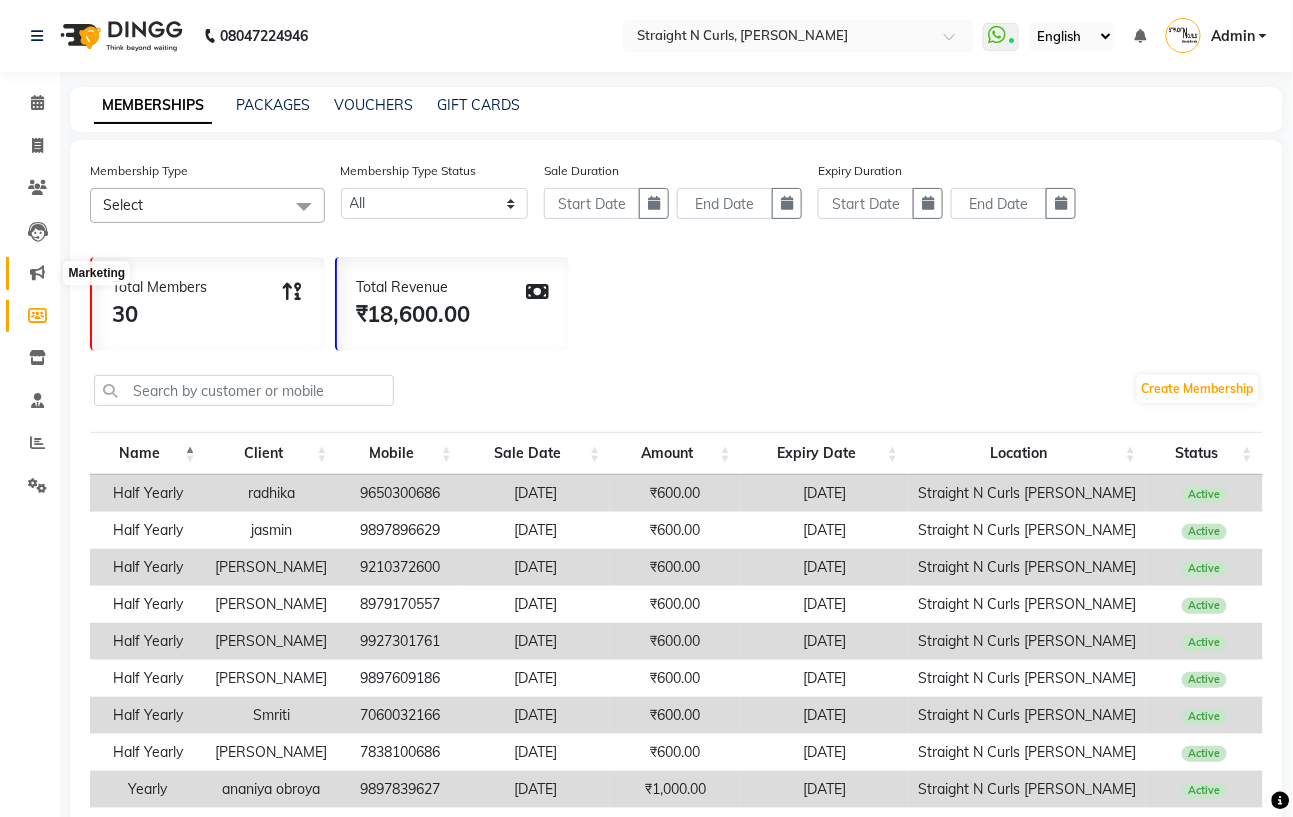 click 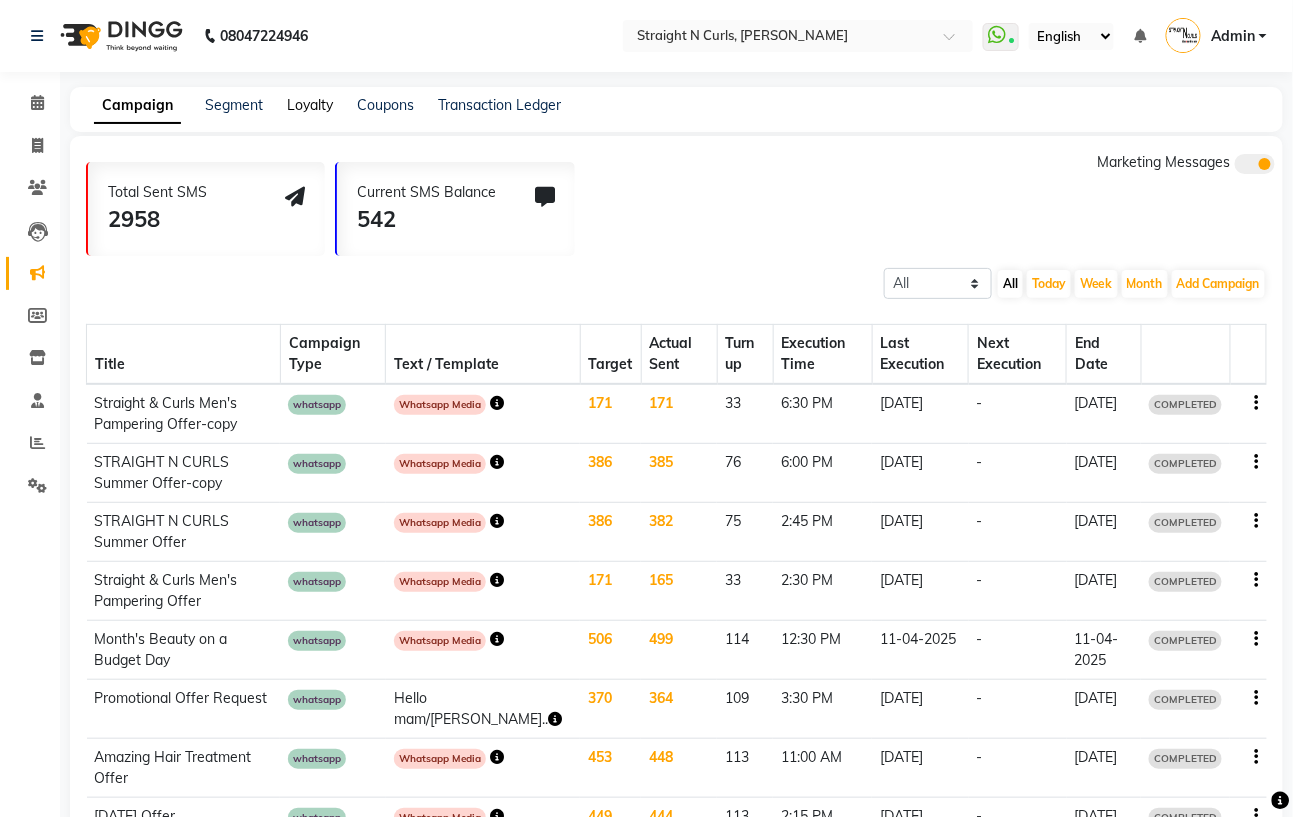 click on "Loyalty" 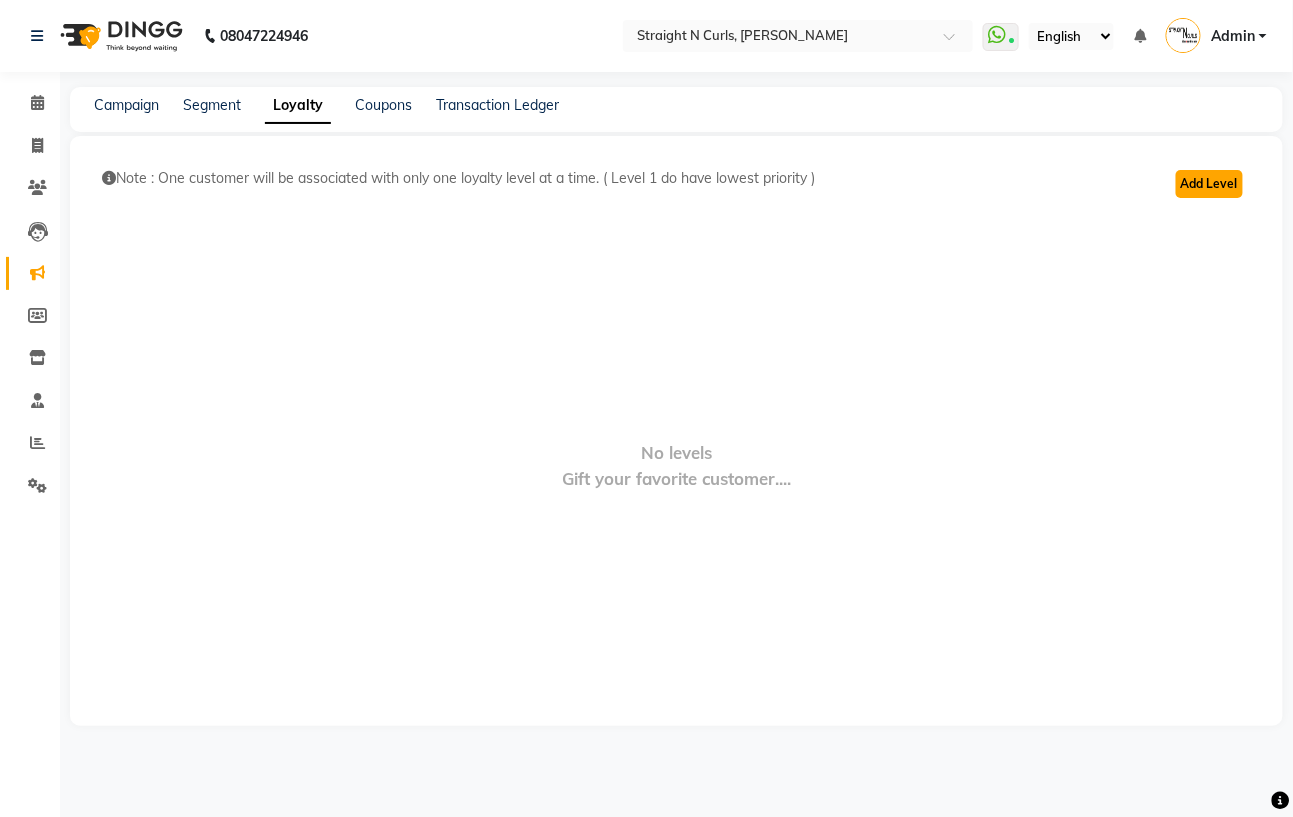 click on "Add Level" at bounding box center (1209, 184) 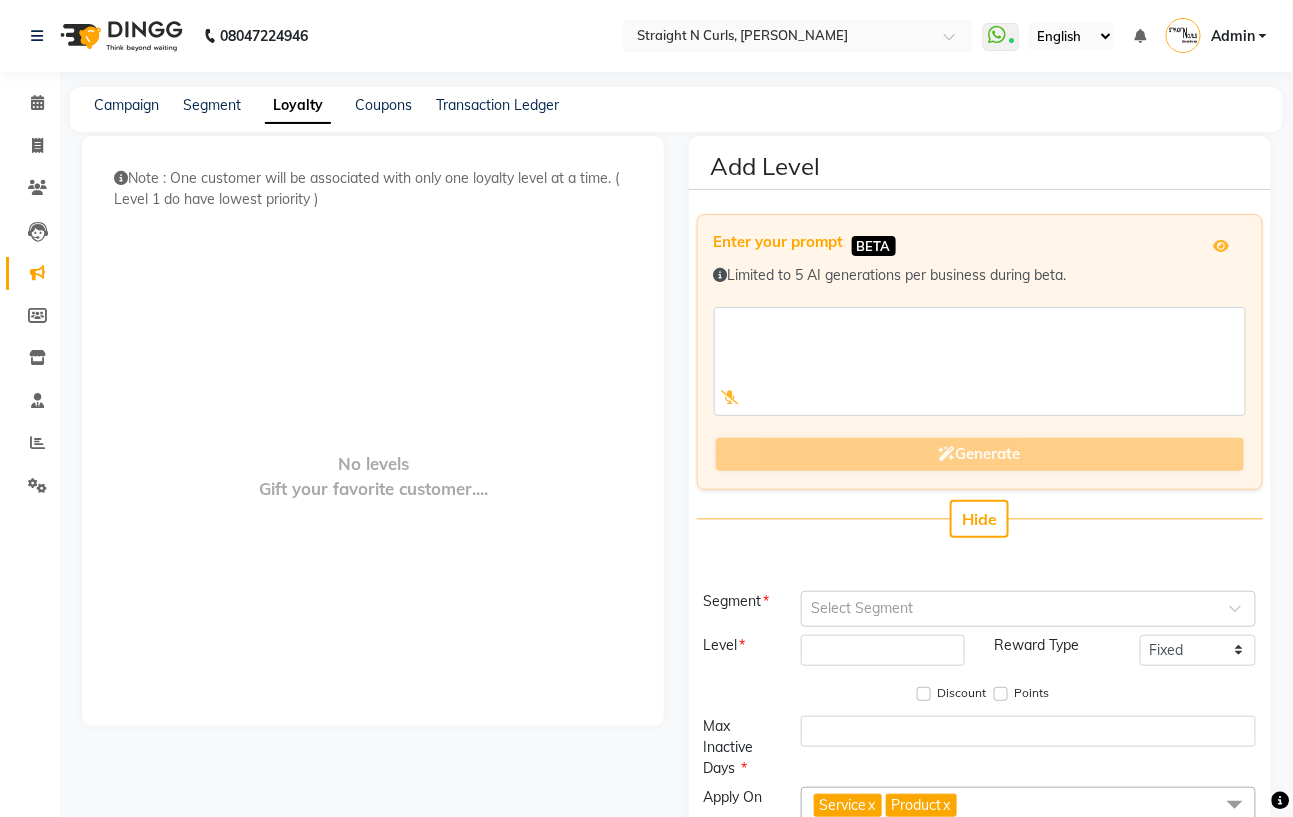 scroll, scrollTop: 133, scrollLeft: 0, axis: vertical 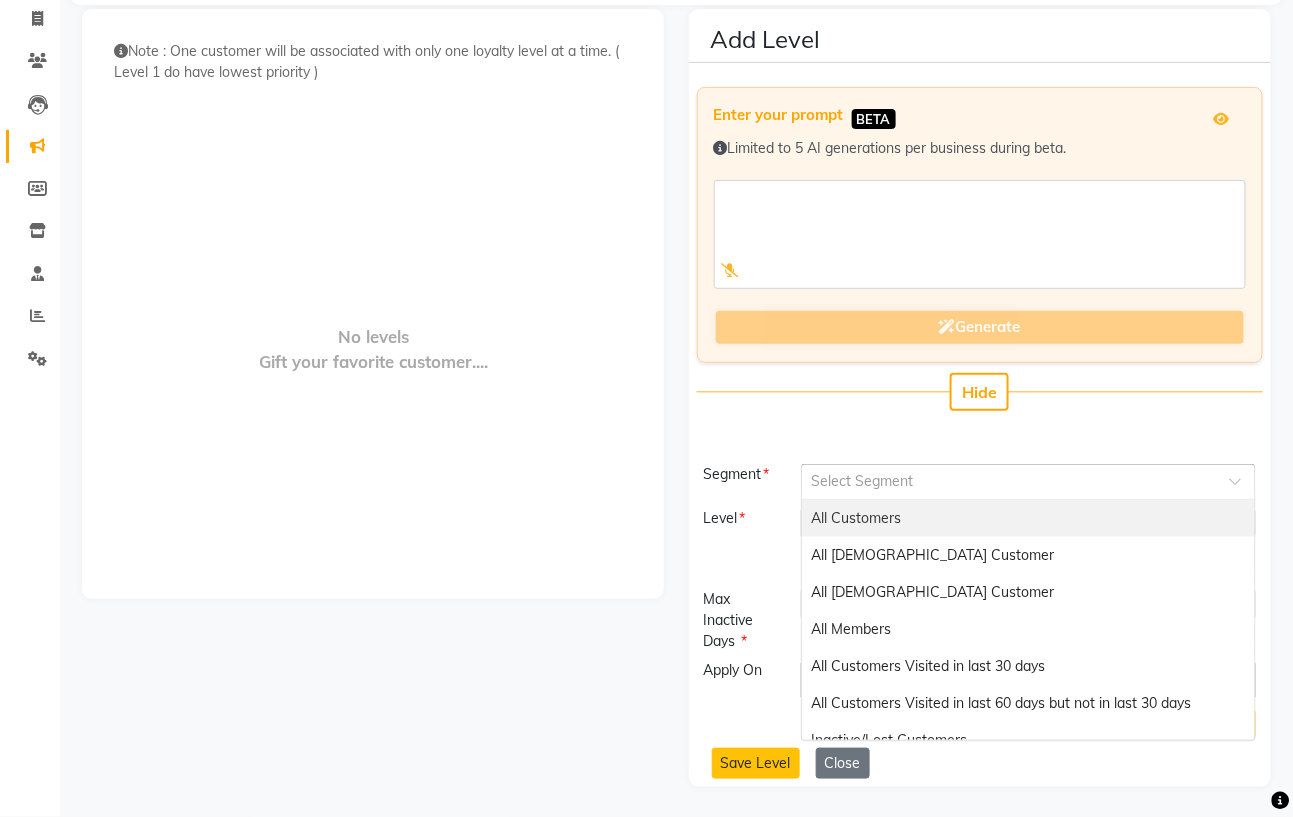 click at bounding box center (1008, 480) 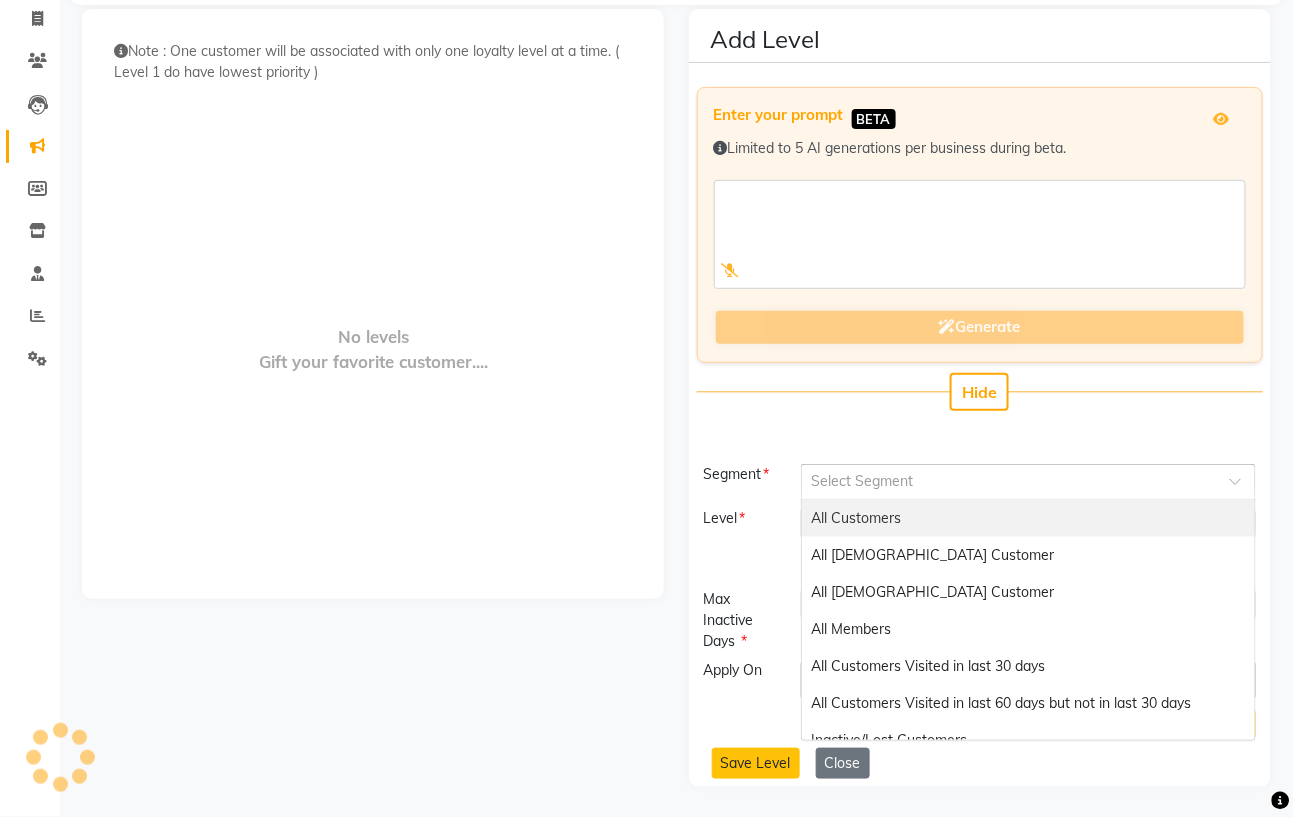 click on "All Customers" at bounding box center [1028, 518] 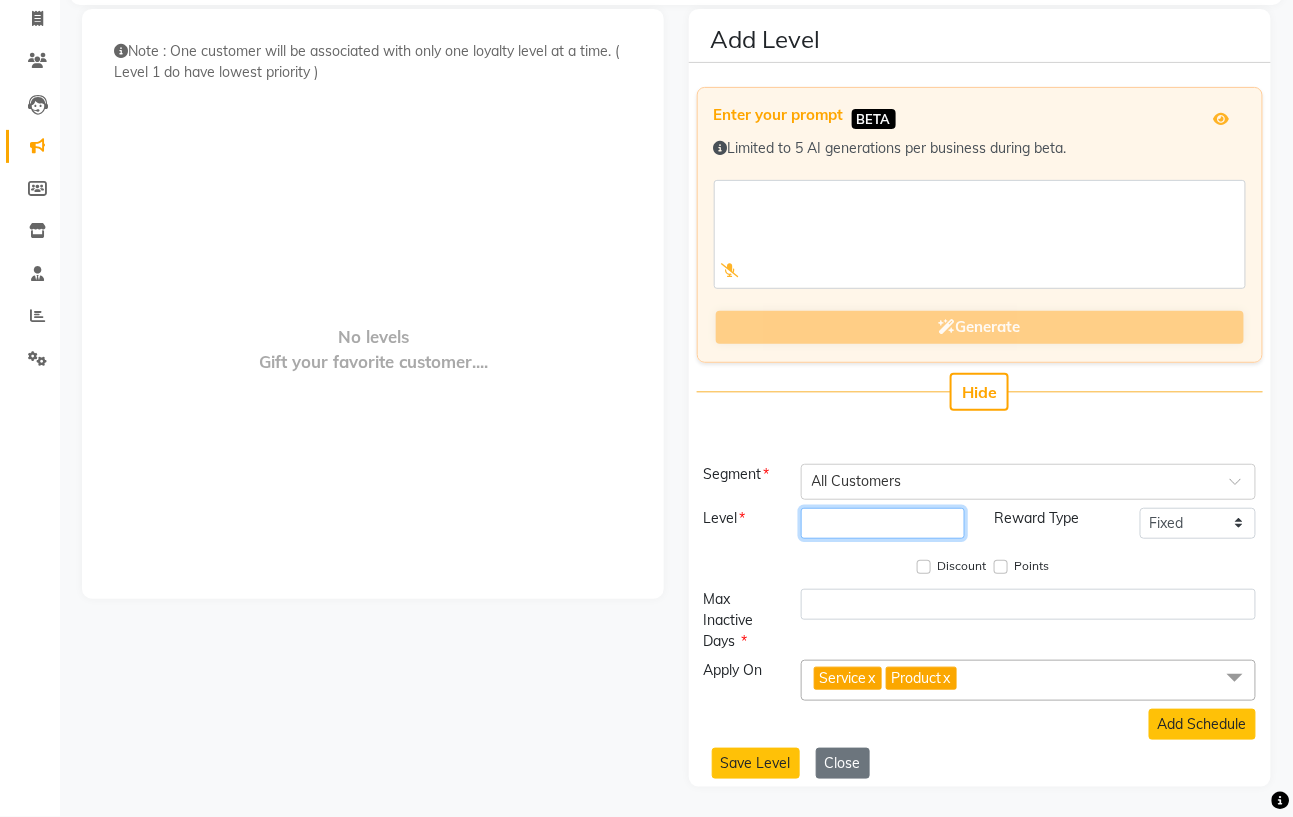 click at bounding box center (883, 523) 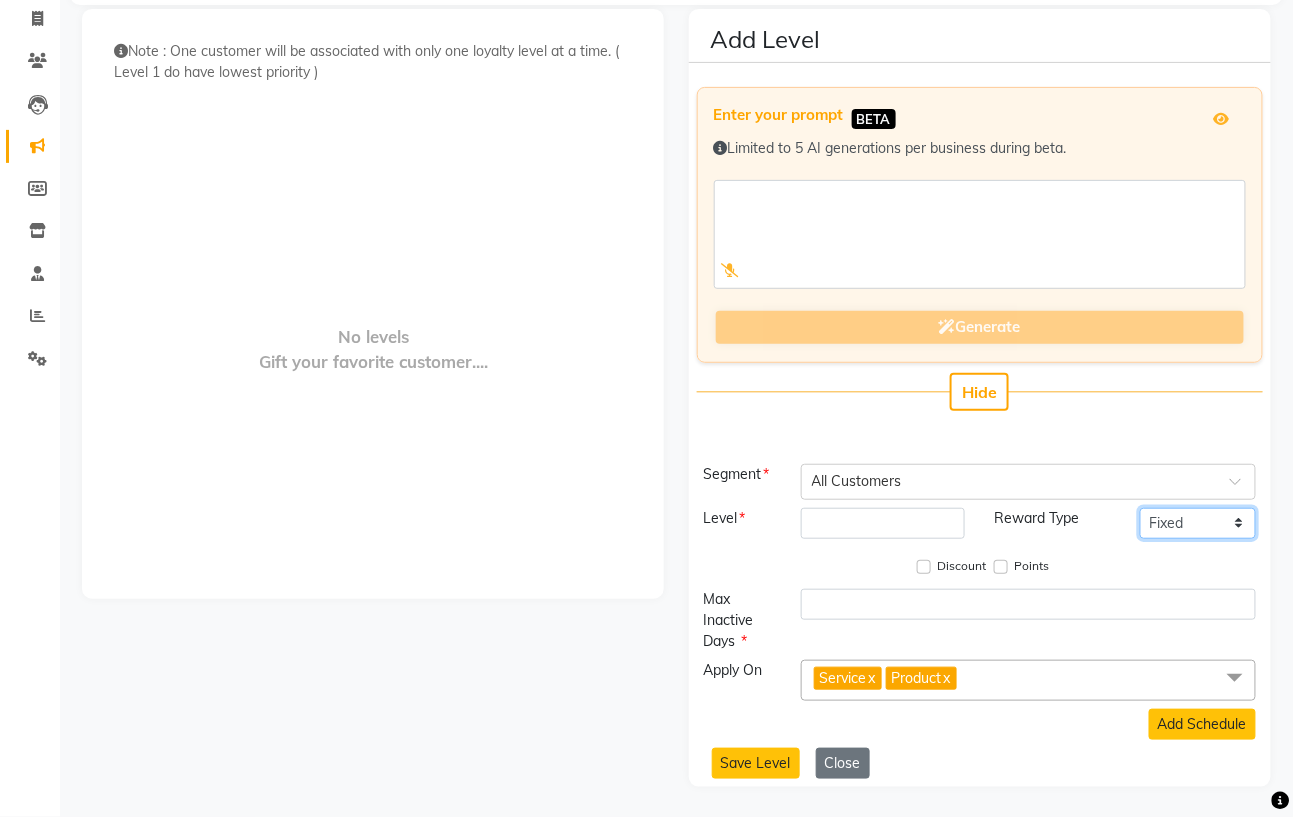 click on "Fixed Tiered Item-wise" at bounding box center (1198, 523) 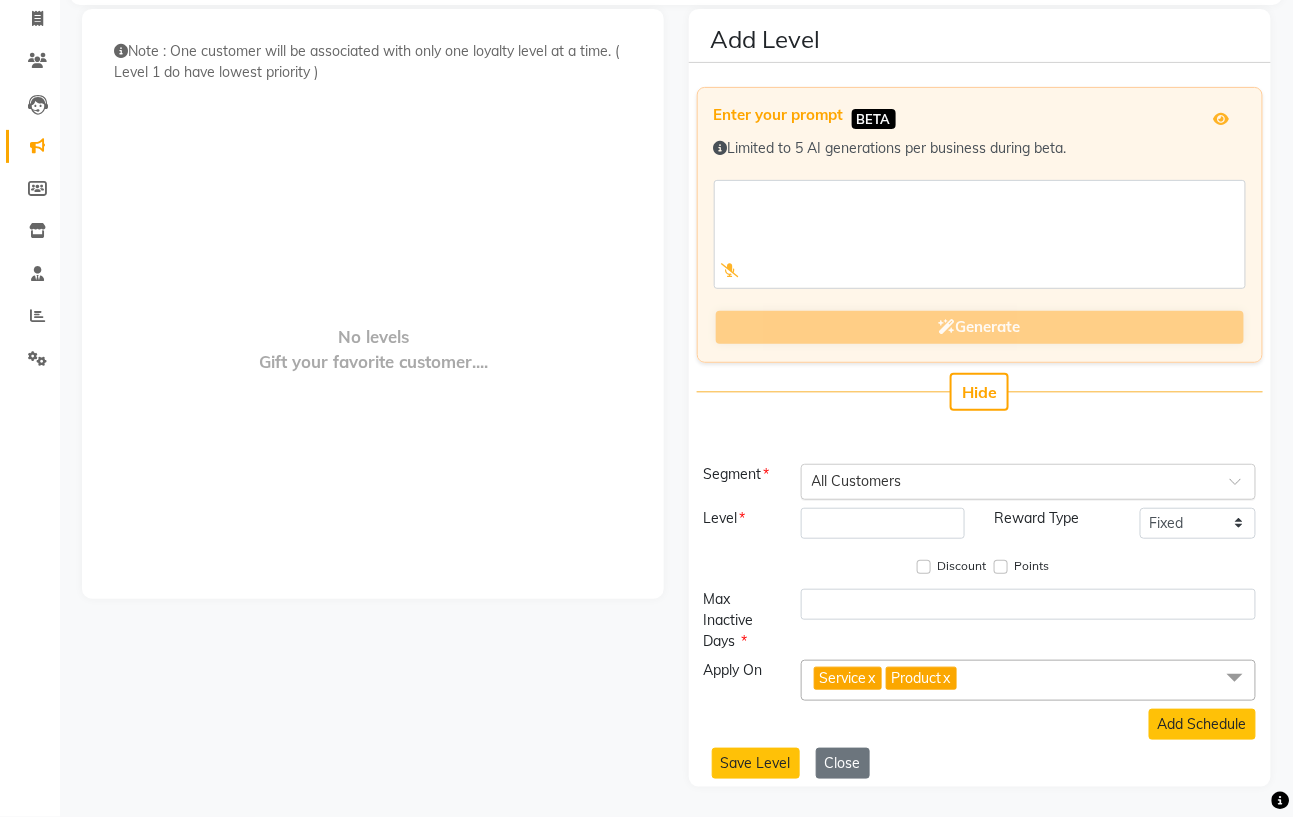 click on "Select Segment × All Customers" at bounding box center [1028, 482] 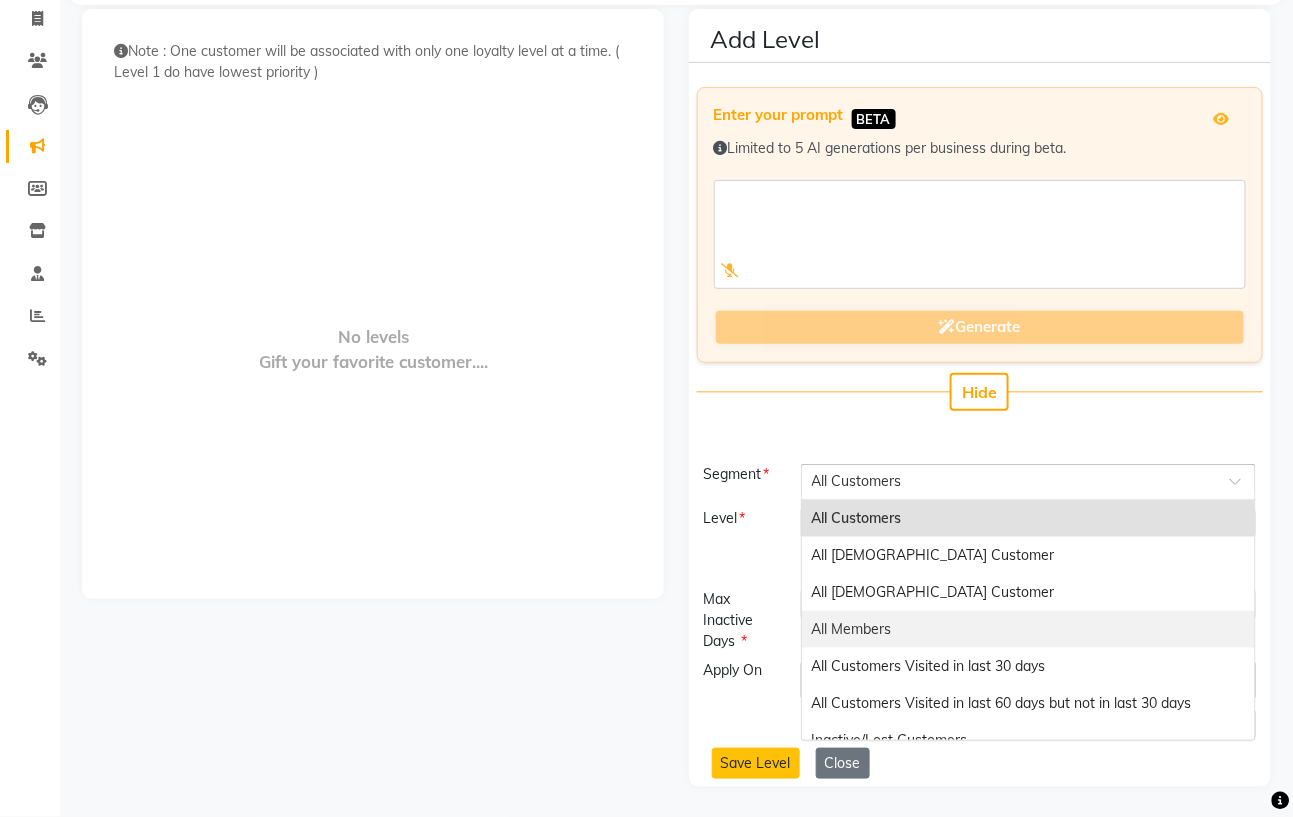 click on "All Members" at bounding box center (1028, 629) 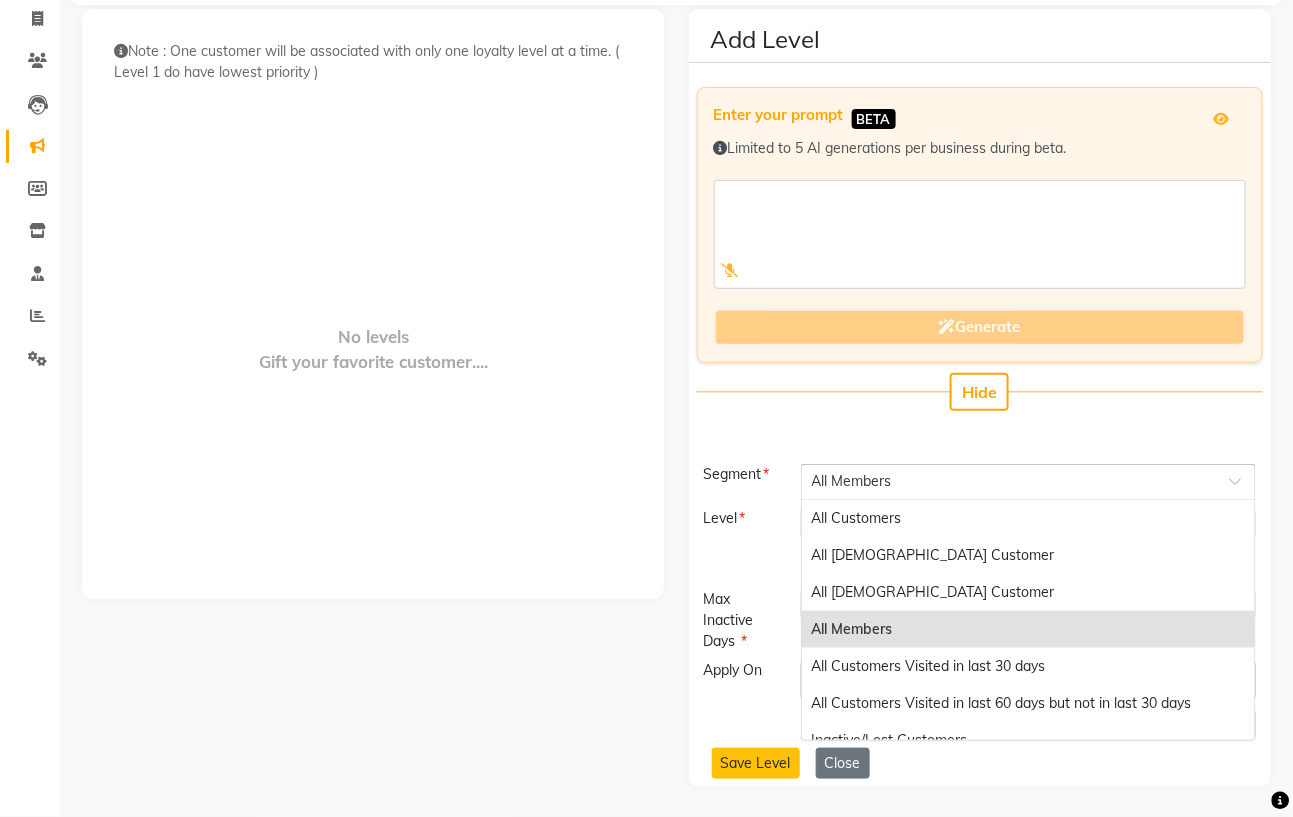 click at bounding box center [1008, 480] 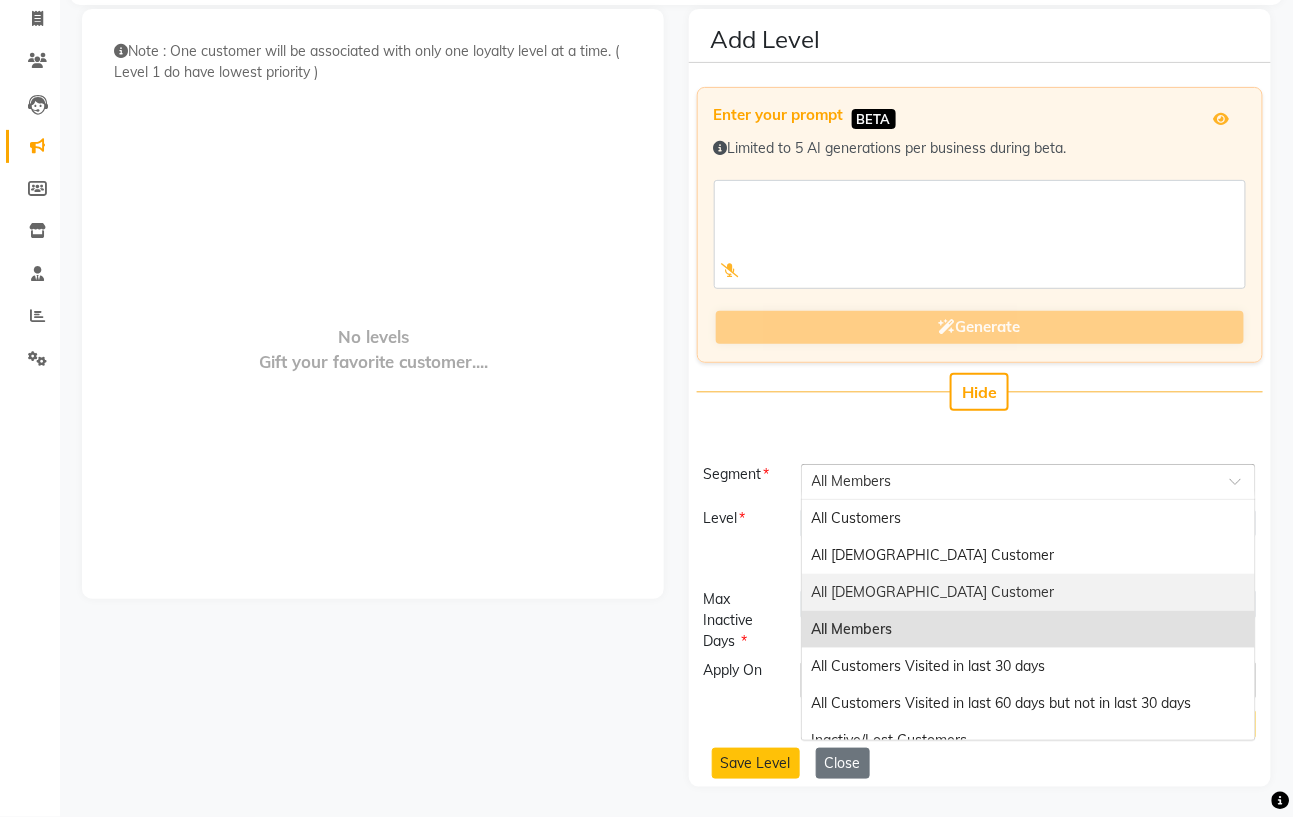 click on "All Female Customer" at bounding box center (1028, 592) 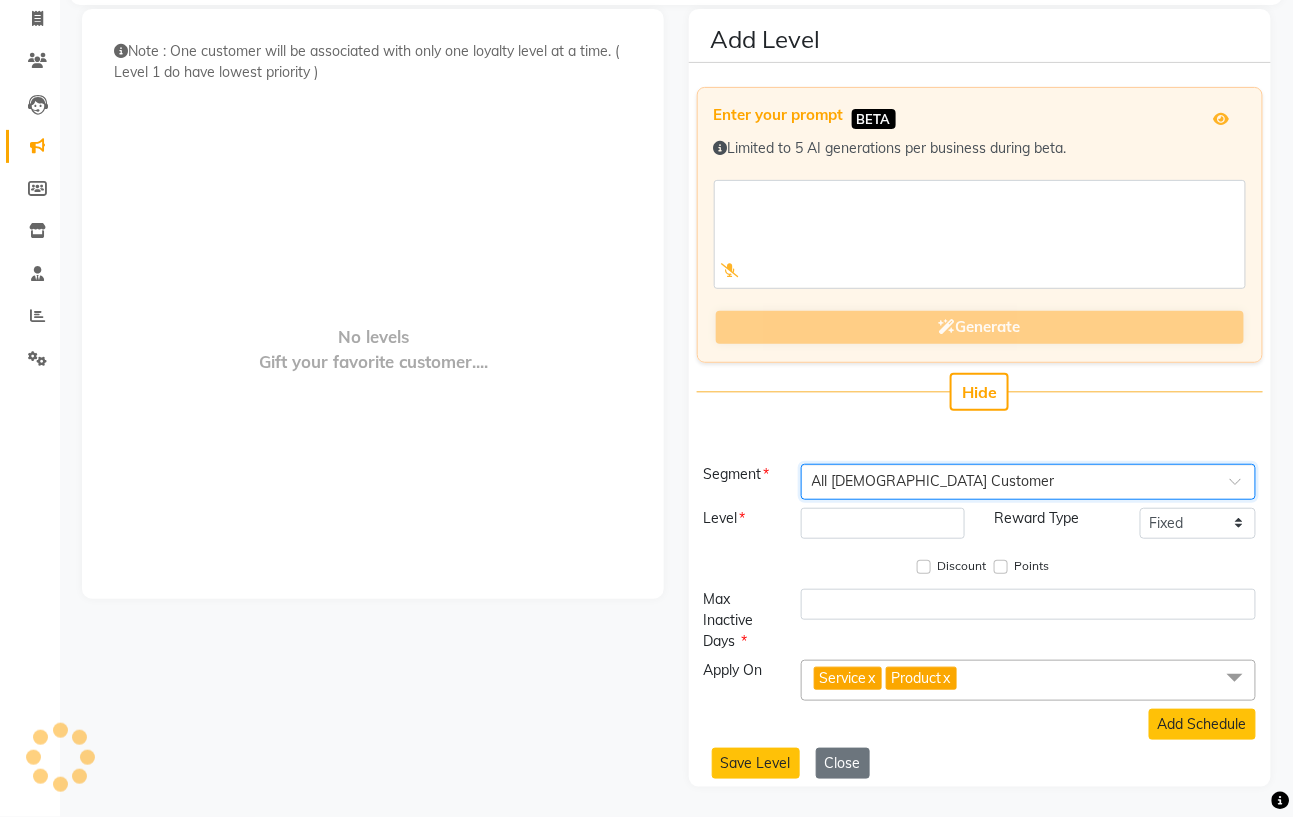 click on "Select Segment × All Female Customer" at bounding box center [1028, 482] 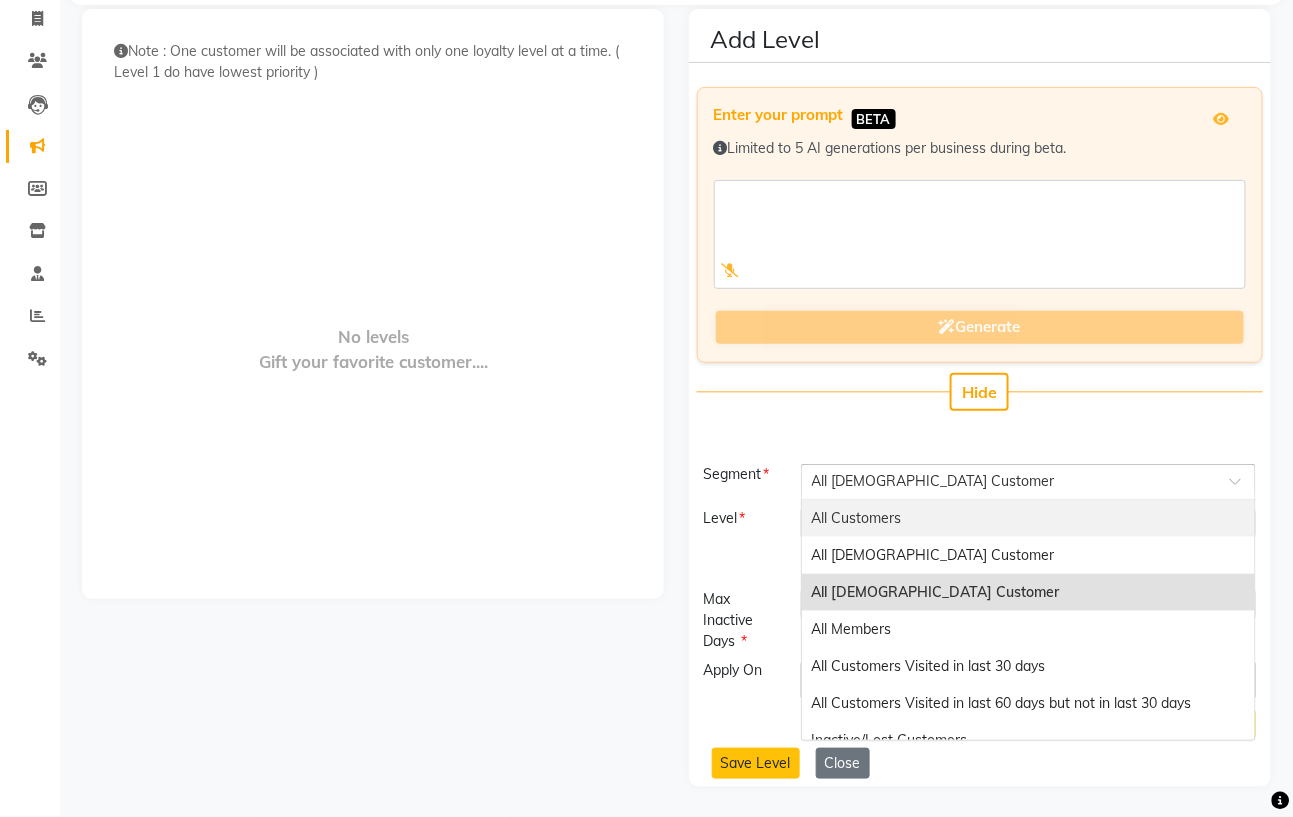 click on "All Customers" at bounding box center [857, 518] 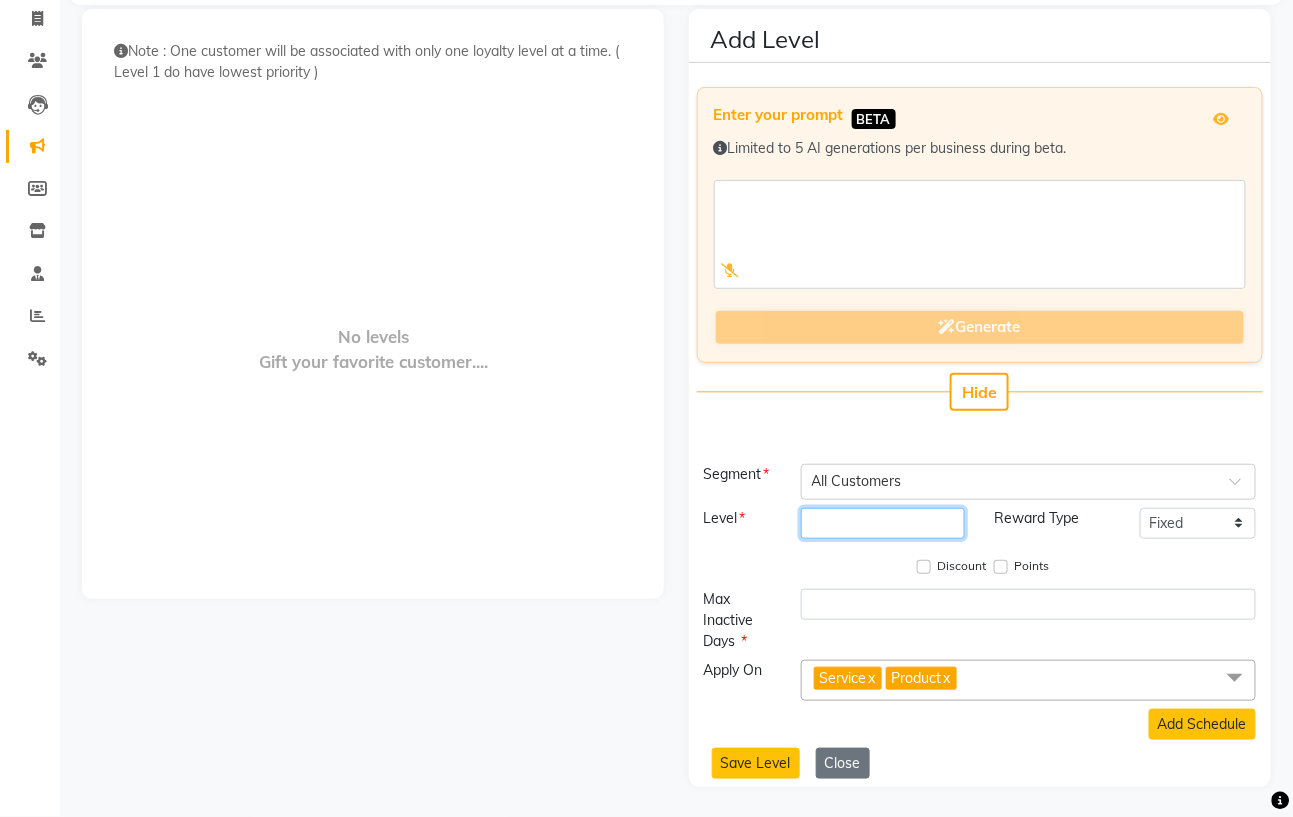 click at bounding box center (883, 523) 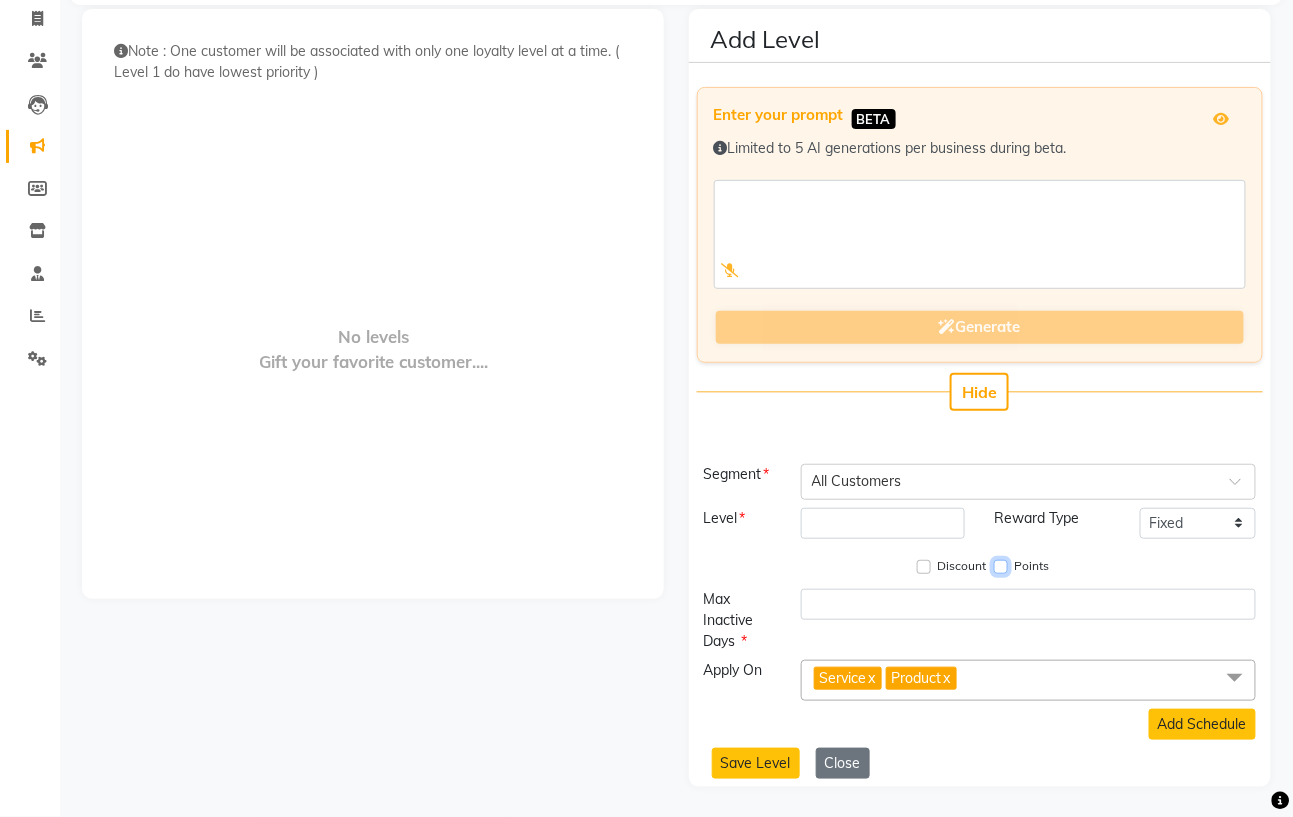 click on "Points" at bounding box center (1001, 567) 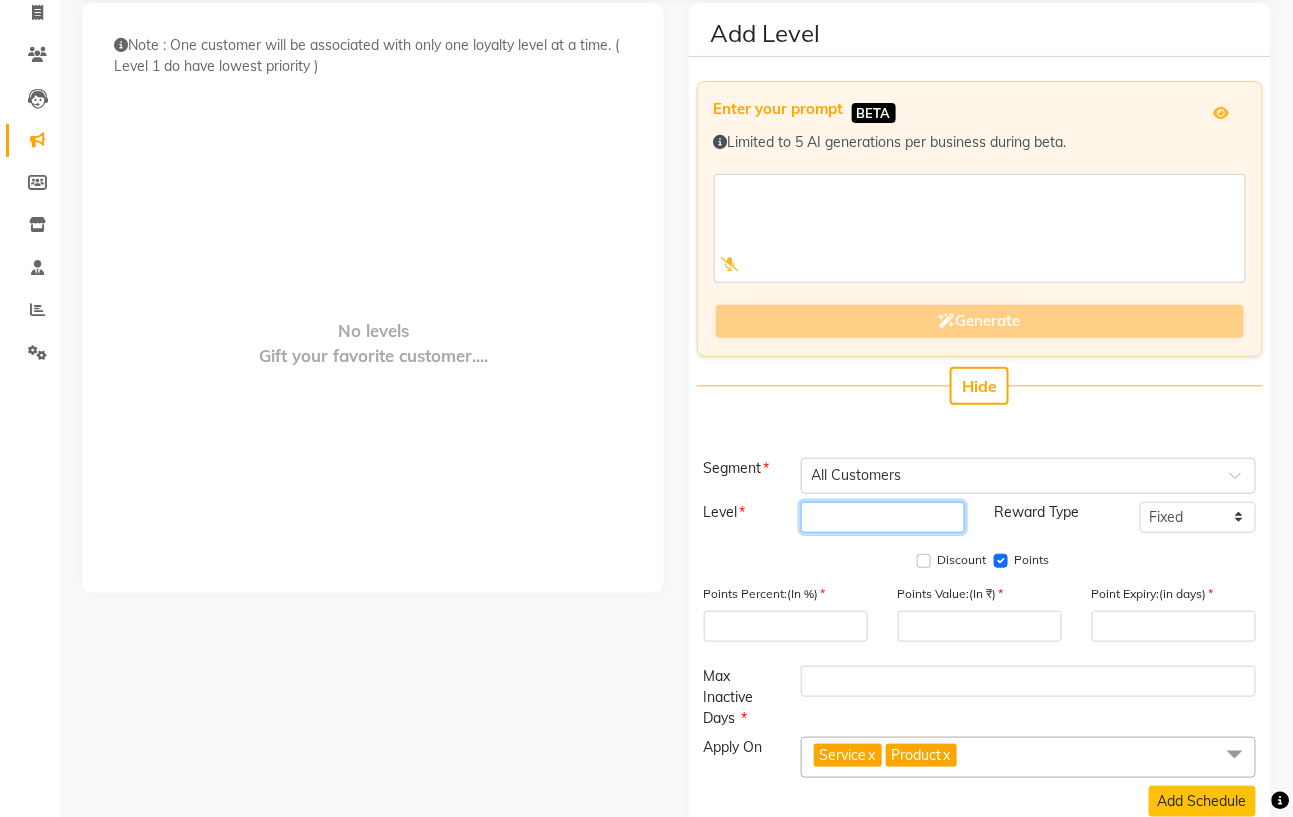 click at bounding box center [883, 517] 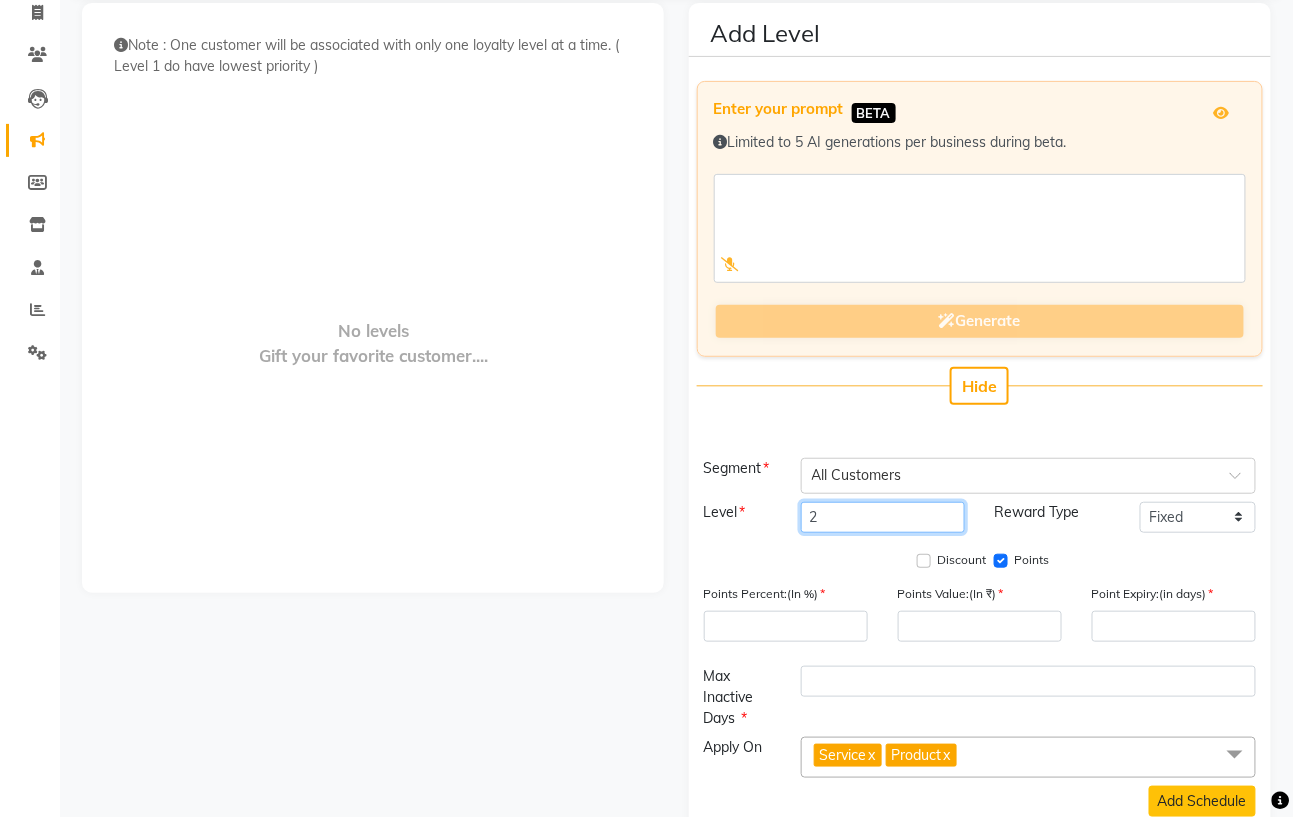 type on "2" 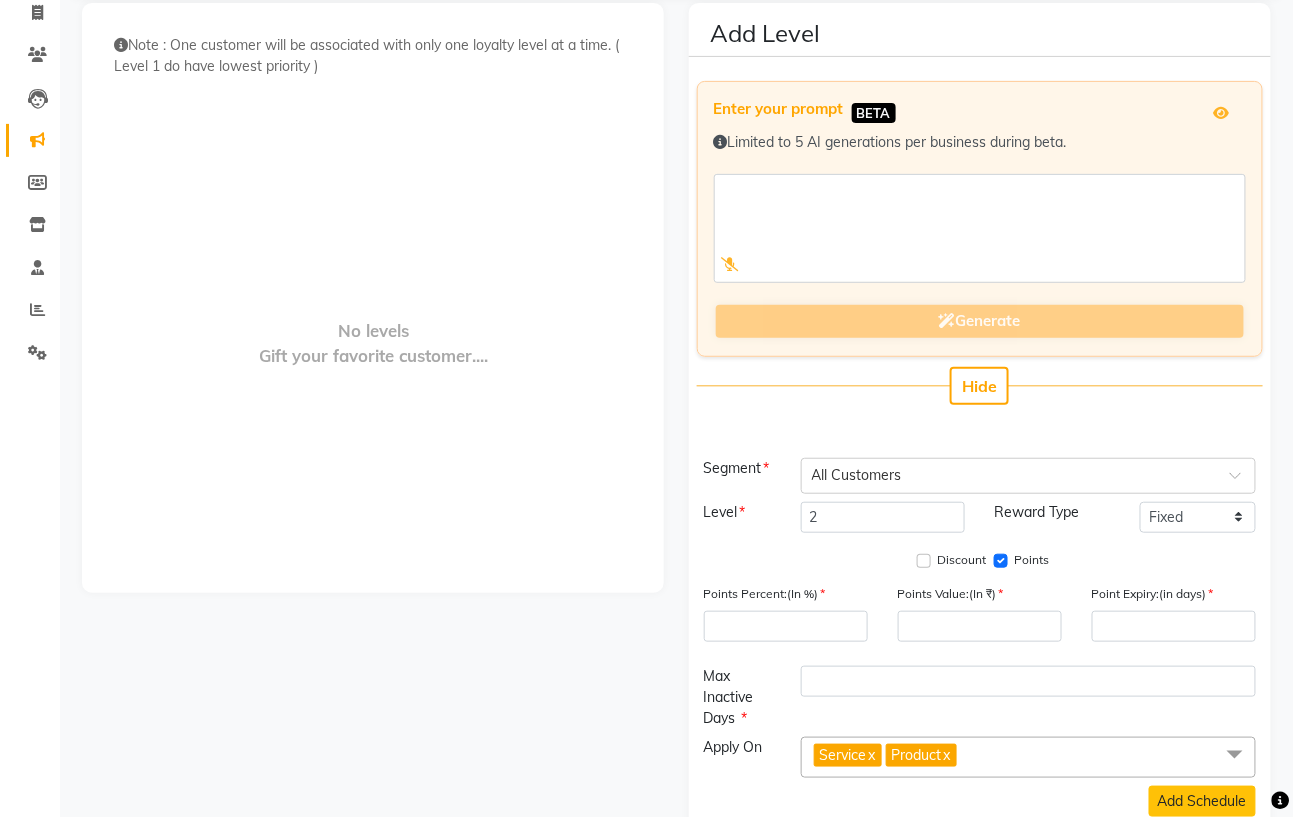 click on "Discount   Points" at bounding box center [980, 562] 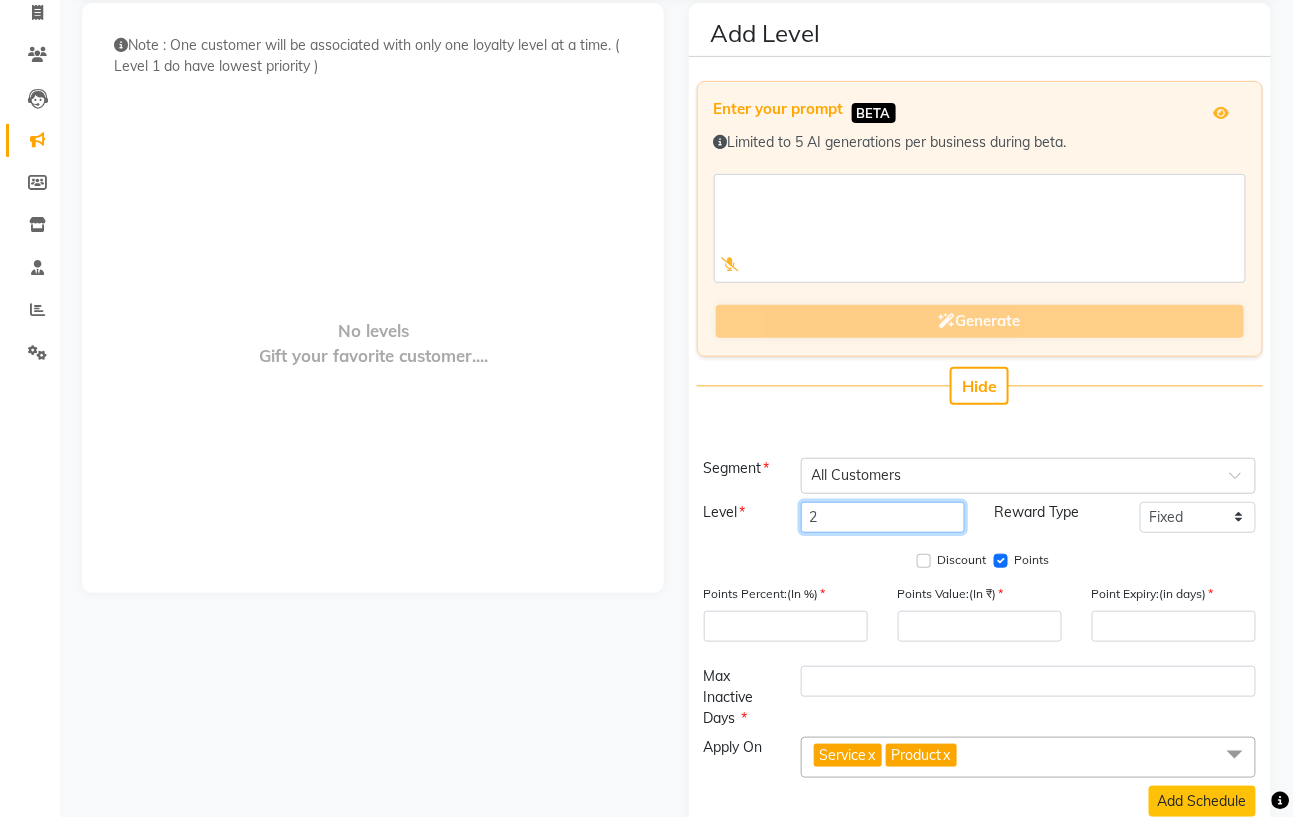 click on "2" at bounding box center [883, 517] 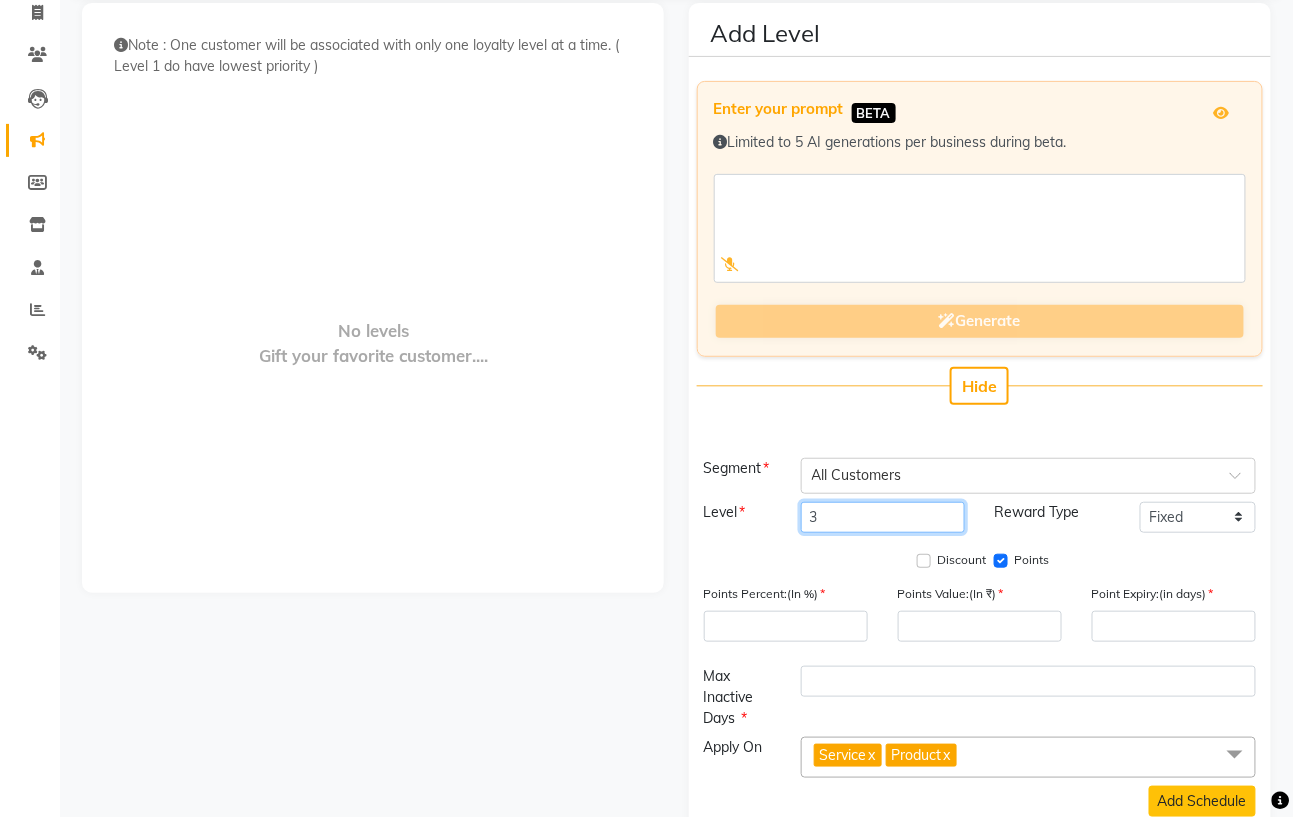 type on "3" 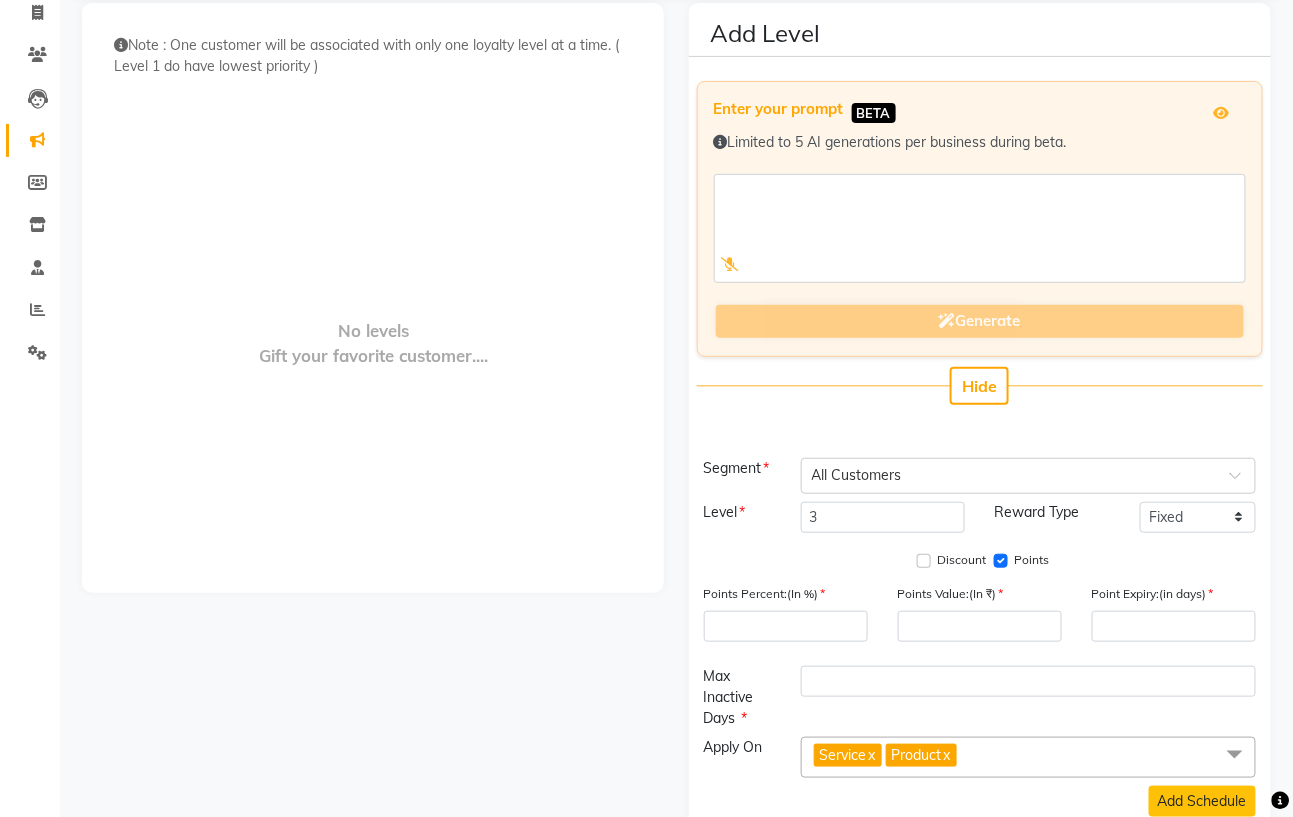 click on "Discount   Points" at bounding box center [980, 562] 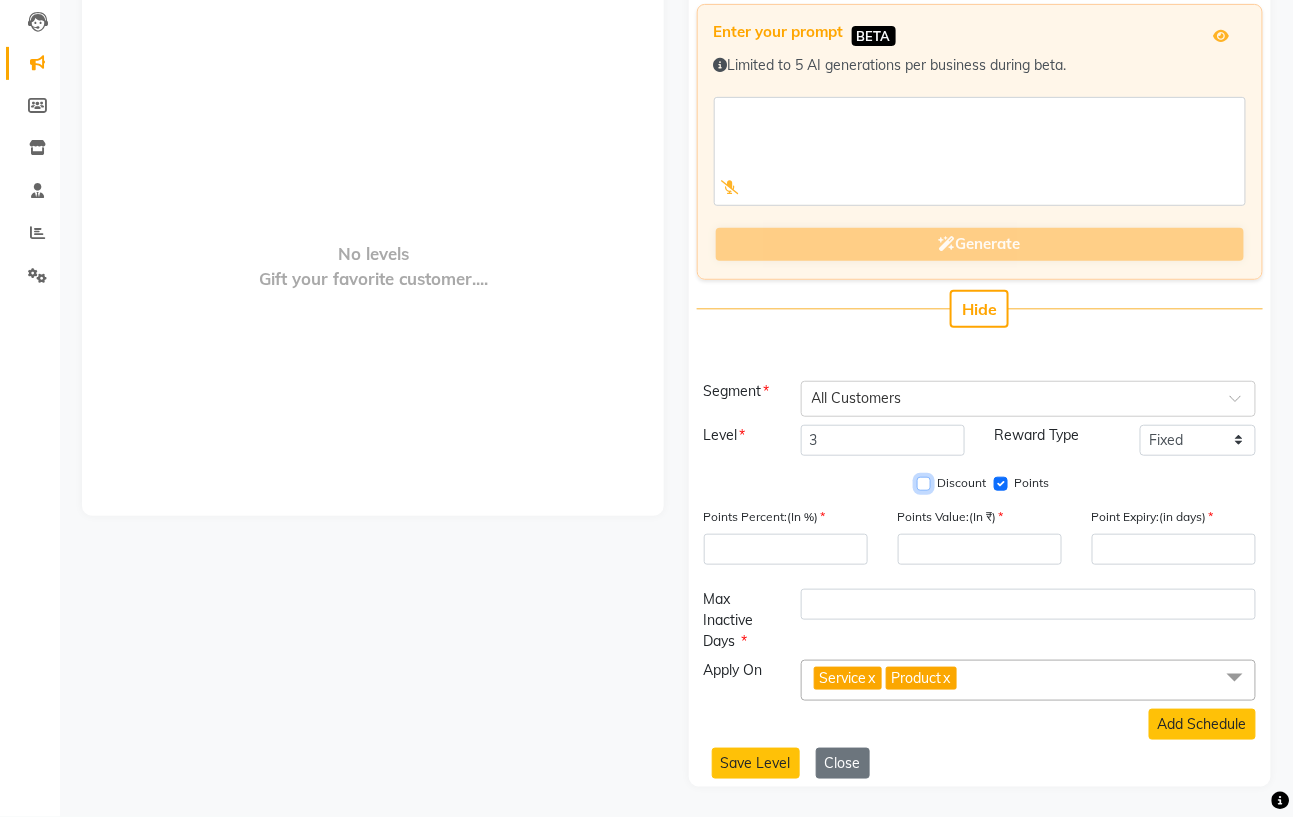 click on "Discount" at bounding box center [924, 484] 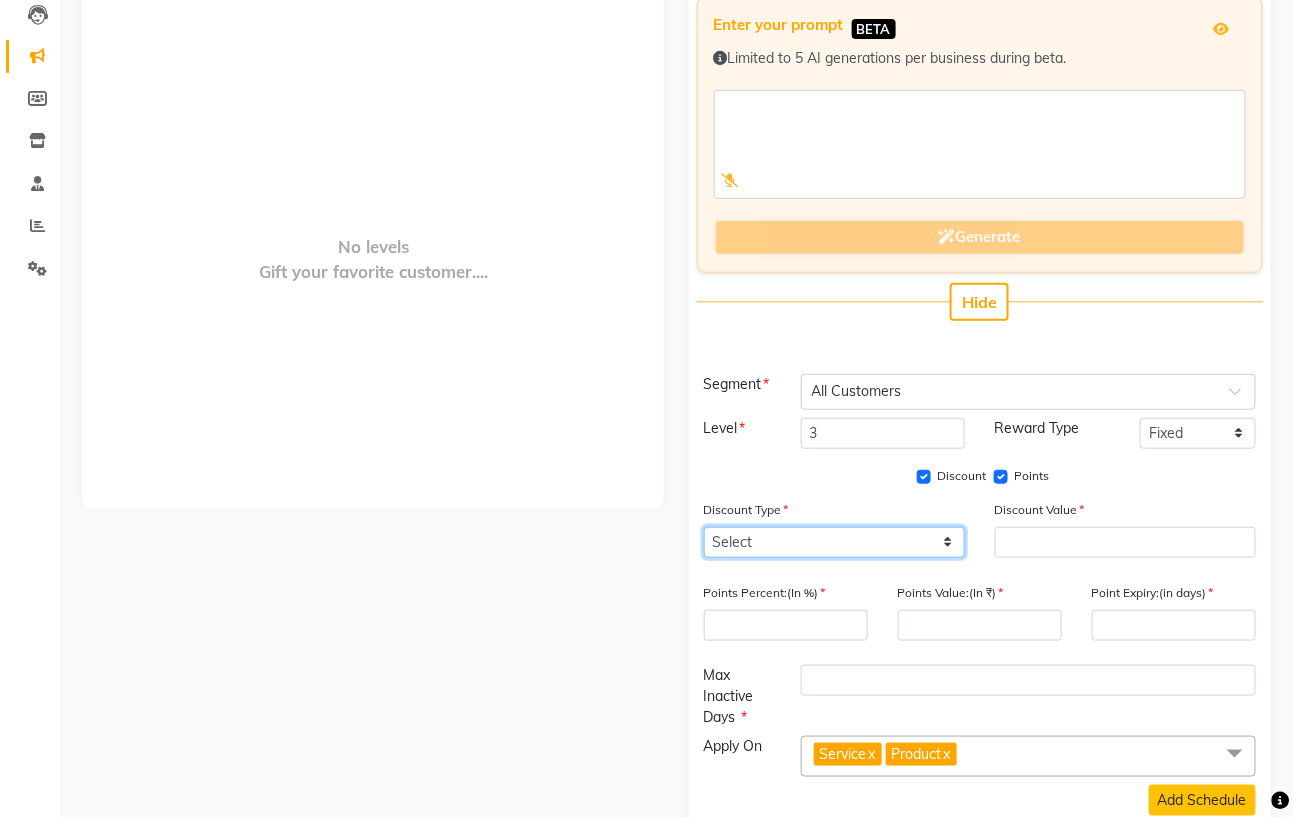 click on "Select Percent Flat" at bounding box center [834, 542] 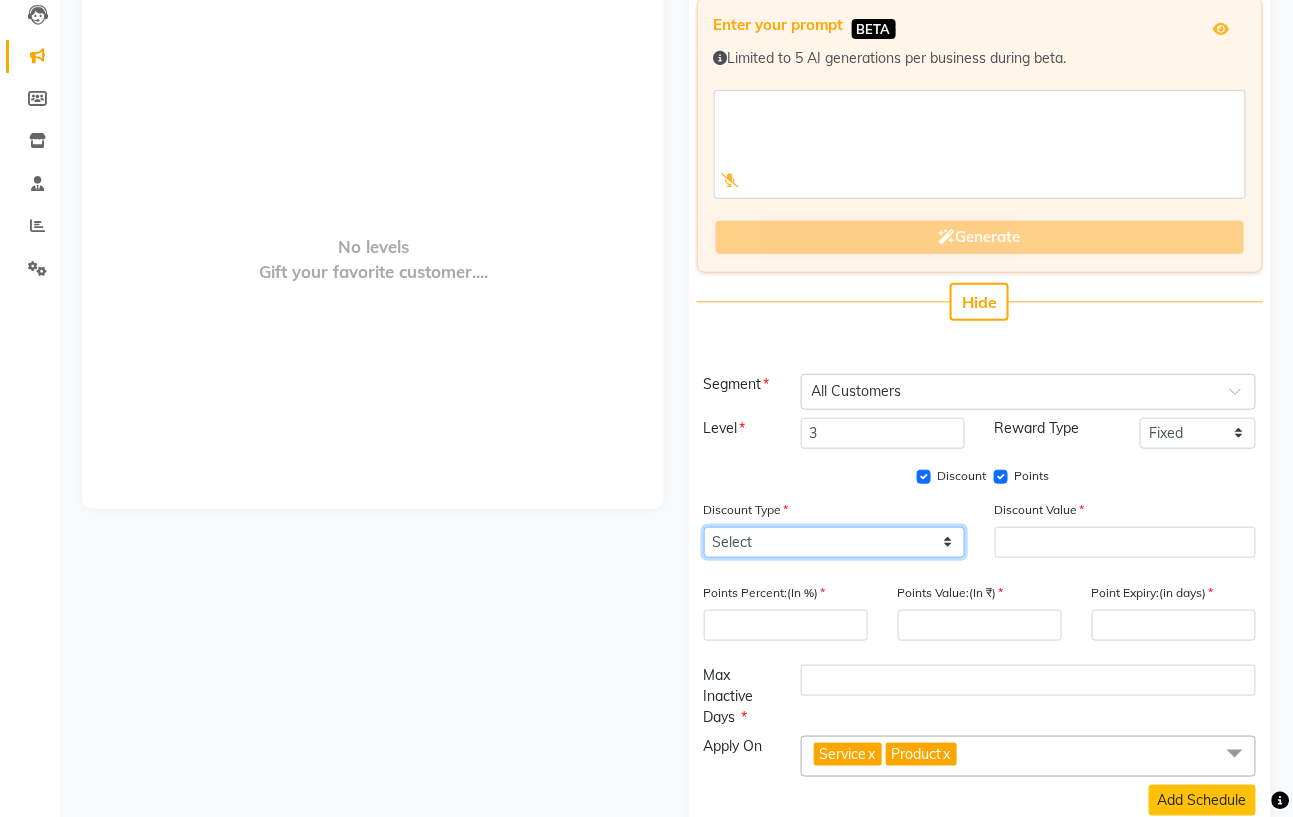 select on "P" 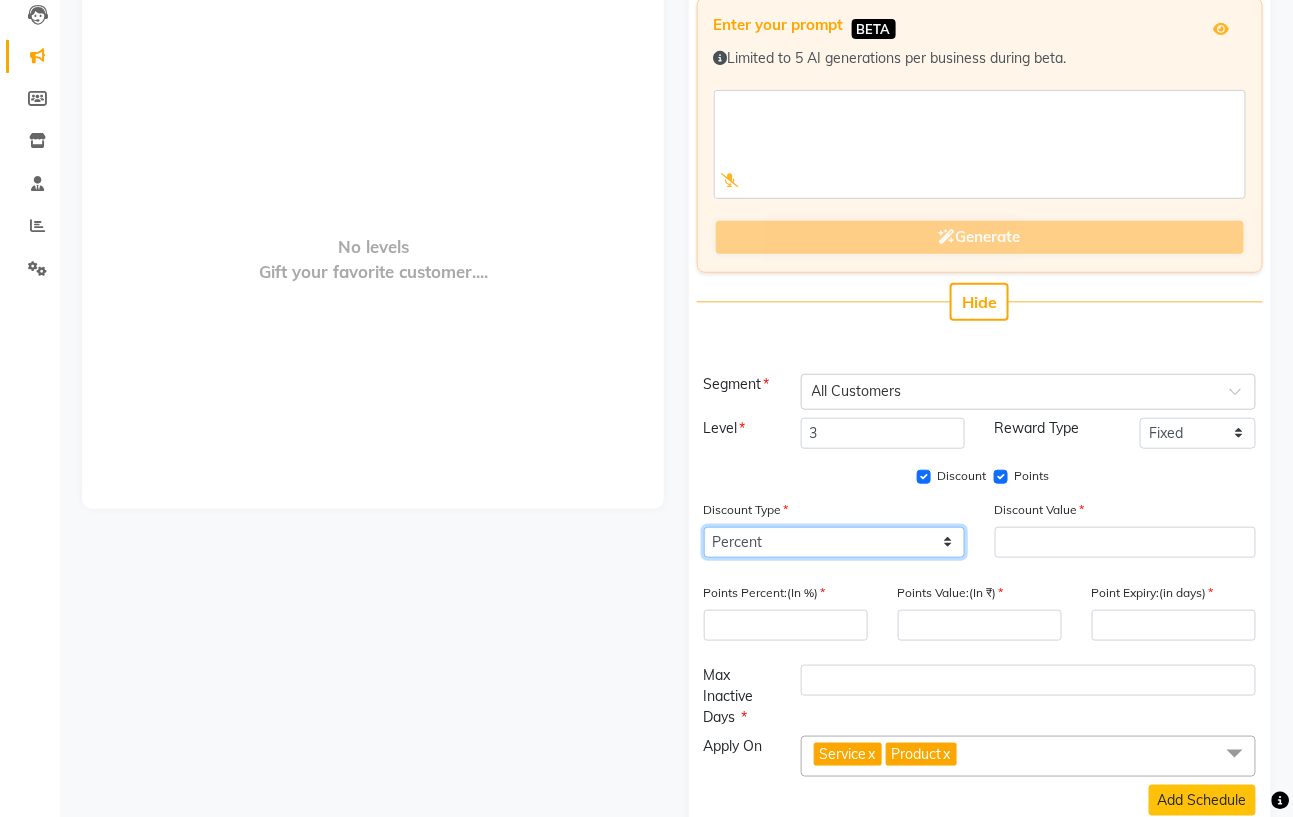 click on "Select Percent Flat" at bounding box center [834, 542] 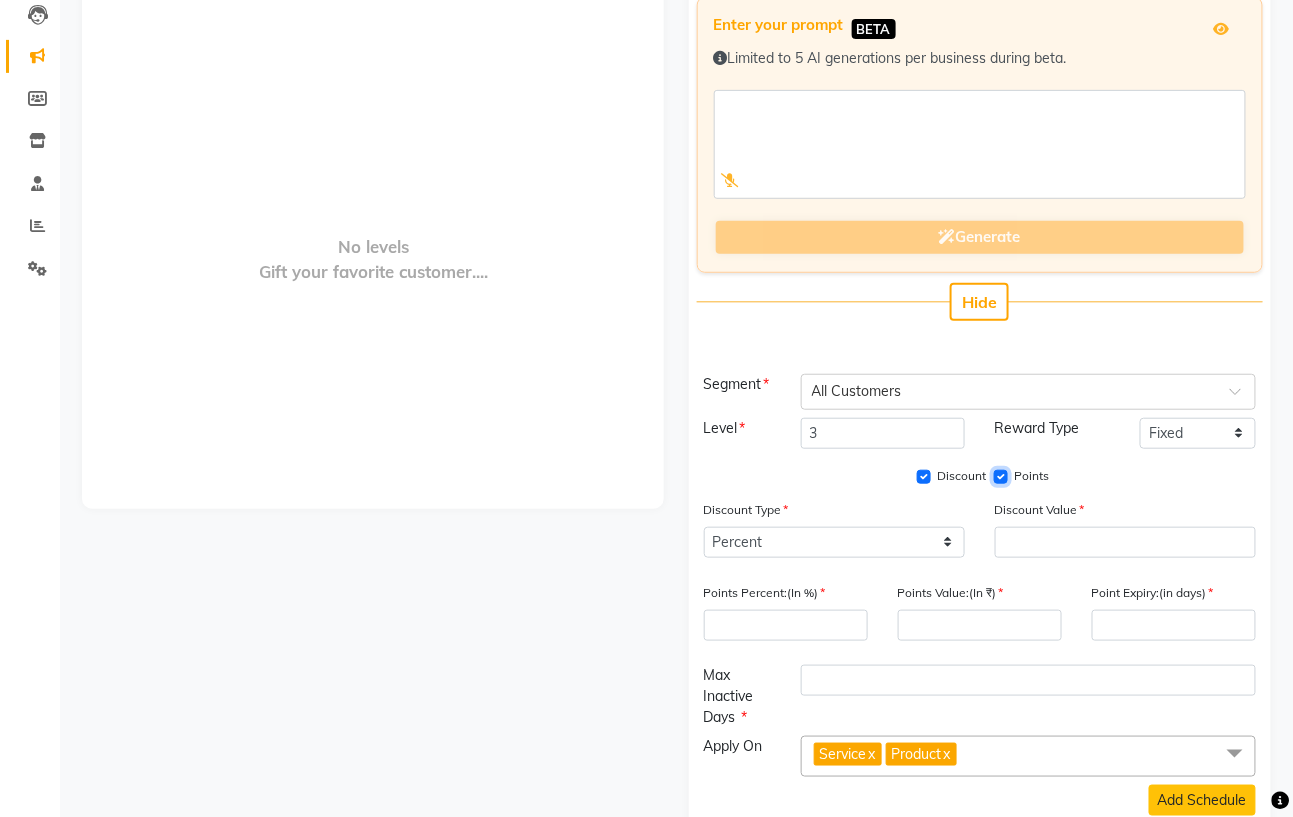 click on "Points" at bounding box center [1001, 477] 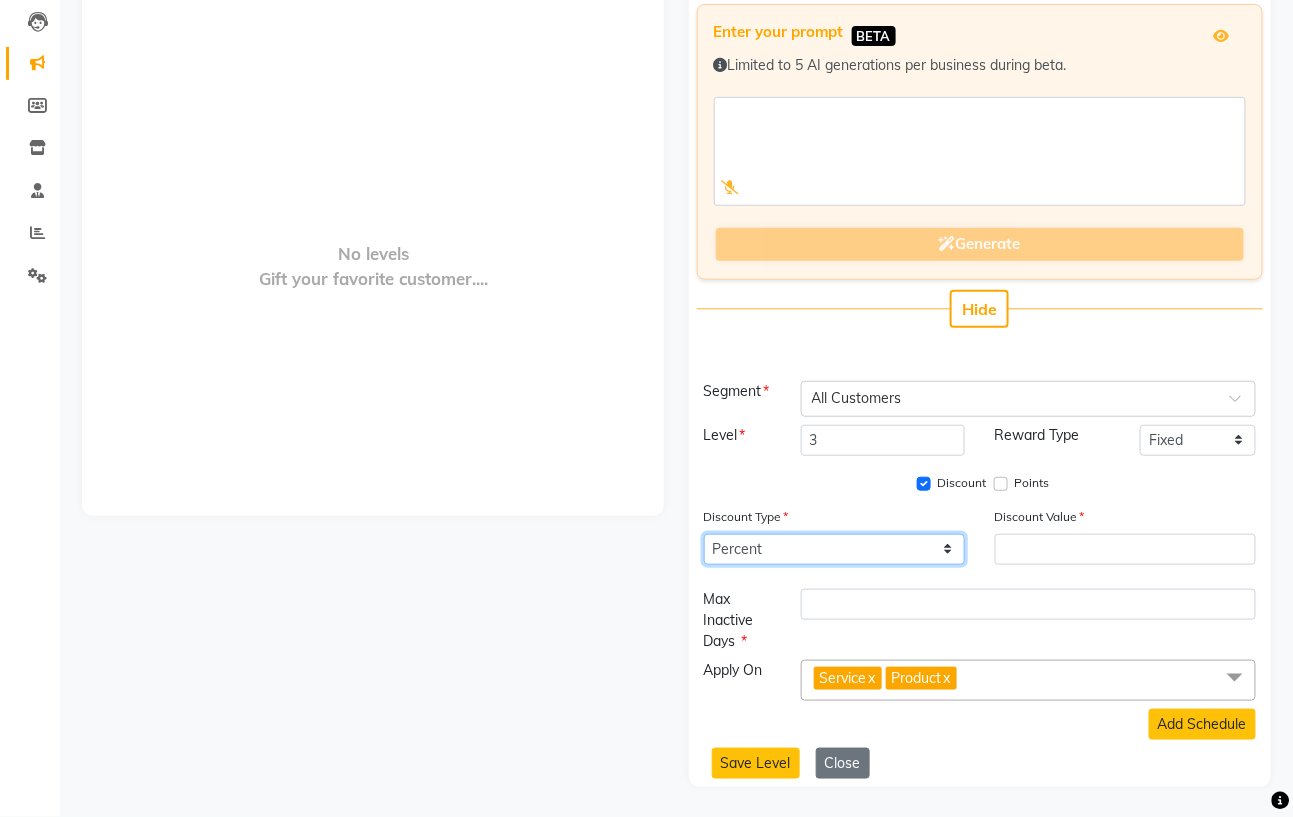 click on "Select Percent Flat" at bounding box center (834, 549) 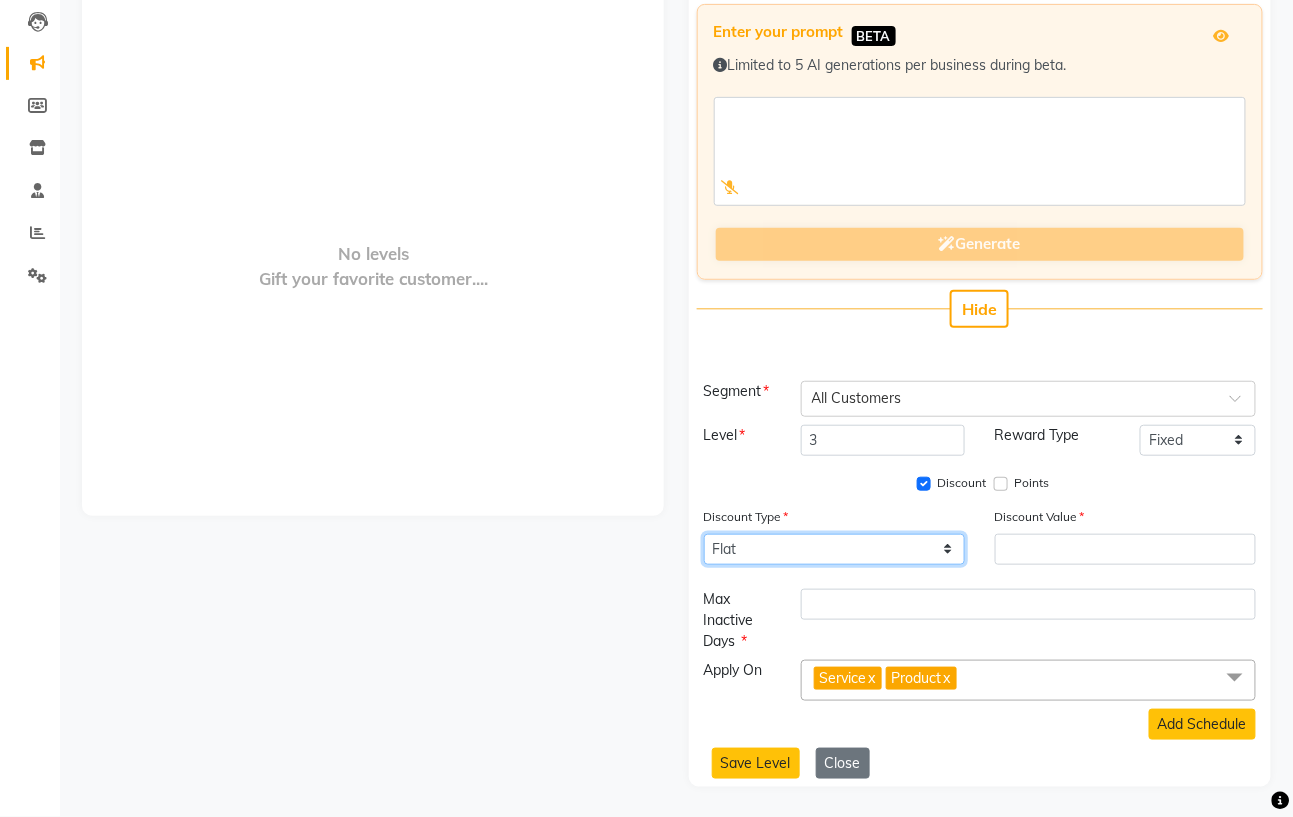 click on "Select Percent Flat" at bounding box center [834, 549] 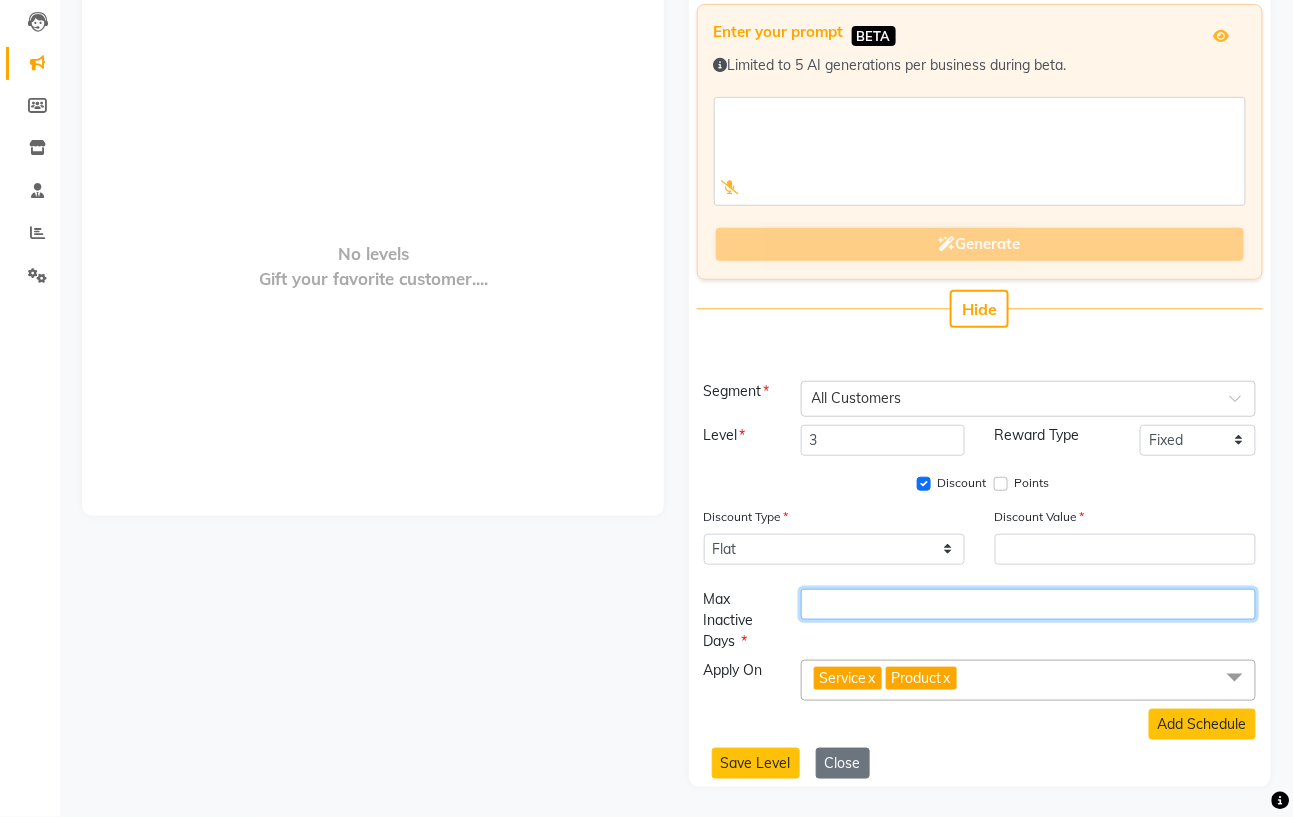 click at bounding box center [1028, 604] 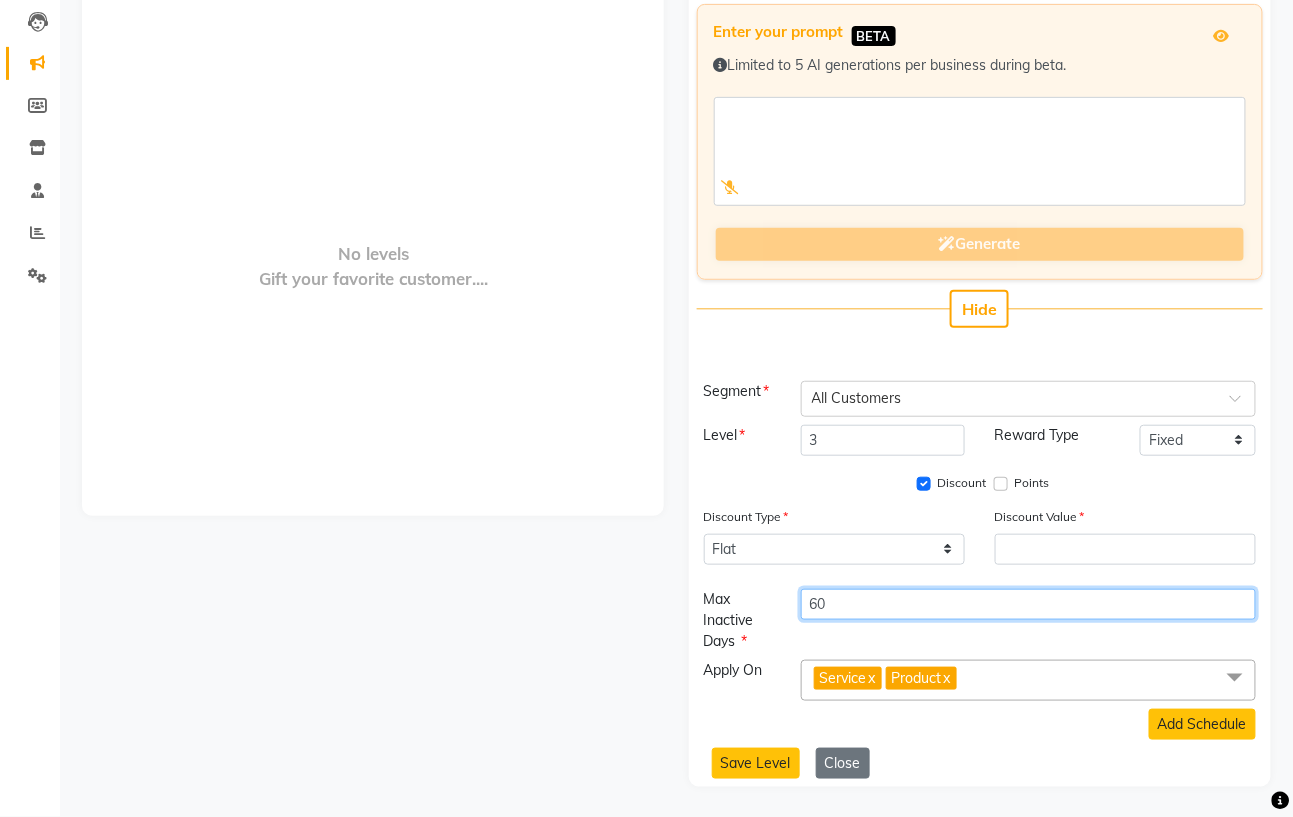 type on "60" 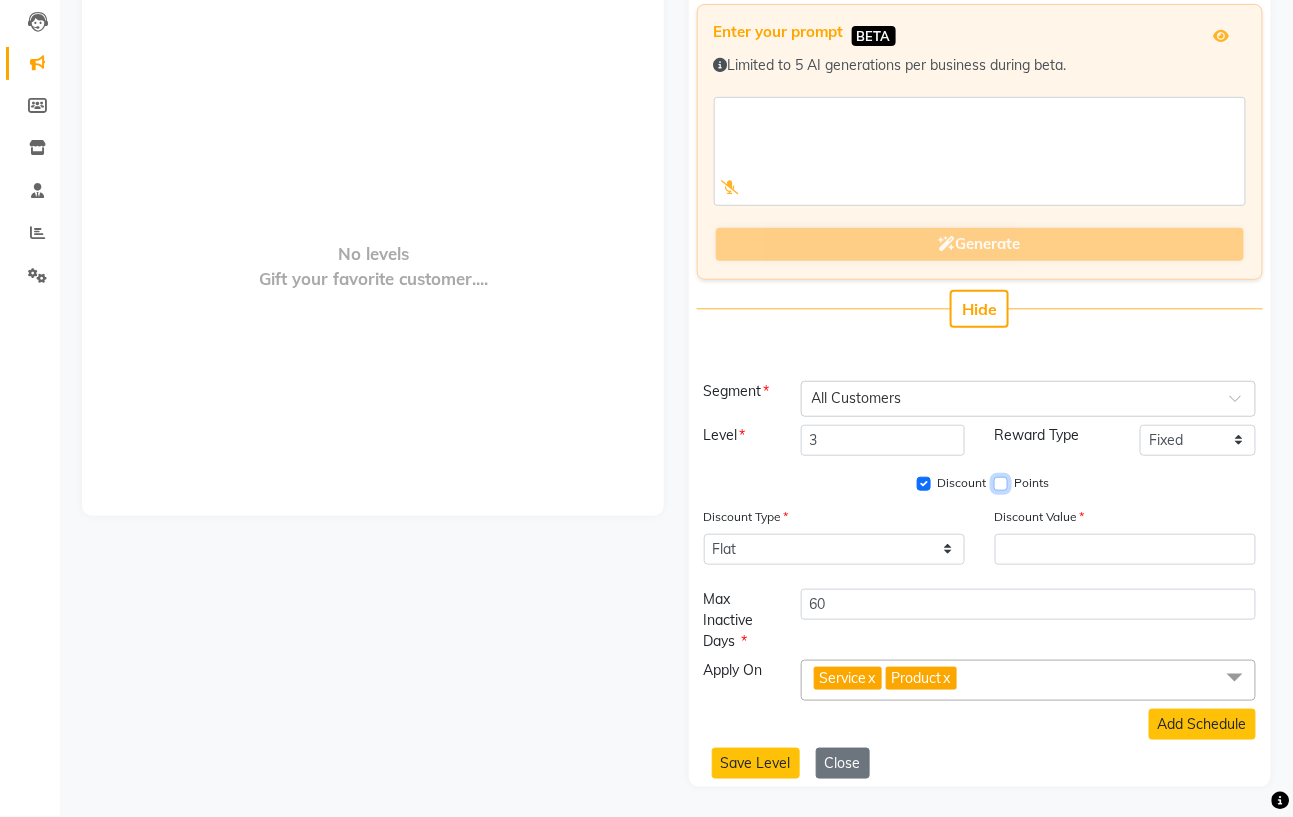 click on "Points" at bounding box center [1001, 484] 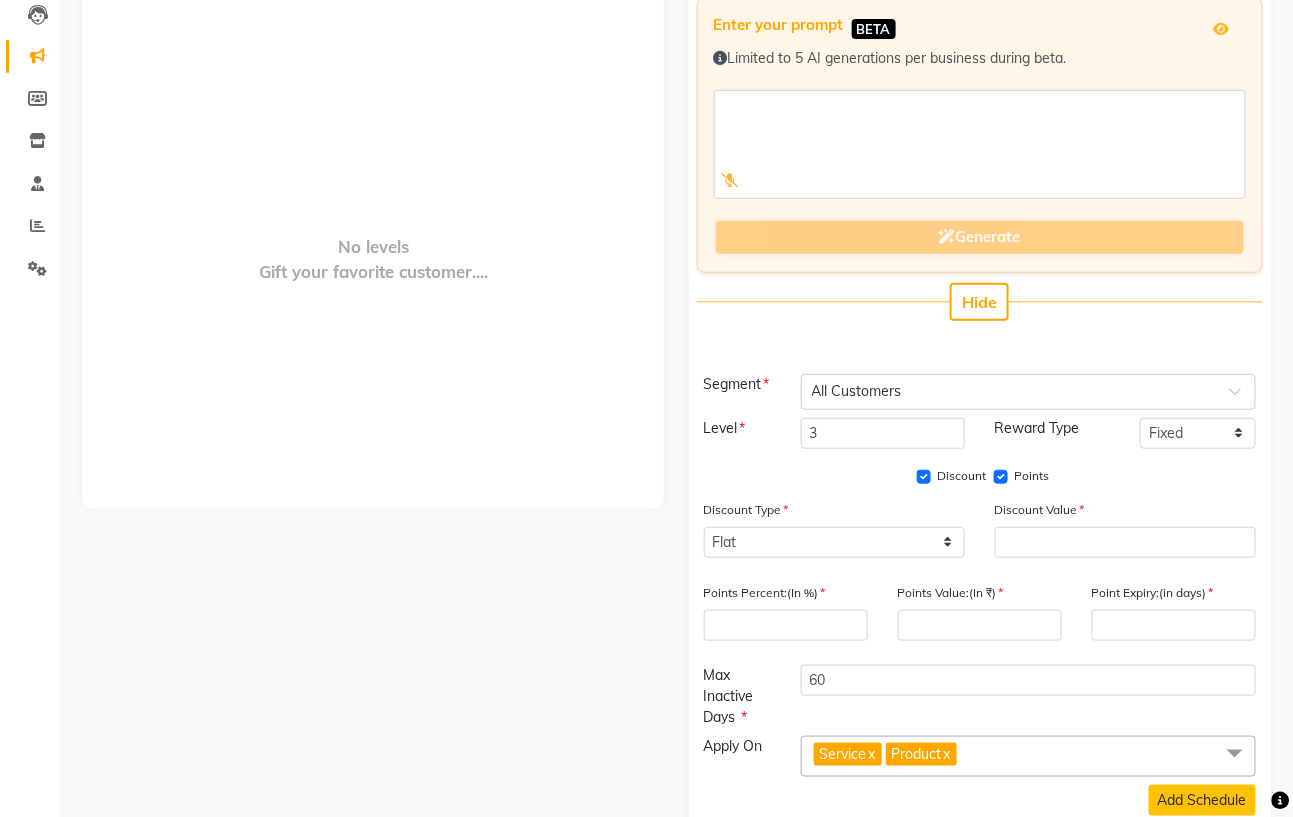 click on "Discount" at bounding box center (952, 477) 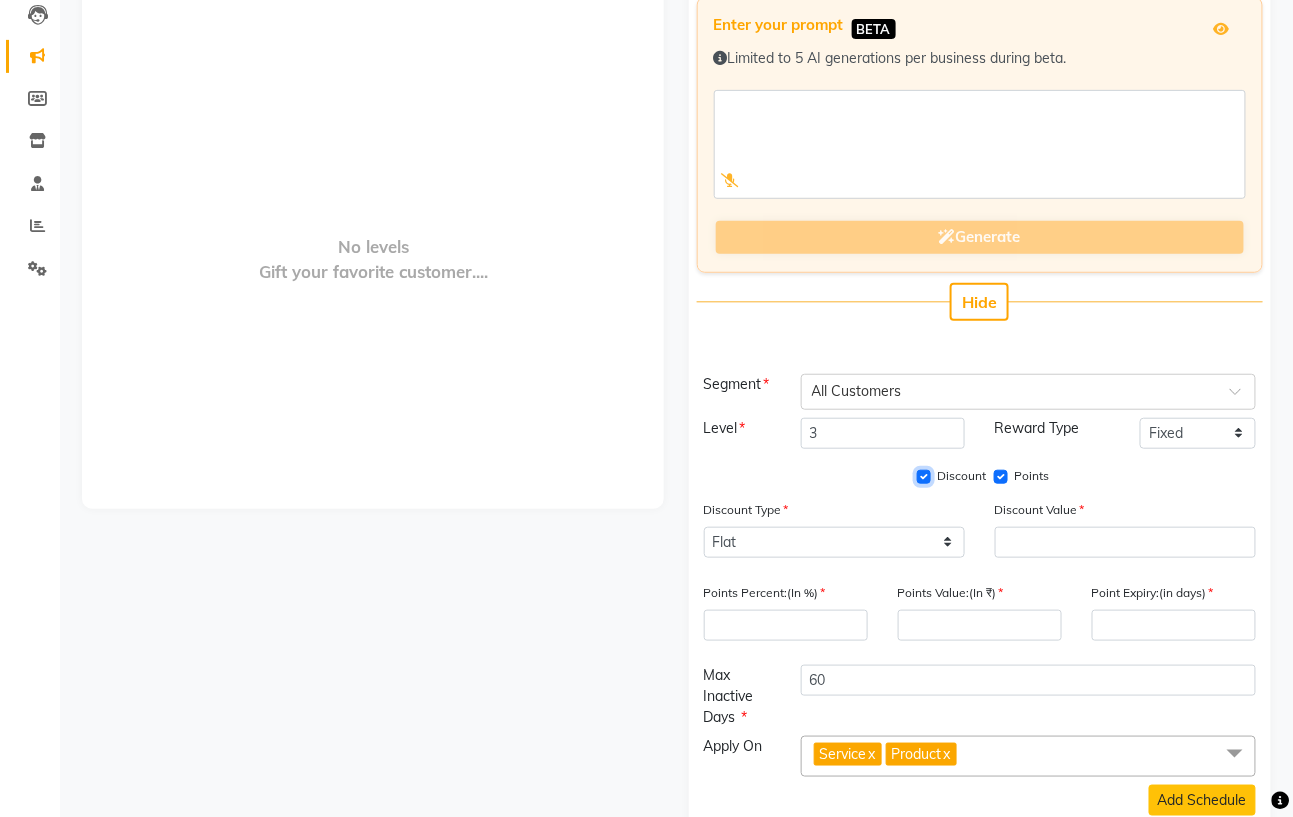 click on "Discount" at bounding box center [924, 477] 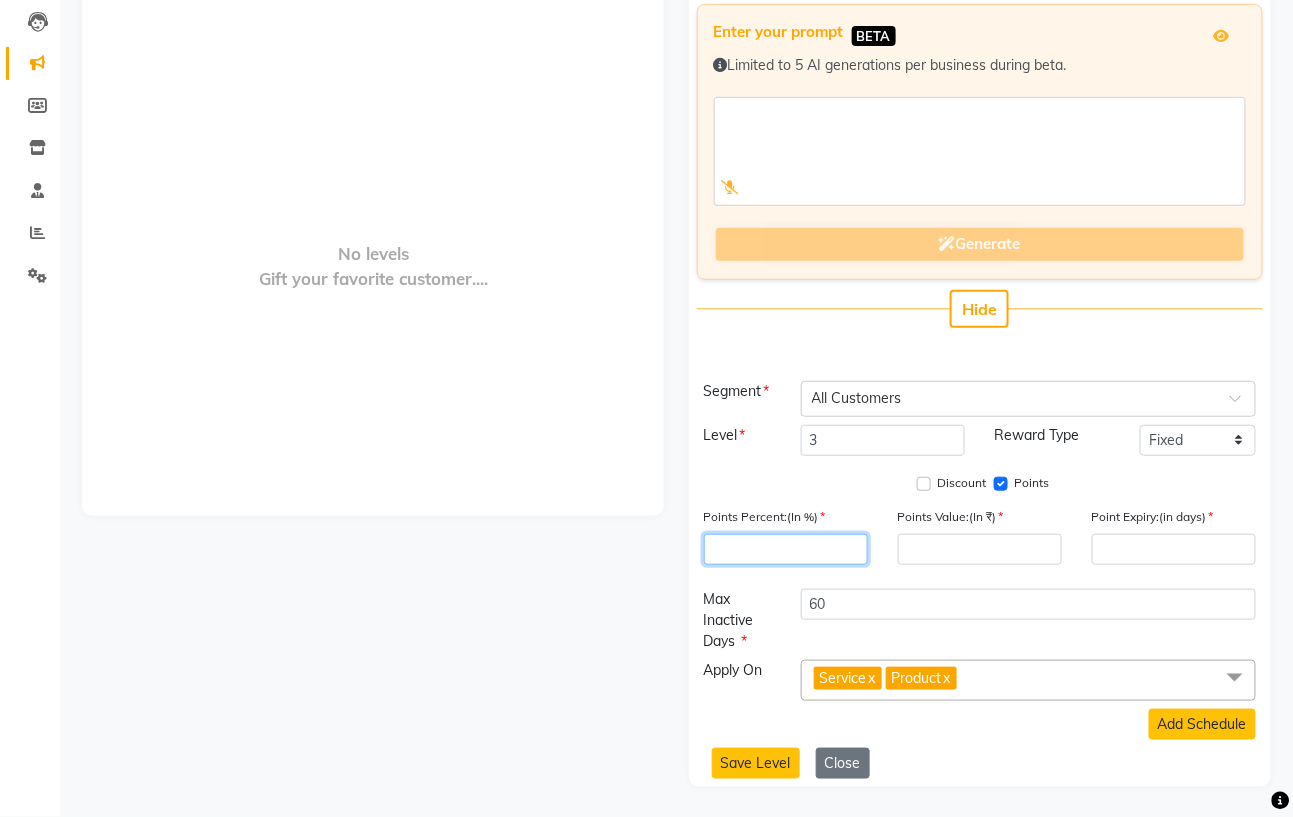 click at bounding box center [786, 549] 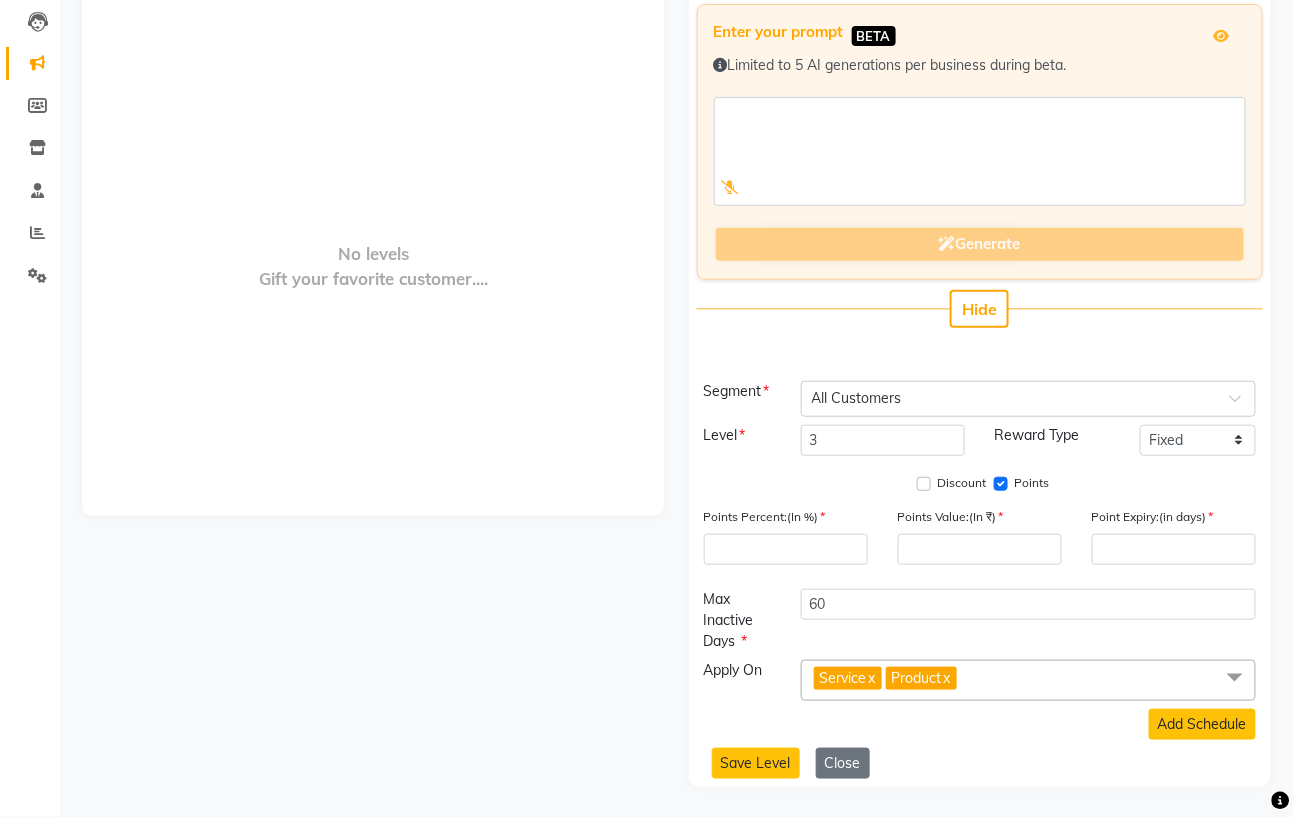 drag, startPoint x: 506, startPoint y: 600, endPoint x: 435, endPoint y: 576, distance: 74.94665 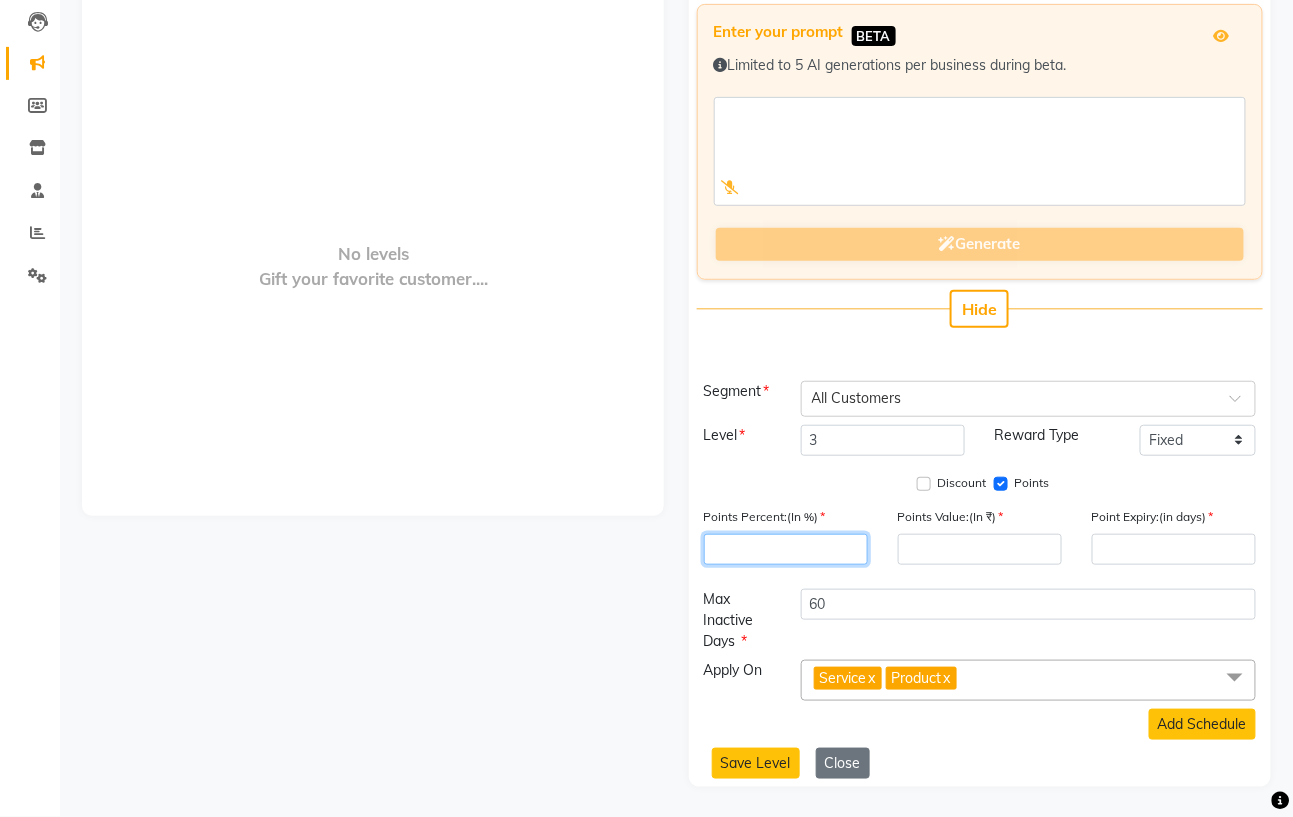 click at bounding box center [786, 549] 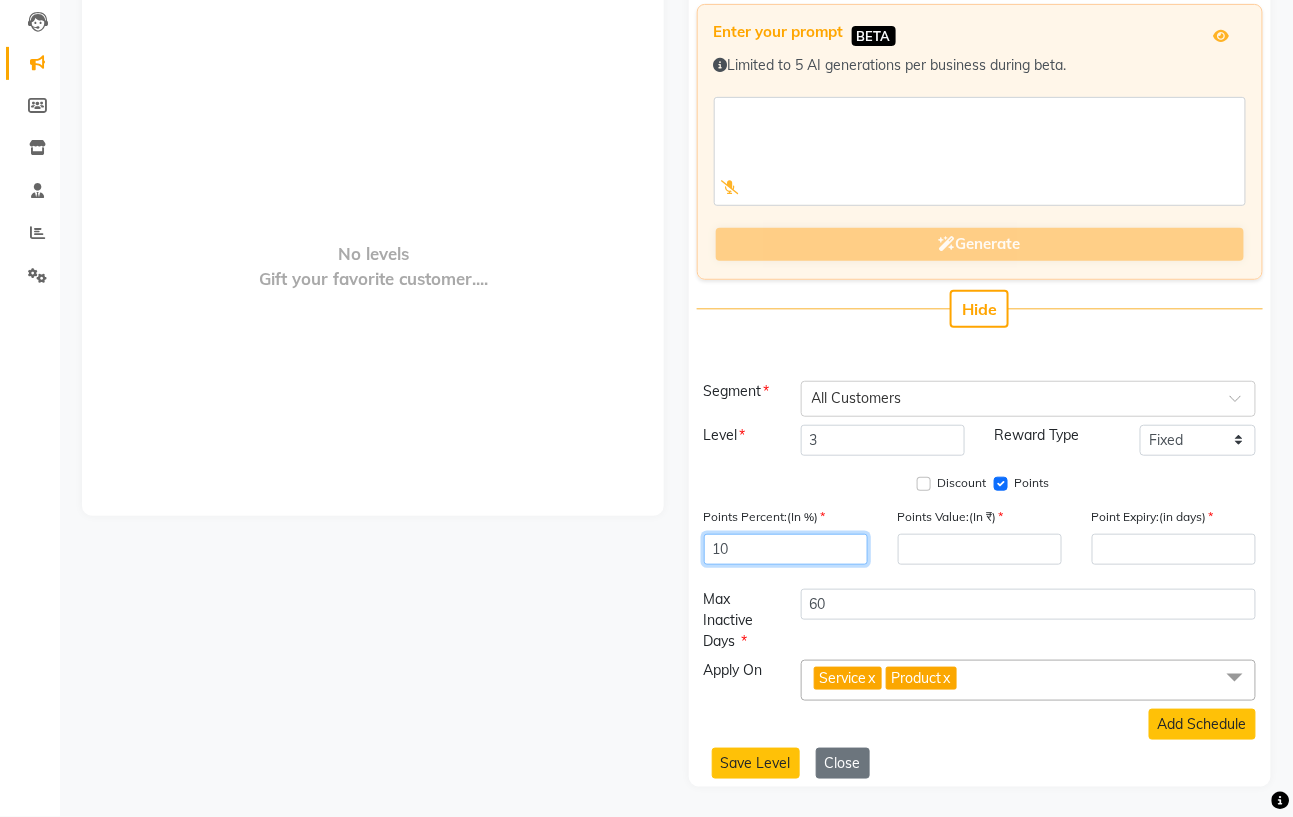 type on "10" 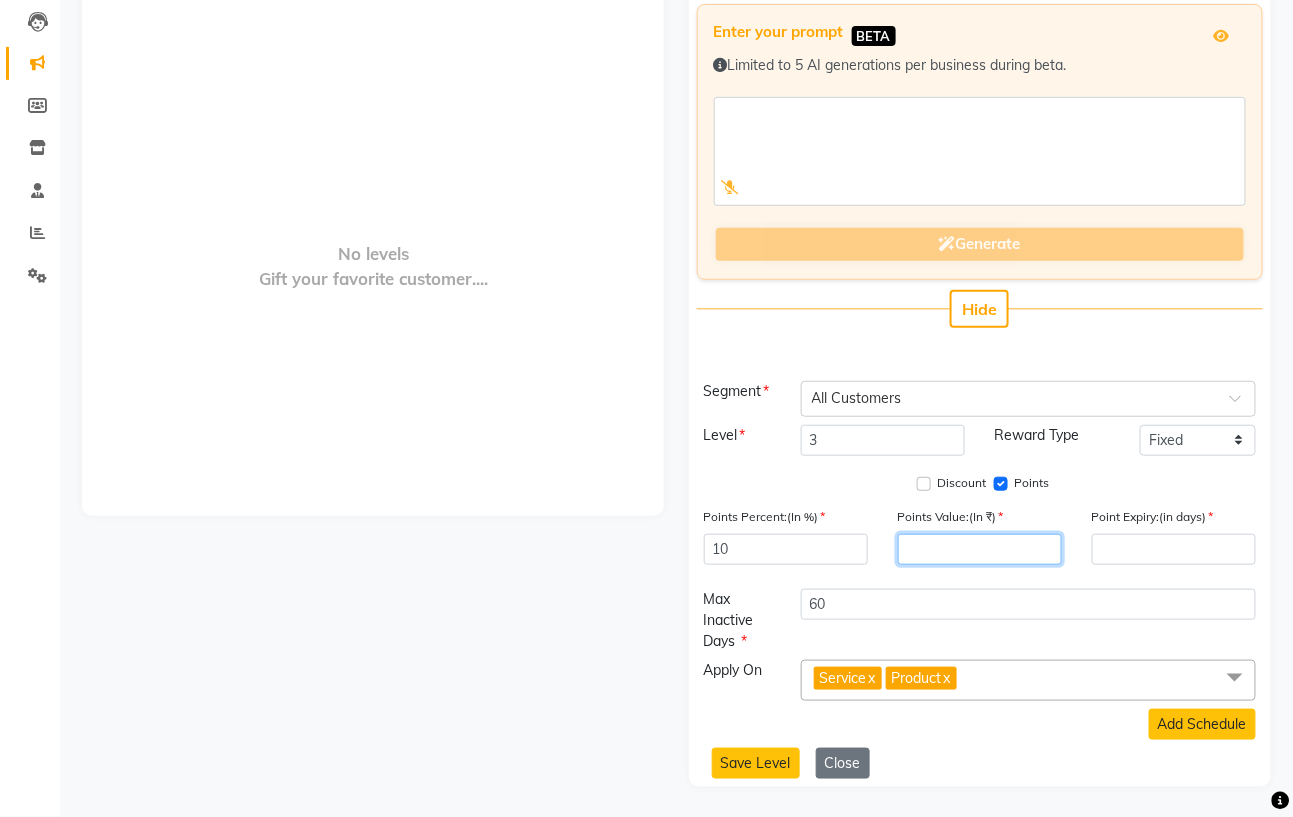 click at bounding box center [980, 549] 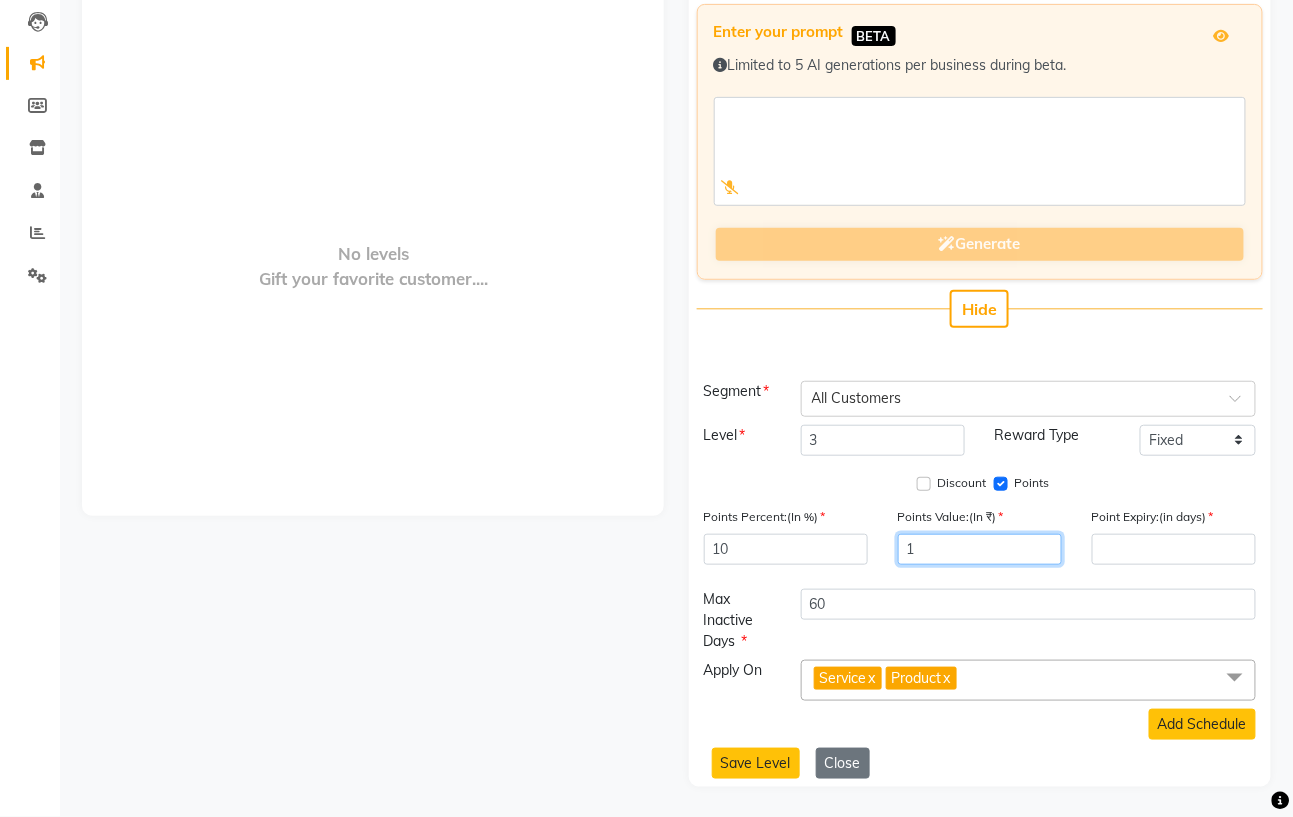 type on "1" 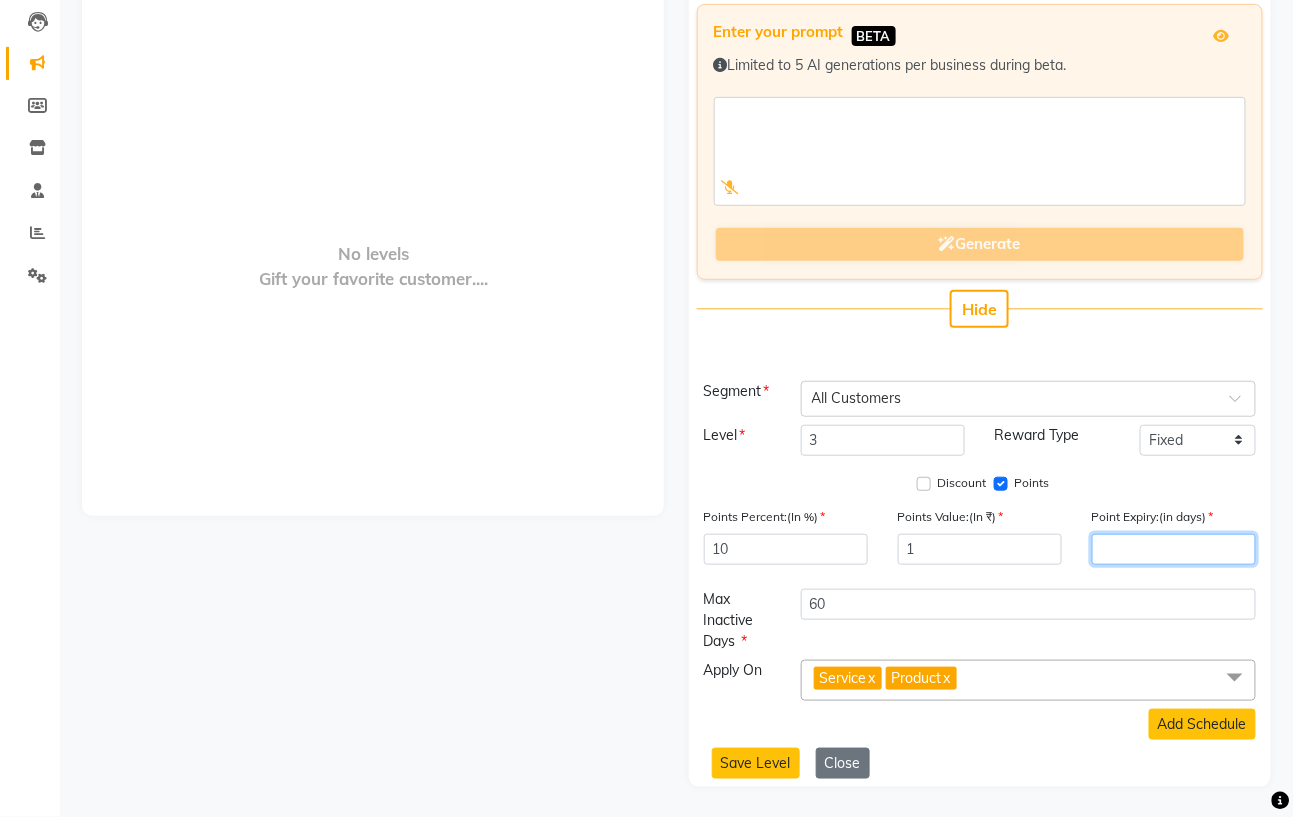 click at bounding box center [1174, 549] 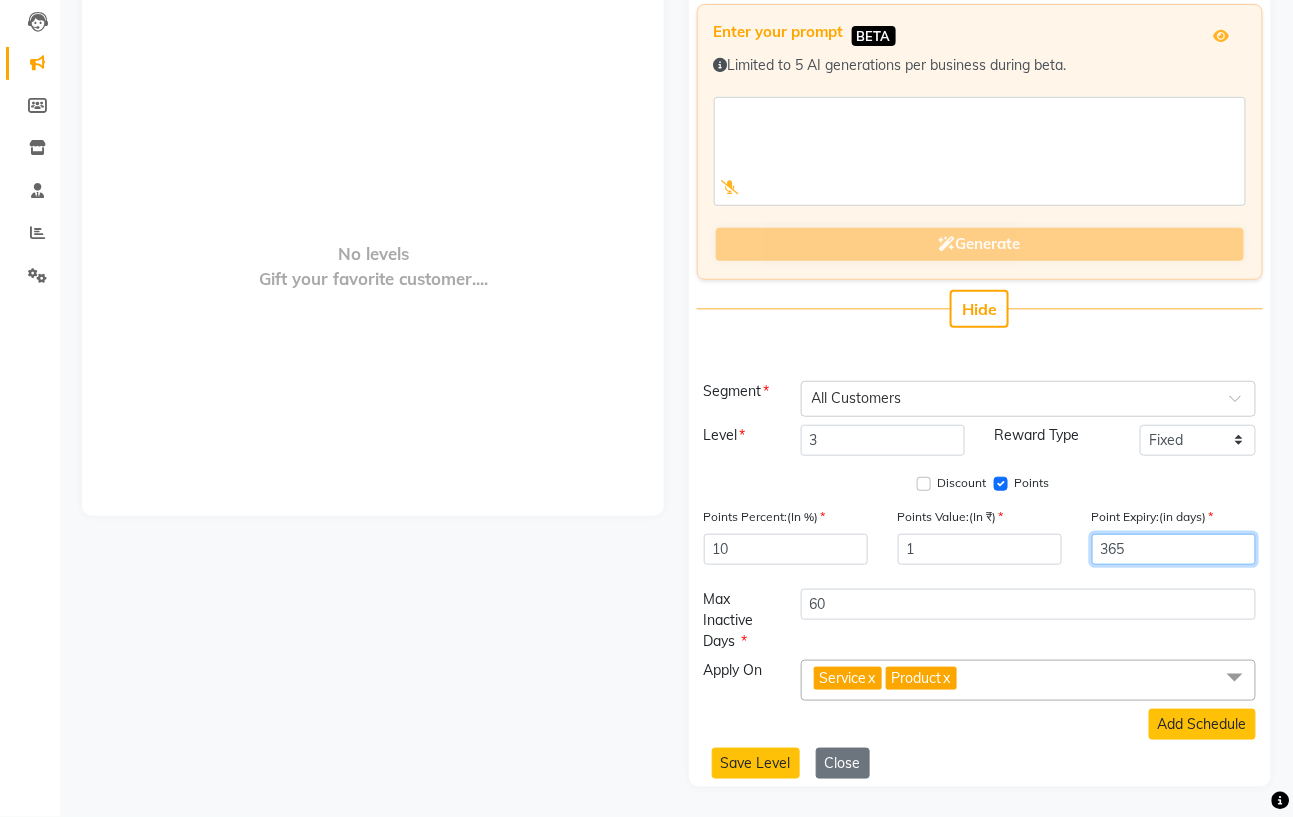 type on "365" 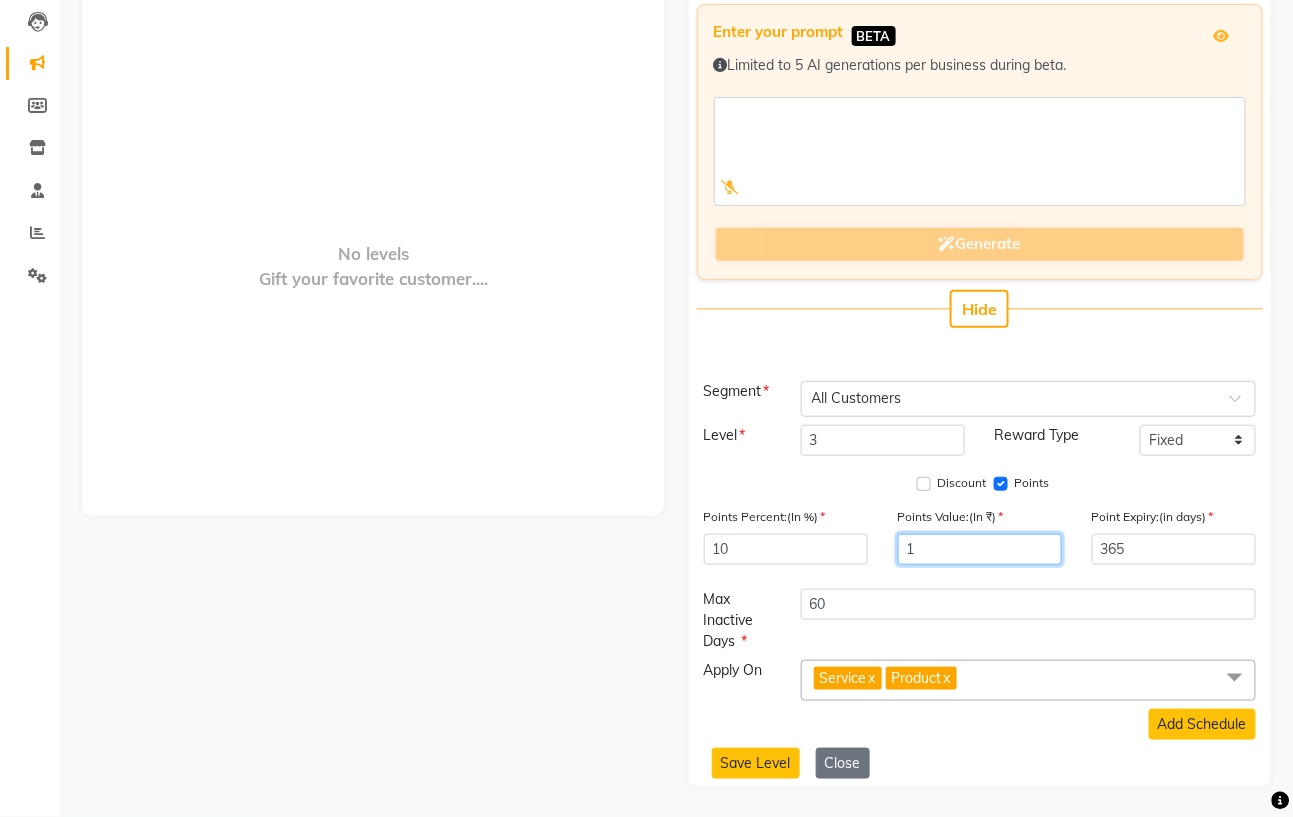 click on "1" at bounding box center (980, 549) 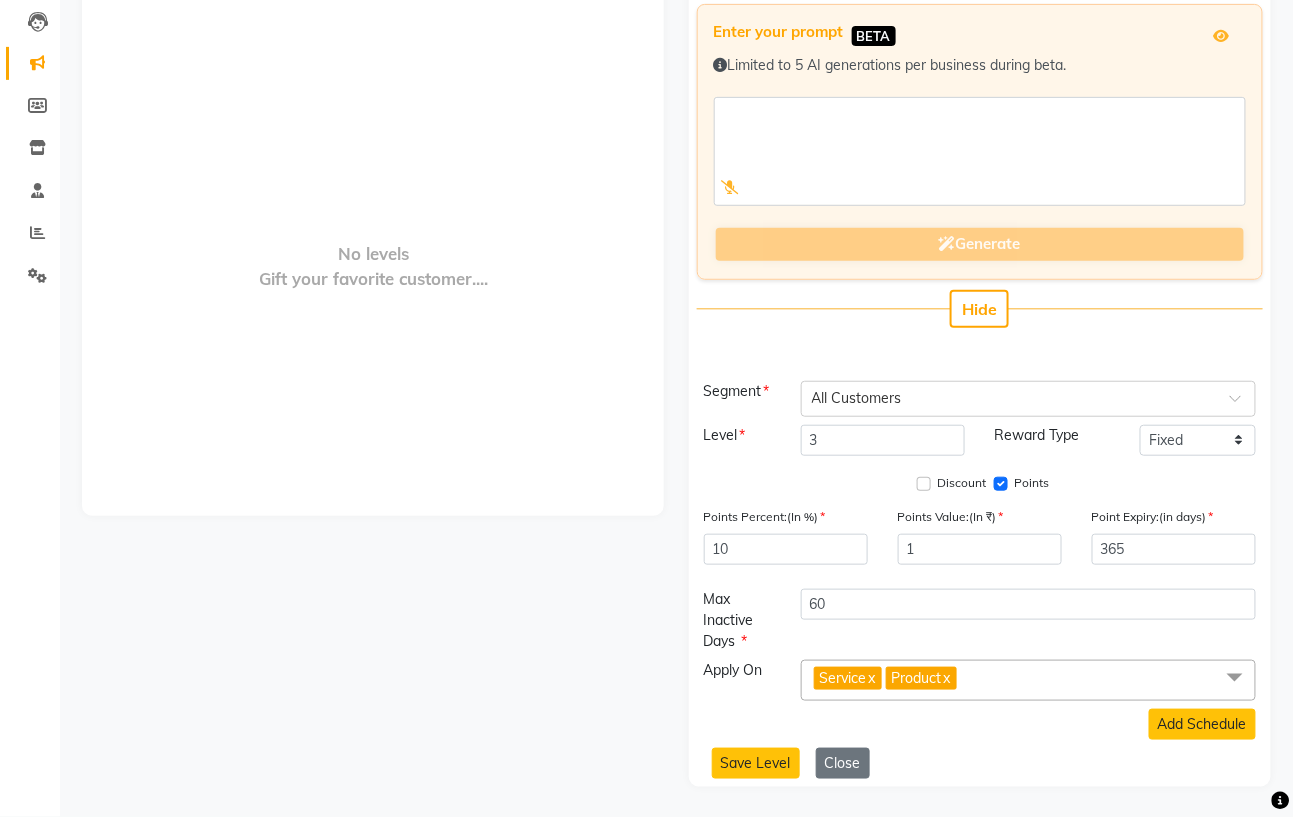 click at bounding box center [1235, 679] 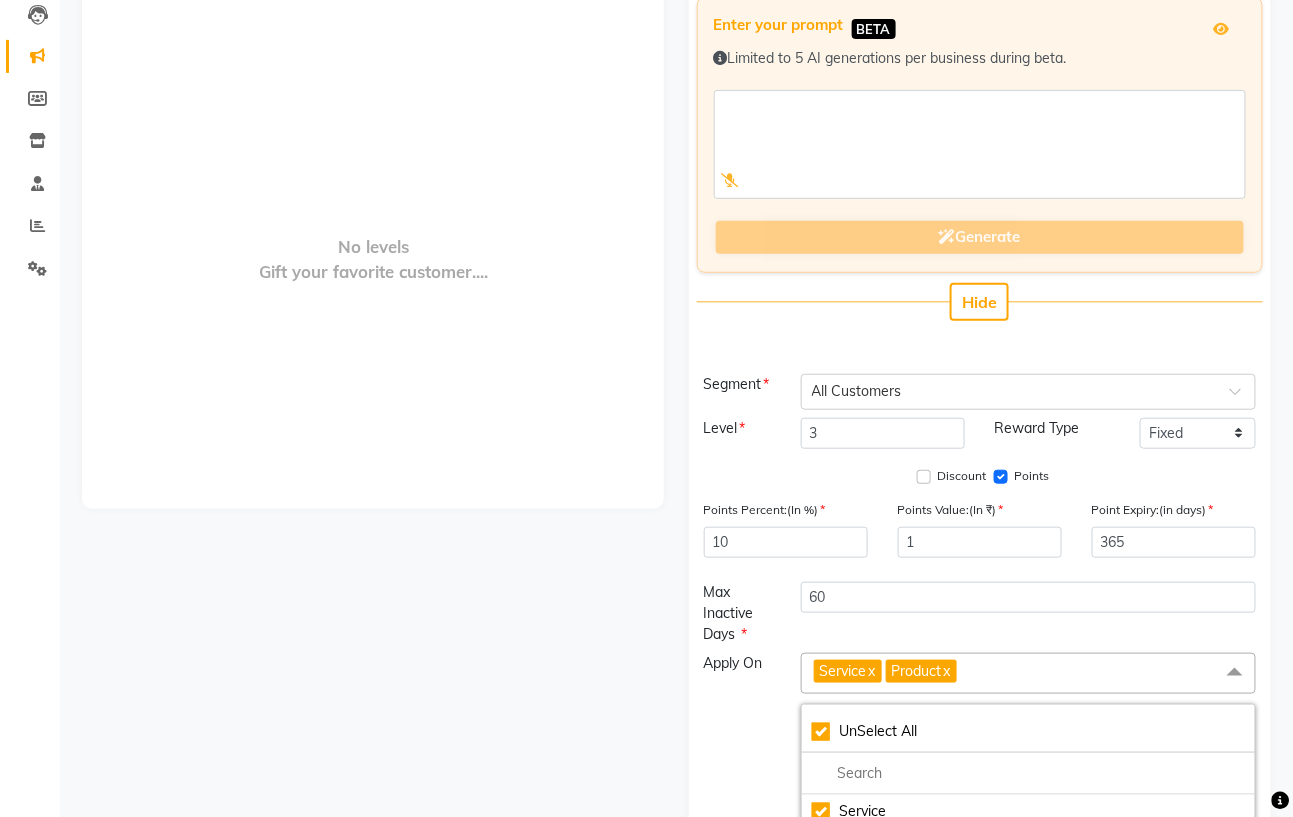 scroll, scrollTop: 385, scrollLeft: 0, axis: vertical 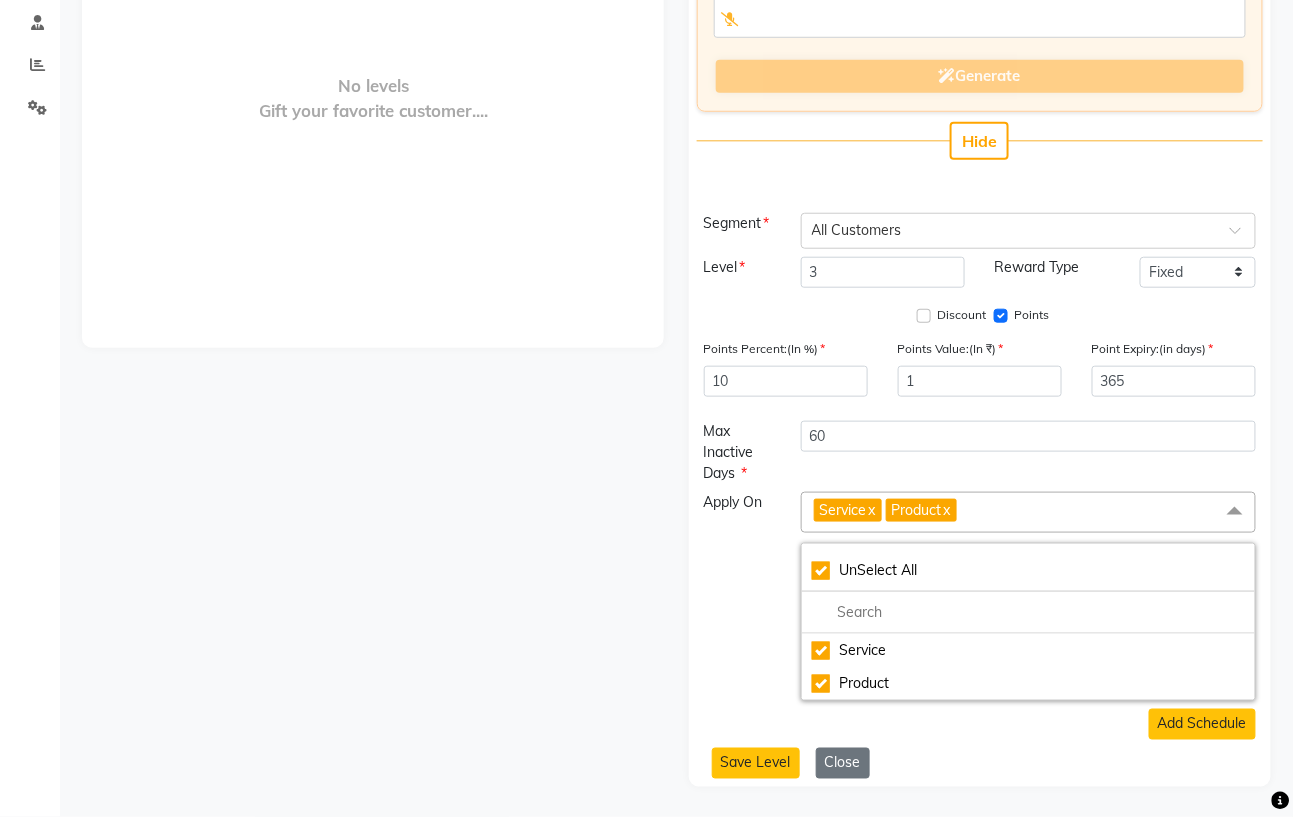 click on "Add Schedule" at bounding box center [980, 724] 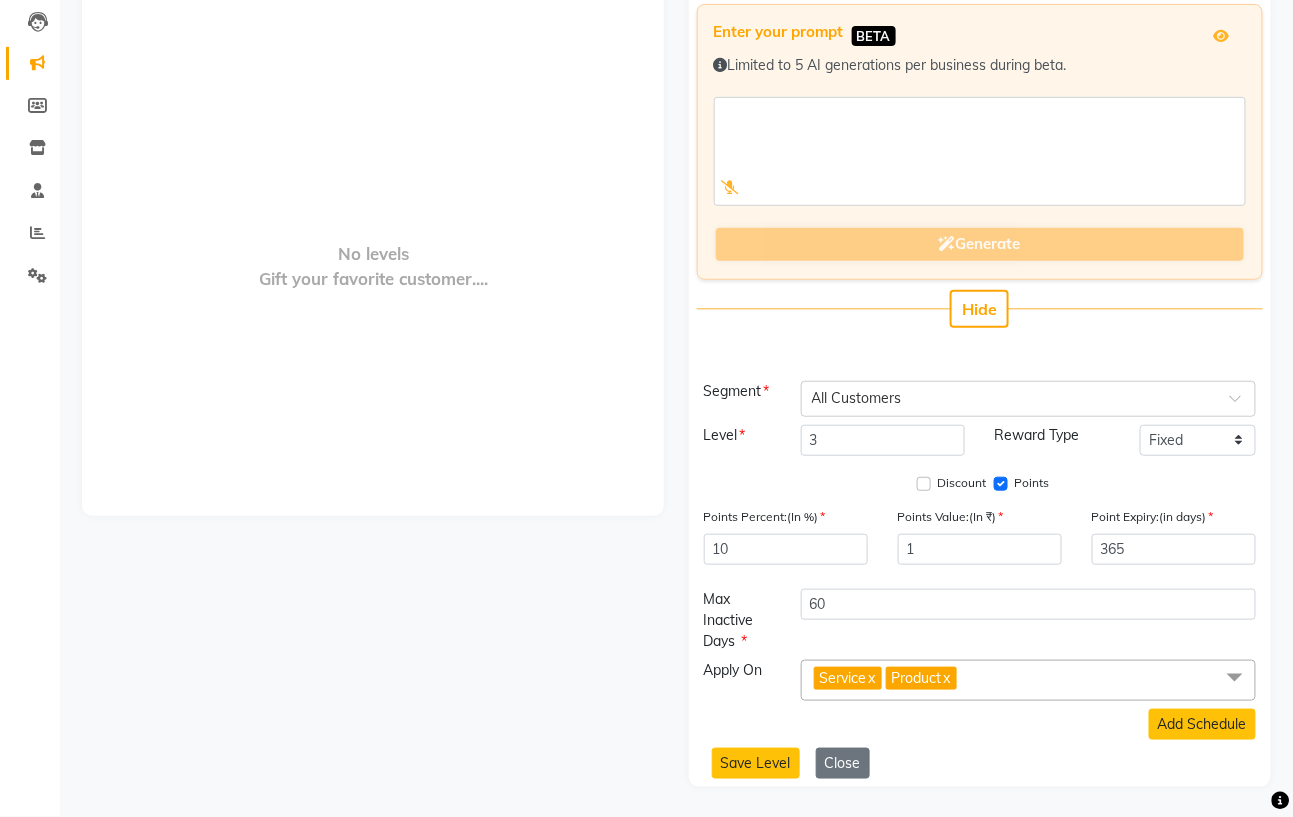 click on "x" at bounding box center (946, 678) 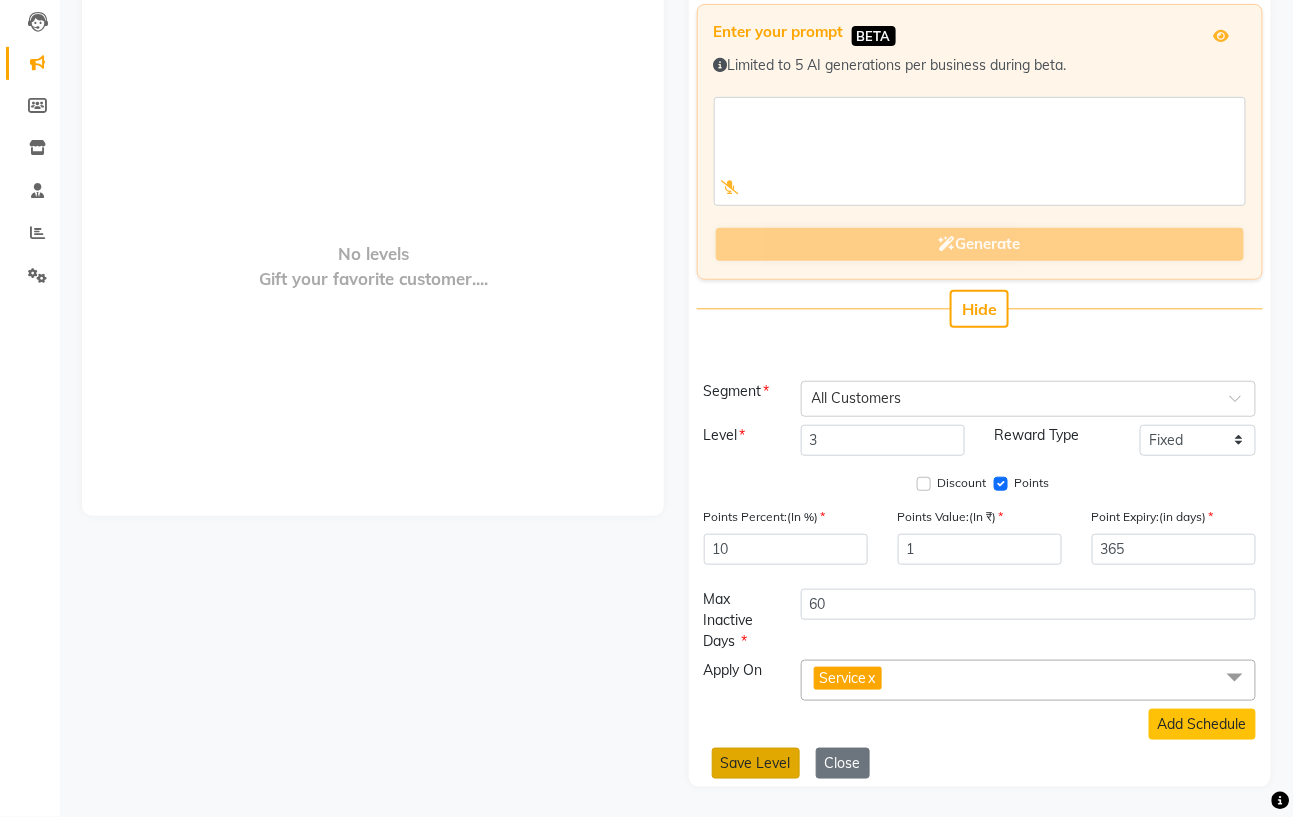 click on "Save Level" at bounding box center [756, 763] 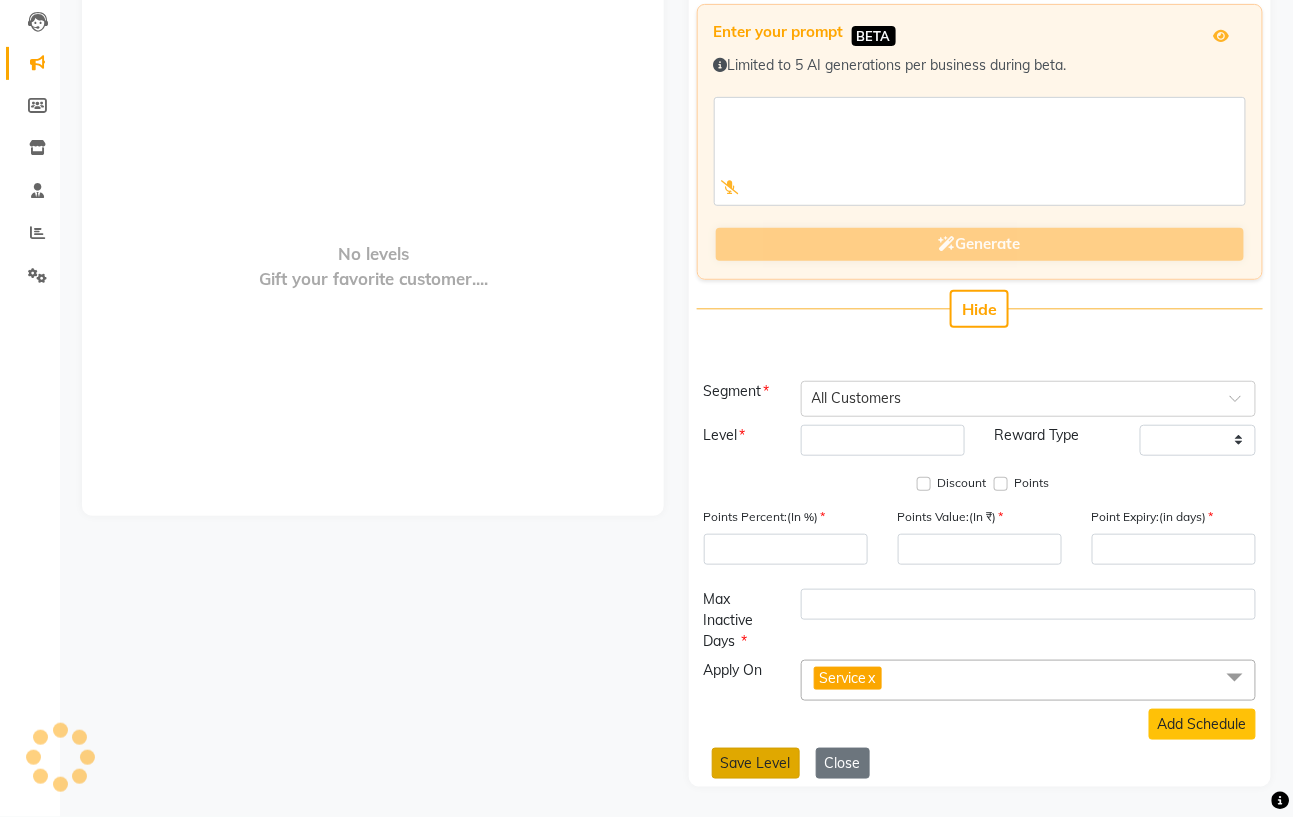 scroll, scrollTop: 0, scrollLeft: 0, axis: both 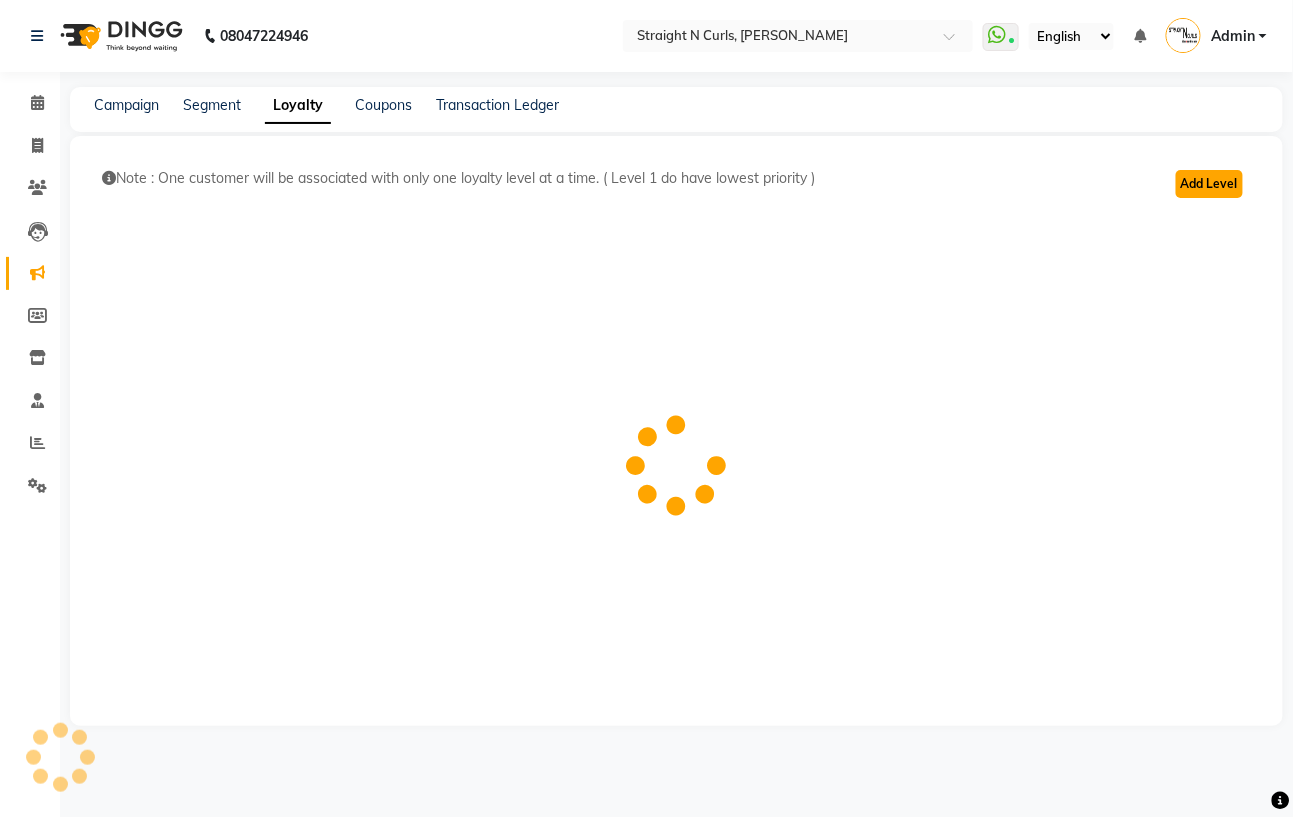 click on "Add Level" at bounding box center (1209, 184) 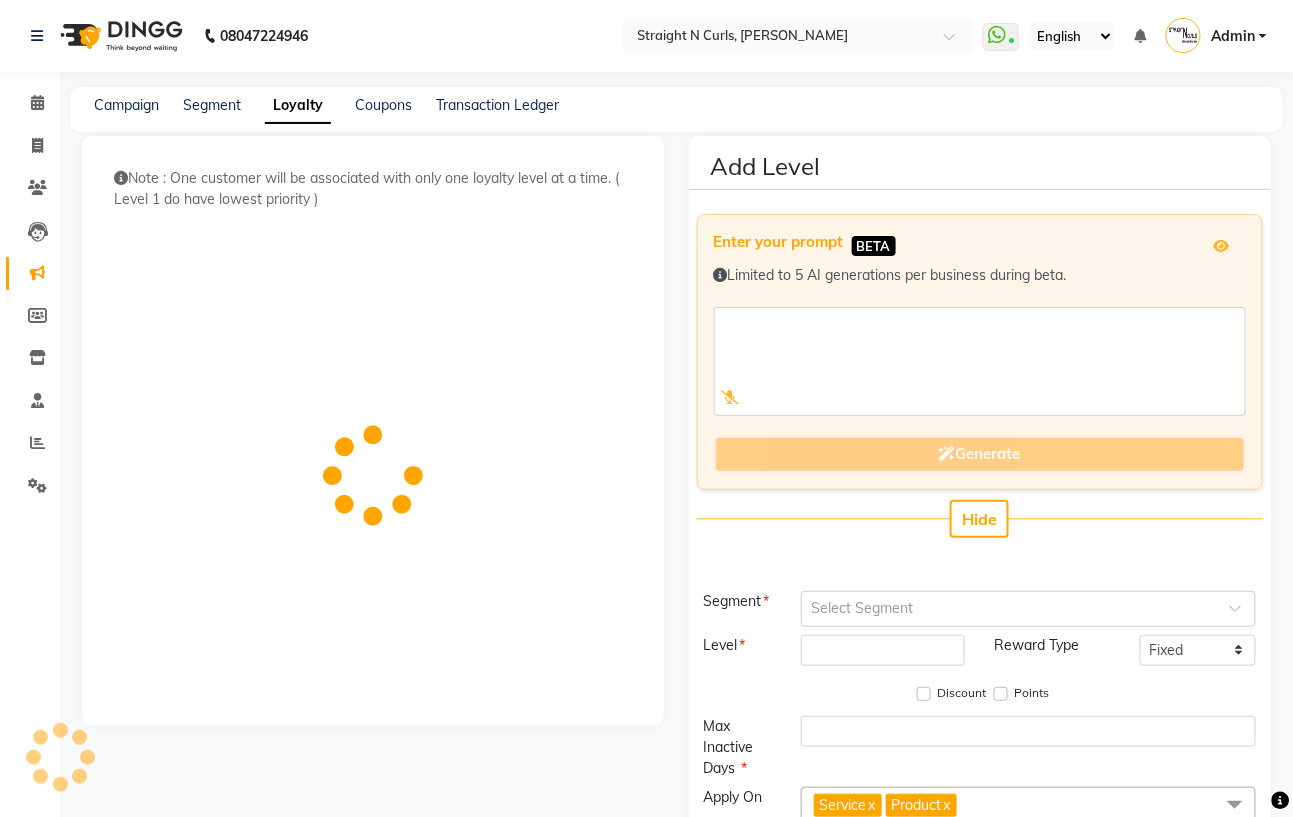 click on "Select Segment" at bounding box center [1028, 609] 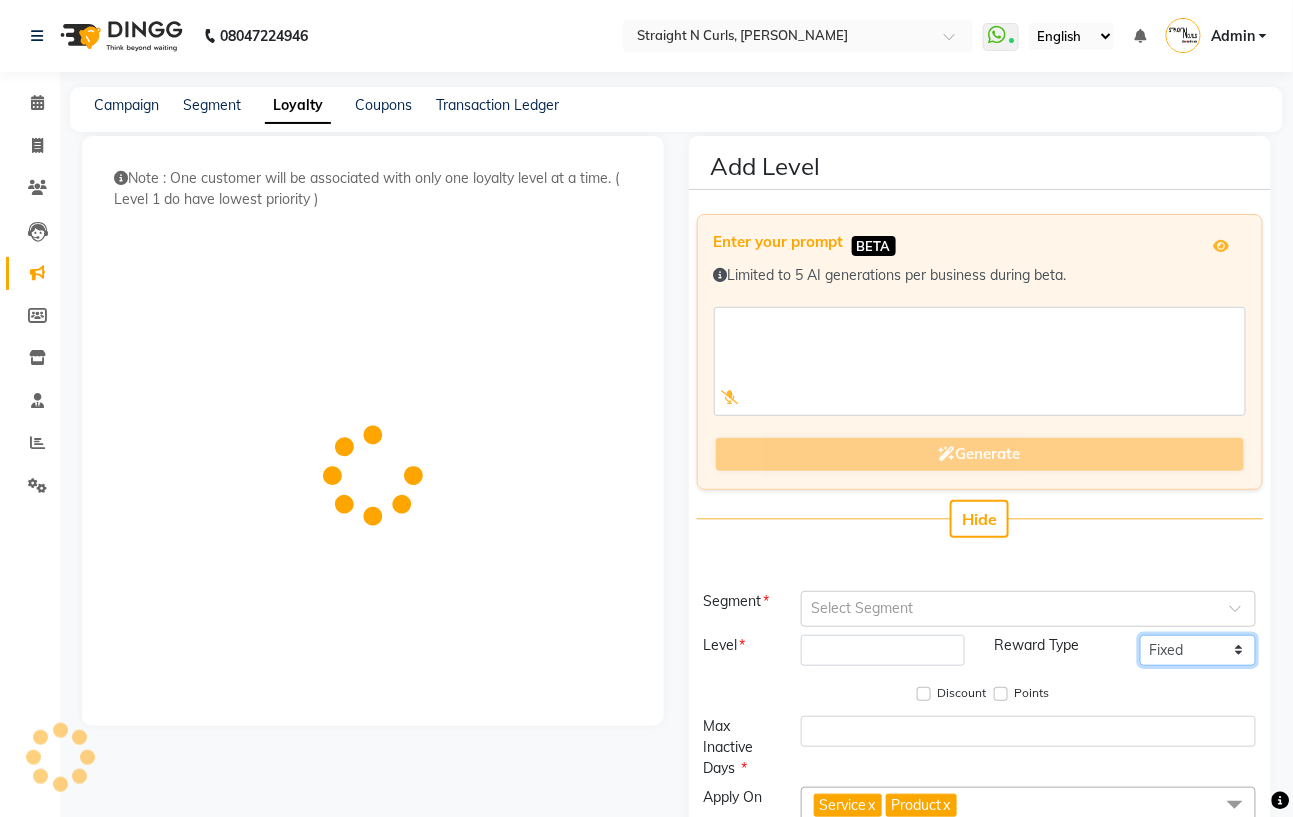 click on "Fixed Tiered Item-wise" at bounding box center [1198, 650] 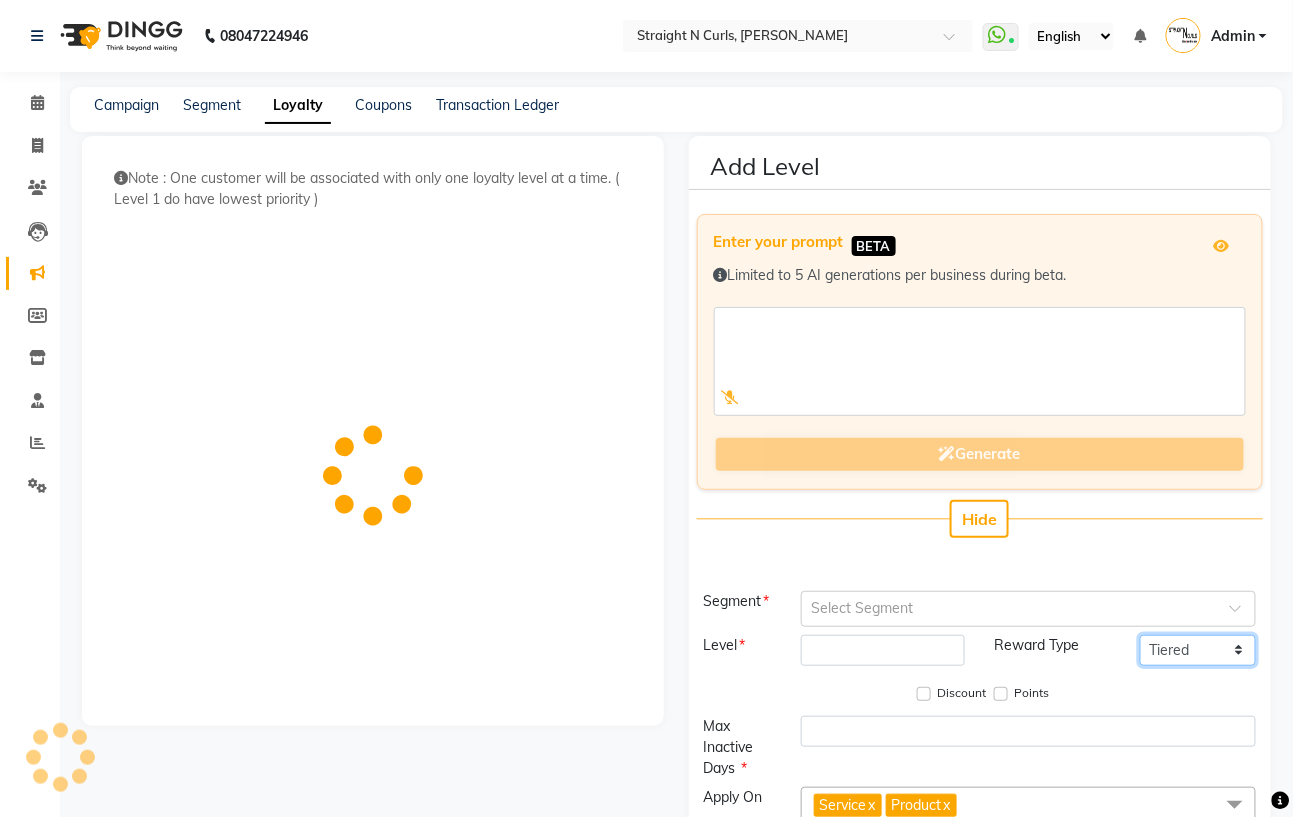 click on "Fixed Tiered Item-wise" at bounding box center (1198, 650) 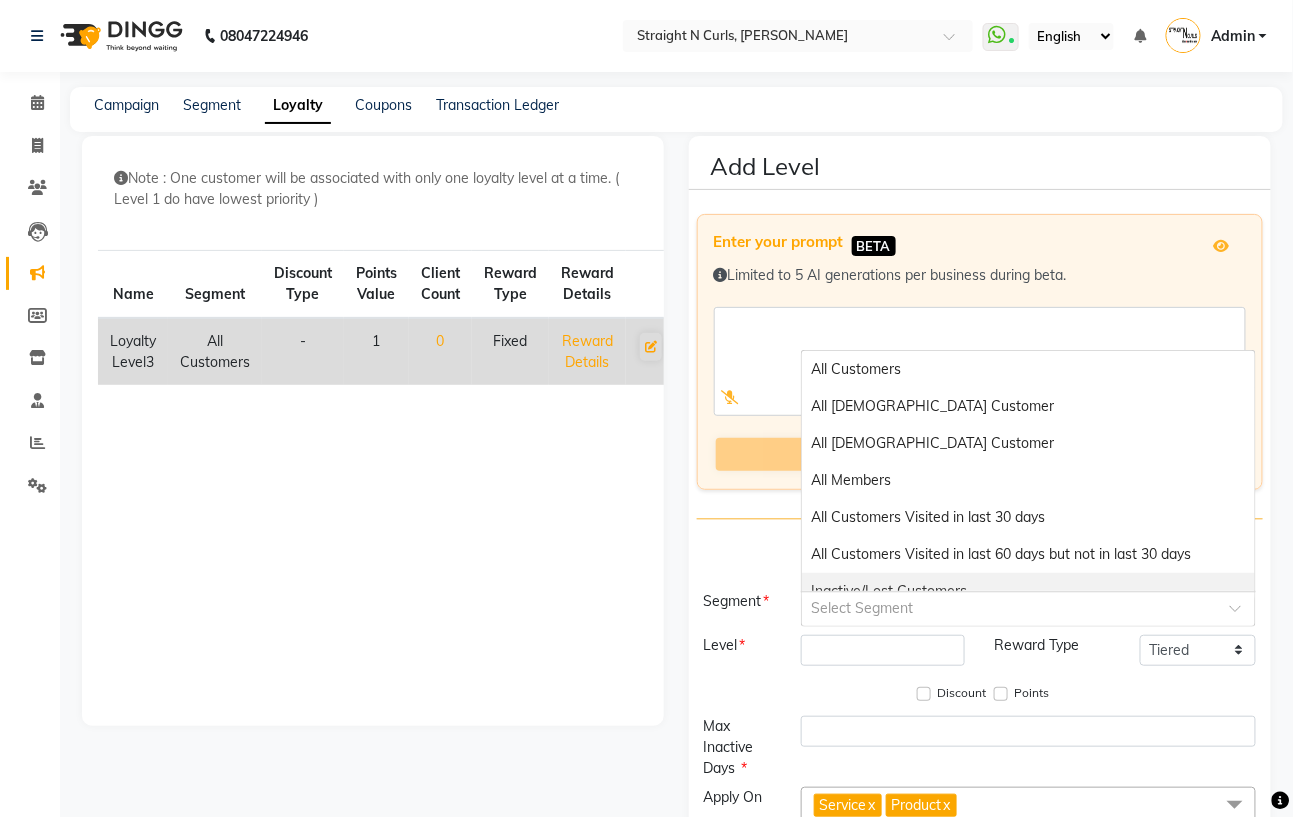 click on "Select Segment All Customers All Male Customer All Female Customer All Members All Customers Visited in last 30 days All Customers Visited in last 60 days but not in last 30 days Inactive/Lost Customers High Ticket Customers Low Ticket Customers Frequent Customers Regular Customers New Customers All Customers with Valid Birthdays All Customers with Valid Anniversary All Customer Visited in 2020 not visited" at bounding box center (1028, 609) 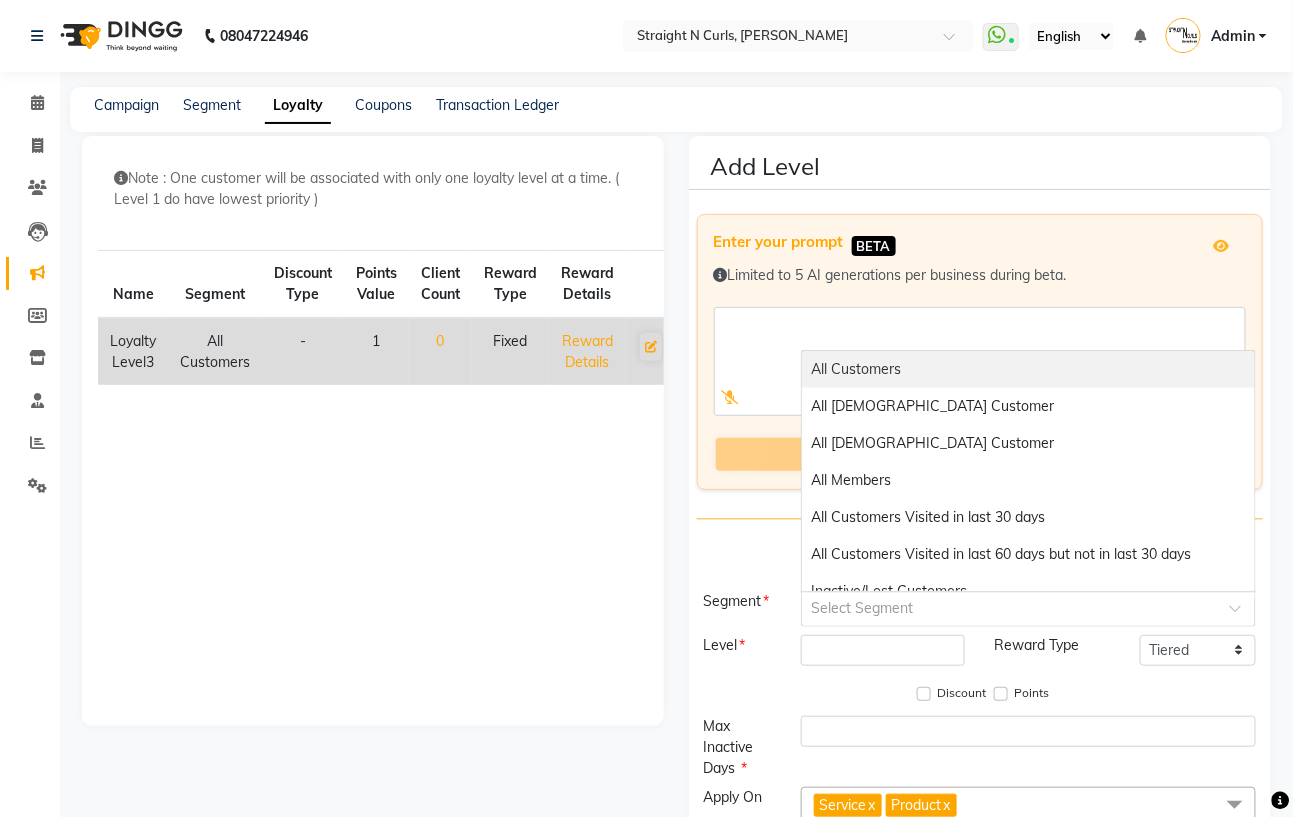 click on "All Customers" at bounding box center (857, 369) 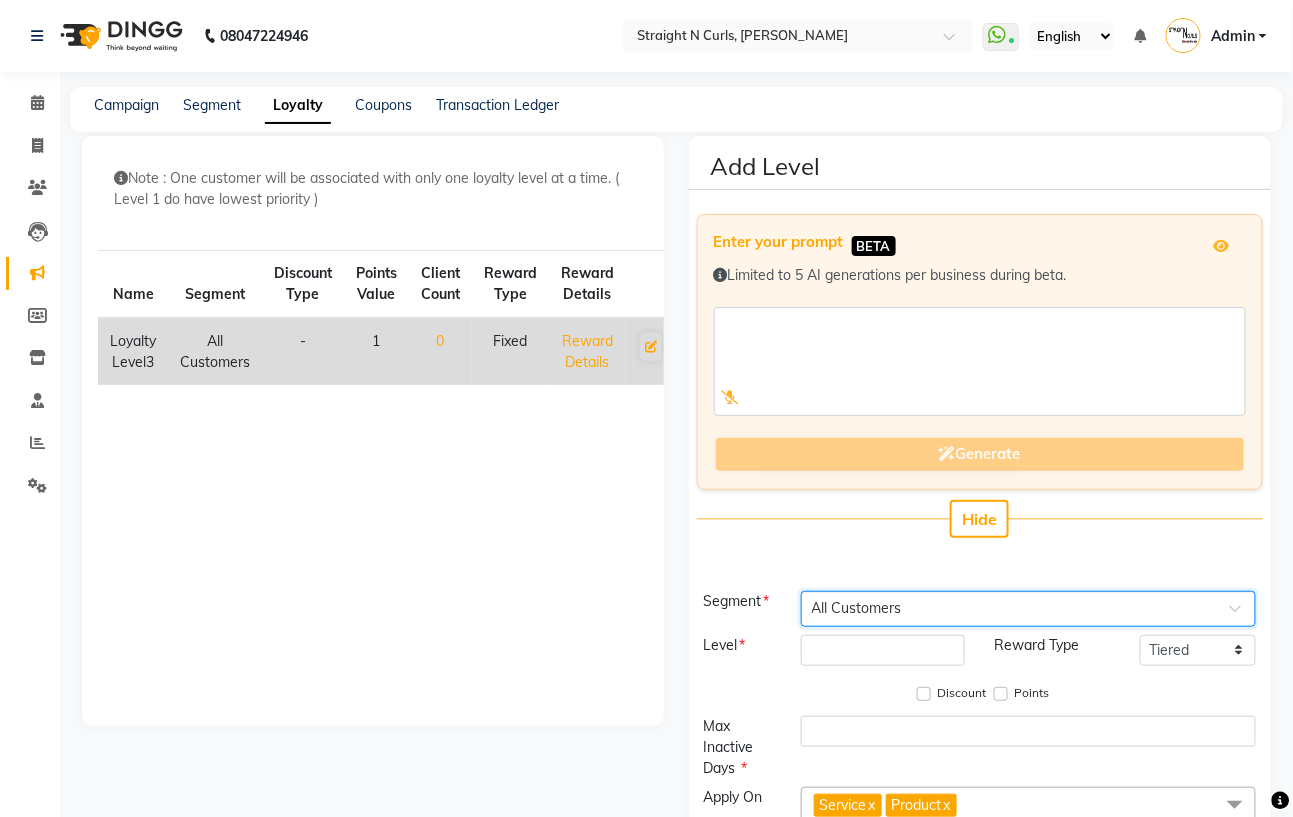 scroll, scrollTop: 102, scrollLeft: 0, axis: vertical 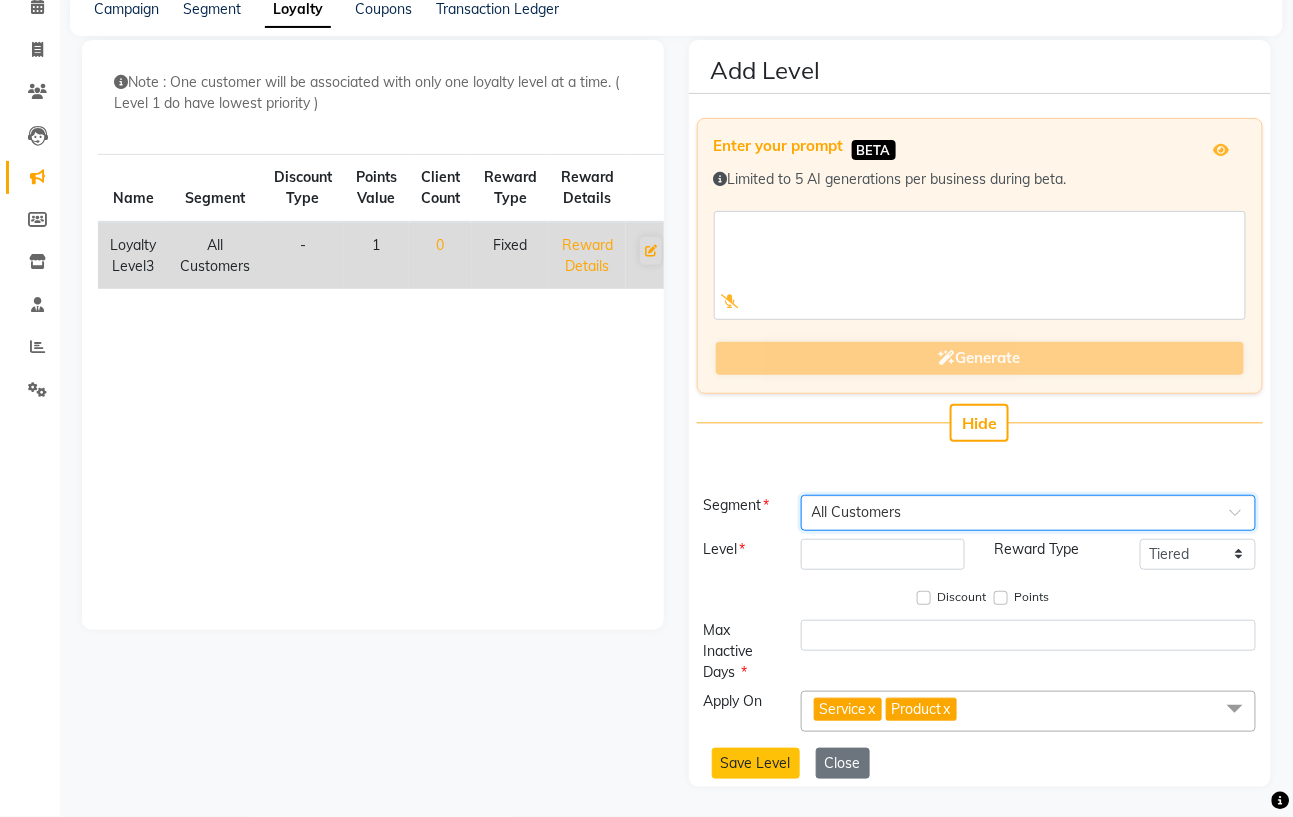 click on "Points" at bounding box center (1022, 598) 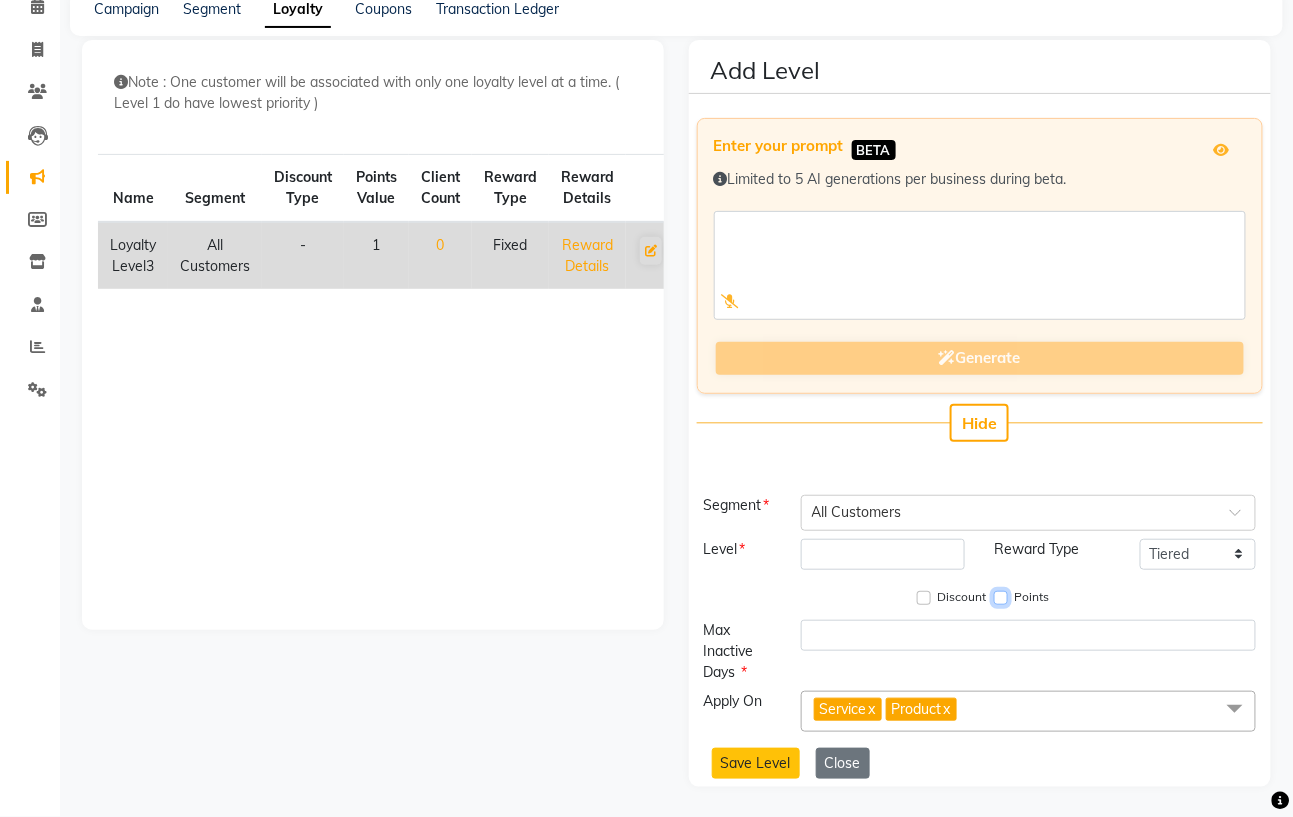 click on "Points" at bounding box center (1001, 598) 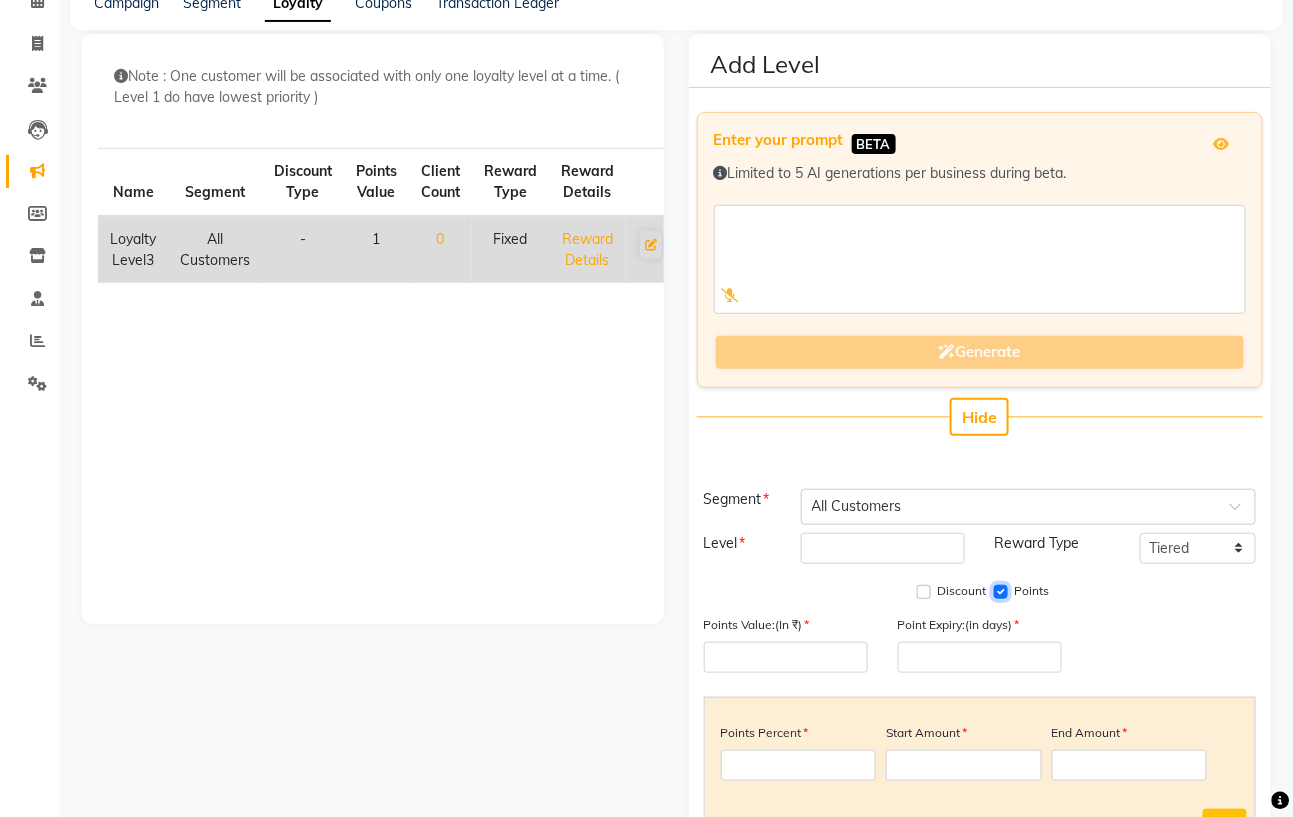 scroll, scrollTop: 347, scrollLeft: 0, axis: vertical 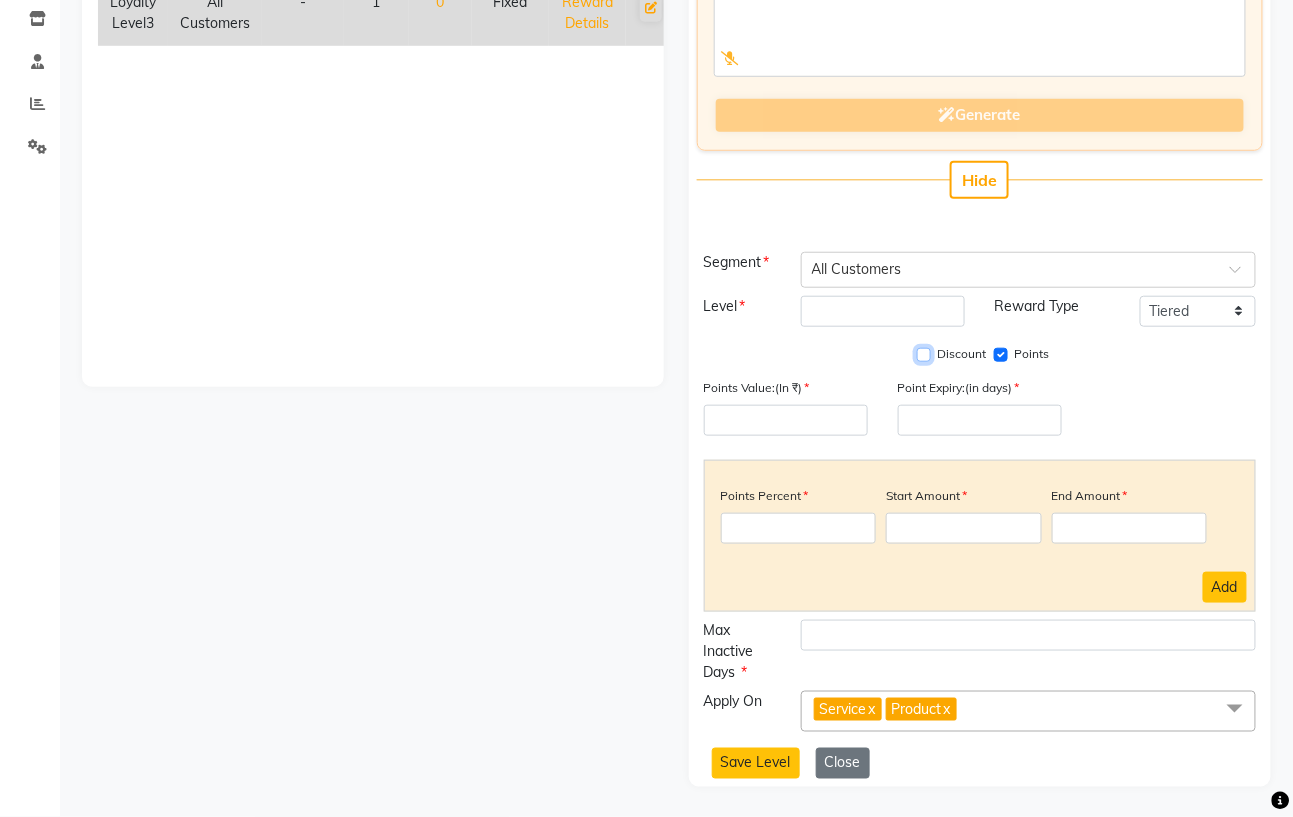 click on "Discount" at bounding box center (924, 355) 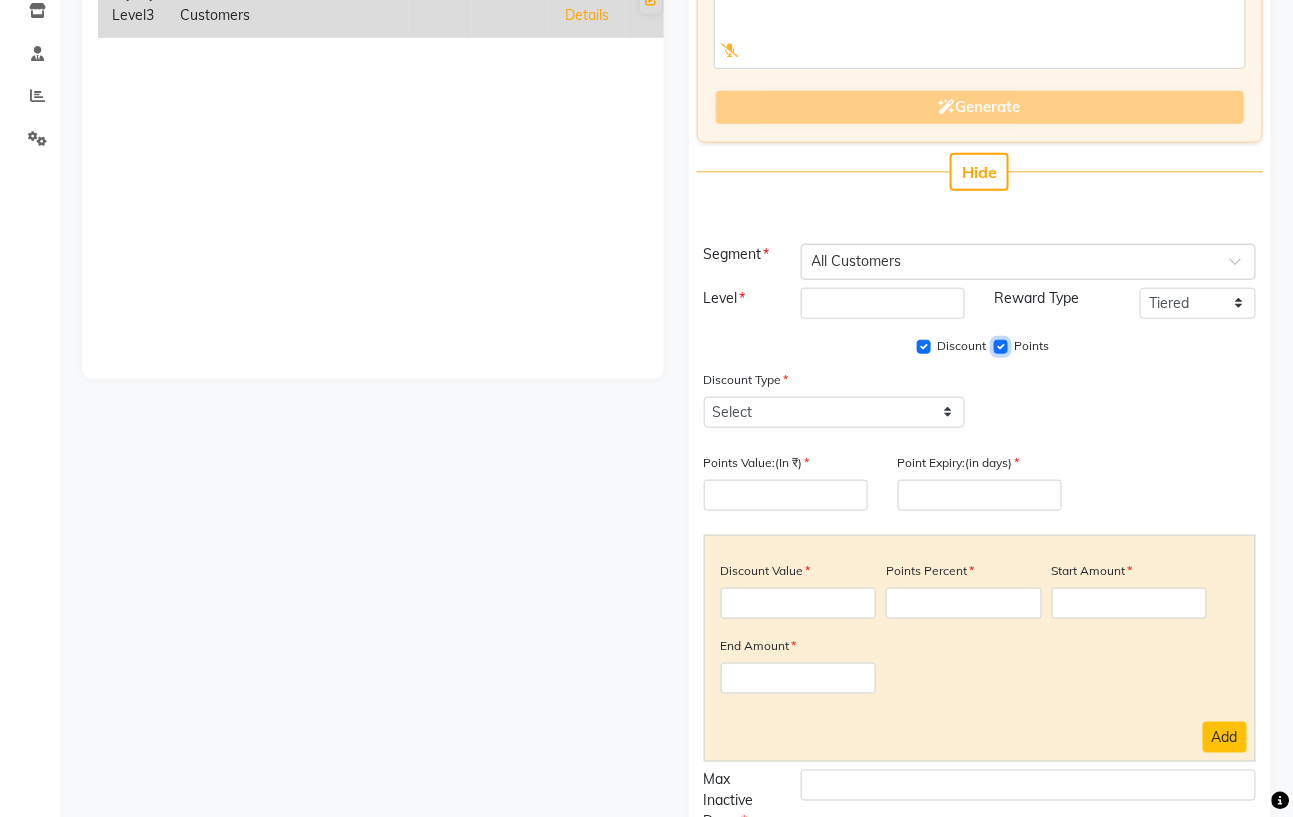 click on "Points" at bounding box center [1001, 347] 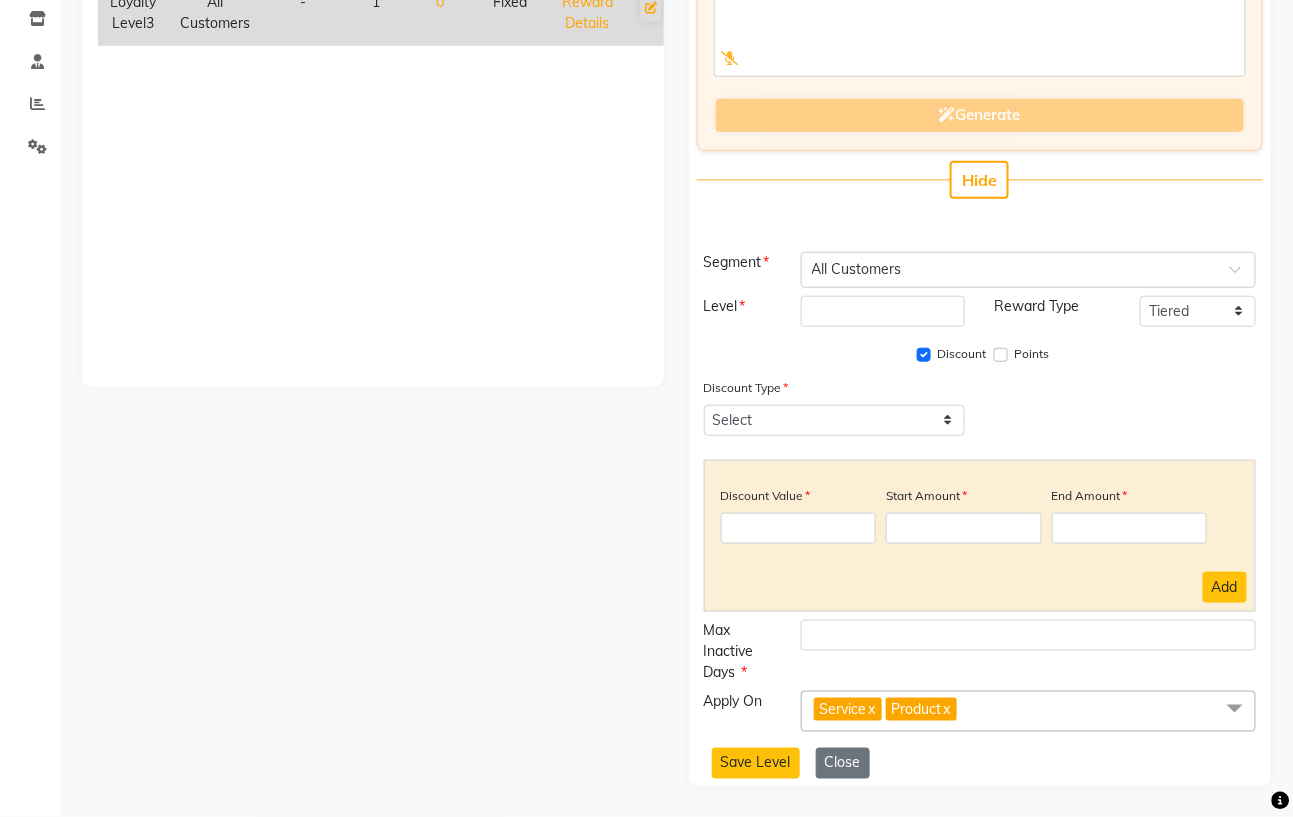 click on "Points" at bounding box center (1022, 355) 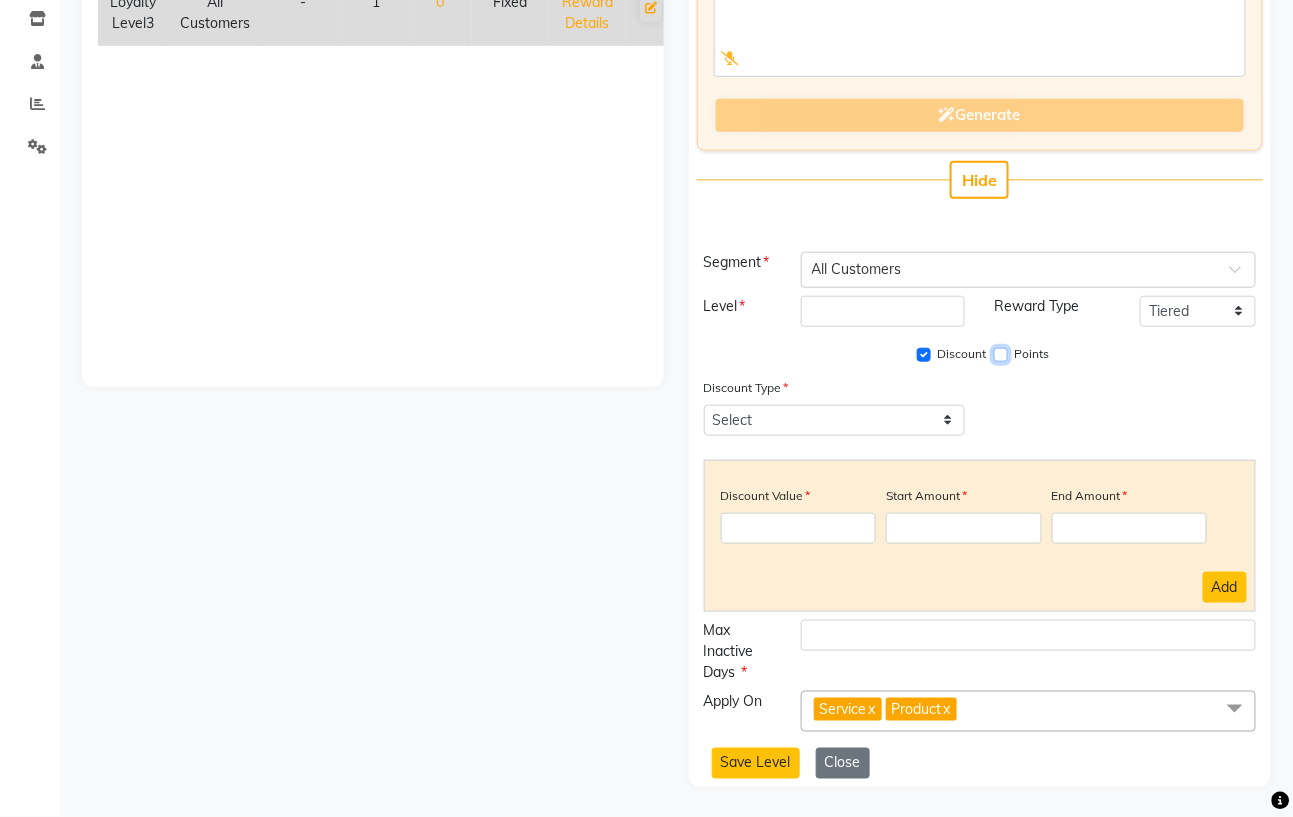 click on "Points" at bounding box center [1001, 355] 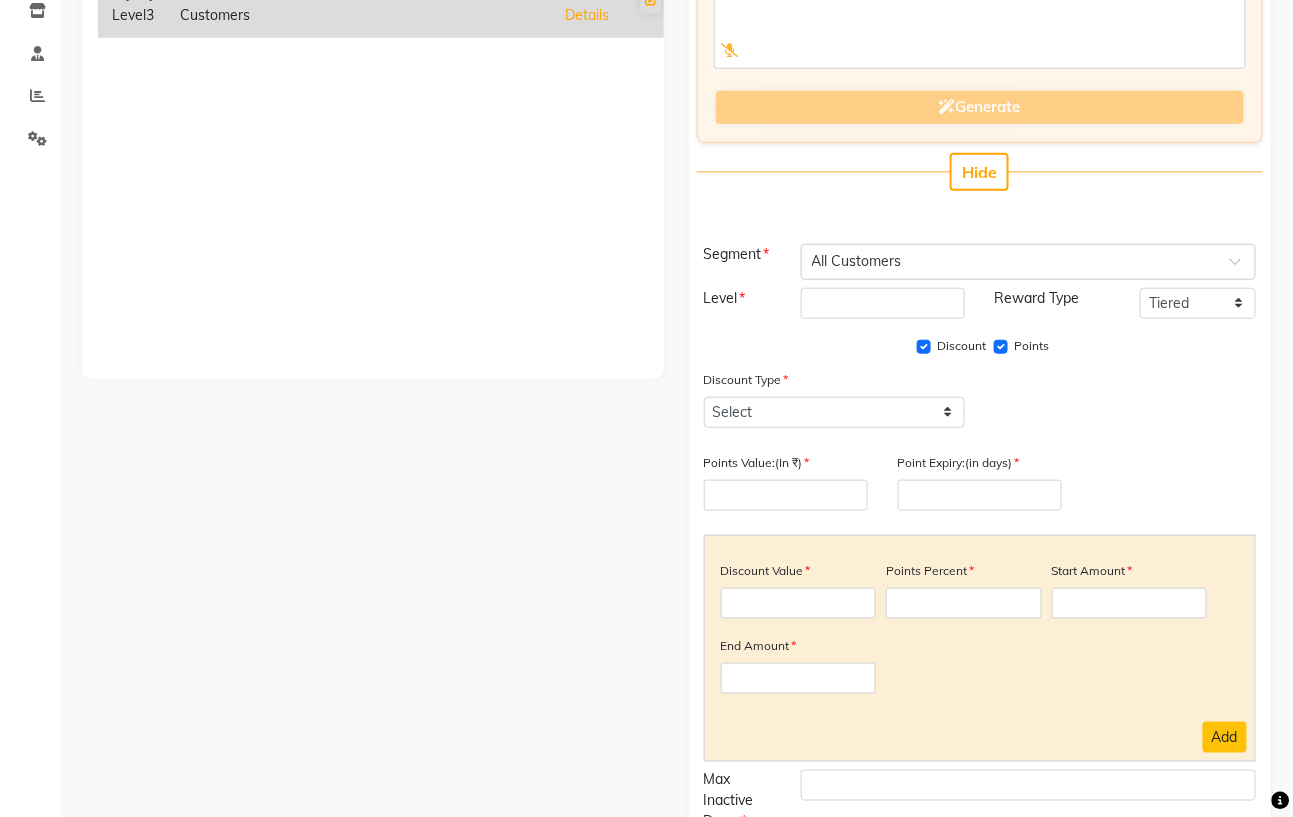click on "Discount" at bounding box center (952, 347) 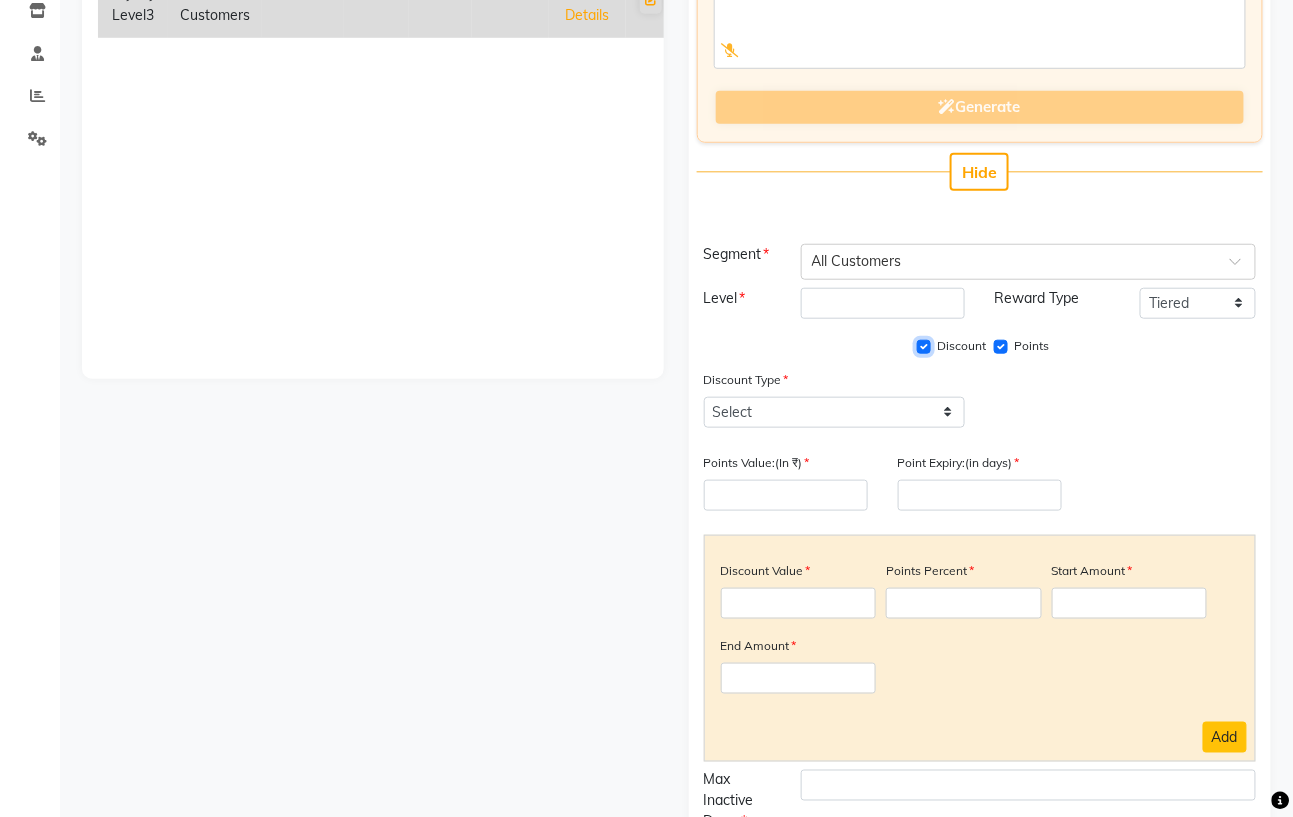 click on "Discount" at bounding box center (924, 347) 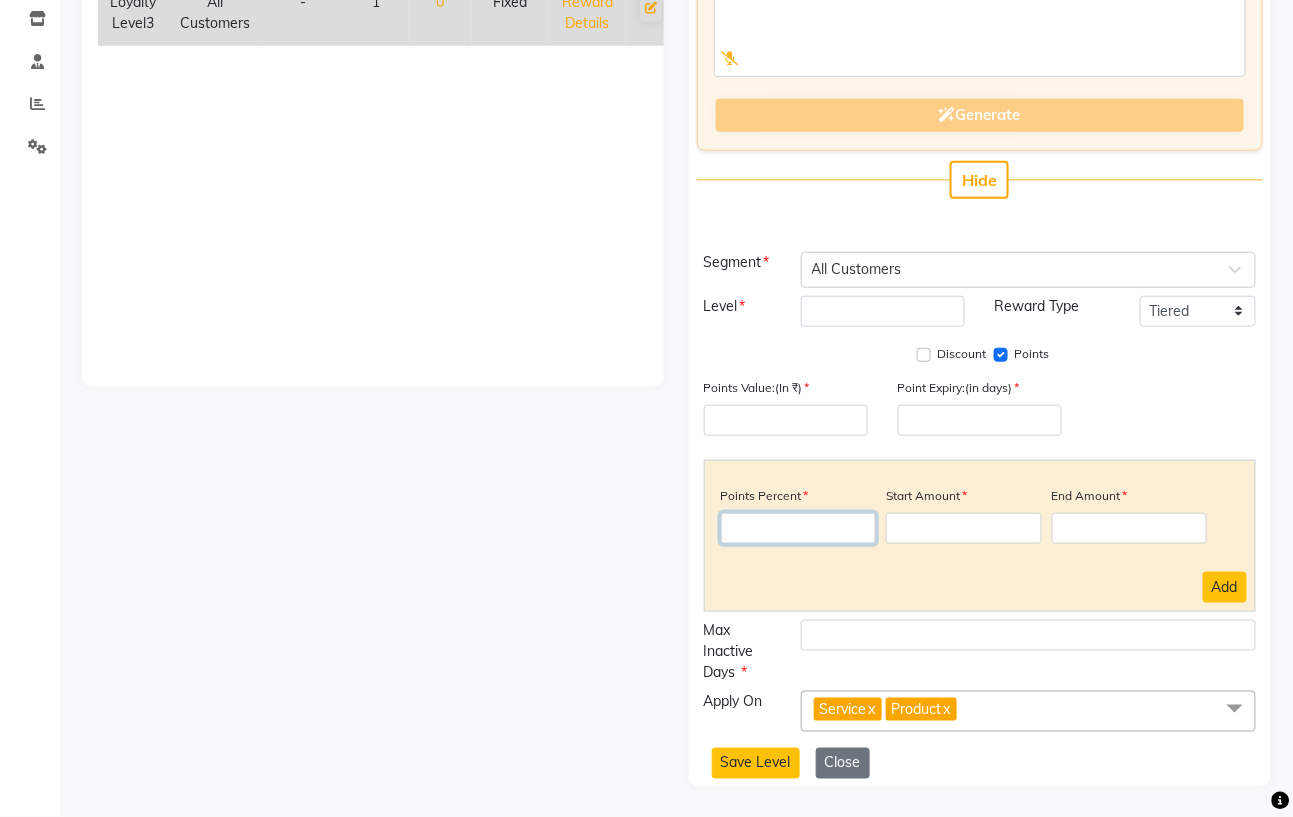 click at bounding box center [798, 528] 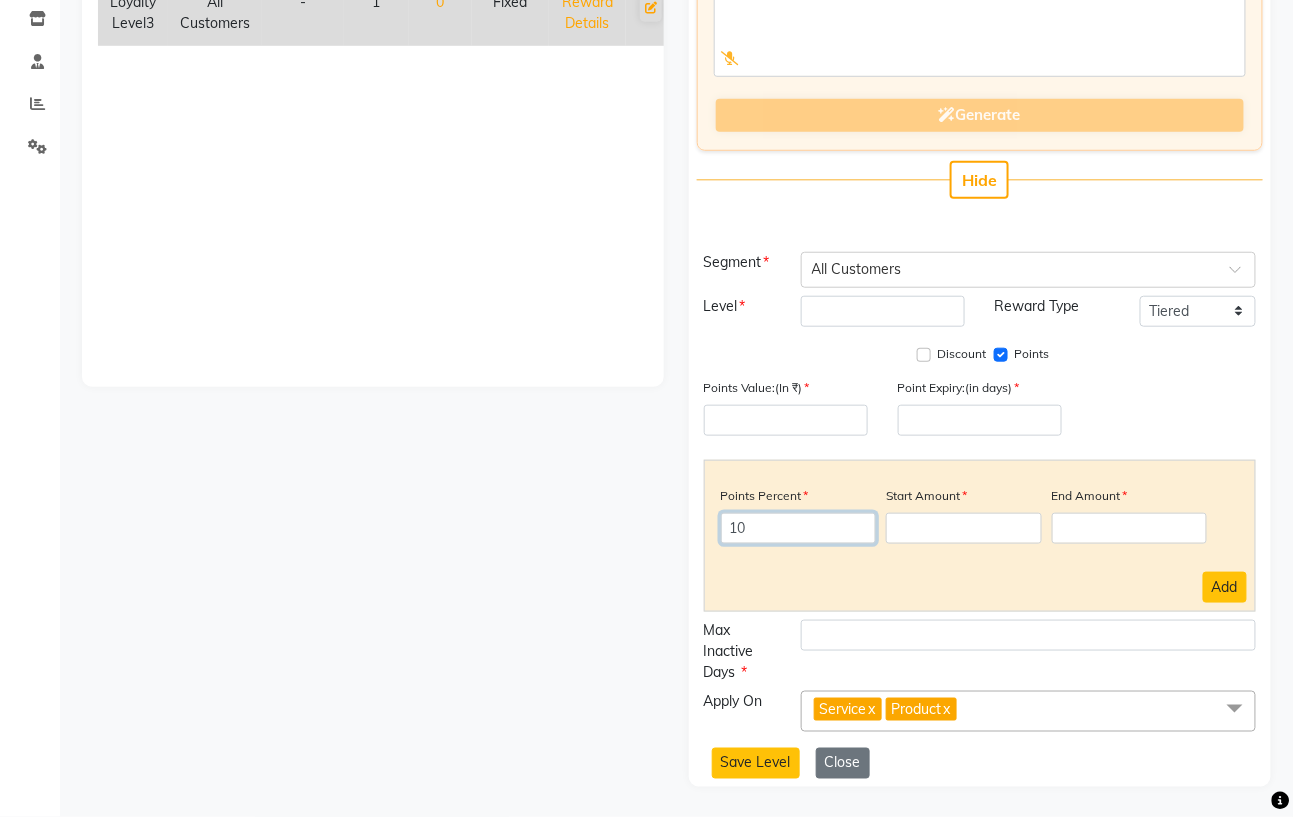 type on "10" 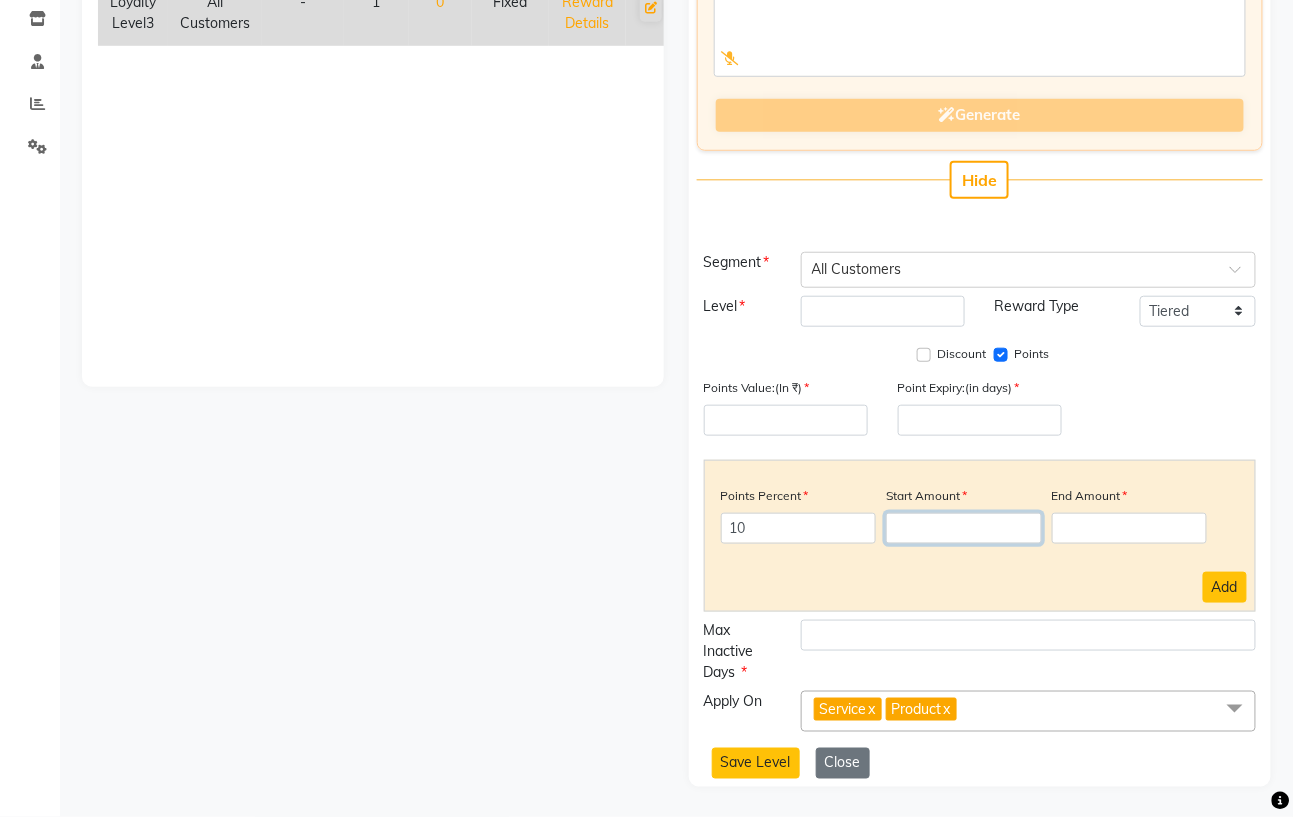 click at bounding box center (963, 528) 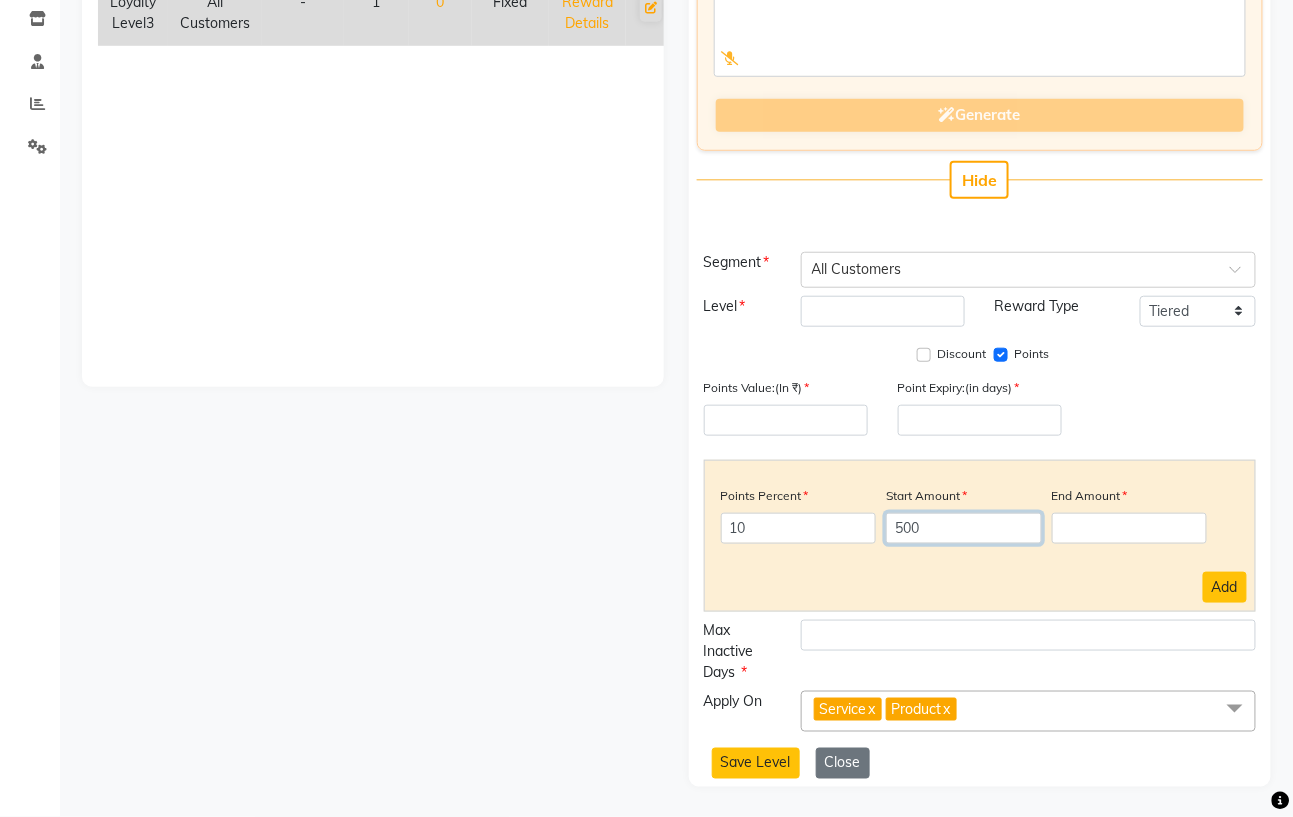 type on "500" 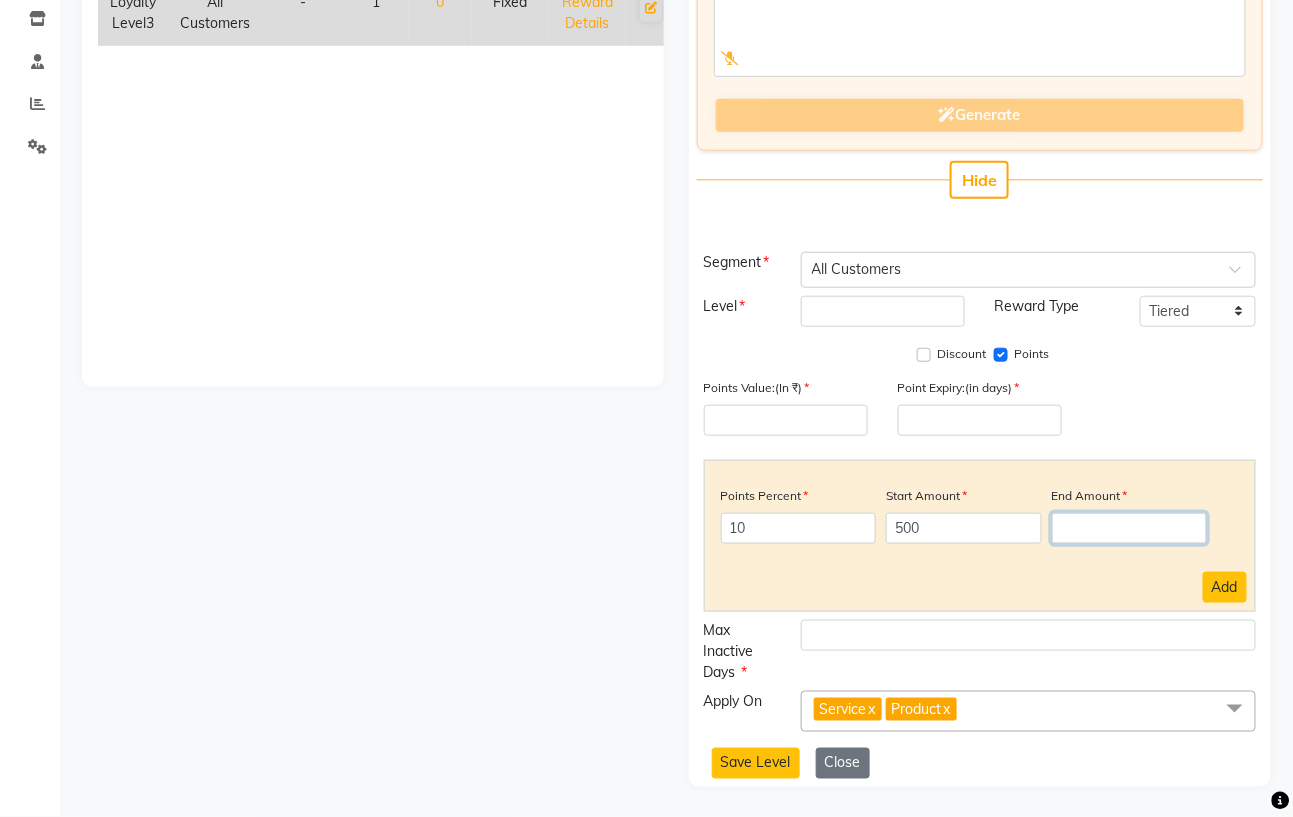 click at bounding box center (1129, 528) 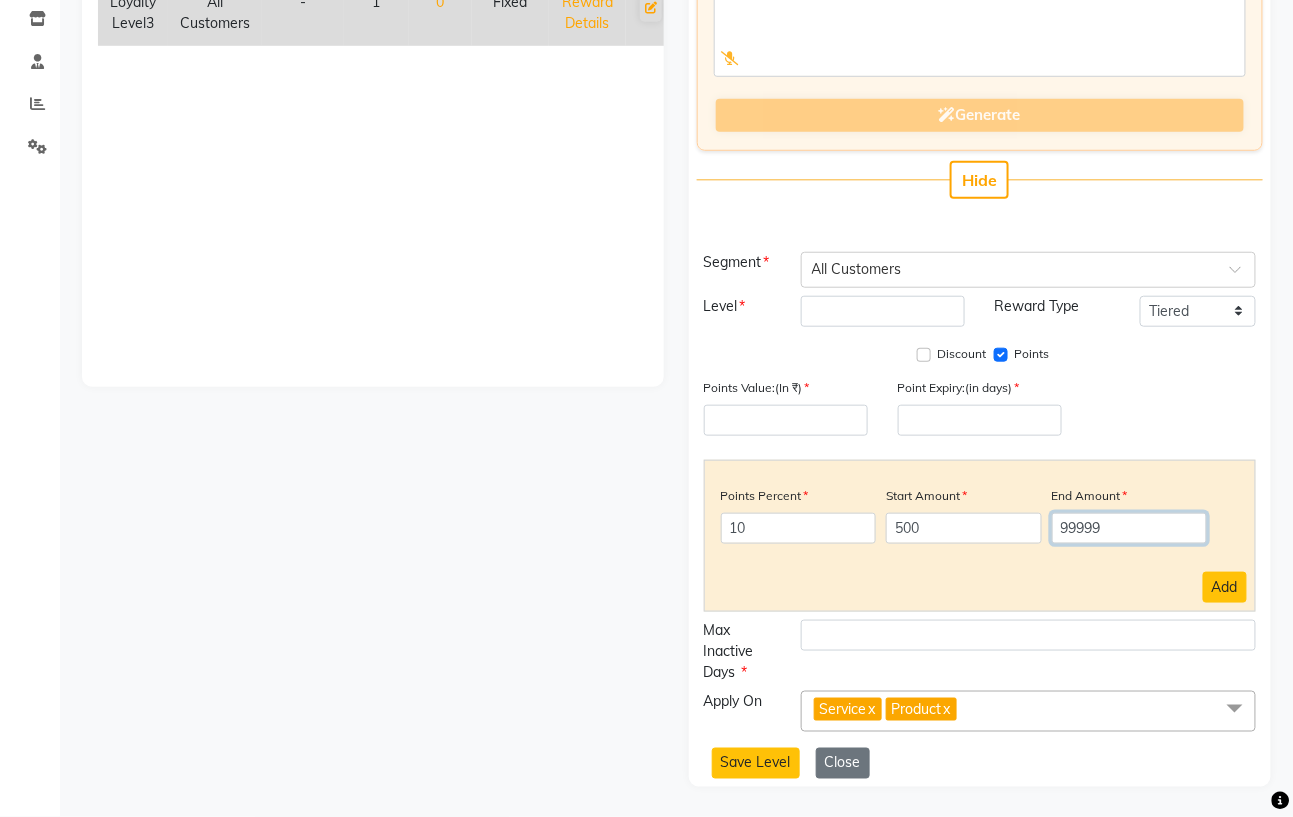 type on "99999" 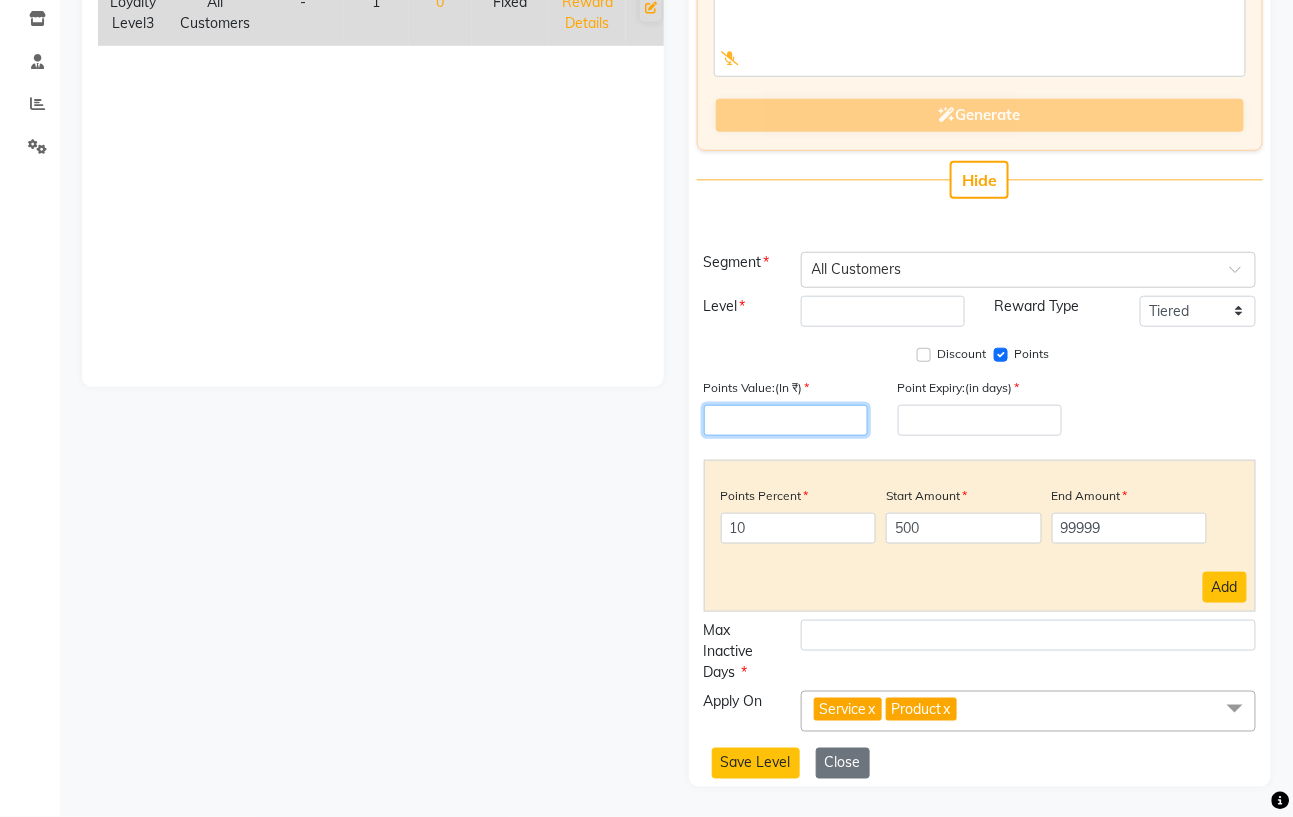 click at bounding box center [786, 420] 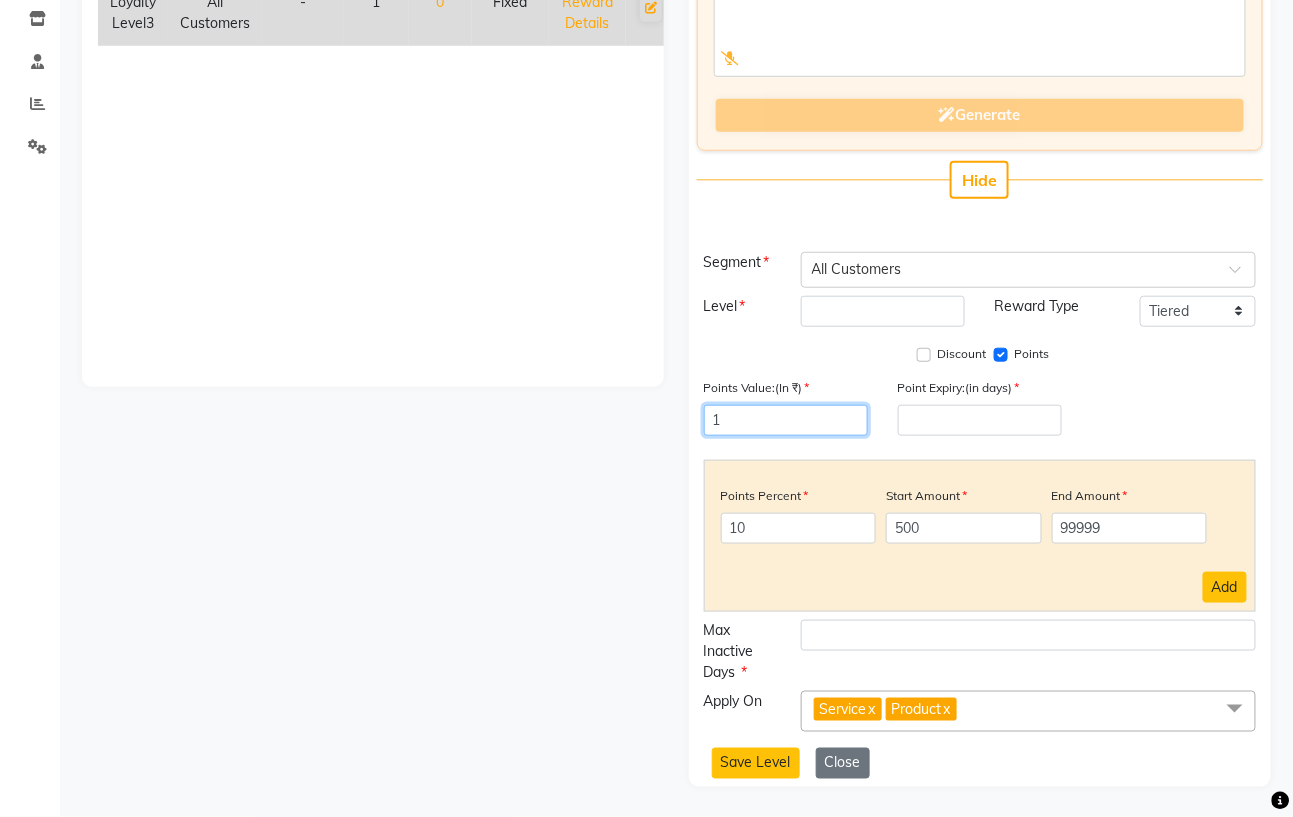 type on "1" 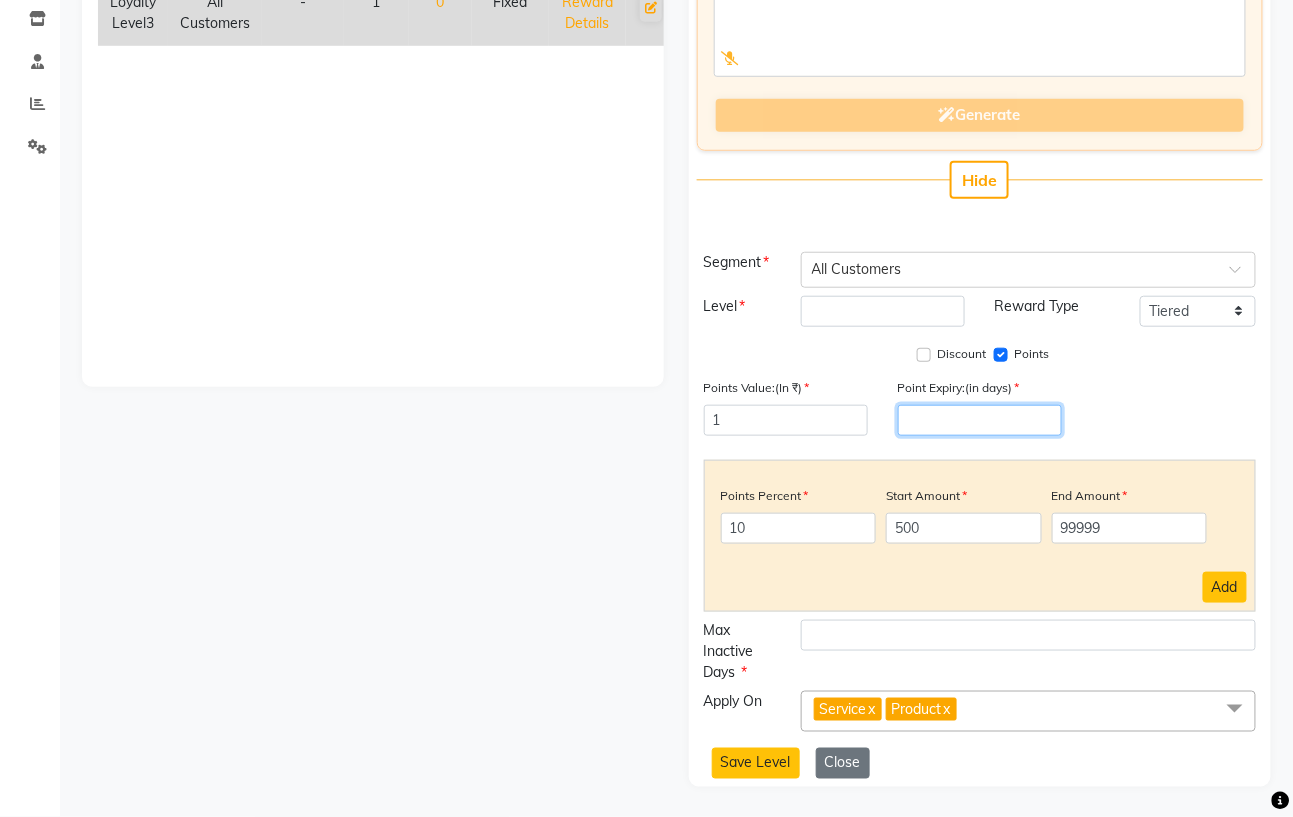 click at bounding box center (980, 420) 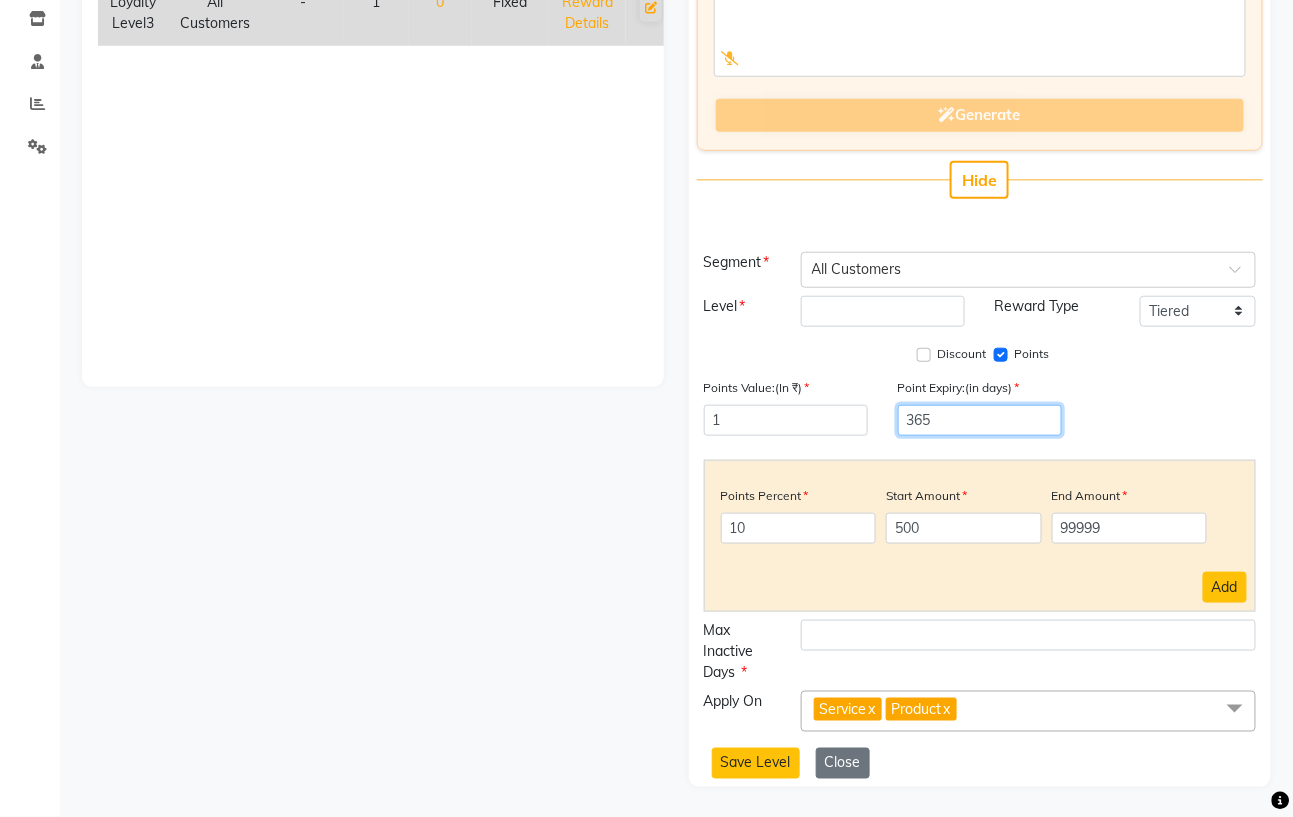 type on "365" 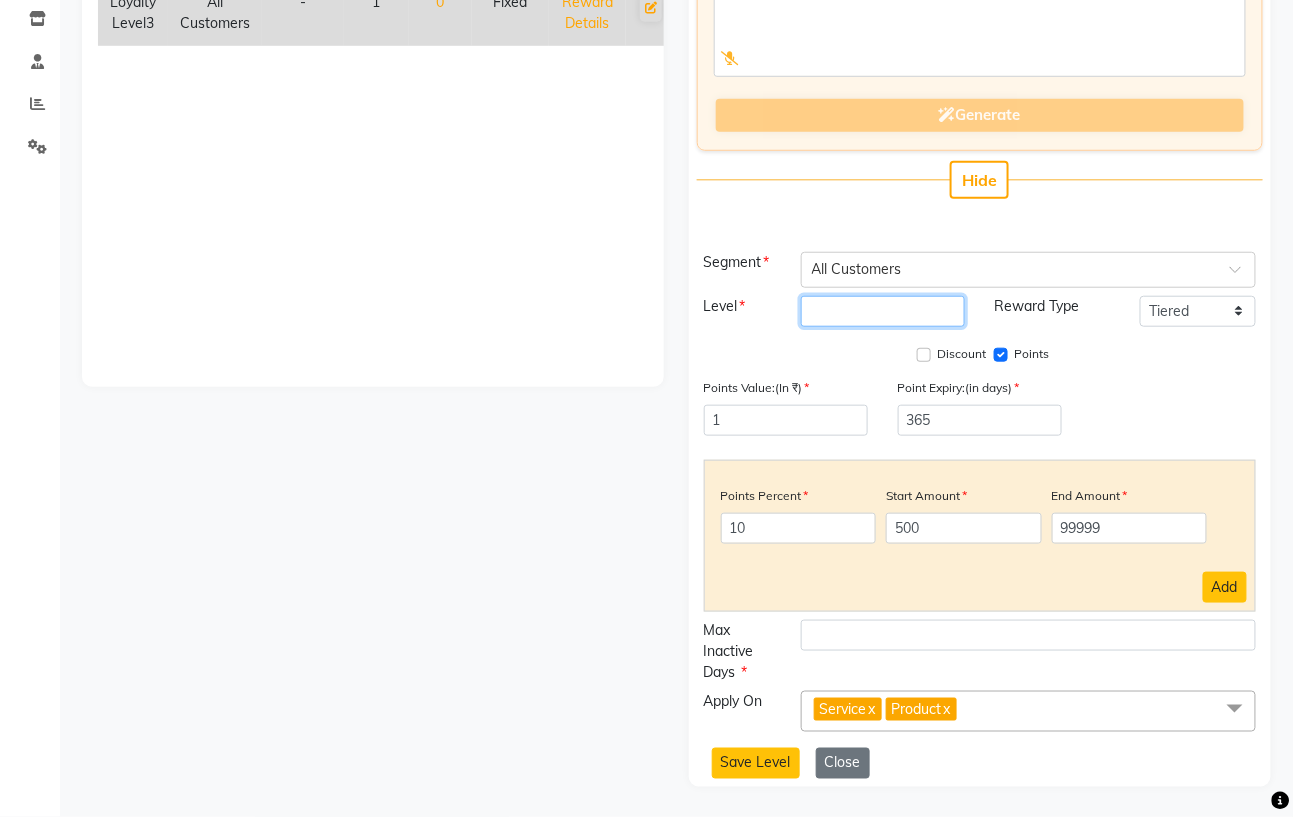 click at bounding box center [883, 311] 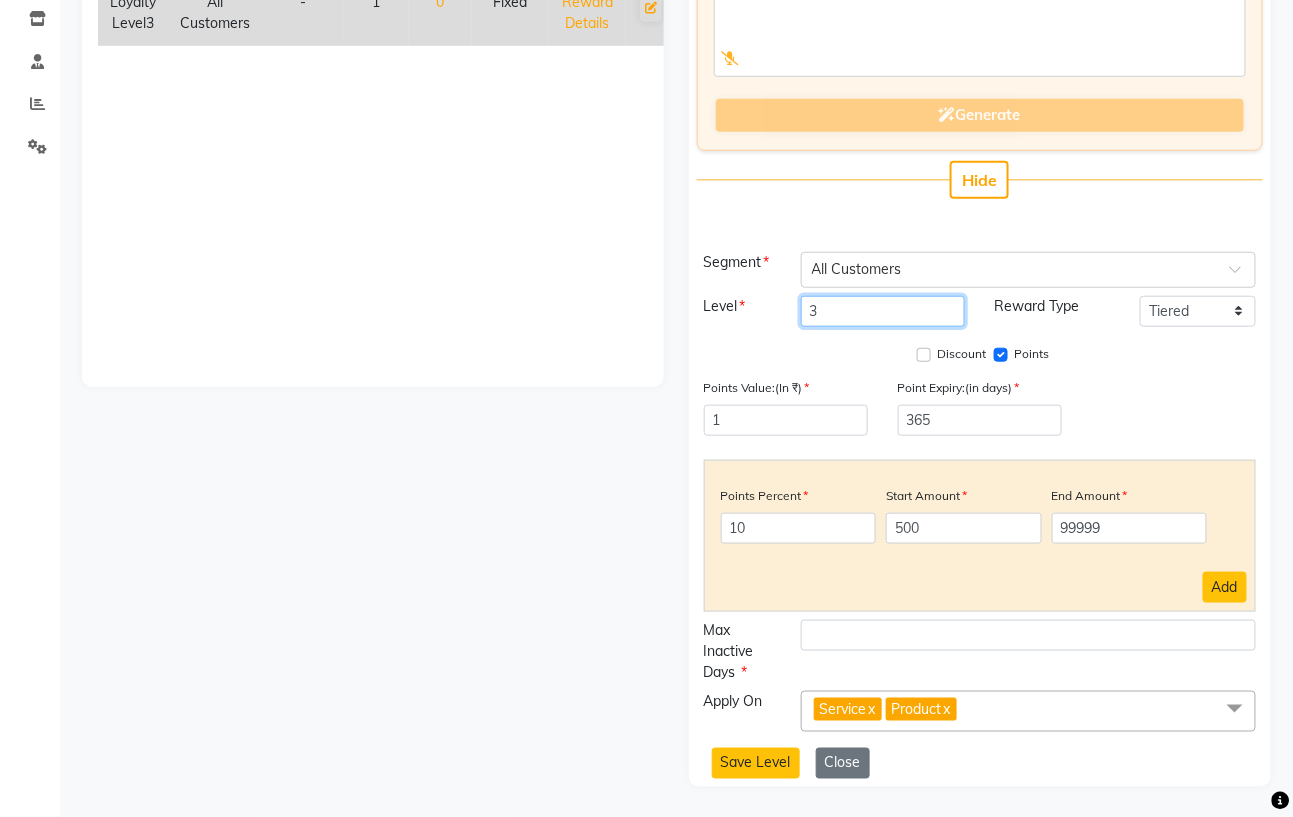 type on "3" 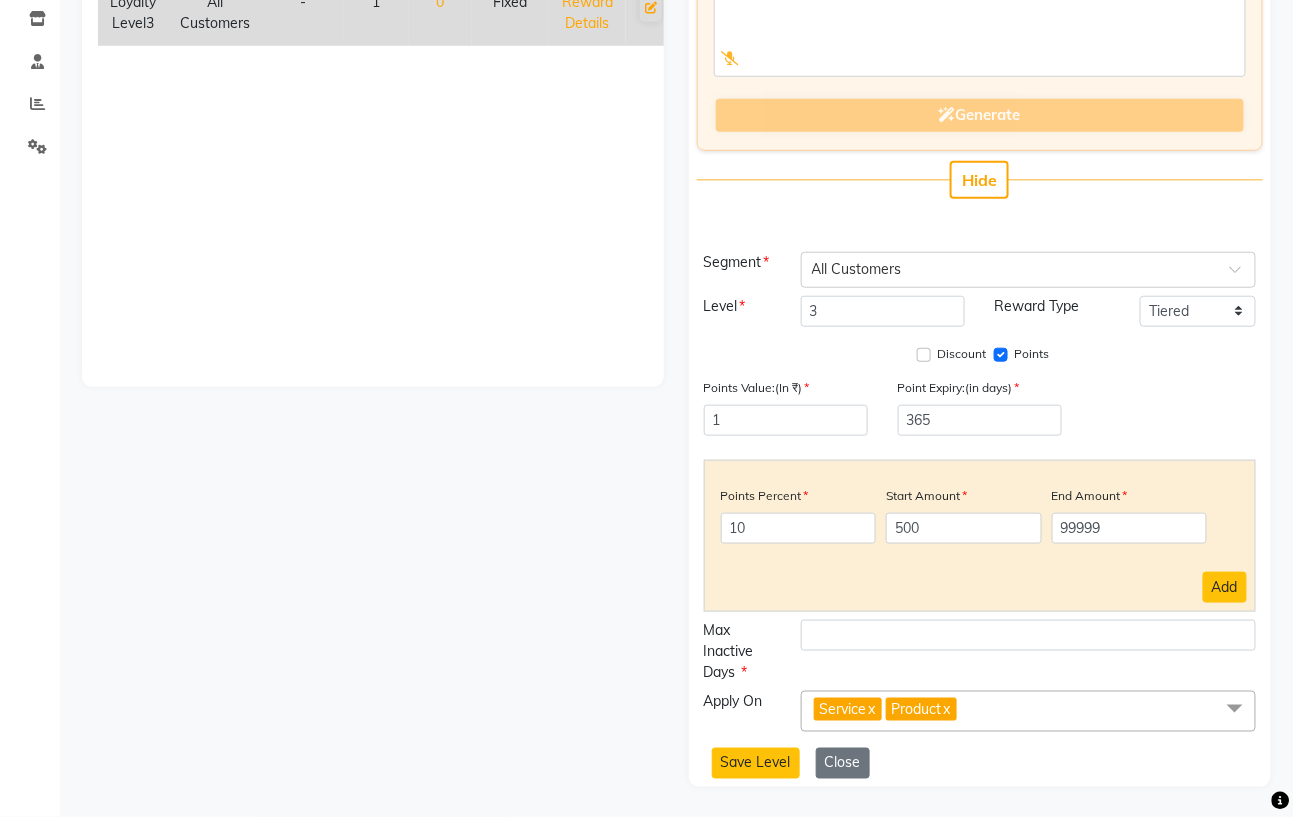 click on "x" at bounding box center (946, 709) 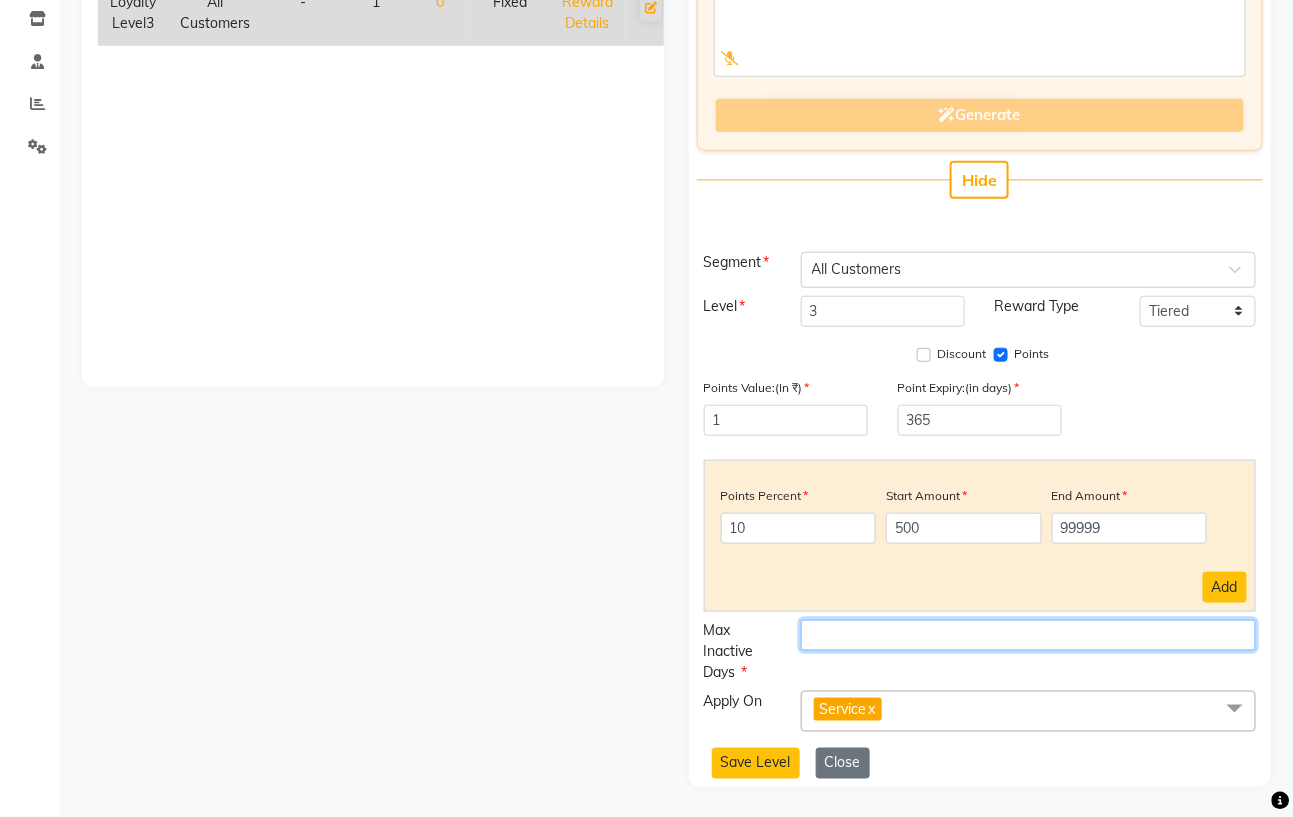click at bounding box center [1028, 635] 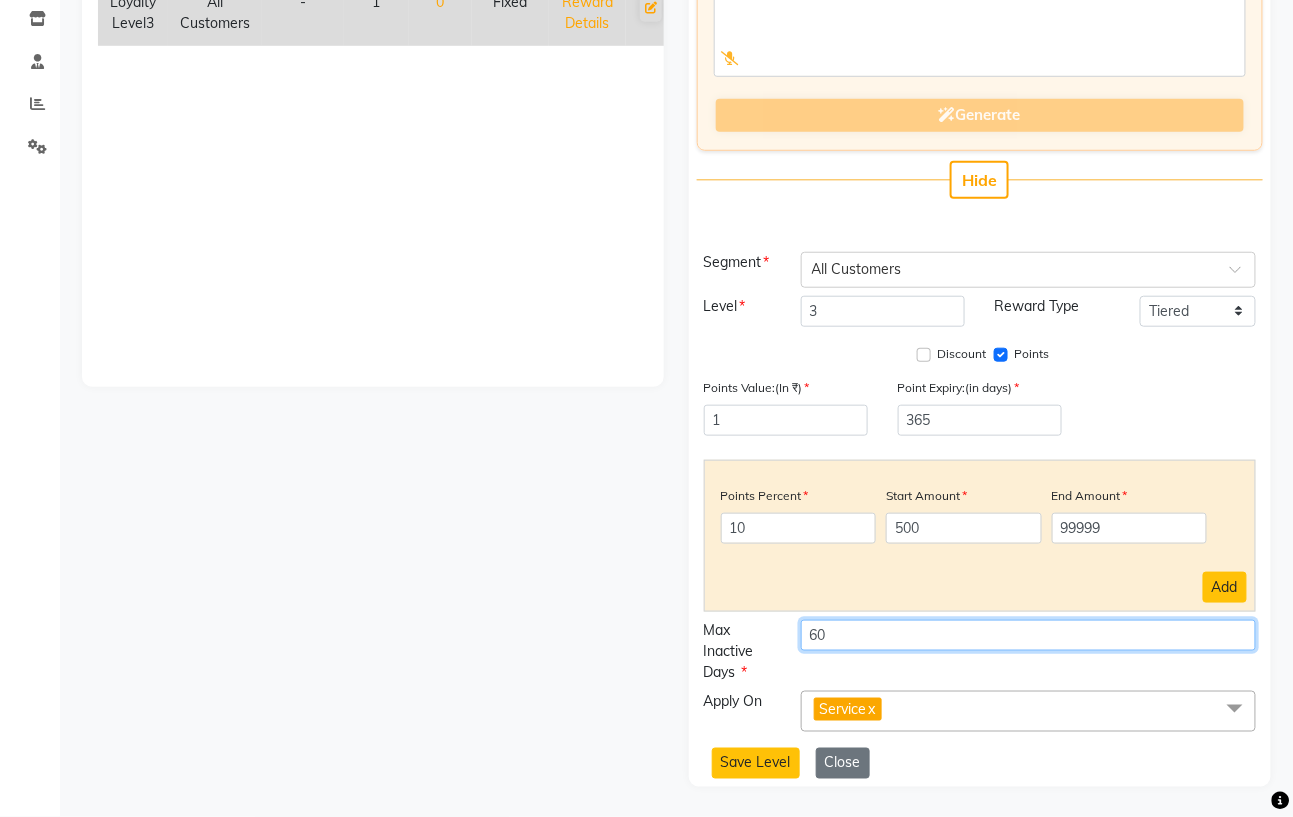 click on "60" at bounding box center (1028, 635) 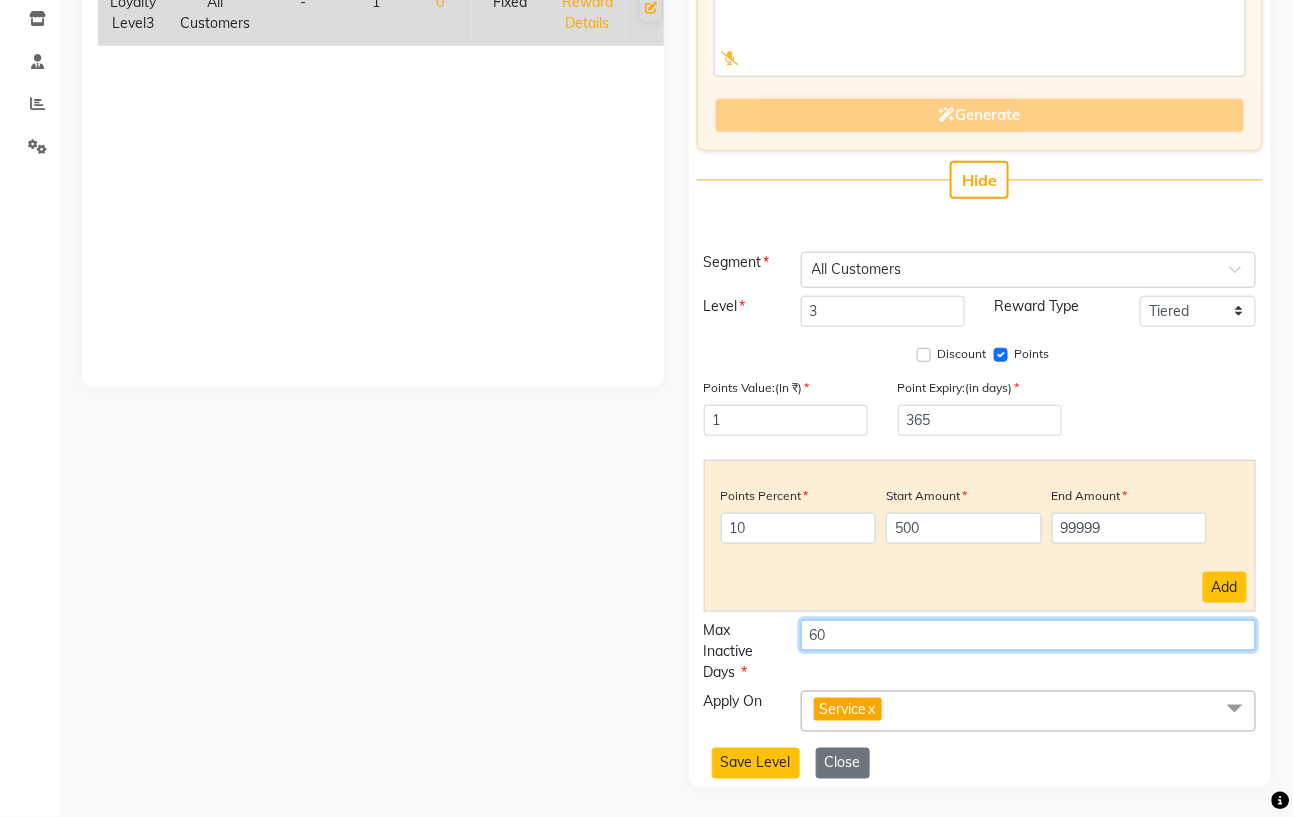 type on "6" 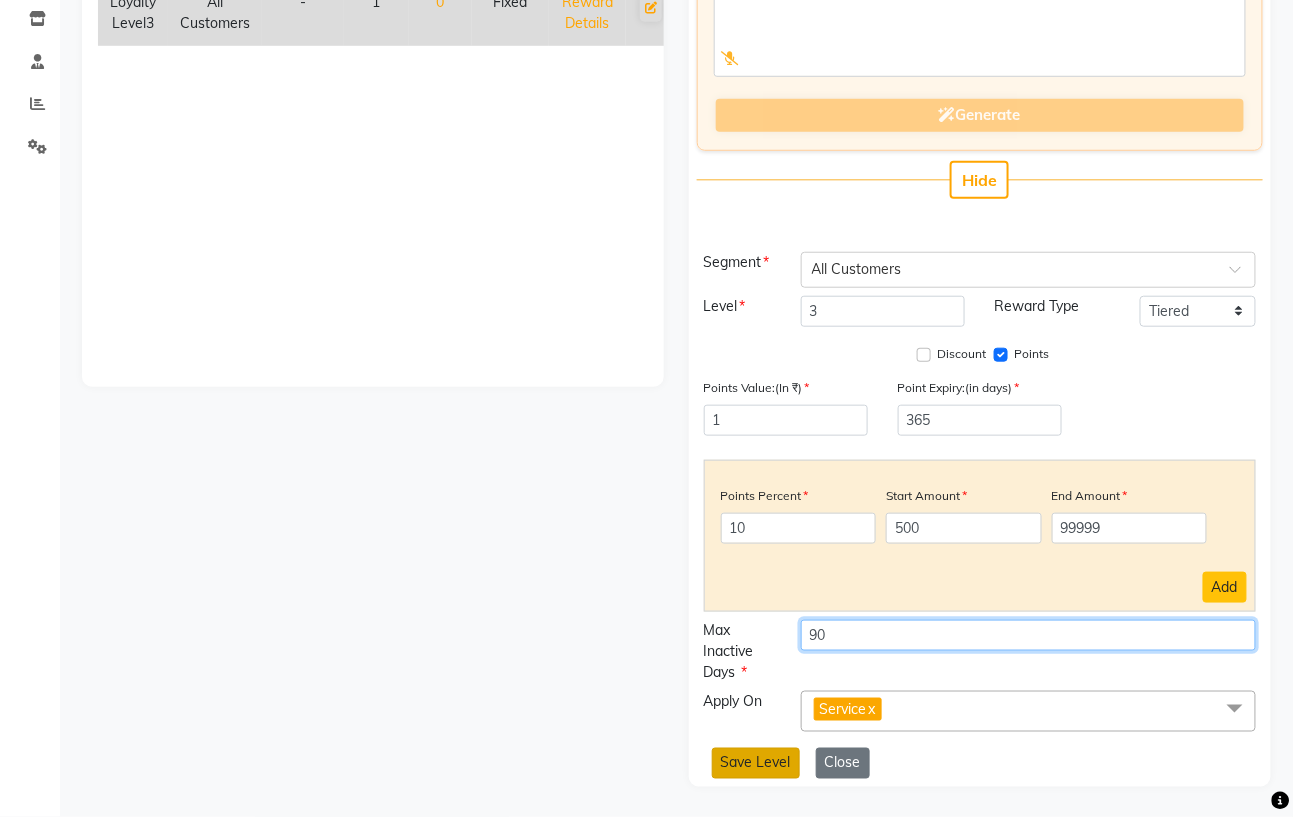 type on "90" 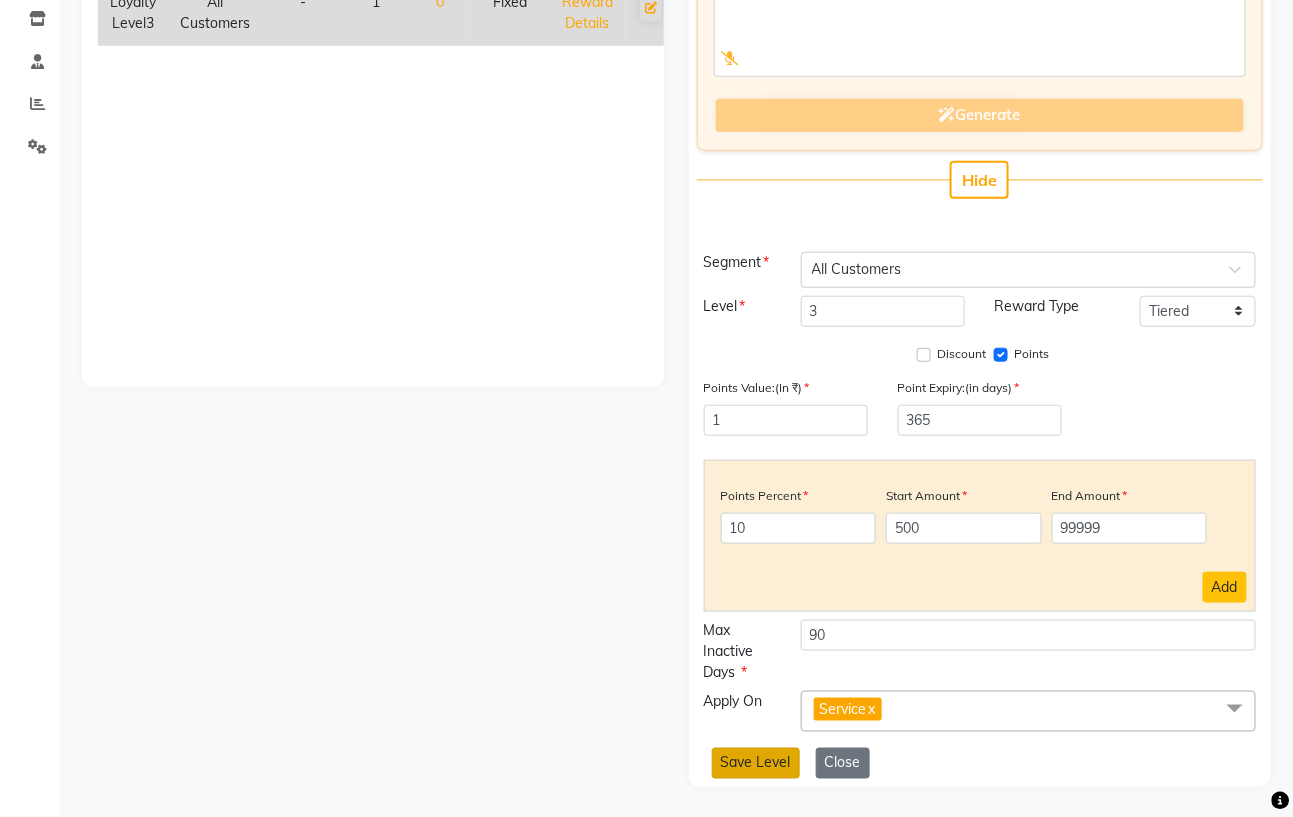 click on "Save Level" at bounding box center (756, 763) 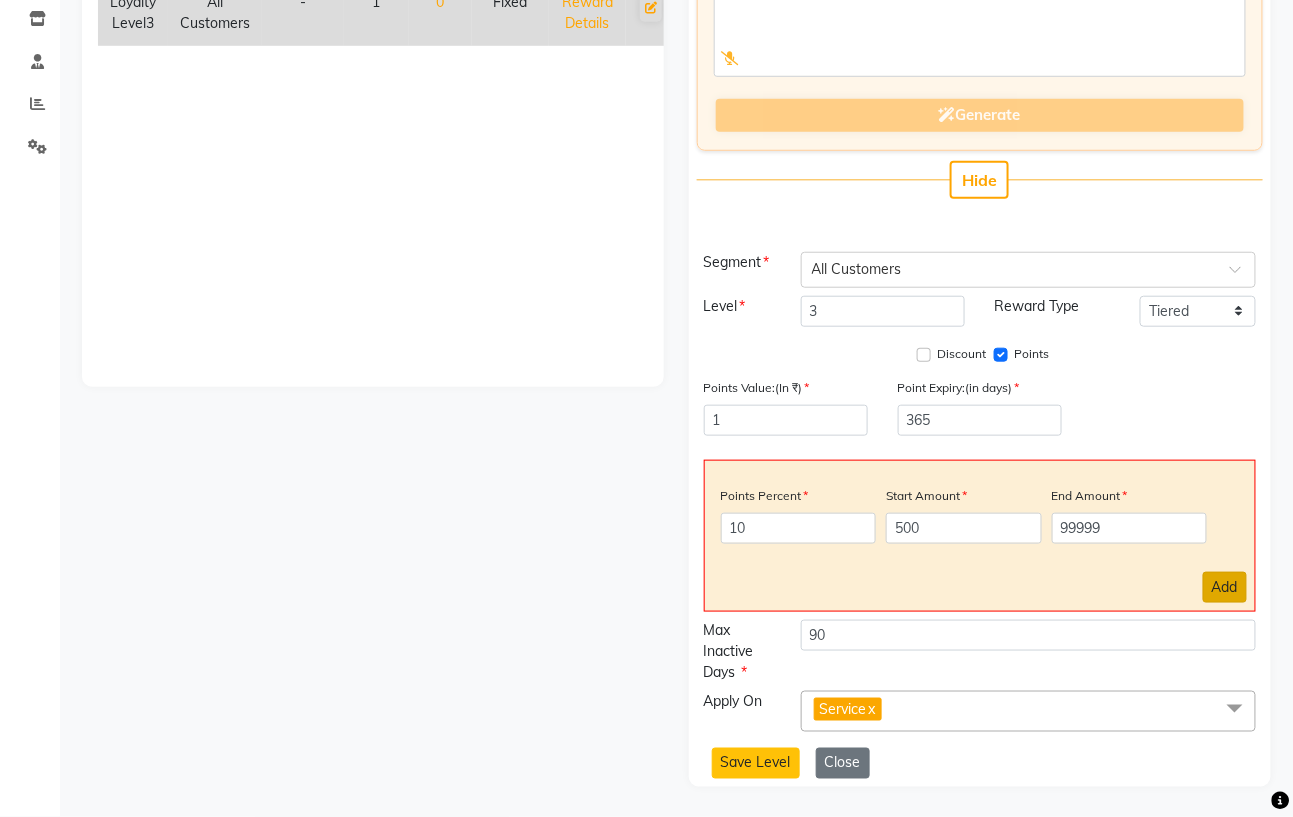 click on "Add" at bounding box center [1225, 587] 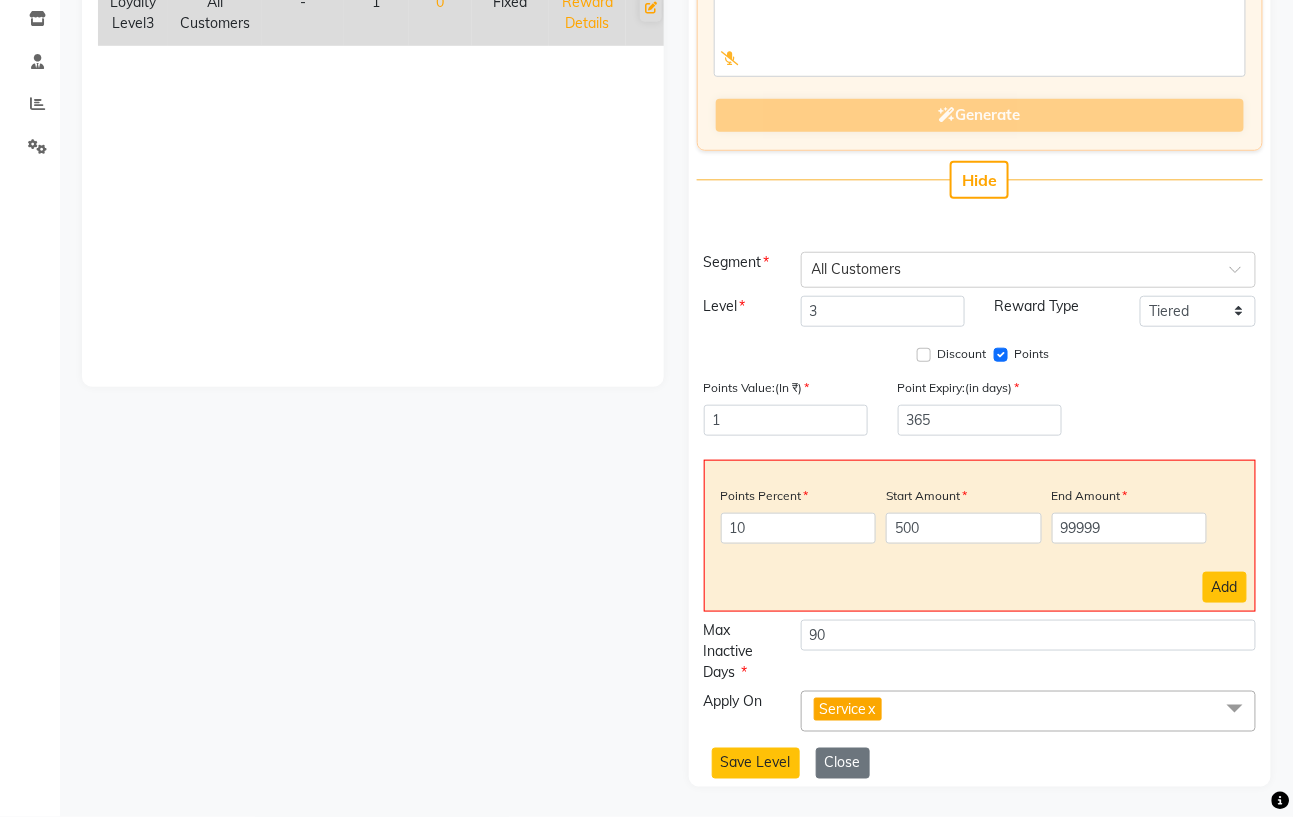 type 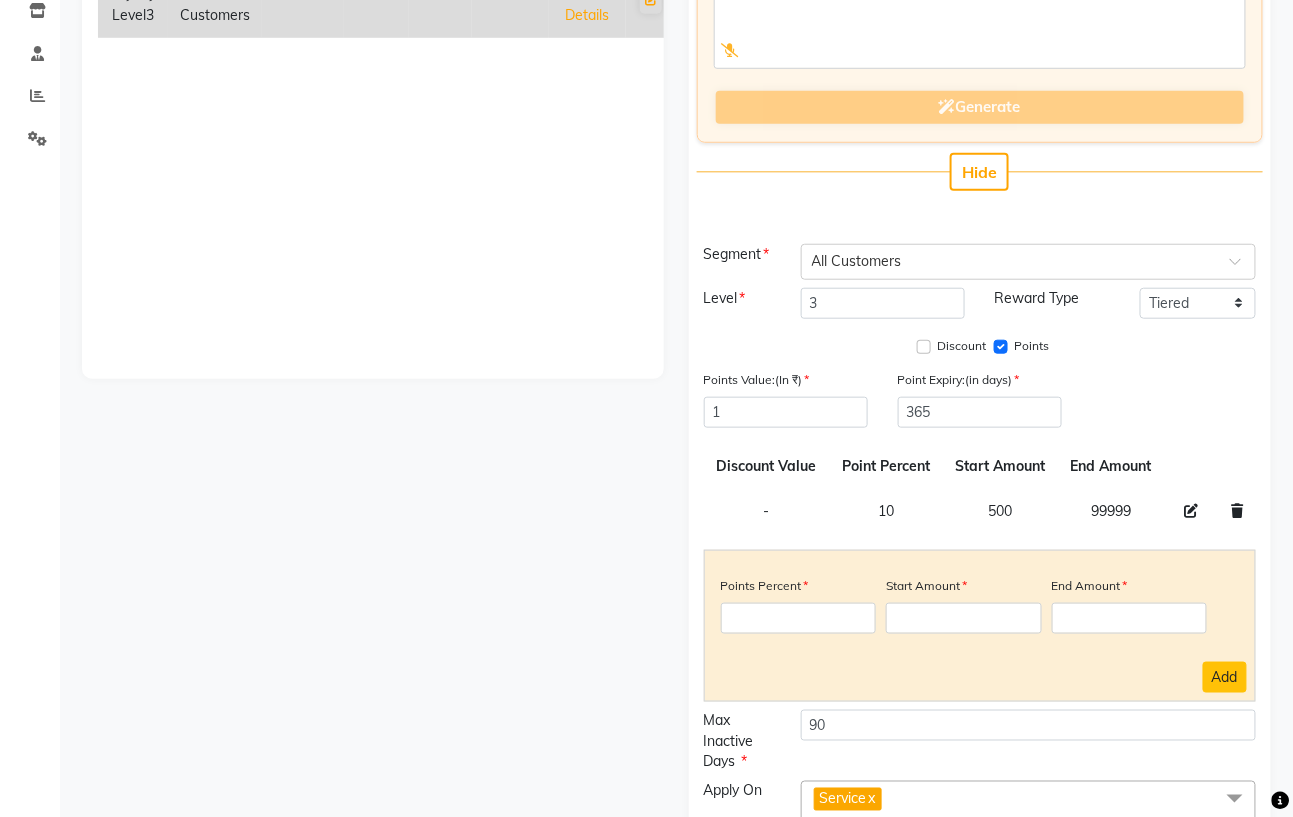 scroll, scrollTop: 444, scrollLeft: 0, axis: vertical 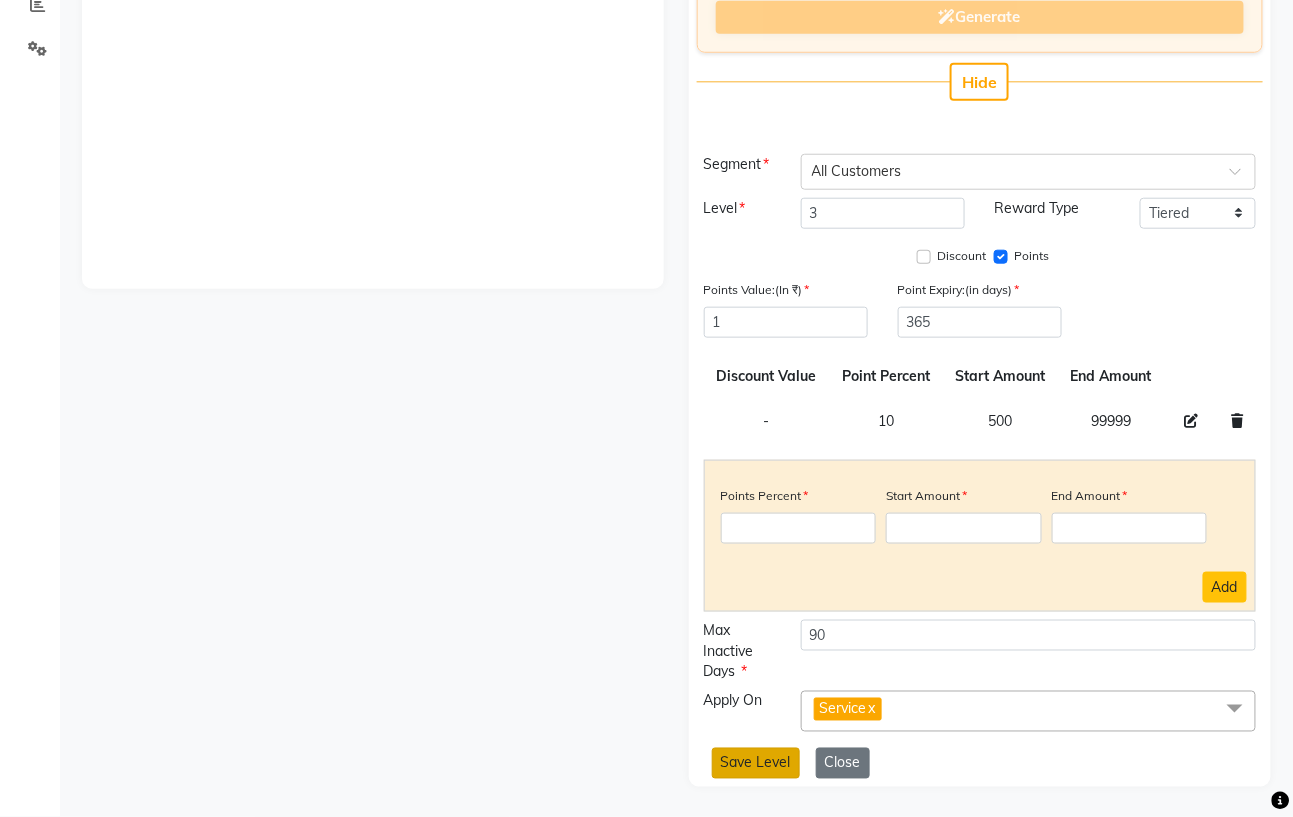click on "Save Level" at bounding box center [756, 763] 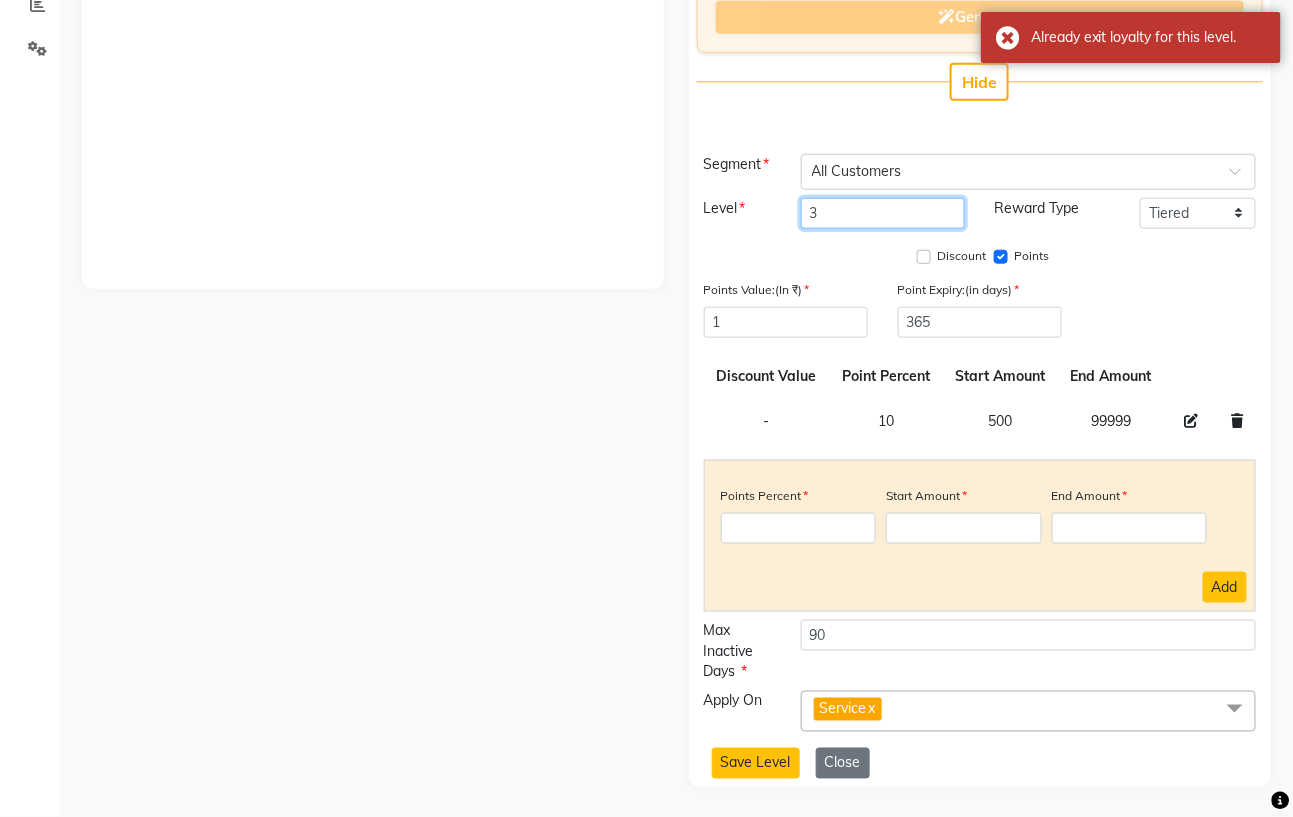 click on "3" at bounding box center (883, 213) 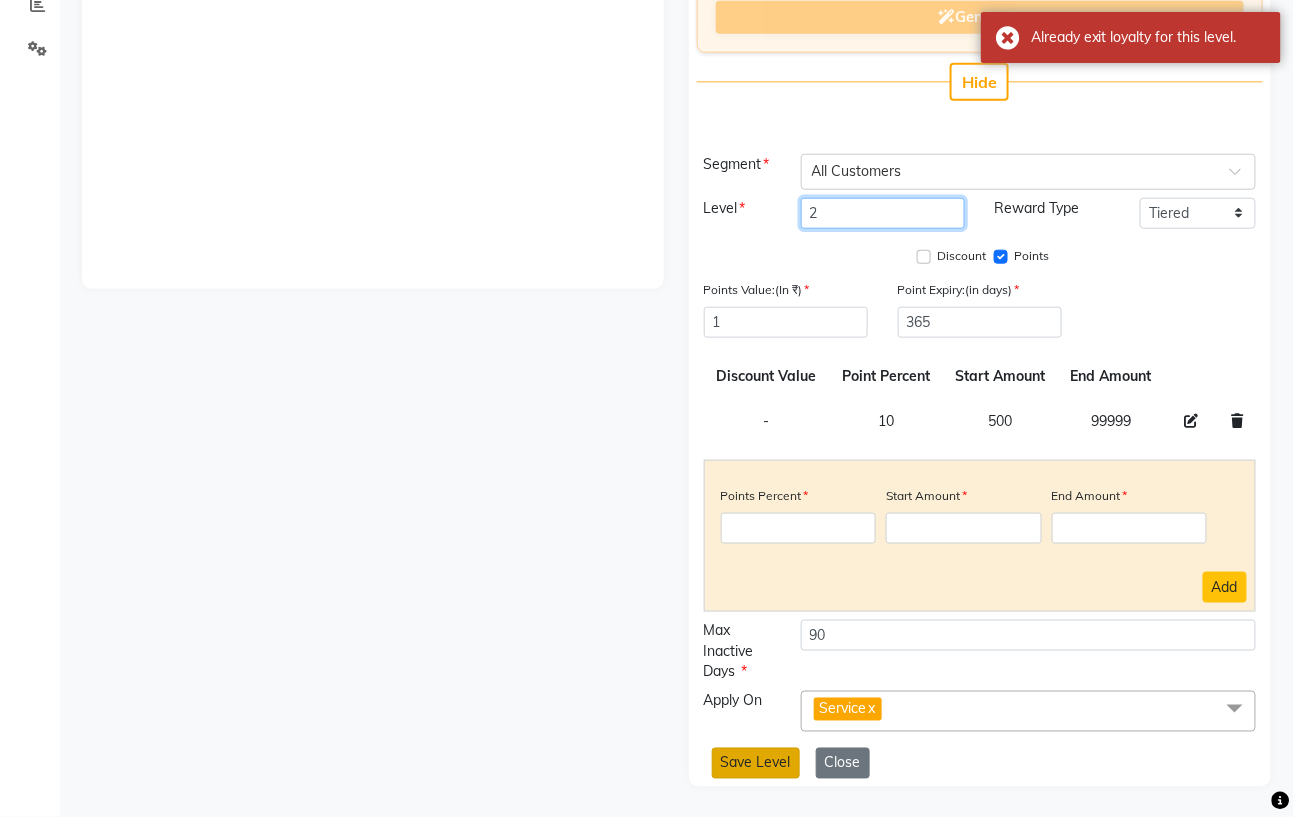 type on "2" 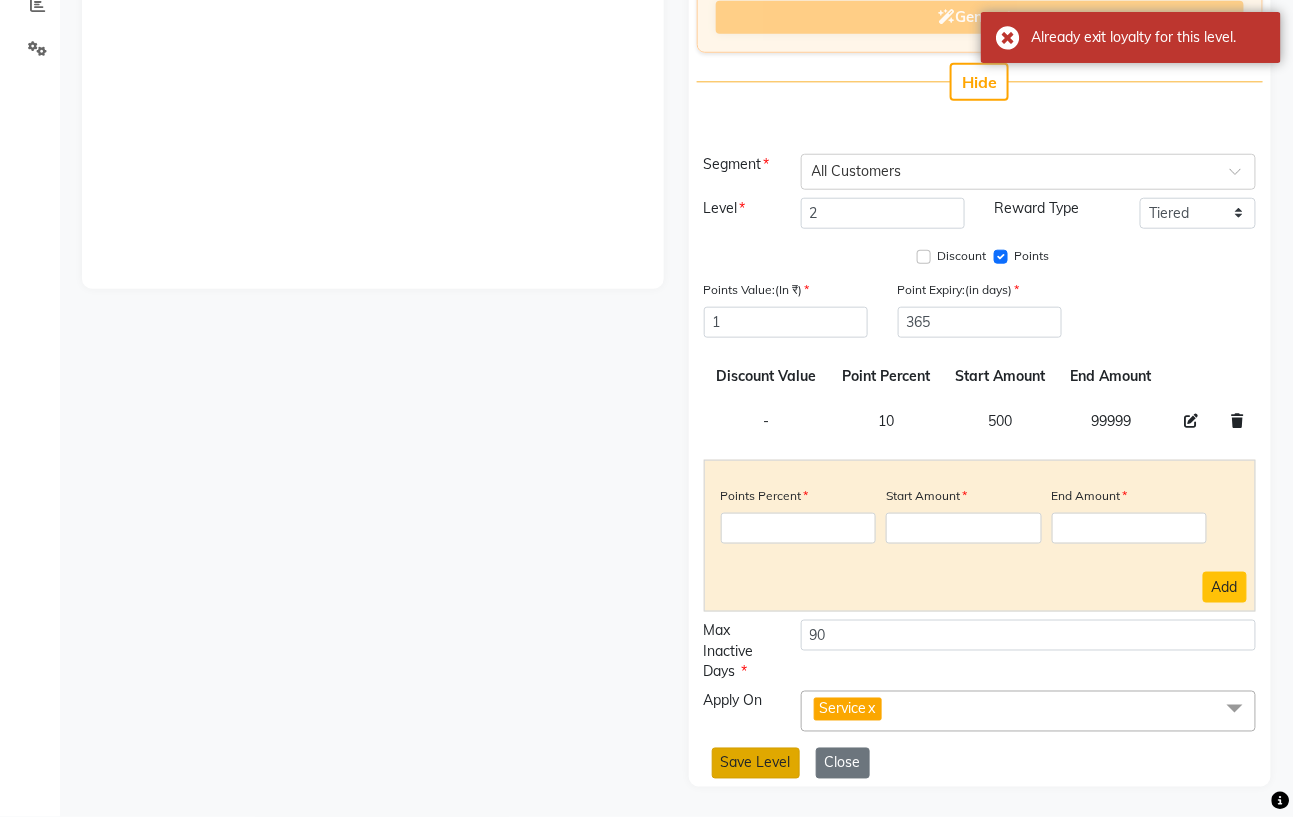 click on "Save Level" at bounding box center (756, 763) 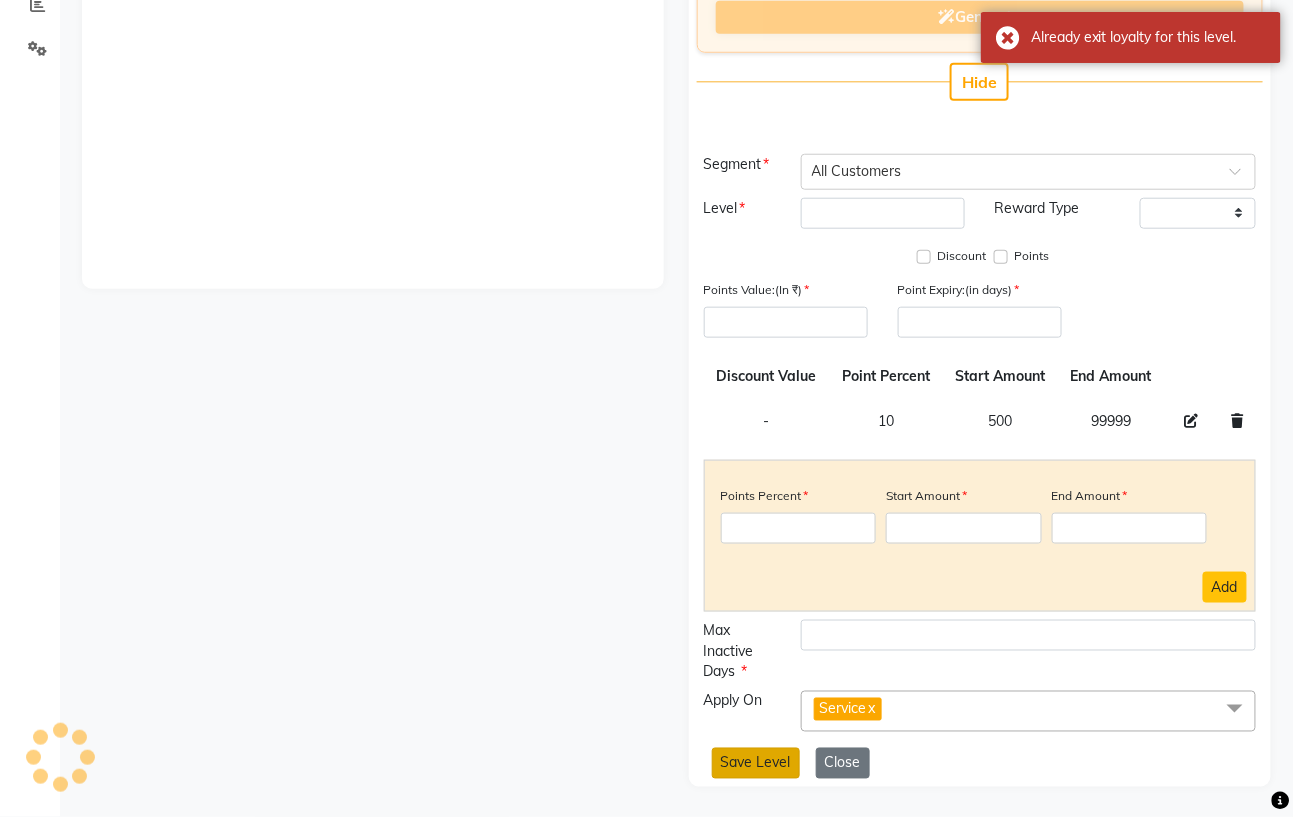 scroll, scrollTop: 0, scrollLeft: 0, axis: both 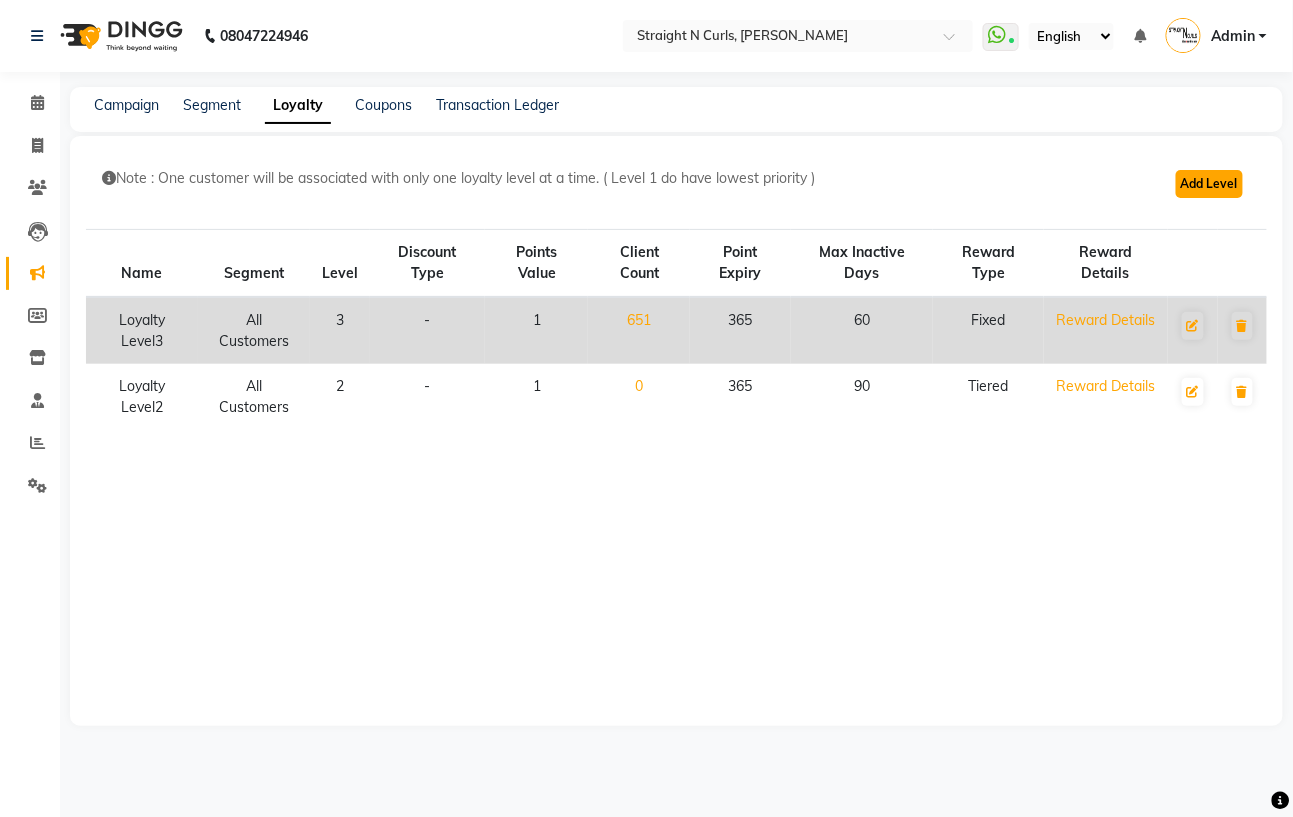 click on "Add Level" at bounding box center [1209, 184] 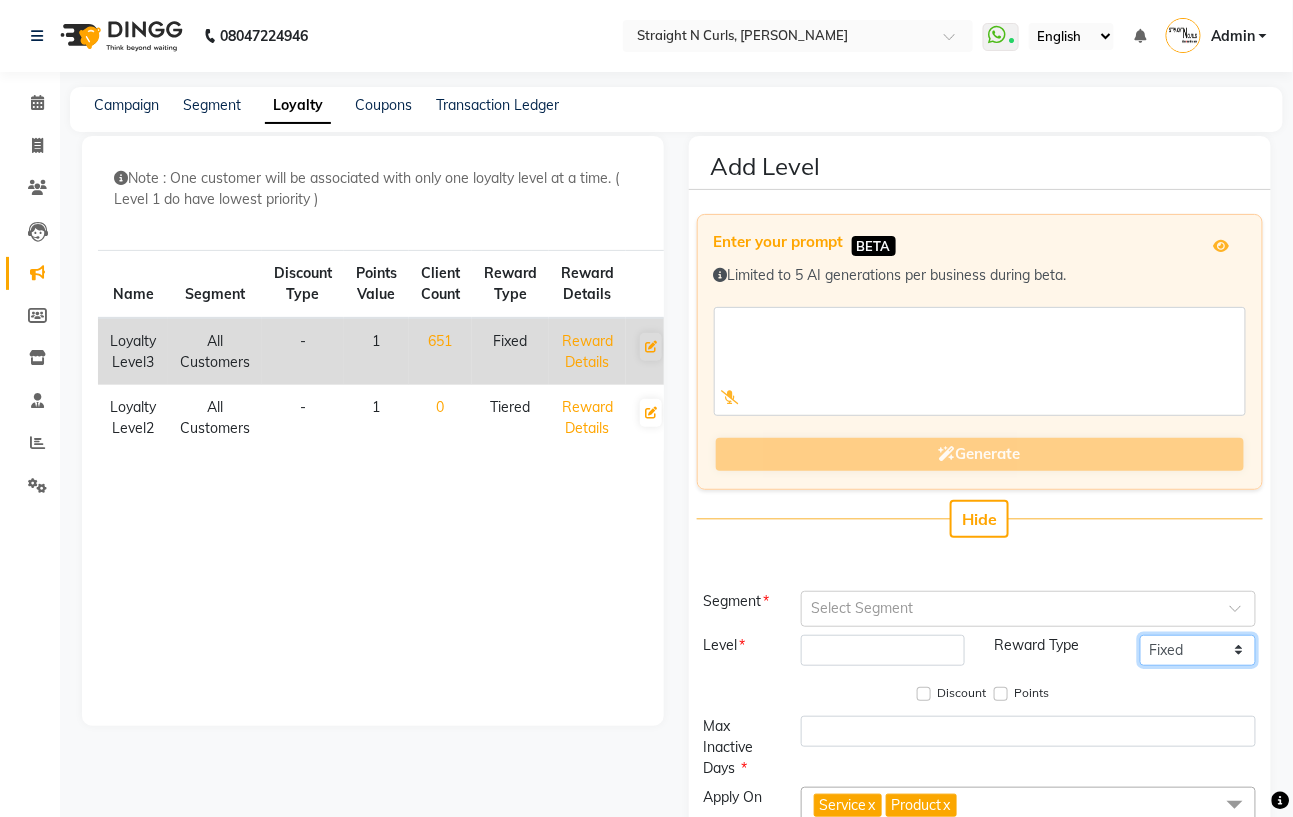 click on "Fixed Tiered Item-wise" at bounding box center [1198, 650] 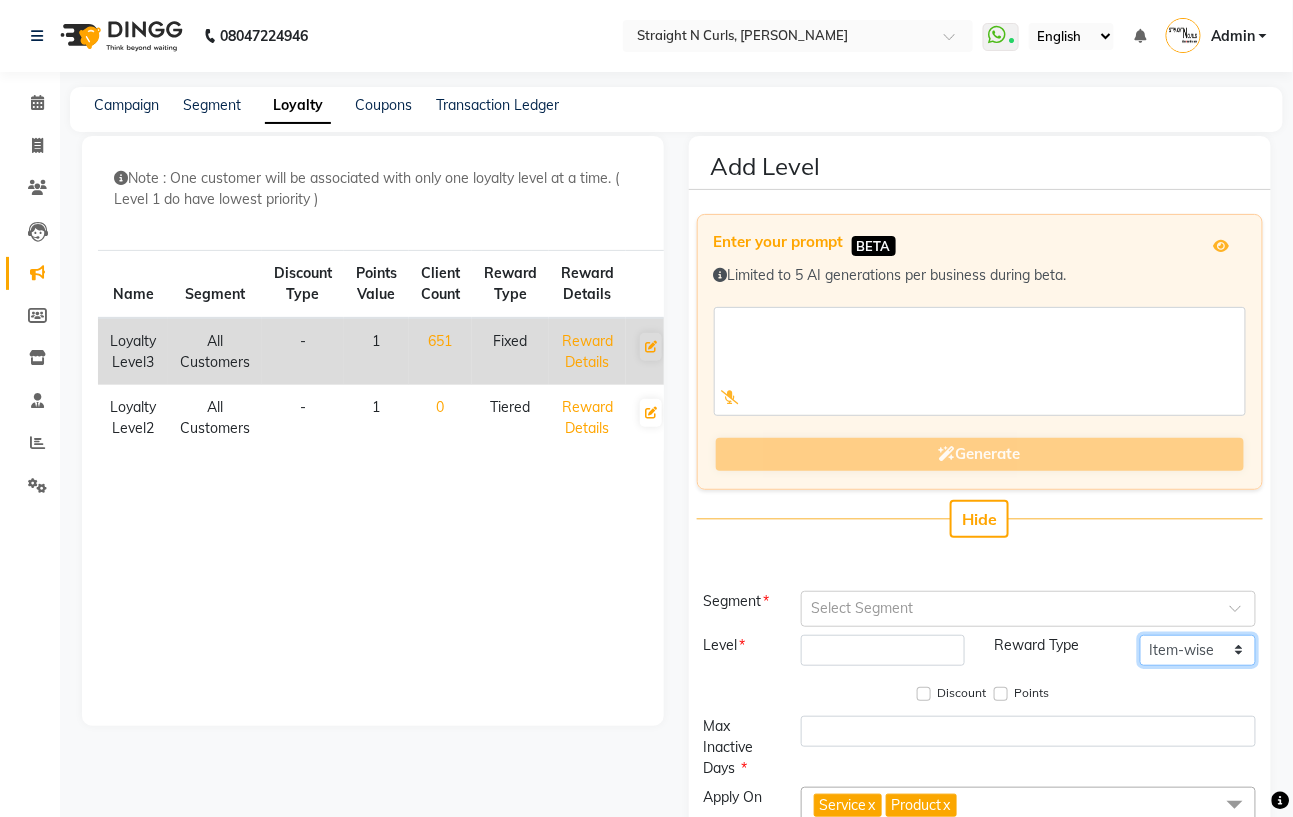 click on "Fixed Tiered Item-wise" at bounding box center (1198, 650) 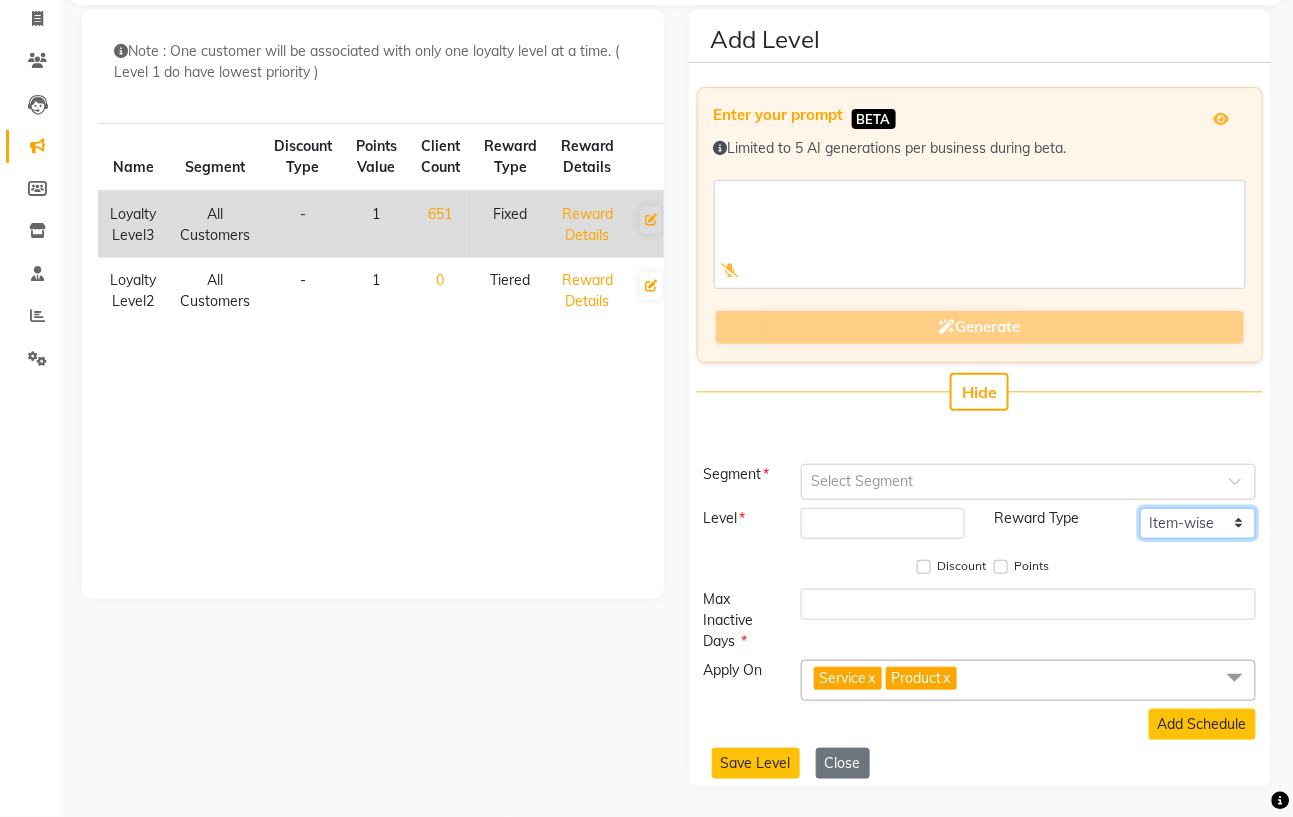 scroll, scrollTop: 0, scrollLeft: 0, axis: both 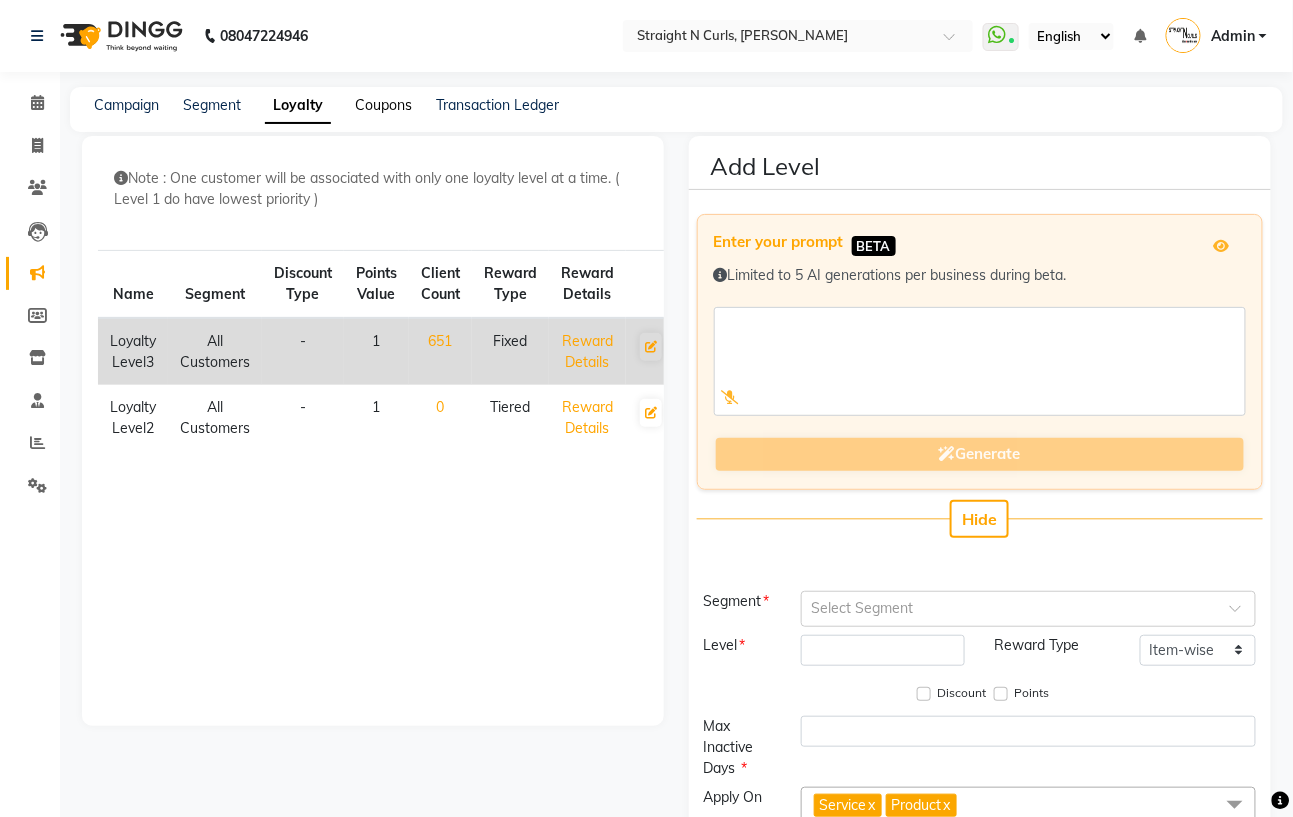 click on "Coupons" 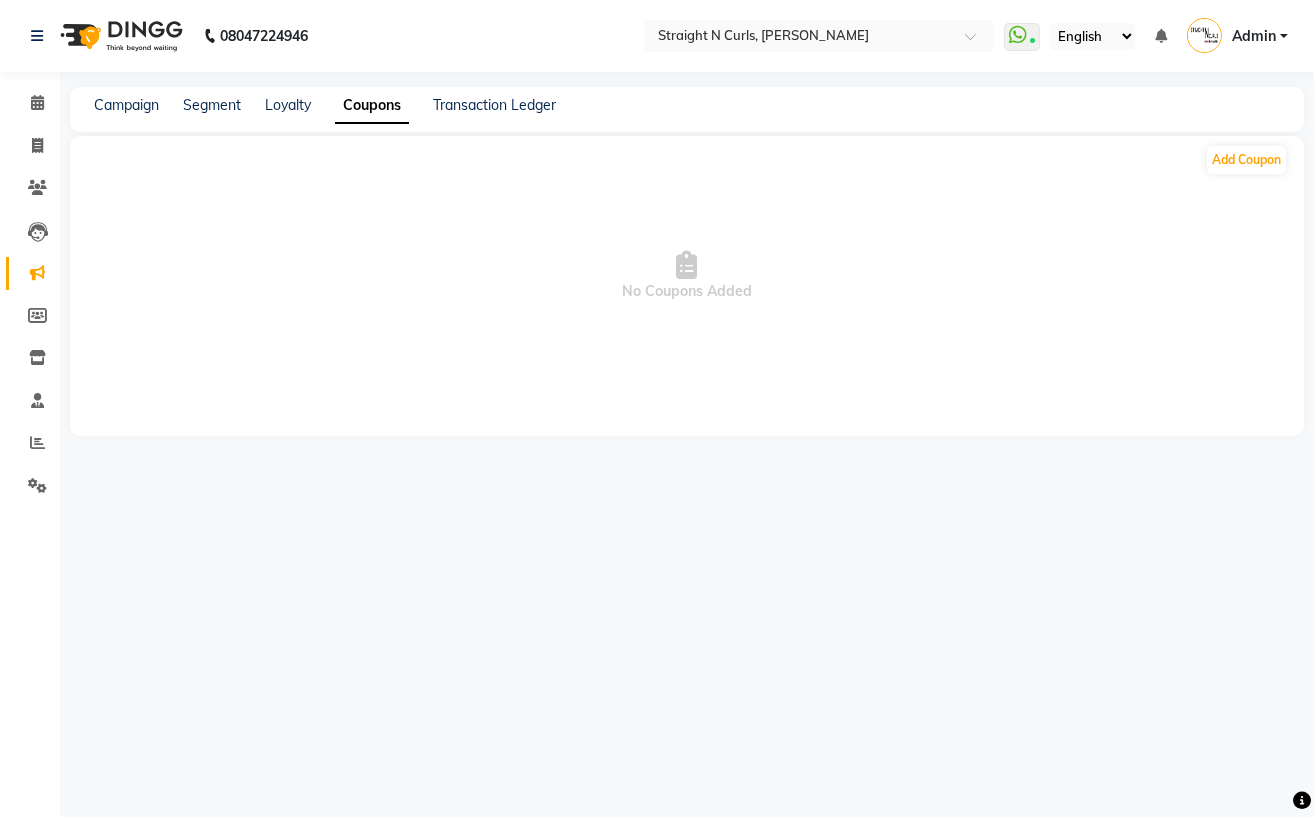 click on "Add Coupon   No Coupons Added" 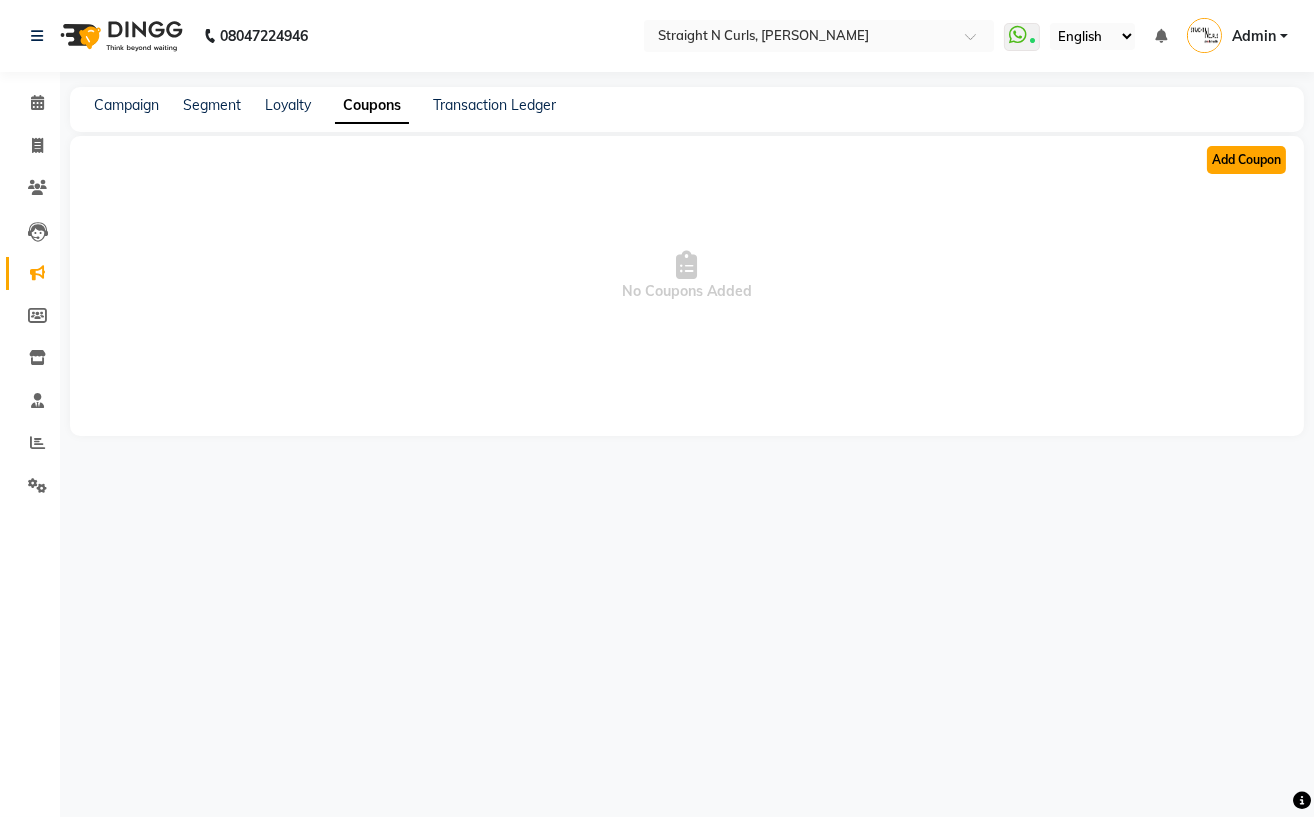 click on "Add Coupon" 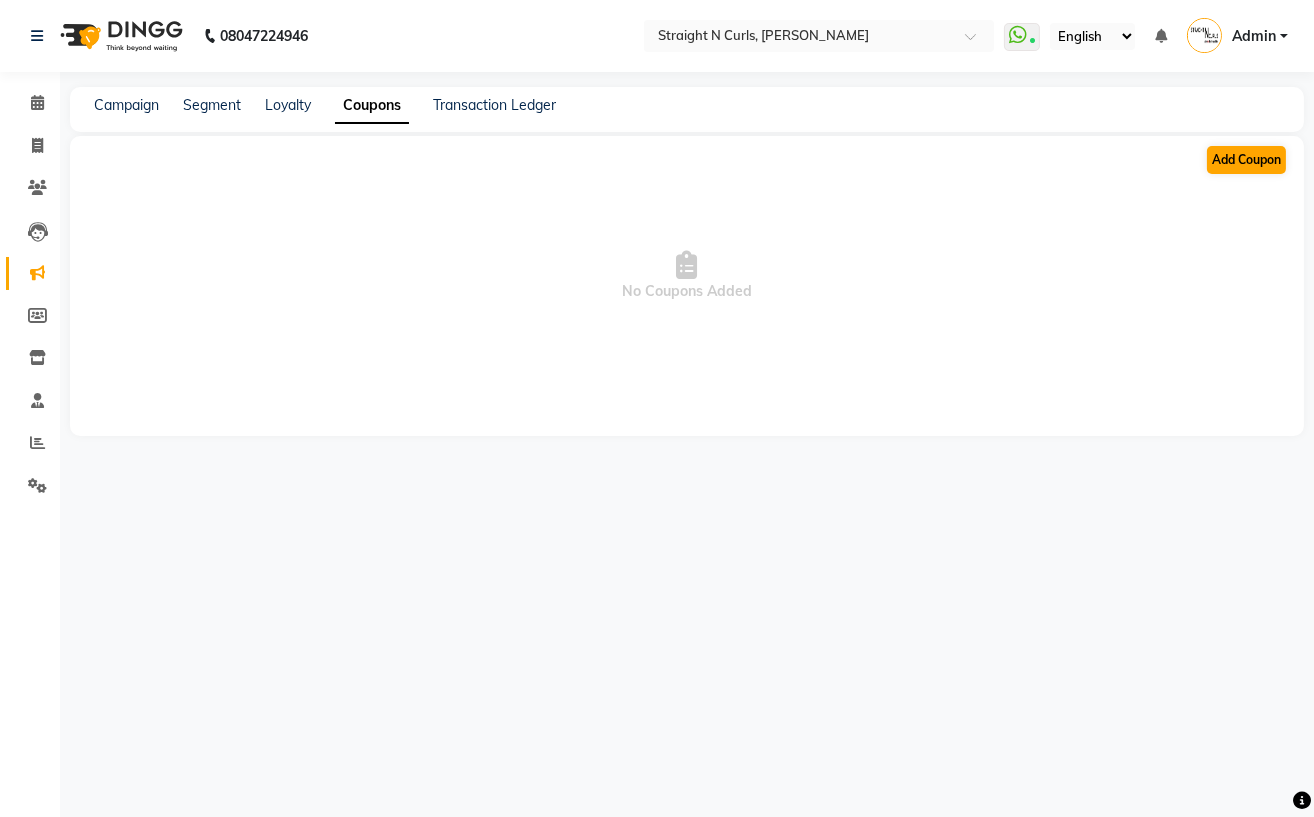 select on "ALL" 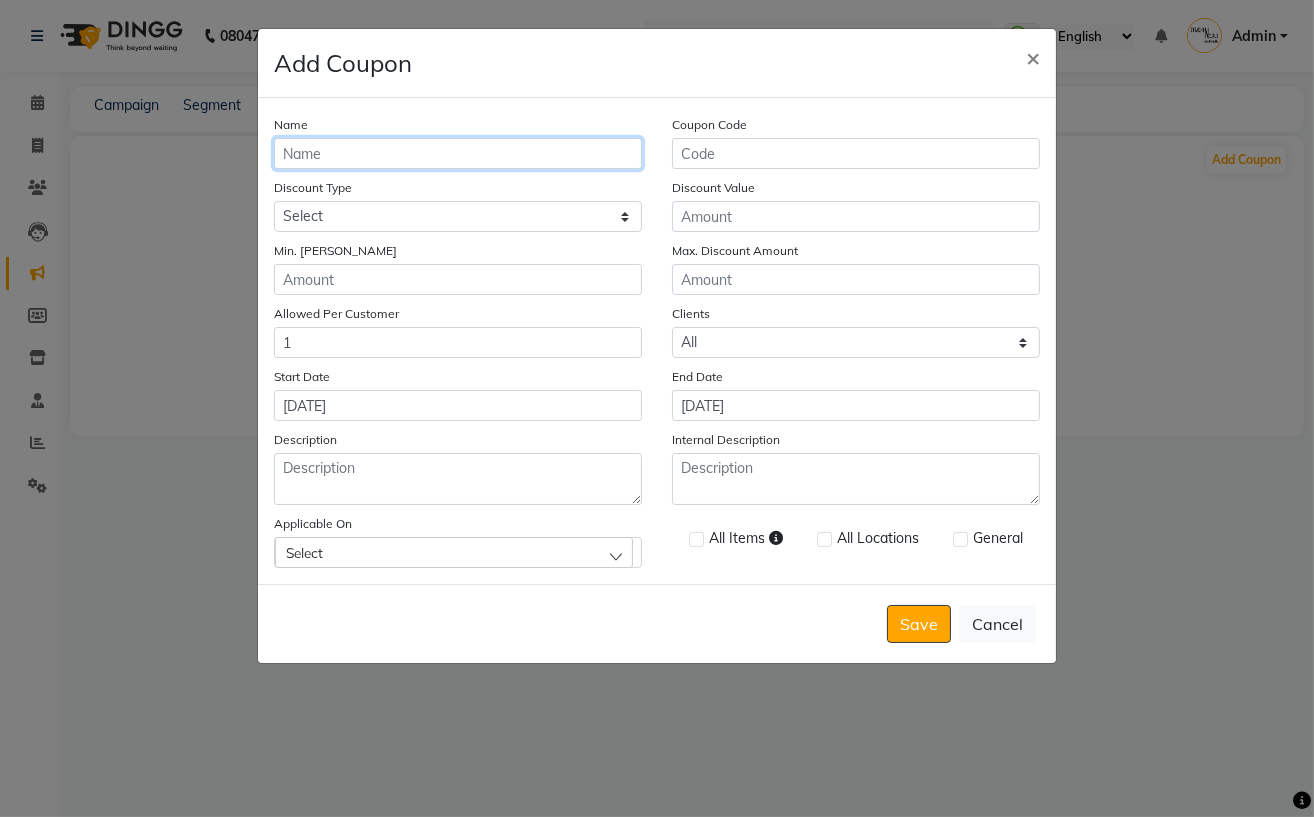 click on "Name" at bounding box center [458, 153] 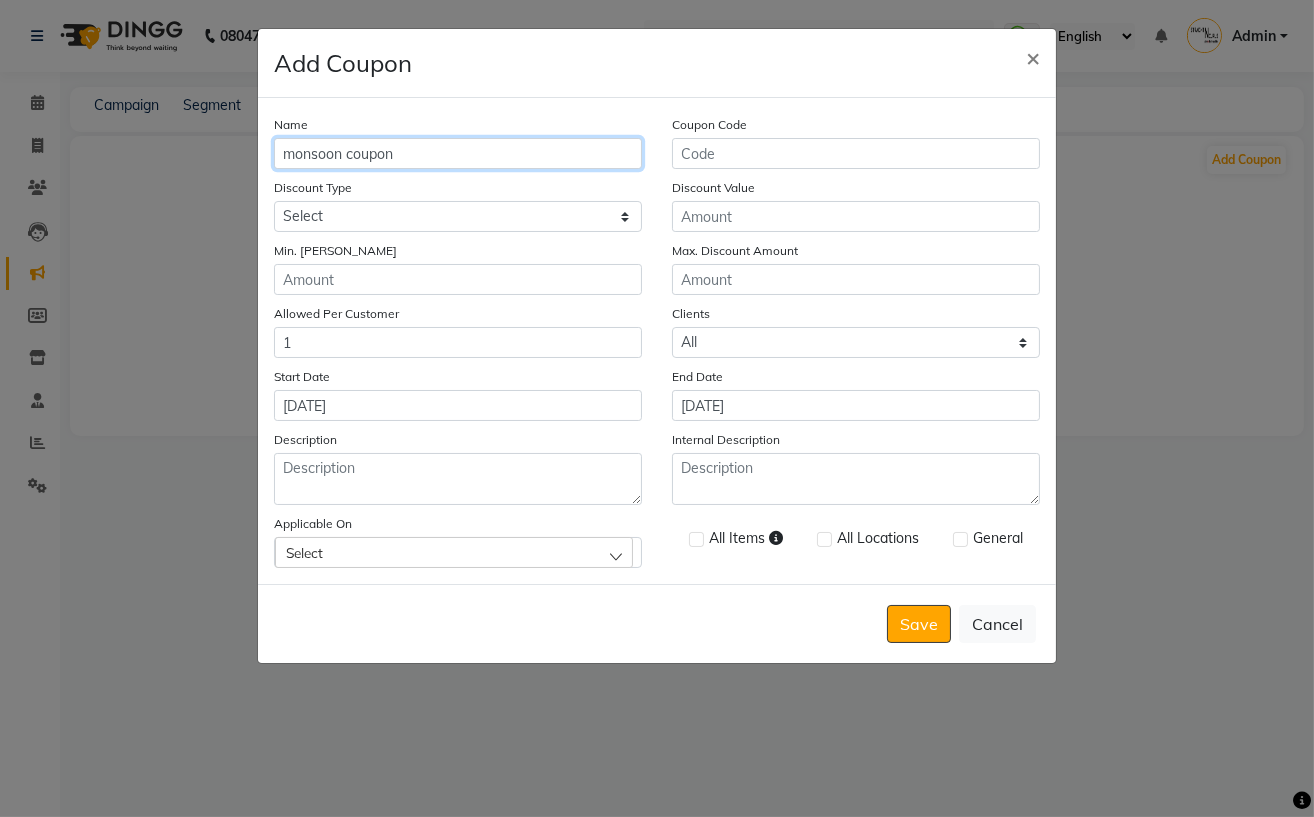 type on "monsoon coupon" 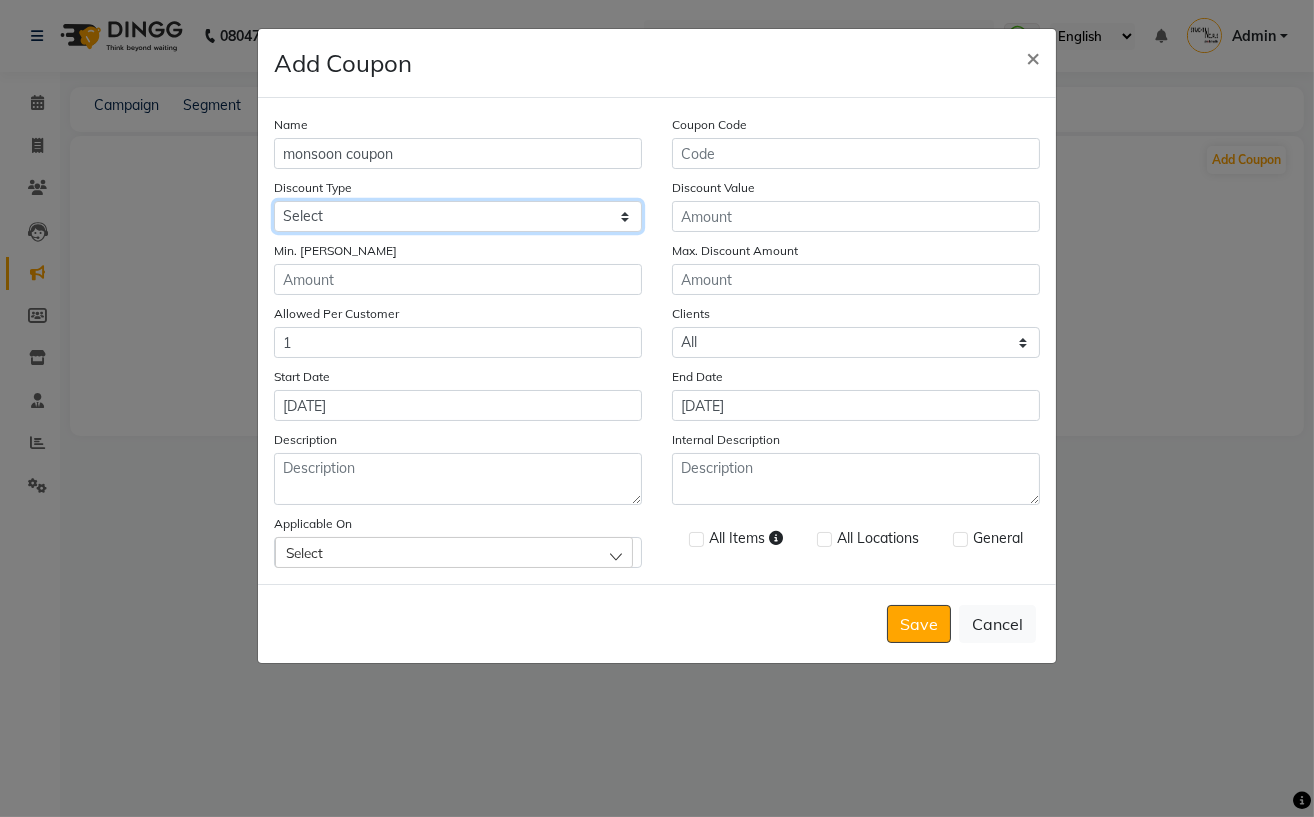 click on "Select Percentage Fixed" at bounding box center (458, 216) 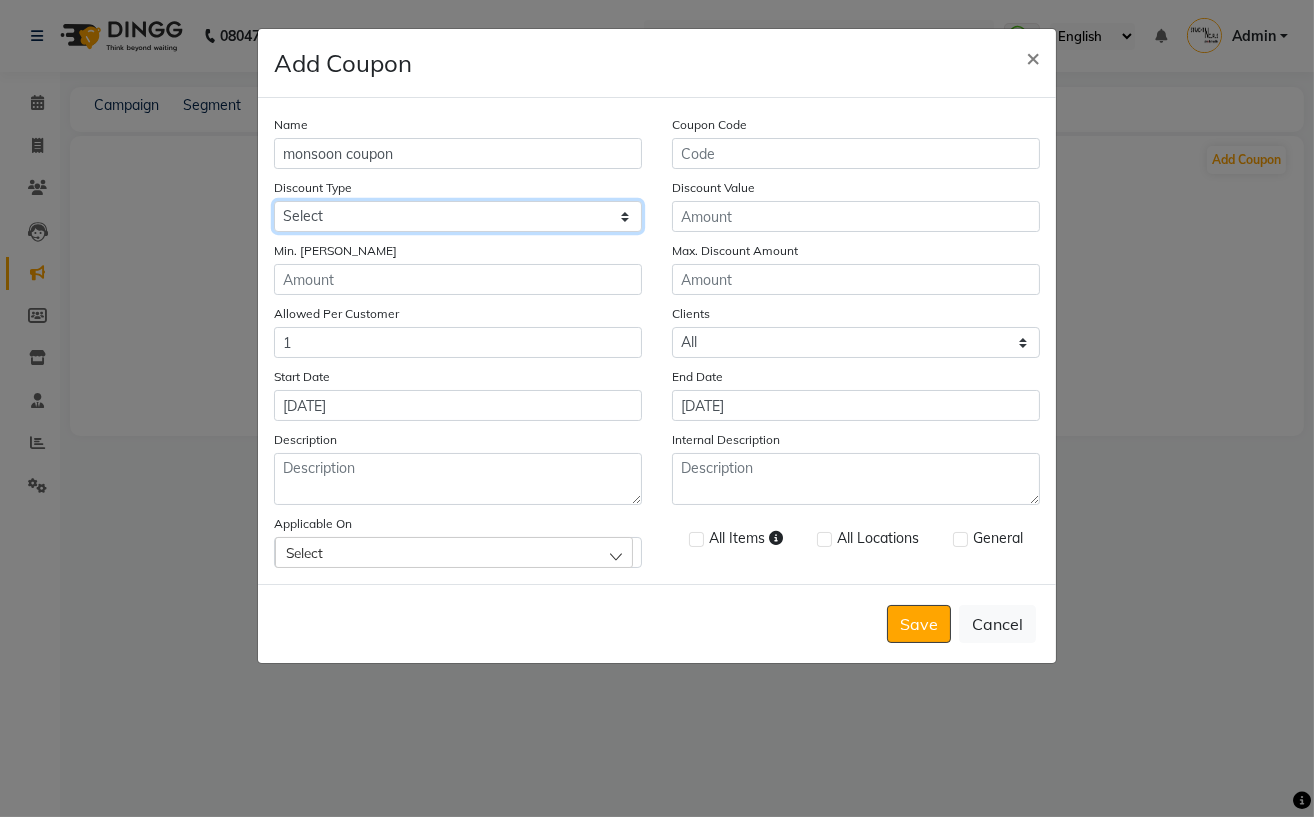 select on "PERCENTAGE" 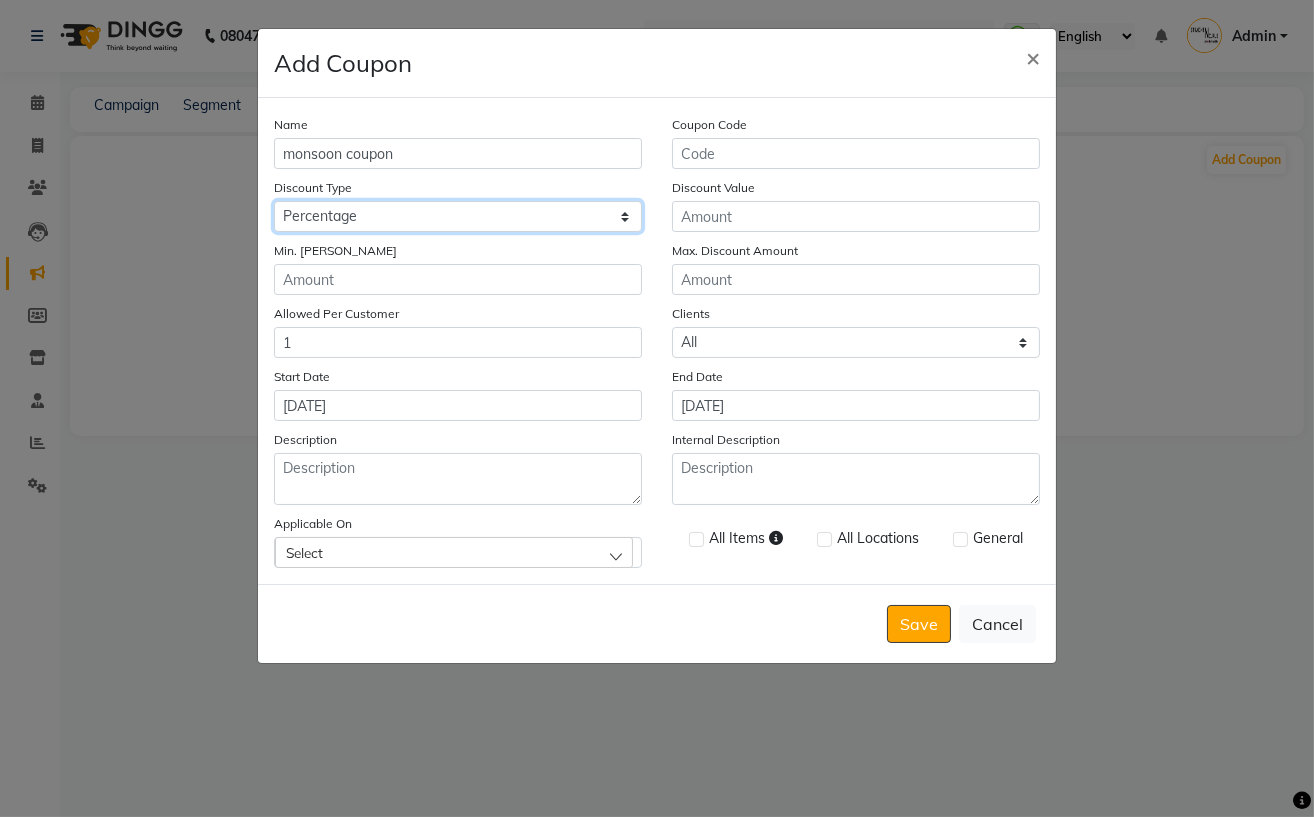 click on "Select Percentage Fixed" at bounding box center [458, 216] 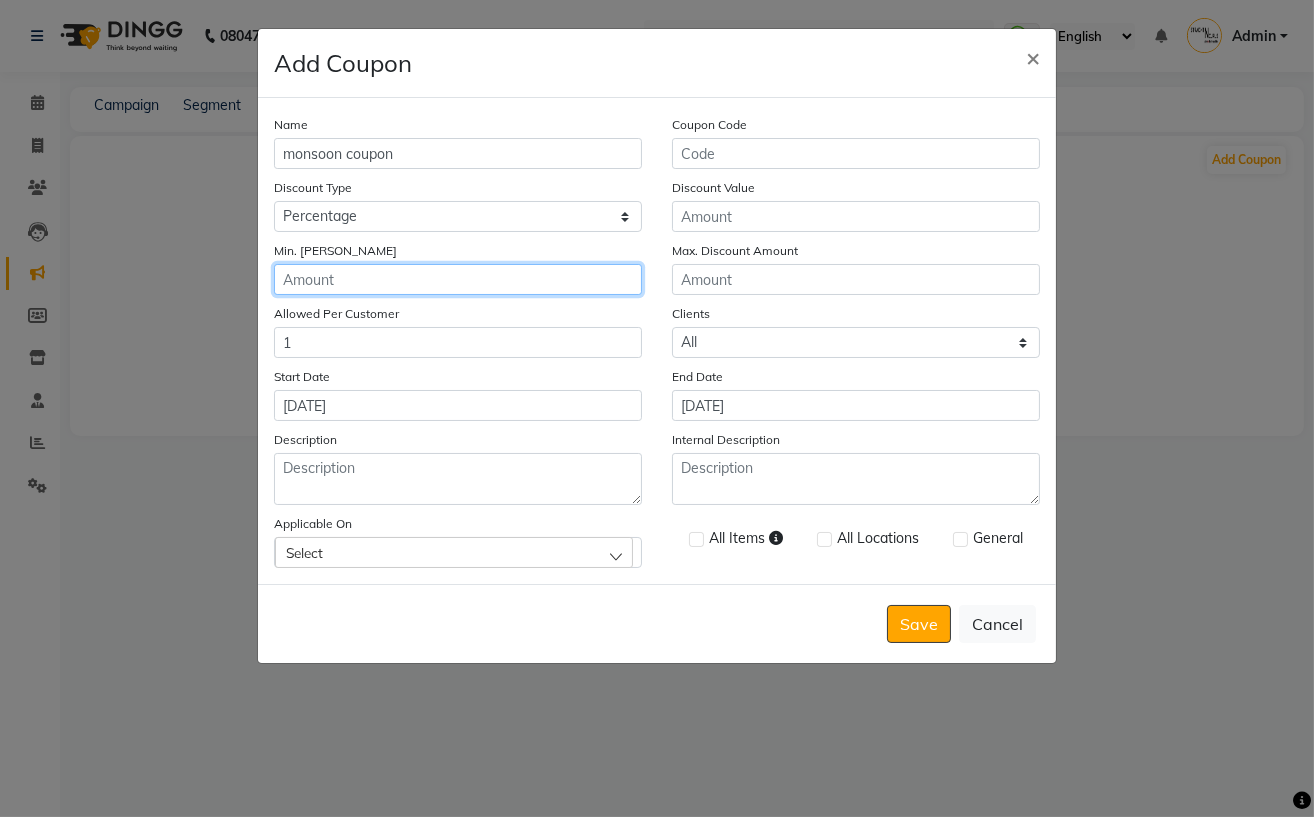 click on "Min. Bill Amount" at bounding box center (458, 279) 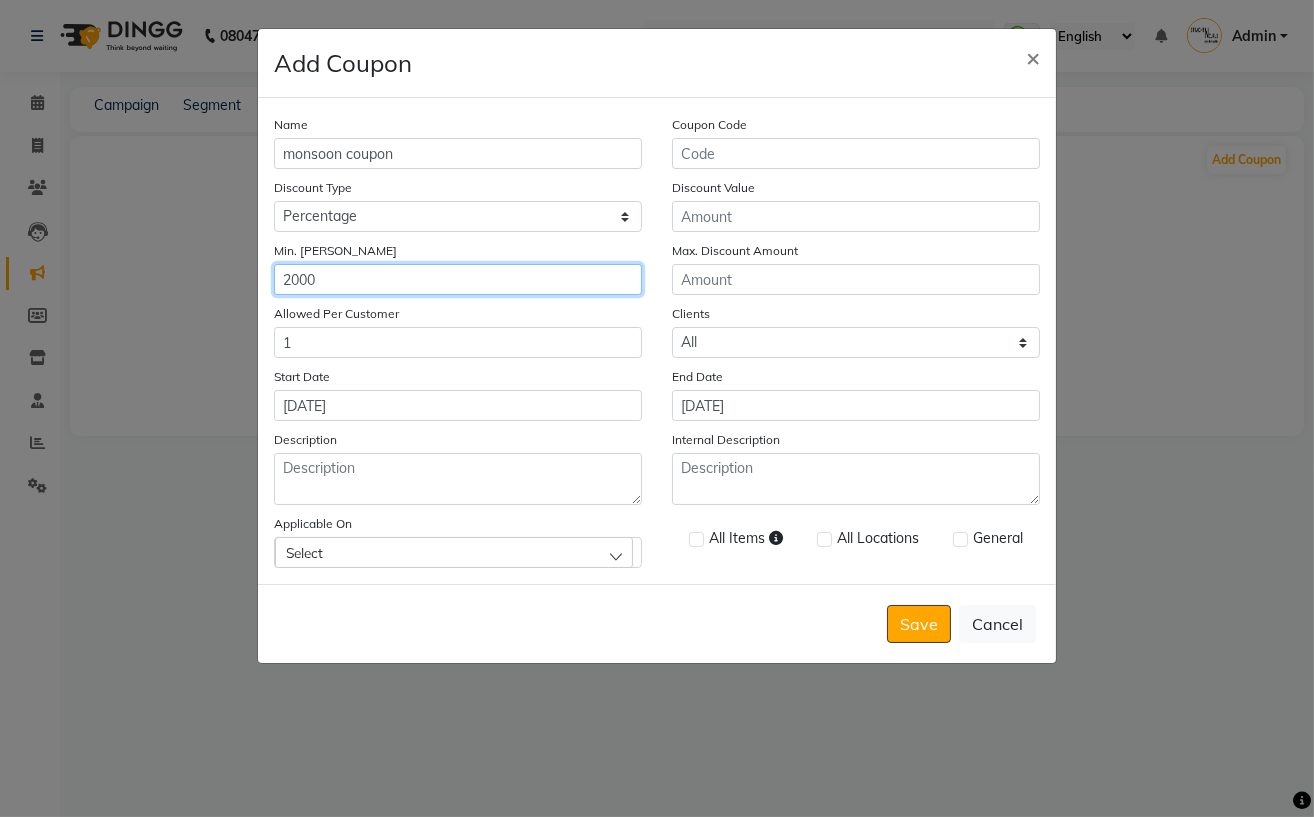 type on "2000" 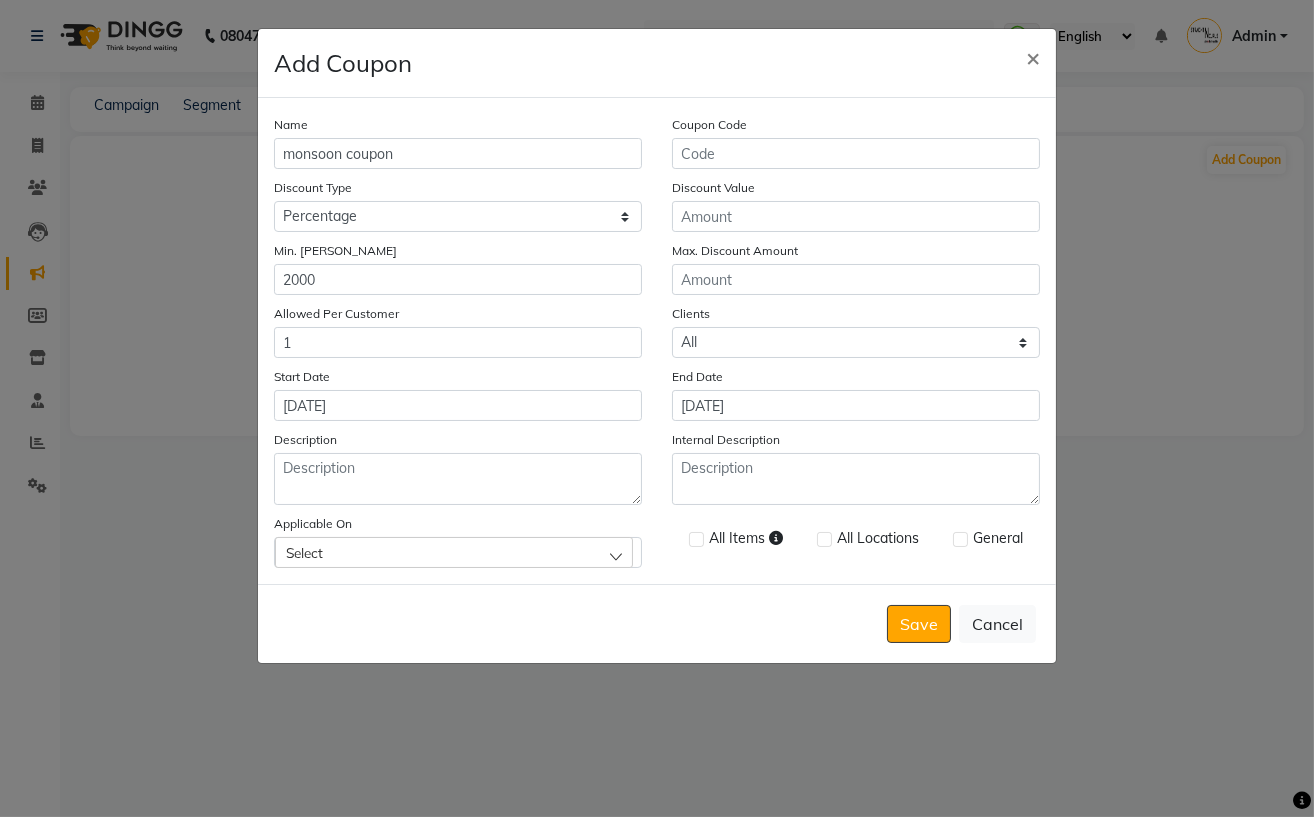 click on "Select" 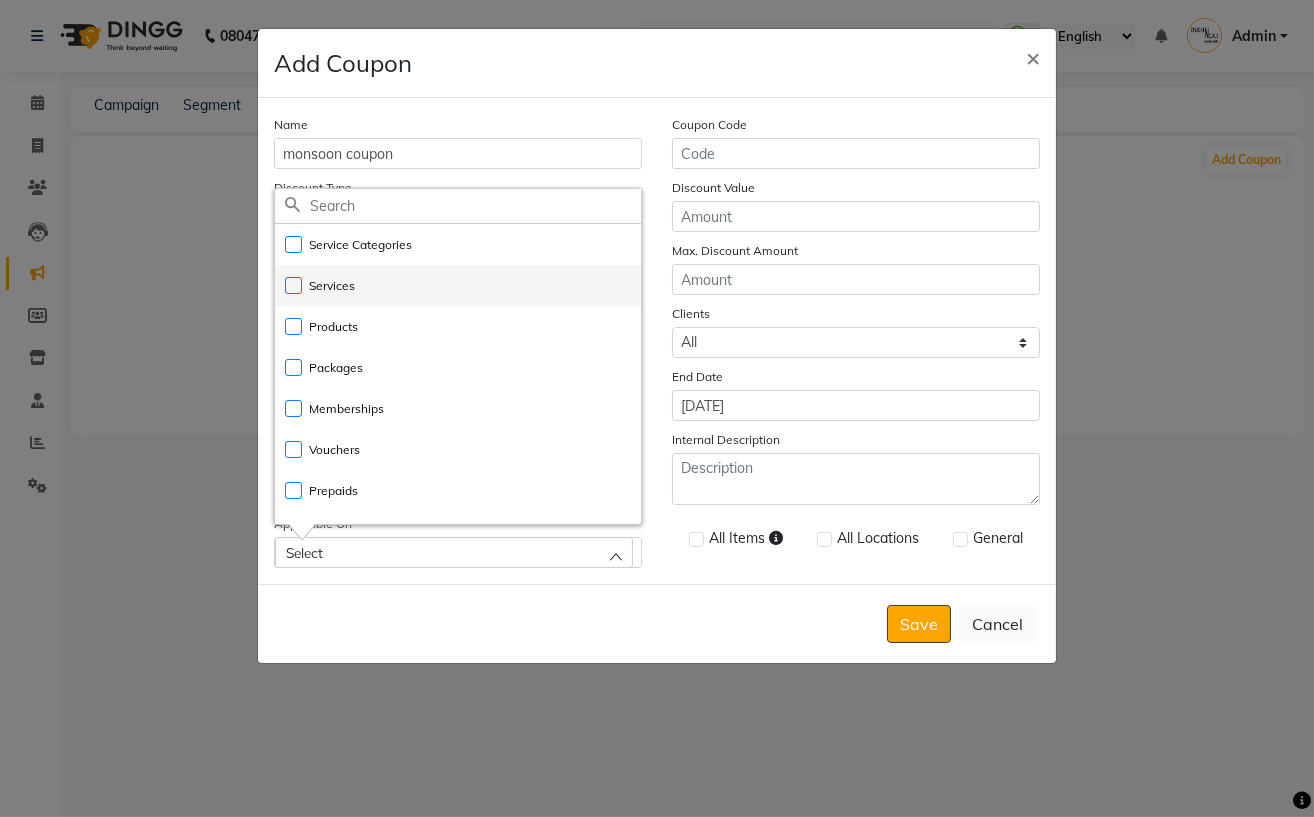 click on "Services" 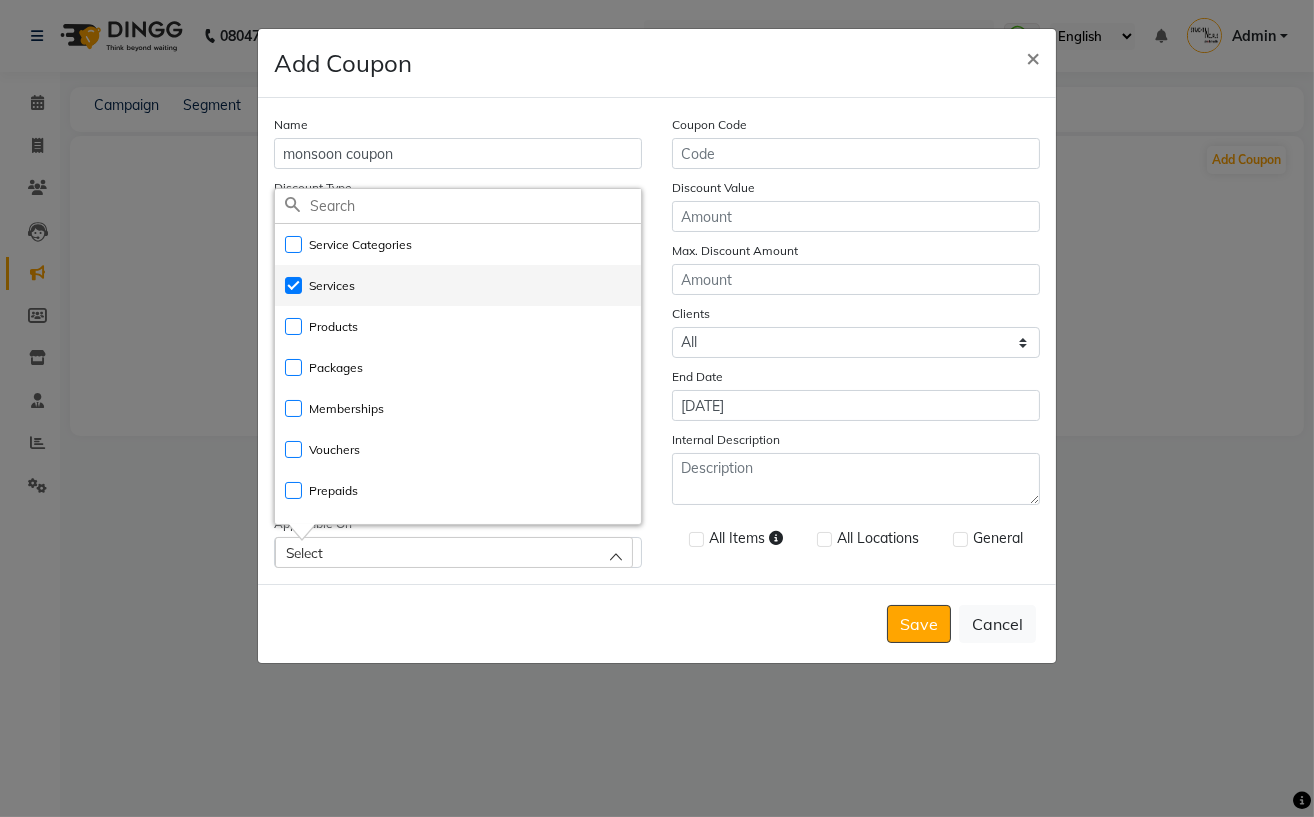 checkbox on "true" 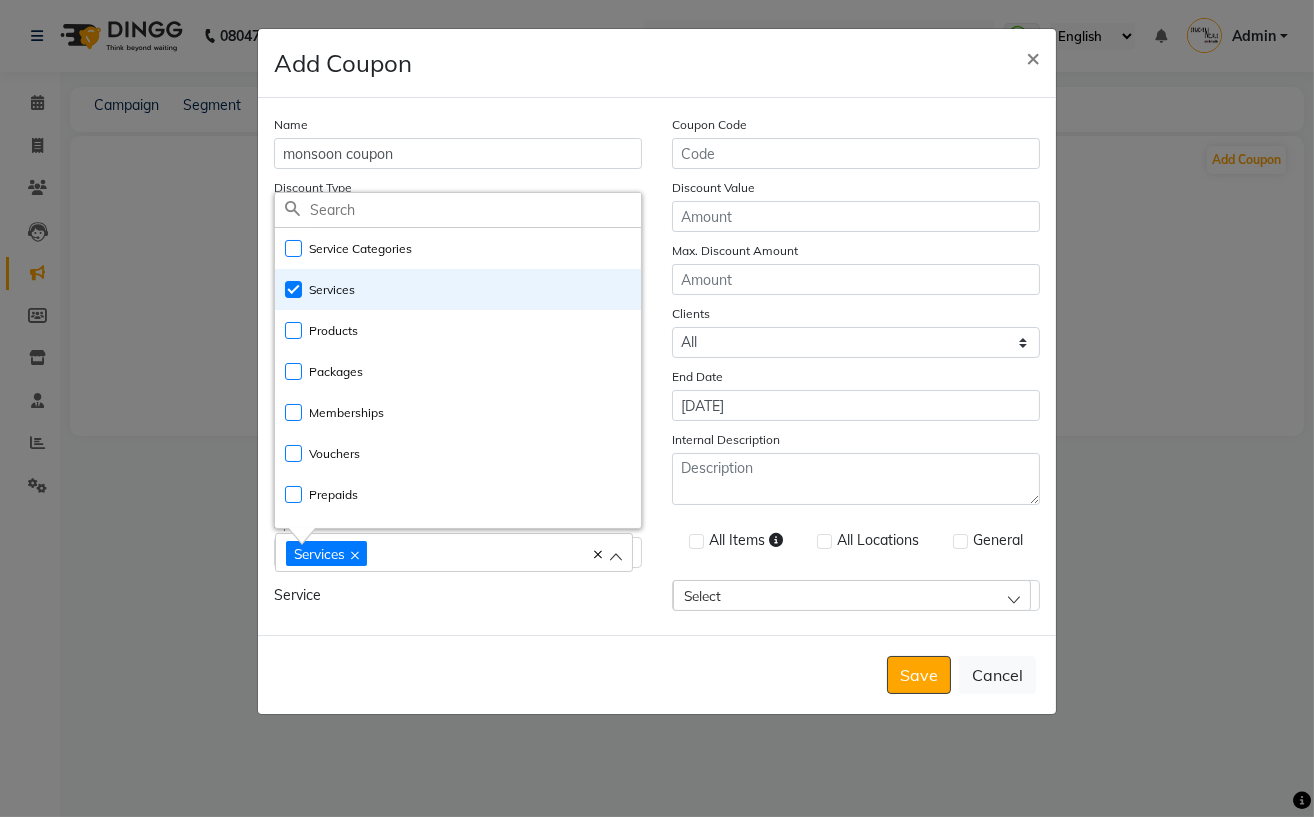 click on "Name monsoon coupon Coupon Code Discount Type Select Percentage Fixed Discount Value Min. Bill Amount 2000 Max. Discount Amount Allowed Per Customer 1 Clients Select All New Start Date 11-07-2025 End Date 11-07-2025 Description Internal Description Applicable On Services Service Categories Services Products Packages Memberships Vouchers Prepaids All Items All Locations General Service Select Select All UnSelect All" 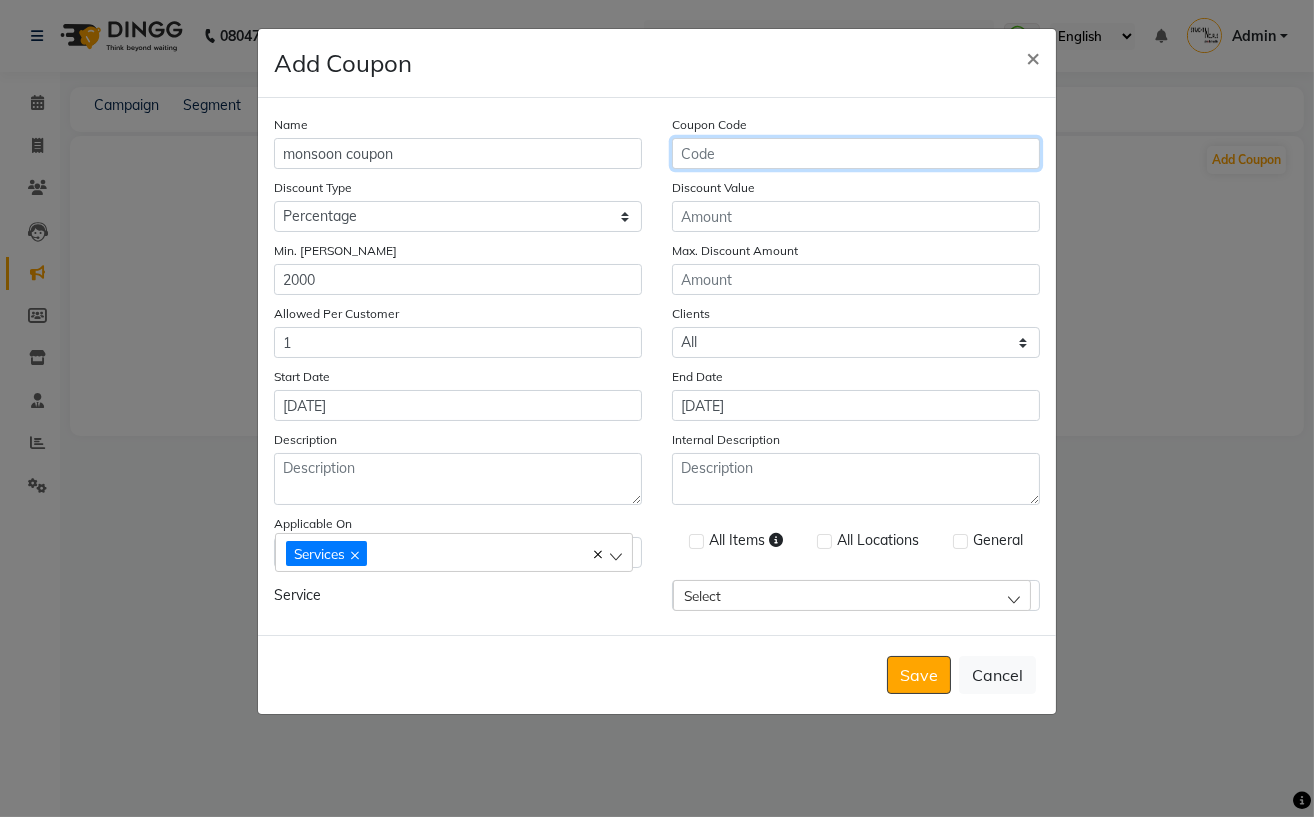 click on "Coupon Code" at bounding box center (856, 153) 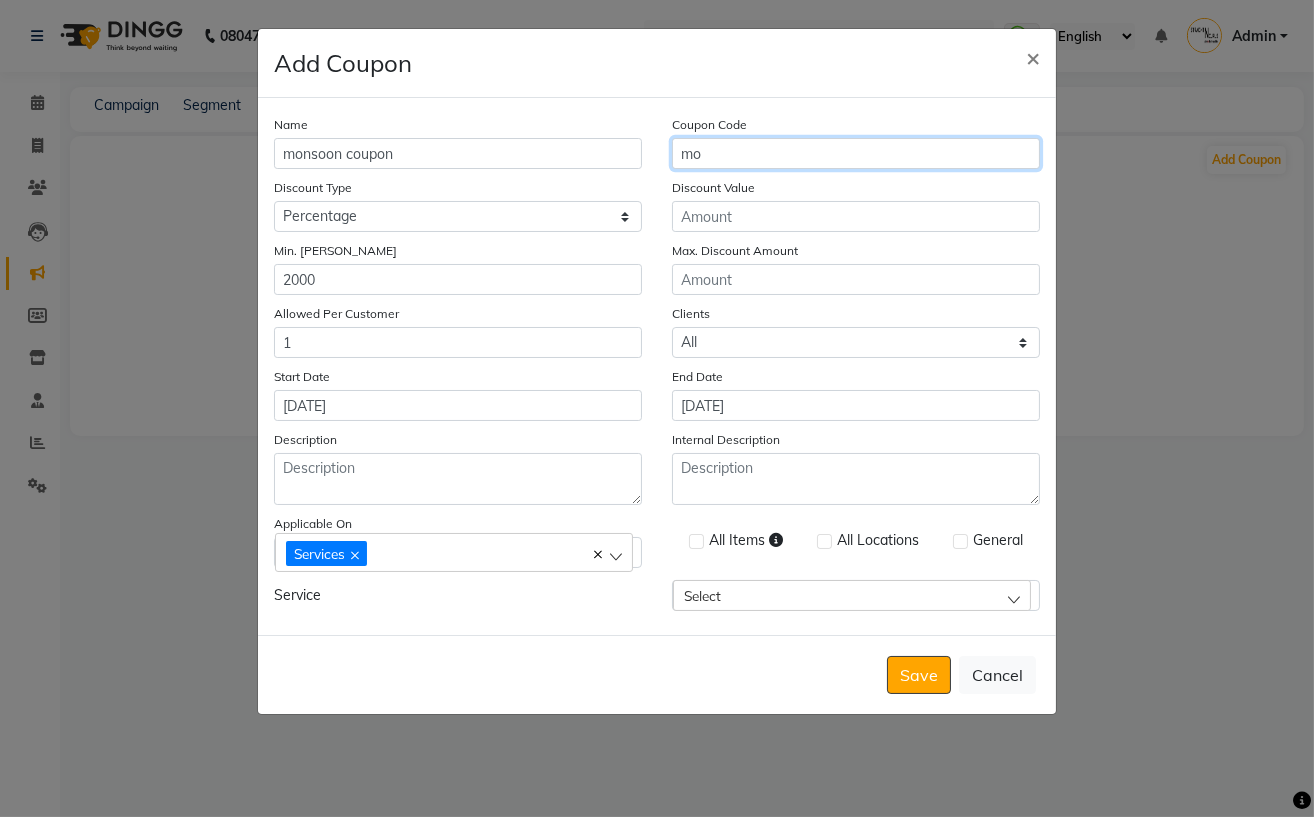 type on "m" 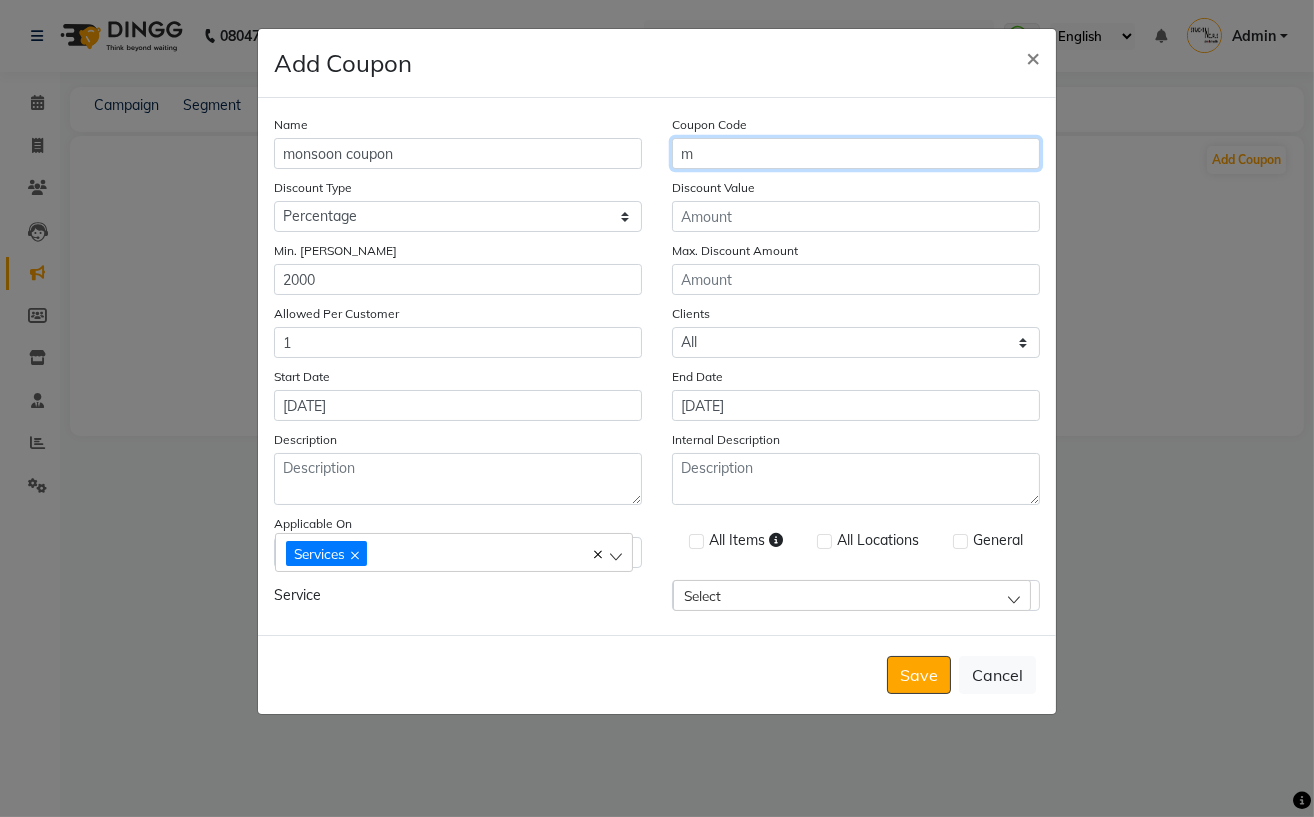 type 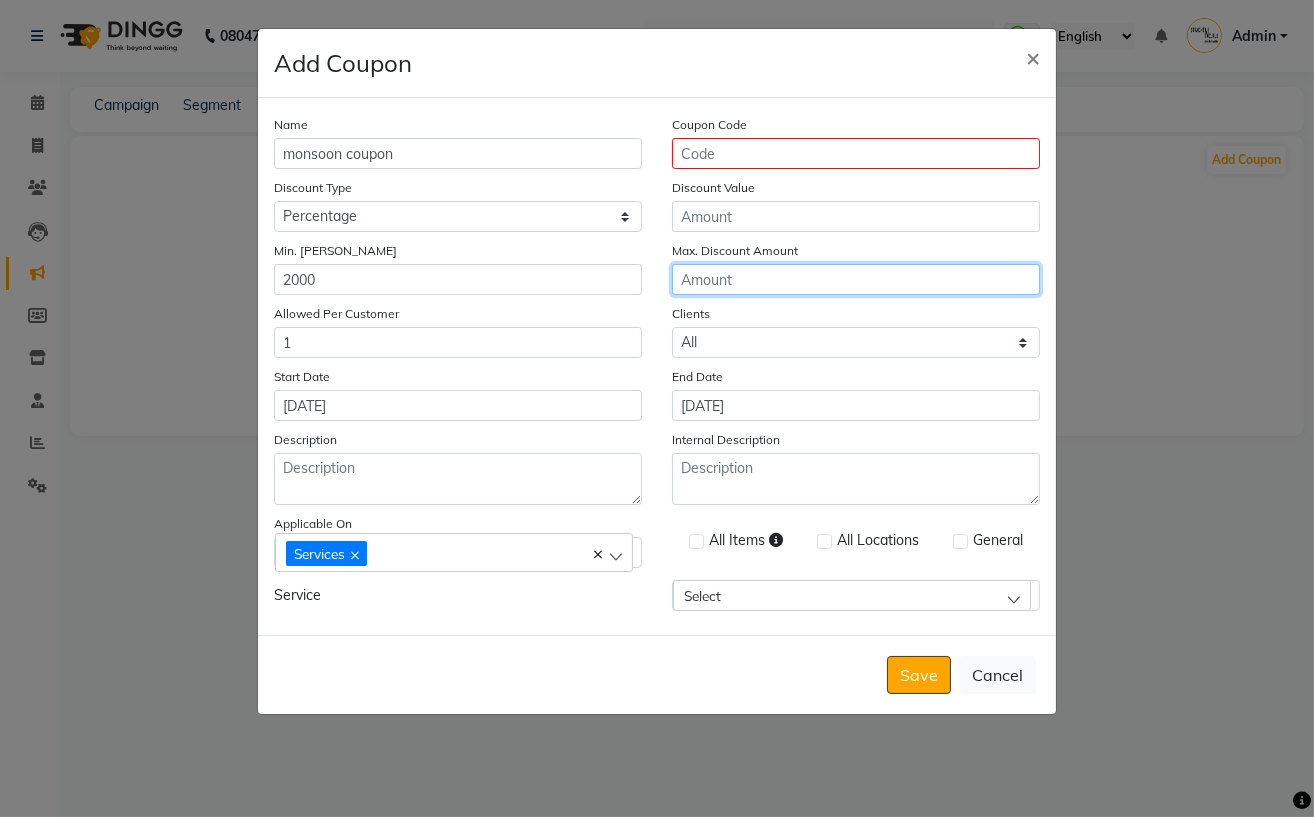 click on "Max. Discount Amount" at bounding box center (856, 279) 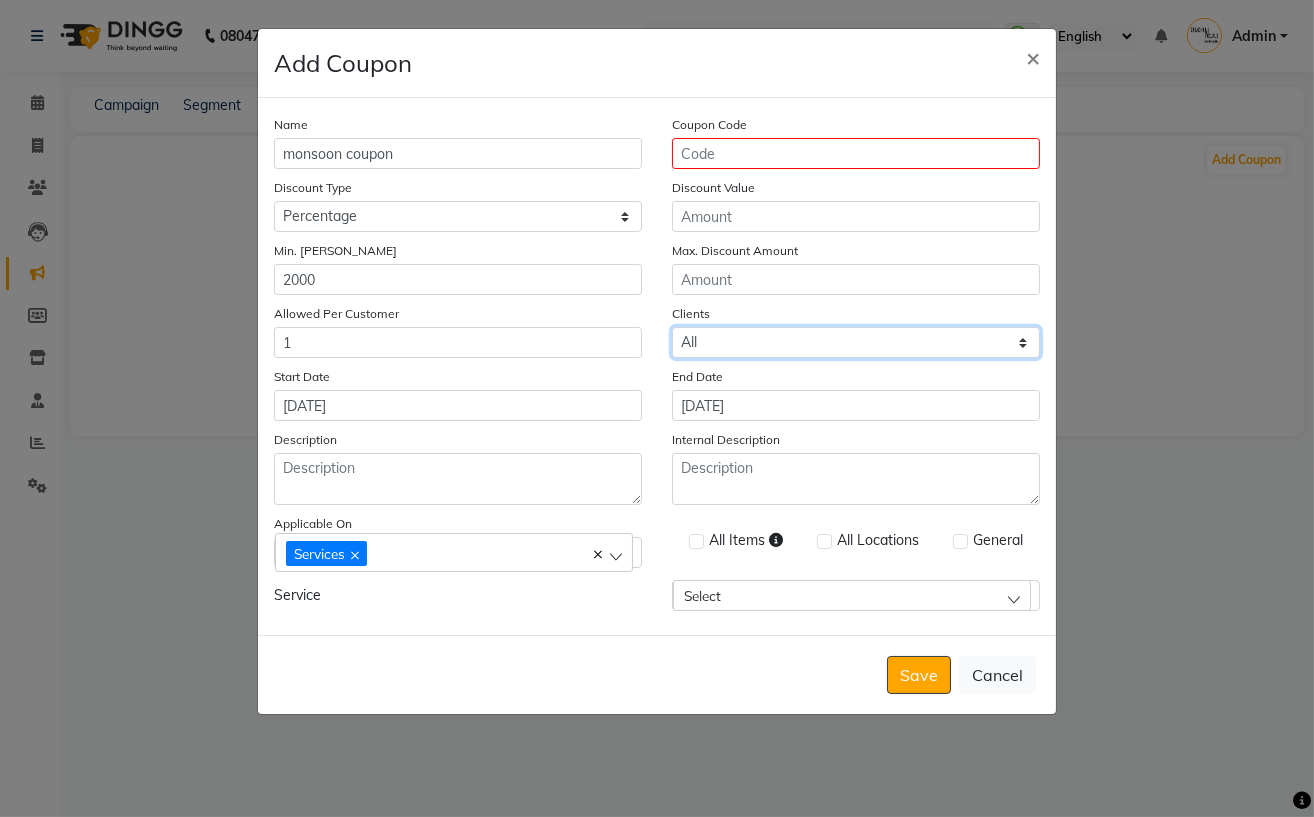 click on "Select All New" at bounding box center (856, 342) 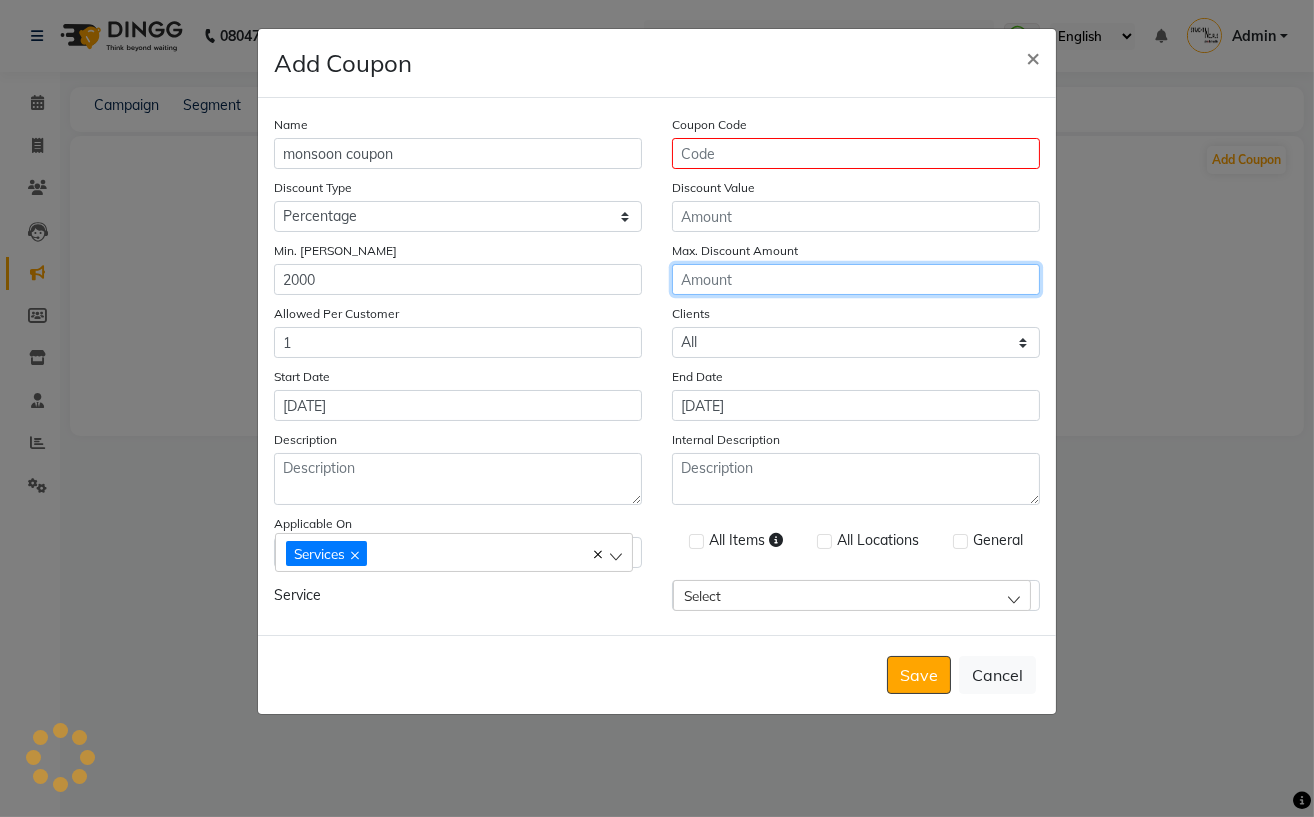 click on "Max. Discount Amount" at bounding box center (856, 279) 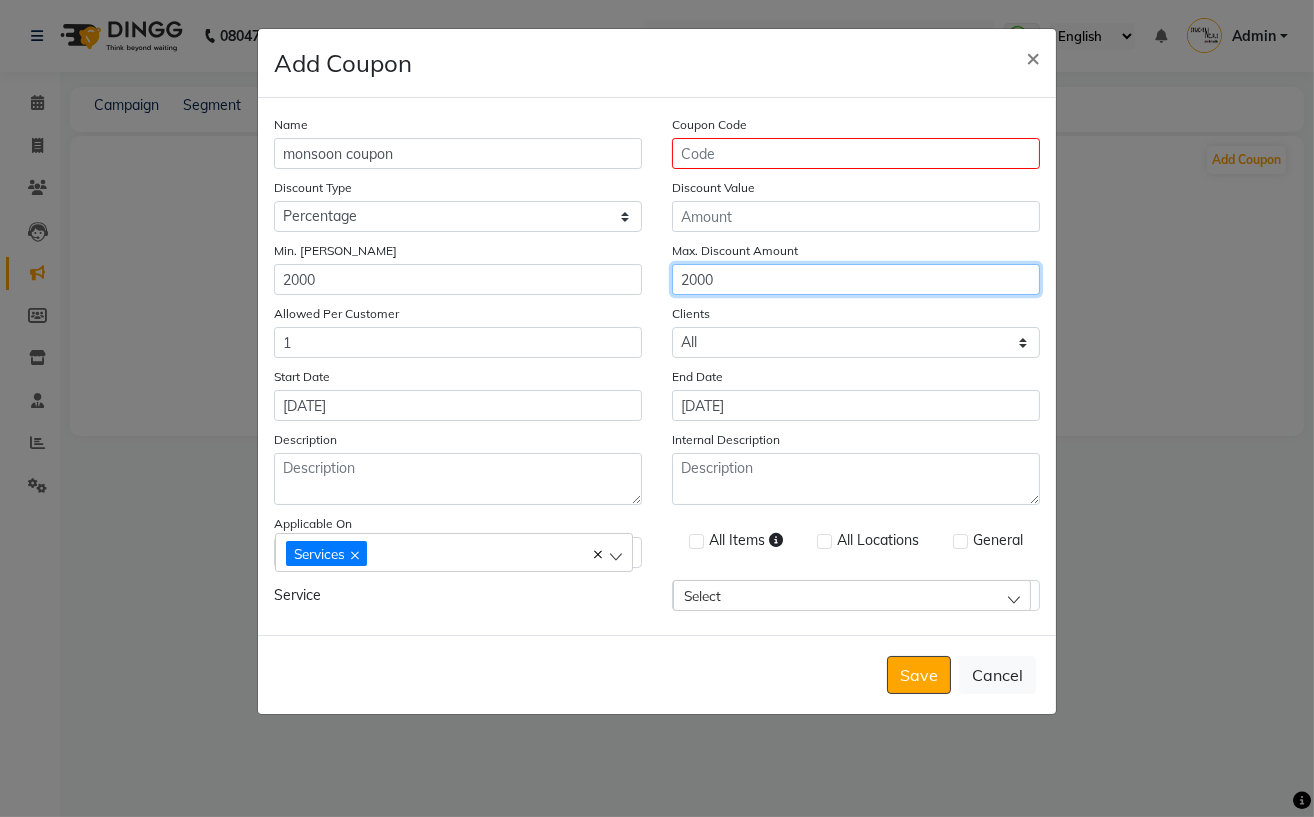 type on "2000" 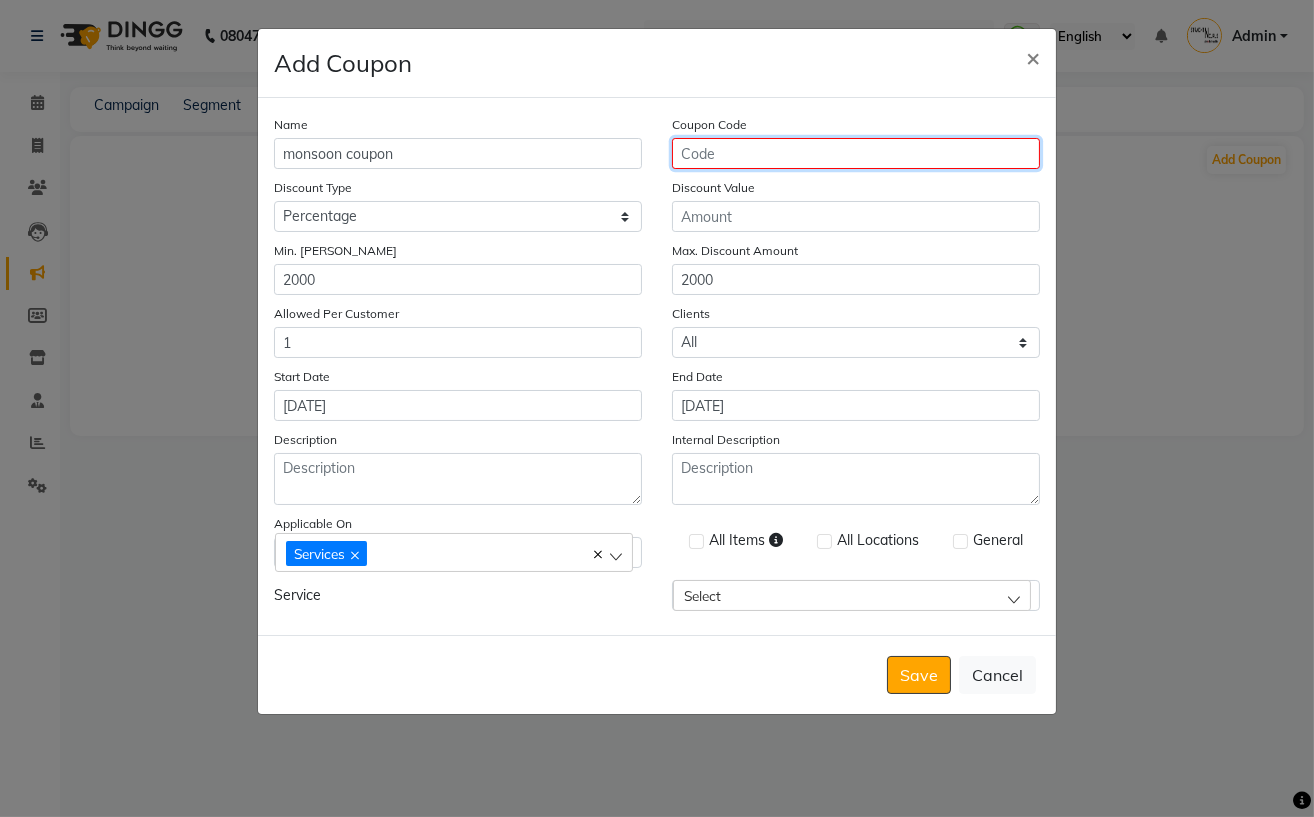 click on "Coupon Code" at bounding box center (856, 153) 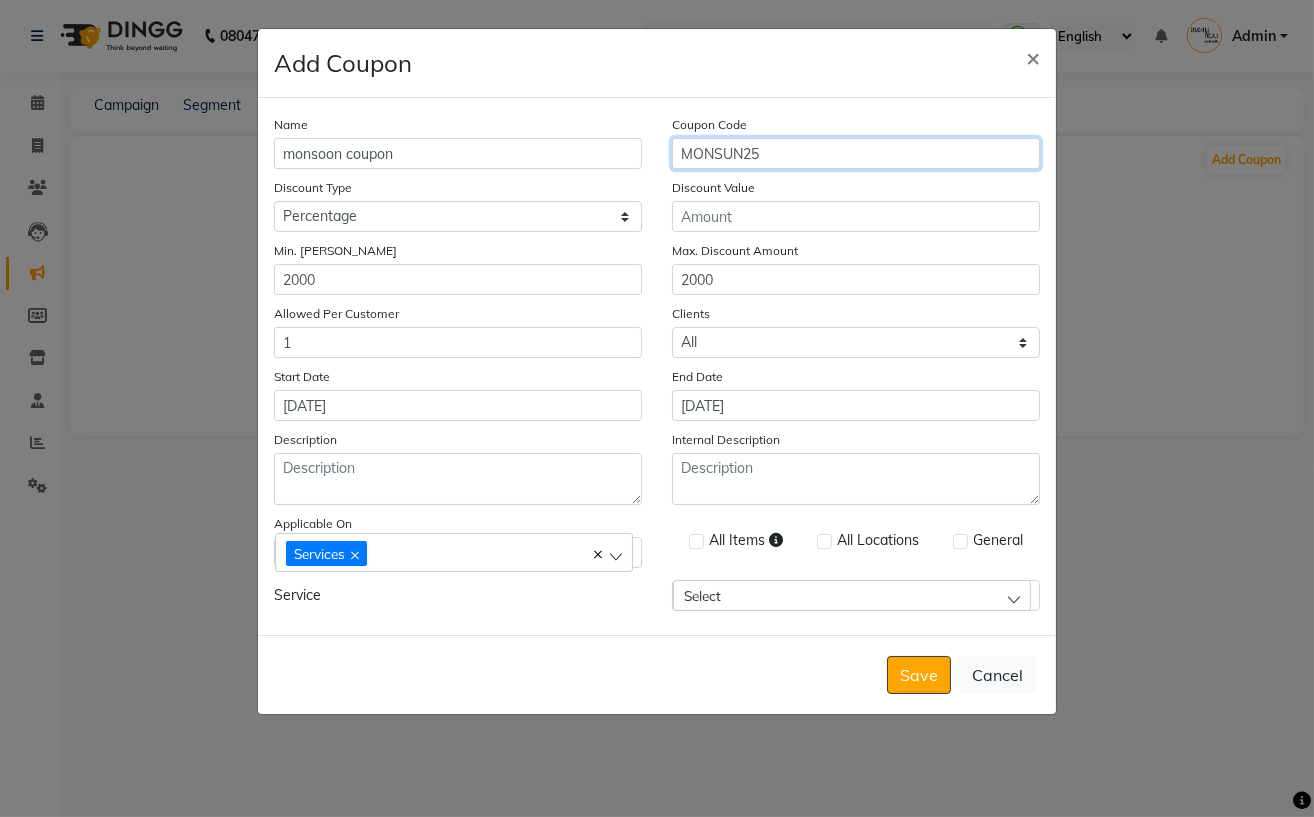 type on "MONSUN25" 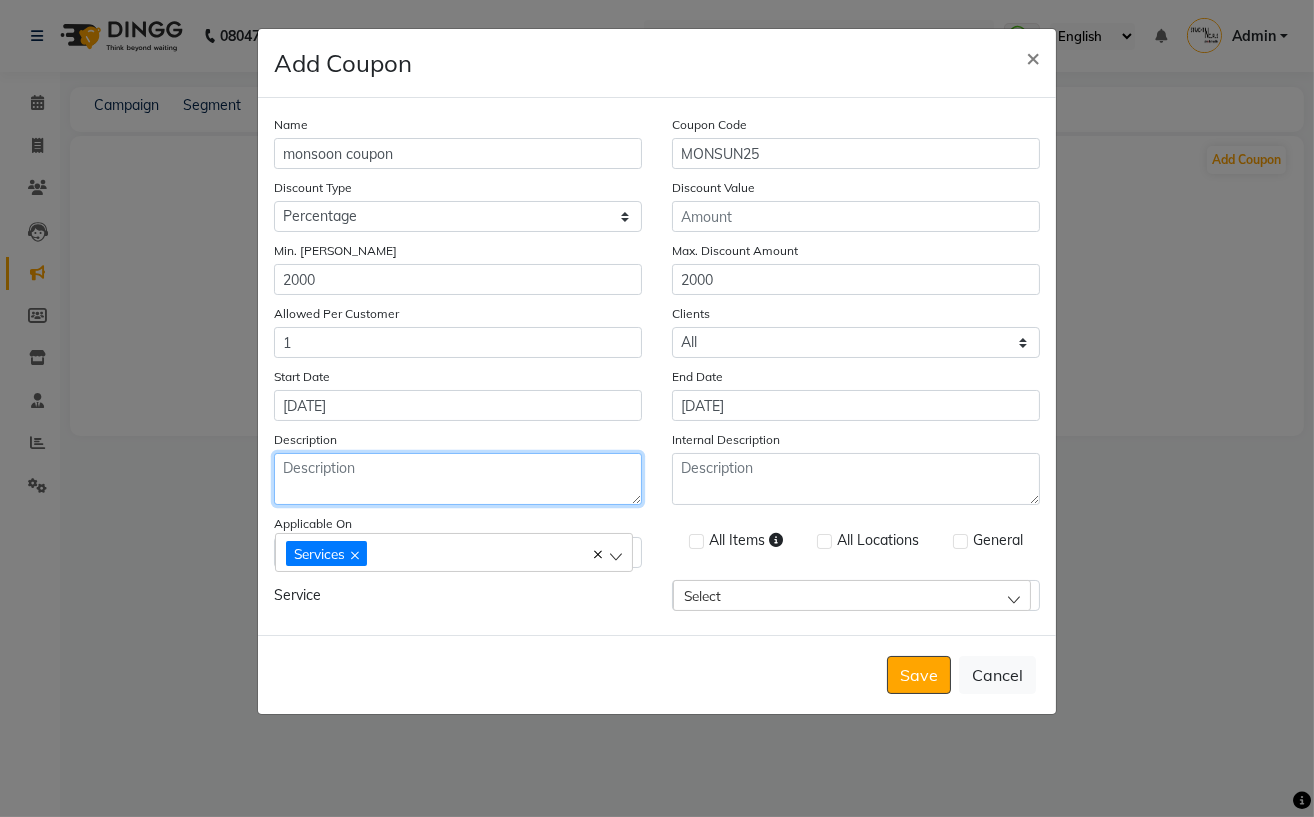 click on "Description" at bounding box center (458, 479) 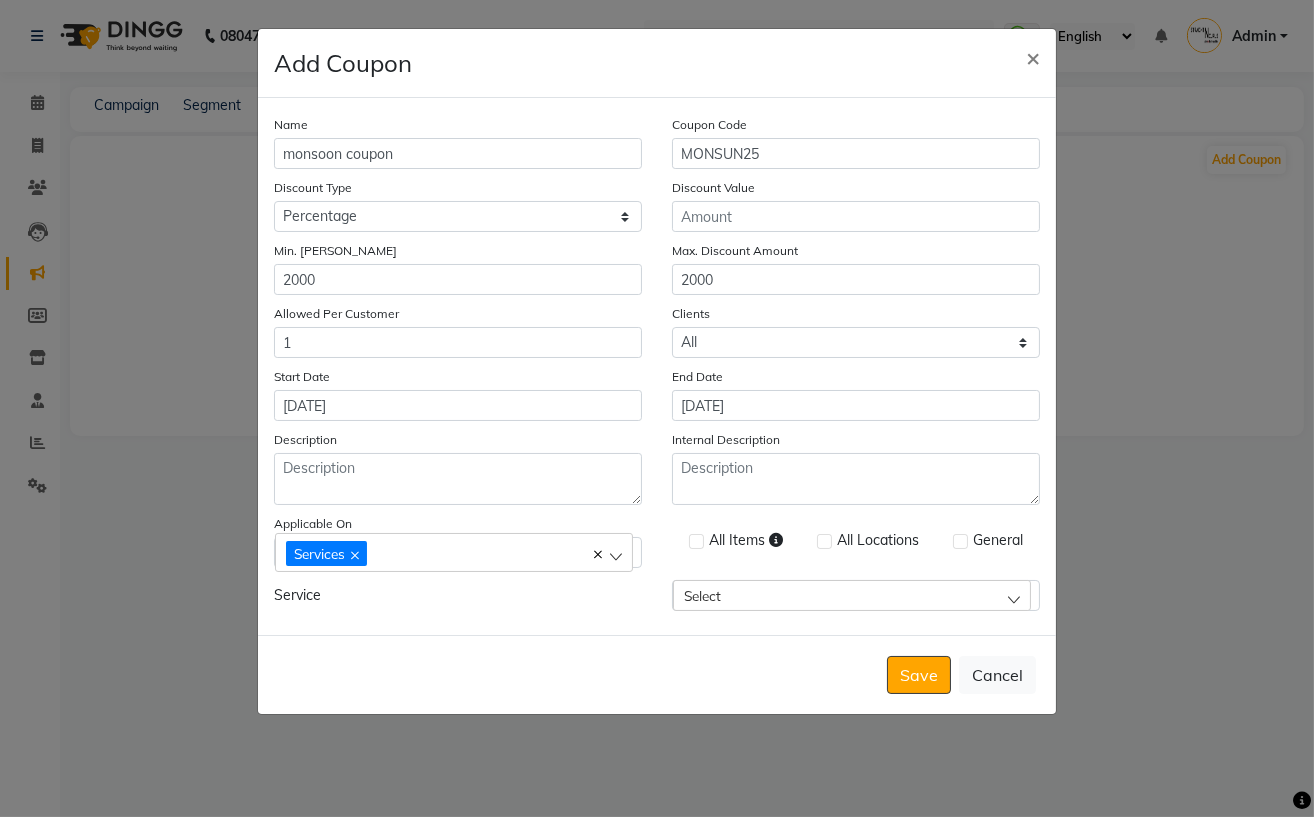 click on "Select" 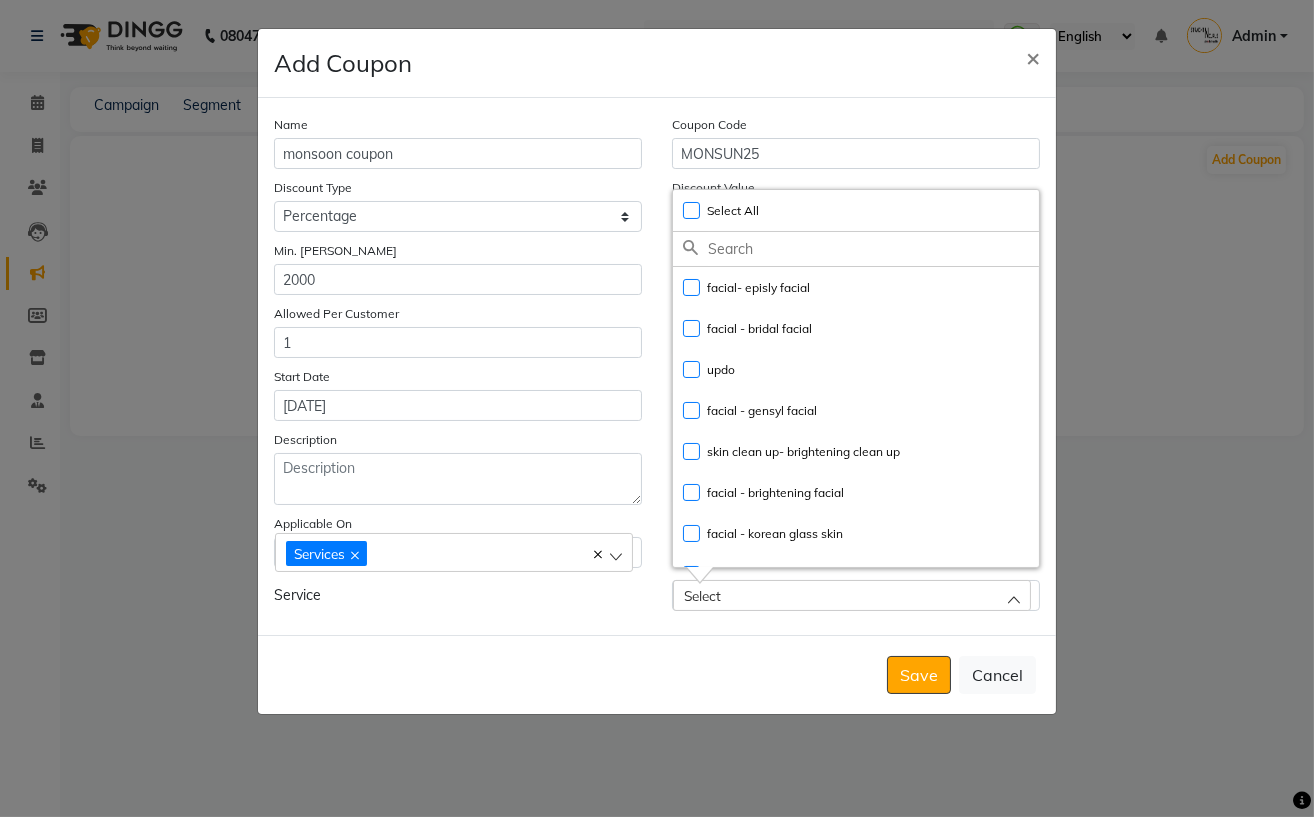 click on "Select All UnSelect All" 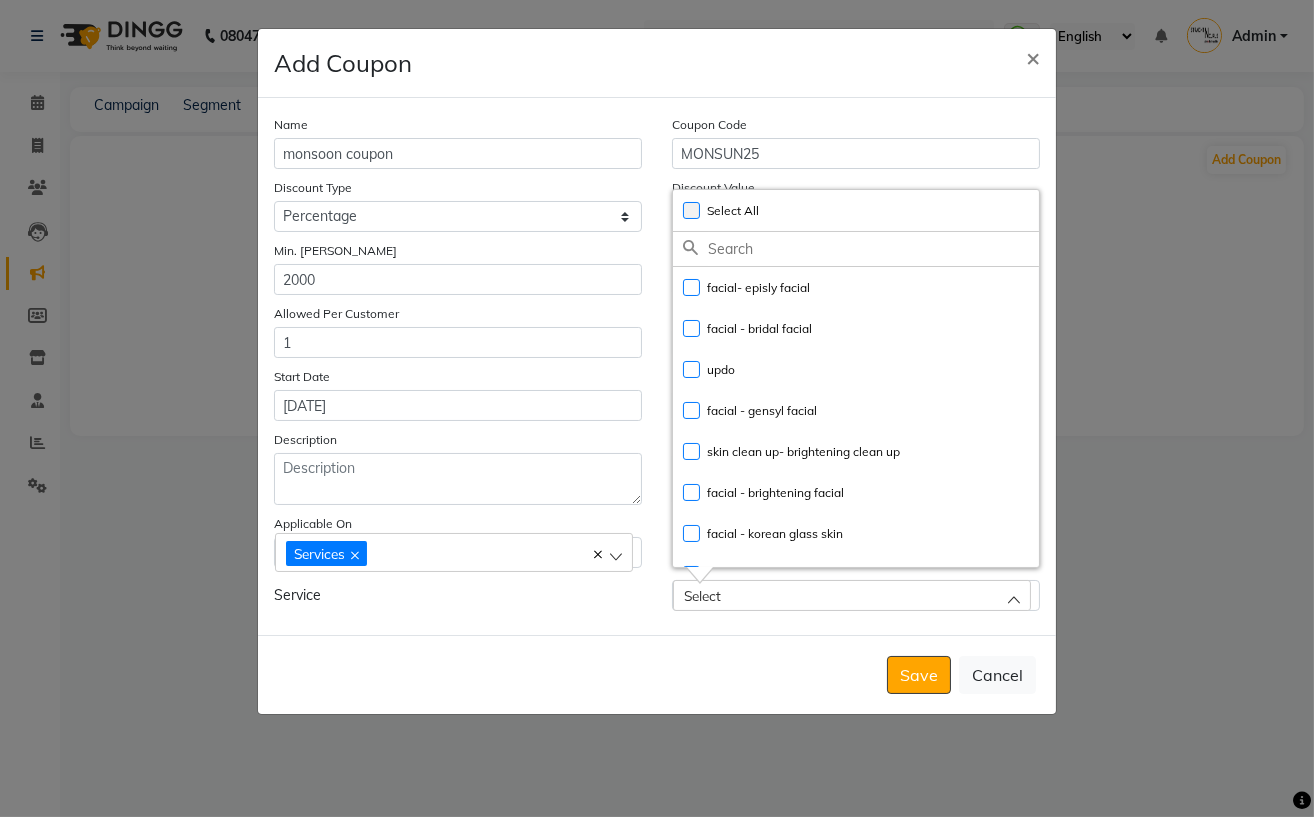 click on "Select All UnSelect All" at bounding box center [682, 199] 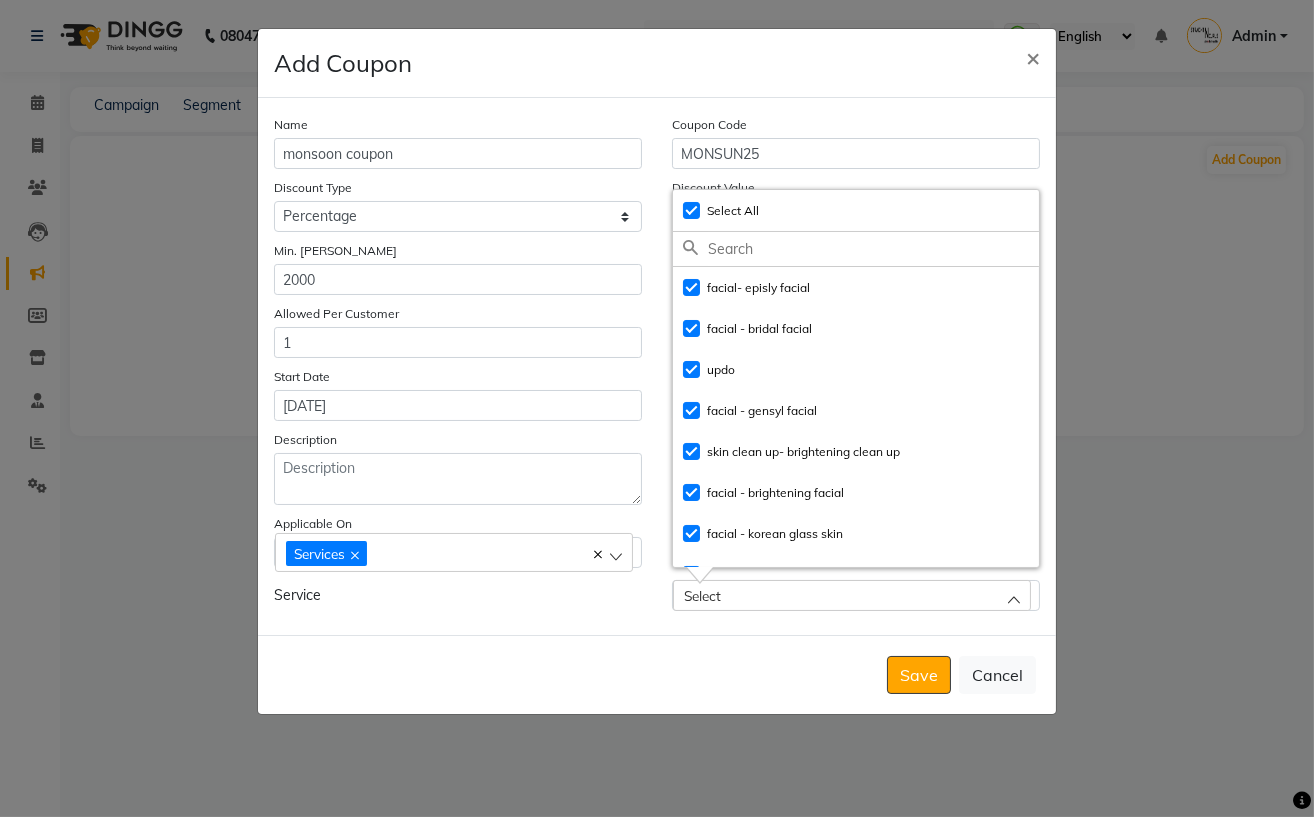 checkbox on "true" 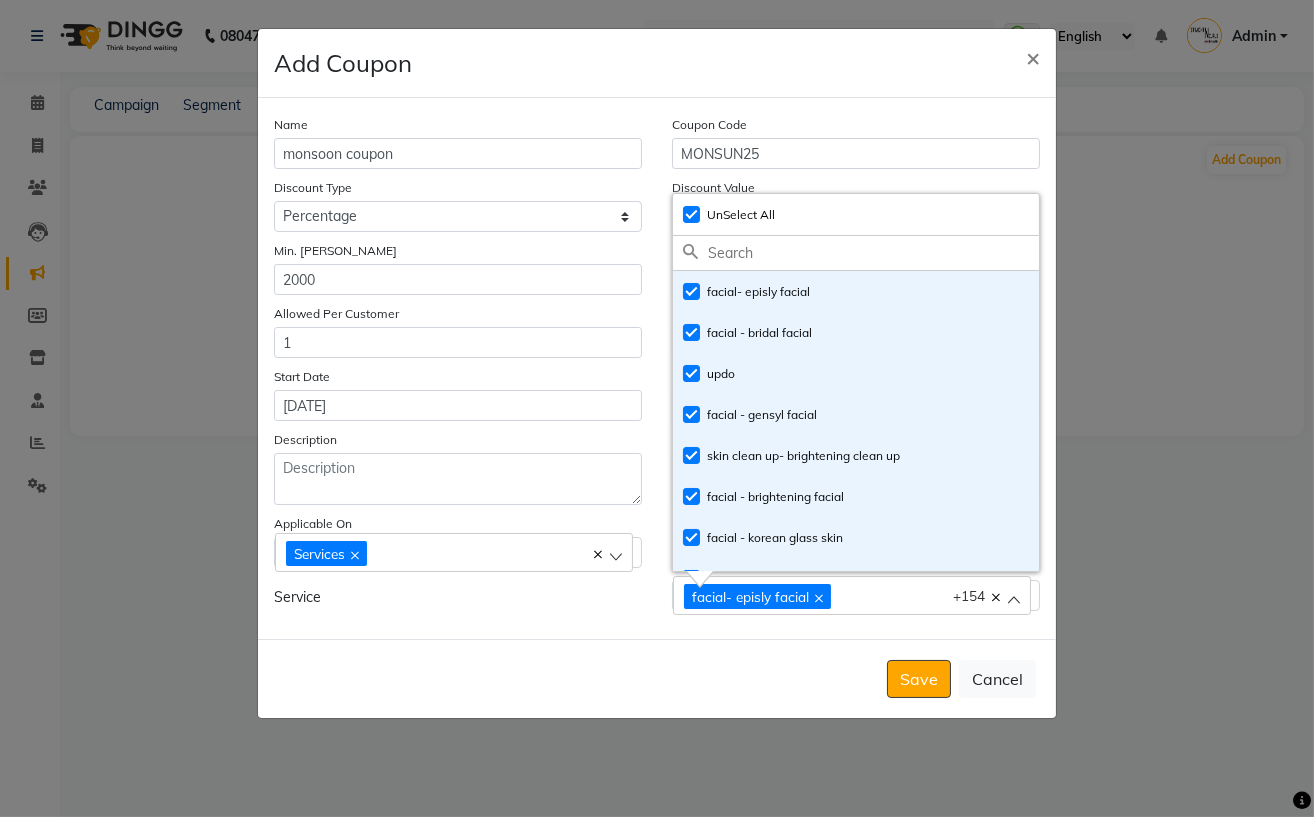 click on "Service" 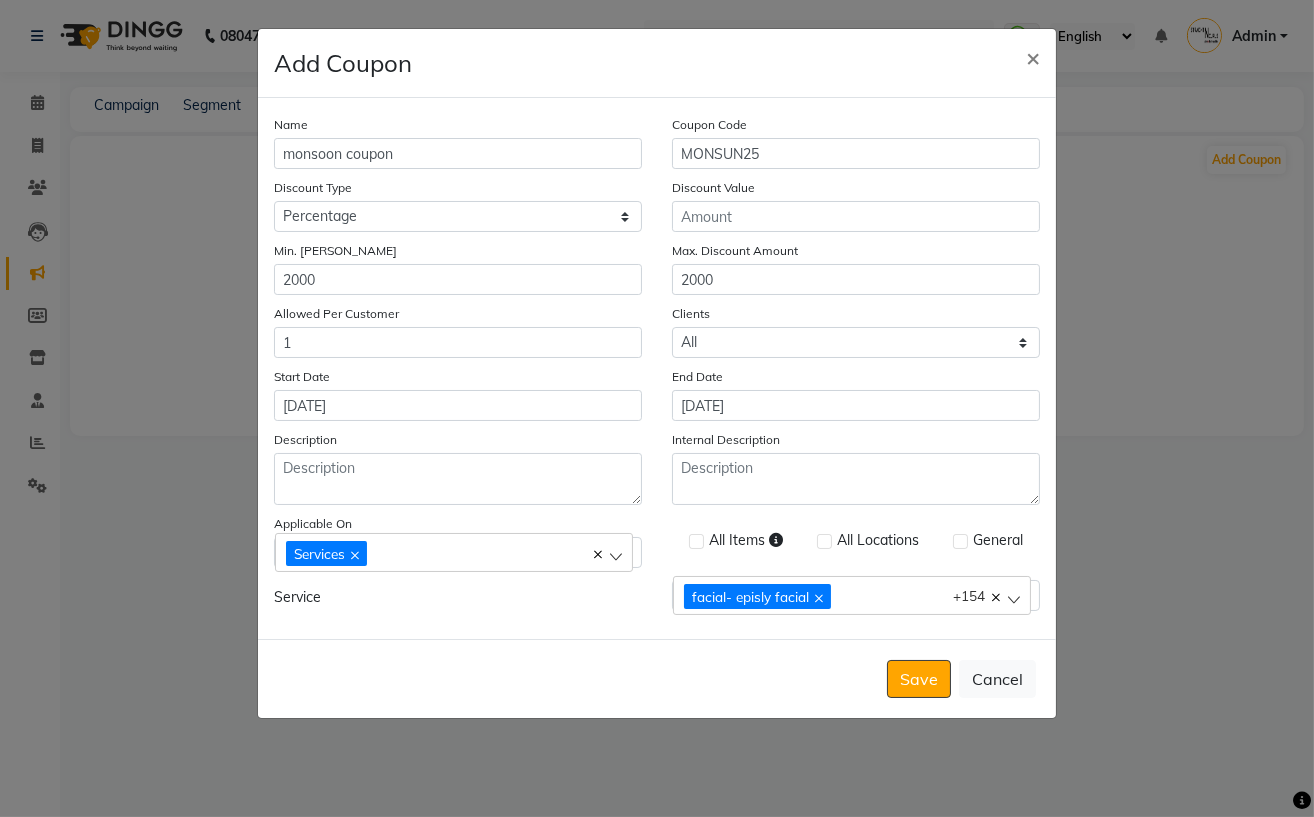 click 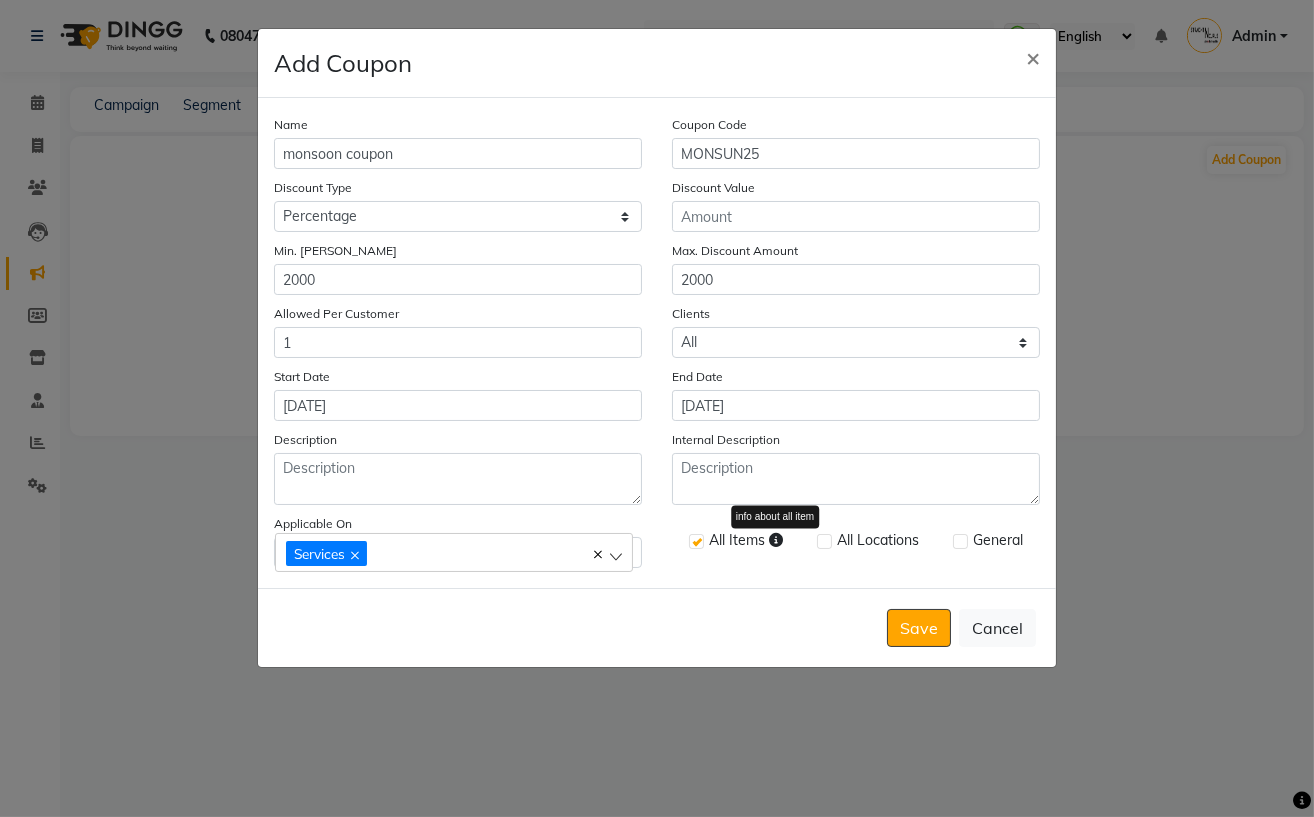 click 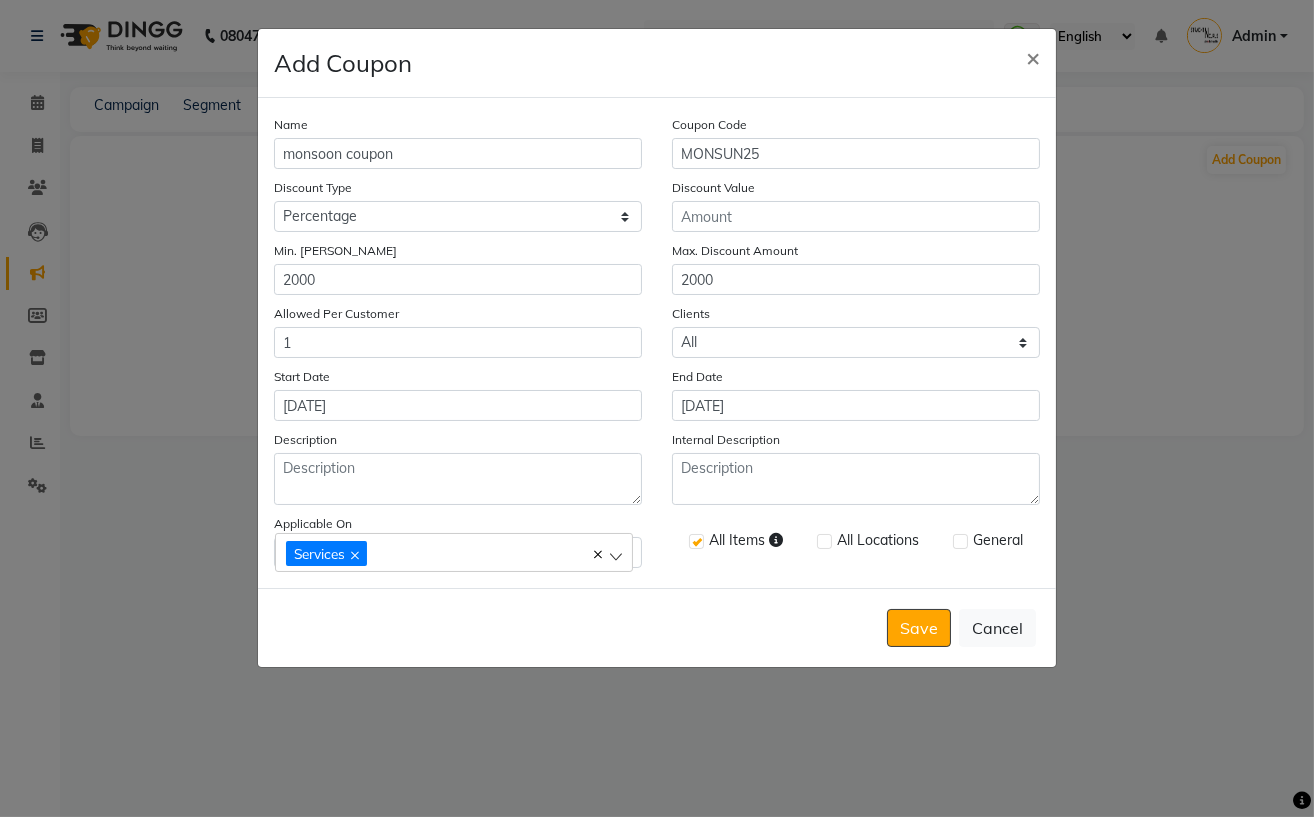 click 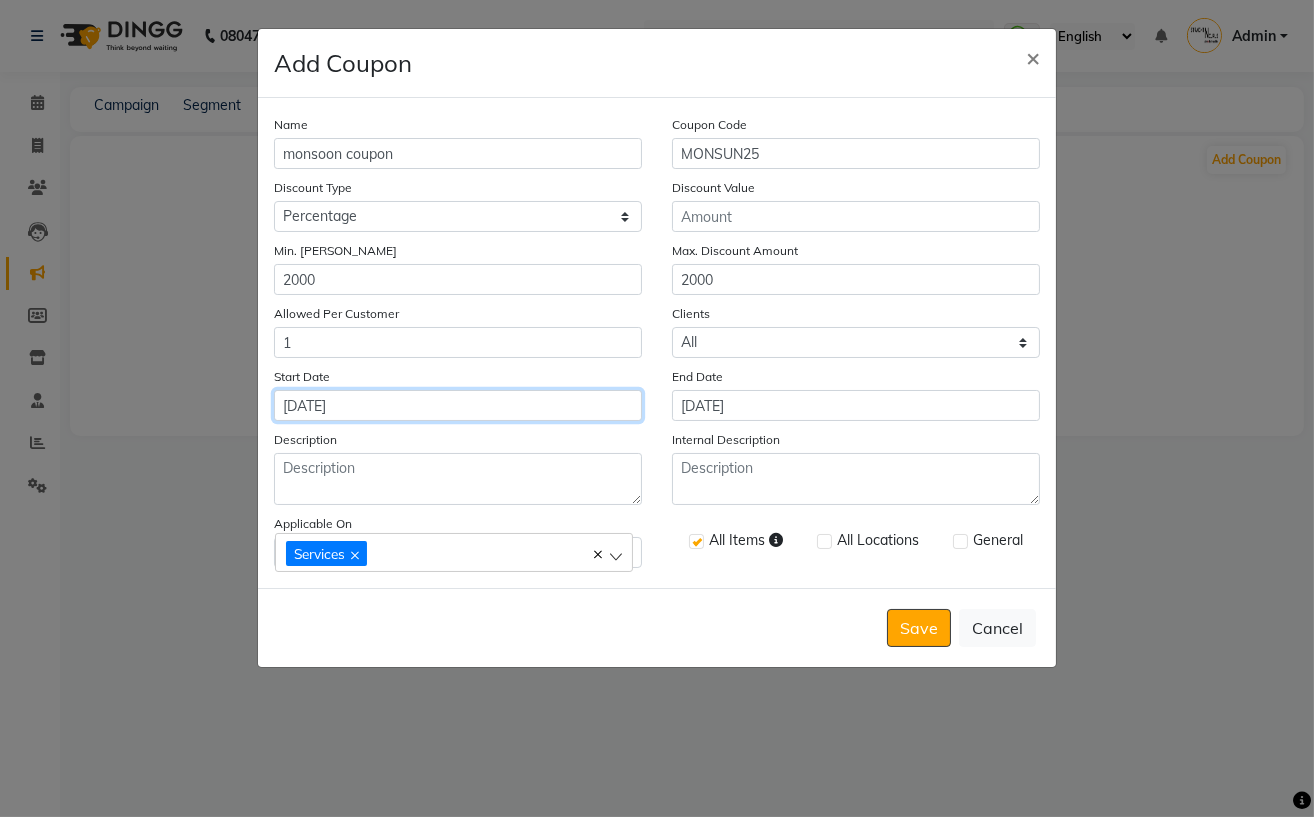 click on "[DATE]" at bounding box center (458, 405) 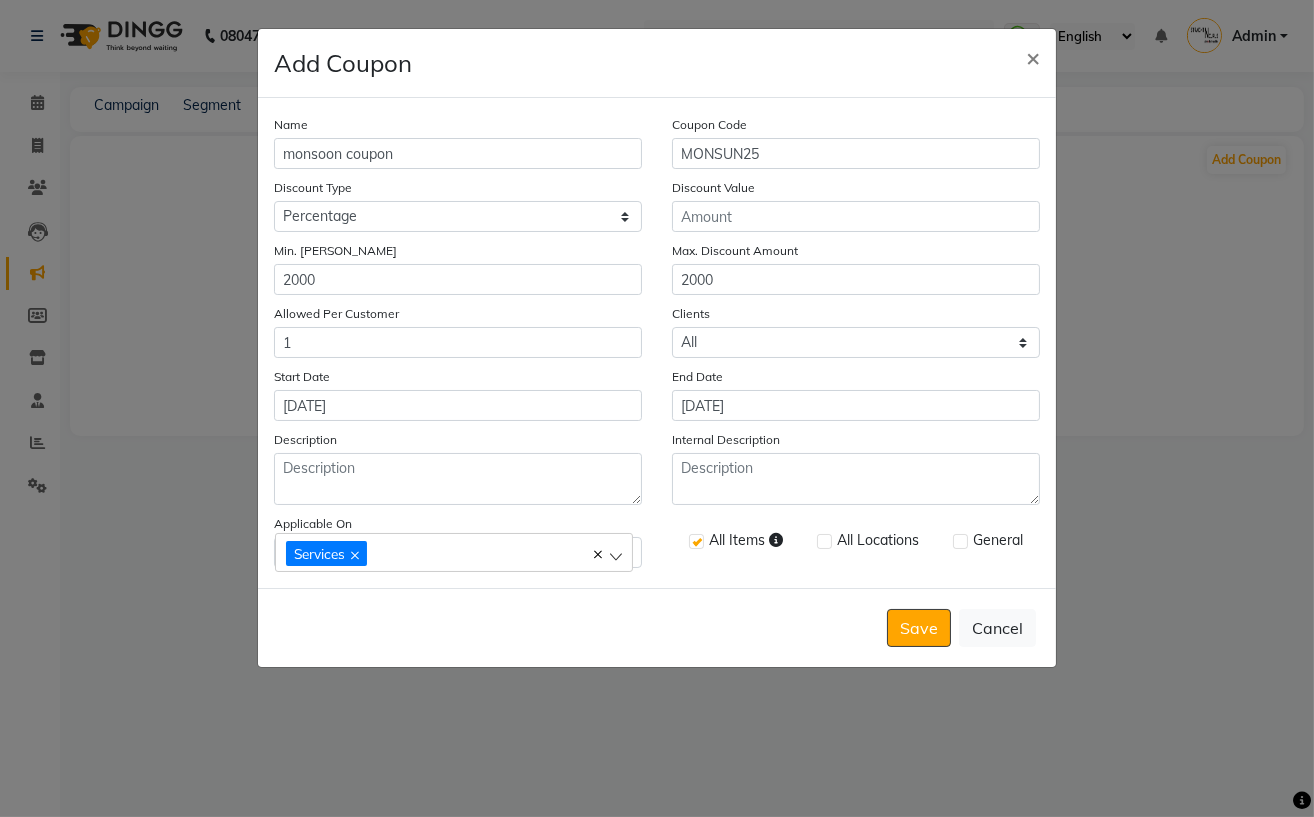 select on "7" 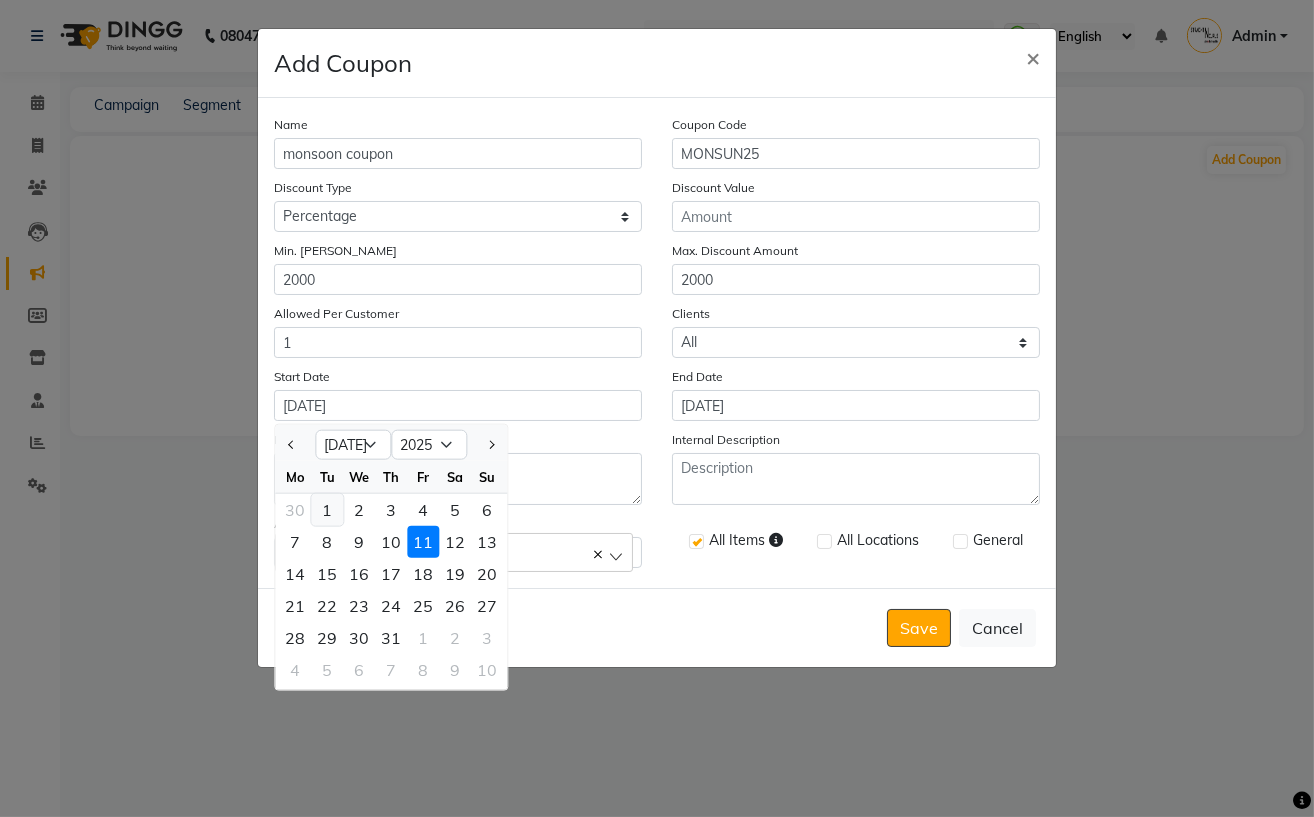 click on "1" 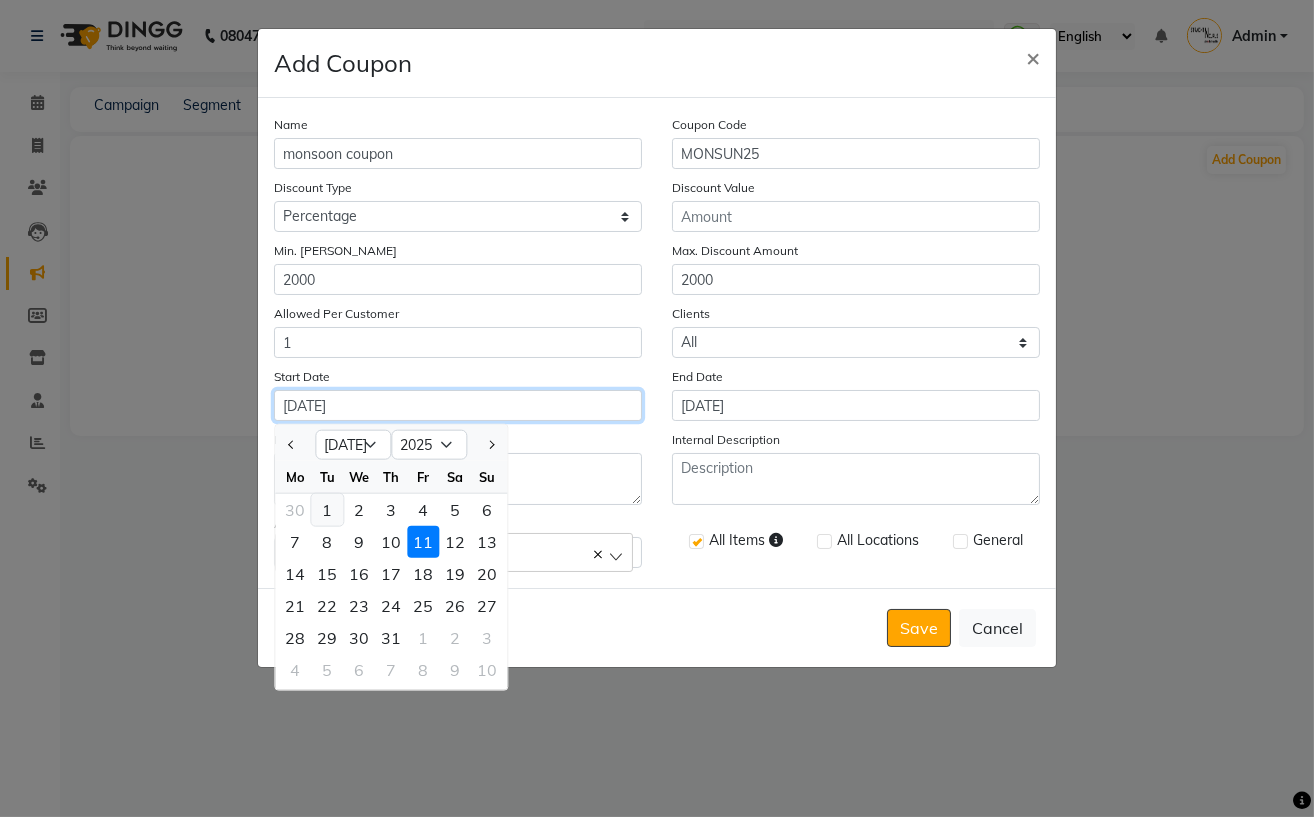 type on "[DATE]" 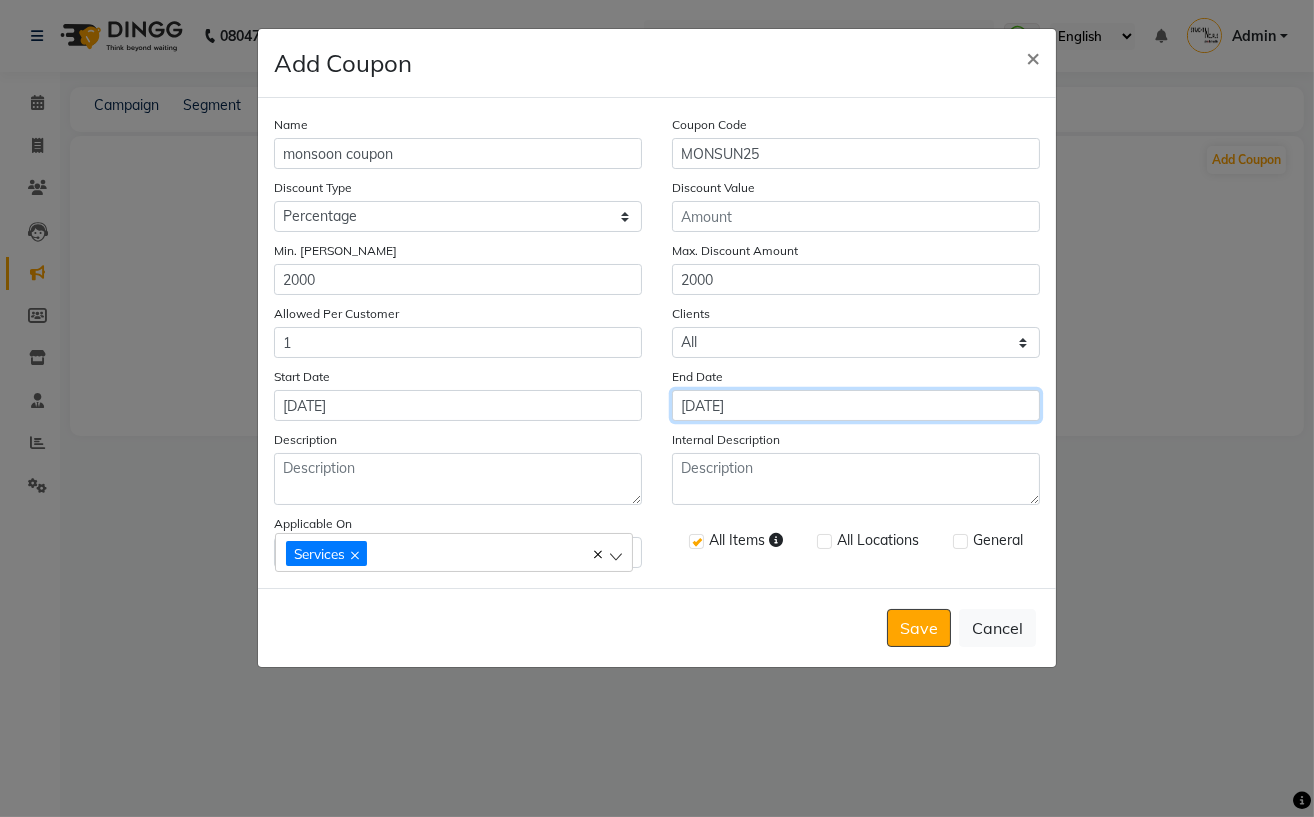 click on "[DATE]" at bounding box center [856, 405] 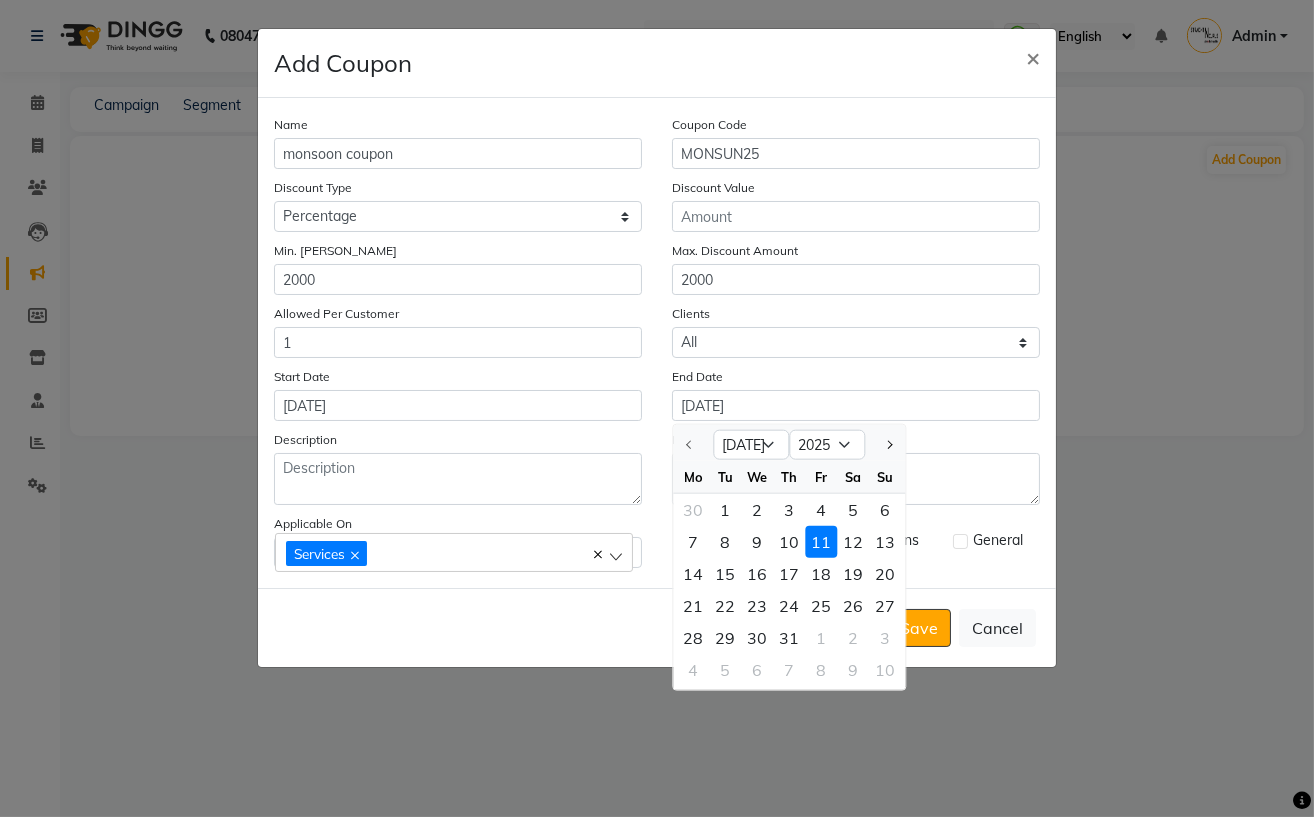 click on "31" 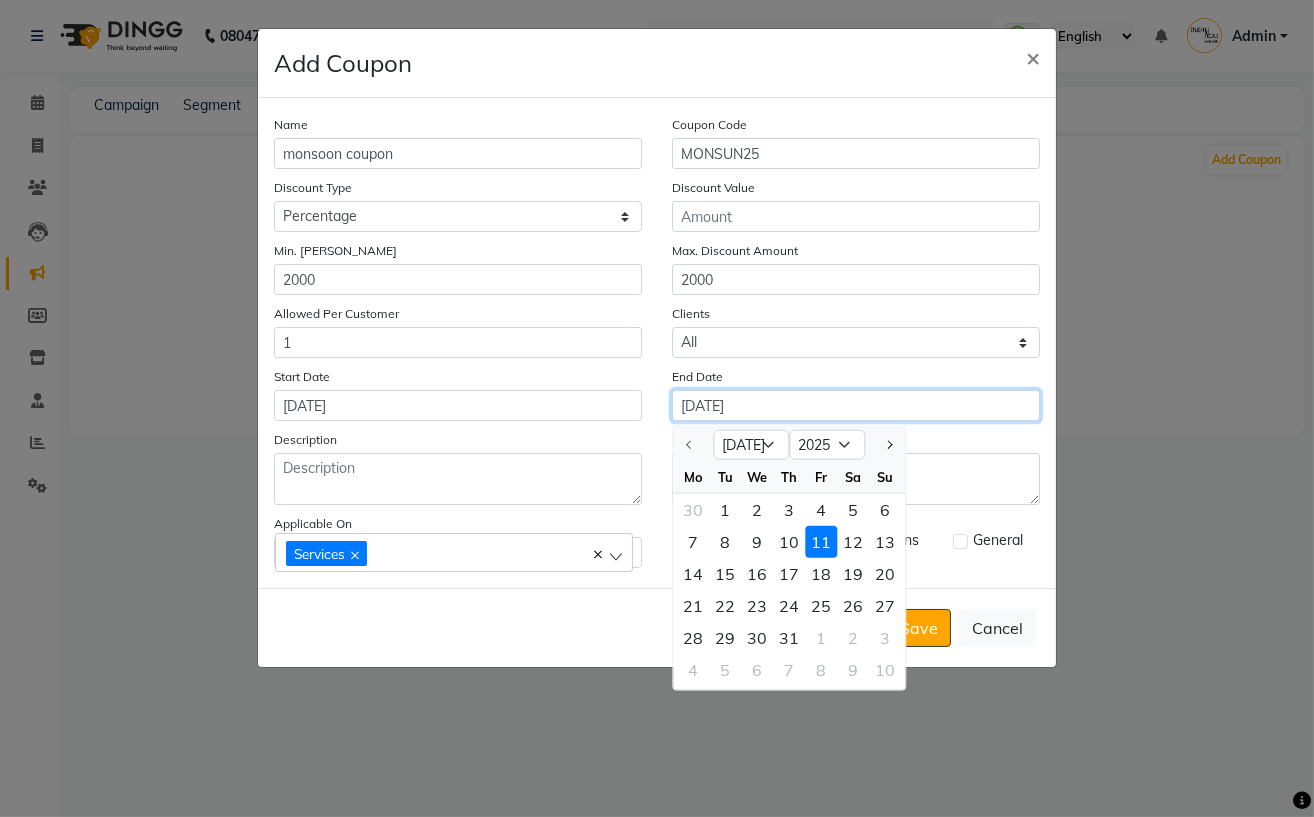 type on "31-07-2025" 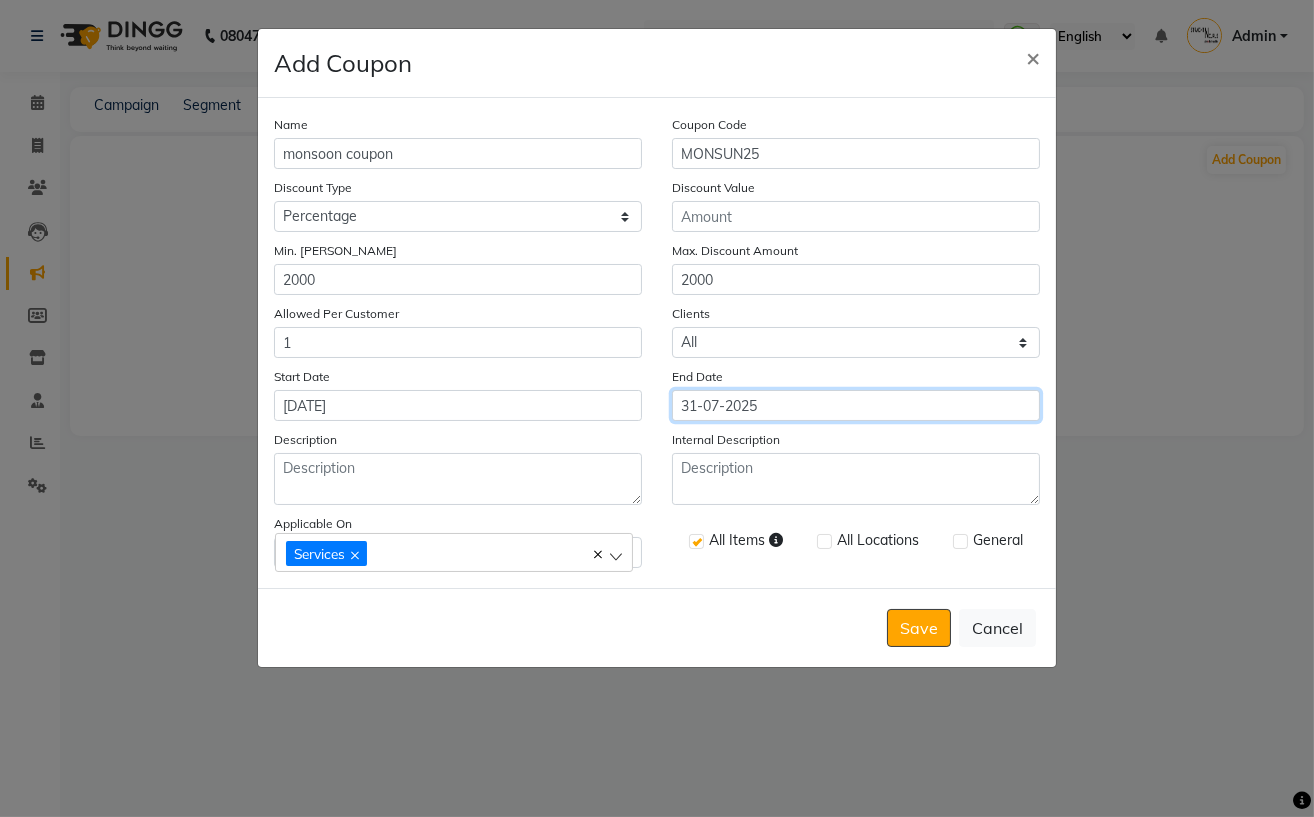 click on "31-07-2025" at bounding box center [856, 405] 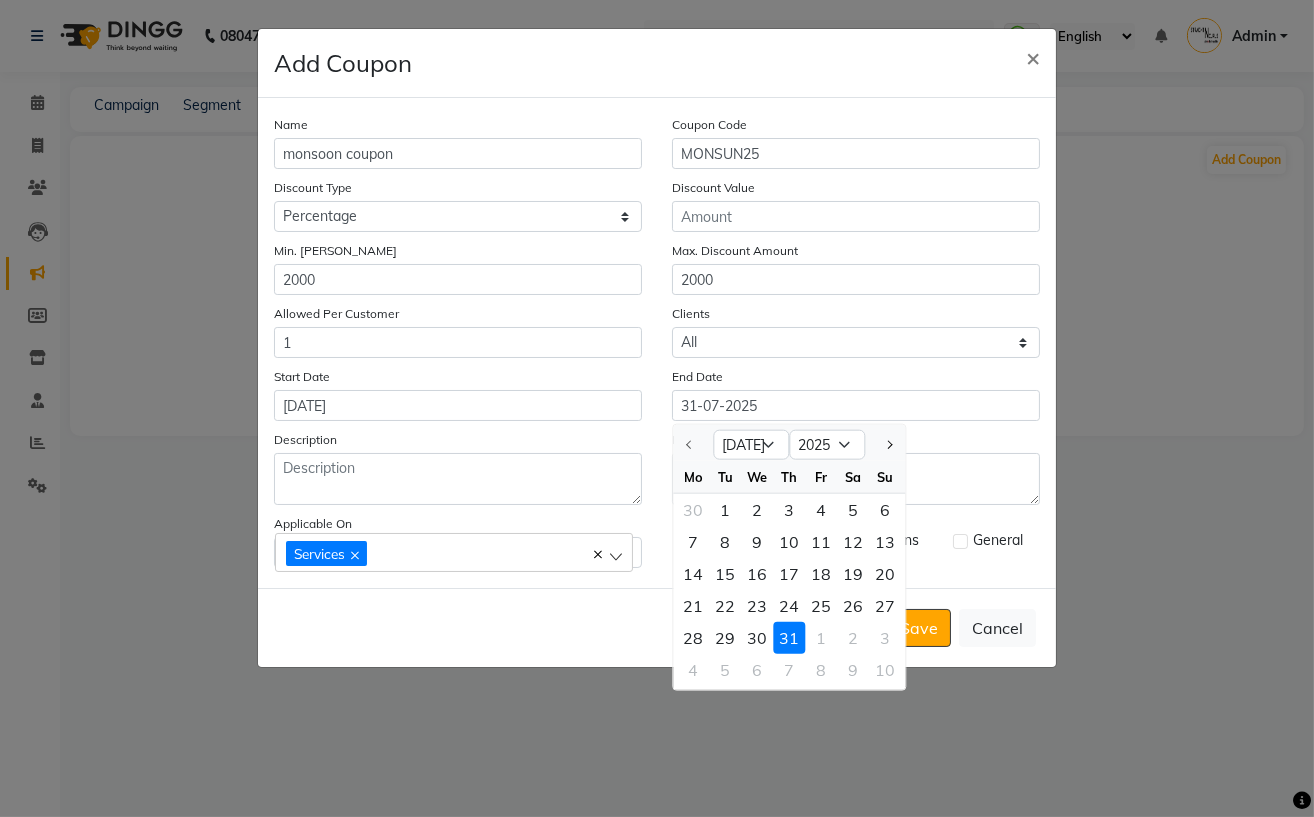 click on "All Items All Locations General" 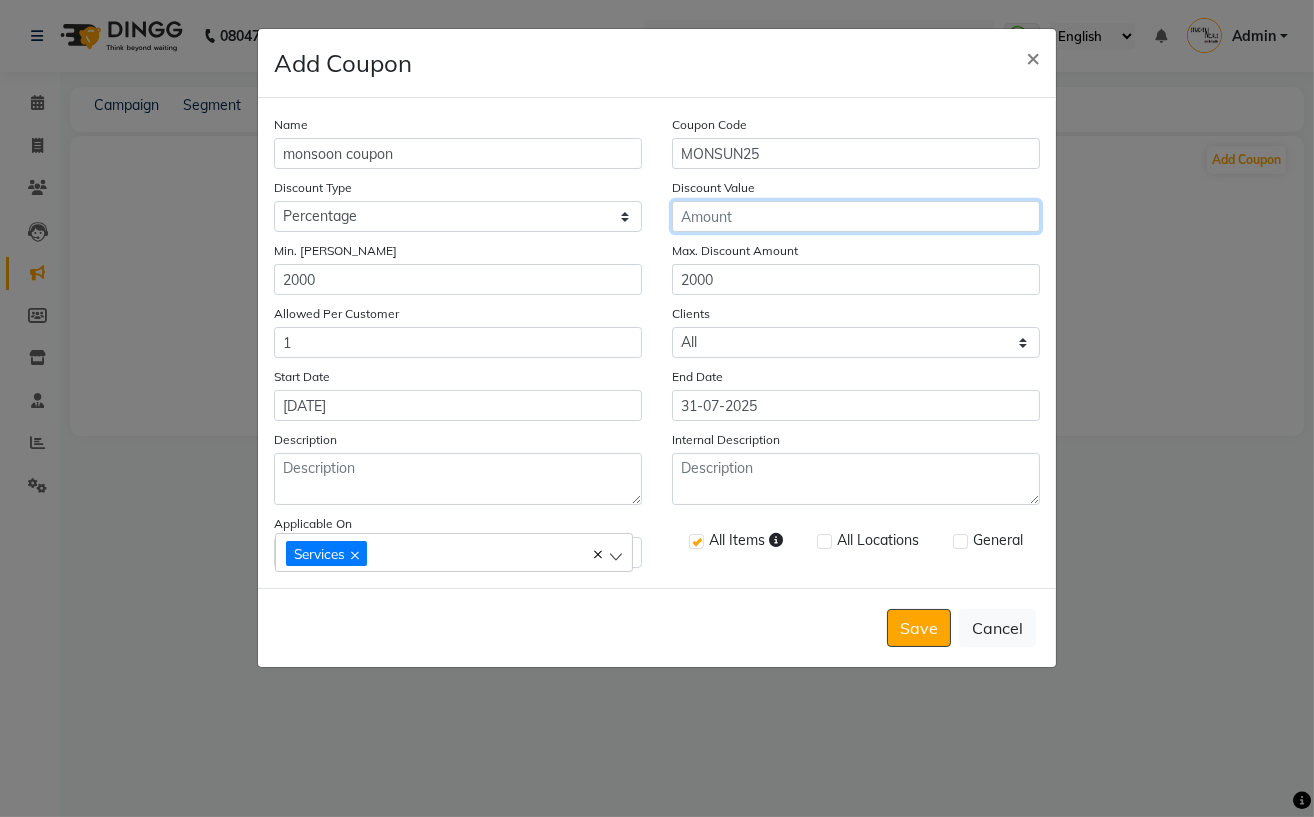 click on "Discount Value" at bounding box center [856, 216] 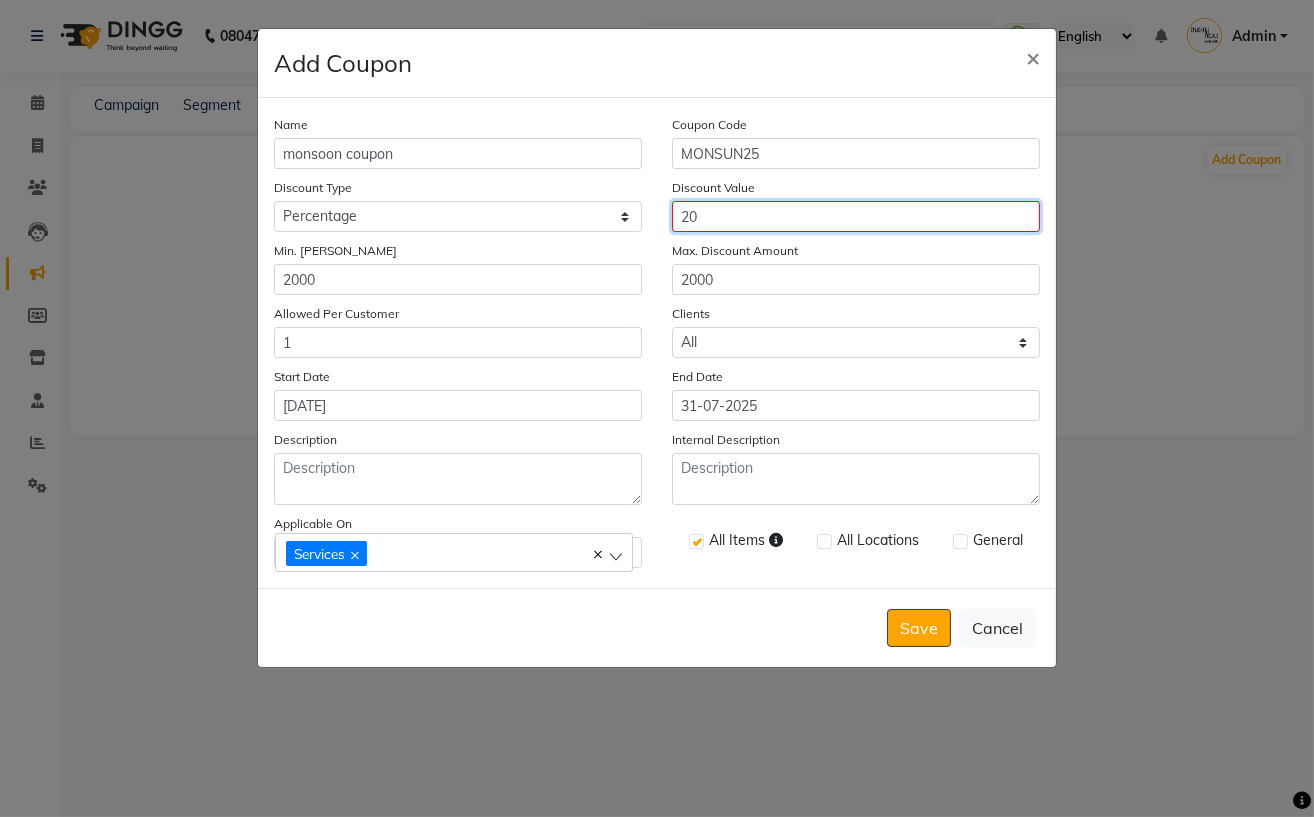 type on "2" 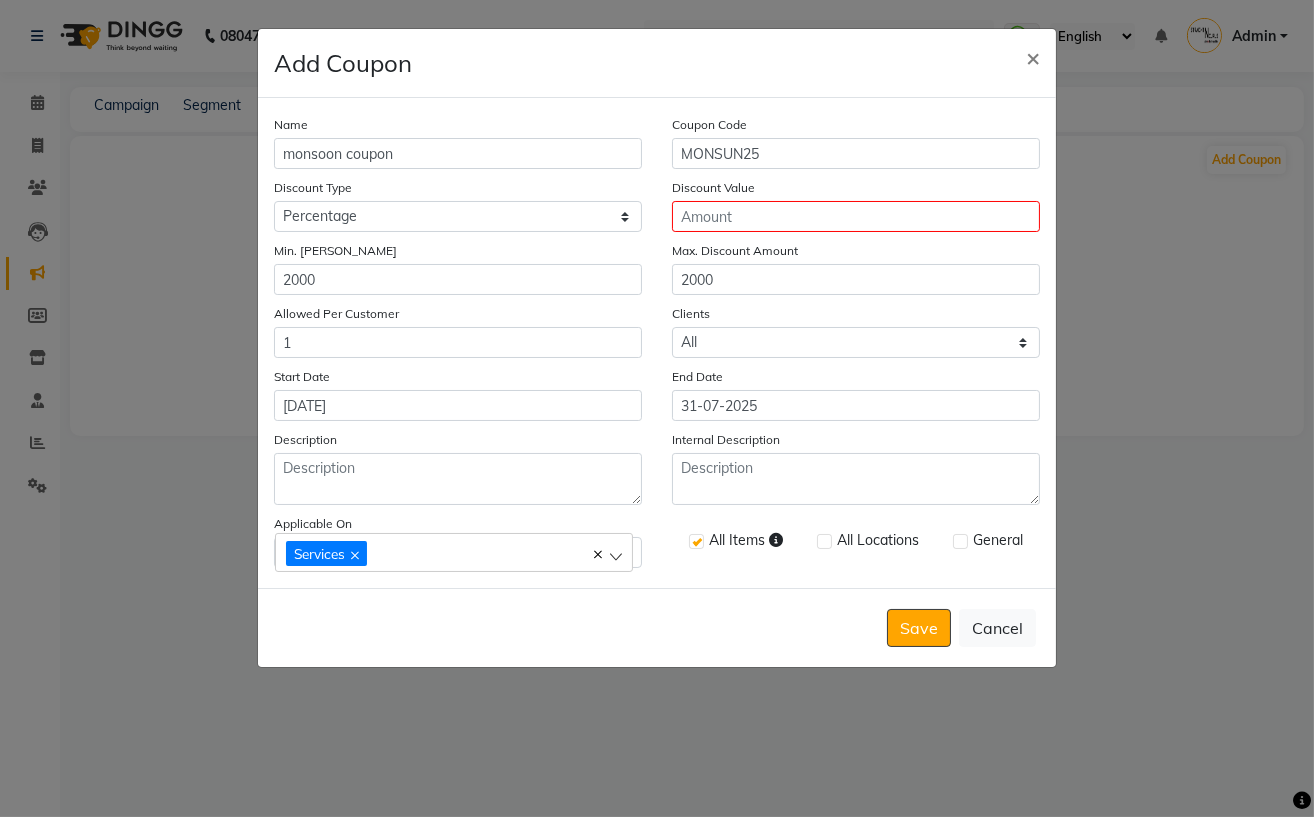 click on "Max. Discount Amount 2000" 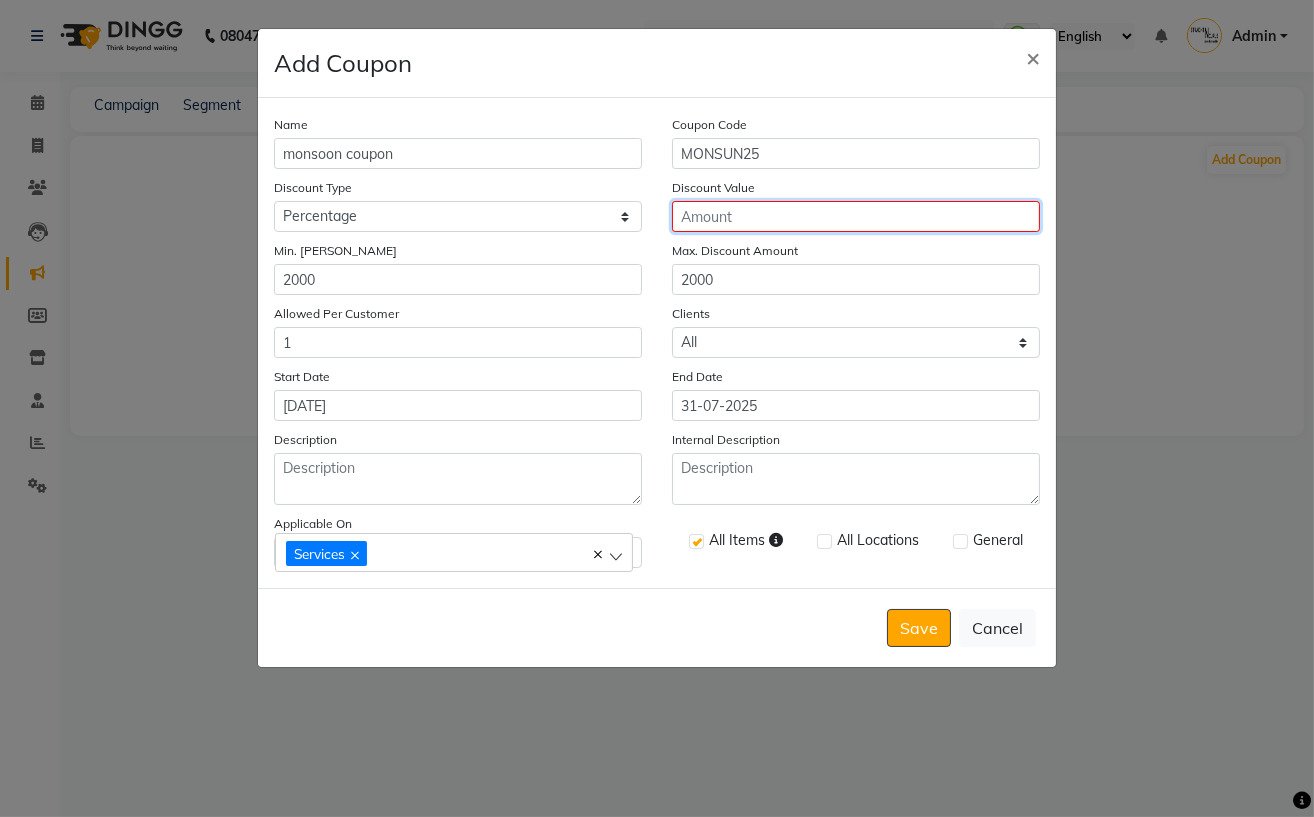 click on "Discount Value" at bounding box center (856, 216) 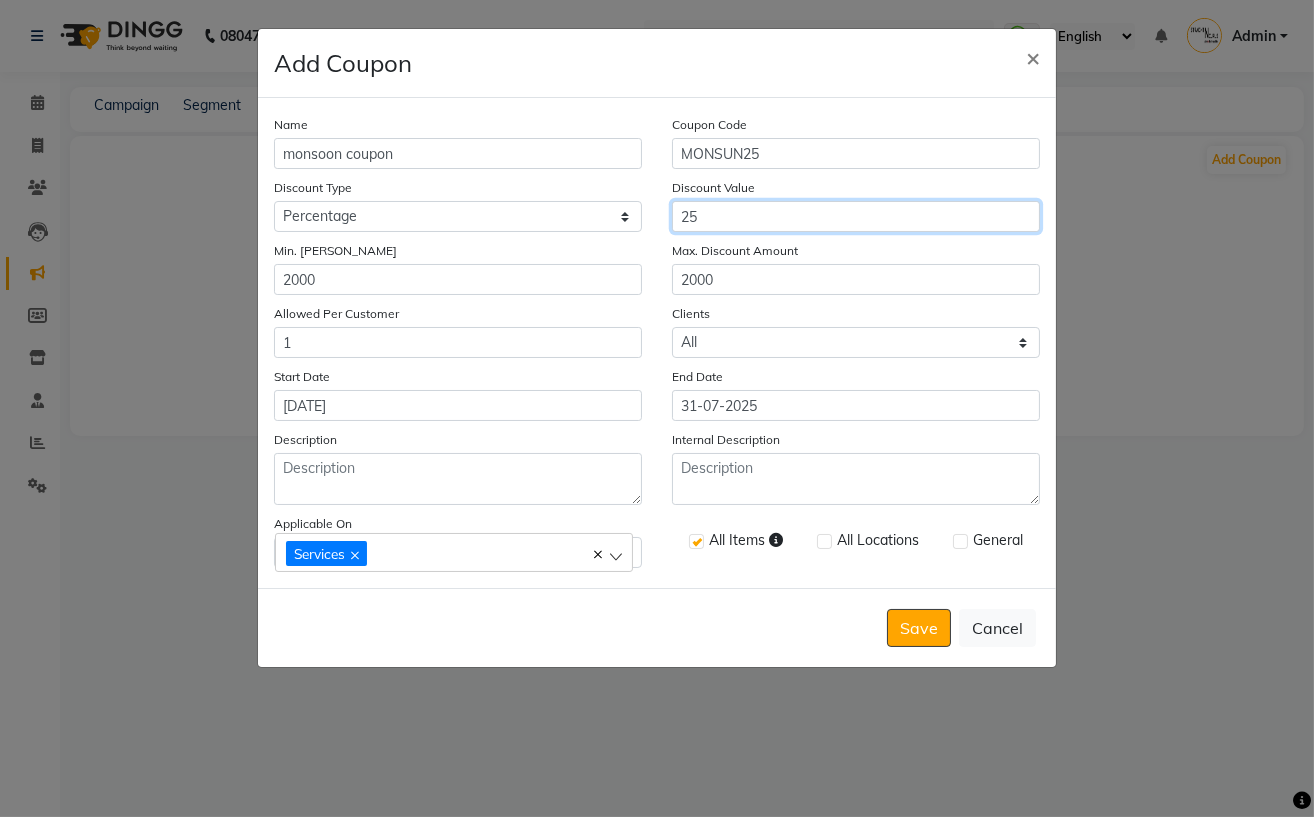 click on "25" at bounding box center [856, 216] 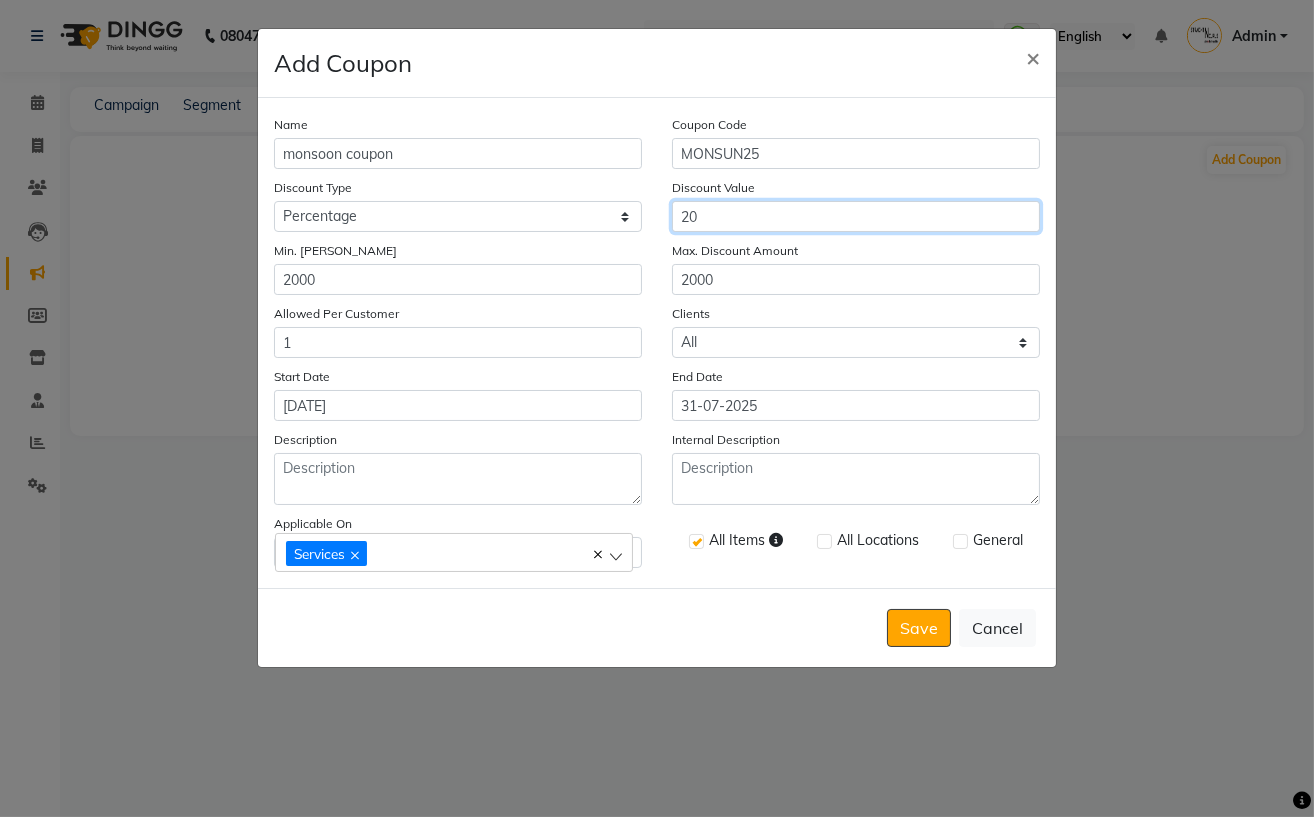 type on "20" 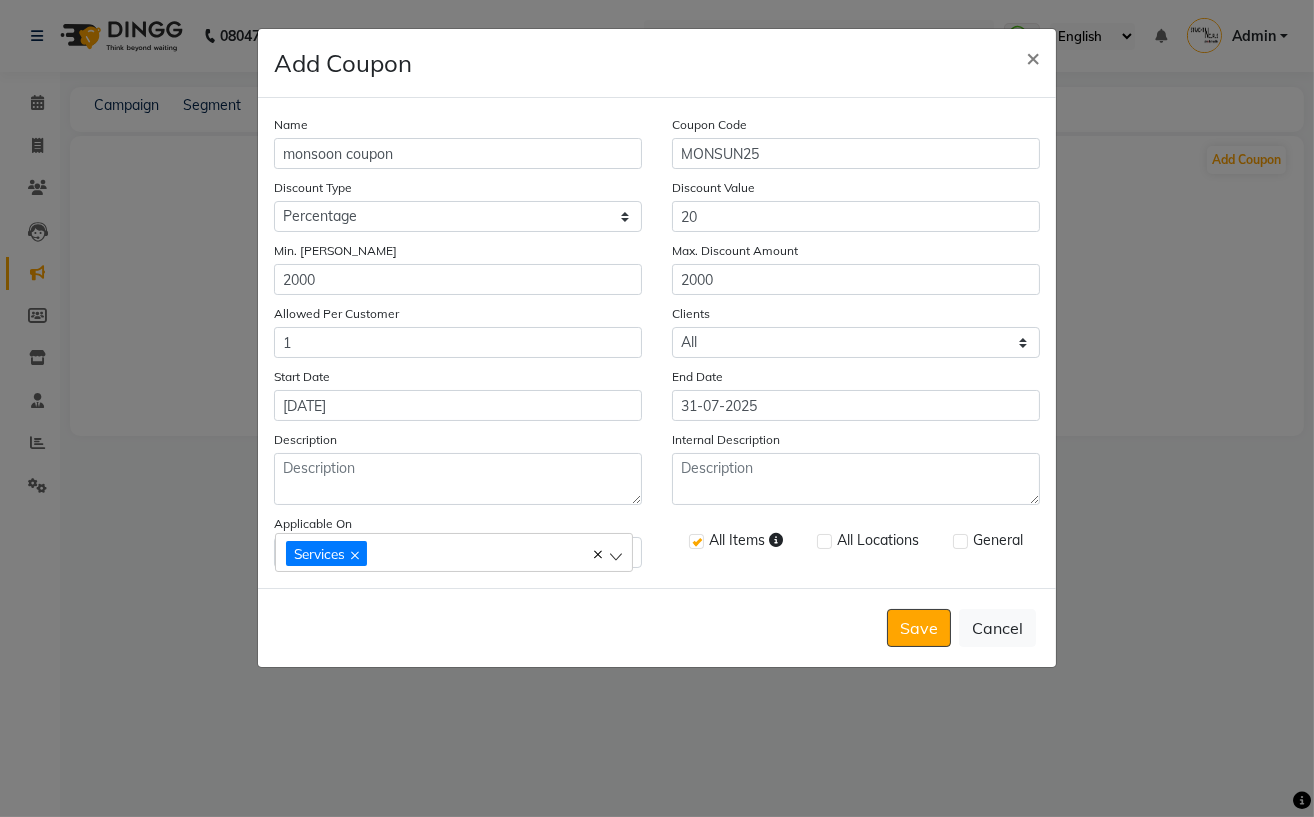 click on "Name monsoon coupon Coupon Code MONSUN25 Discount Type Select Percentage Fixed Discount Value 20 Min. Bill Amount 2000 Max. Discount Amount 2000 Allowed Per Customer 1 Clients Select All New Start Date 01-07-2025 End Date 31-07-2025 Description Internal Description Applicable On Services Service Categories All Items All Locations General" 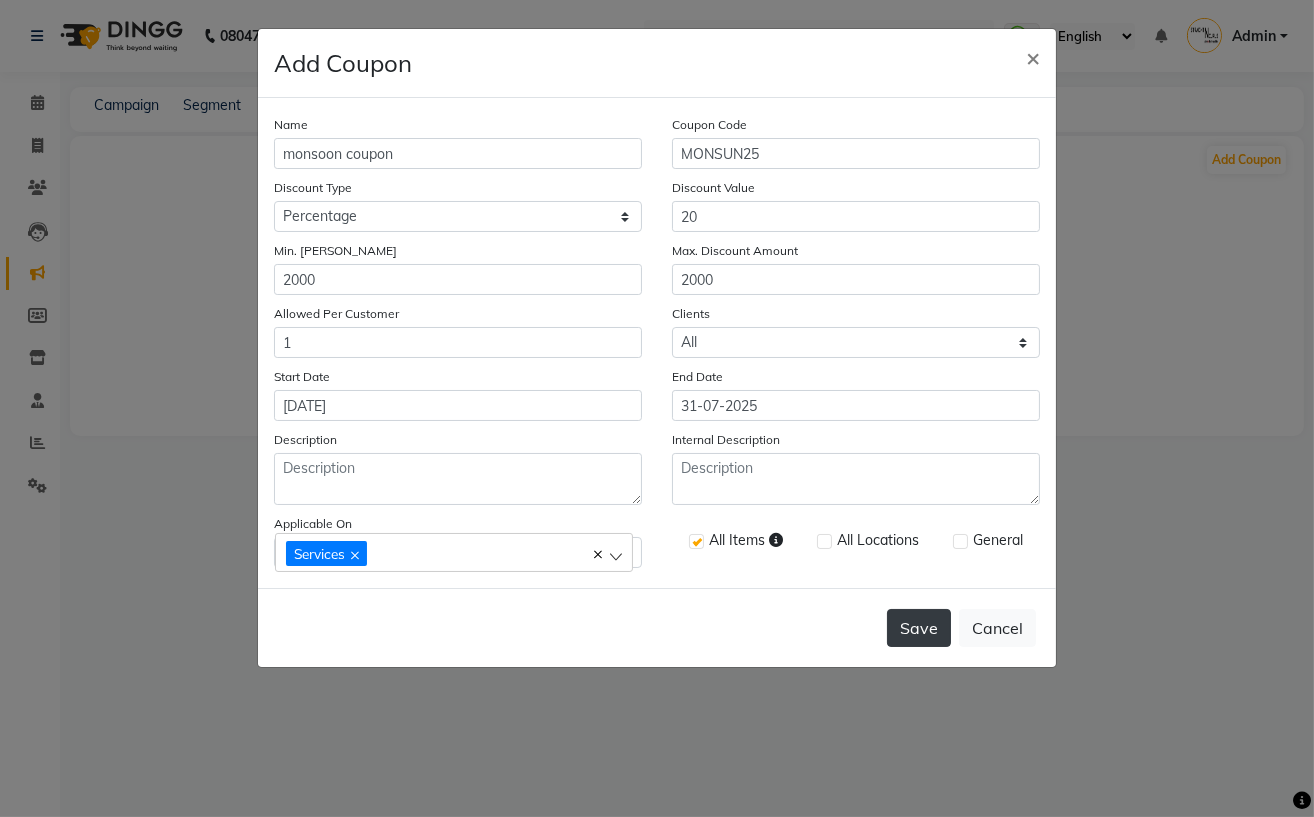 click on "Save" 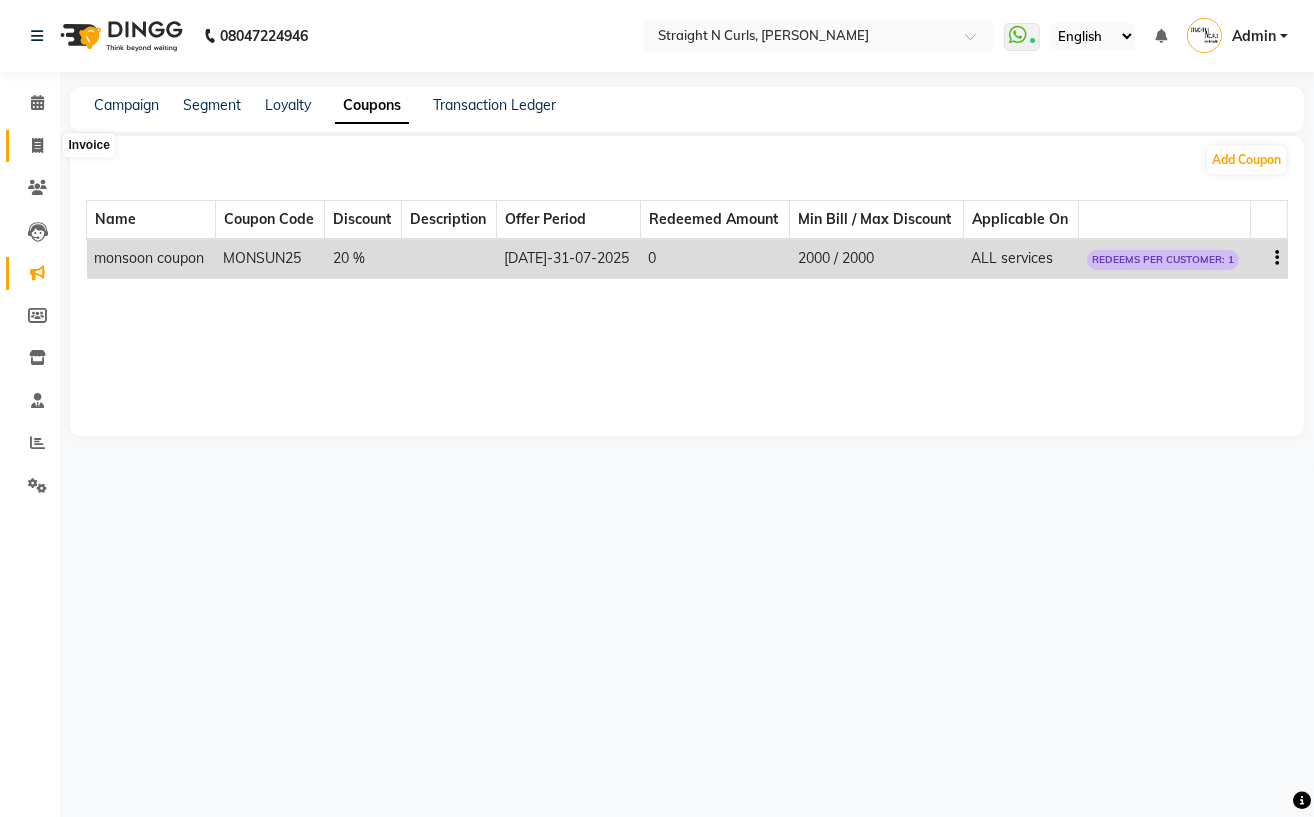 click 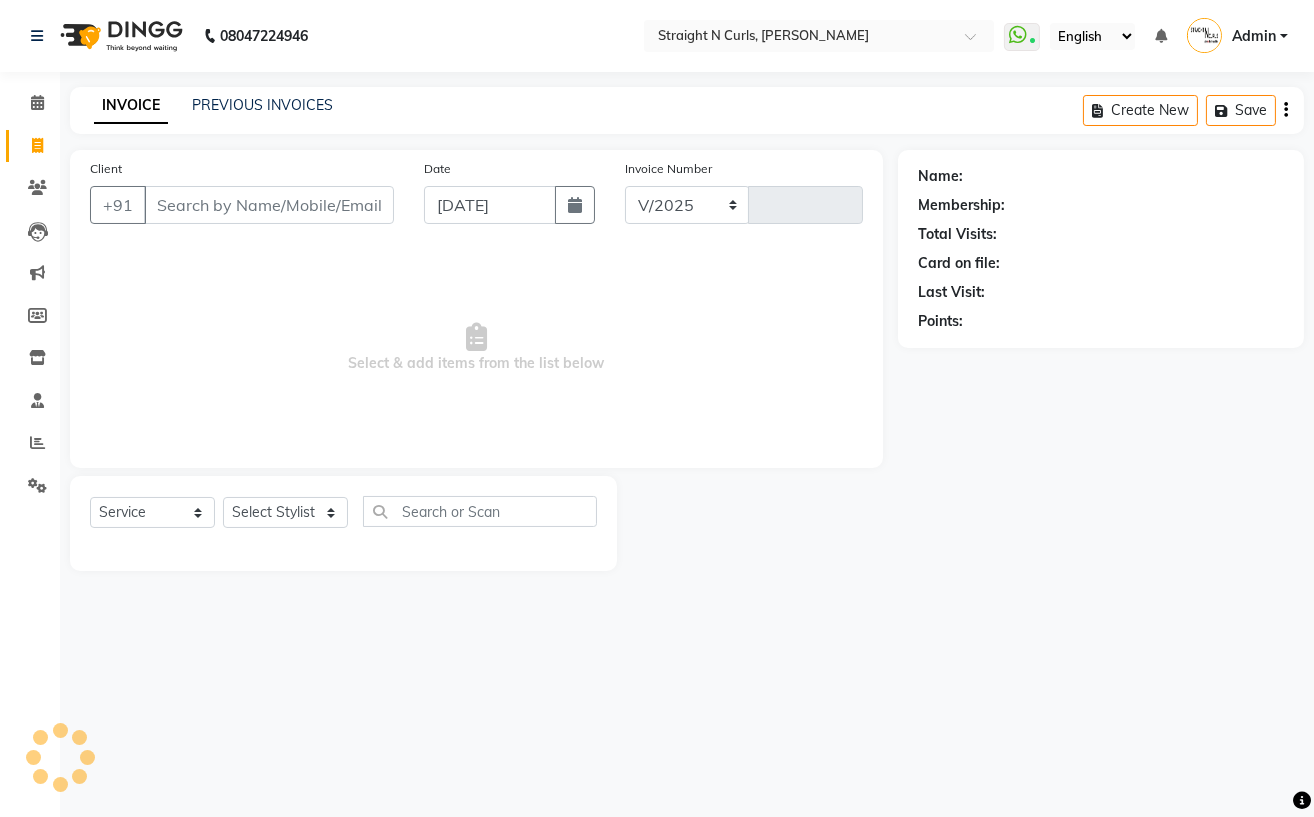 select on "7039" 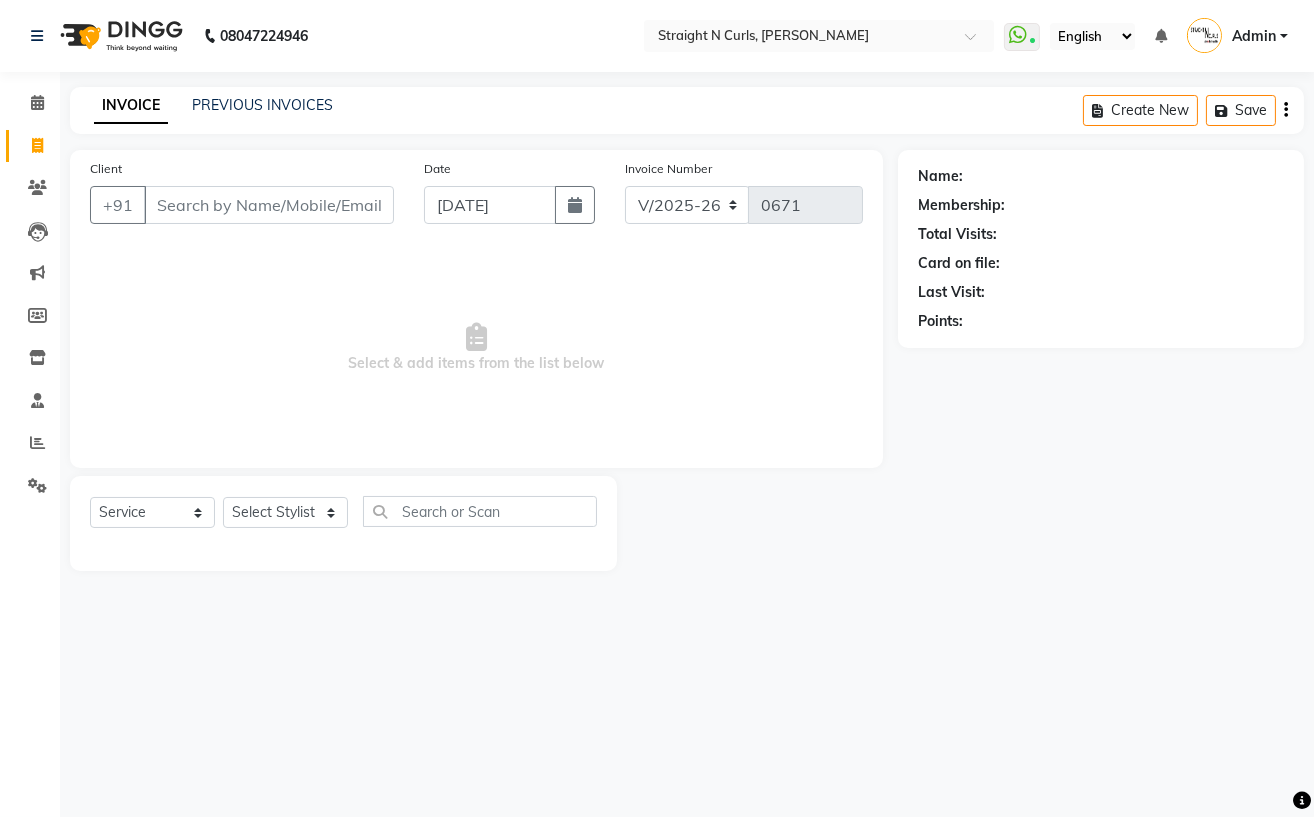 click on "Client" at bounding box center (269, 205) 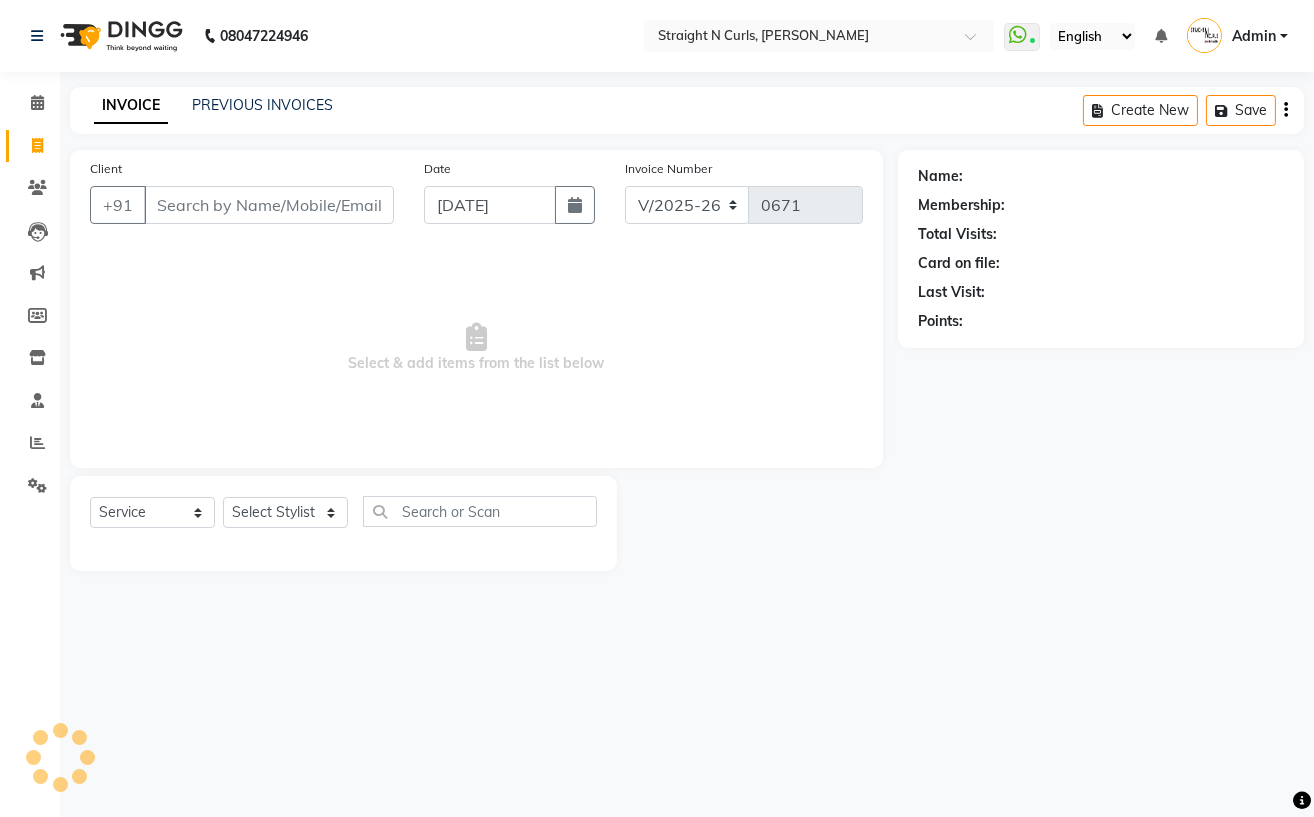click on "Client" at bounding box center [269, 205] 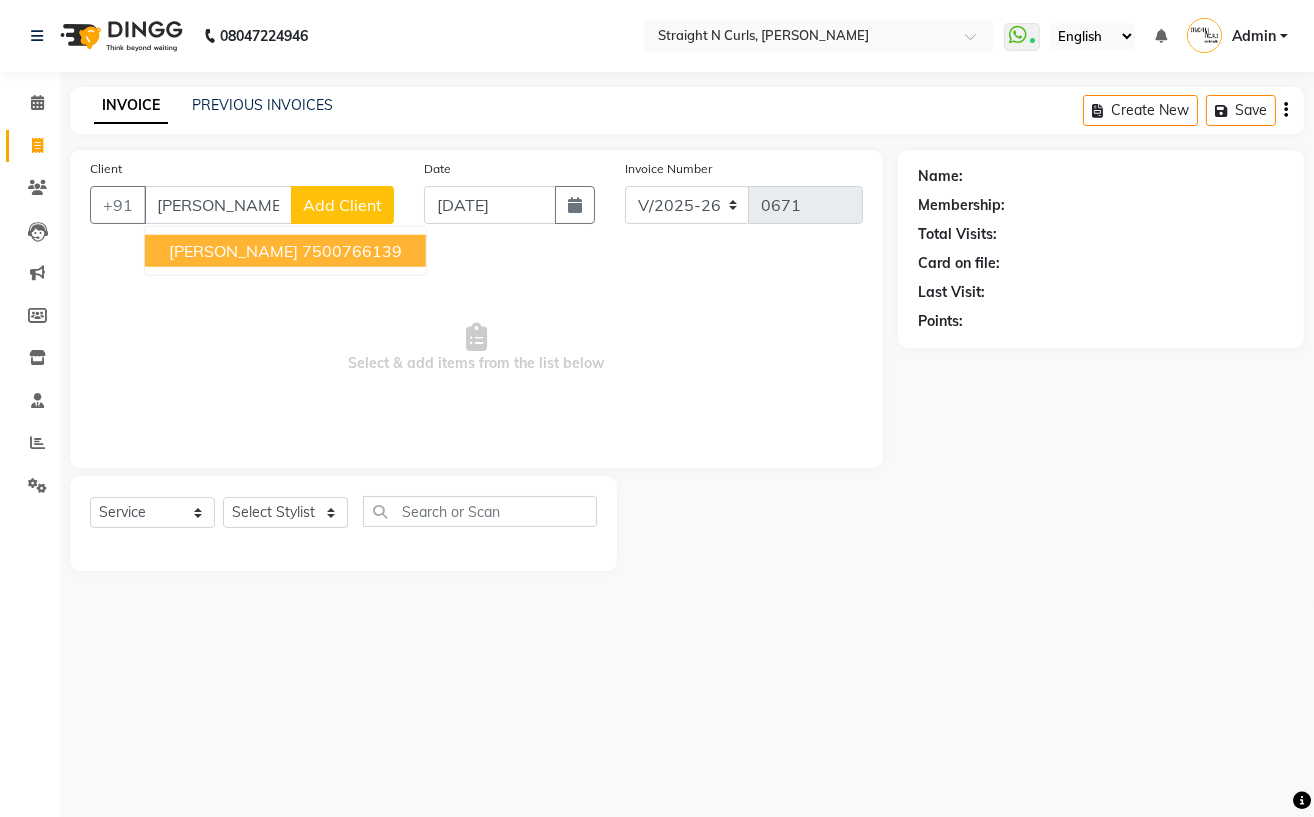 click on "7500766139" at bounding box center [352, 251] 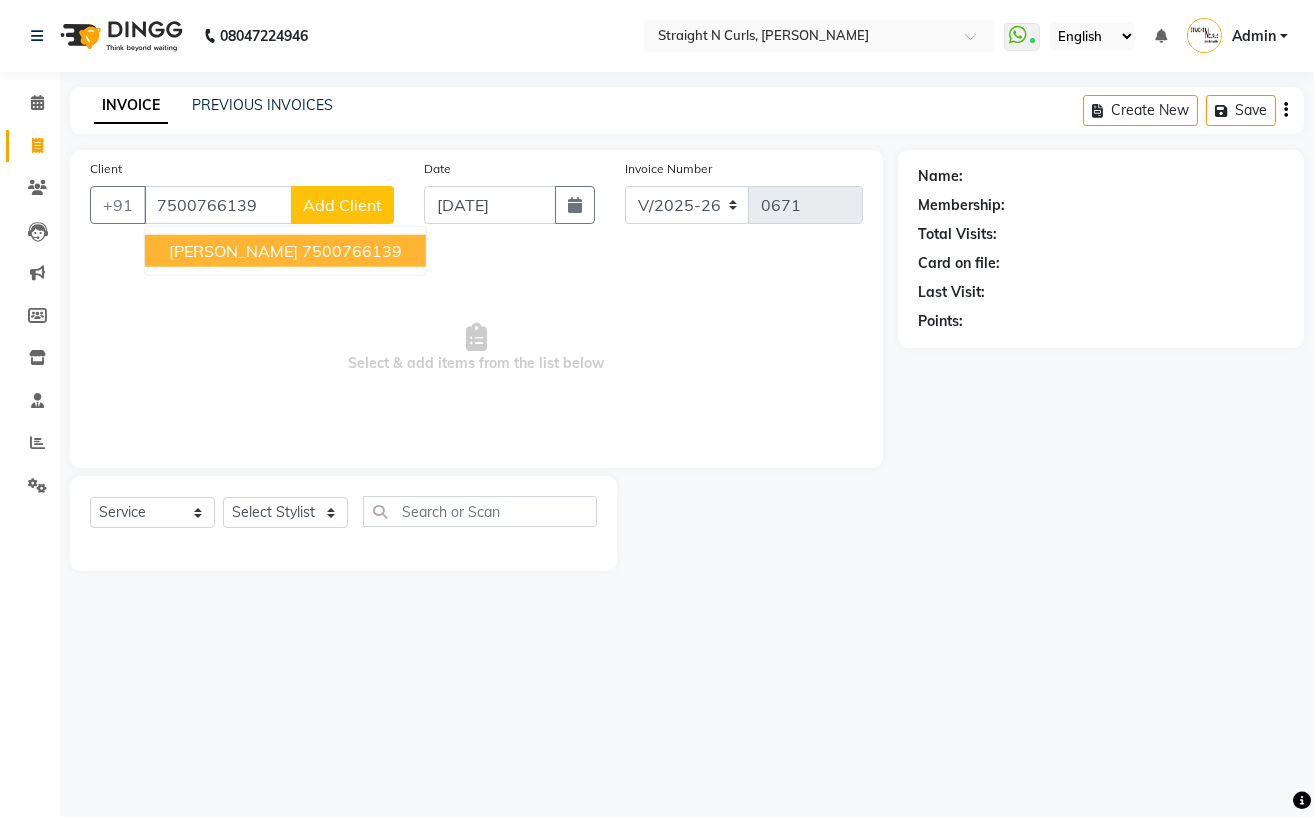 type on "7500766139" 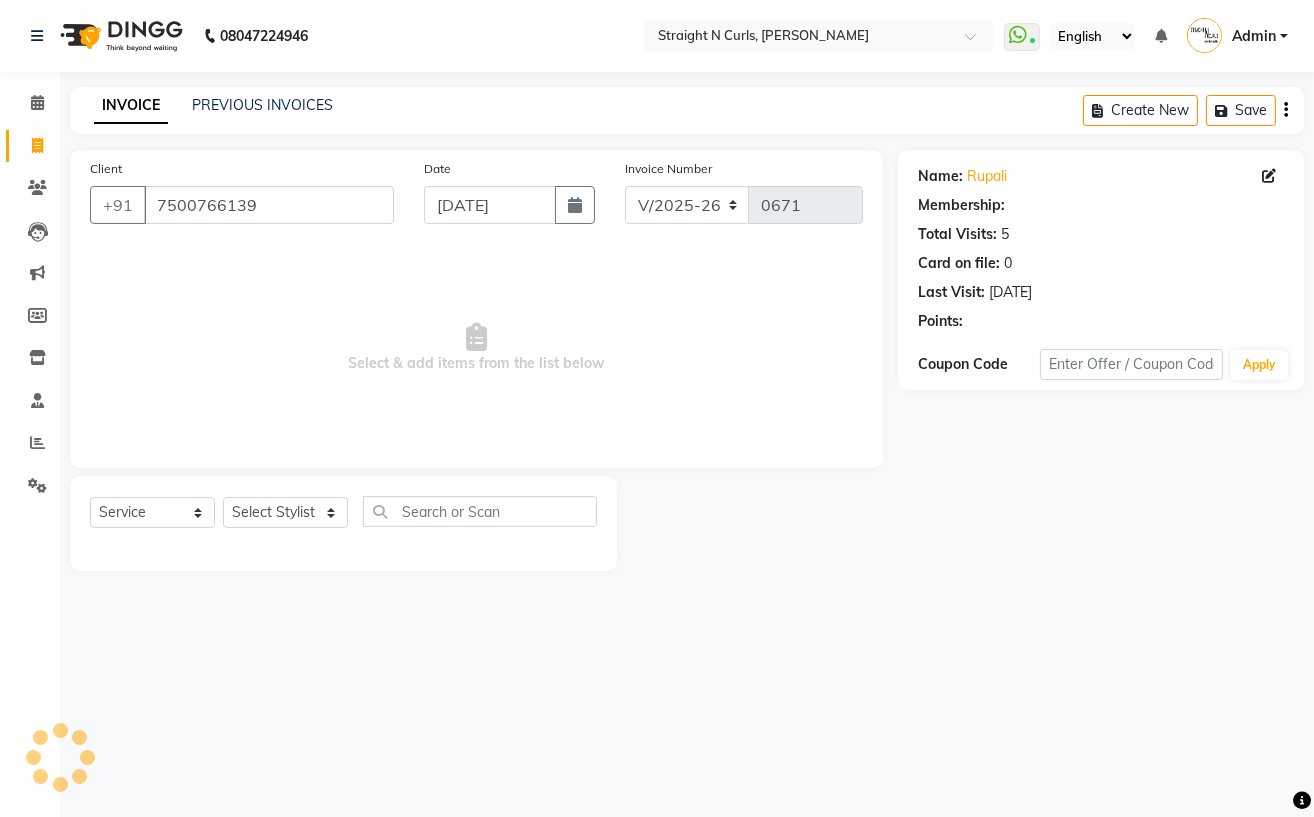 select on "1: Object" 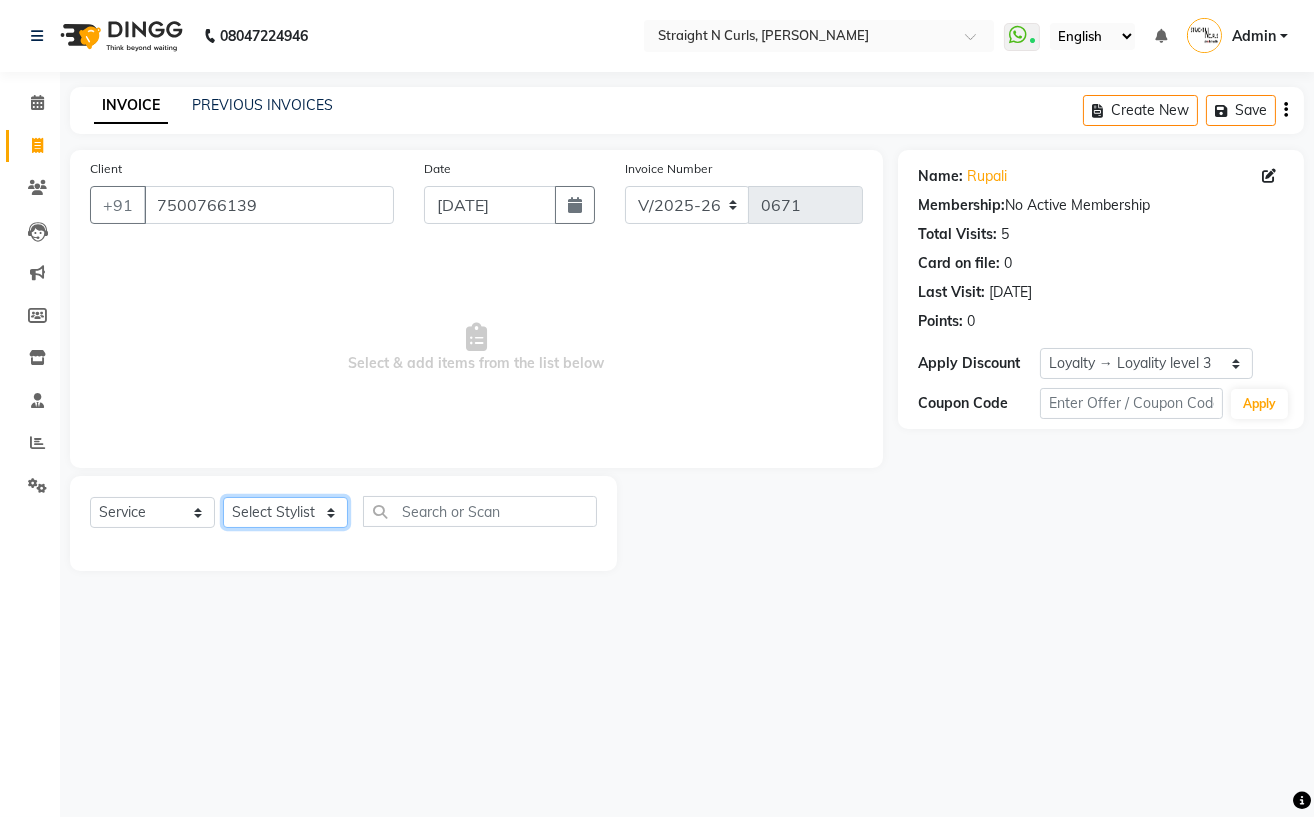 click on "Select Stylist [PERSON_NAME] [PERSON_NAME] [PERSON_NAME] Mohit [PERSON_NAME] [PERSON_NAME] [PERSON_NAME]" 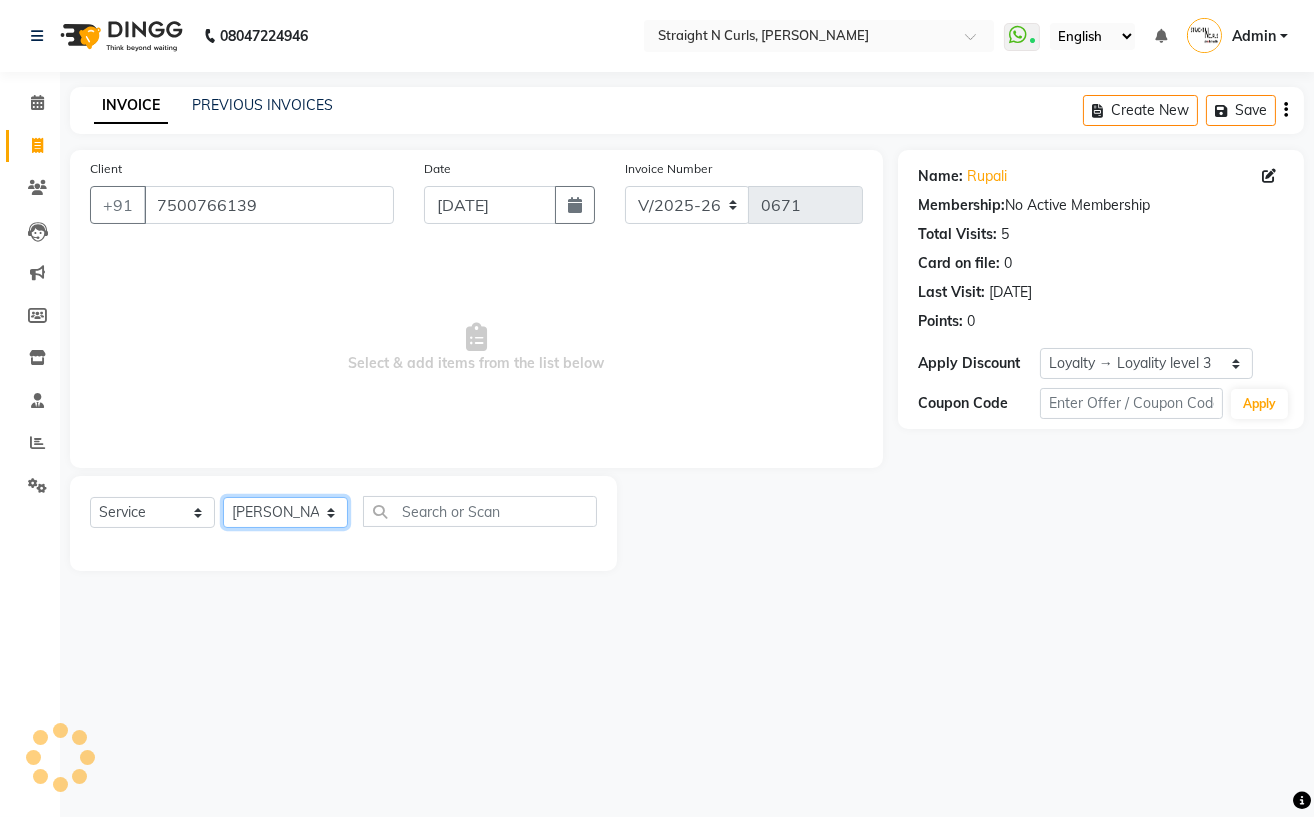 click on "Select Stylist [PERSON_NAME] [PERSON_NAME] [PERSON_NAME] Mohit [PERSON_NAME] [PERSON_NAME] [PERSON_NAME]" 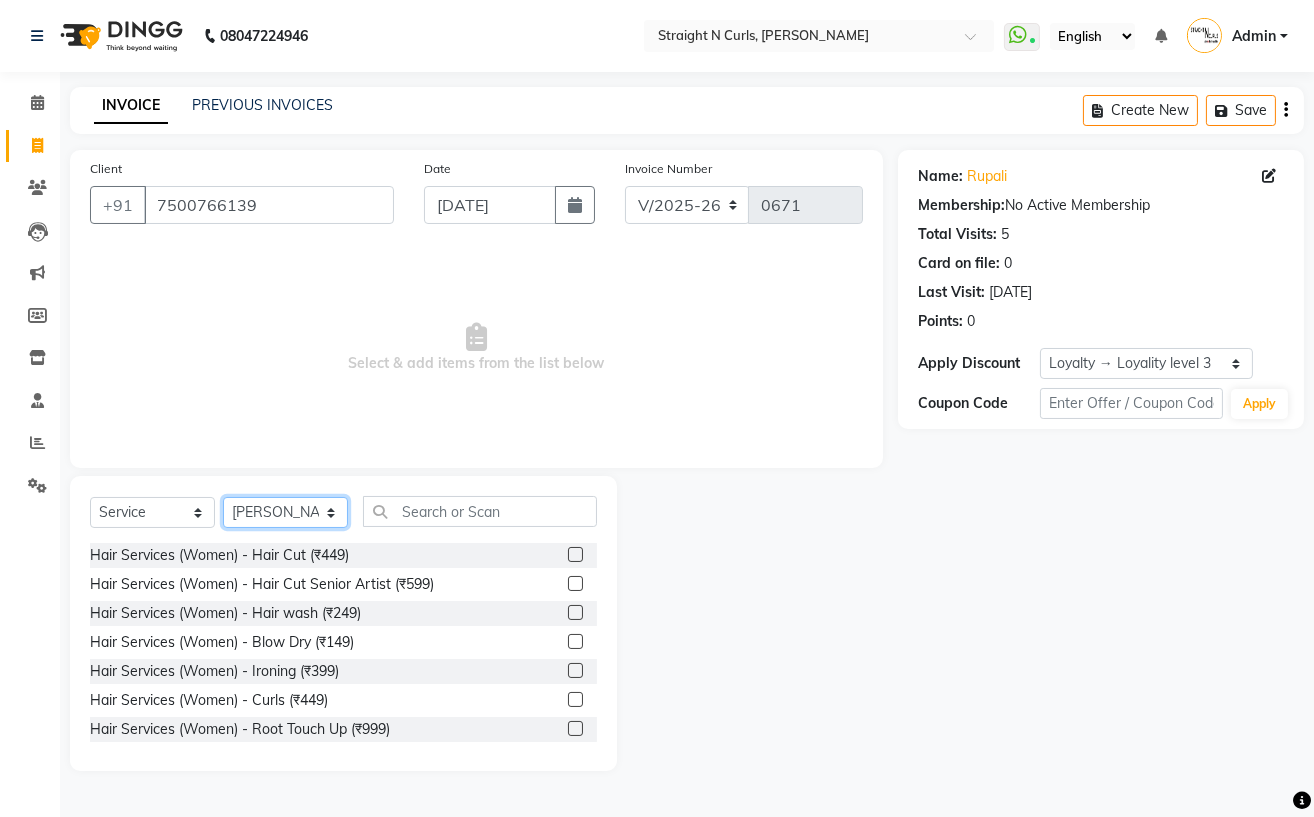 click on "Select Stylist [PERSON_NAME] [PERSON_NAME] [PERSON_NAME] Mohit [PERSON_NAME] [PERSON_NAME] [PERSON_NAME]" 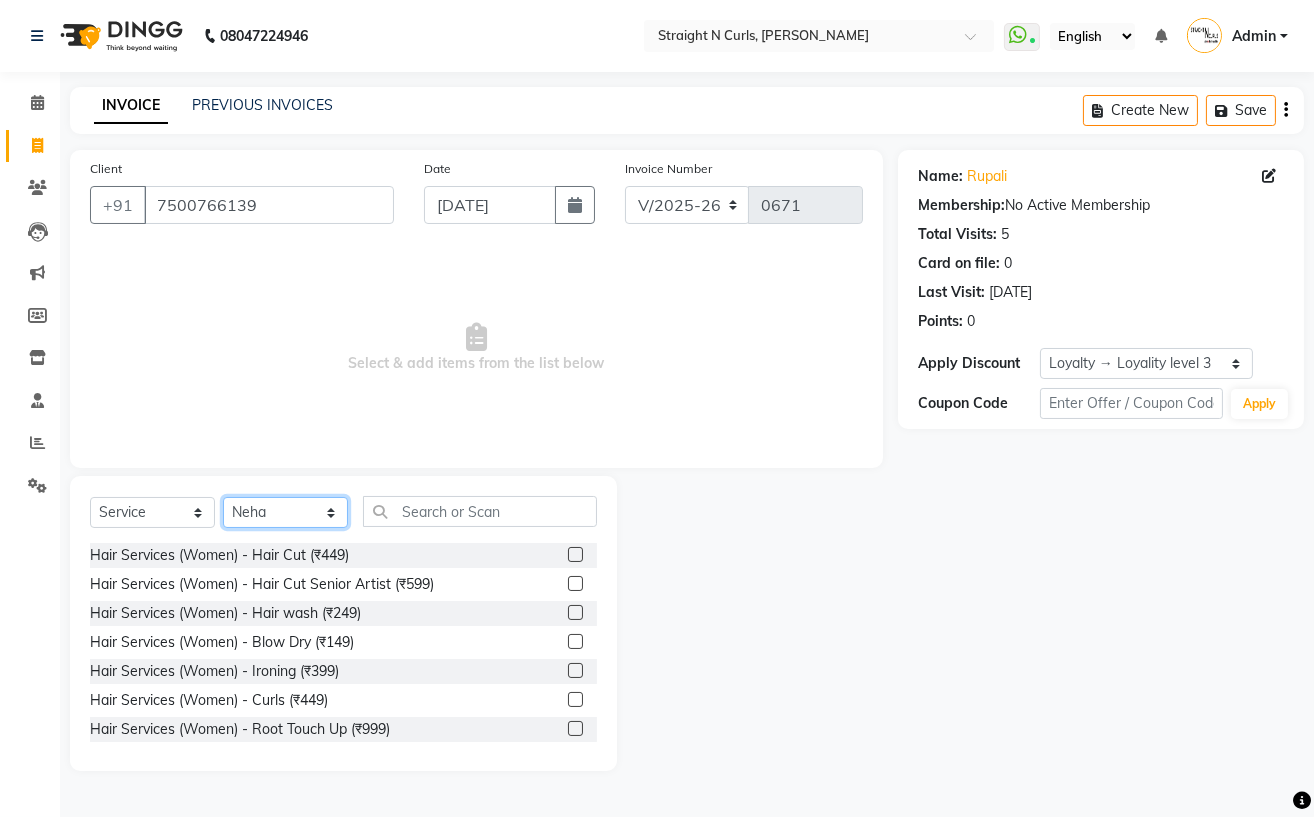 click on "Select Stylist [PERSON_NAME] [PERSON_NAME] [PERSON_NAME] Mohit [PERSON_NAME] [PERSON_NAME] [PERSON_NAME]" 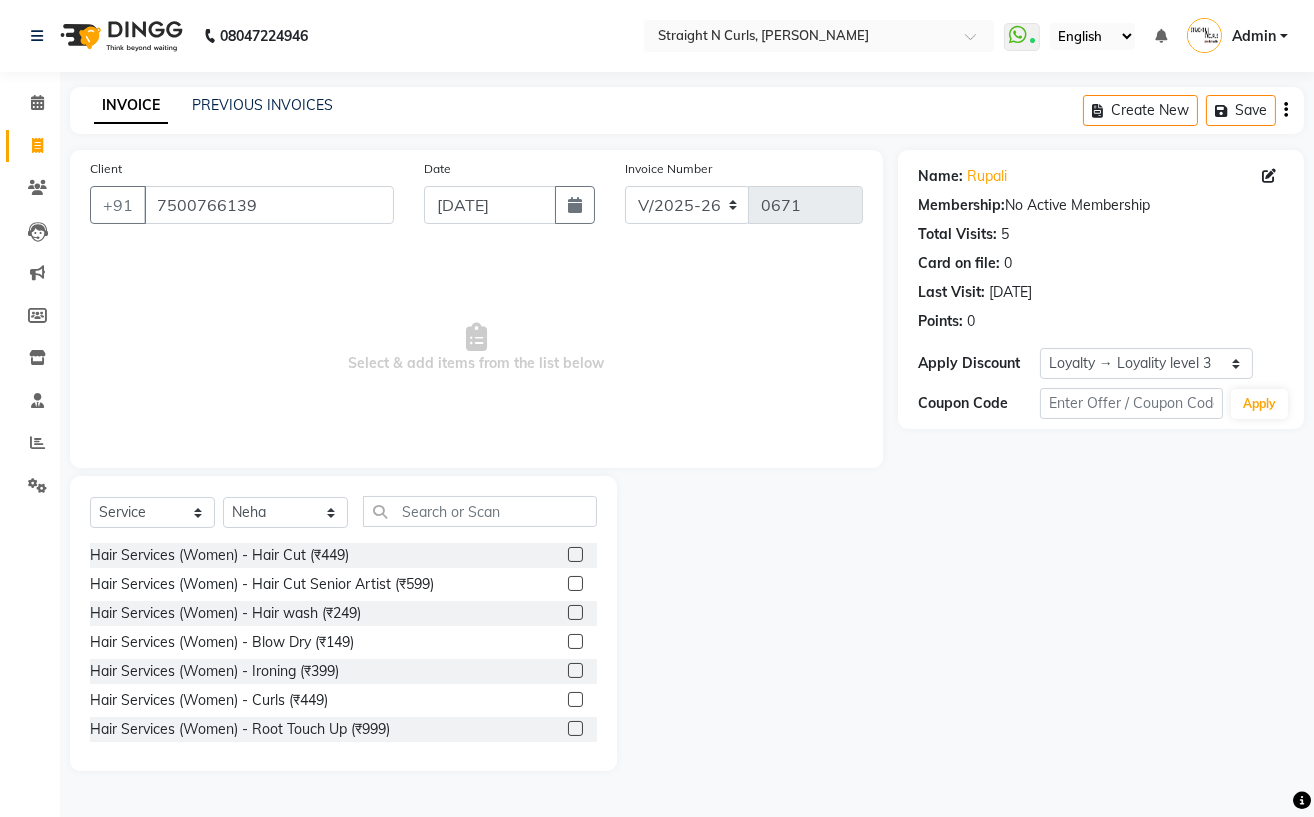click on "Hair Services (Women) - Hair Cut (₹449)" 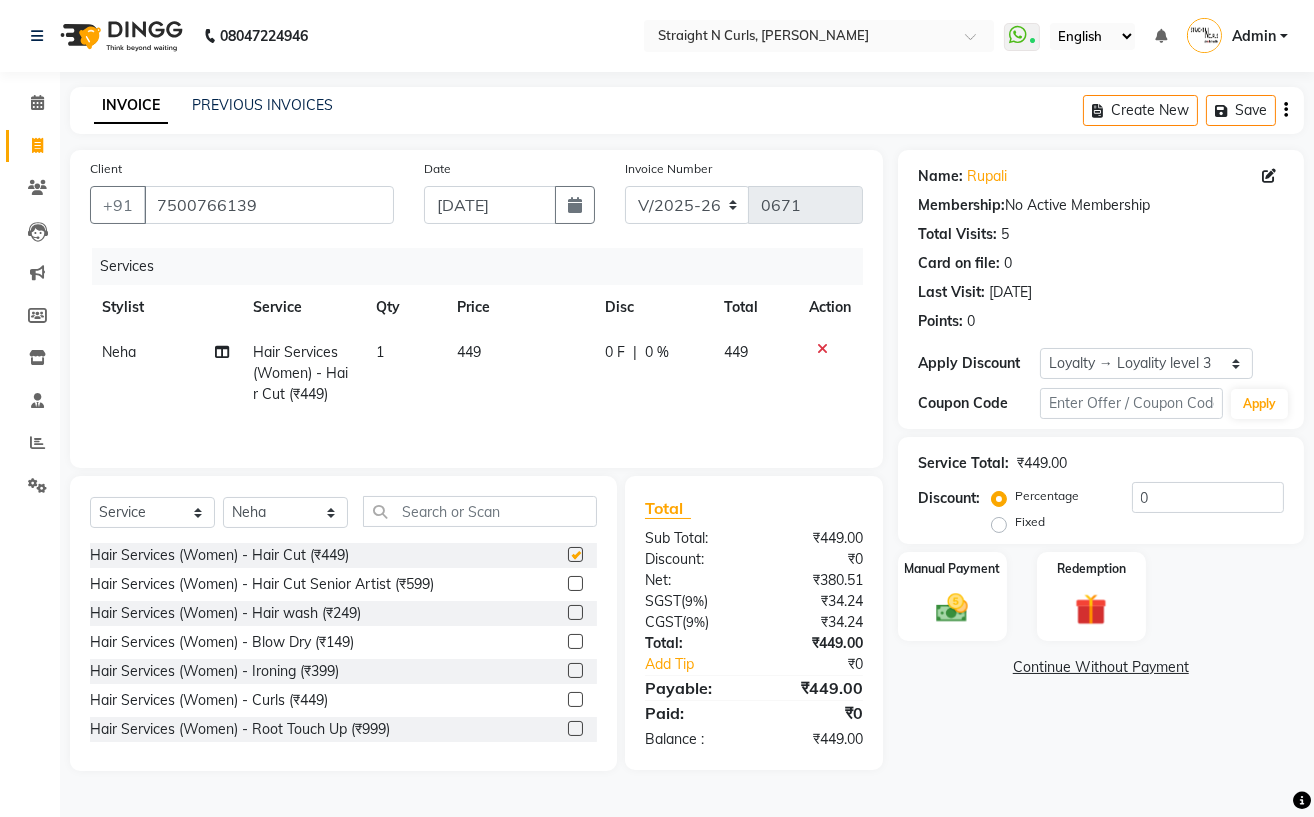 checkbox on "false" 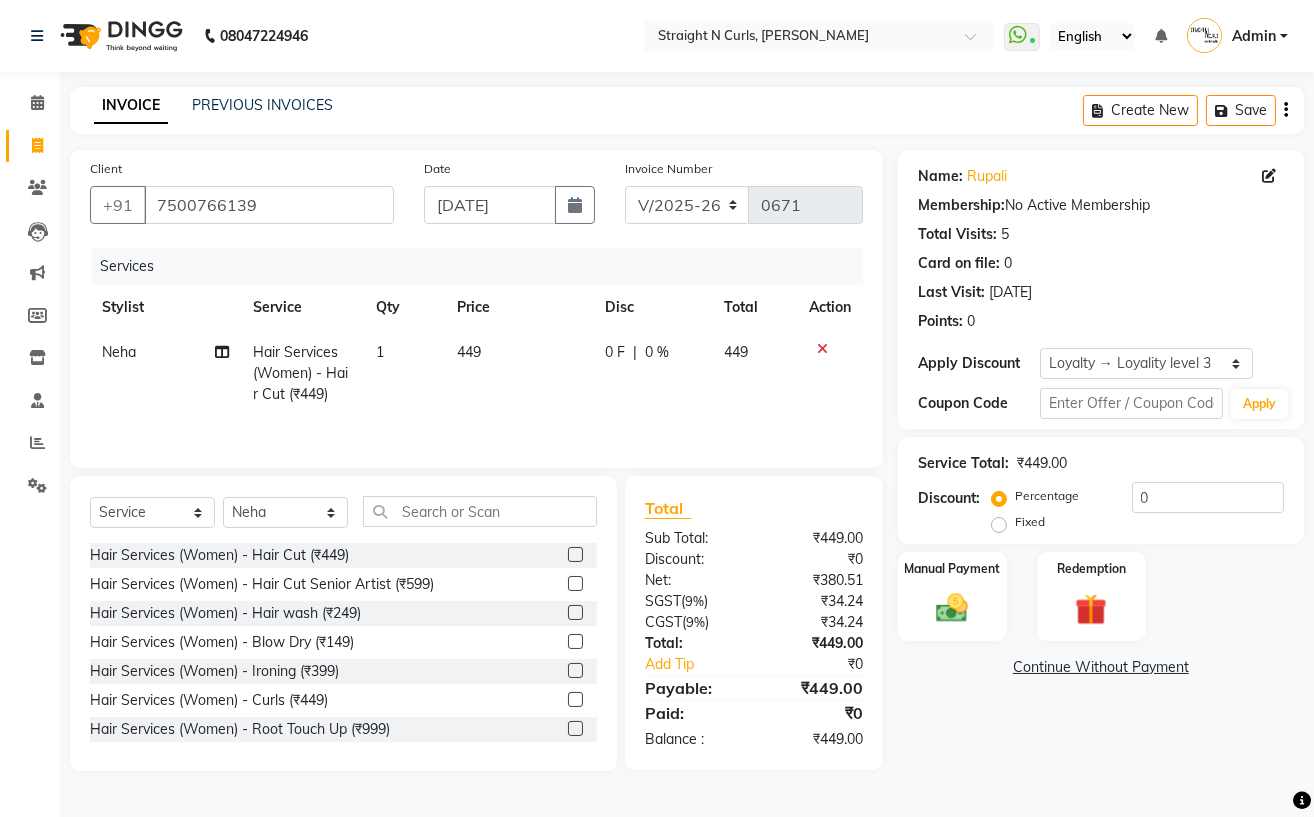 click 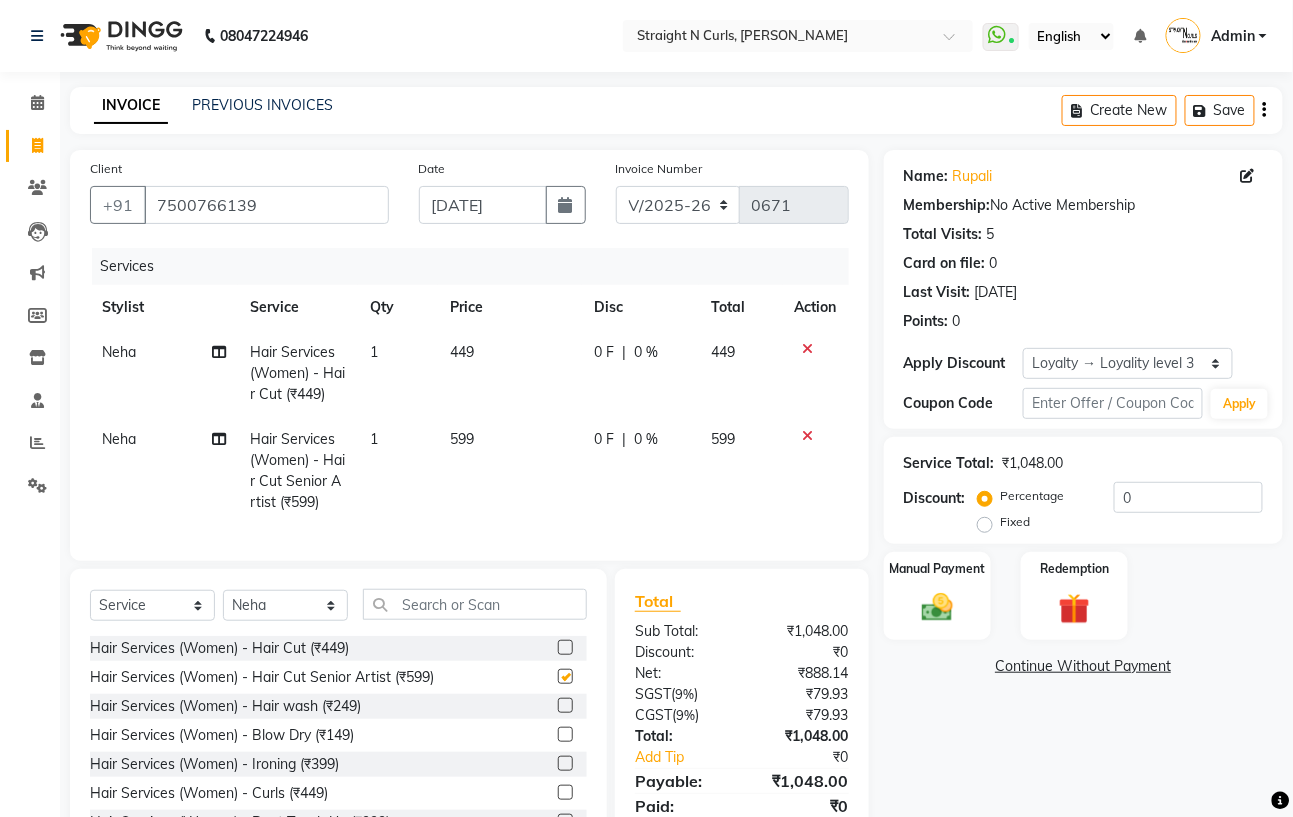 checkbox on "false" 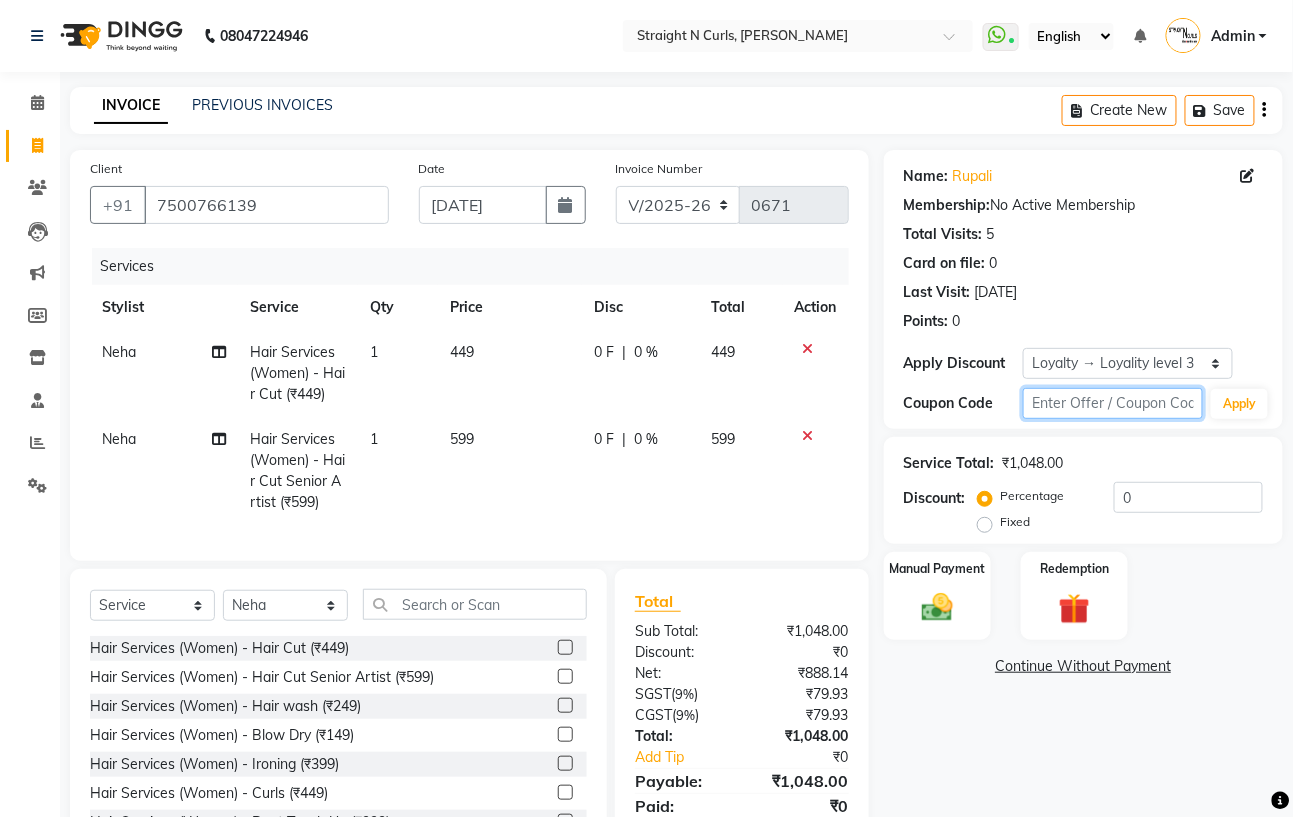 click 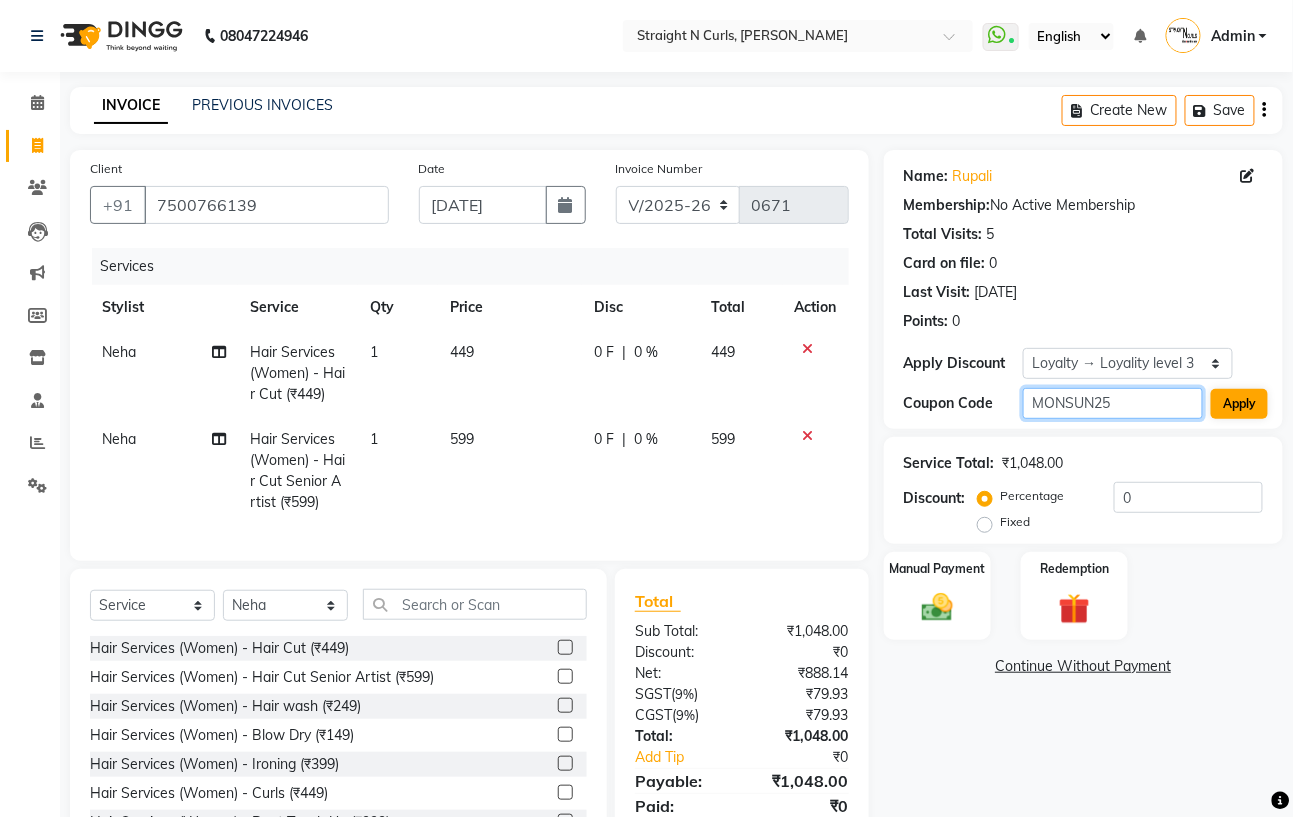 type on "MONSUN25" 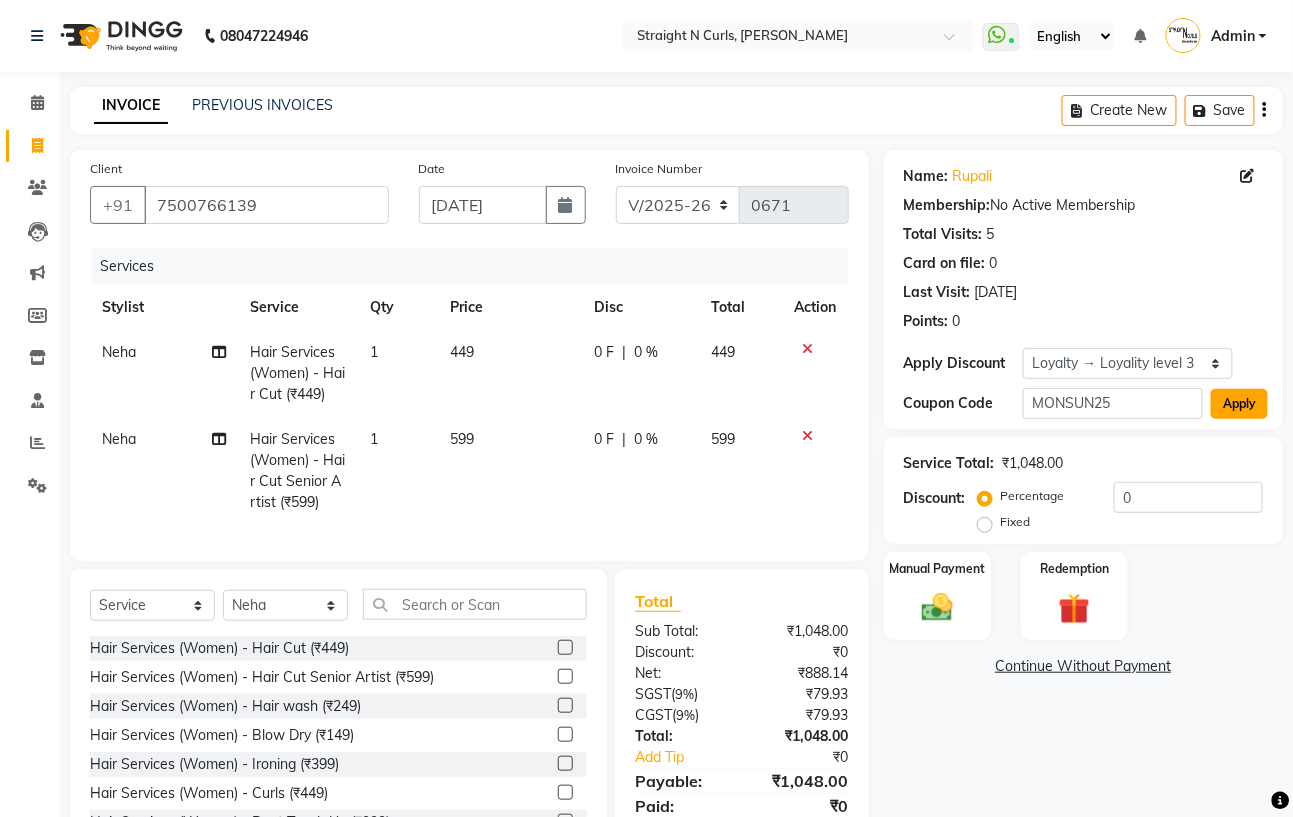 click on "Apply" 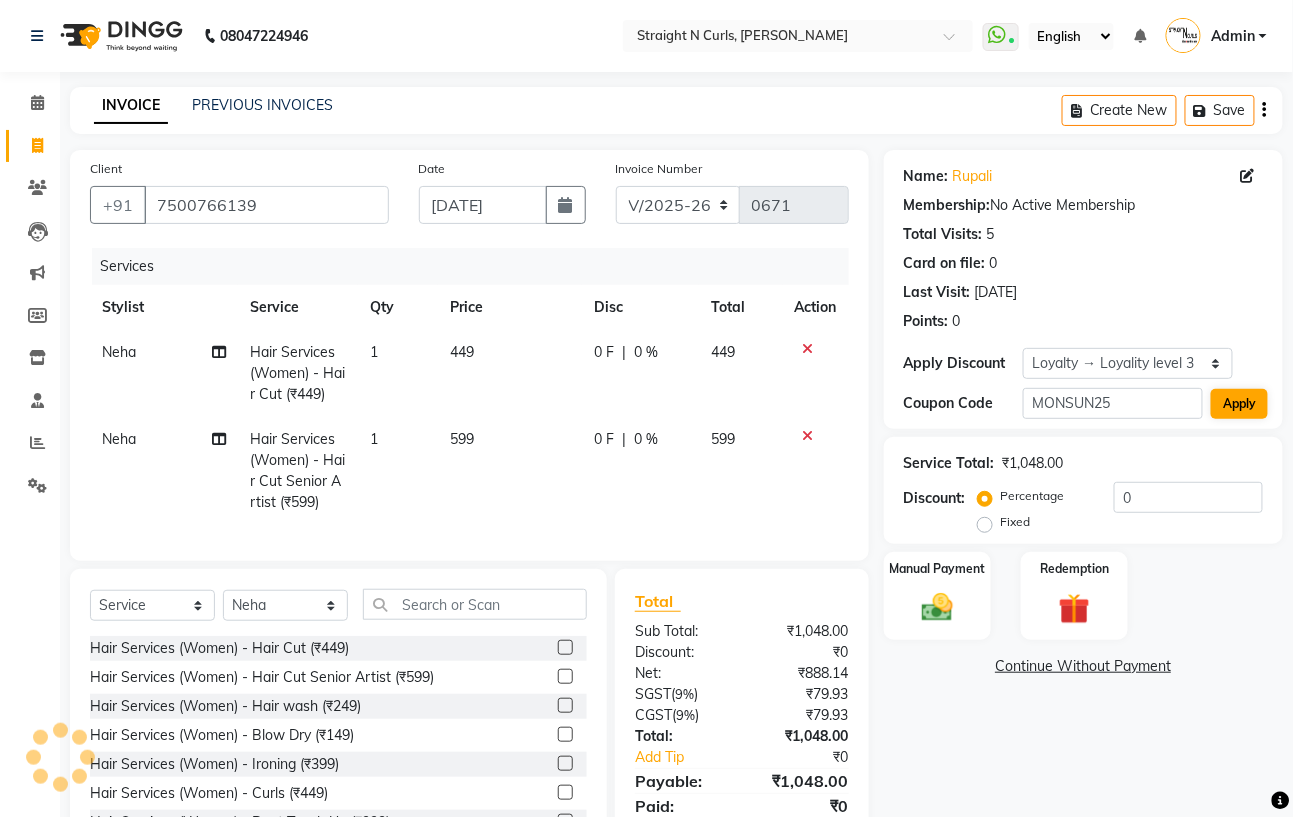 select on "0:" 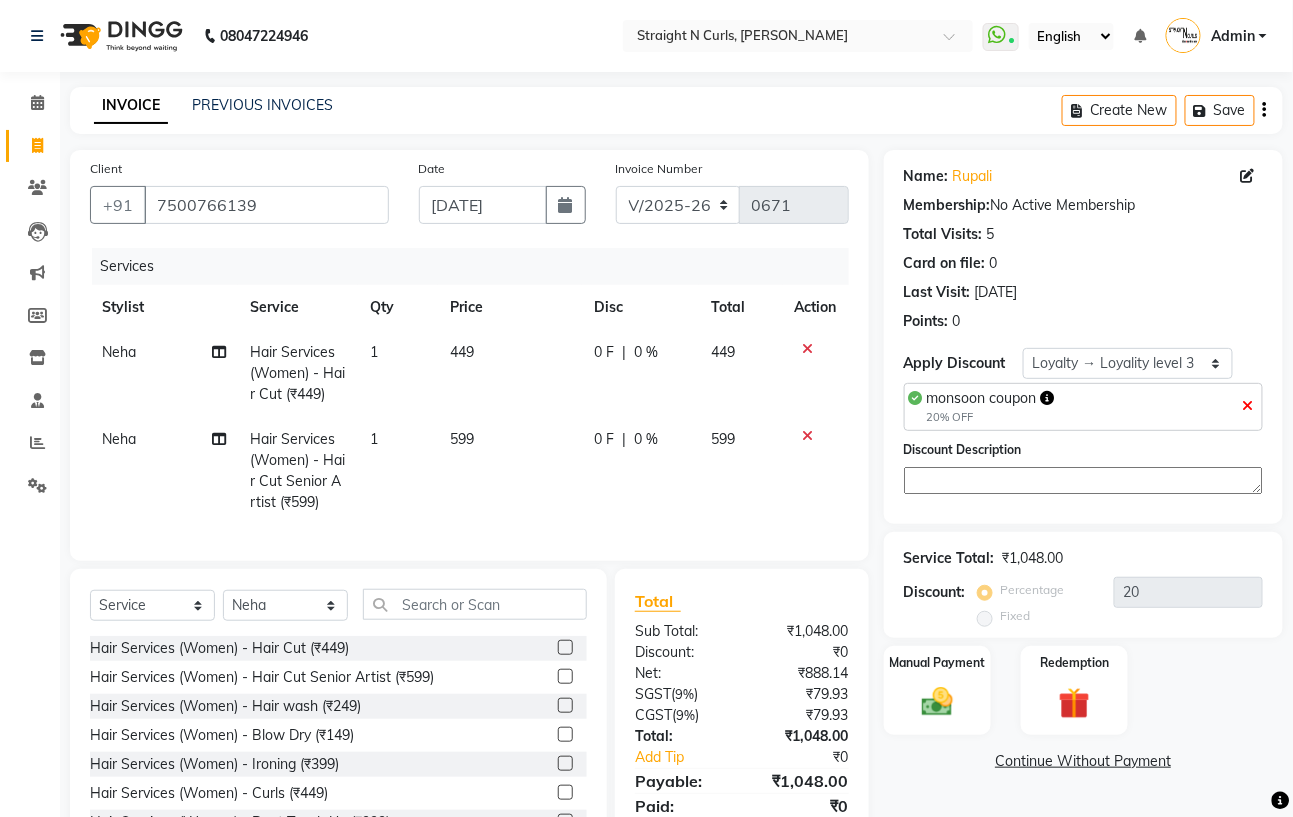 scroll, scrollTop: 97, scrollLeft: 0, axis: vertical 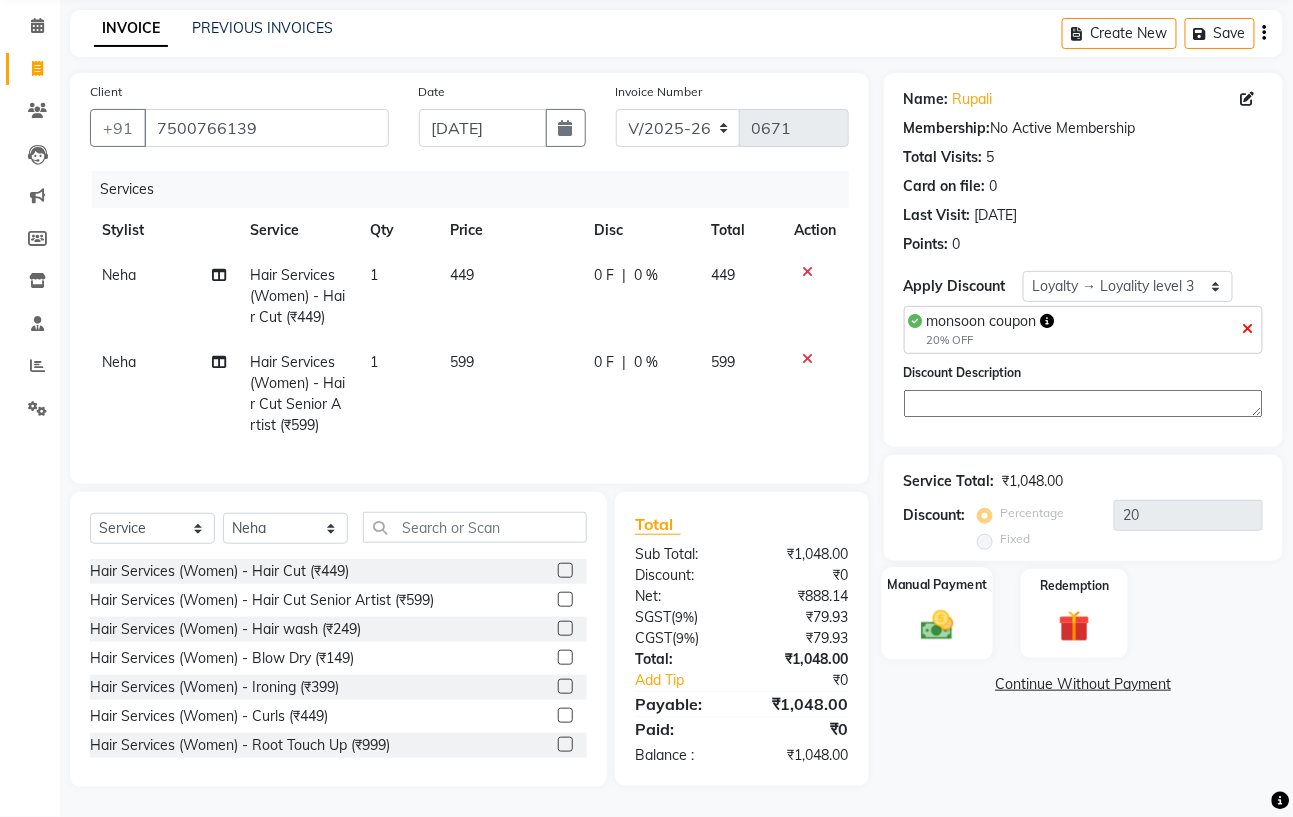 click 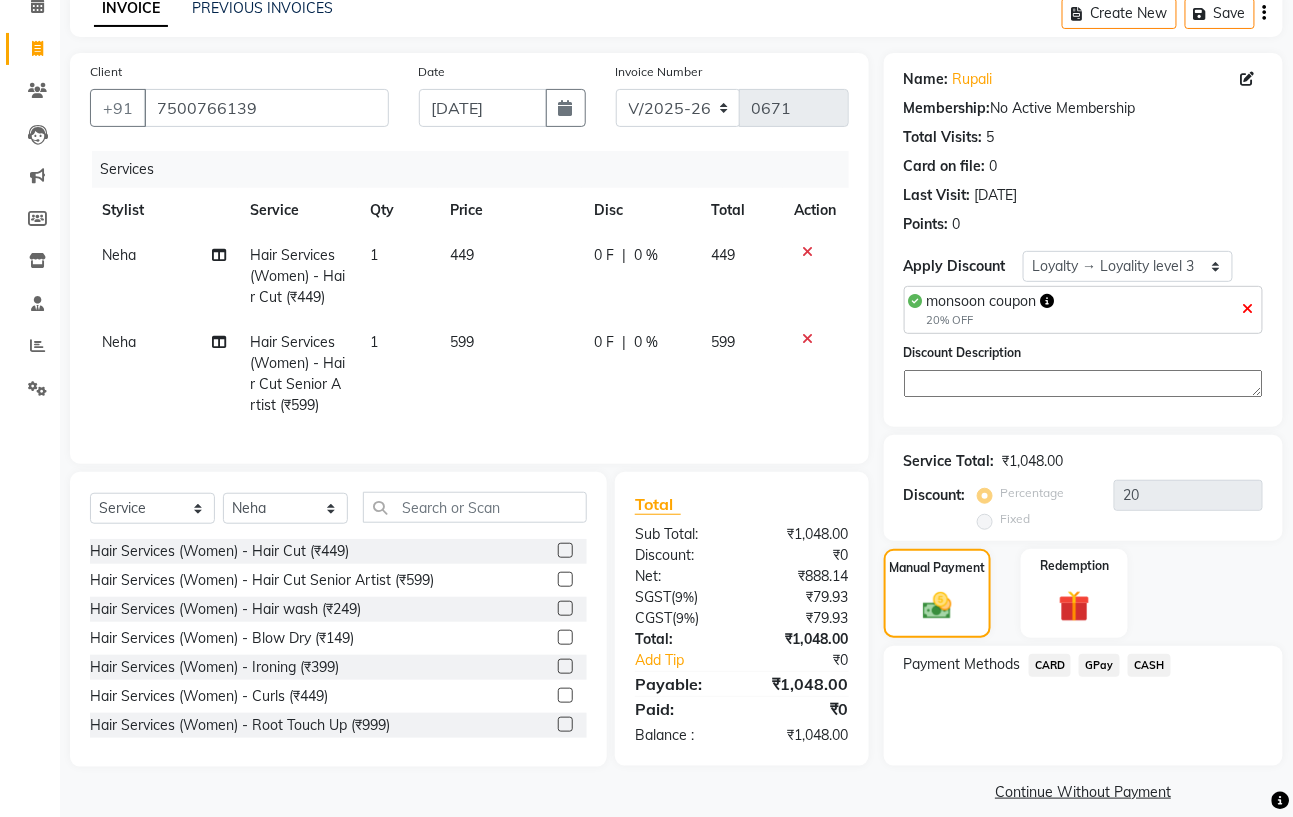 click on "GPay" 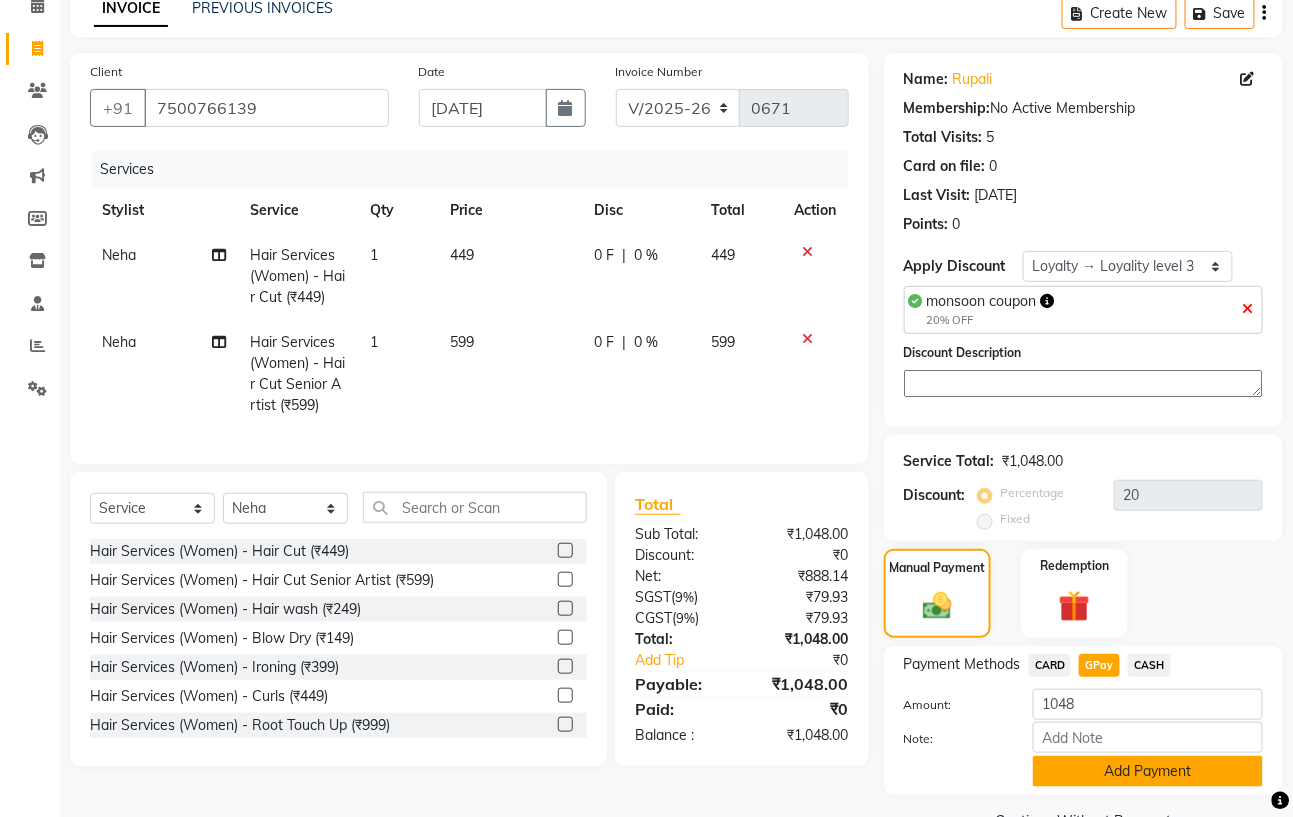 click on "Add Payment" 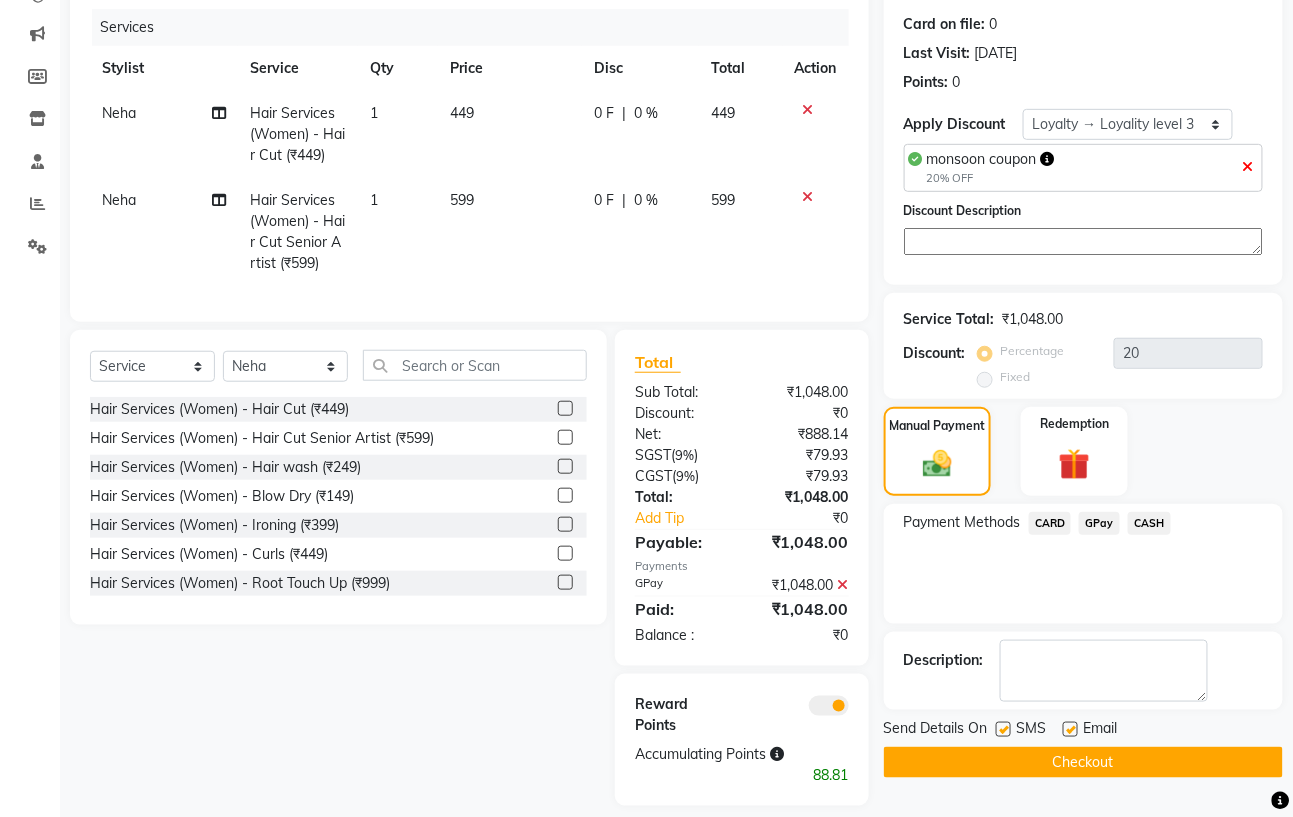 scroll, scrollTop: 300, scrollLeft: 0, axis: vertical 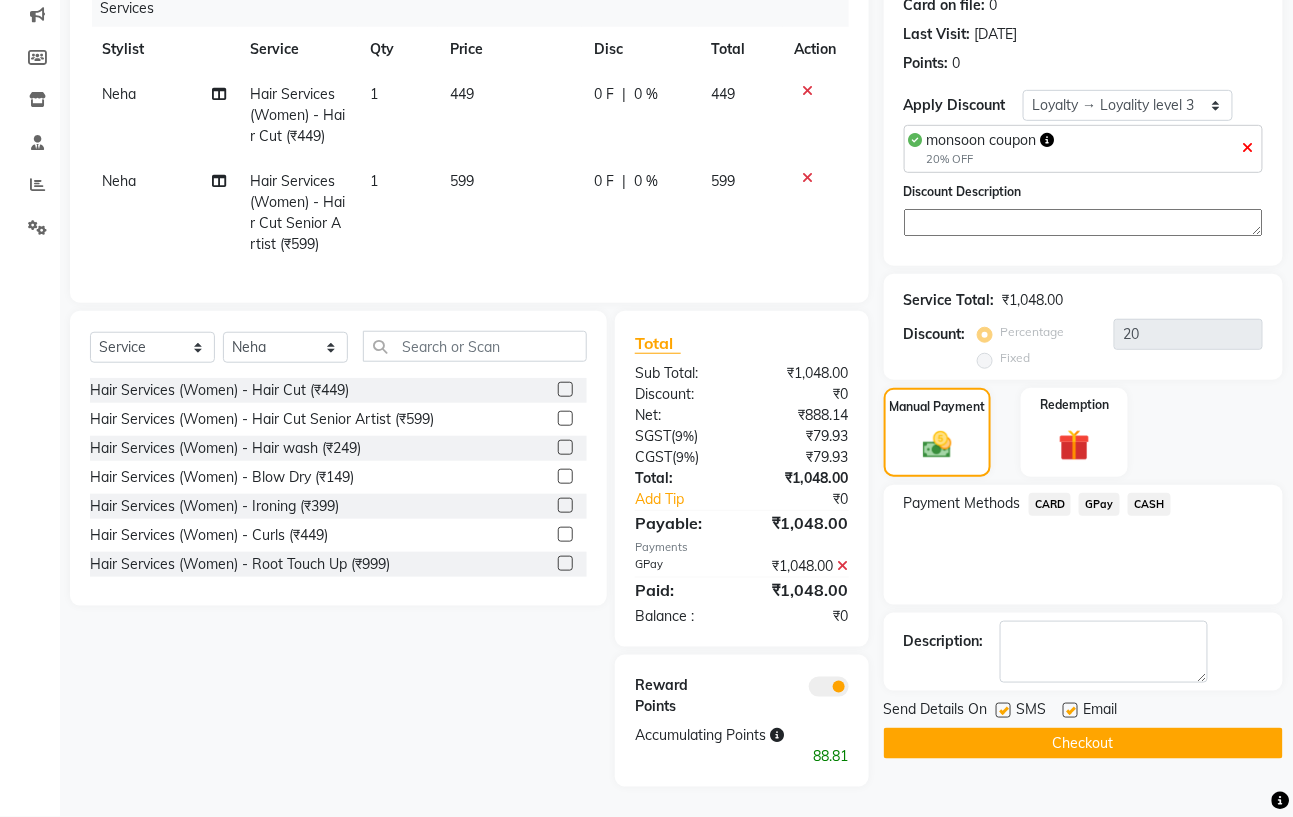 click 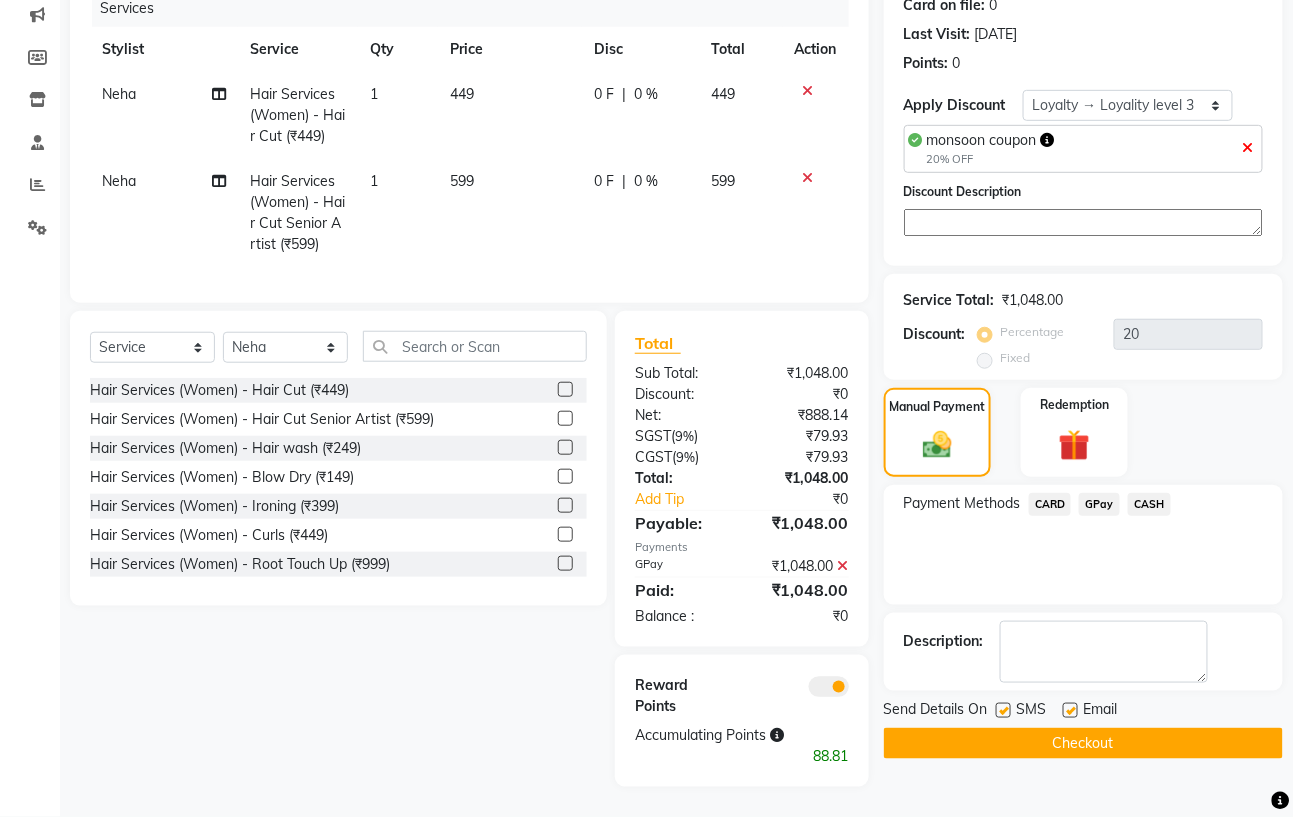 click 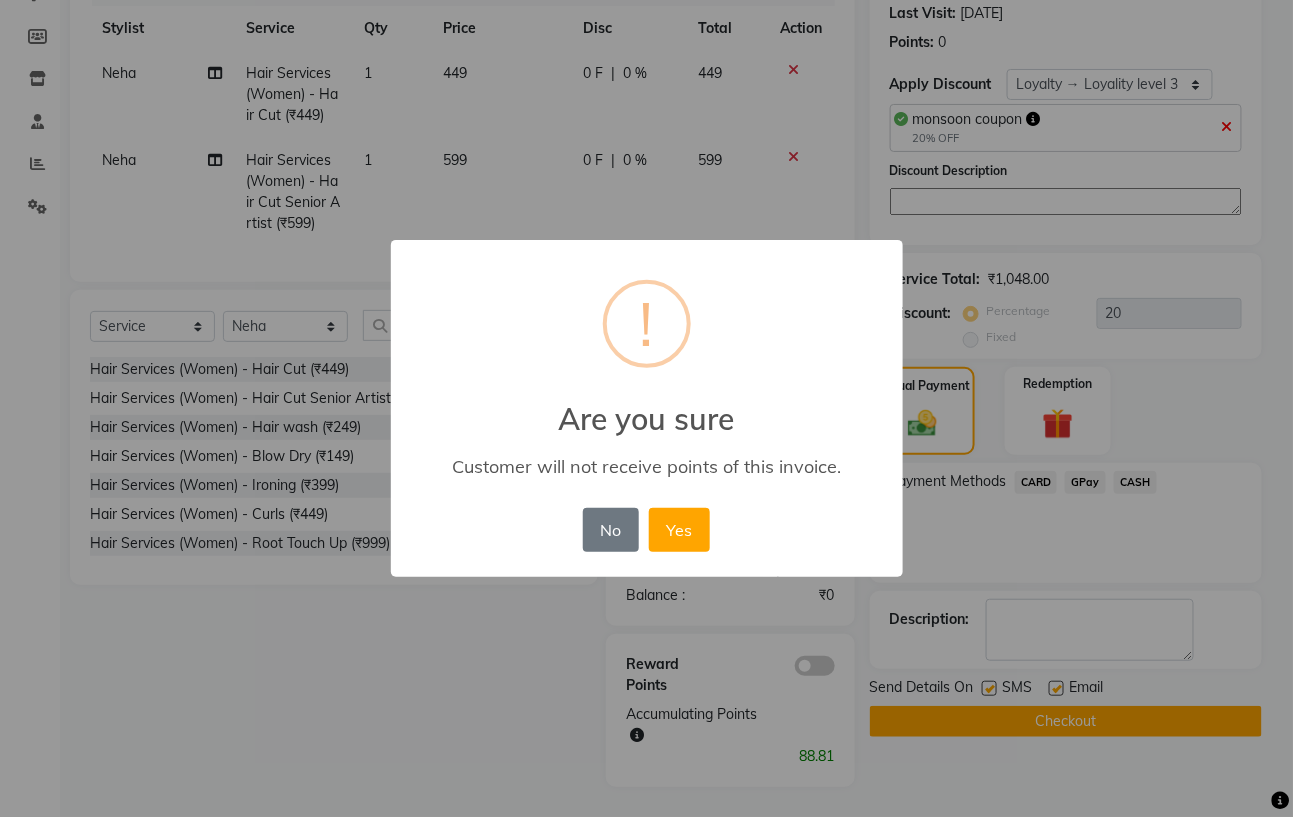 scroll, scrollTop: 278, scrollLeft: 0, axis: vertical 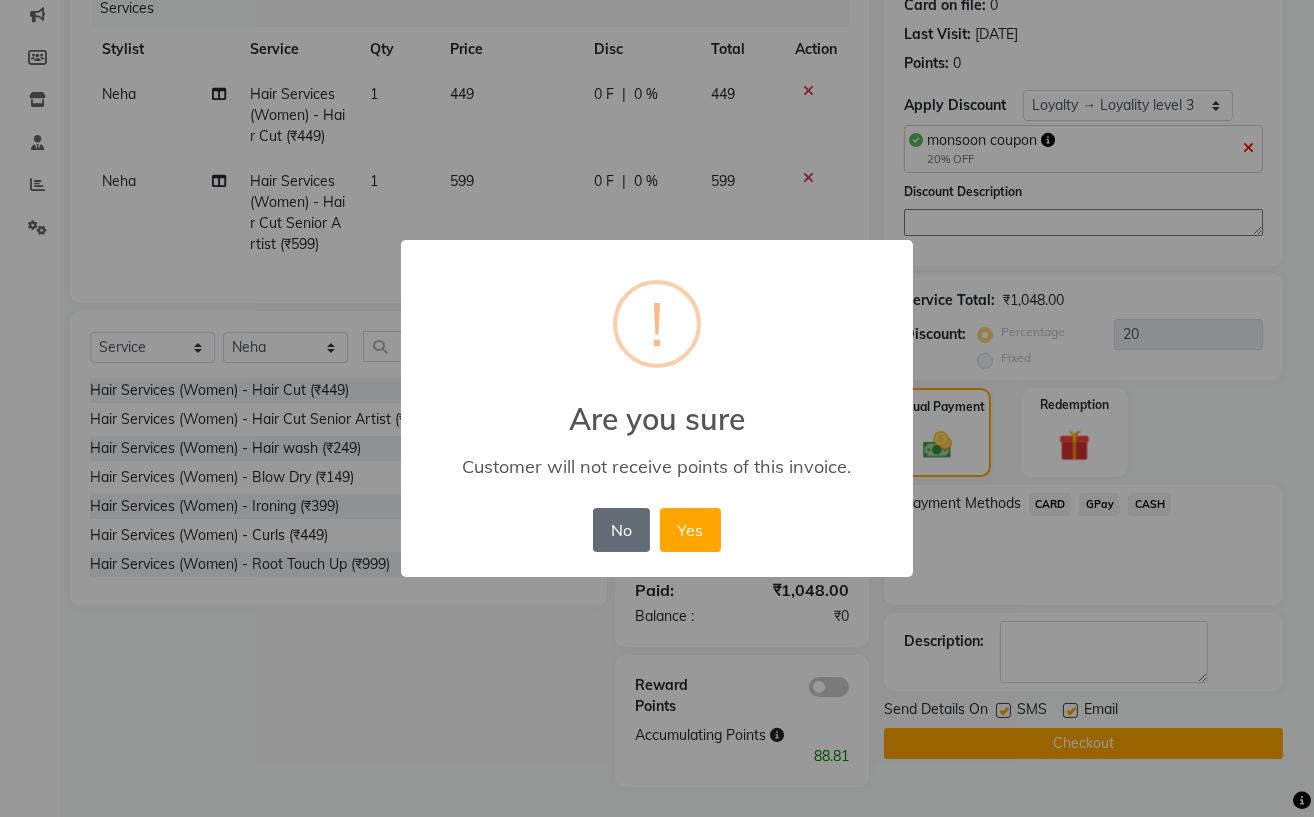 click on "No" at bounding box center (621, 530) 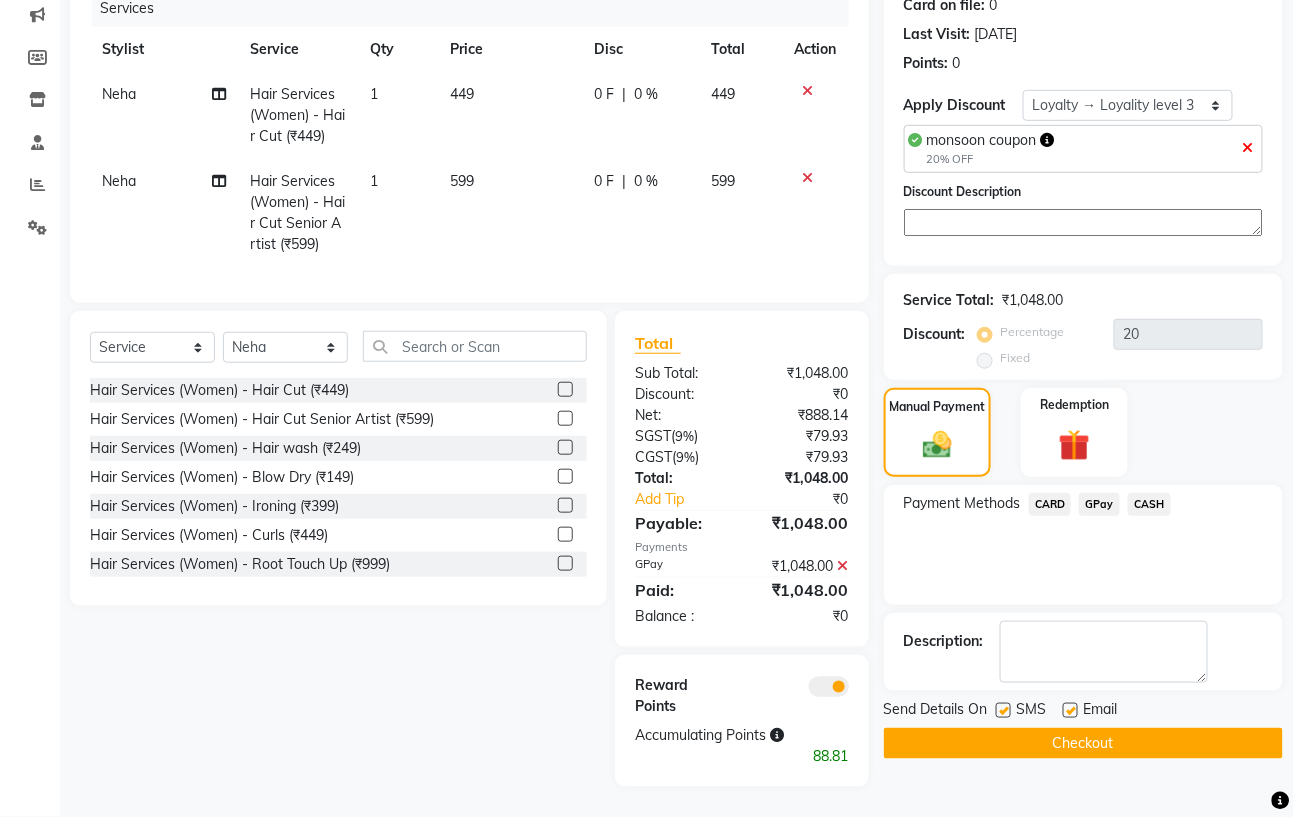scroll, scrollTop: 0, scrollLeft: 0, axis: both 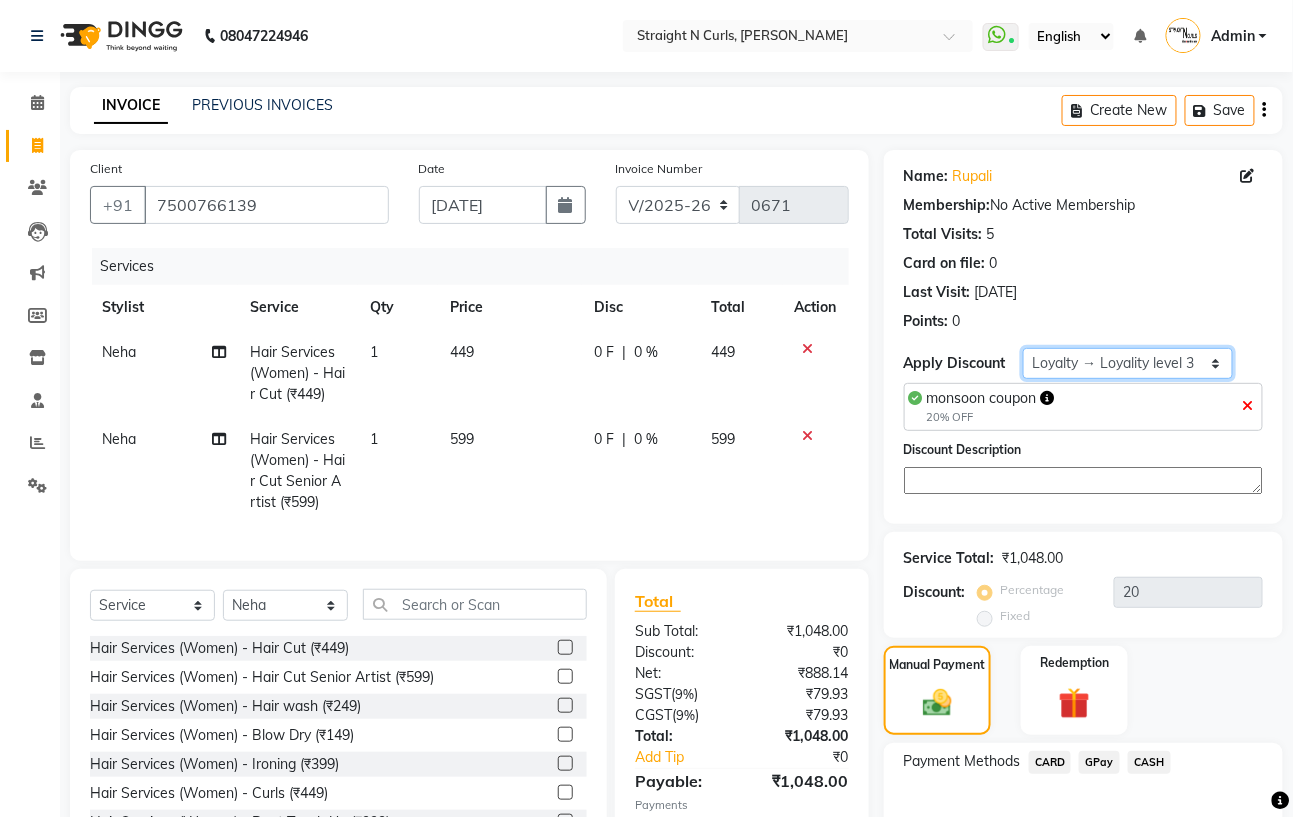click on "Select  Loyalty → Loyality level 3" 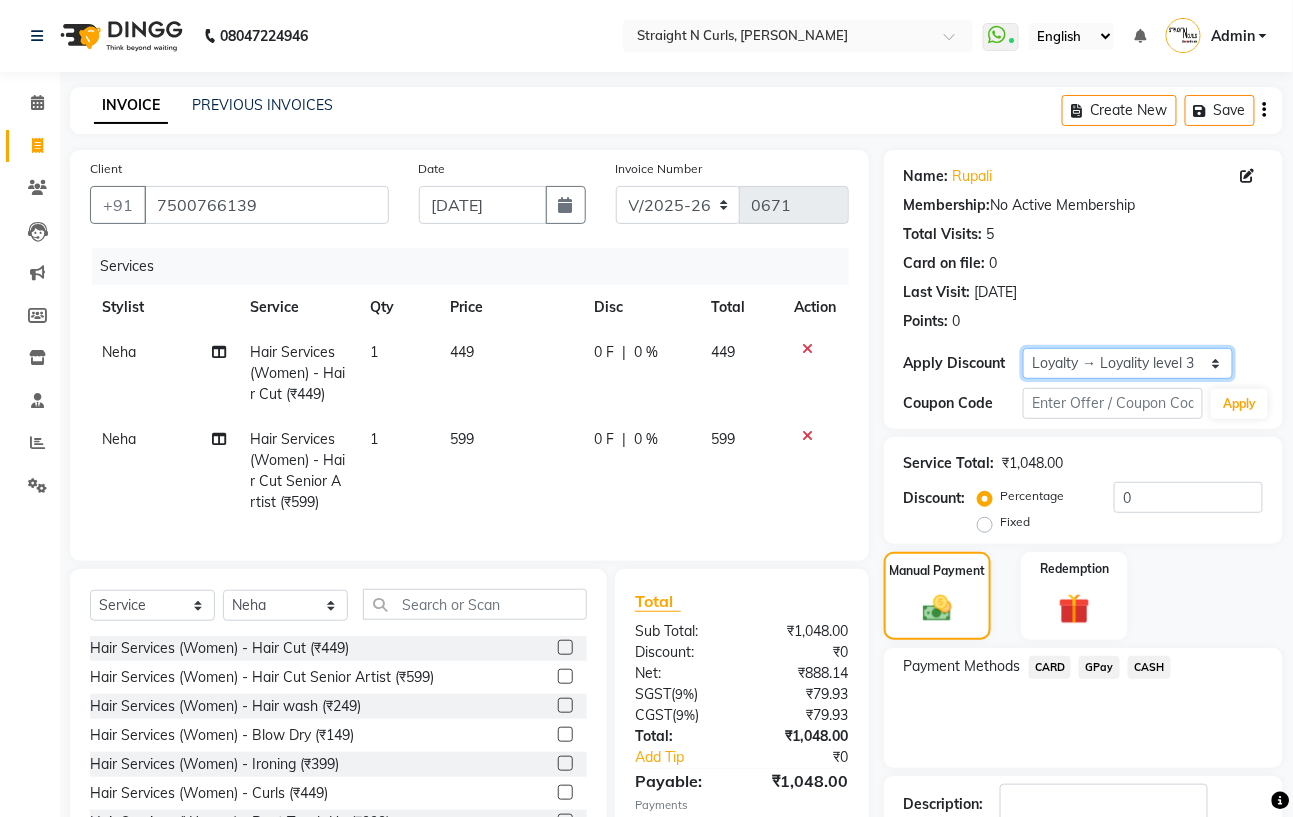 scroll, scrollTop: 300, scrollLeft: 0, axis: vertical 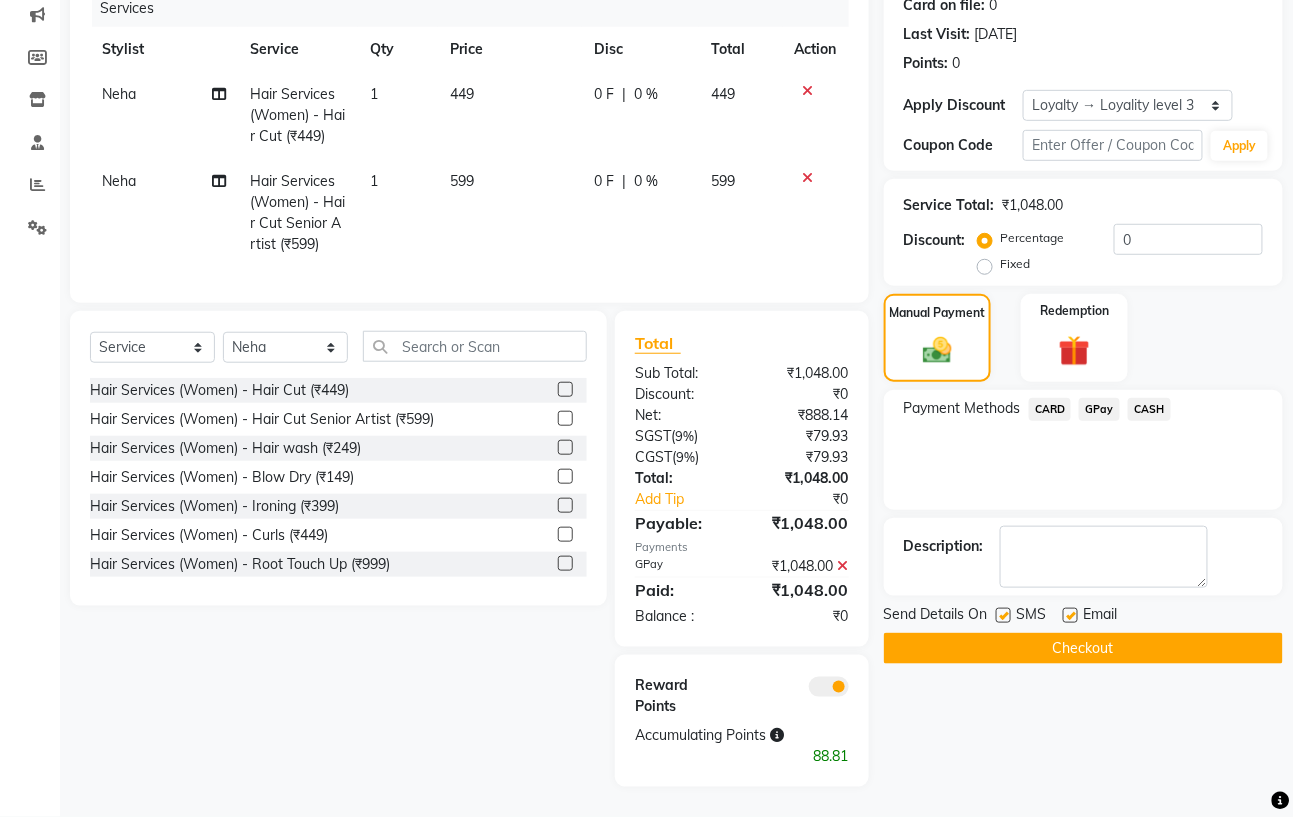 click on "Name: Rupali  Membership:  No Active Membership  Total Visits:  5 Card on file:  0 Last Visit:   31-03-2025 Points:   0  Apply Discount Select  Loyalty → Loyality level 3  Coupon Code Apply Service Total:  ₹1,048.00  Discount:  Percentage   Fixed  0 Manual Payment Redemption Payment Methods  CARD   GPay   CASH  Description:                  Send Details On SMS Email  Checkout" 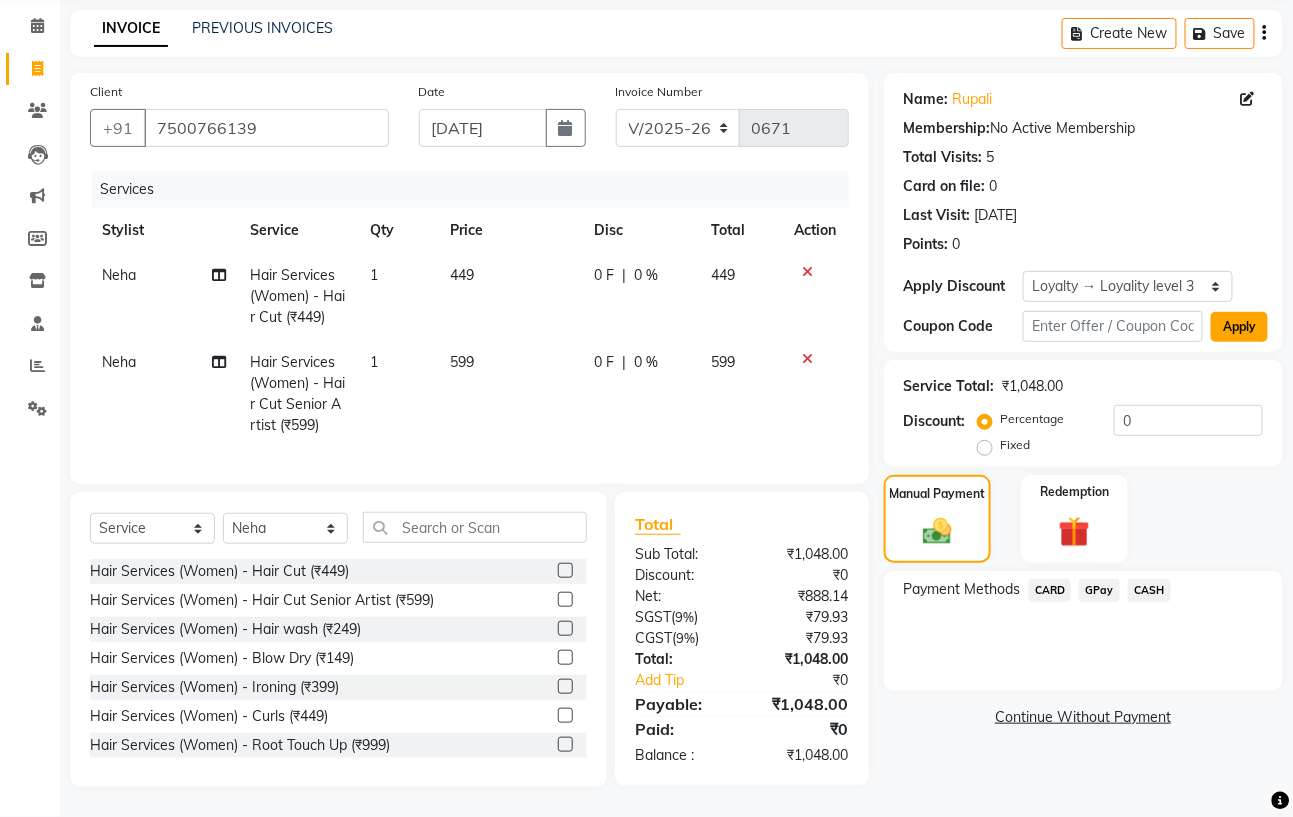 click on "Apply" 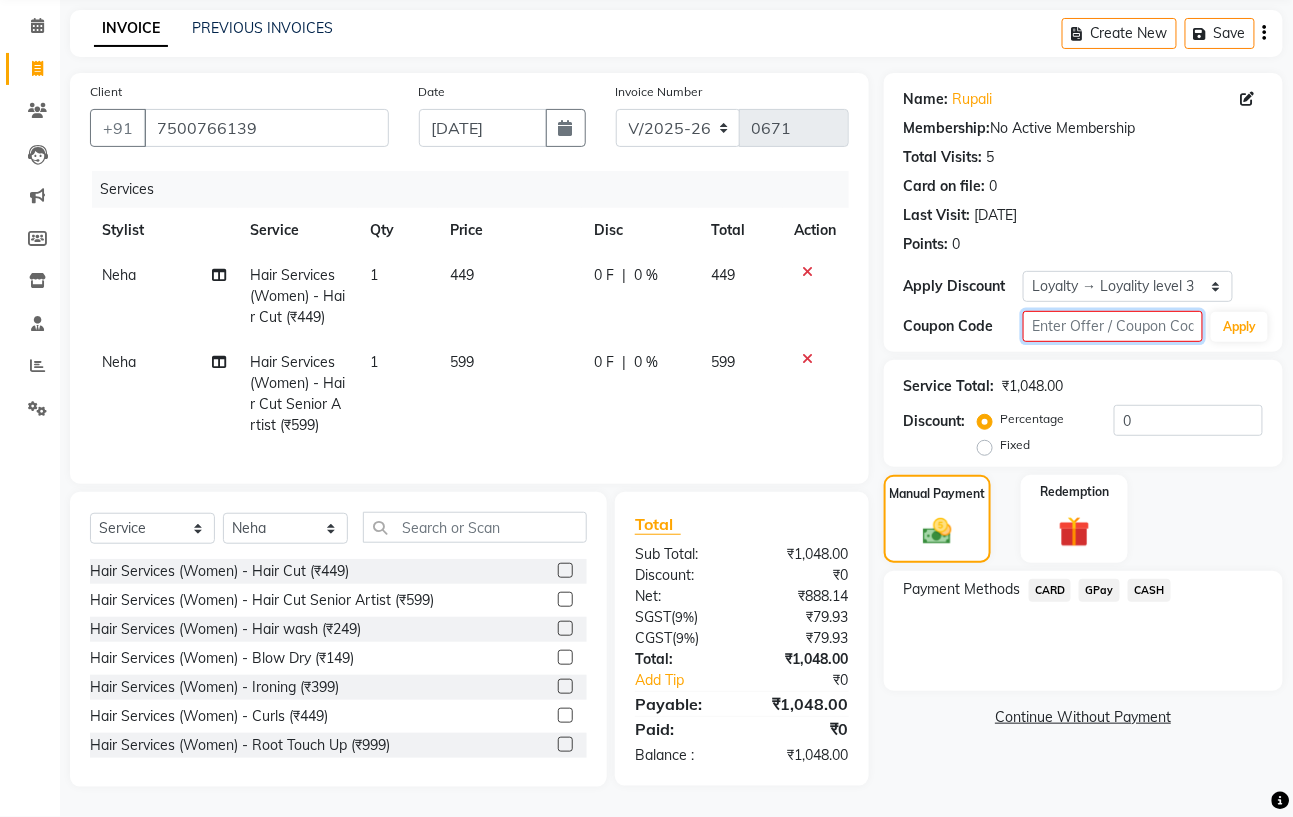 click 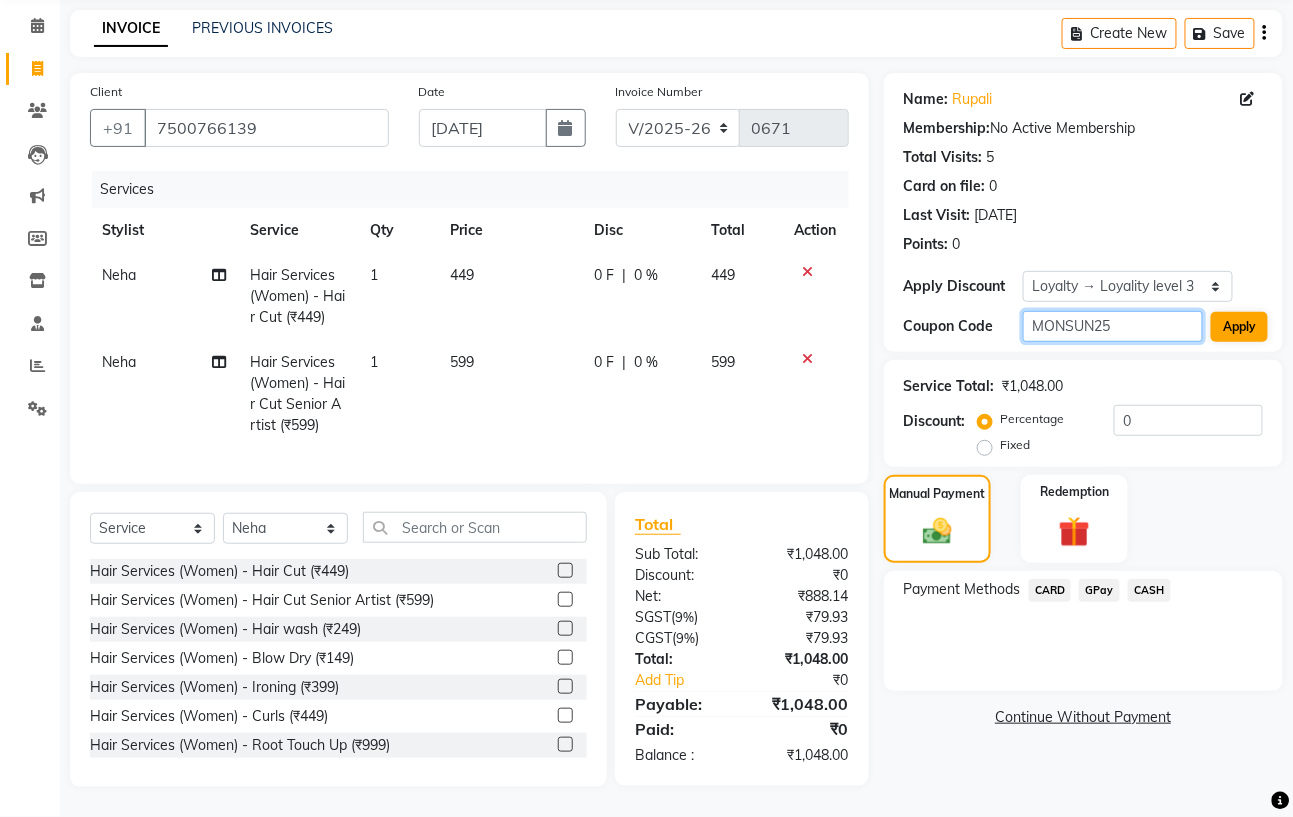 type on "MONSUN25" 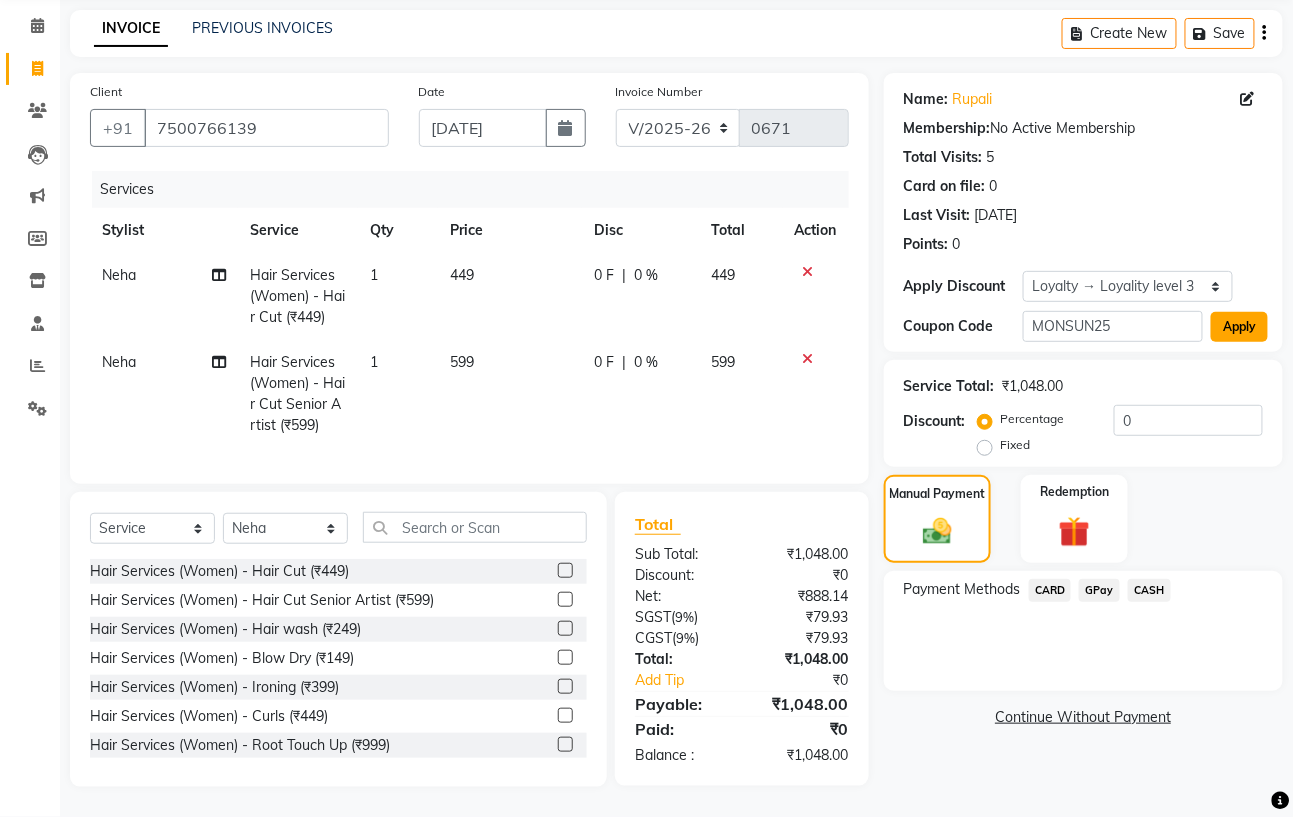 click on "Apply" 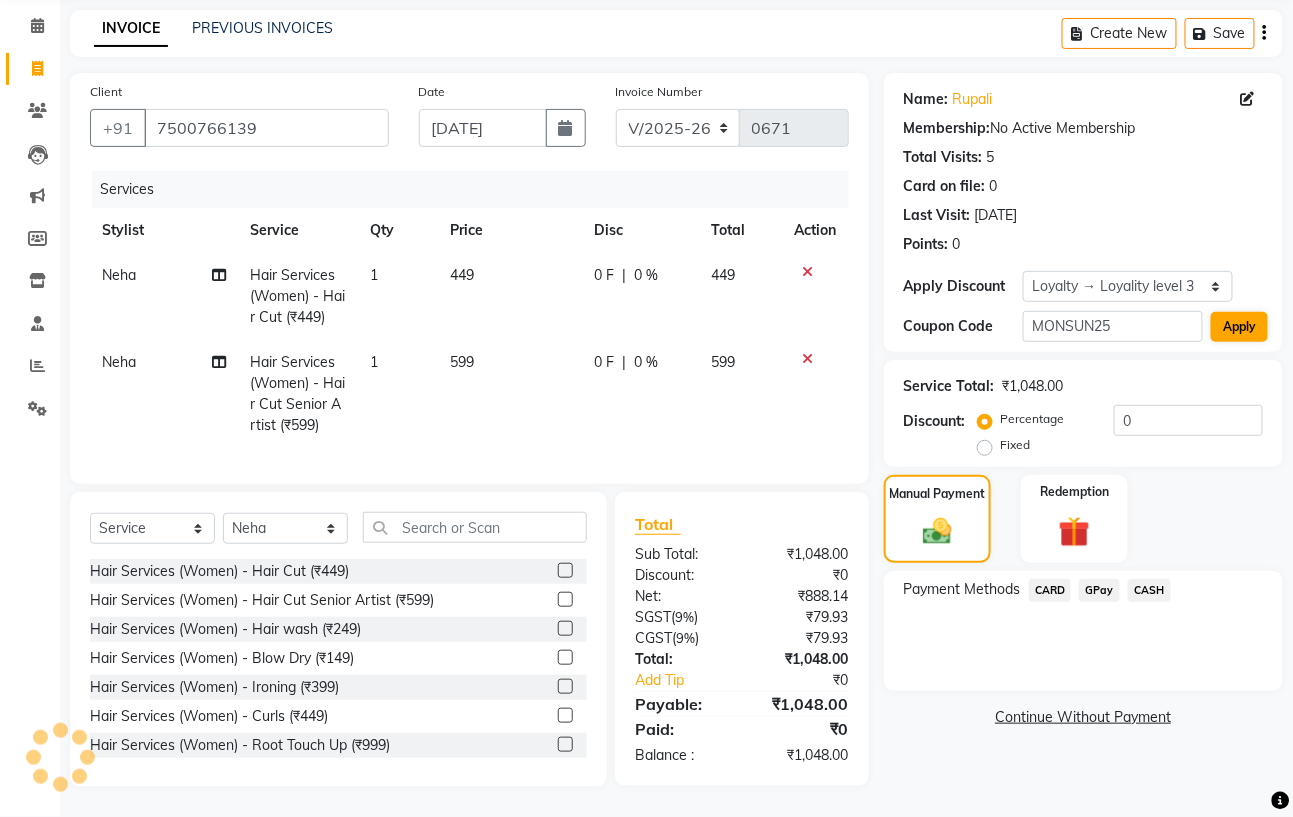 select on "0:" 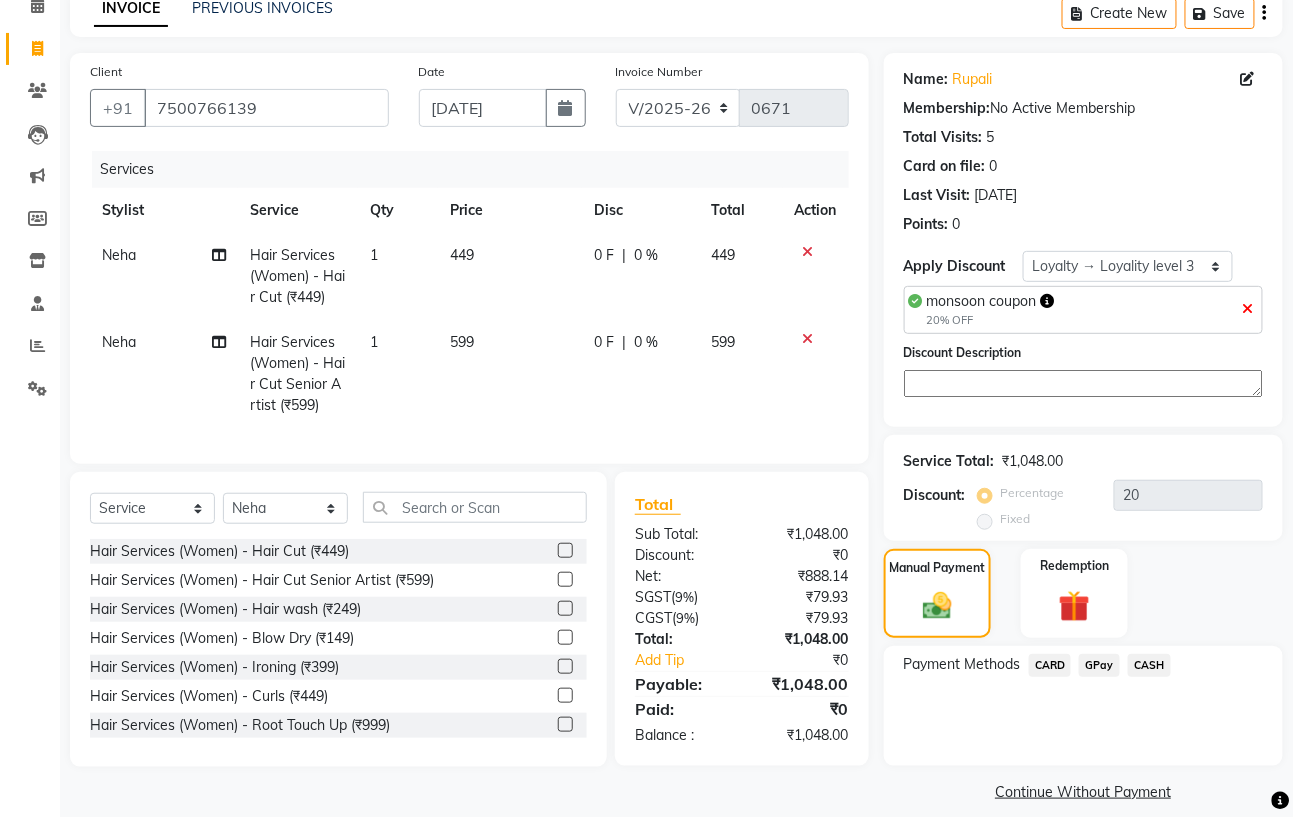 click 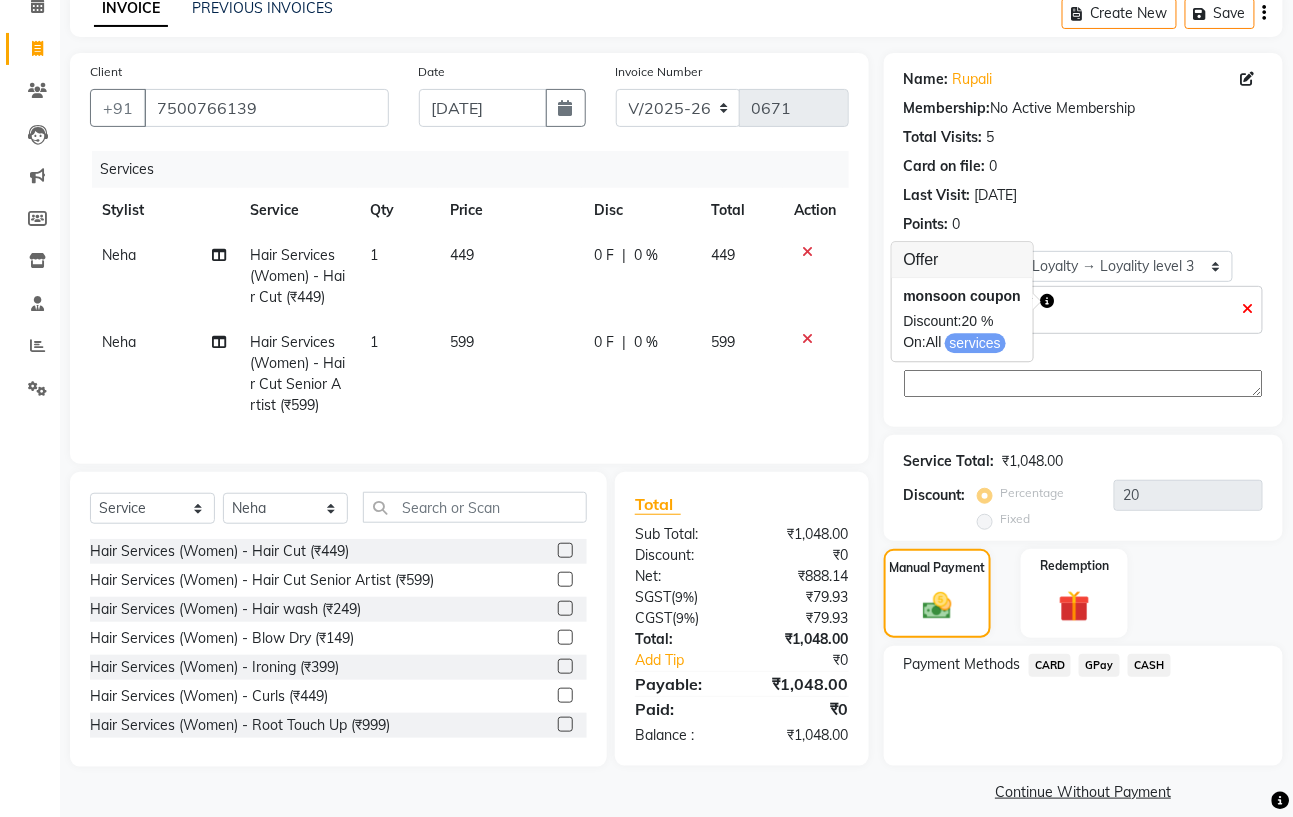 click on "₹888.14" 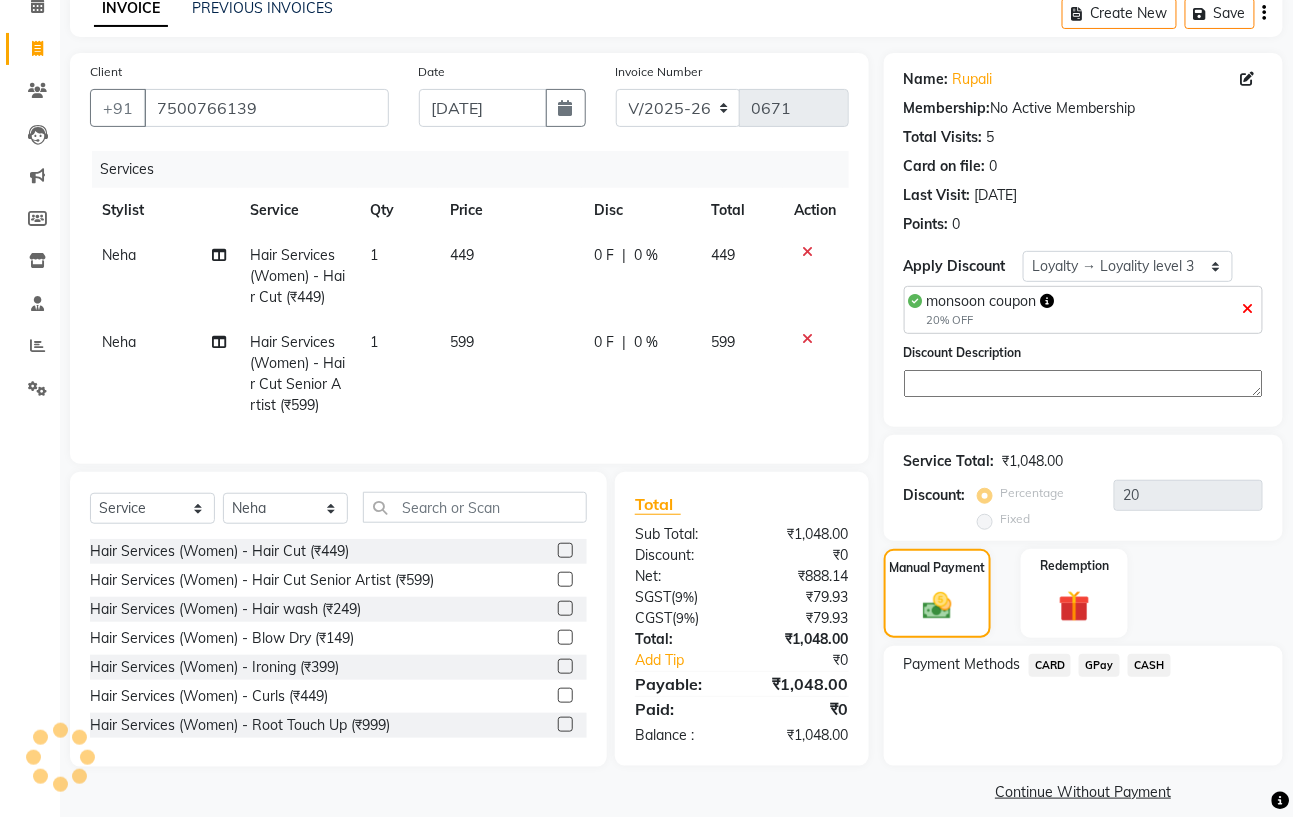 click on "GPay" 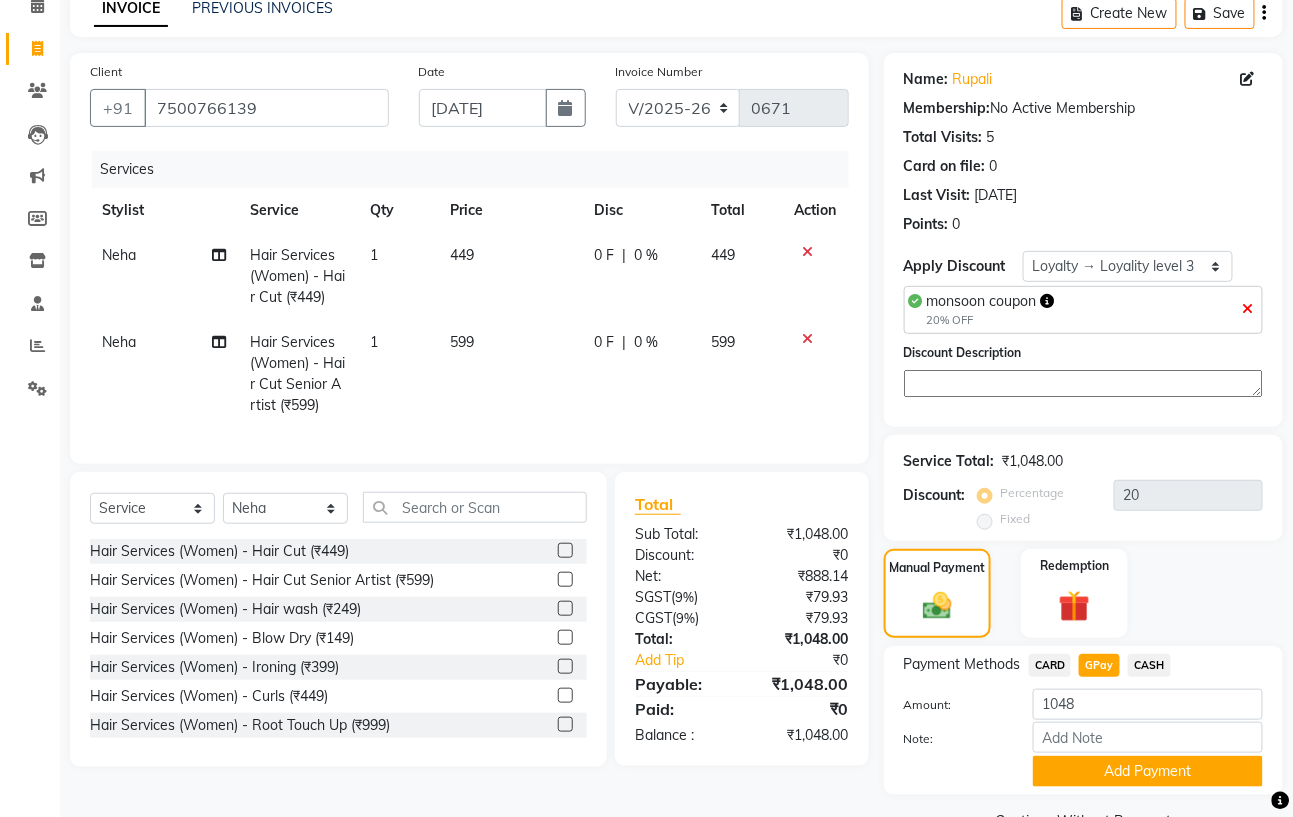 scroll, scrollTop: 147, scrollLeft: 0, axis: vertical 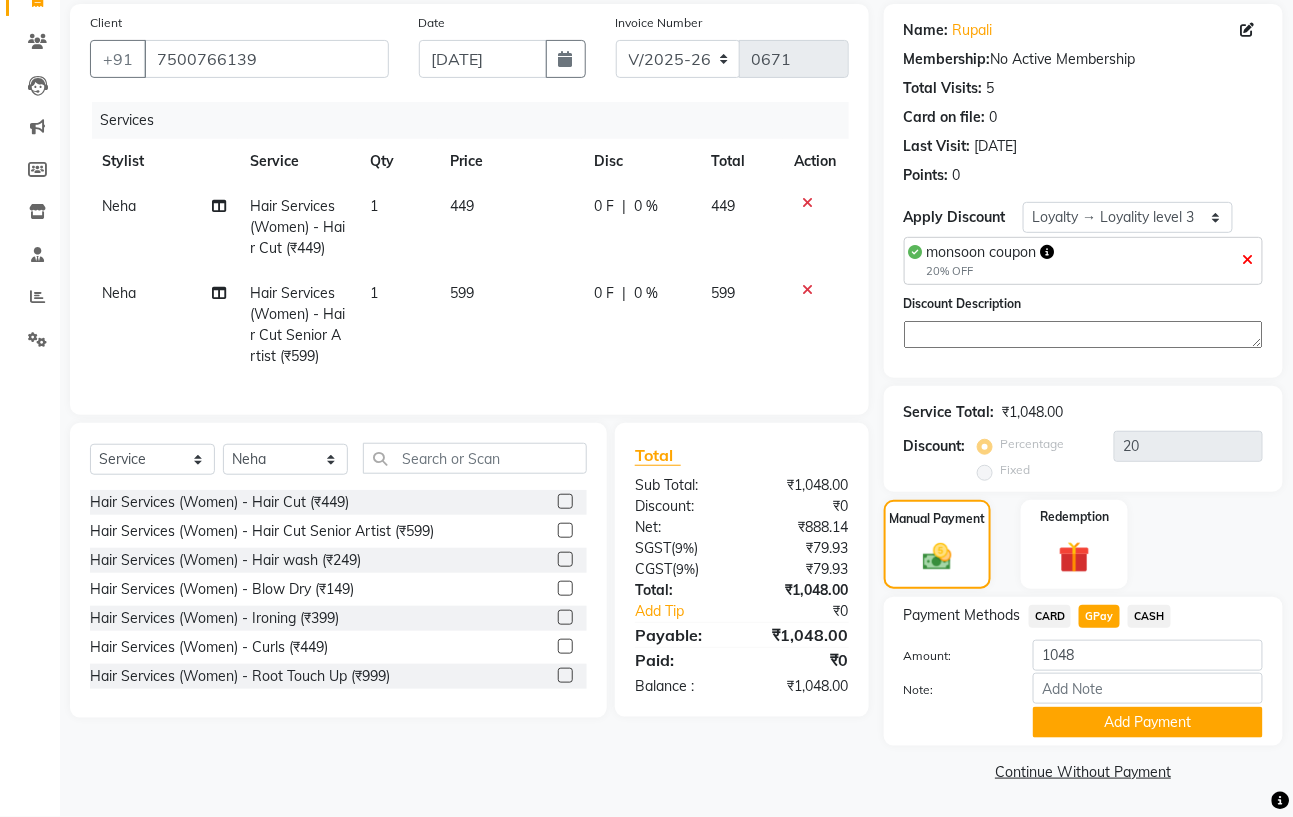 click 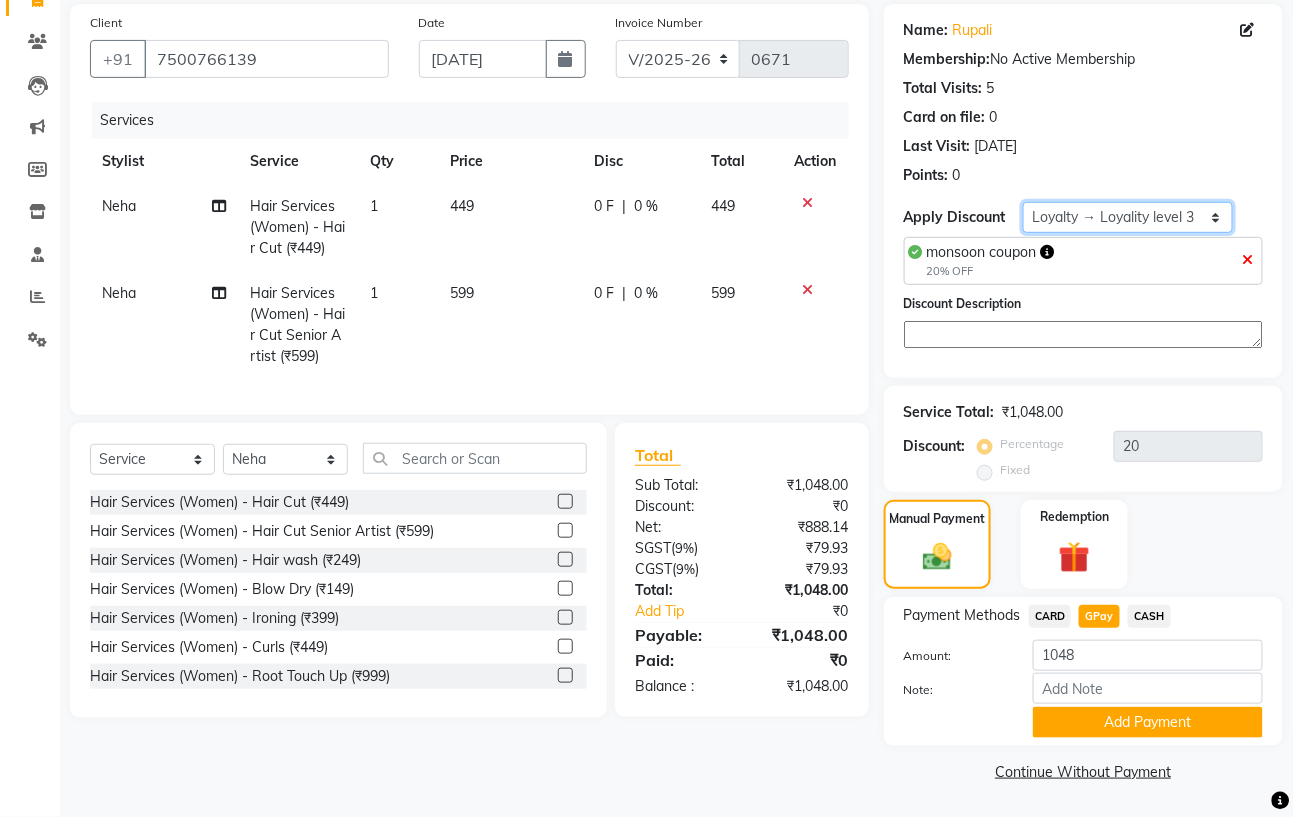 click on "Select  Loyalty → Loyality level 3" 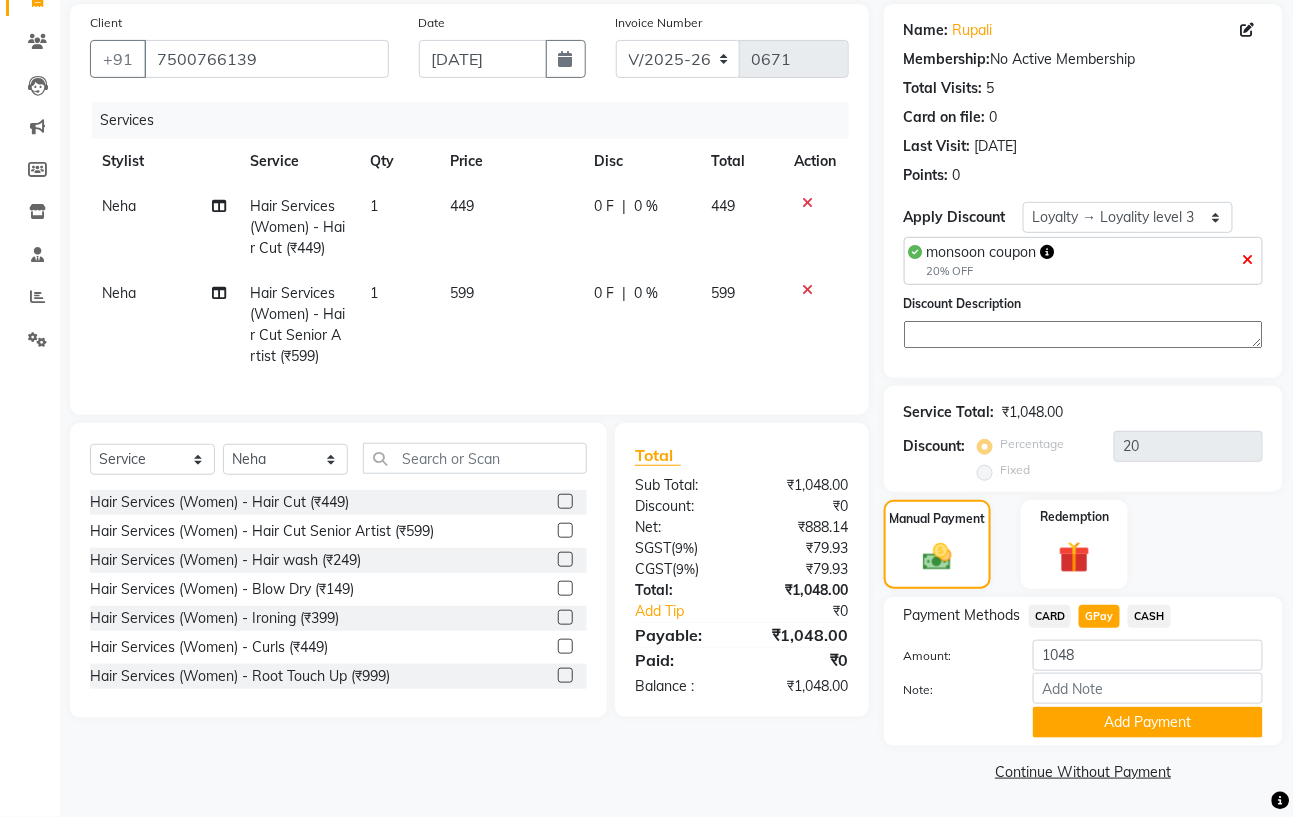 click on "Discount Description" 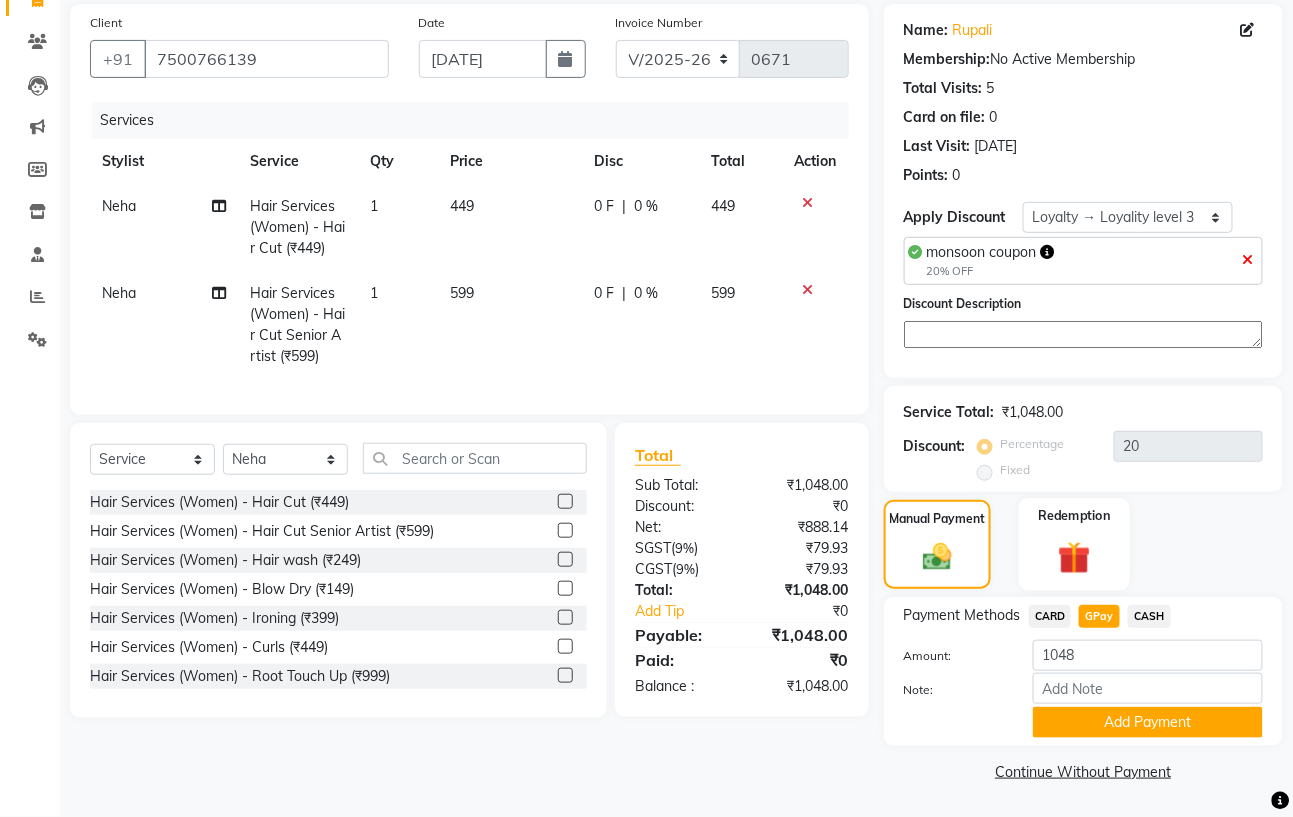click 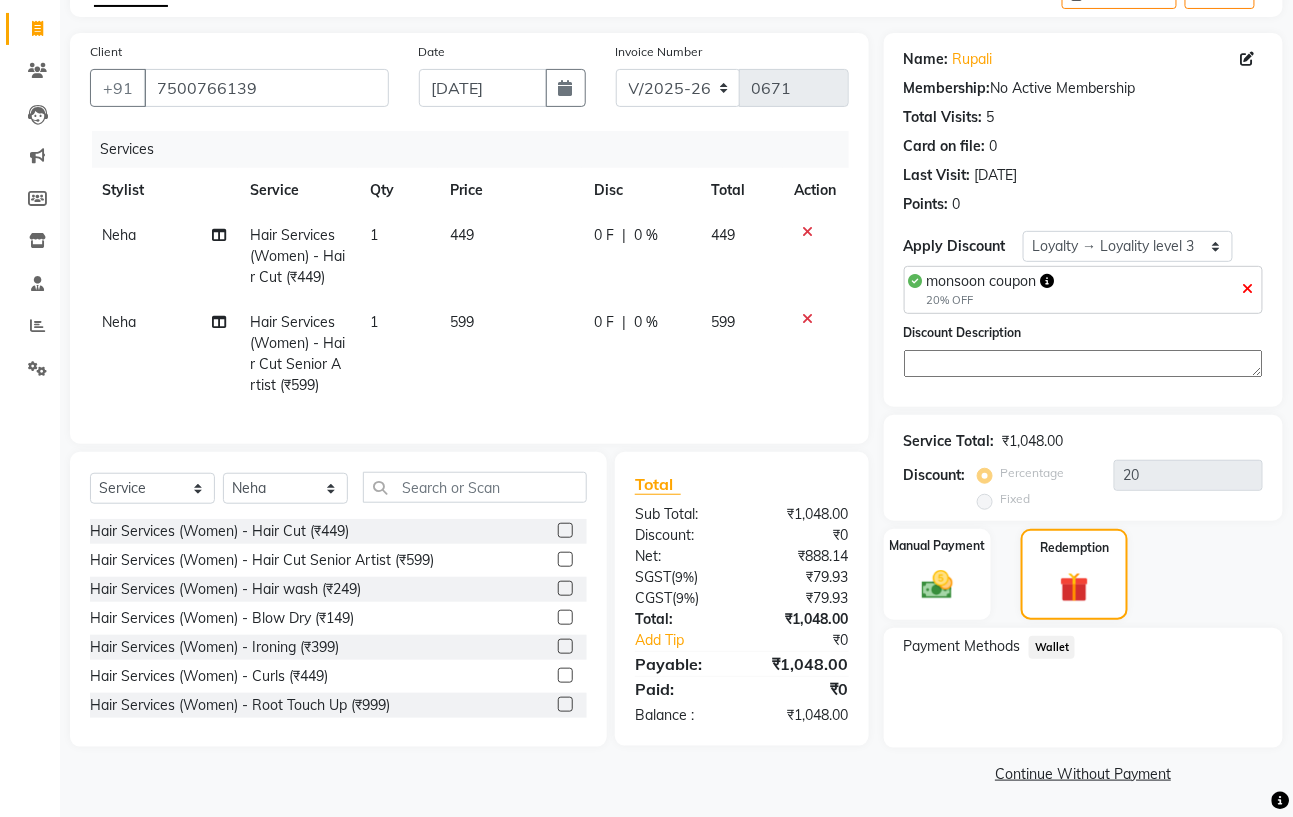 click on "Wallet" 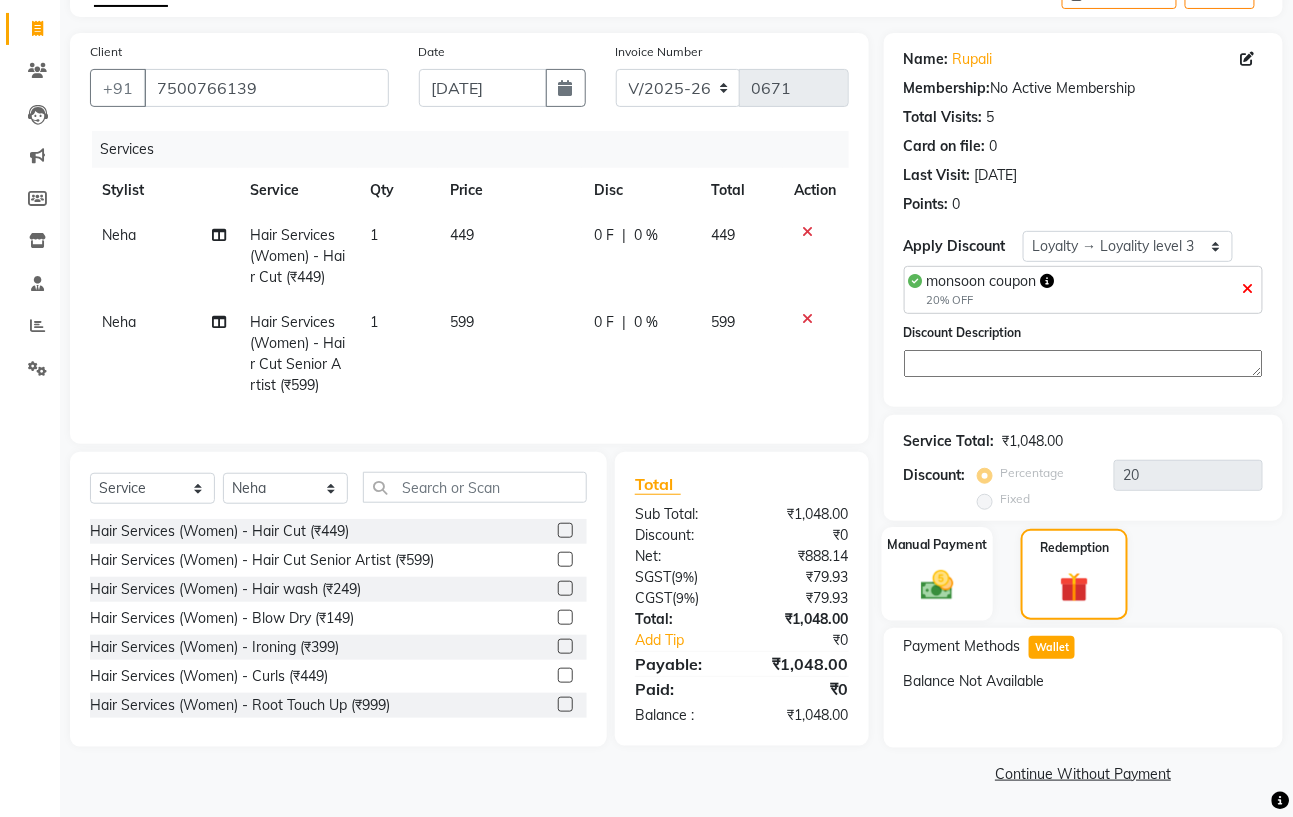 click 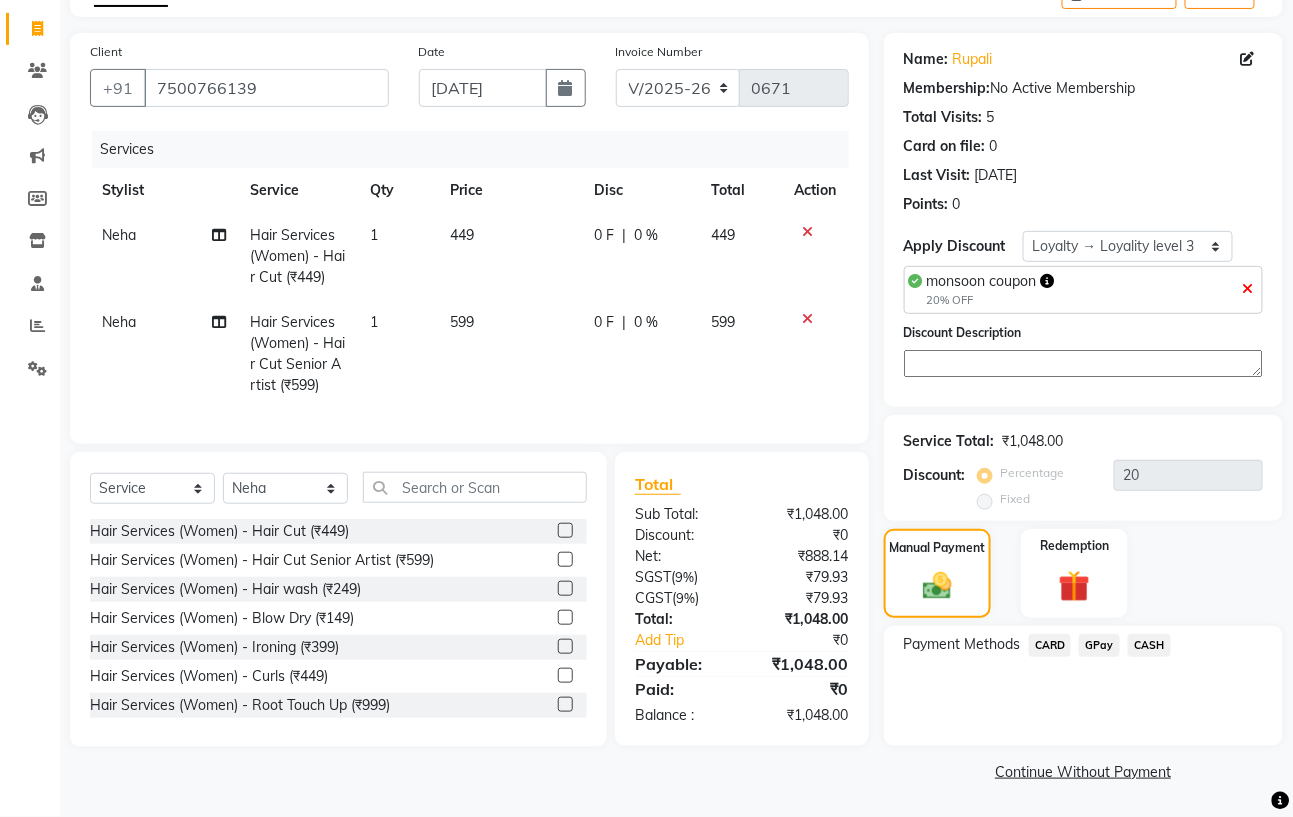 click on "CASH" 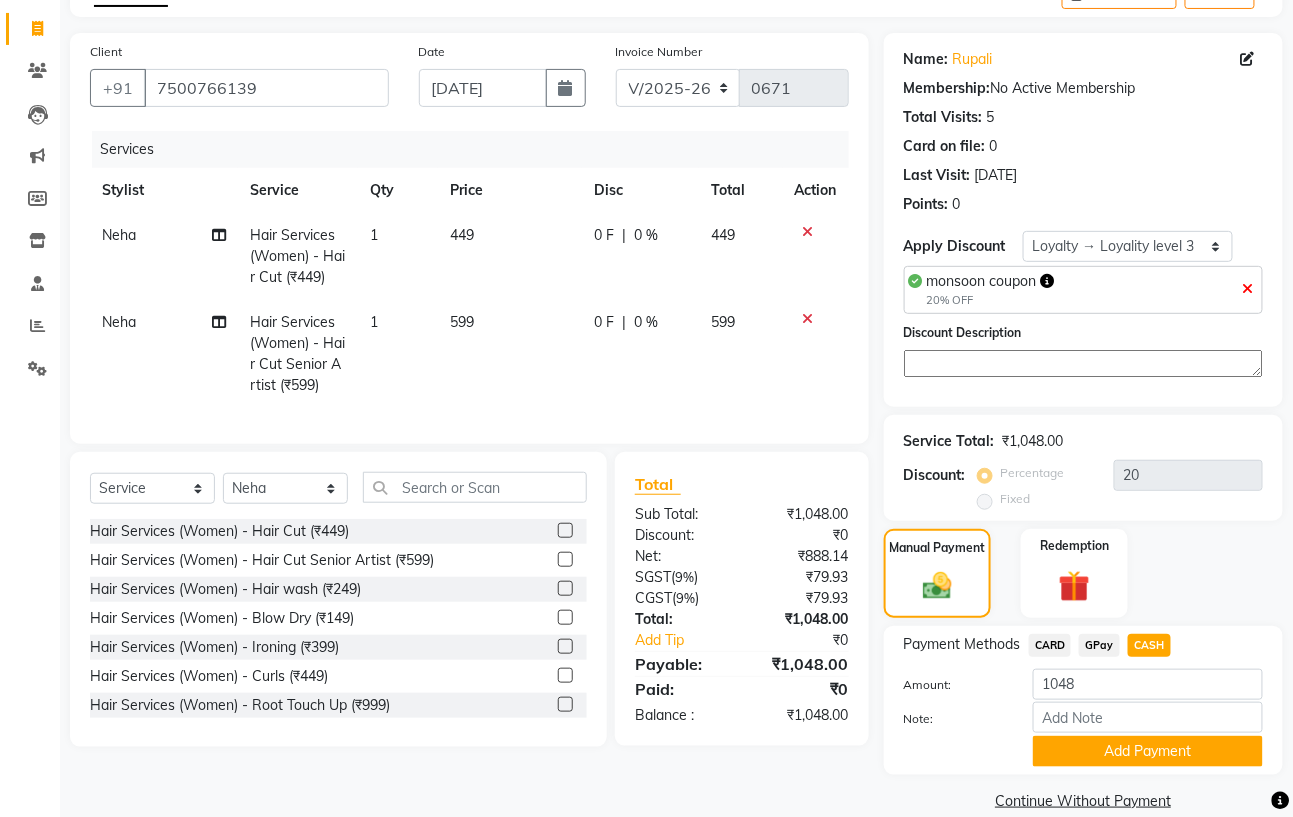 scroll, scrollTop: 147, scrollLeft: 0, axis: vertical 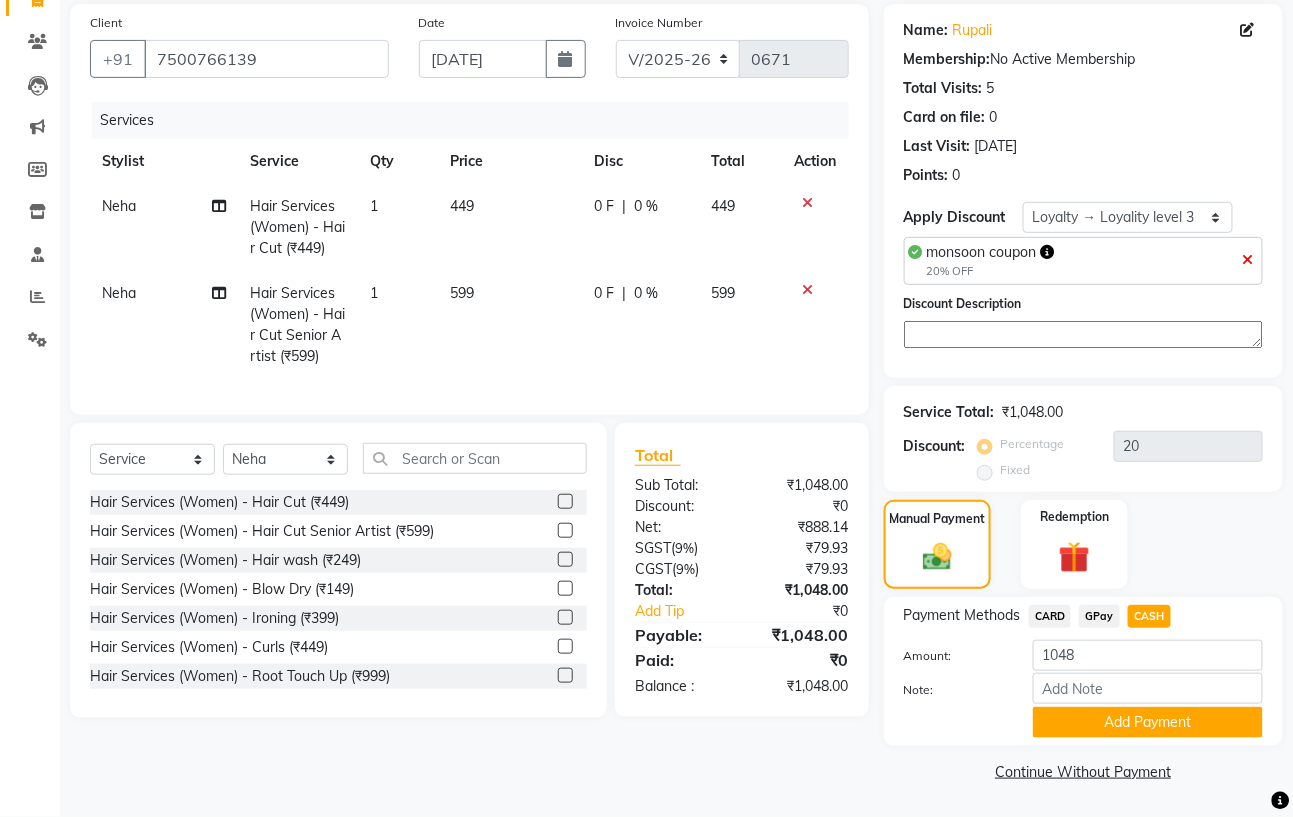 drag, startPoint x: 1250, startPoint y: 258, endPoint x: 1232, endPoint y: 258, distance: 18 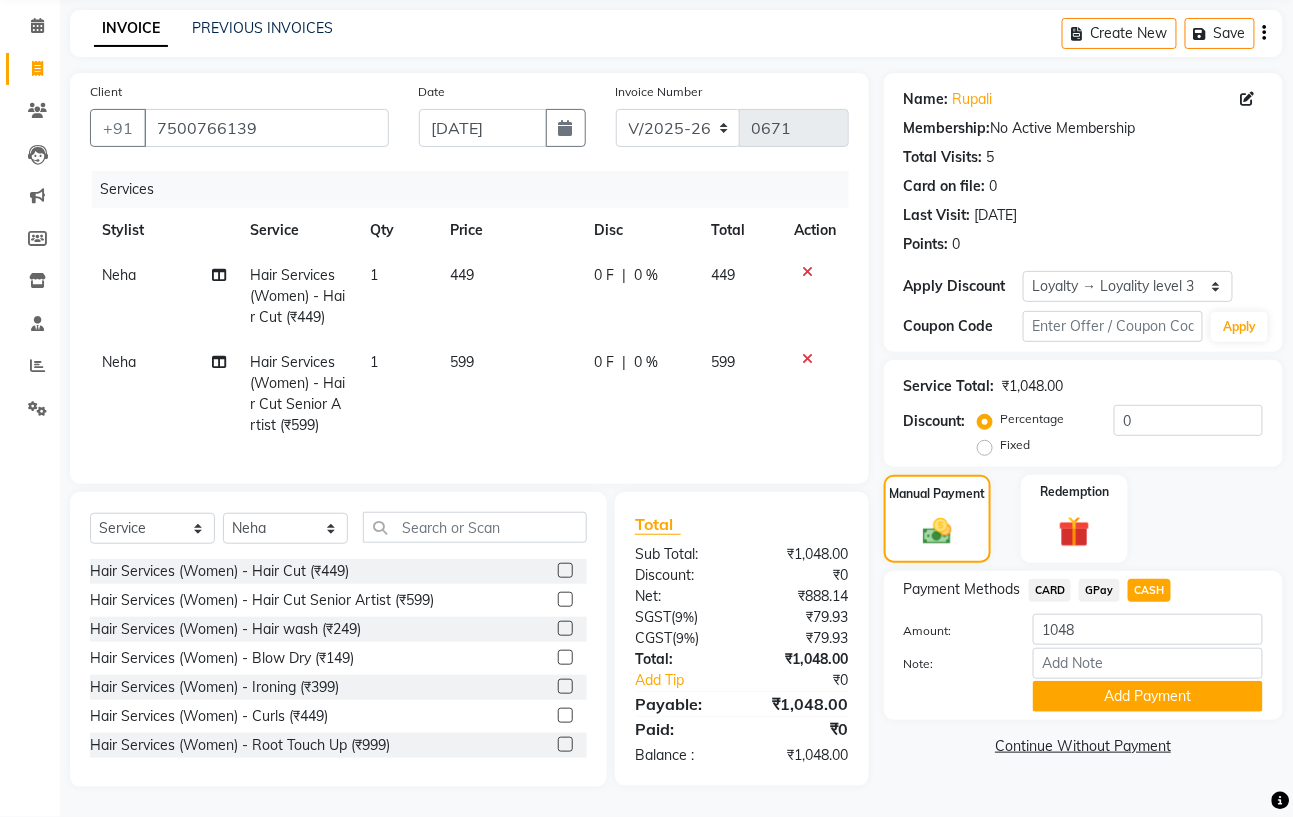 scroll, scrollTop: 97, scrollLeft: 0, axis: vertical 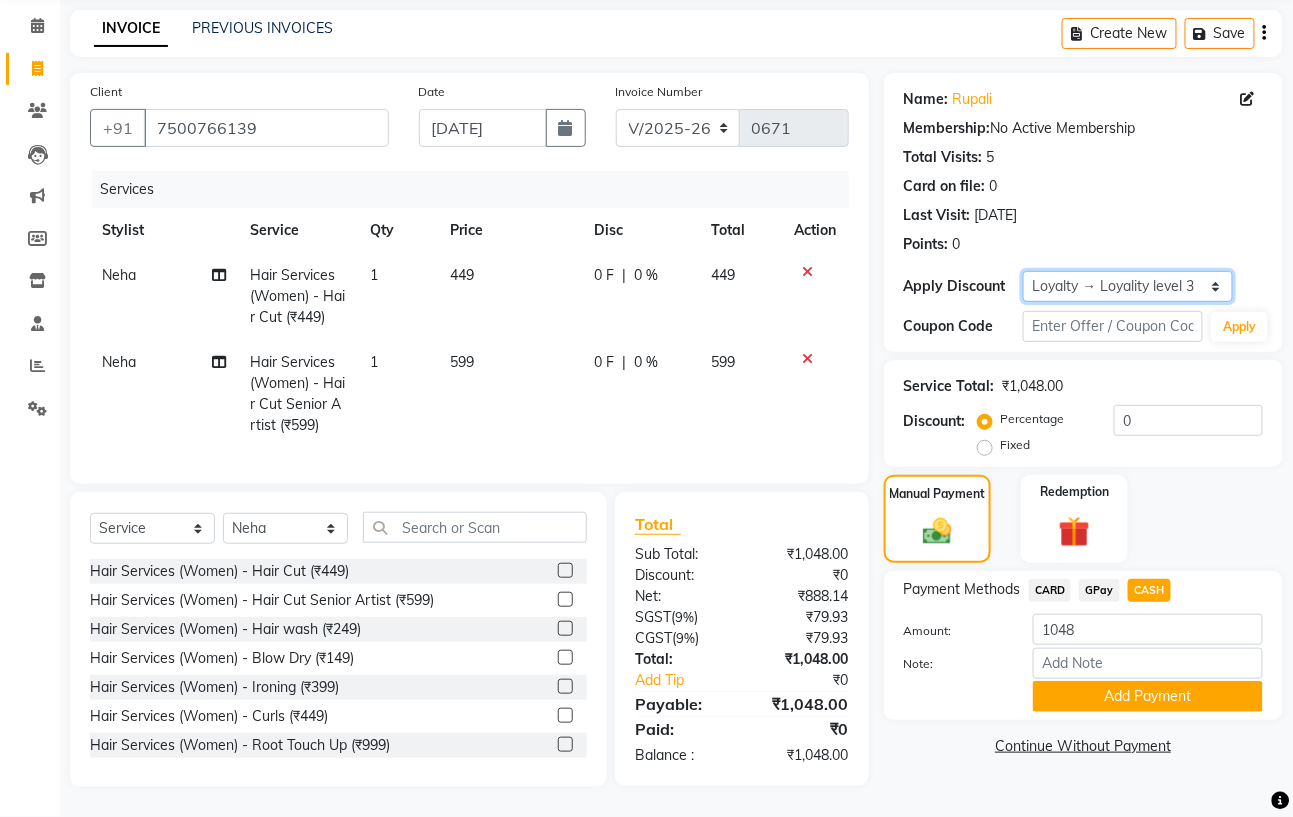 click on "Select  Loyalty → Loyality level 3" 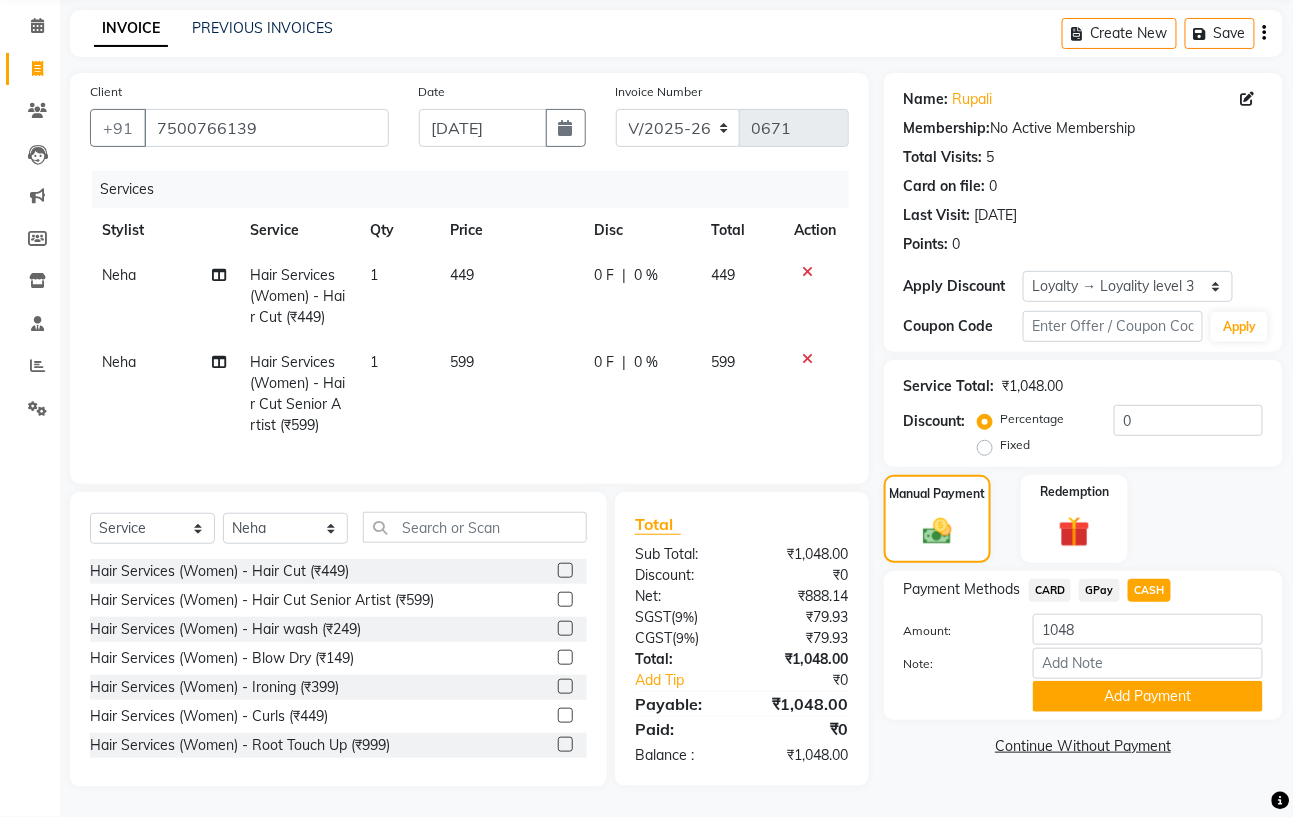 click on "Payment Methods  CARD   GPay   CASH" 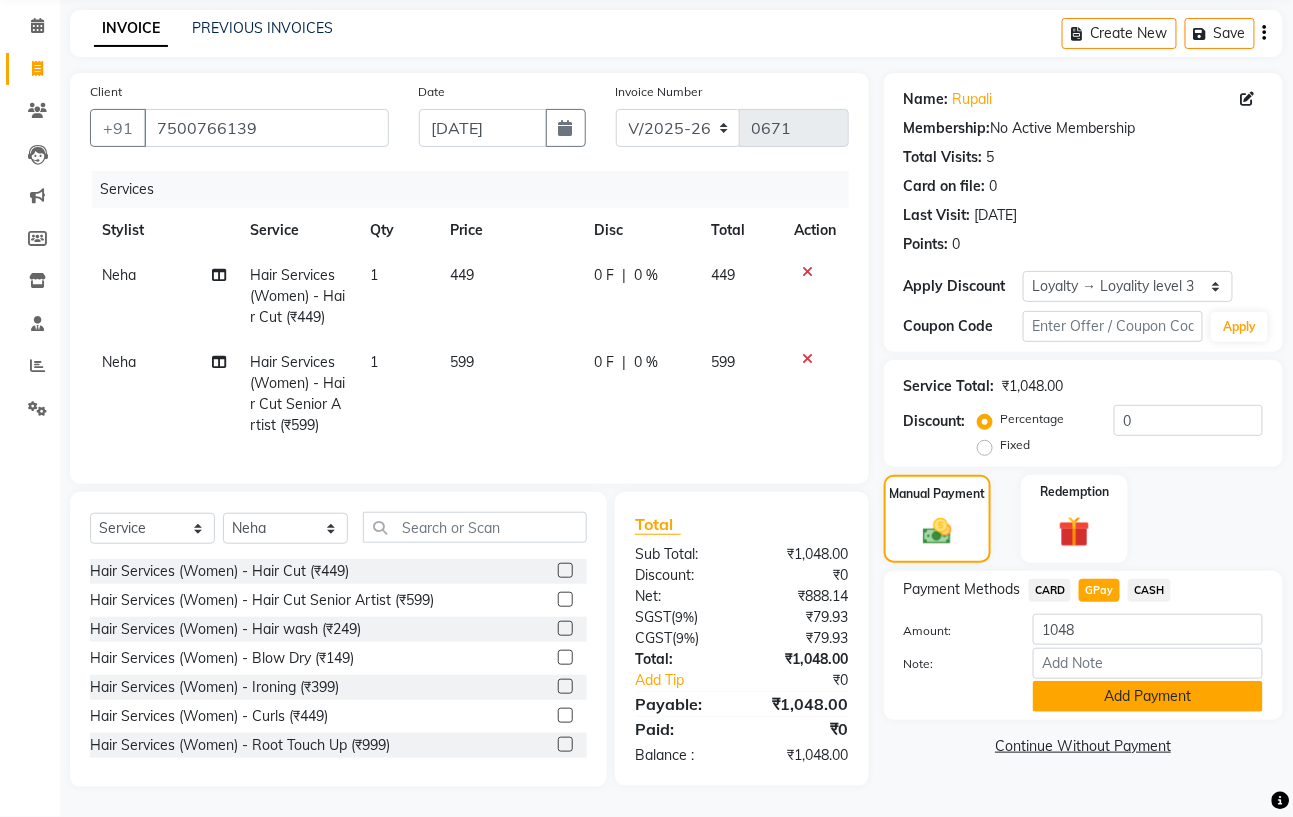 click on "Add Payment" 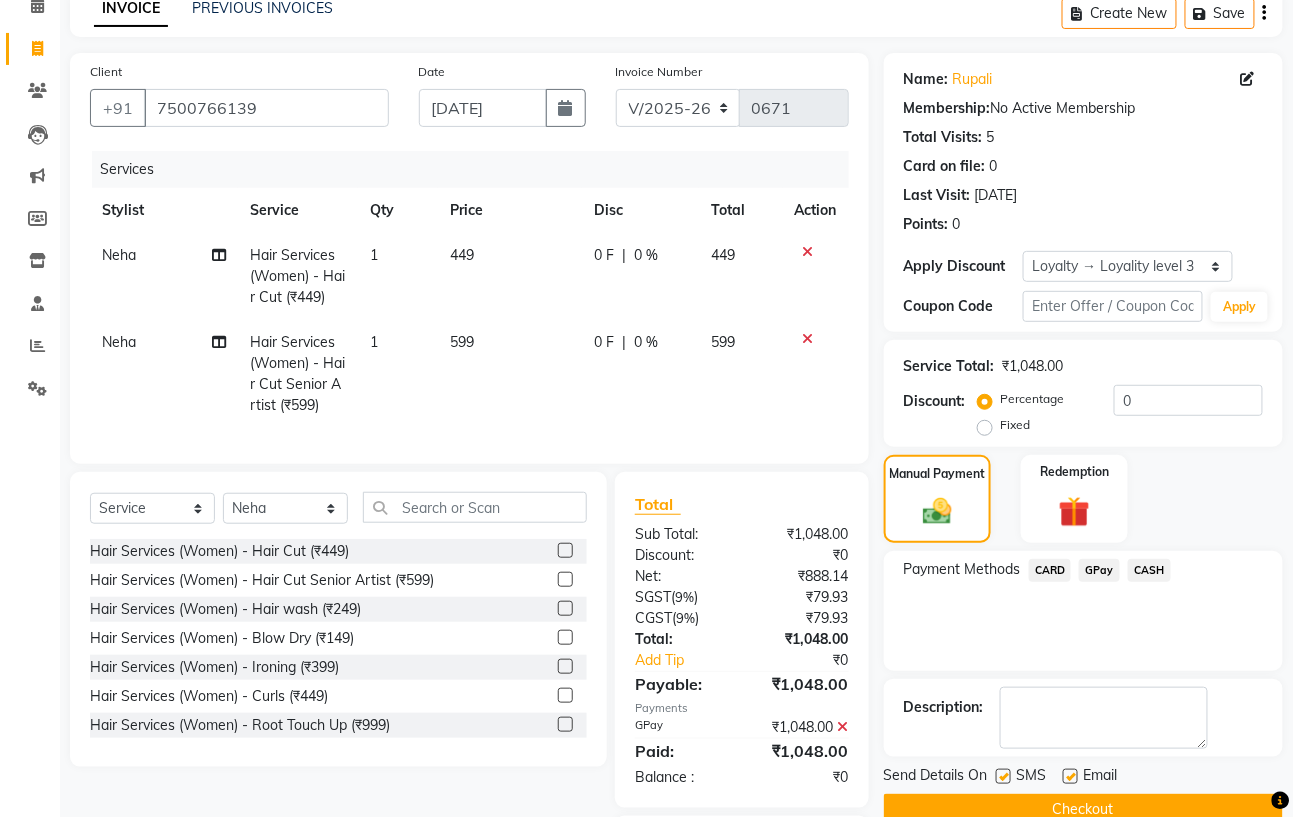 scroll, scrollTop: 300, scrollLeft: 0, axis: vertical 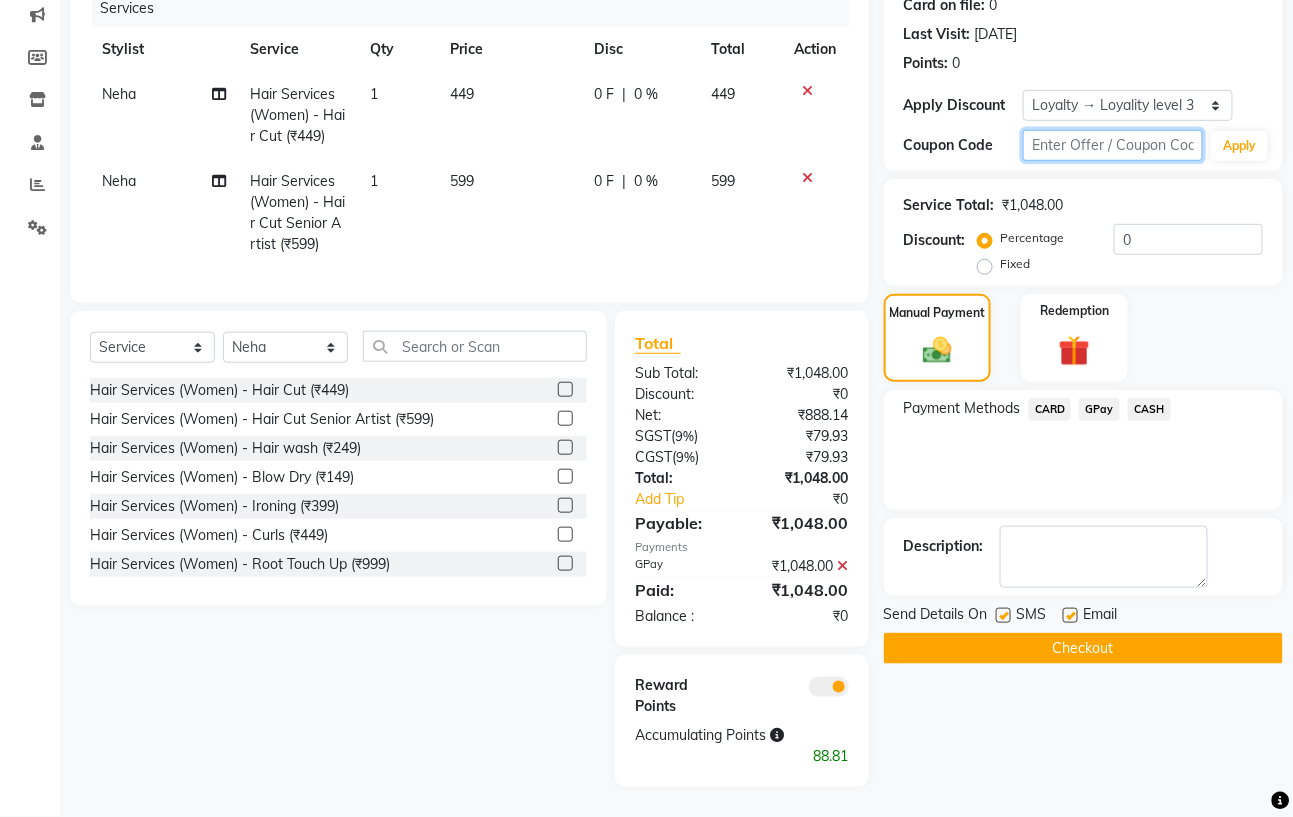 click 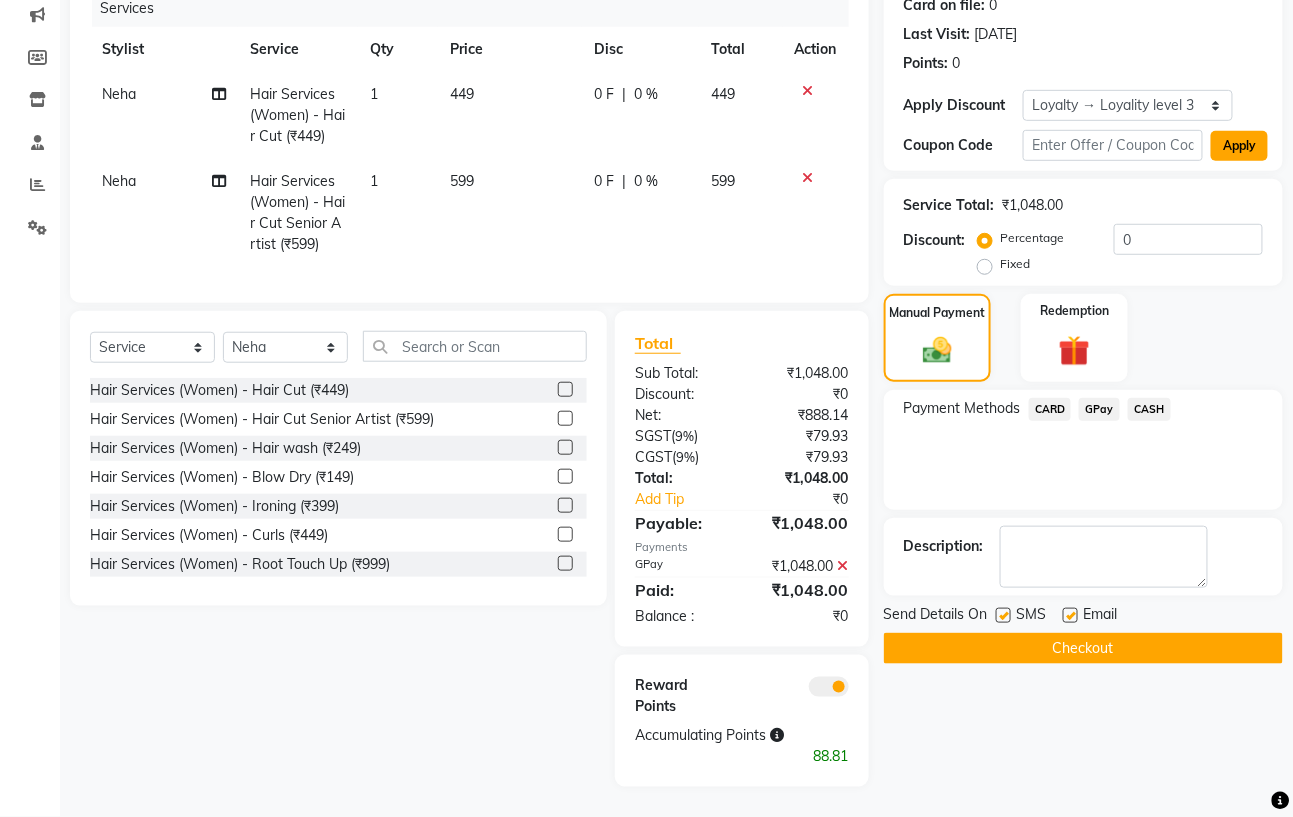 click on "Apply" 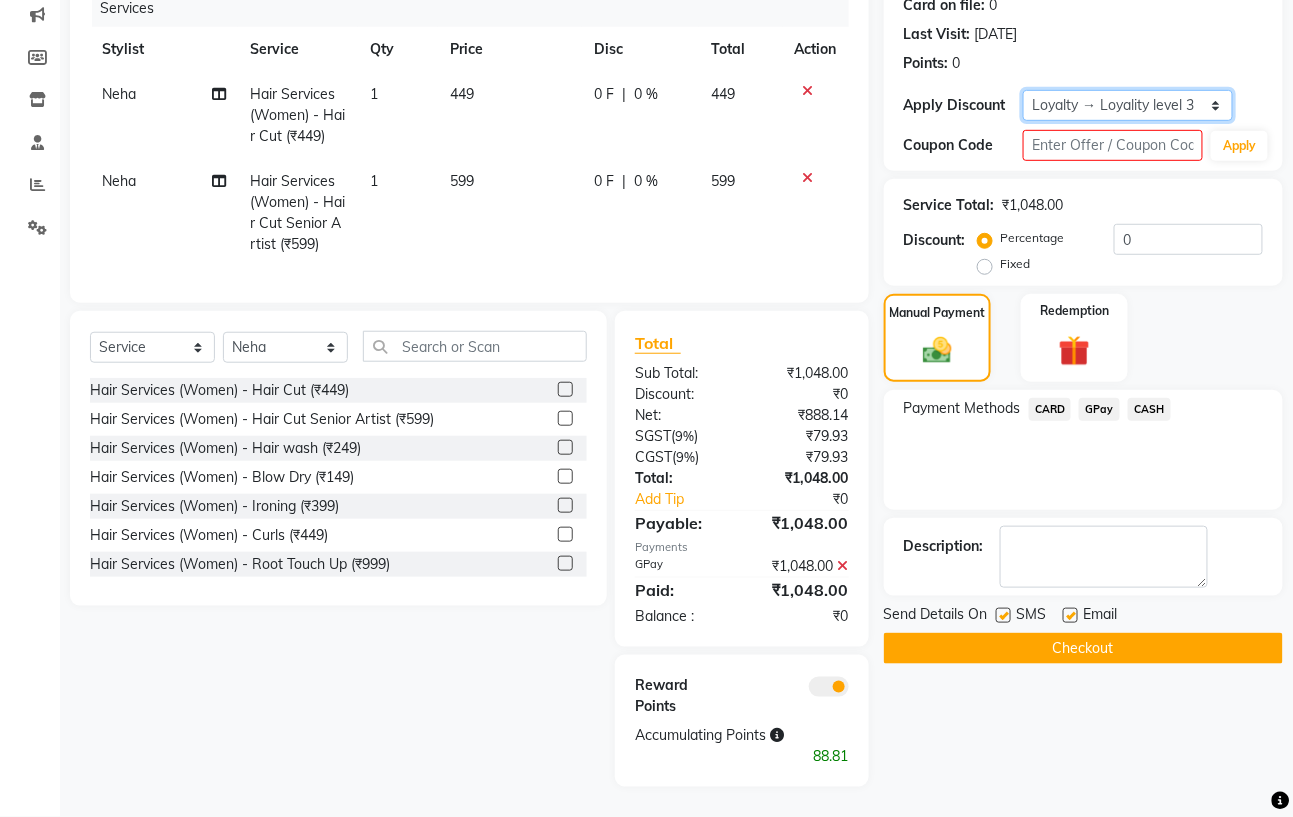 click on "Select  Loyalty → Loyality level 3" 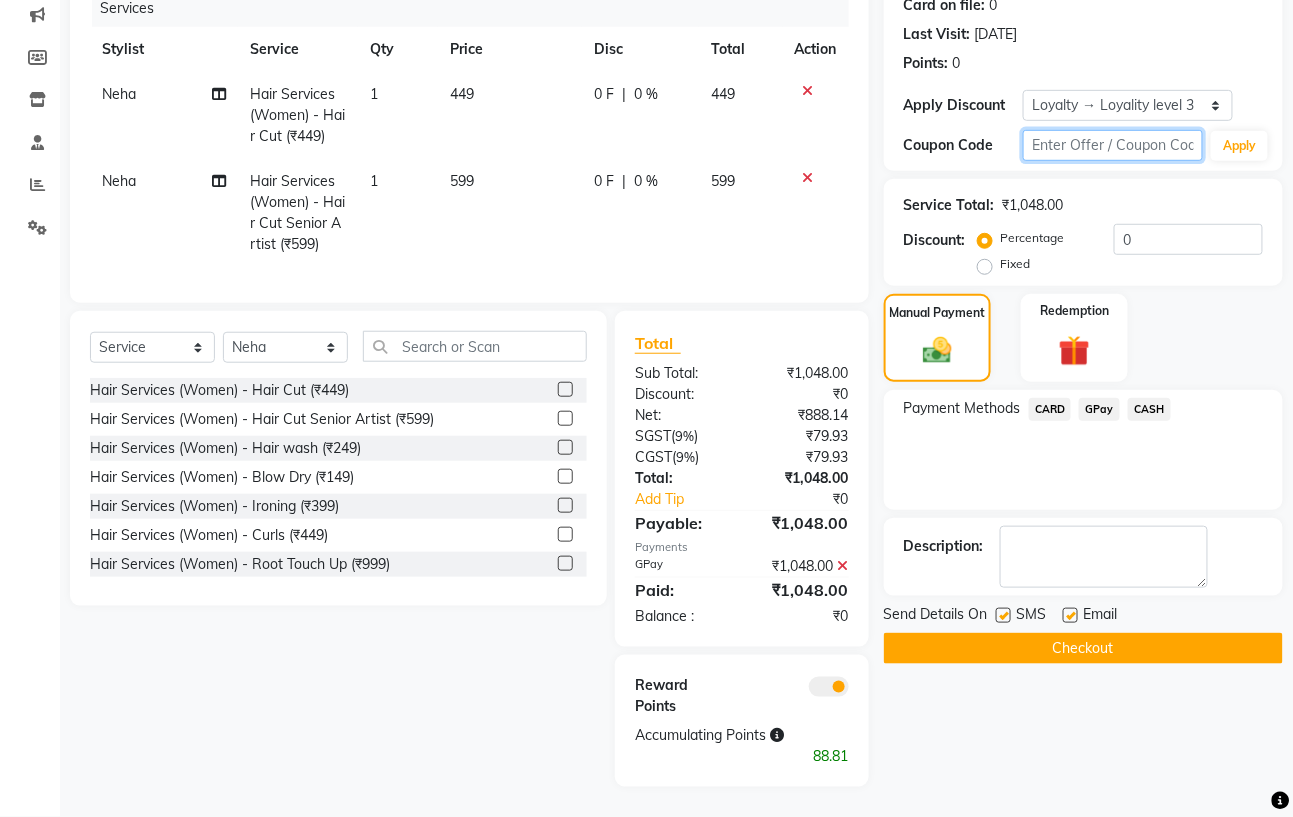 click 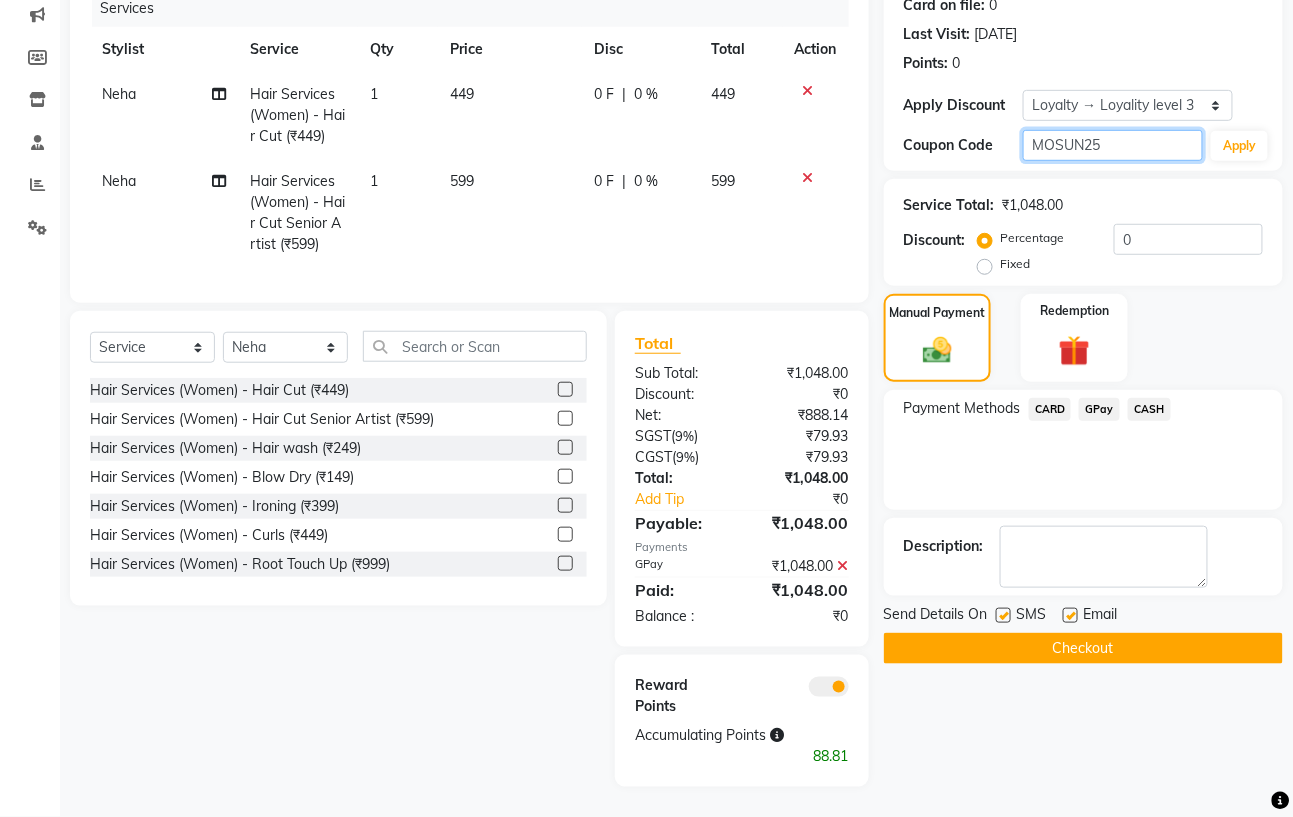 click on "MOSUN25" 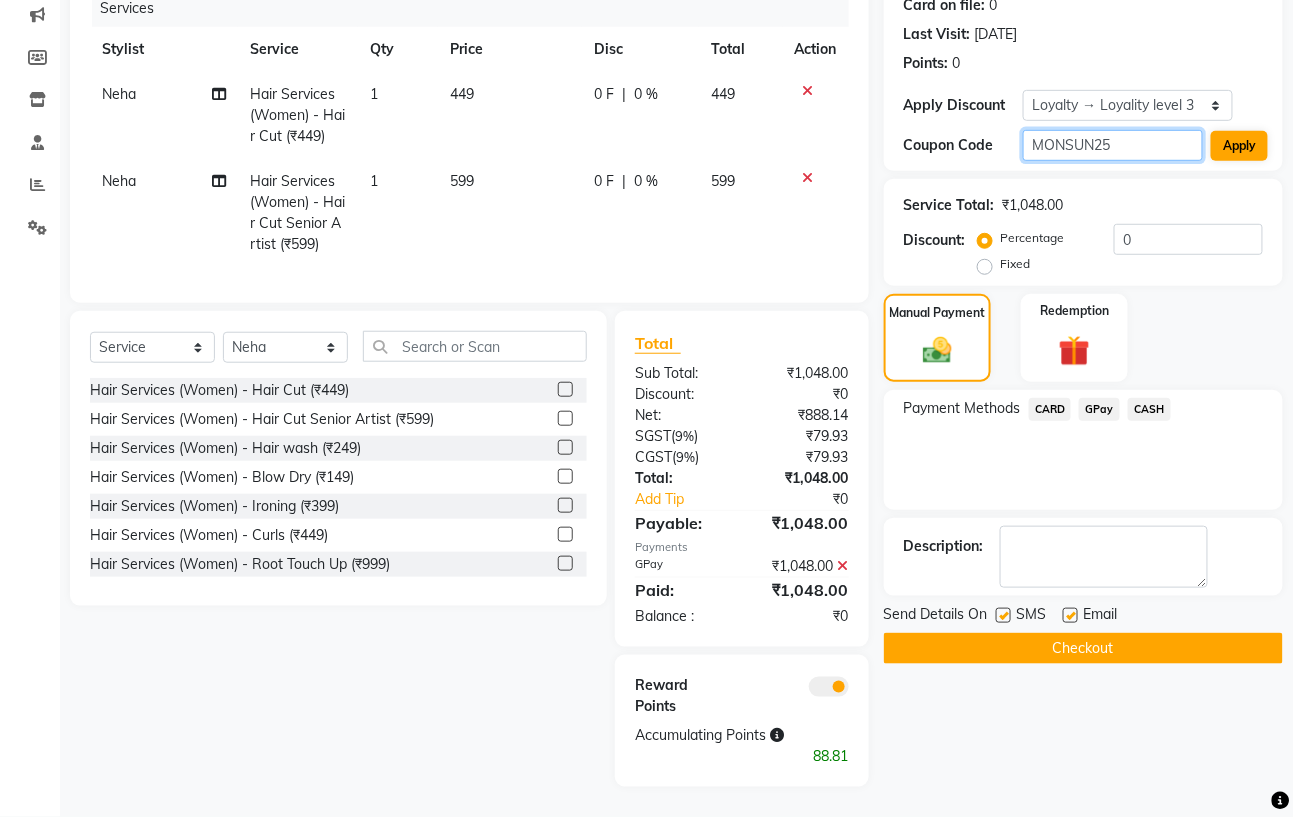 type on "MONSUN25" 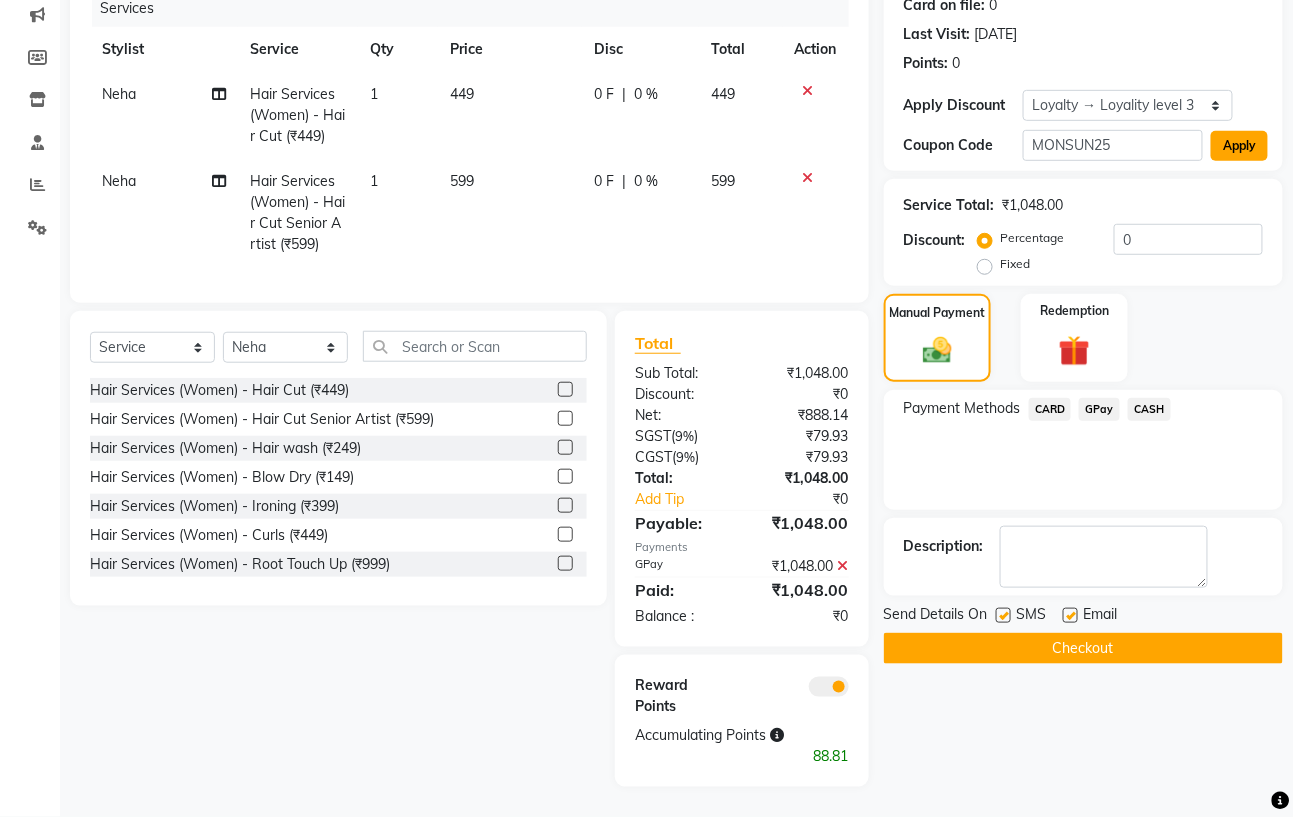 click on "Apply" 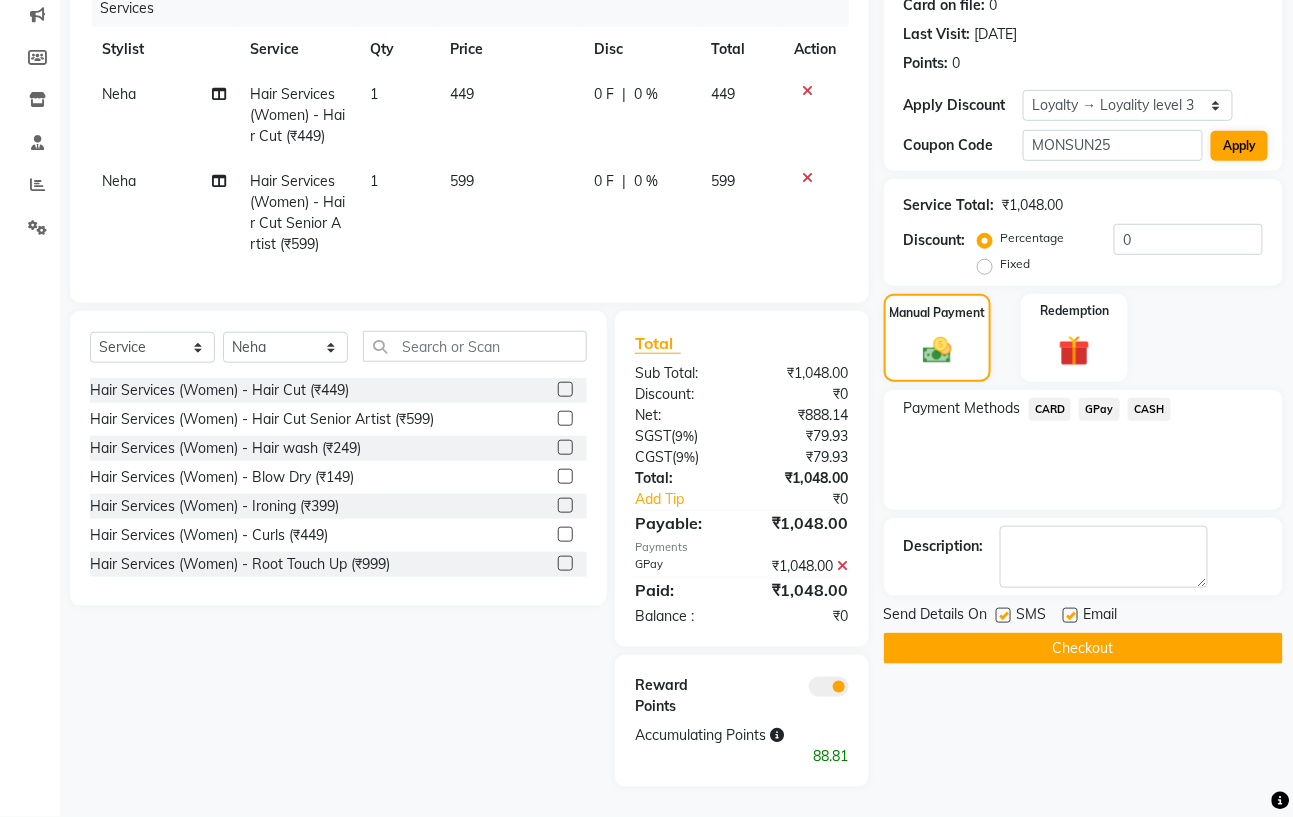 type on "20" 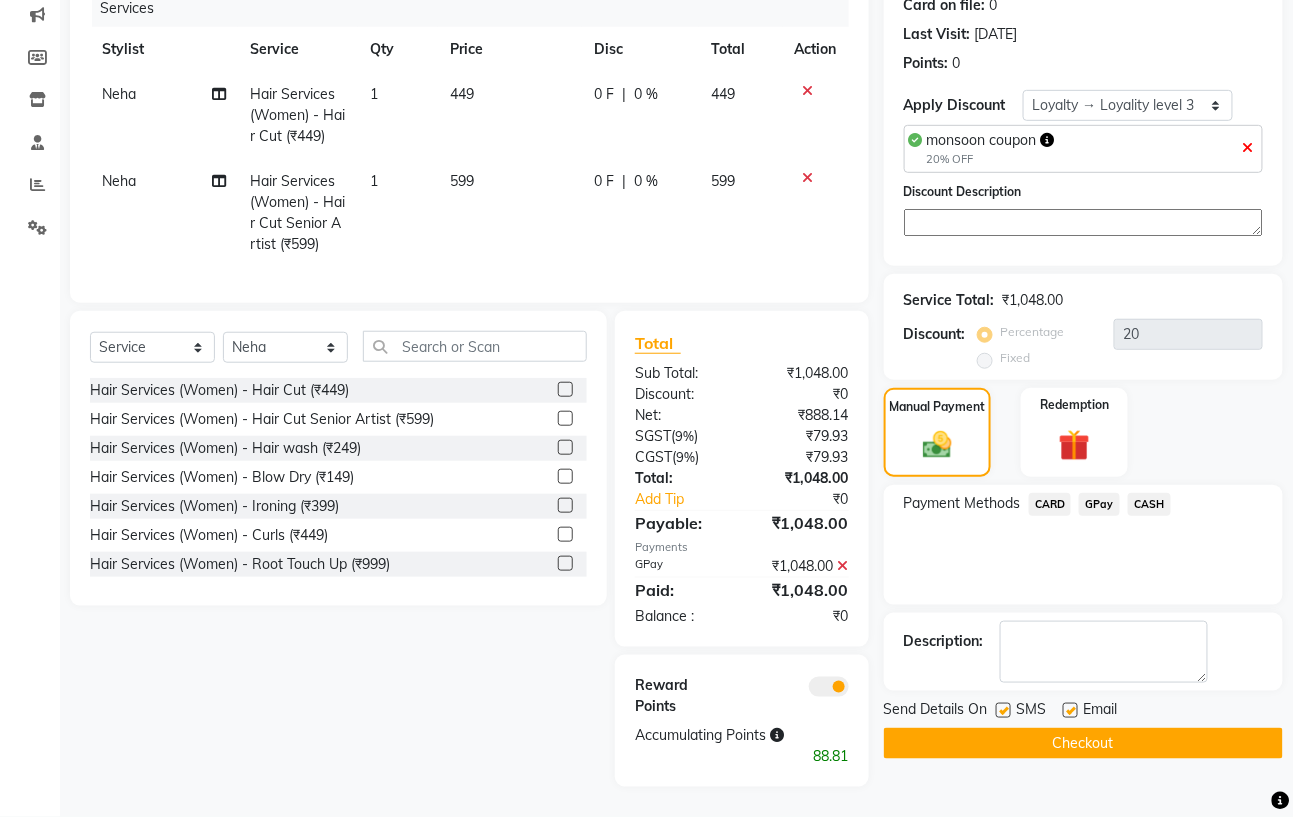 click 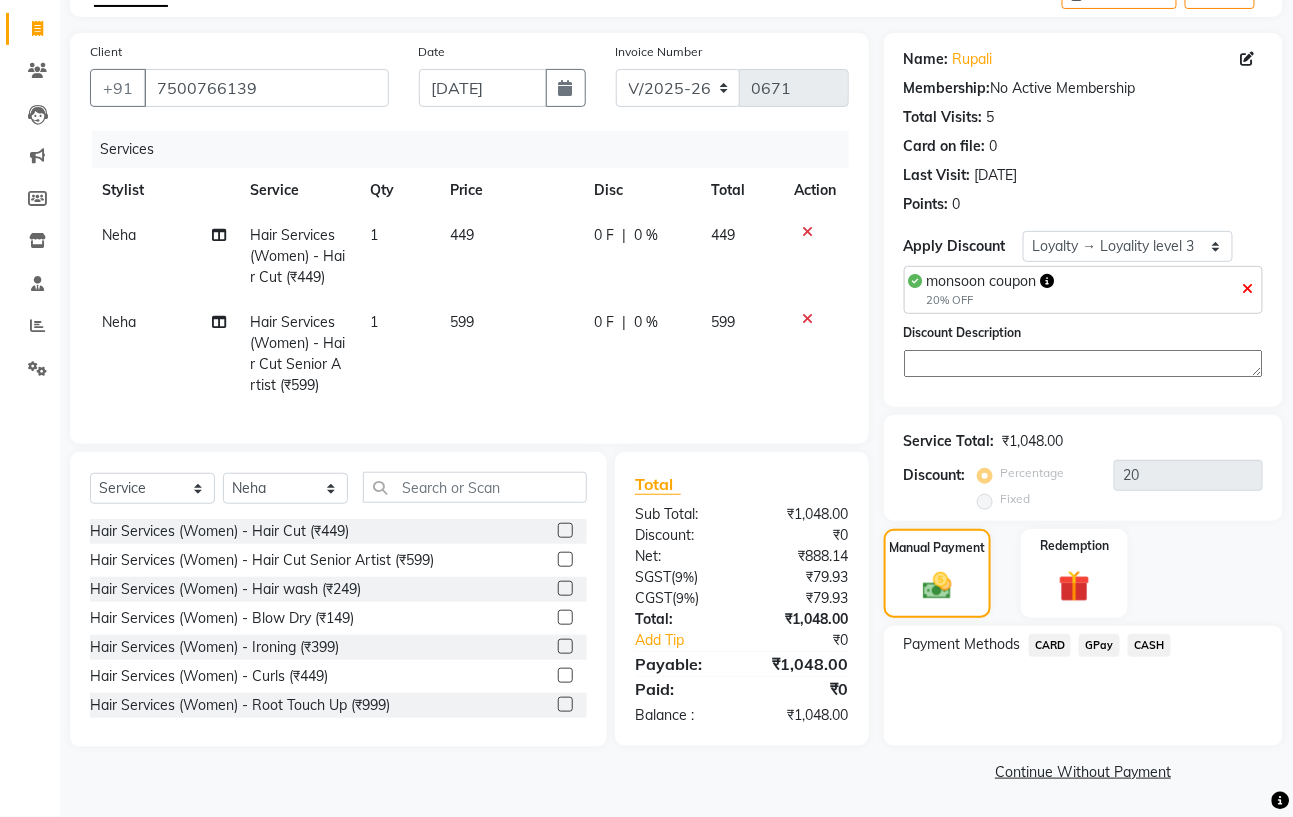 scroll, scrollTop: 0, scrollLeft: 0, axis: both 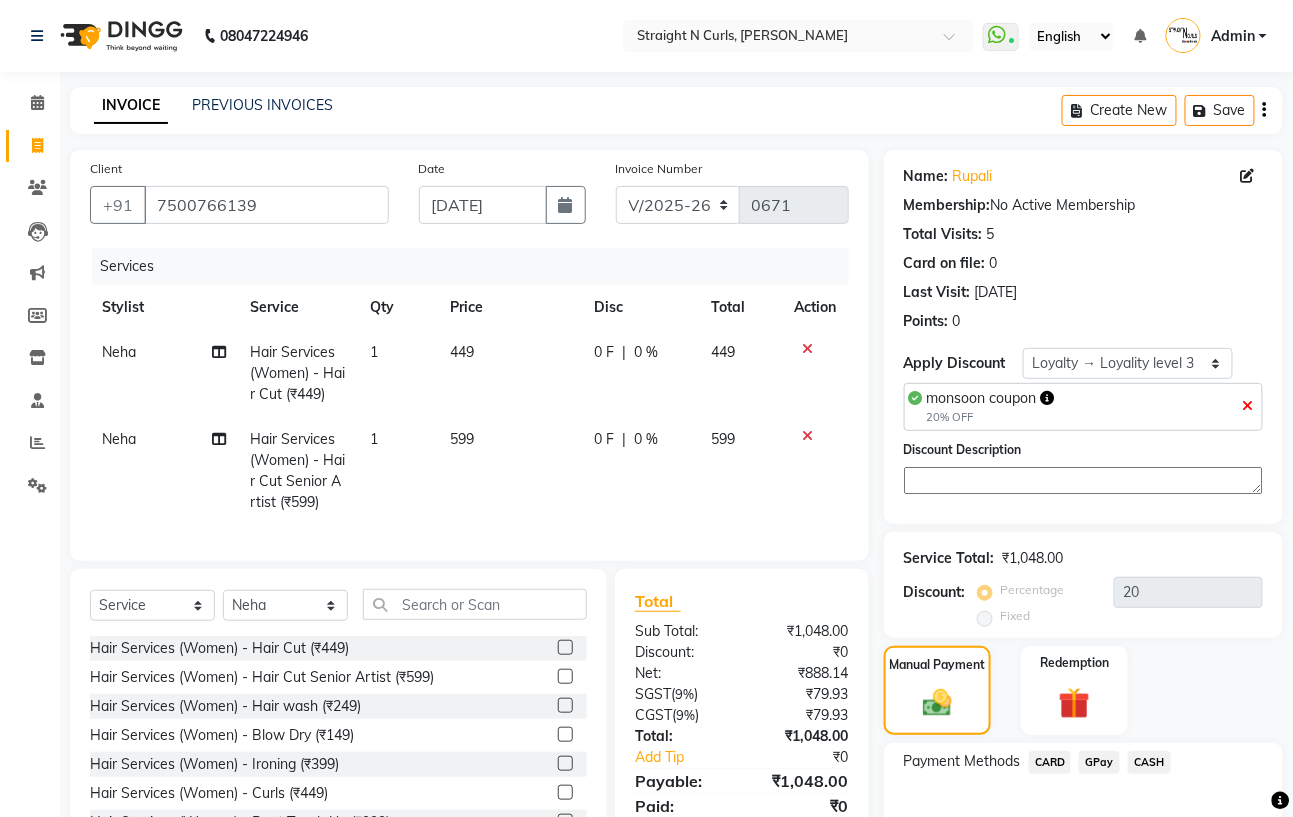 click on "0 F | 0 %" 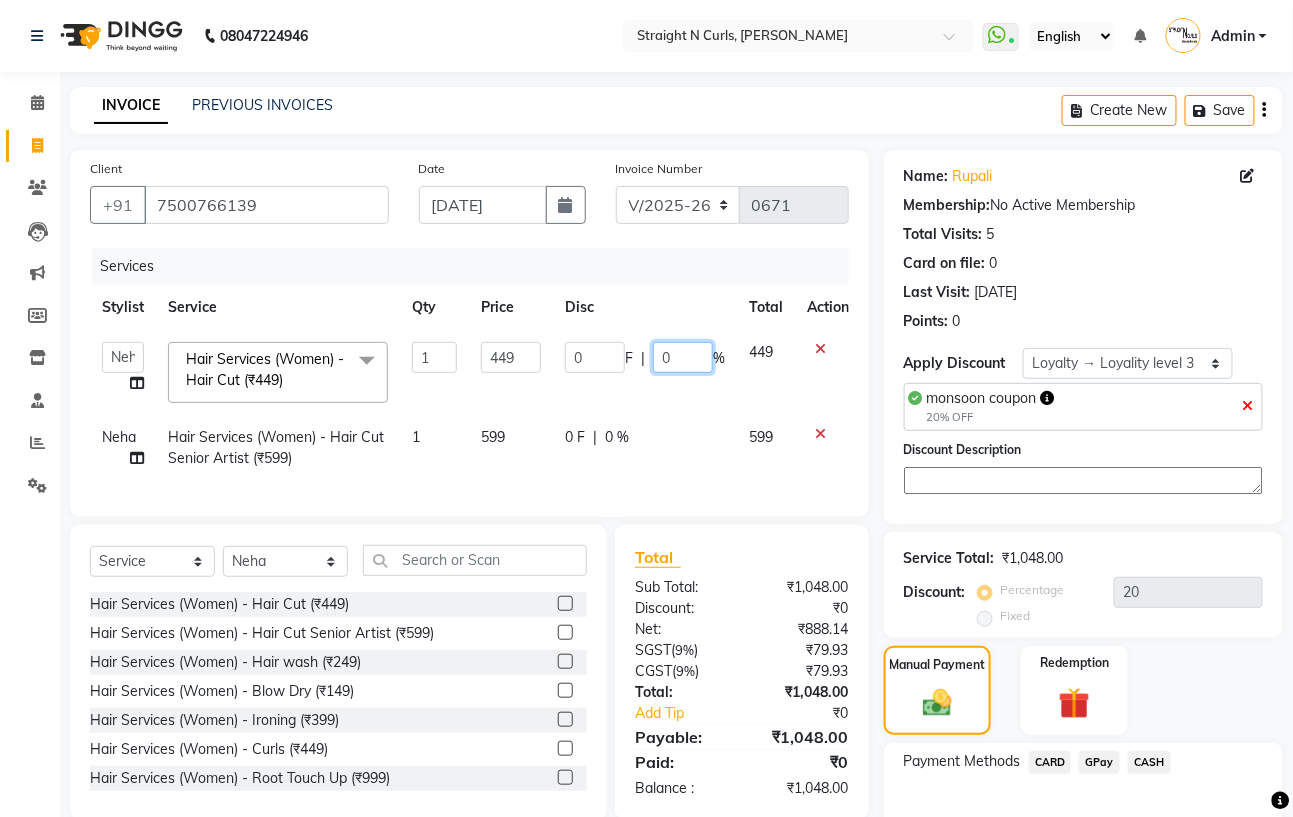 click on "0" 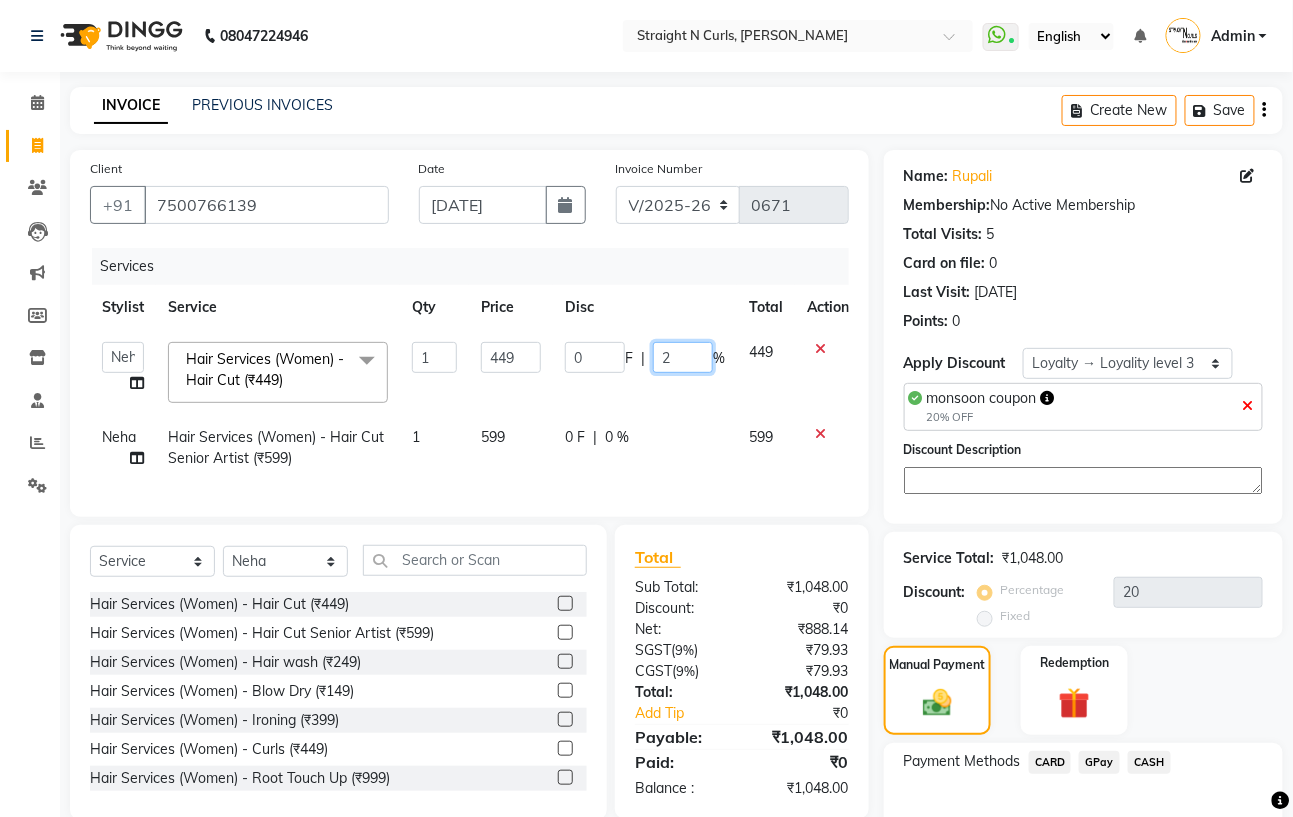 type on "20" 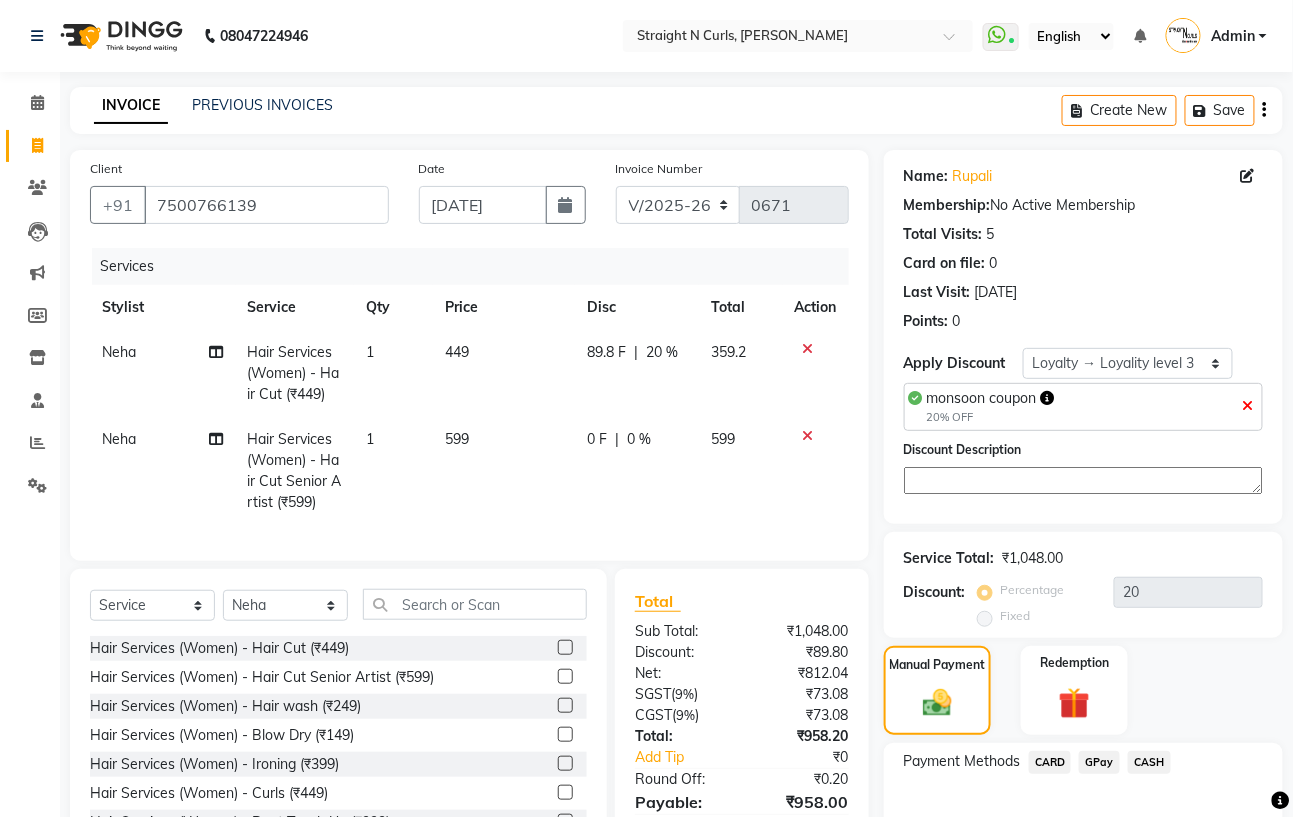 click on "0 F | 0 %" 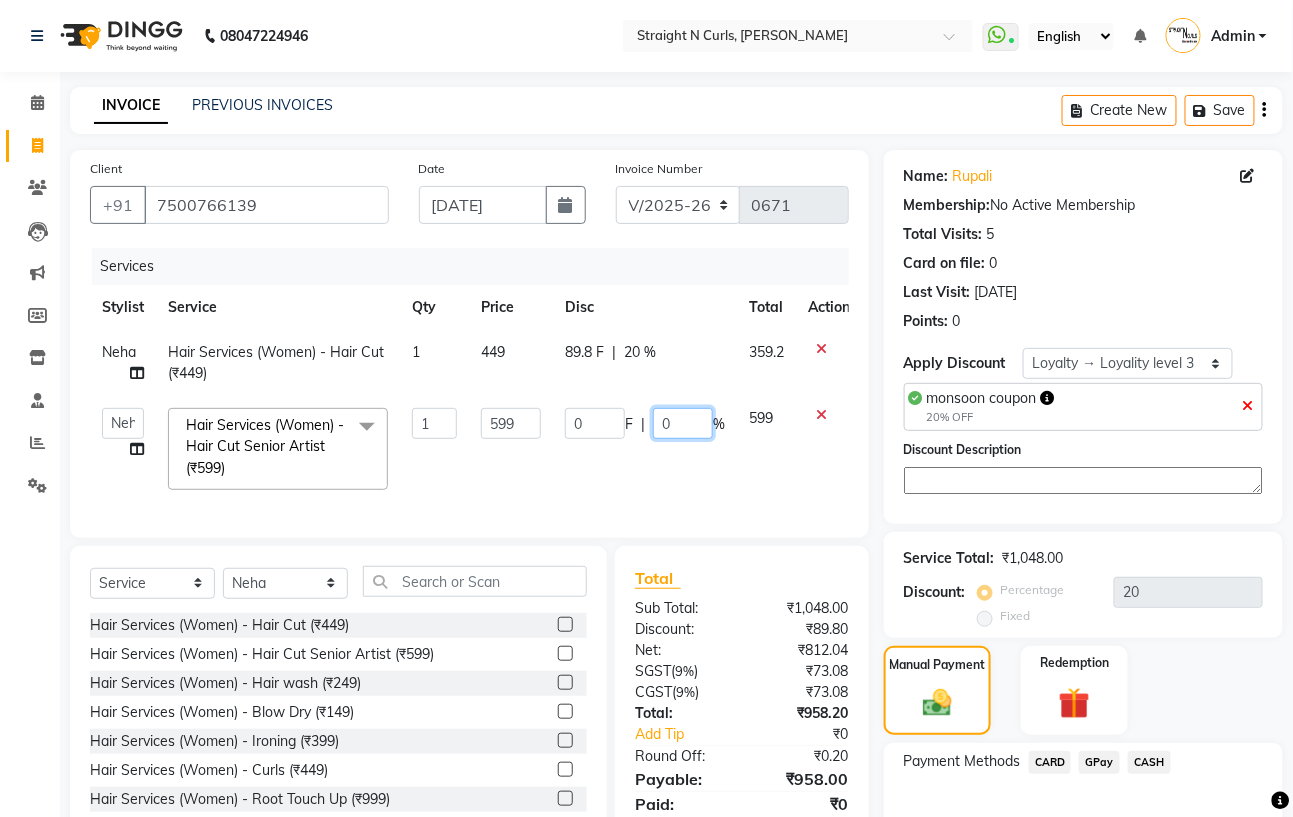 click on "0" 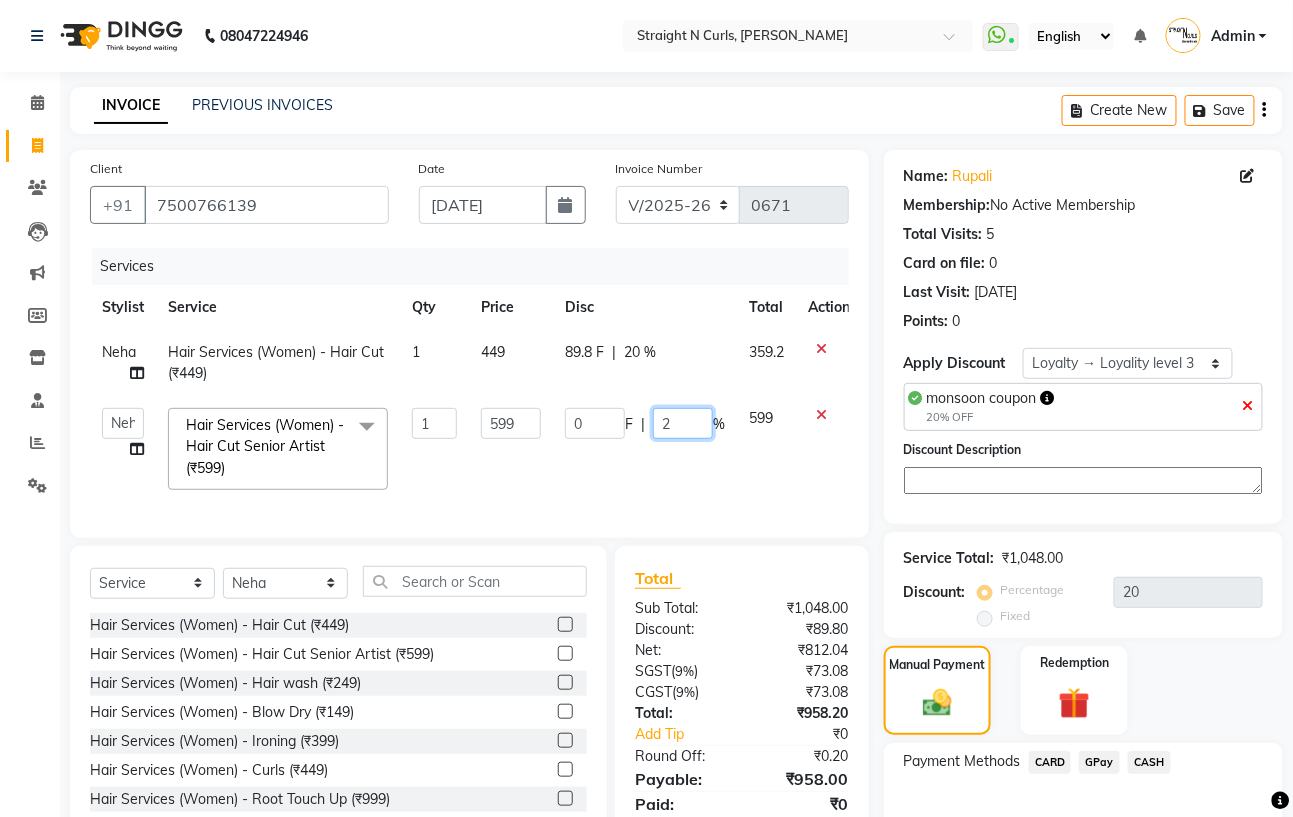 type on "20" 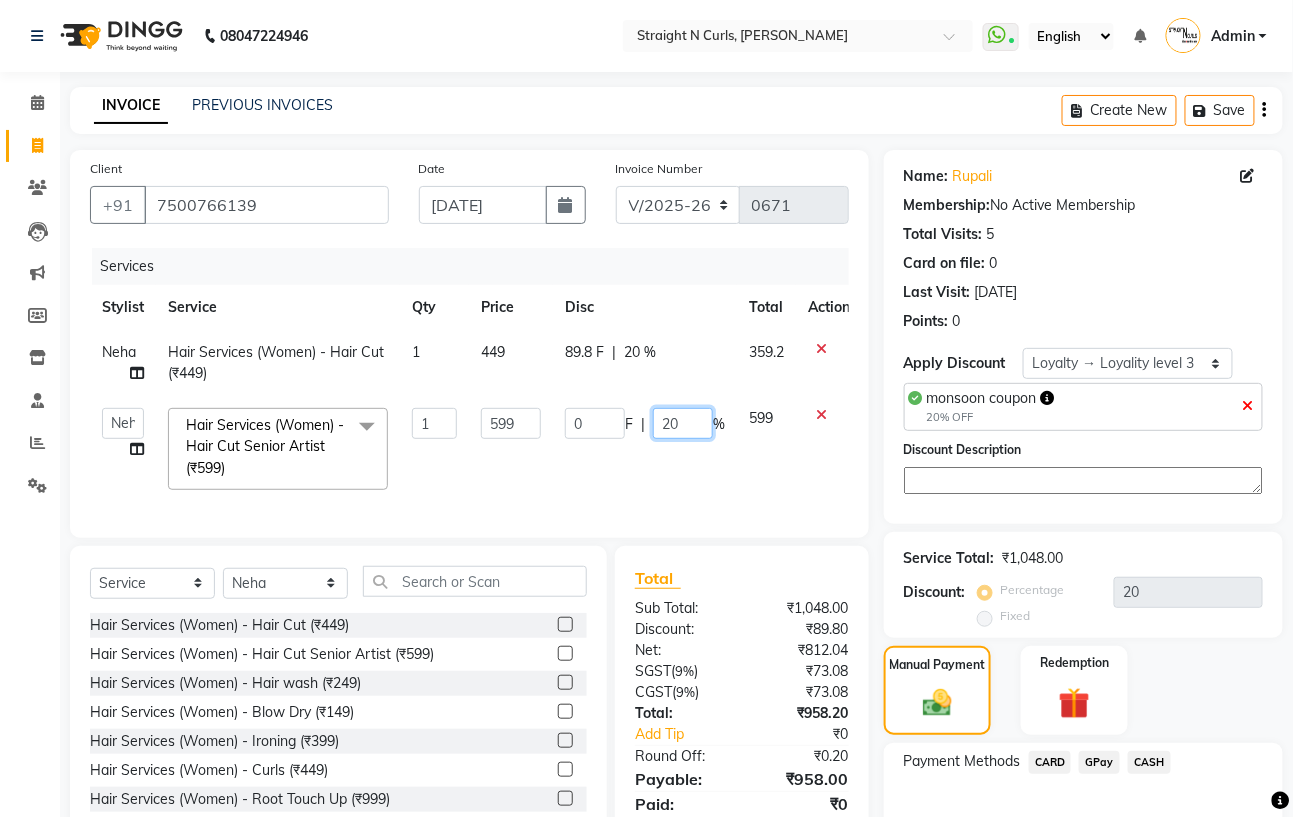 scroll, scrollTop: 117, scrollLeft: 0, axis: vertical 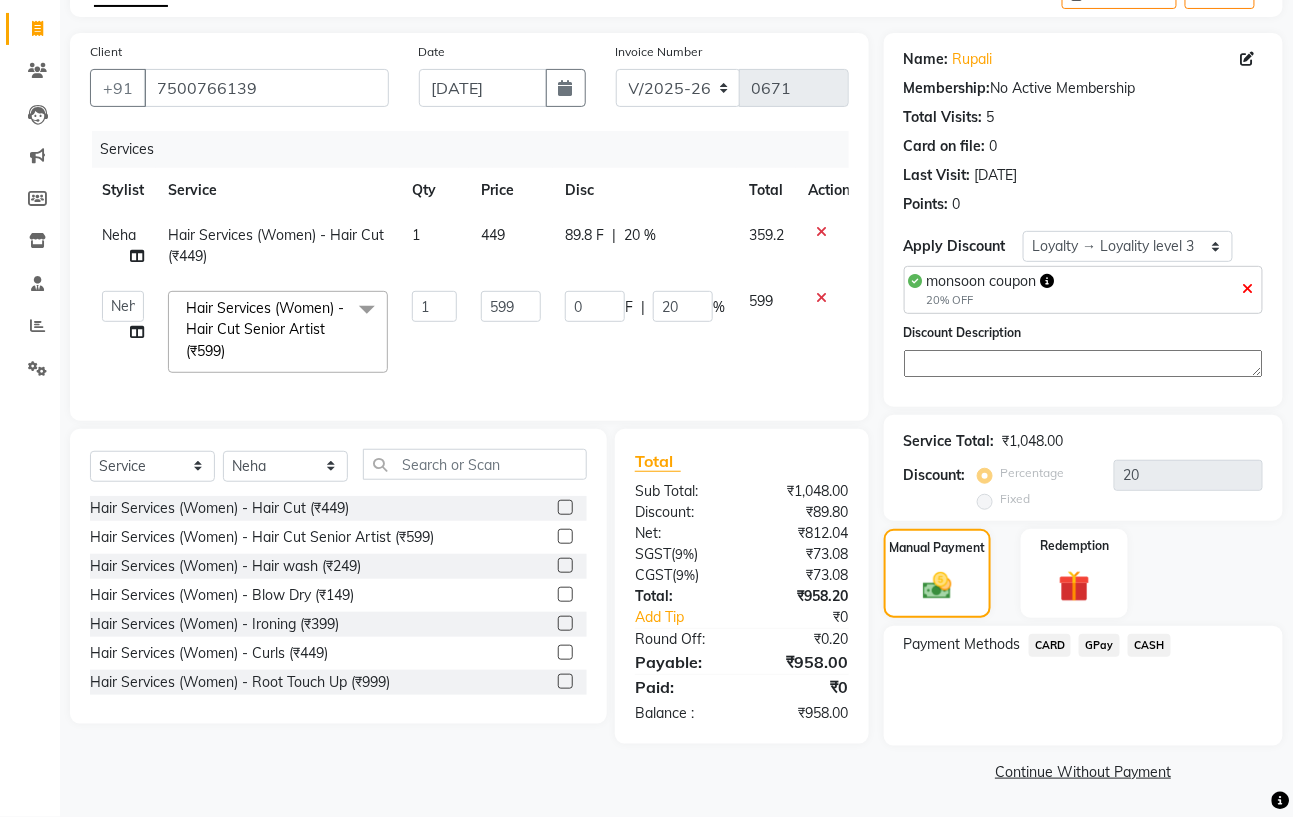 click on "Client +91 7500766139 Date 11-07-2025 Invoice Number V/2025 V/2025-26 0671 Services Stylist Service Qty Price Disc Total Action Neha Hair Services (Women) - Hair Cut (₹449) 1 449 89.8 F | 20 % 359.2  Astha   Azhar   Gautam Kamboj   Mohini   Mohit   Neha   Paras Kamboj   parvez   Rashmi   Subhan   Hair Services (Women) - Hair Cut Senior Artist (₹599)  x Hair Services (Women) - Hair Cut (₹449) Hair Services (Women) - Hair Cut Senior Artist (₹599) Hair Services (Women) - Hair wash (₹249) Hair Services (Women) - Blow Dry (₹149) Hair Services (Women) - Ironing (₹399) Hair Services (Women) - Curls (₹449) Hair Services (Women) - Root Touch Up (₹999) Hair Services (Women) - Root Touch Up (Ammonia Free) (₹1199) Hair Services (Women) - Hair Spa (₹1199) Hair Services (Women) - Ola Plex (₹2299) Hair Services (Women) - Global Hair Colour (₹3499) Hair Services (Women) - Global Hair (Ammonia Free) (₹3999) Hair Services (Women) - Highlight Crown Area (₹2999) hair/scalp treatment (₹1999) 1 599" 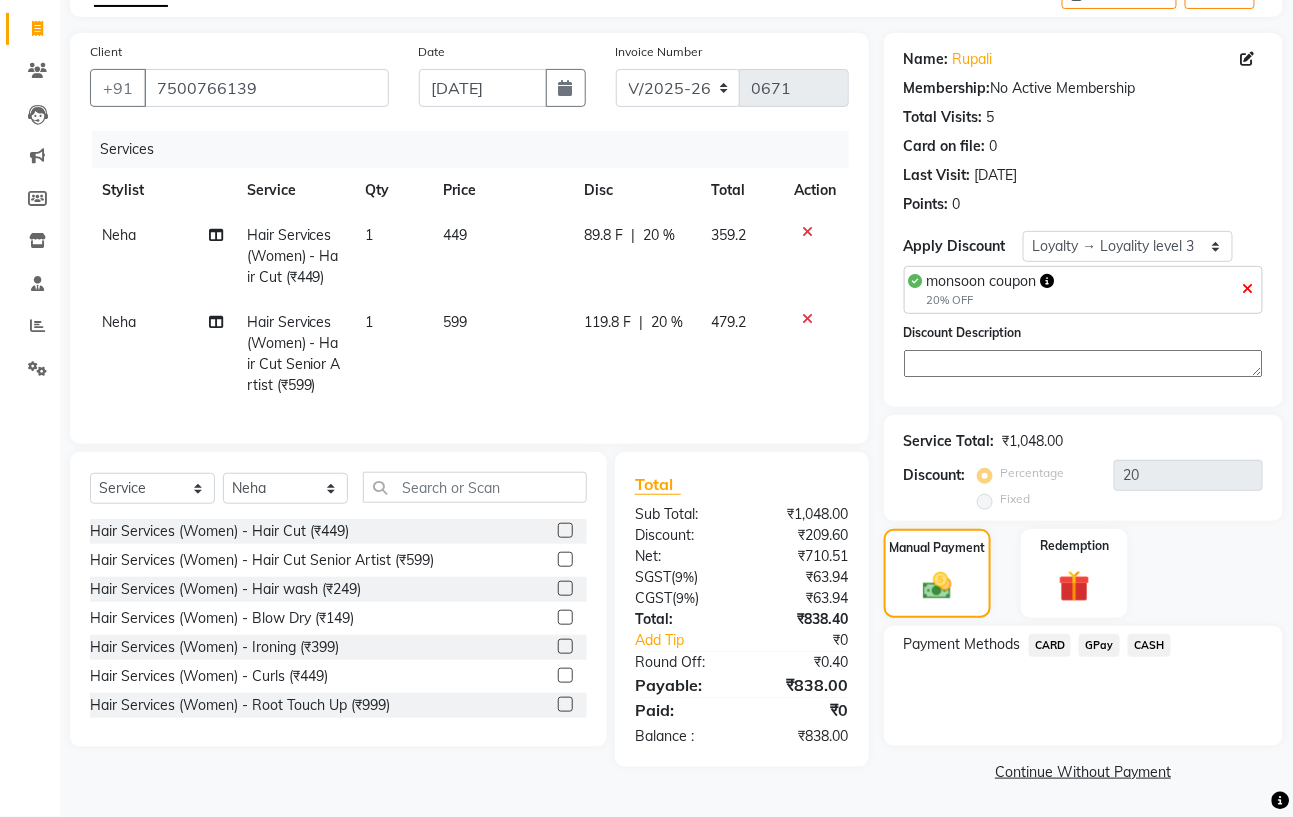 click on "Fixed" 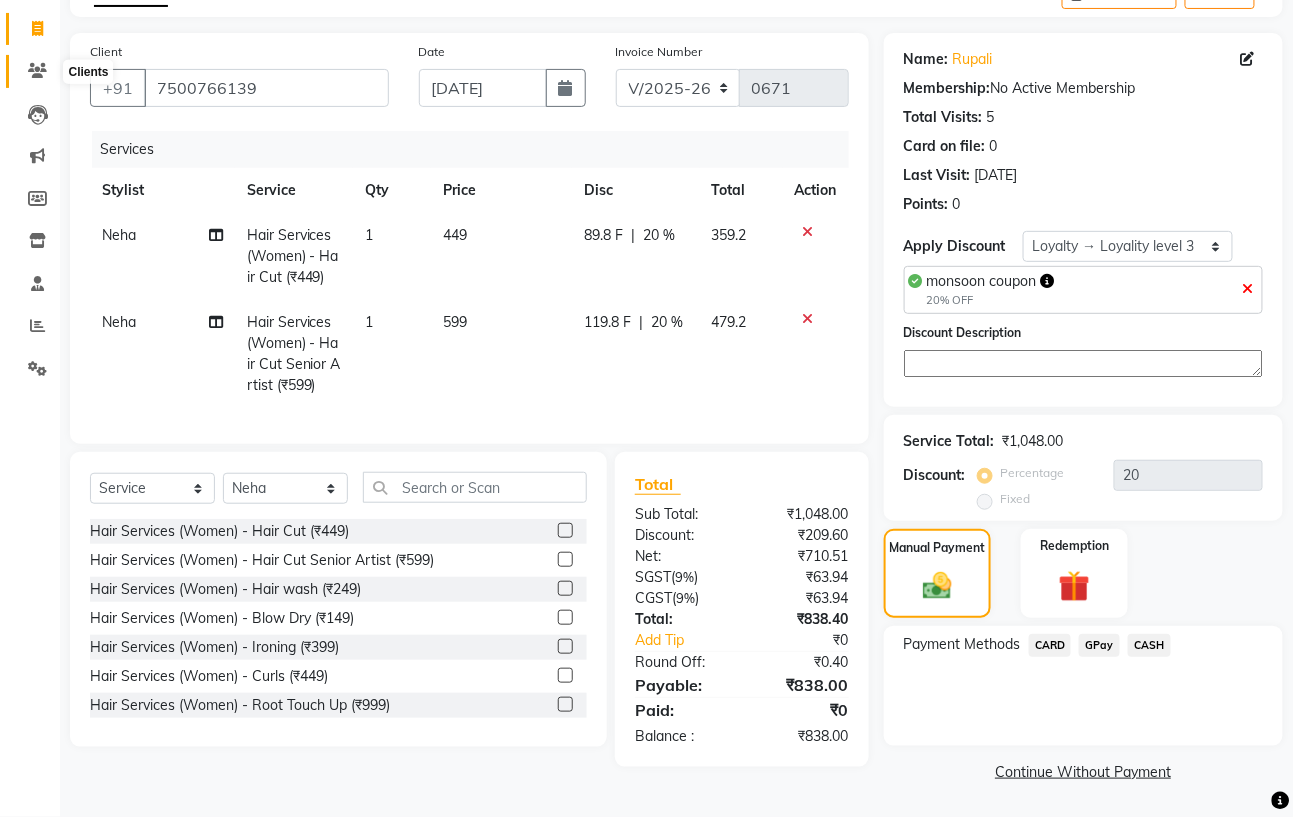 click 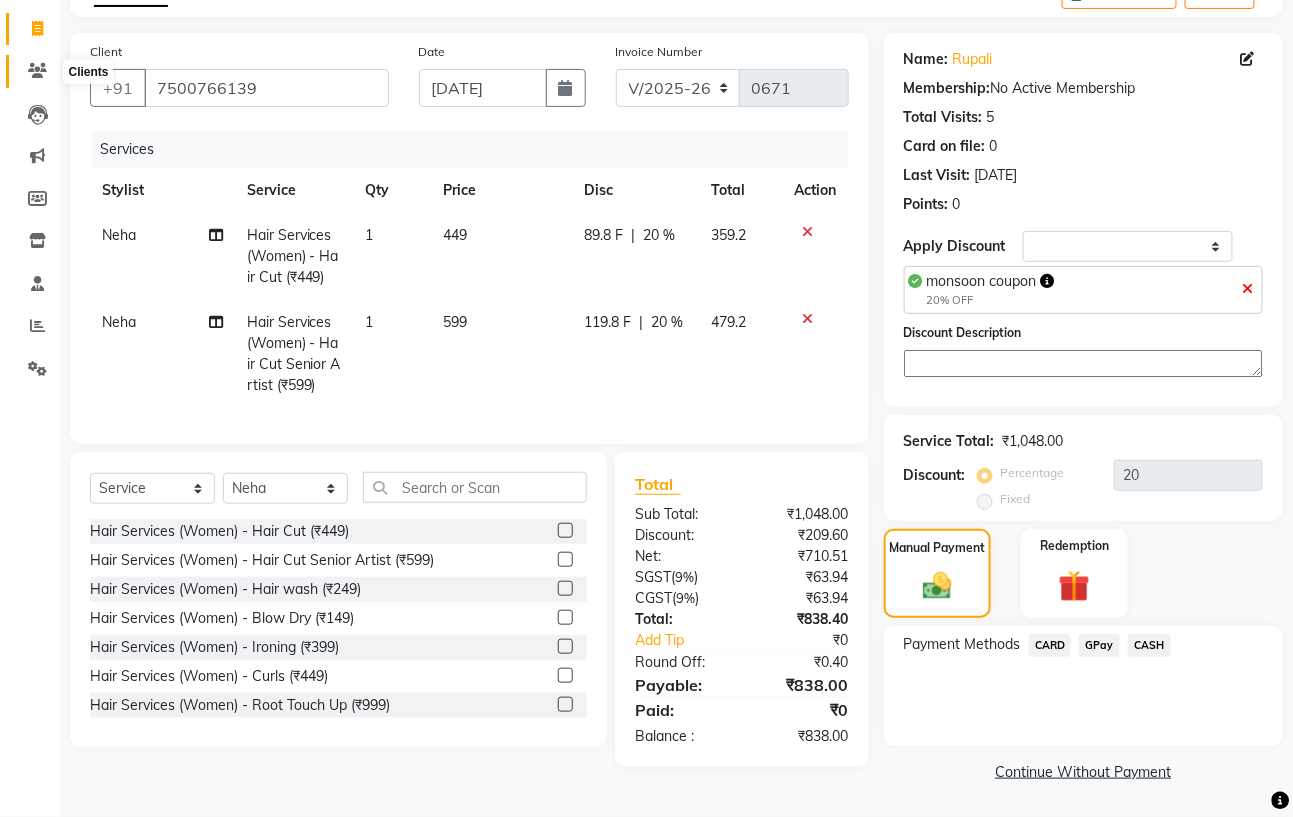 scroll, scrollTop: 0, scrollLeft: 0, axis: both 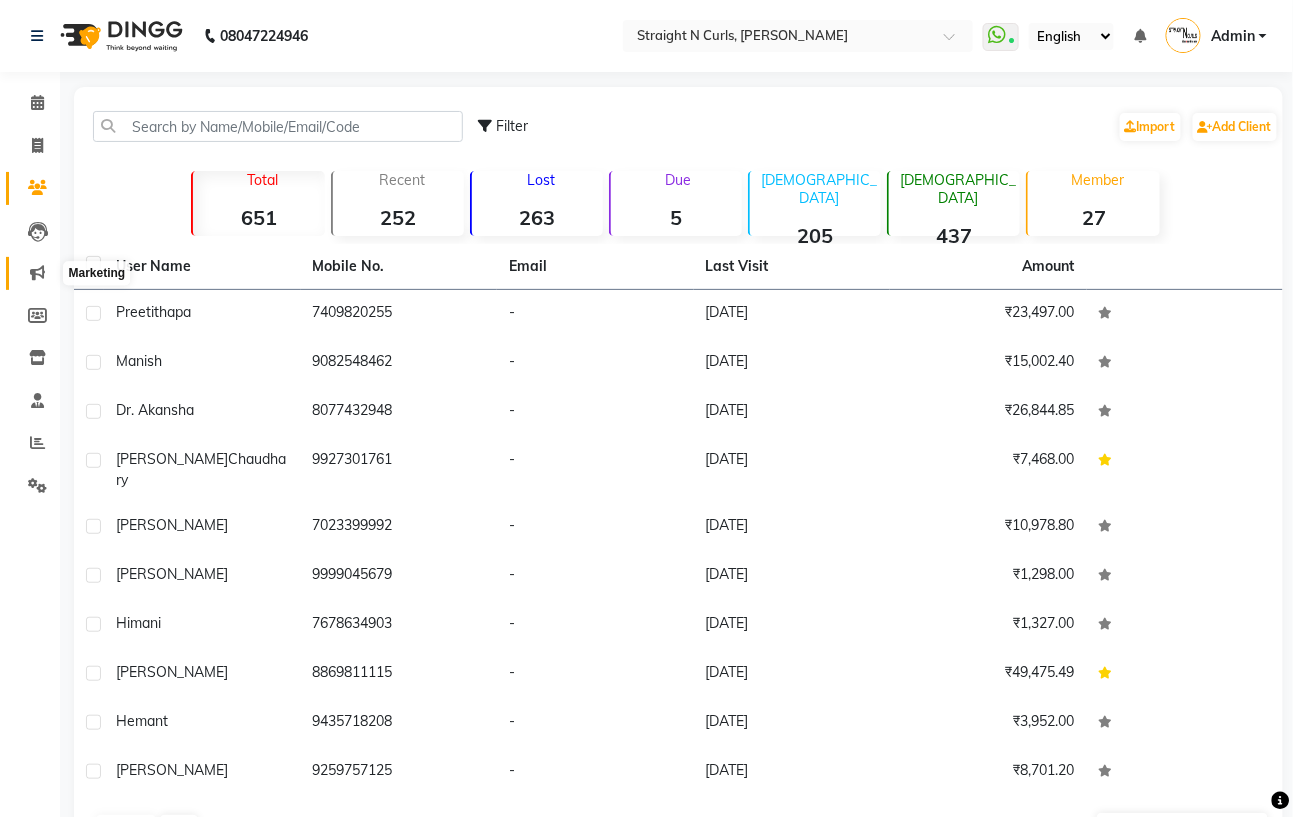 click 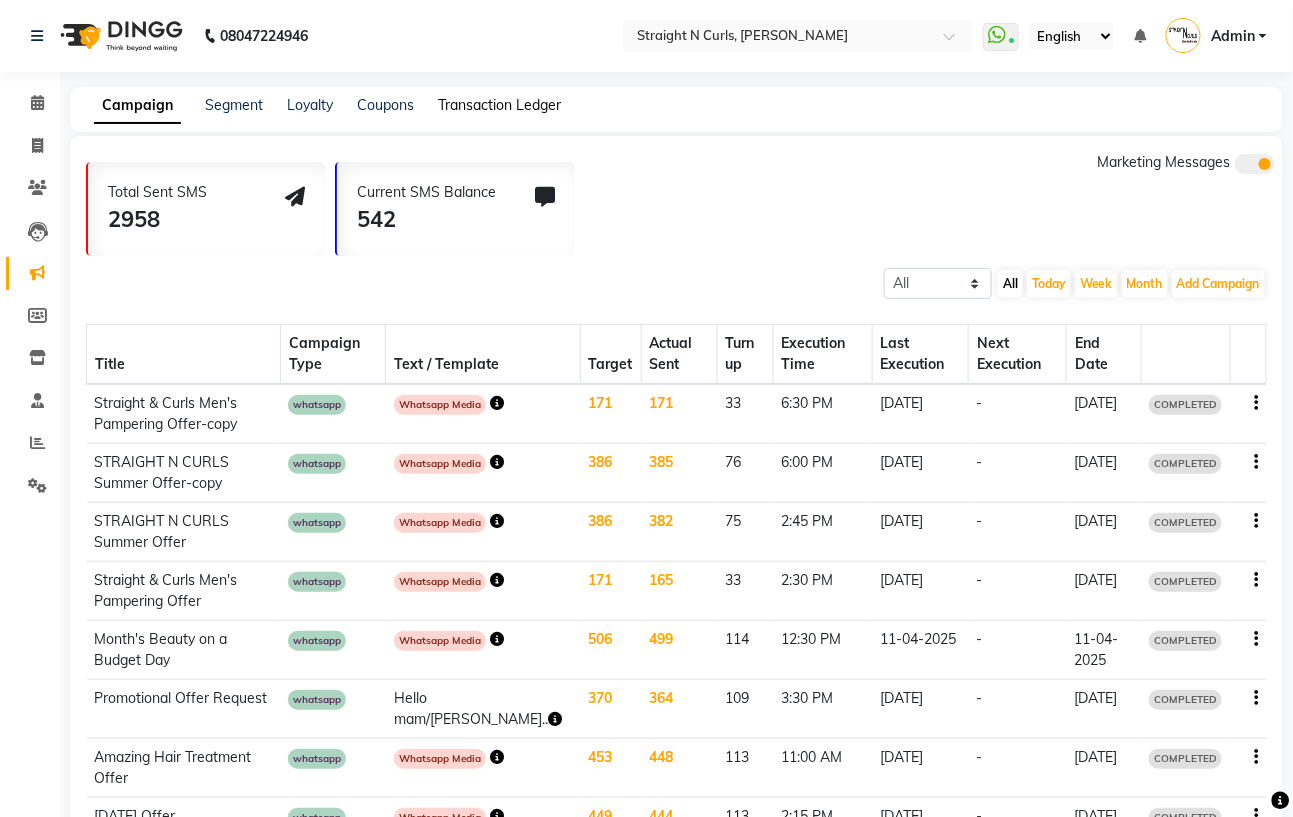 click on "Transaction Ledger" 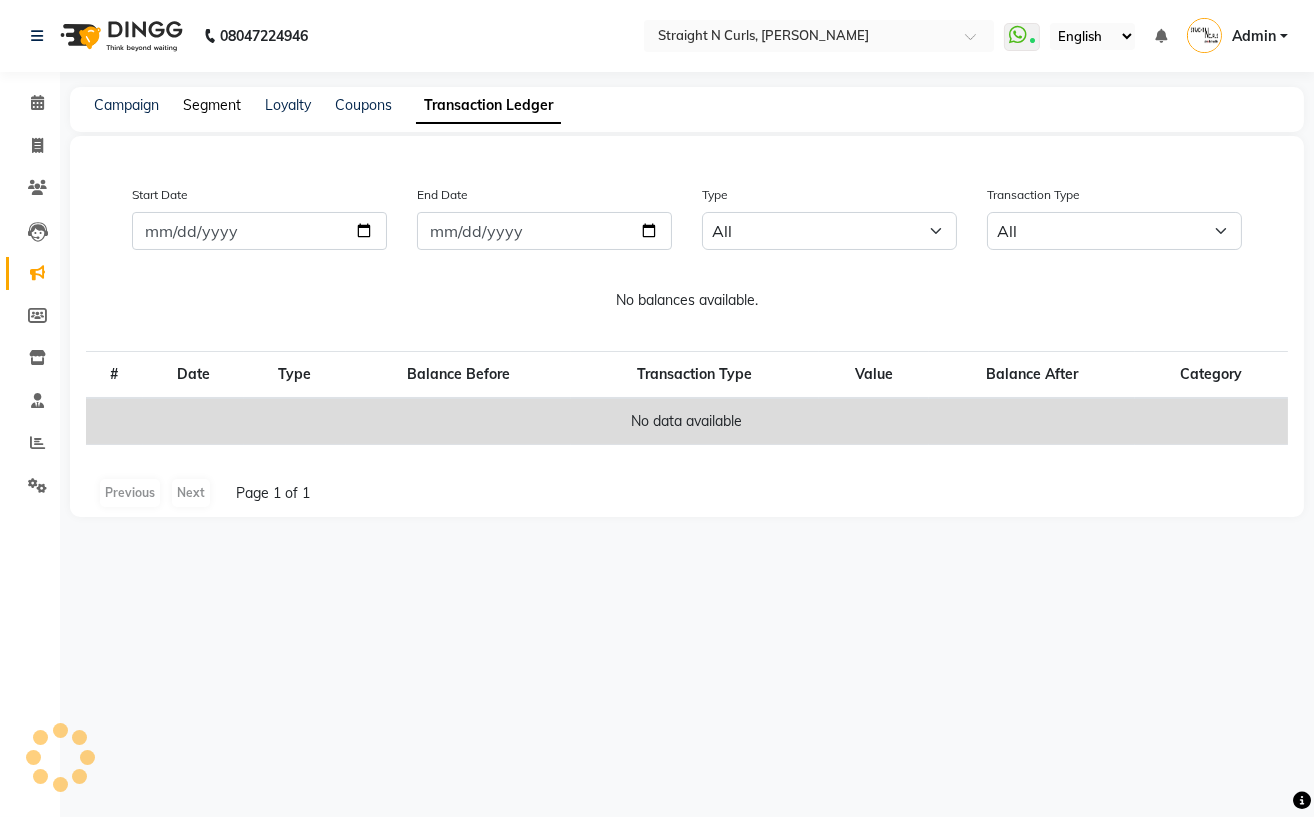 click on "Segment" 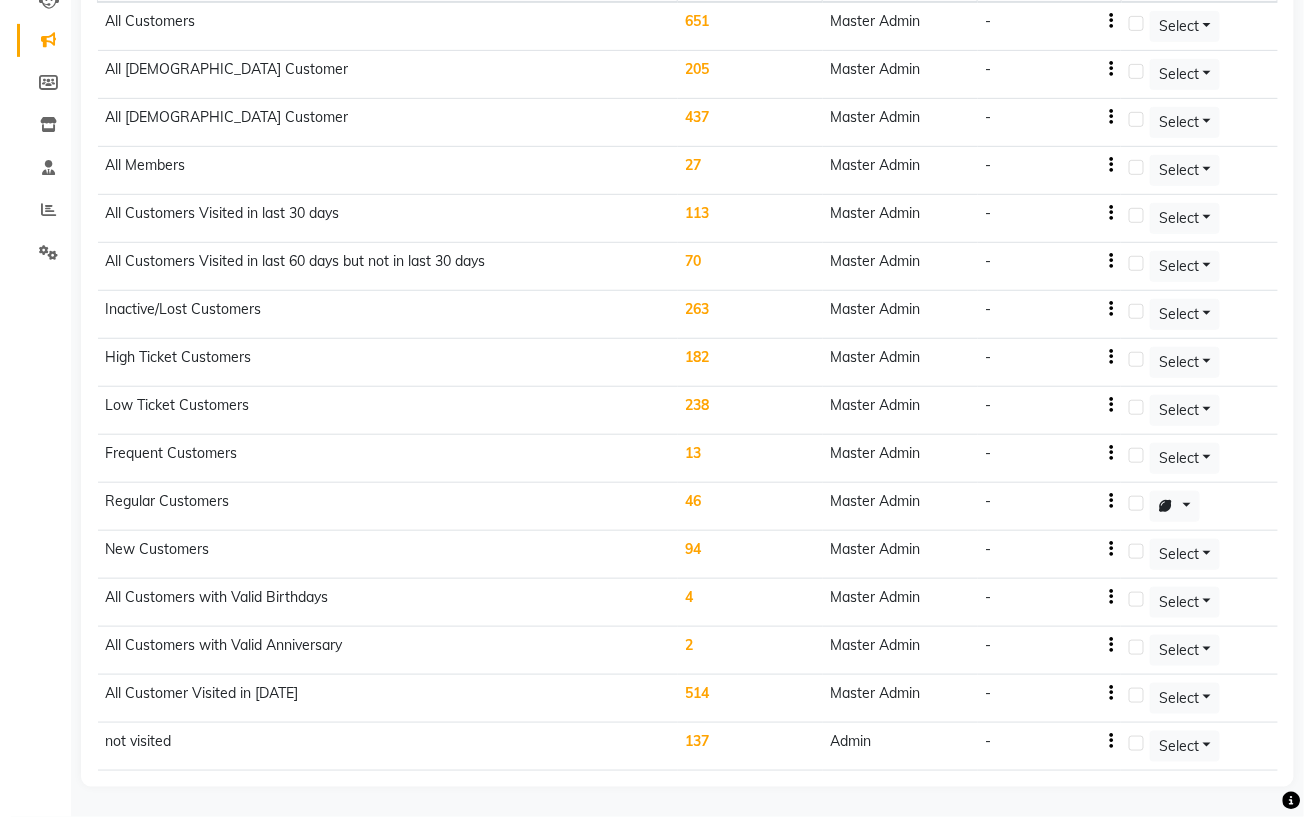scroll, scrollTop: 0, scrollLeft: 0, axis: both 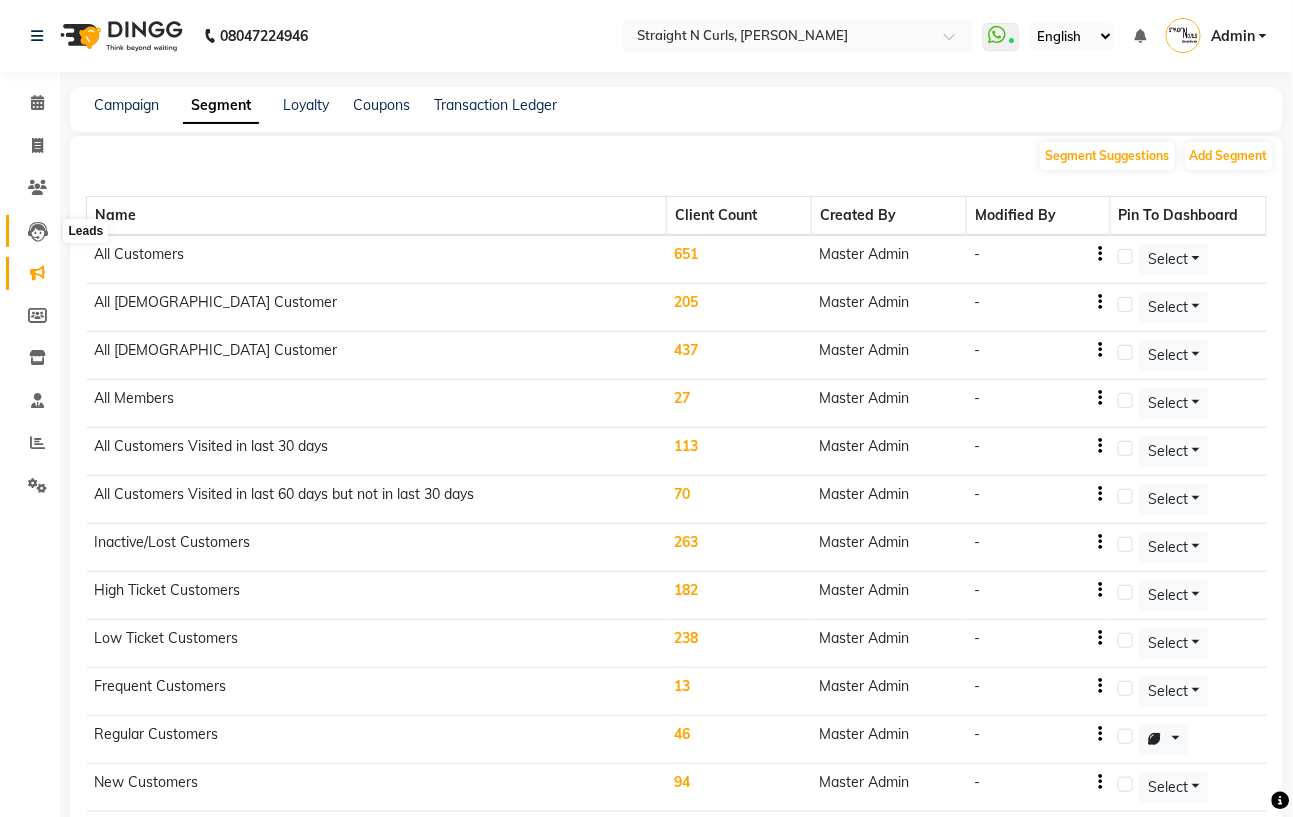 click 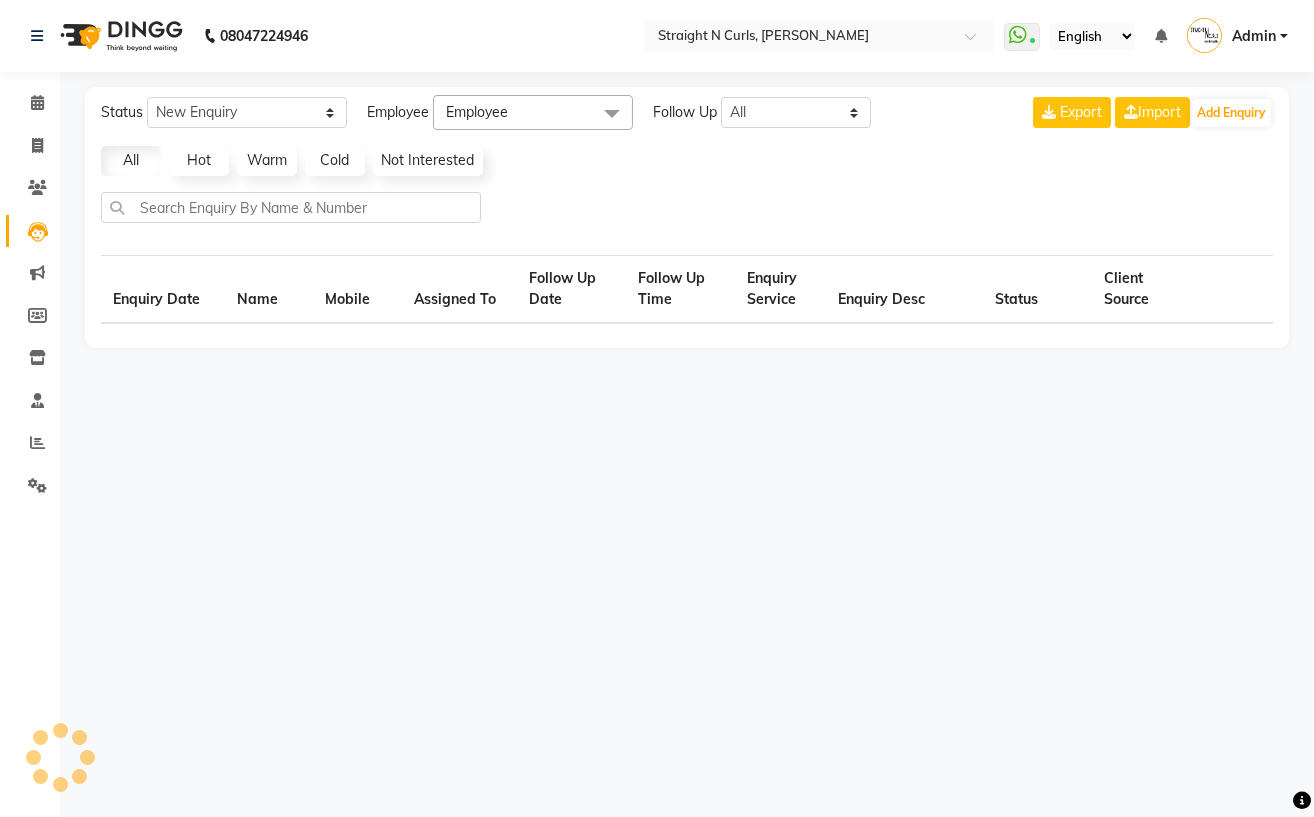 select on "10" 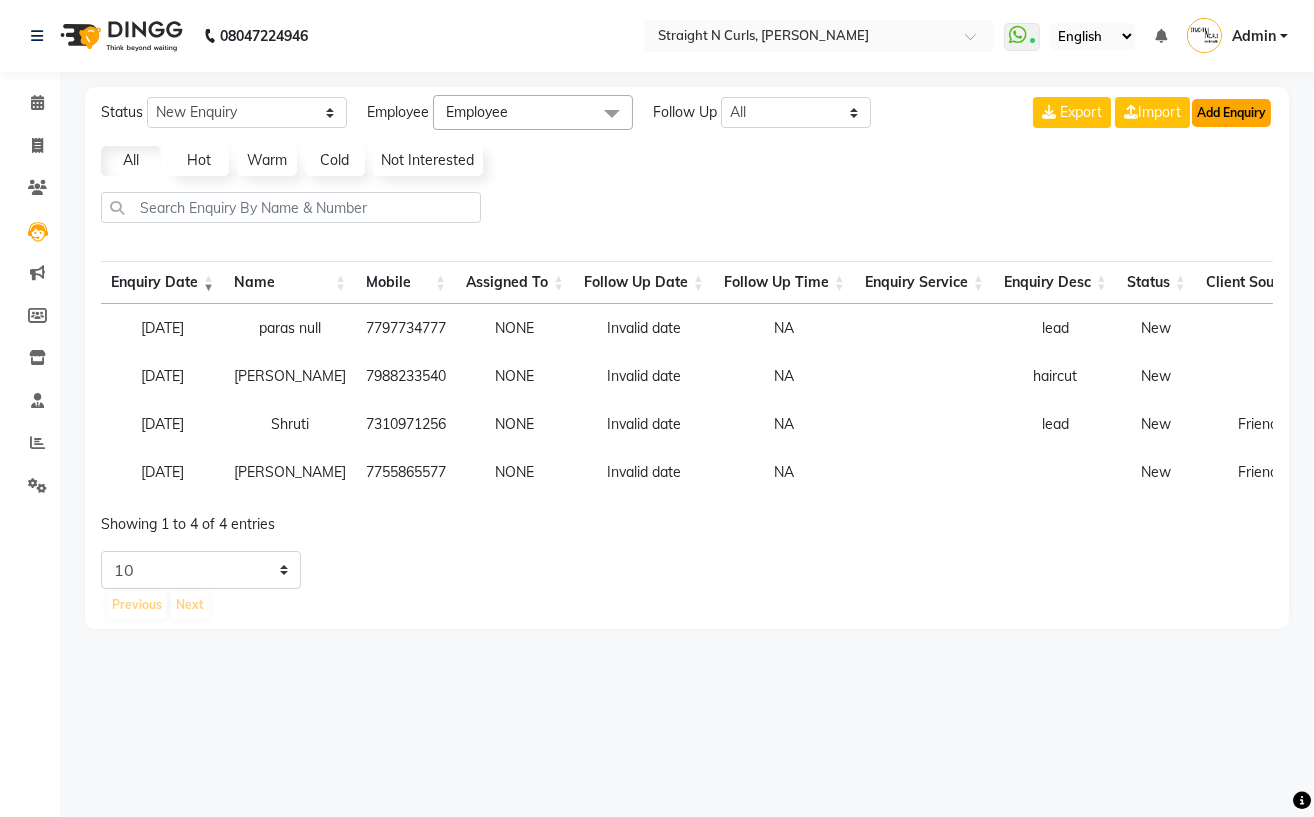 click on "Add Enquiry" 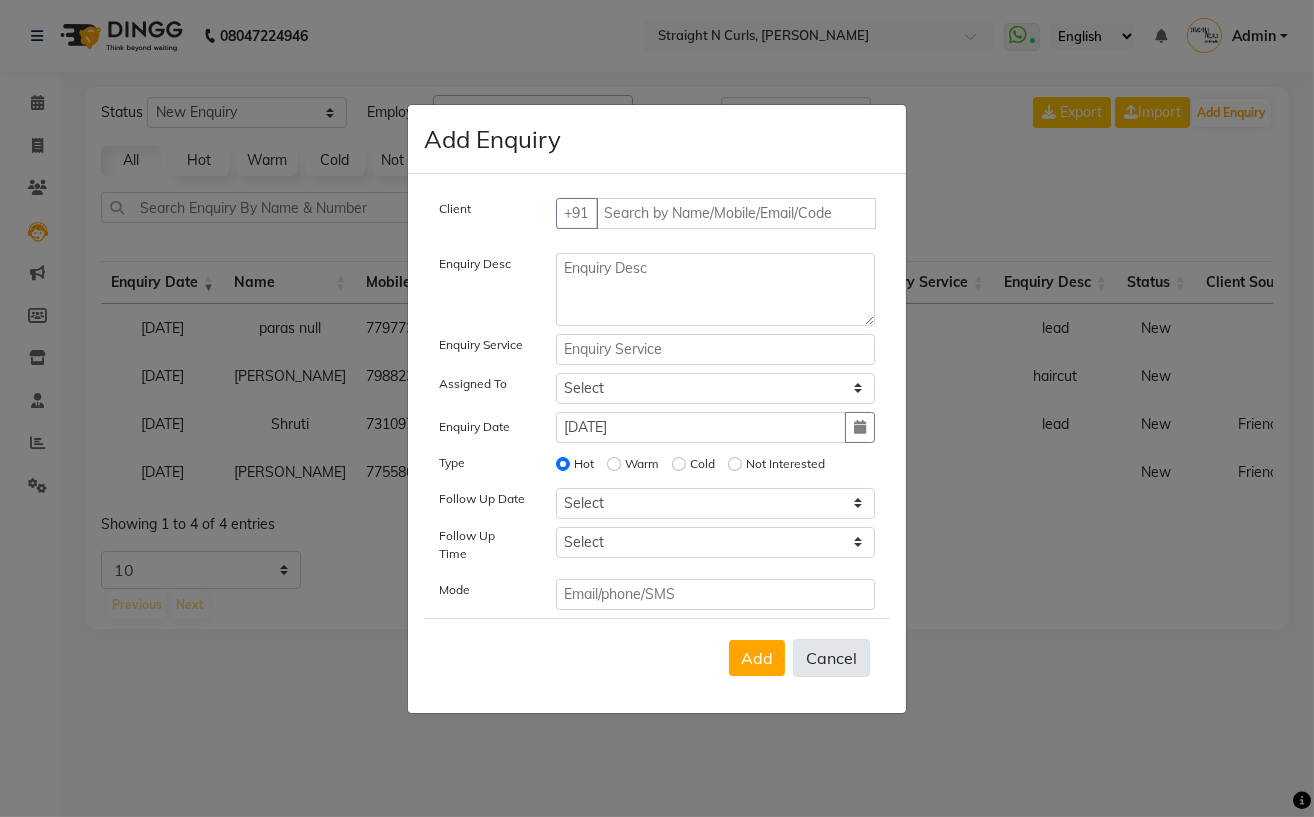 click on "Cancel" 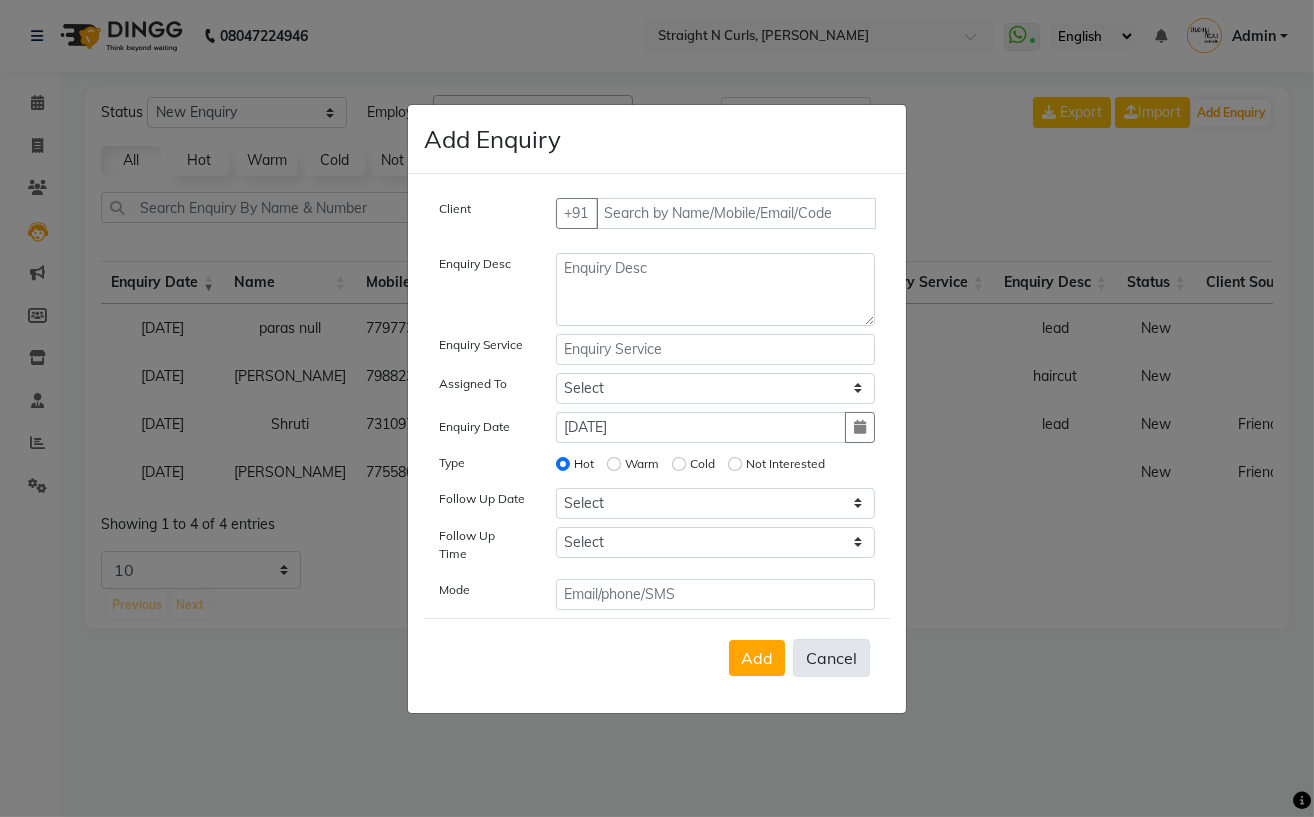 select 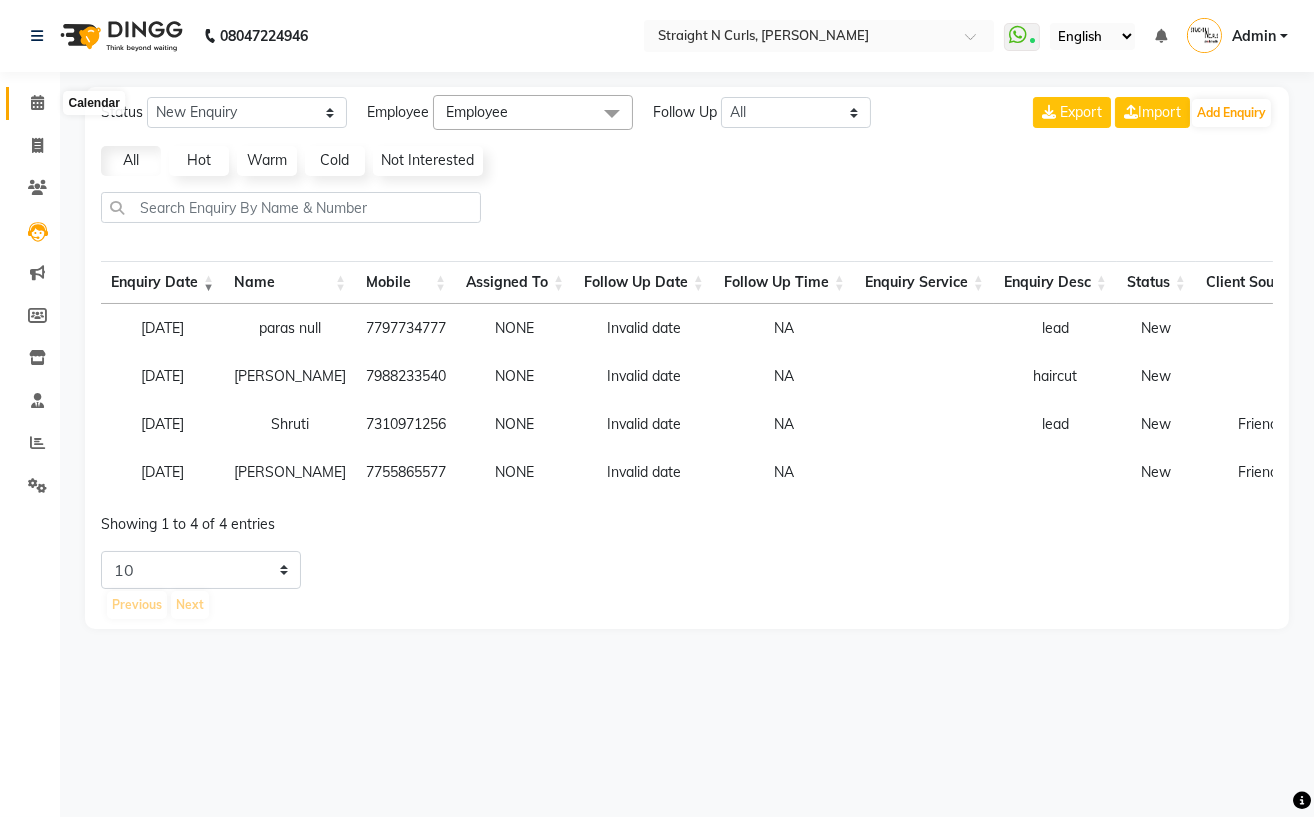click 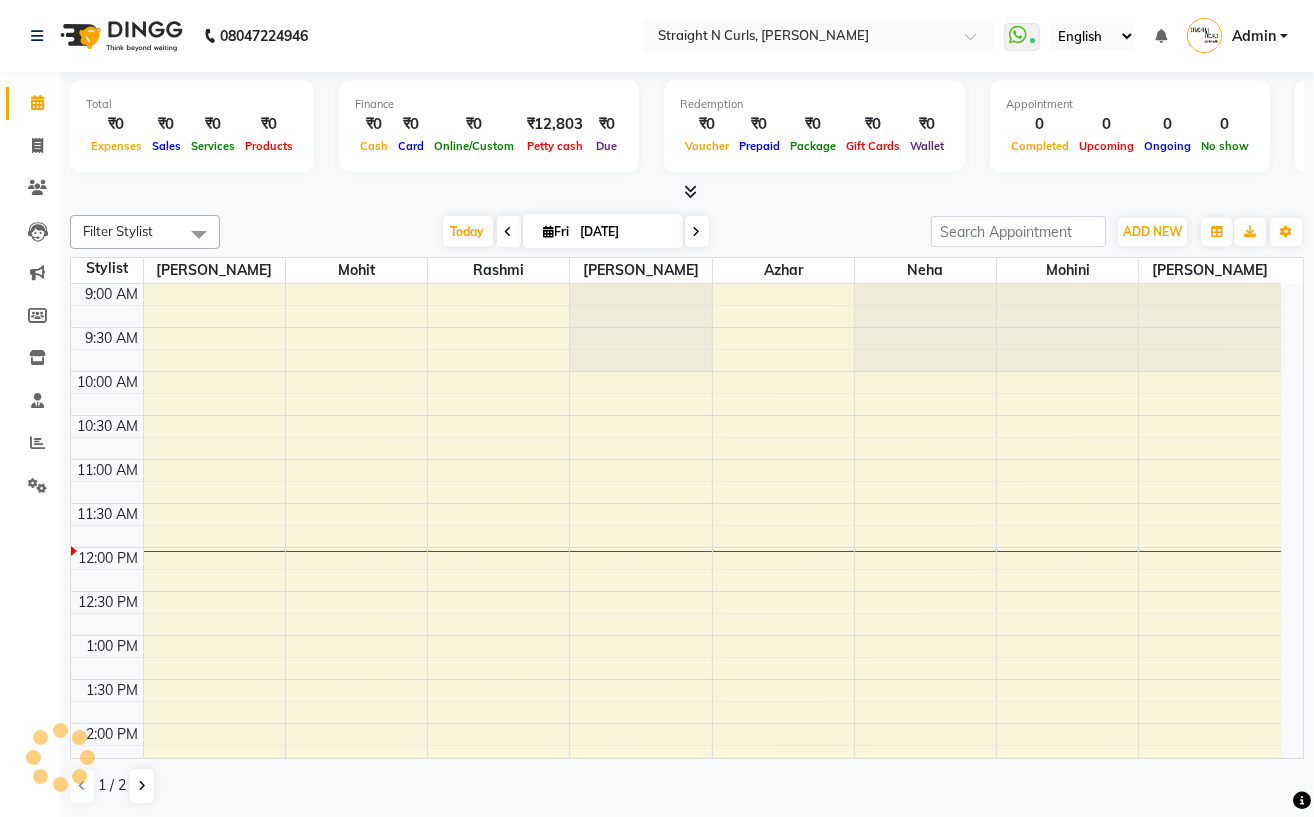 scroll, scrollTop: 0, scrollLeft: 0, axis: both 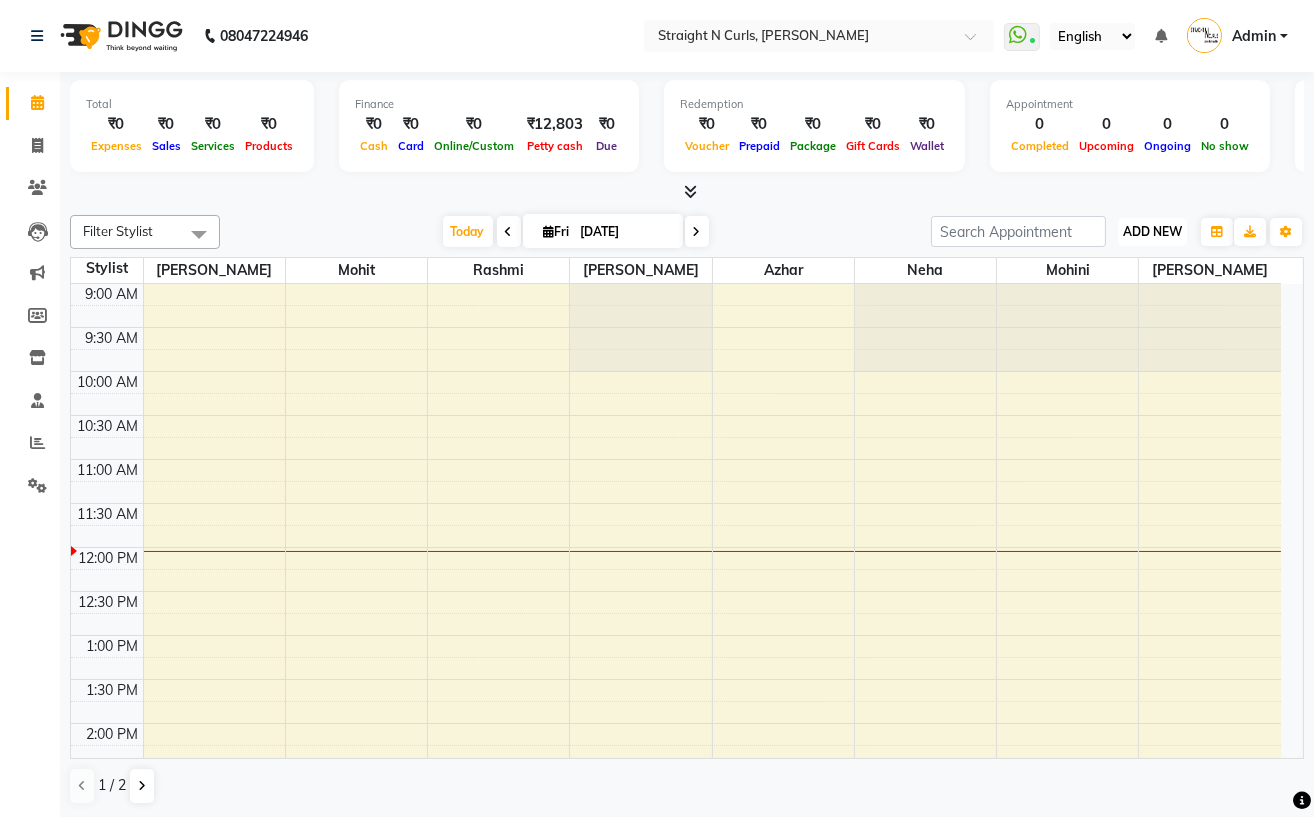 click on "ADD NEW Toggle Dropdown" at bounding box center [1152, 232] 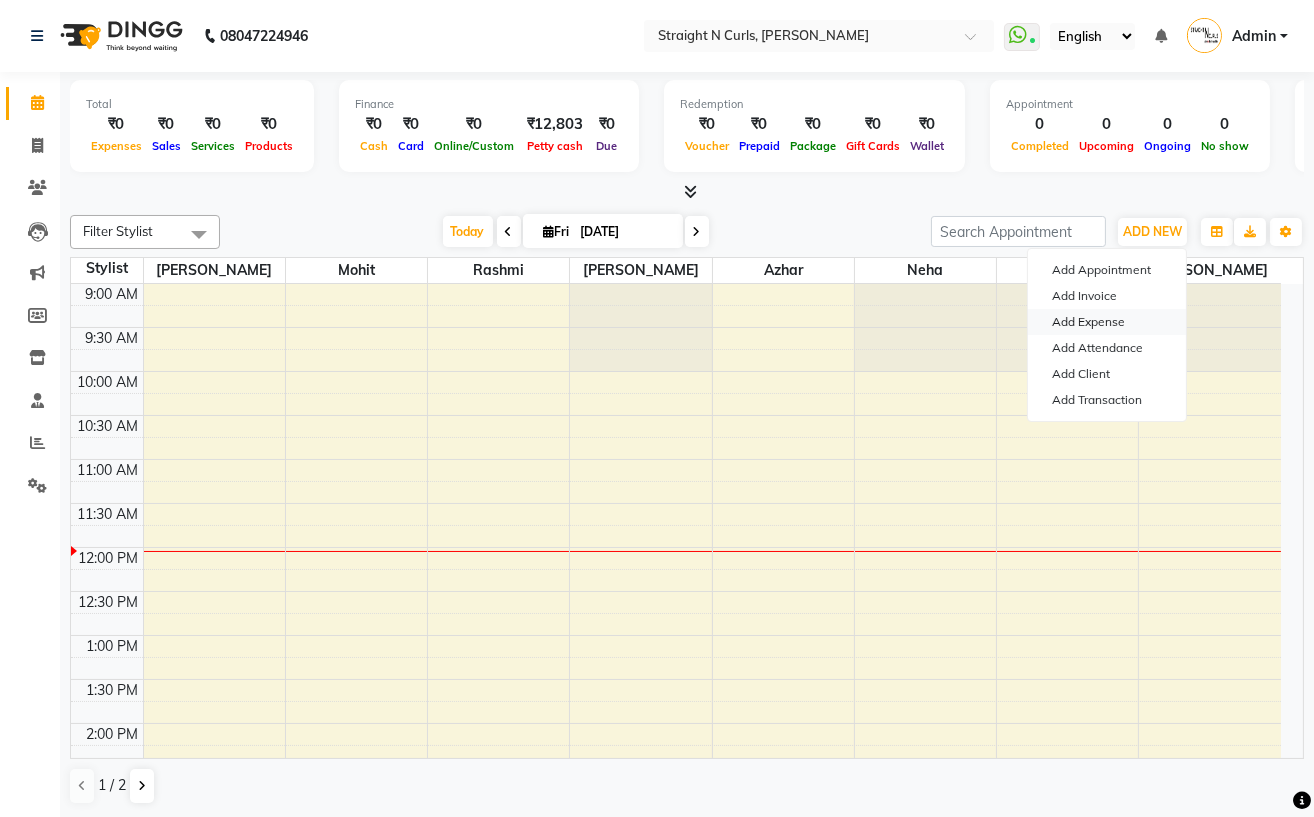 click on "Add Expense" at bounding box center [1107, 322] 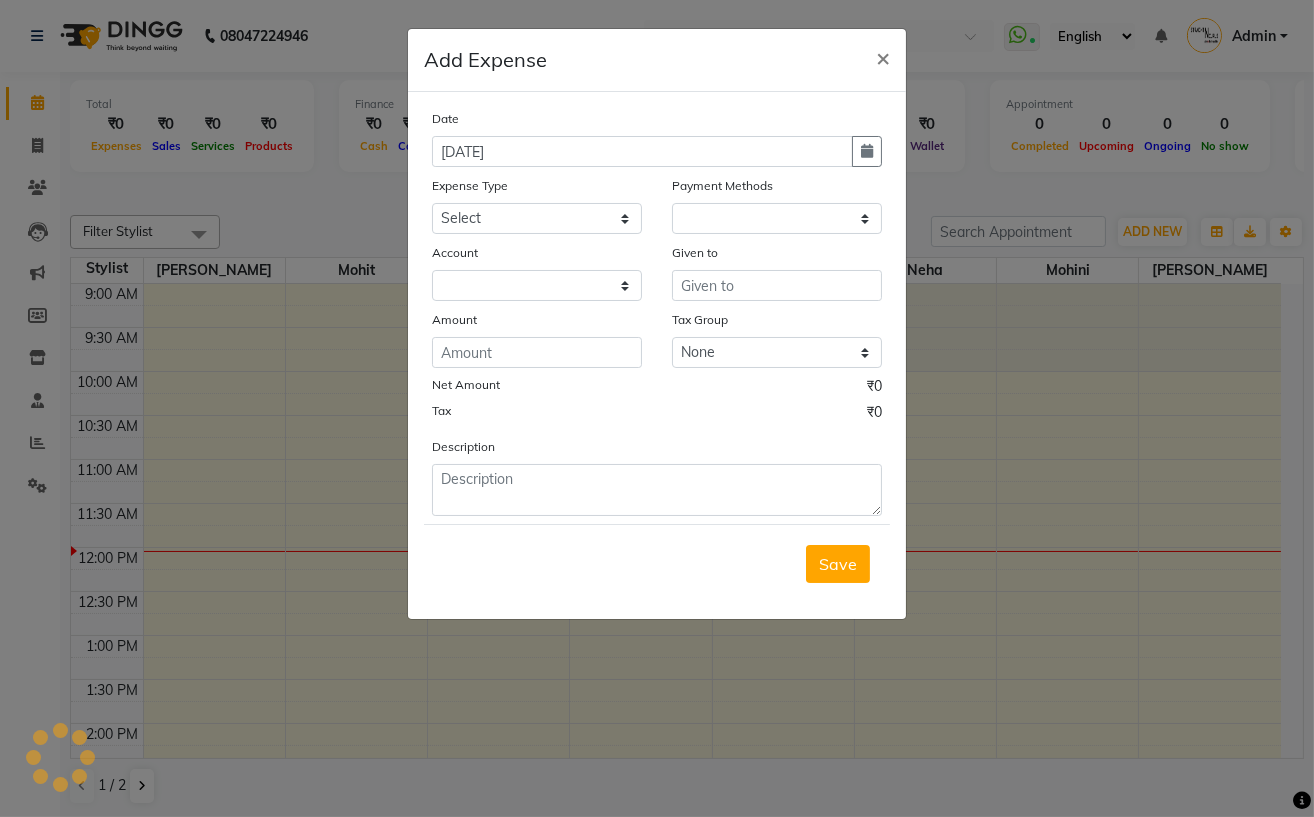 select on "1" 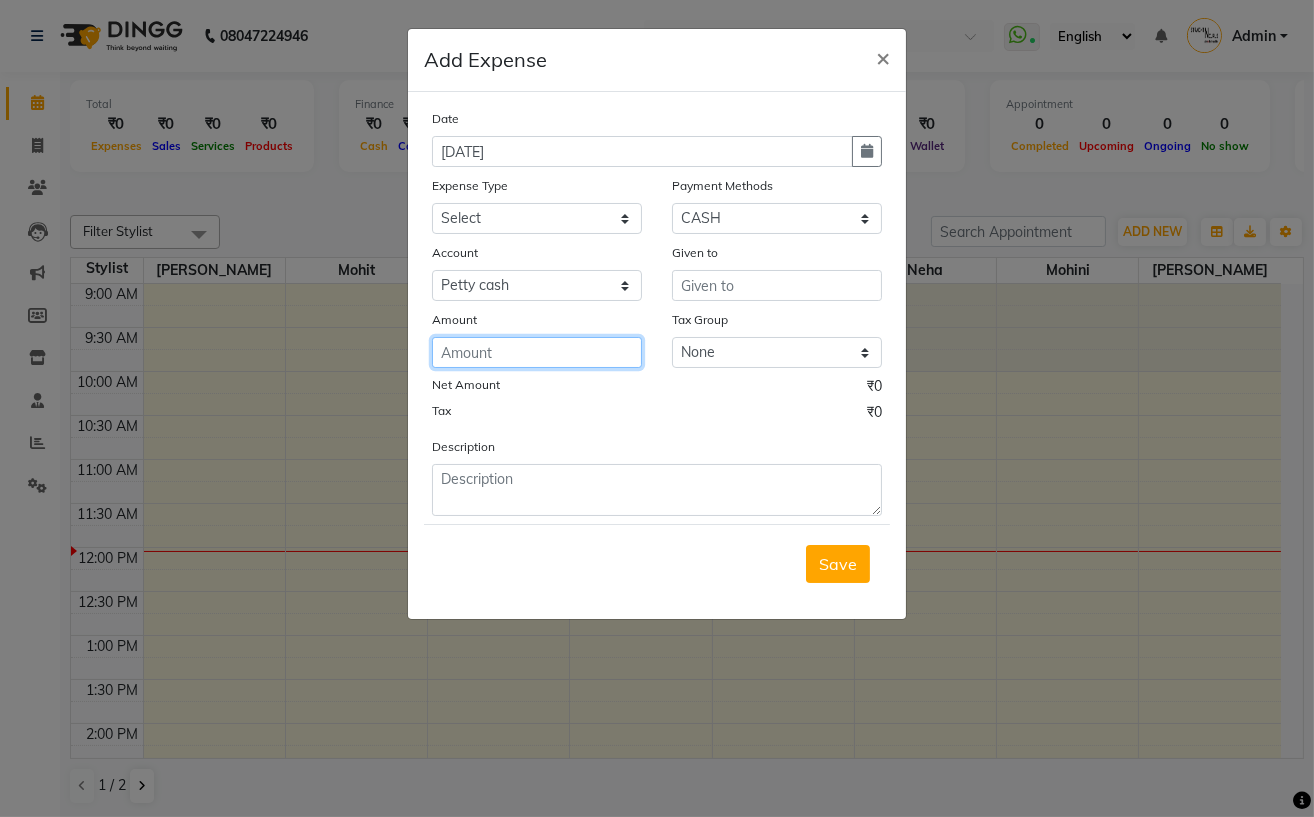 click 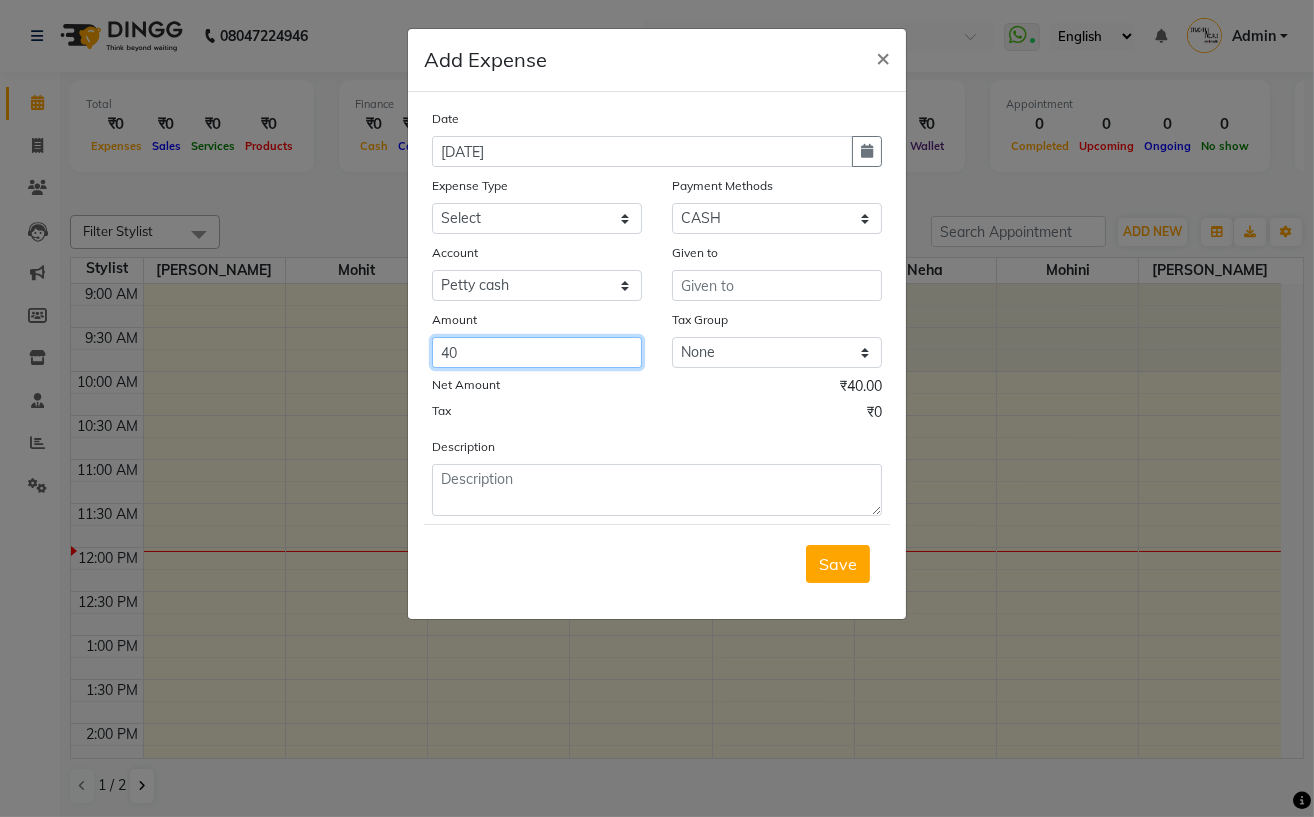 type on "40" 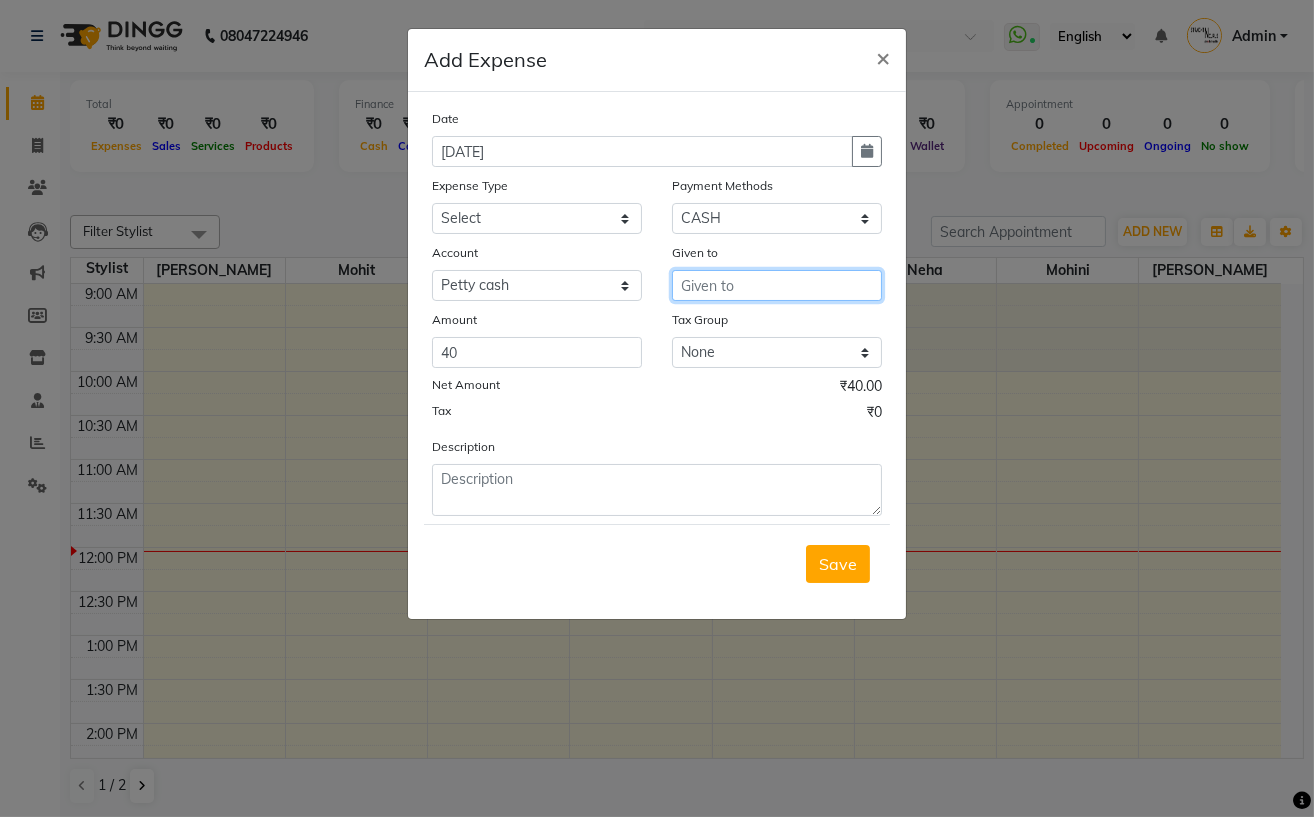 click at bounding box center (777, 285) 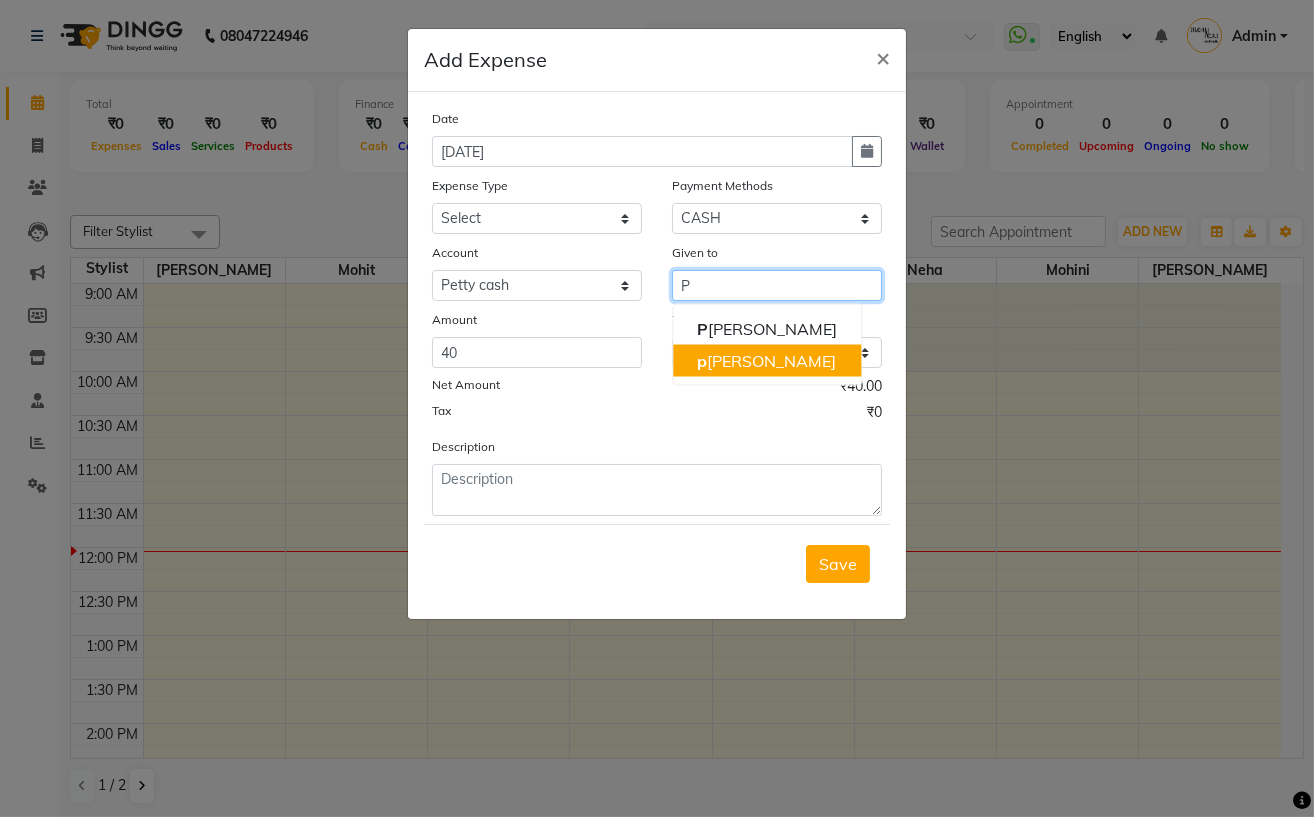 click on "p arvez" at bounding box center (766, 361) 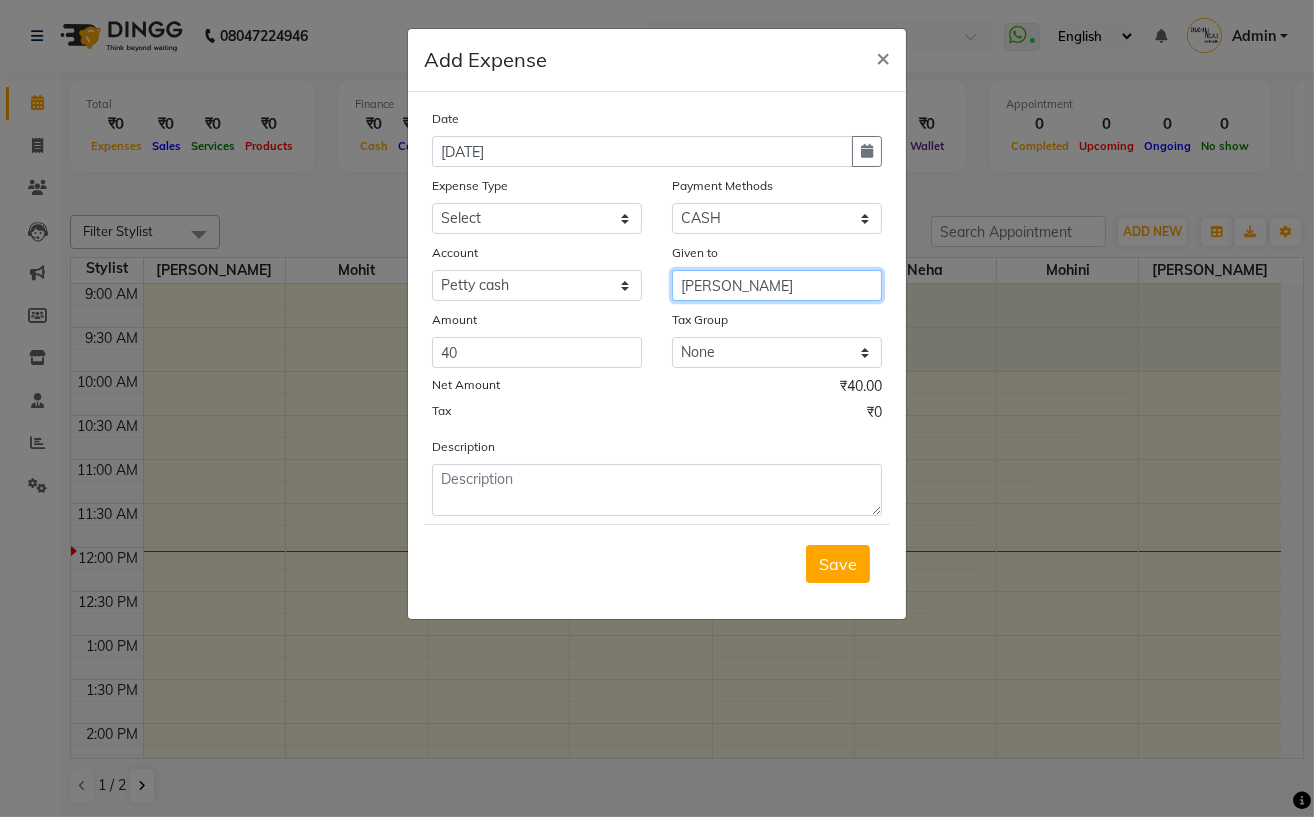 type on "[PERSON_NAME]" 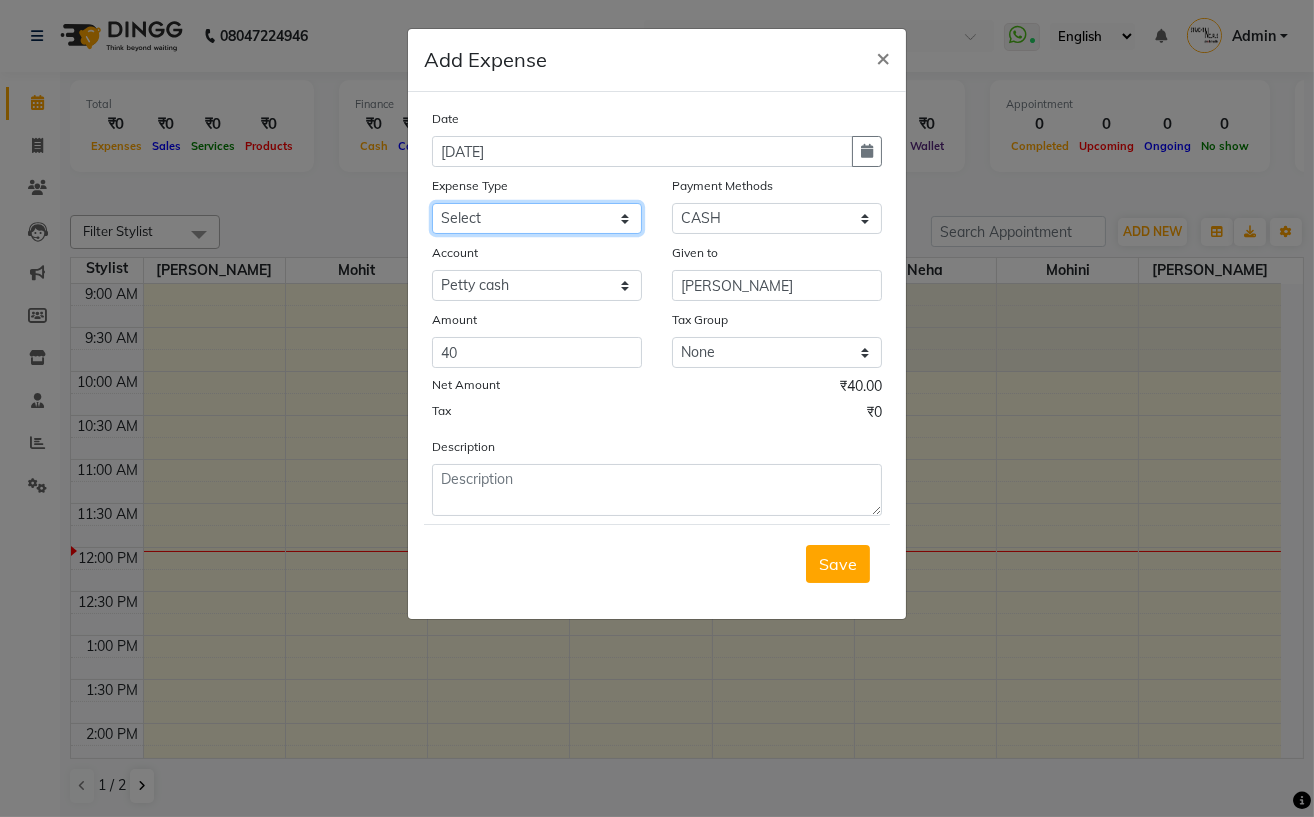 click on "Select Advance Salary Cash transfer to bank Client Snacks Electricity Equipment Fuel Incentive Maintenance Marketing Miscellaneous Pantry Product Rent Salary Staff Snacks Tea & Refreshment Utilities" 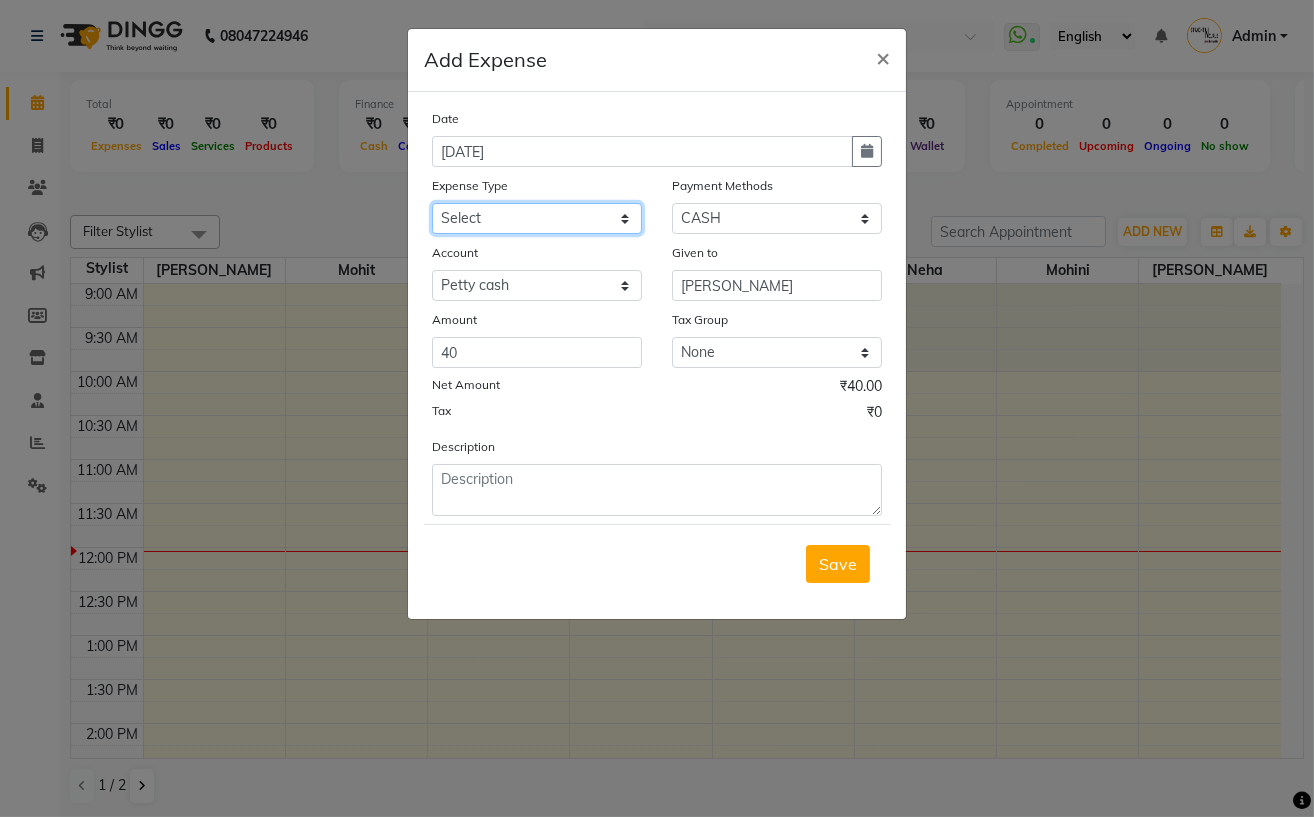 select on "18824" 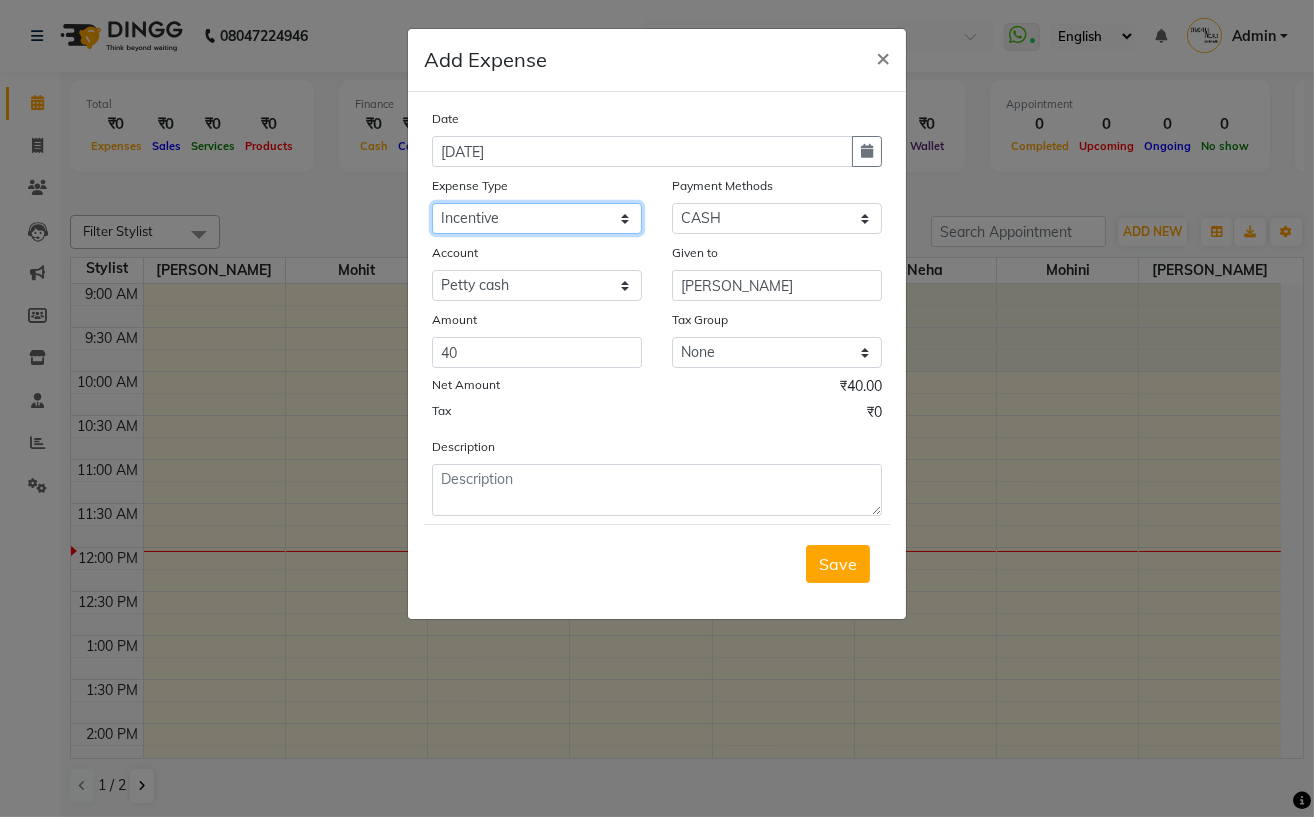 click on "Select Advance Salary Cash transfer to bank Client Snacks Electricity Equipment Fuel Incentive Maintenance Marketing Miscellaneous Pantry Product Rent Salary Staff Snacks Tea & Refreshment Utilities" 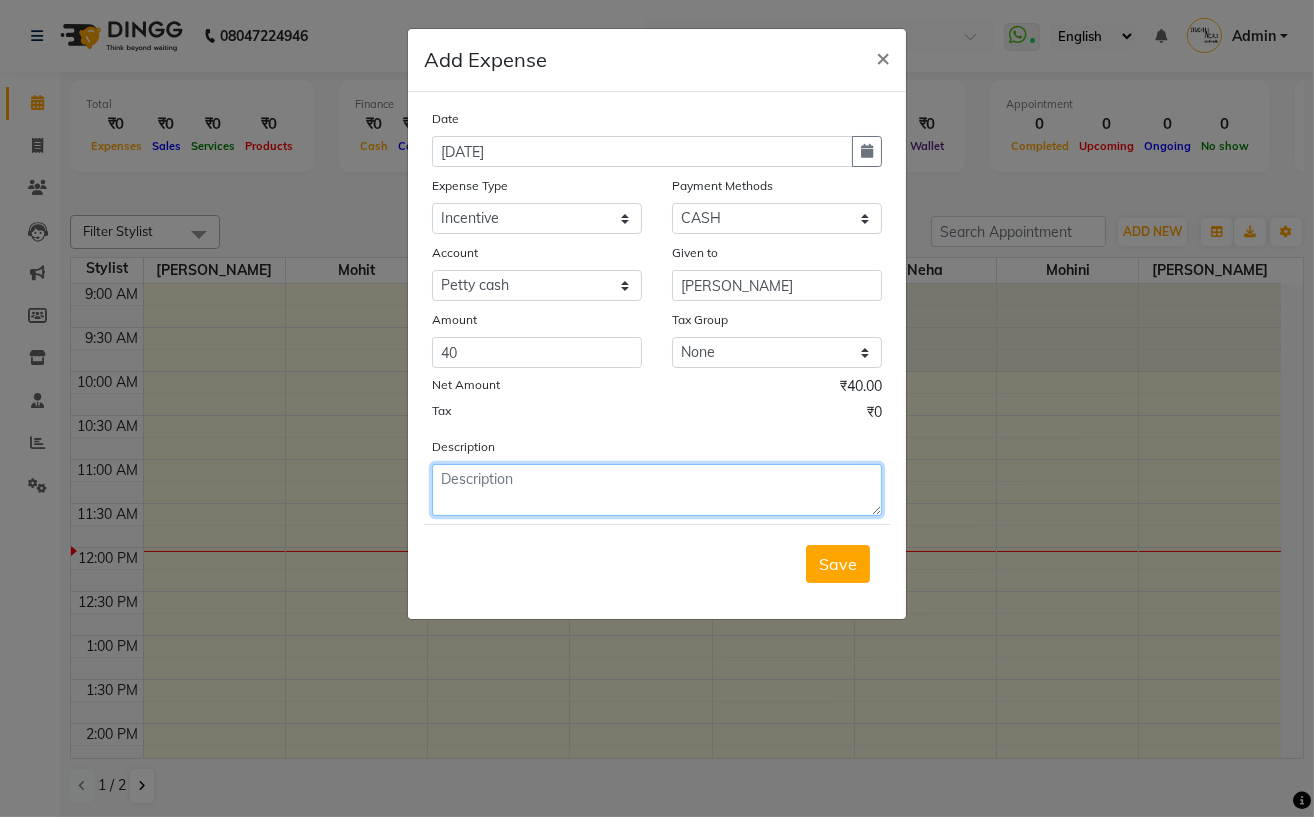 click 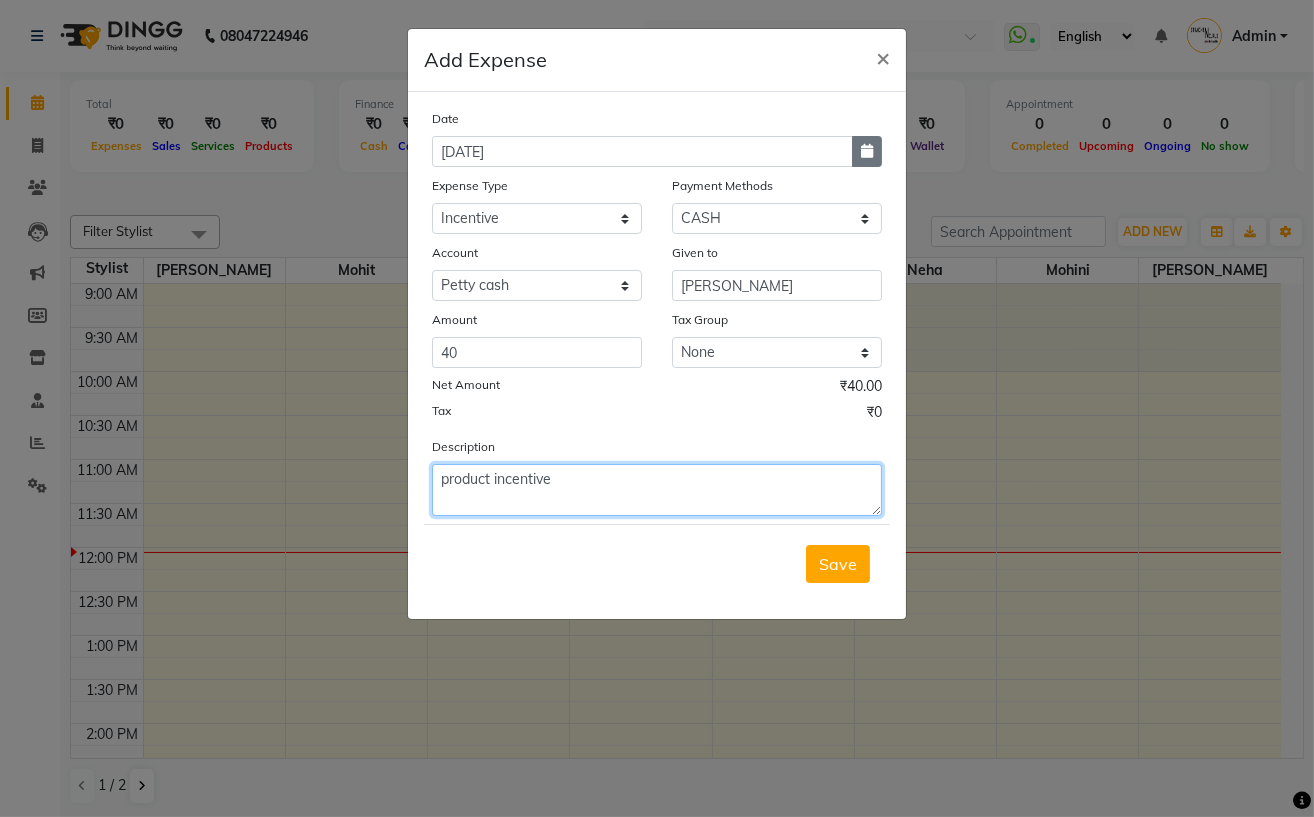 type on "product incentive" 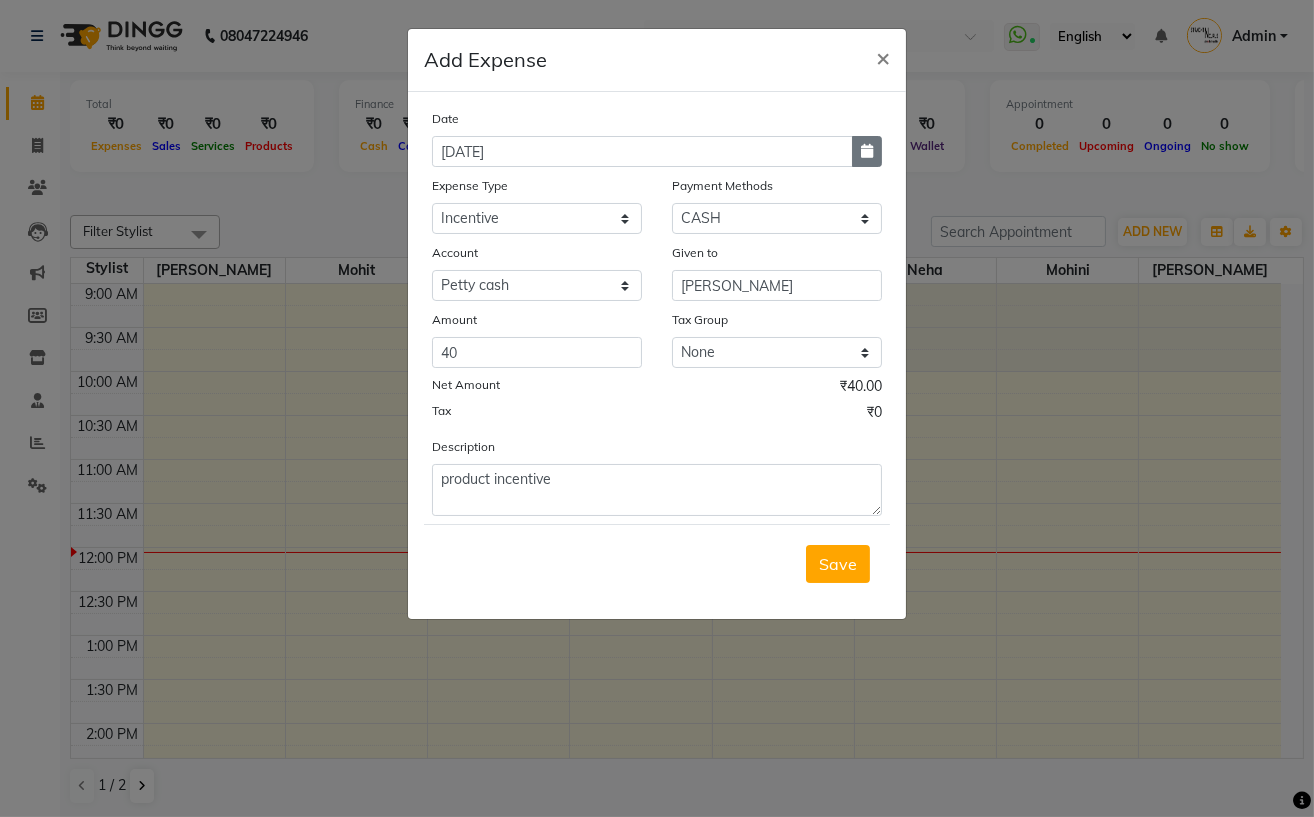click 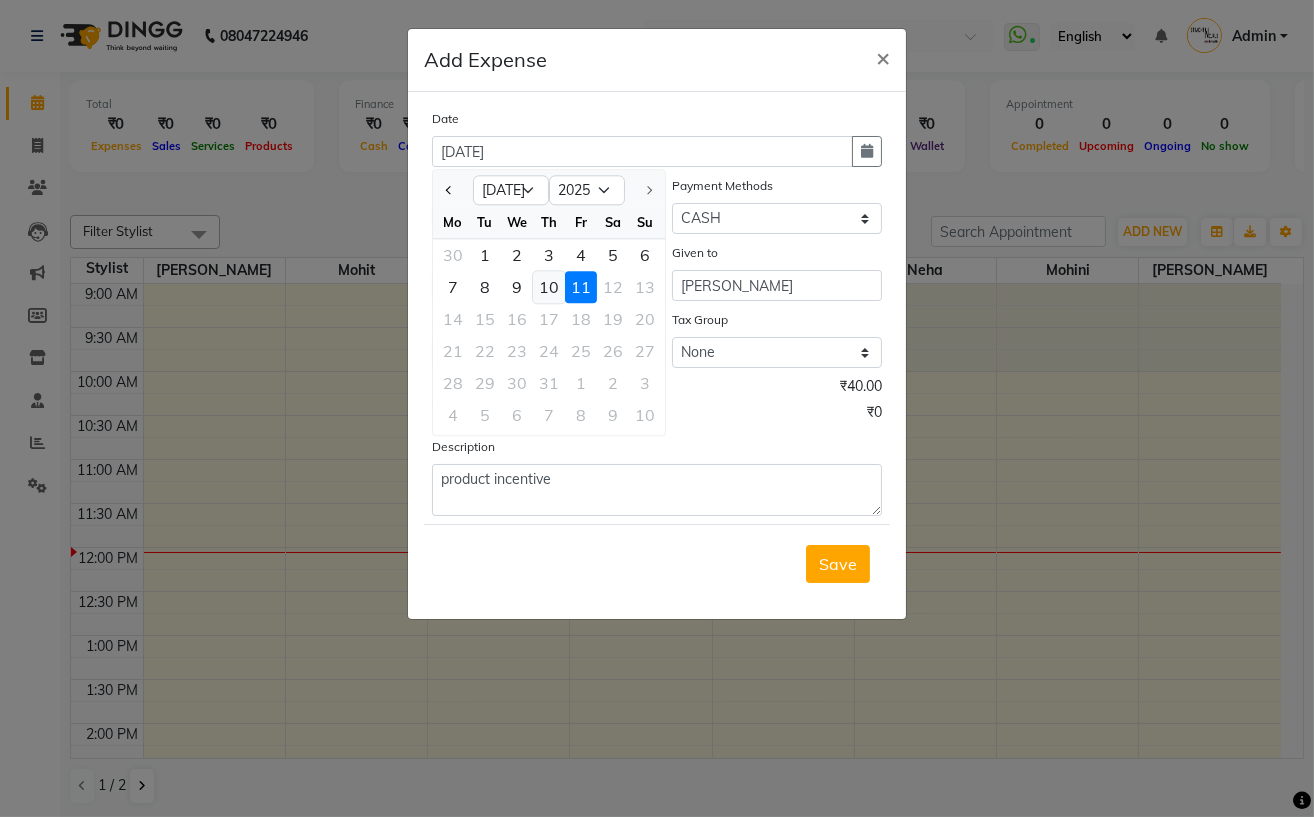 click on "10" 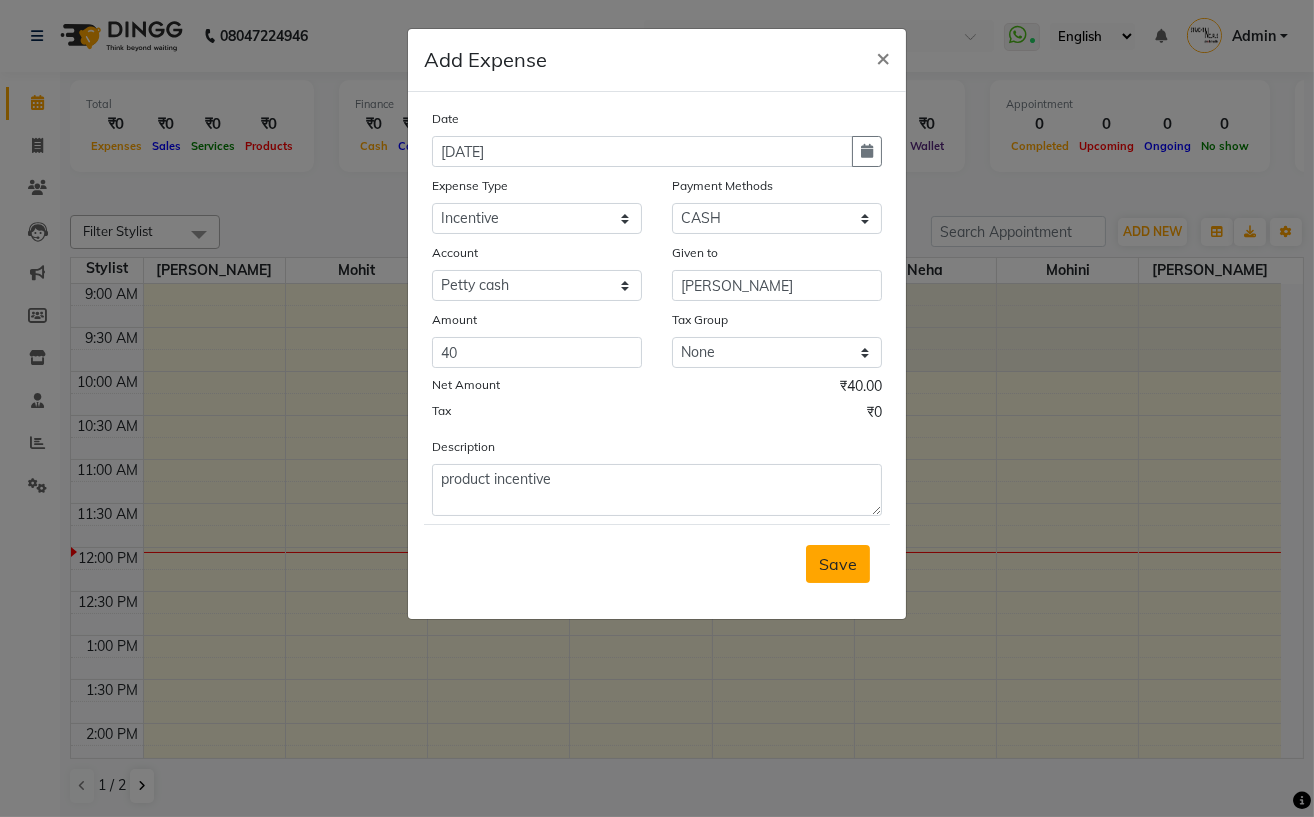 click on "Save" at bounding box center [838, 564] 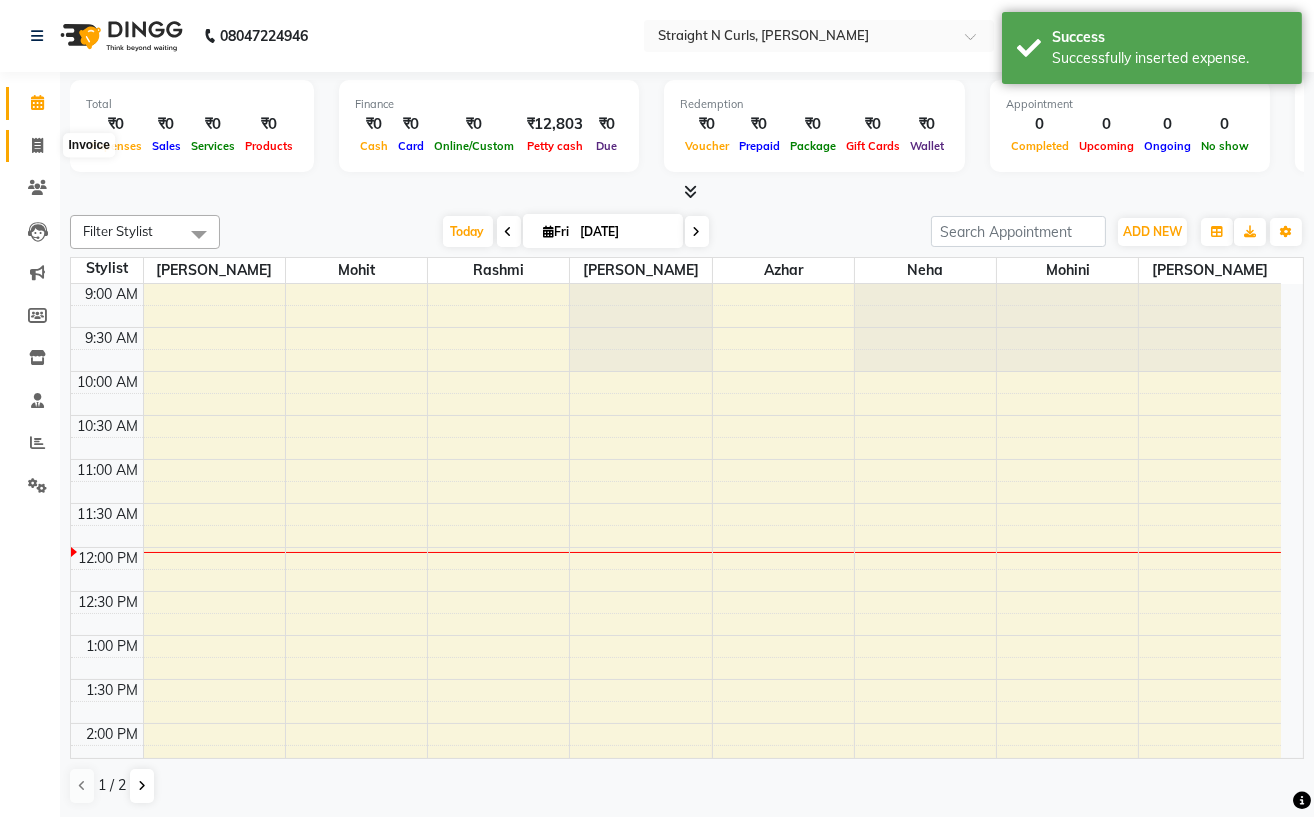 drag, startPoint x: 42, startPoint y: 142, endPoint x: 37, endPoint y: 86, distance: 56.22277 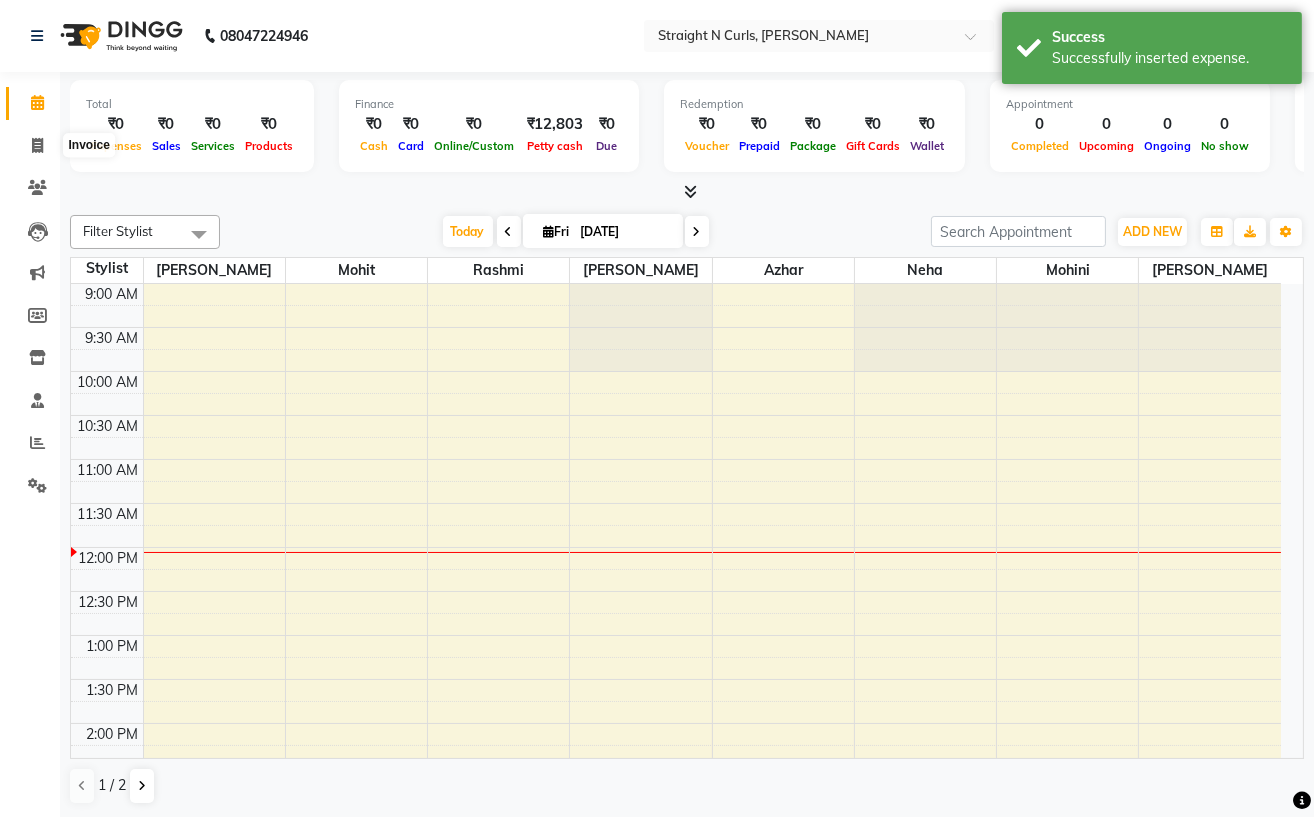 select on "service" 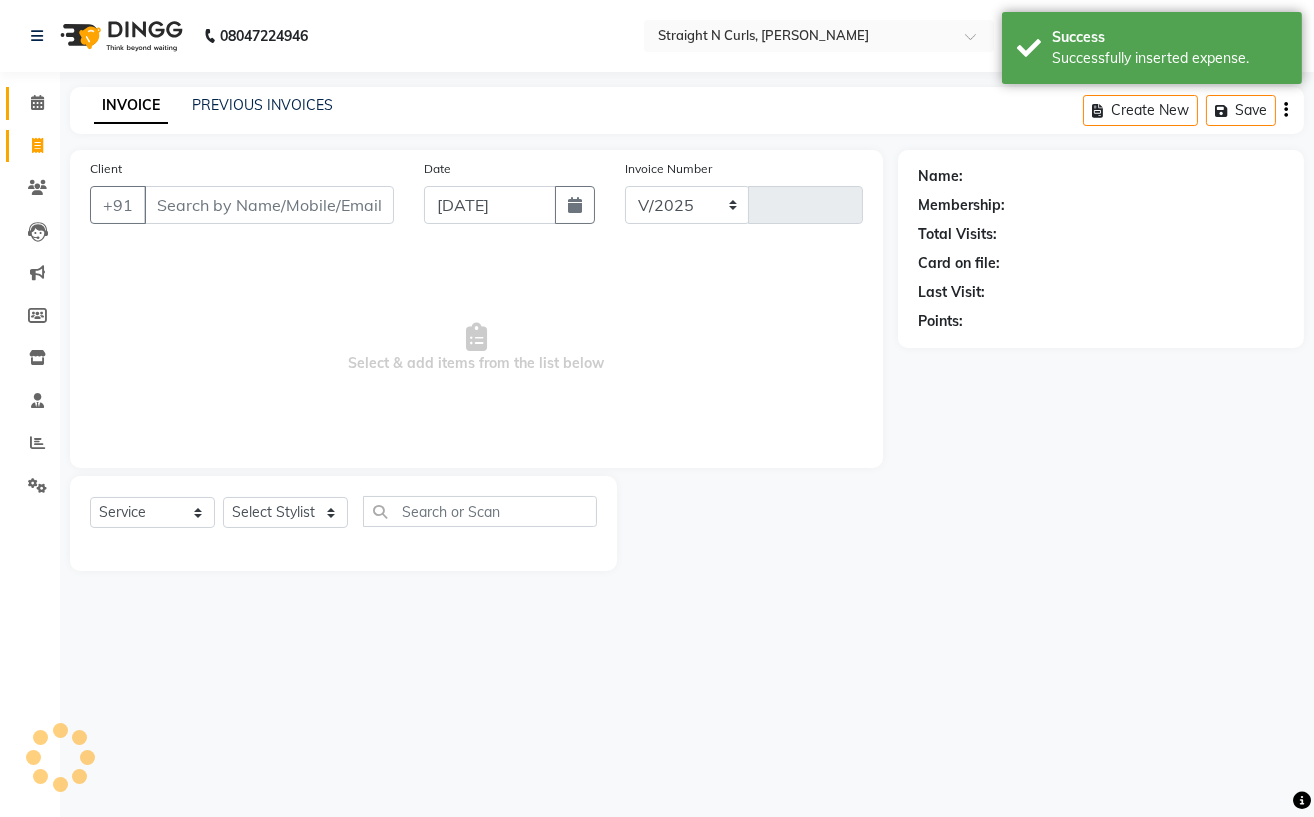 select on "7039" 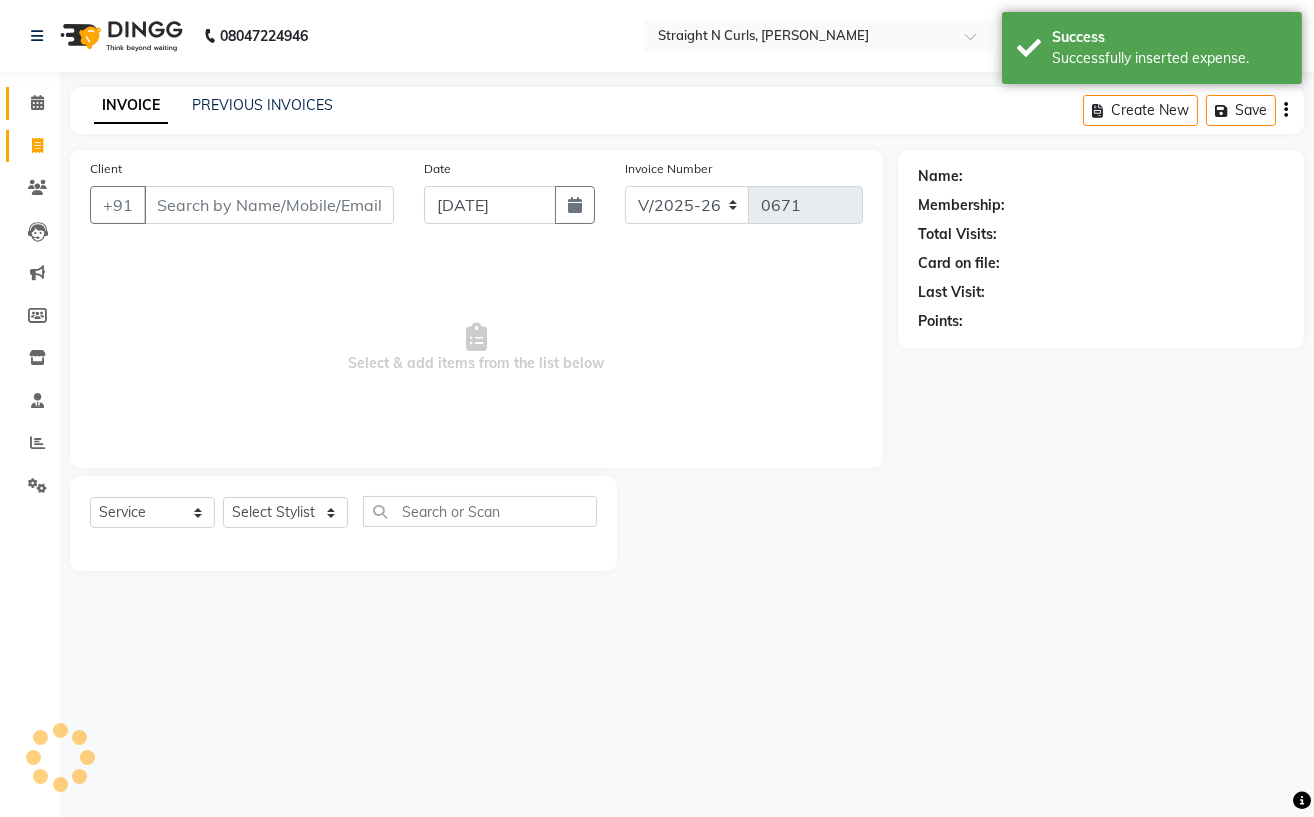 click 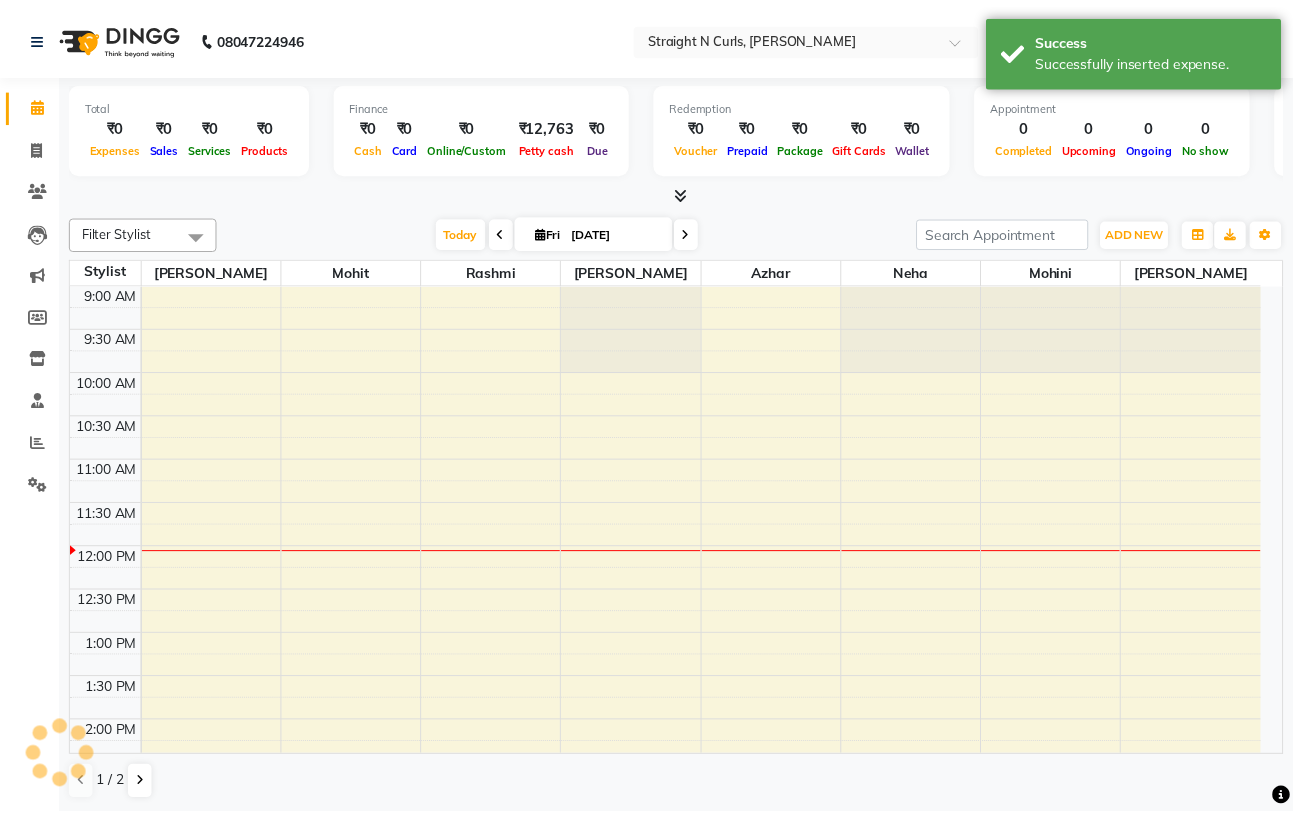 scroll, scrollTop: 0, scrollLeft: 0, axis: both 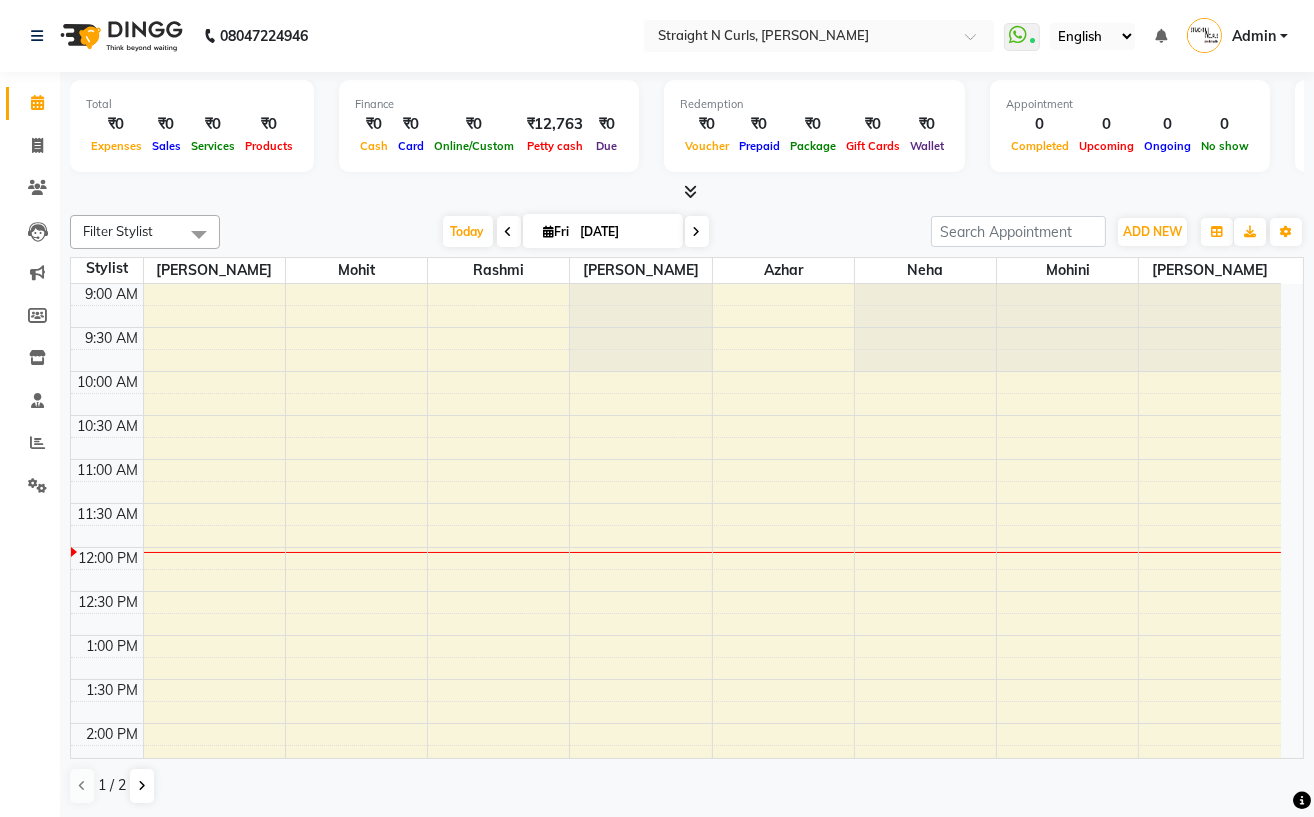 click on "Invoice" 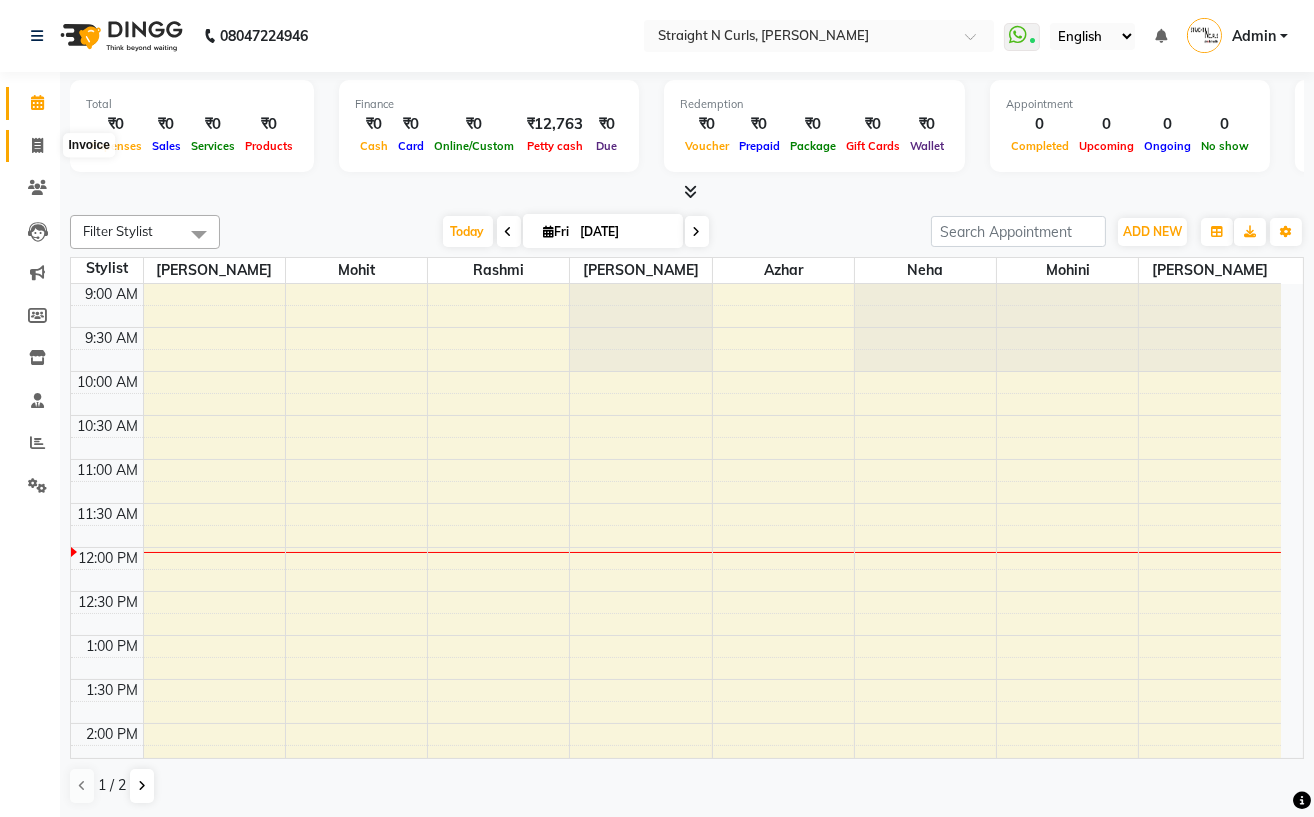 click 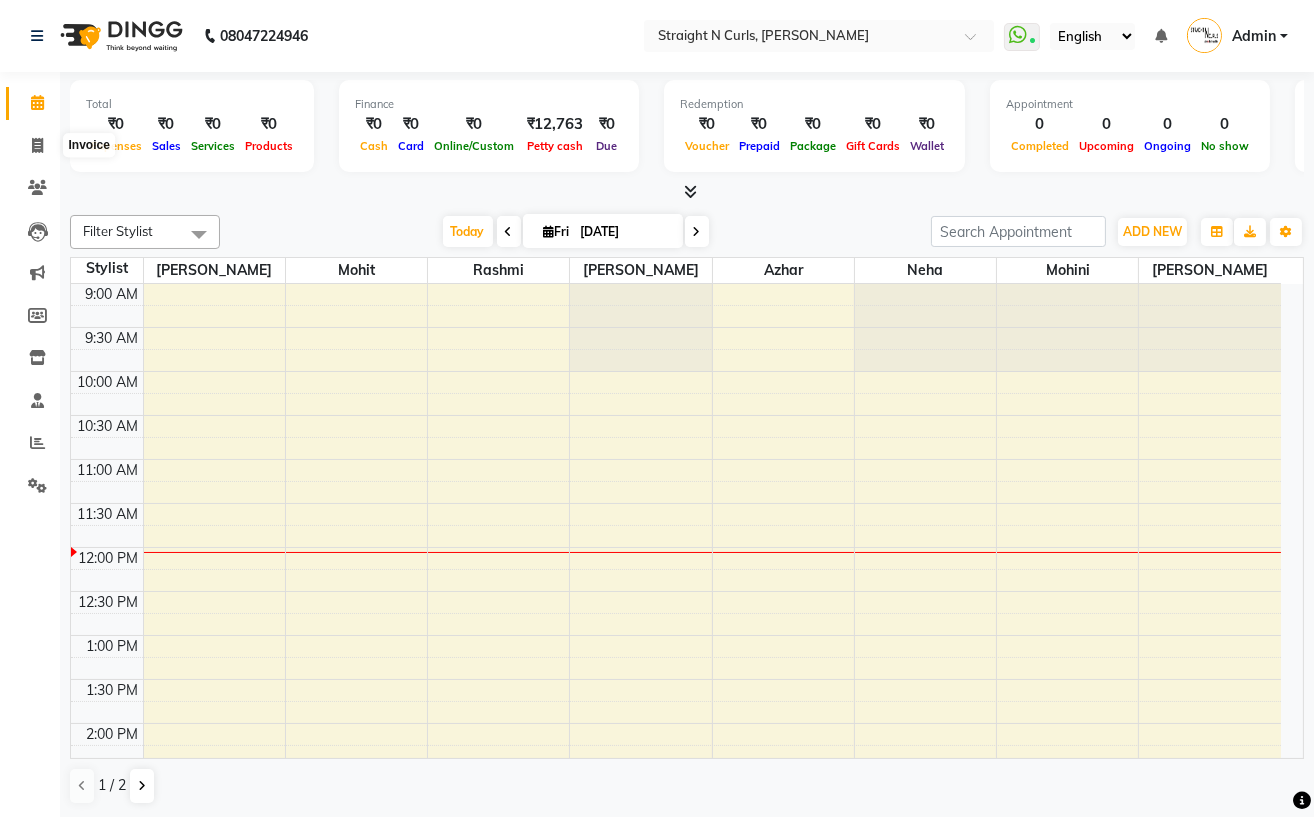 select on "service" 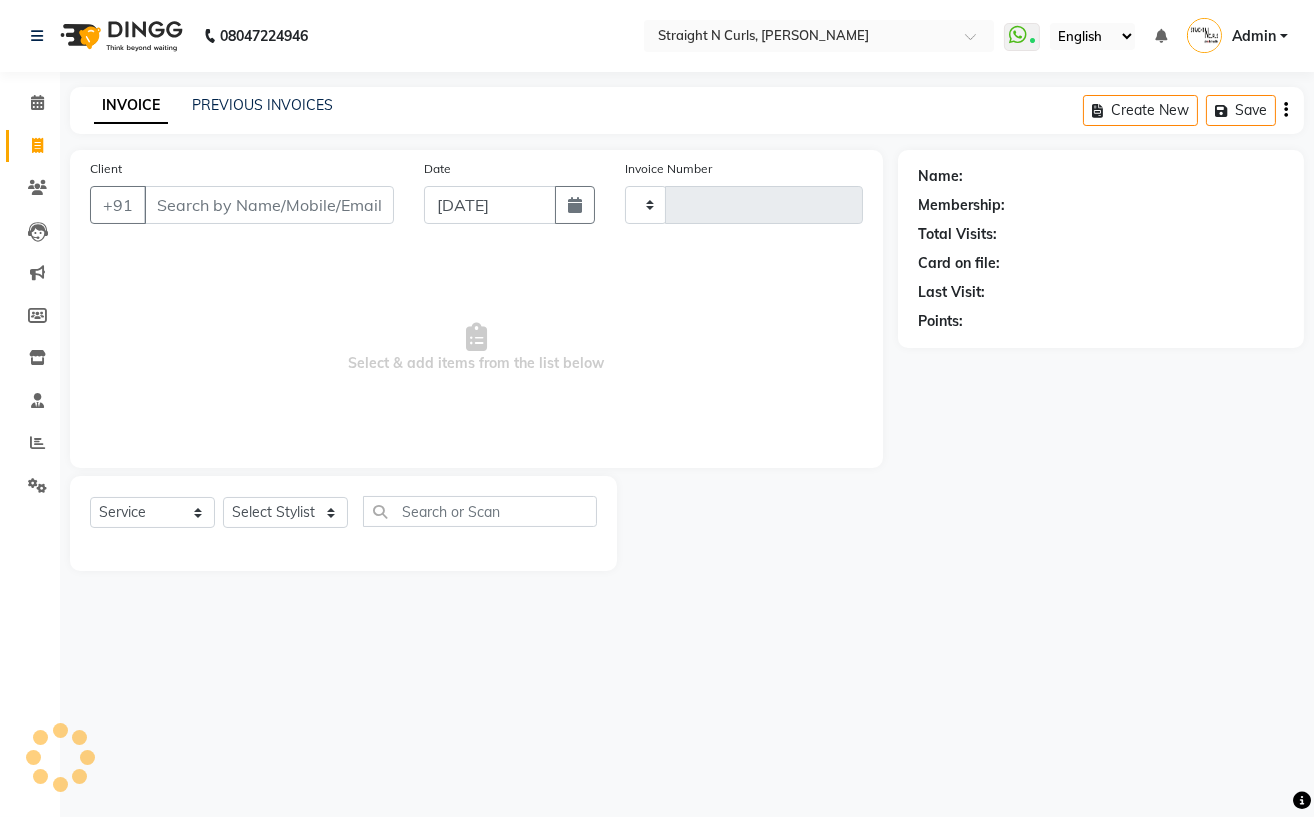 type on "0671" 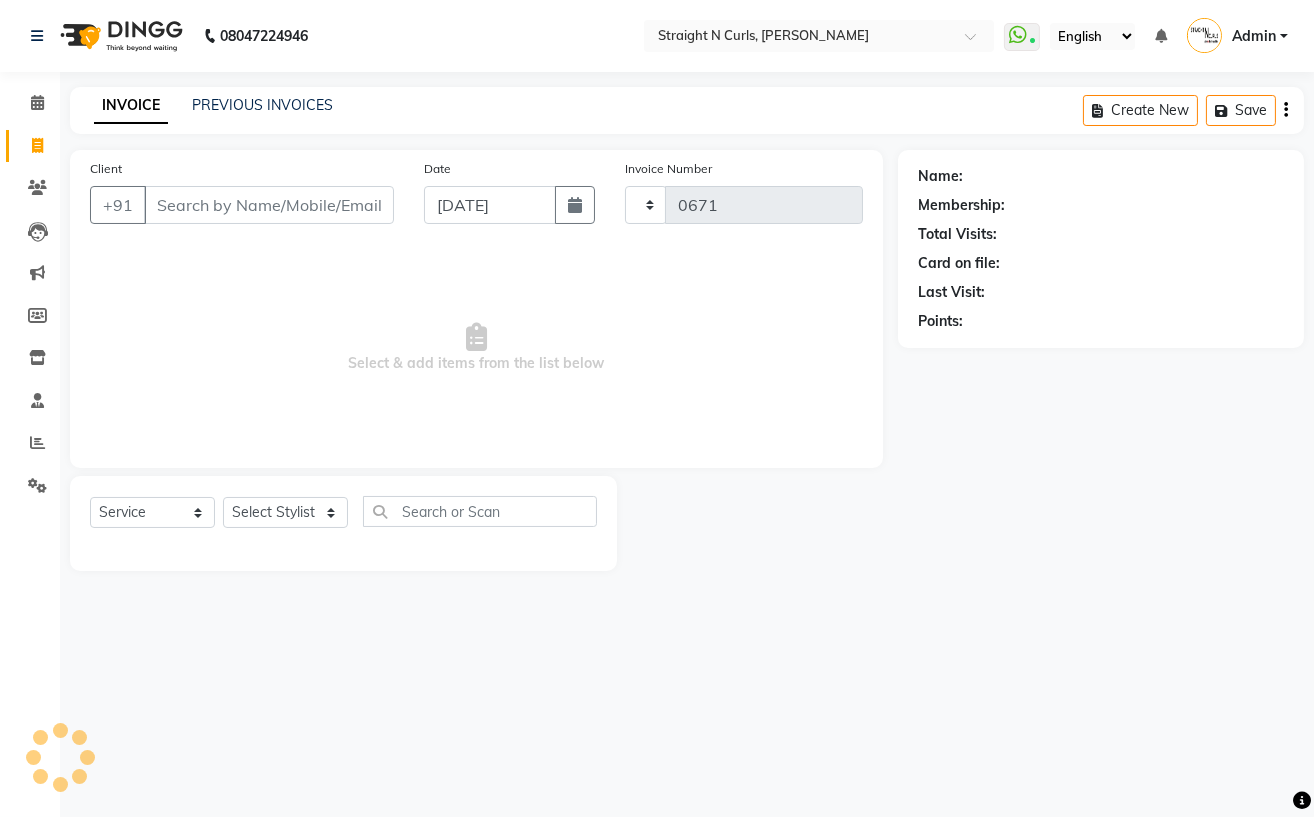 select on "7039" 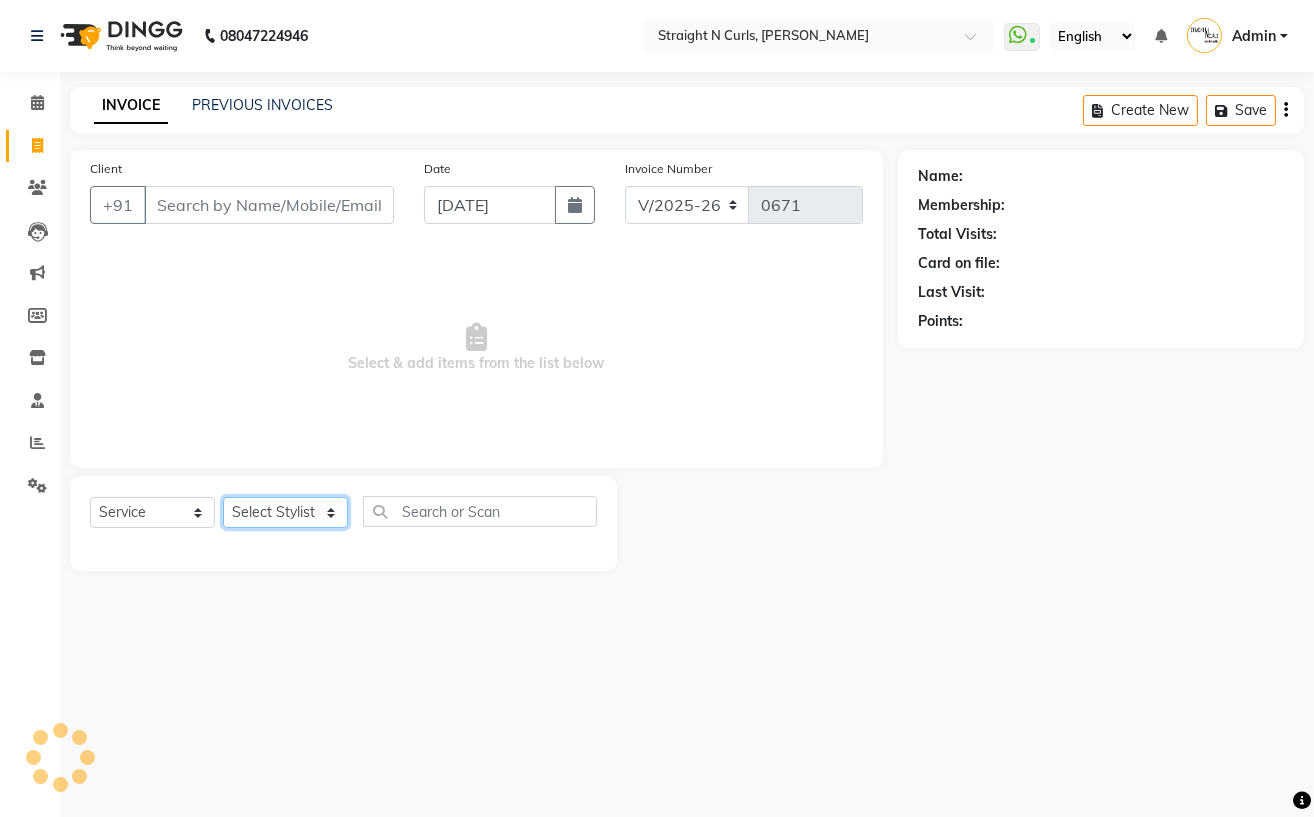 click on "Select Stylist" 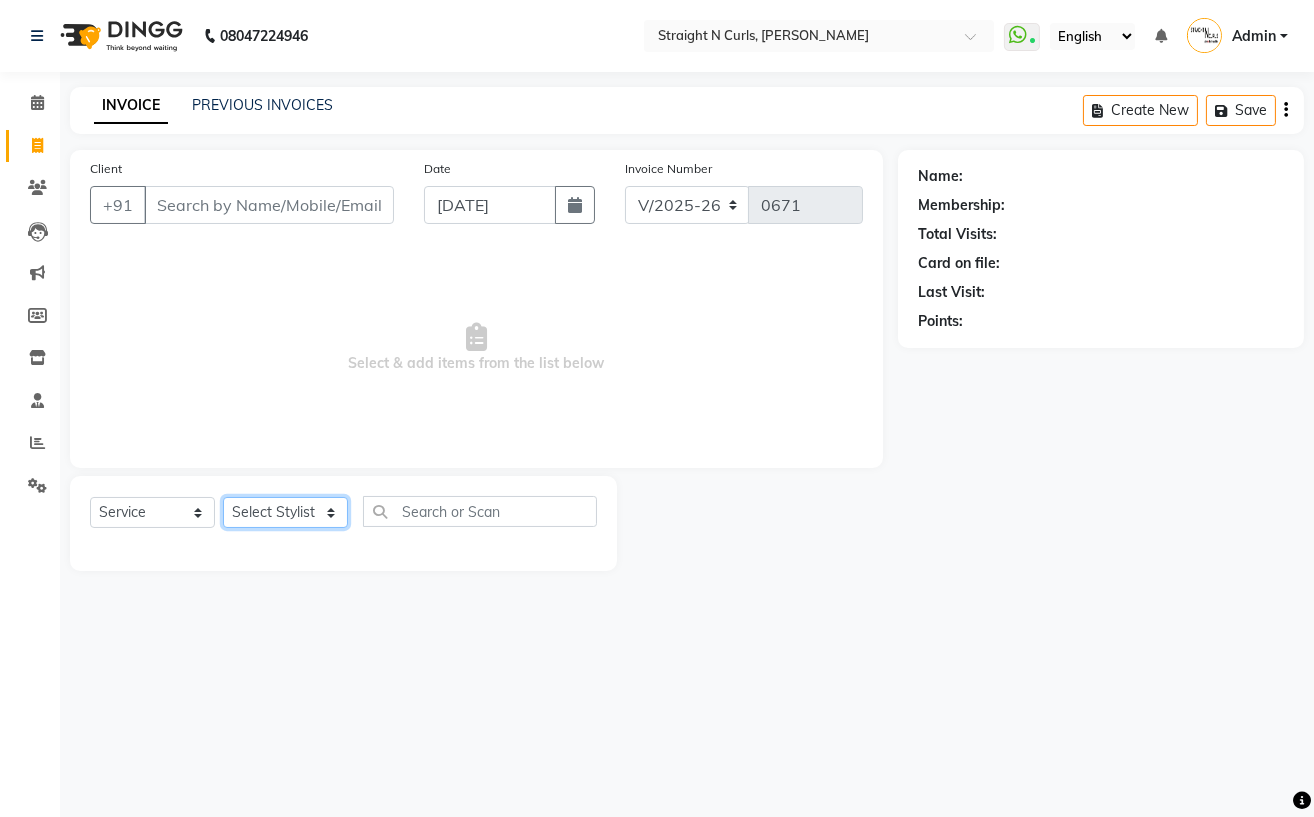 select on "61431" 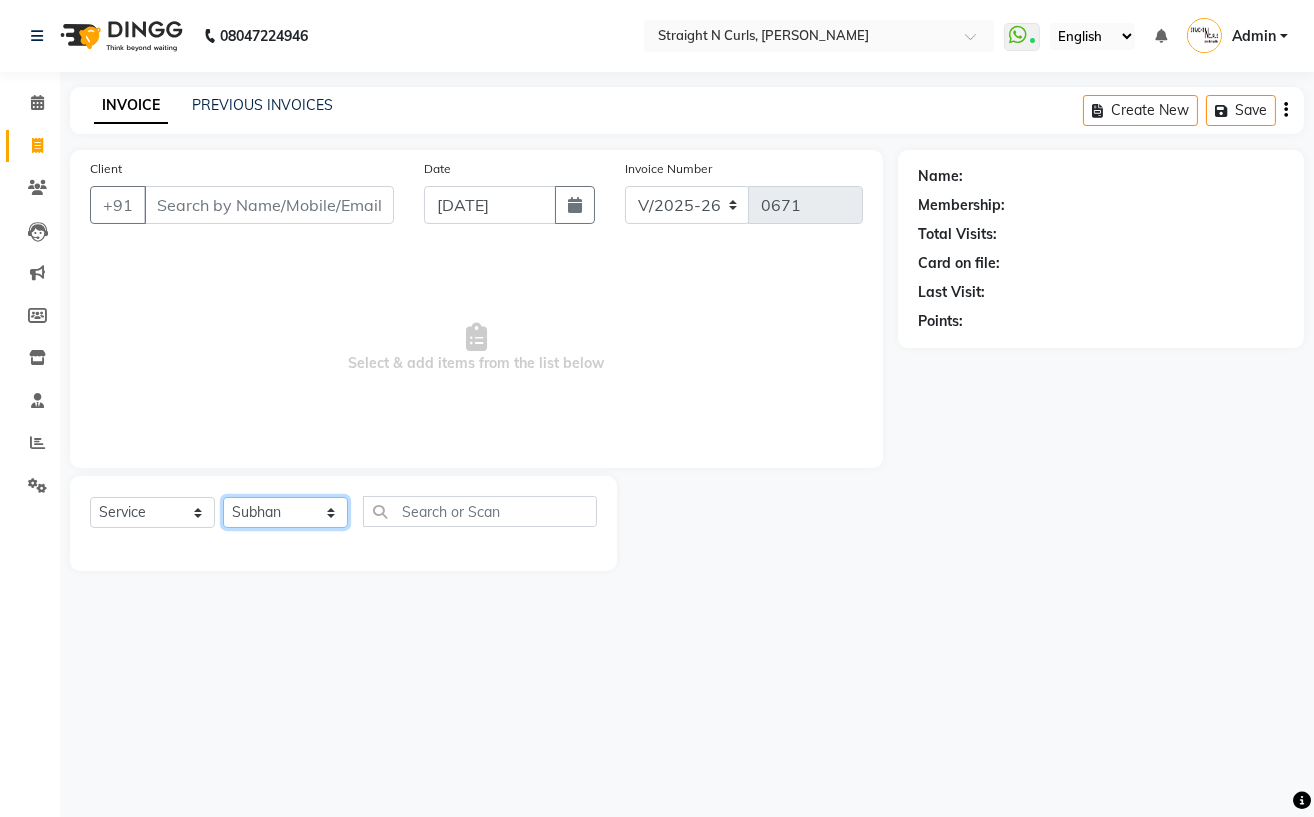 click on "Select Stylist [PERSON_NAME] [PERSON_NAME] [PERSON_NAME] Mohit [PERSON_NAME] [PERSON_NAME] [PERSON_NAME]" 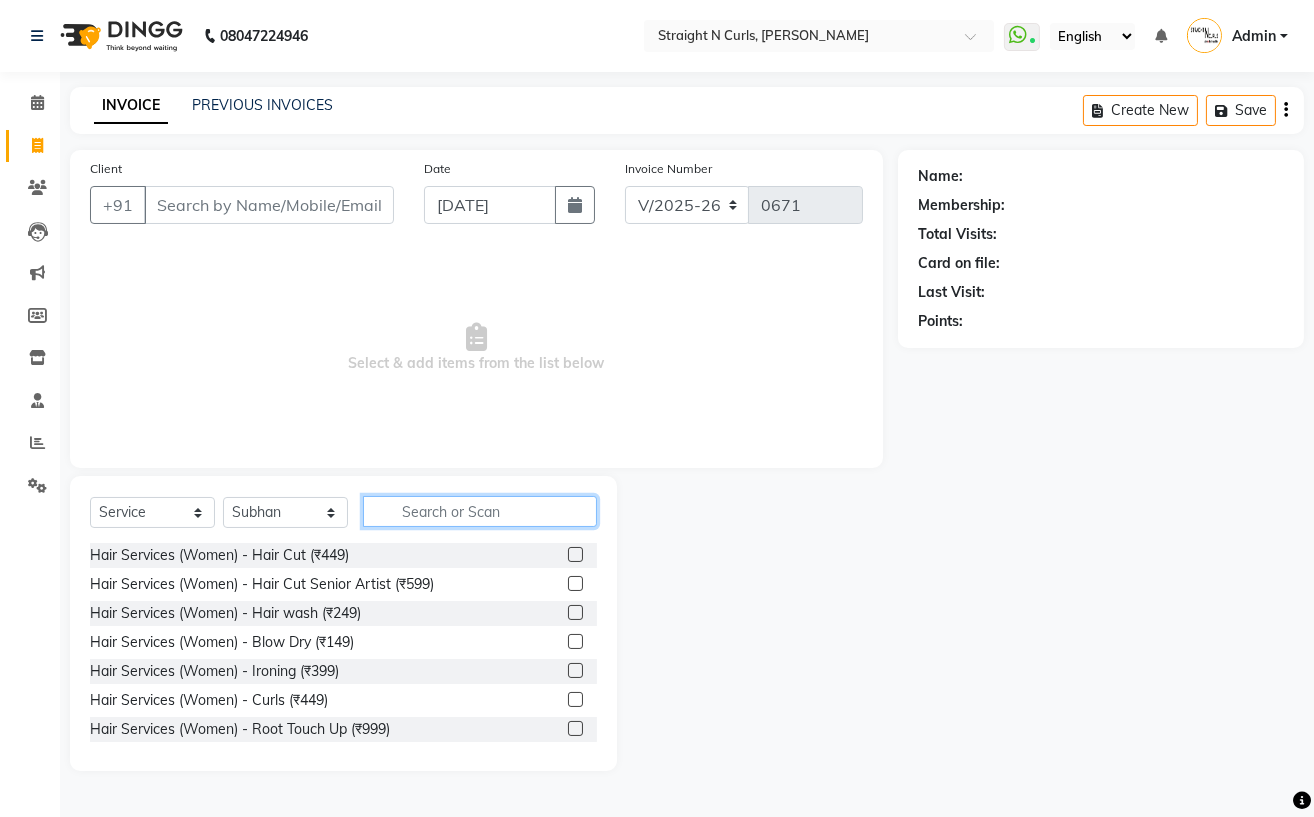 click 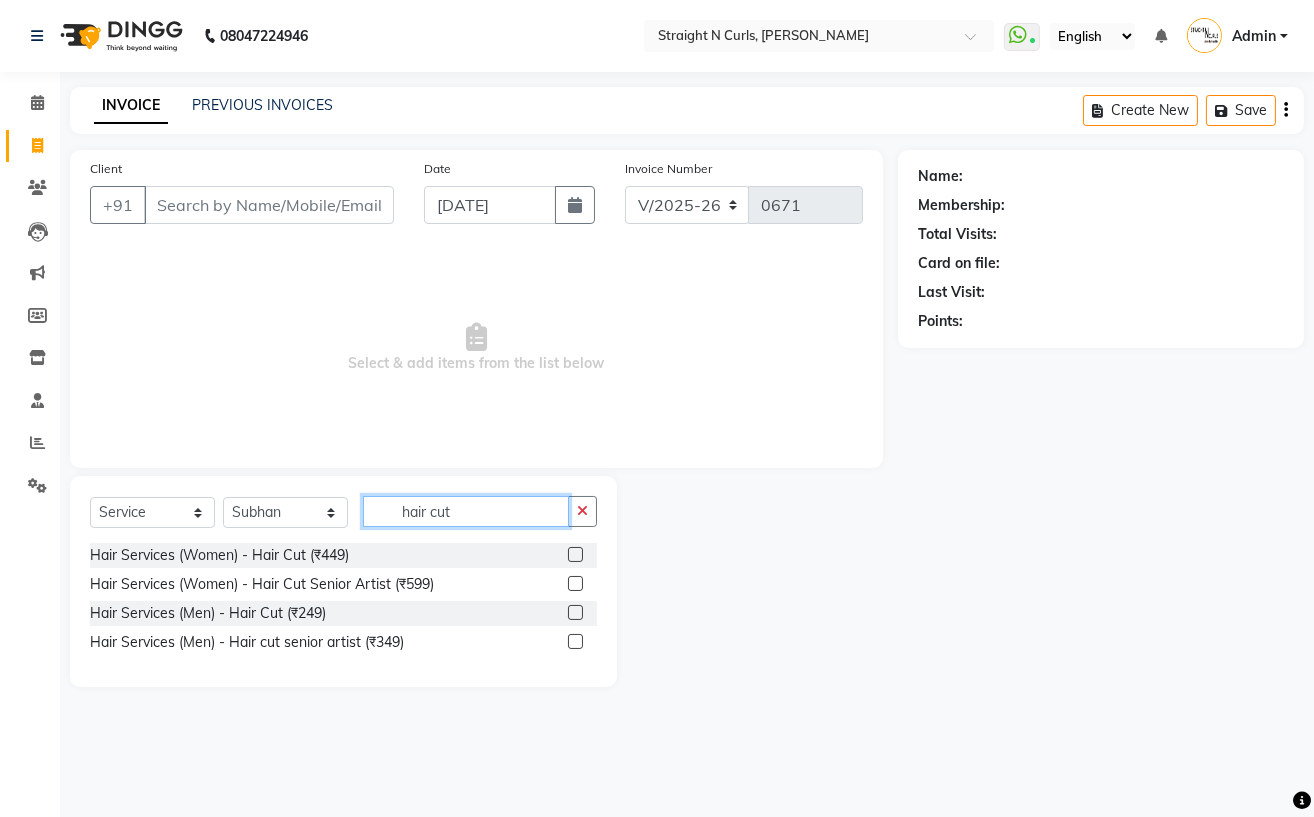 type on "hair cut" 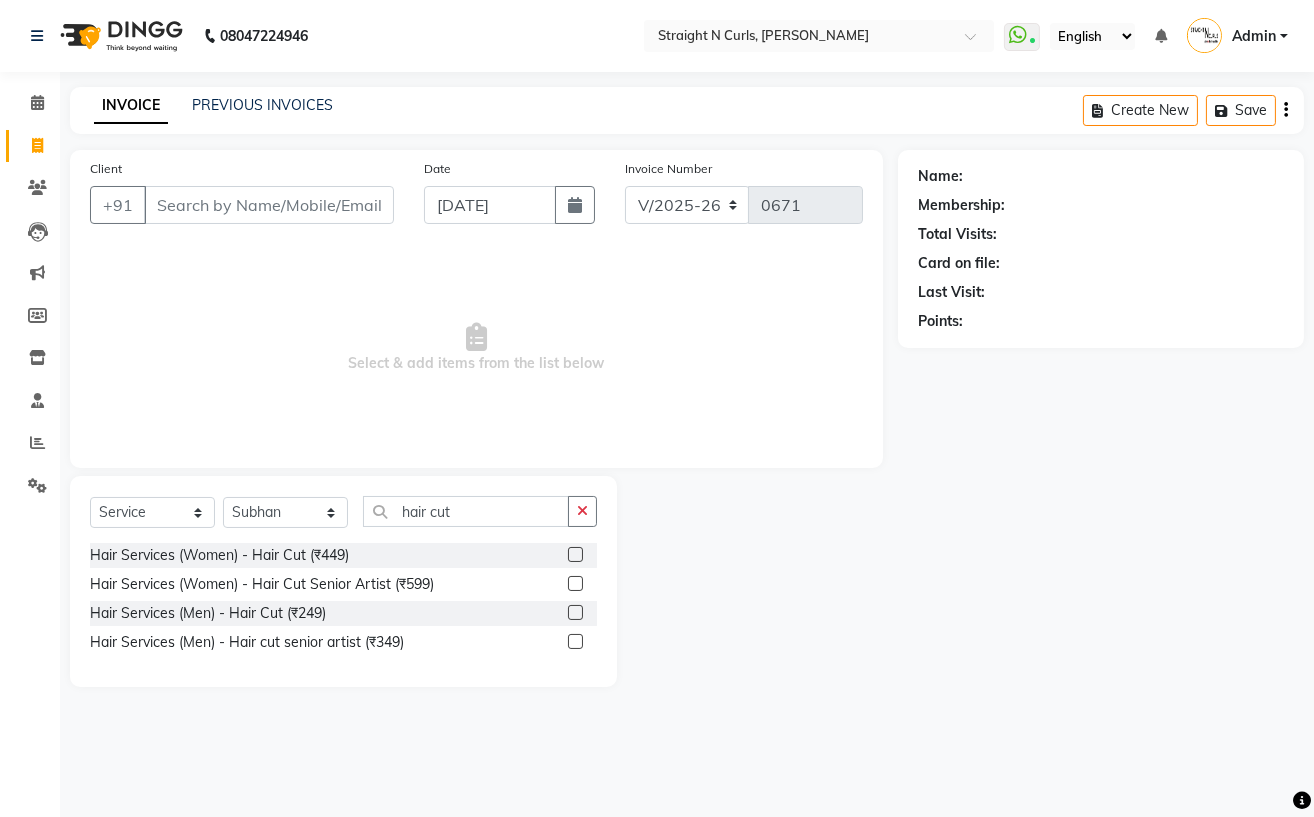click 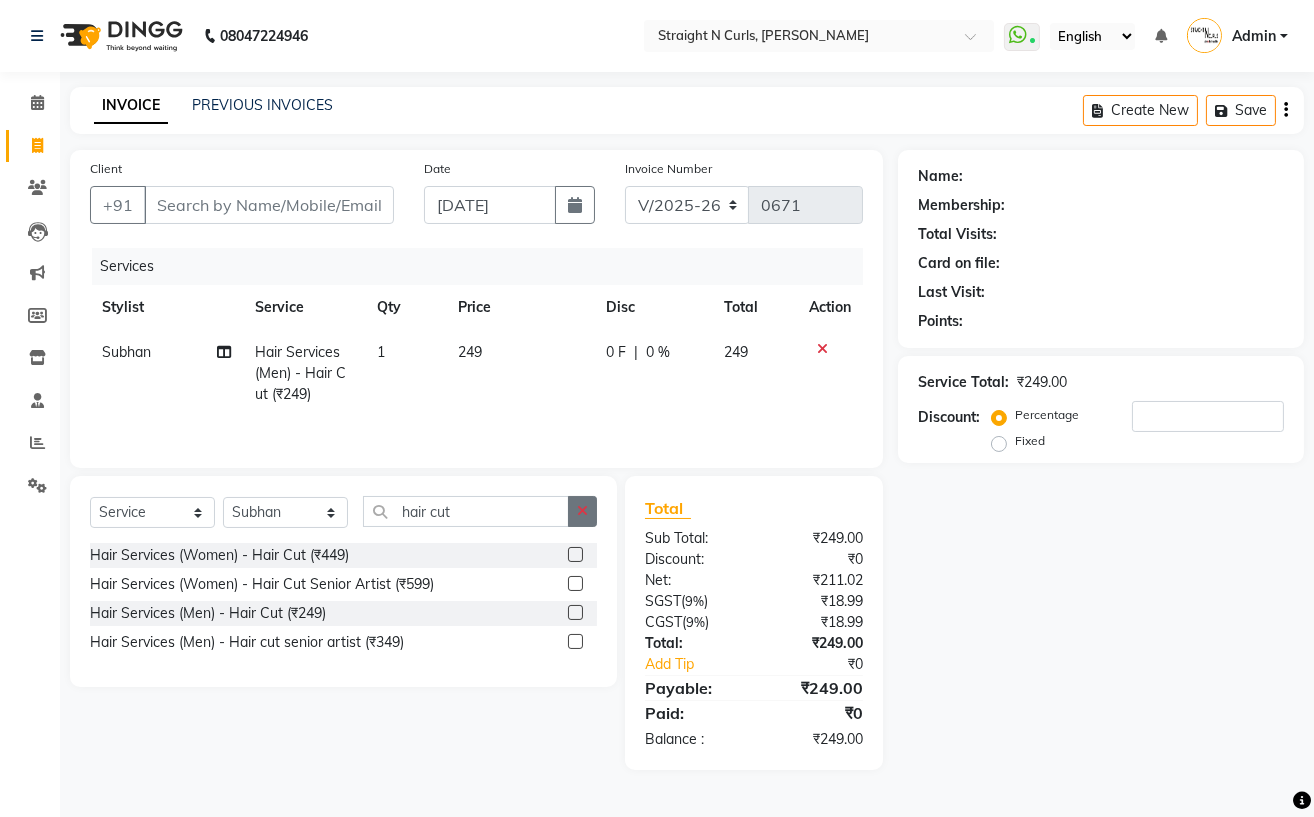 checkbox on "false" 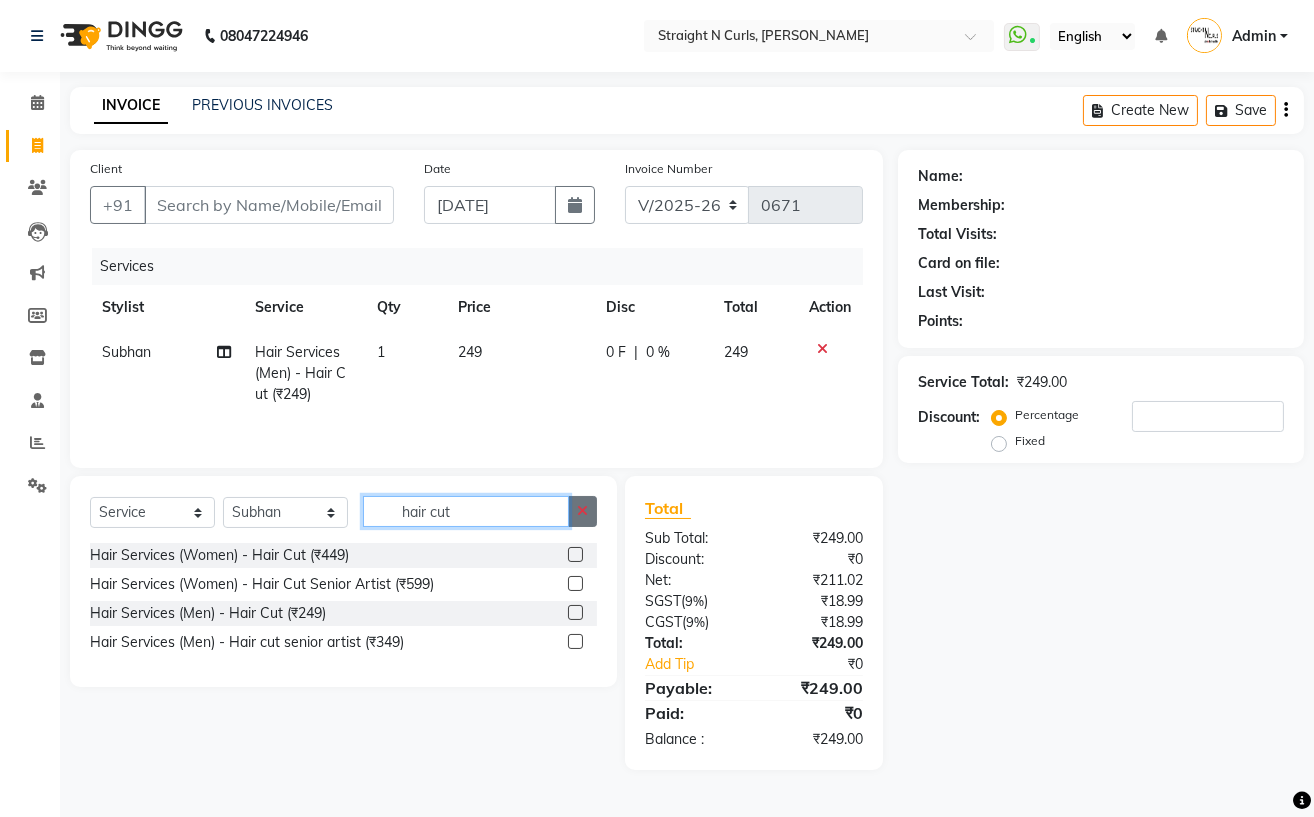 type 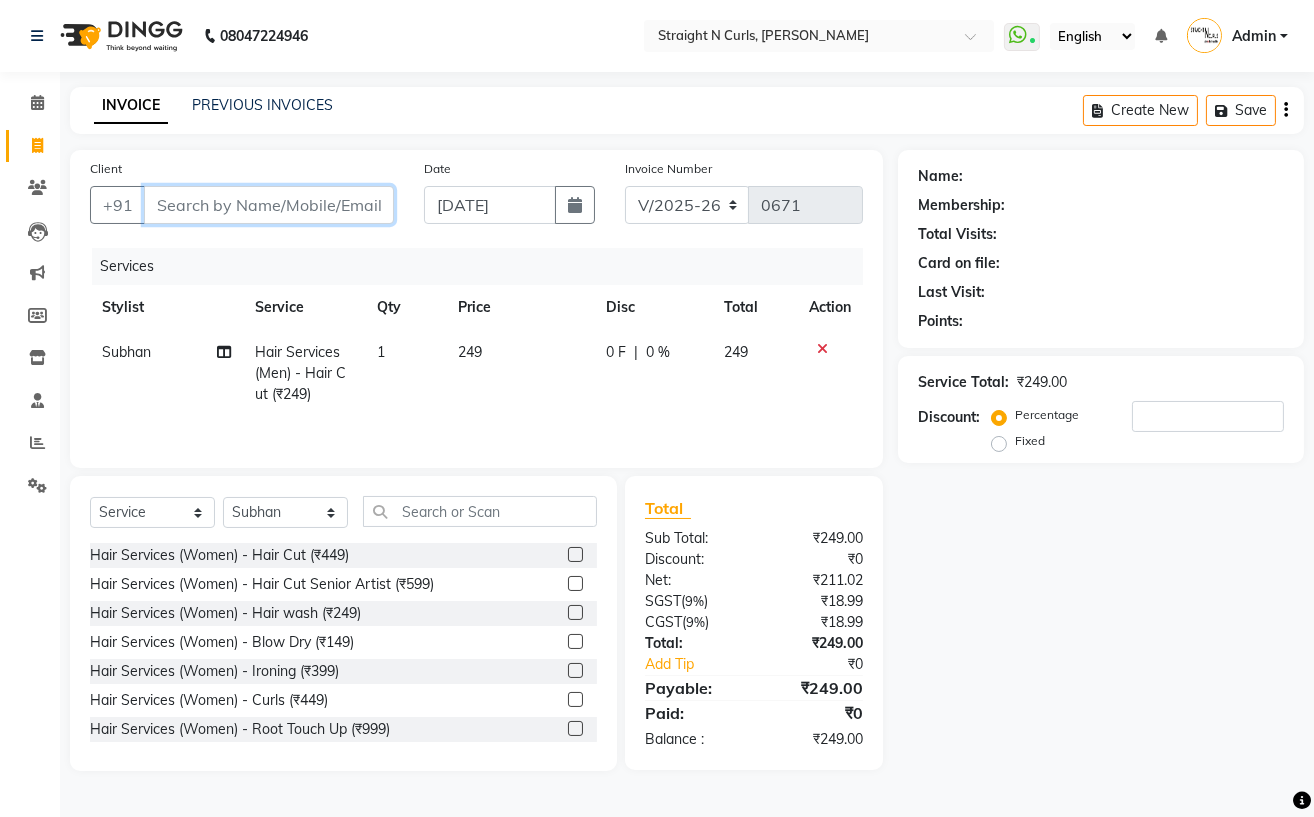 click on "Client" at bounding box center (269, 205) 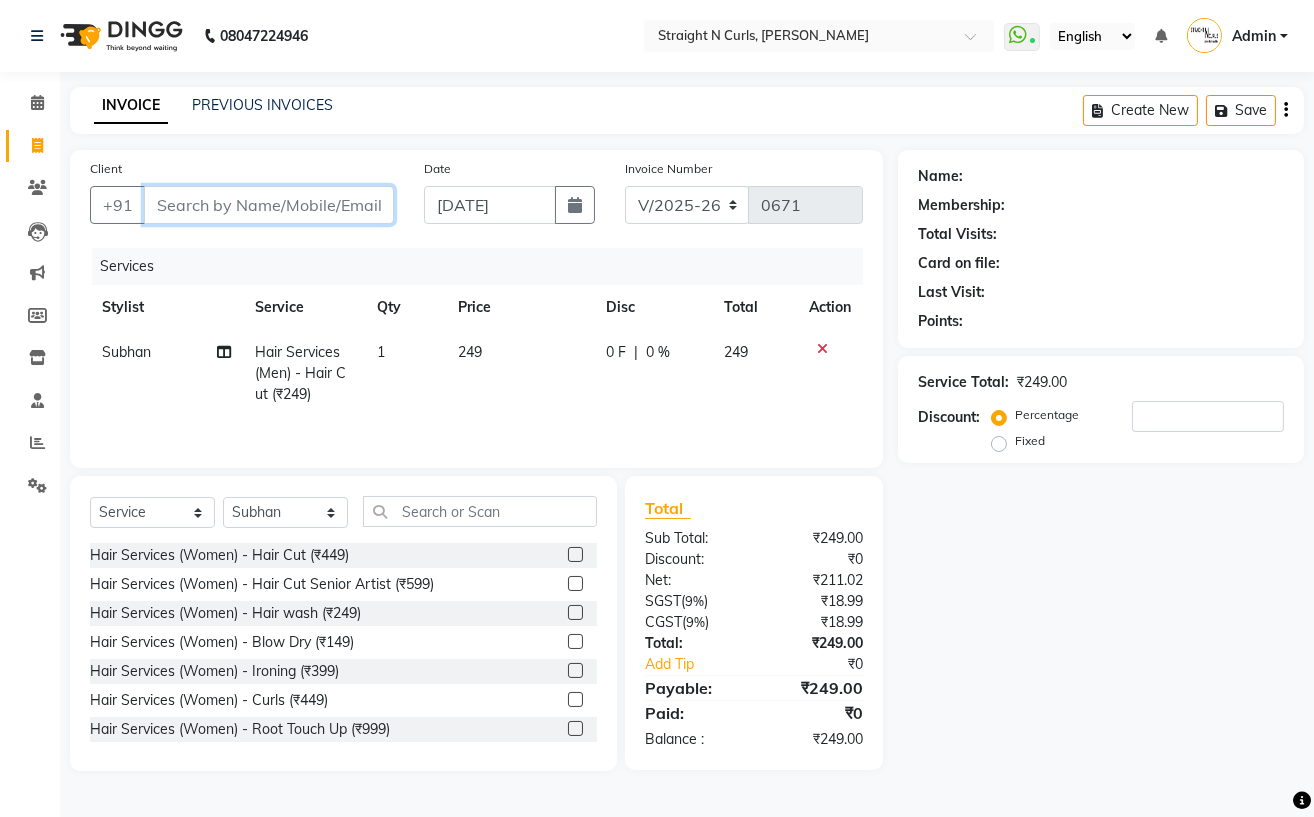 type on "a" 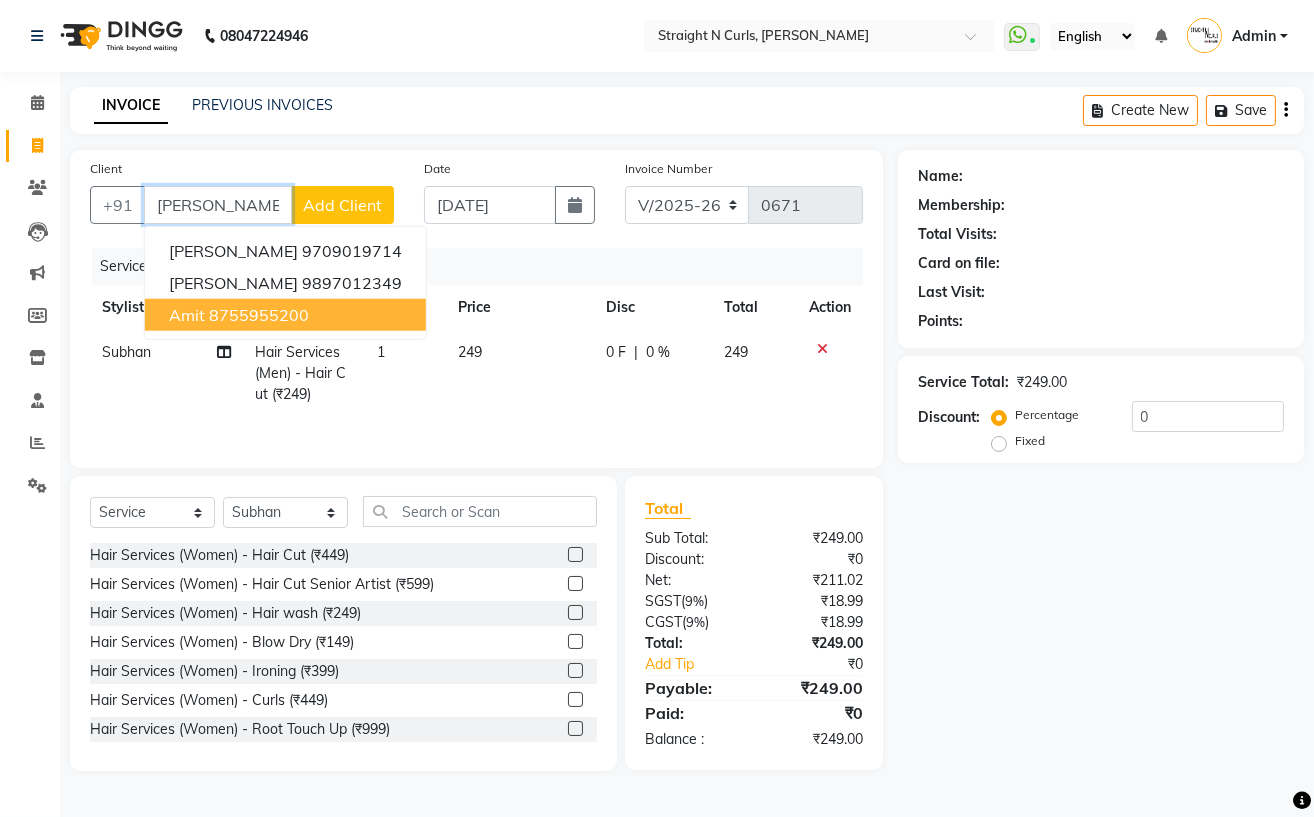 click on "8755955200" at bounding box center [259, 315] 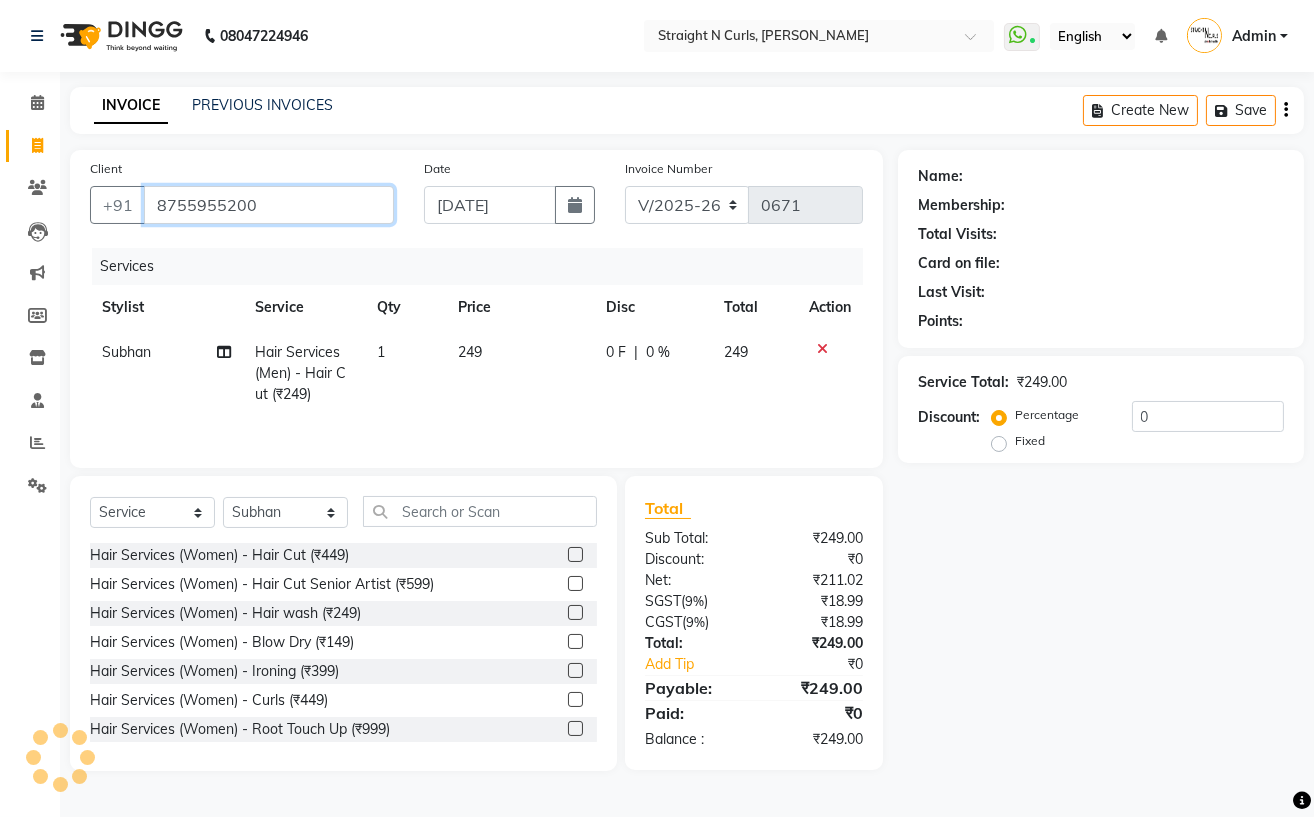 type on "8755955200" 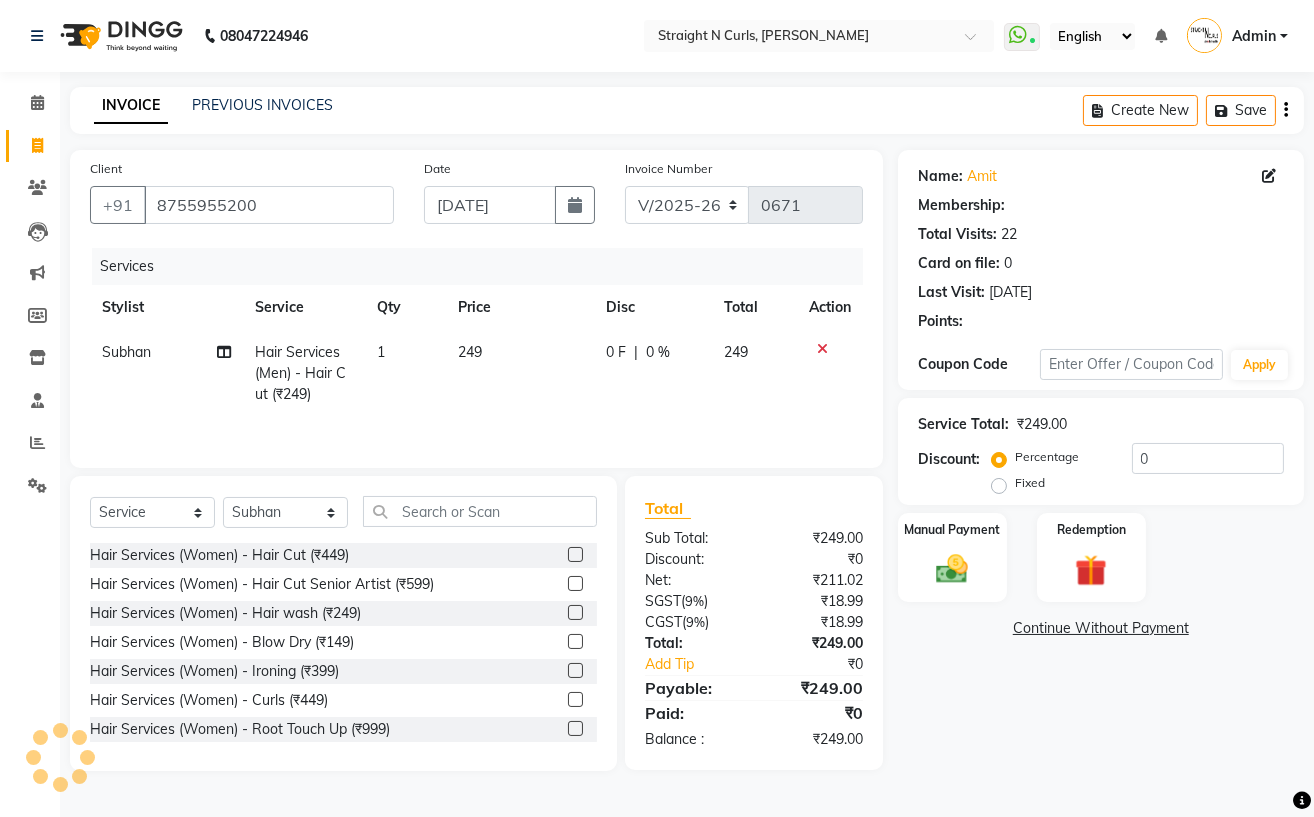 select on "1: Object" 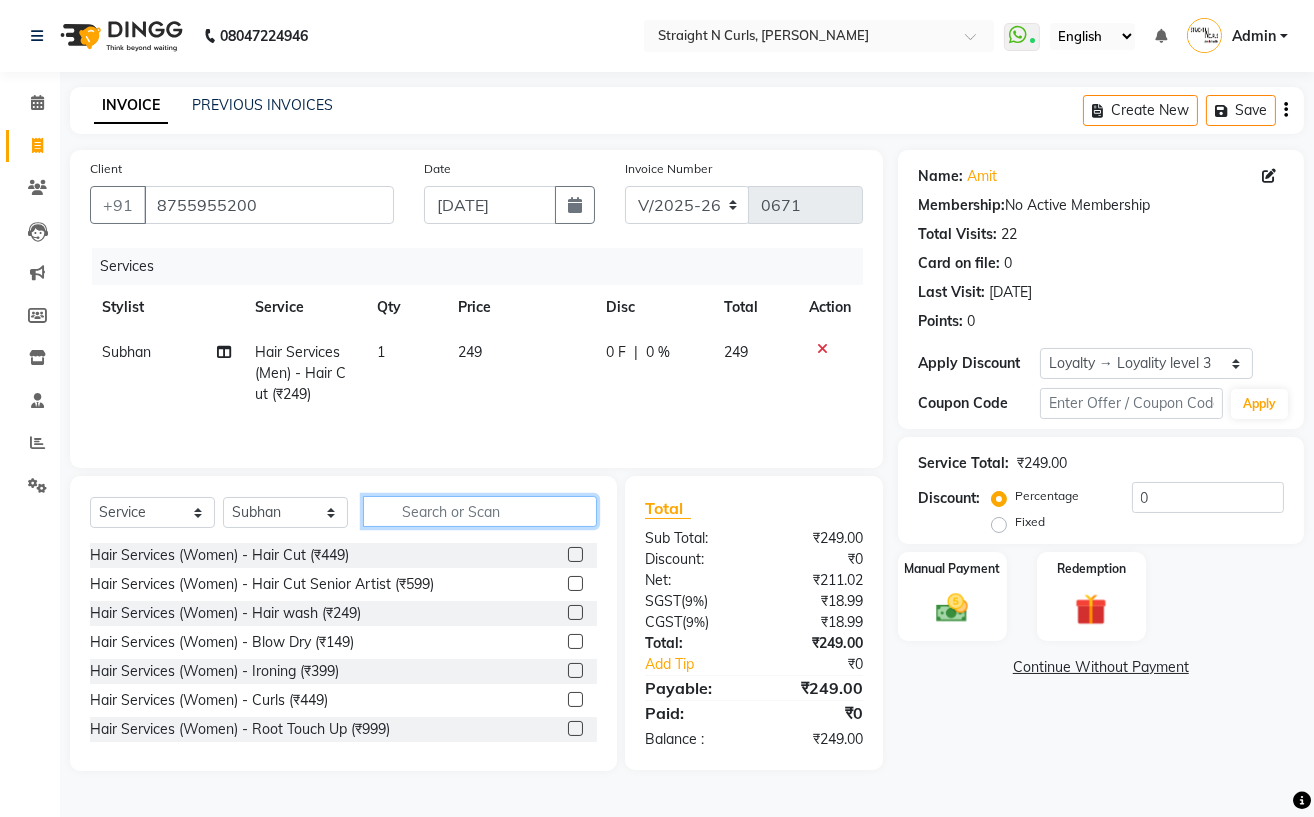 click 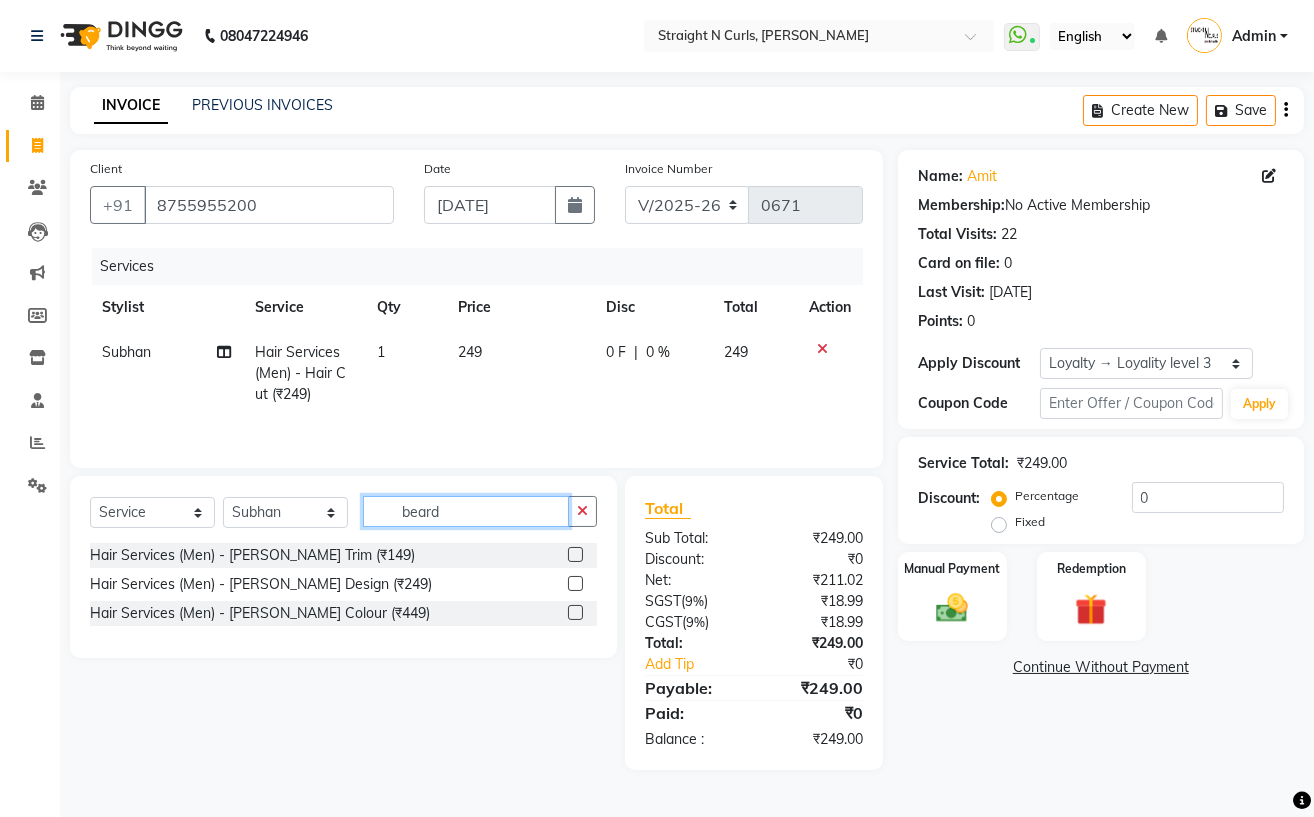 type on "beard" 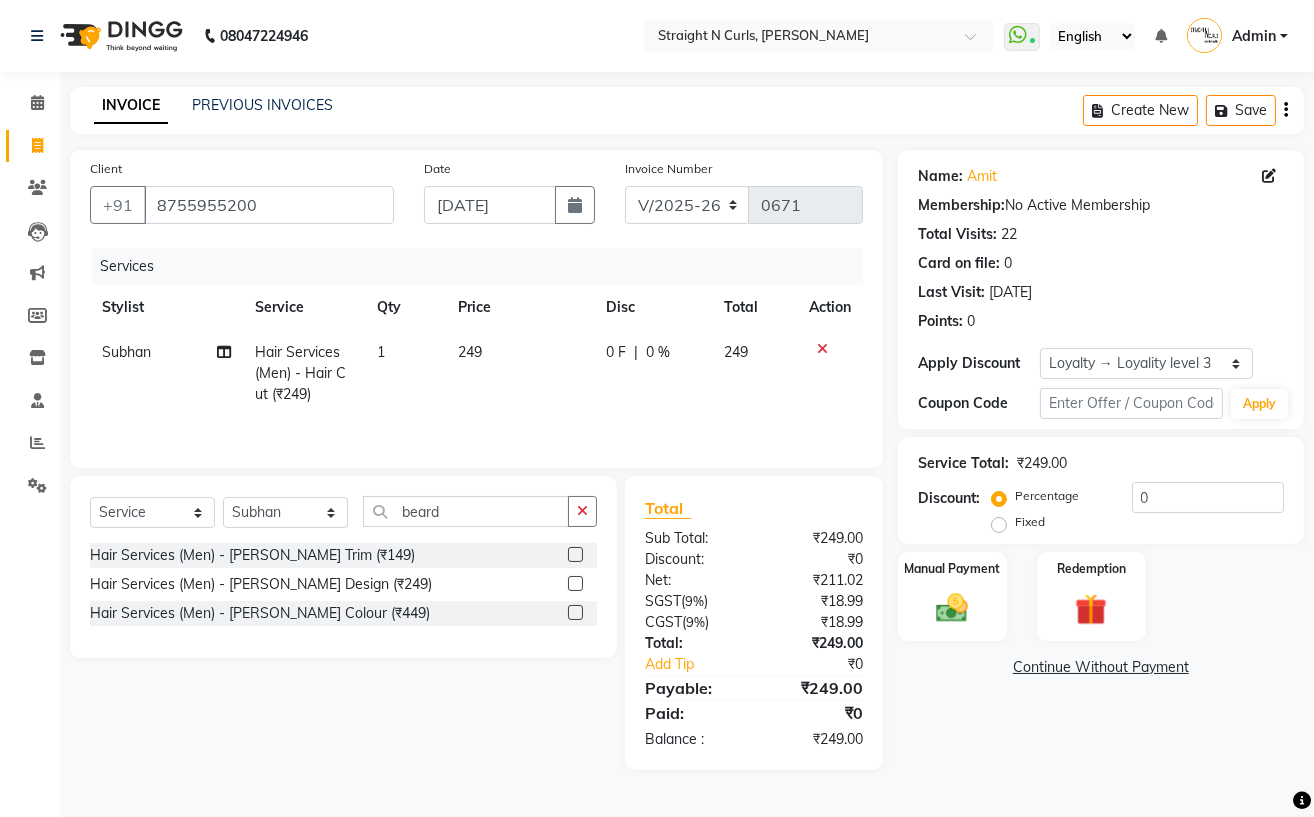 click 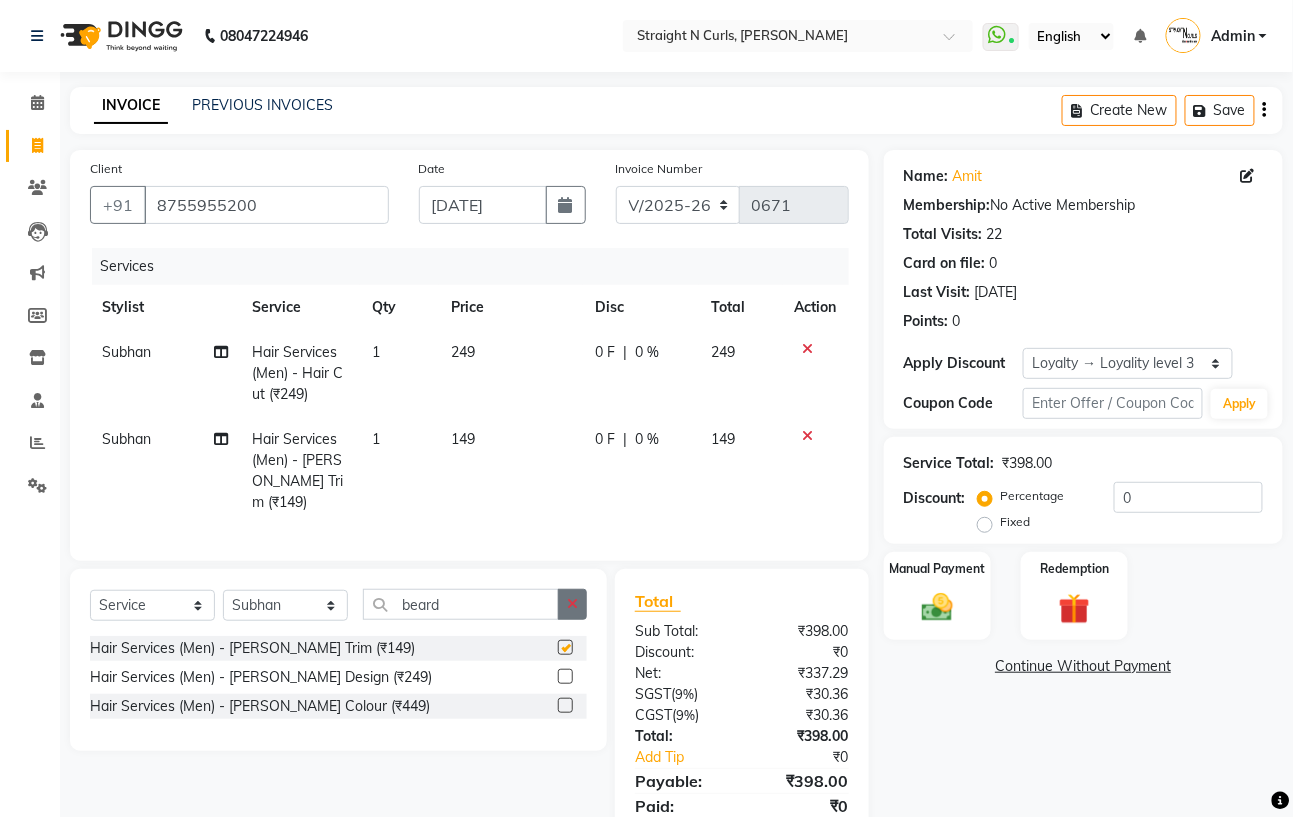 checkbox on "false" 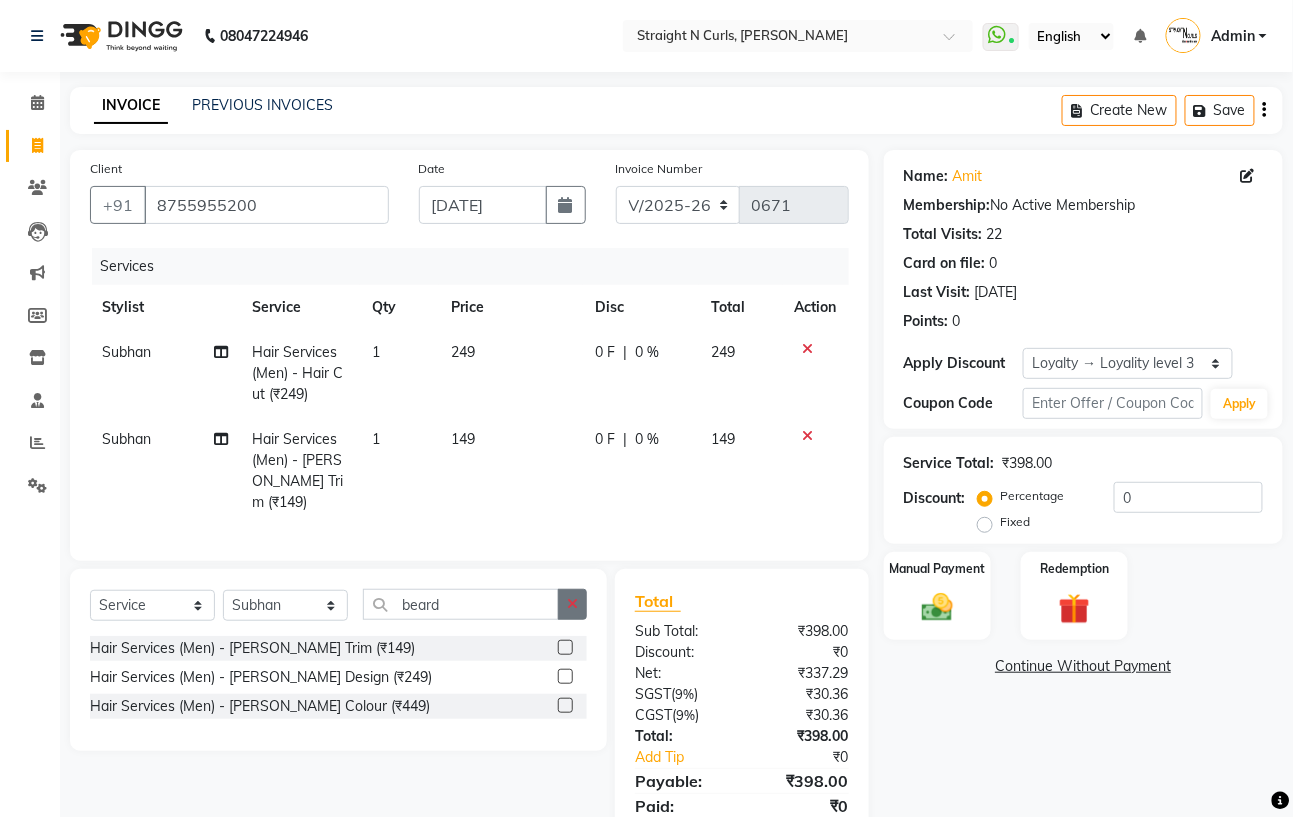 click 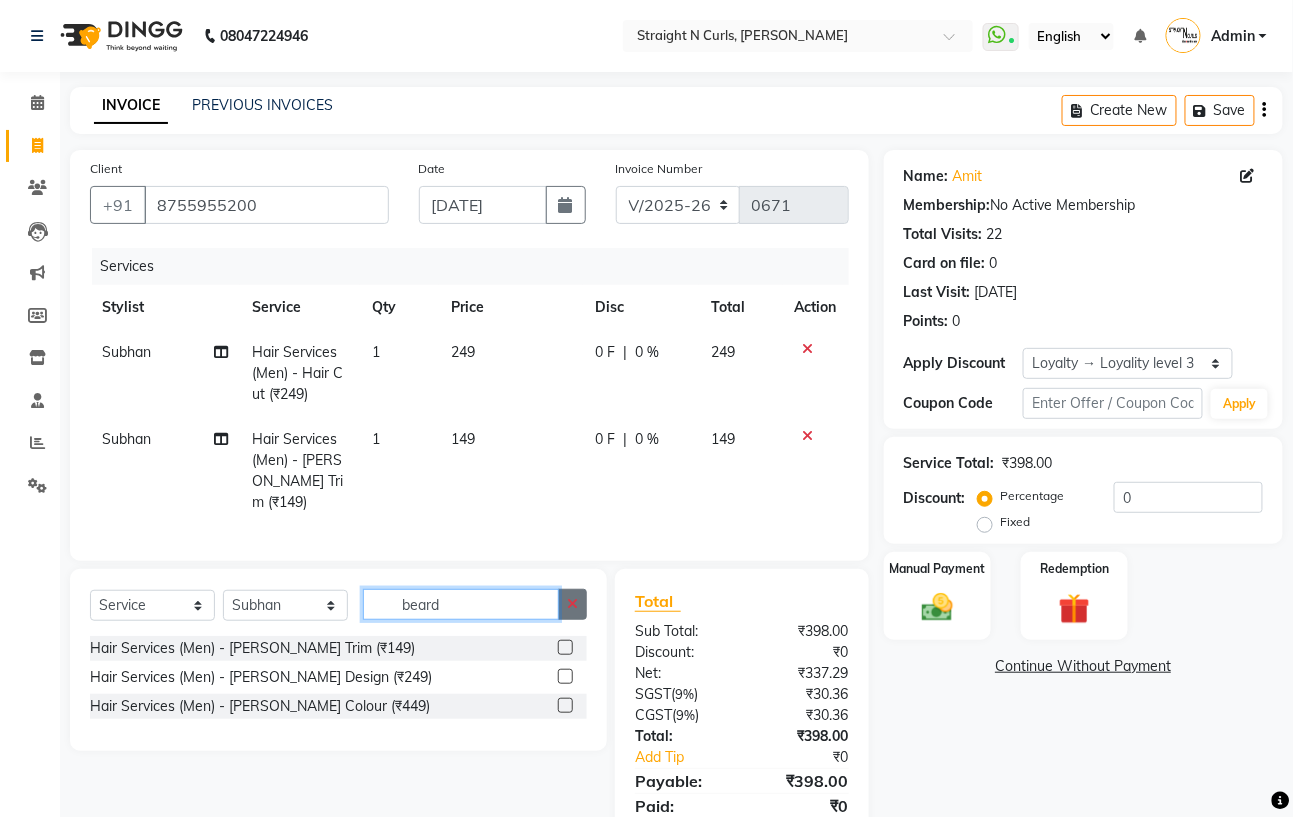 type 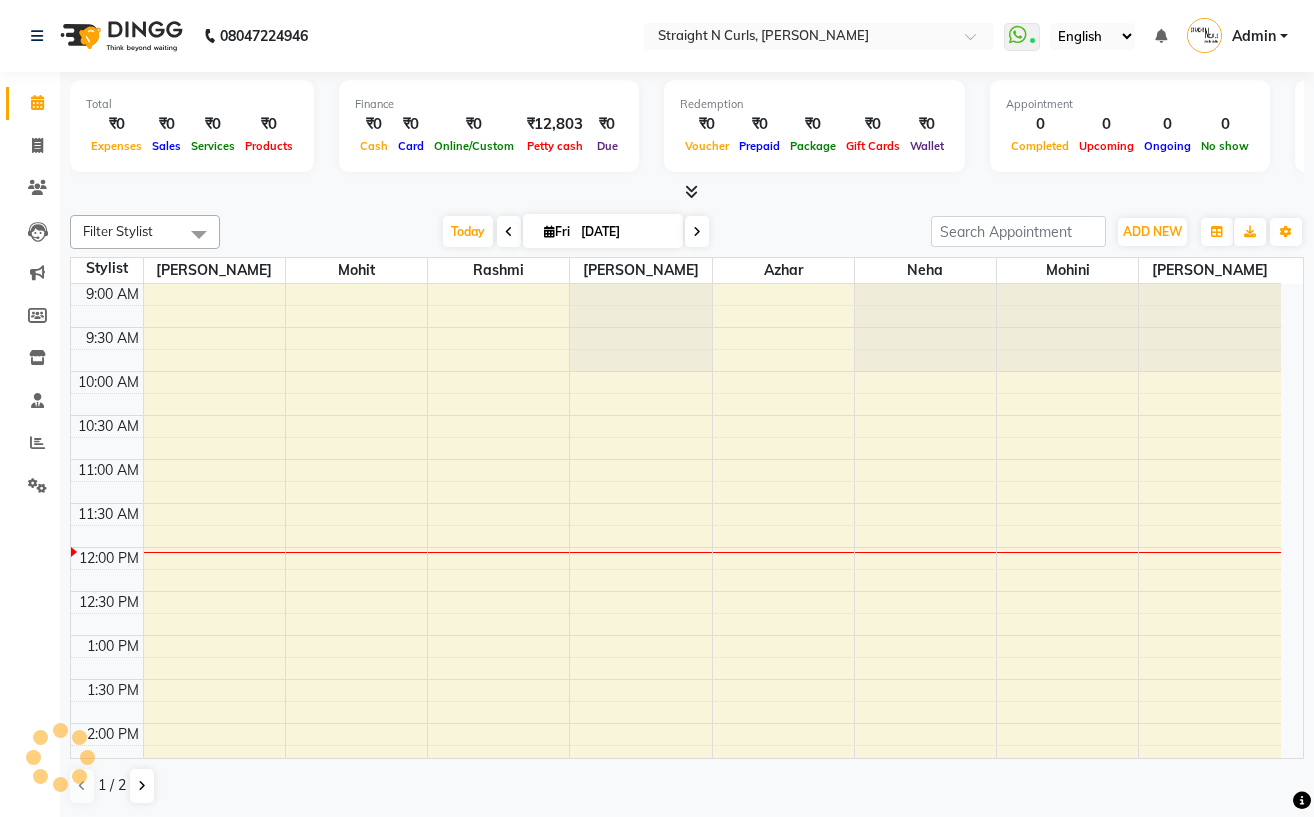 scroll, scrollTop: 0, scrollLeft: 0, axis: both 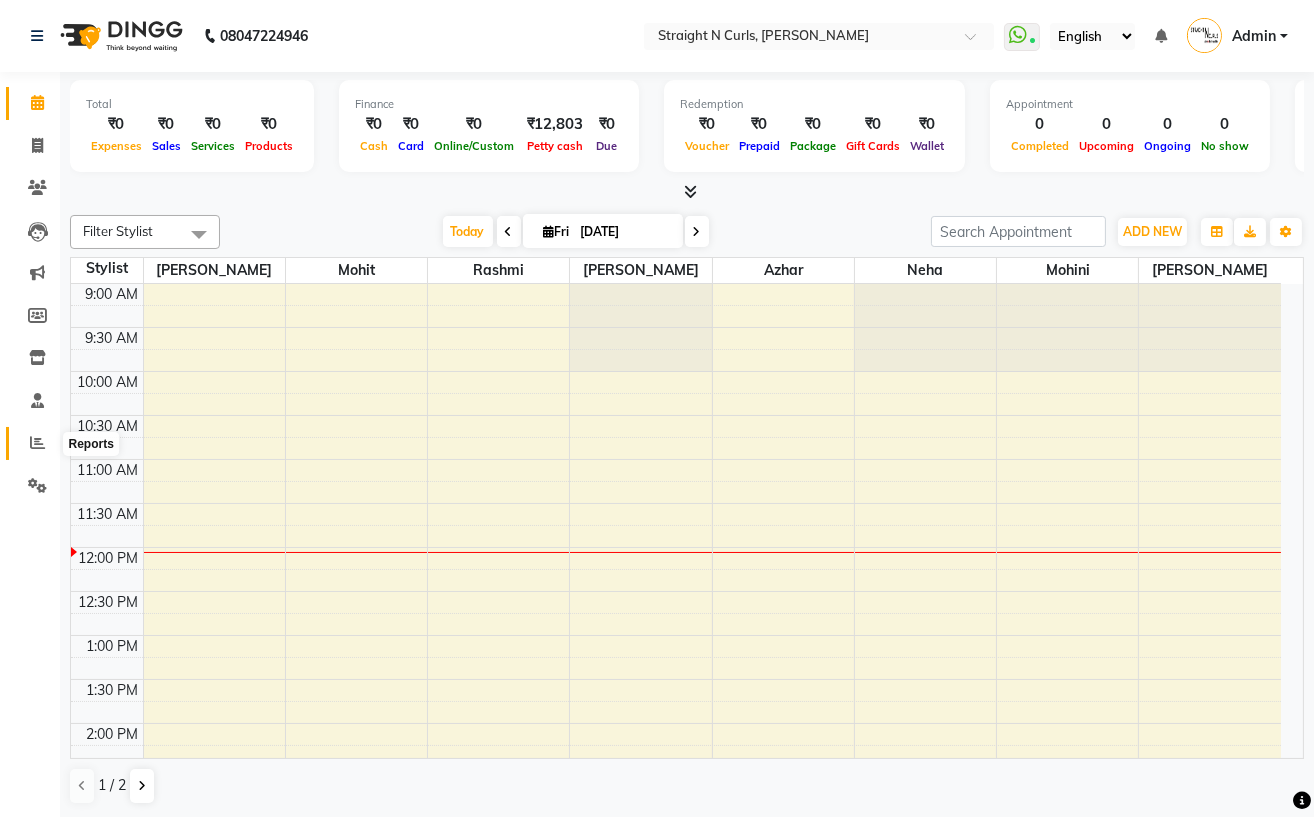 click 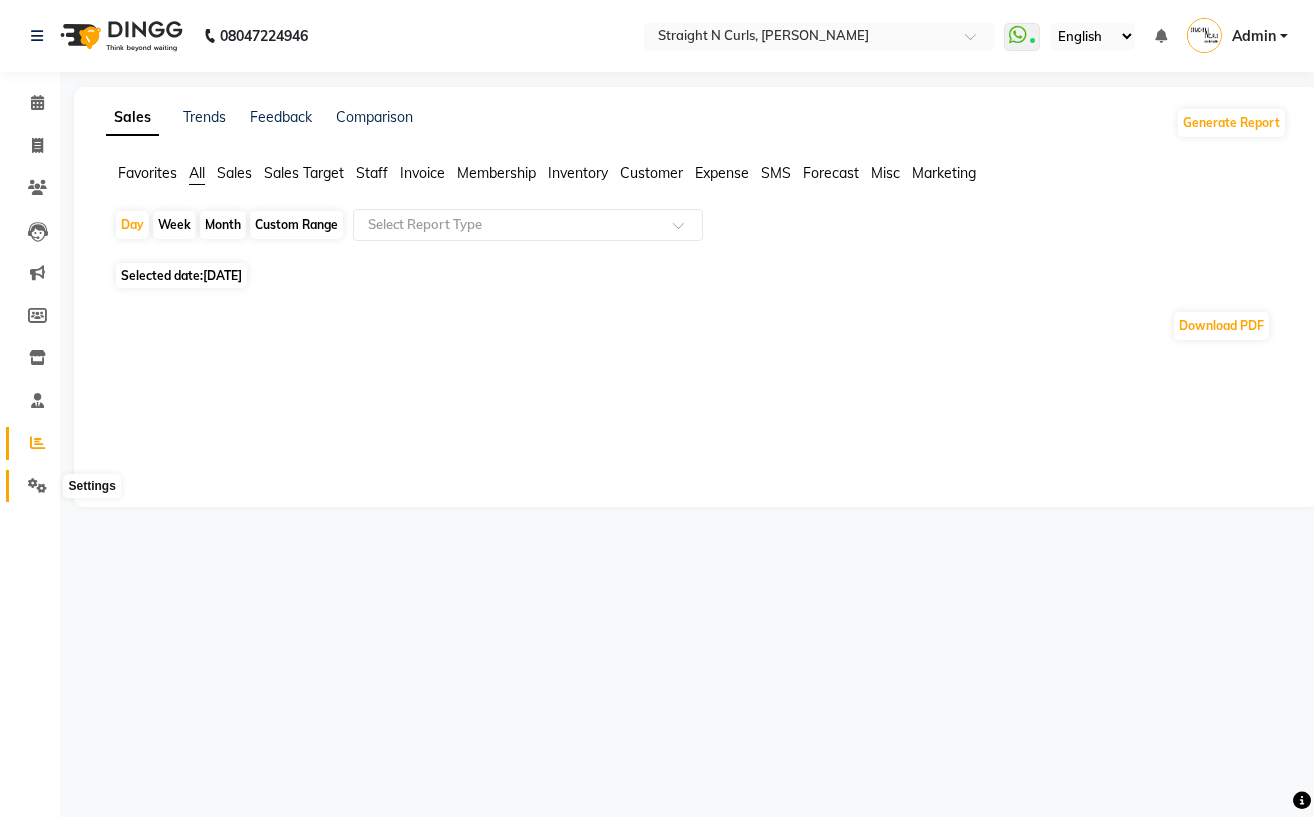 click 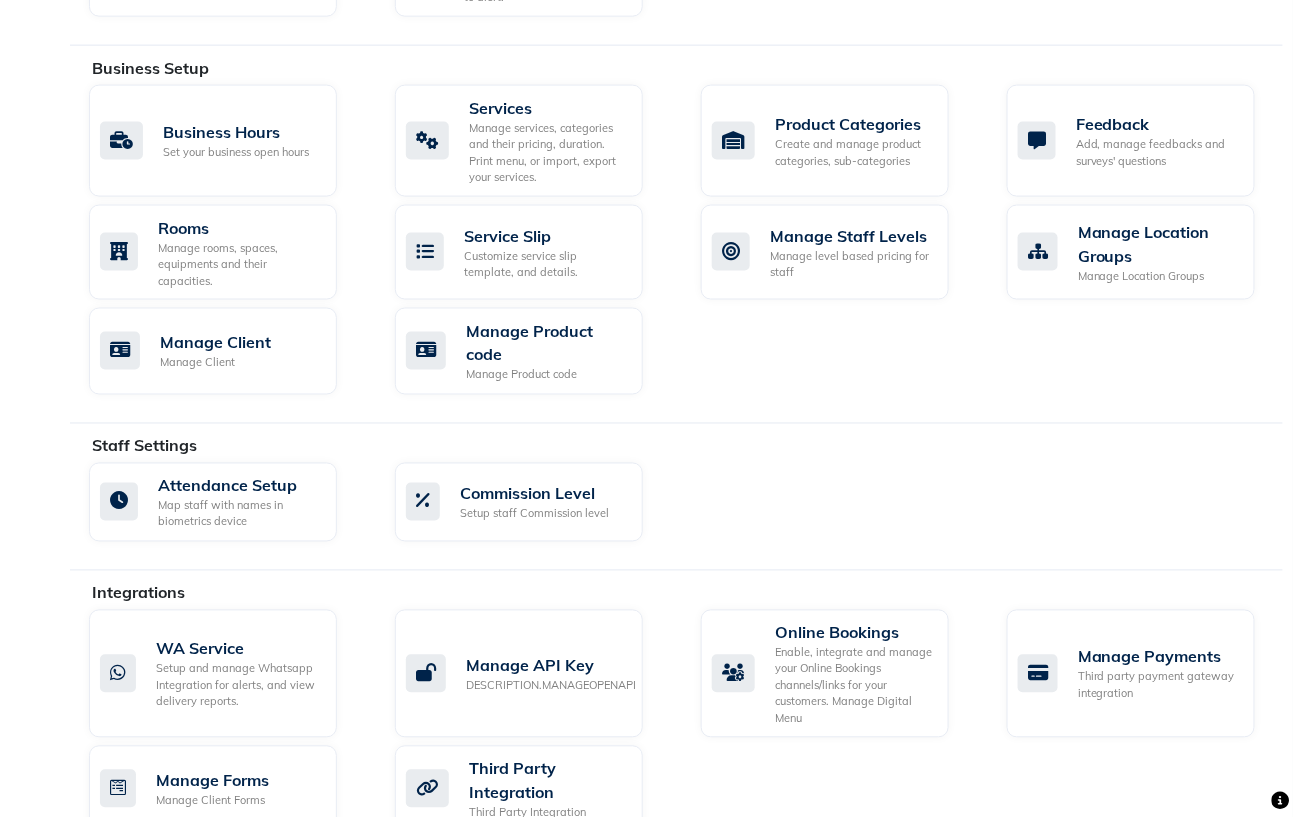 scroll, scrollTop: 800, scrollLeft: 0, axis: vertical 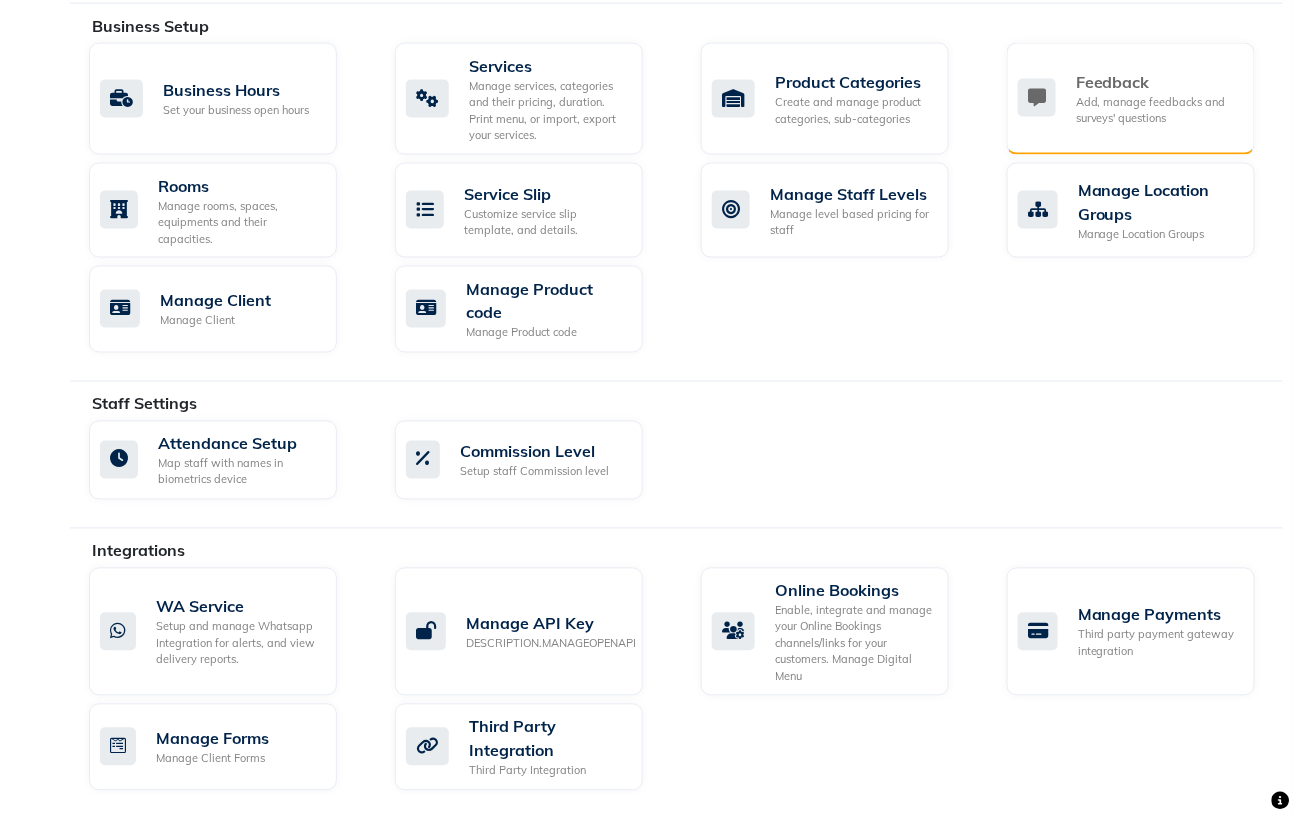 click on "Feedback" 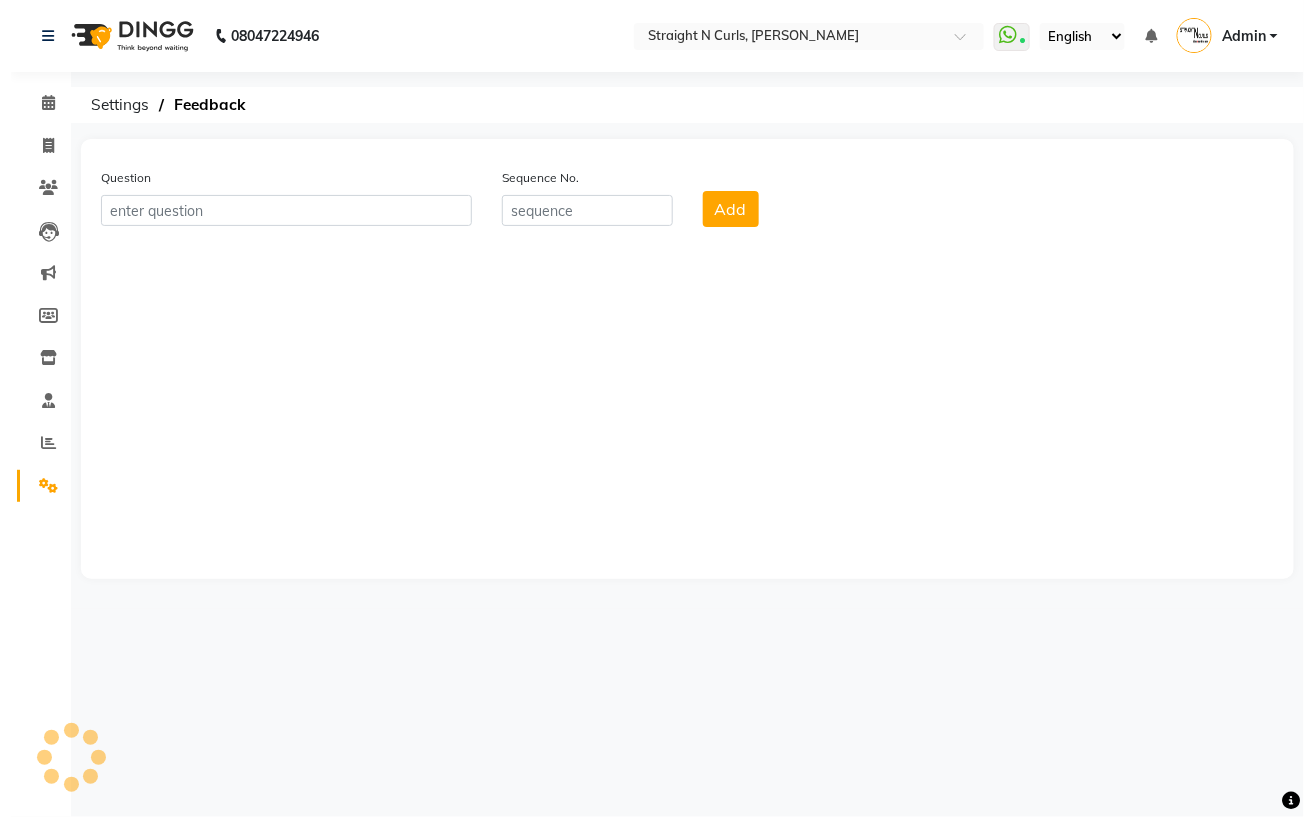 scroll, scrollTop: 0, scrollLeft: 0, axis: both 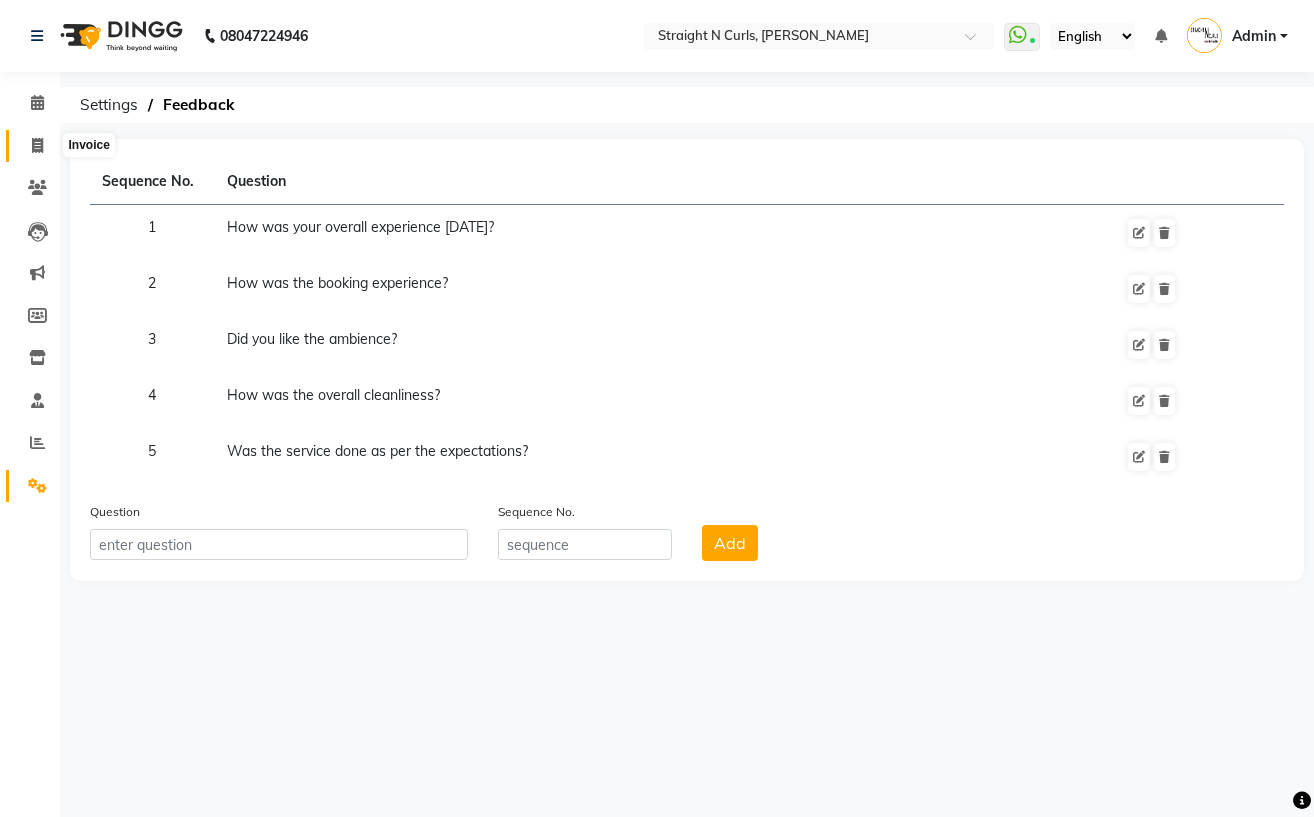 click 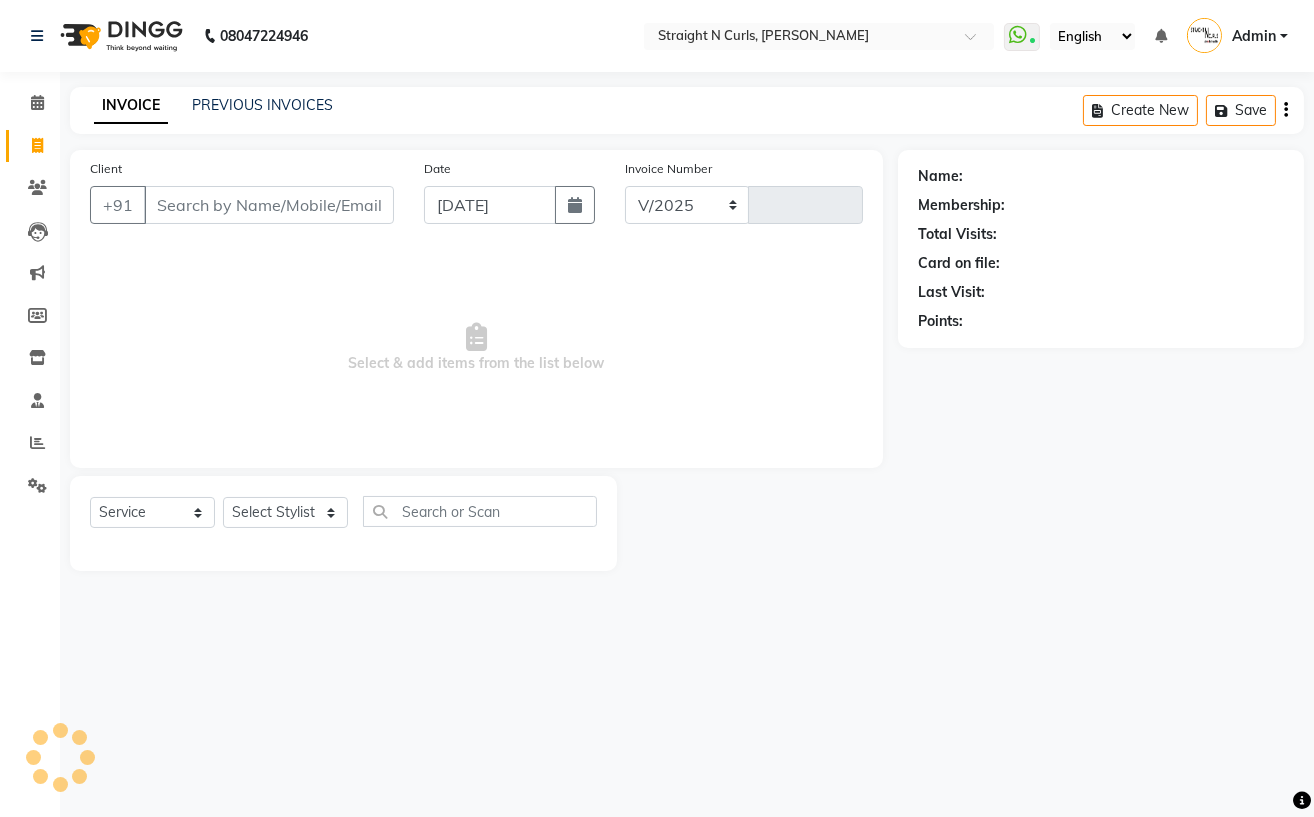 select on "7039" 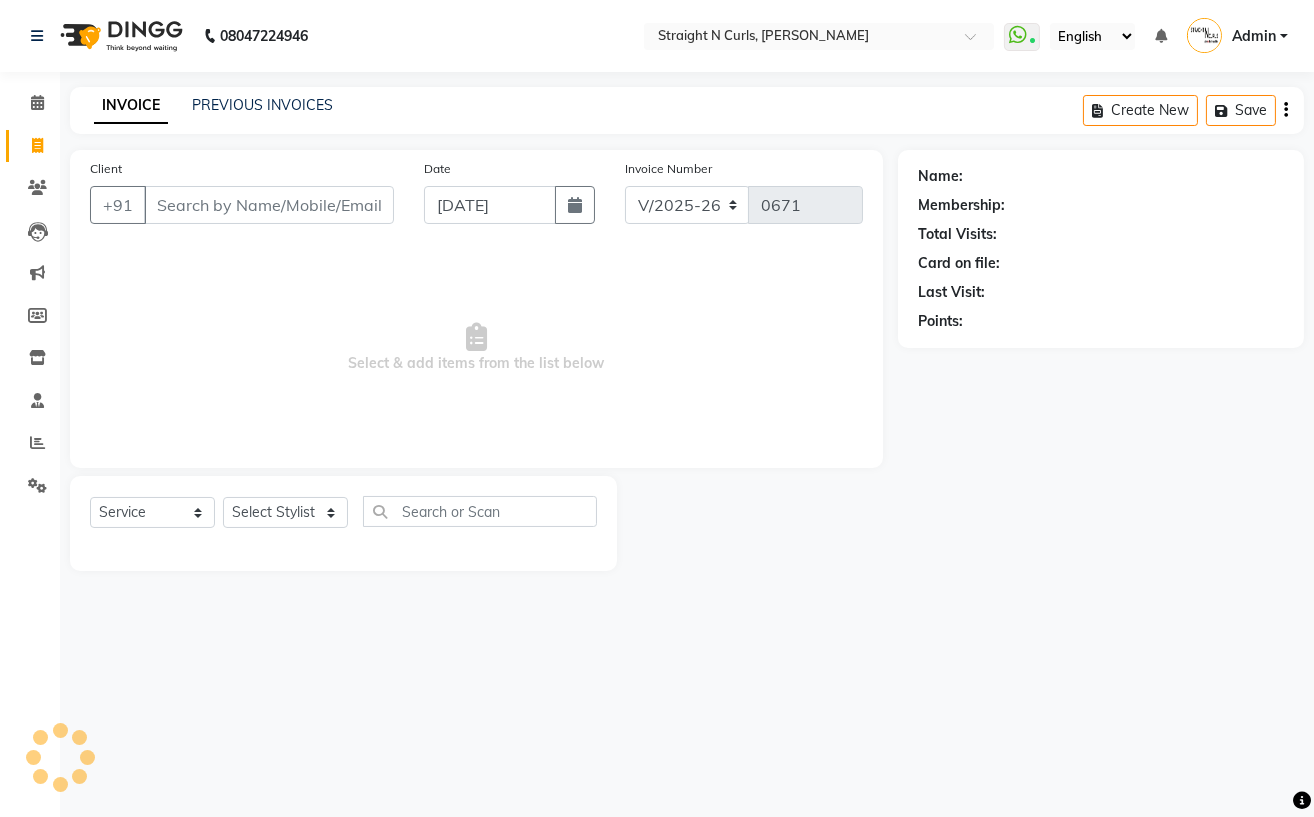 click on "Client +91 Date 11-07-2025 Invoice Number V/2025 V/2025-26 0671  Select & add items from the list below  Select  Service  Product  Membership  Package Voucher Prepaid Gift Card  Select Stylist Astha Azhar Gautam Kamboj Mohini Mohit Neha Paras Kamboj parvez Rashmi Subhan" 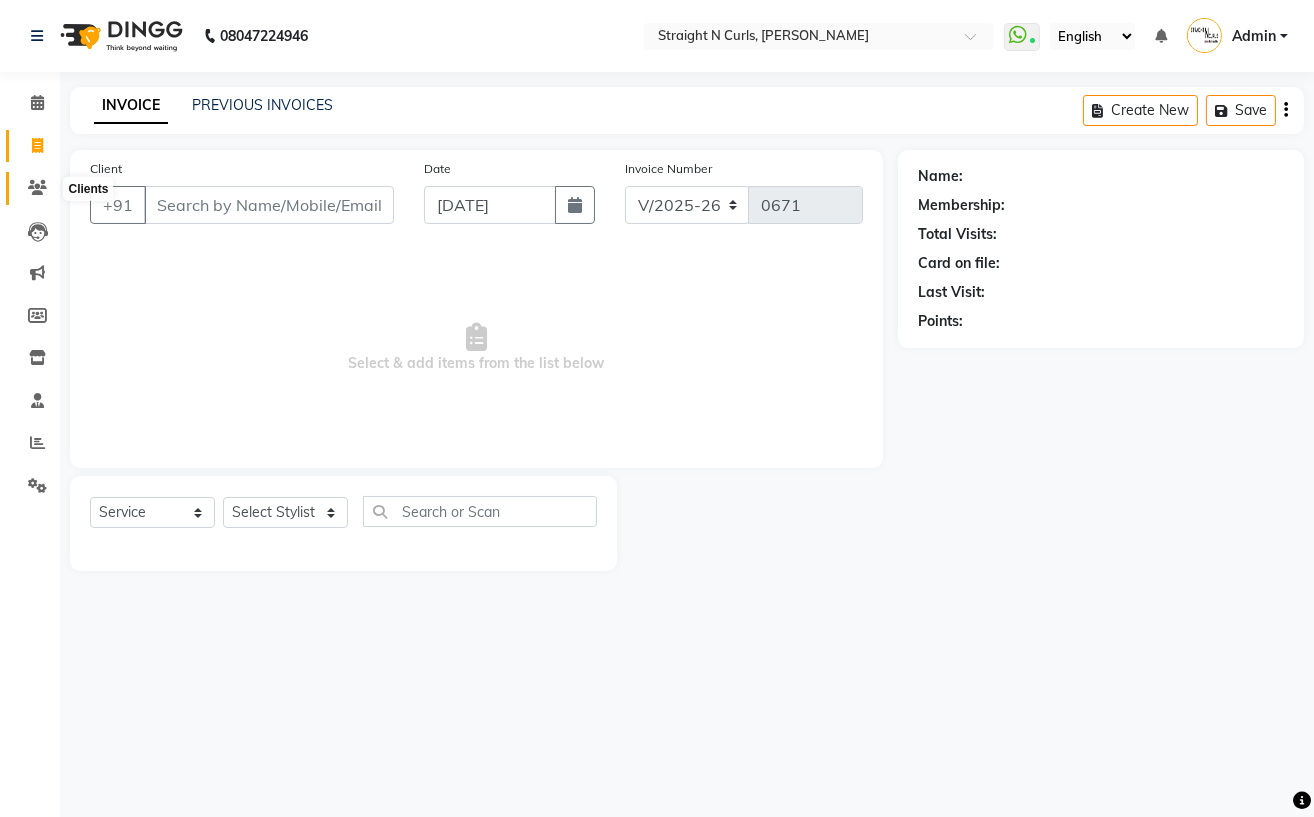 click 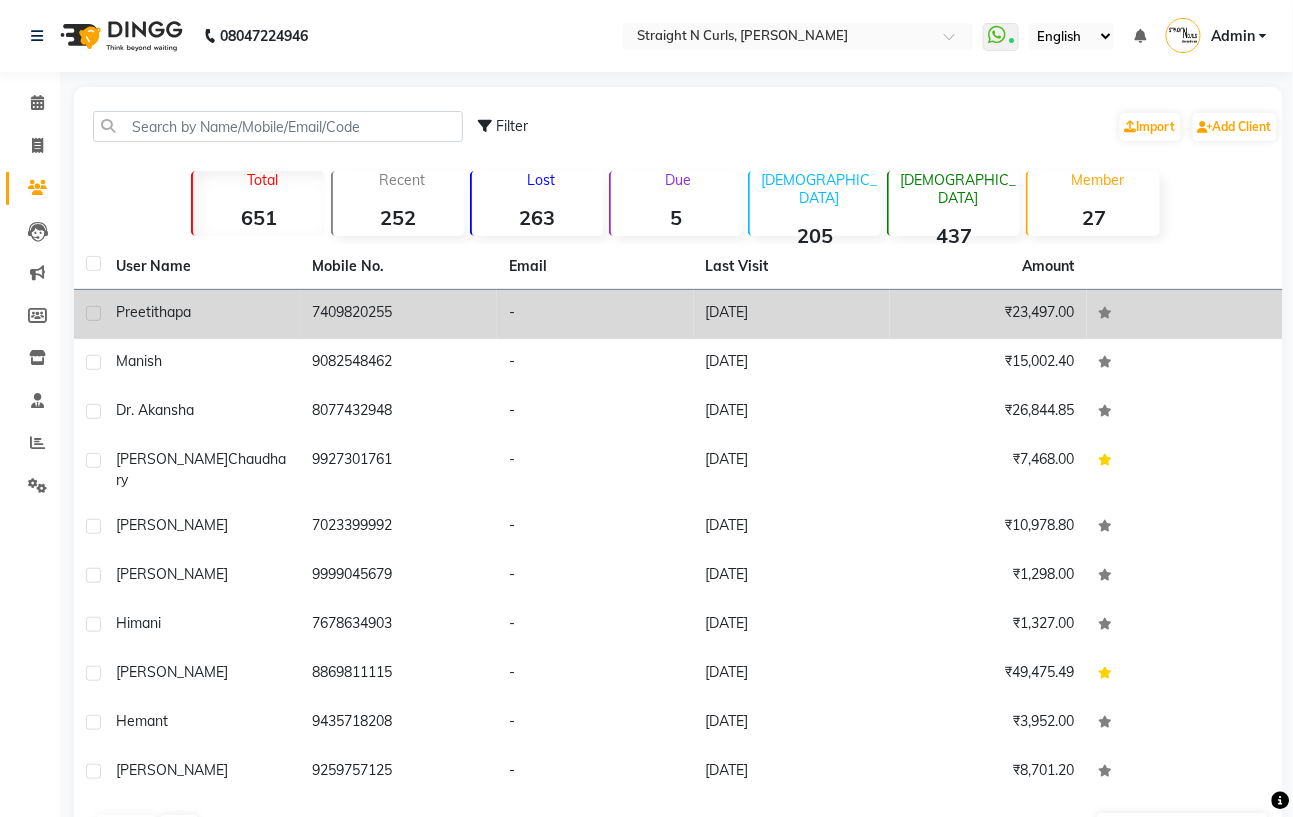 click on "7409820255" 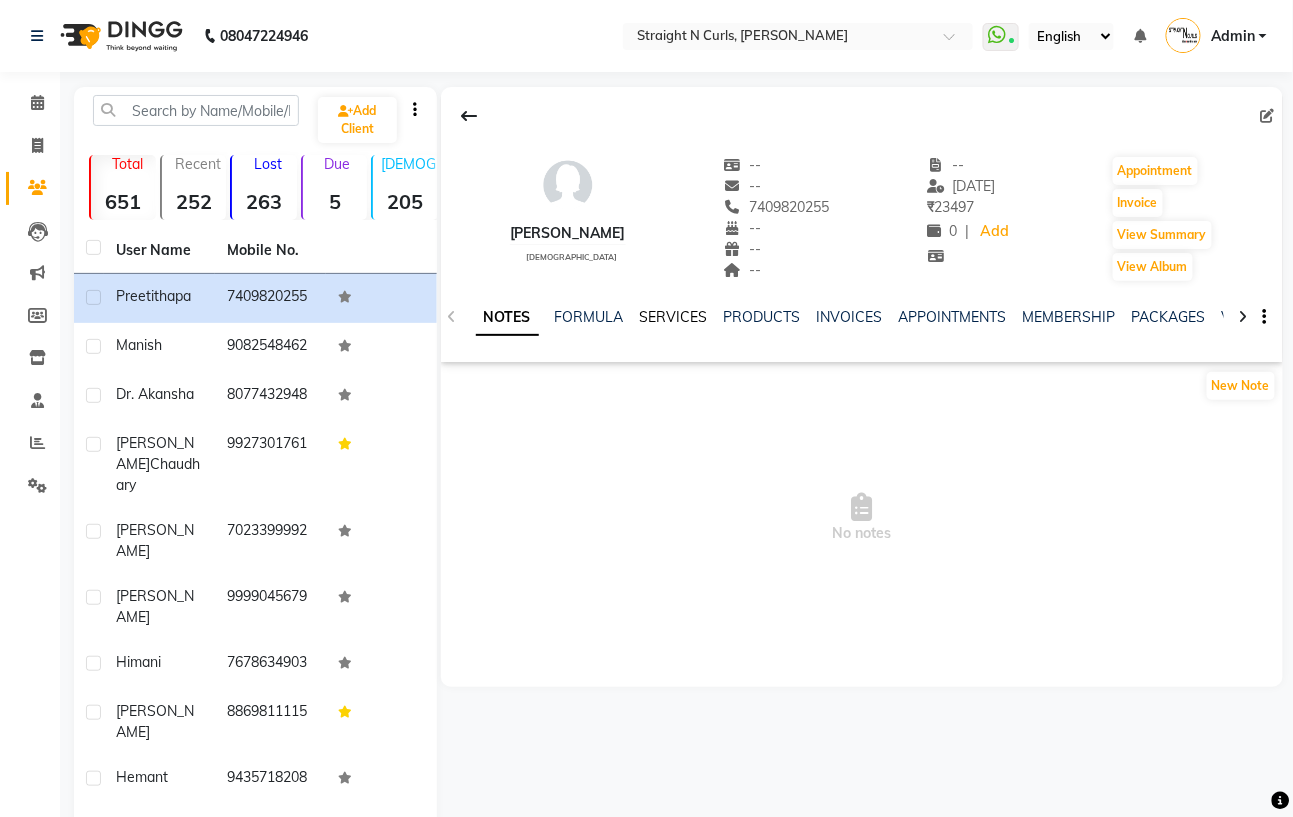 click on "SERVICES" 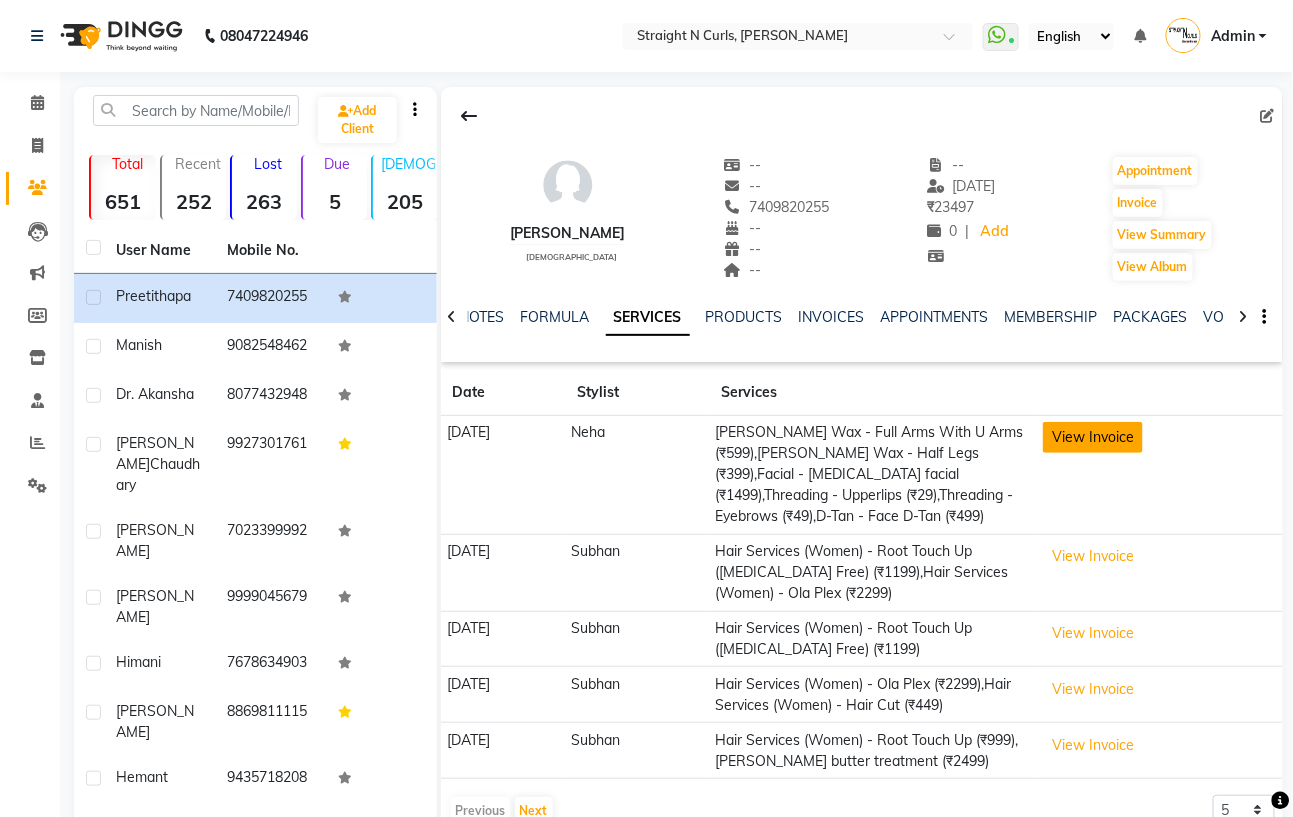 click on "View Invoice" 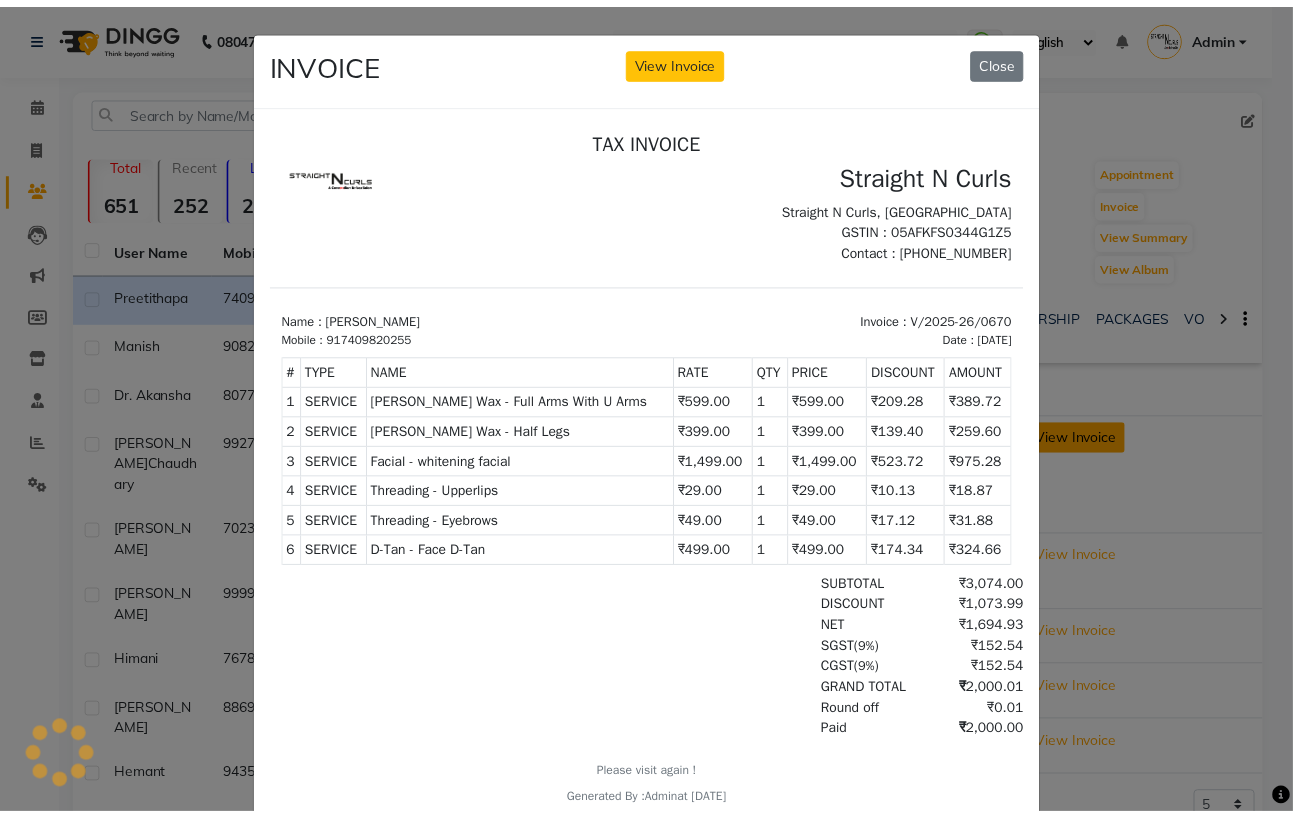 scroll, scrollTop: 0, scrollLeft: 0, axis: both 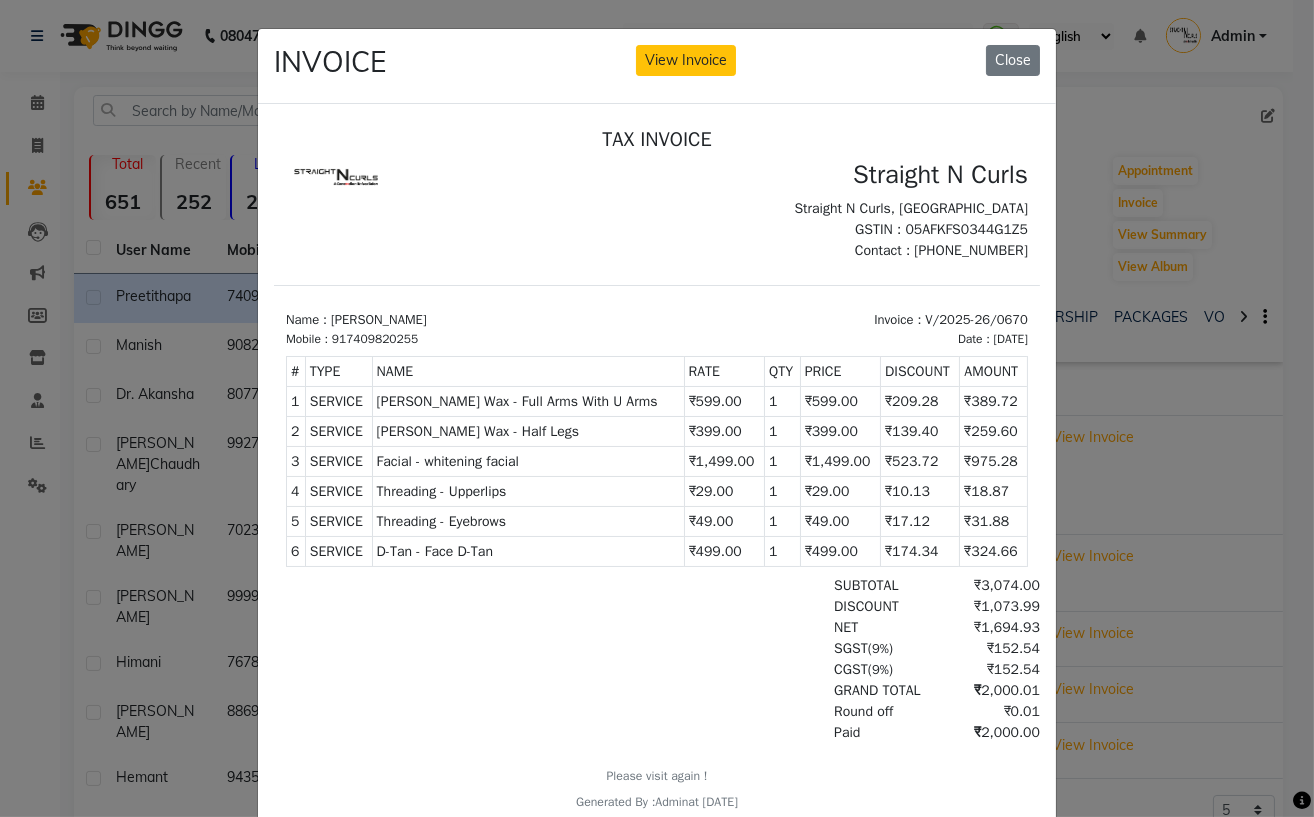 click on "INVOICE View Invoice Close" 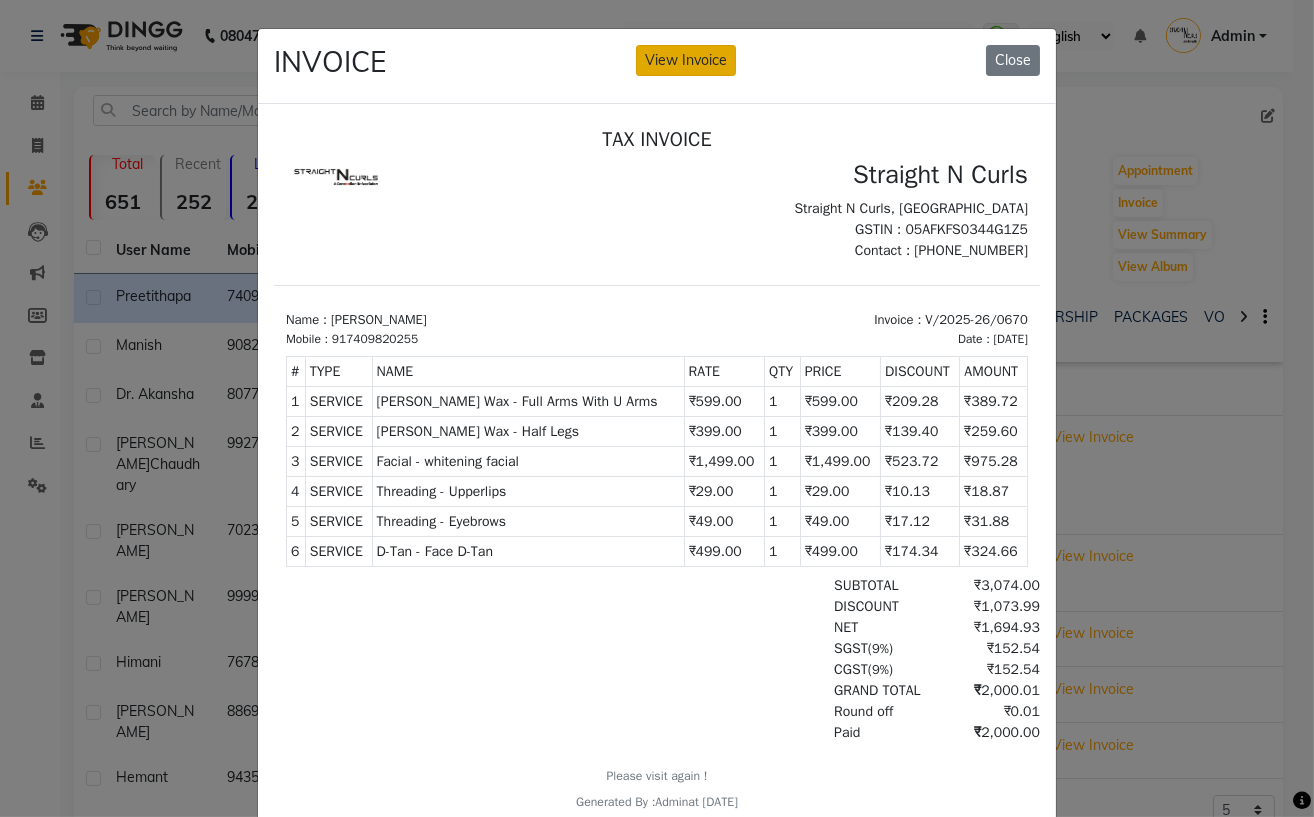 click on "View Invoice" 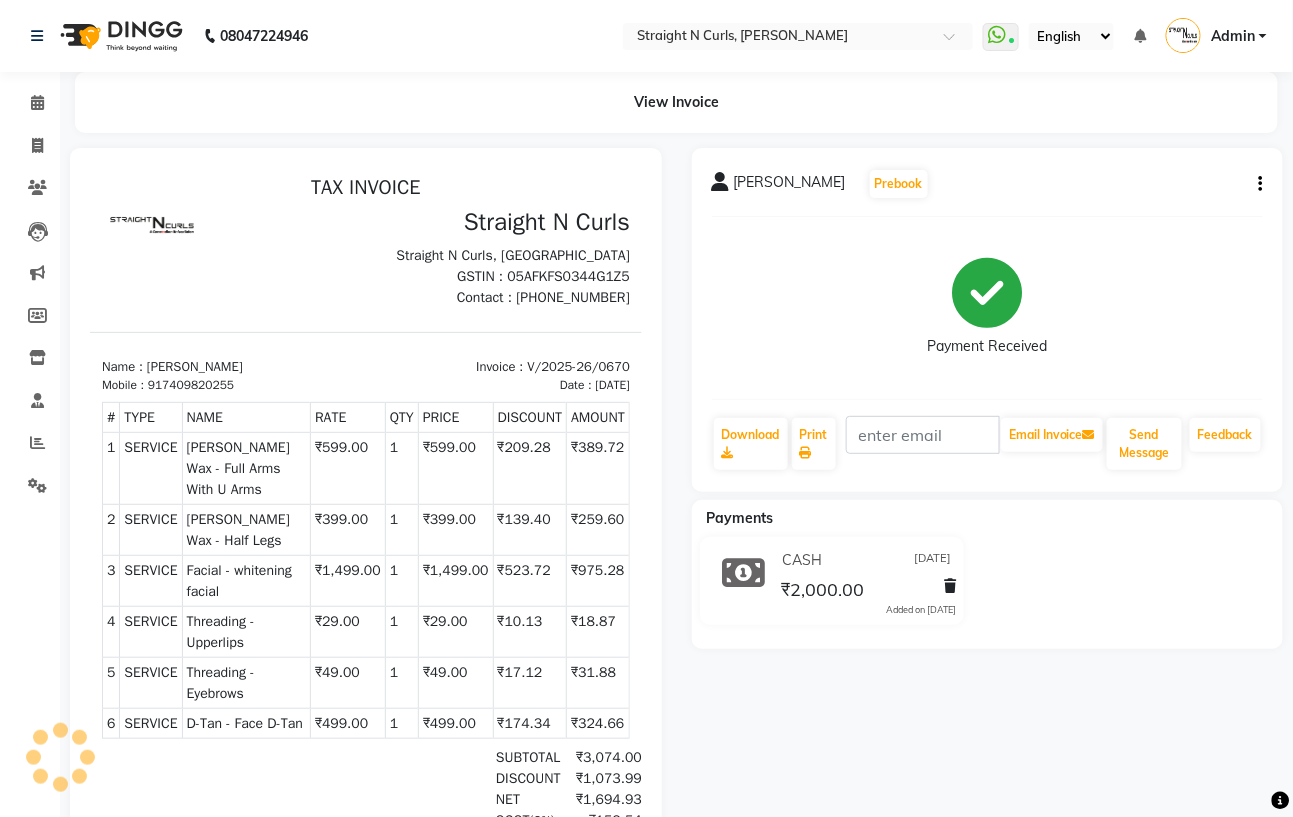 scroll, scrollTop: 0, scrollLeft: 0, axis: both 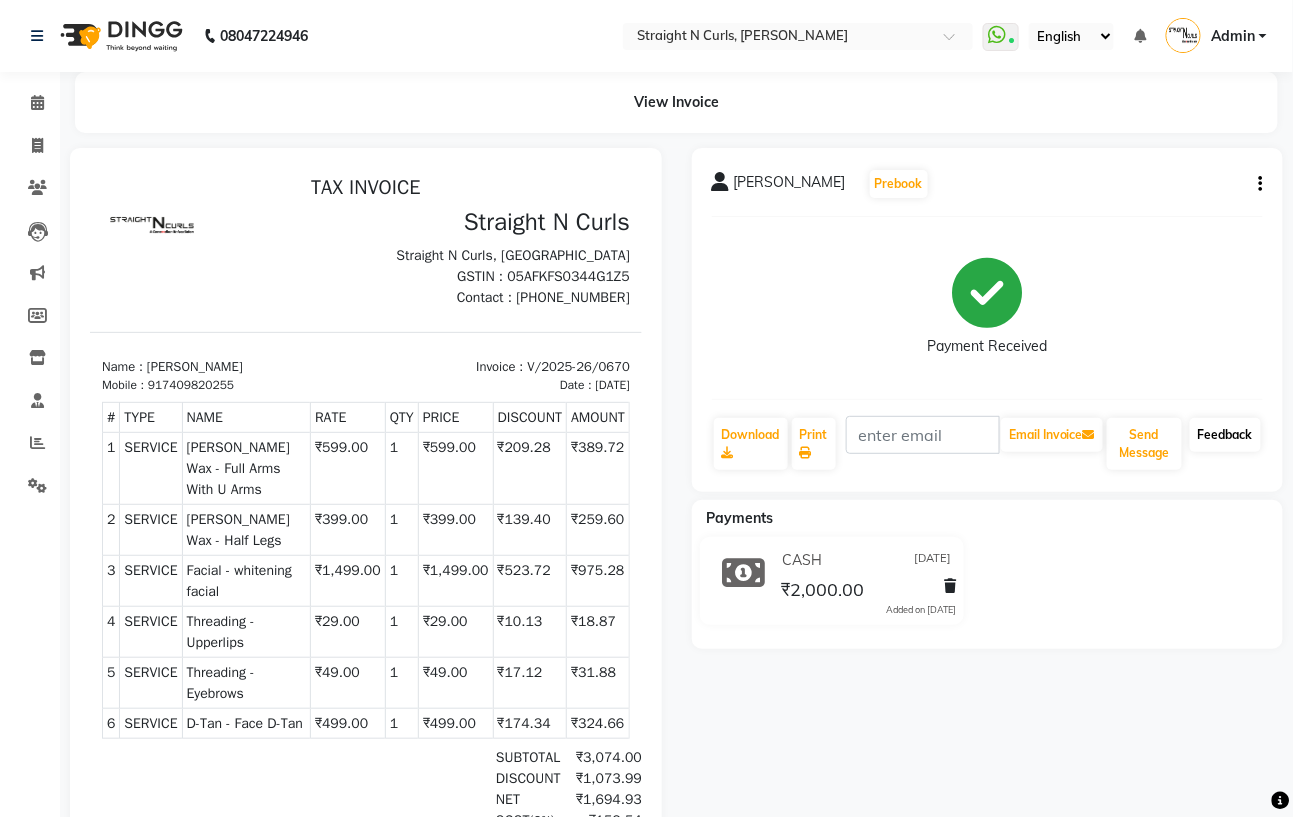 click on "Feedback" 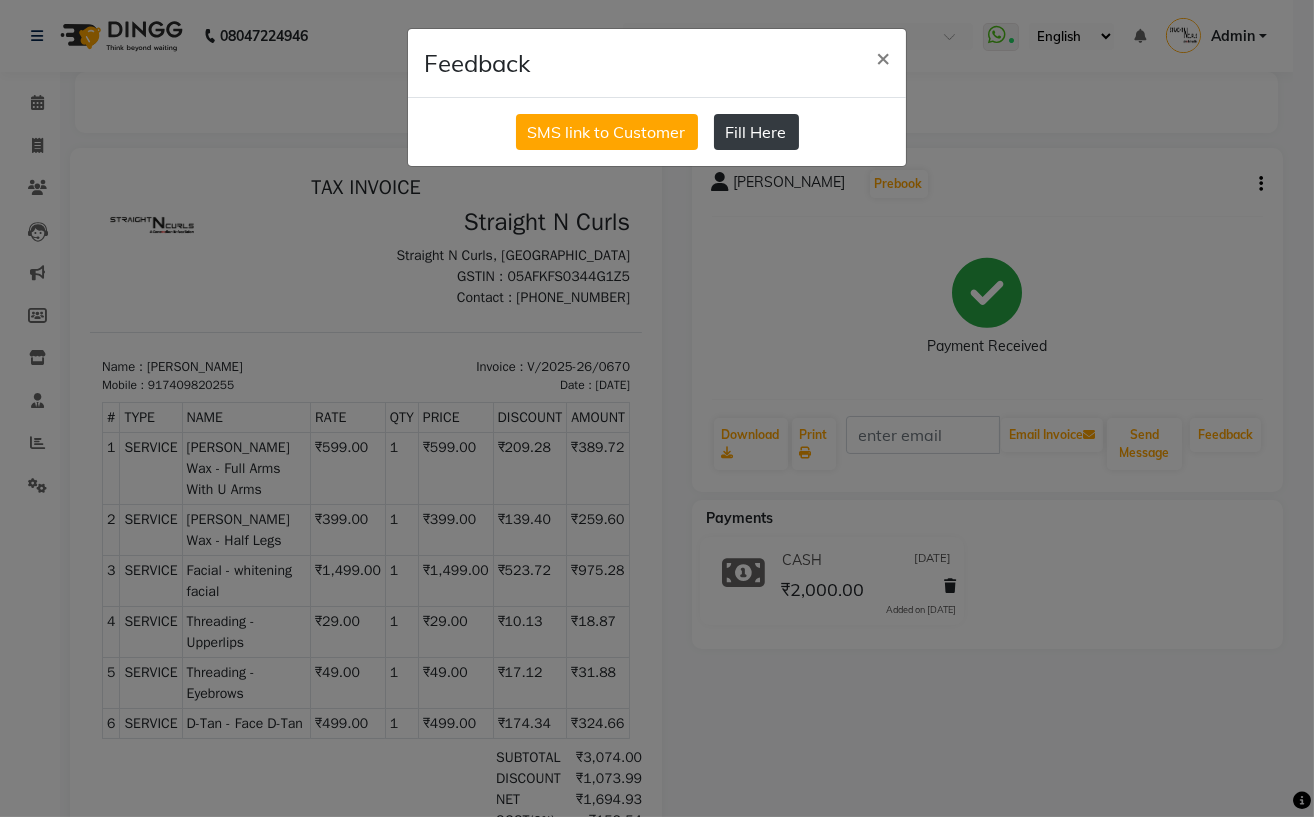 click on "Fill Here" 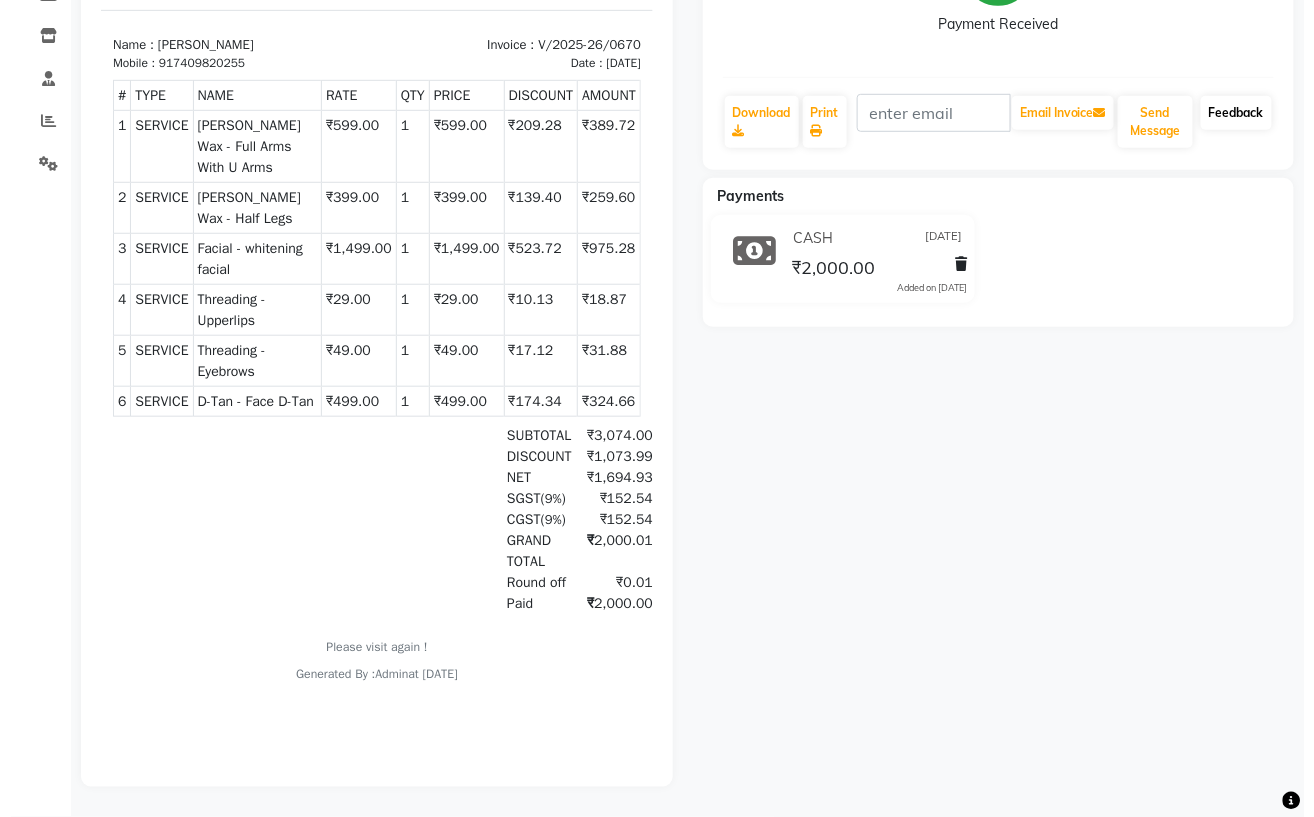 scroll, scrollTop: 0, scrollLeft: 0, axis: both 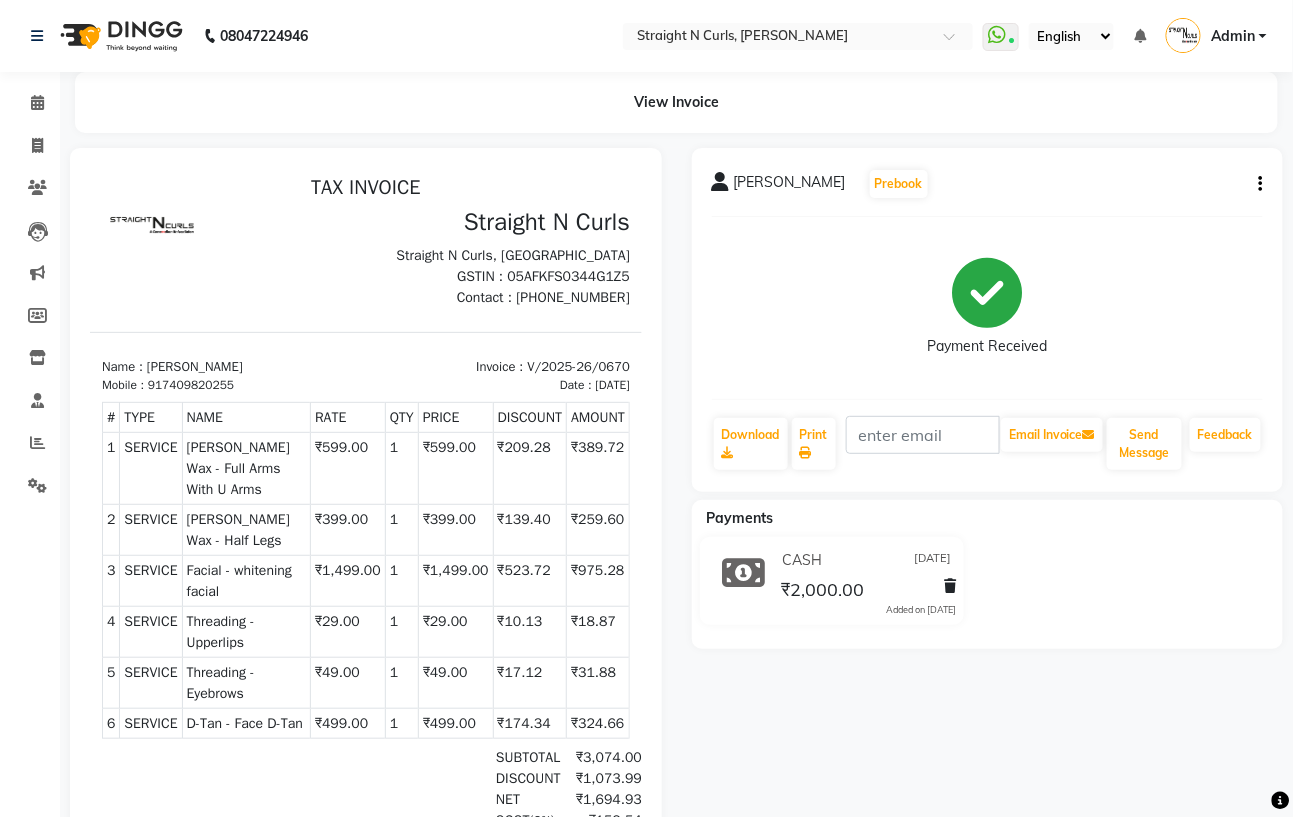 click 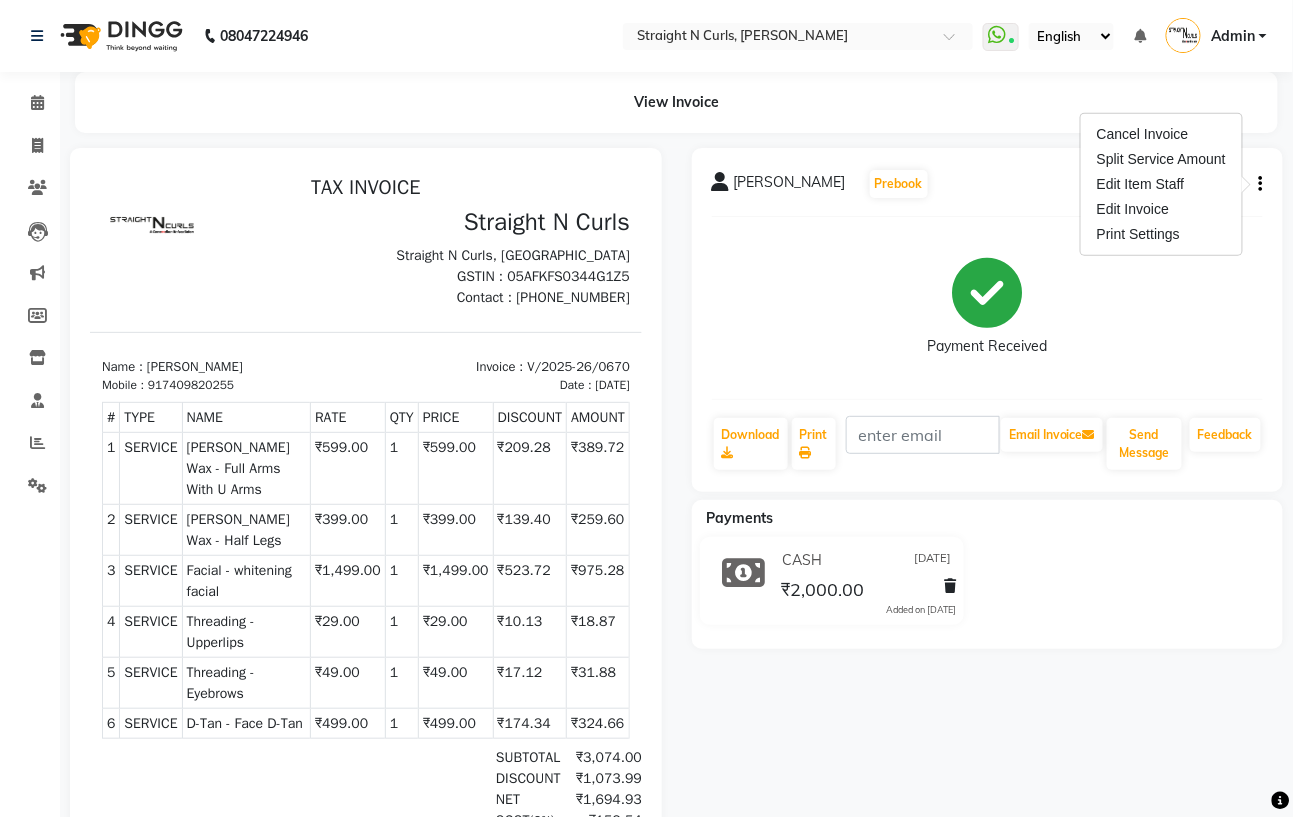 click on "preeti thapa  Prebook   Payment Received  Download  Print   Email Invoice   Send Message Feedback  Payments CASH 10-07-2025 ₹2,000.00  Added on 10-07-2025" 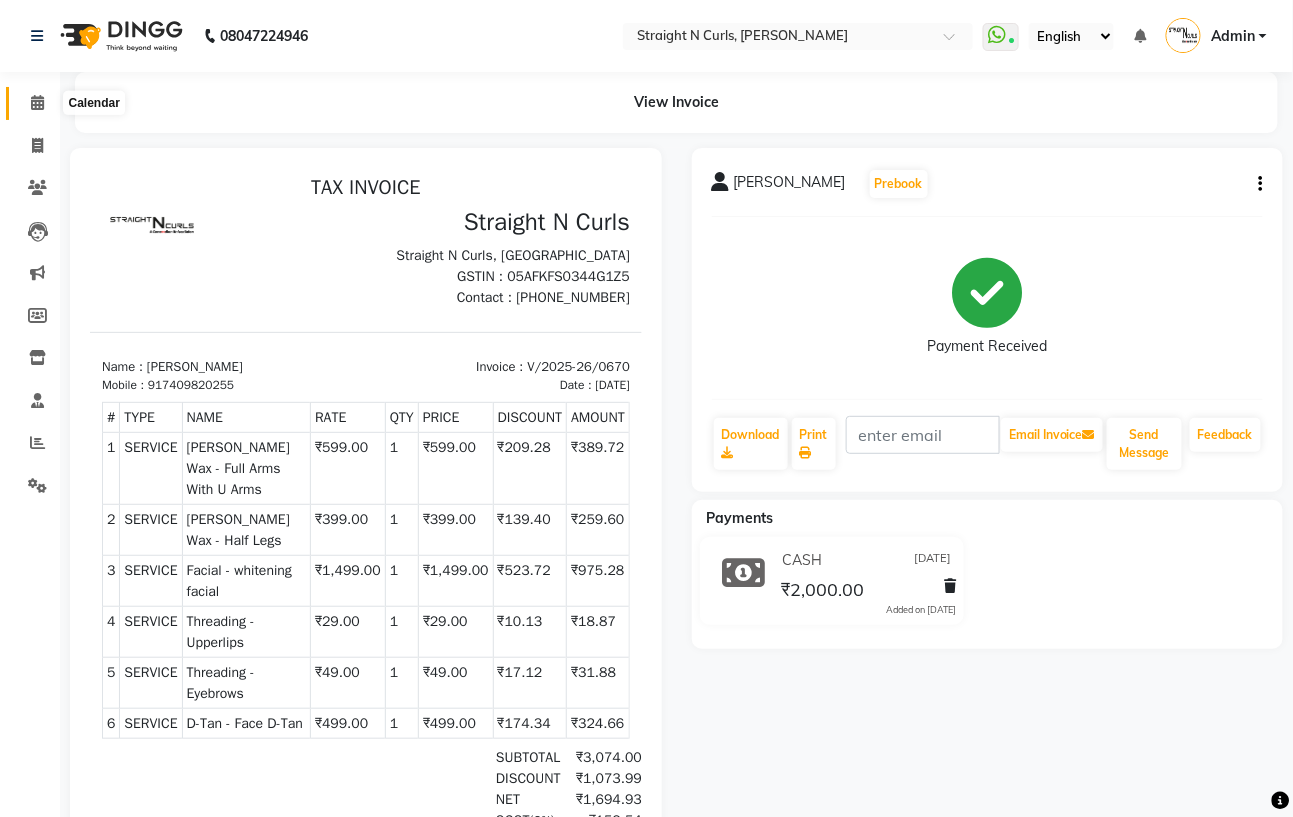 click 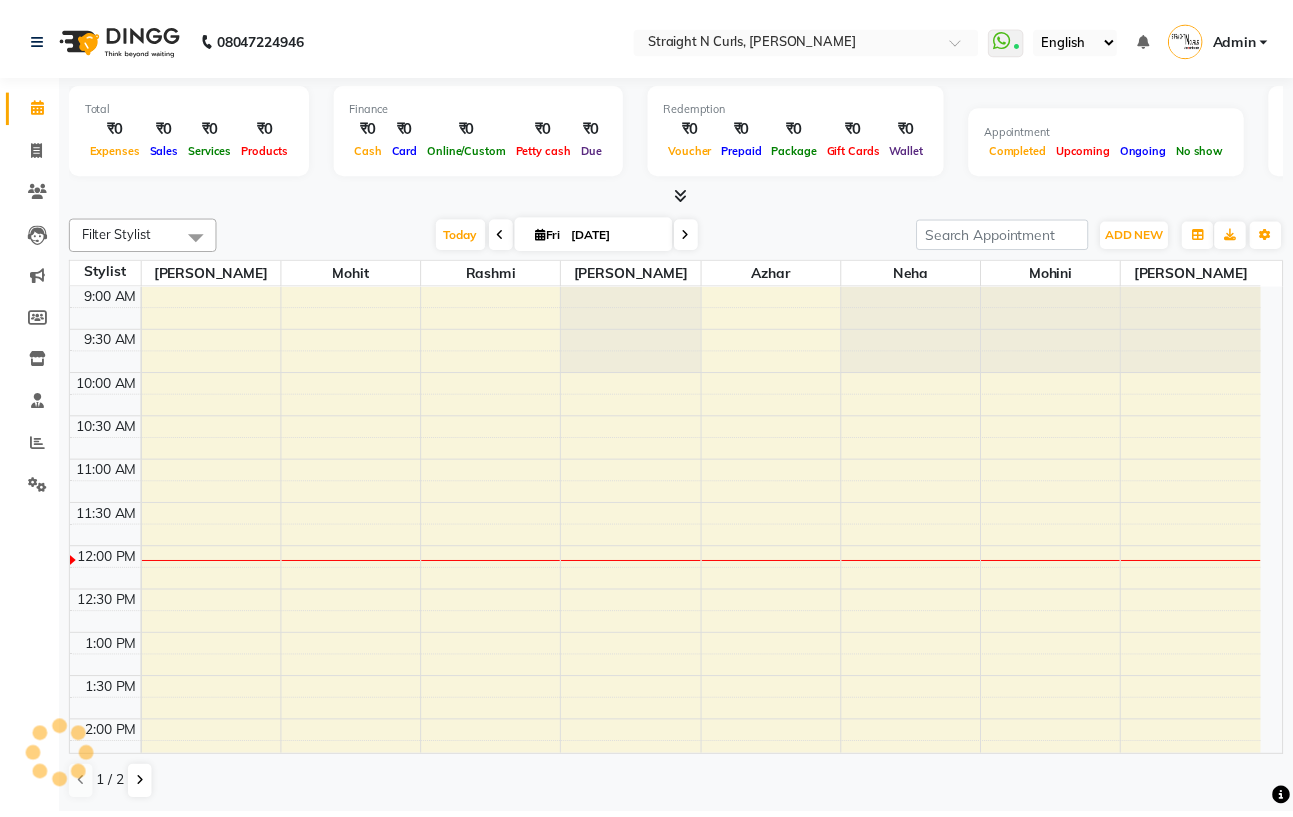 scroll, scrollTop: 0, scrollLeft: 0, axis: both 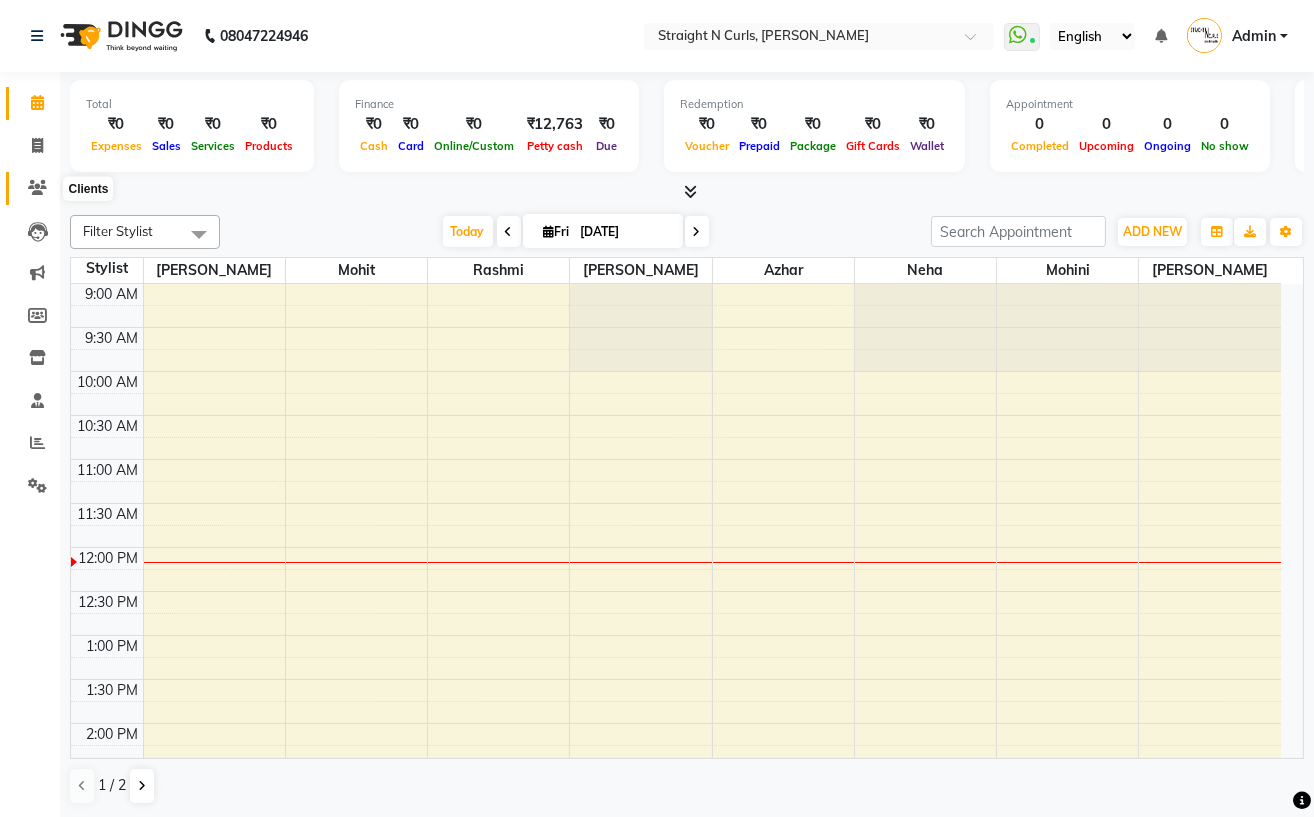 click 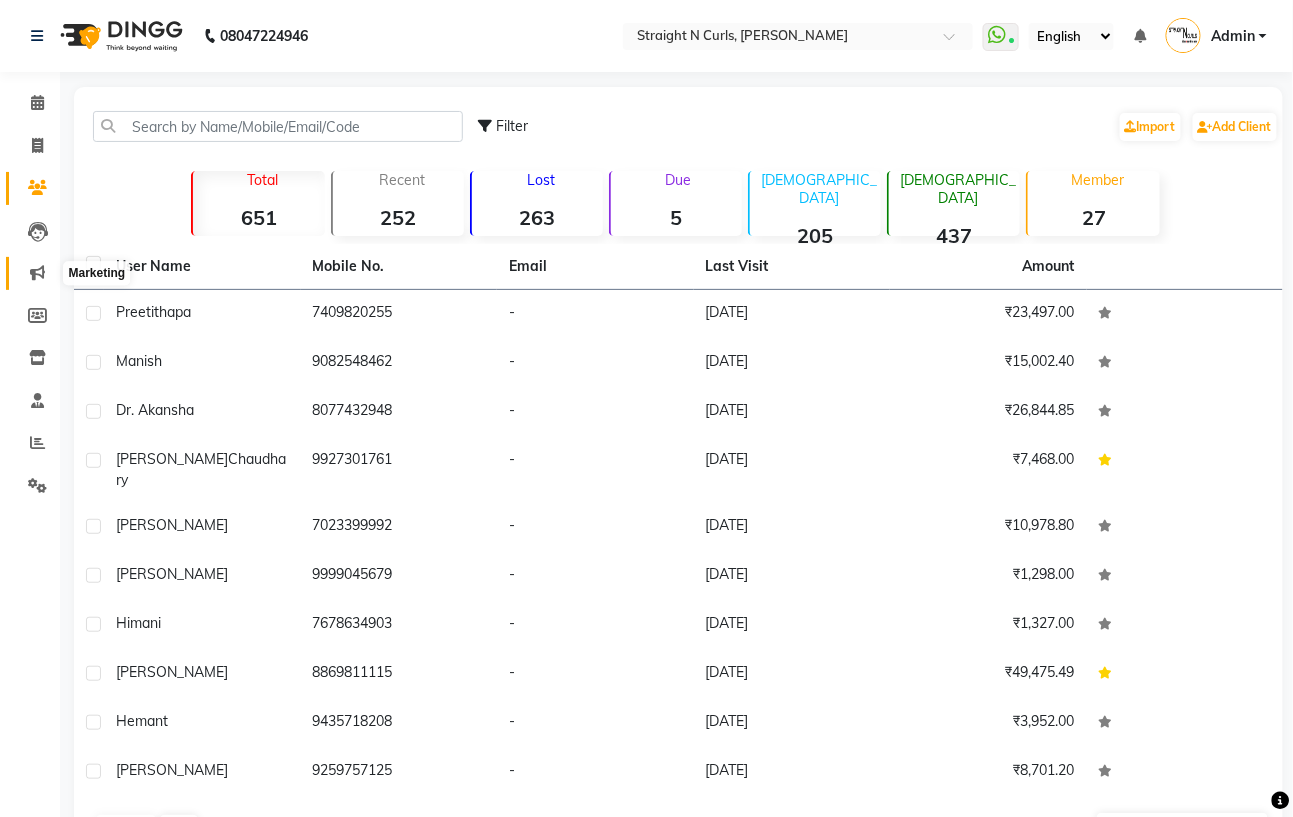 click 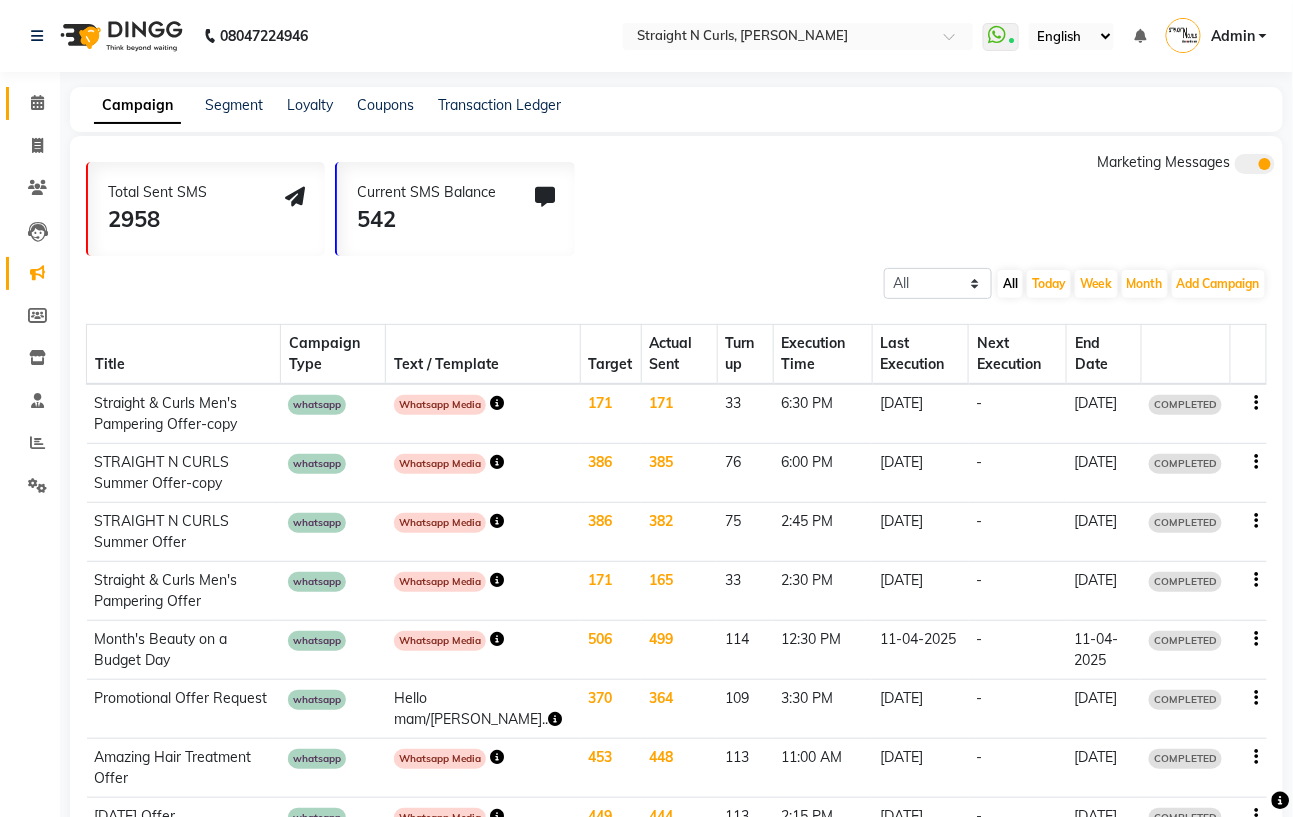click on "Calendar" 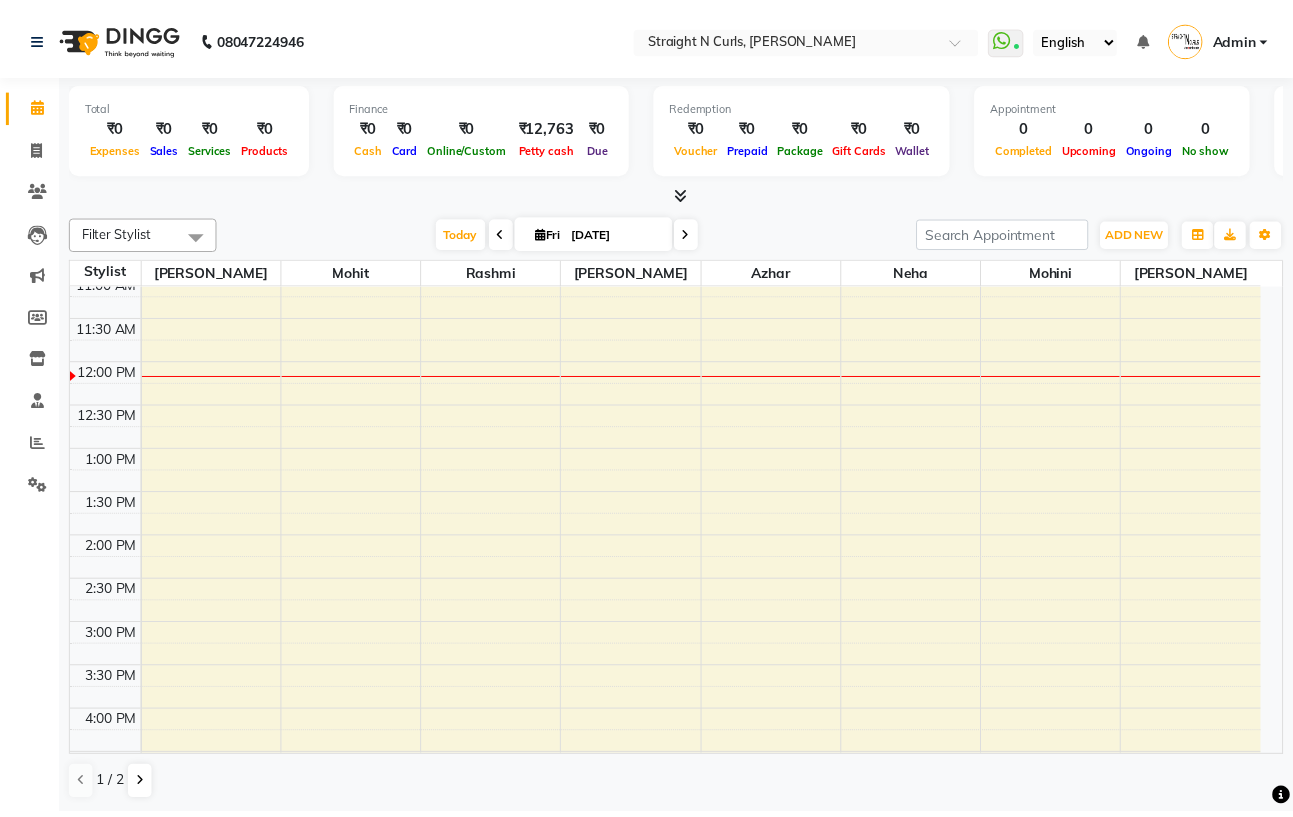 scroll, scrollTop: 0, scrollLeft: 0, axis: both 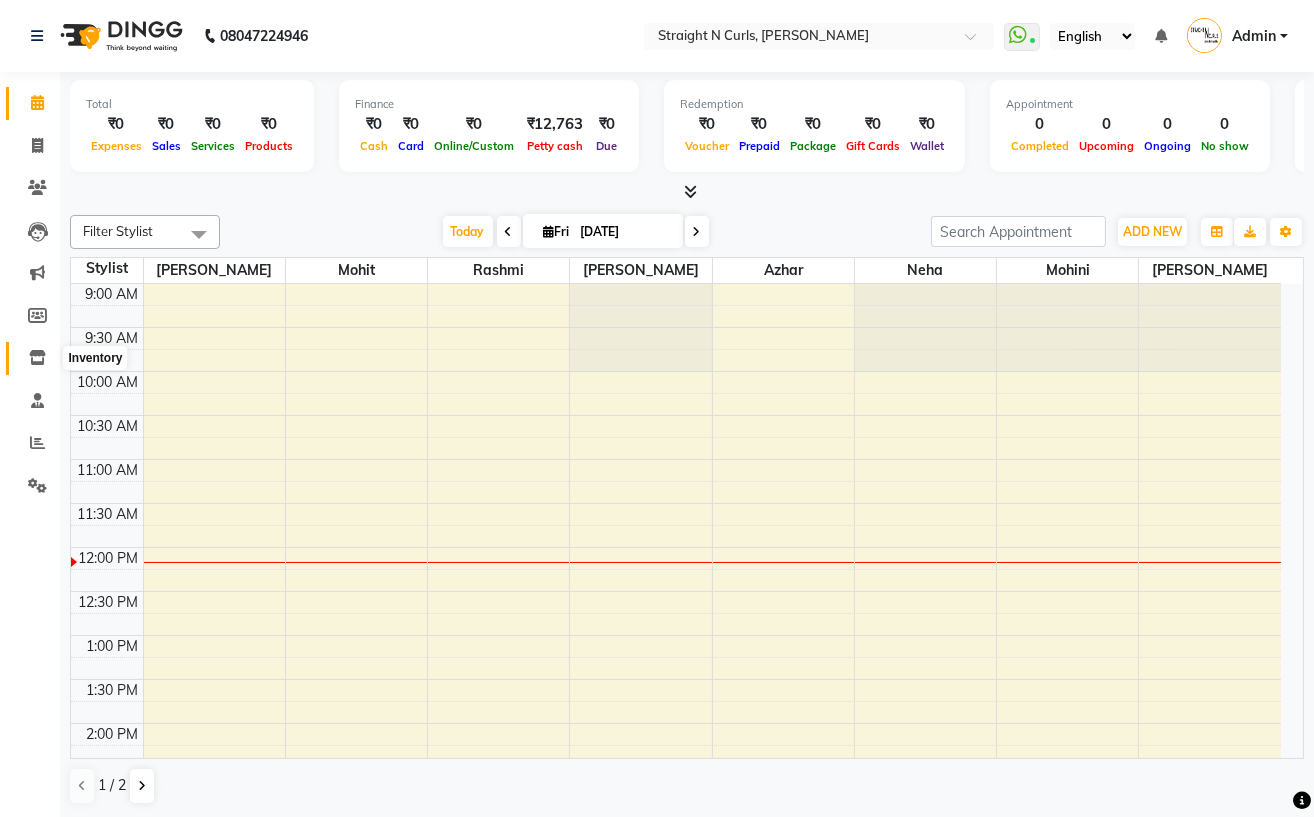click 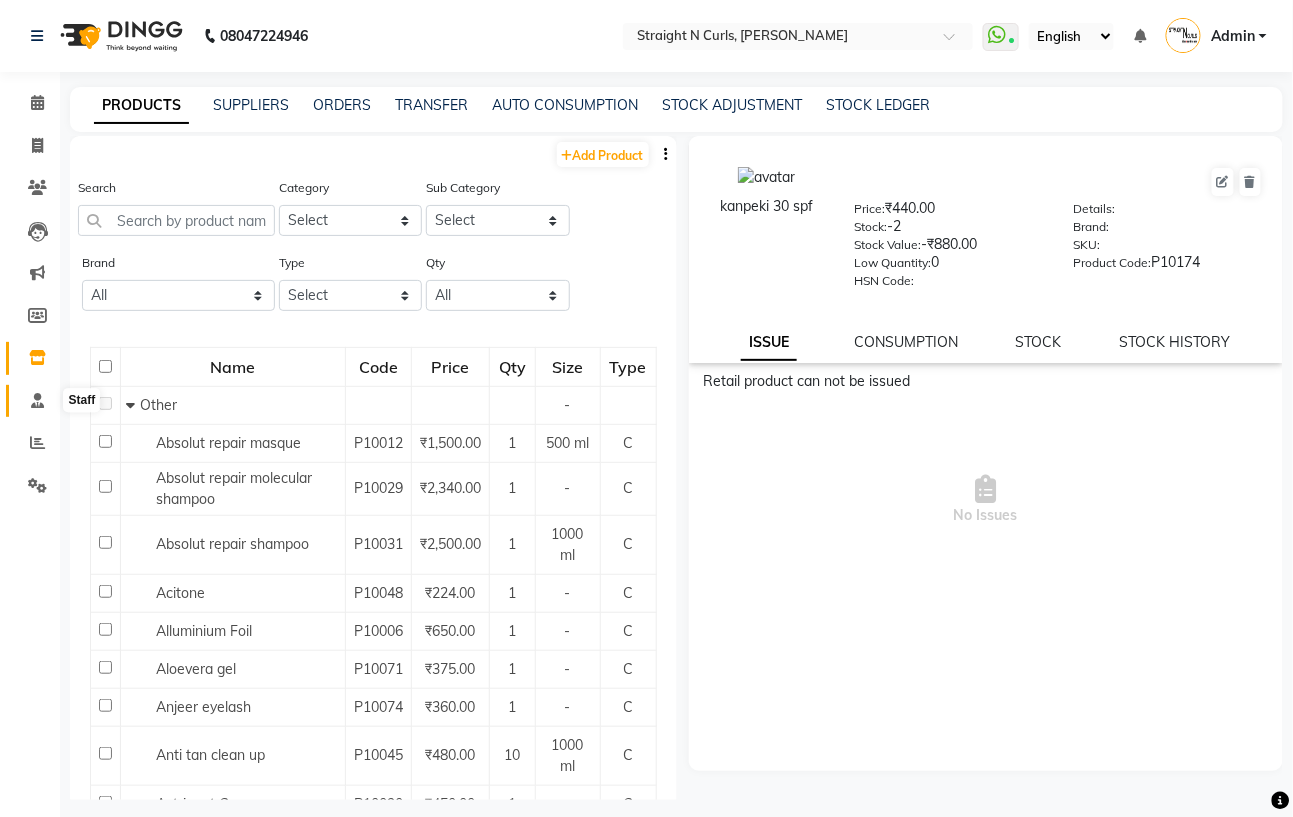 click 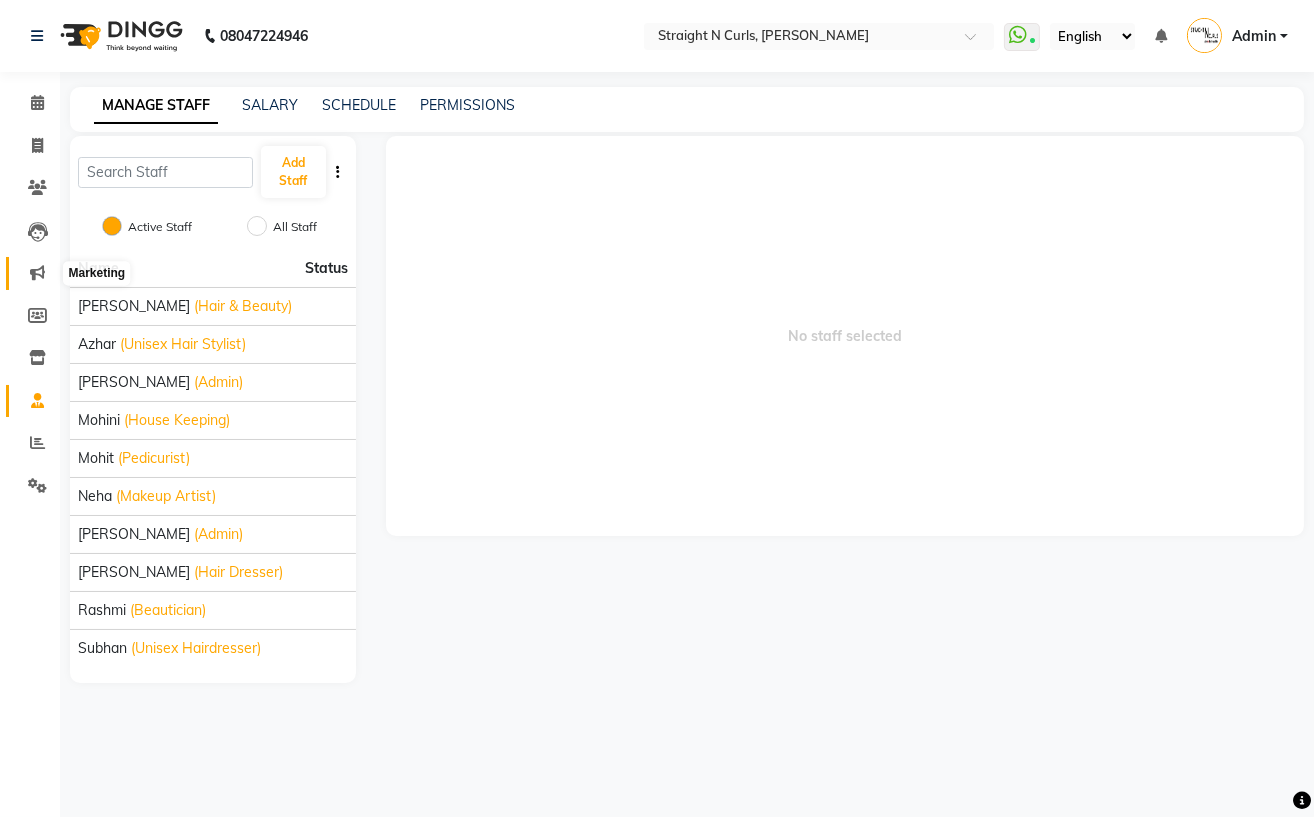 click 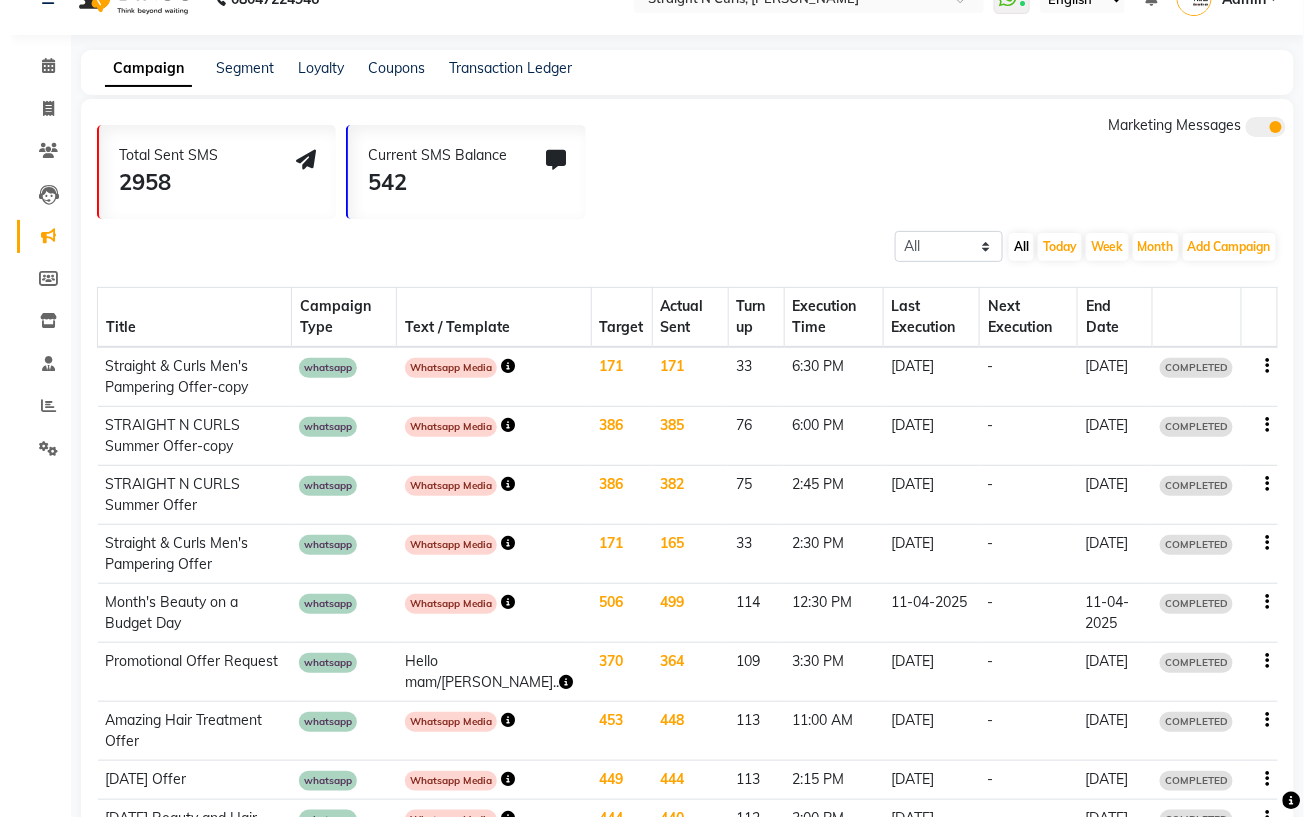scroll, scrollTop: 0, scrollLeft: 0, axis: both 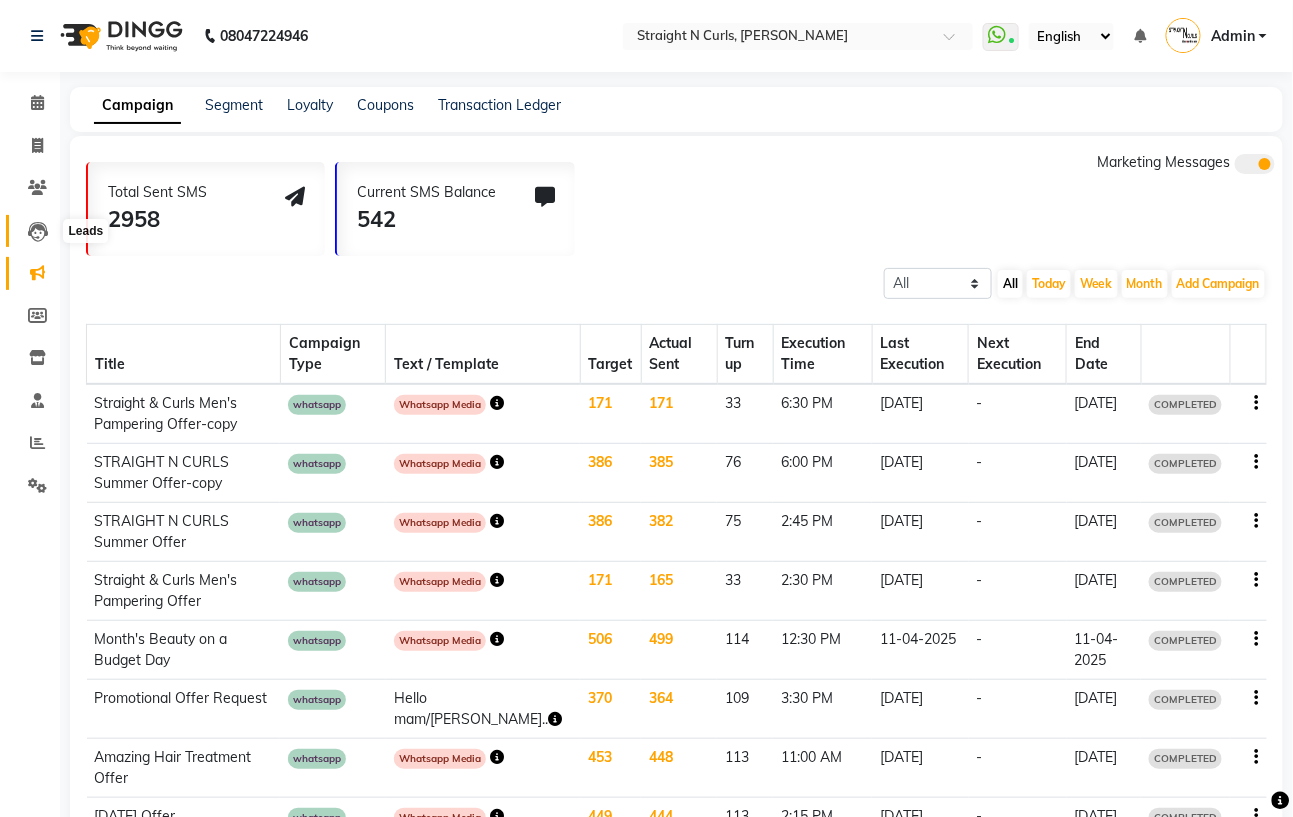 click 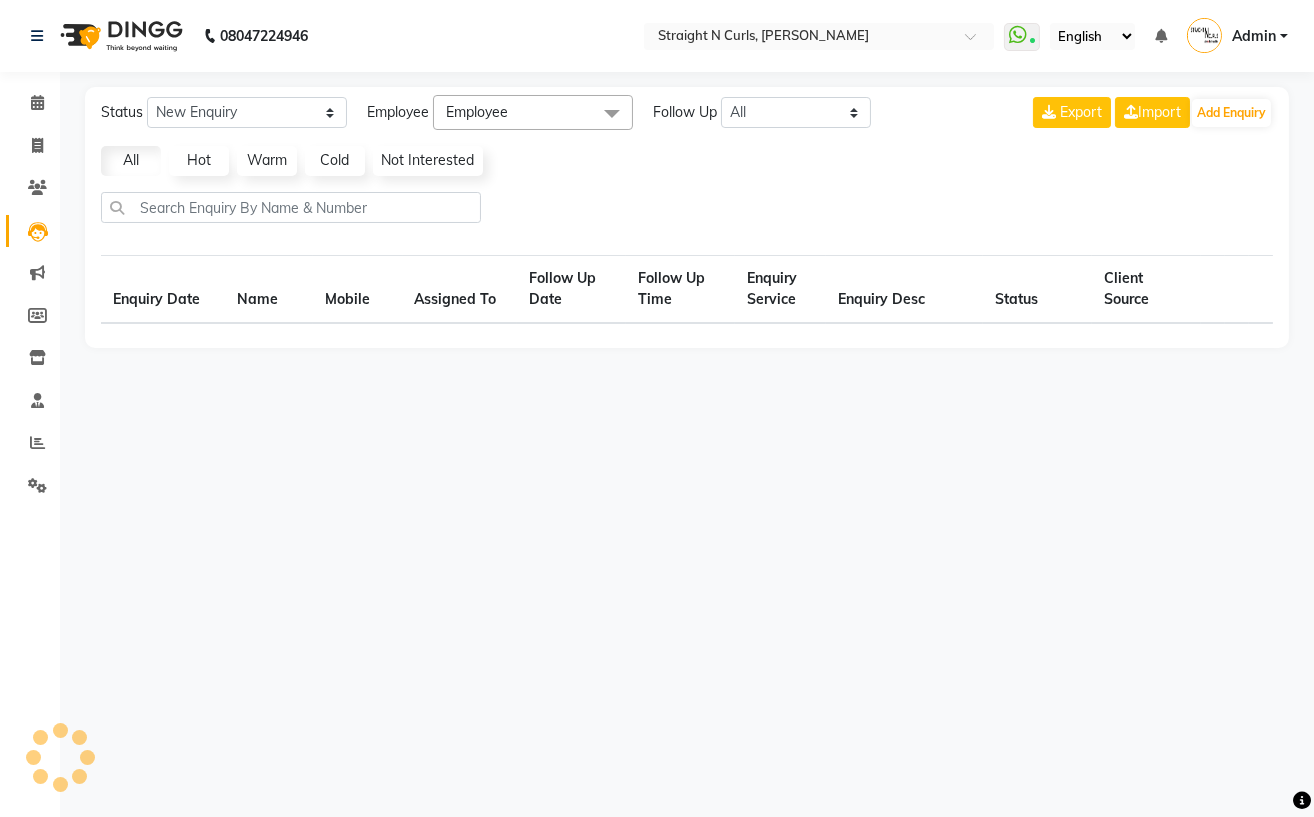 select on "10" 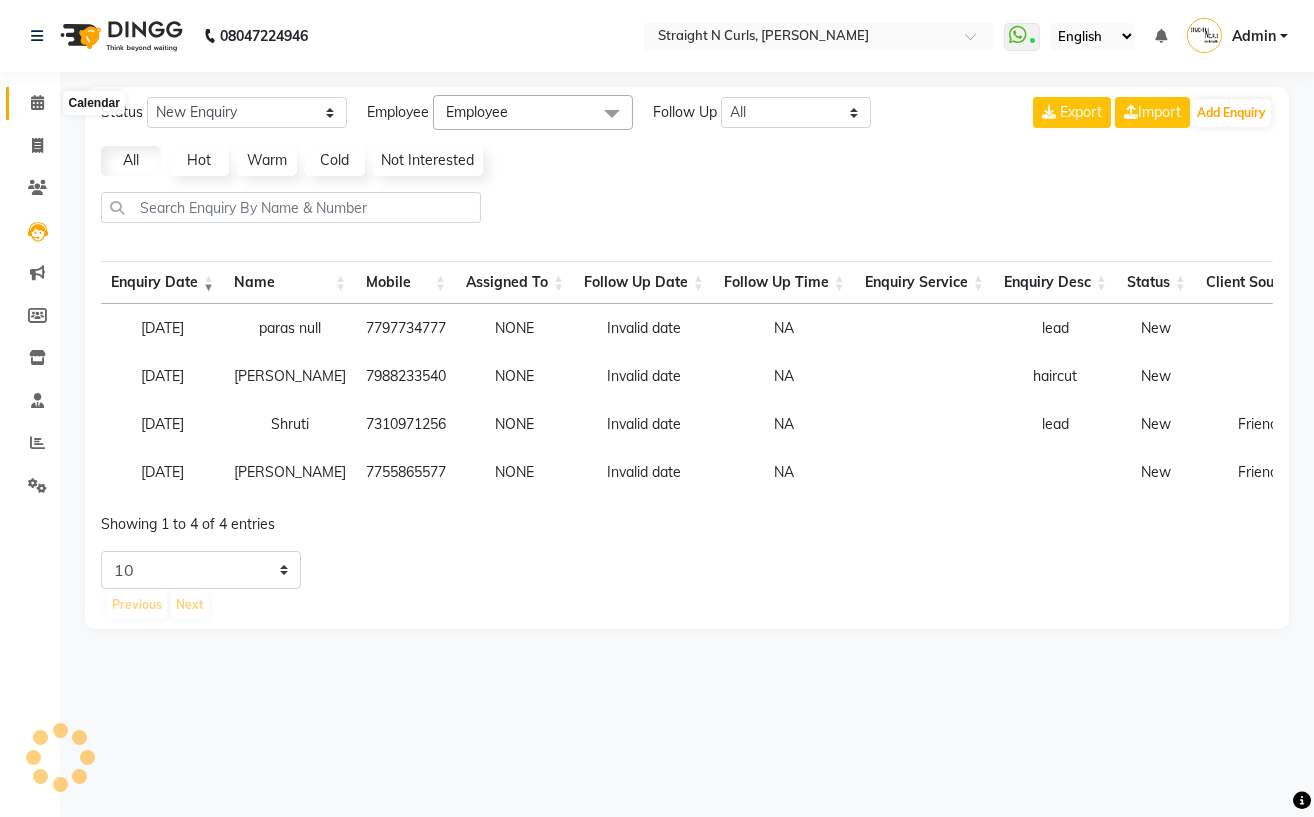 click 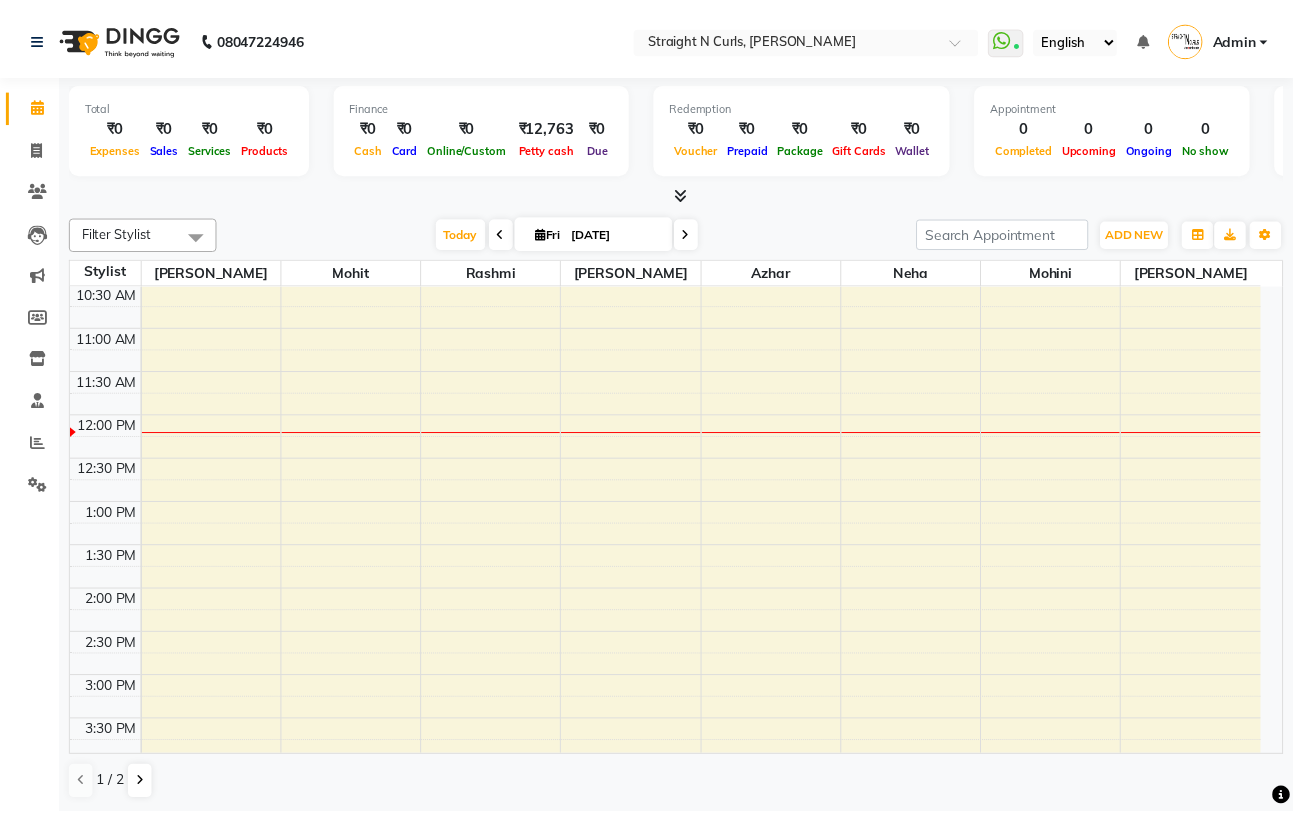 scroll, scrollTop: 0, scrollLeft: 0, axis: both 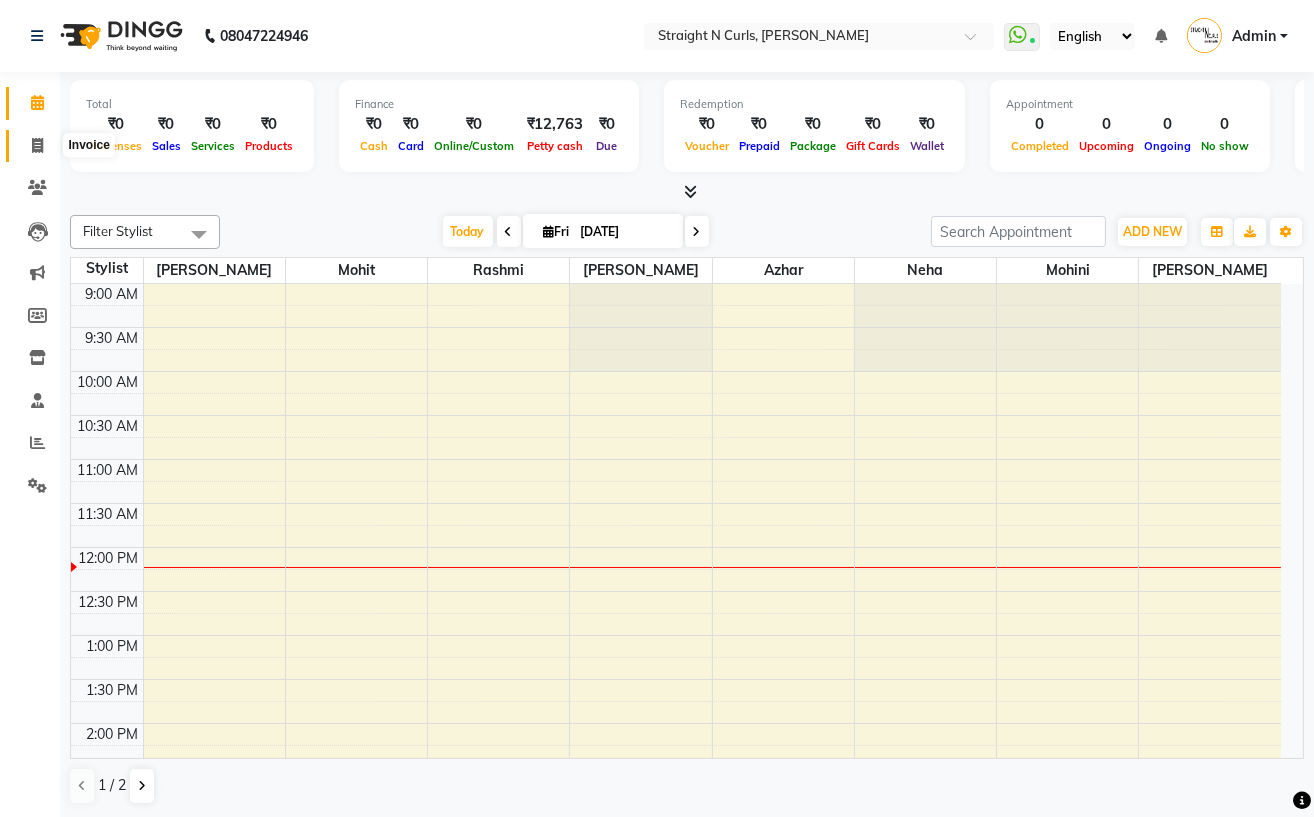 click 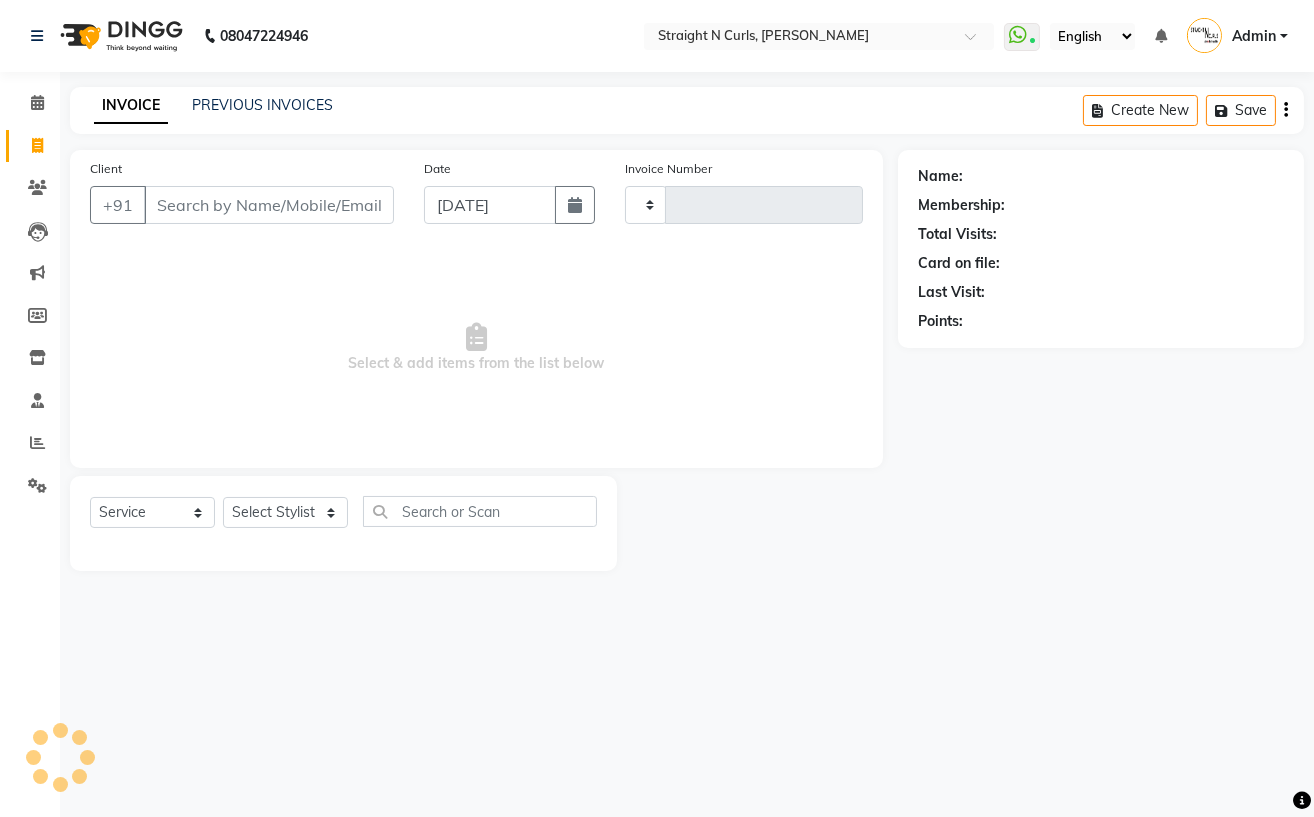 type on "0671" 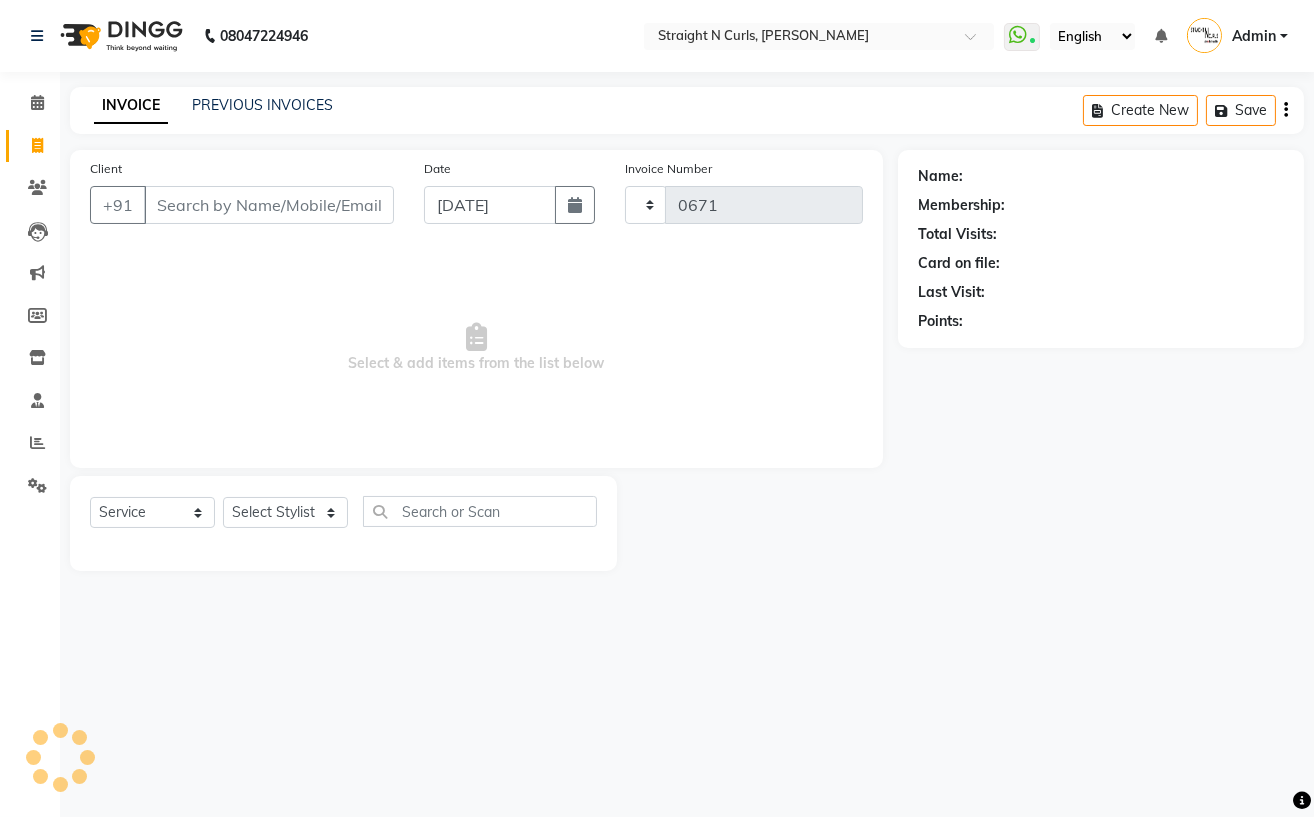 select on "7039" 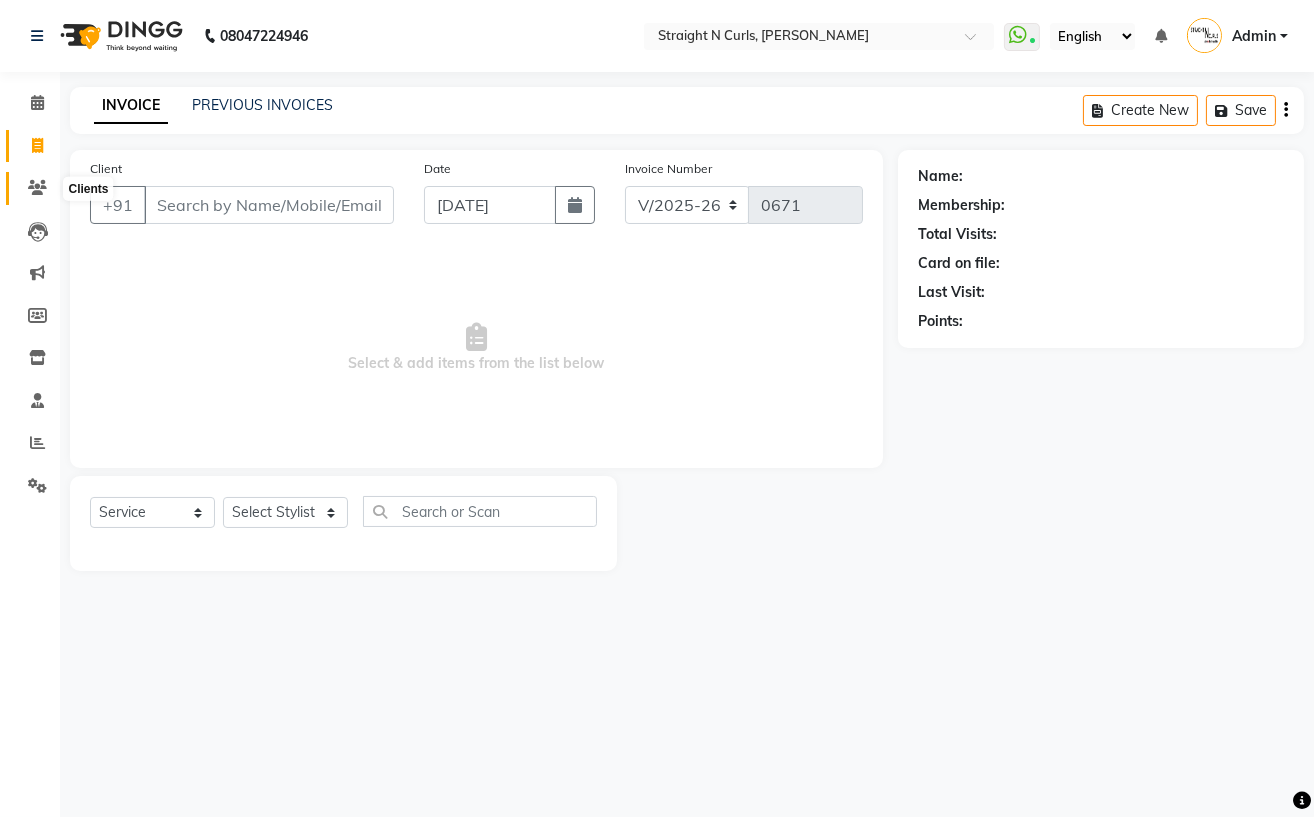 click 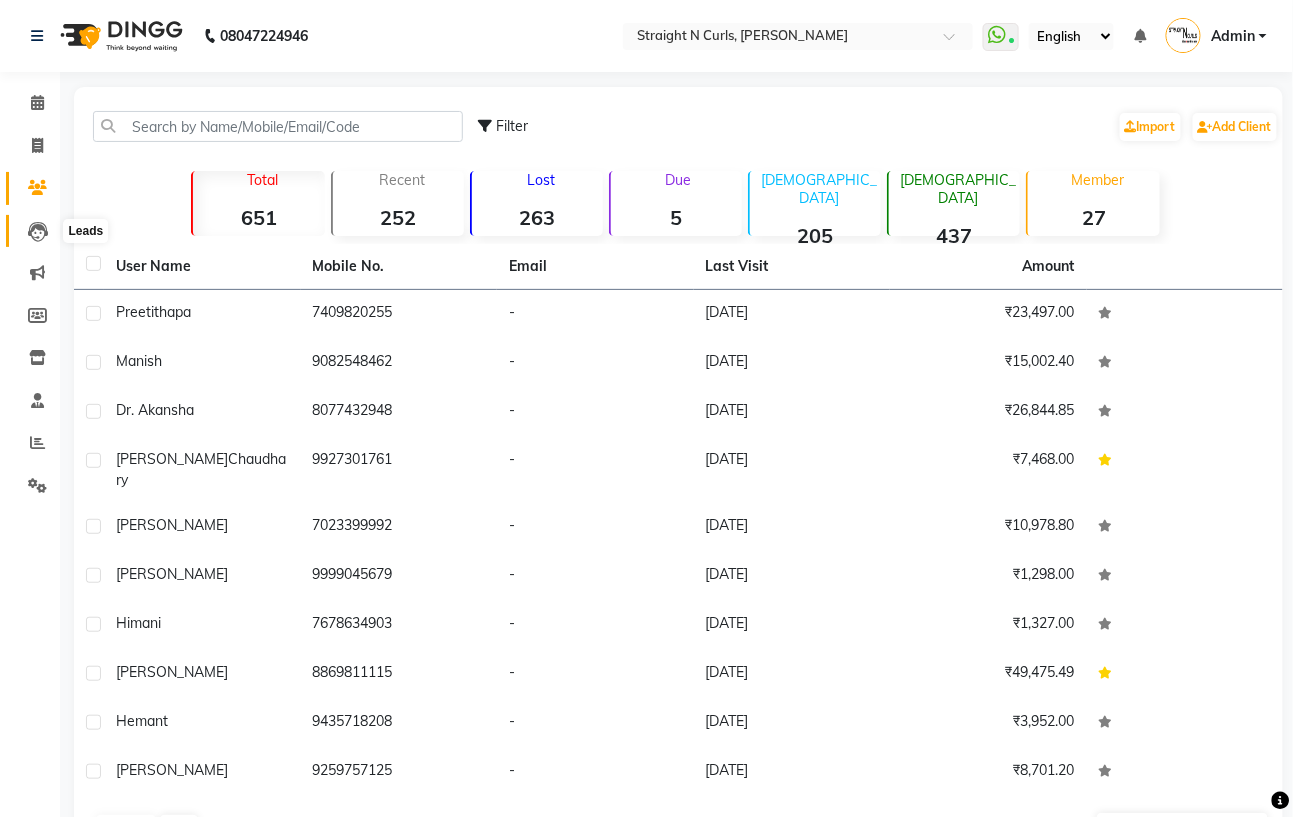 click 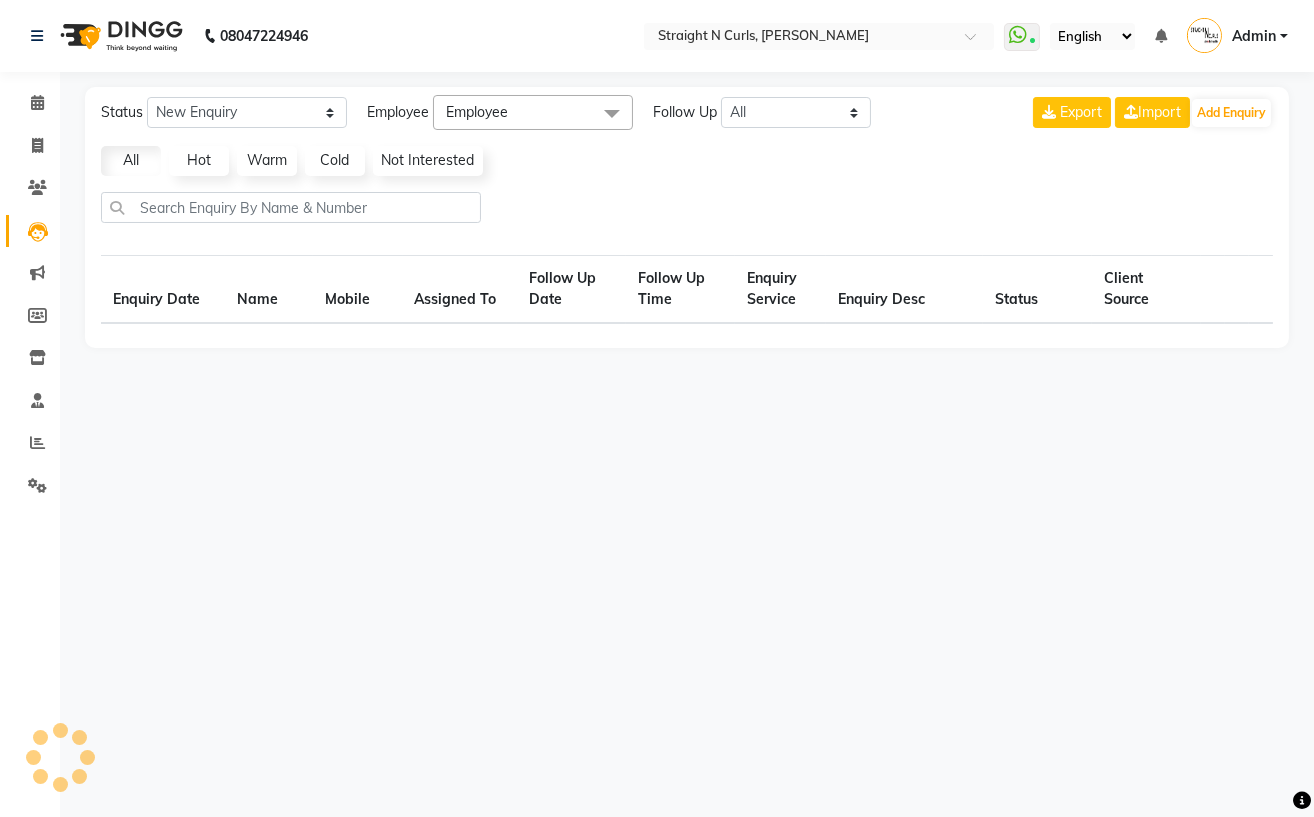 select on "10" 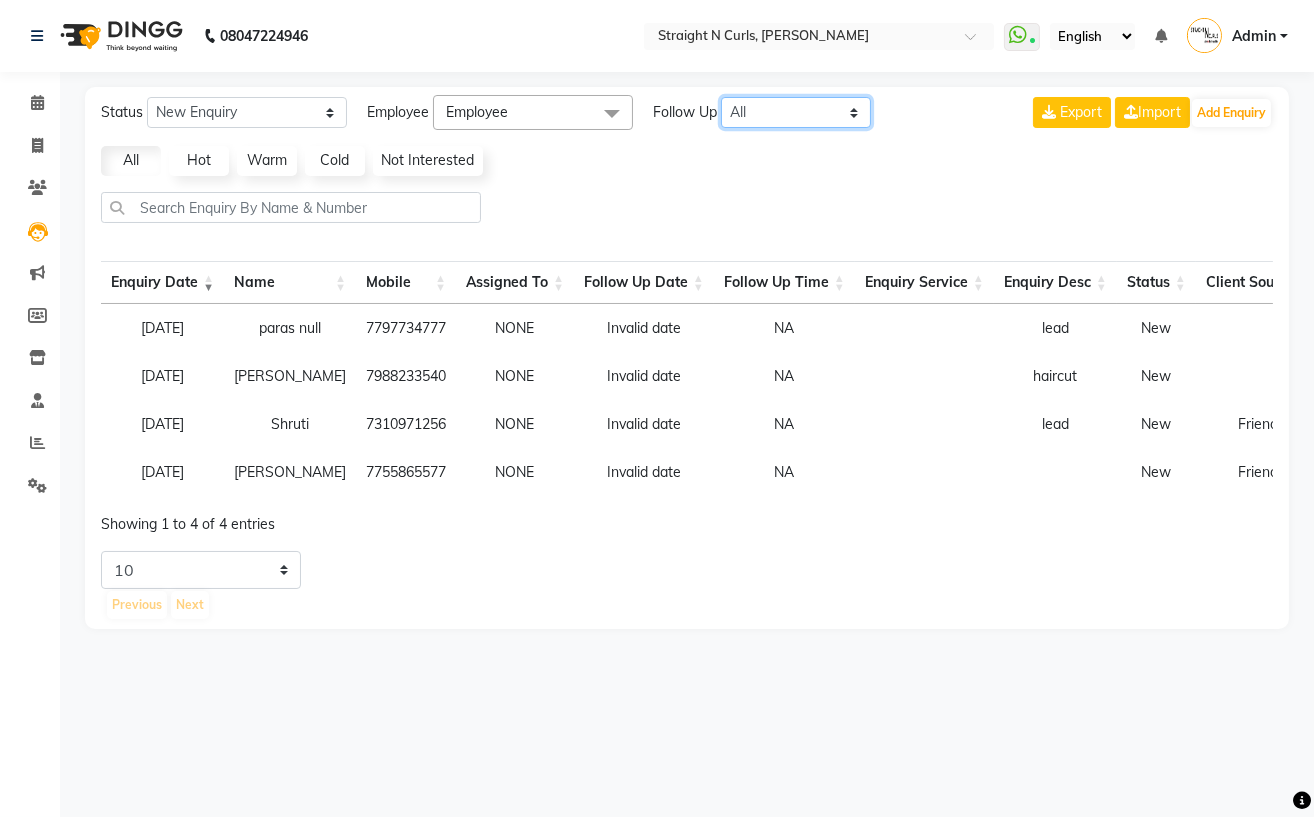 click on "All [DATE] [DATE] This Week This Month Custom" 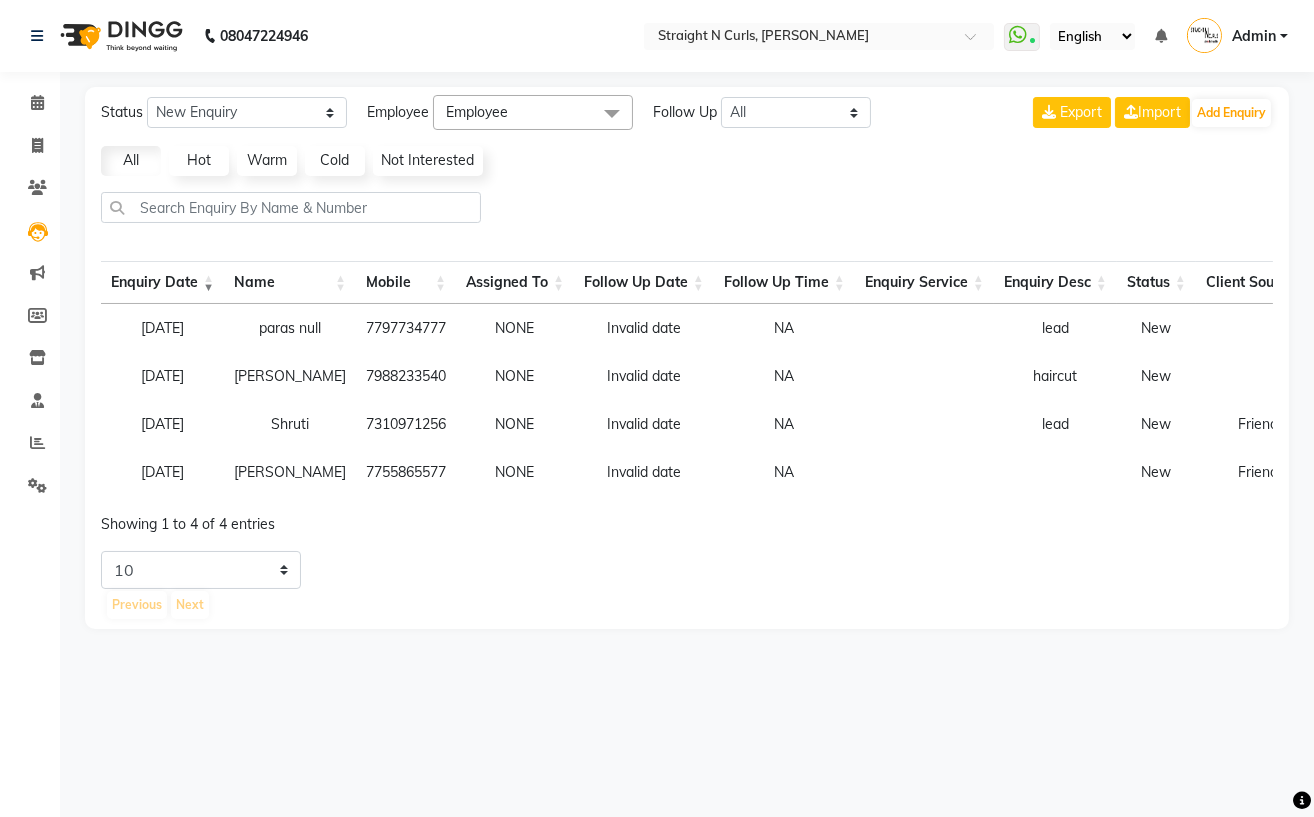 click on "All Hot Warm Cold  Not Interested" 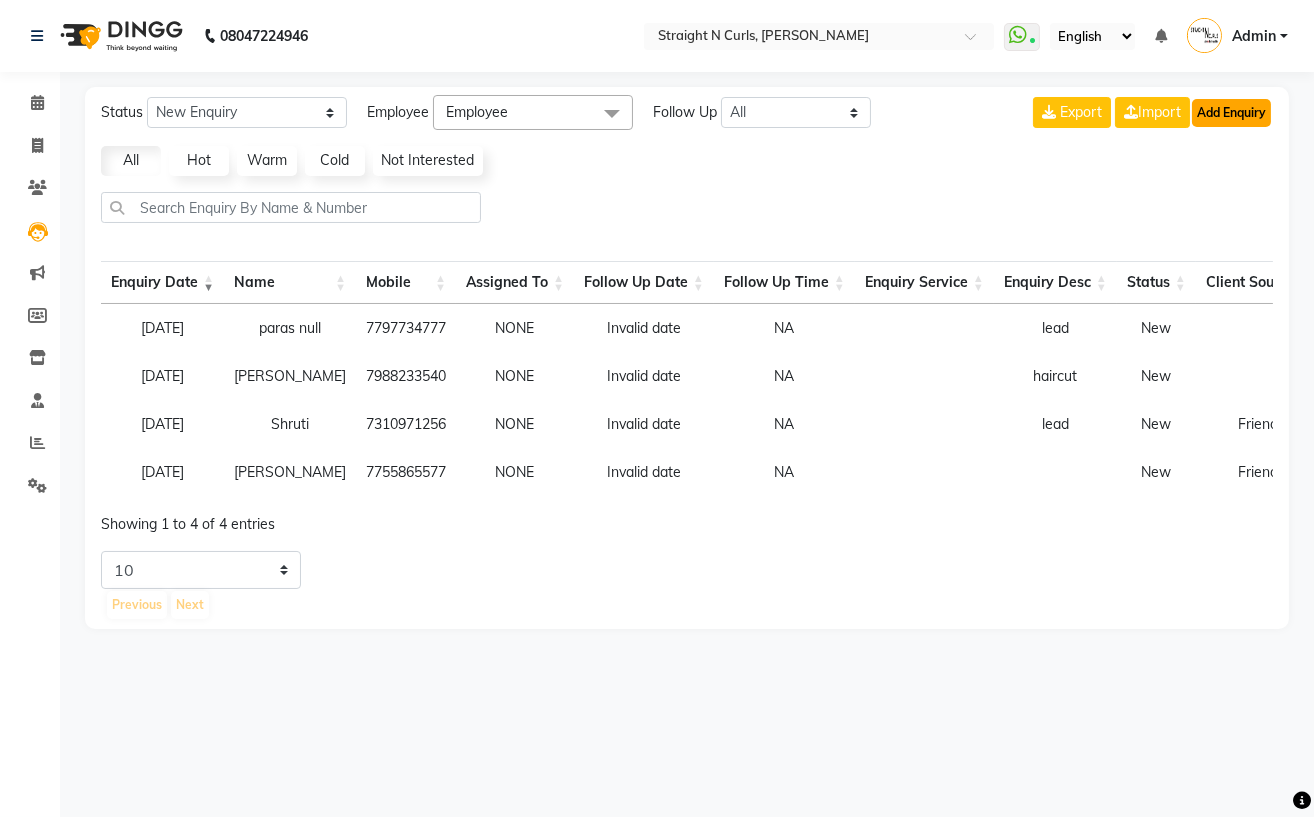 click on "Add Enquiry" 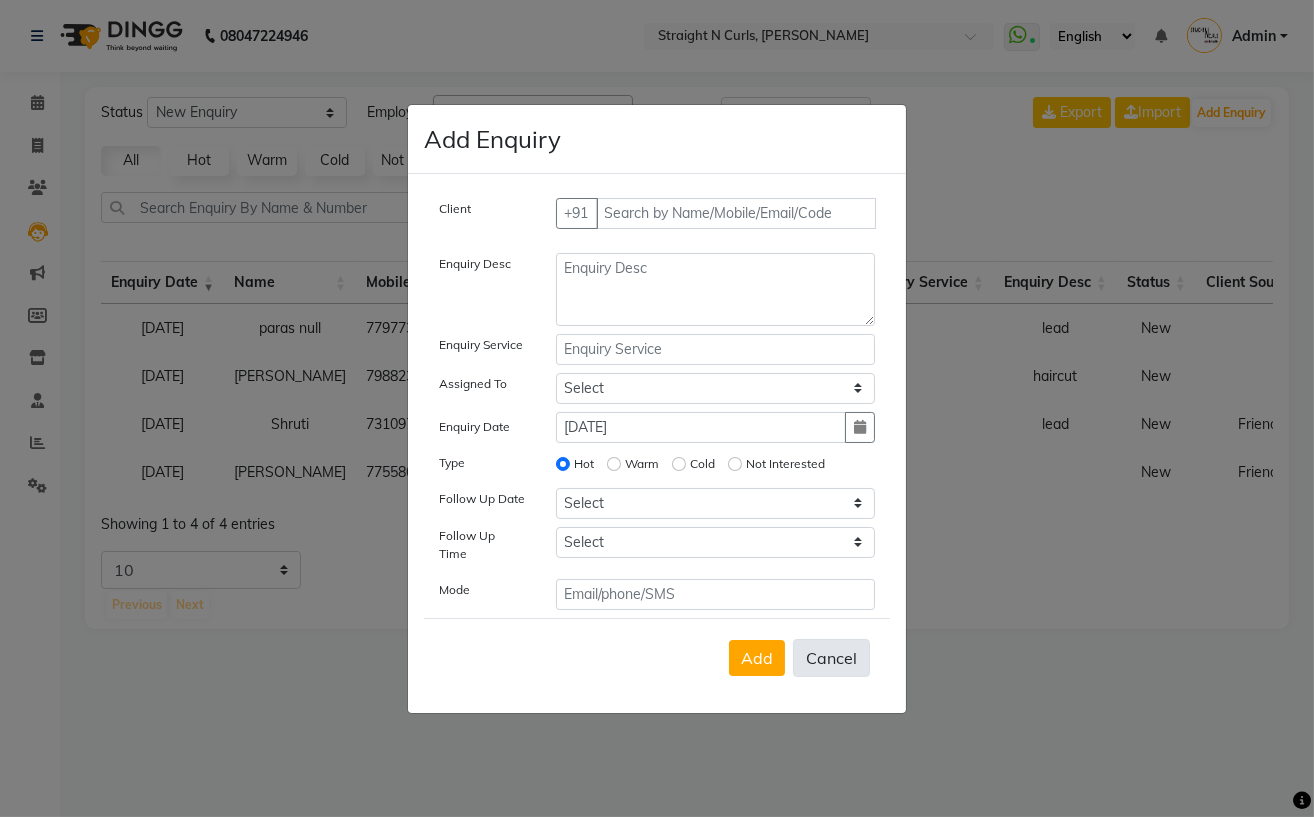 click on "Cancel" 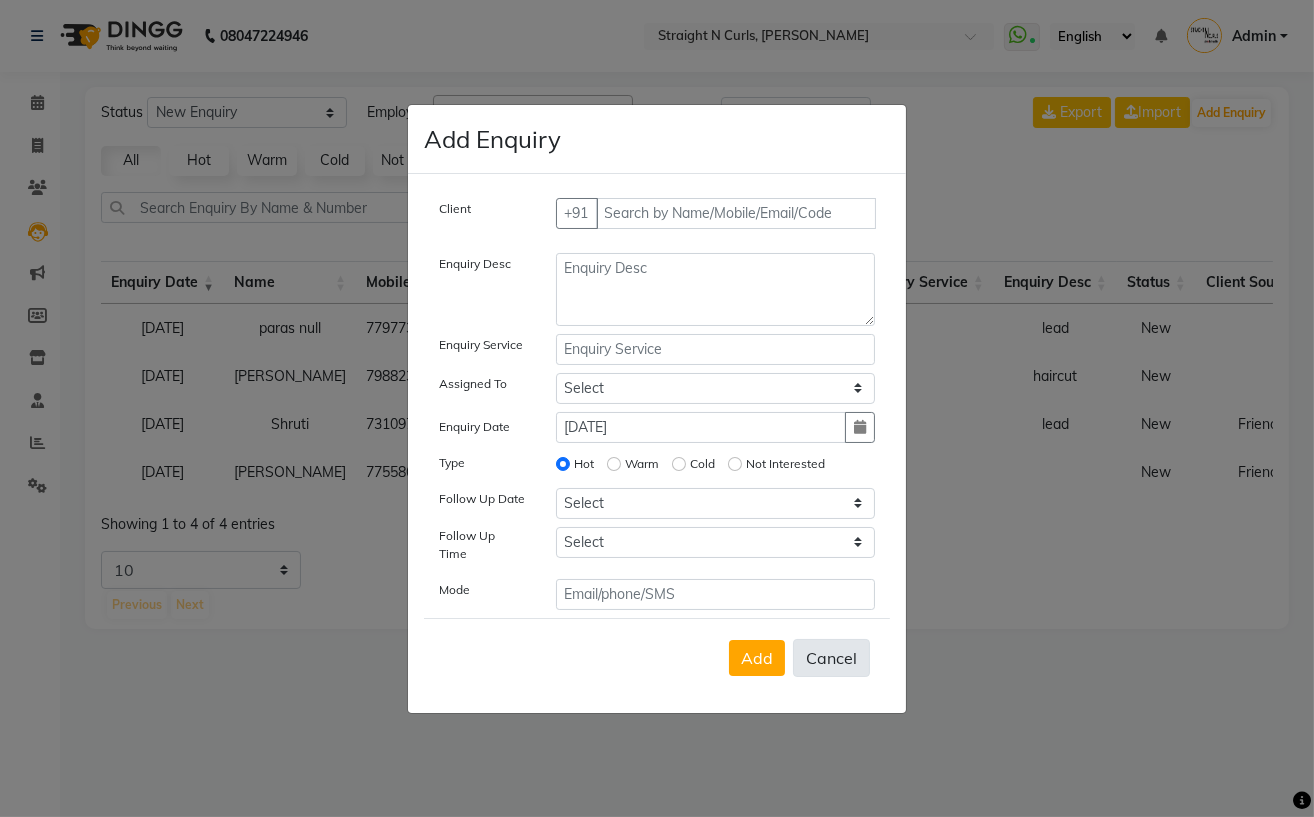 select 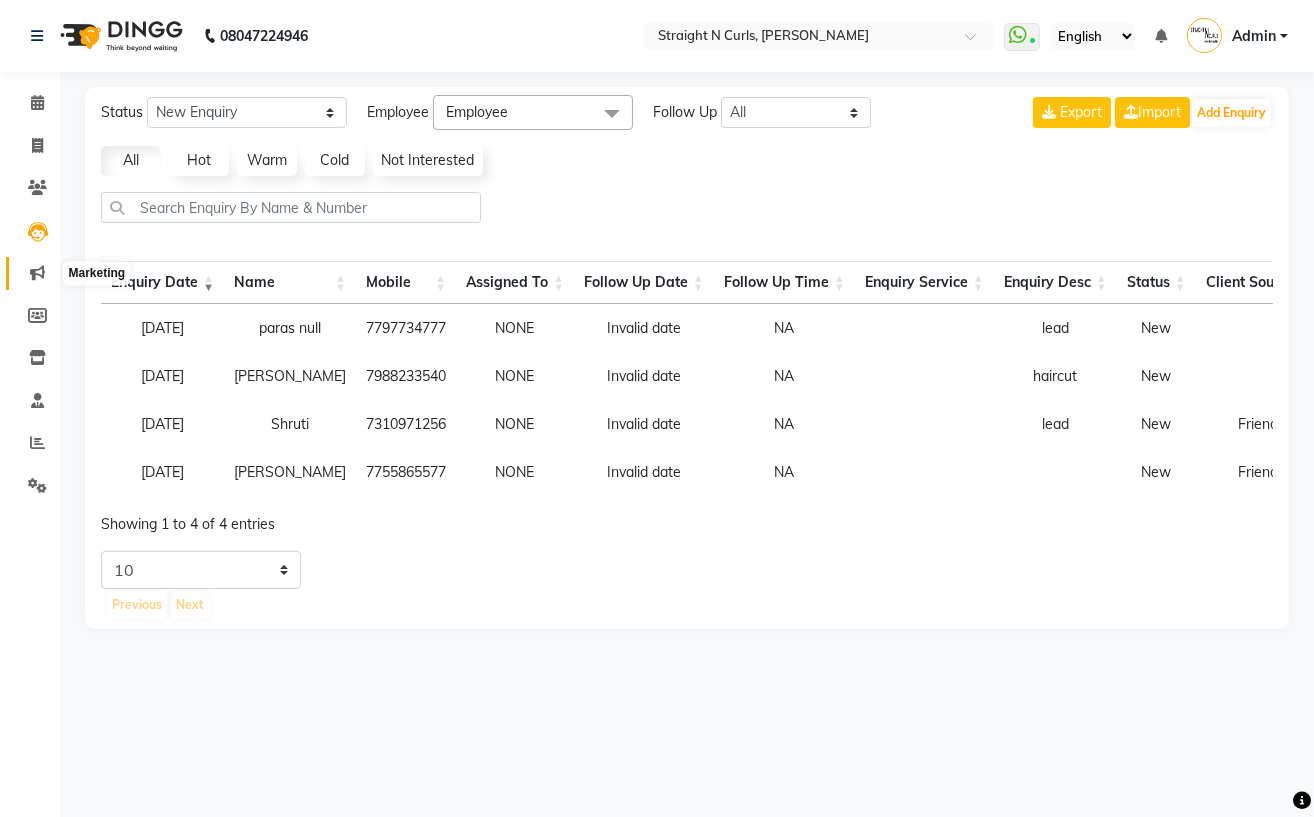 click 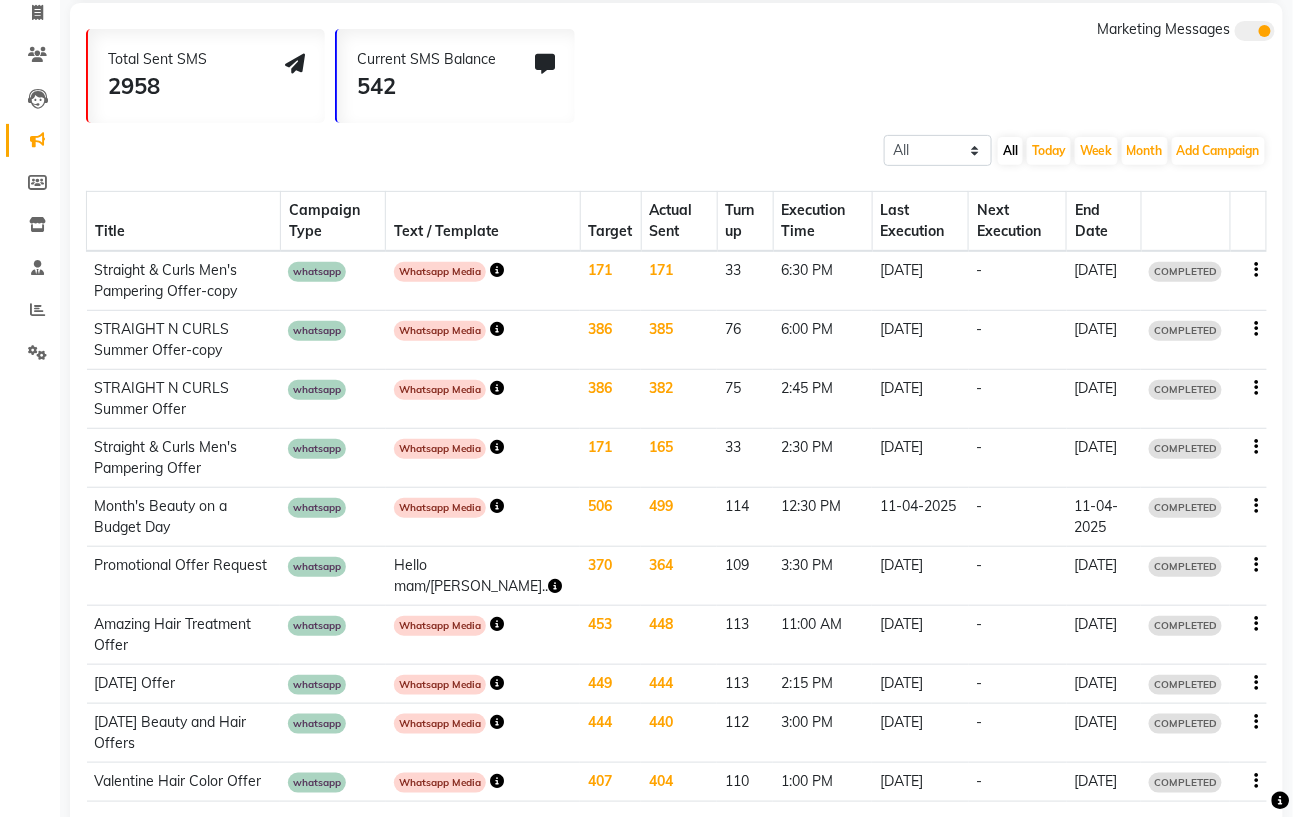 scroll, scrollTop: 0, scrollLeft: 0, axis: both 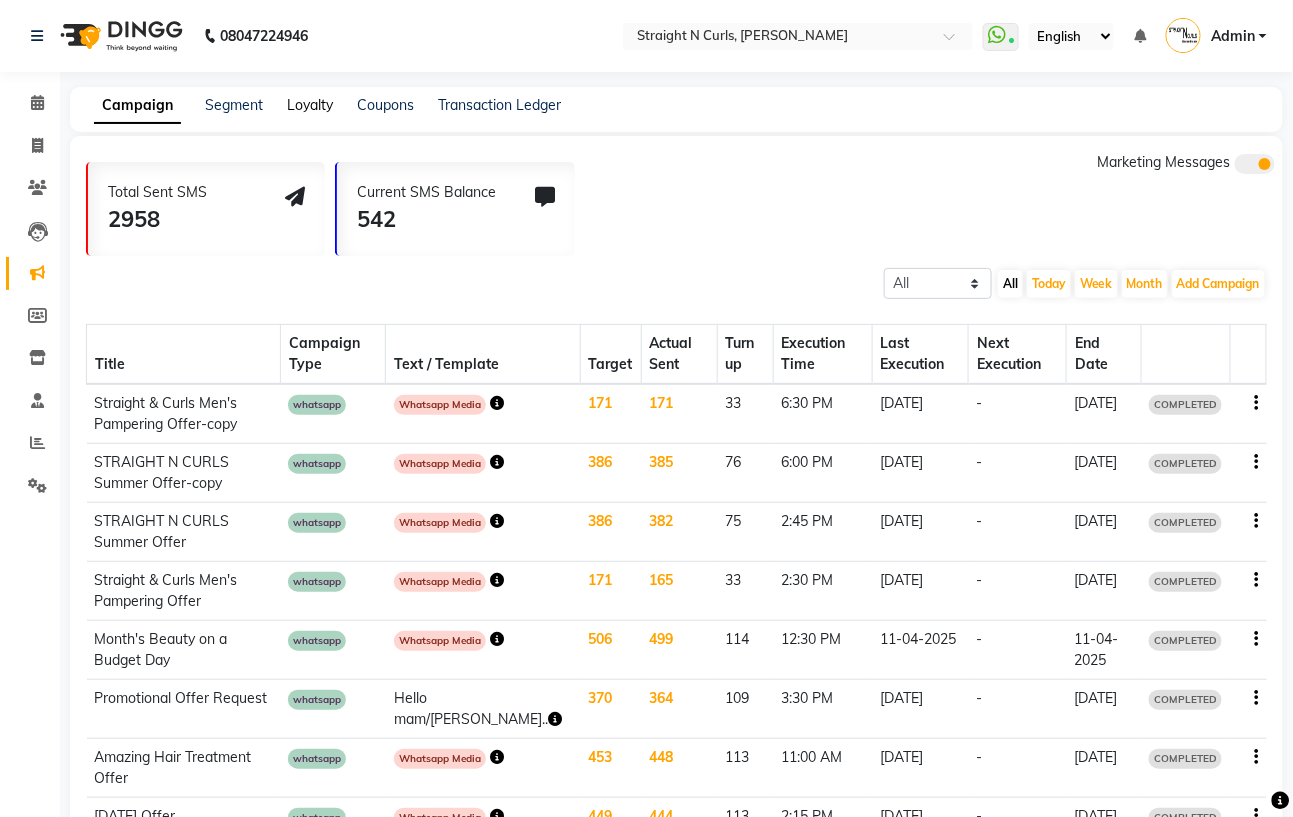 click on "Loyalty" 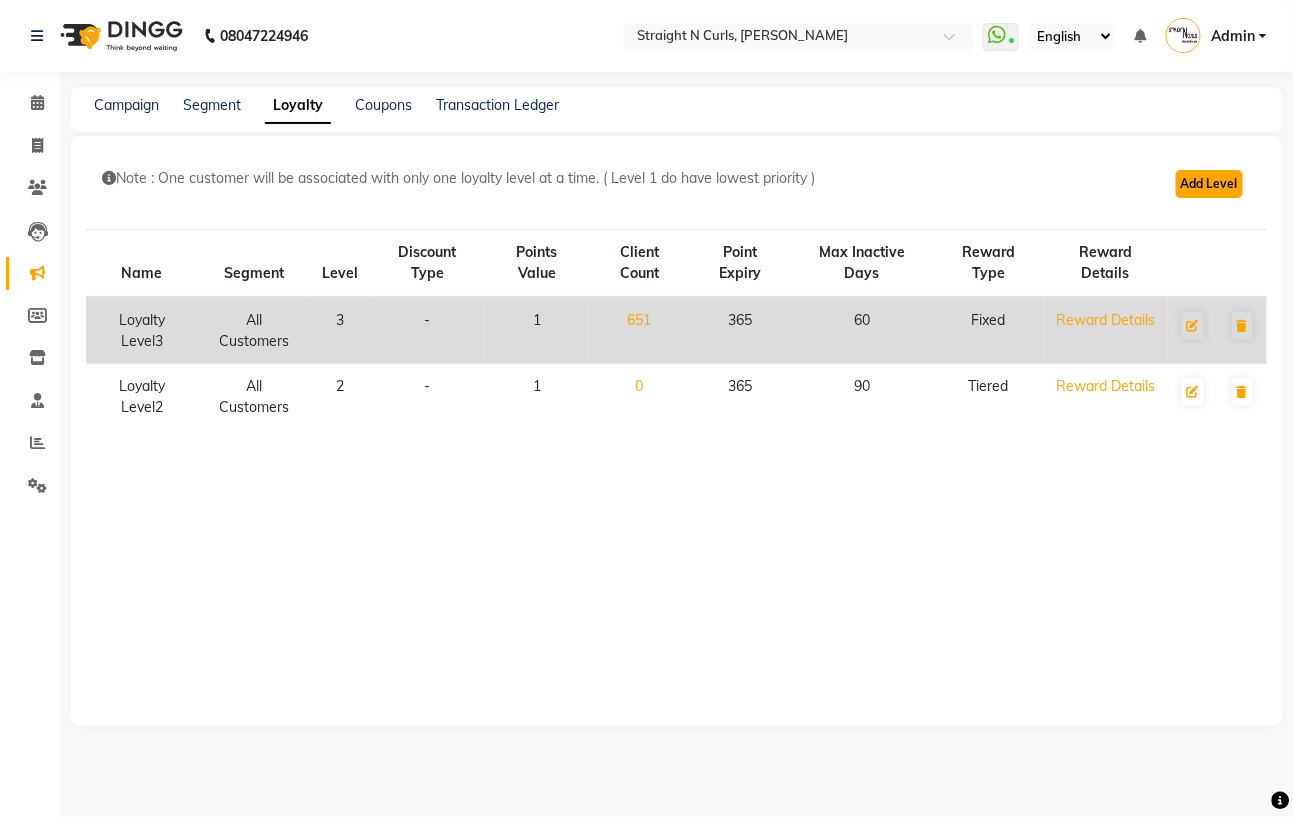 click on "Add Level" at bounding box center (1209, 184) 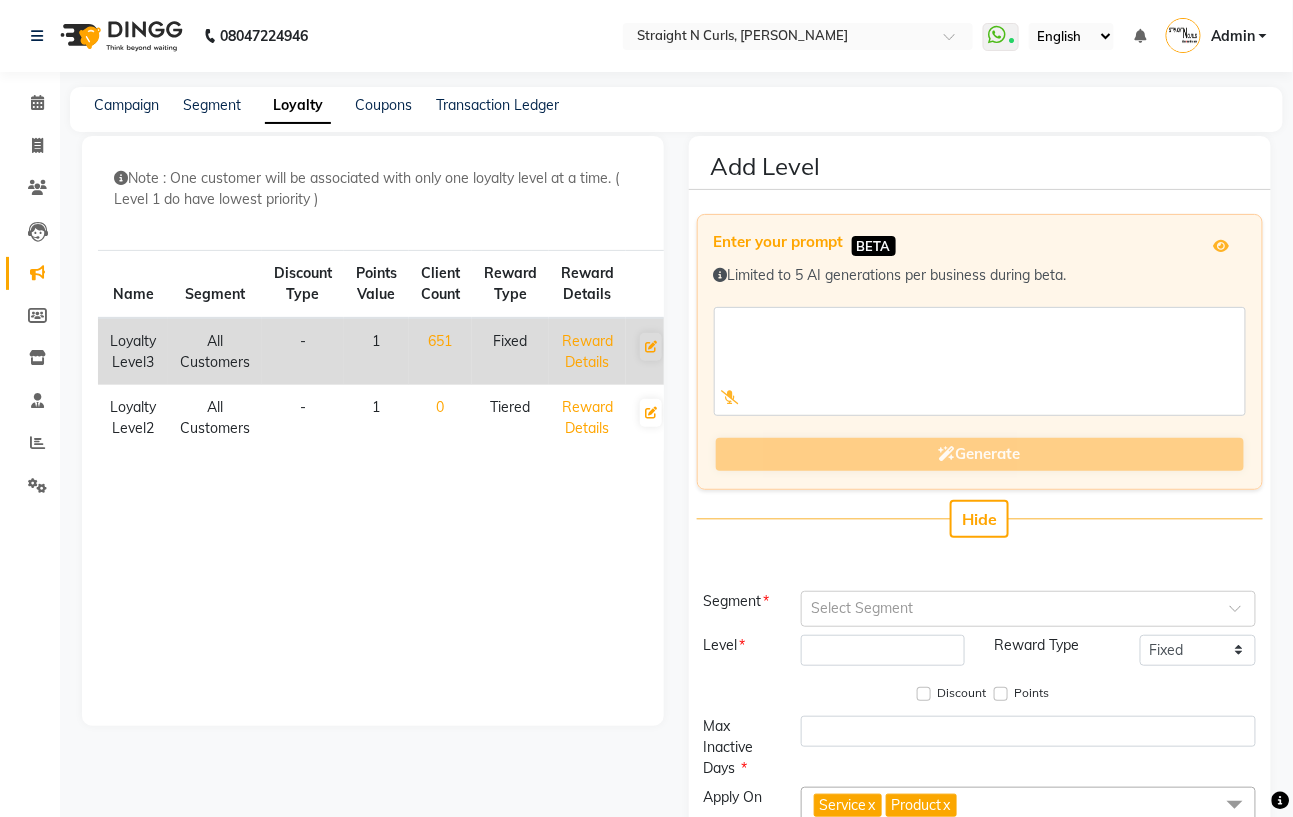 scroll, scrollTop: 133, scrollLeft: 0, axis: vertical 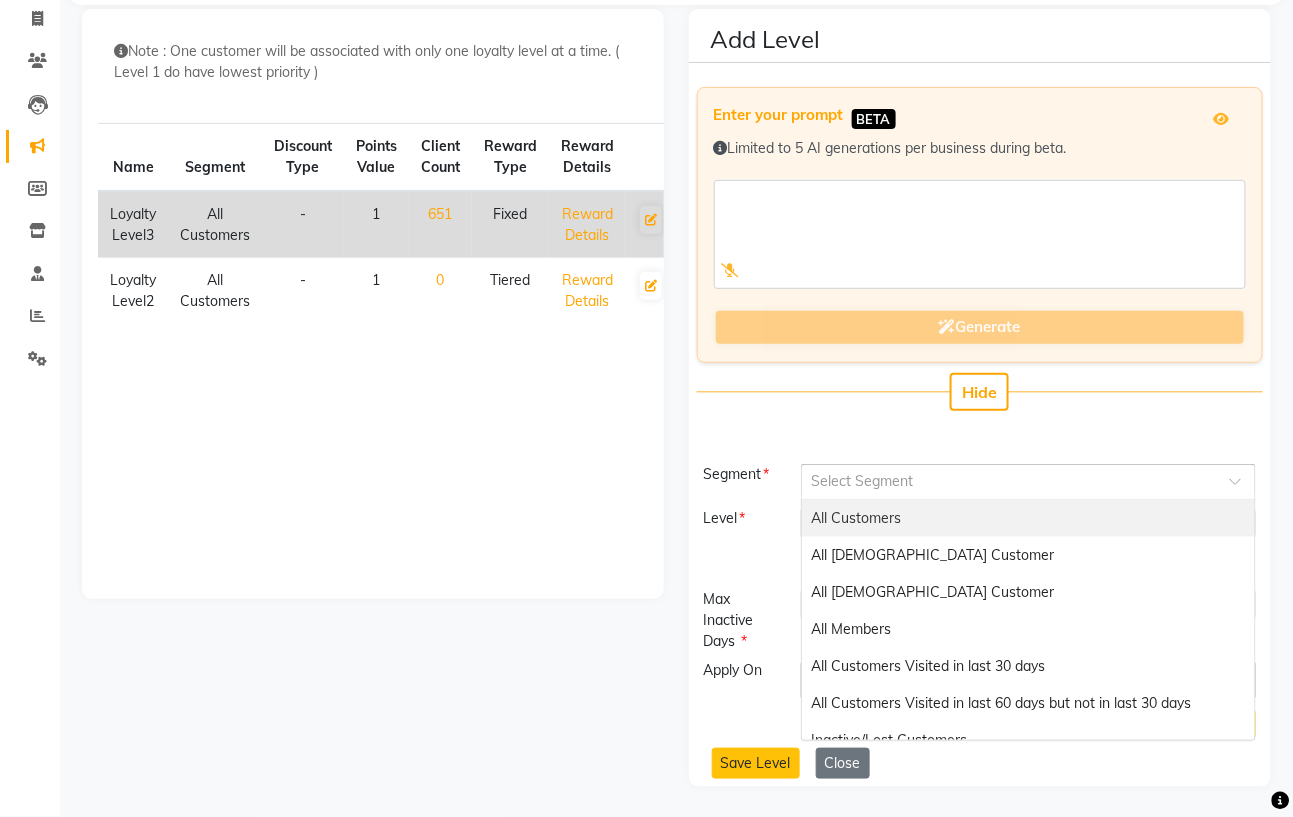 click at bounding box center (1028, 480) 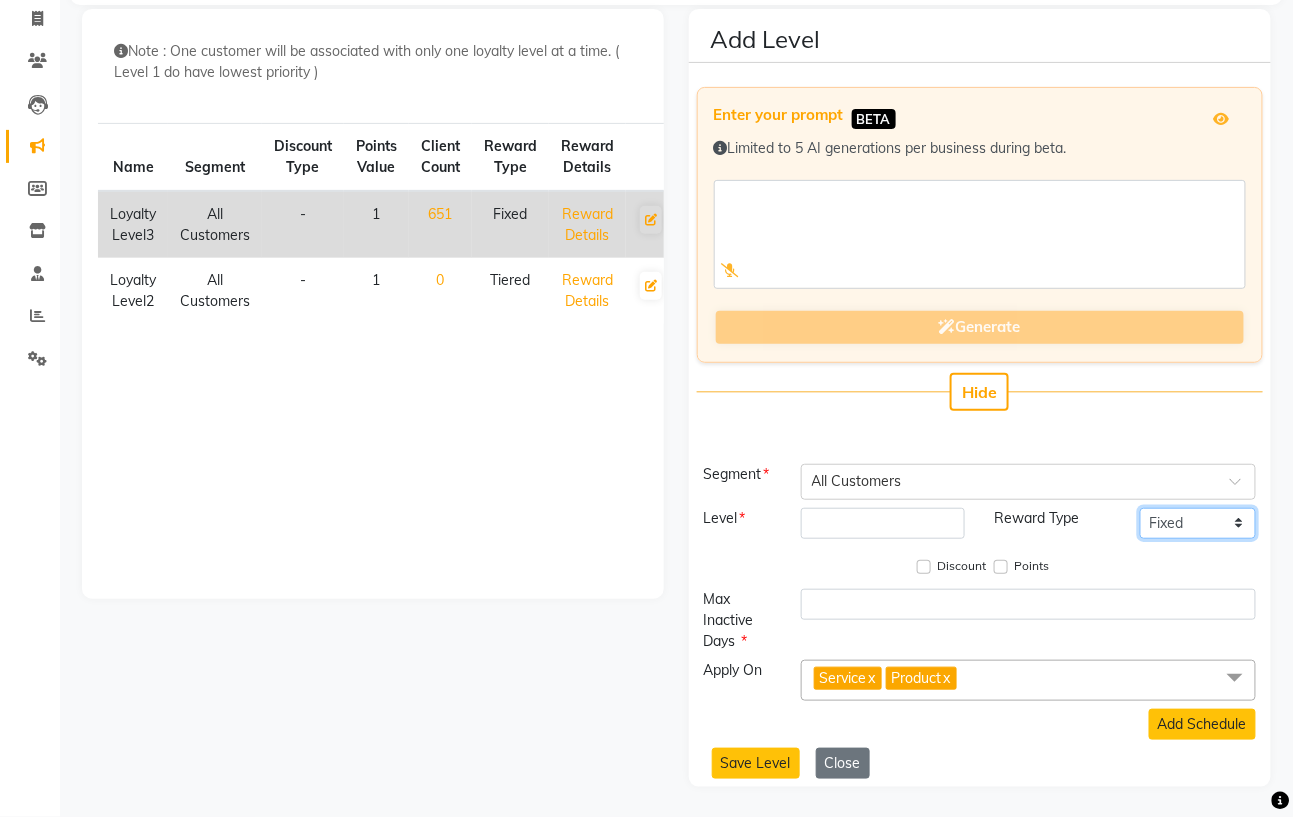 click on "Fixed Tiered Item-wise" at bounding box center [1198, 523] 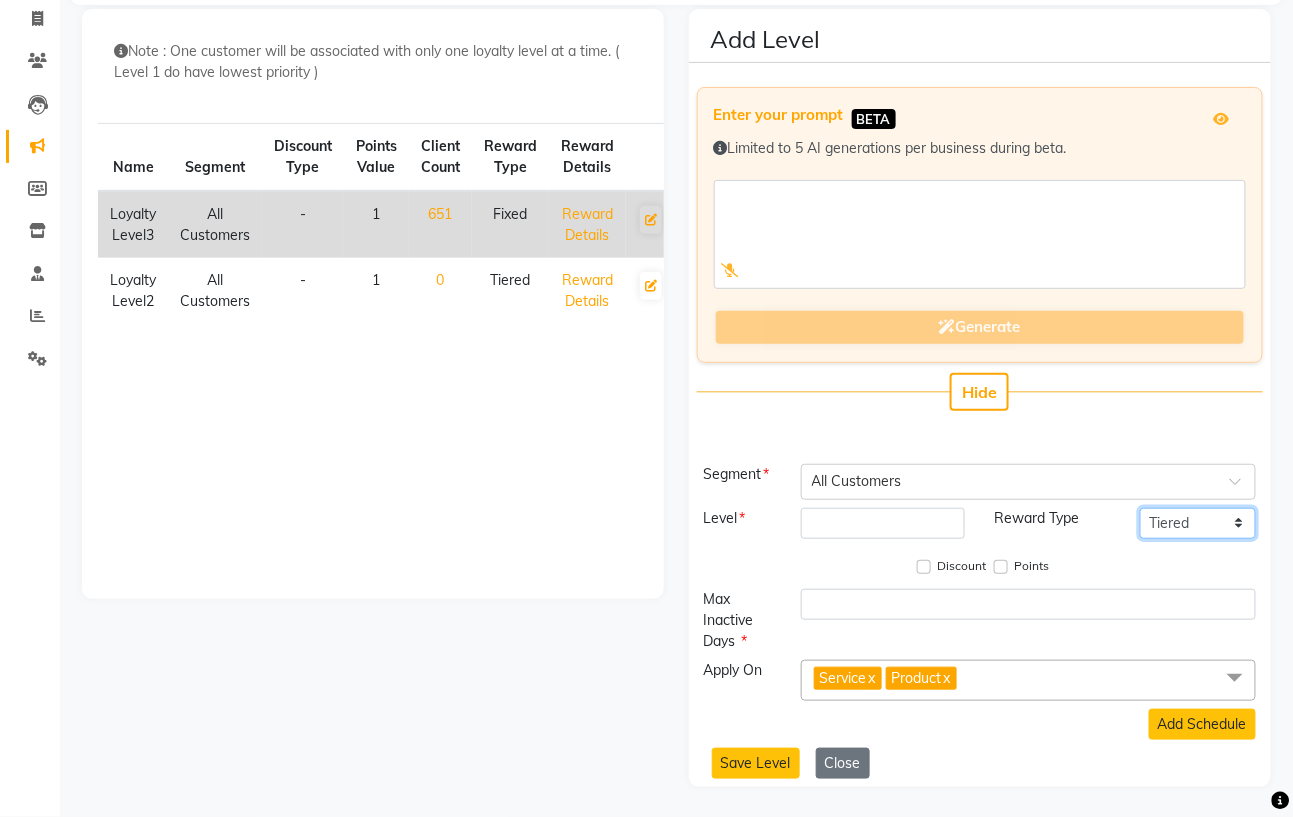 click on "Fixed Tiered Item-wise" at bounding box center [1198, 523] 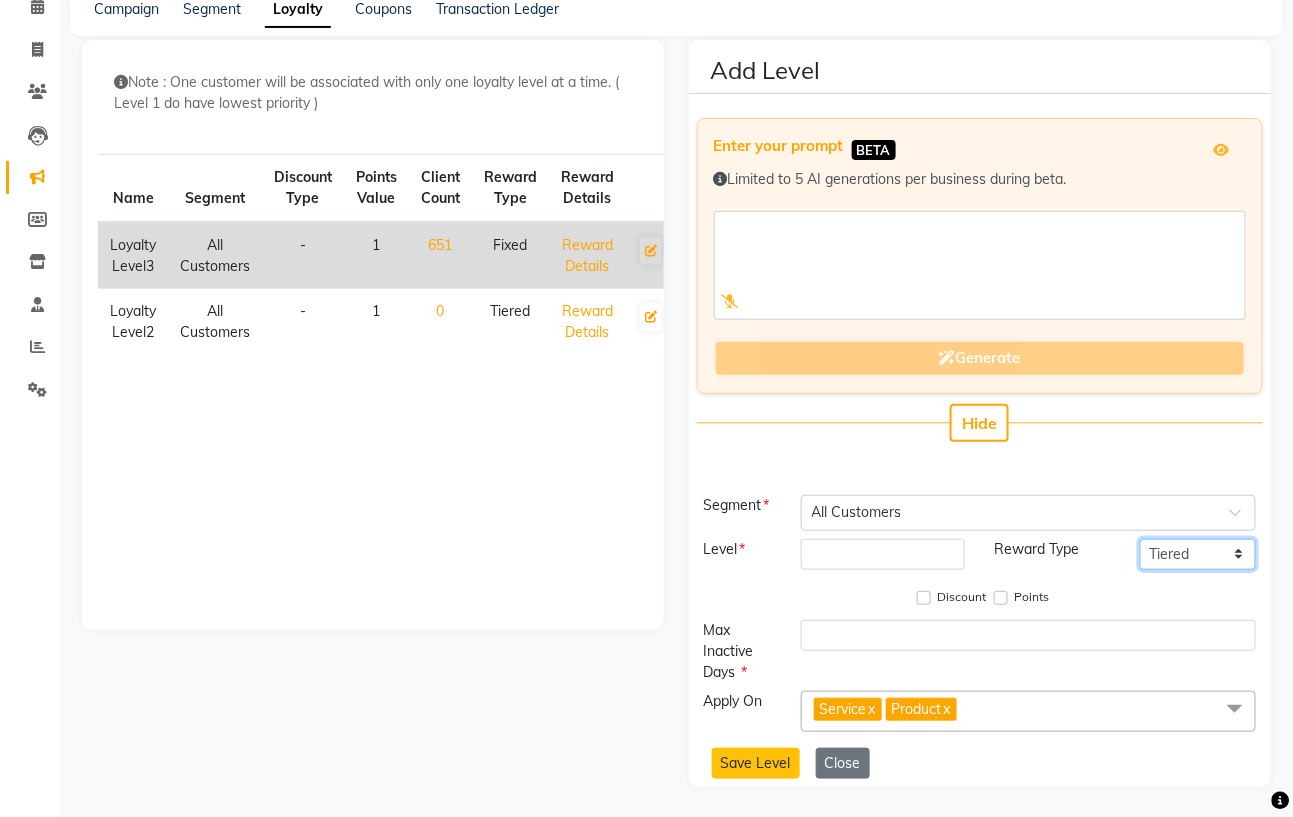 scroll, scrollTop: 102, scrollLeft: 0, axis: vertical 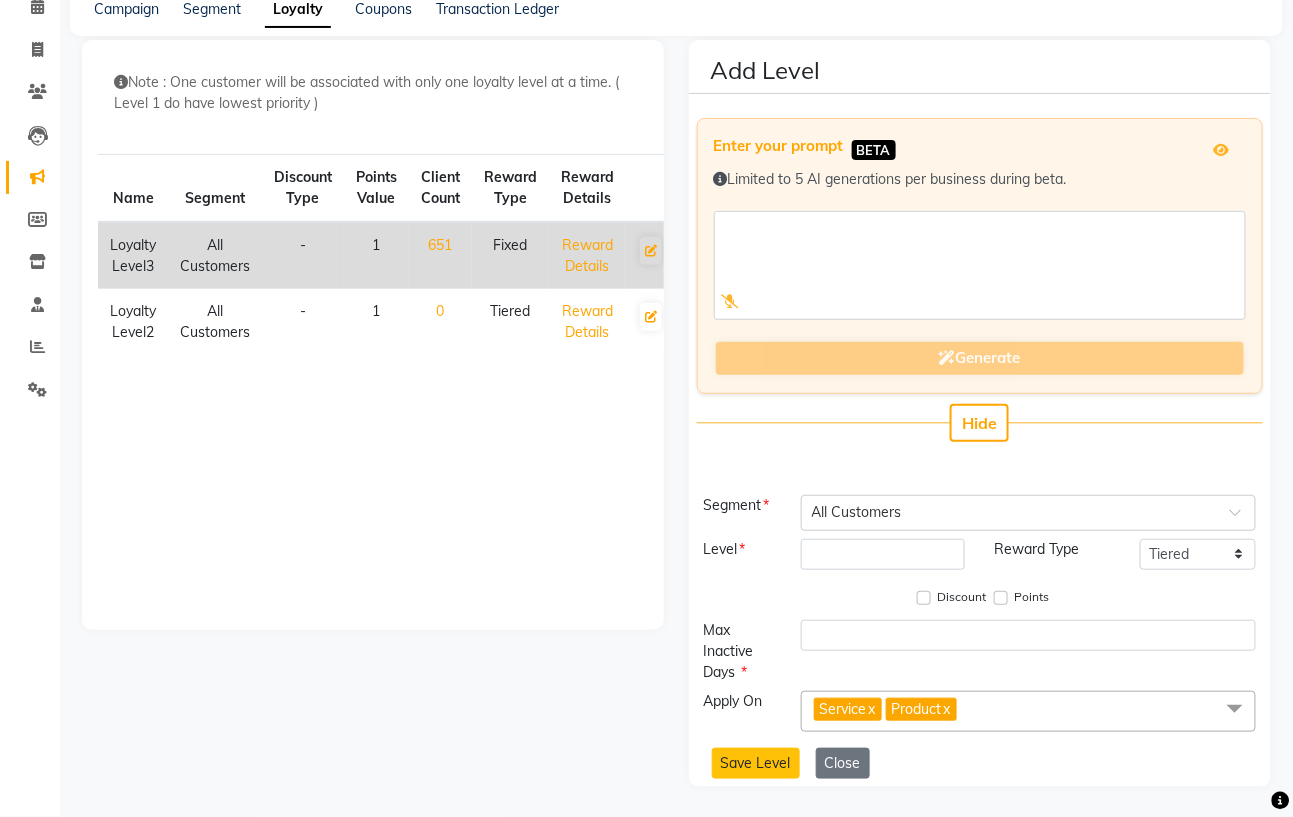 click on "08047224946 Select Location × Straight N Curls,  Rajendra Nagar  WhatsApp Status  ✕ Status:  Connected Most Recent Message: 10-07-2025     05:16 PM Recent Service Activity: 11-07-2025     11:34 AM English ENGLISH Español العربية मराठी हिंदी ગુજરાતી தமிழ் 中文 Notifications nothing to show Admin Manage Profile Change Password Sign out  Version:3.15.4  ☀ Straight N Curls,  Rajendra Nagar  Calendar  Invoice  Clients  Leads   Marketing  Members  Inventory  Staff  Reports  Settings Completed InProgress Upcoming Dropped Tentative Check-In Confirm Bookings Generate Report Segments Page Builder Campaign Segment Loyalty Coupons Transaction Ledger  Note : One customer will be associated with only one loyalty level at a time. ( Level 1 do have lowest priority ) Name Segment Discount Type Points Value Client Count Reward Type Reward Details Loyalty Level3 All Customers - 1  651  Fixed  Reward Details  Loyalty Level2 All Customers - 1  0  Tiered BETA" at bounding box center (646, 312) 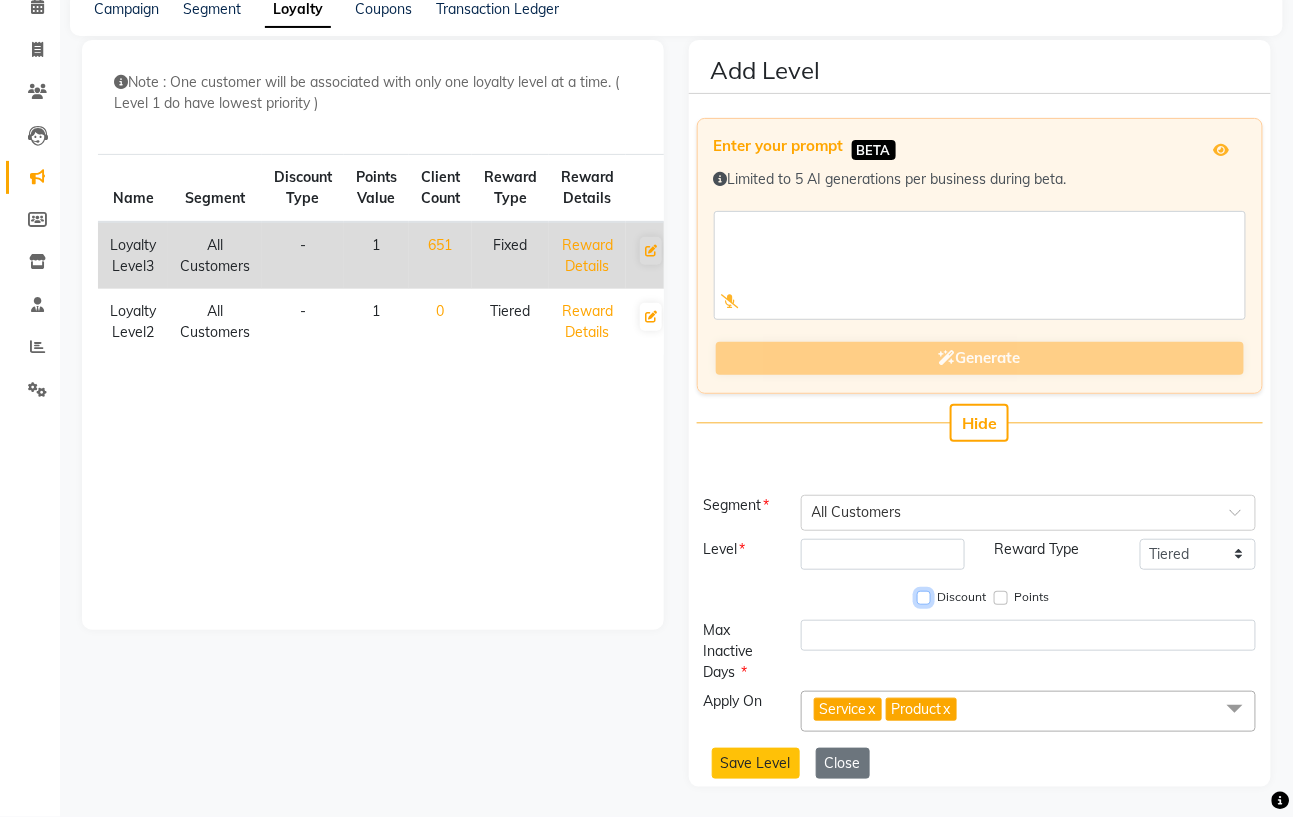 click on "Discount" at bounding box center [924, 598] 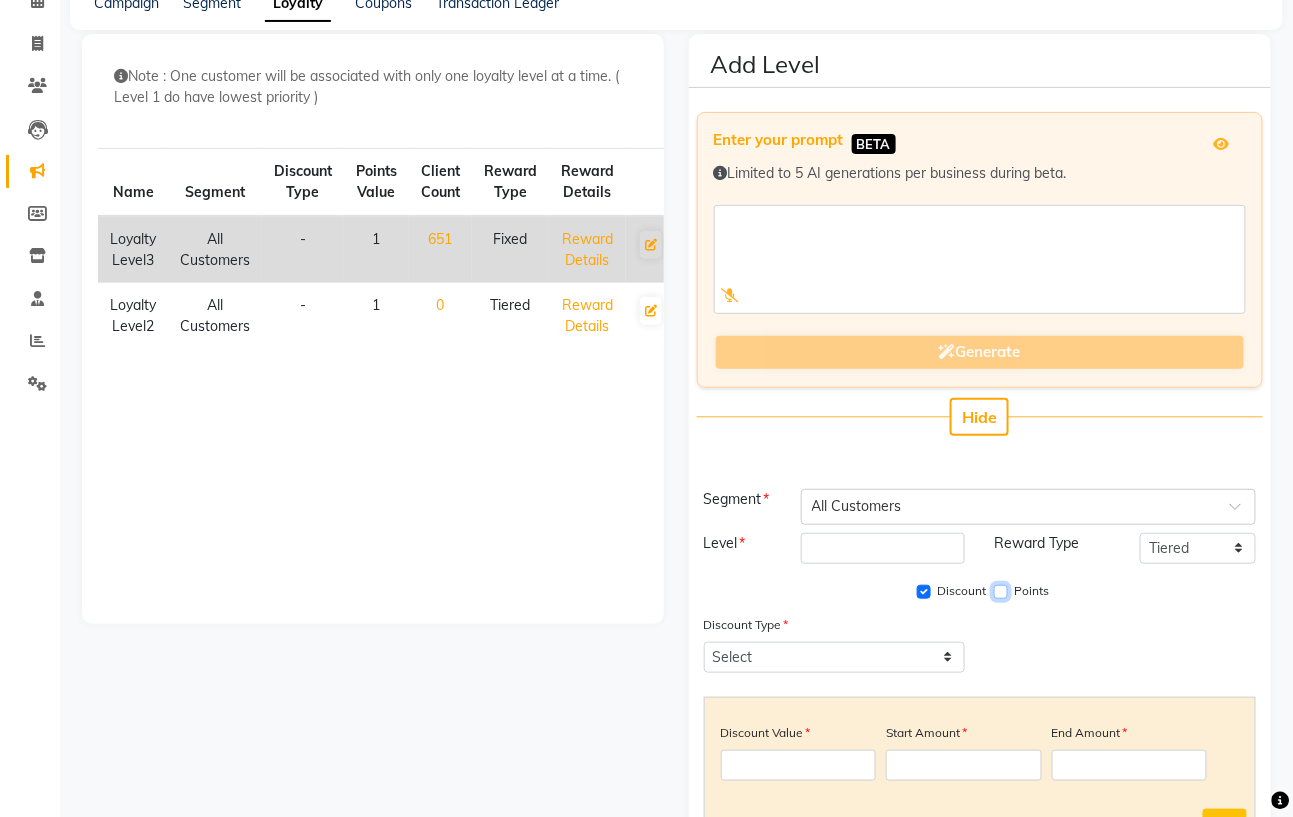 click on "Points" at bounding box center (1001, 592) 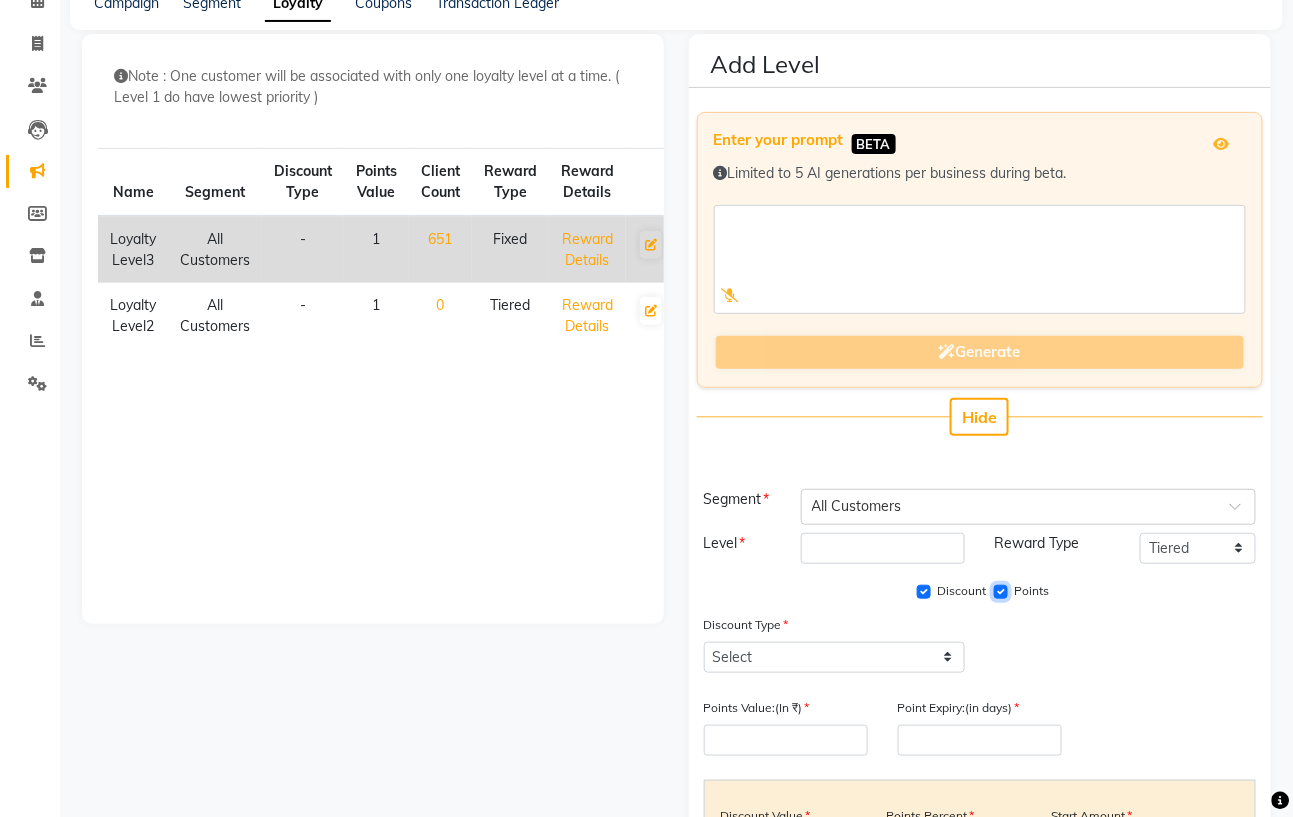 scroll, scrollTop: 369, scrollLeft: 0, axis: vertical 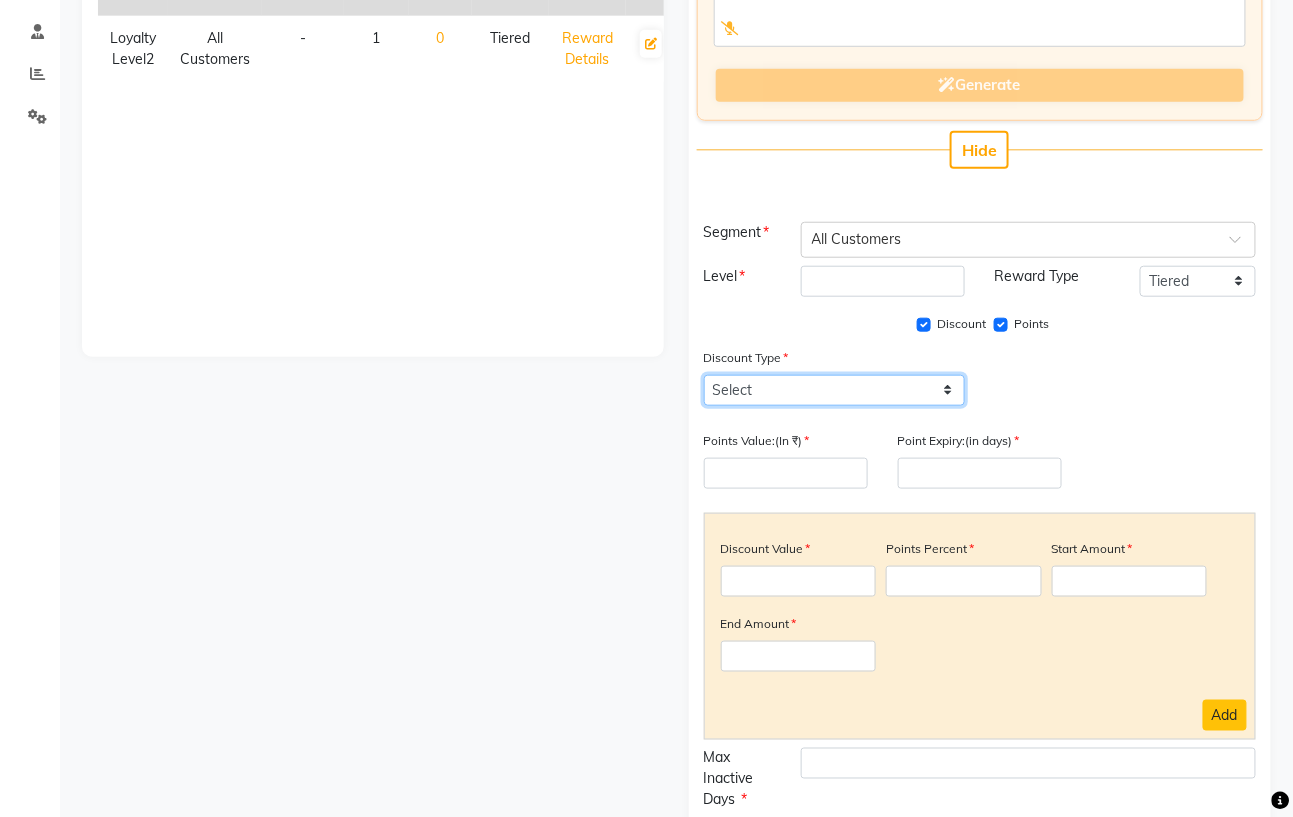 click on "Select Percent Flat" at bounding box center (834, 390) 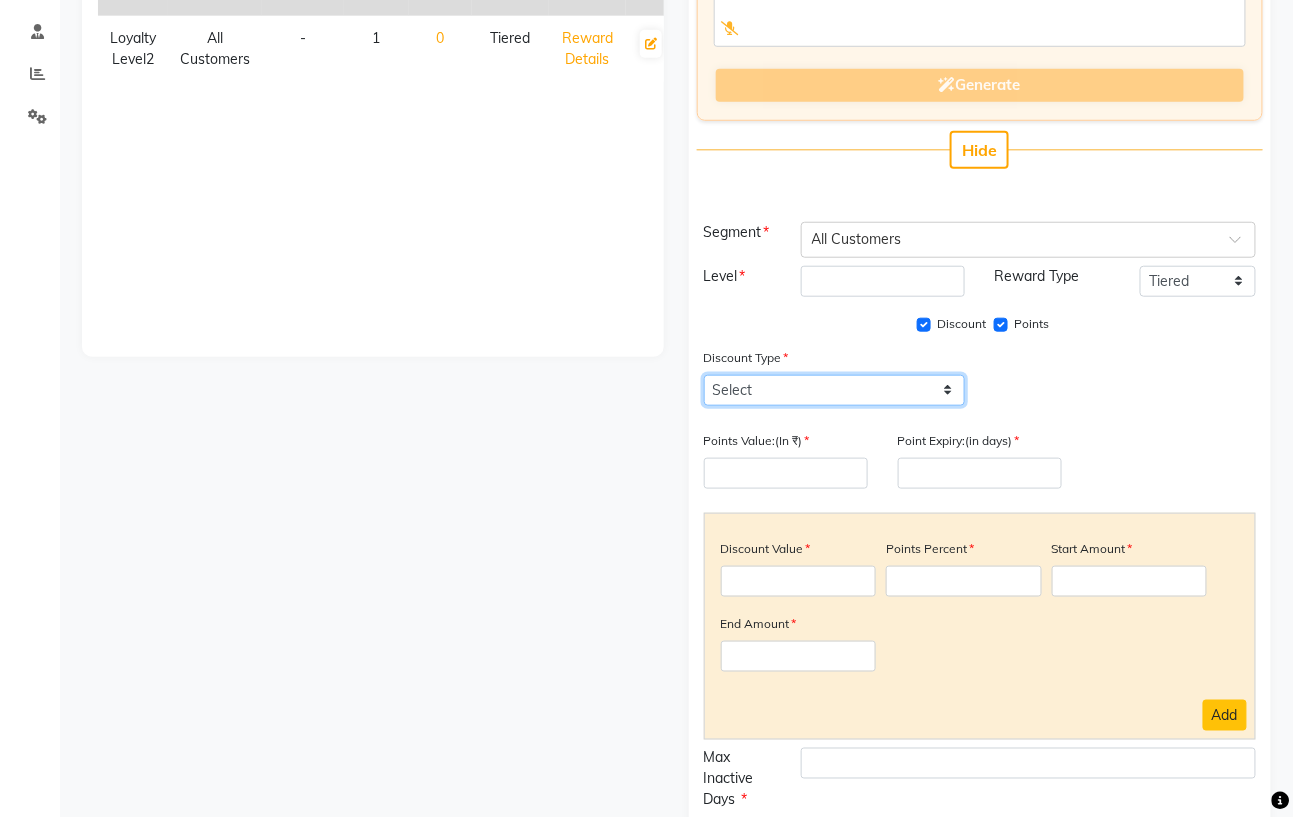select on "P" 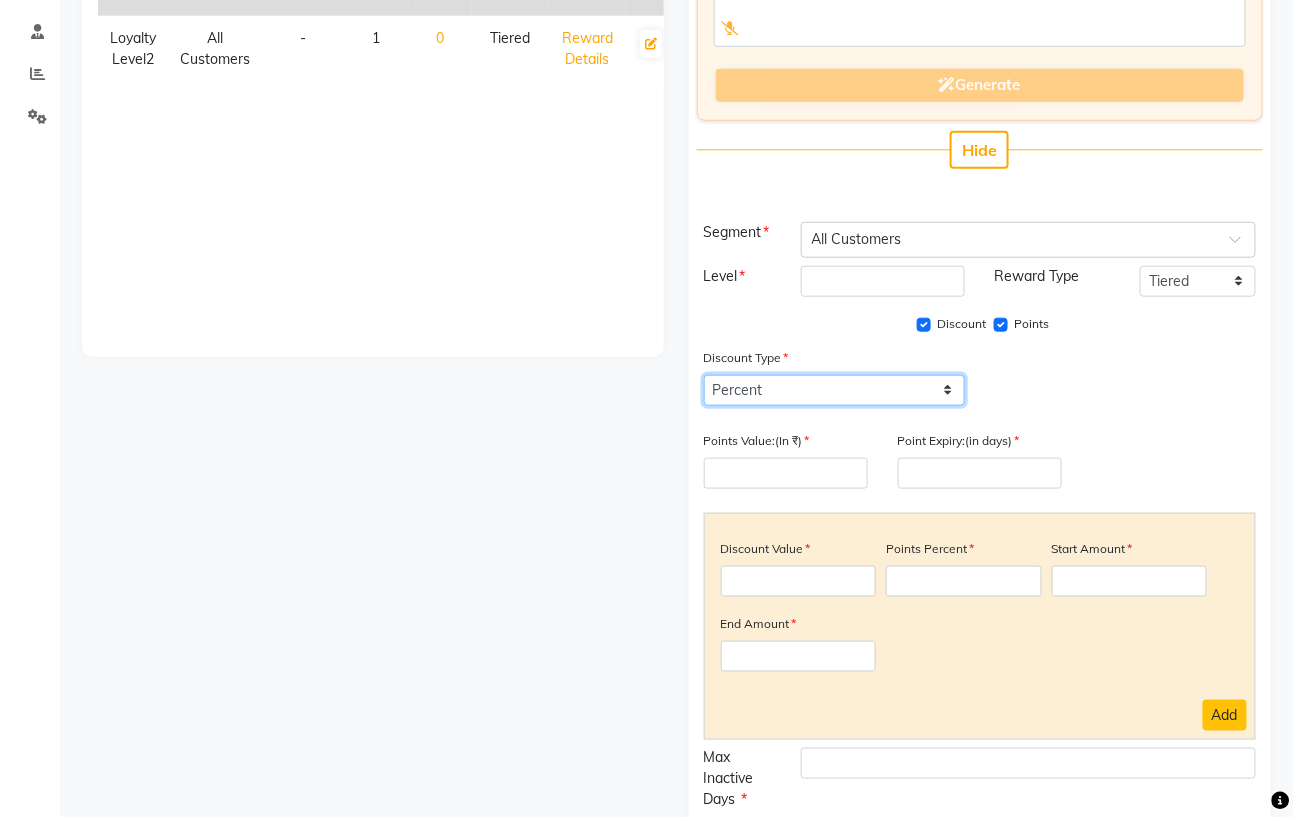 click on "Select Percent Flat" at bounding box center (834, 390) 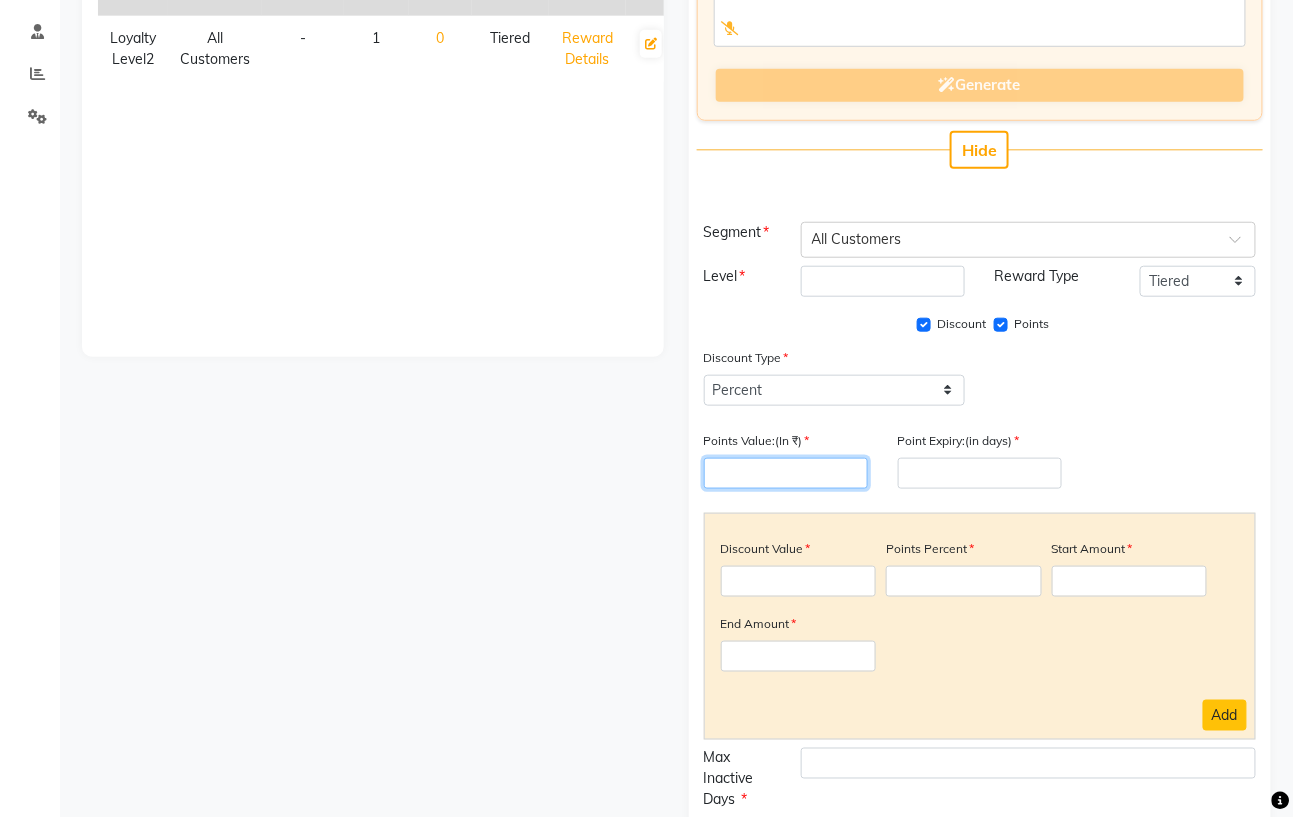 click at bounding box center [786, 473] 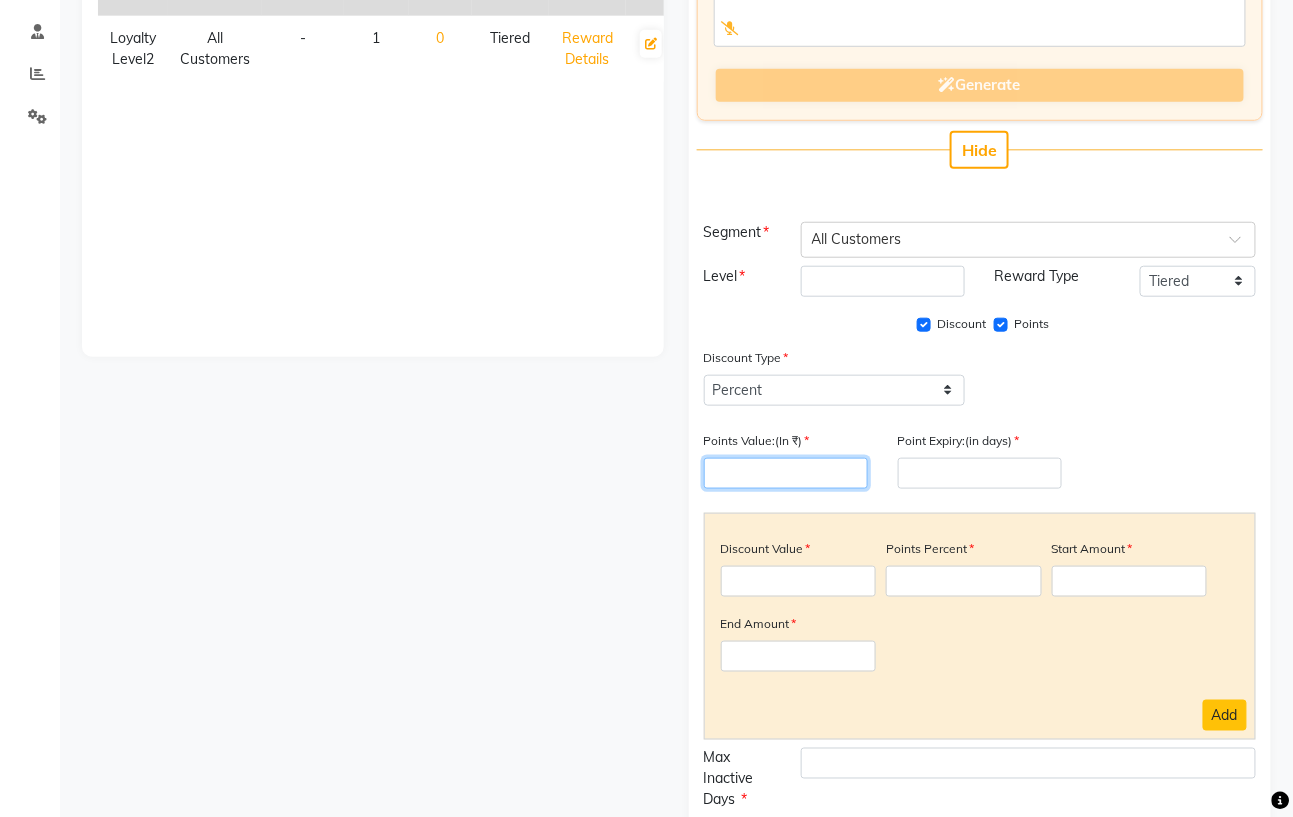 scroll, scrollTop: 502, scrollLeft: 0, axis: vertical 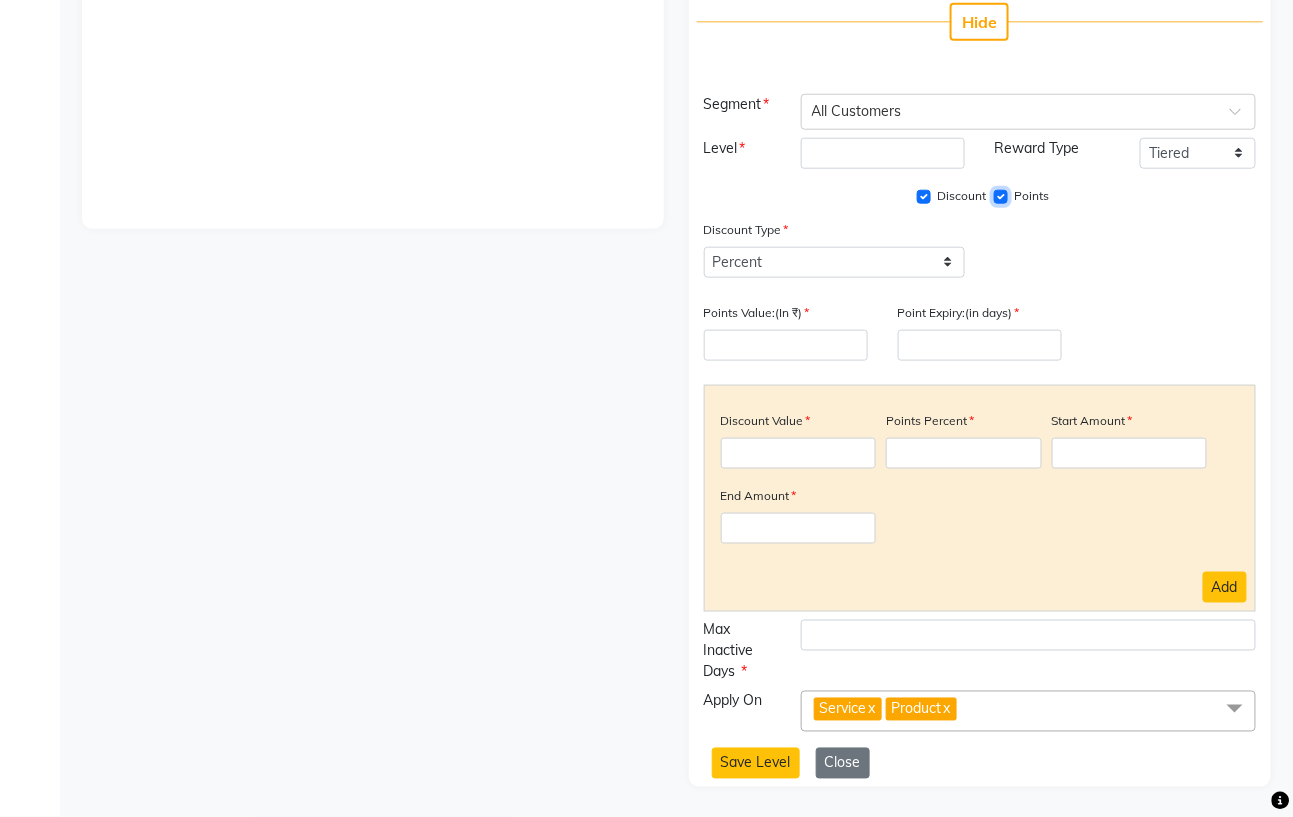 click on "Points" at bounding box center (1001, 197) 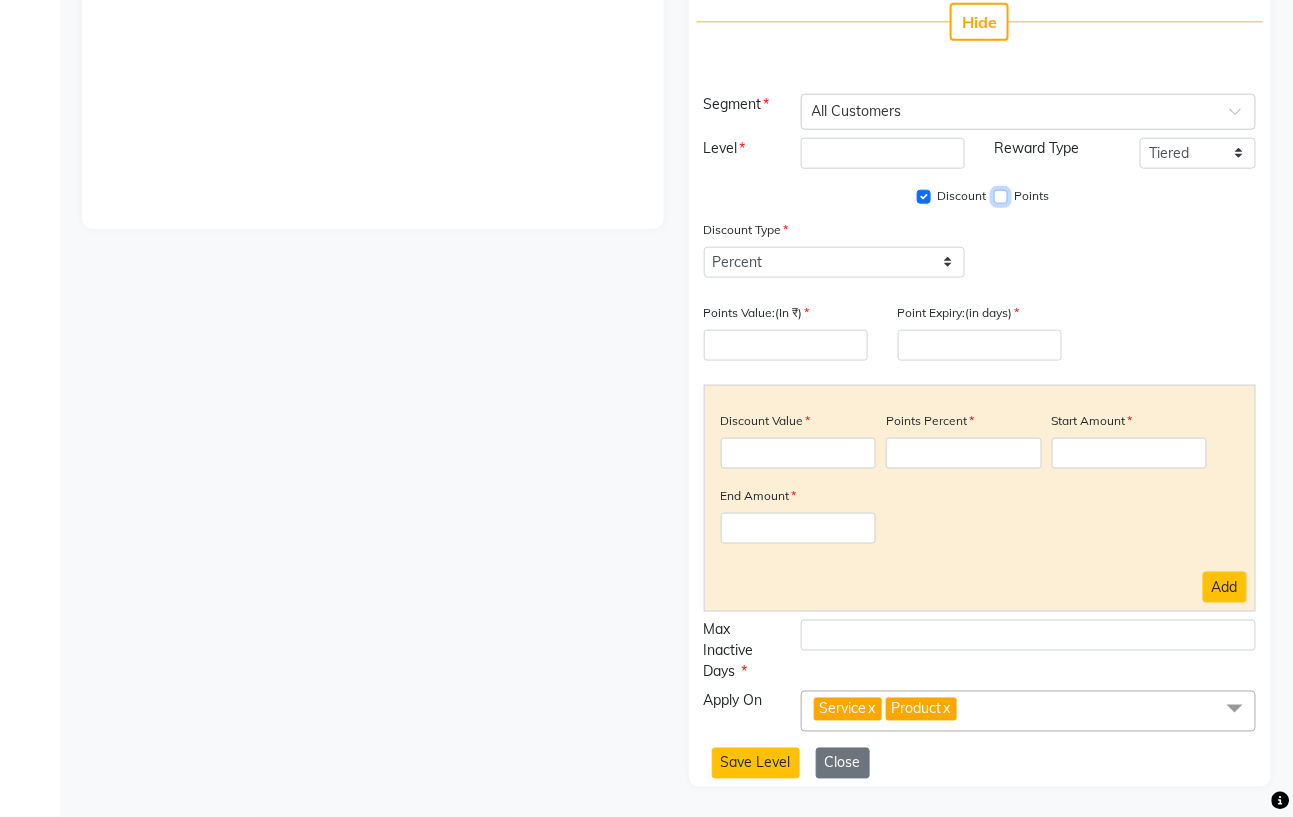 scroll, scrollTop: 347, scrollLeft: 0, axis: vertical 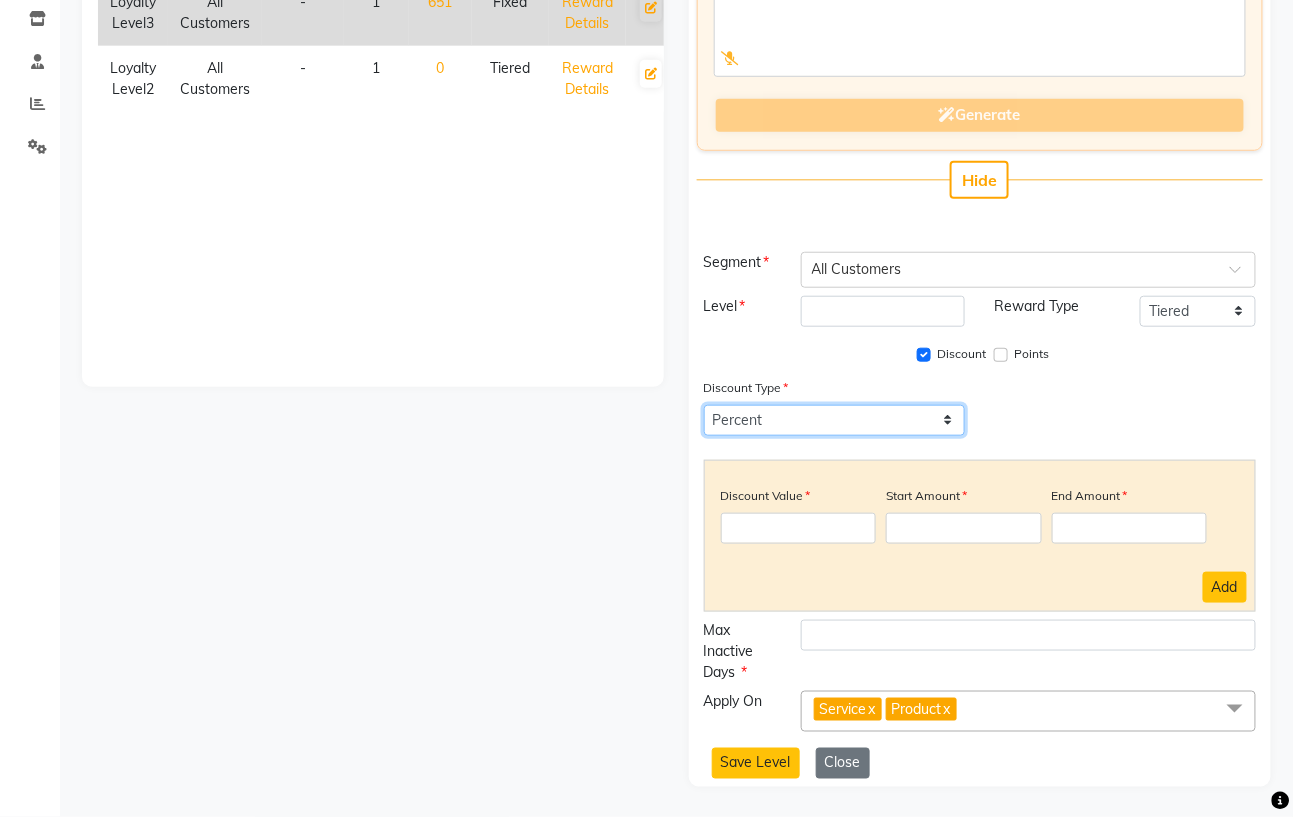 click on "Select Percent Flat" at bounding box center [834, 420] 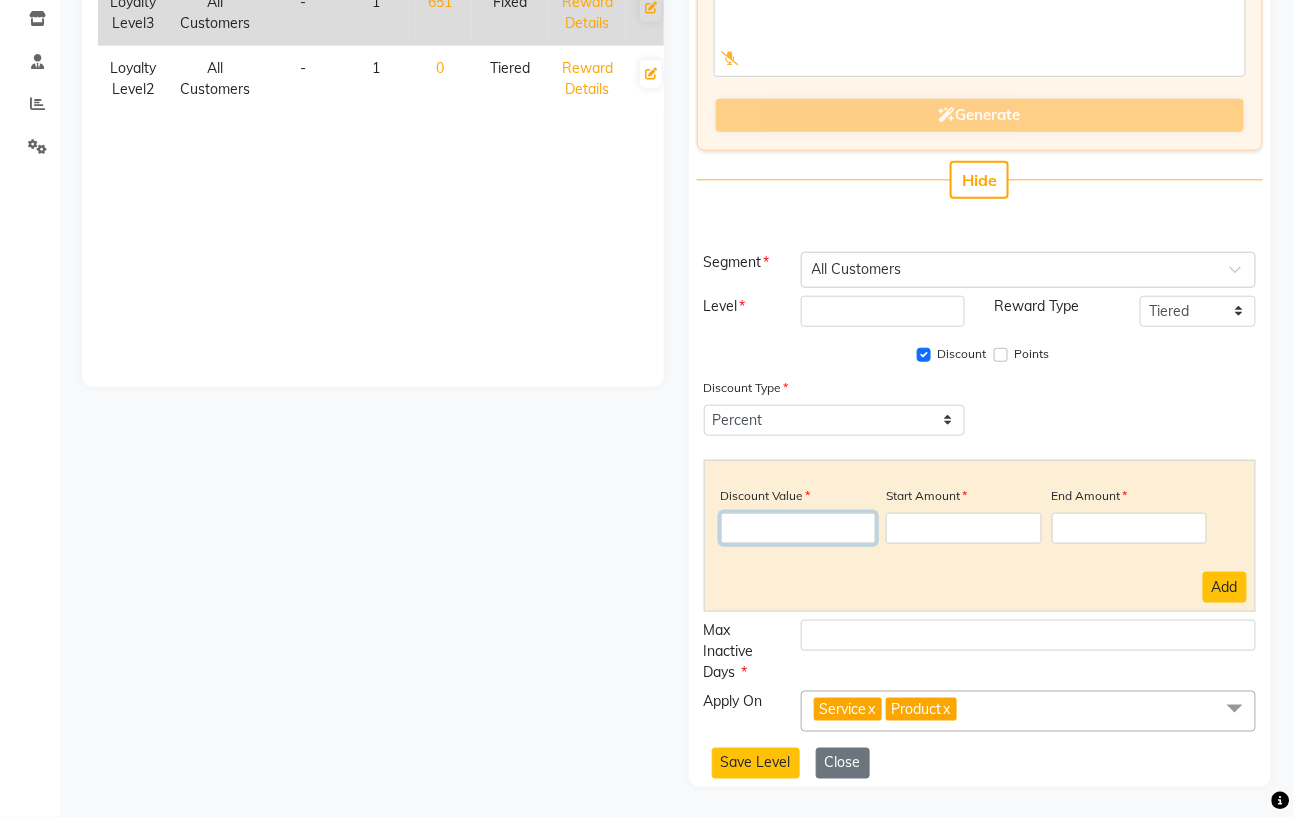 click at bounding box center (798, 528) 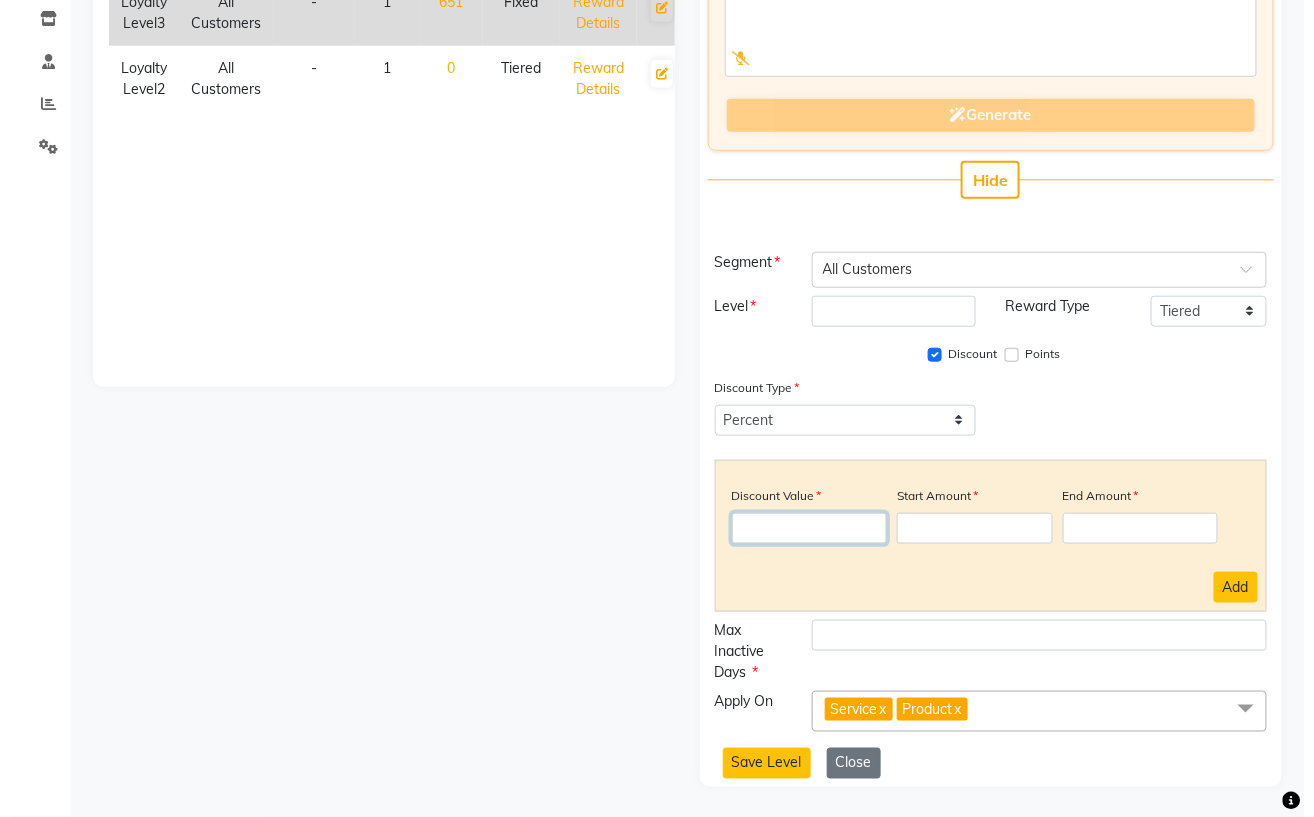 scroll, scrollTop: 0, scrollLeft: 0, axis: both 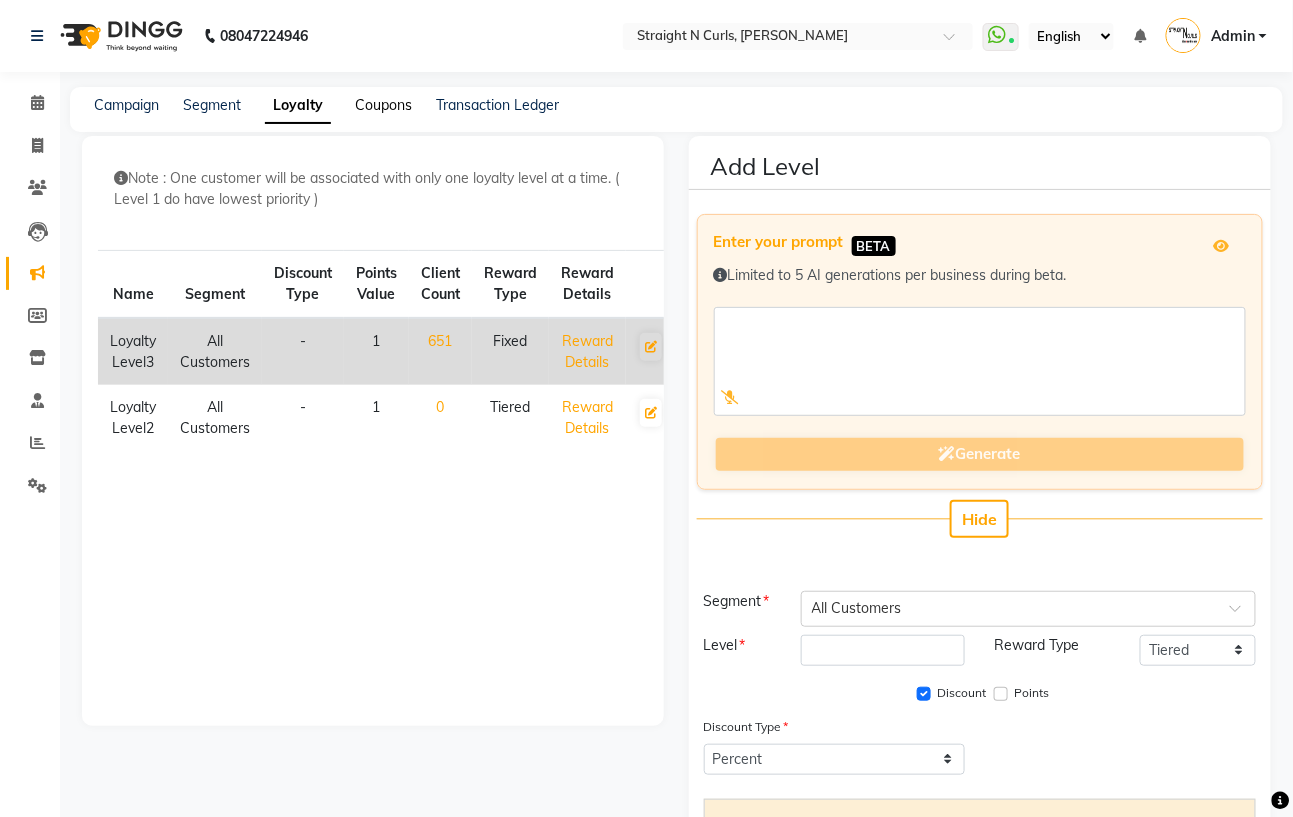 click on "Coupons" 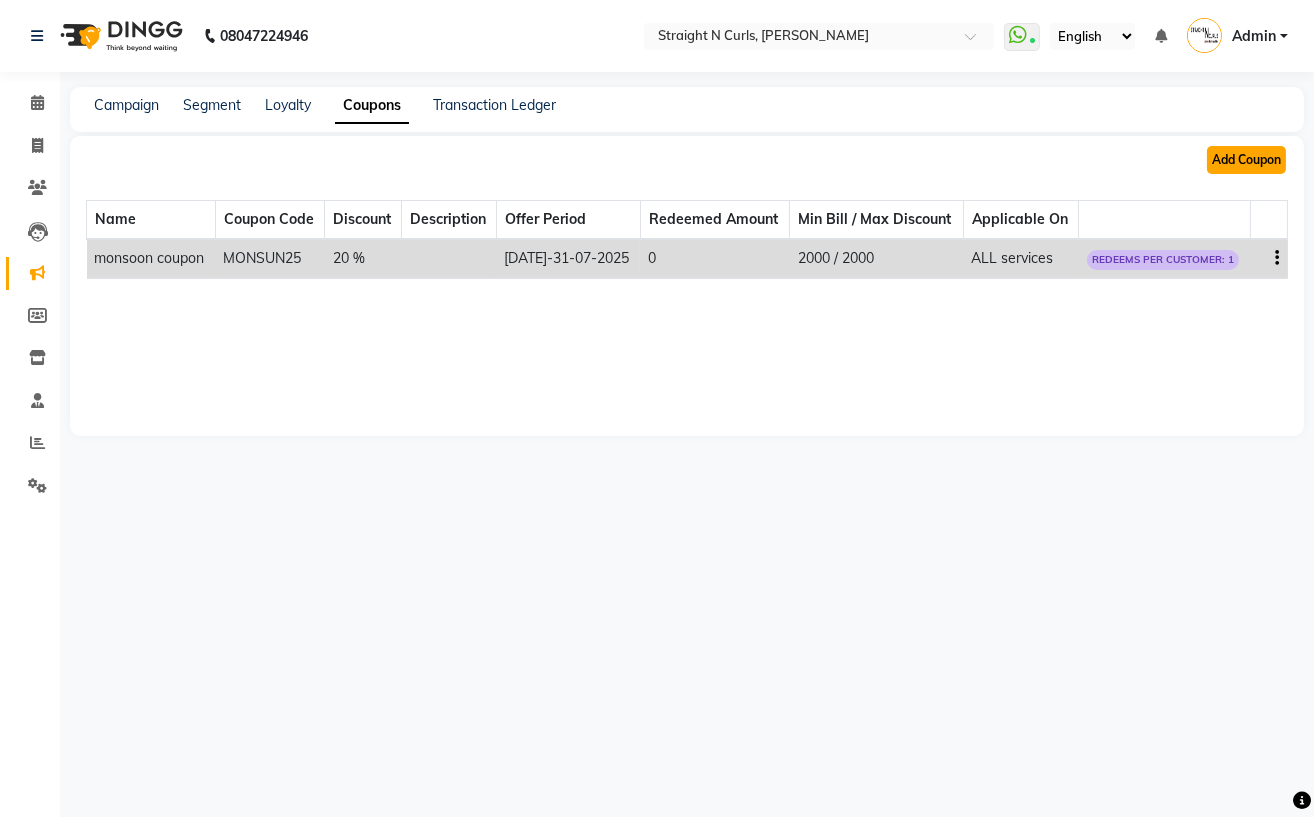 click on "Add Coupon" 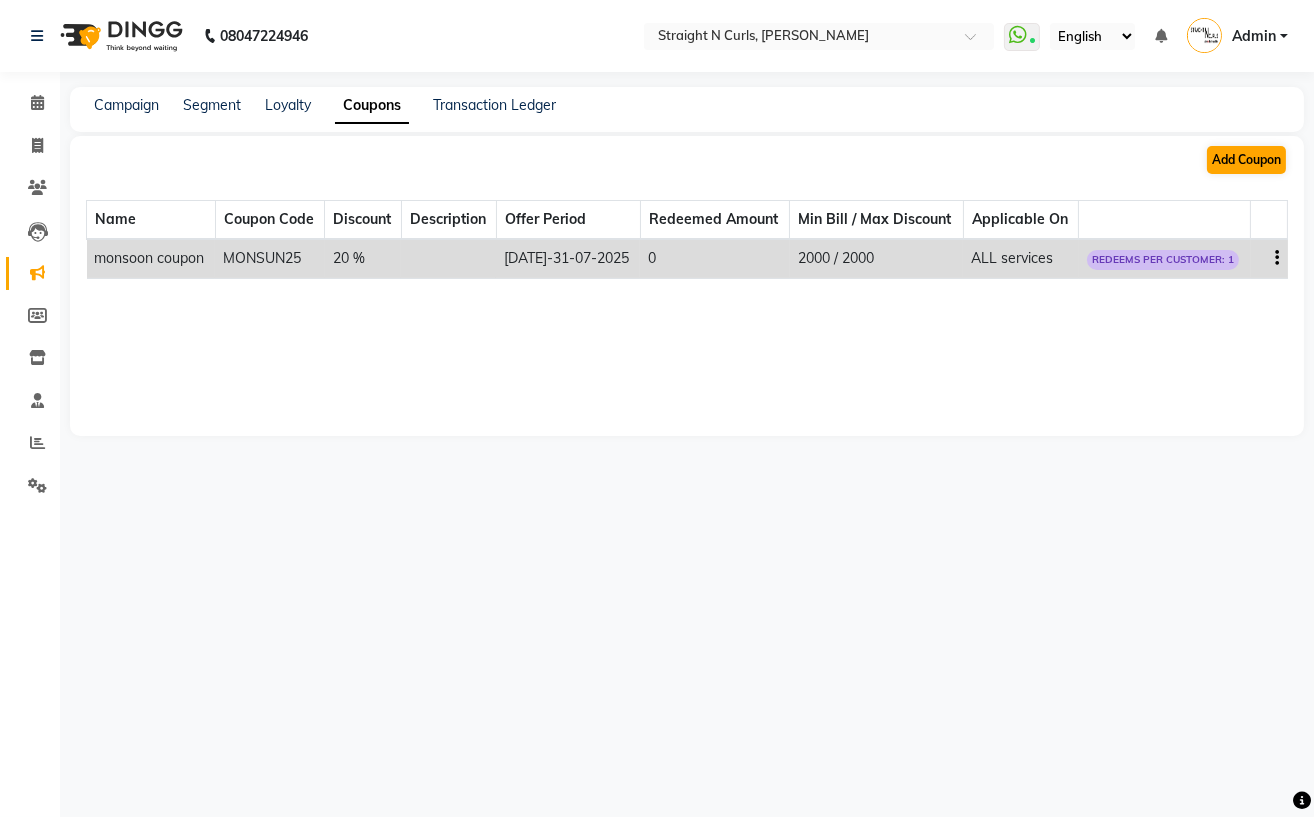 select on "ALL" 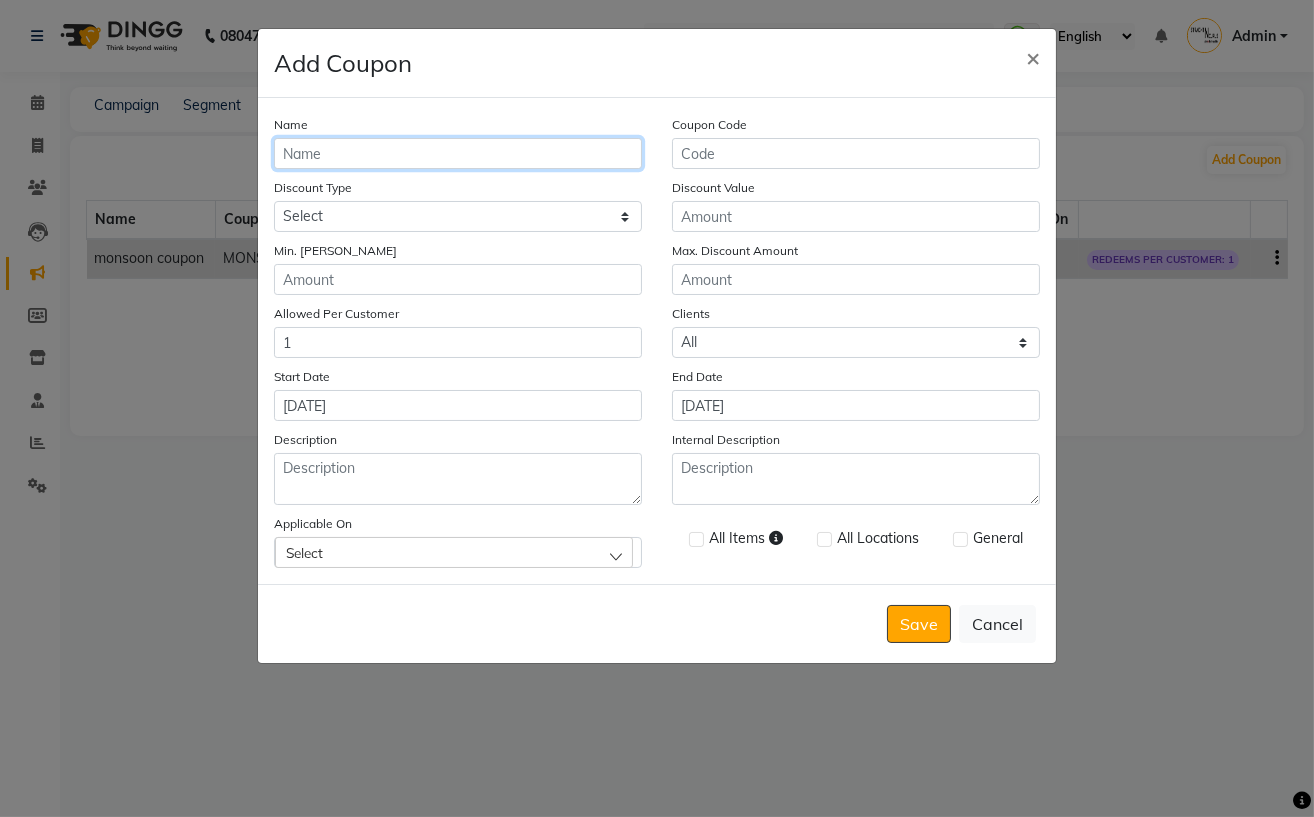 click on "Name" at bounding box center [458, 153] 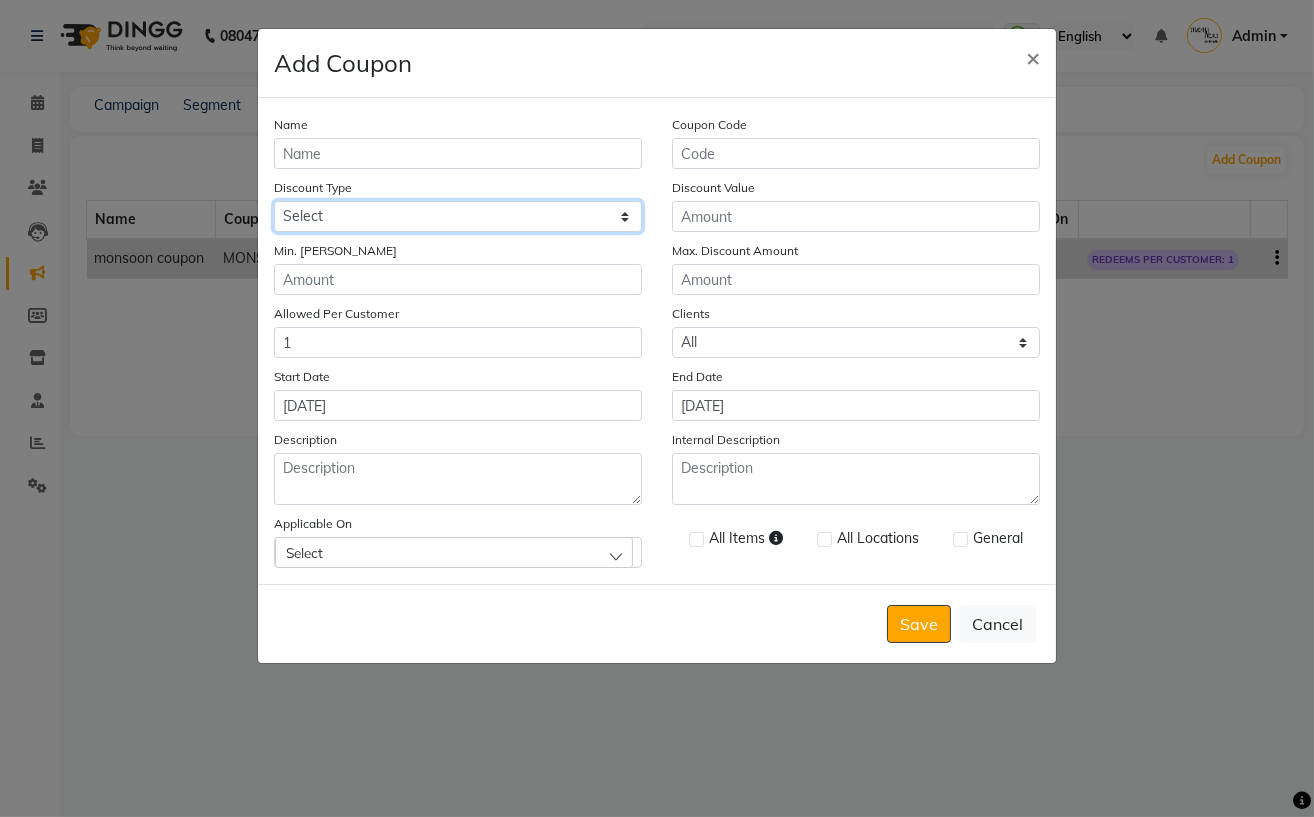click on "Select Percentage Fixed" at bounding box center [458, 216] 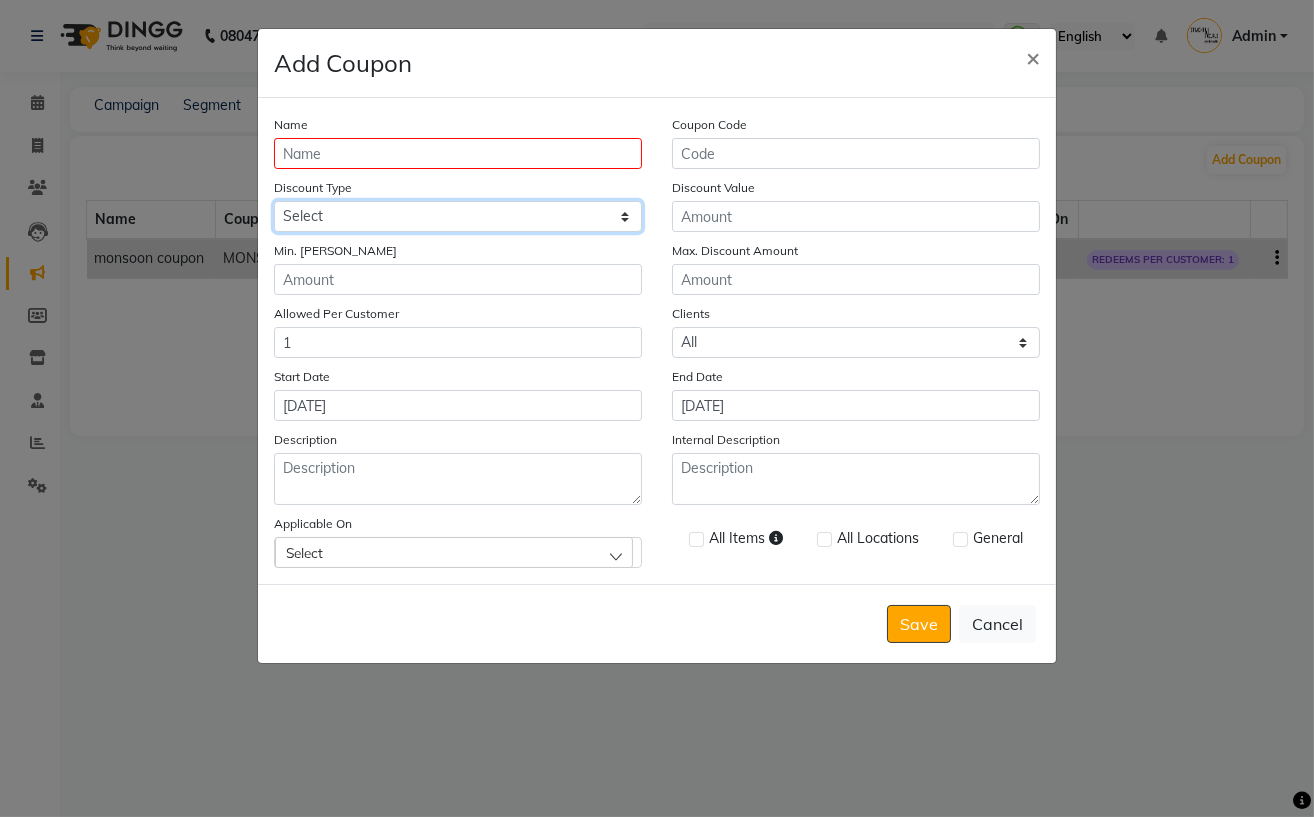 select on "PERCENTAGE" 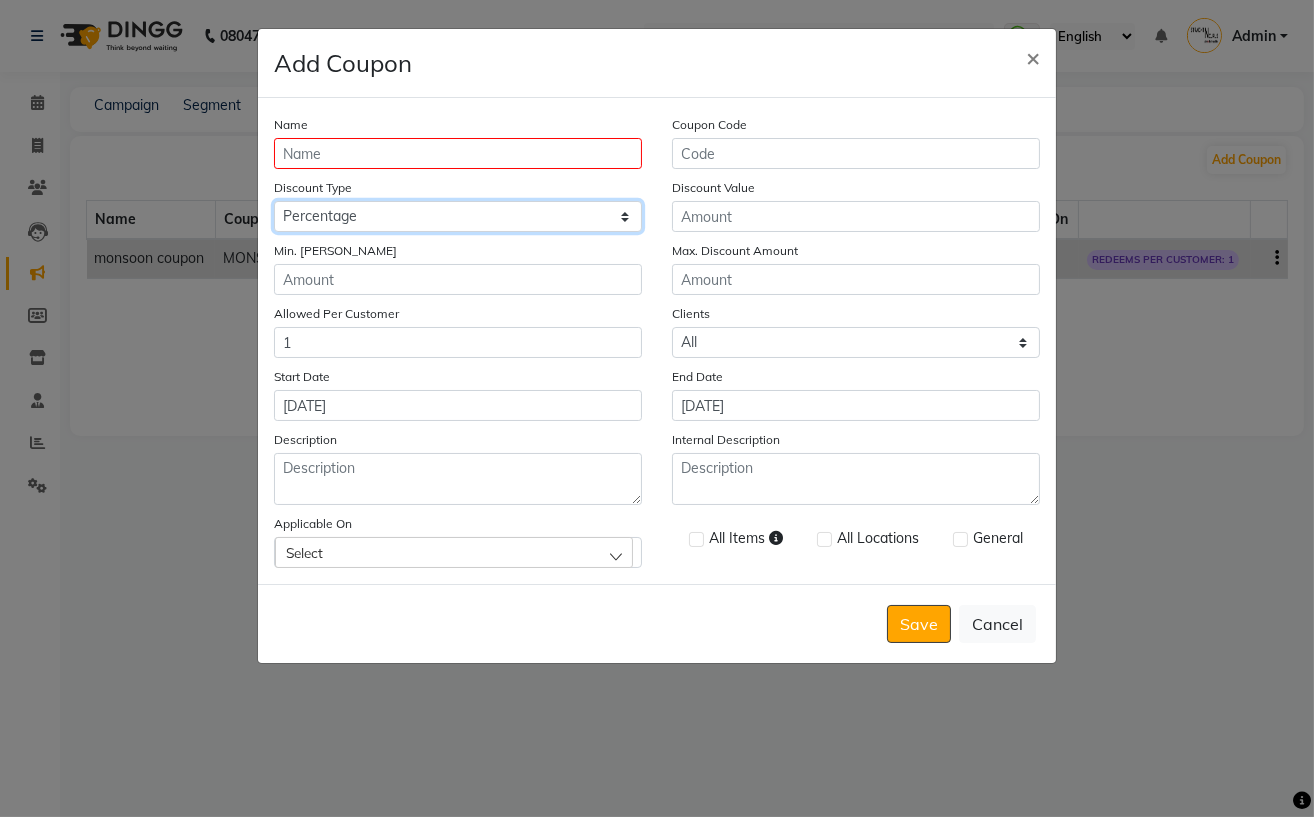 click on "Select Percentage Fixed" at bounding box center (458, 216) 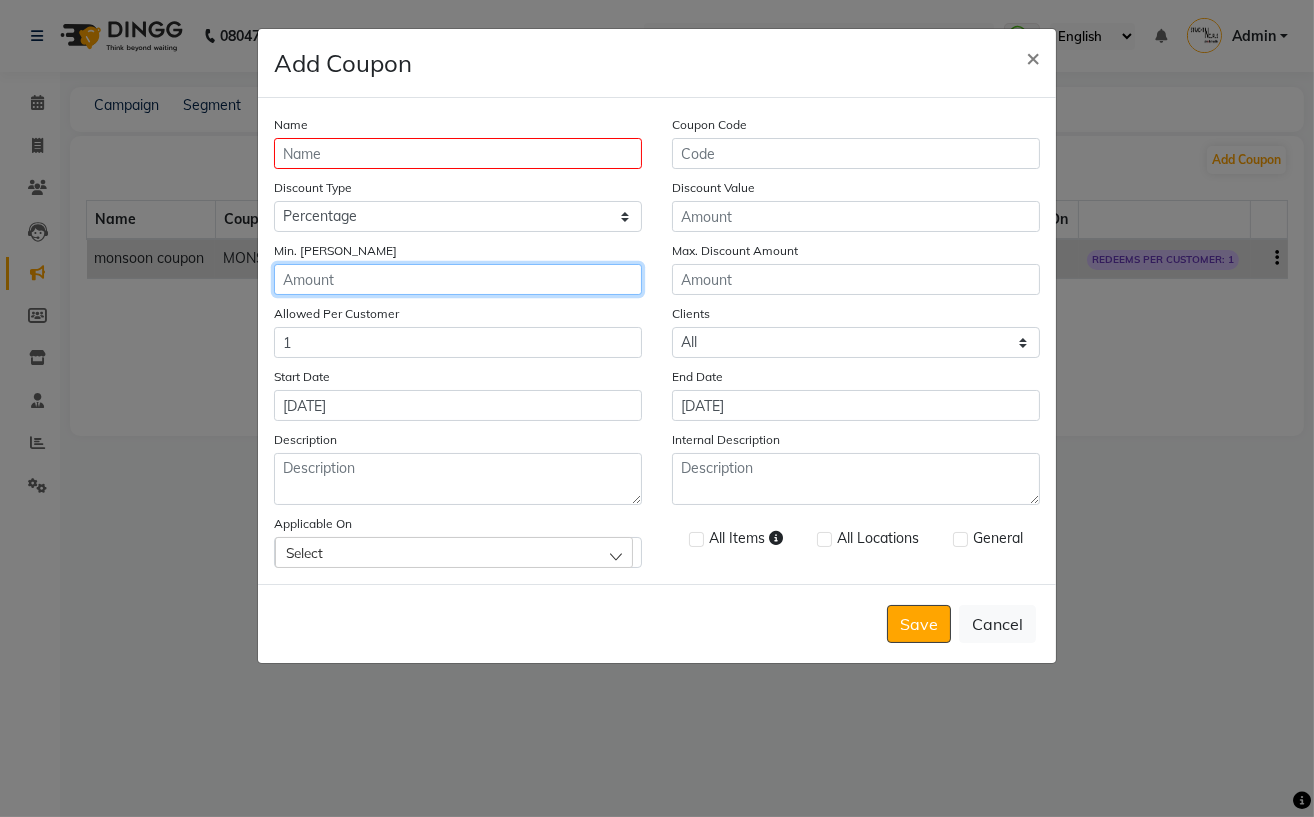 click on "Min. Bill Amount" at bounding box center [458, 279] 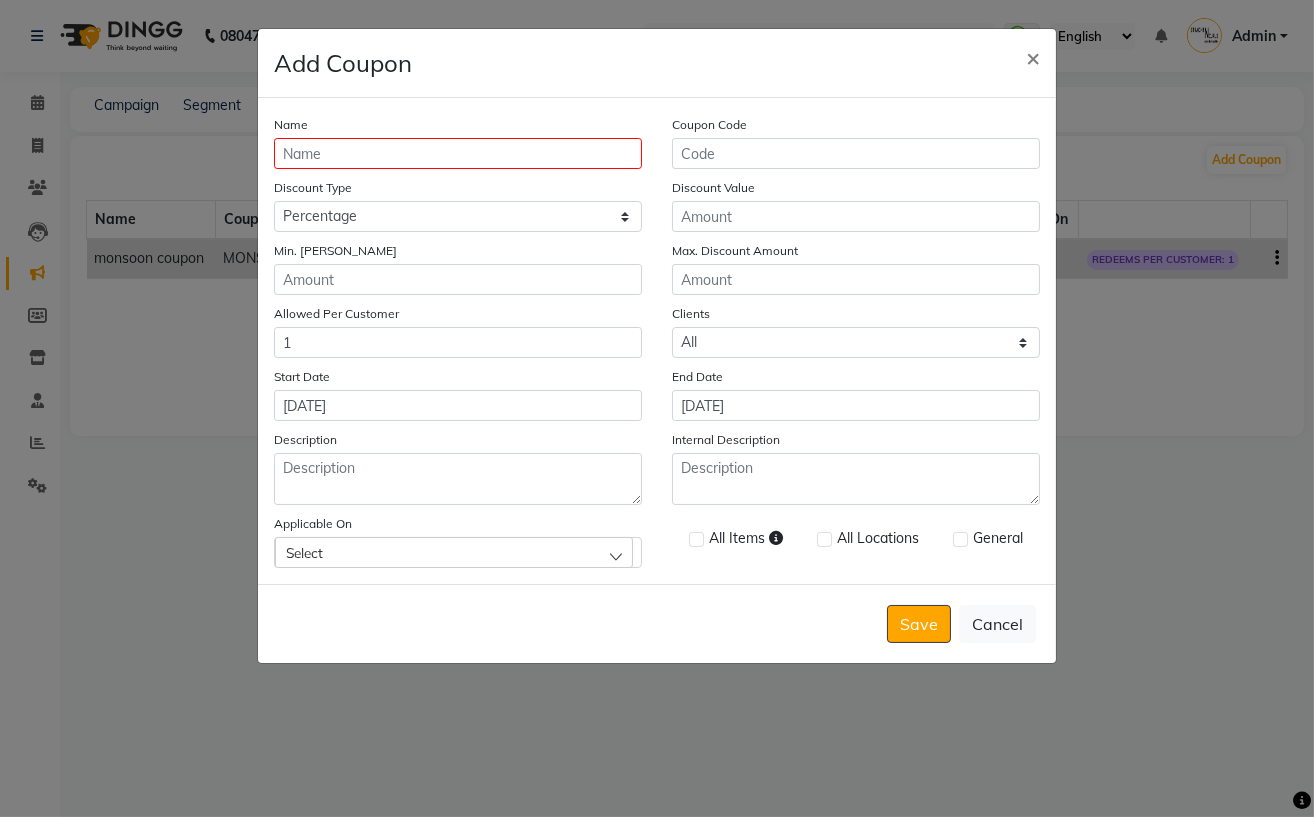 click on "Select" 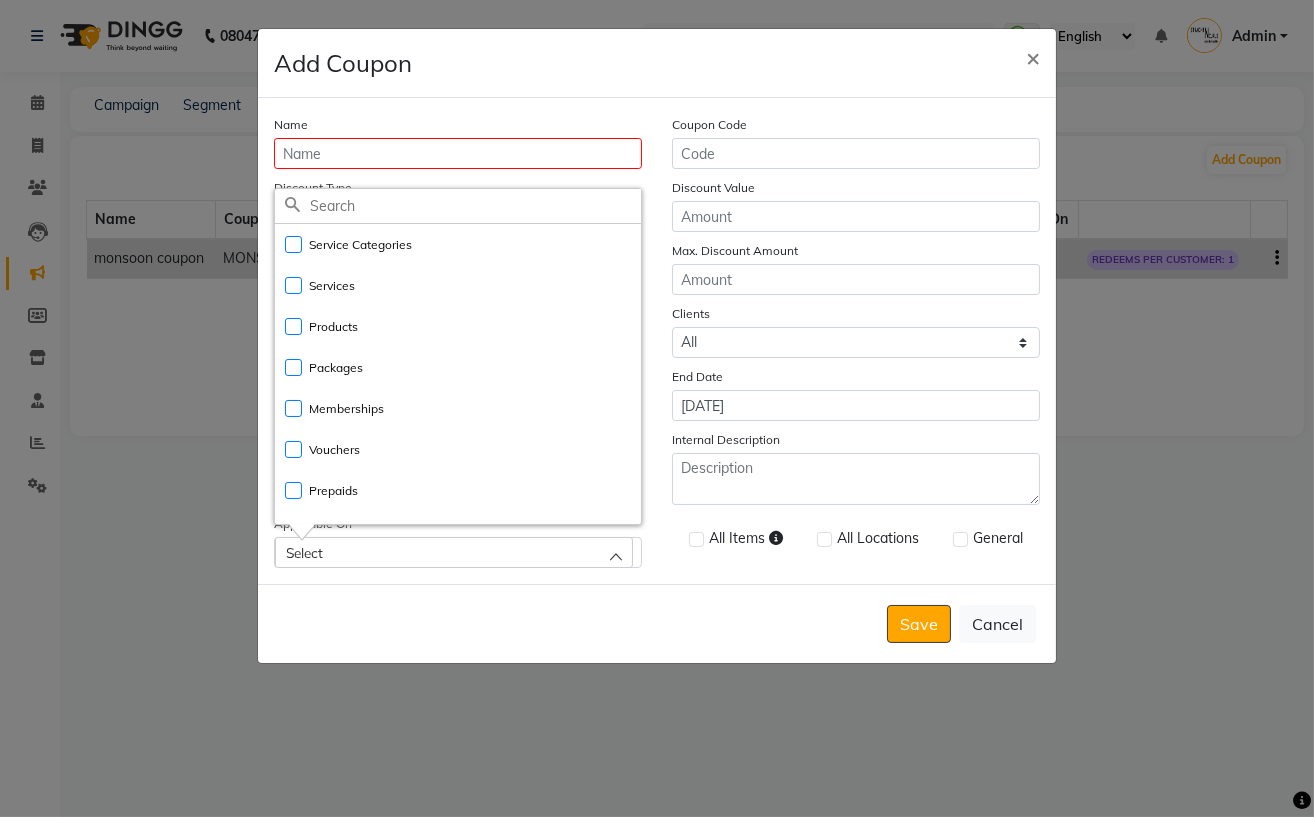 click on "Save   Cancel" 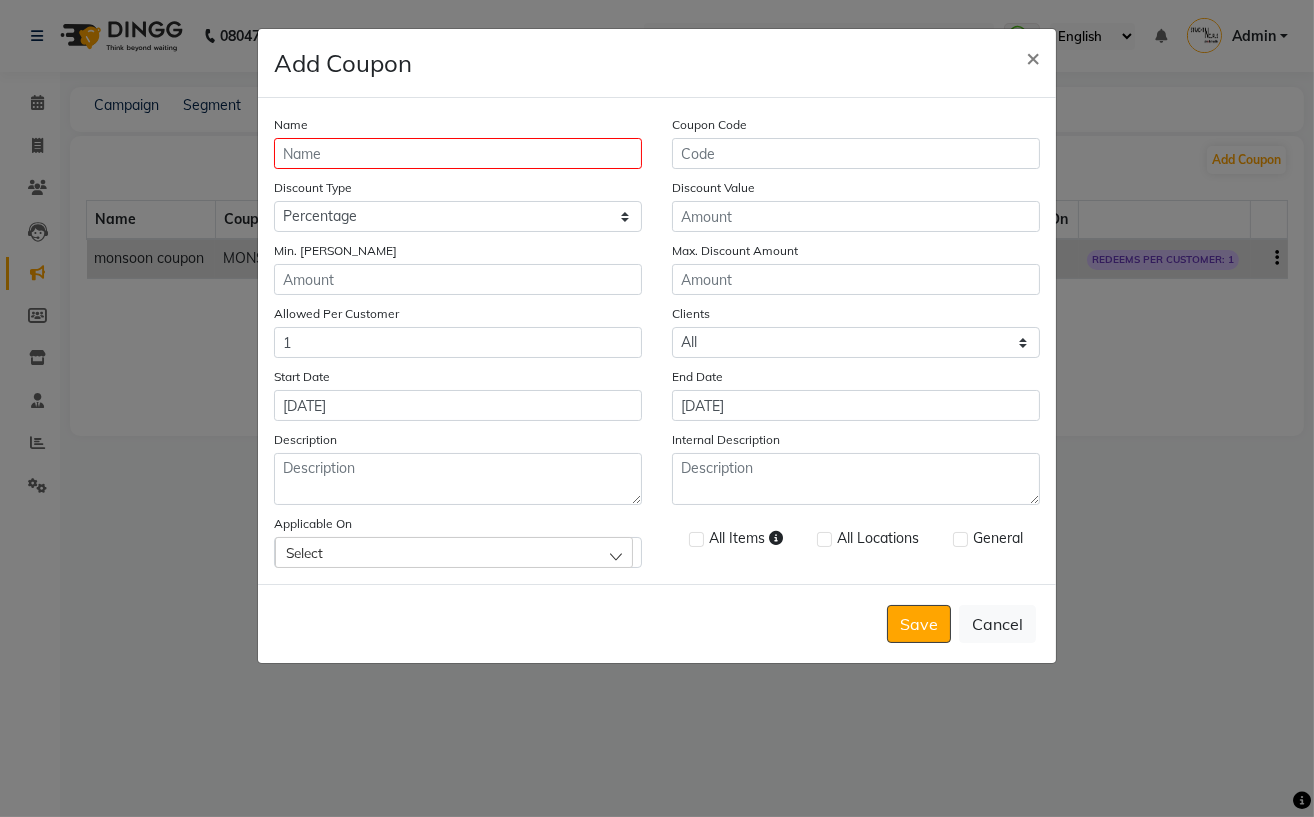 click on "Select" 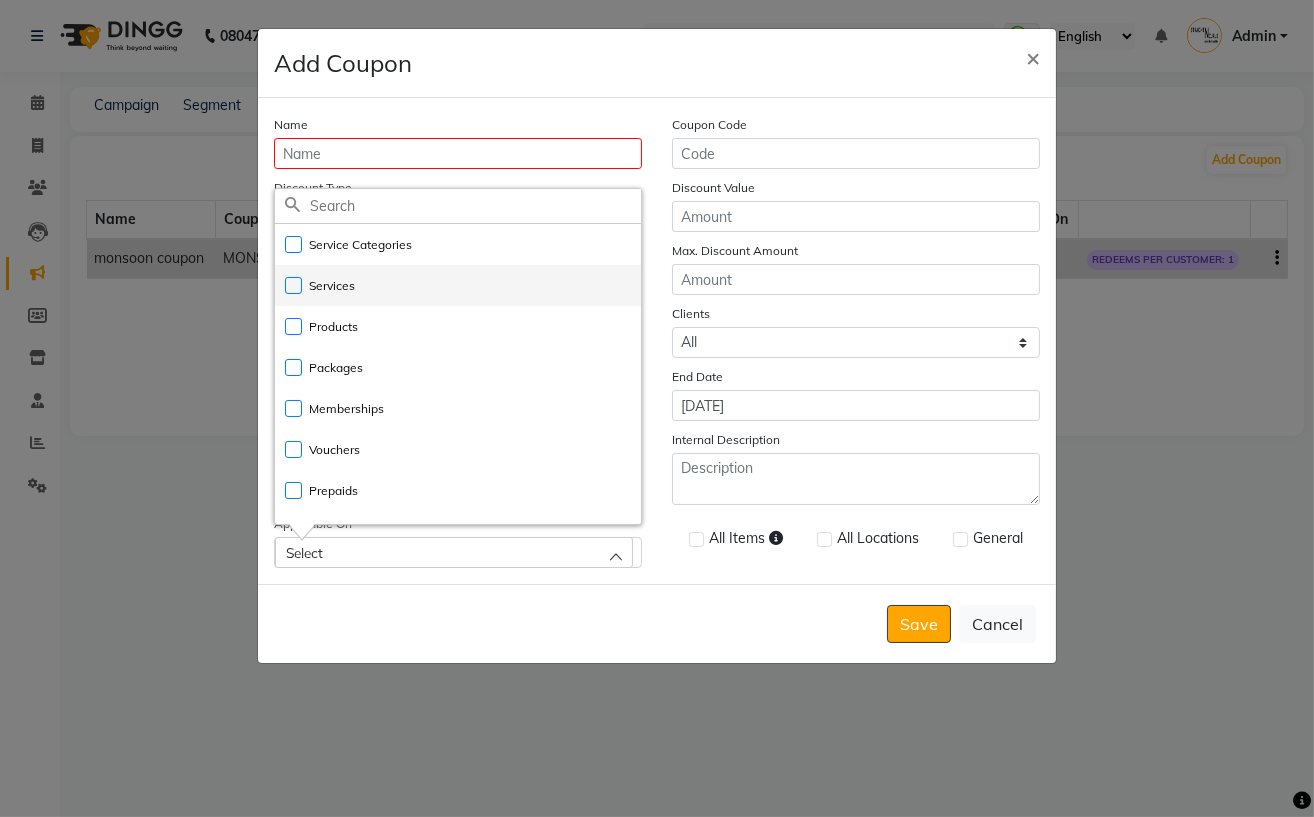 click on "Services" 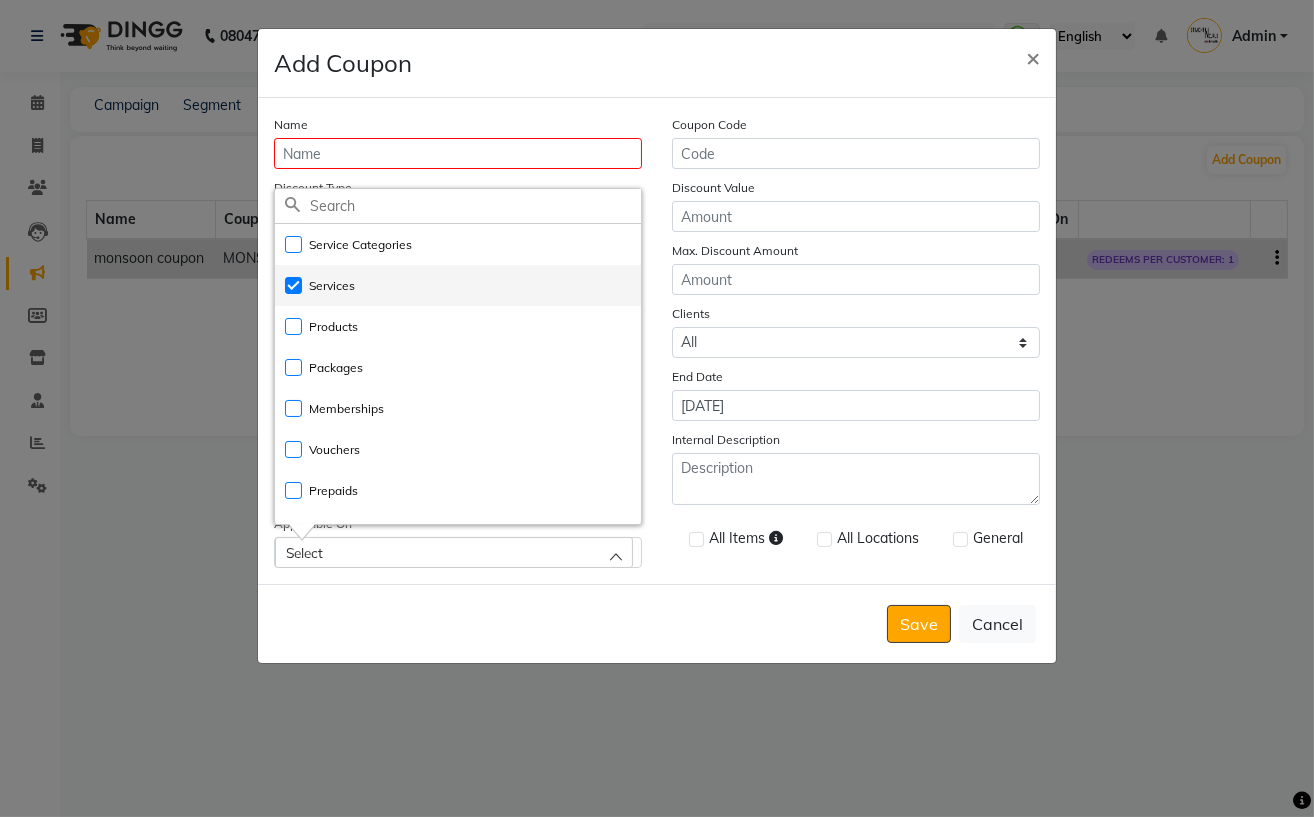checkbox on "true" 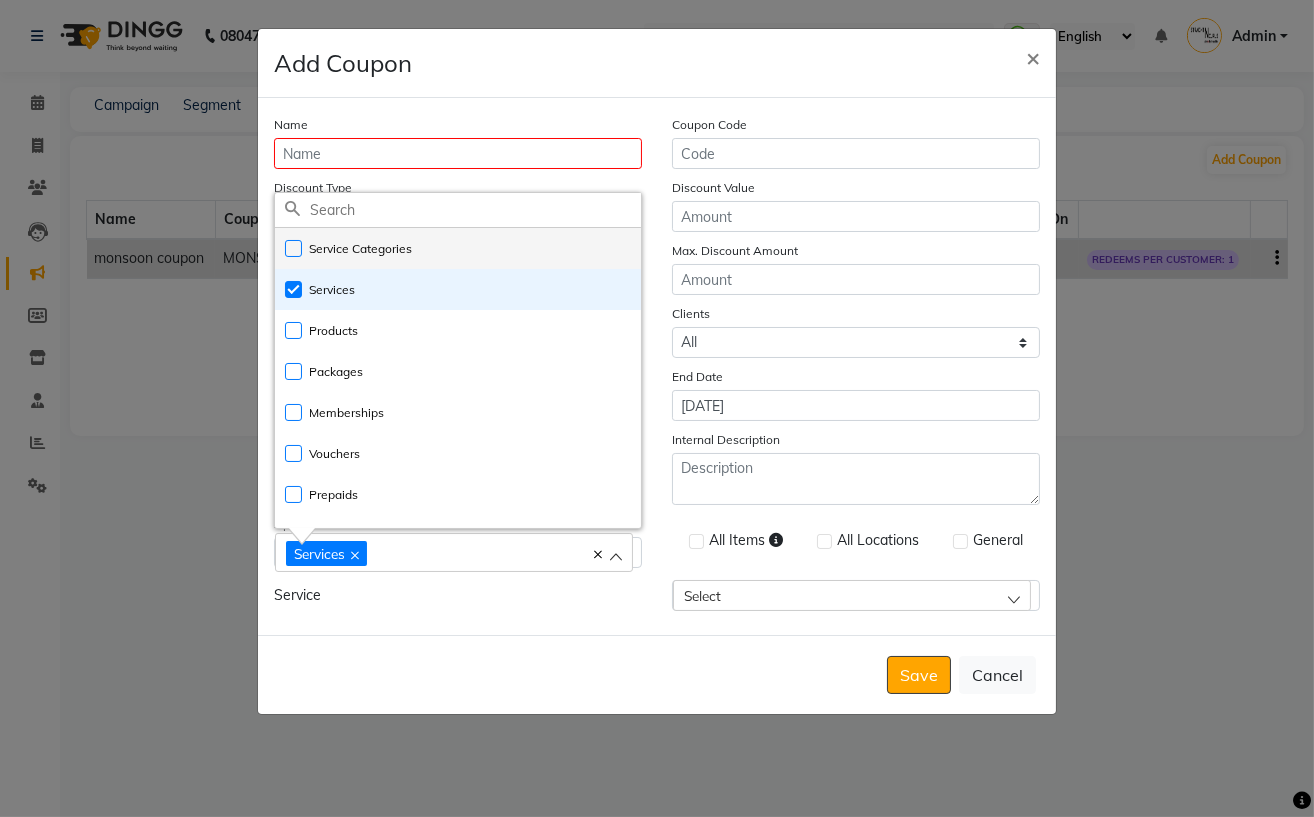 click on "Service Categories" 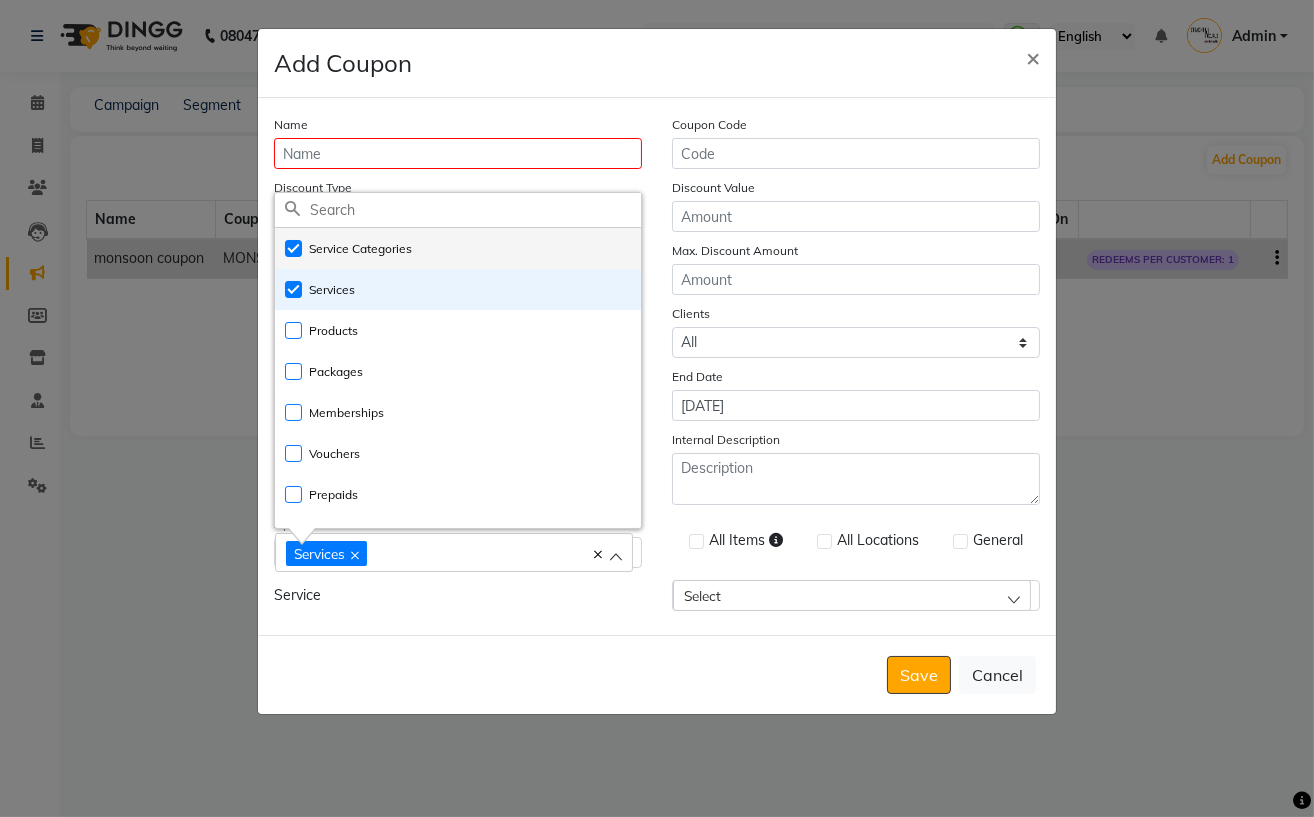 checkbox on "true" 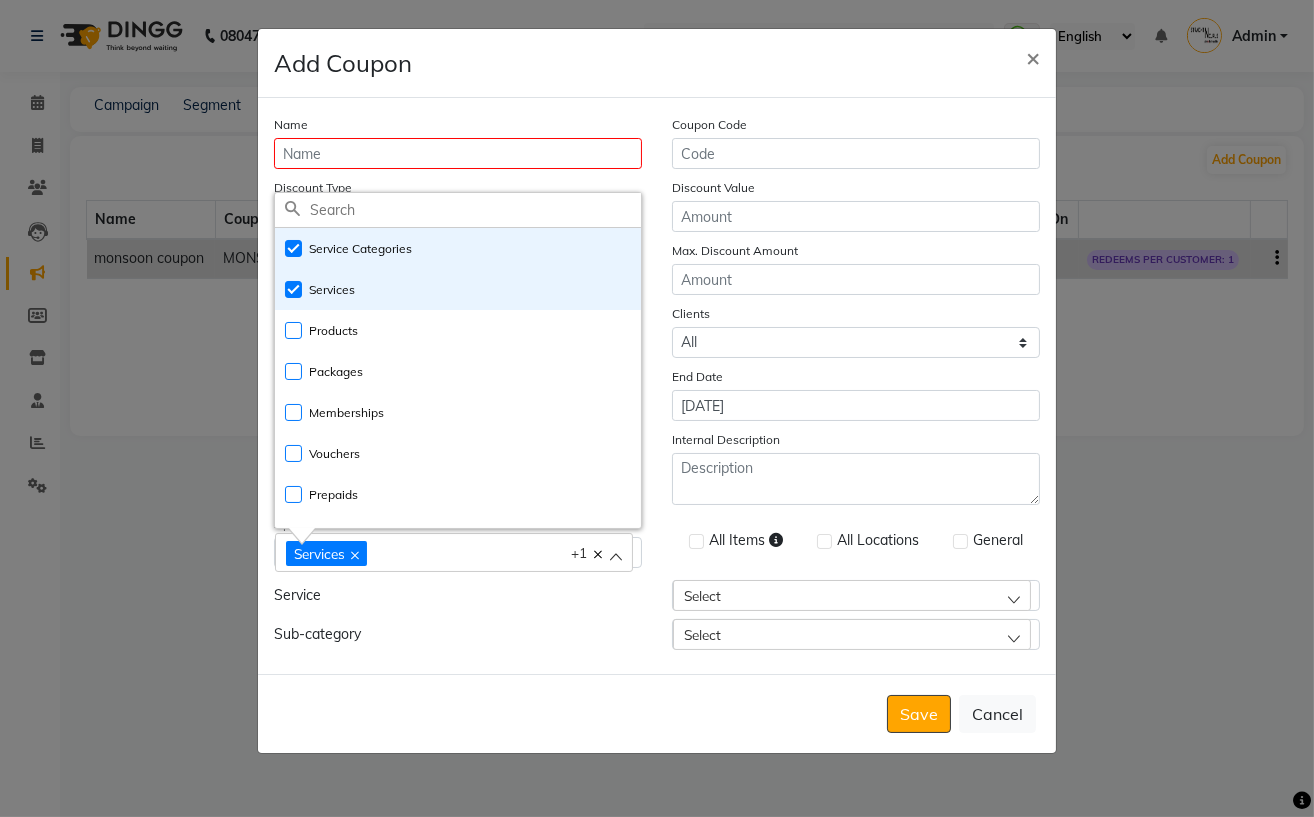 click on "Select" 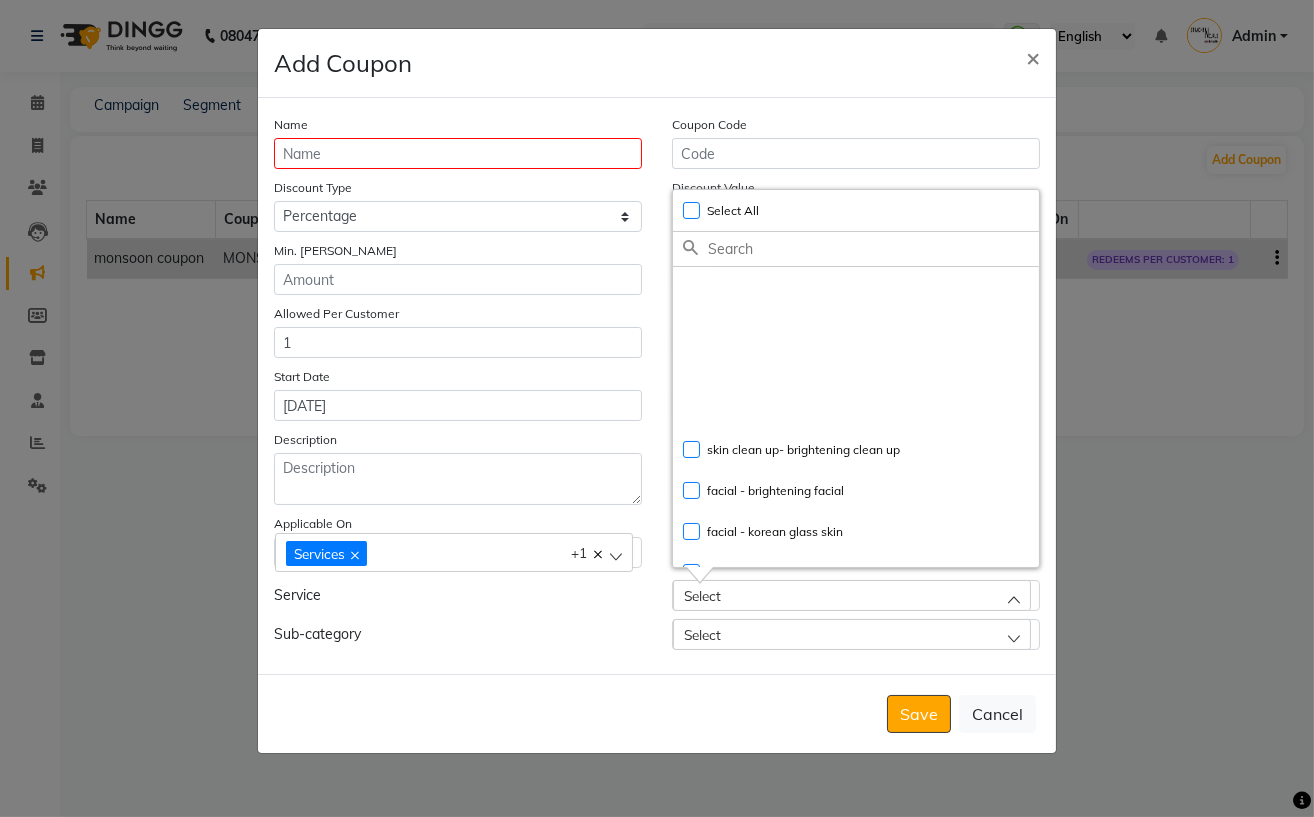 scroll, scrollTop: 0, scrollLeft: 0, axis: both 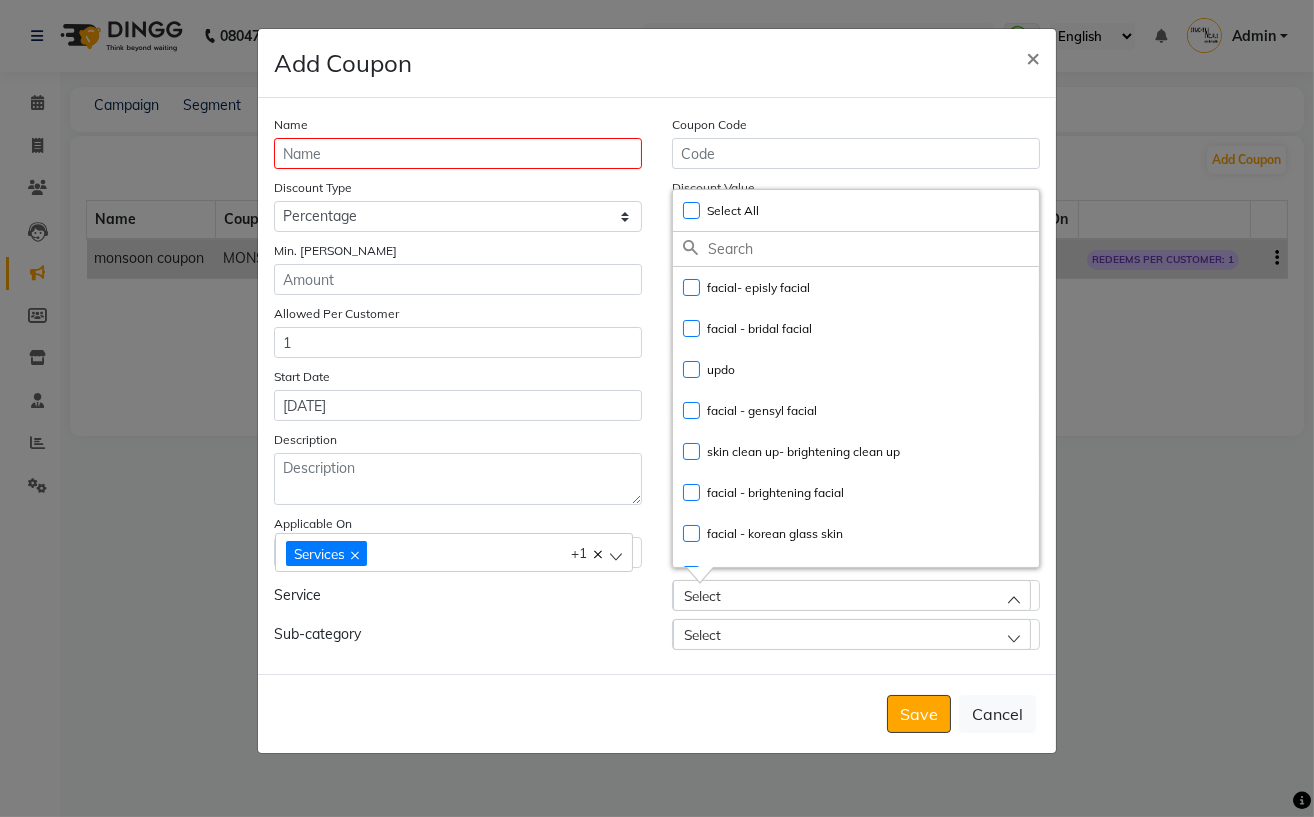 click on "Select" 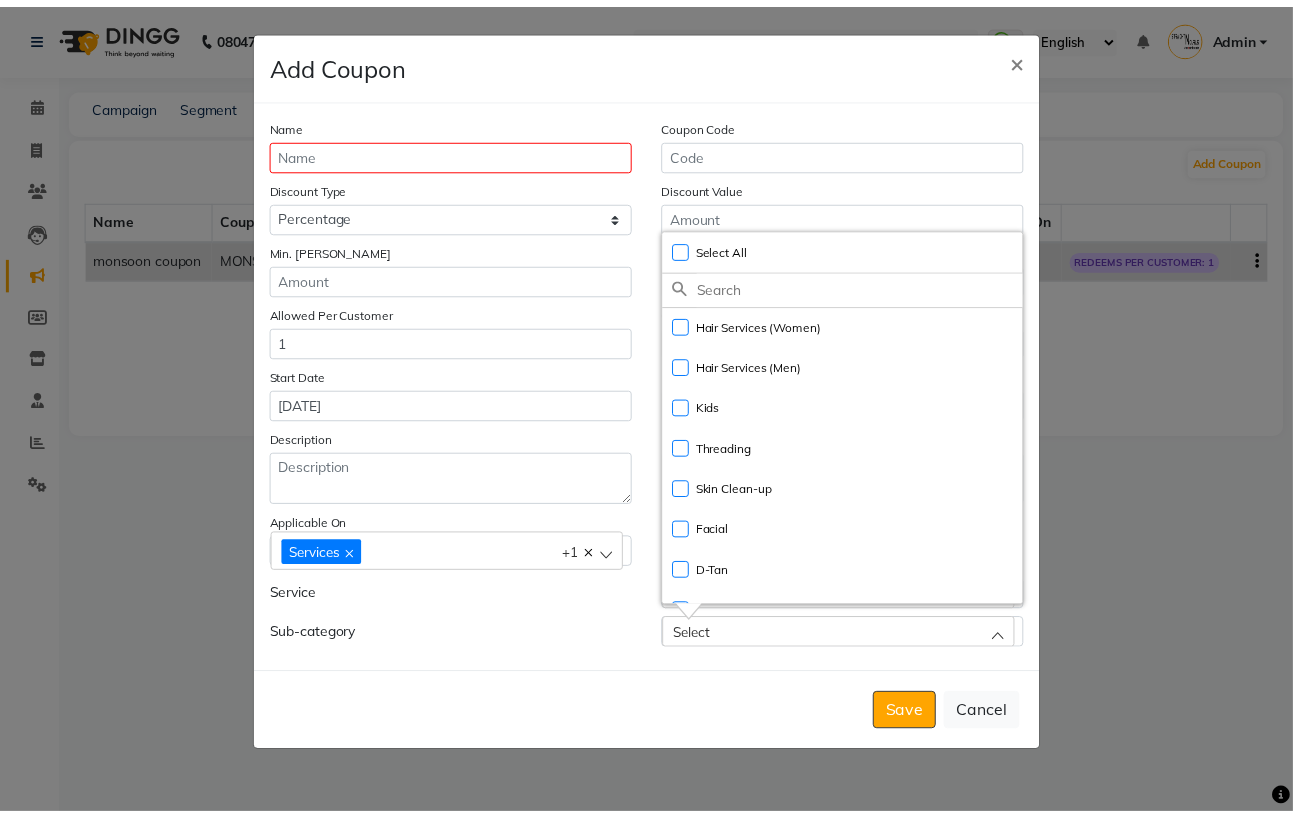 scroll, scrollTop: 0, scrollLeft: 0, axis: both 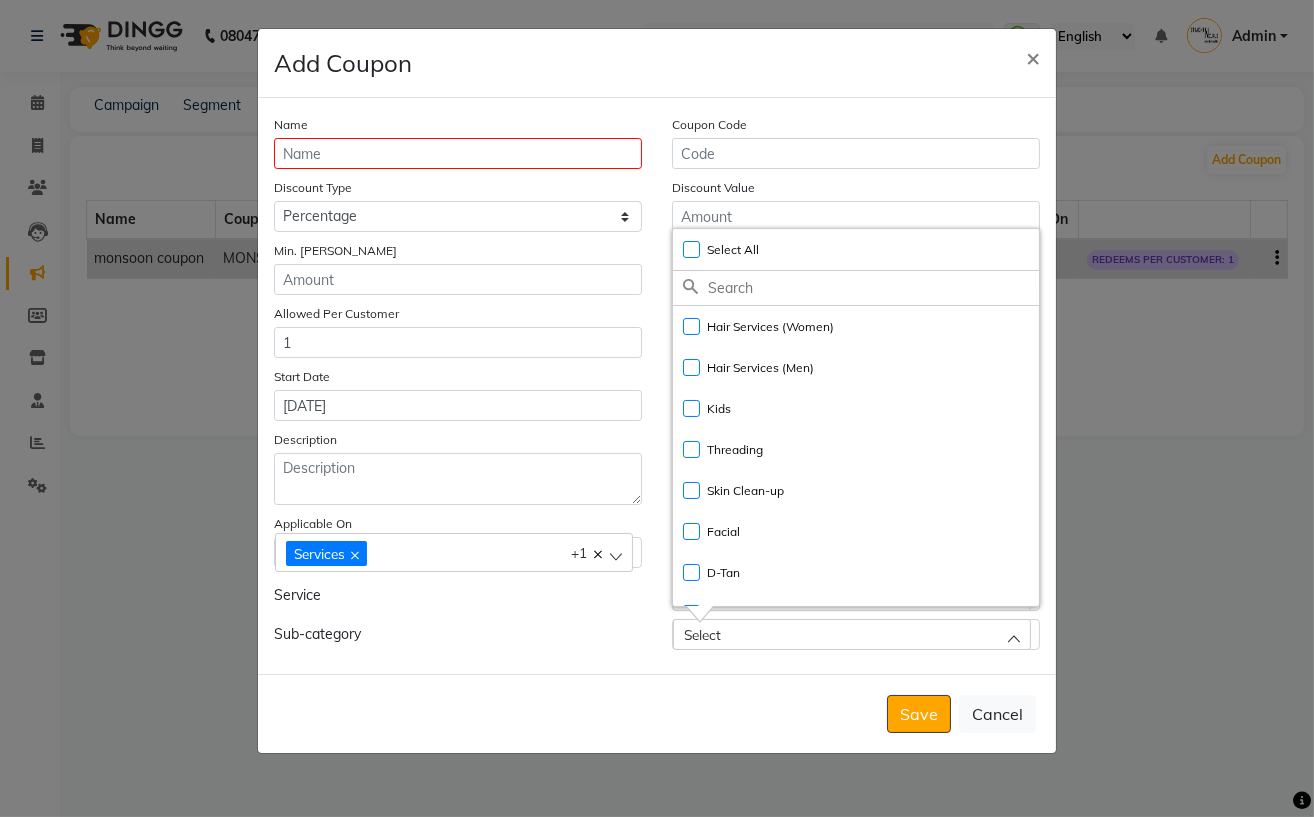 click on "Add Coupon  × Name Coupon Code Discount Type Select Percentage Fixed Discount Value Min. Bill Amount Max. Discount Amount Allowed Per Customer 1 Clients Select All New Start Date 11-07-2025 End Date 11-07-2025 Description Internal Description Applicable On Services Service Categories +1 Service Categories Services Products Packages Memberships Vouchers Prepaids All Items All Locations General Service Select Select All UnSelect All facial- episly facial Sub-category Select Select All UnSelect All Hair Services (Women) Hair Services (Men) Kids Threading Skin Clean-up Facial D-Tan Flavoured Wax  Save   Cancel" 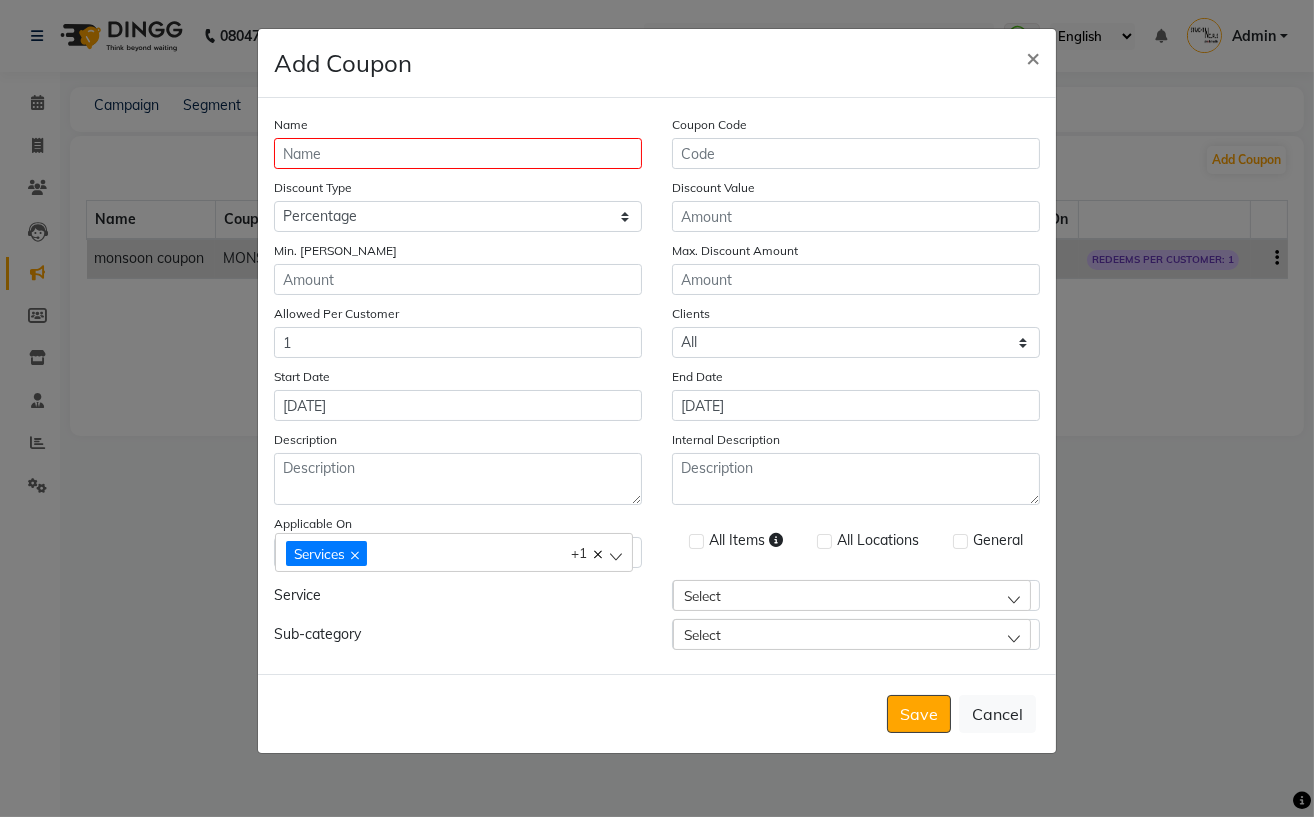 click 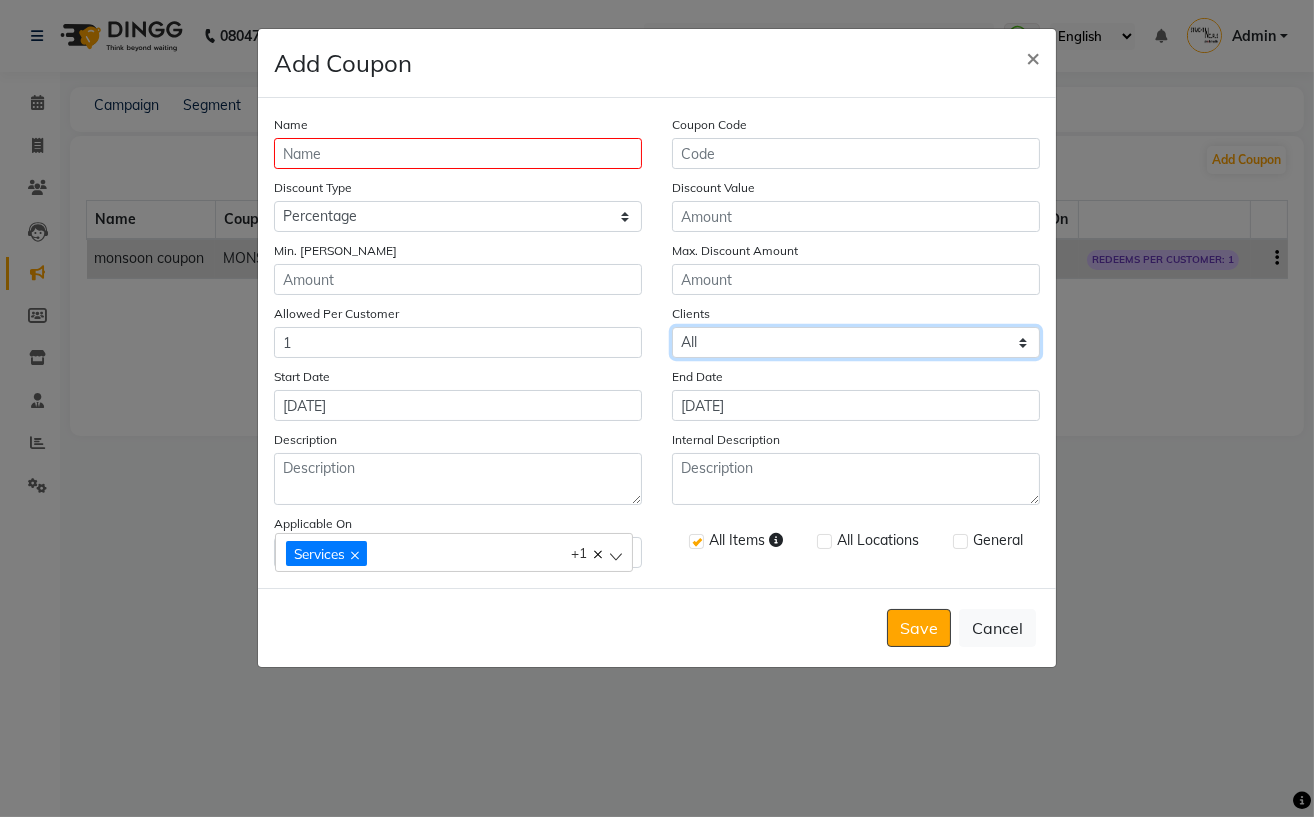 click on "Select All New" at bounding box center [856, 342] 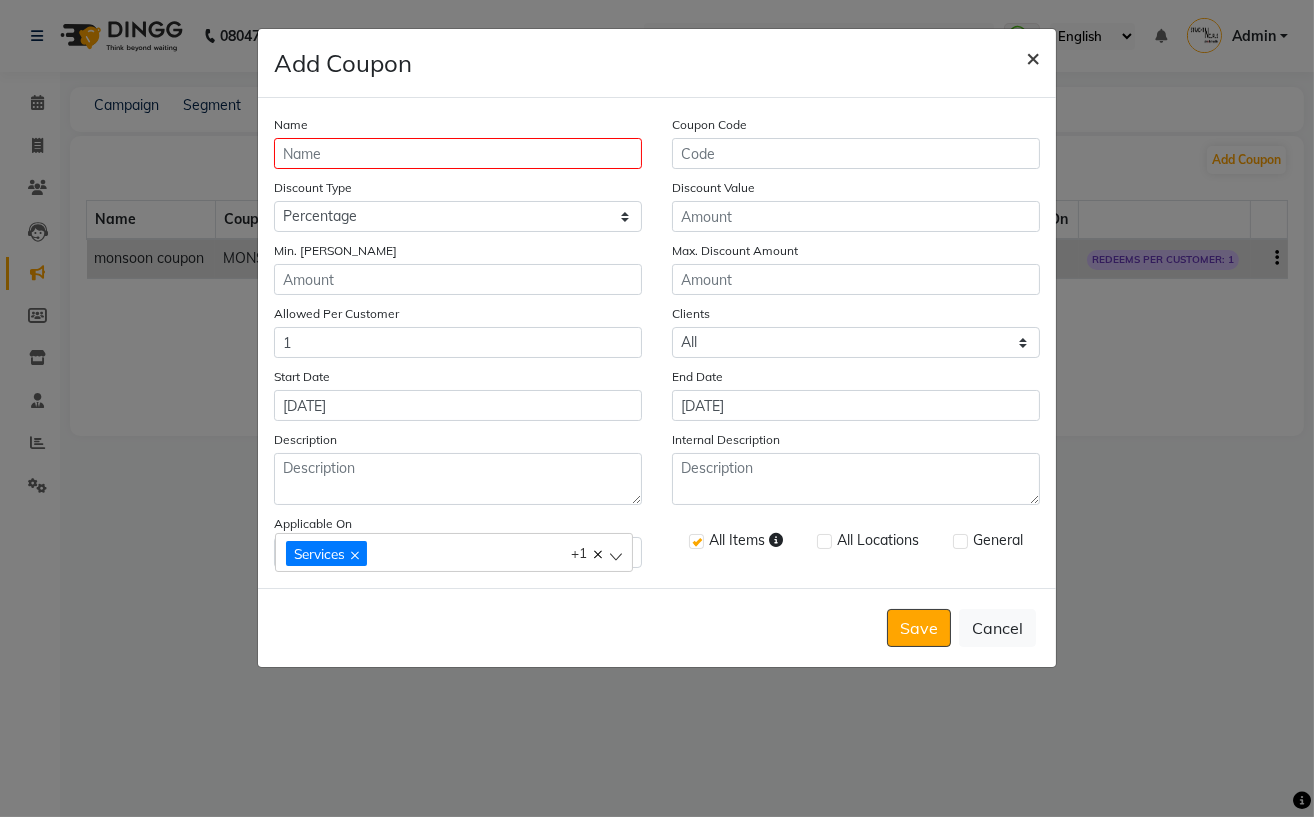 click on "×" 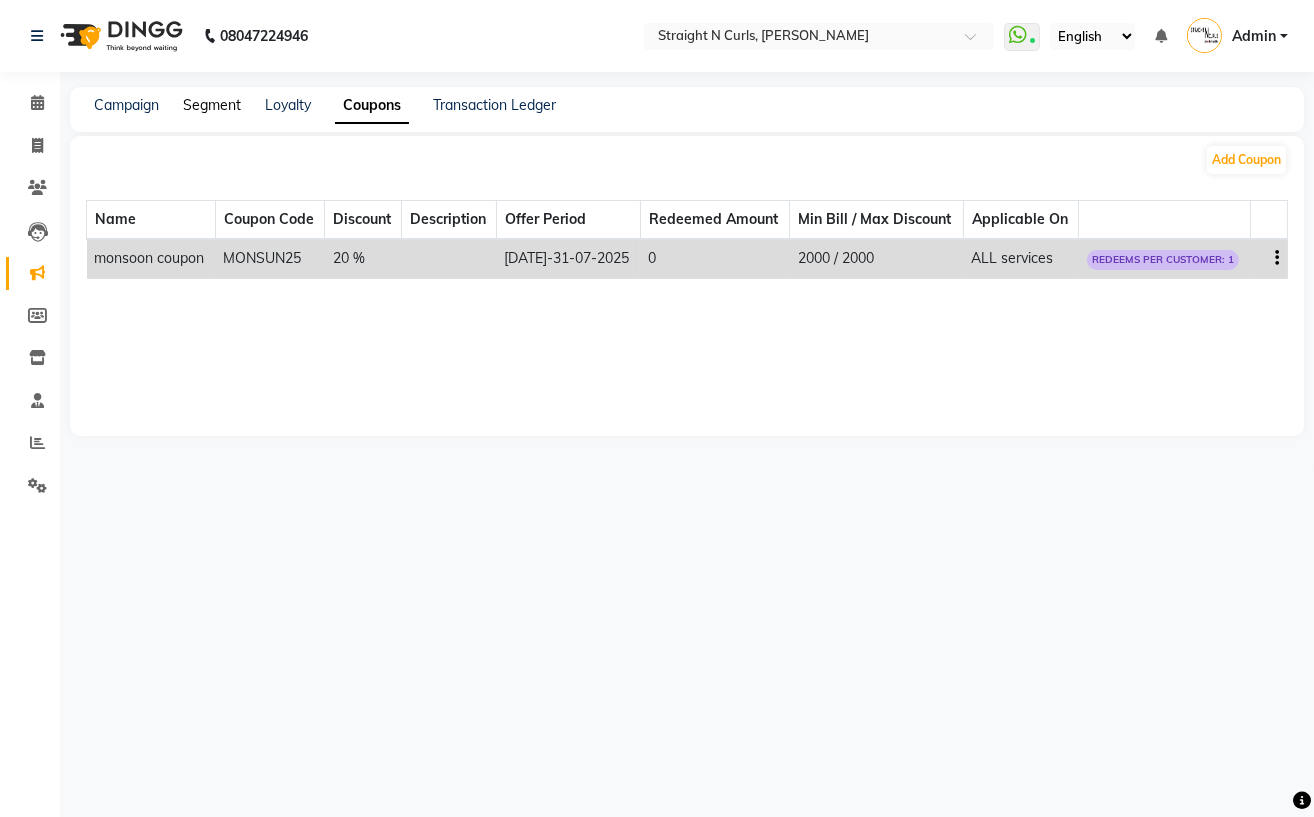 click on "Segment" 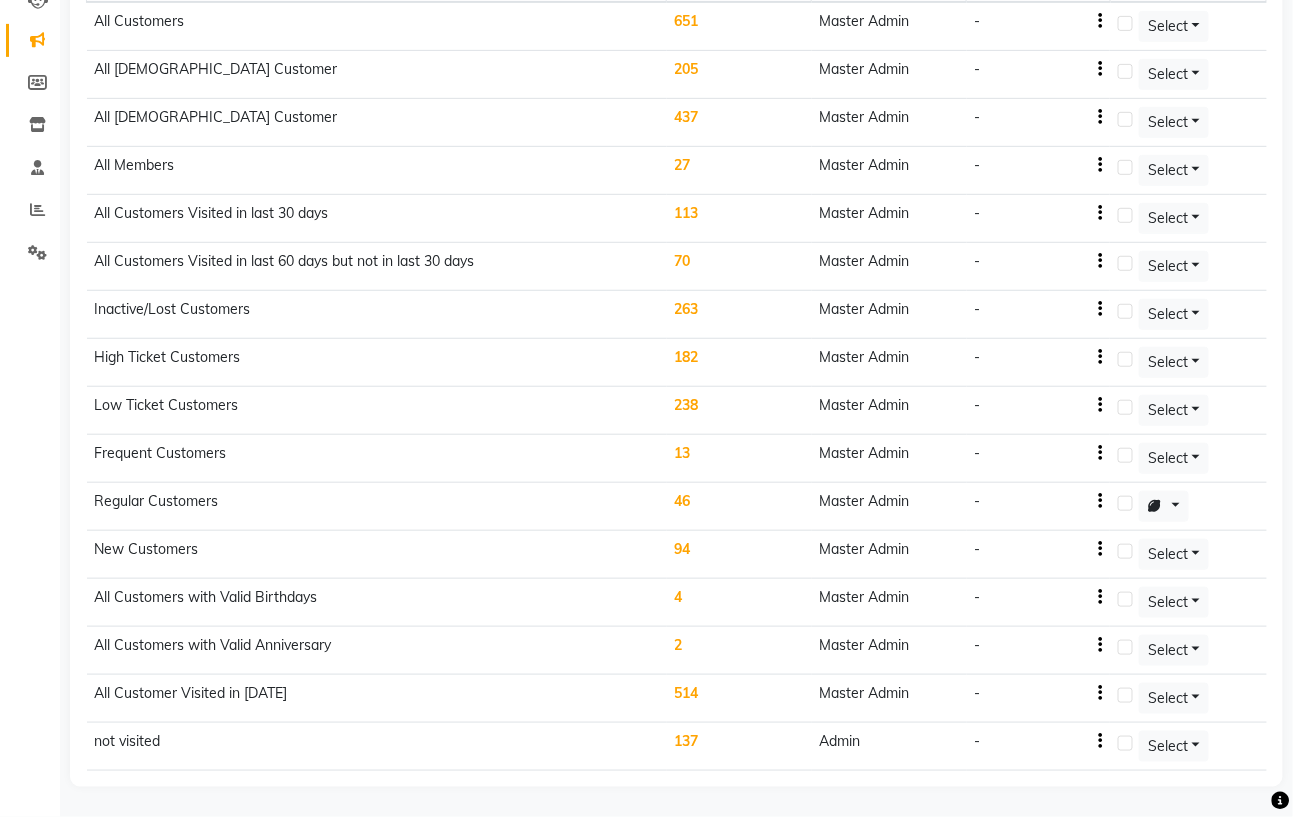 scroll, scrollTop: 0, scrollLeft: 0, axis: both 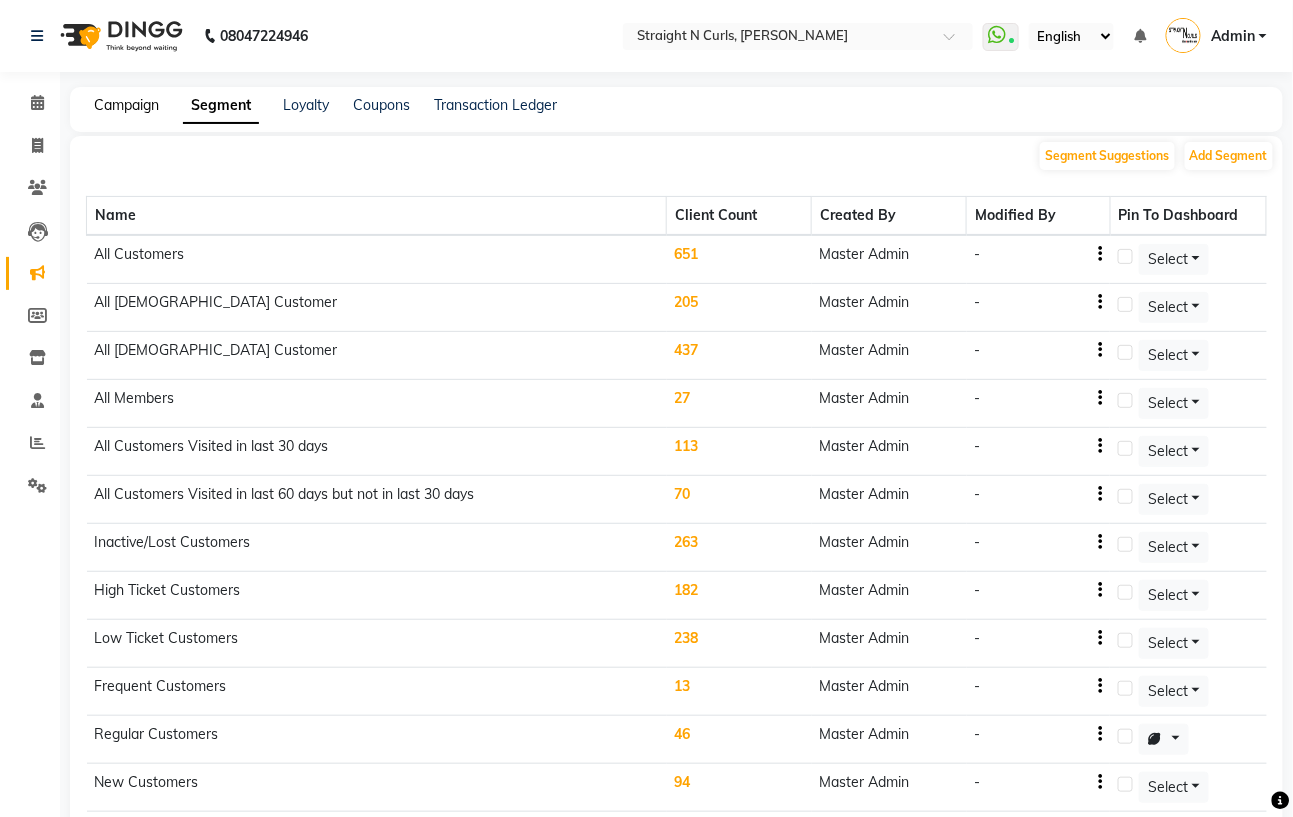 click on "Campaign" 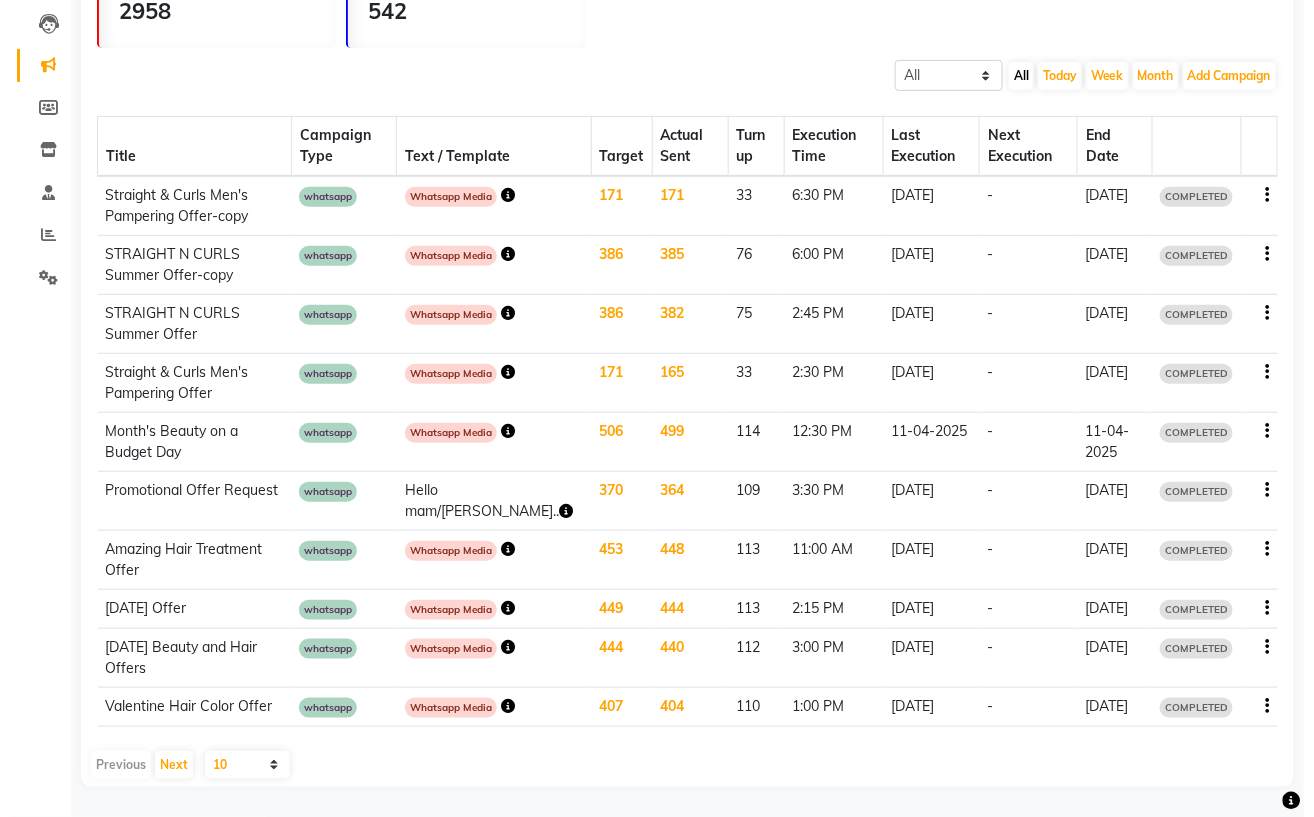 scroll, scrollTop: 0, scrollLeft: 0, axis: both 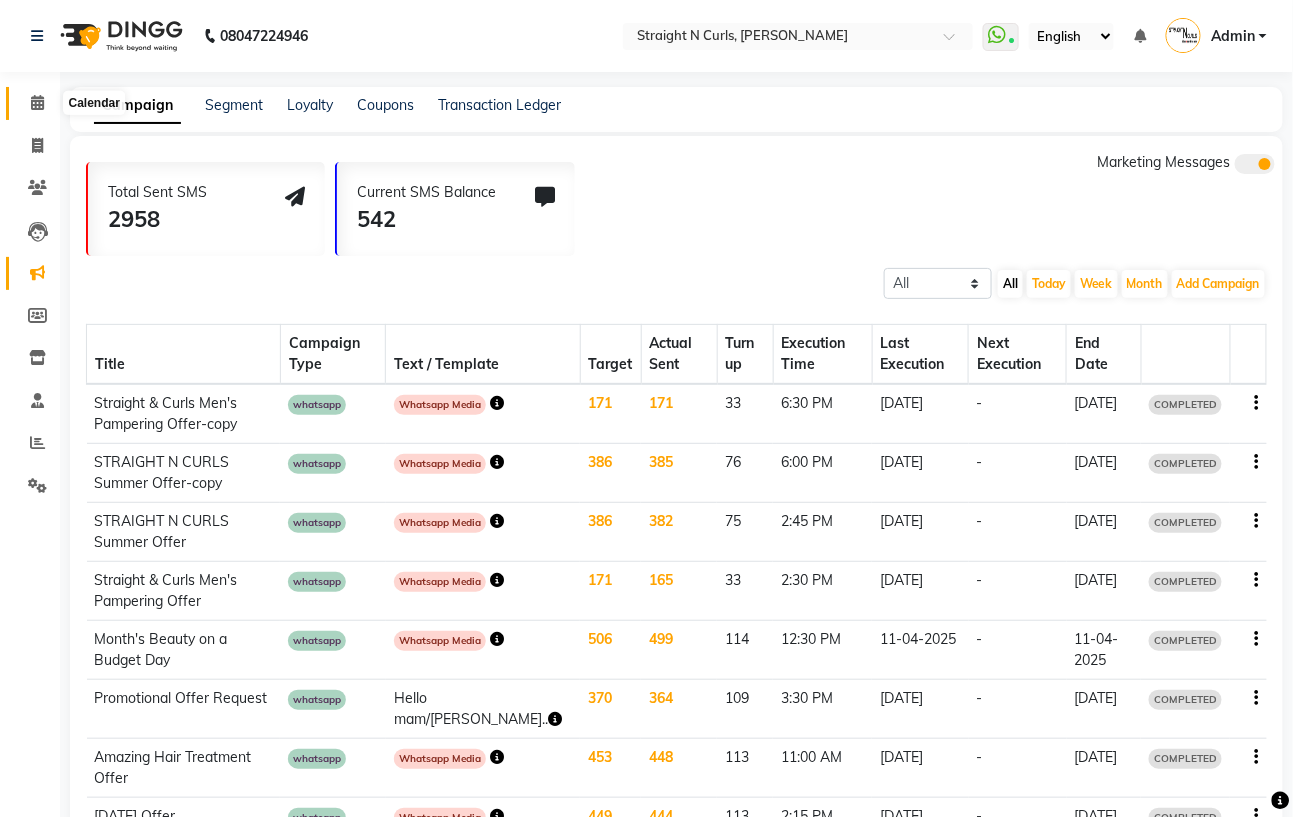 click 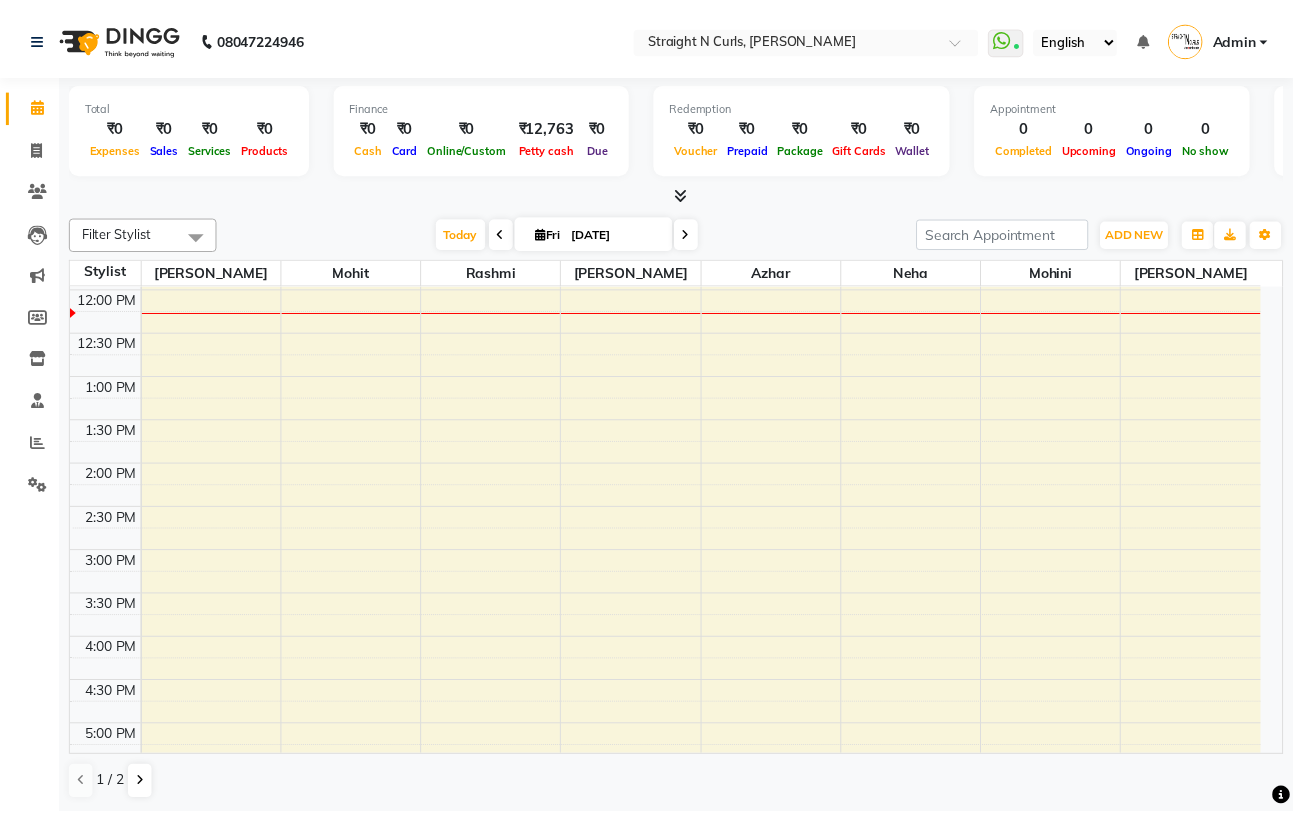 scroll, scrollTop: 266, scrollLeft: 0, axis: vertical 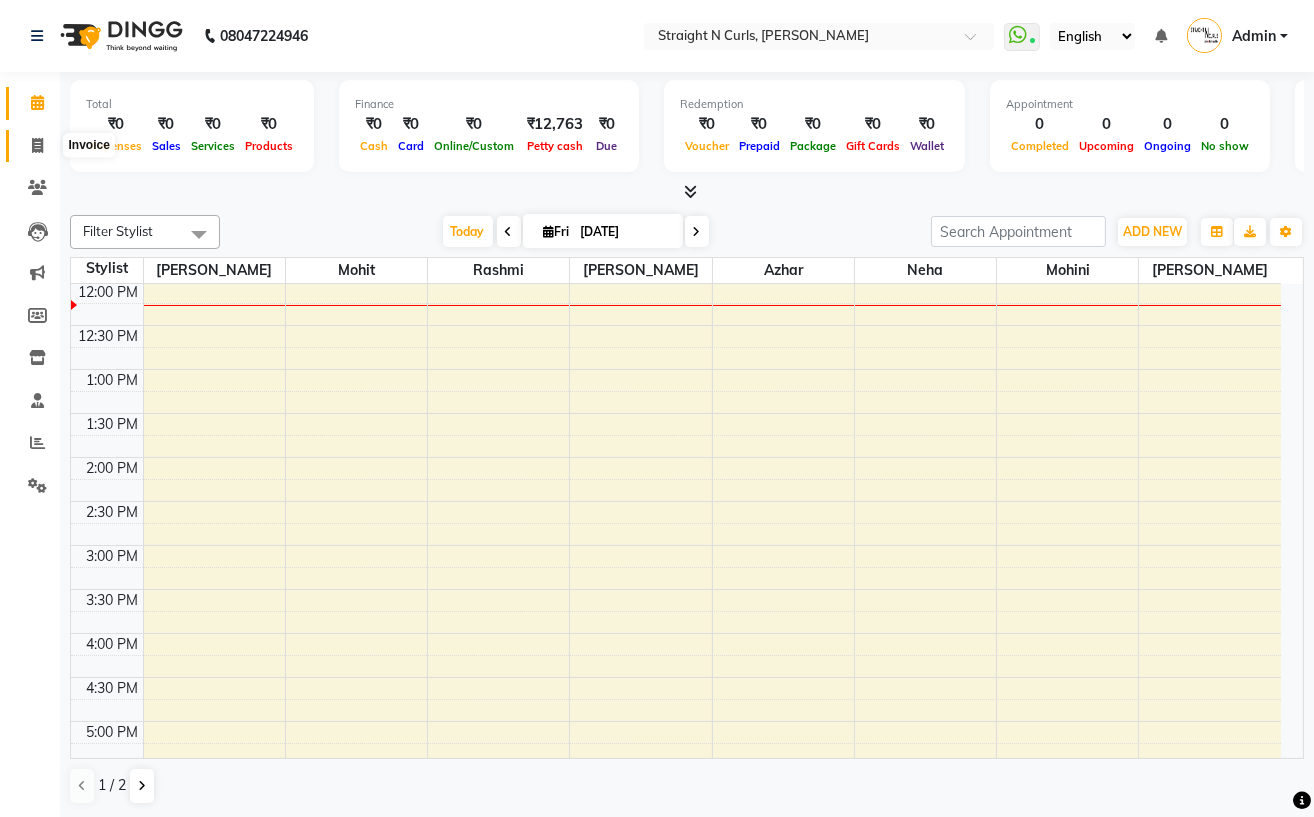click 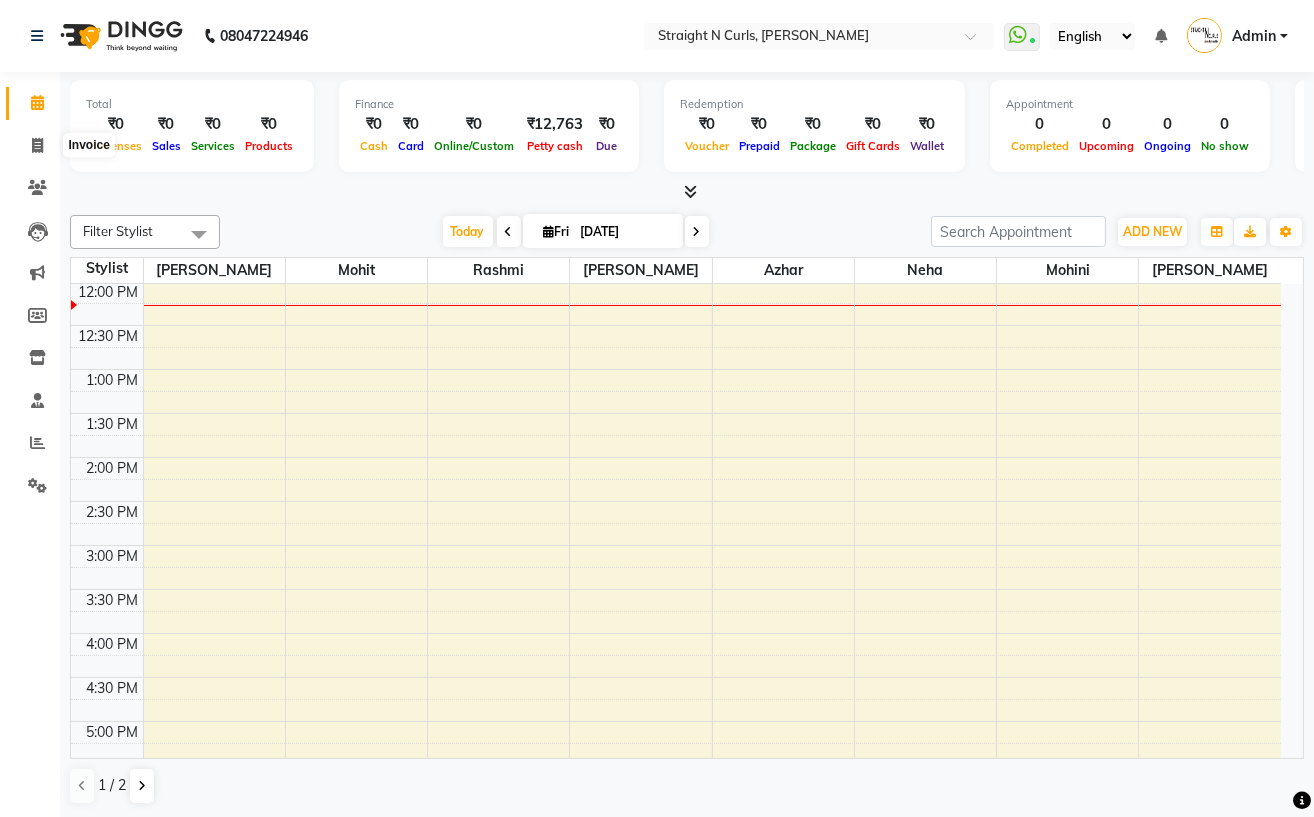 select on "service" 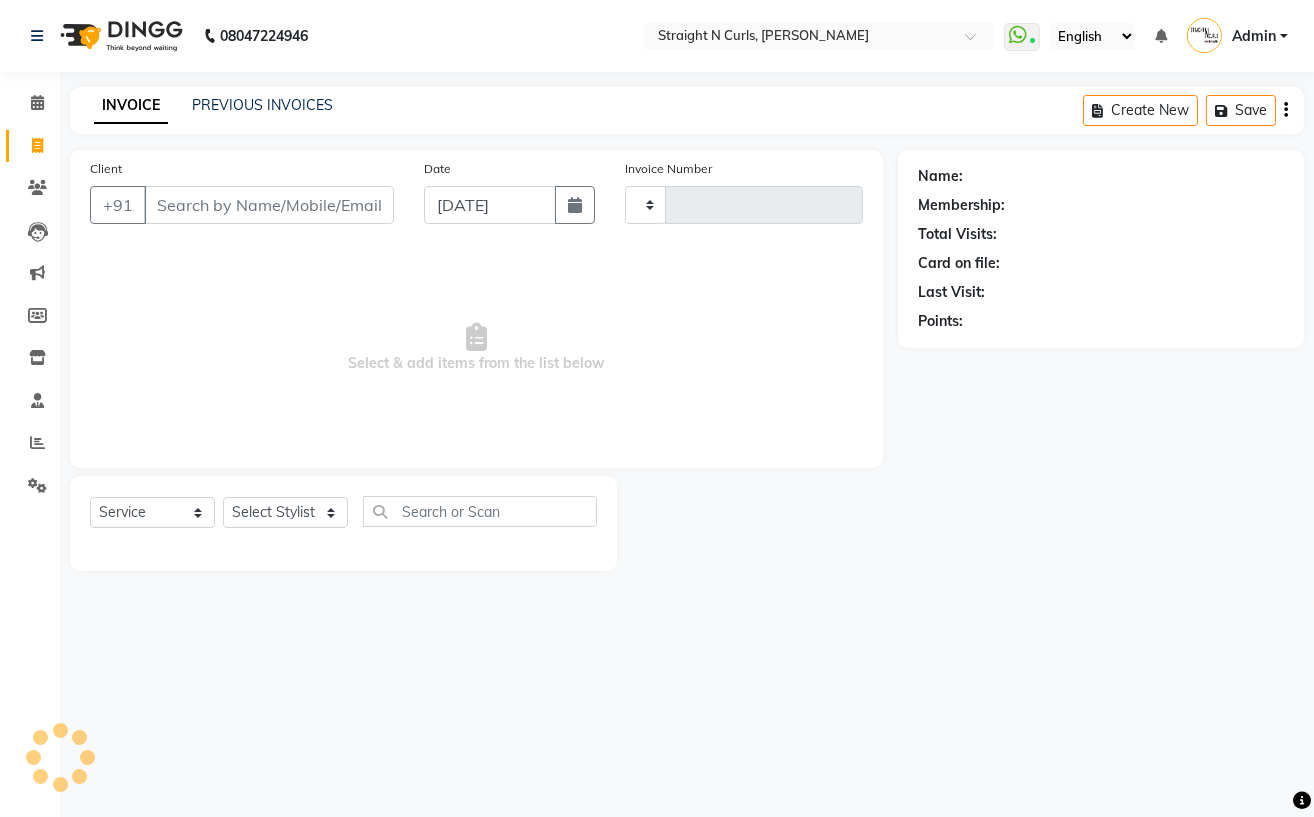 type on "0671" 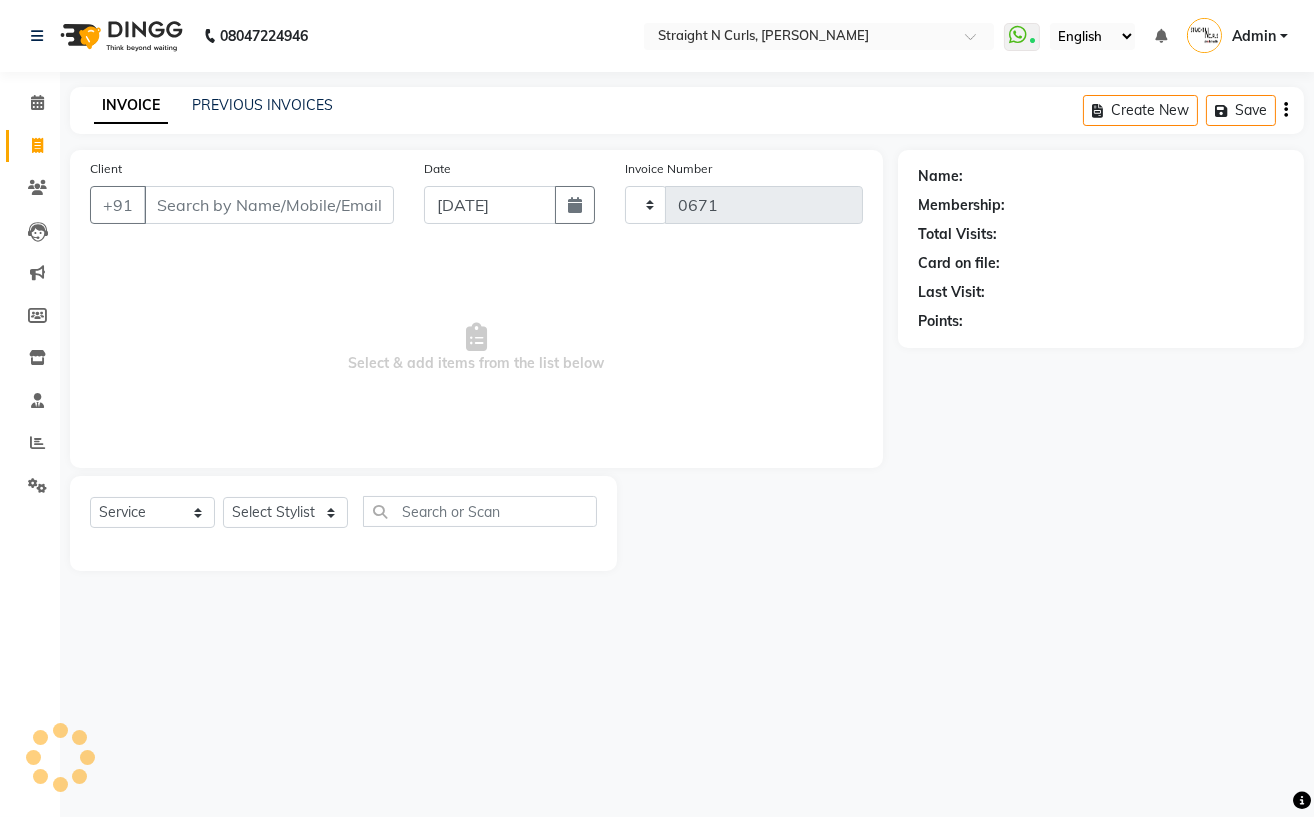 select on "7039" 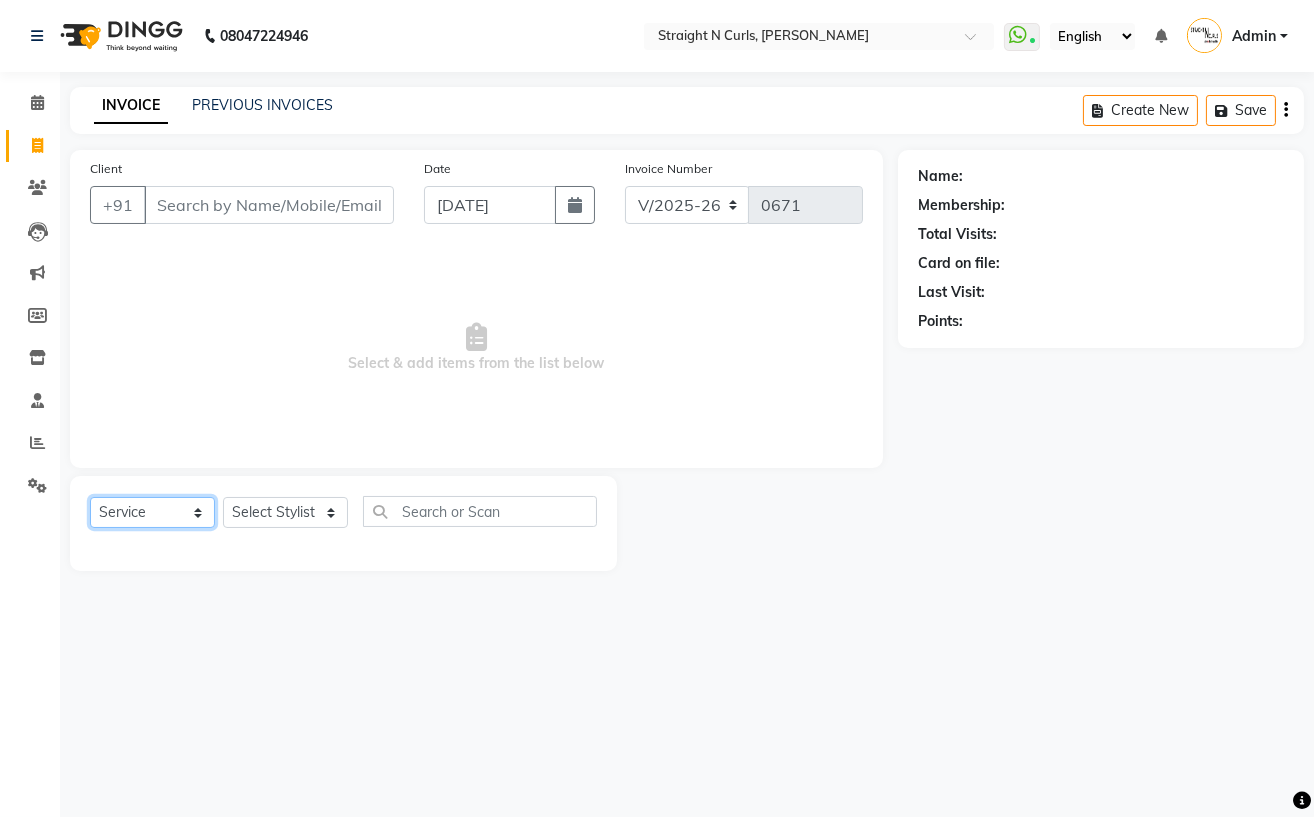 click on "Select  Service  Product  Membership  Package Voucher Prepaid Gift Card" 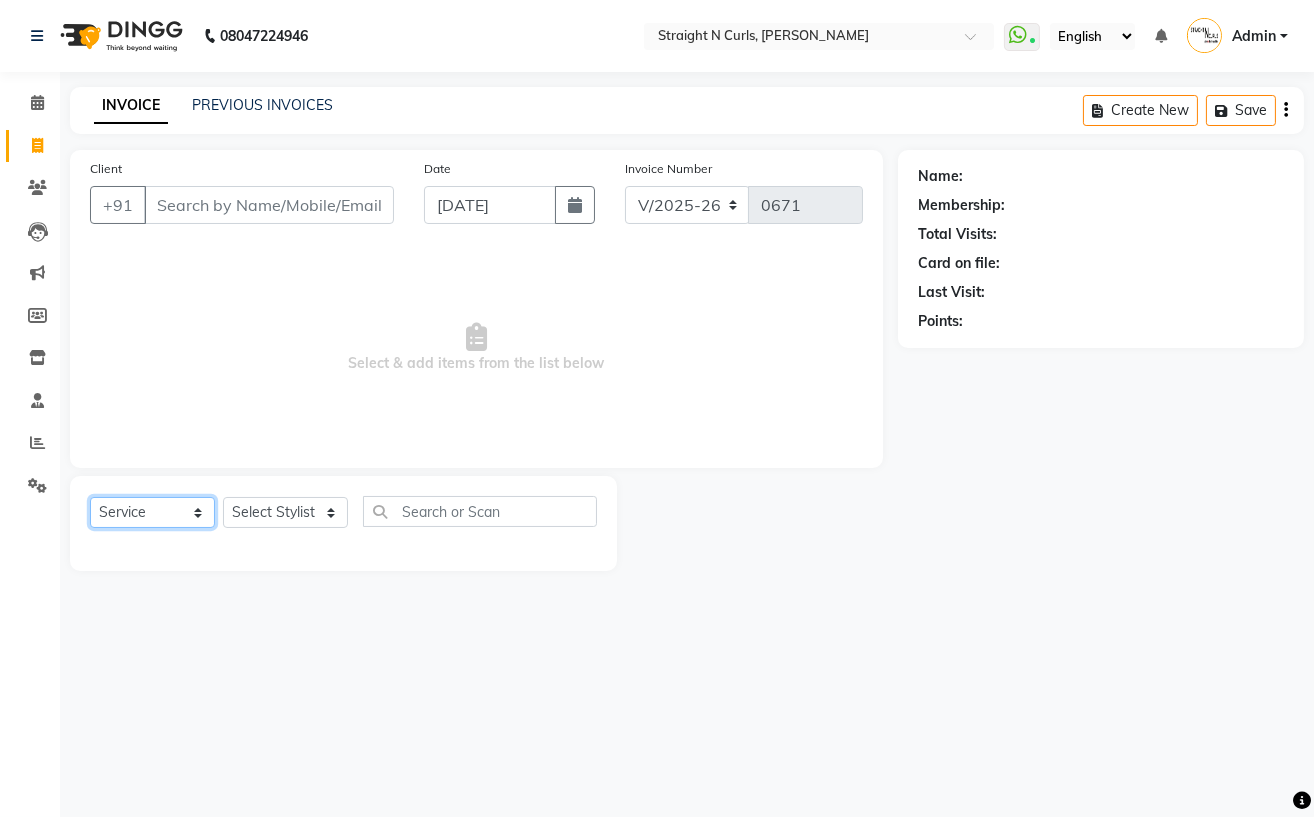 click on "Select  Service  Product  Membership  Package Voucher Prepaid Gift Card" 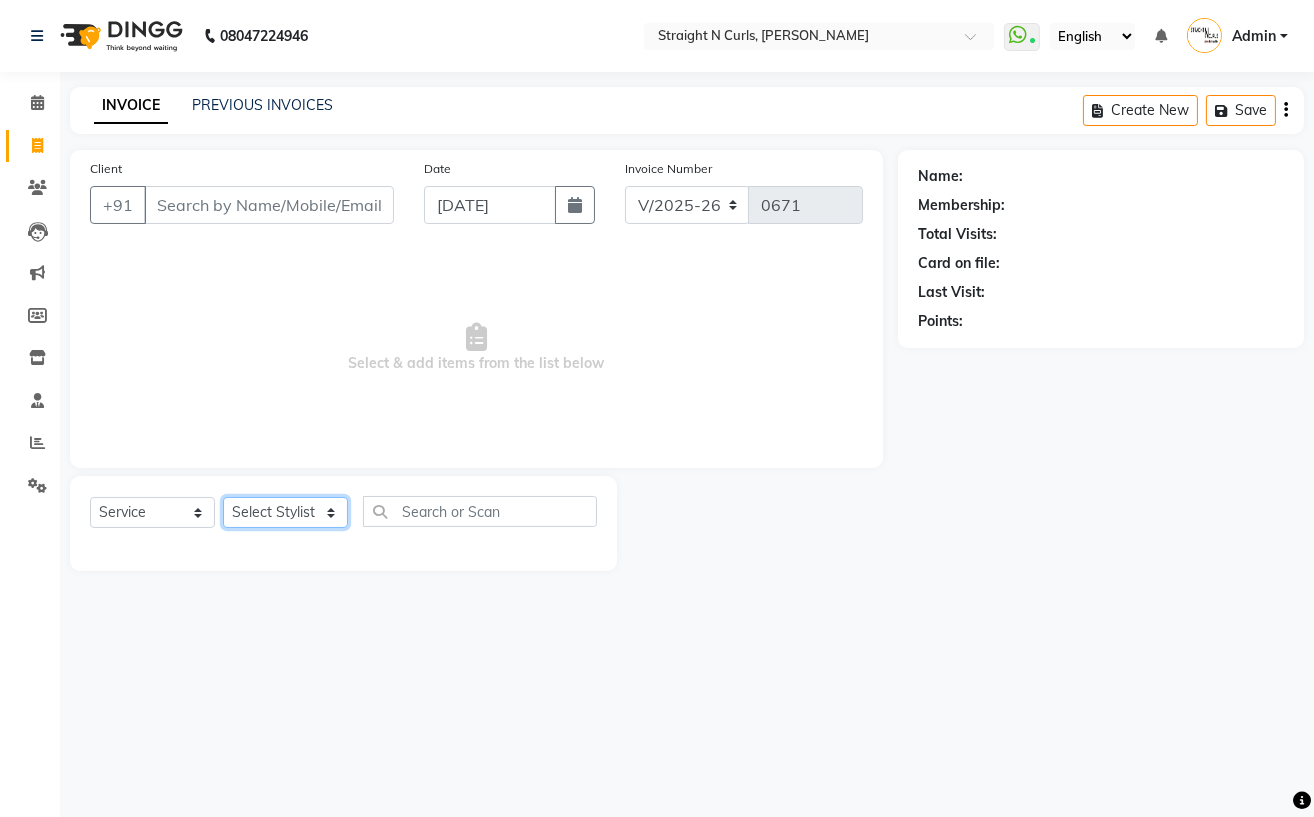 click on "Select Stylist [PERSON_NAME] [PERSON_NAME] [PERSON_NAME] Mohit [PERSON_NAME] [PERSON_NAME] [PERSON_NAME]" 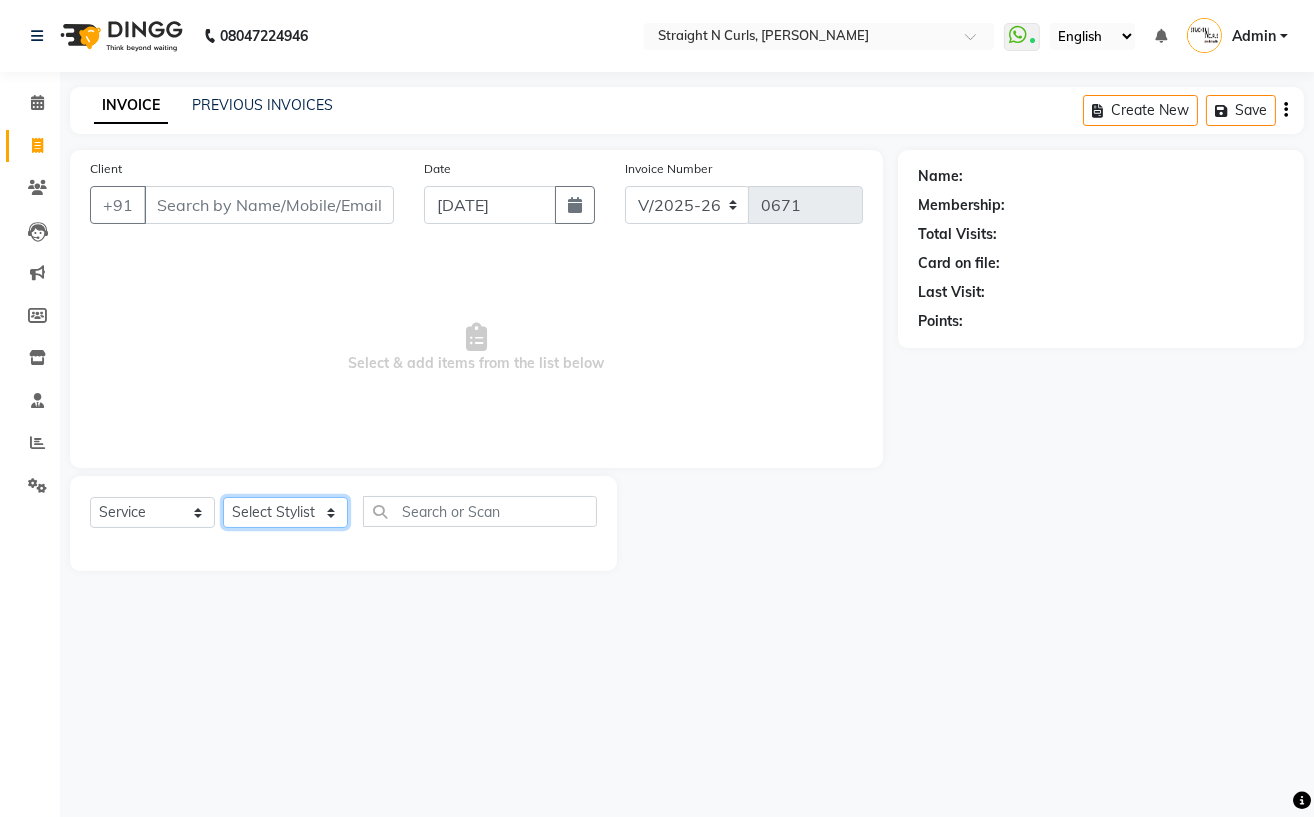 select on "61431" 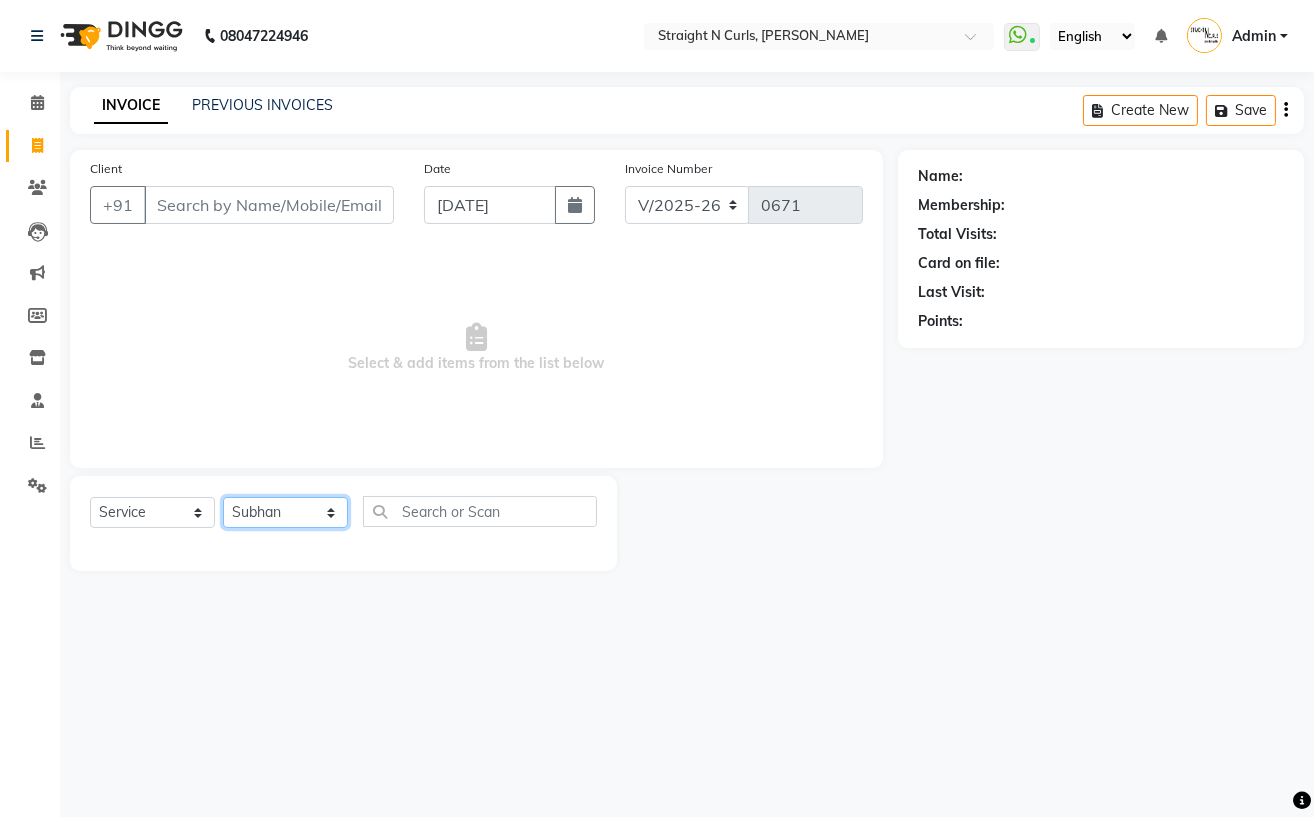 click on "Select Stylist [PERSON_NAME] [PERSON_NAME] [PERSON_NAME] Mohit [PERSON_NAME] [PERSON_NAME] [PERSON_NAME]" 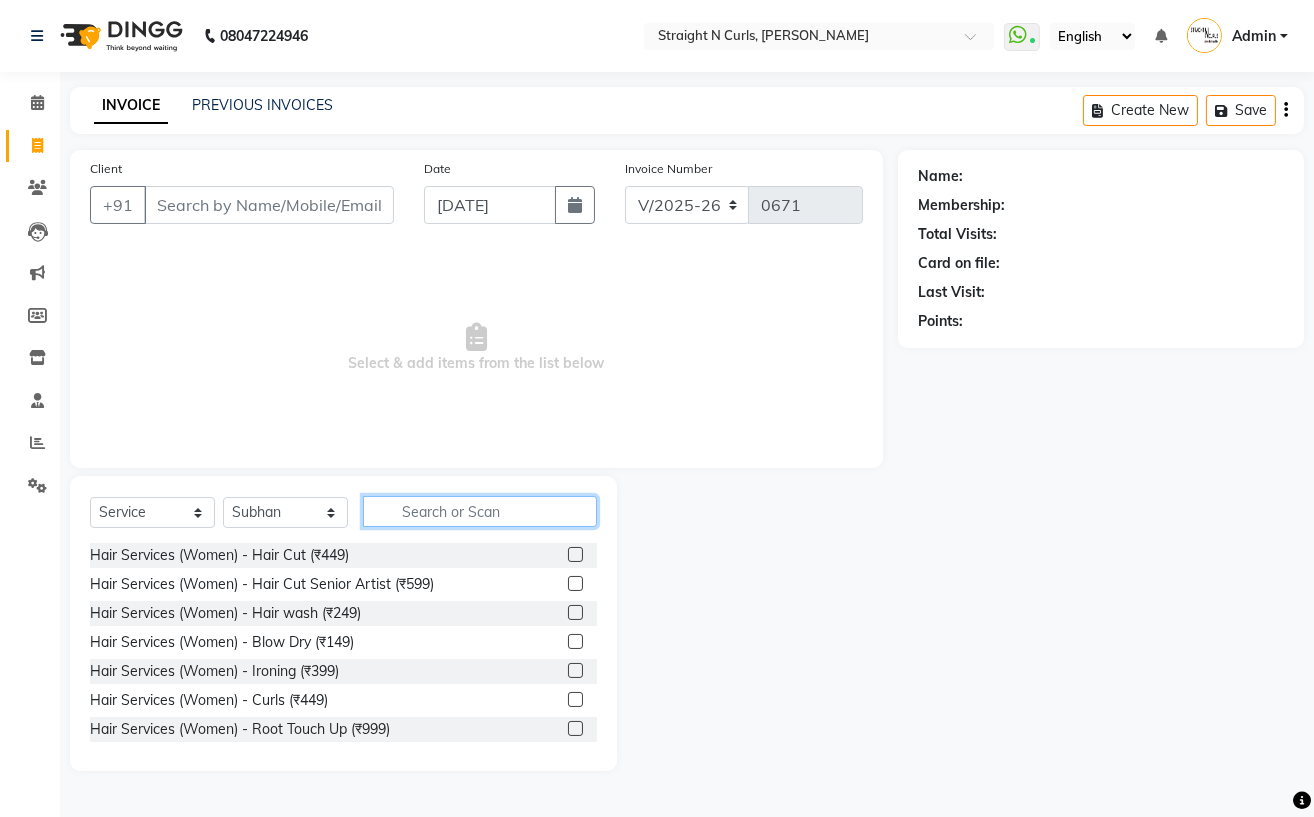 click 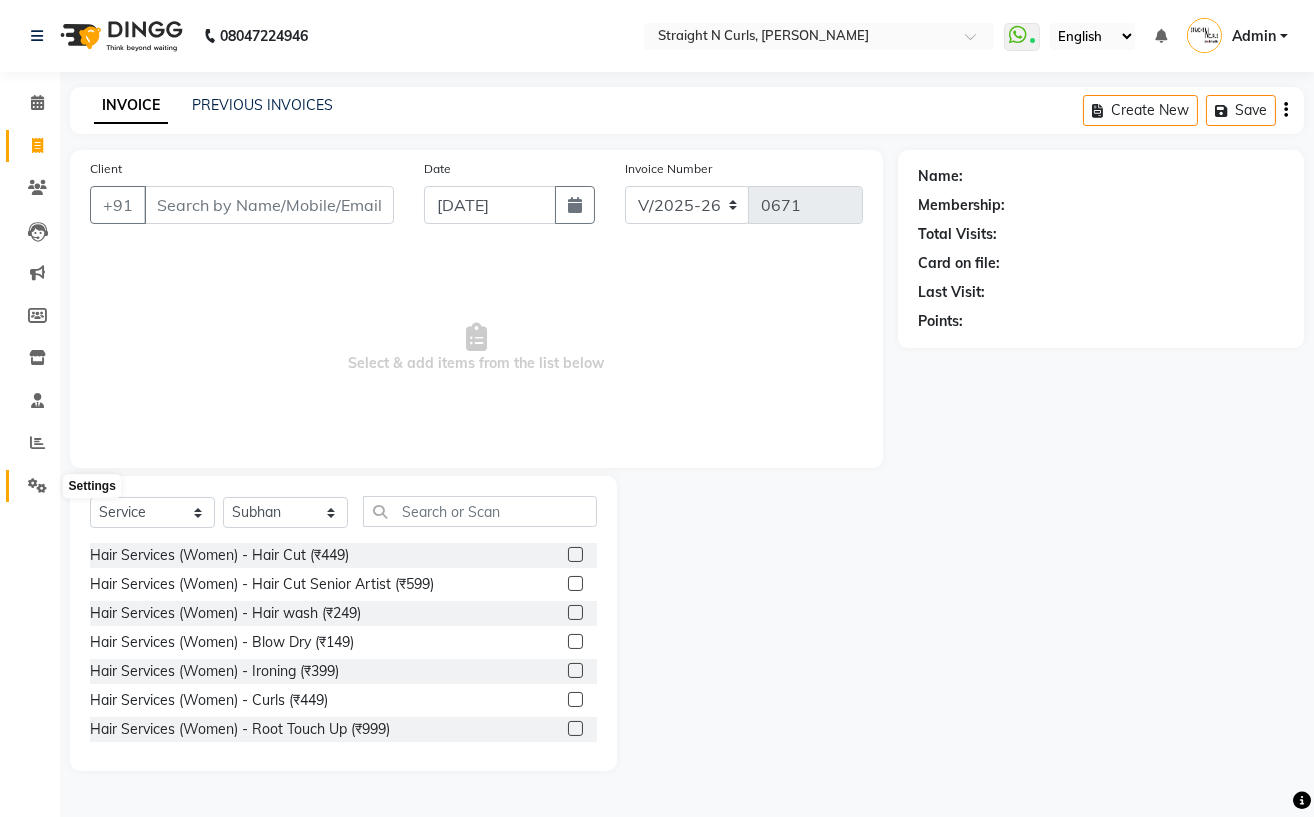 click 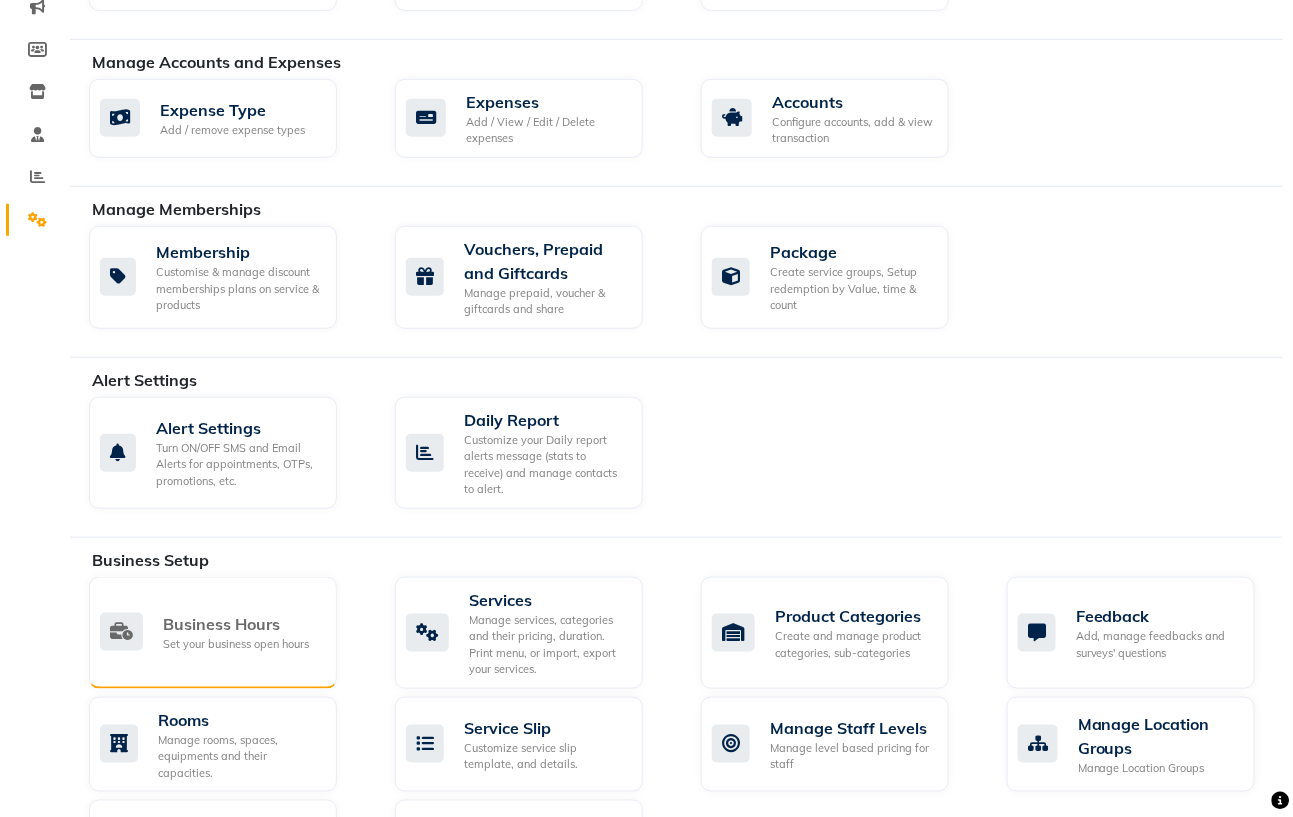 scroll, scrollTop: 400, scrollLeft: 0, axis: vertical 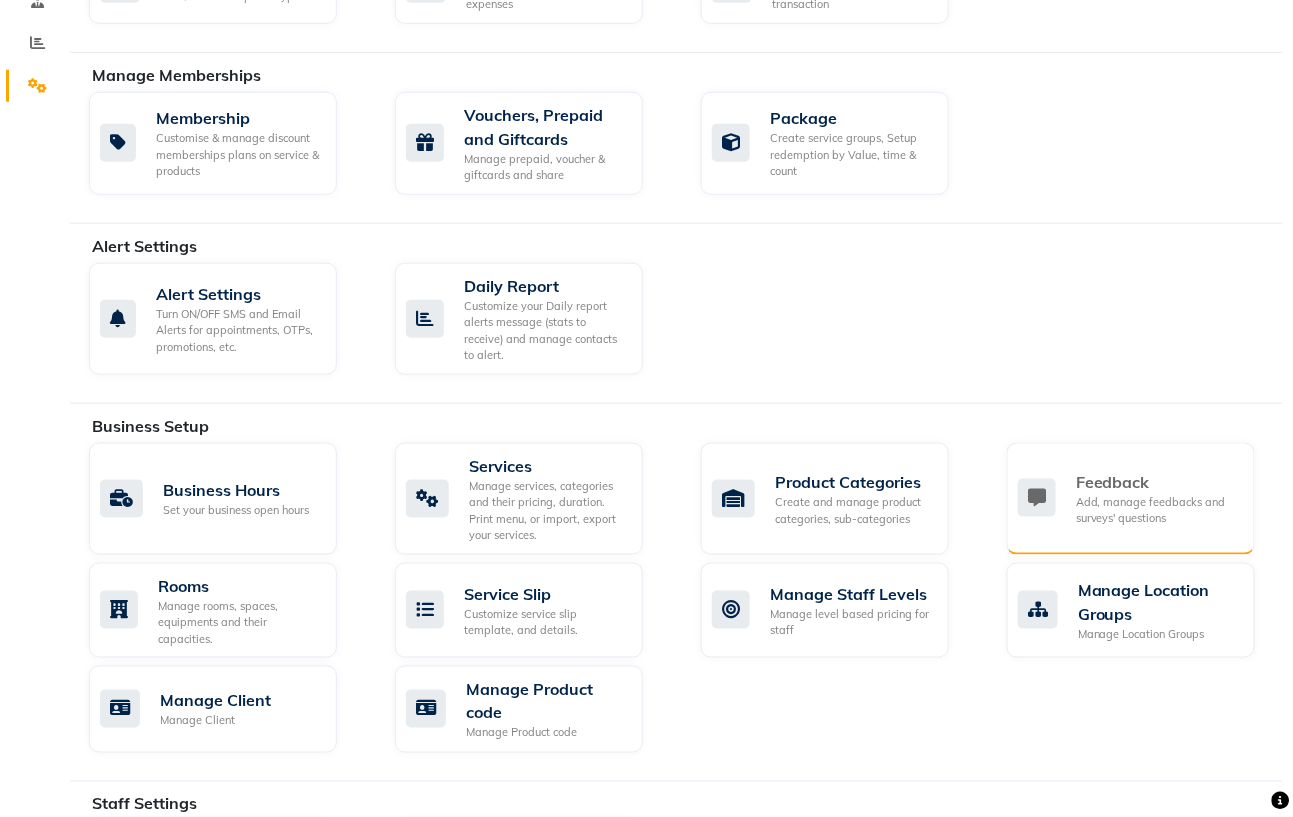 click on "Add, manage feedbacks and surveys' questions" 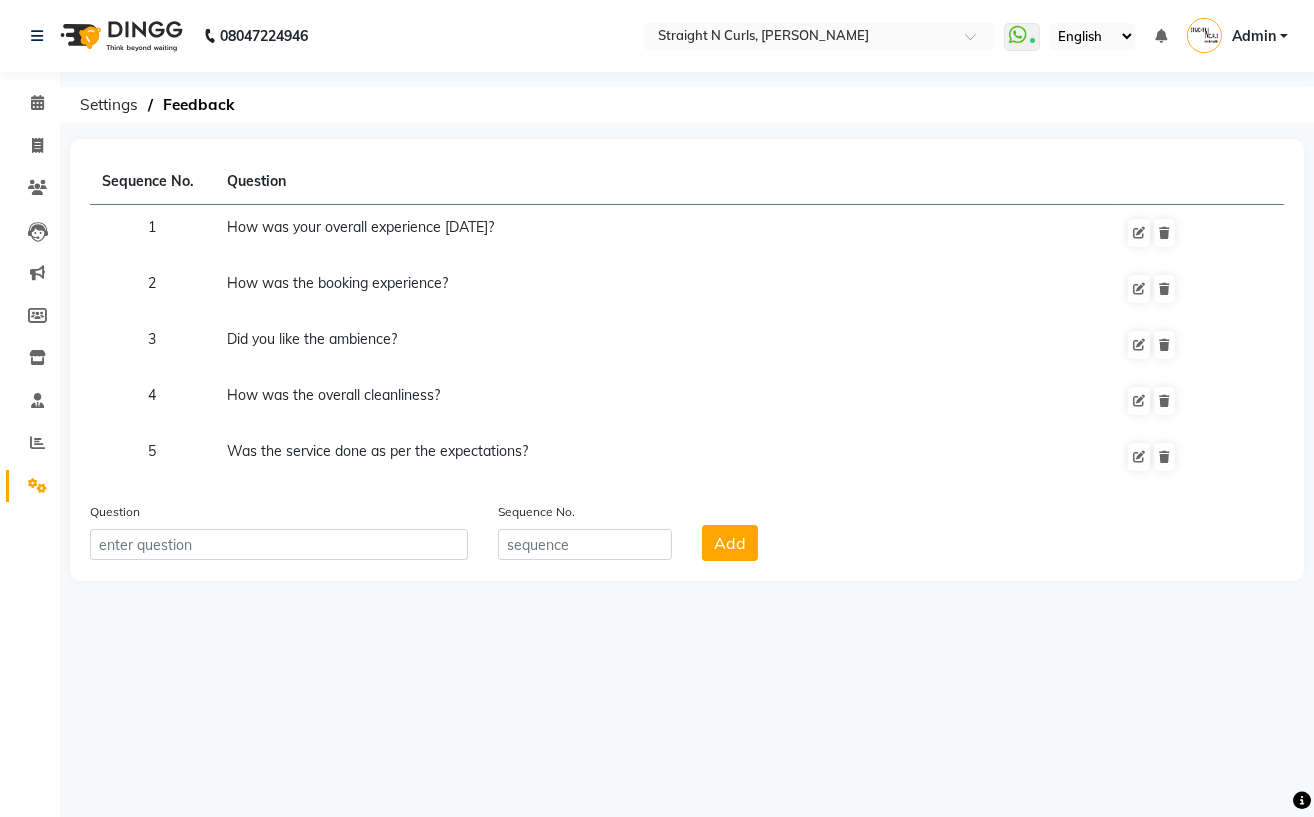 click on "08047224946 Select Location × Straight N Curls,  Rajendra Nagar  WhatsApp Status  ✕ Status:  Connected Most Recent Message: 10-07-2025     05:16 PM Recent Service Activity: 11-07-2025     11:34 AM English ENGLISH Español العربية मराठी हिंदी ગુજરાતી தமிழ் 中文 Notifications nothing to show Admin Manage Profile Change Password Sign out  Version:3.15.4  ☀ Straight N Curls,  Rajendra Nagar  Calendar  Invoice  Clients  Leads   Marketing  Members  Inventory  Staff  Reports  Settings Completed InProgress Upcoming Dropped Tentative Check-In Confirm Bookings Generate Report Segments Page Builder Settings  Feedback  Sequence No. Question 1 How was your overall experience today? 2 How was the booking experience? 3 Did you like the ambience? 4 How was the overall cleanliness? 5 Was the service done as per the expectations? Question Sequence No.  Add" at bounding box center [657, 408] 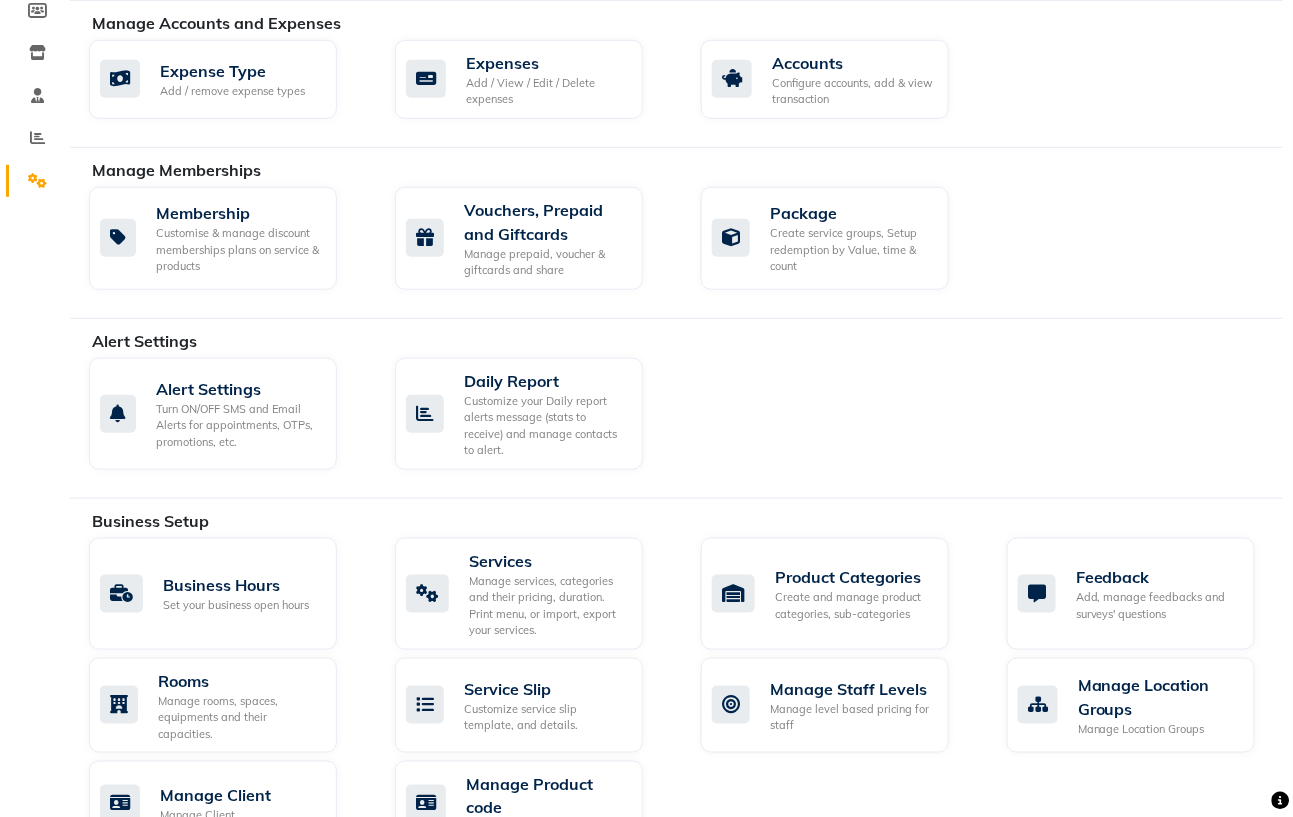 scroll, scrollTop: 0, scrollLeft: 0, axis: both 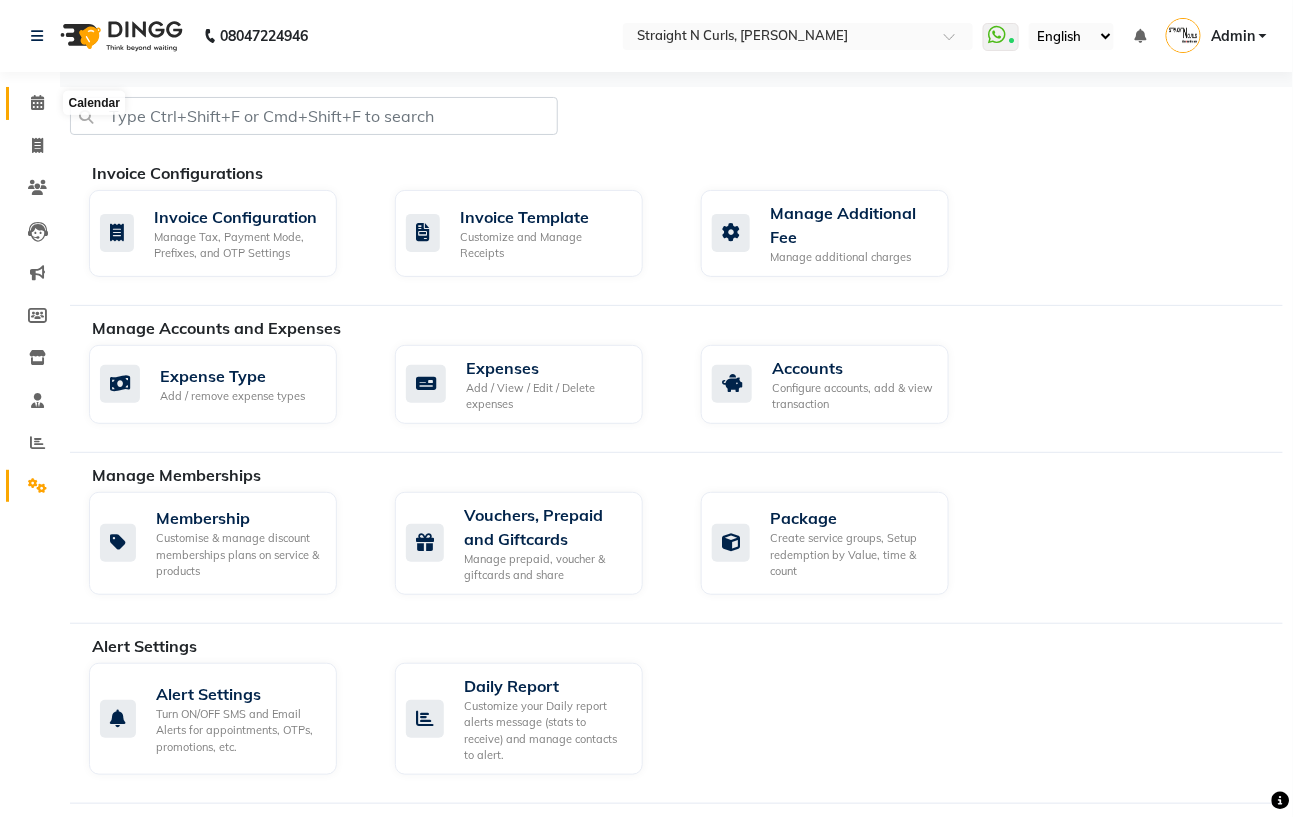 click 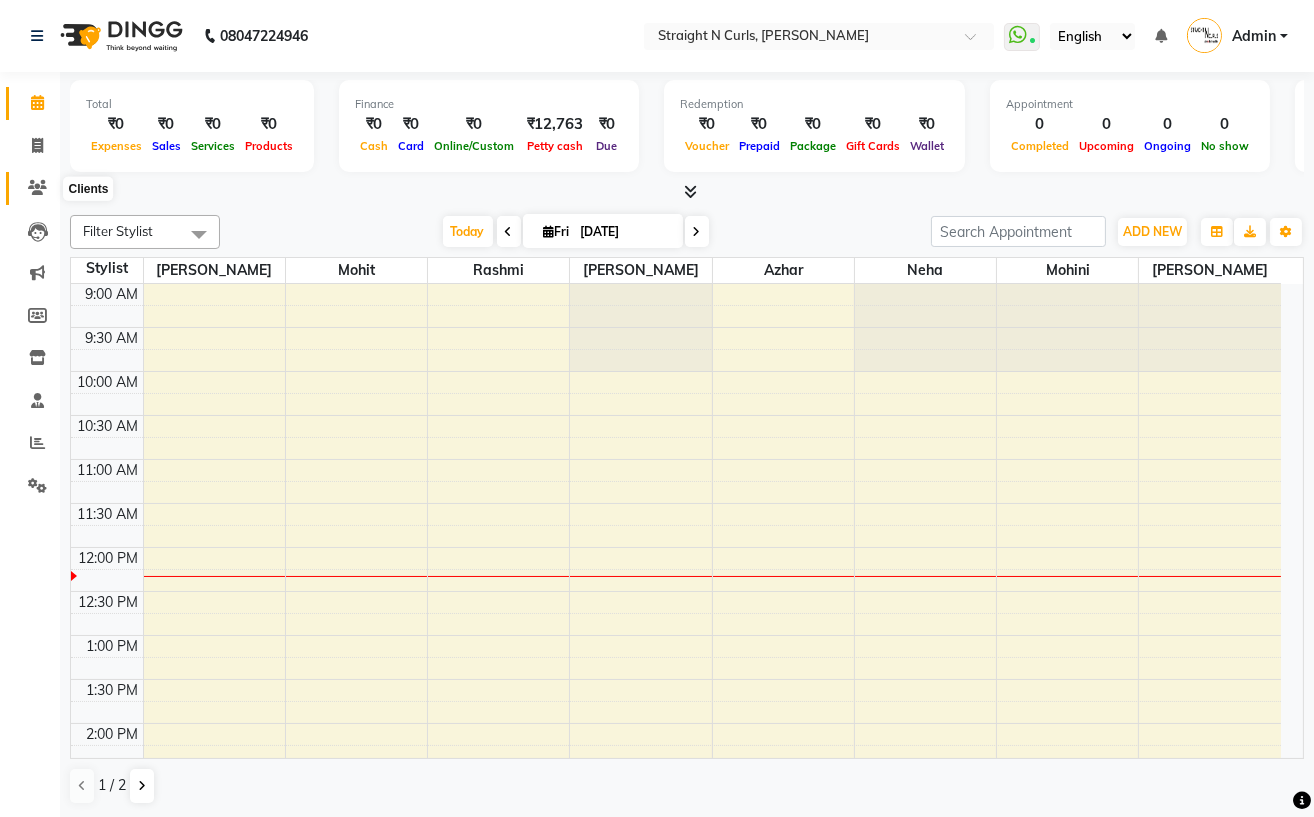 click 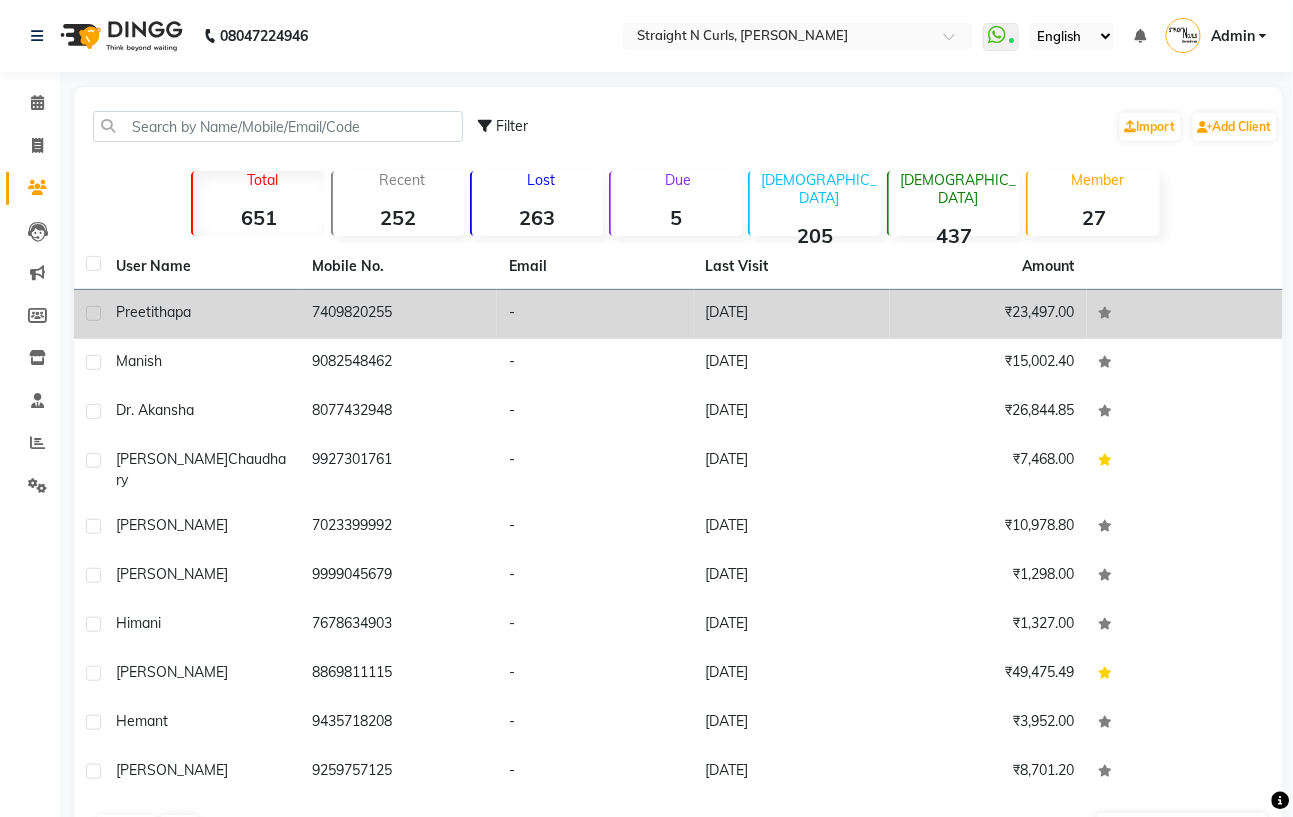 scroll, scrollTop: 47, scrollLeft: 0, axis: vertical 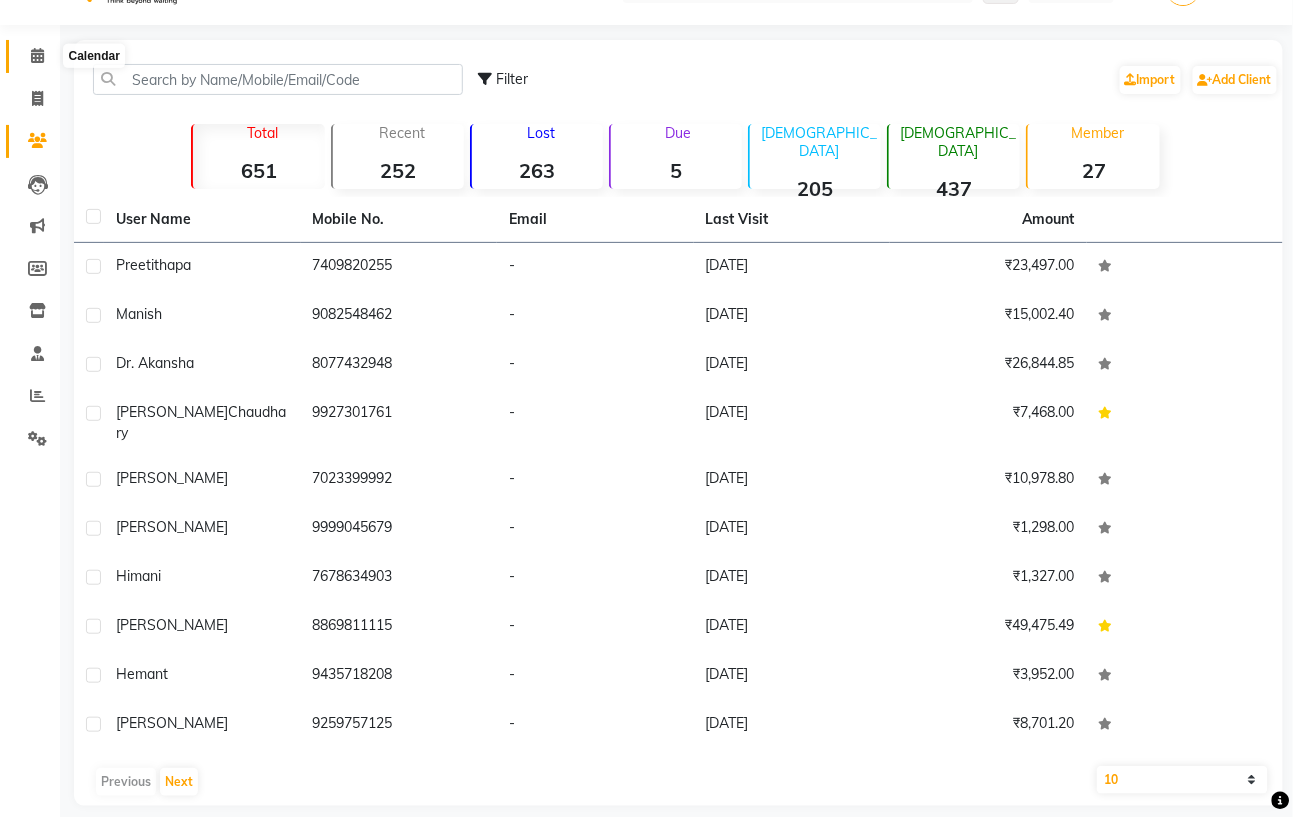 click 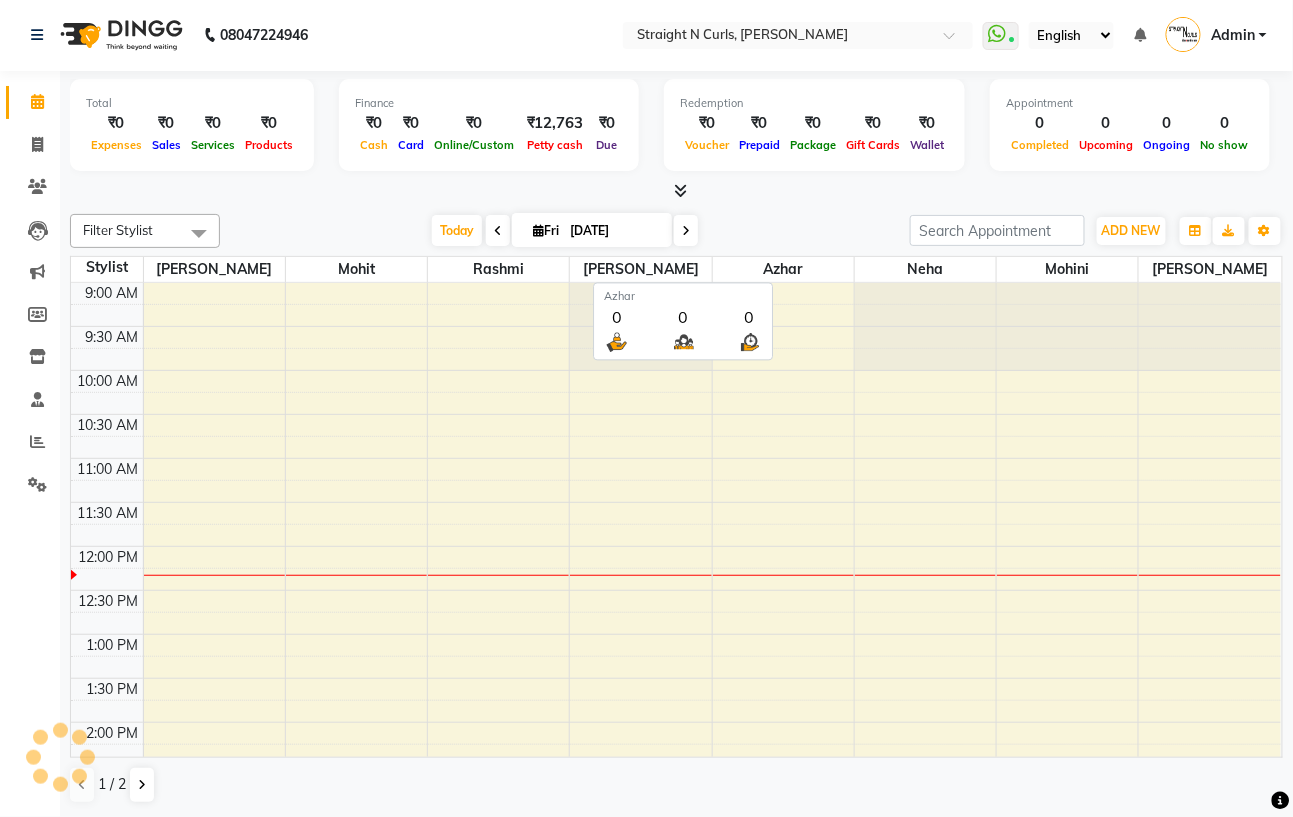 scroll, scrollTop: 0, scrollLeft: 0, axis: both 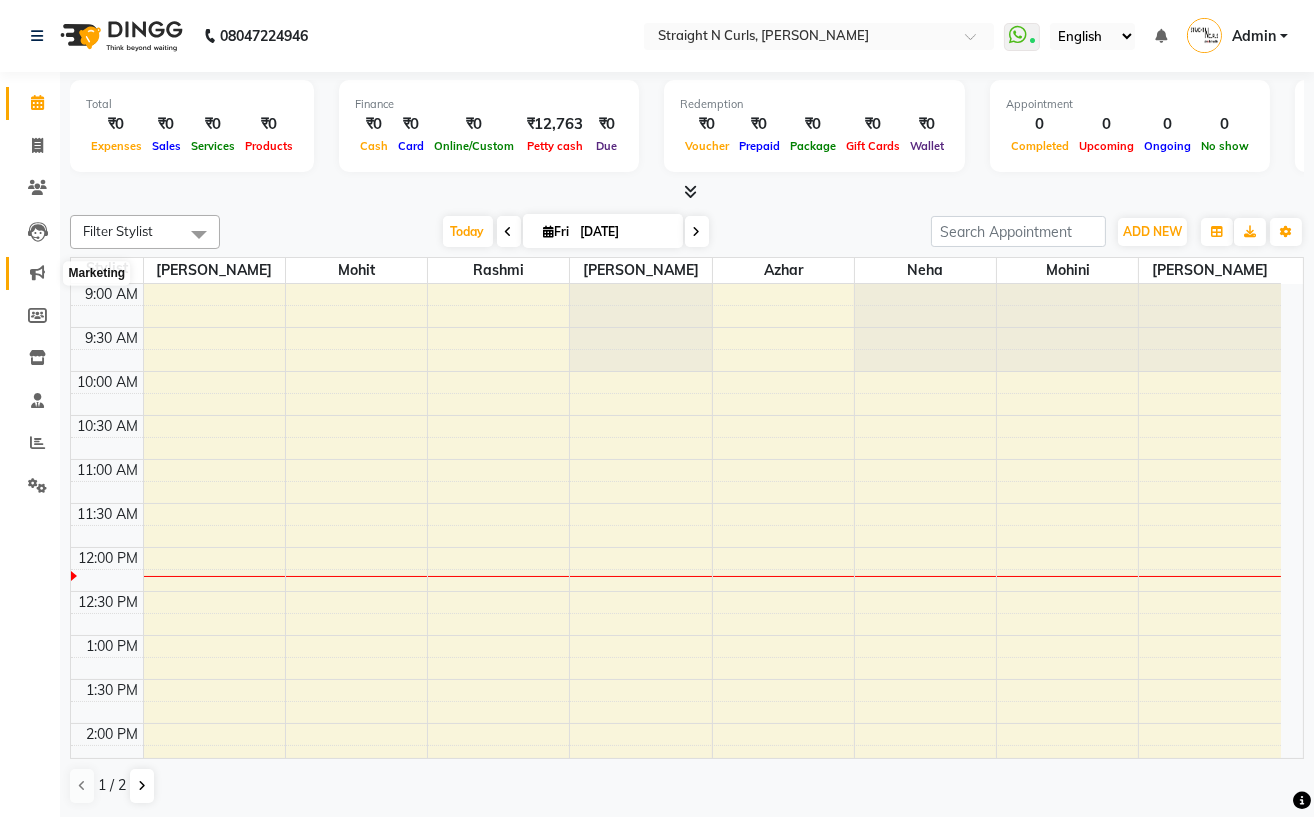 click 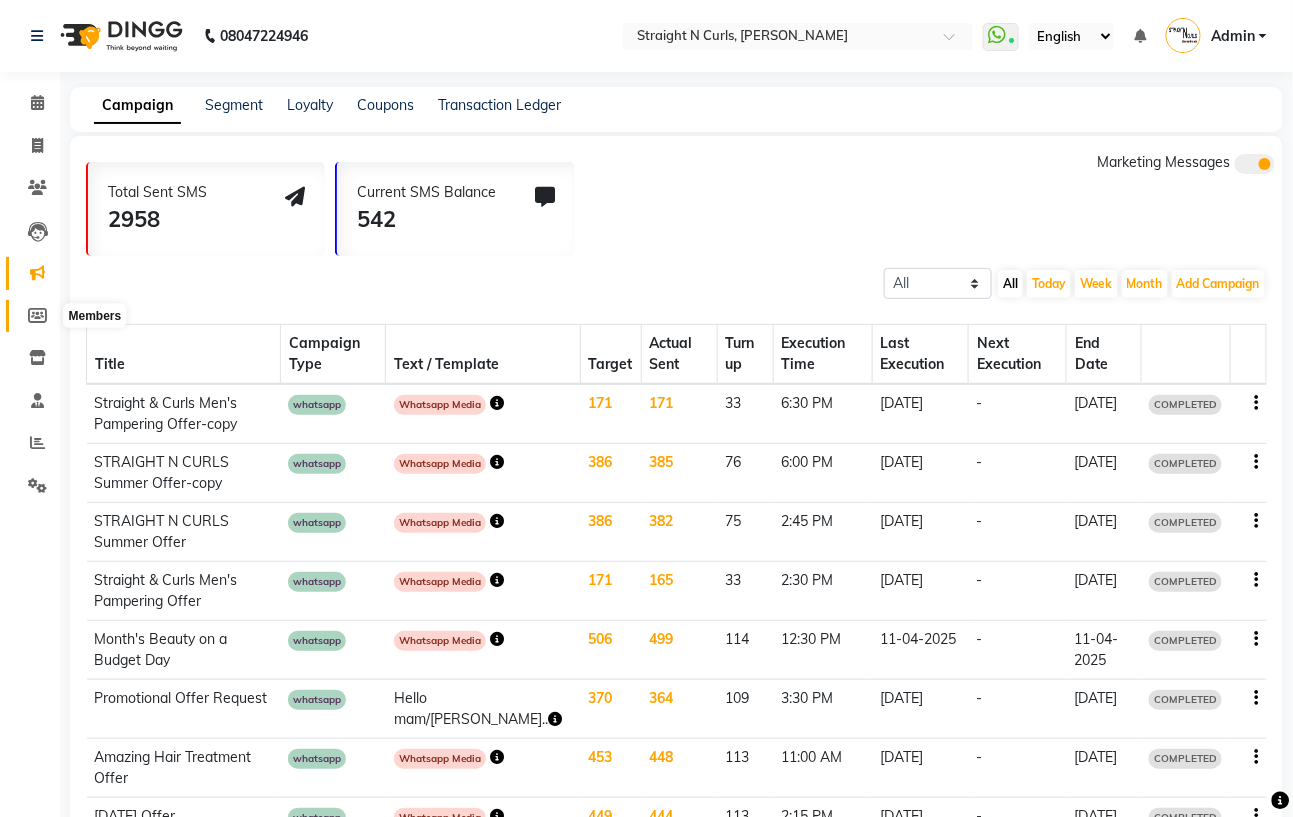 click 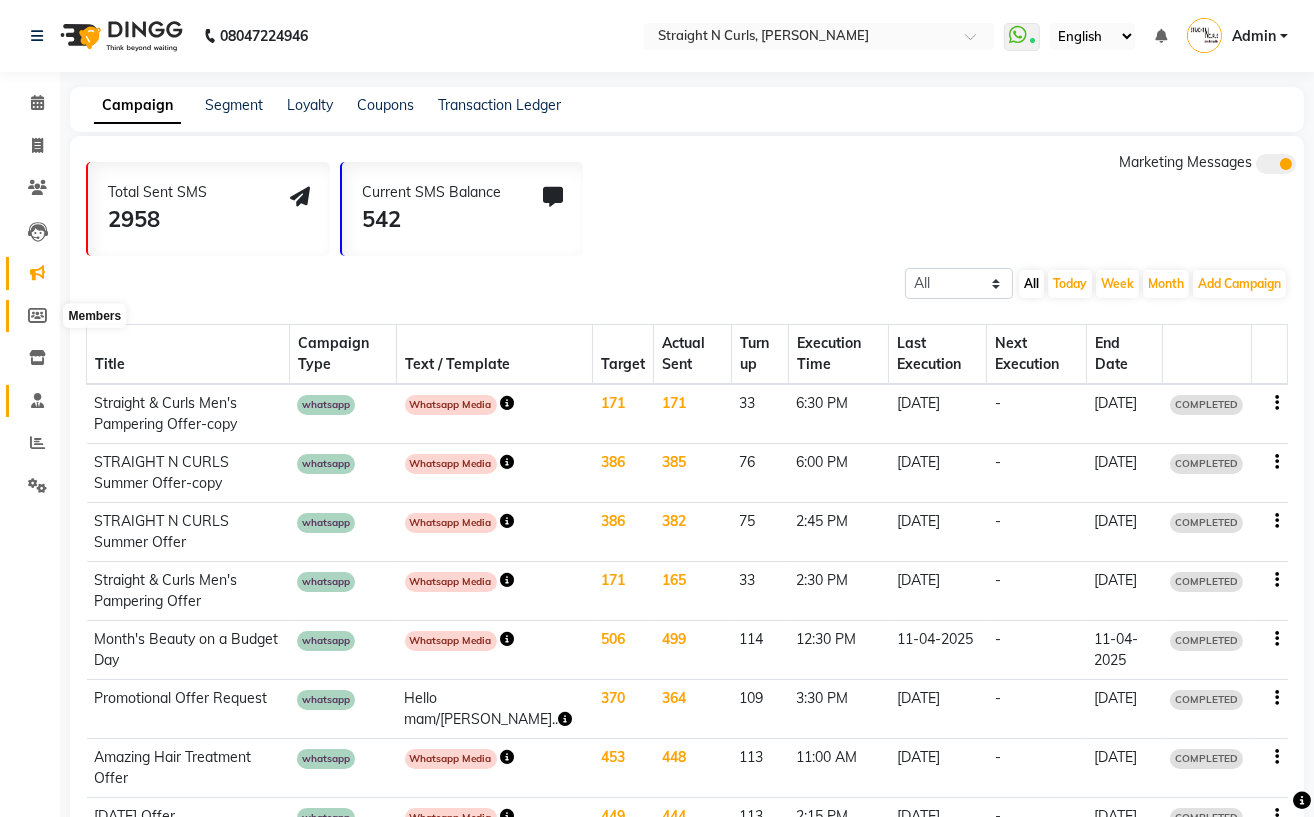 select 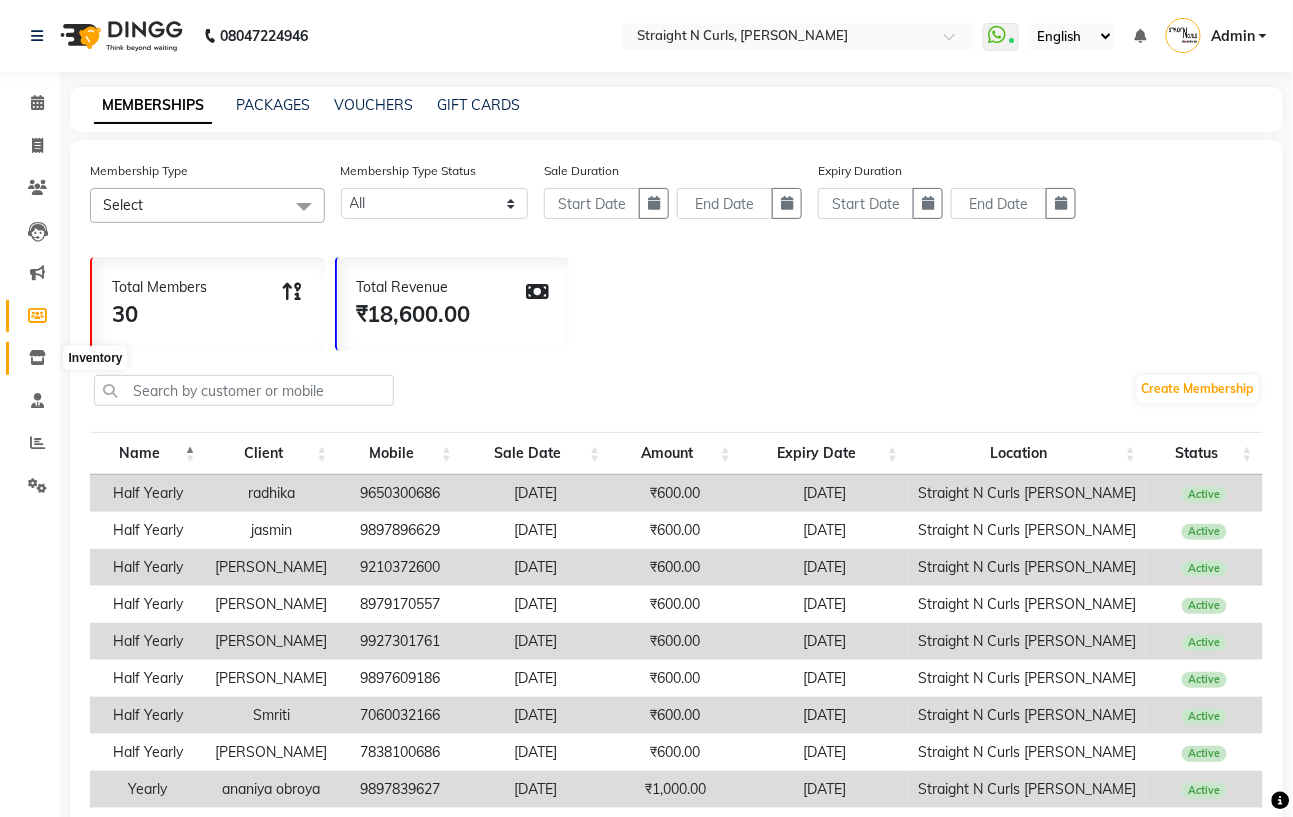 click 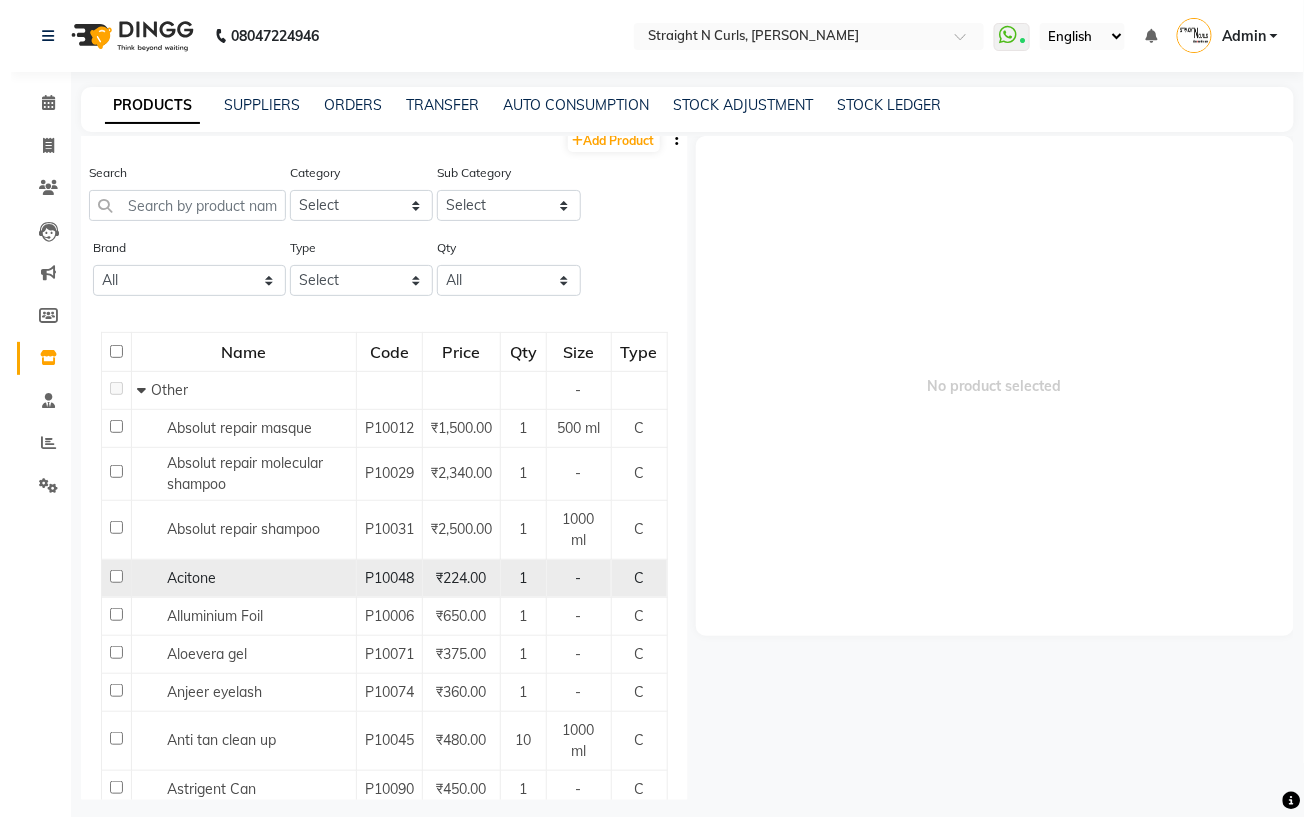 scroll, scrollTop: 0, scrollLeft: 0, axis: both 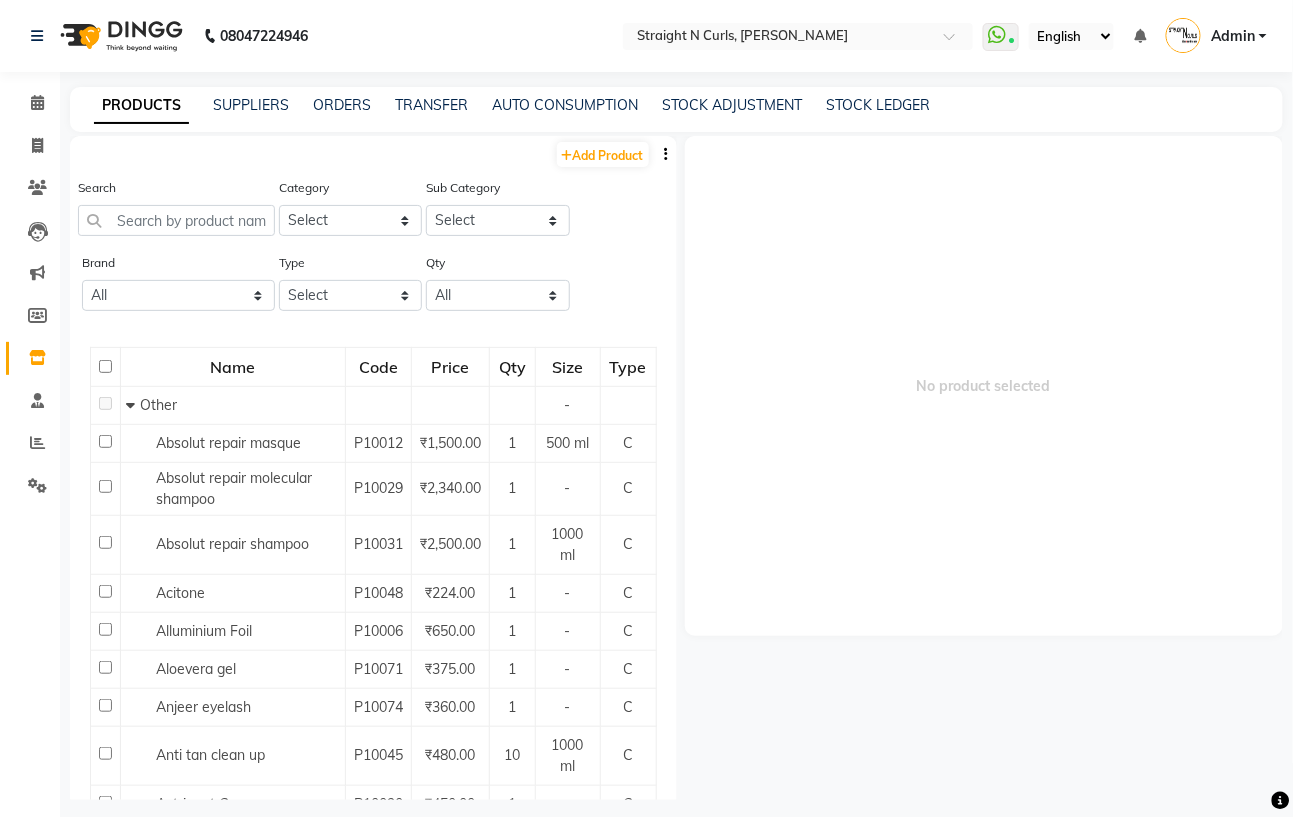 select 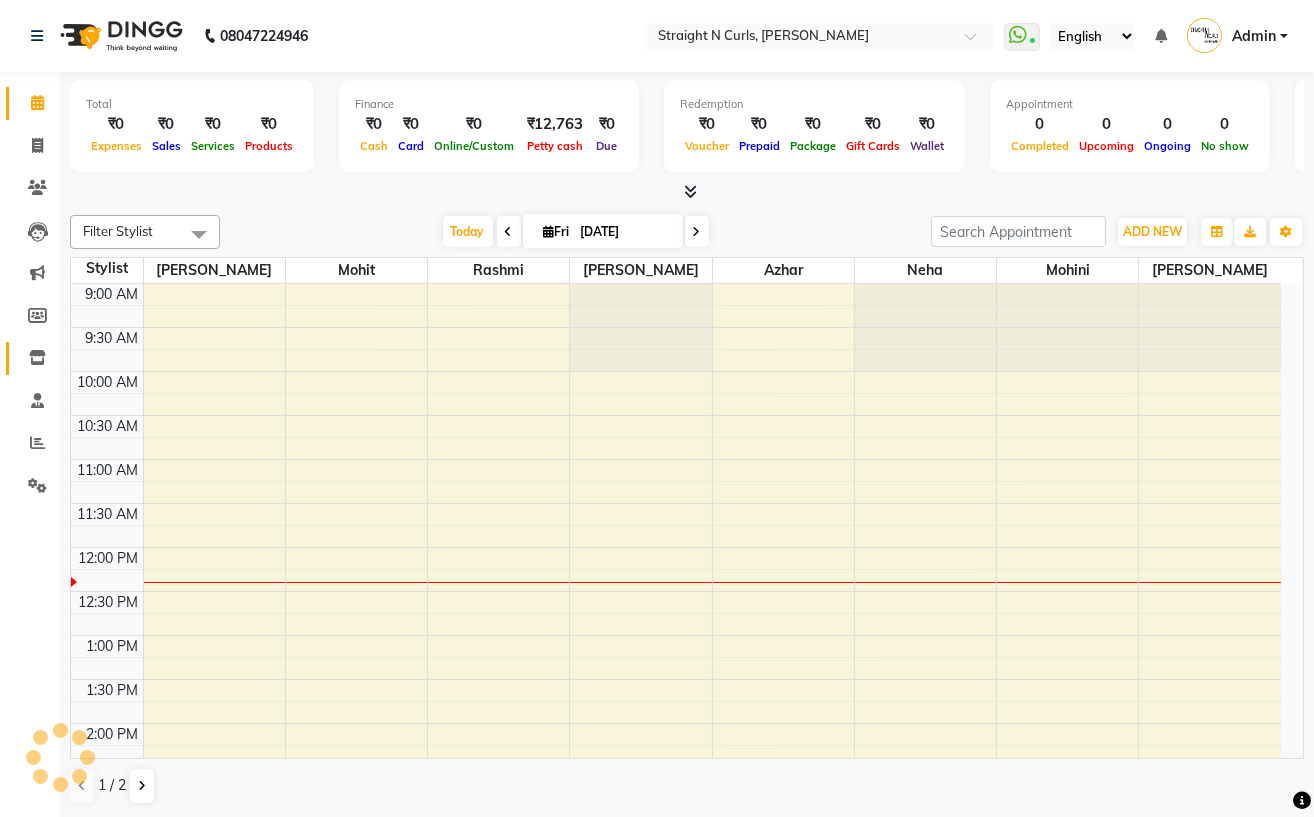 scroll, scrollTop: 0, scrollLeft: 0, axis: both 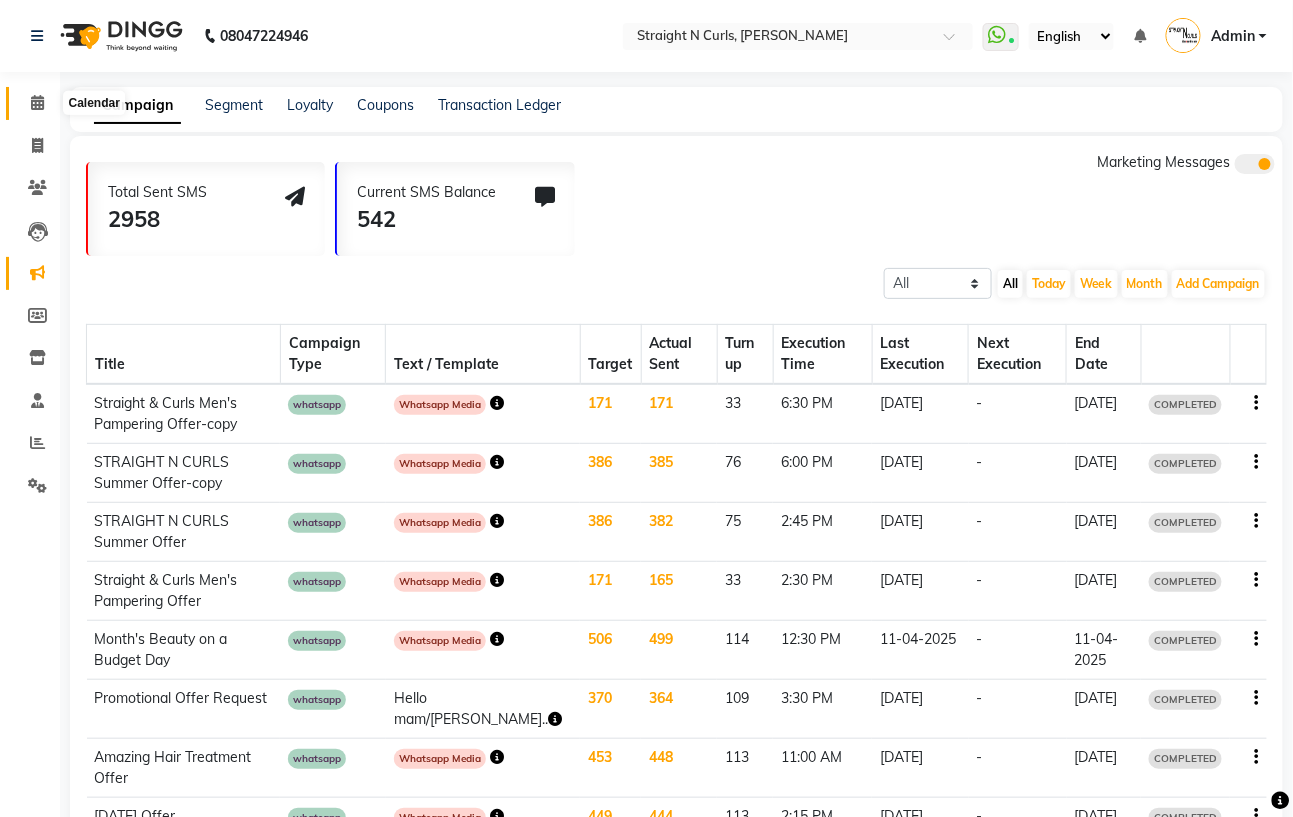 click 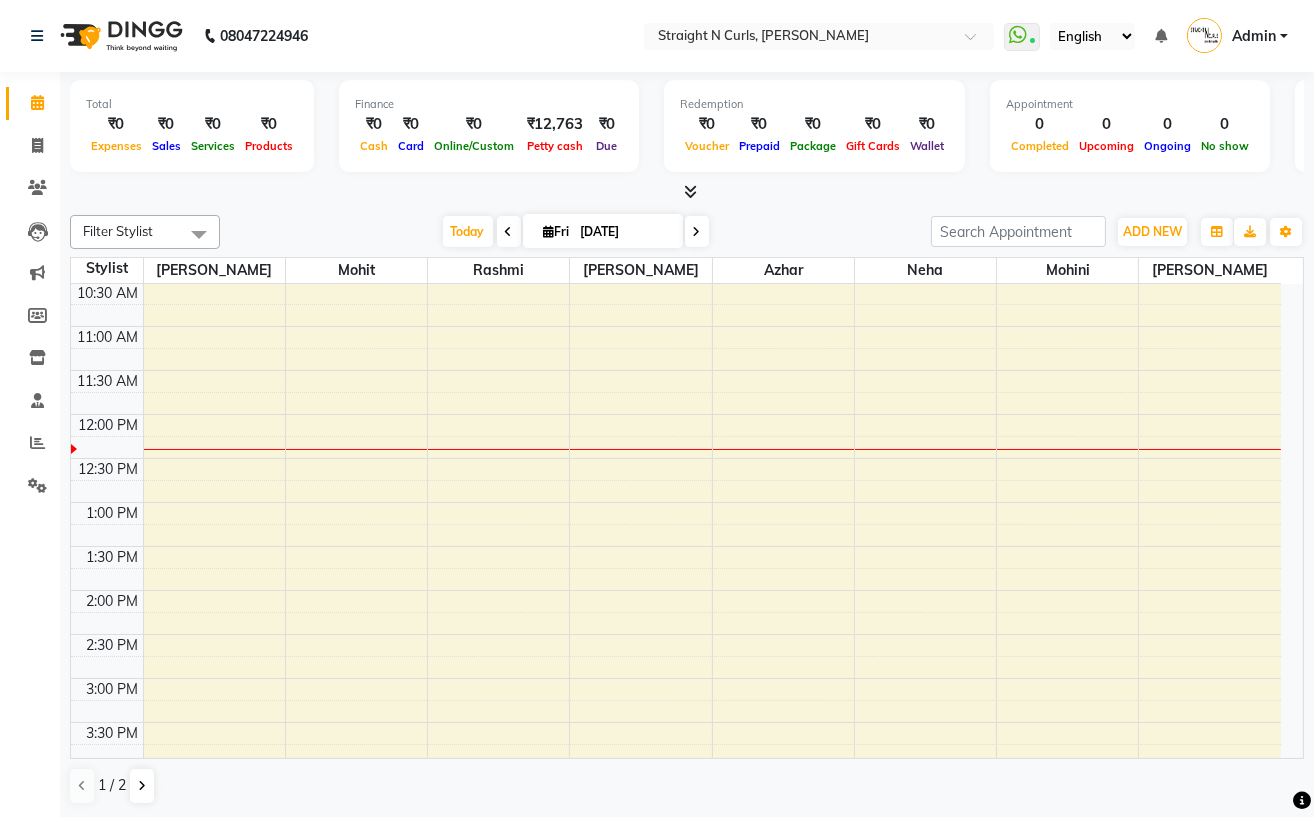 scroll, scrollTop: 0, scrollLeft: 0, axis: both 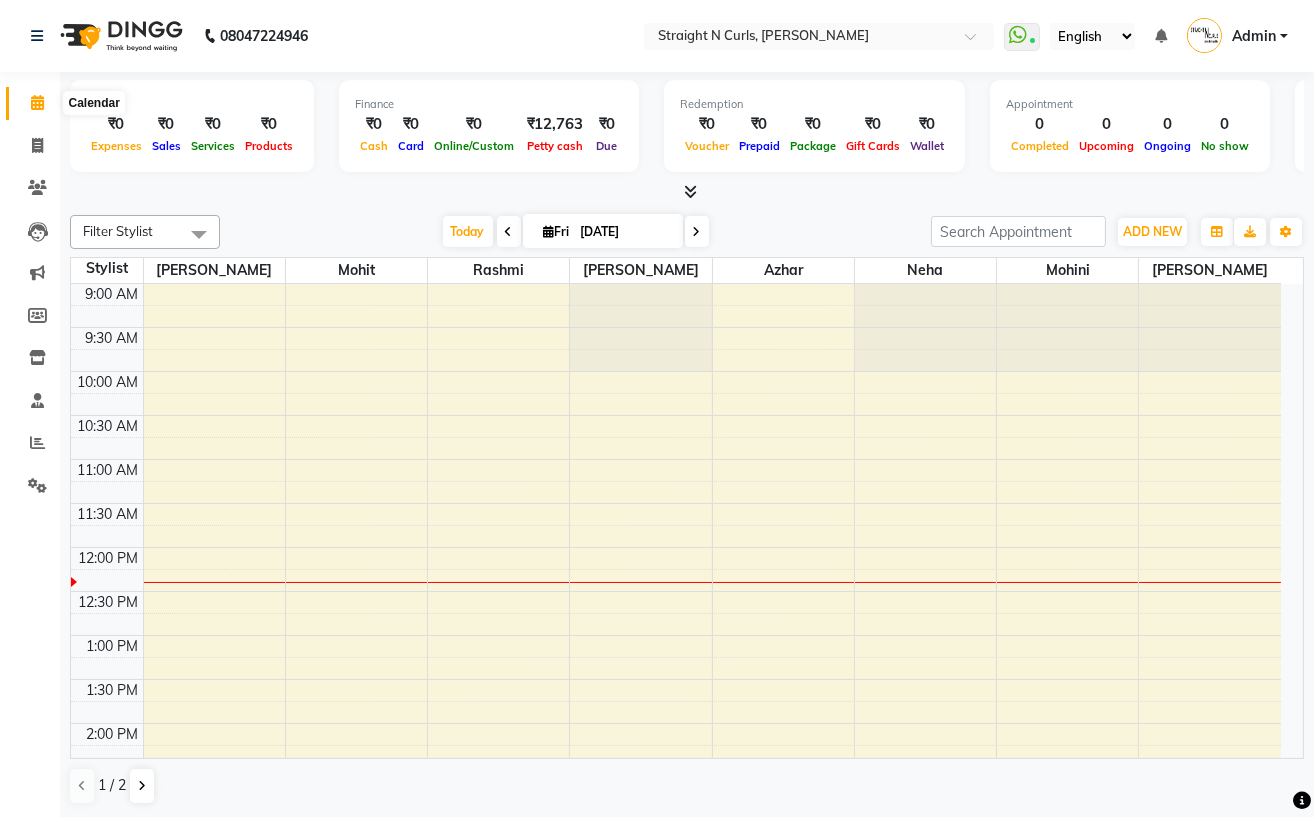 click 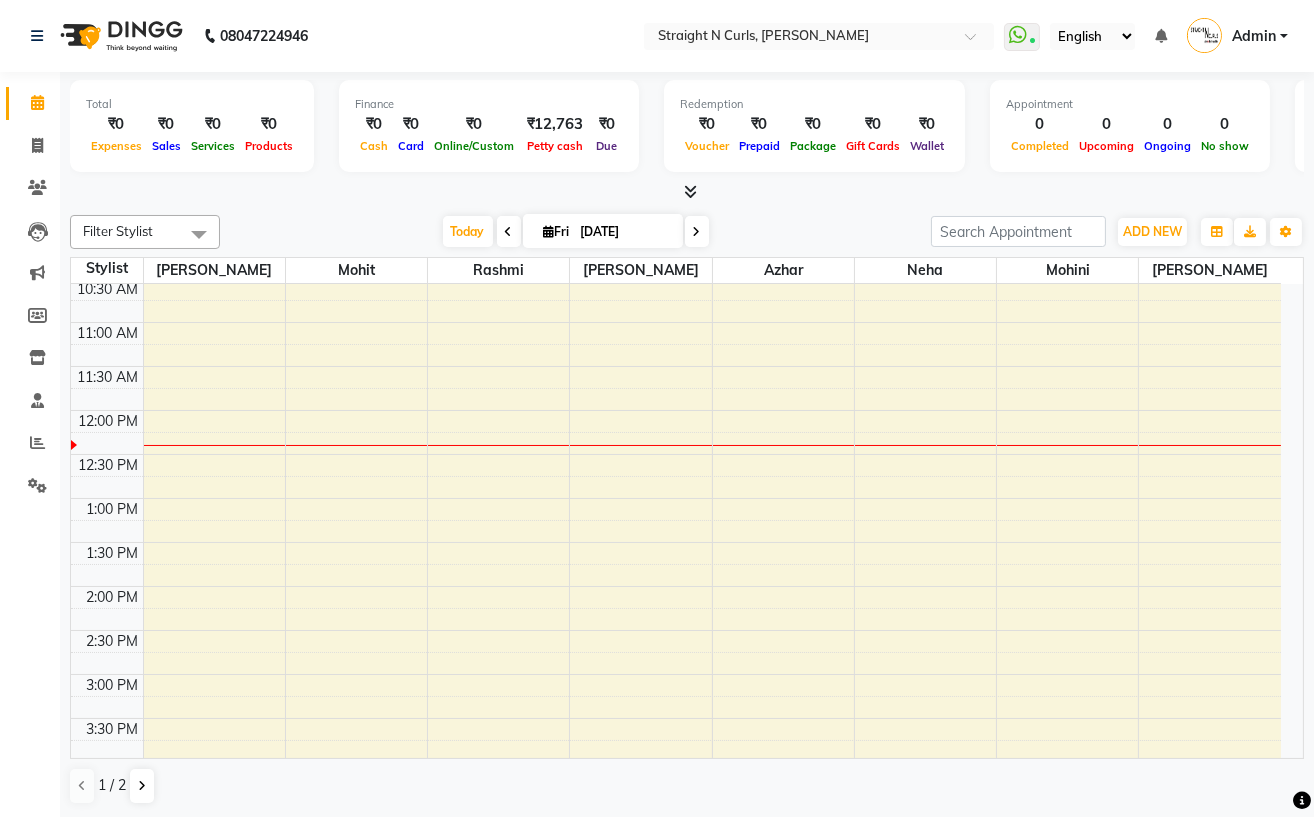 scroll, scrollTop: 0, scrollLeft: 0, axis: both 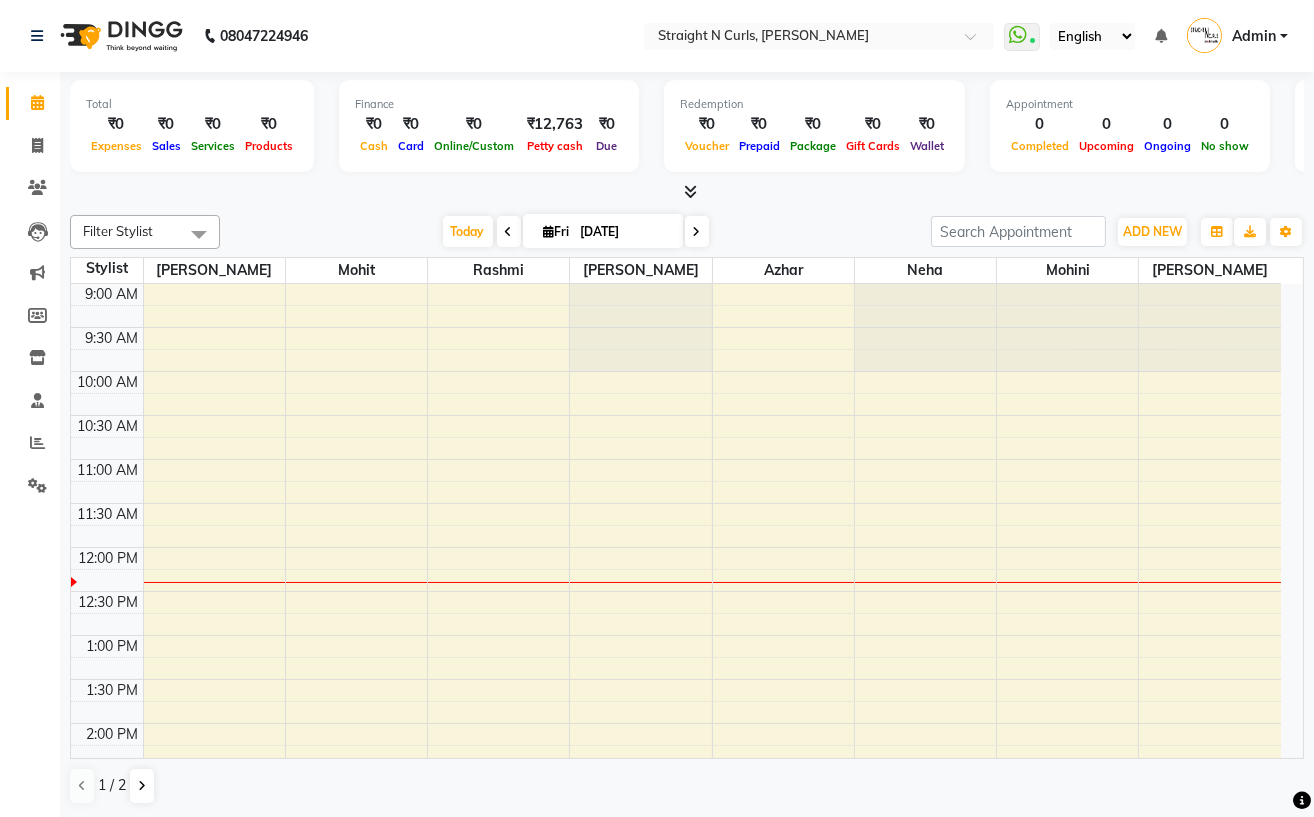 drag, startPoint x: 425, startPoint y: 786, endPoint x: 966, endPoint y: 795, distance: 541.0748 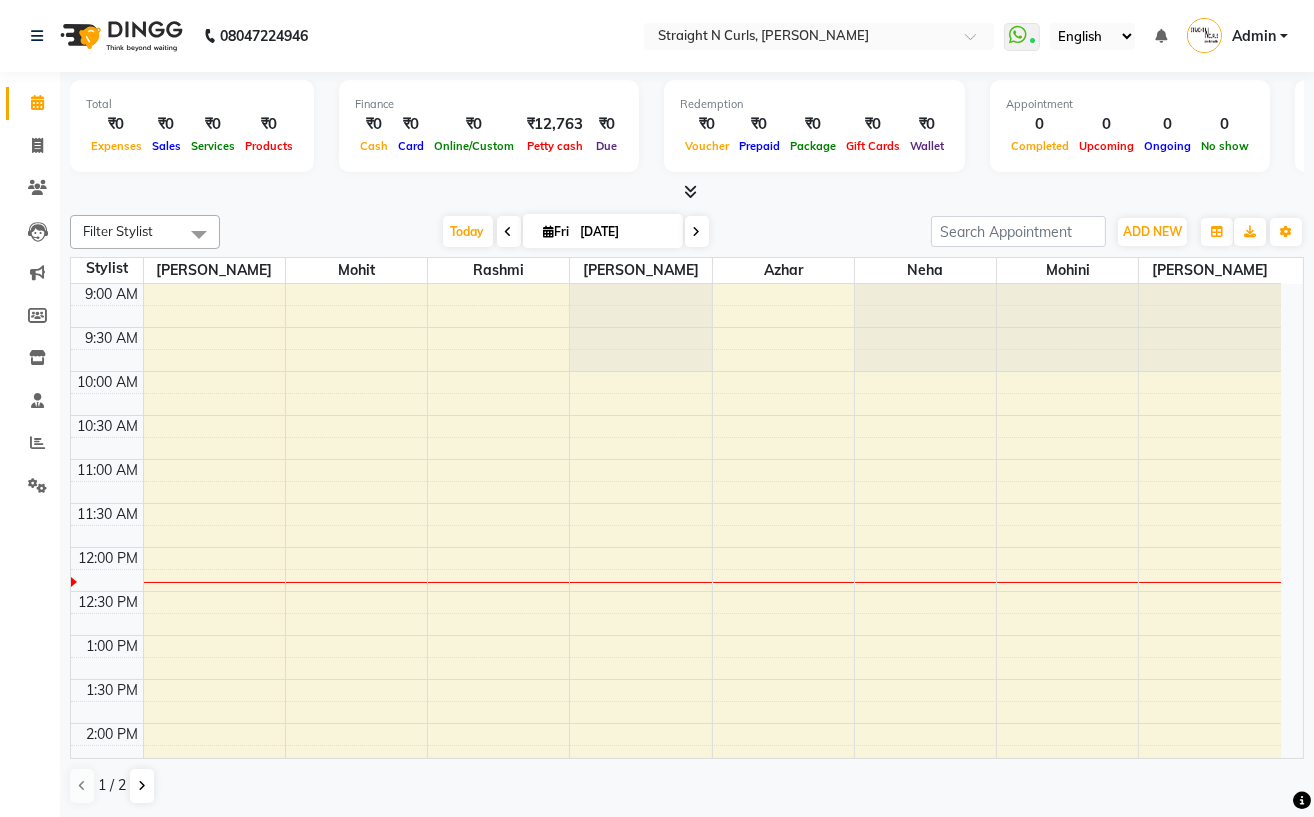 click on "08047224946 Select Location × Straight N Curls,  Rajendra Nagar  WhatsApp Status  ✕ Status:  Connected Most Recent Message: 10-07-2025     05:16 PM Recent Service Activity: 11-07-2025     11:34 AM English ENGLISH Español العربية मराठी हिंदी ગુજરાતી தமிழ் 中文 Notifications nothing to show Admin Manage Profile Change Password Sign out  Version:3.15.4  ☀ Straight N Curls,  Rajendra Nagar  Calendar  Invoice  Clients  Leads   Marketing  Members  Inventory  Staff  Reports  Settings Completed InProgress Upcoming Dropped Tentative Check-In Confirm Bookings Generate Report Segments Page Builder Total  ₹0  Expenses ₹0  Sales ₹0  Services ₹0  Products Finance  ₹0  Cash ₹0  Card ₹0  Online/Custom ₹12,763 Petty cash ₹0 Due  Redemption  ₹0 Voucher ₹0 Prepaid ₹0 Package ₹0  Gift Cards ₹0  Wallet  Appointment  0 Completed 0 Upcoming 0 Ongoing 0 No show  Other sales  ₹0  Packages ₹0  Memberships ₹0  Vouchers ₹0  ₹0" at bounding box center (657, 408) 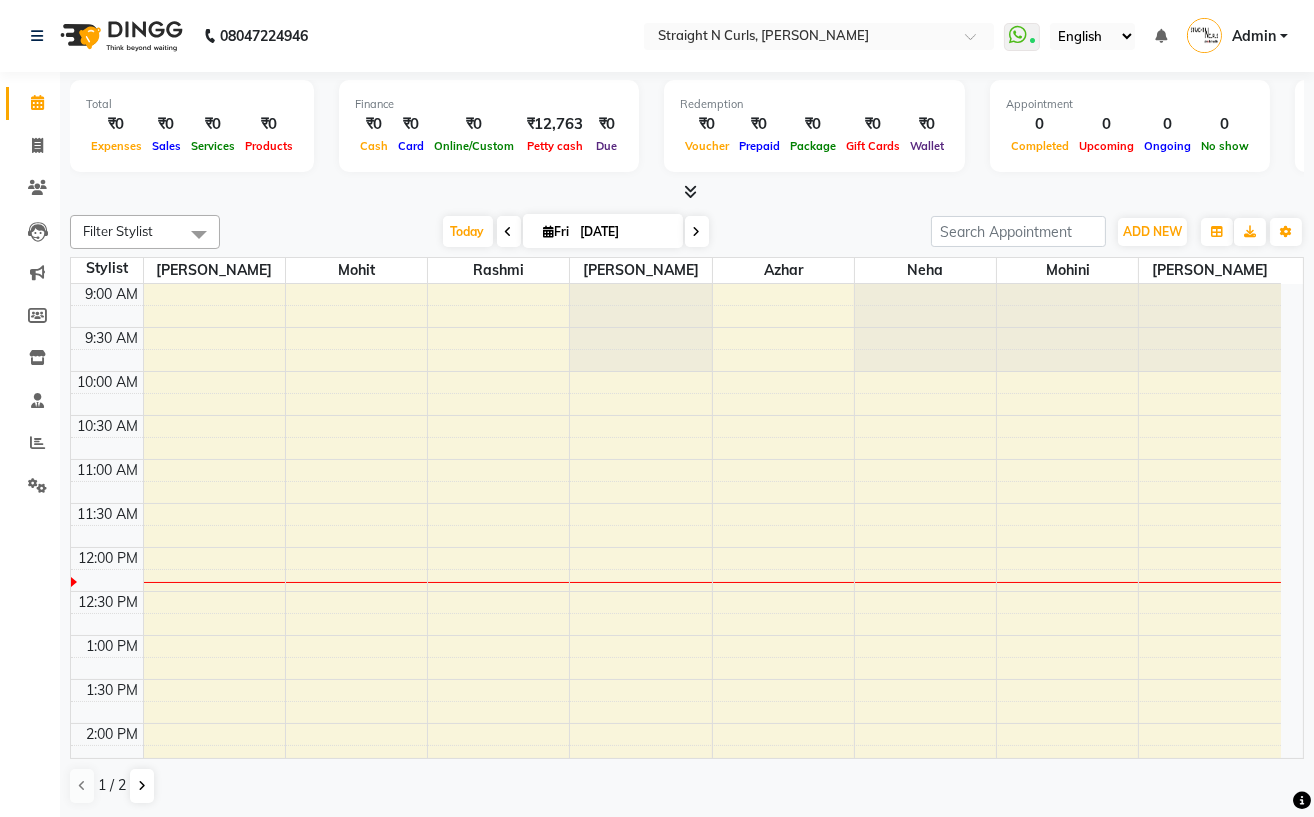 drag, startPoint x: 1273, startPoint y: 135, endPoint x: 1300, endPoint y: 150, distance: 30.88689 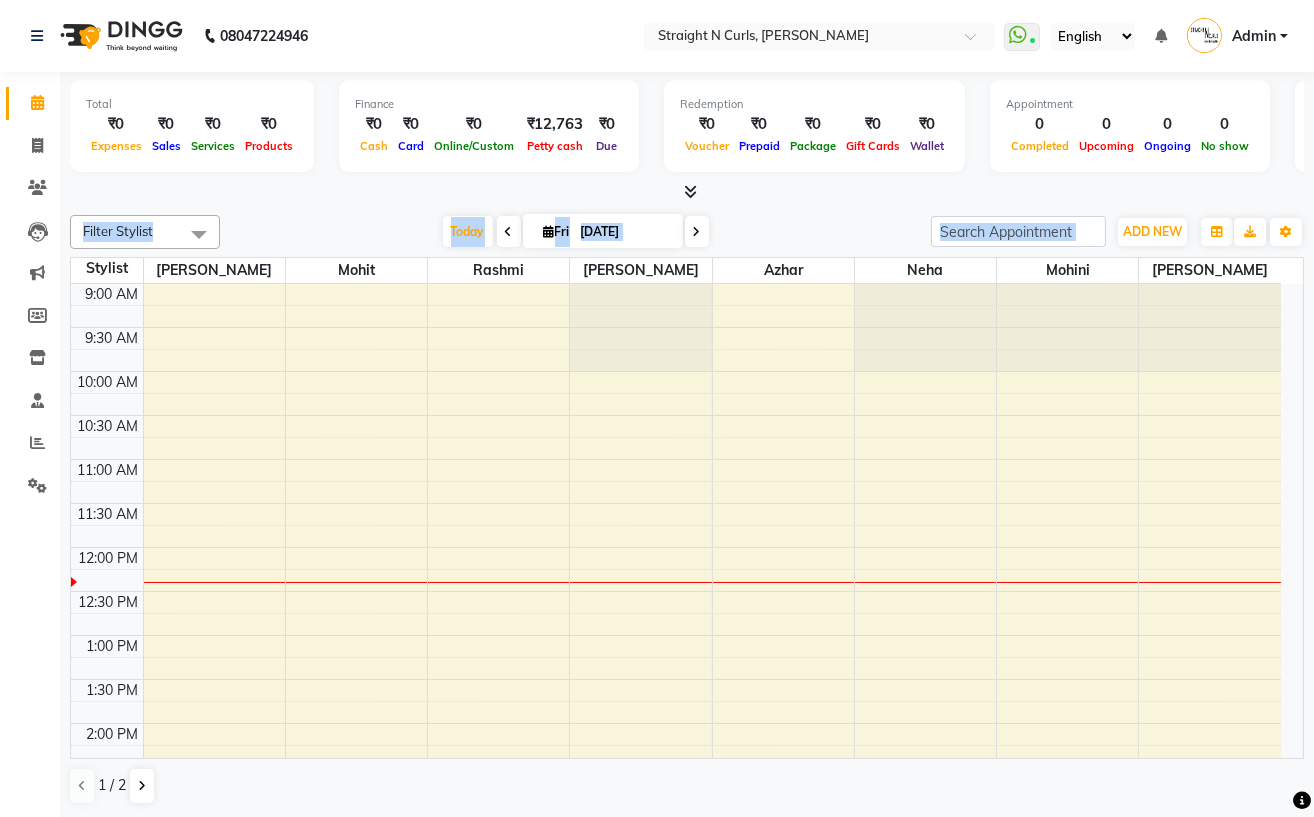 drag, startPoint x: 1160, startPoint y: 187, endPoint x: 1311, endPoint y: 235, distance: 158.44557 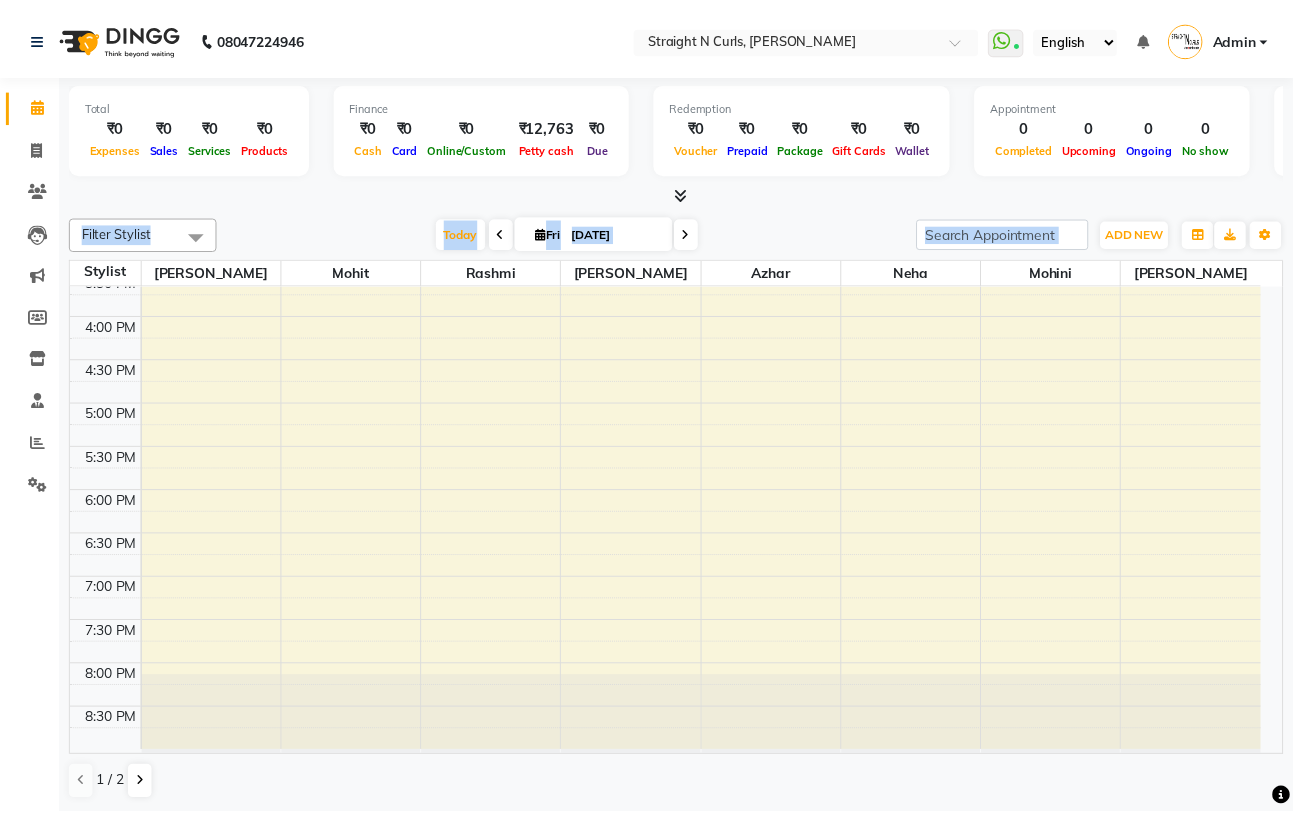 scroll, scrollTop: 594, scrollLeft: 0, axis: vertical 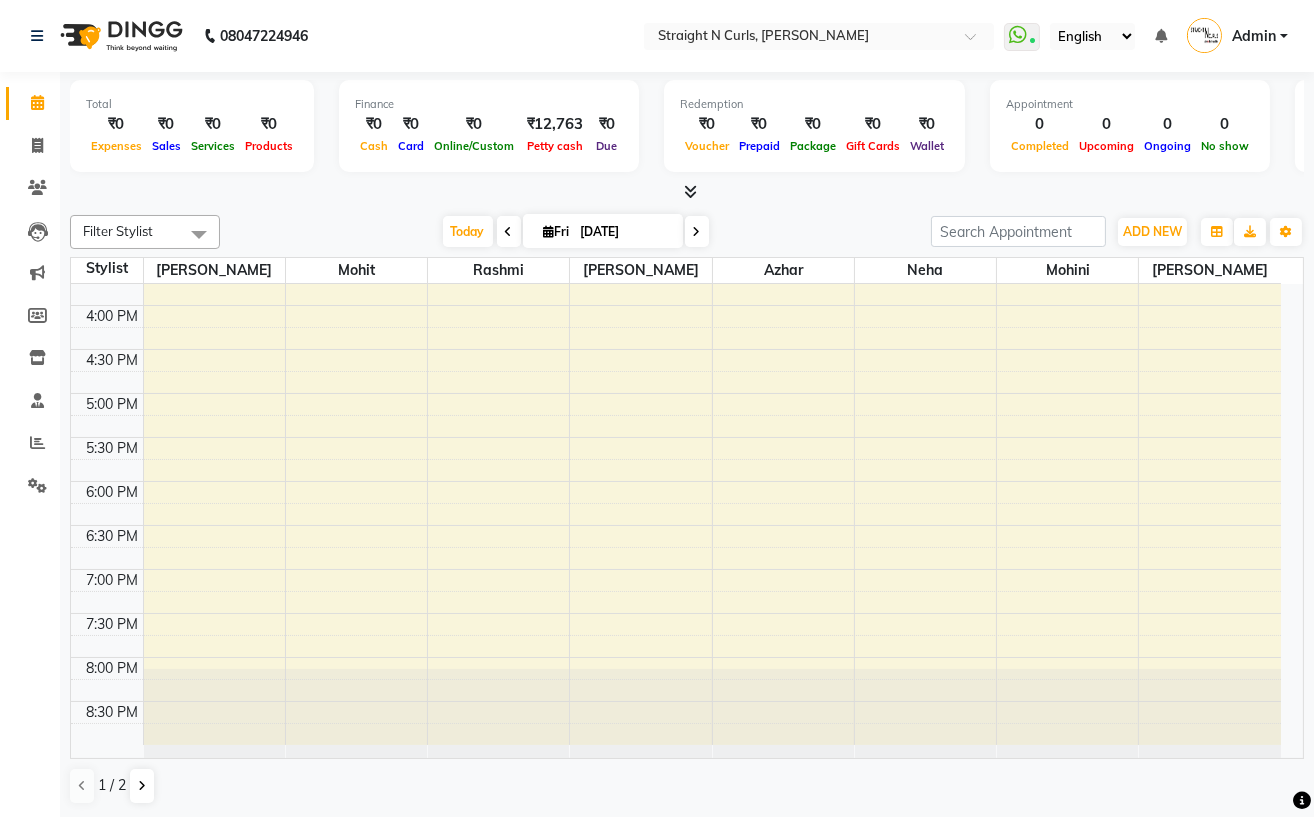 click on "1 / 2" at bounding box center [687, 786] 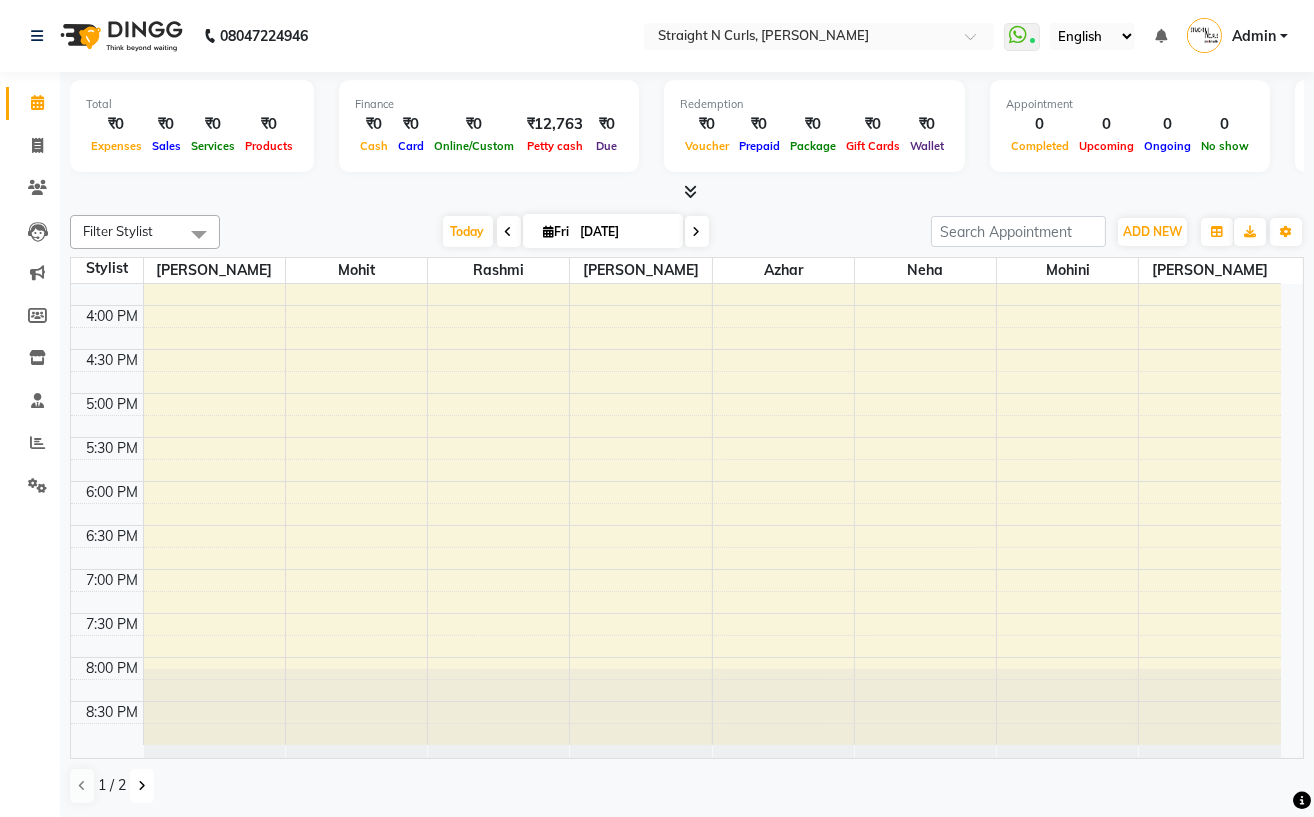 click at bounding box center [142, 786] 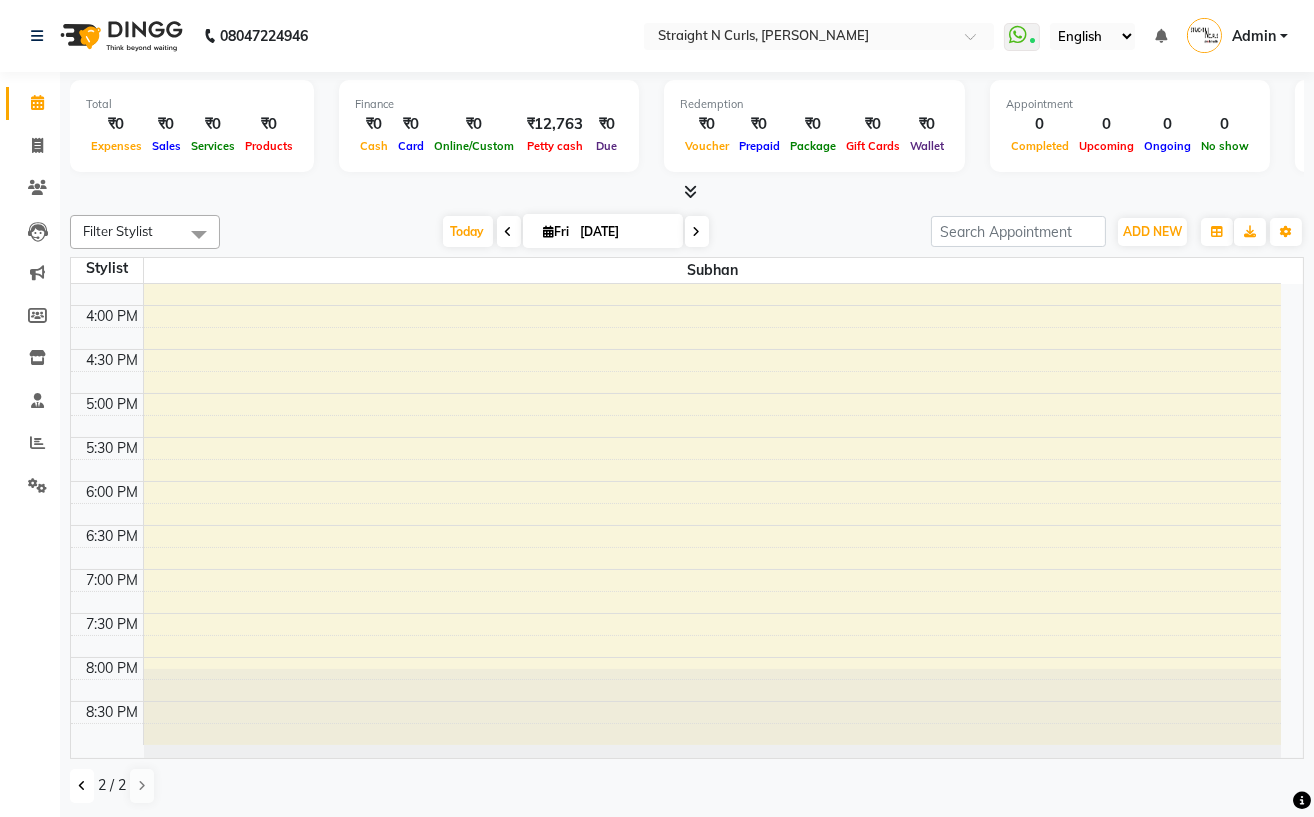 click at bounding box center (82, 786) 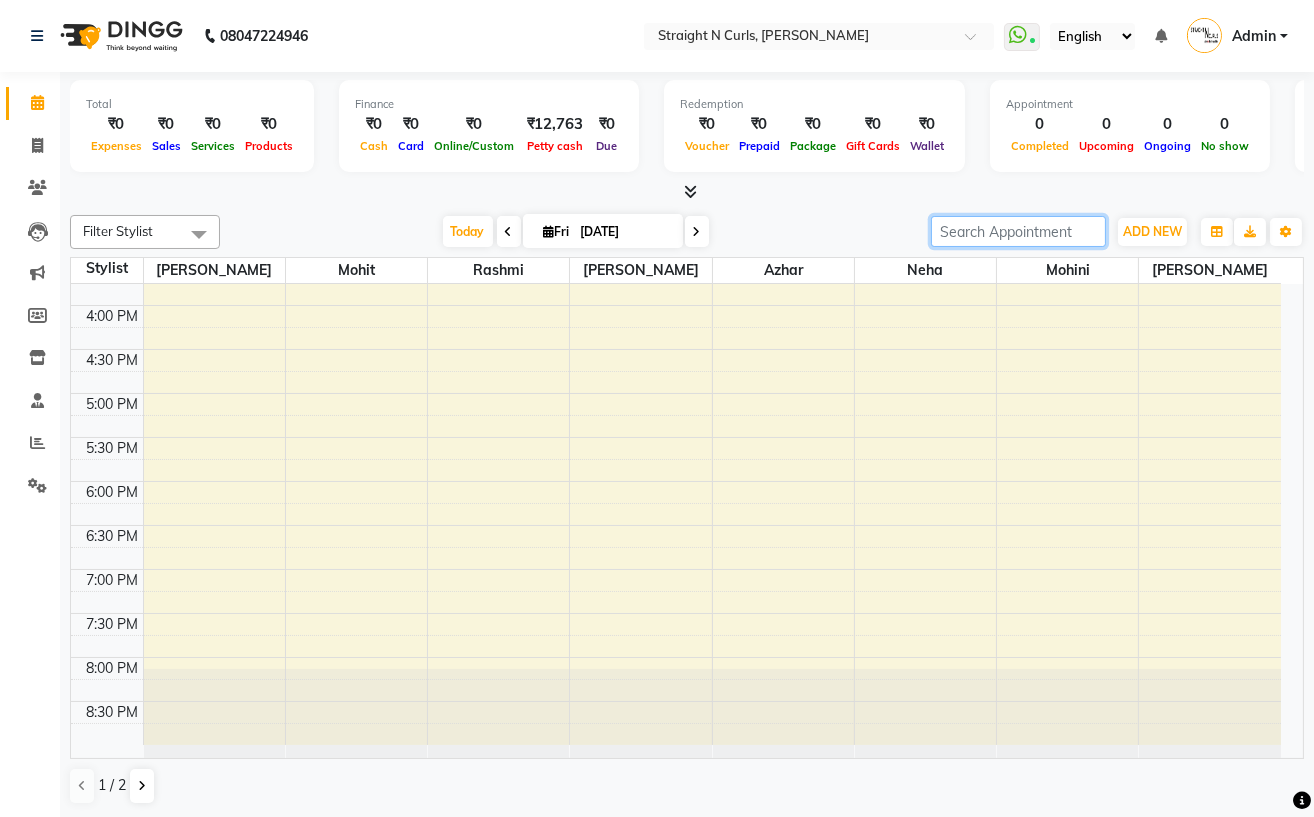 click at bounding box center [1018, 231] 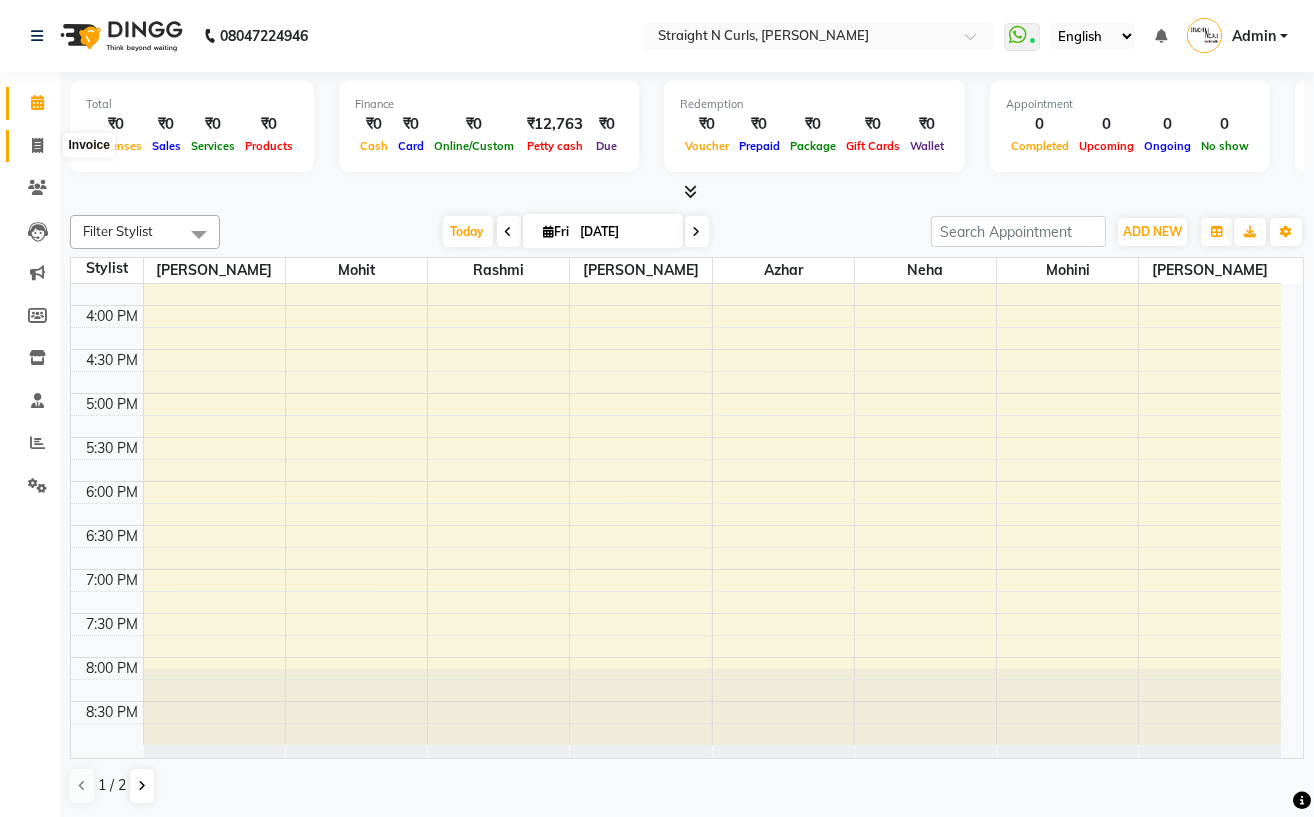 click 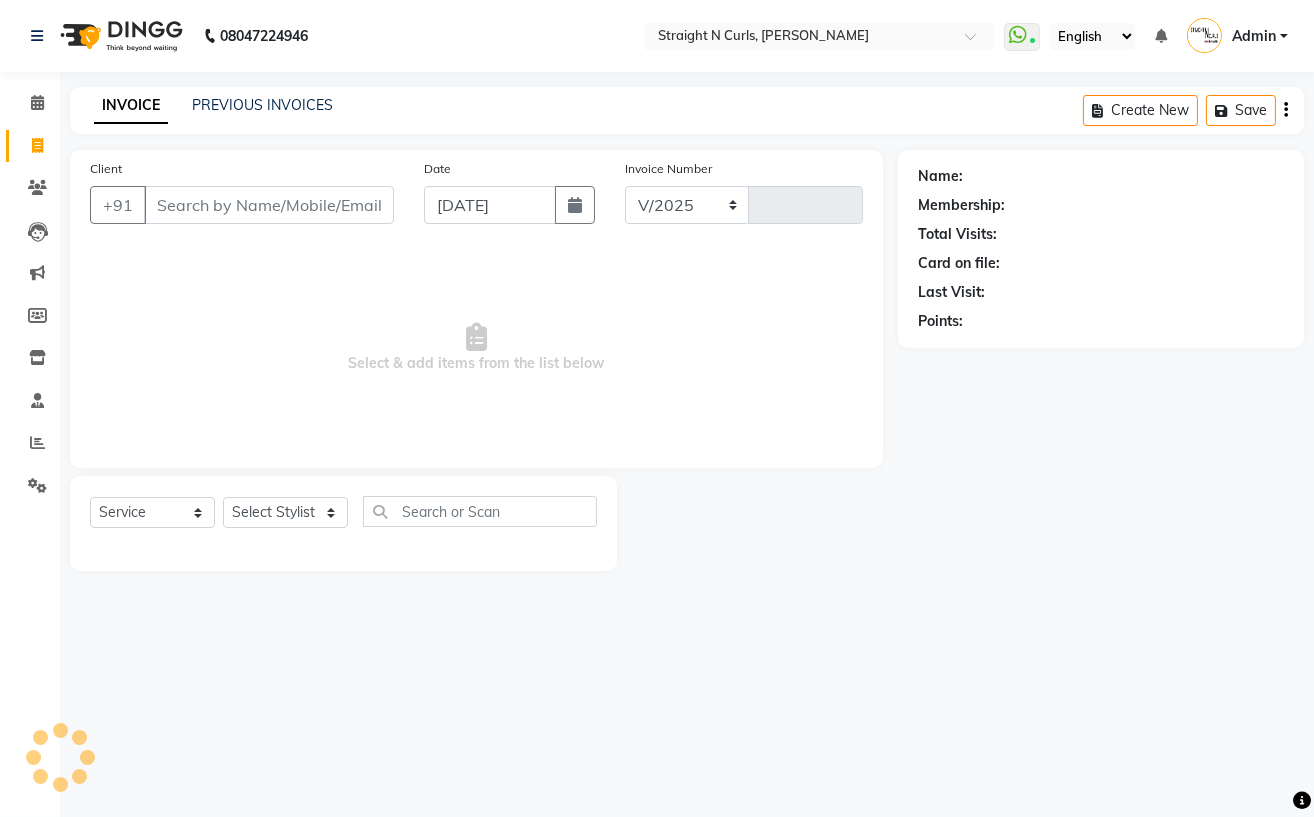 select on "7039" 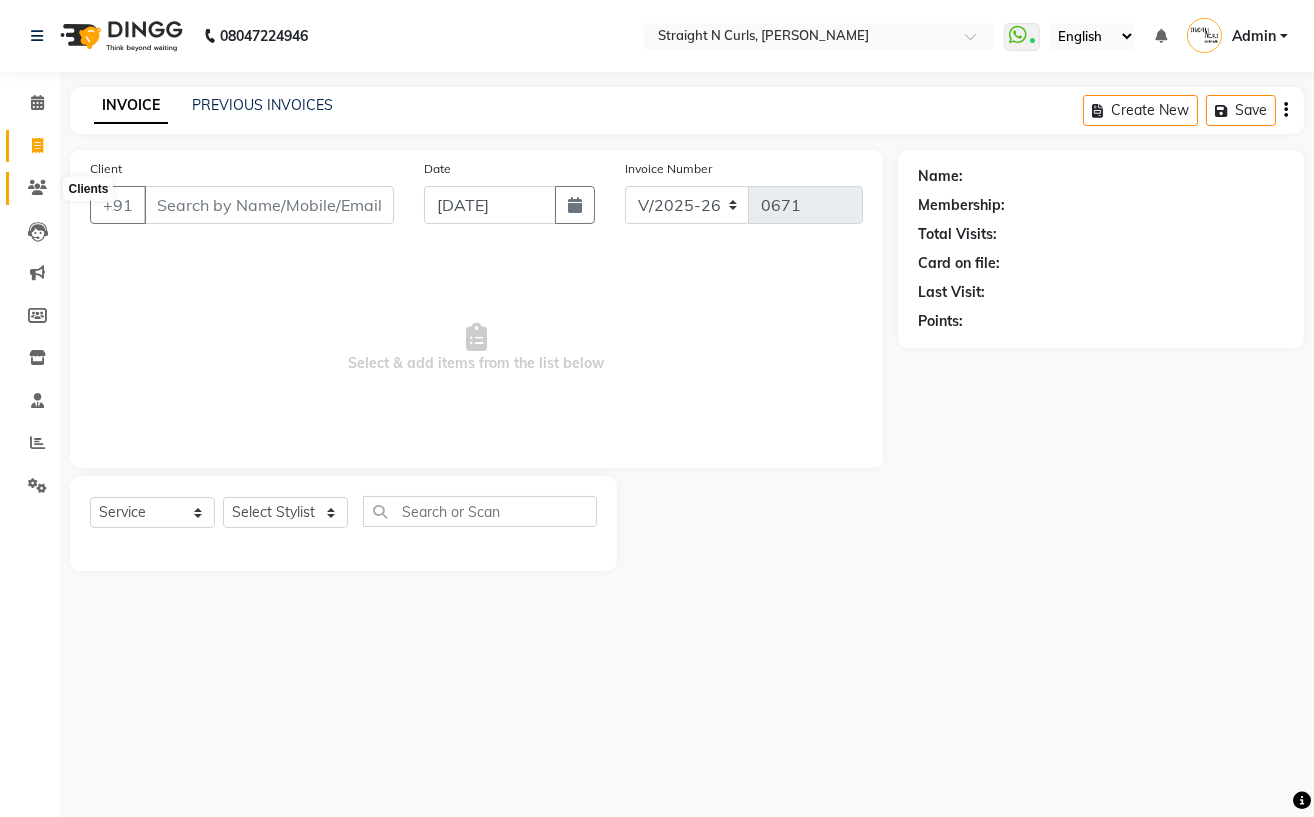 click 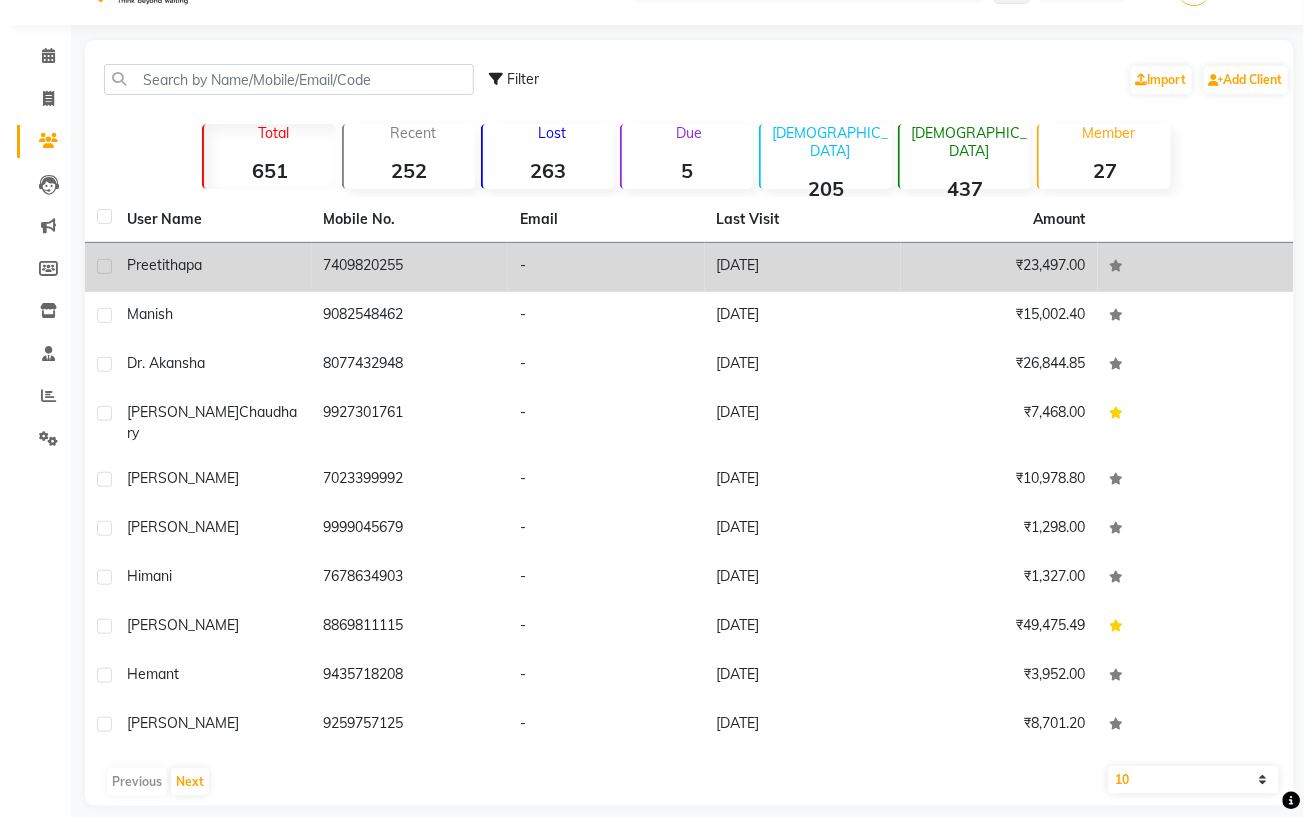 scroll, scrollTop: 0, scrollLeft: 0, axis: both 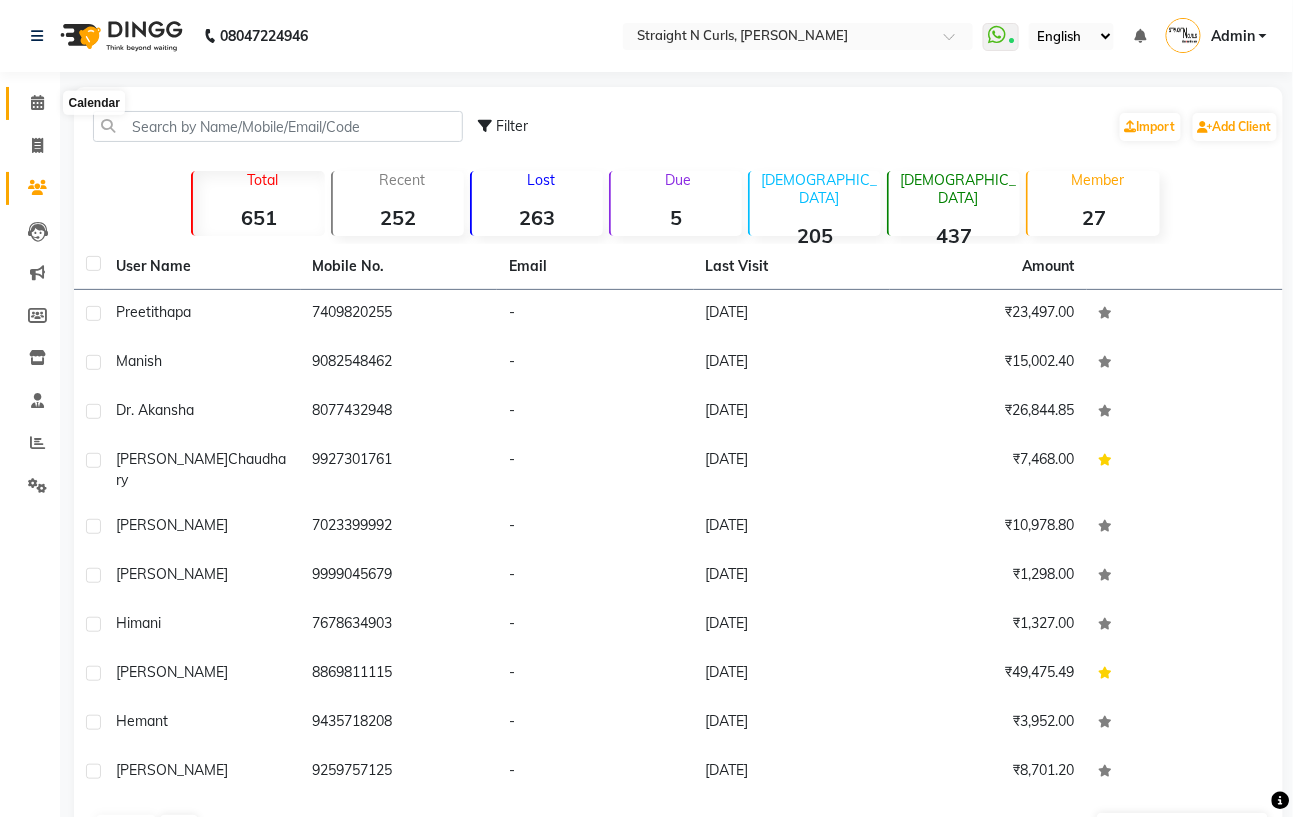click 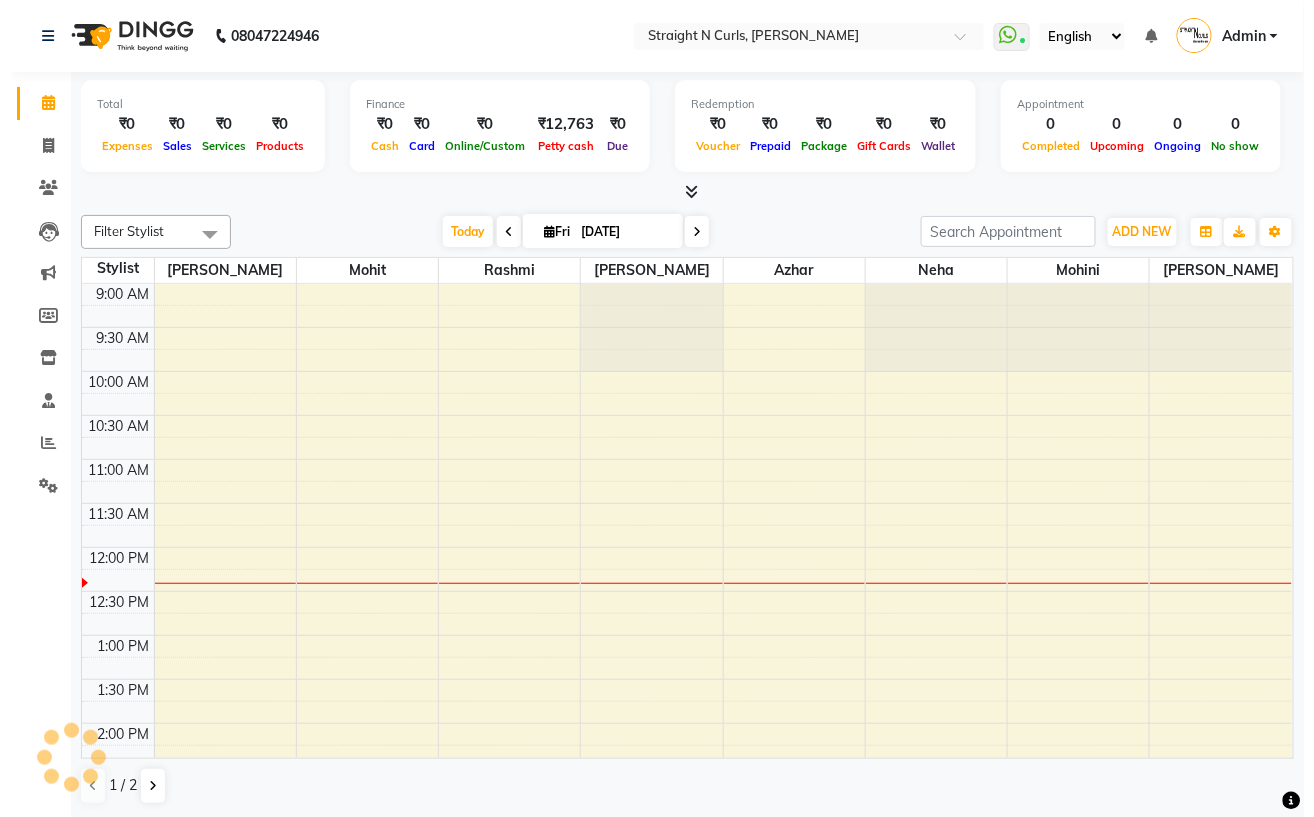 scroll, scrollTop: 0, scrollLeft: 0, axis: both 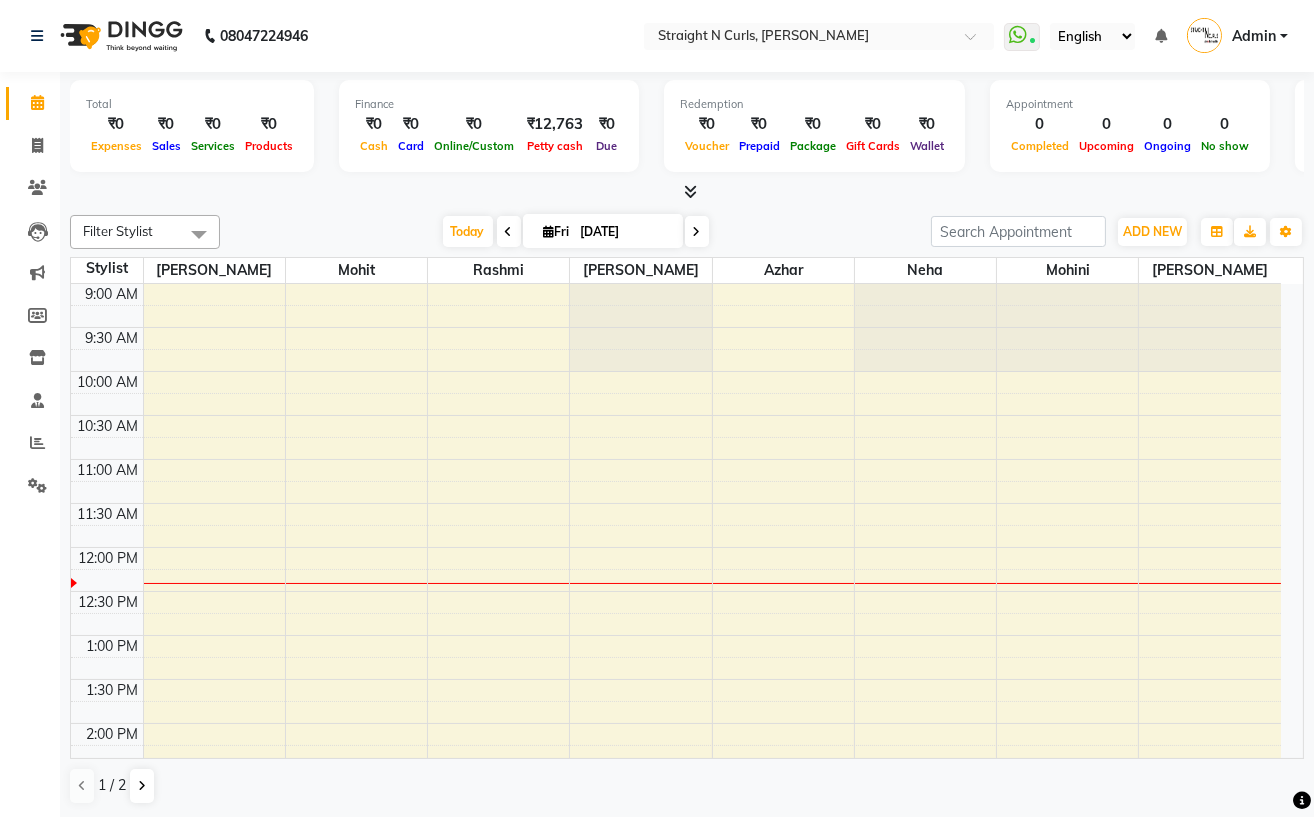 click on "English ENGLISH Español العربية मराठी हिंदी ગુજરાતી தமிழ் 中文" at bounding box center [1092, 36] 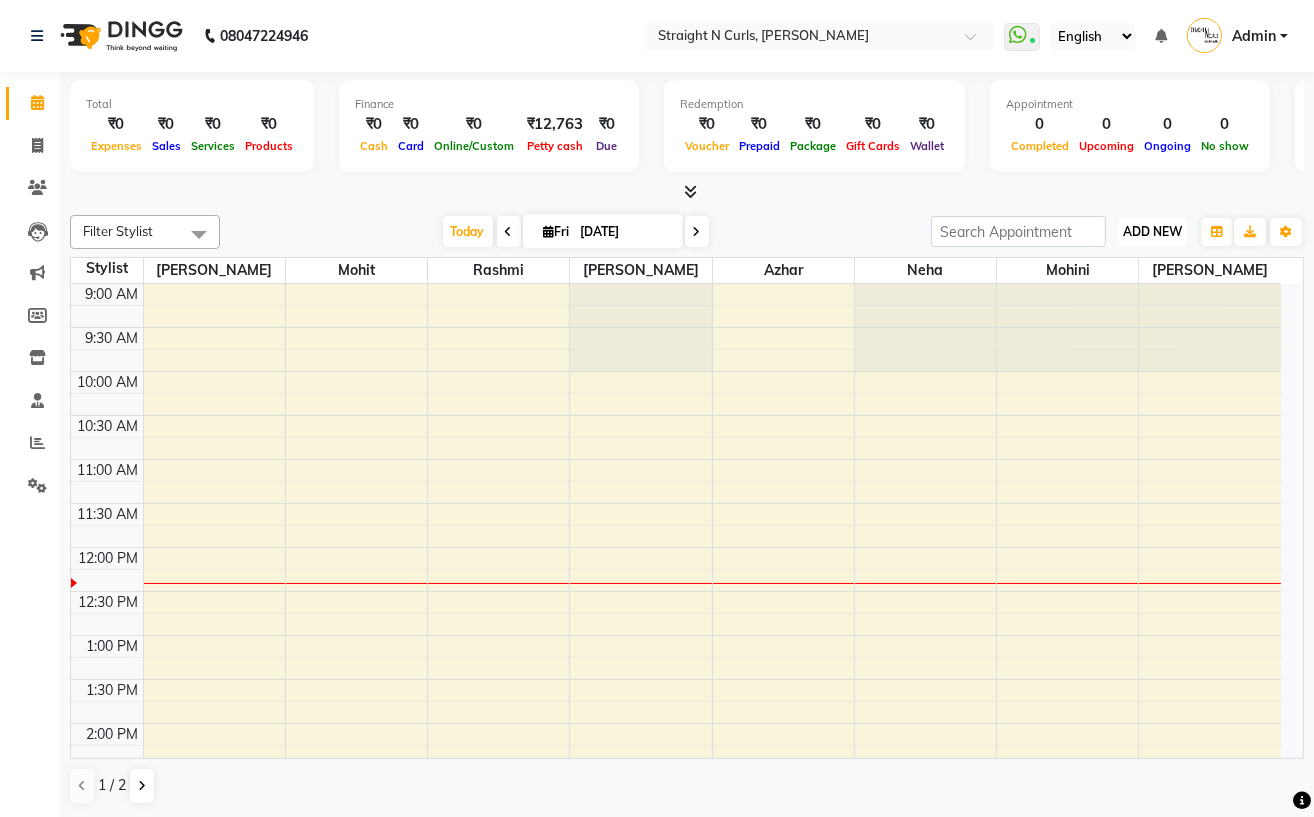 click on "ADD NEW" at bounding box center [1152, 231] 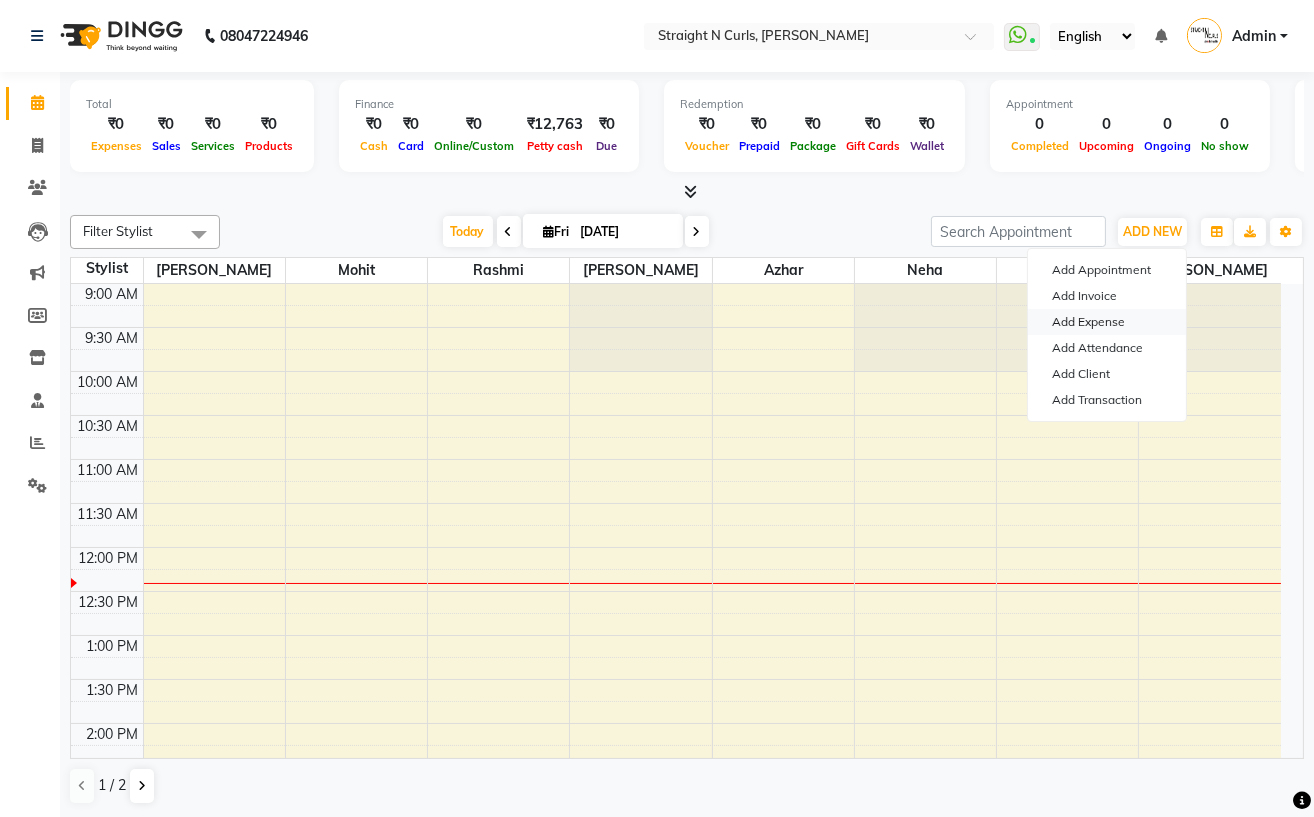 click on "Add Expense" at bounding box center (1107, 322) 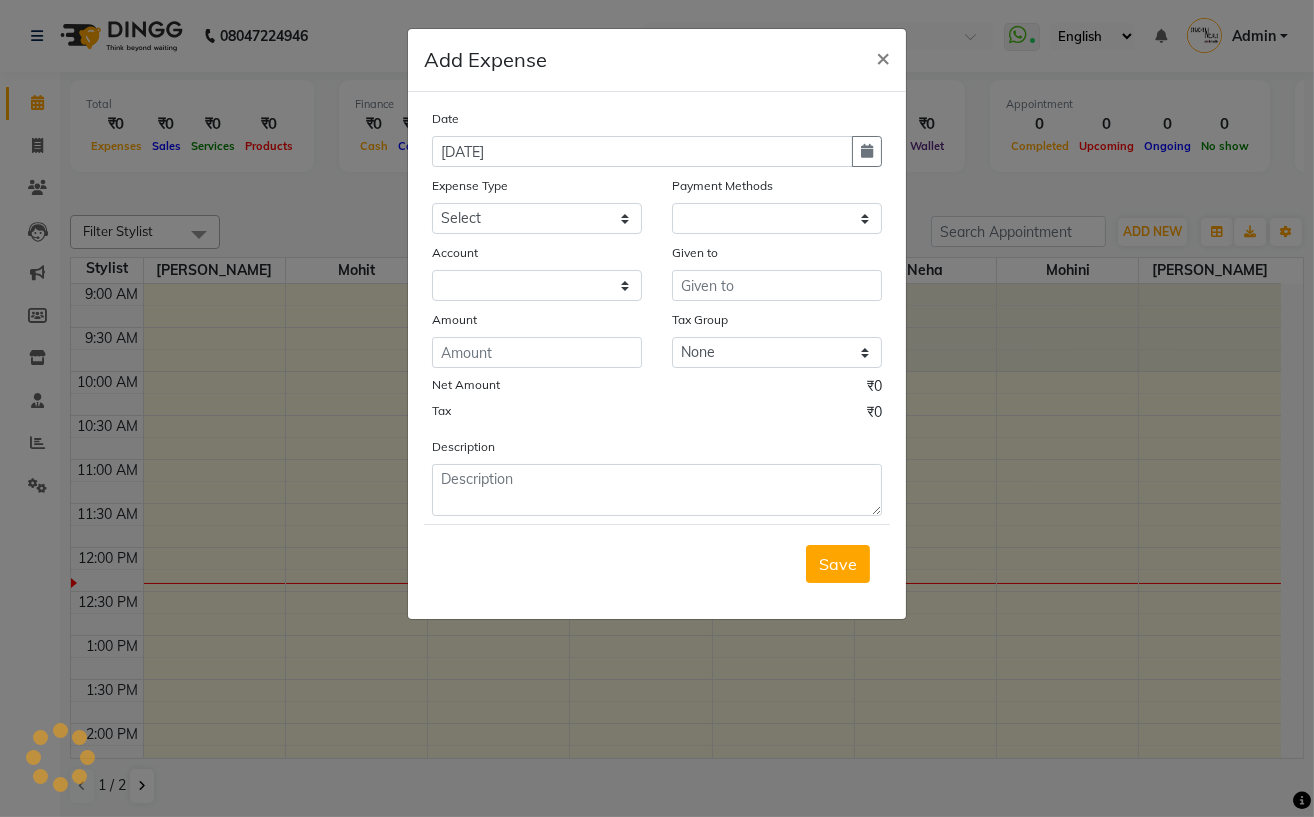 select on "1" 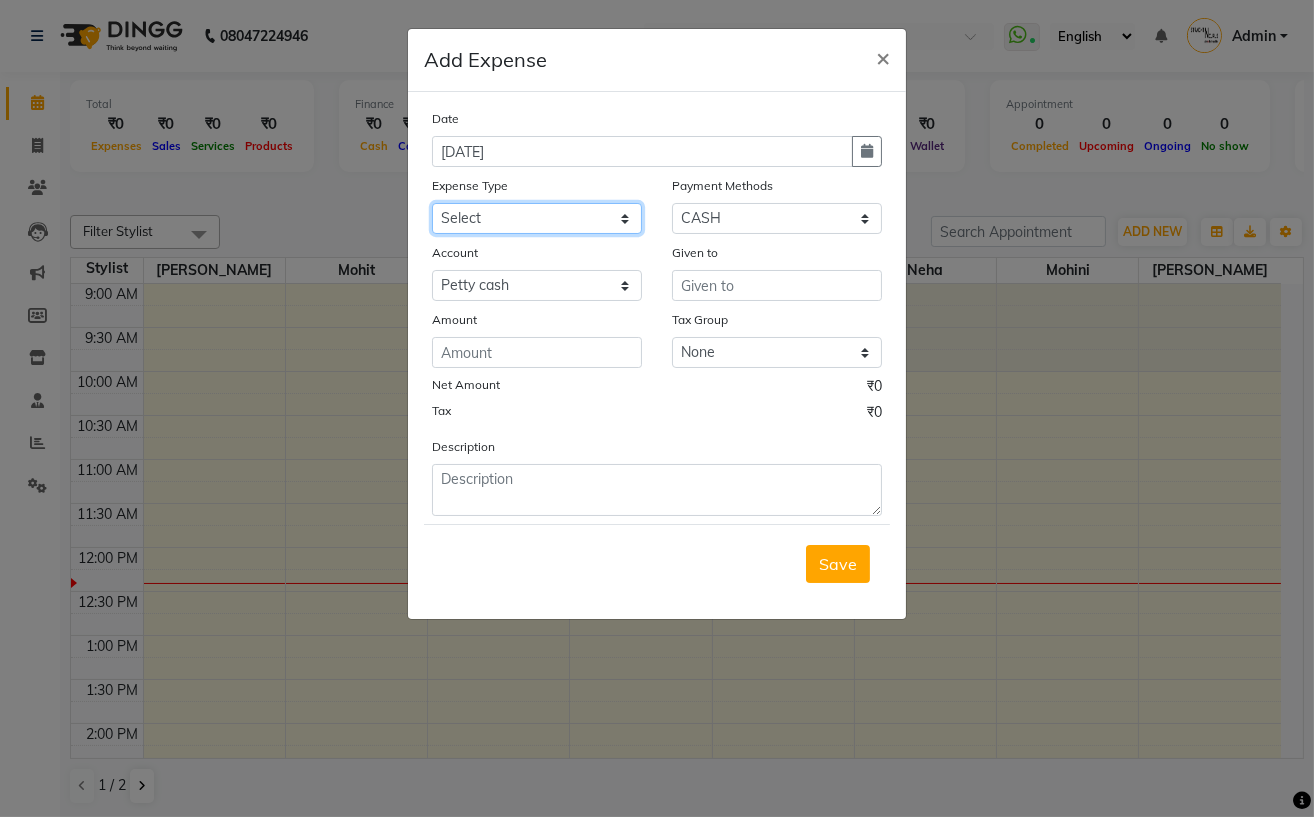 click on "Select Advance Salary Cash transfer to bank Client Snacks Electricity Equipment Fuel Incentive Maintenance Marketing Miscellaneous Pantry Product Rent Salary Staff Snacks Tea & Refreshment Utilities" 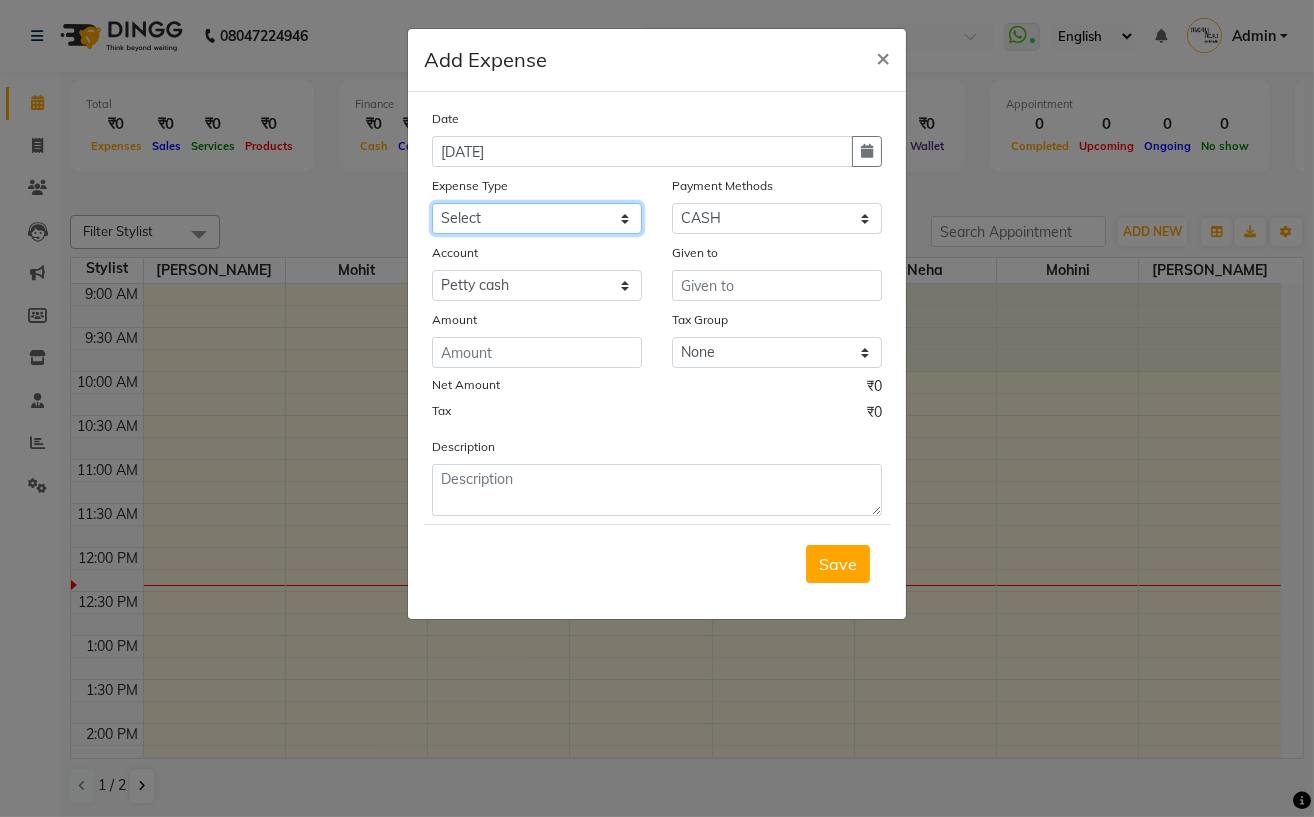 select on "18826" 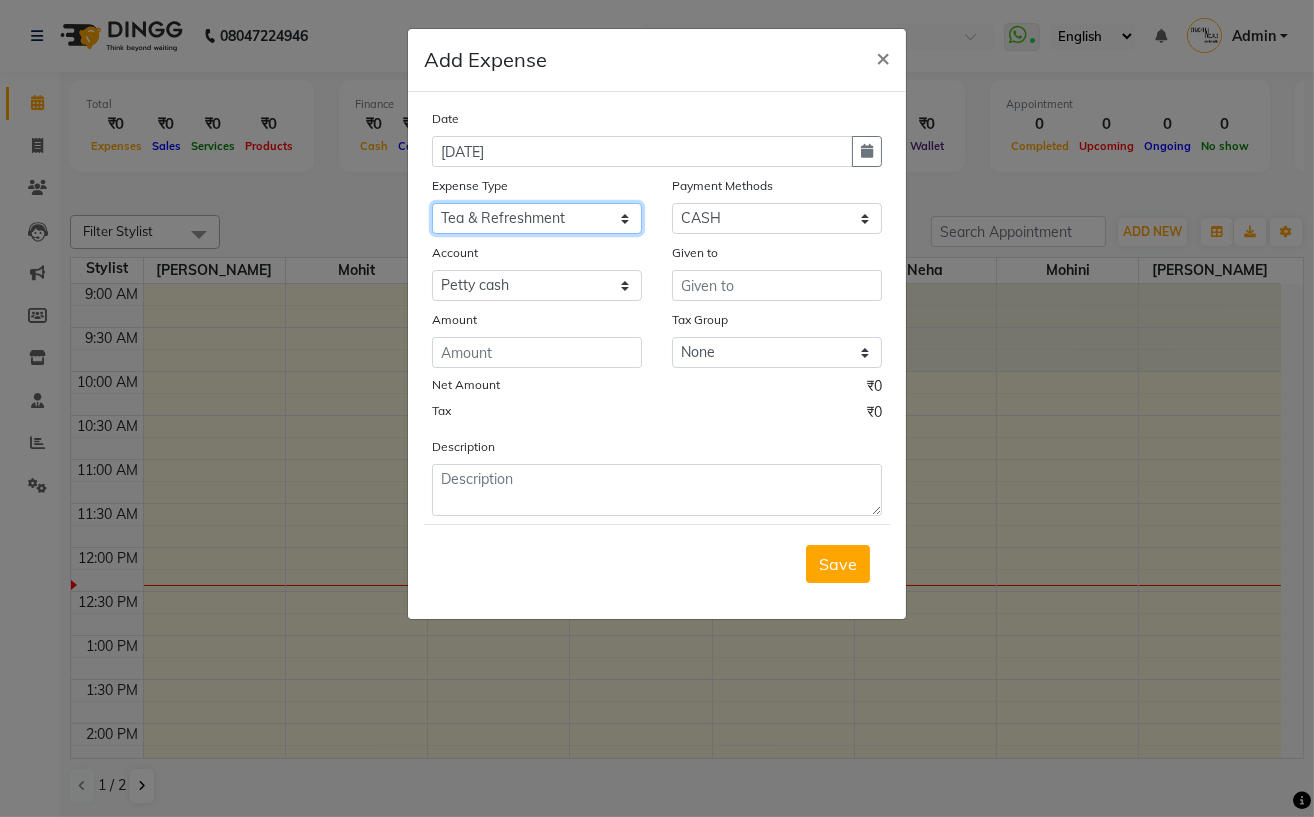 click on "Select Advance Salary Cash transfer to bank Client Snacks Electricity Equipment Fuel Incentive Maintenance Marketing Miscellaneous Pantry Product Rent Salary Staff Snacks Tea & Refreshment Utilities" 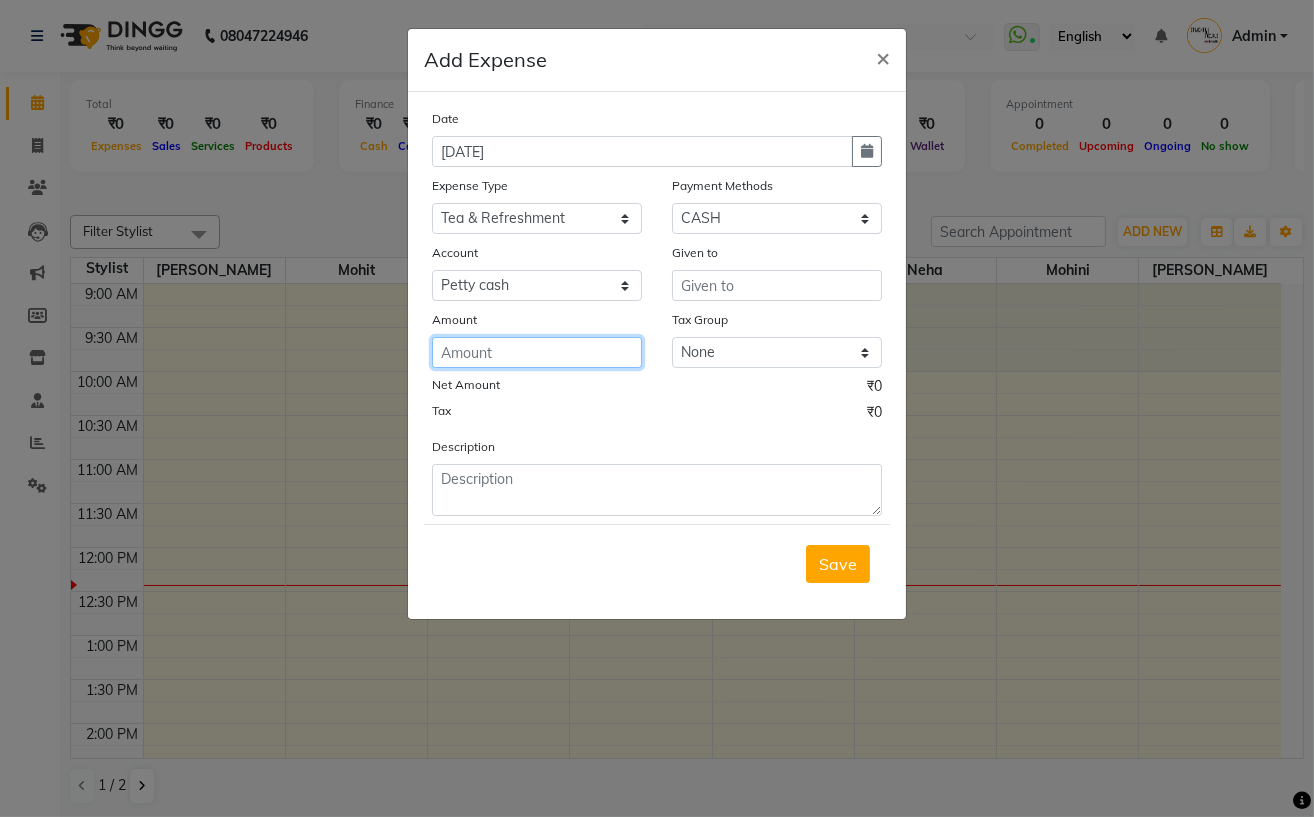 click 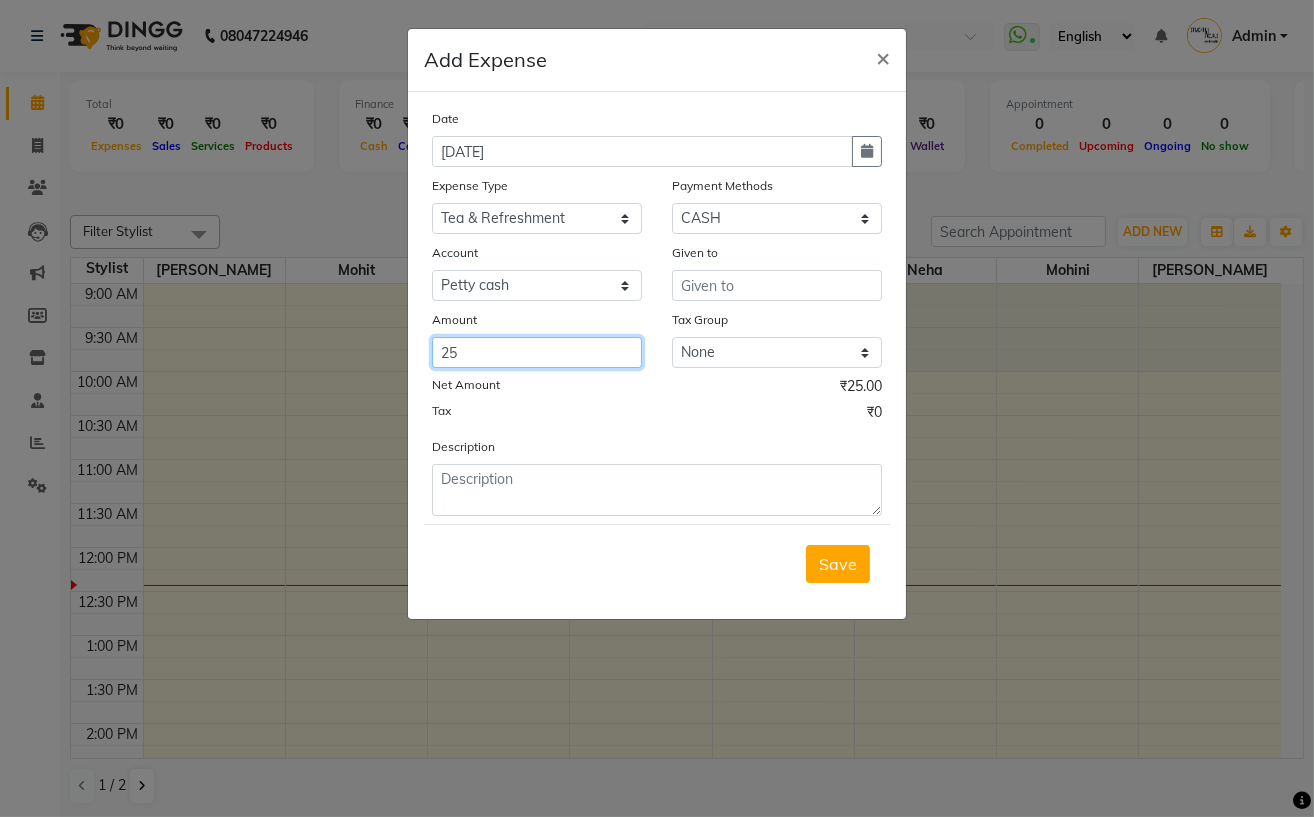 type on "25" 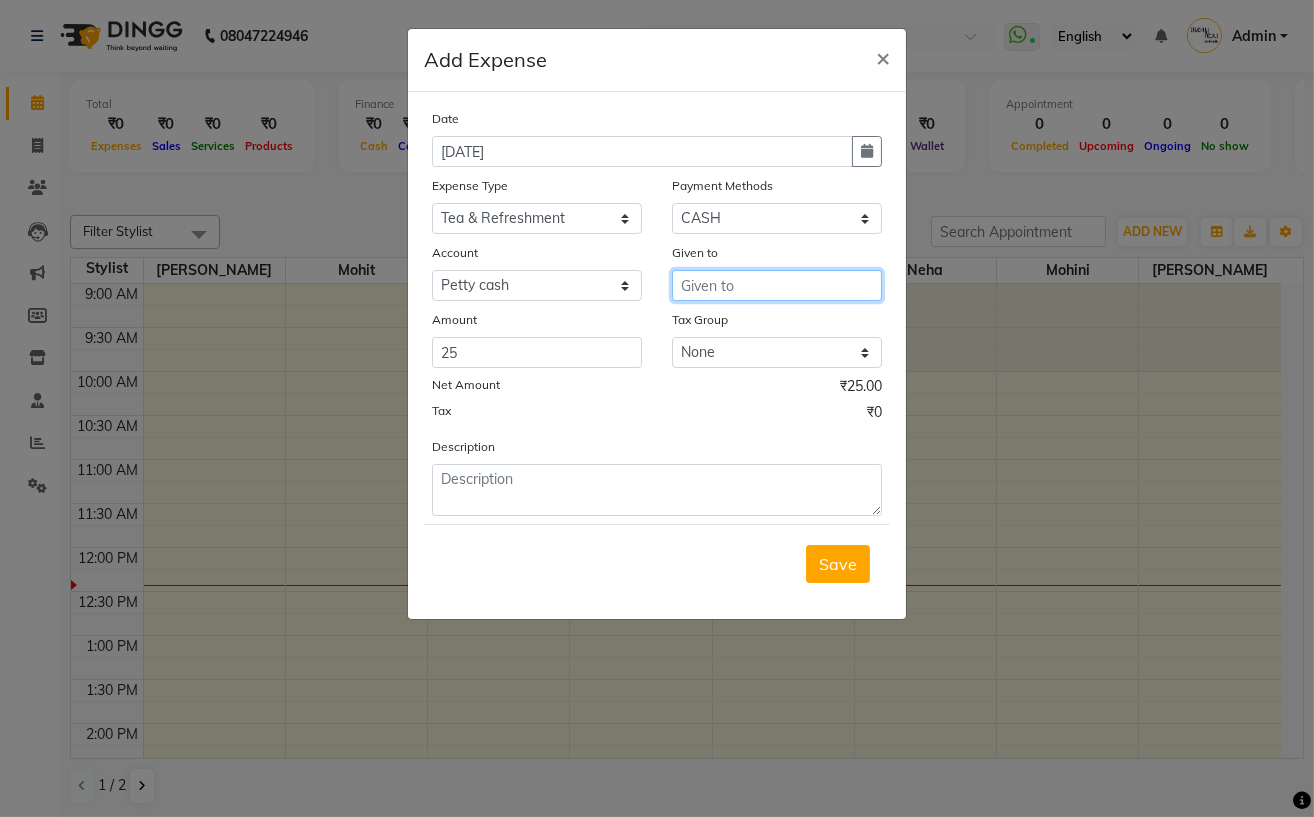 click at bounding box center [777, 285] 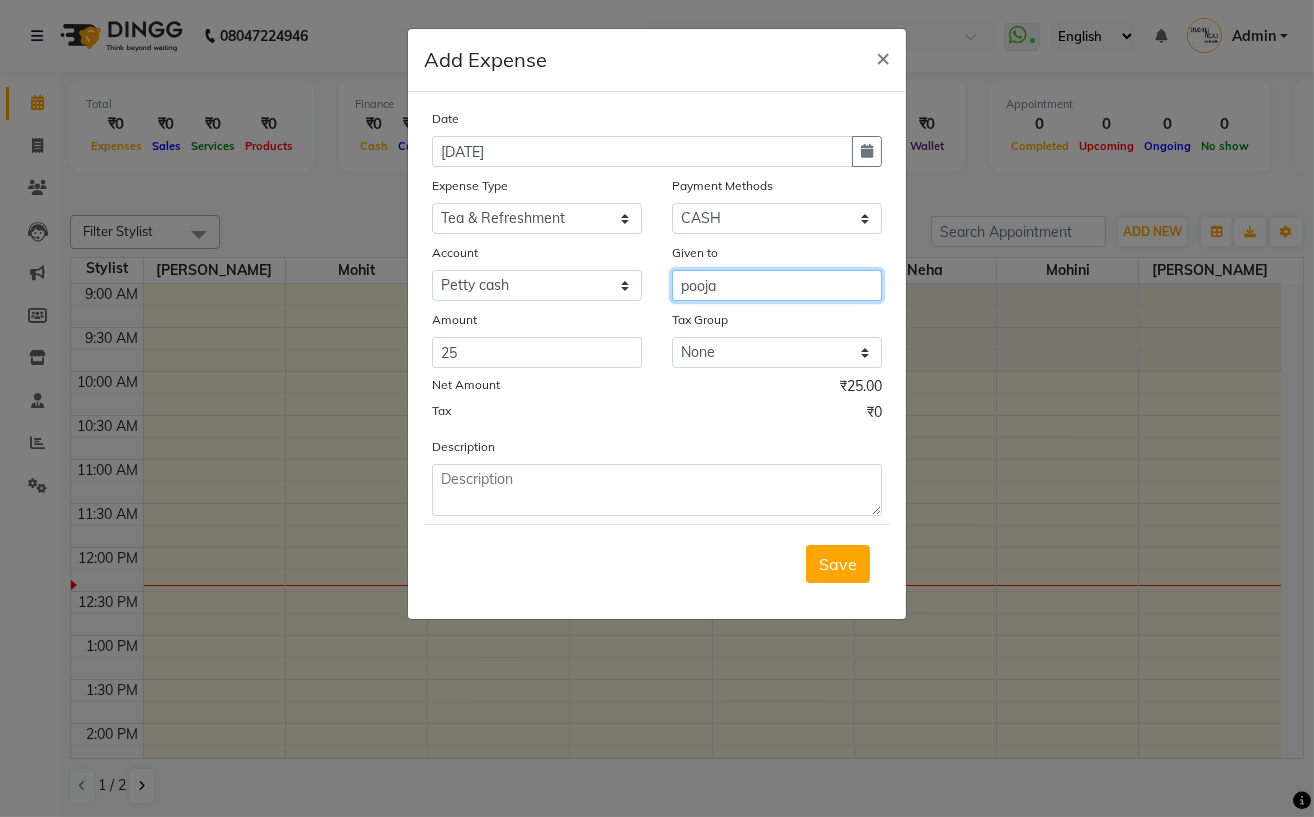 type on "pooja" 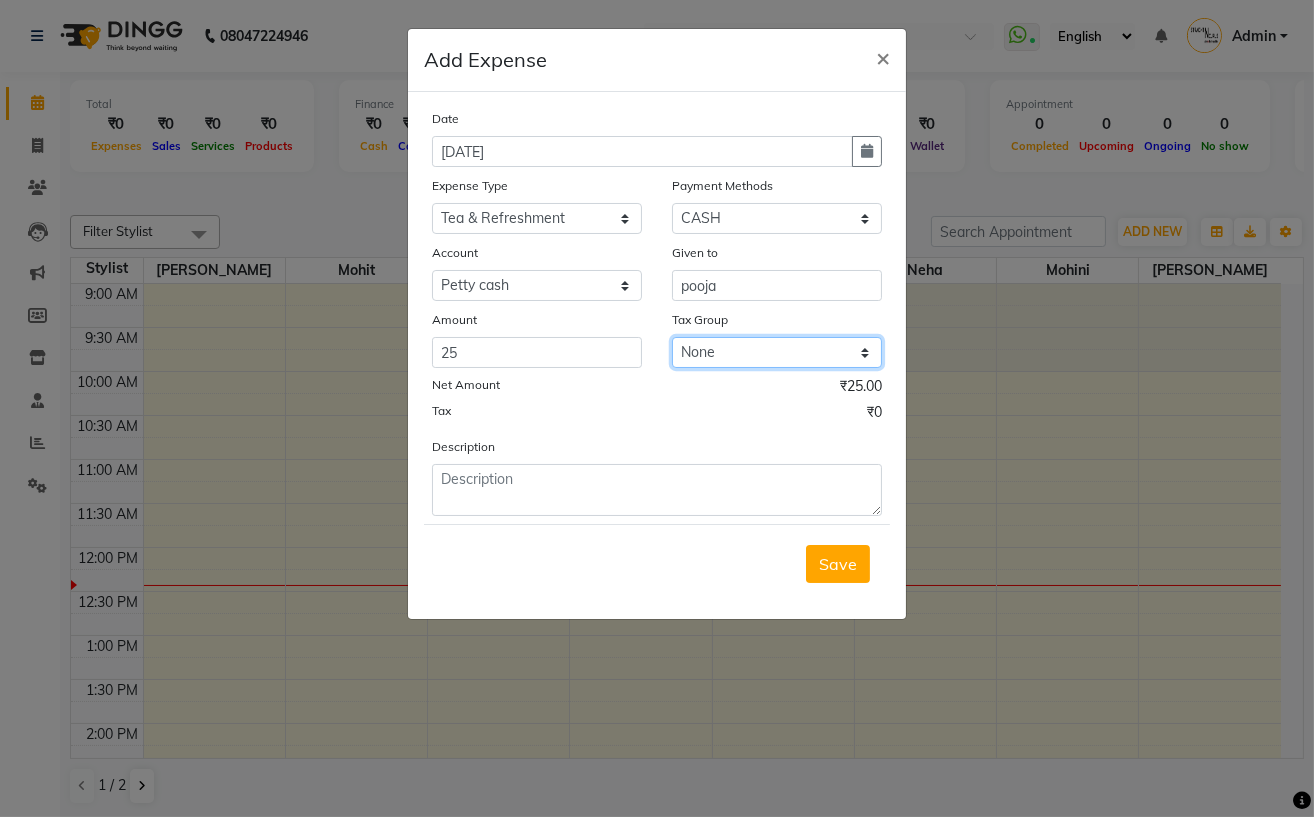 click on "None GST" 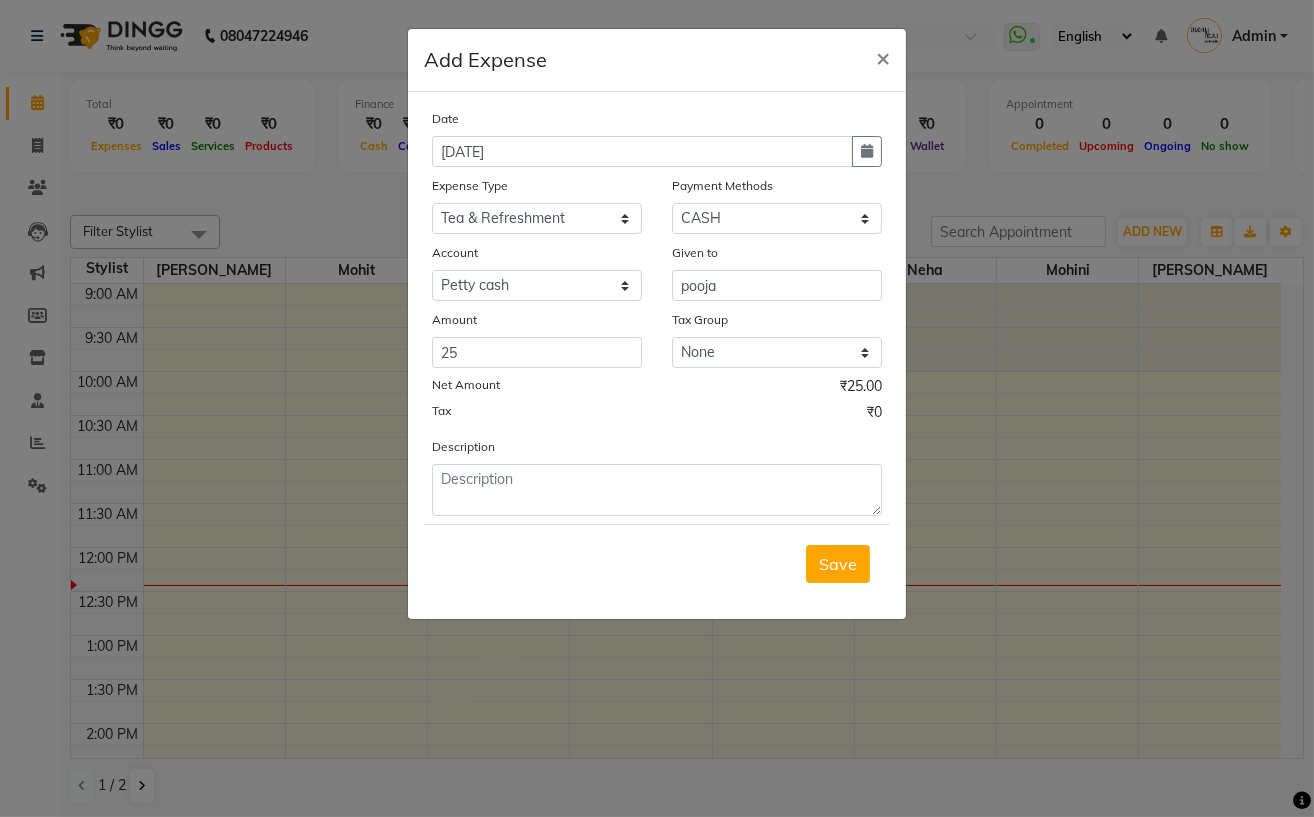 click on "Tax ₹0" 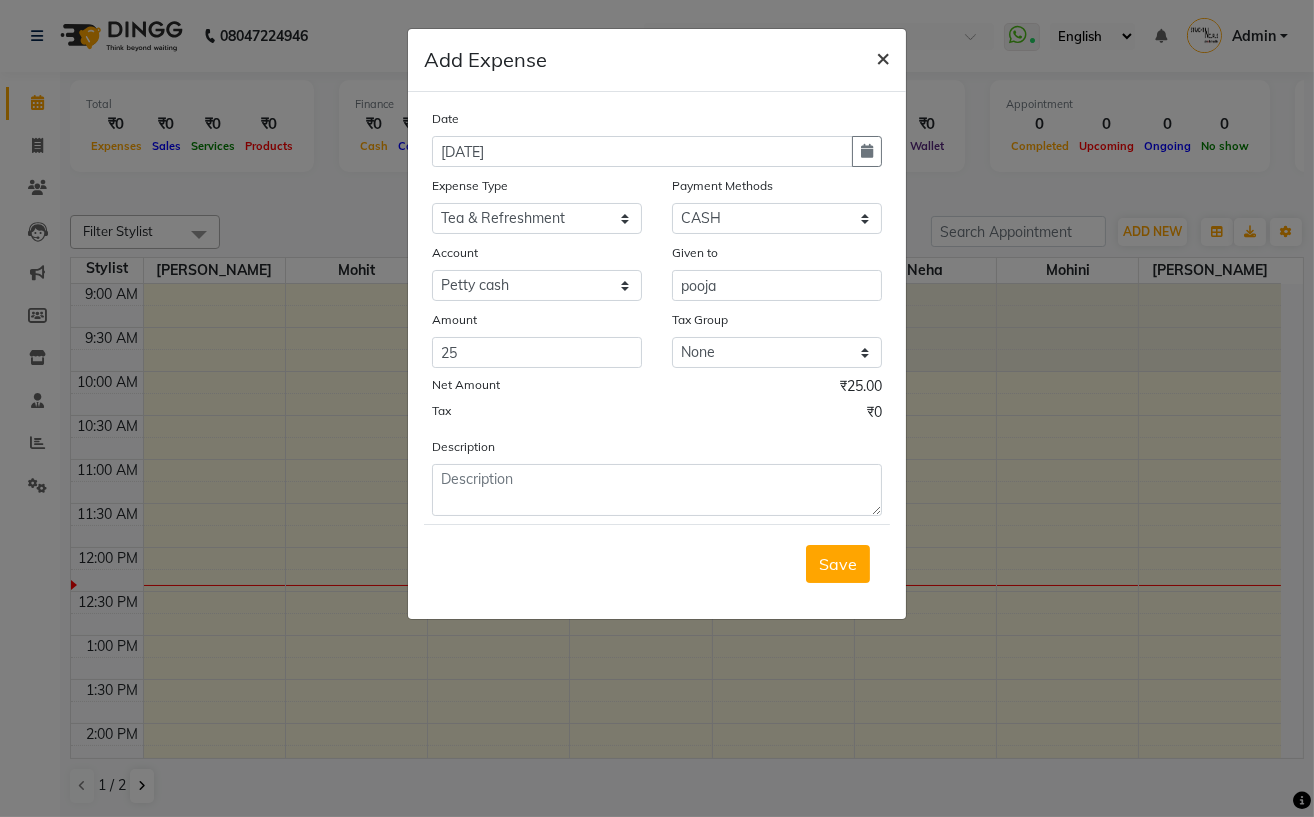 click on "×" 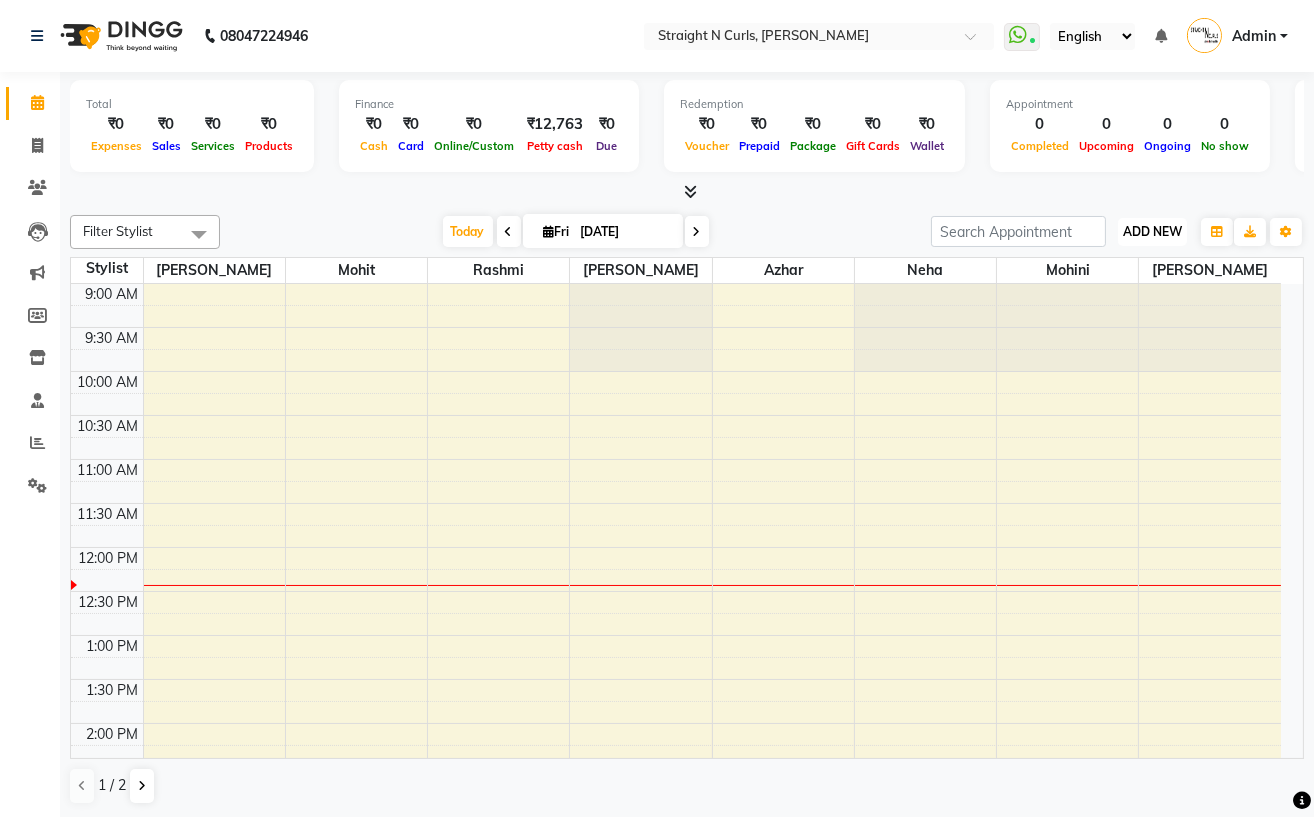 click on "ADD NEW" at bounding box center (1152, 231) 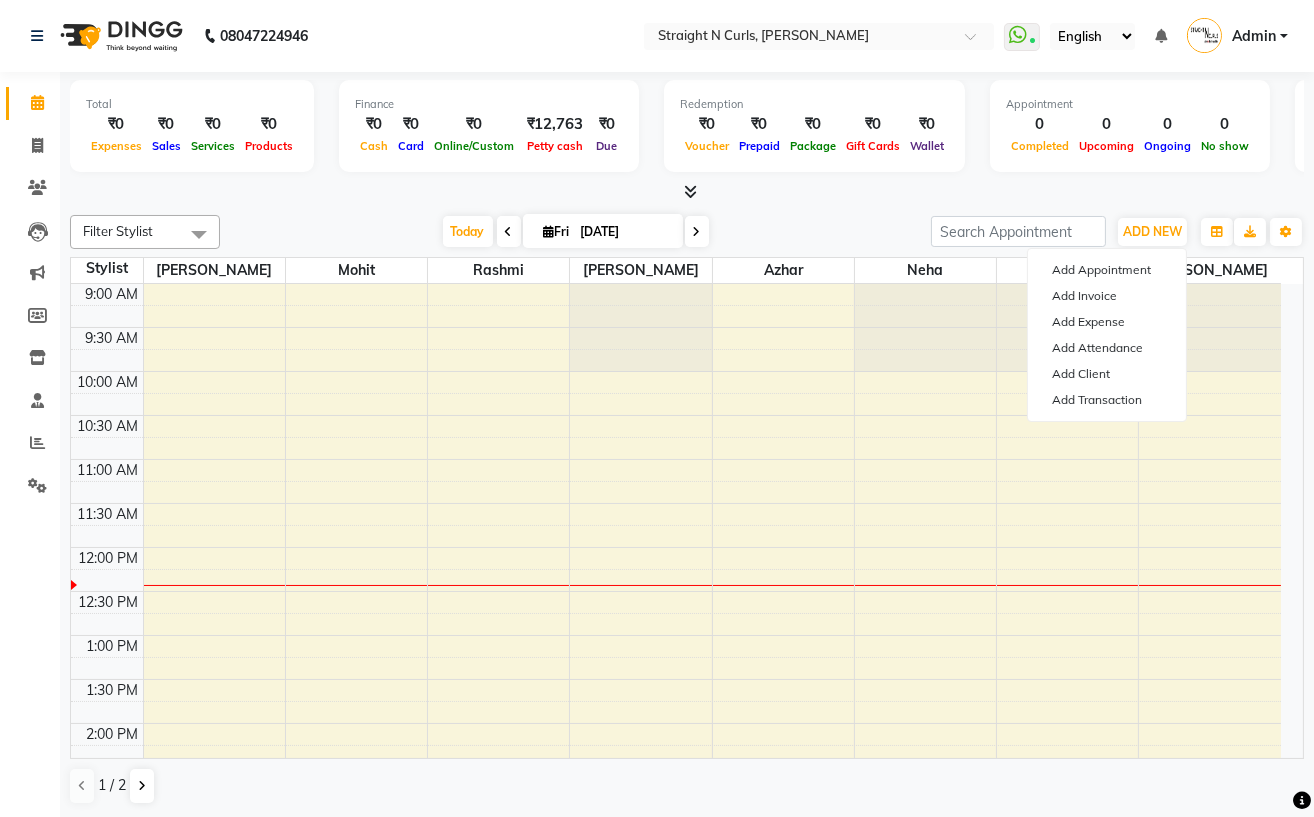 click at bounding box center [687, 192] 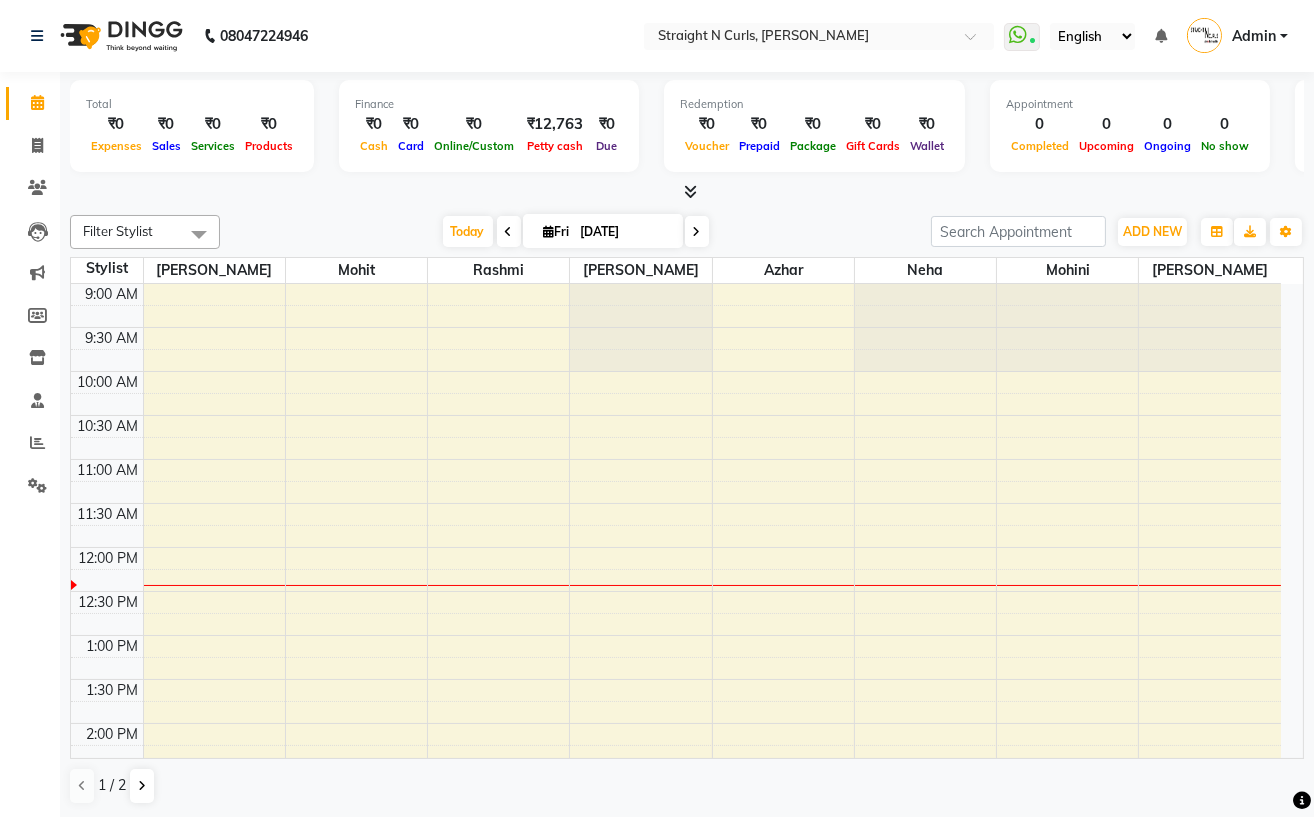 click at bounding box center (199, 234) 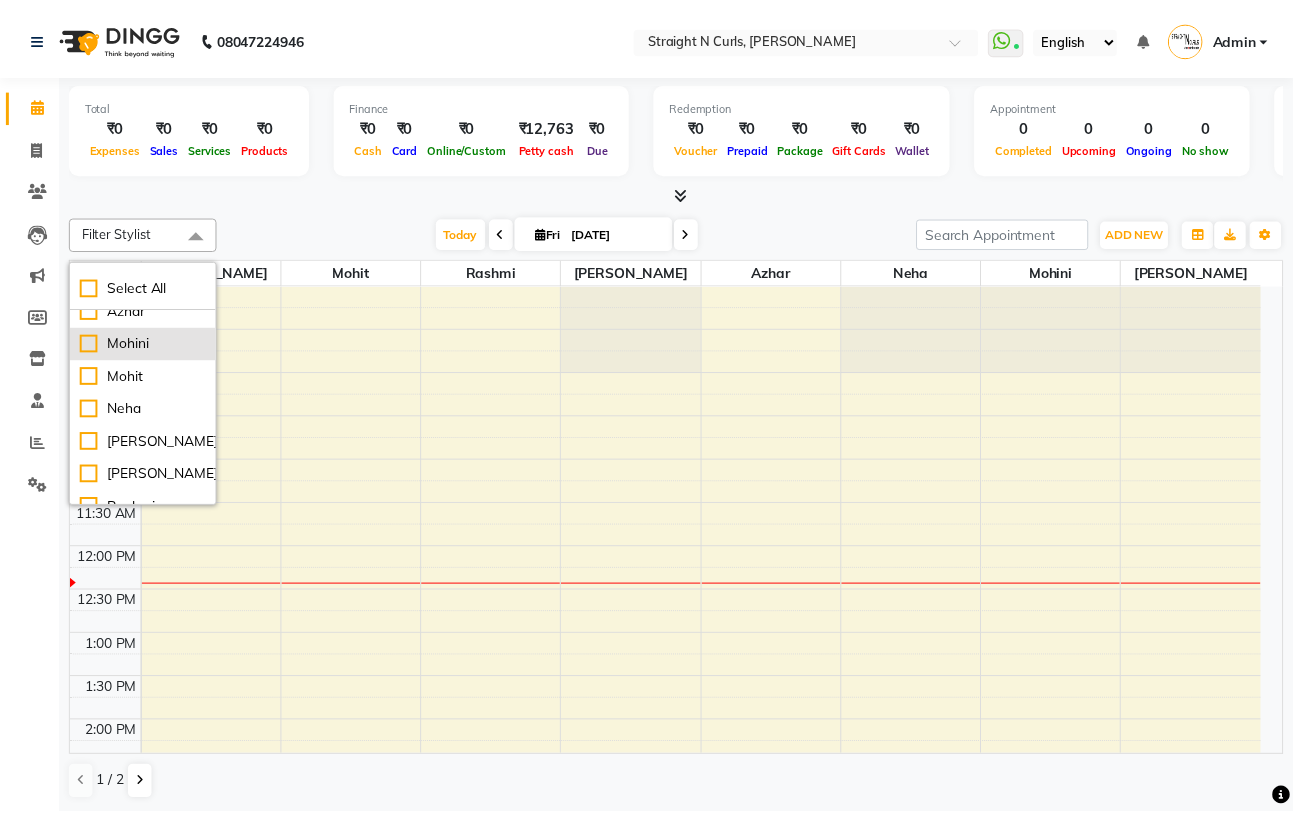 scroll, scrollTop: 0, scrollLeft: 0, axis: both 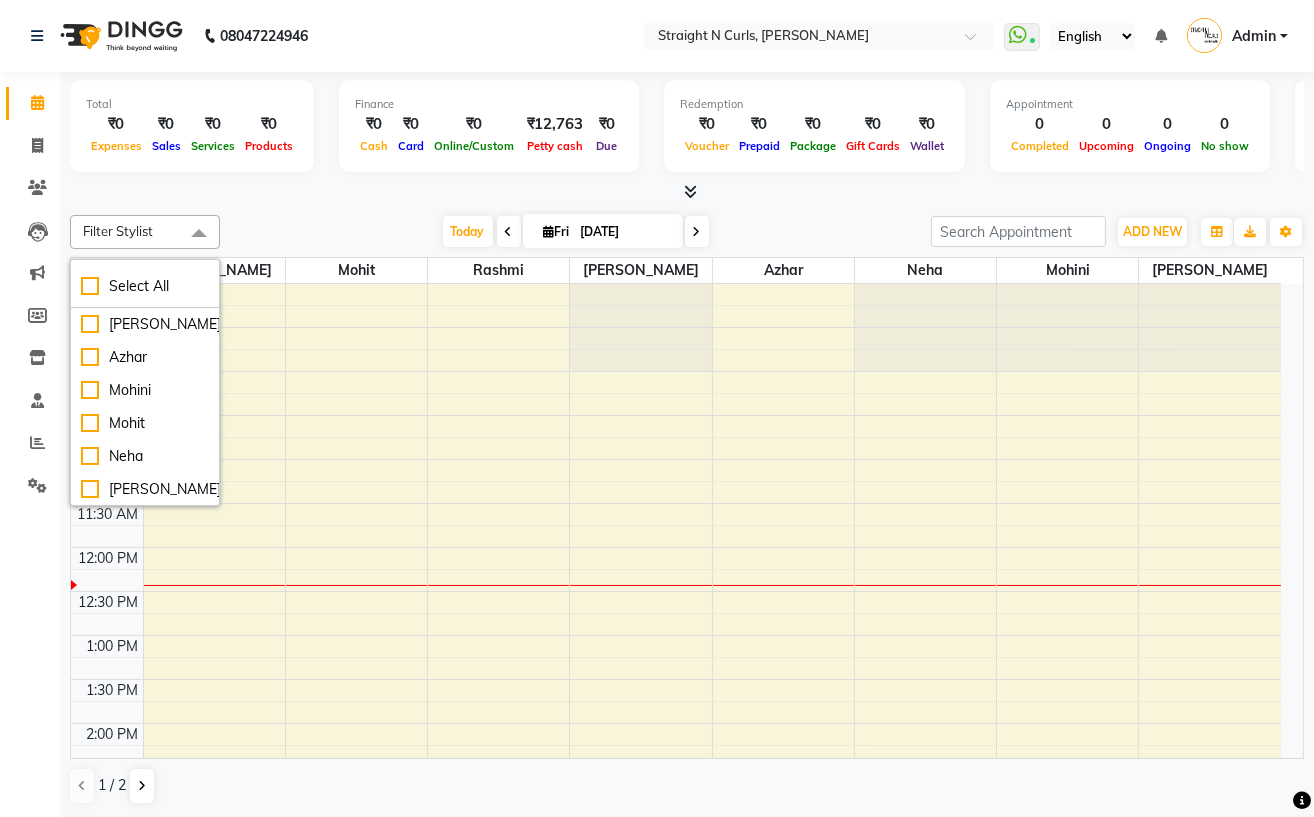 click on "Today  Fri 11-07-2025" at bounding box center [575, 232] 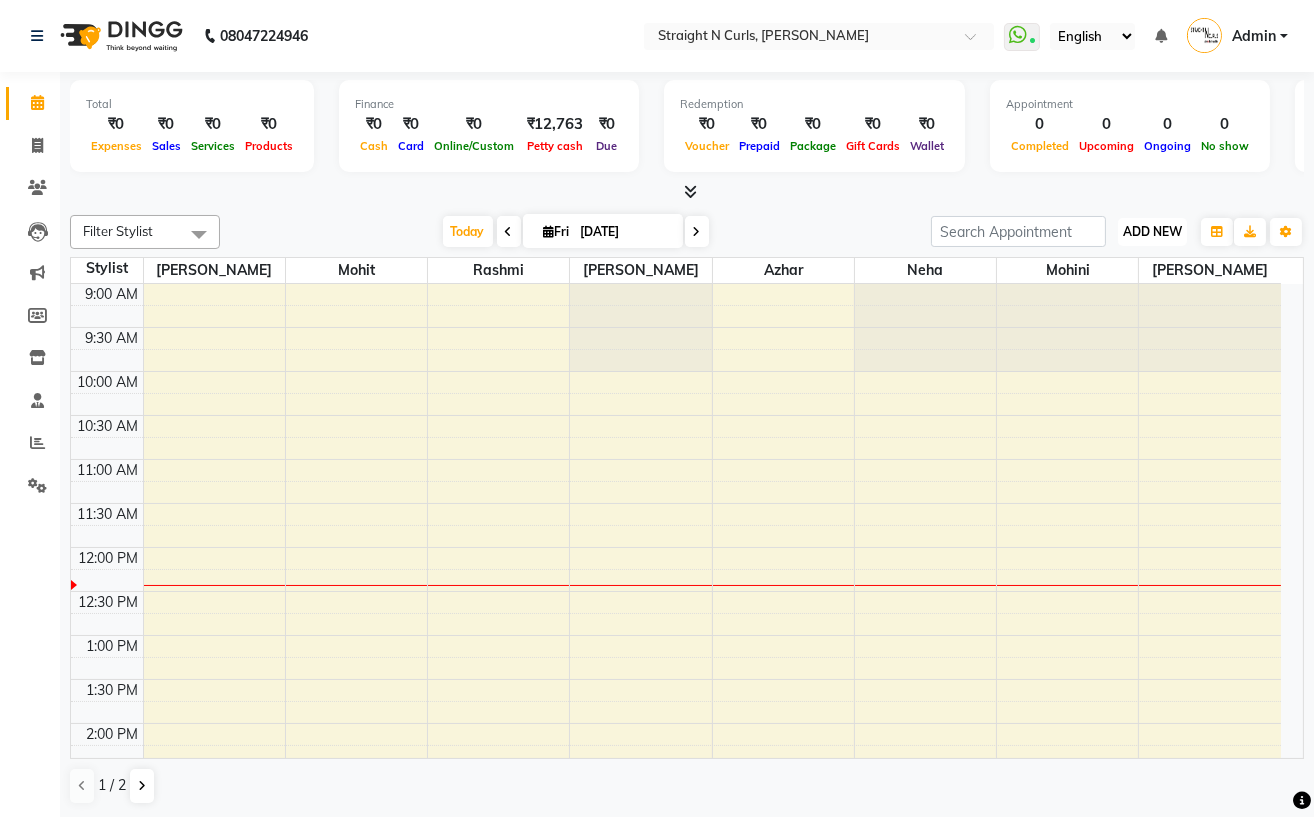 click on "ADD NEW Toggle Dropdown" at bounding box center [1152, 232] 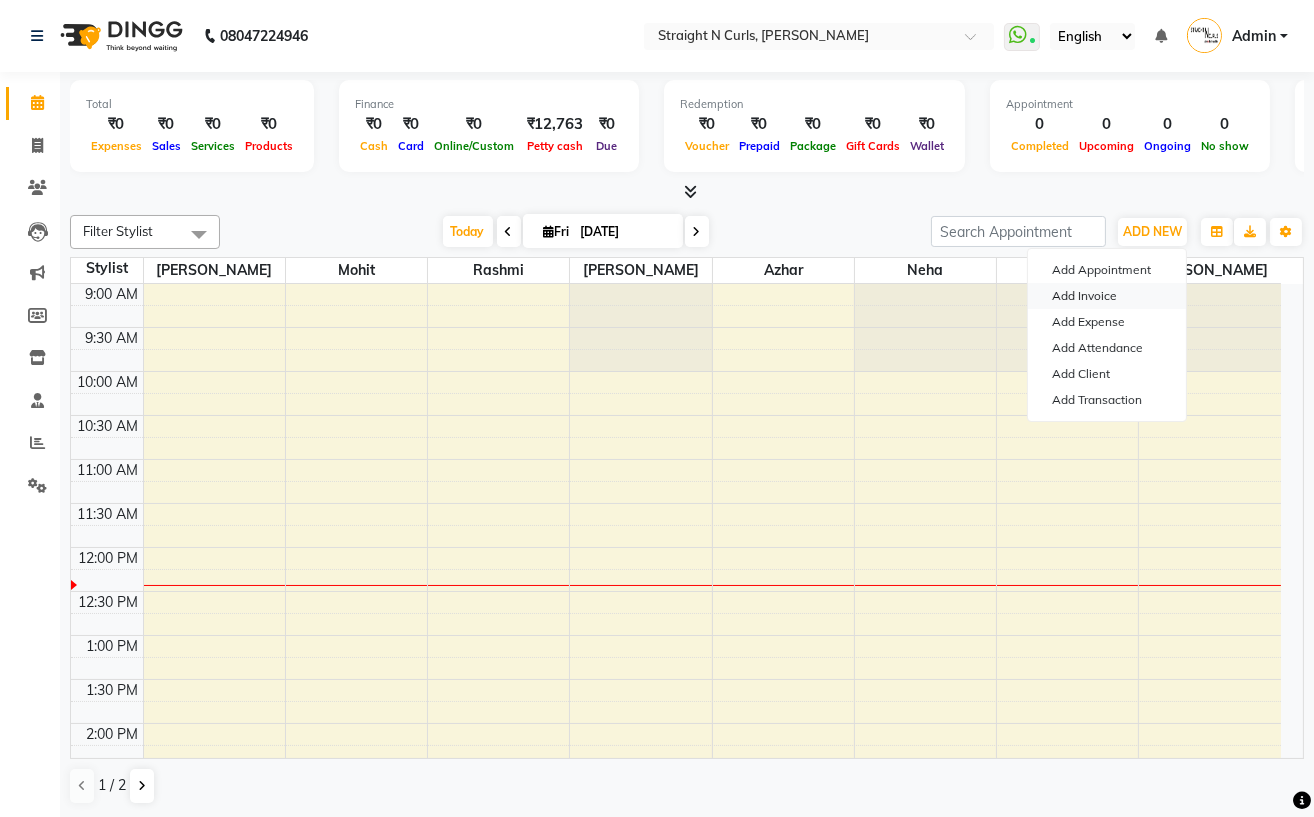 click on "Add Invoice" at bounding box center [1107, 296] 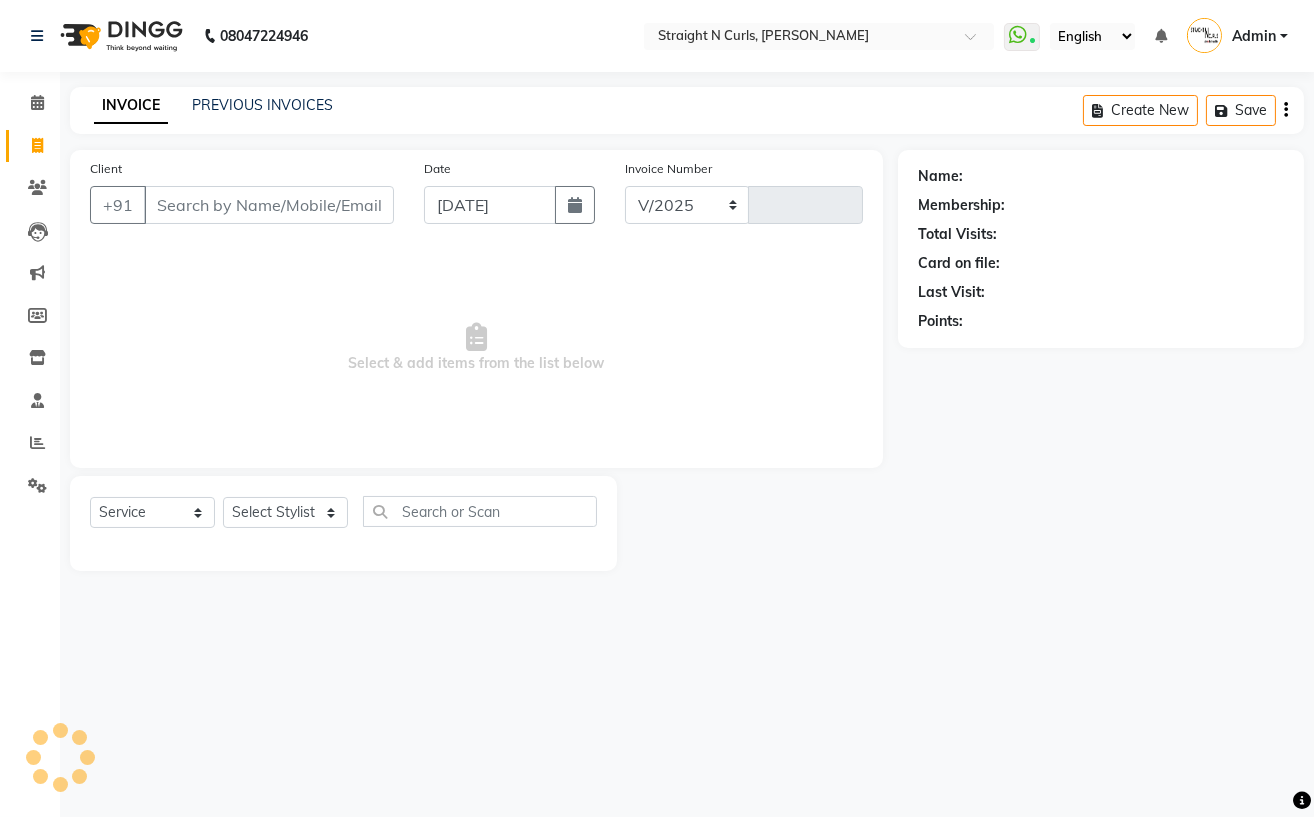 select on "7039" 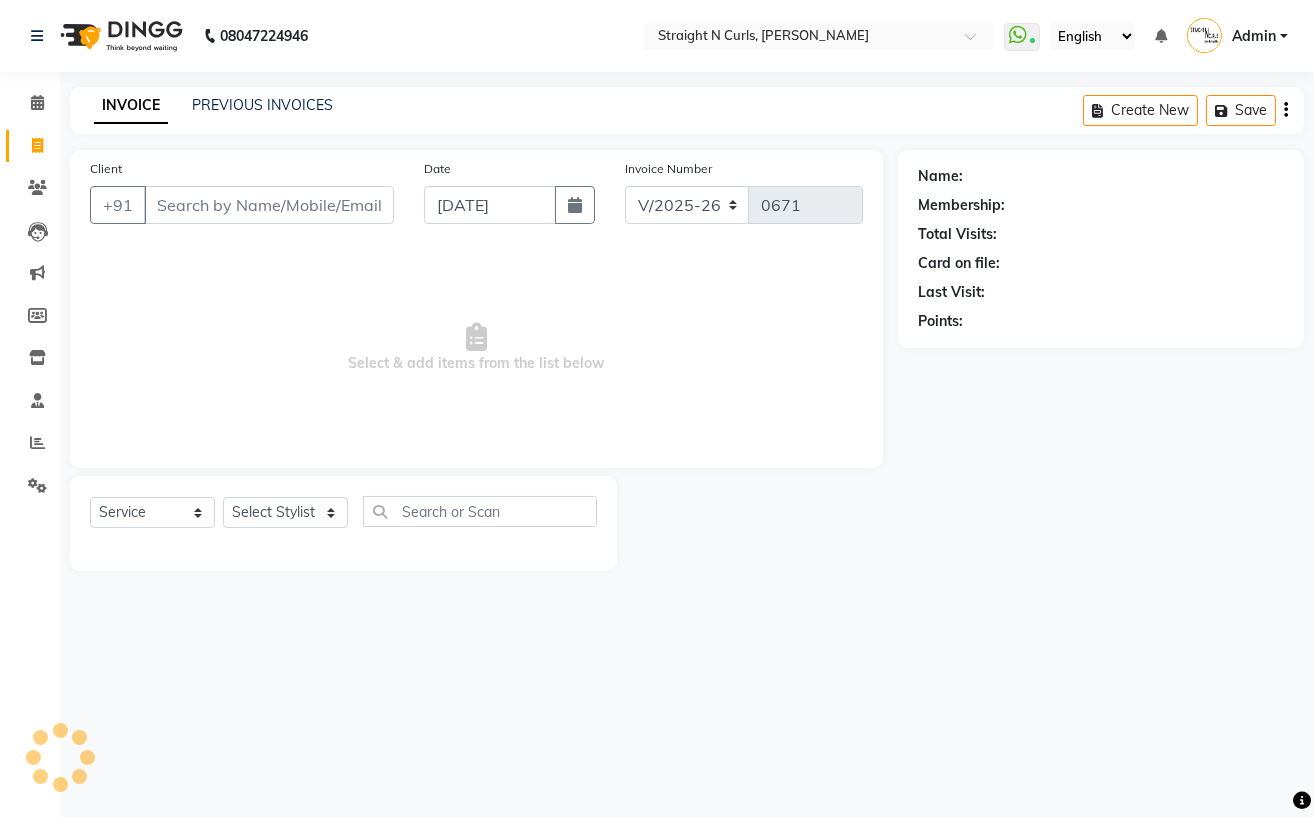 click on "Client" at bounding box center (269, 205) 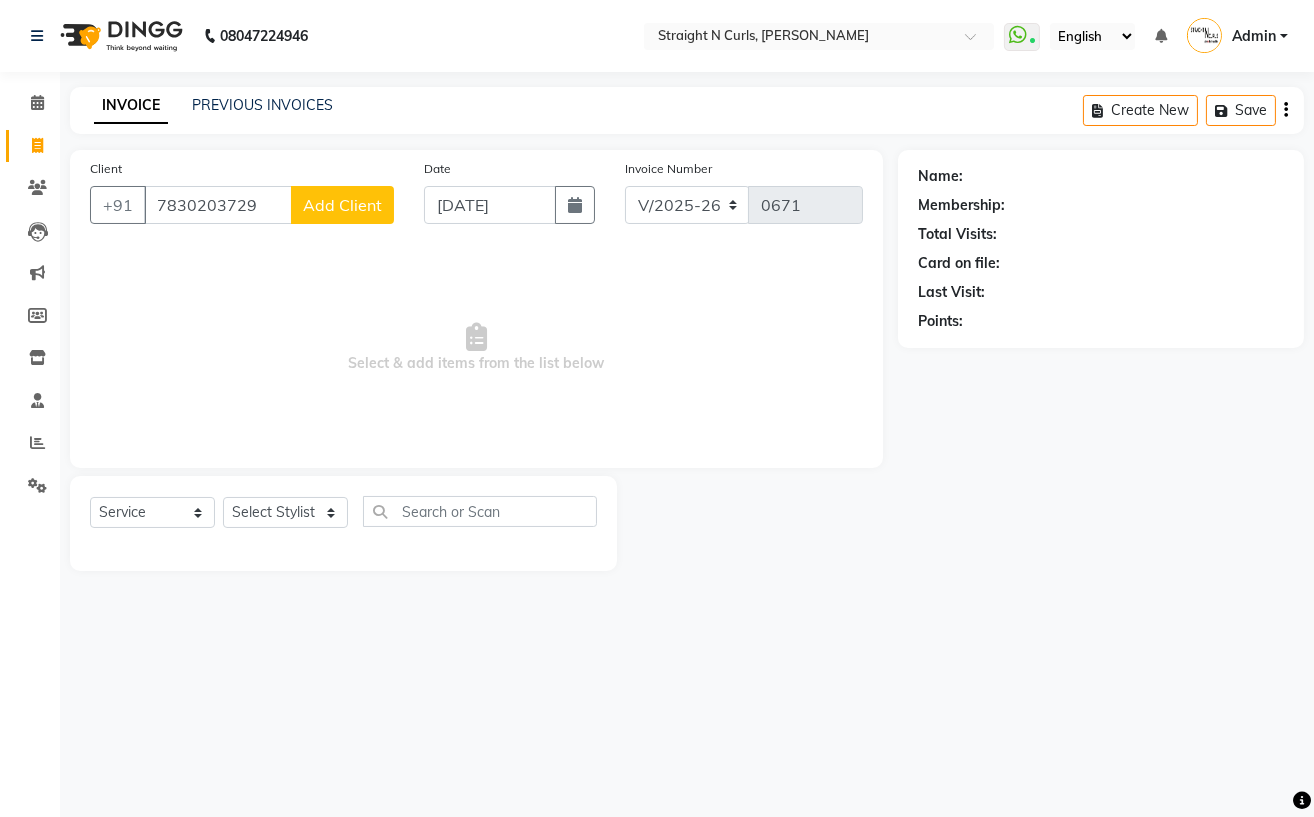 type on "7830203729" 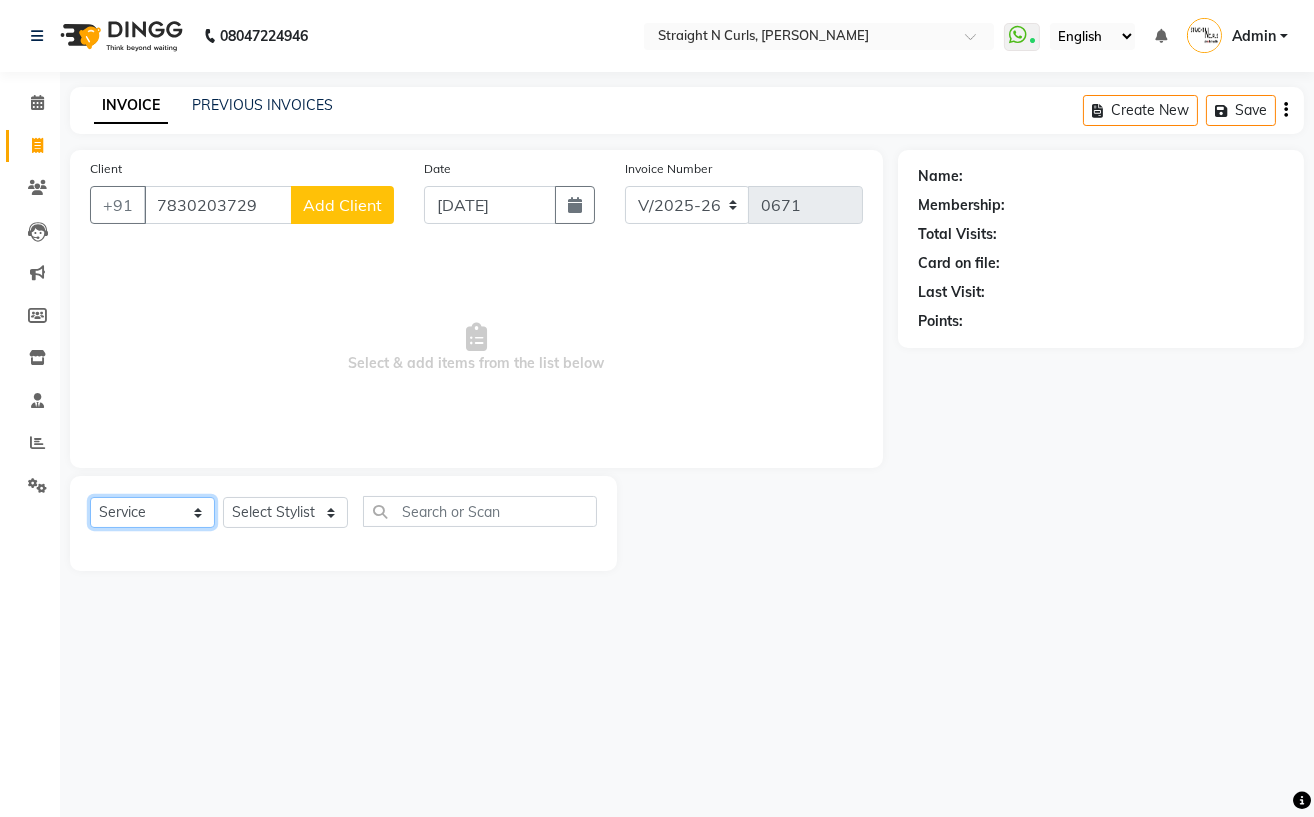 click on "Select  Service  Product  Membership  Package Voucher Prepaid Gift Card" 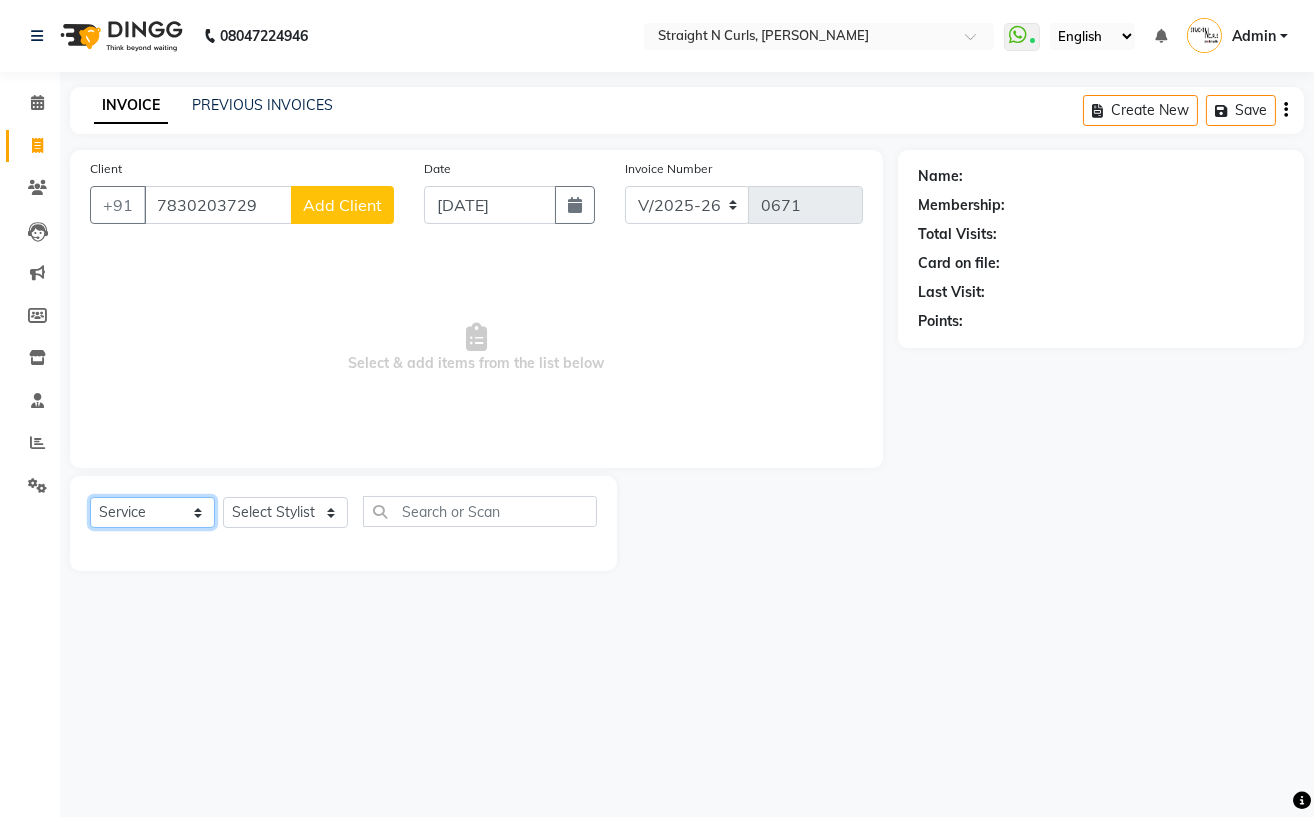 click on "Select  Service  Product  Membership  Package Voucher Prepaid Gift Card" 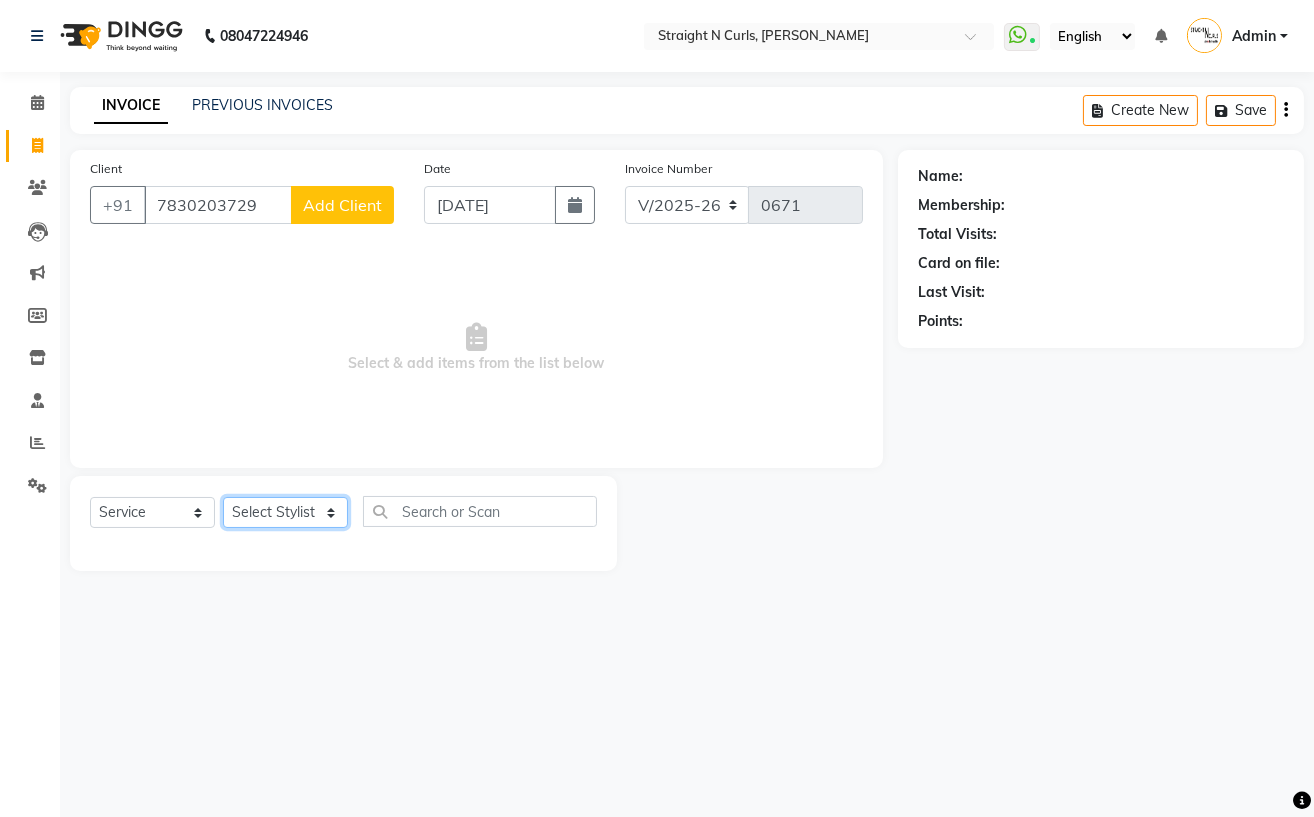 click on "Select Stylist [PERSON_NAME] [PERSON_NAME] [PERSON_NAME] Mohit [PERSON_NAME] [PERSON_NAME] [PERSON_NAME]" 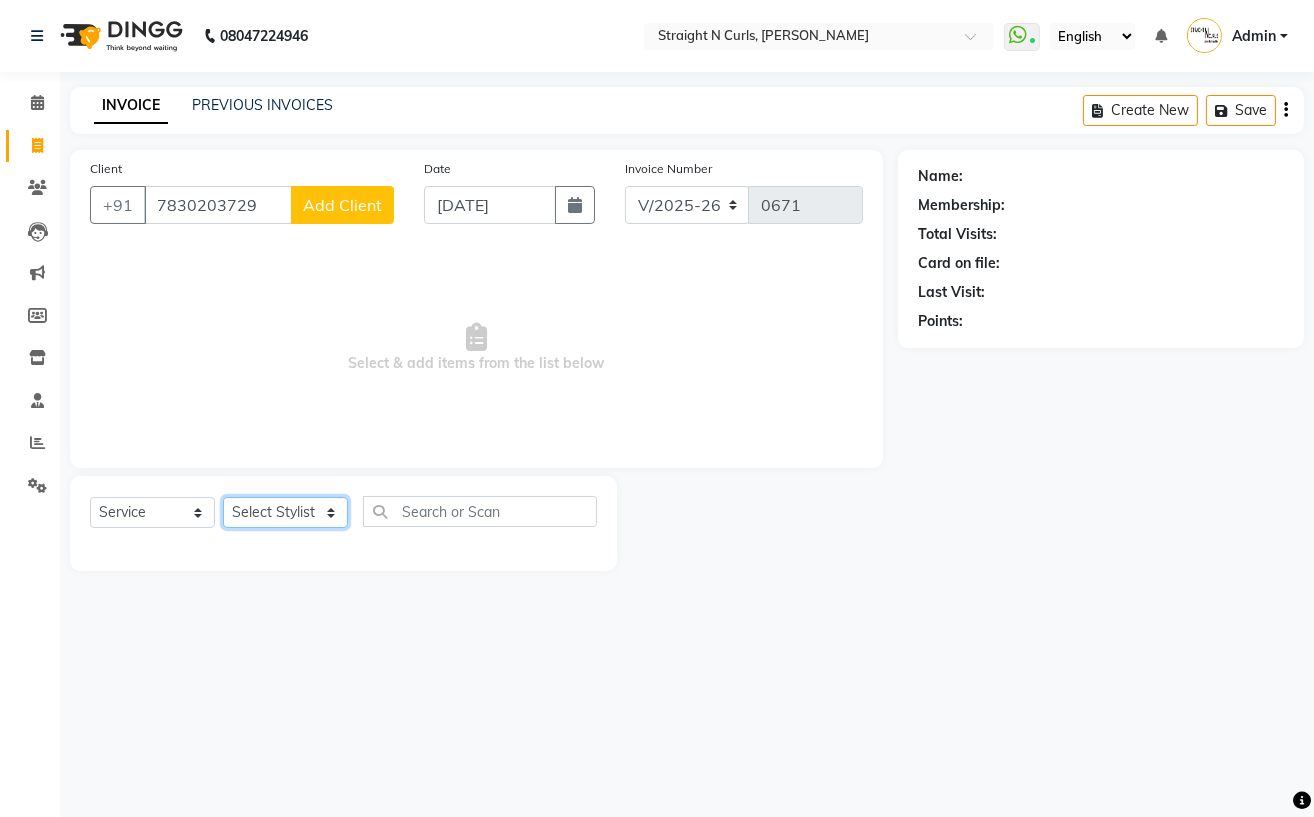 select on "59168" 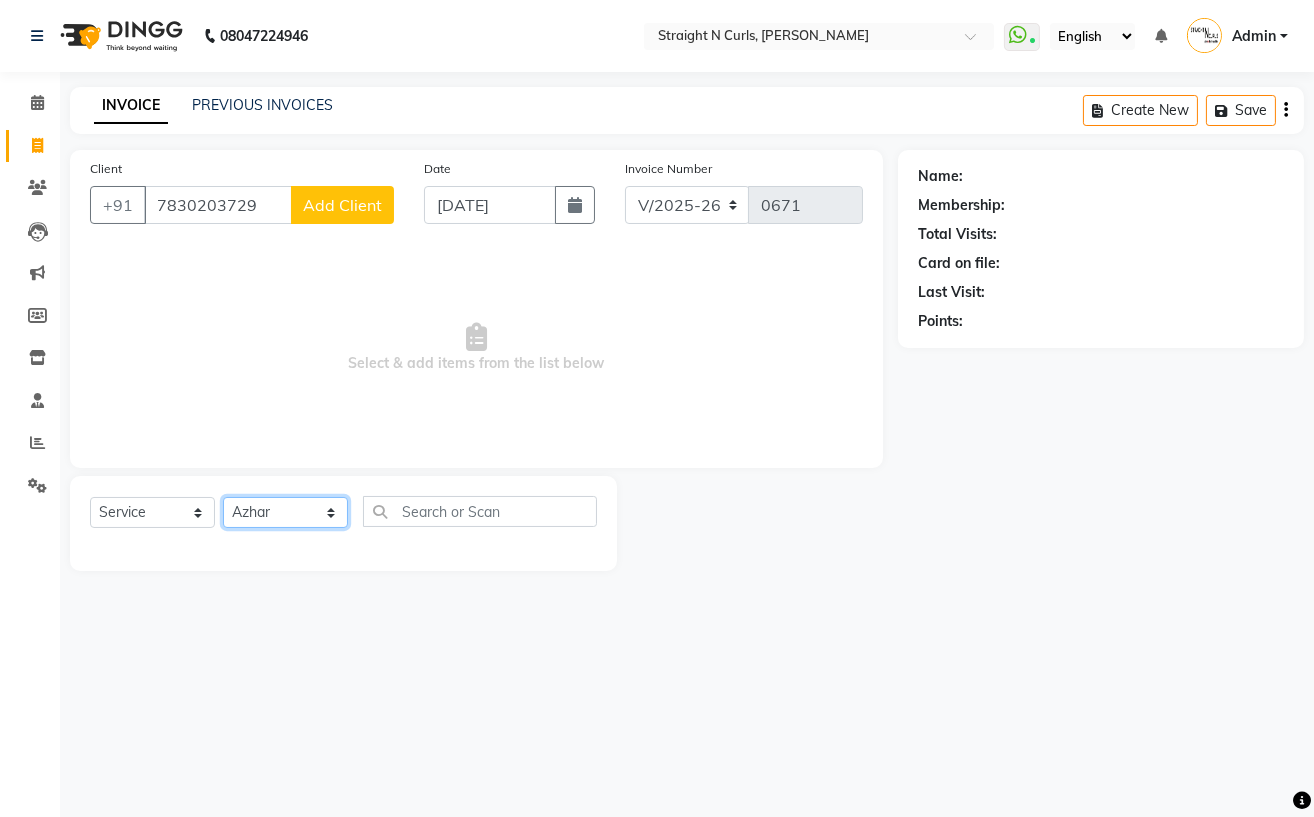 click on "Select Stylist [PERSON_NAME] [PERSON_NAME] [PERSON_NAME] Mohit [PERSON_NAME] [PERSON_NAME] [PERSON_NAME]" 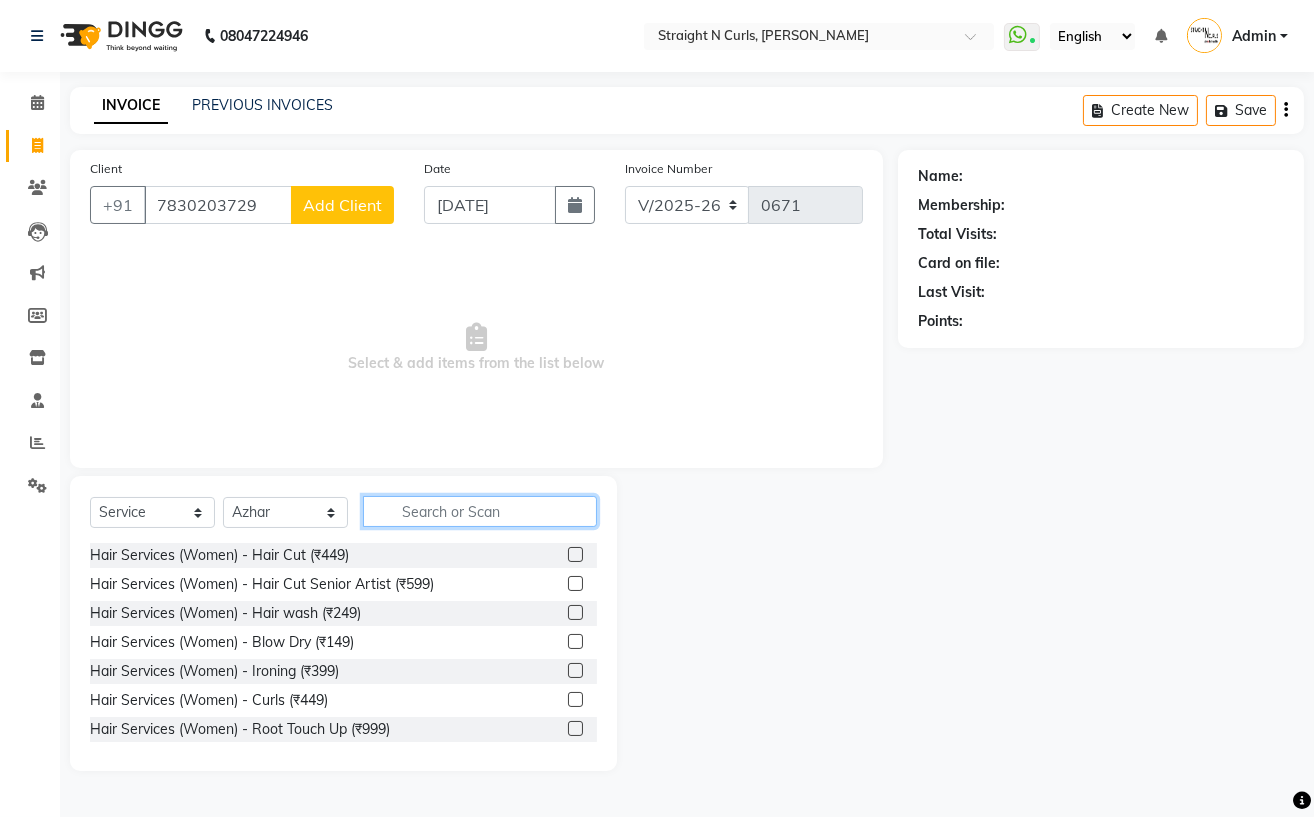 click 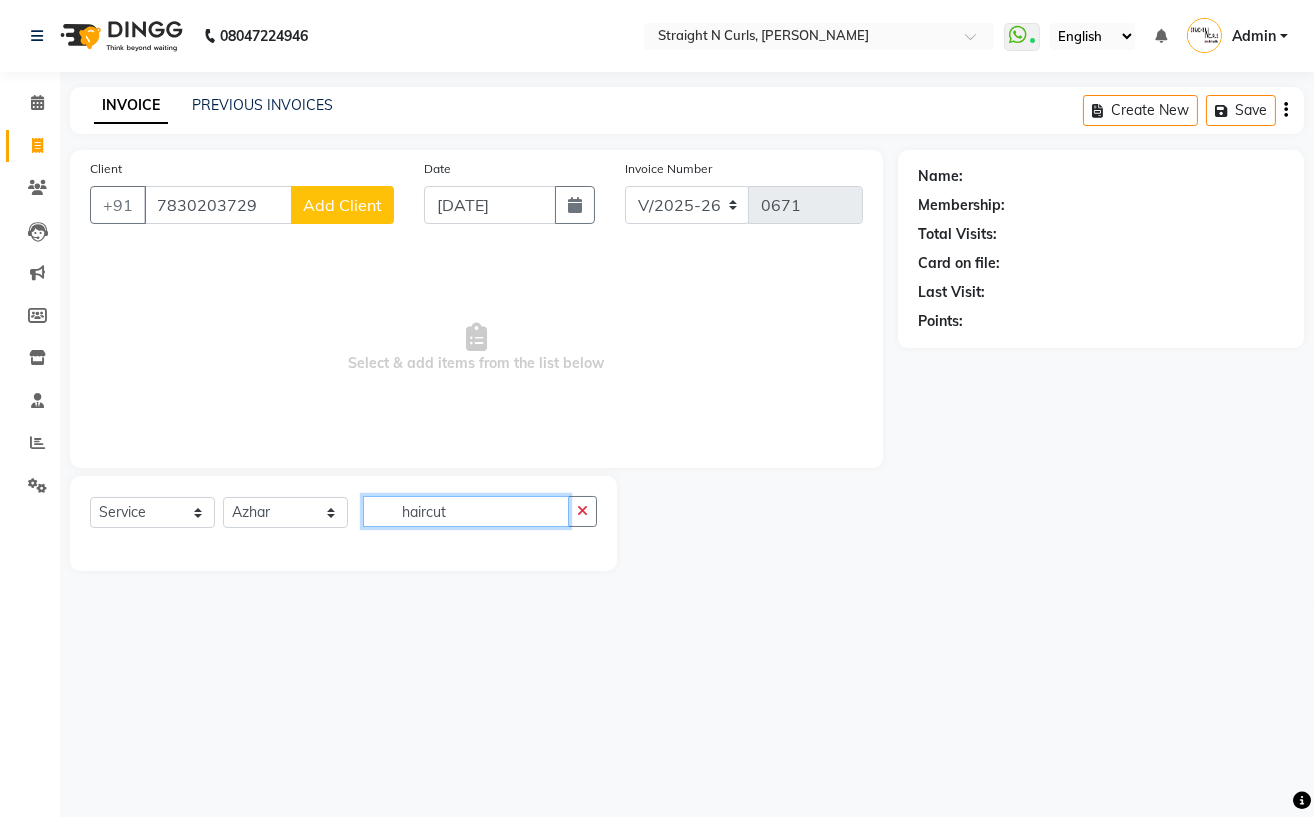 click on "haircut" 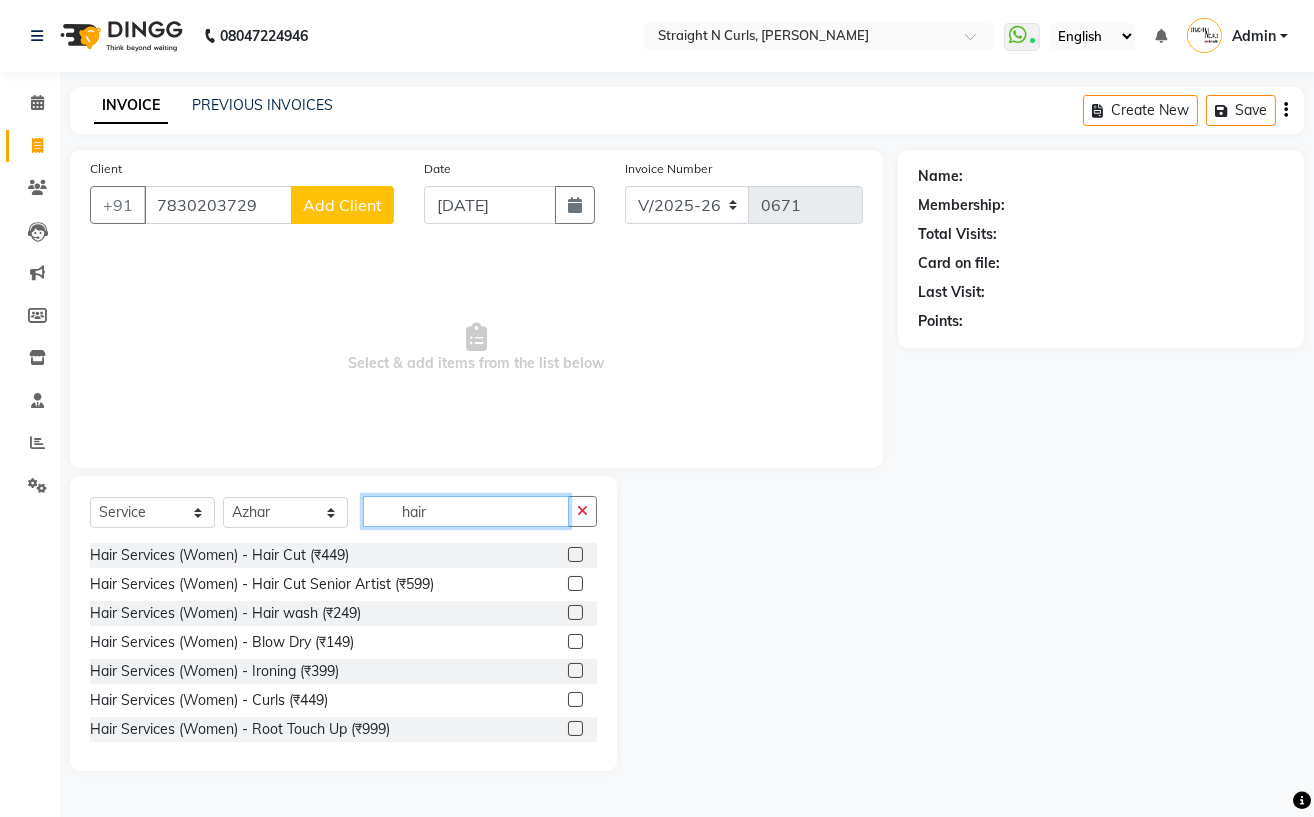 type on "hair" 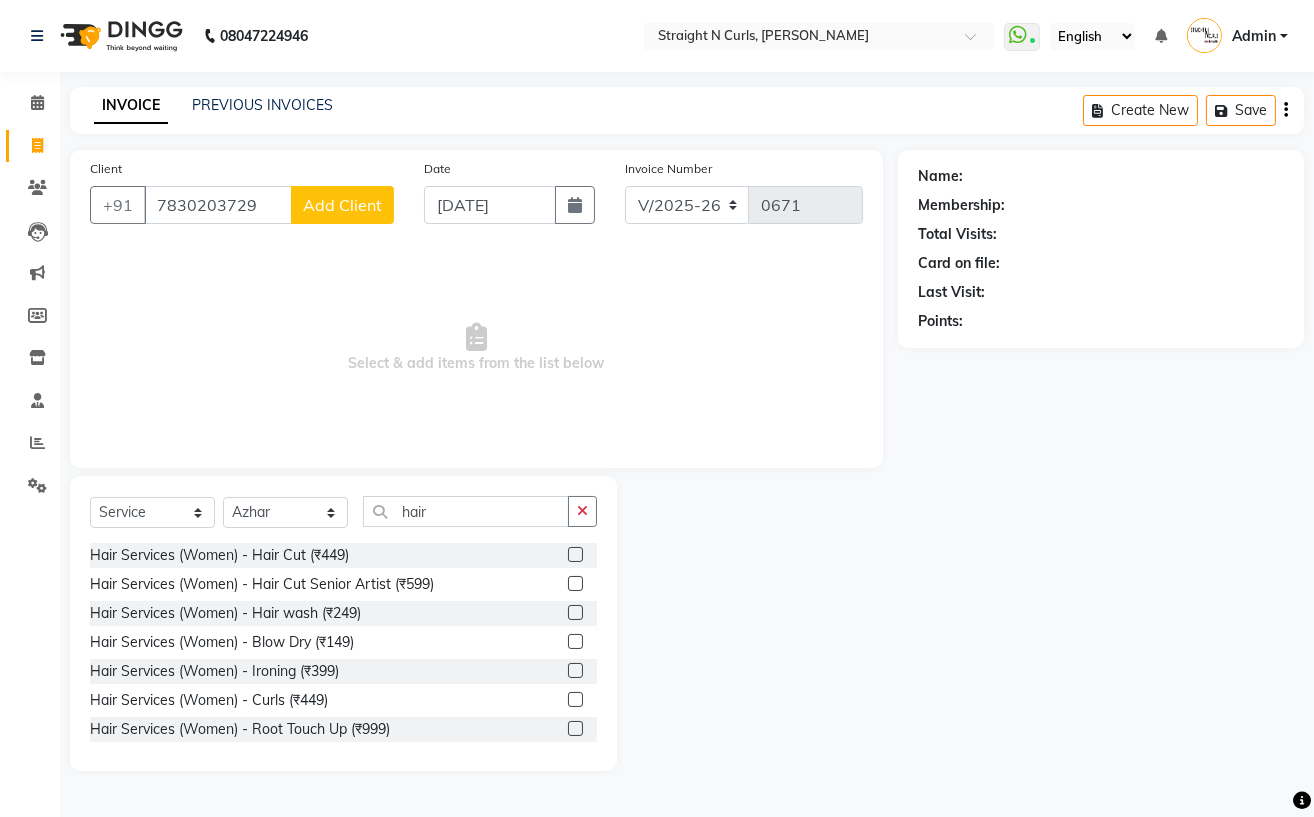 drag, startPoint x: 557, startPoint y: 553, endPoint x: 547, endPoint y: 549, distance: 10.770329 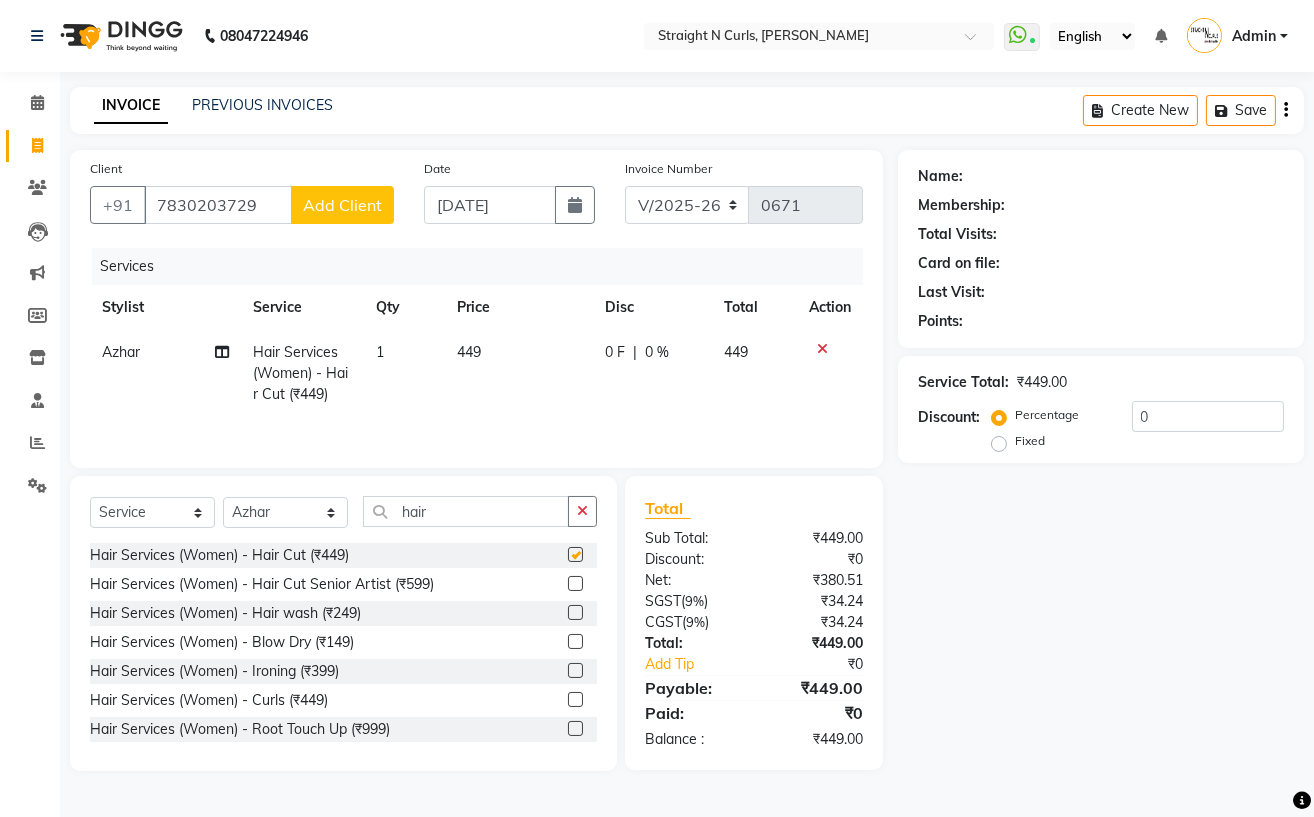 checkbox on "false" 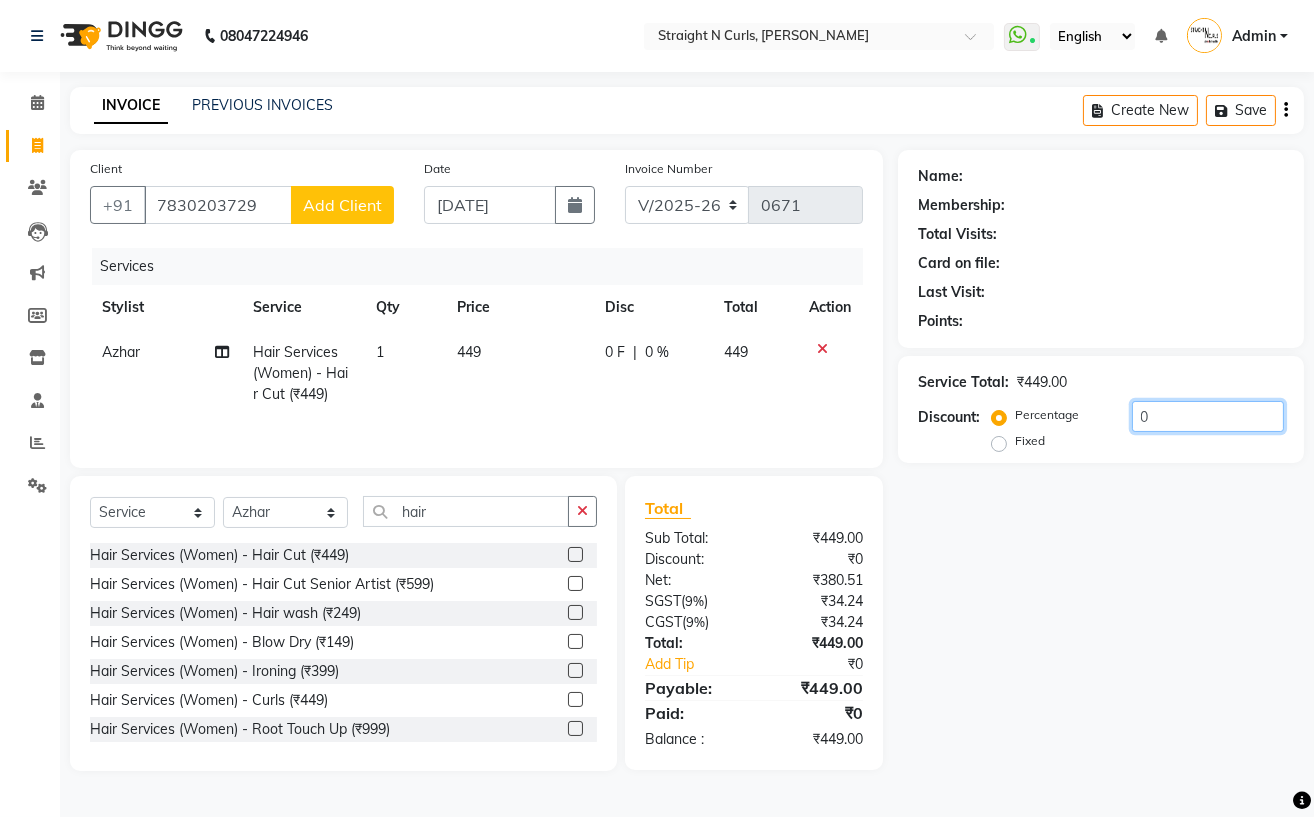 click on "0" 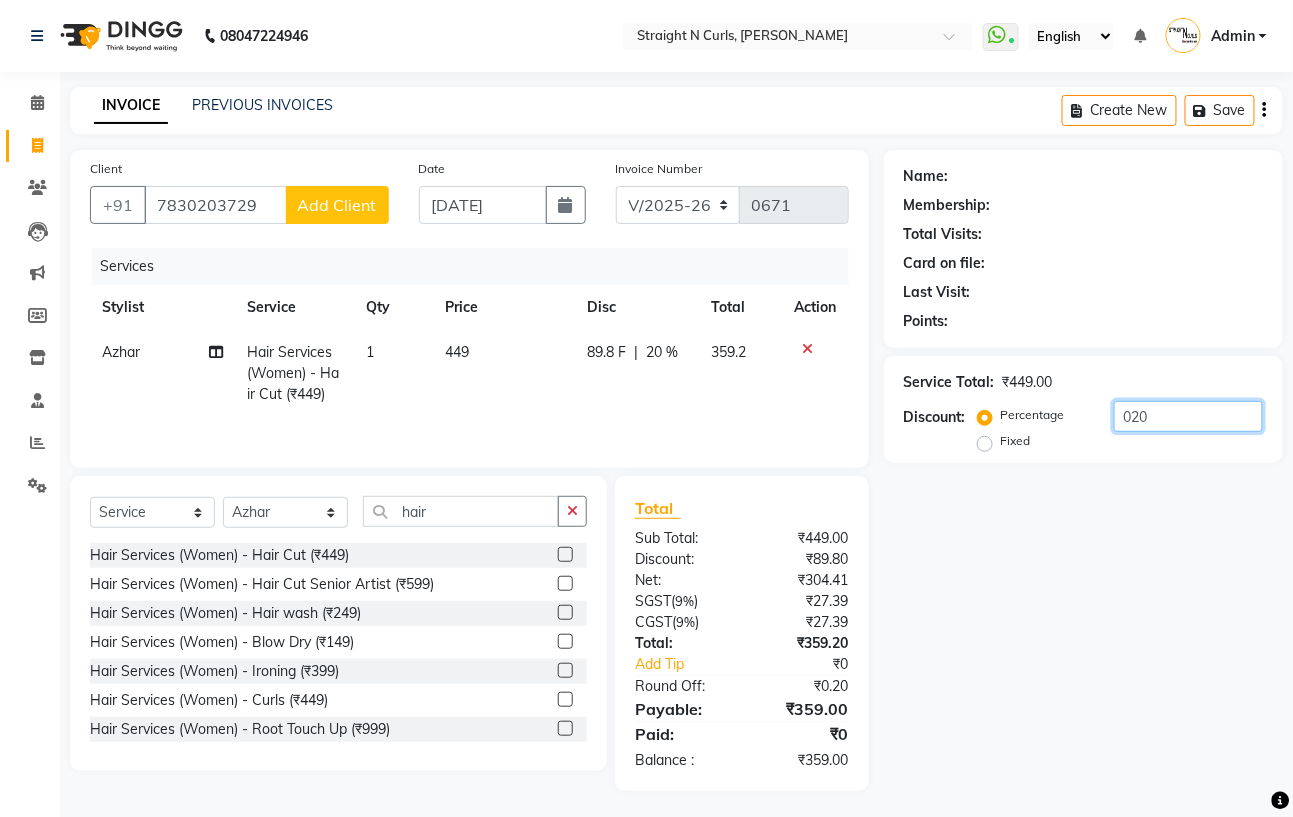 scroll, scrollTop: 10, scrollLeft: 0, axis: vertical 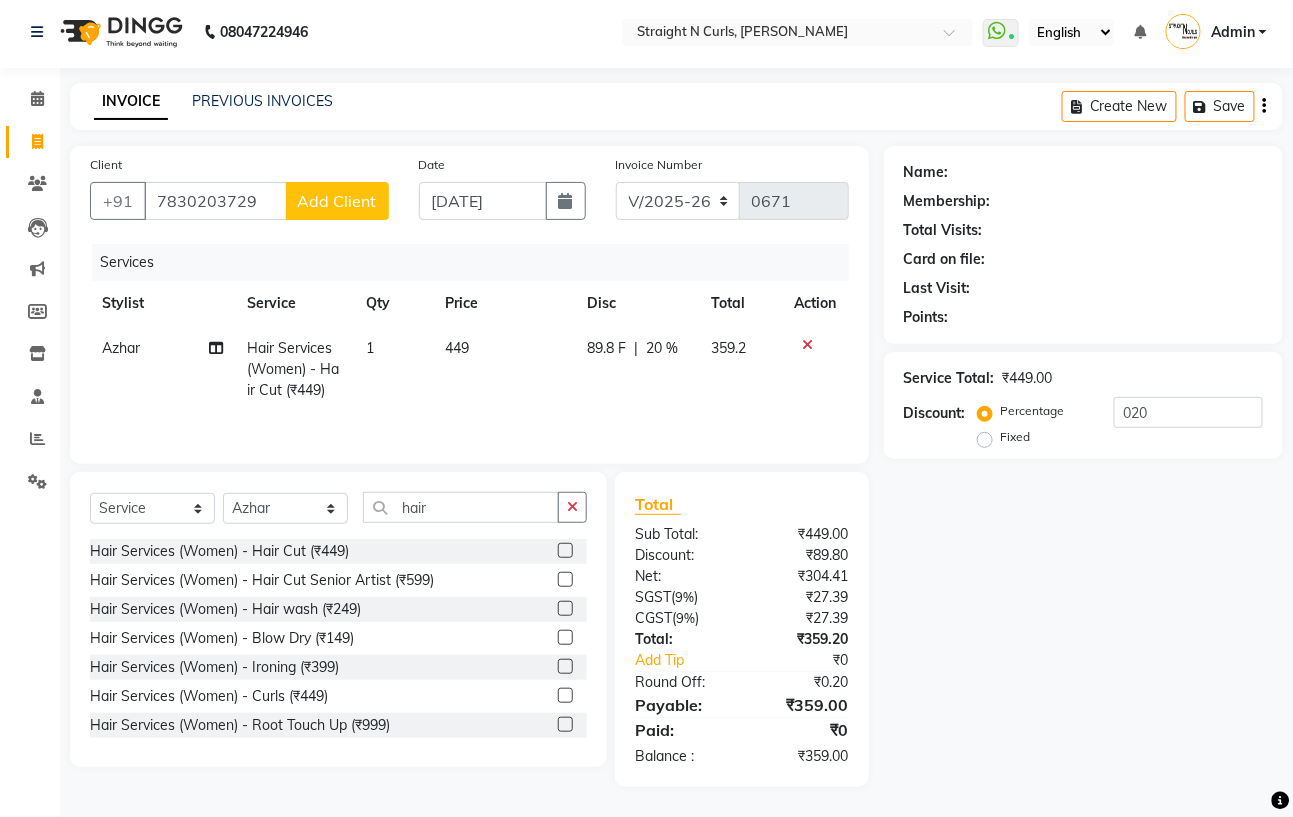 click on "Name: Membership: Total Visits: Card on file: Last Visit:  Points:  Service Total:  ₹449.00  Discount:  Percentage   Fixed  020" 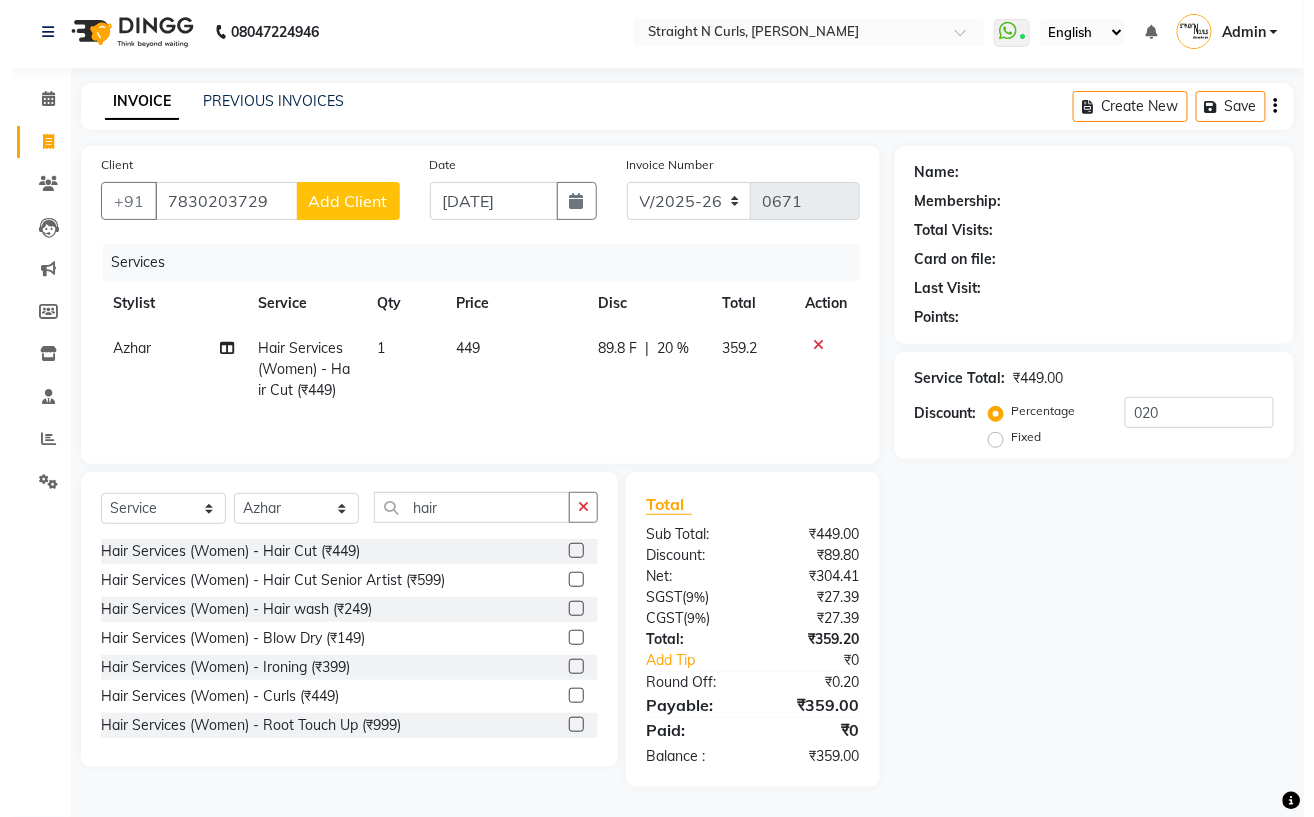 scroll, scrollTop: 0, scrollLeft: 0, axis: both 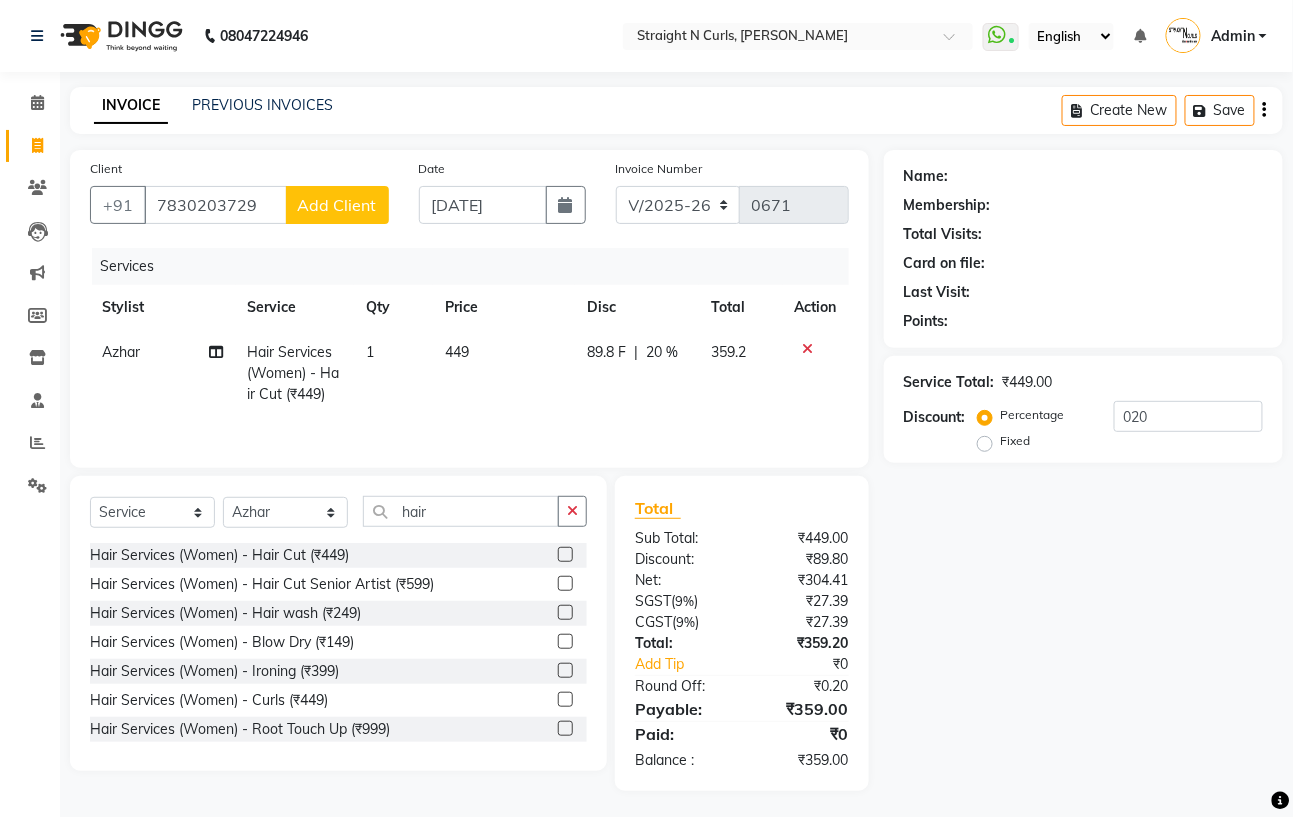click on "Discount:  Percentage   Fixed  020" 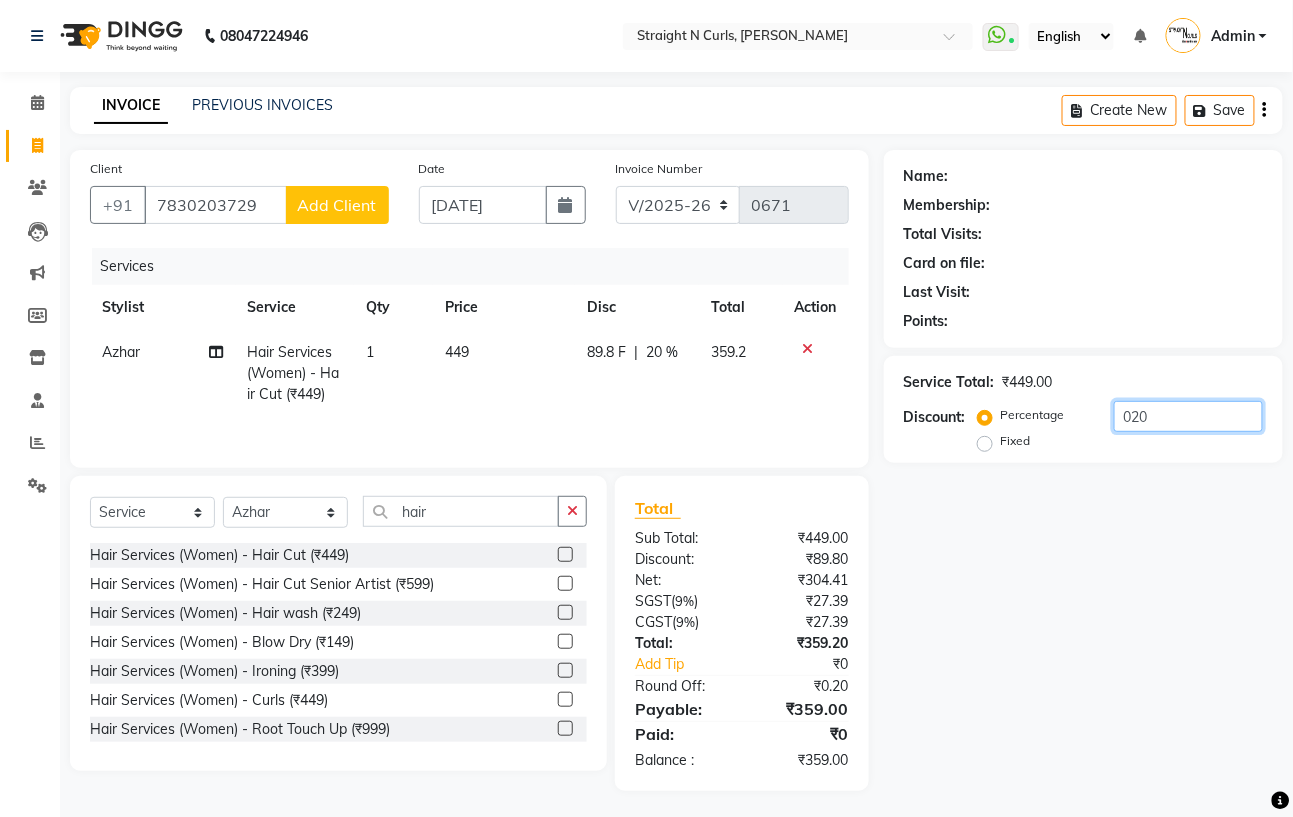 click on "020" 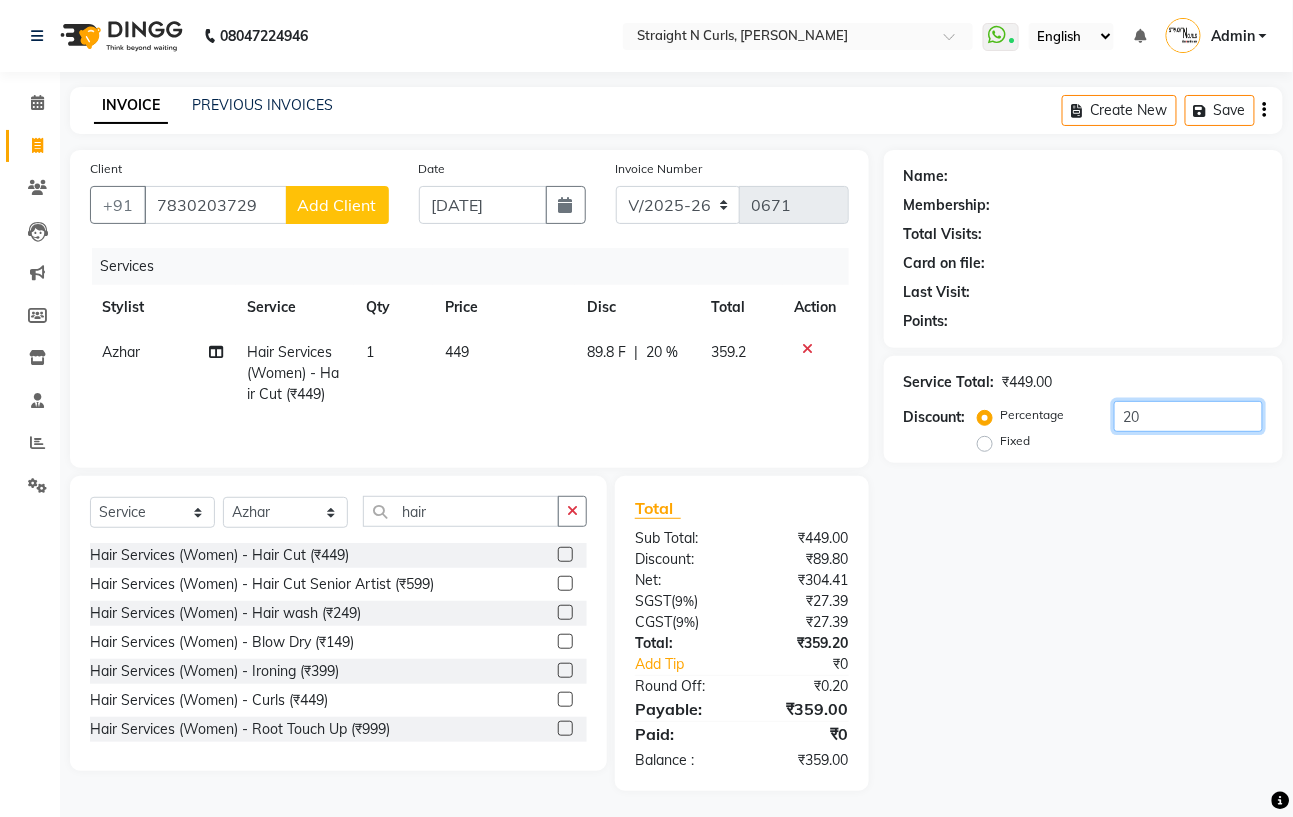 type on "20" 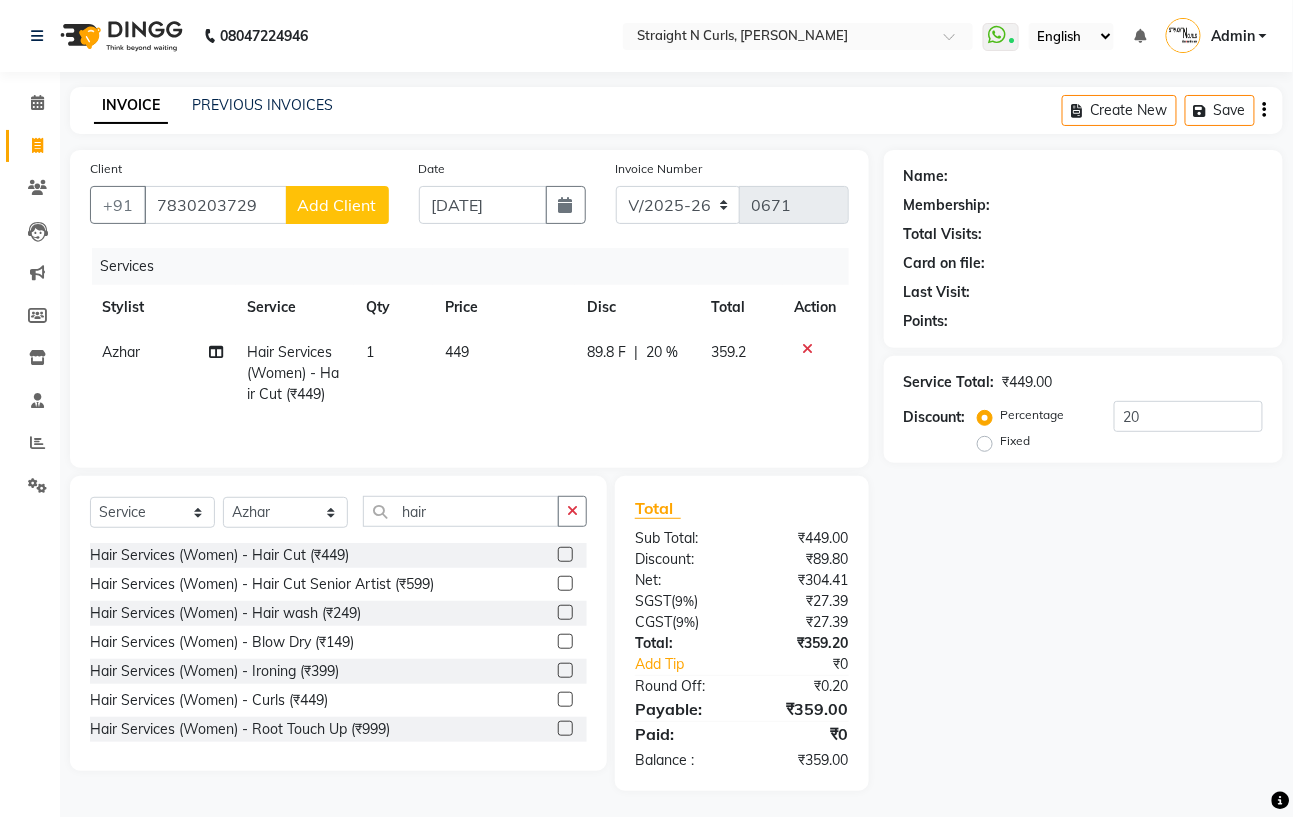 click on "Fixed" 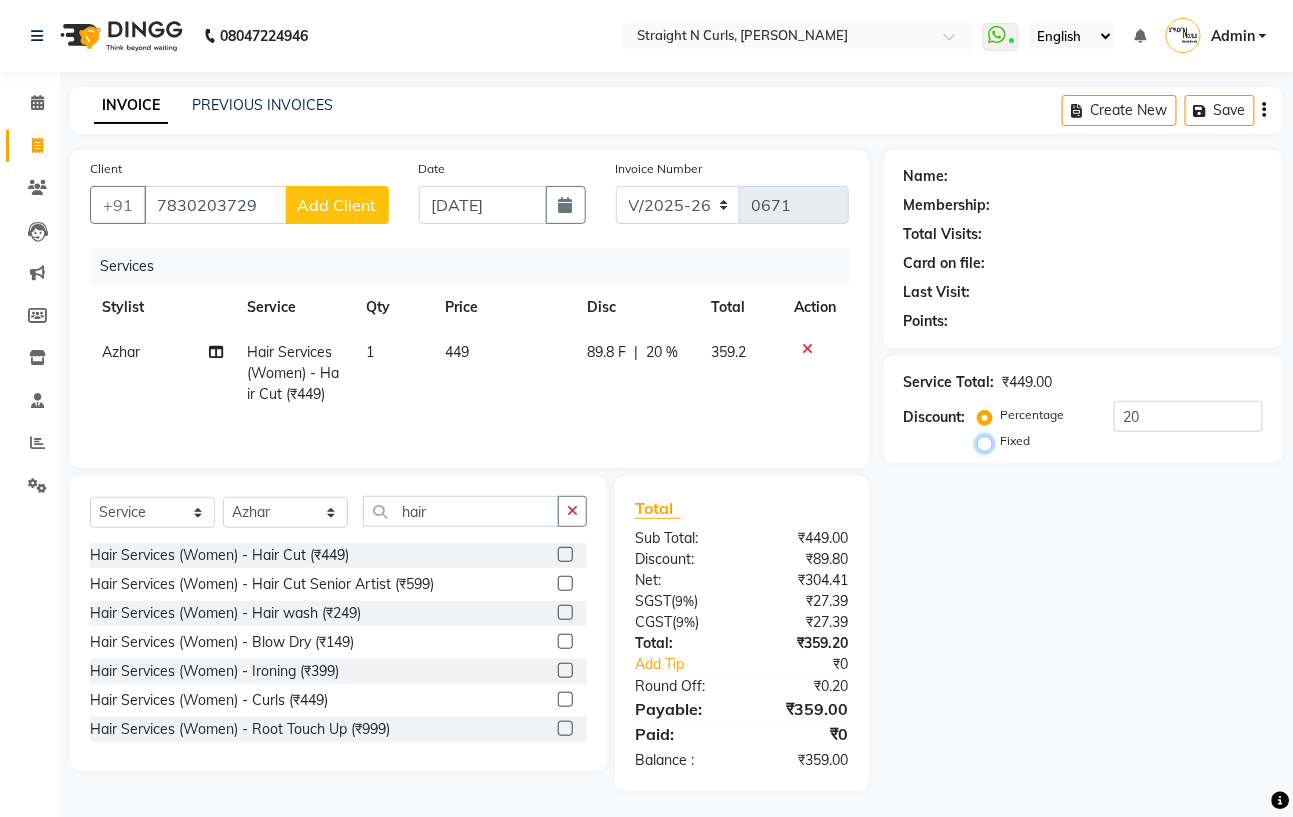 click on "Fixed" at bounding box center [989, 441] 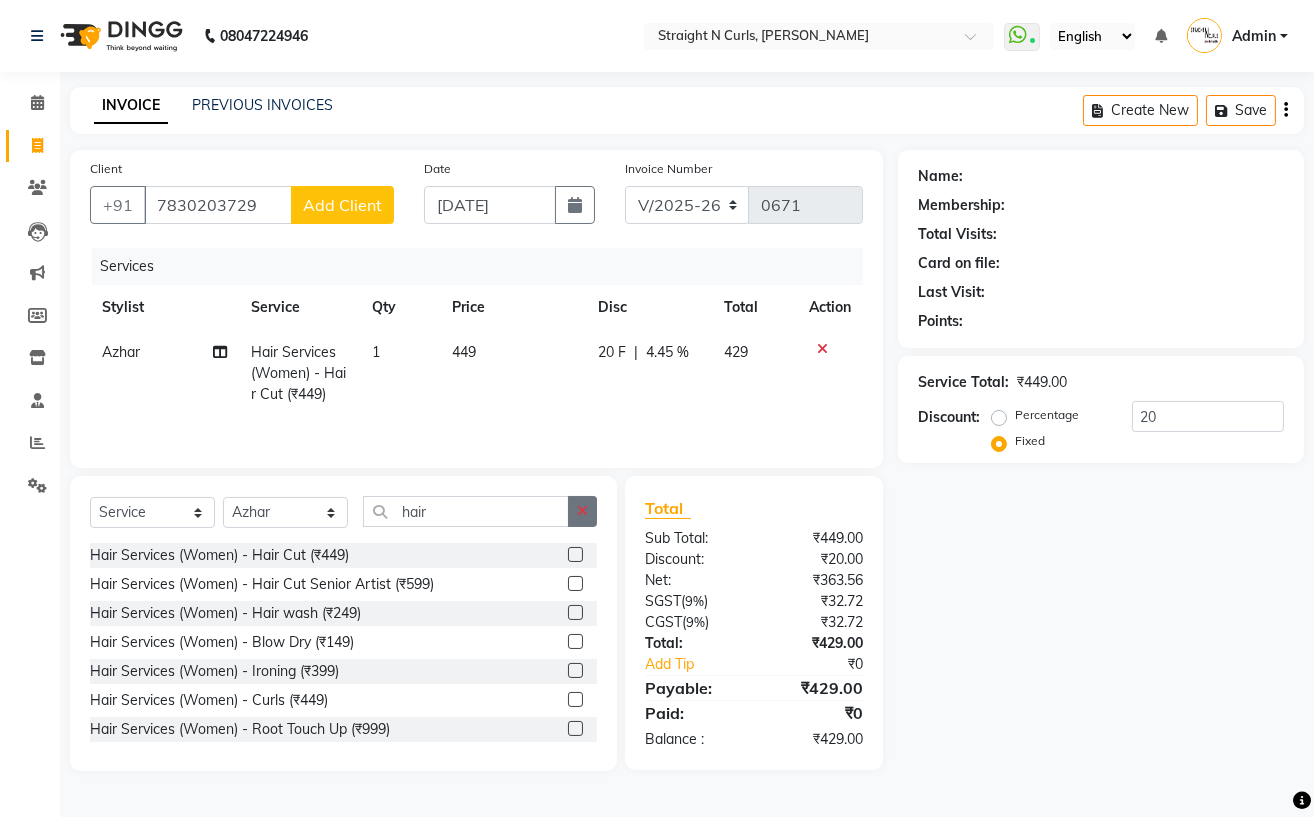 click 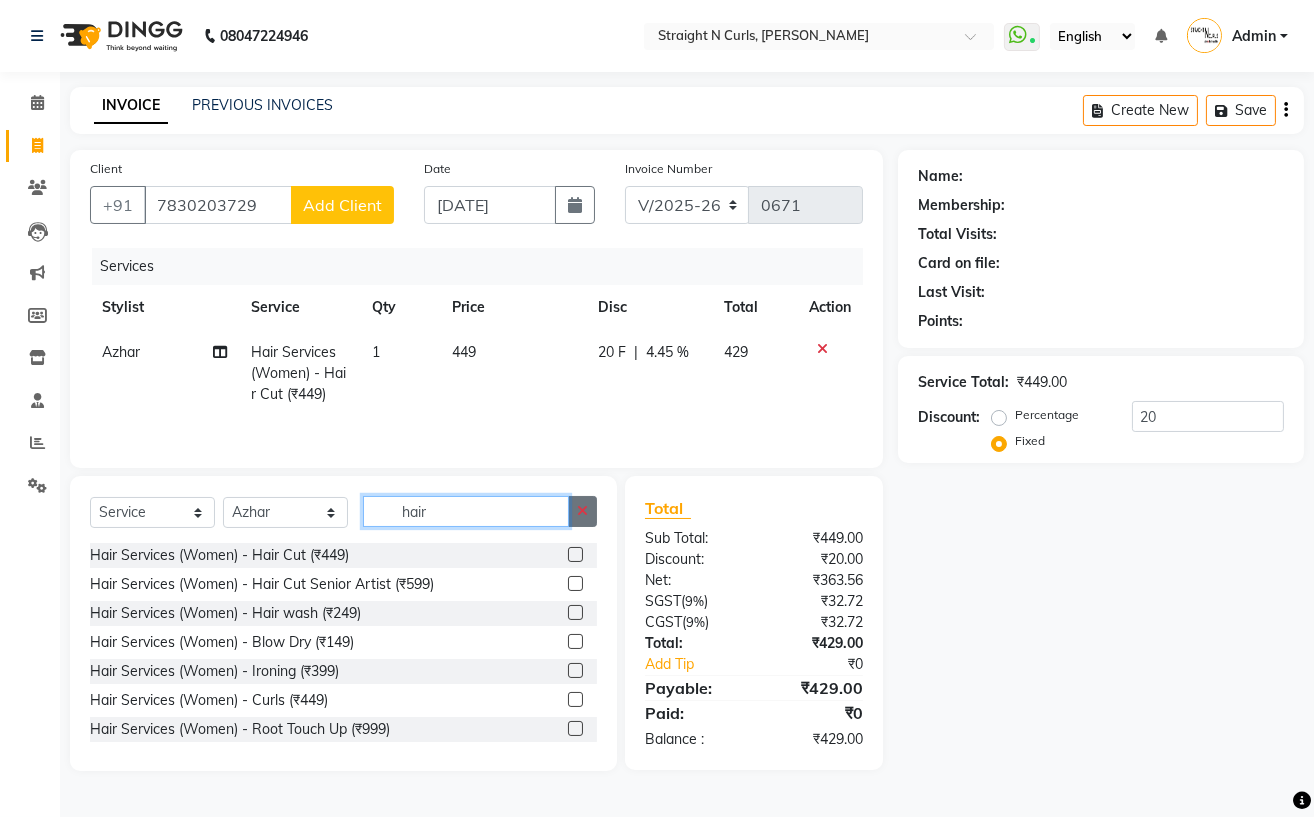 type 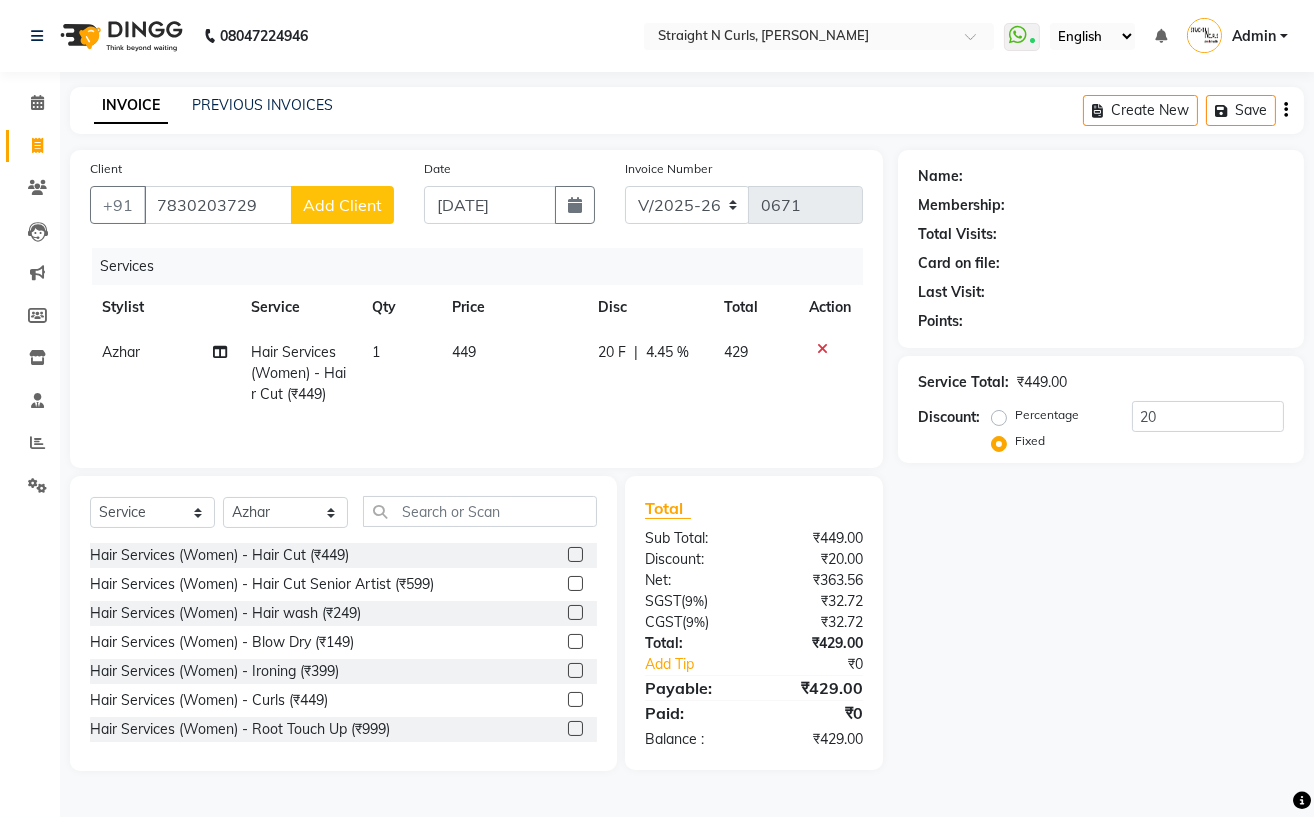 click 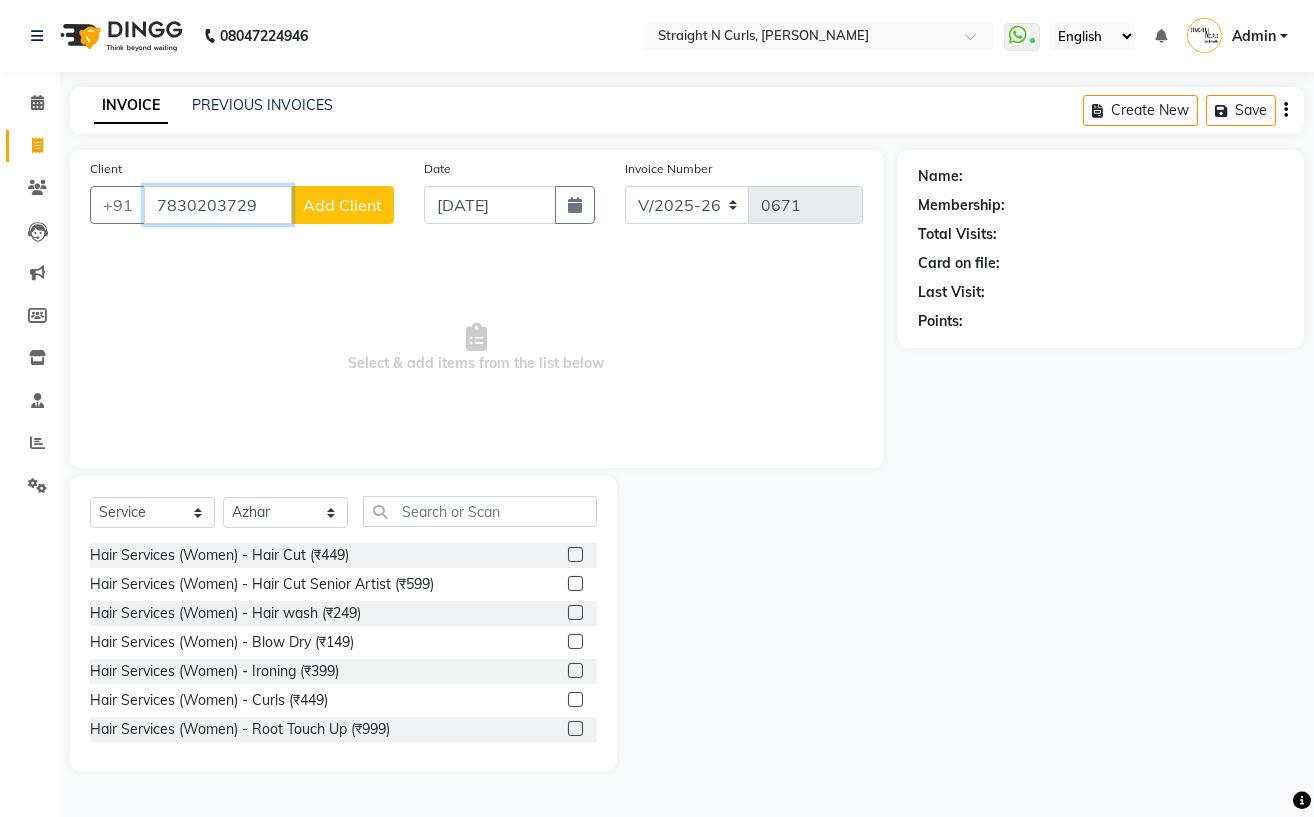 click on "7830203729" at bounding box center [218, 205] 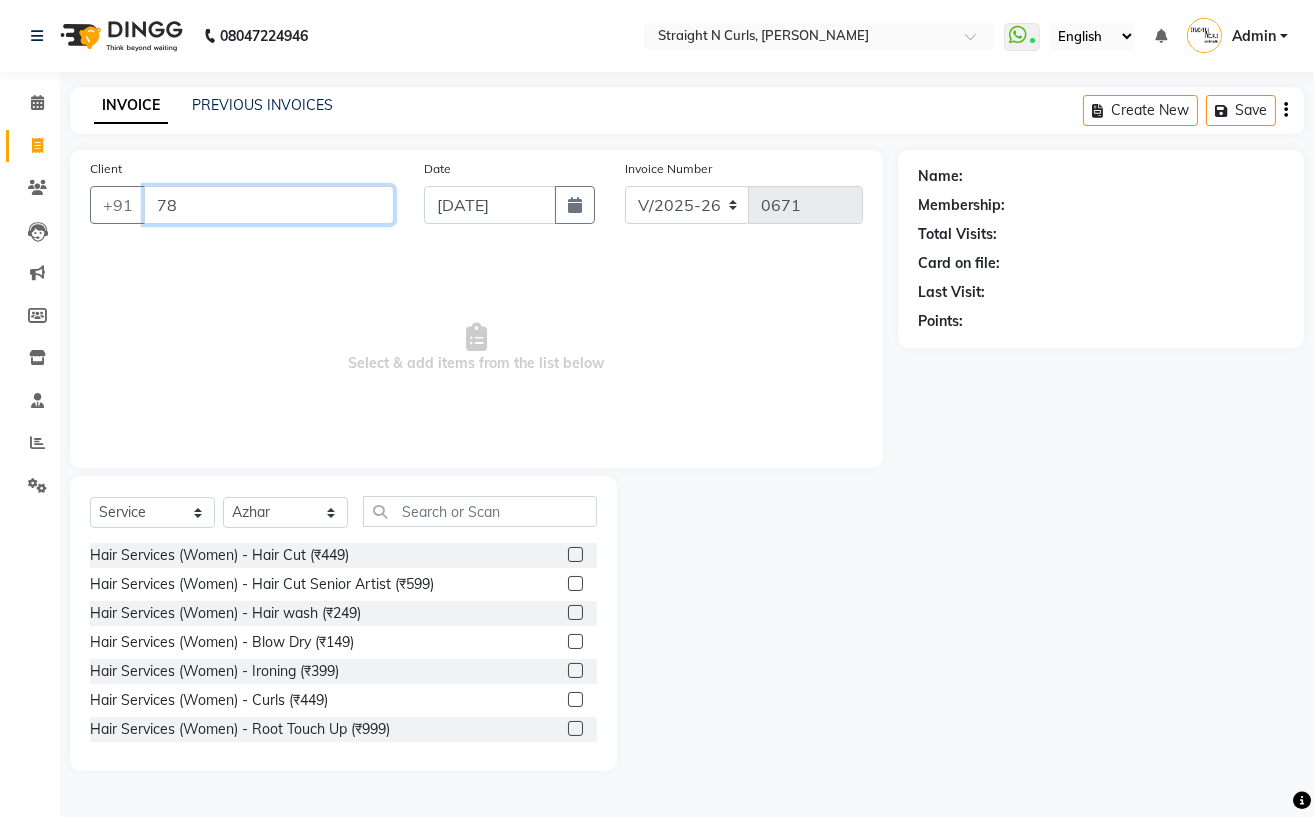 type on "7" 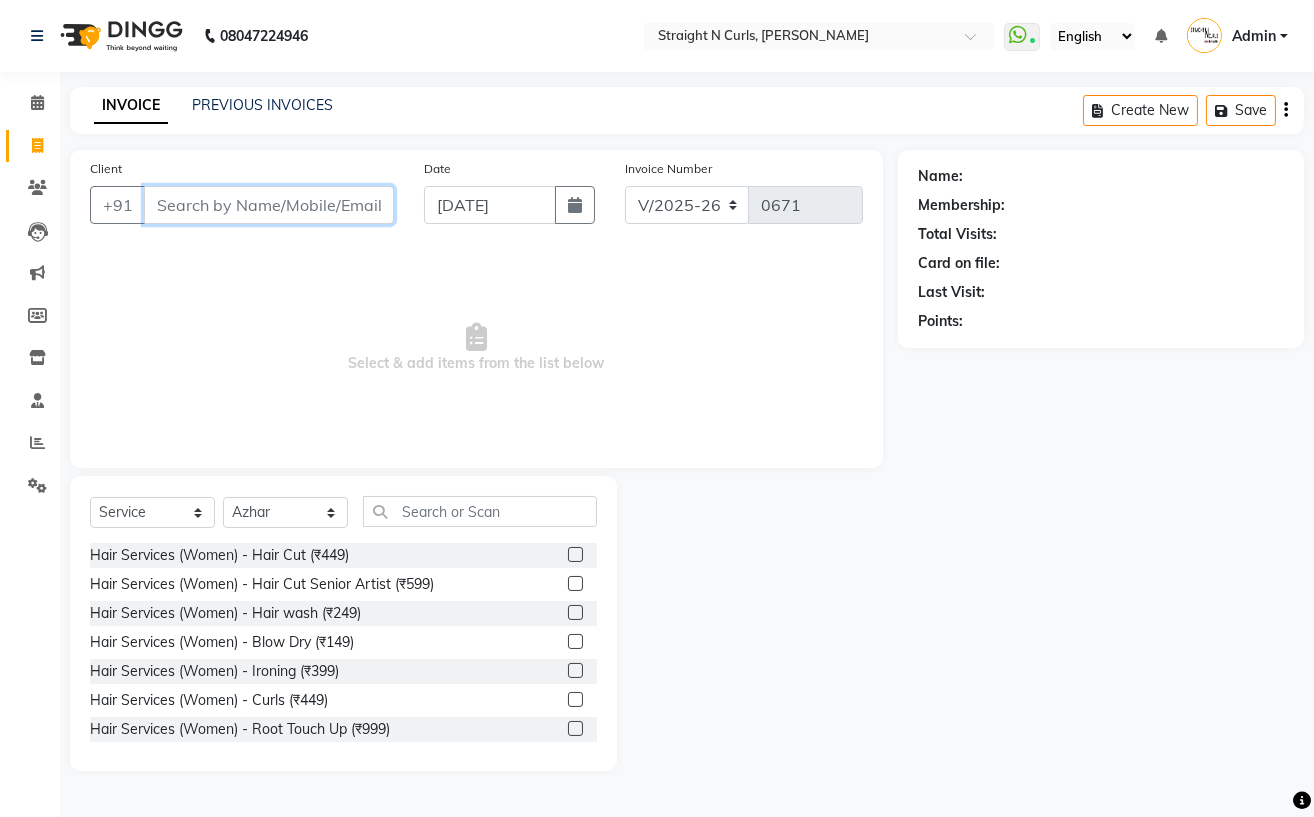 type 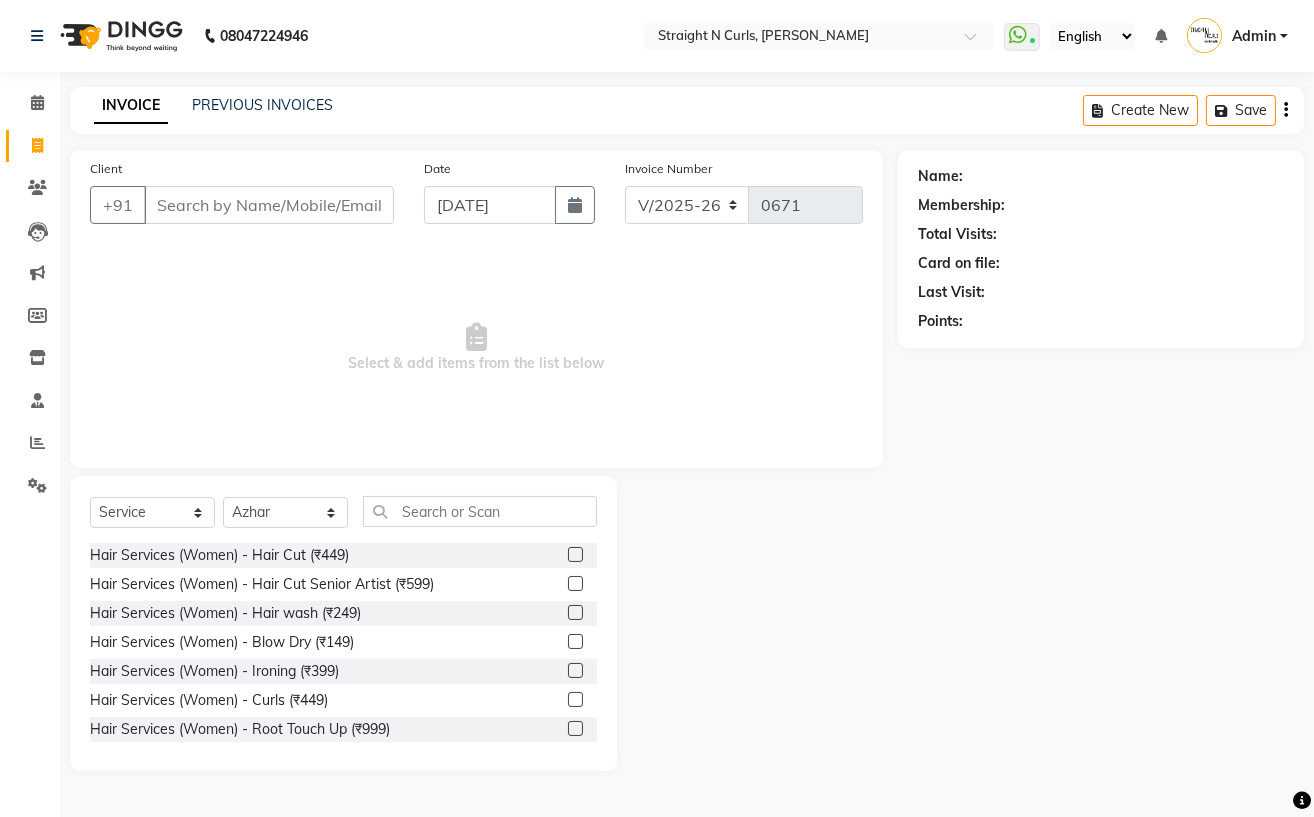 click on "Name: Membership: Total Visits: Card on file: Last Visit:  Points:" 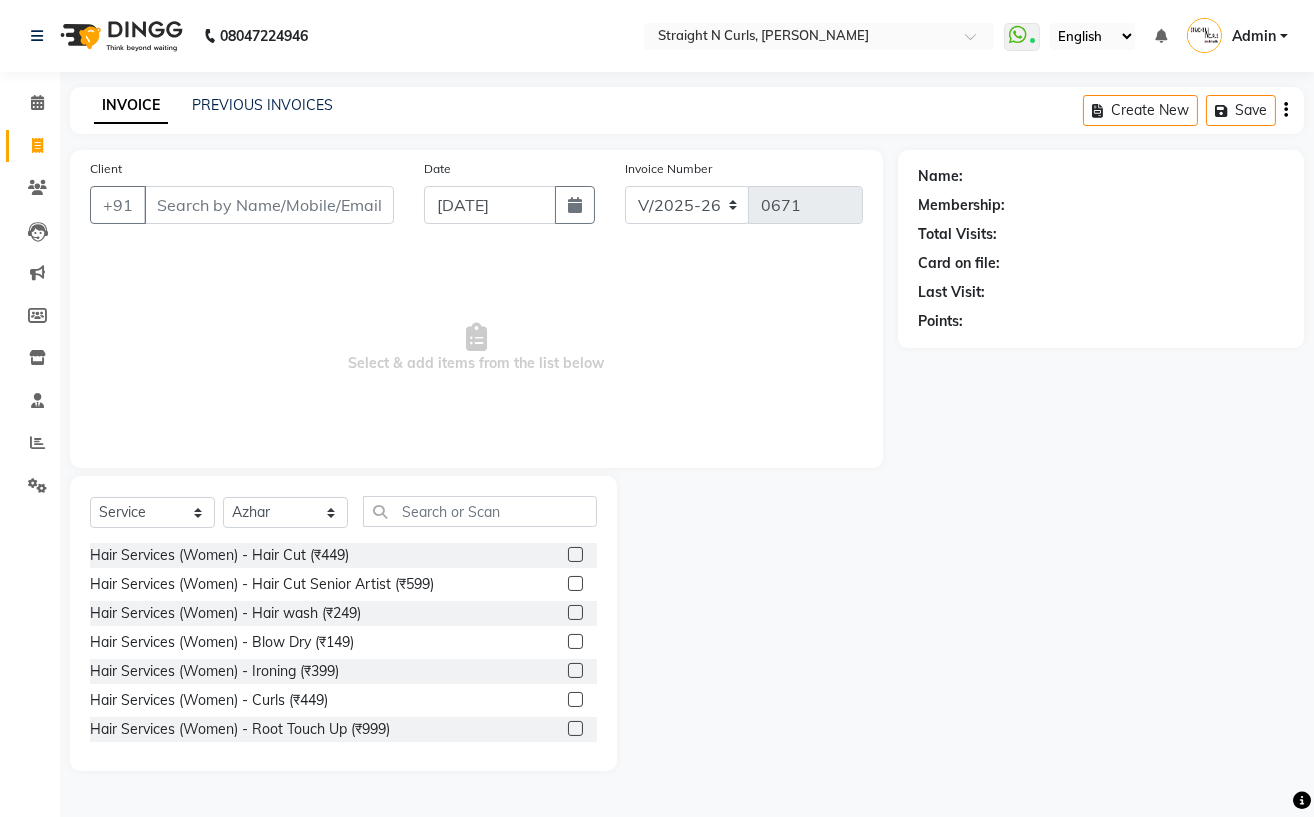 click on "Select & add items from the list below" at bounding box center (476, 348) 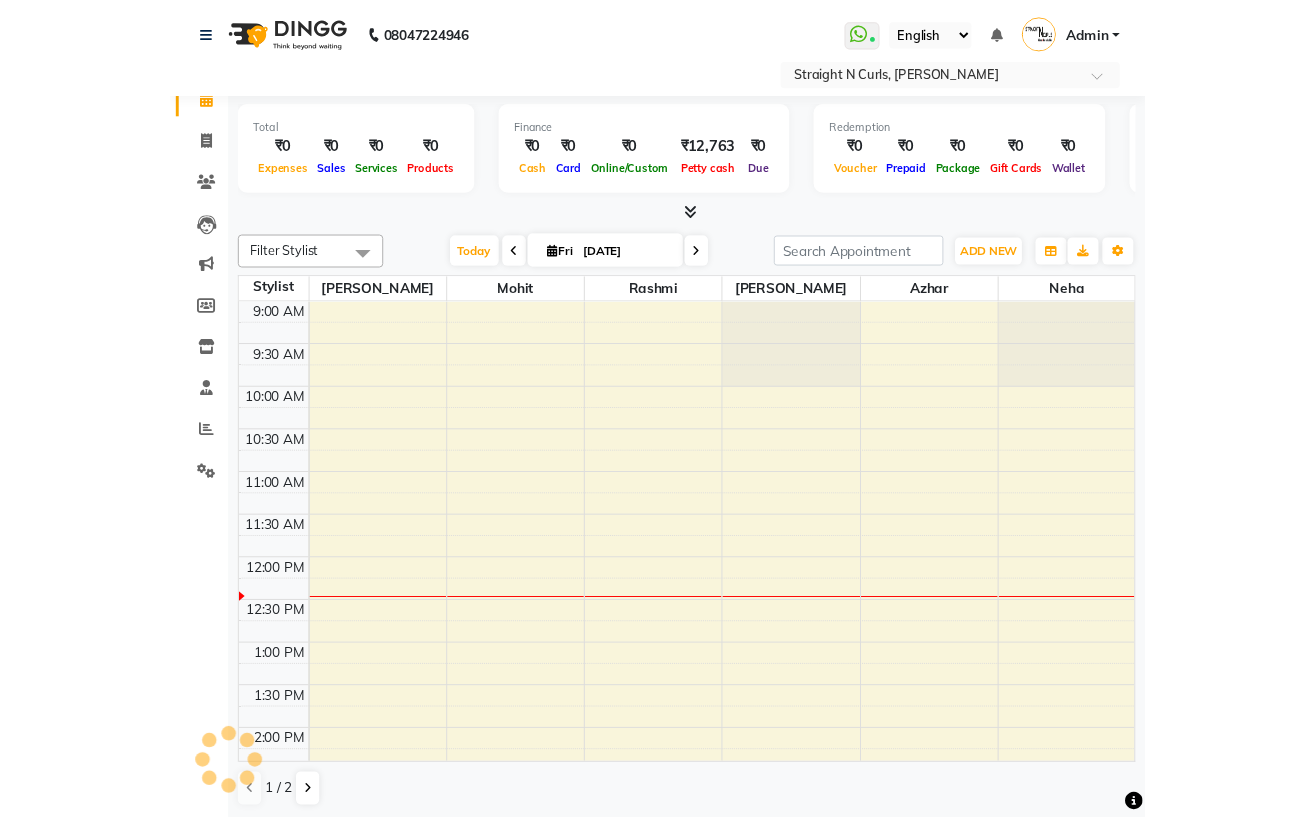 scroll, scrollTop: 0, scrollLeft: 0, axis: both 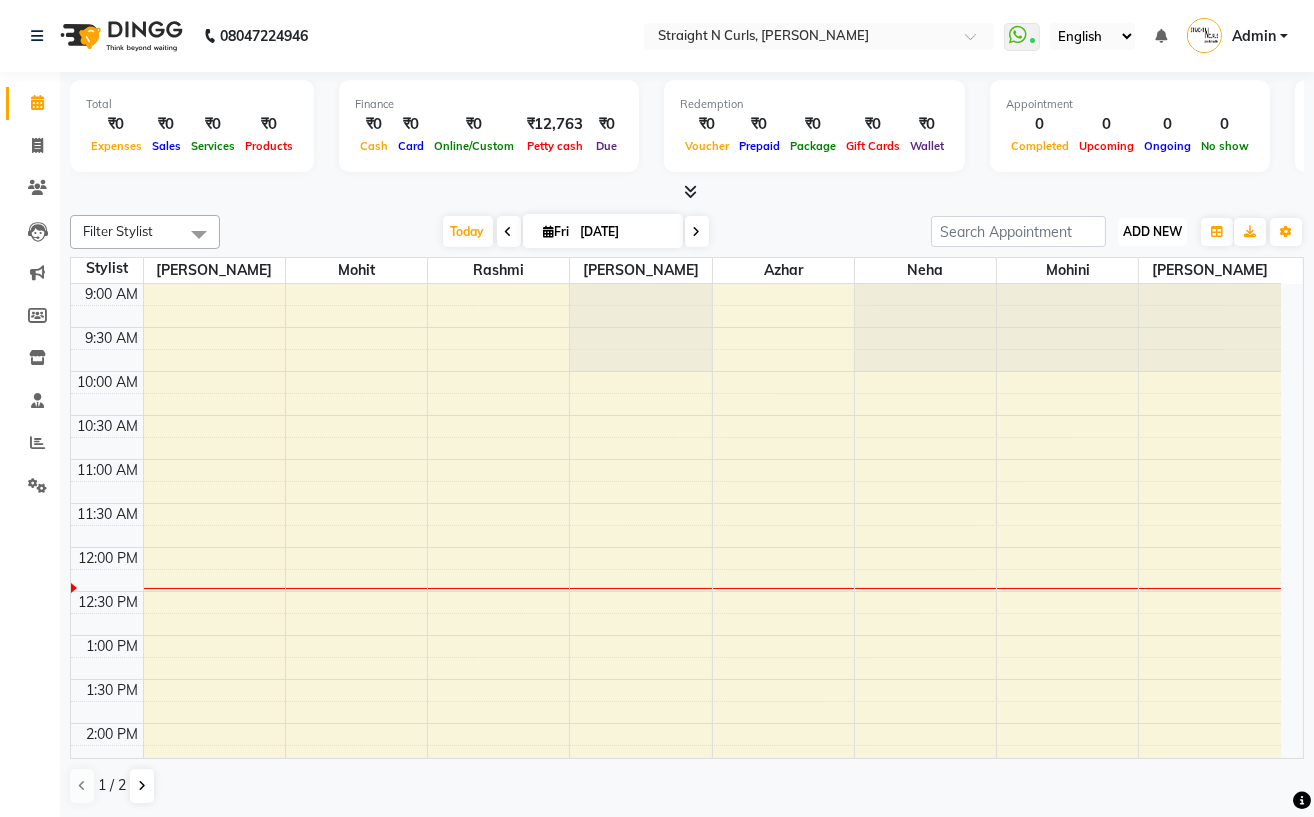 click on "ADD NEW" at bounding box center (1152, 231) 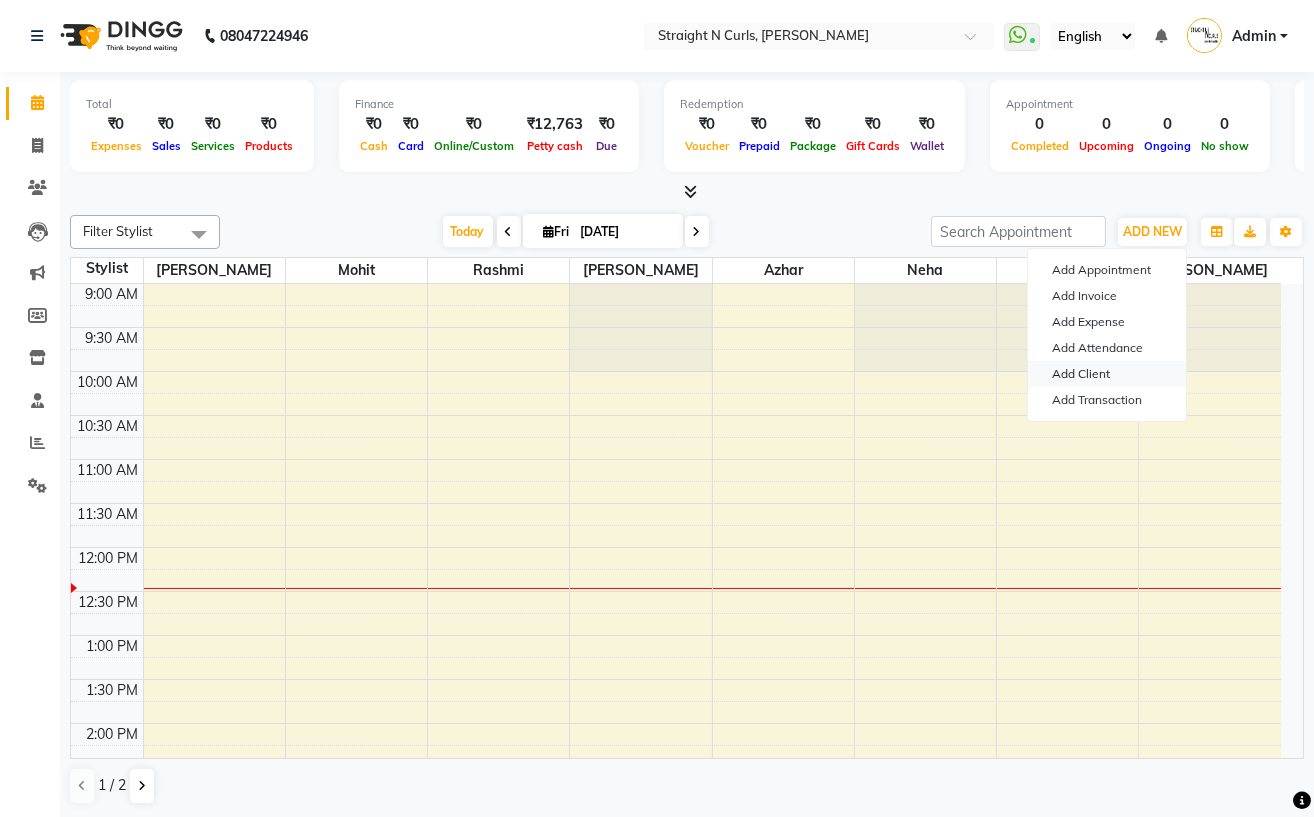 click on "Add Client" at bounding box center [1107, 374] 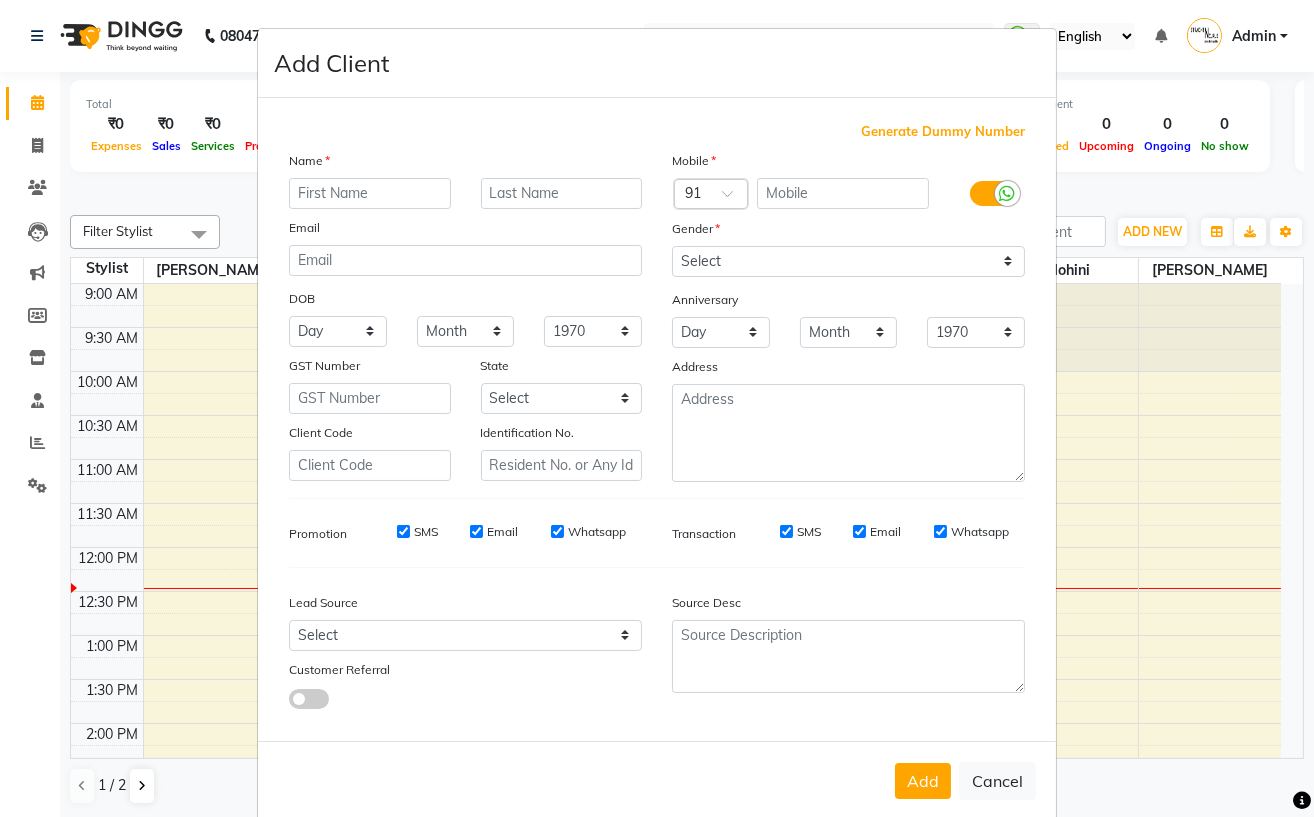click at bounding box center [370, 193] 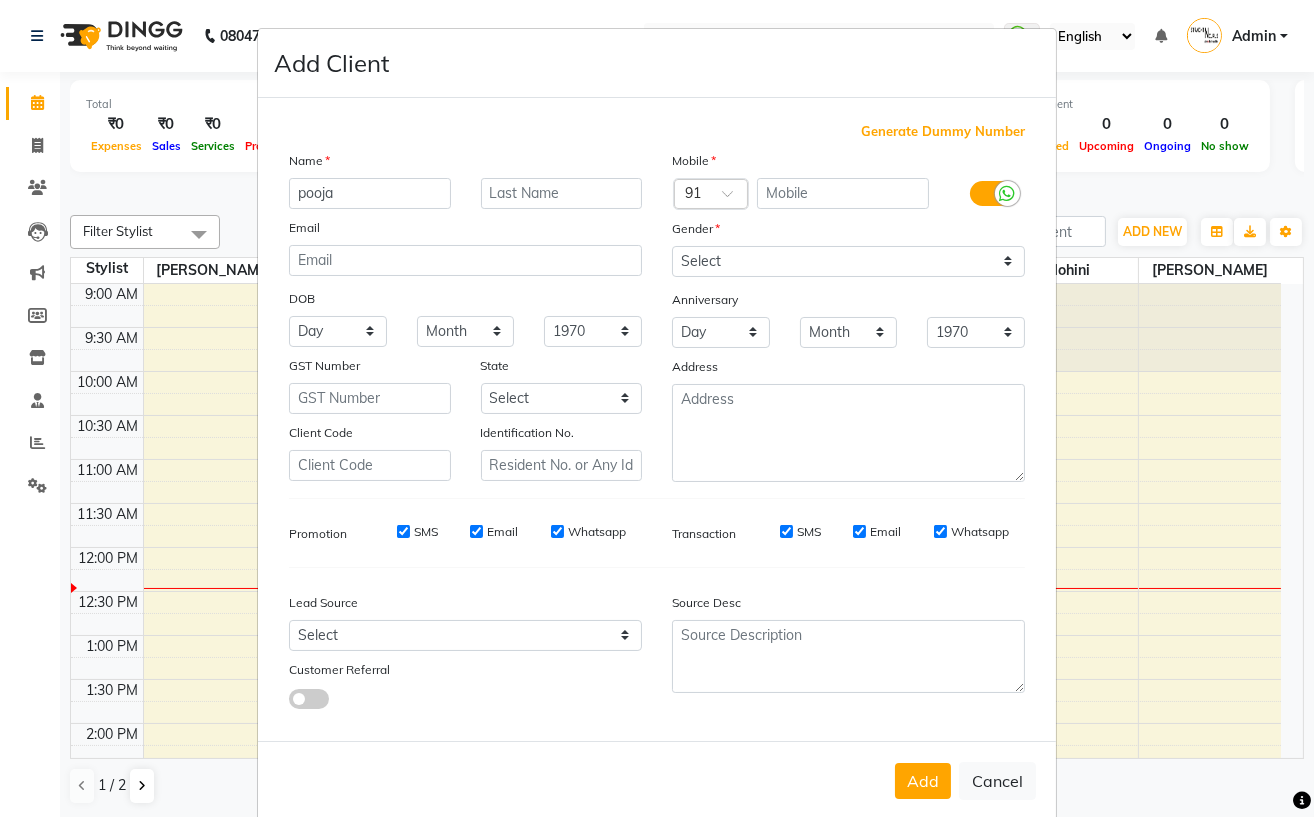 type on "pooja" 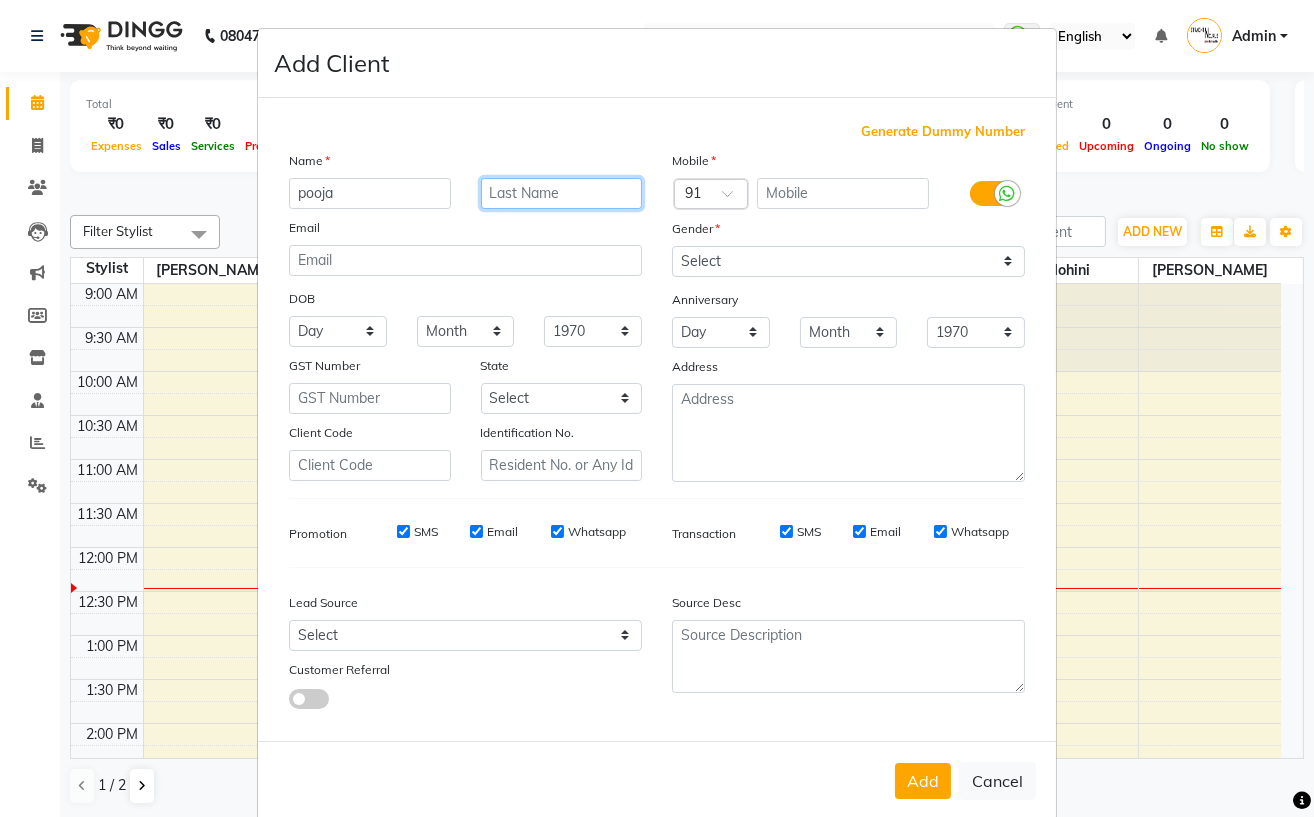 click at bounding box center [562, 193] 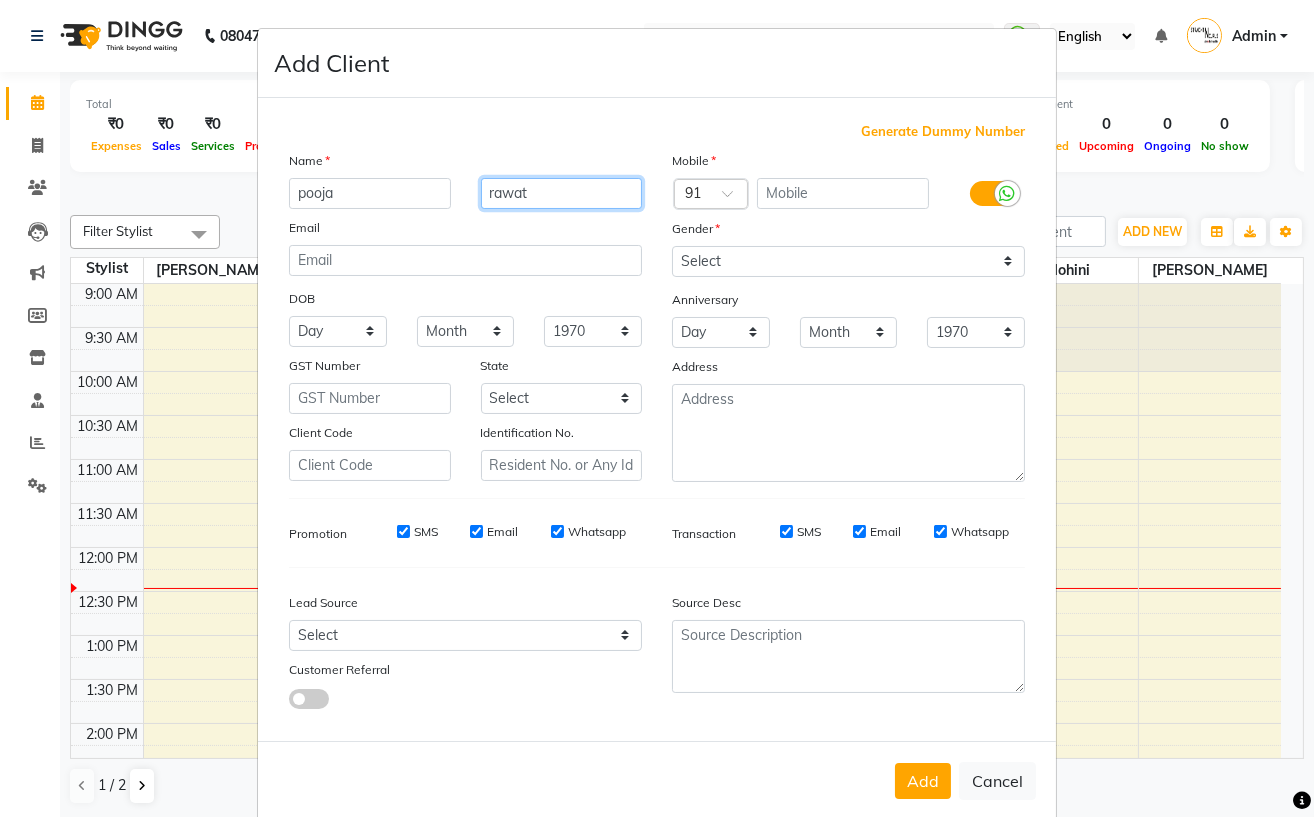type on "rawat" 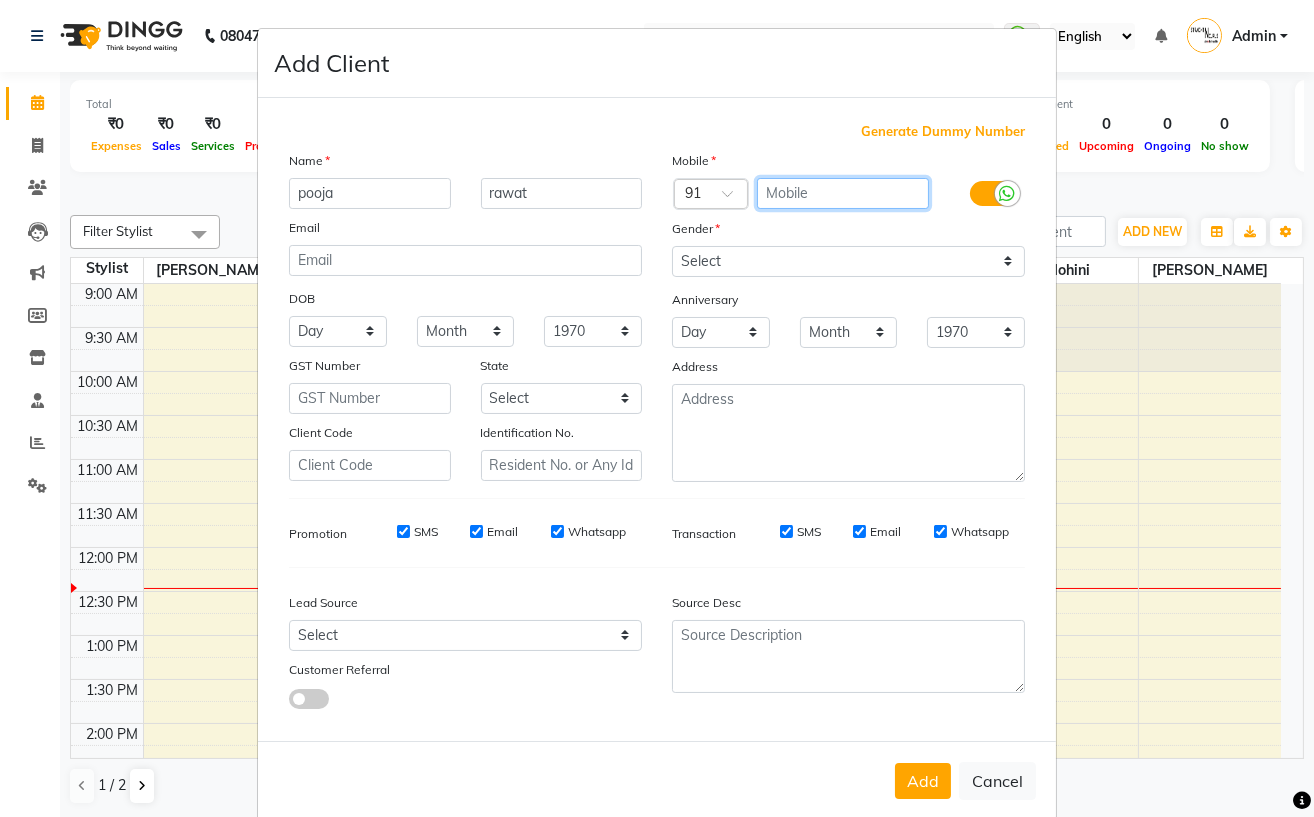 click at bounding box center (843, 193) 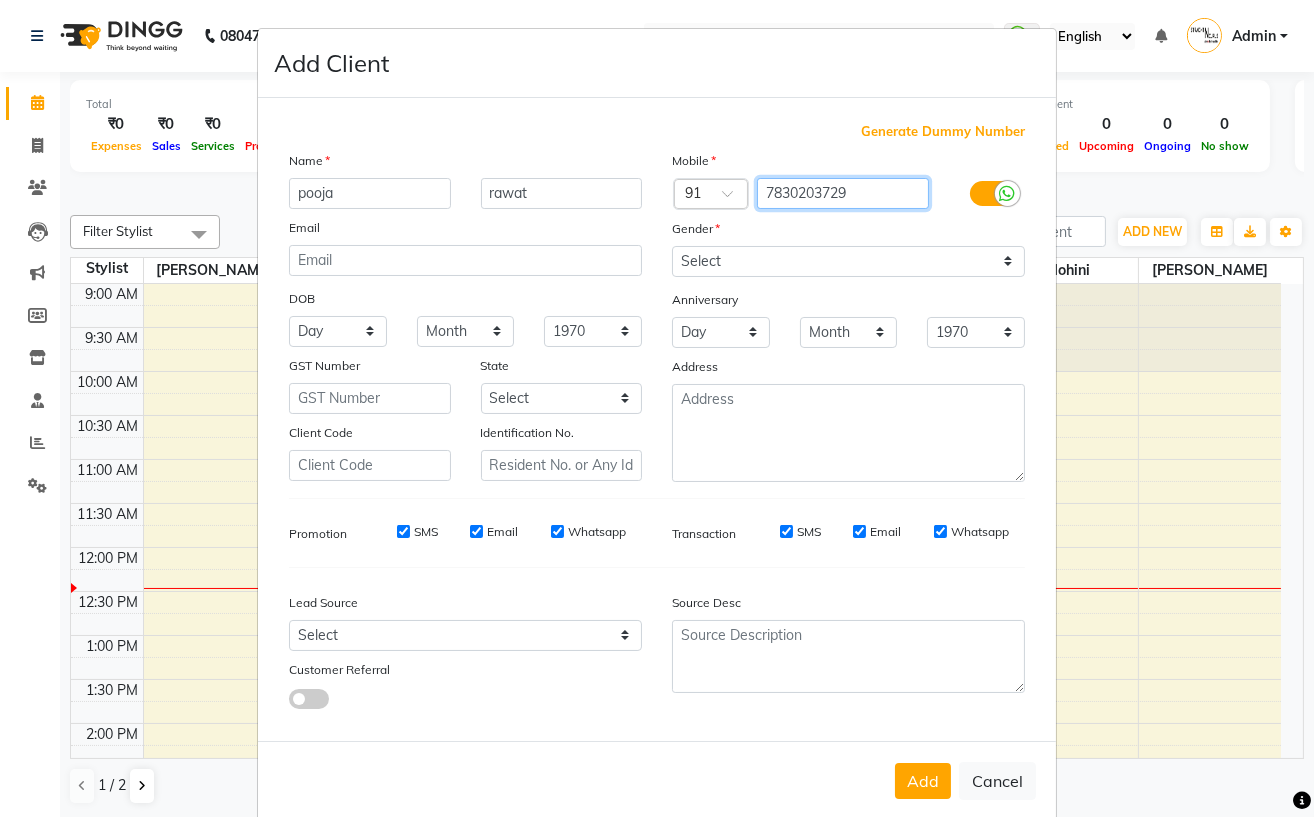 type on "7830203729" 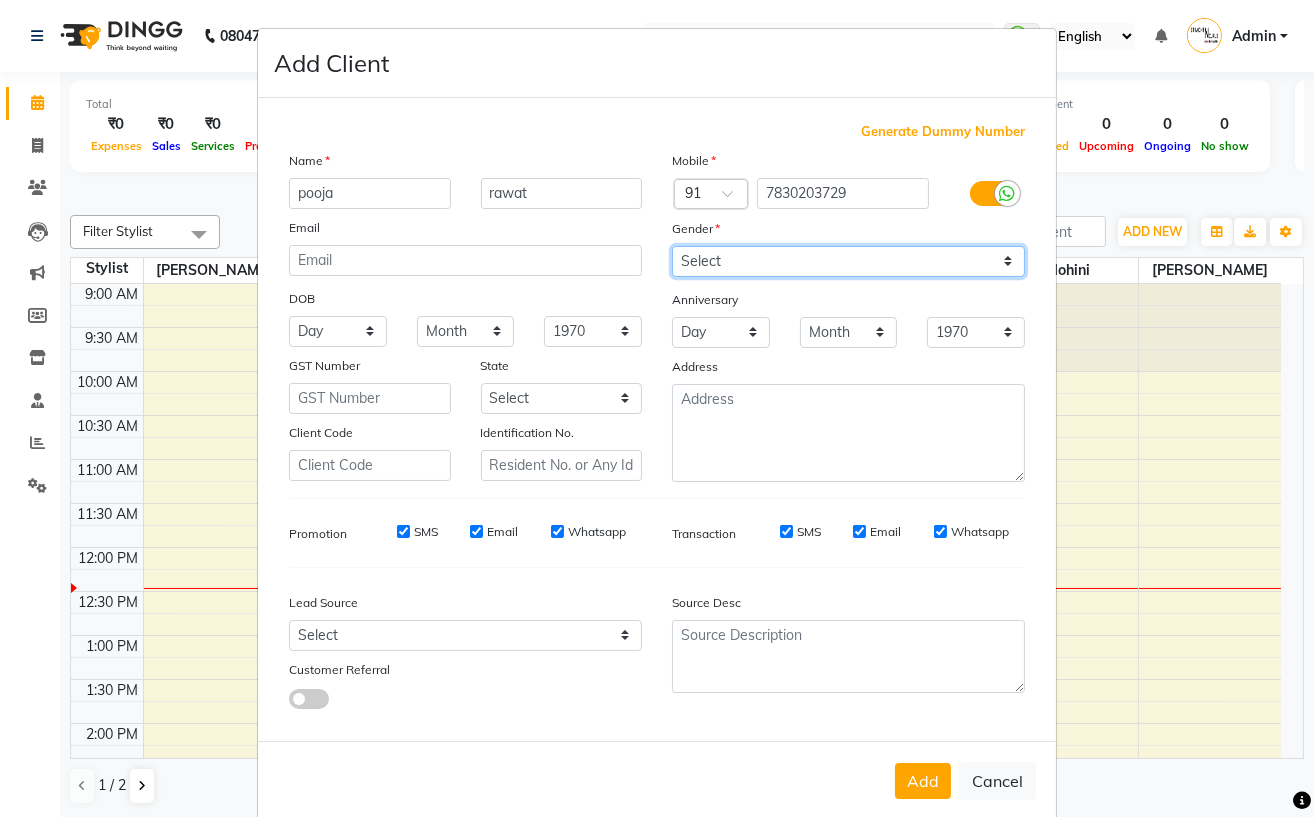 drag, startPoint x: 893, startPoint y: 255, endPoint x: 864, endPoint y: 258, distance: 29.15476 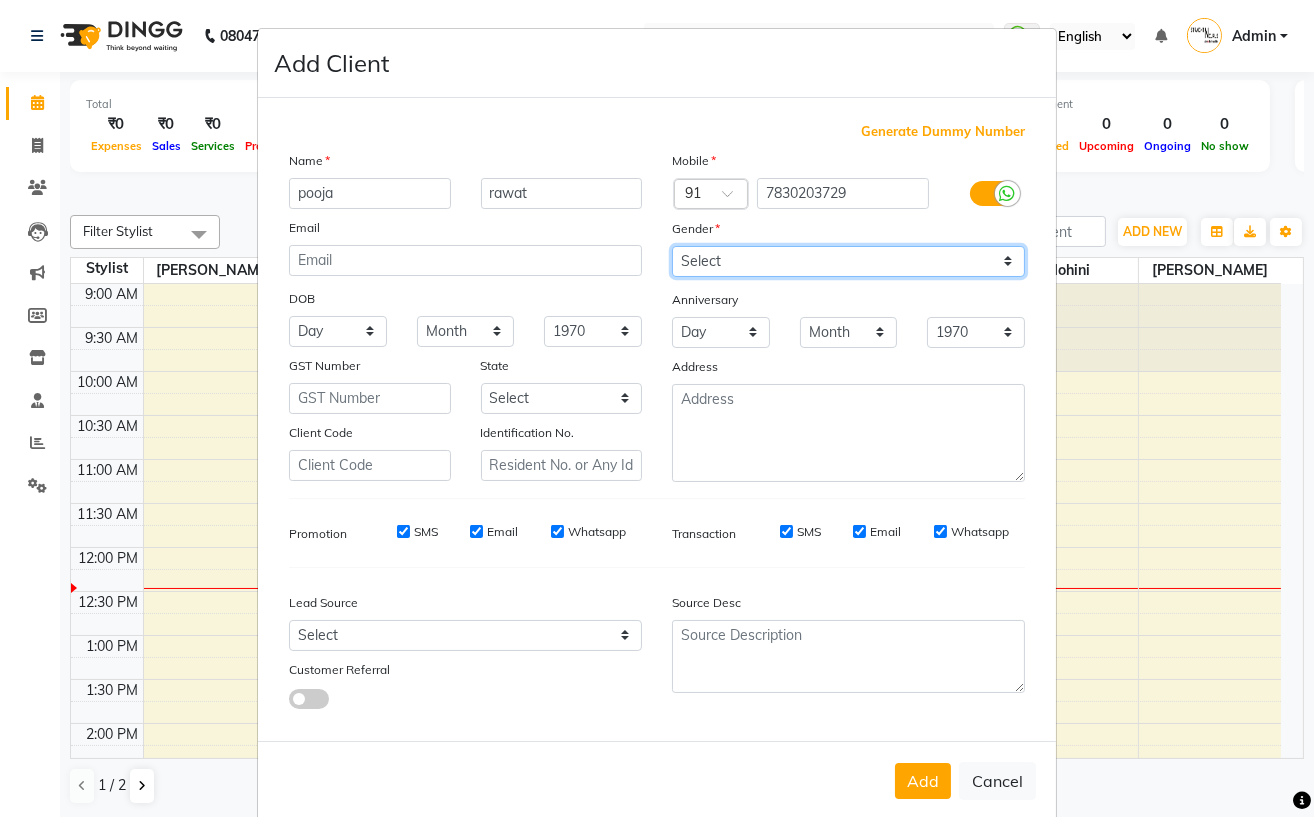 scroll, scrollTop: 37, scrollLeft: 0, axis: vertical 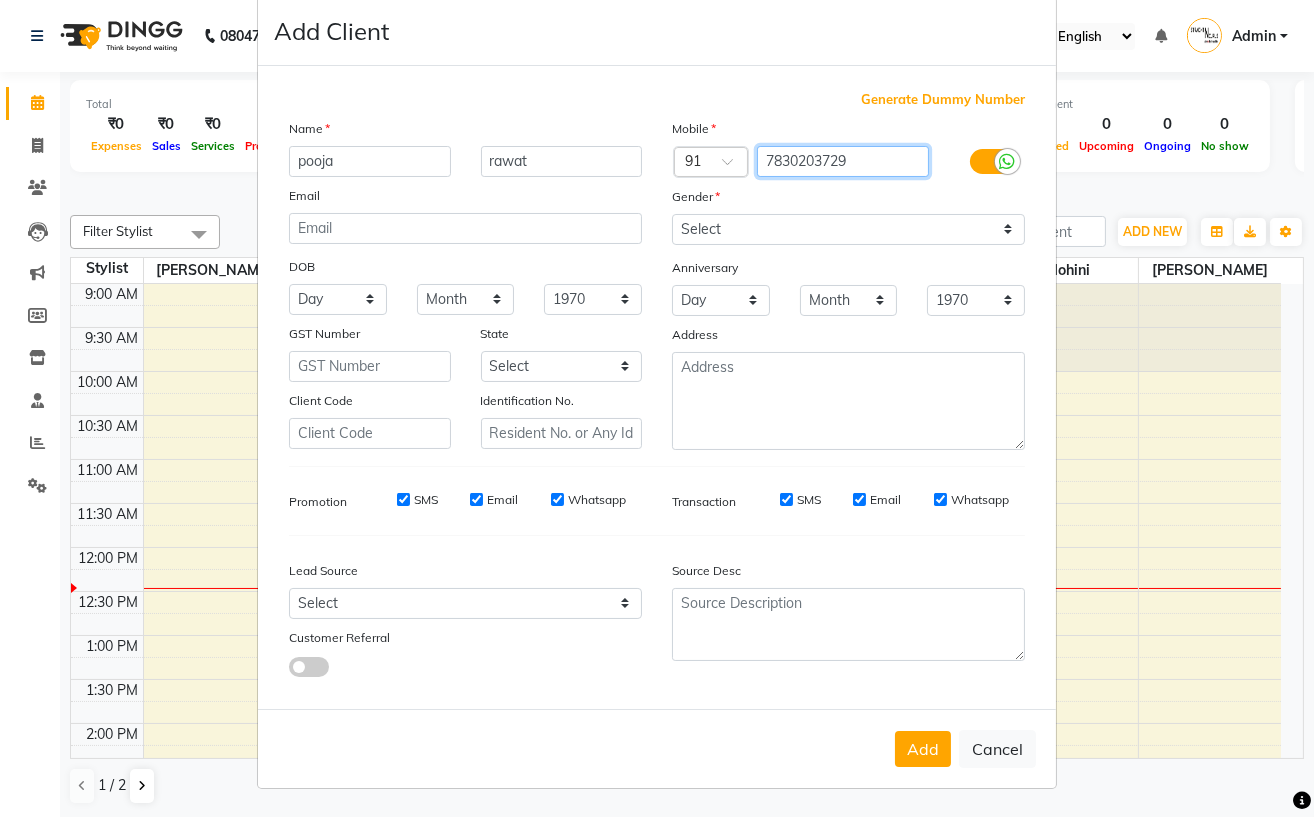 click on "7830203729" at bounding box center [843, 161] 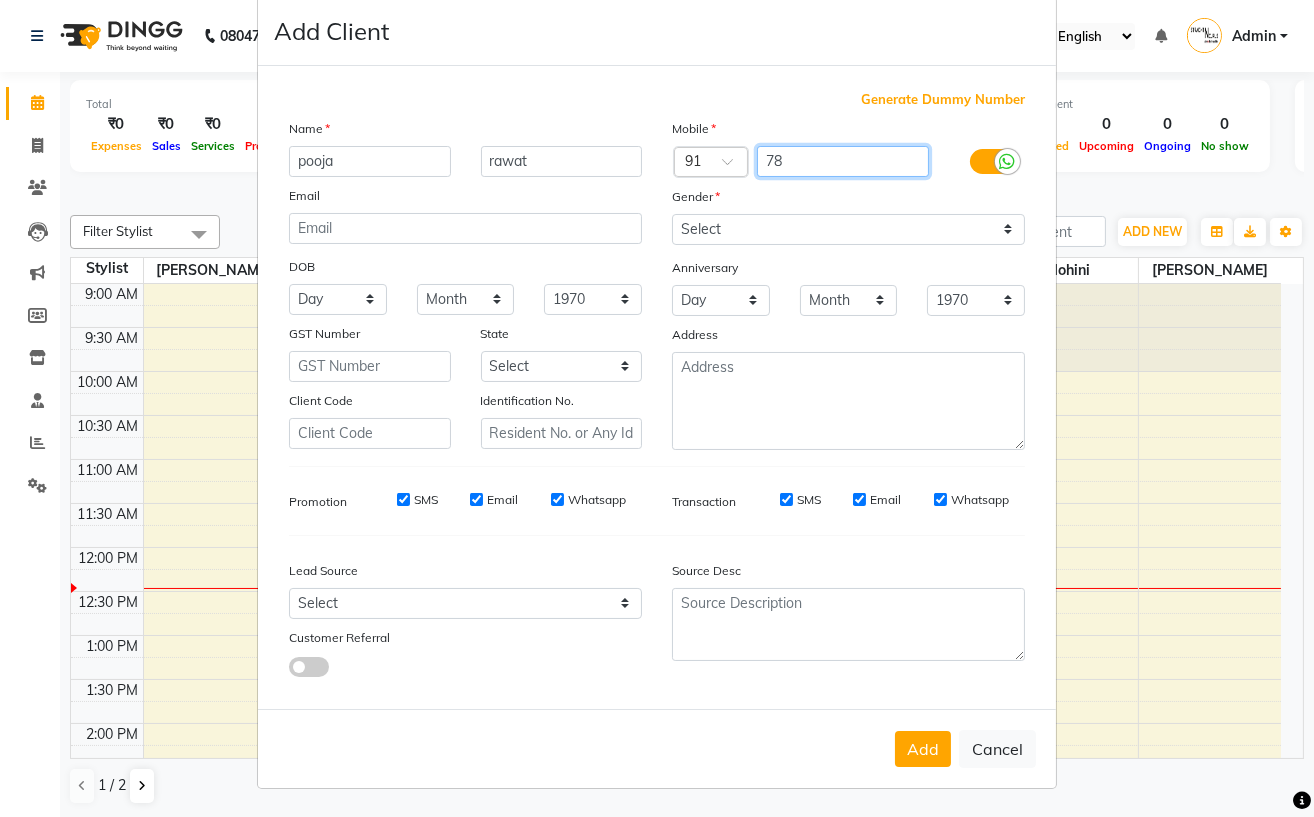 type on "7" 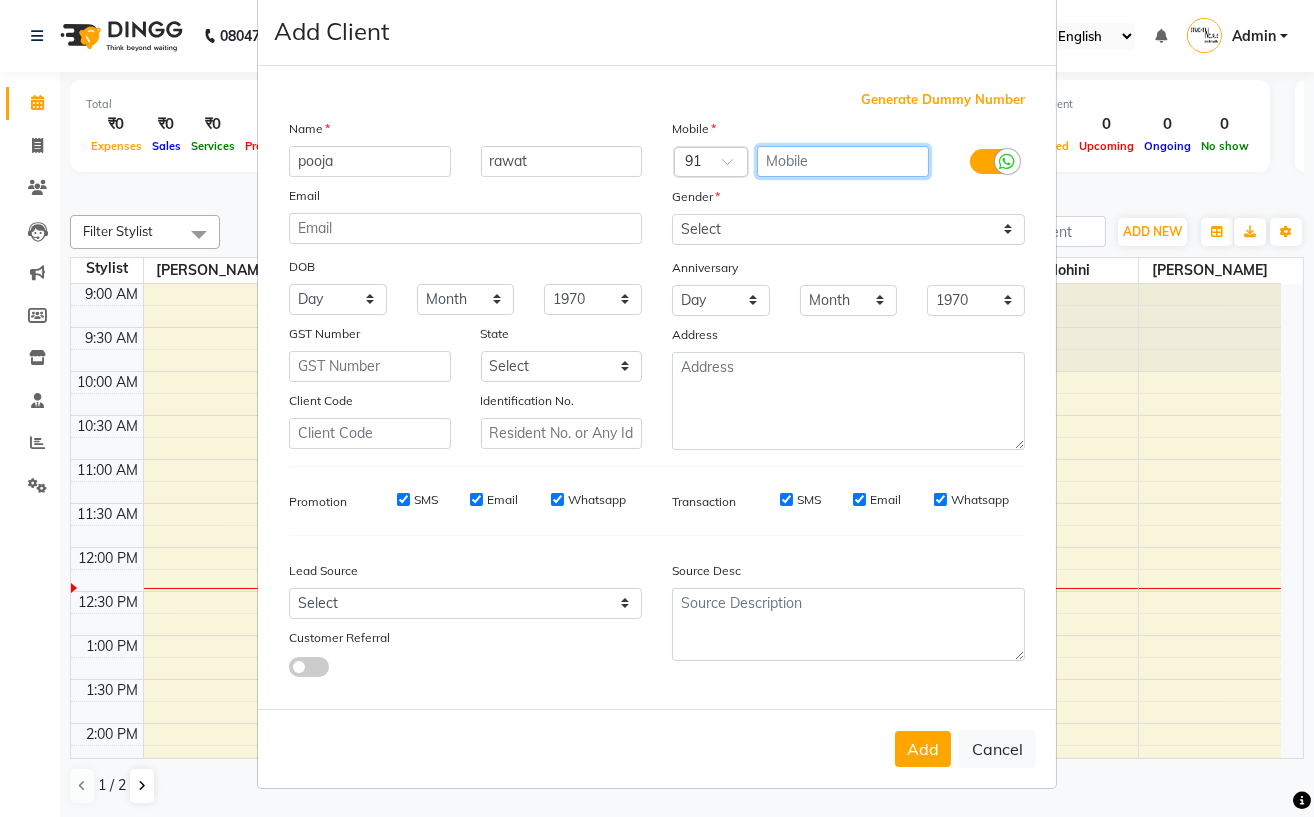 type 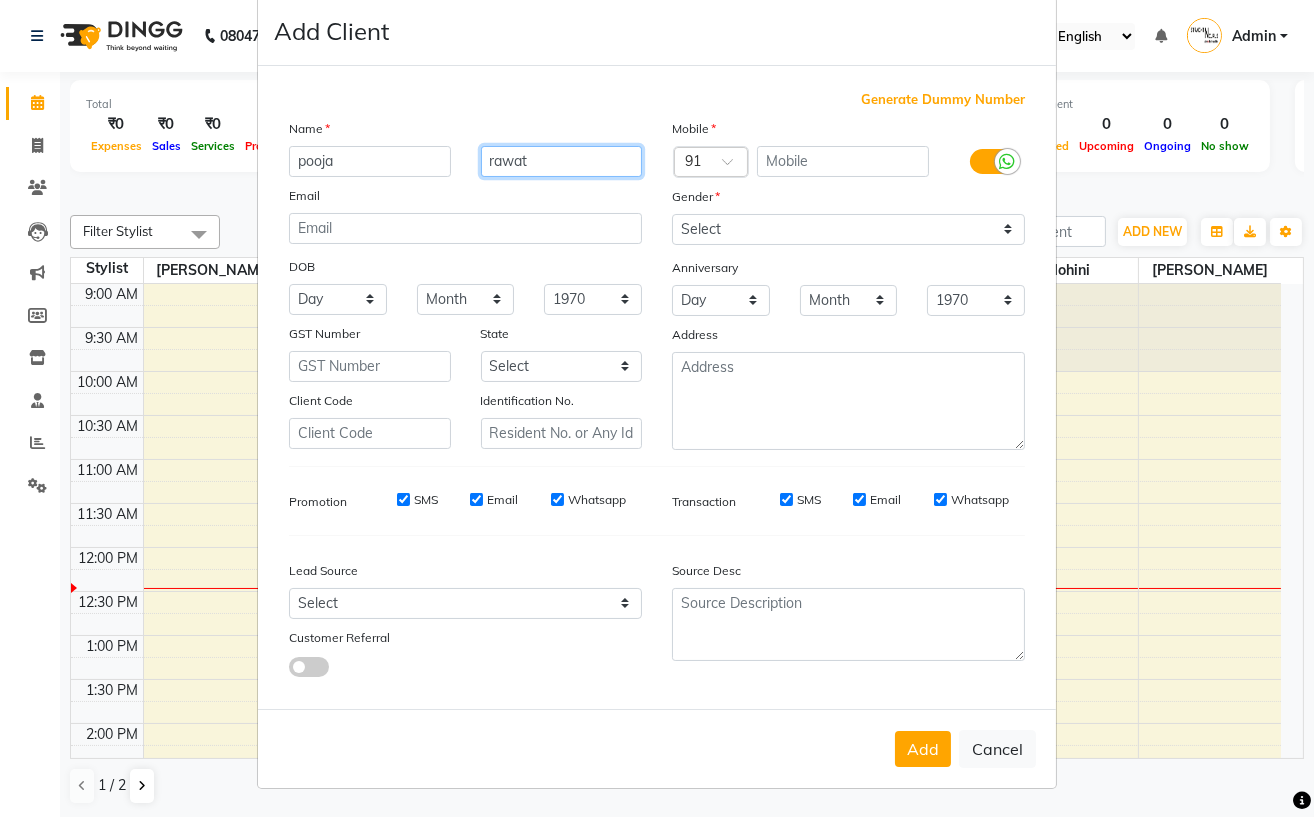 click on "rawat" at bounding box center (562, 161) 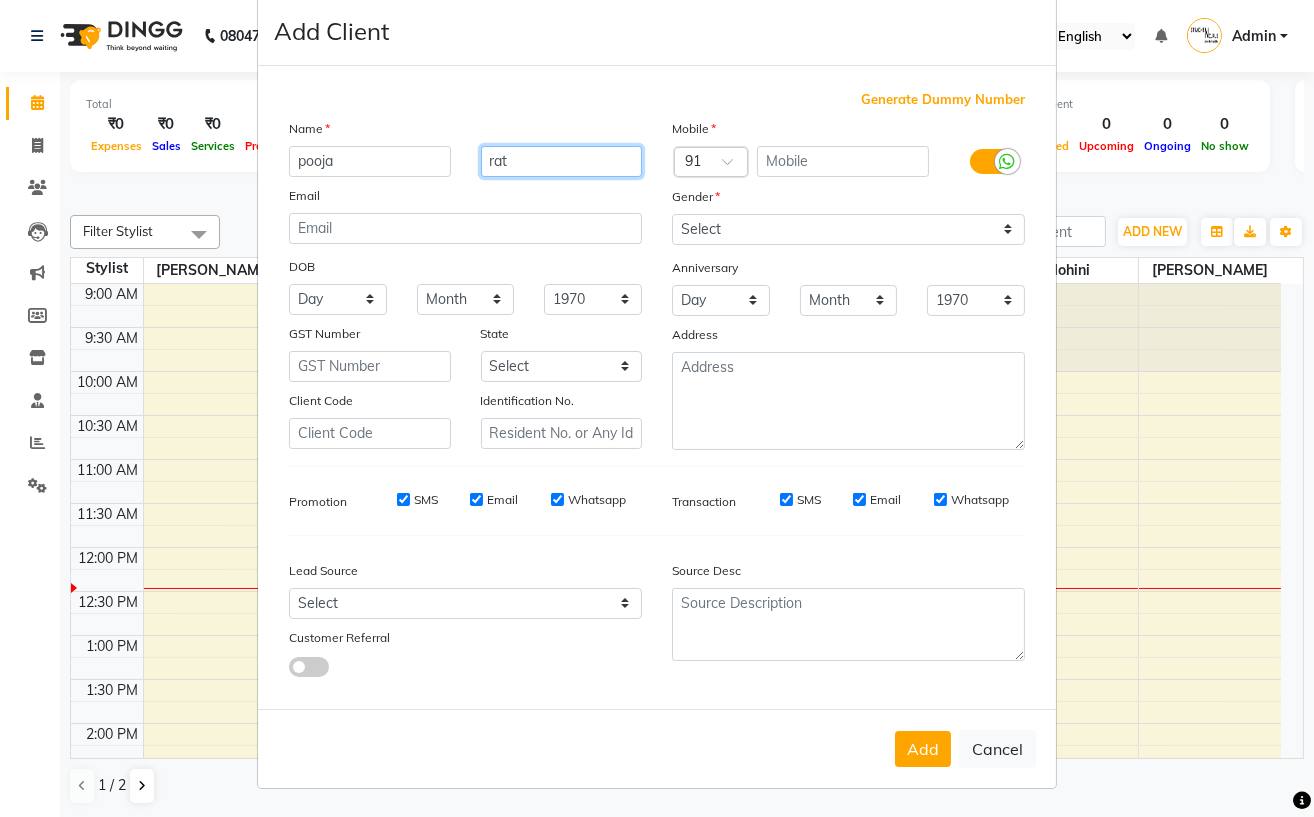 click on "rat" at bounding box center [562, 161] 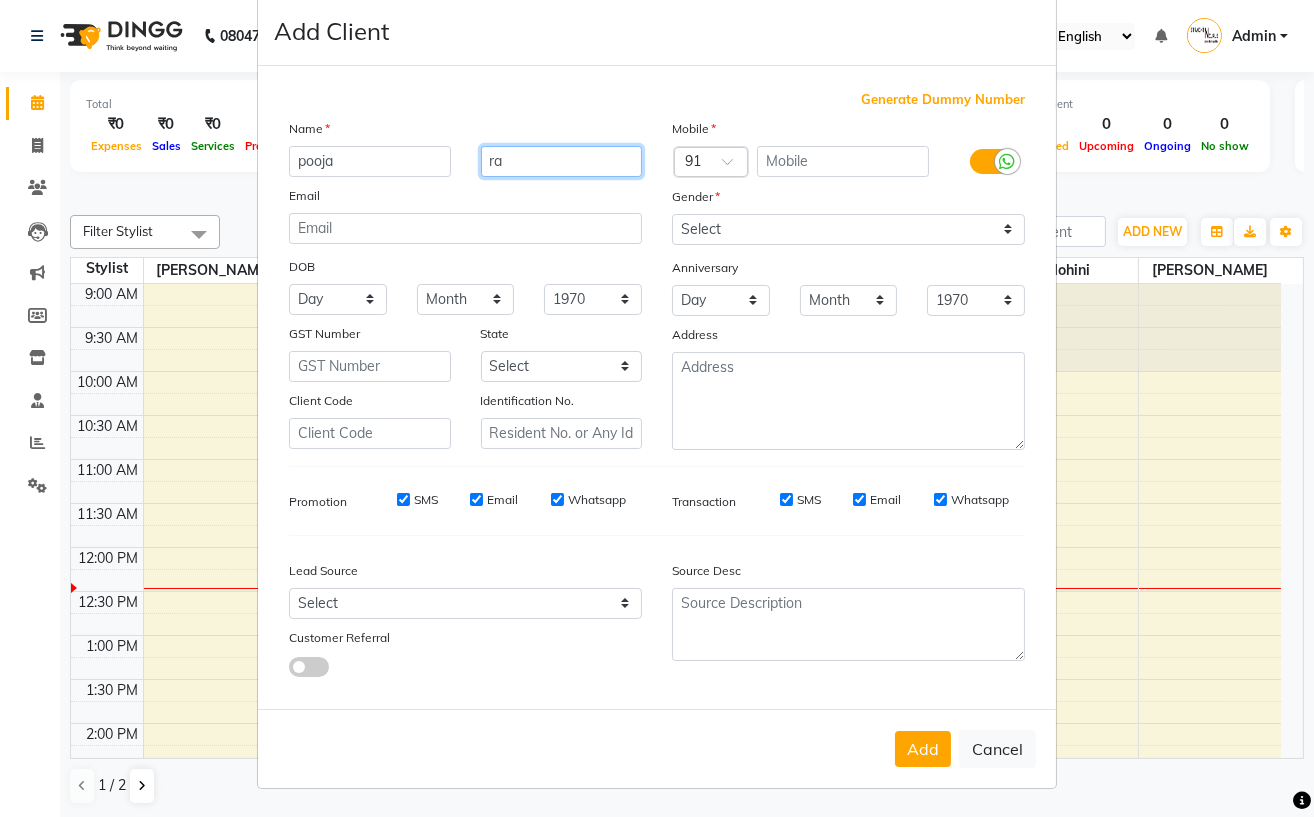 type on "r" 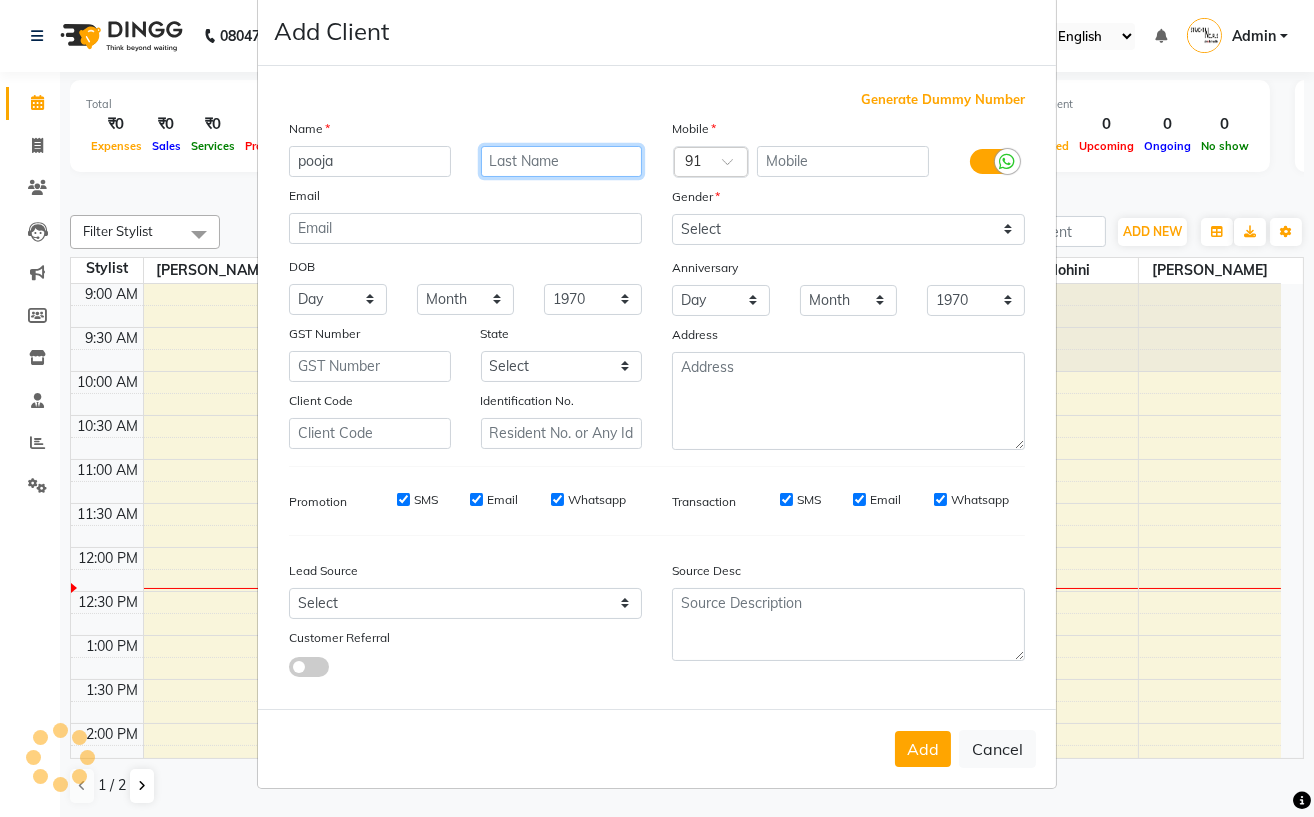type 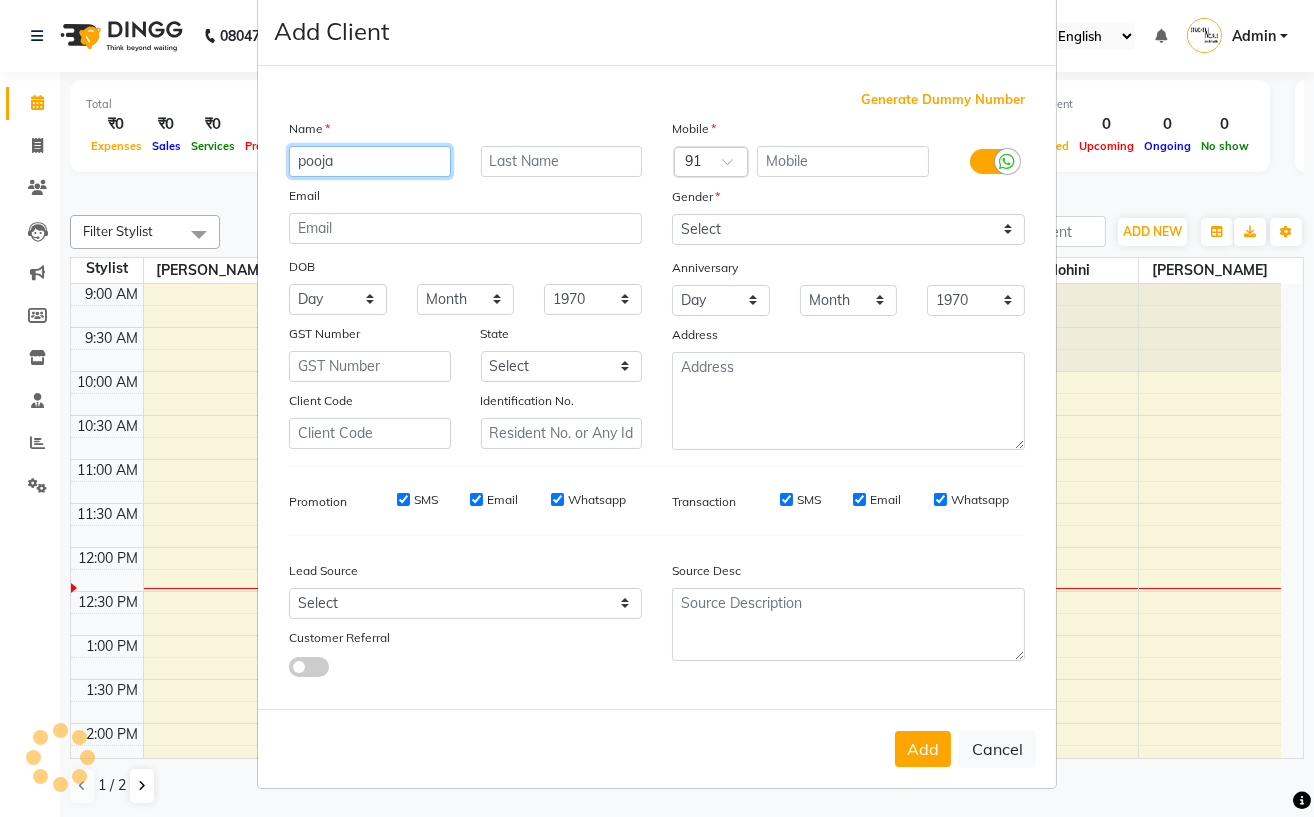 click on "pooja" at bounding box center [370, 161] 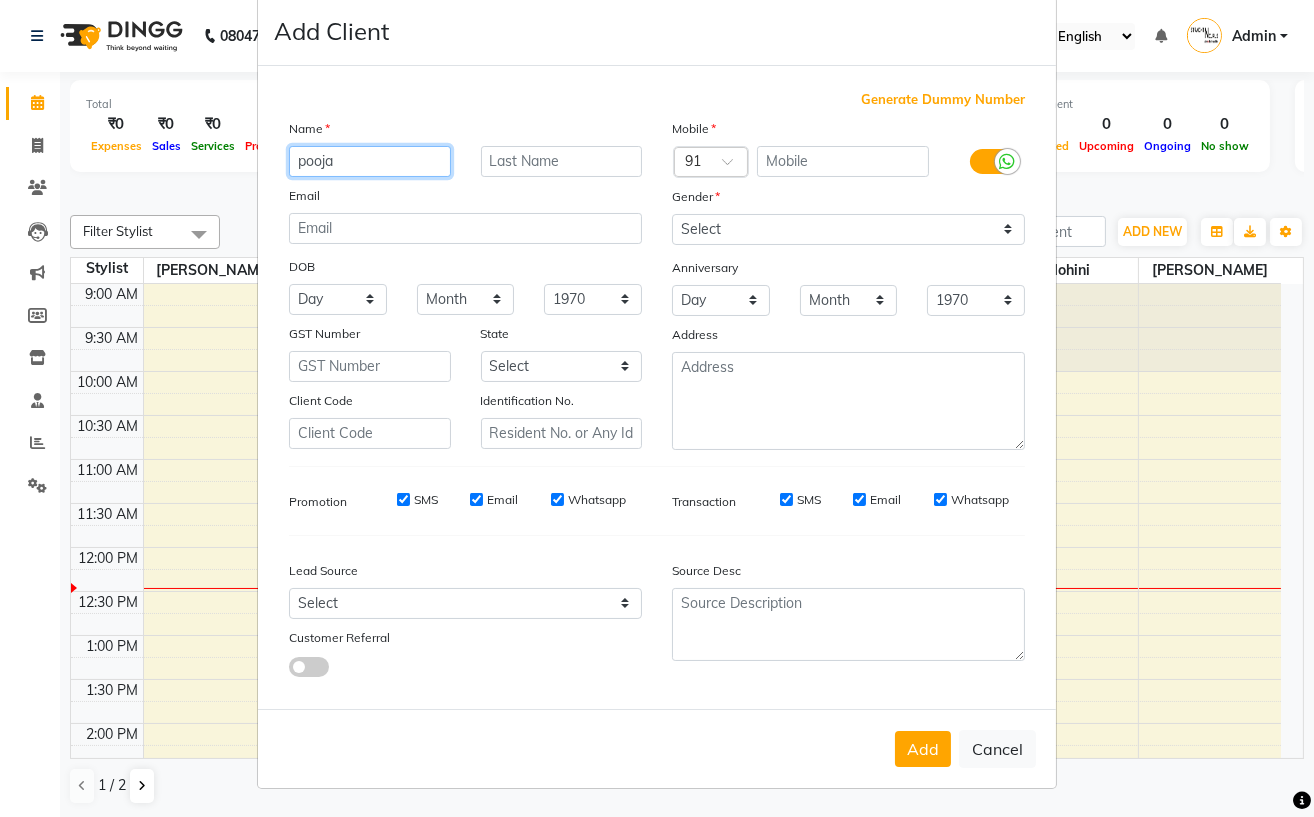 click on "pooja" at bounding box center [370, 161] 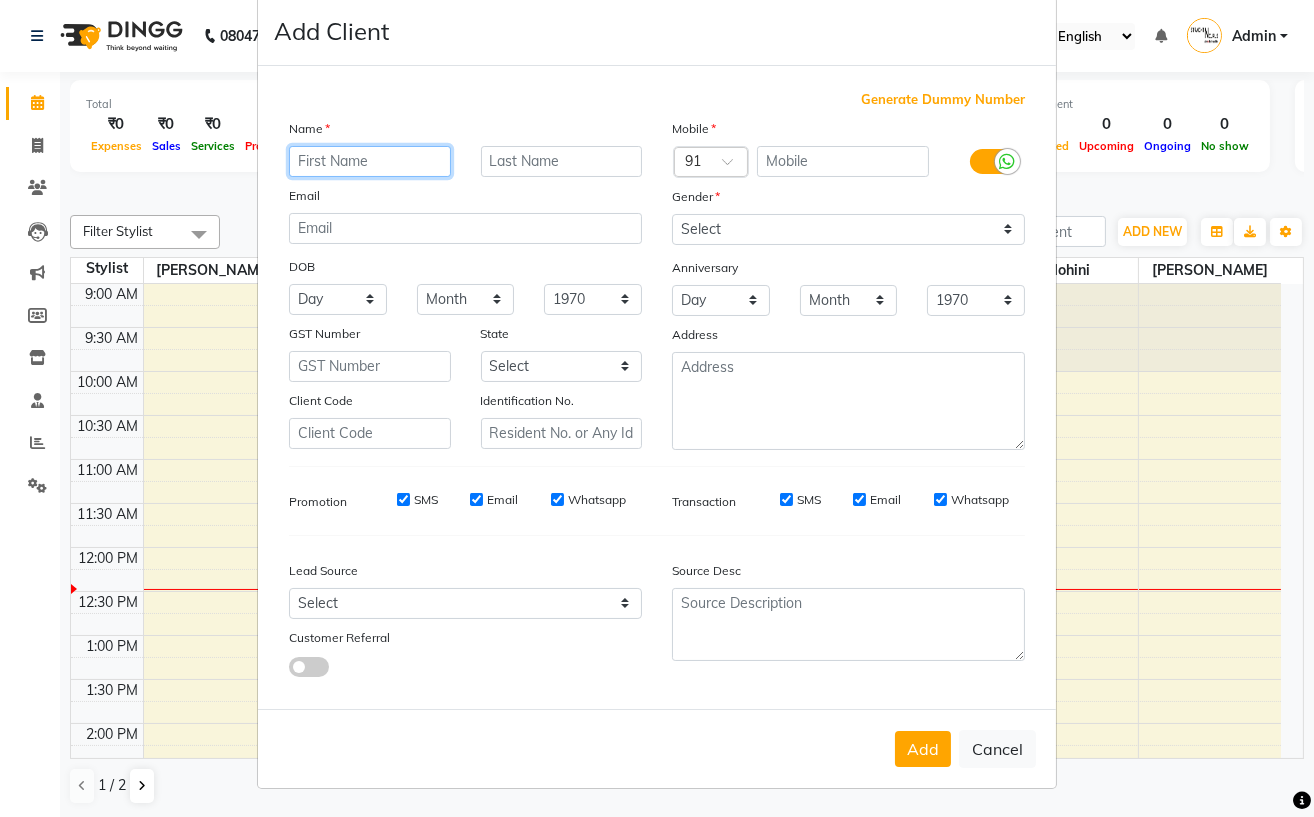 type 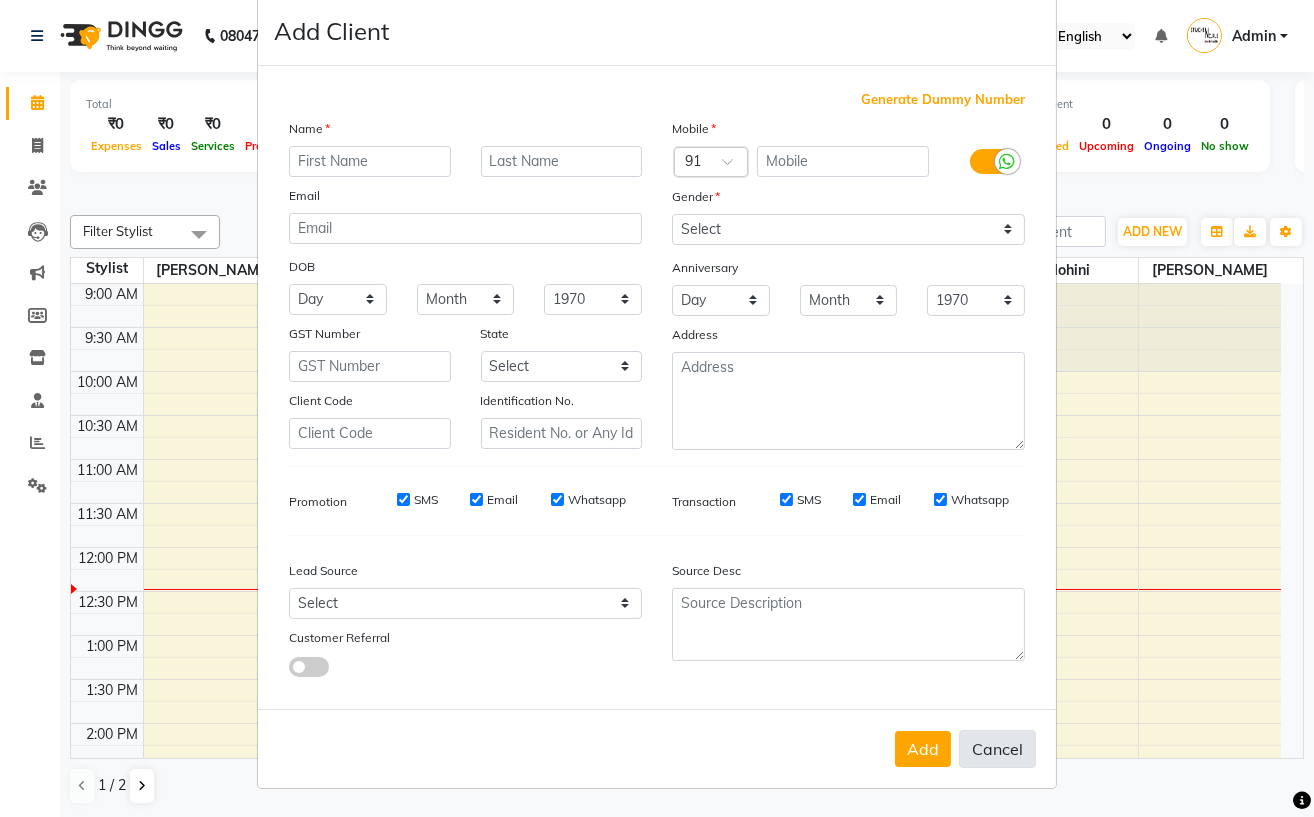 click on "Cancel" at bounding box center (997, 749) 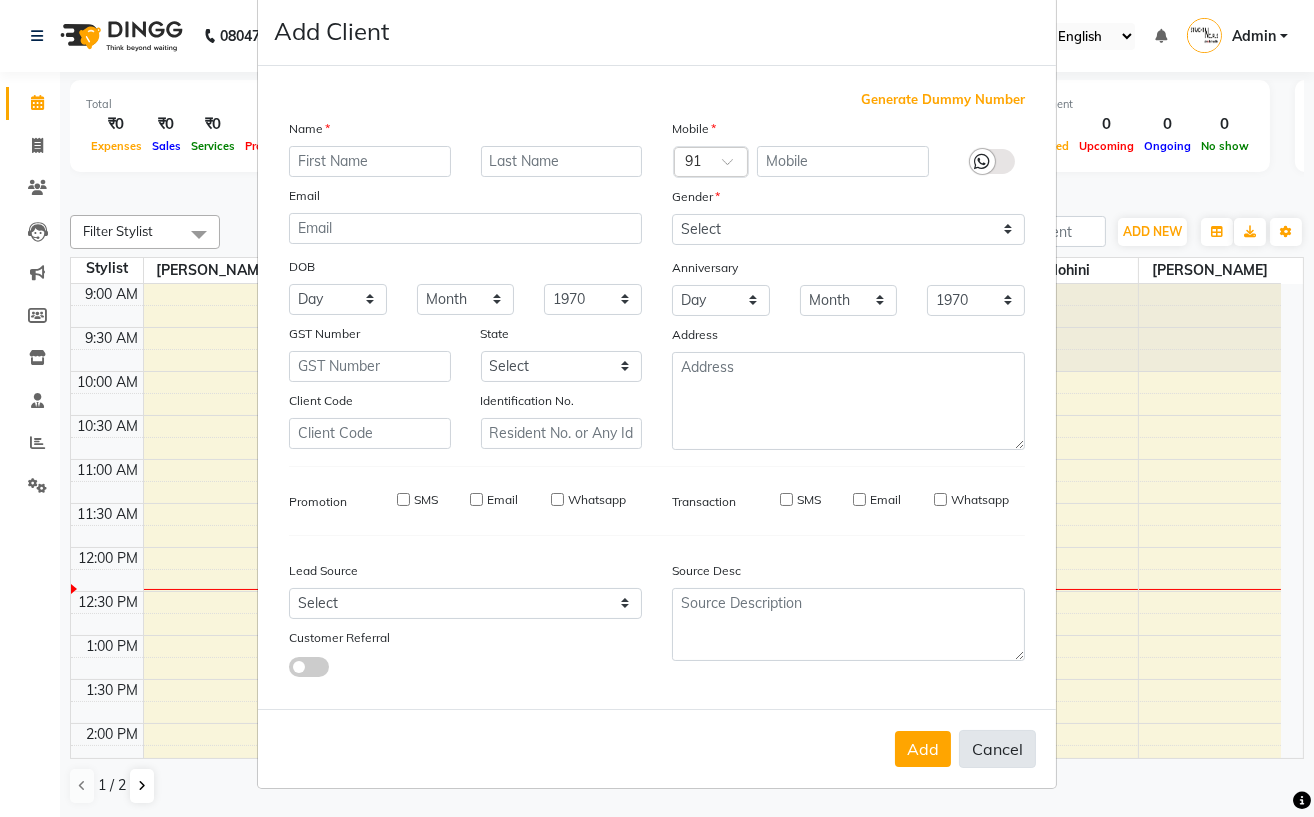 select 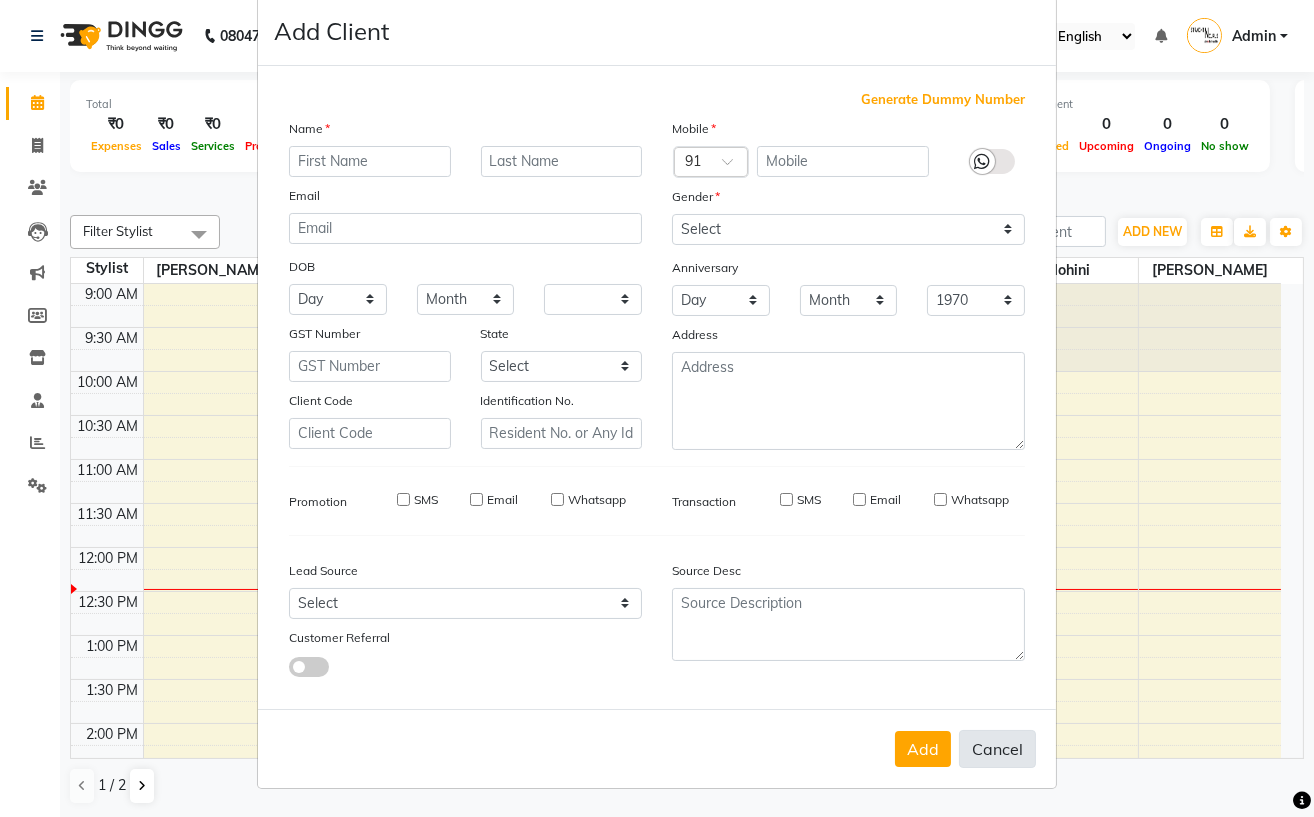 select 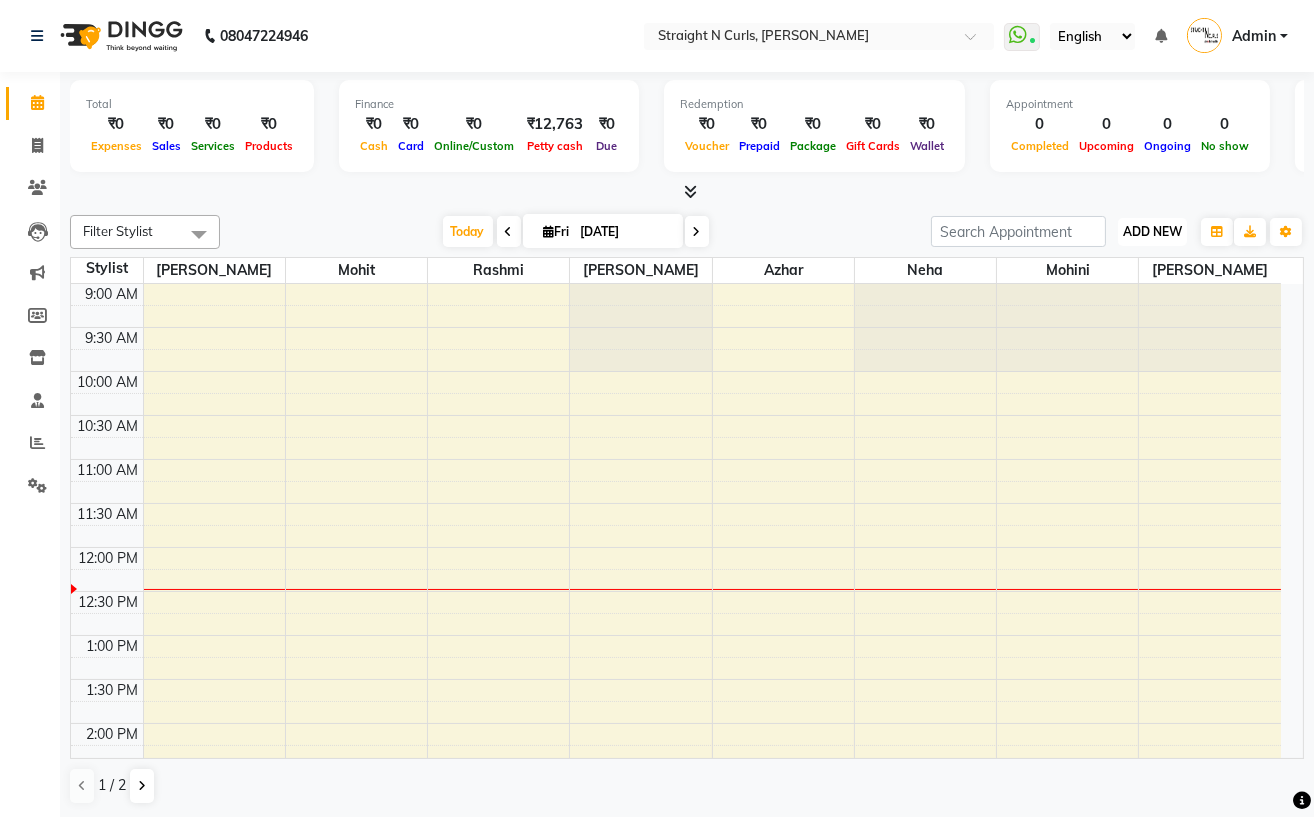 click on "ADD NEW" at bounding box center (1152, 231) 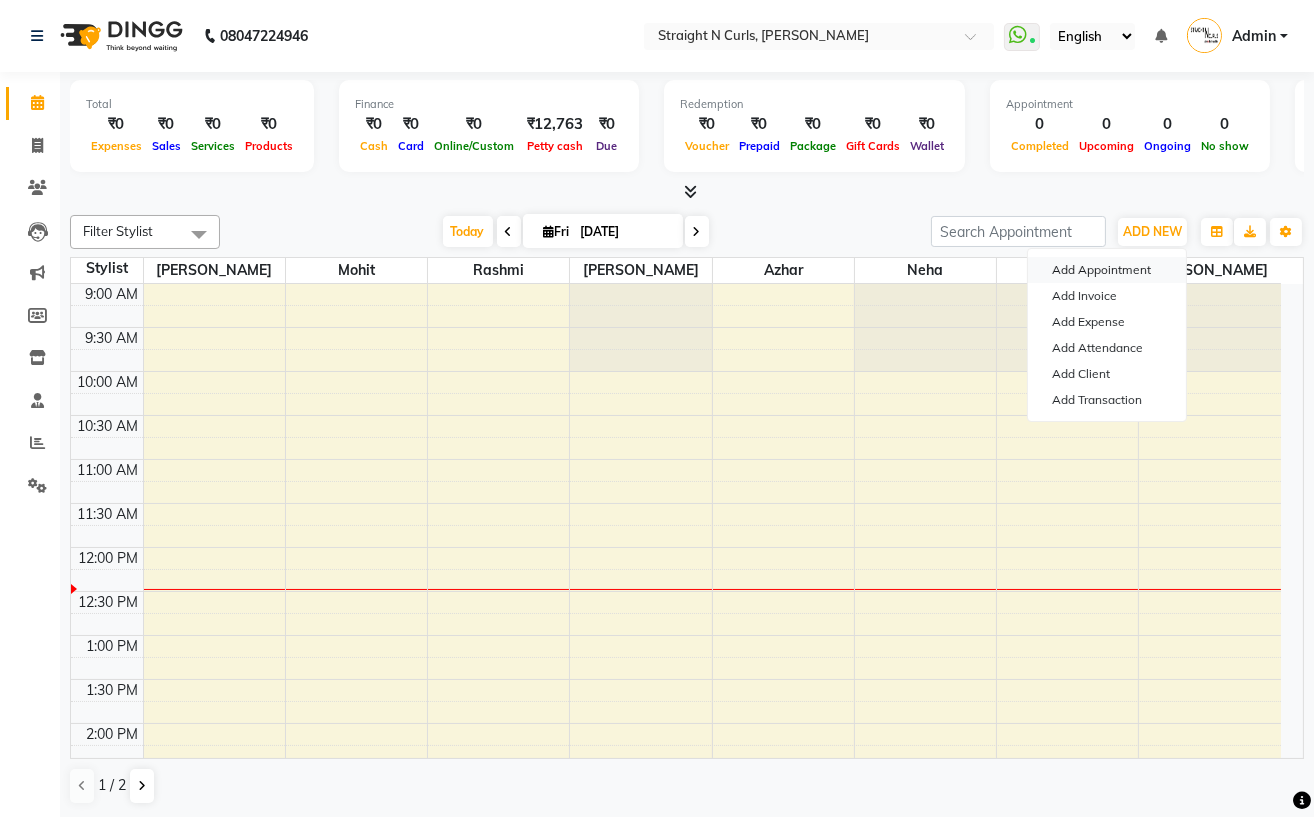 click on "Add Appointment" at bounding box center [1107, 270] 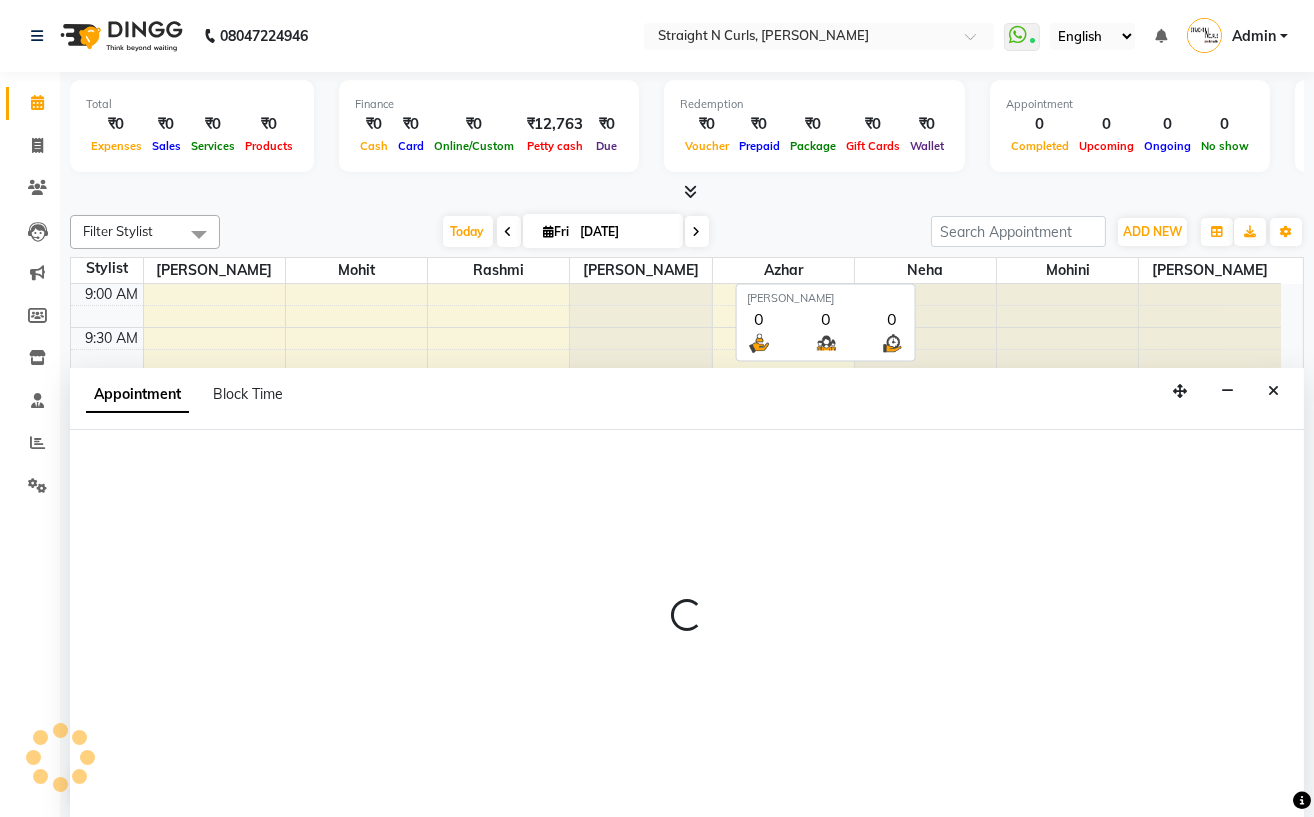 select on "tentative" 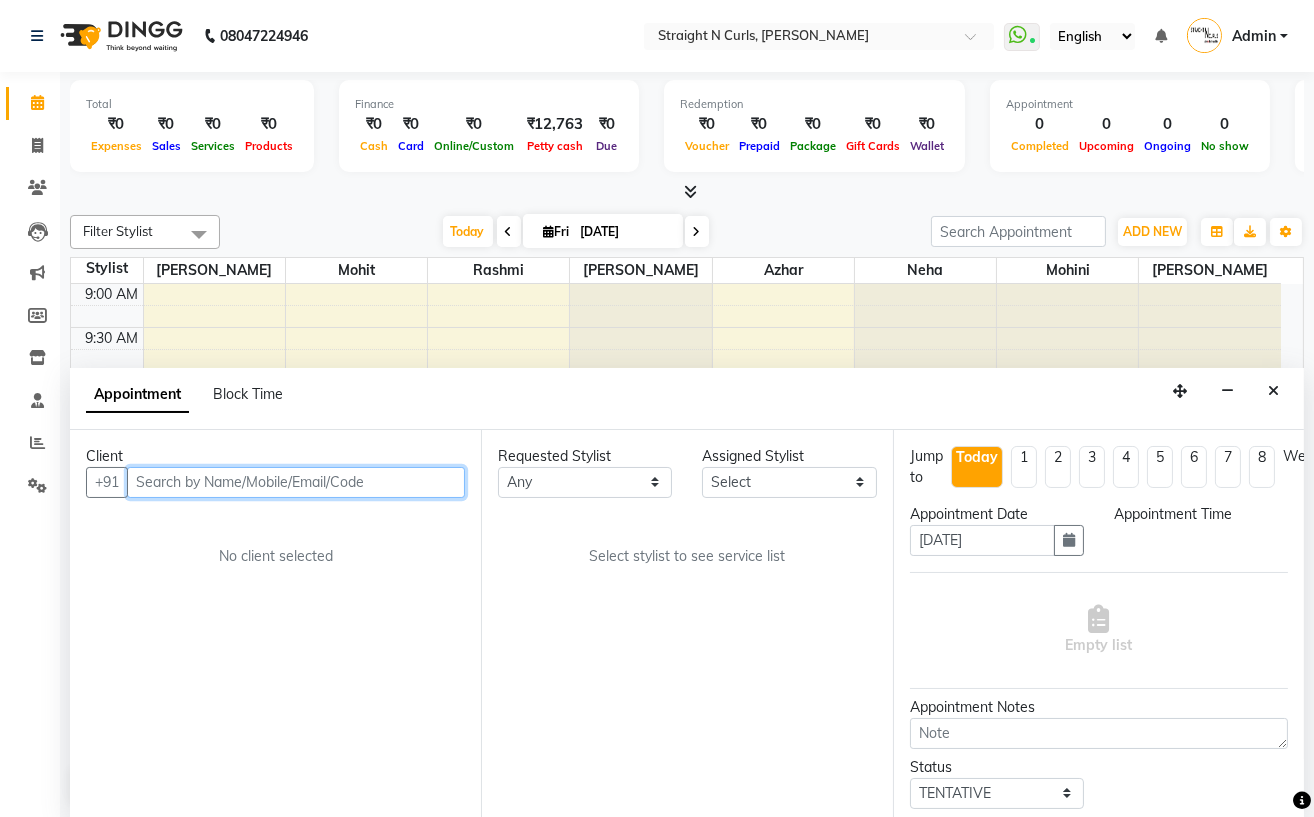 select on "600" 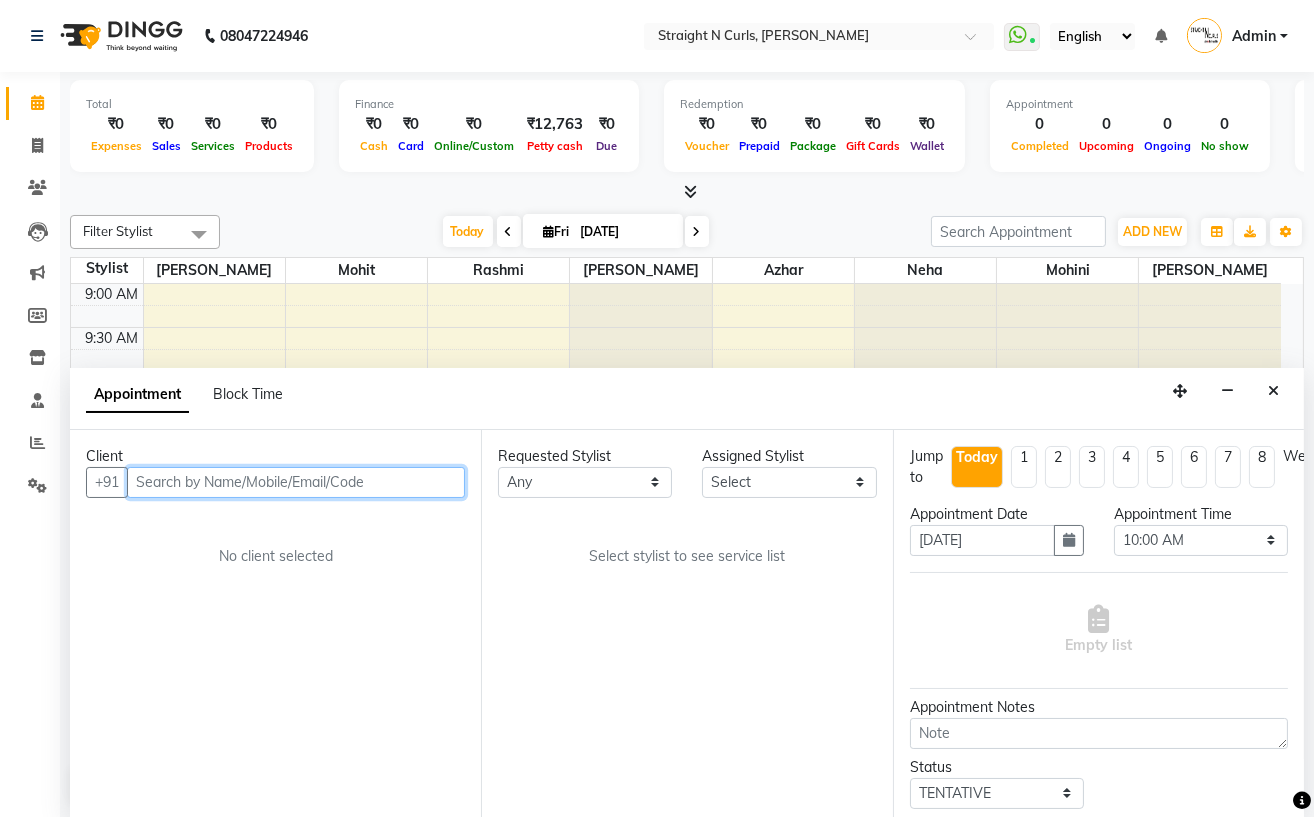 click at bounding box center (296, 482) 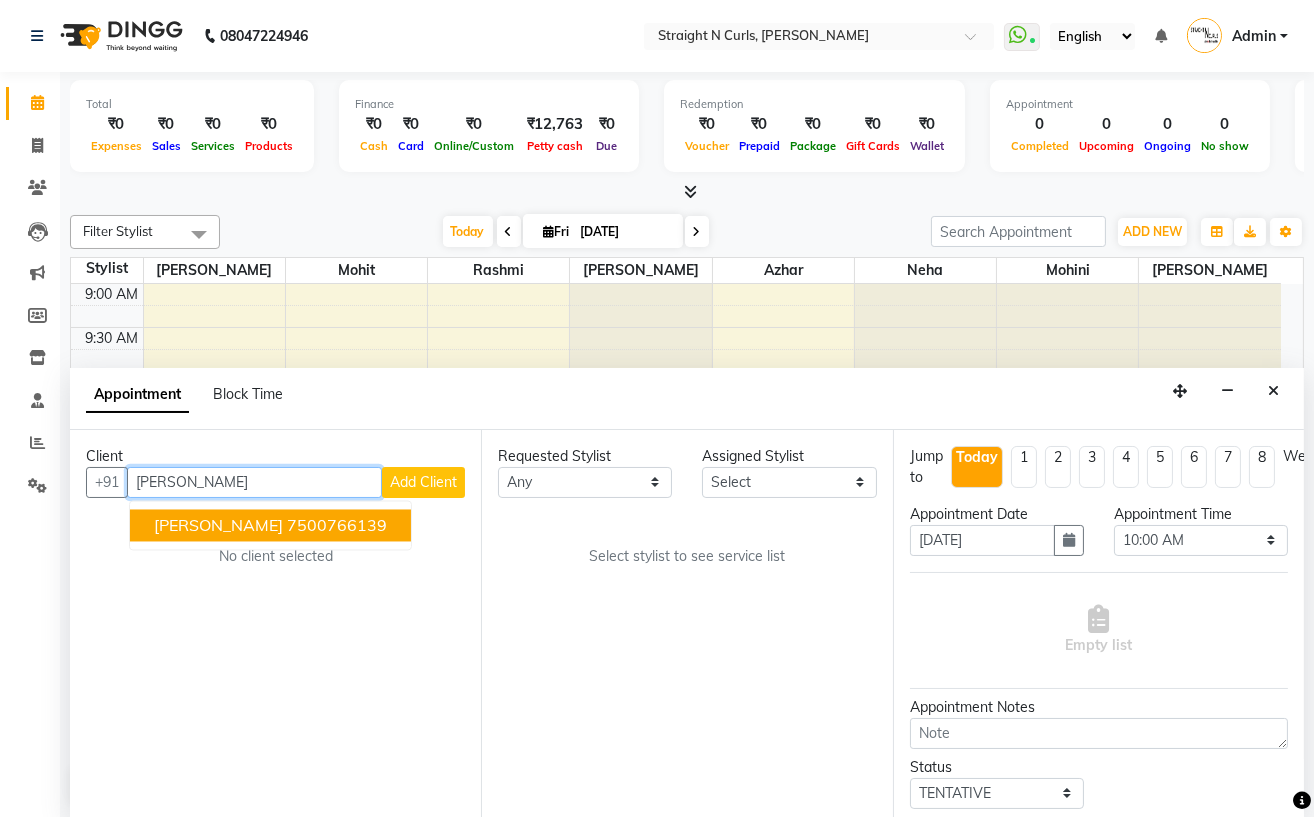 click on "7500766139" at bounding box center [337, 525] 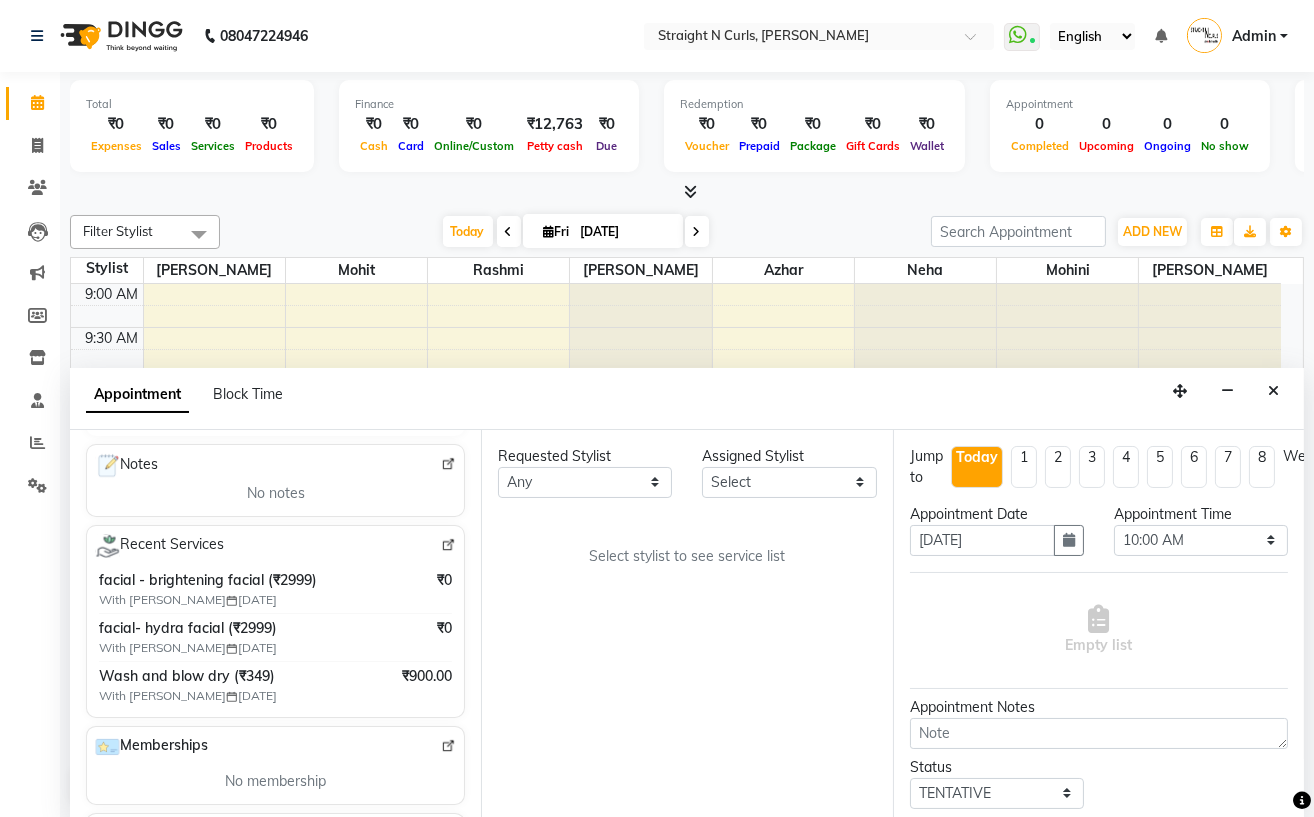 scroll, scrollTop: 260, scrollLeft: 0, axis: vertical 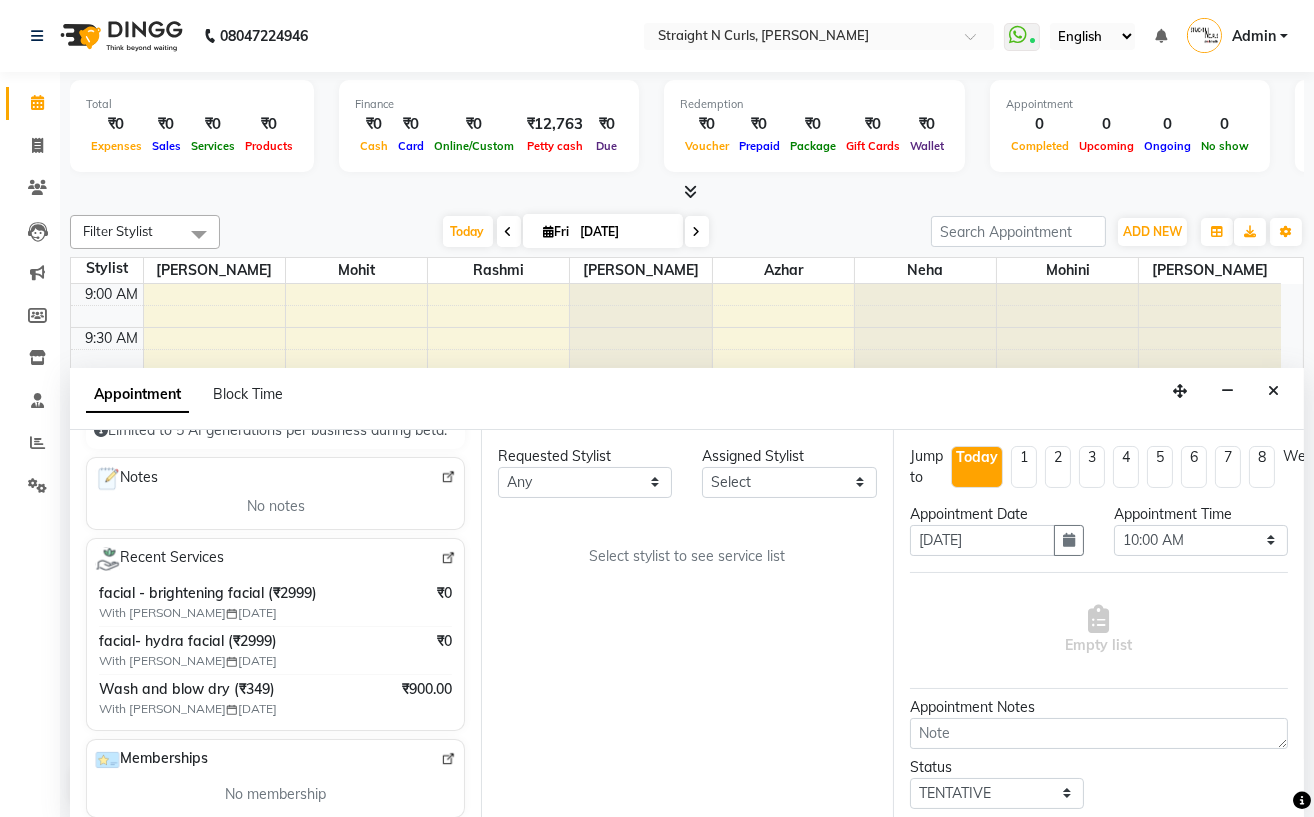 type on "7500766139" 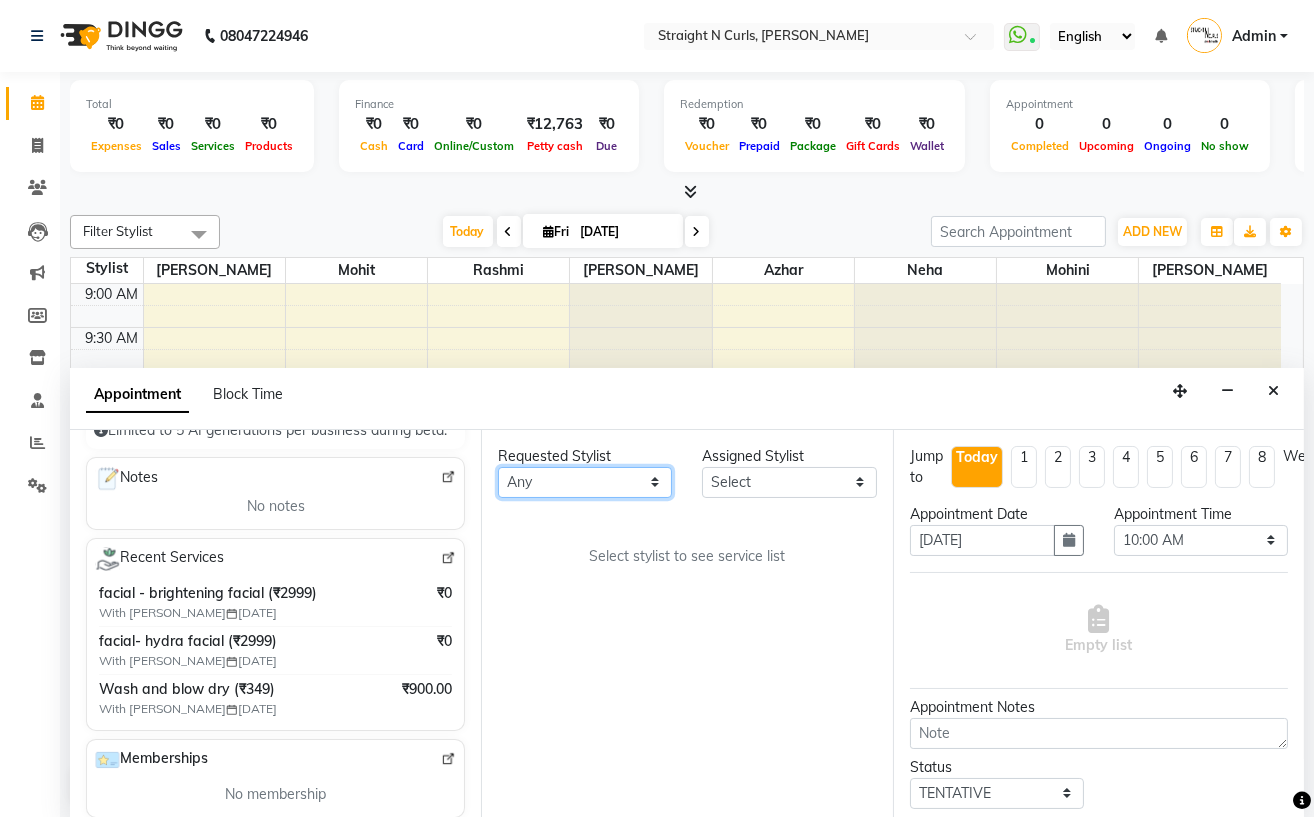click on "Any Astha Azhar Mohini Mohit Neha Paras Kamboj parvez Rashmi Subhan" at bounding box center (585, 482) 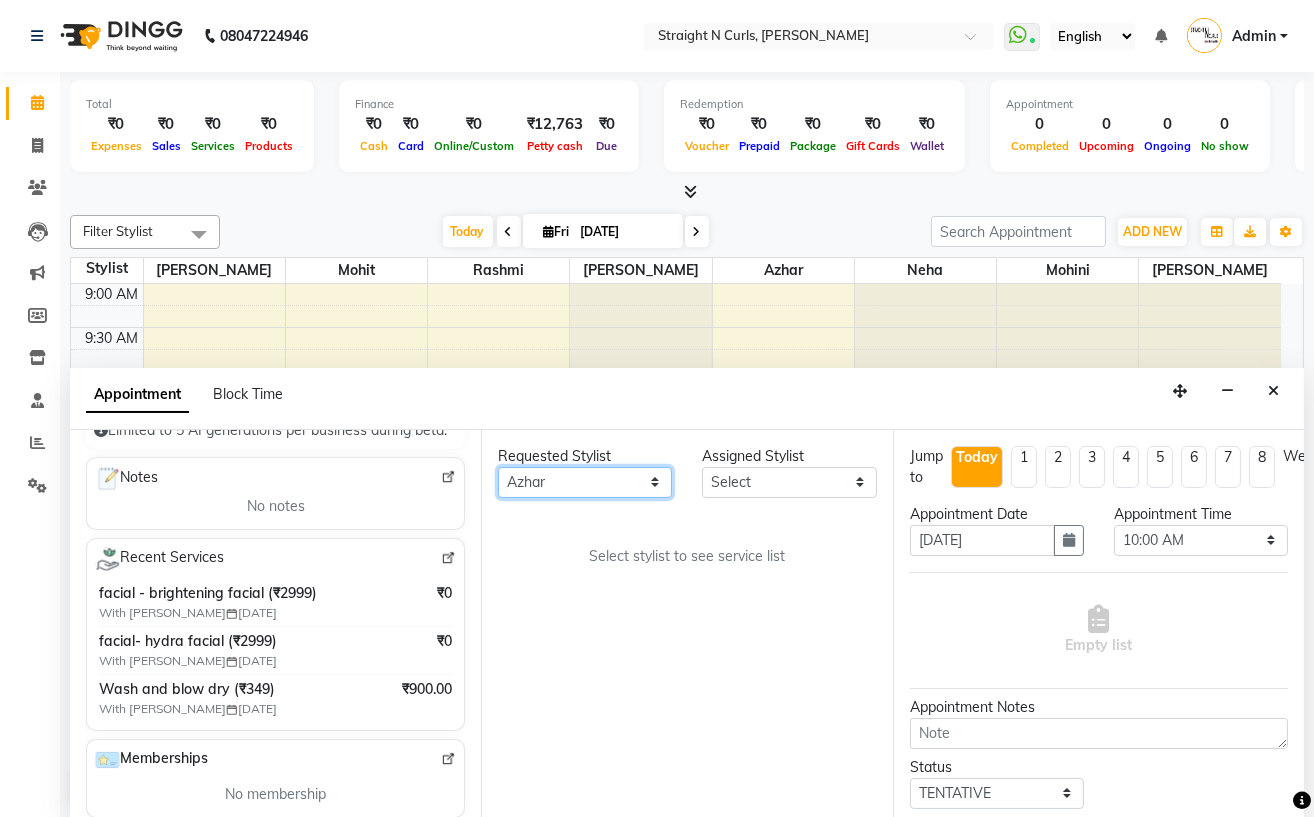 click on "Any Astha Azhar Mohini Mohit Neha Paras Kamboj parvez Rashmi Subhan" at bounding box center (585, 482) 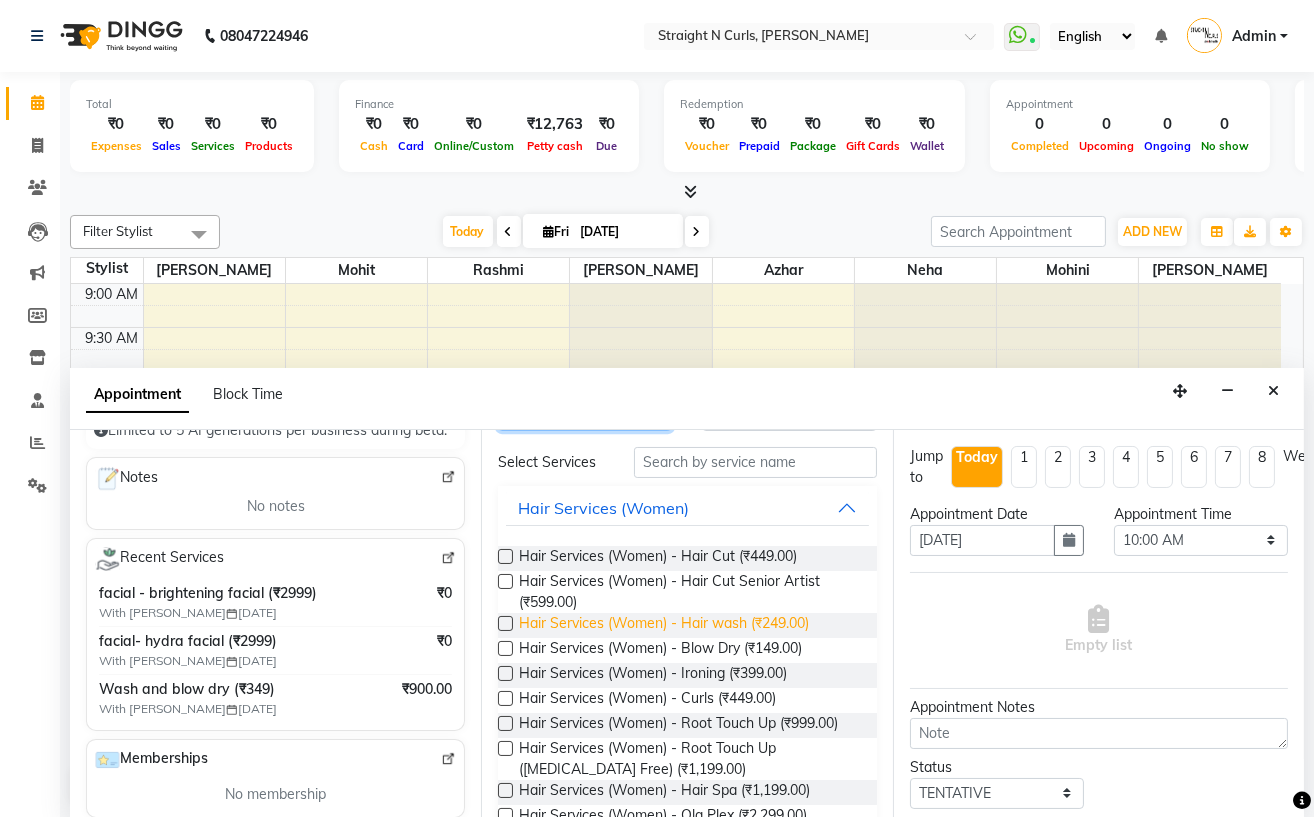 scroll, scrollTop: 133, scrollLeft: 0, axis: vertical 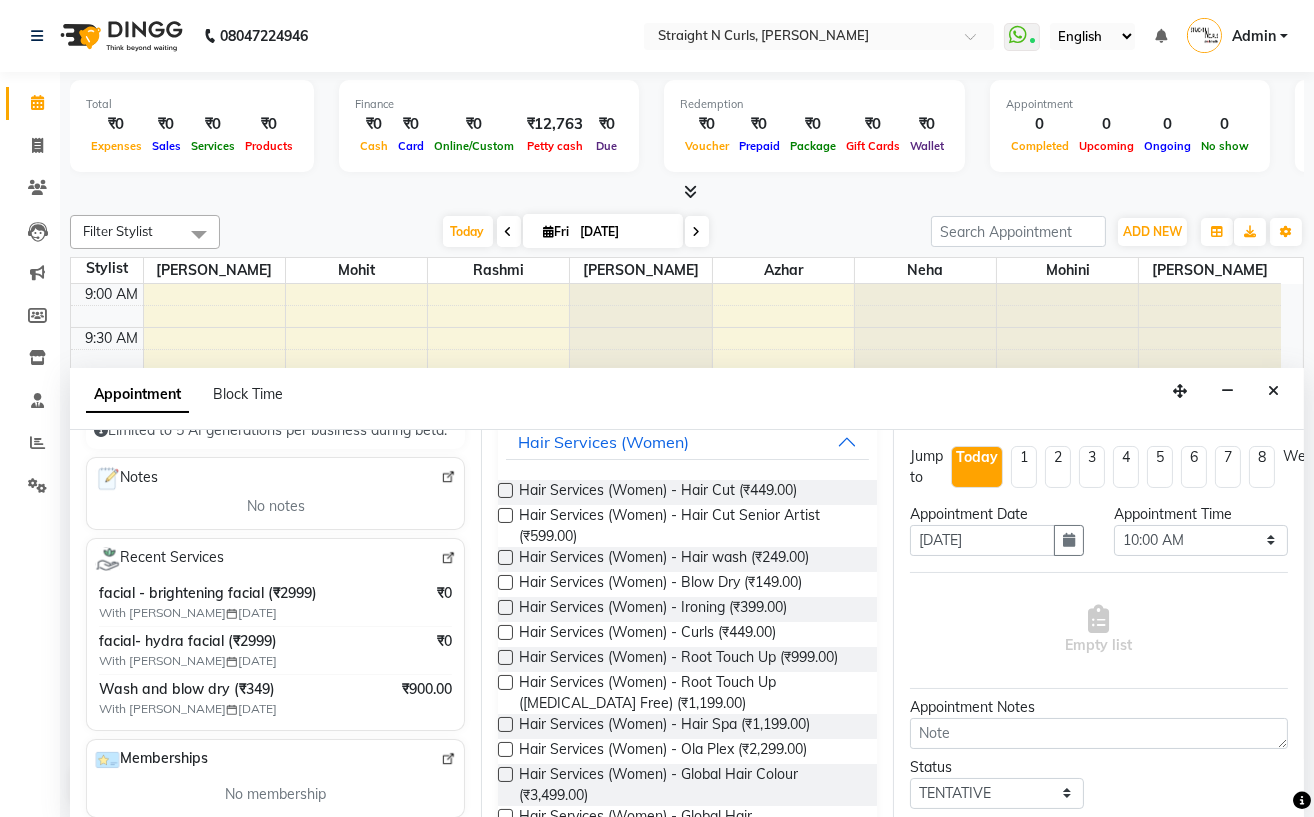 click at bounding box center [505, 657] 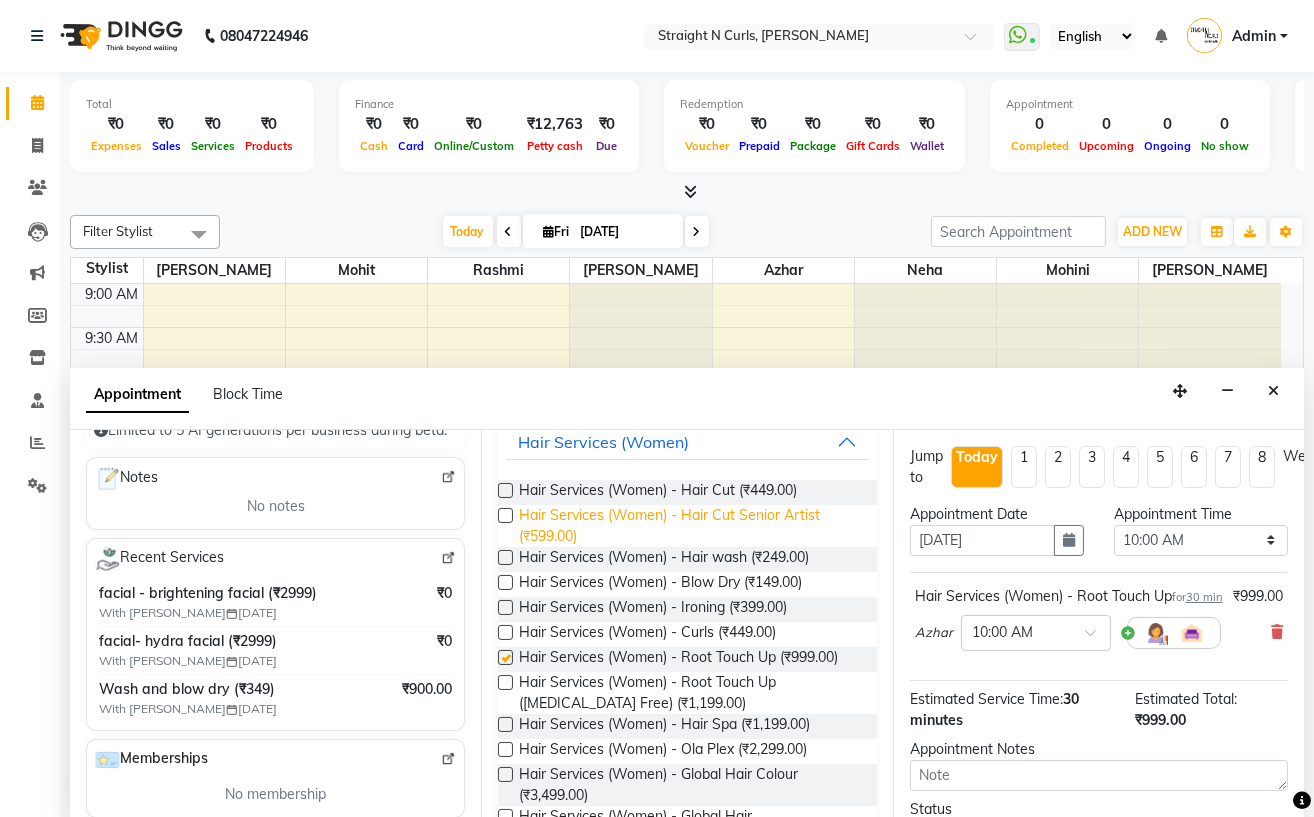 checkbox on "false" 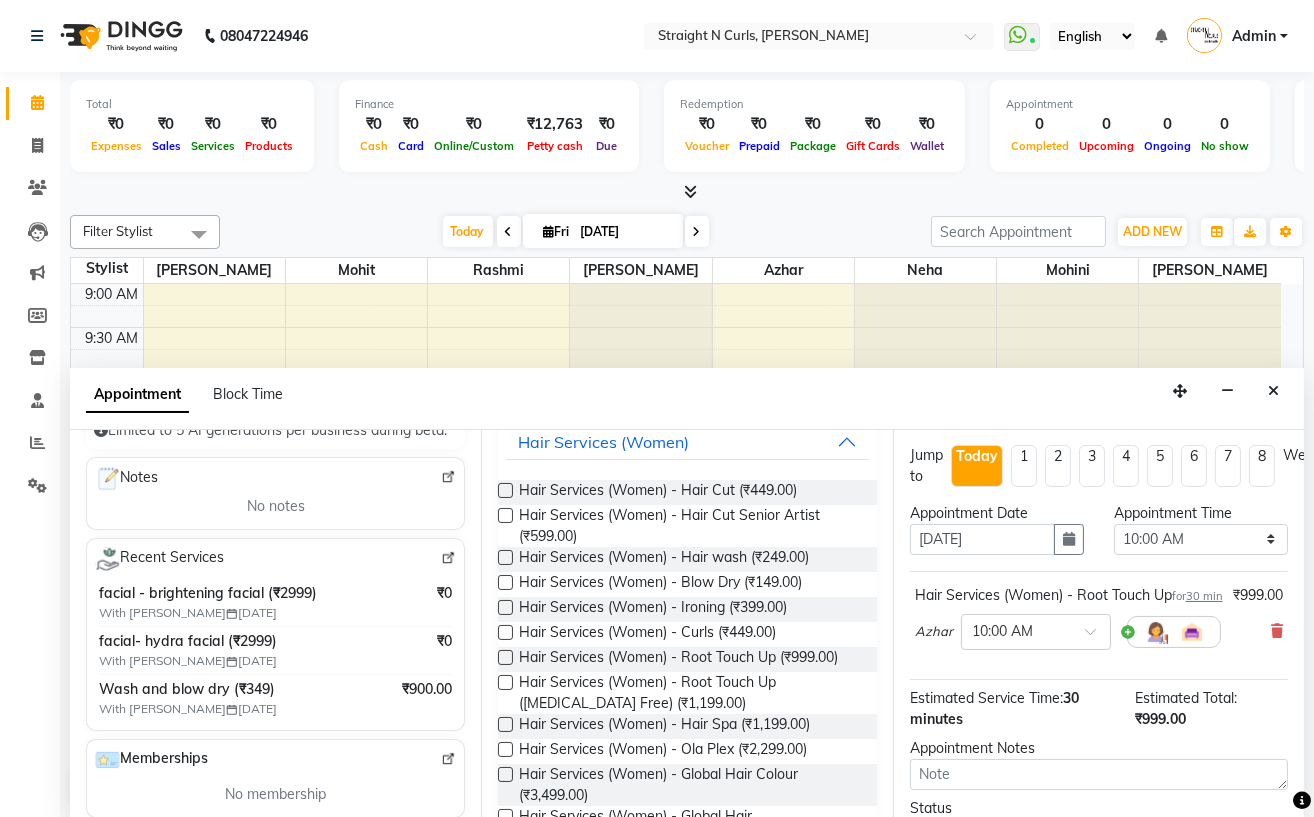 scroll, scrollTop: 0, scrollLeft: 0, axis: both 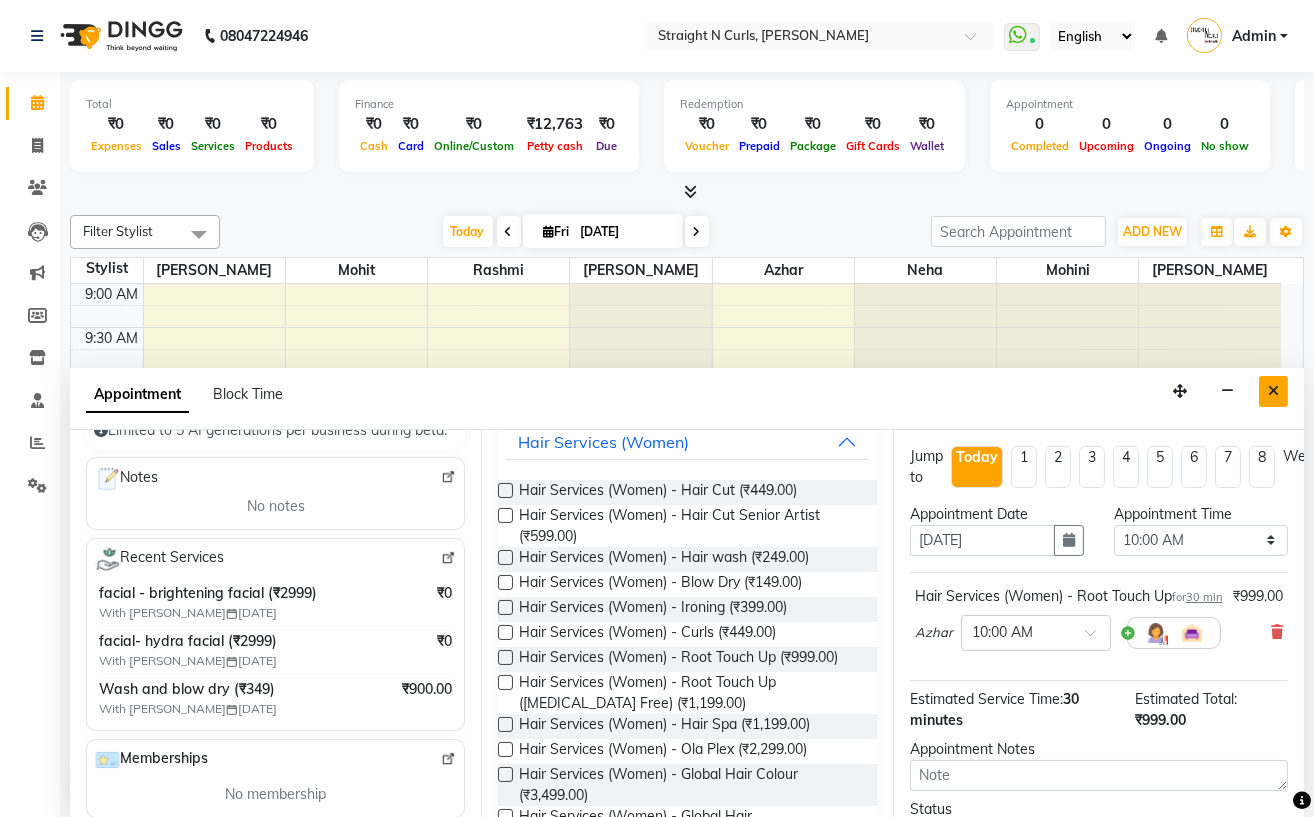 click at bounding box center (1273, 391) 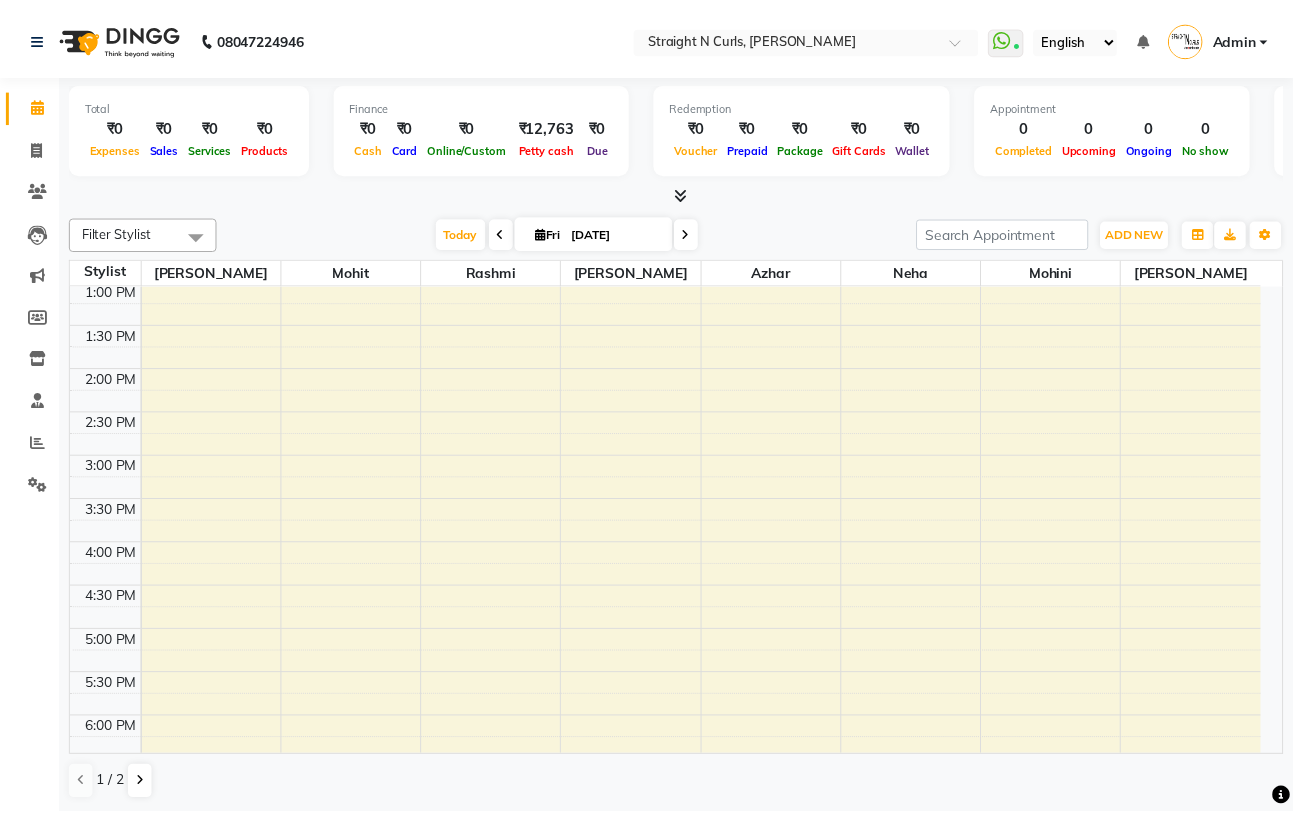 scroll, scrollTop: 400, scrollLeft: 0, axis: vertical 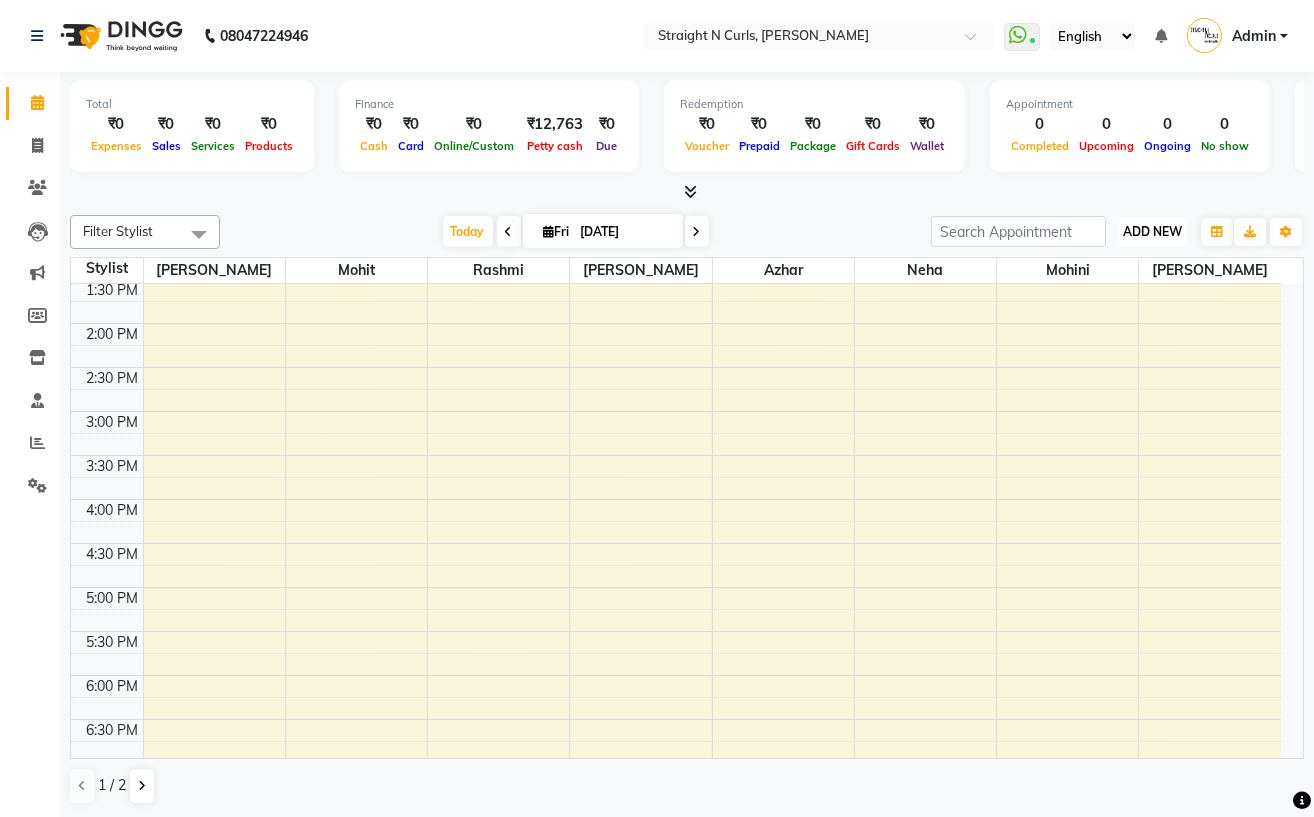 click on "ADD NEW" at bounding box center (1152, 231) 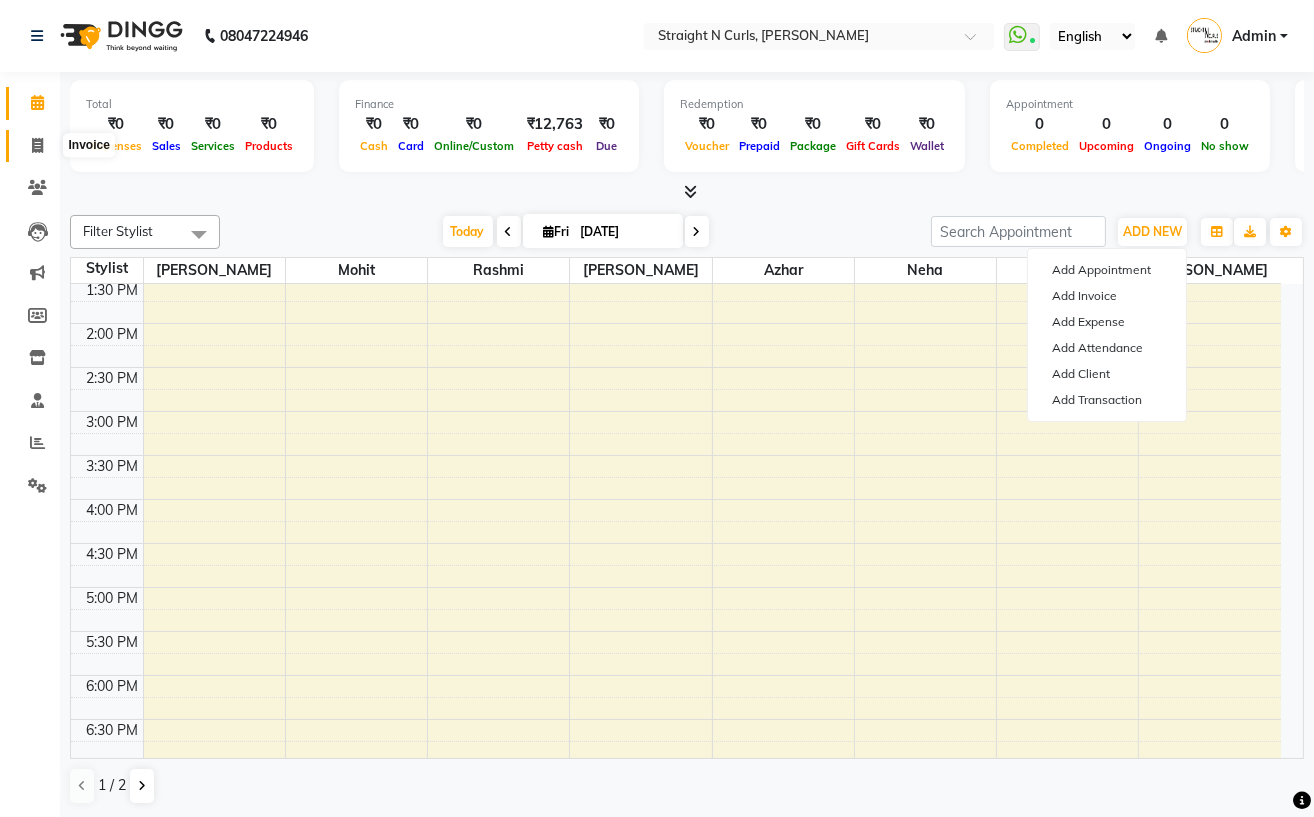 click 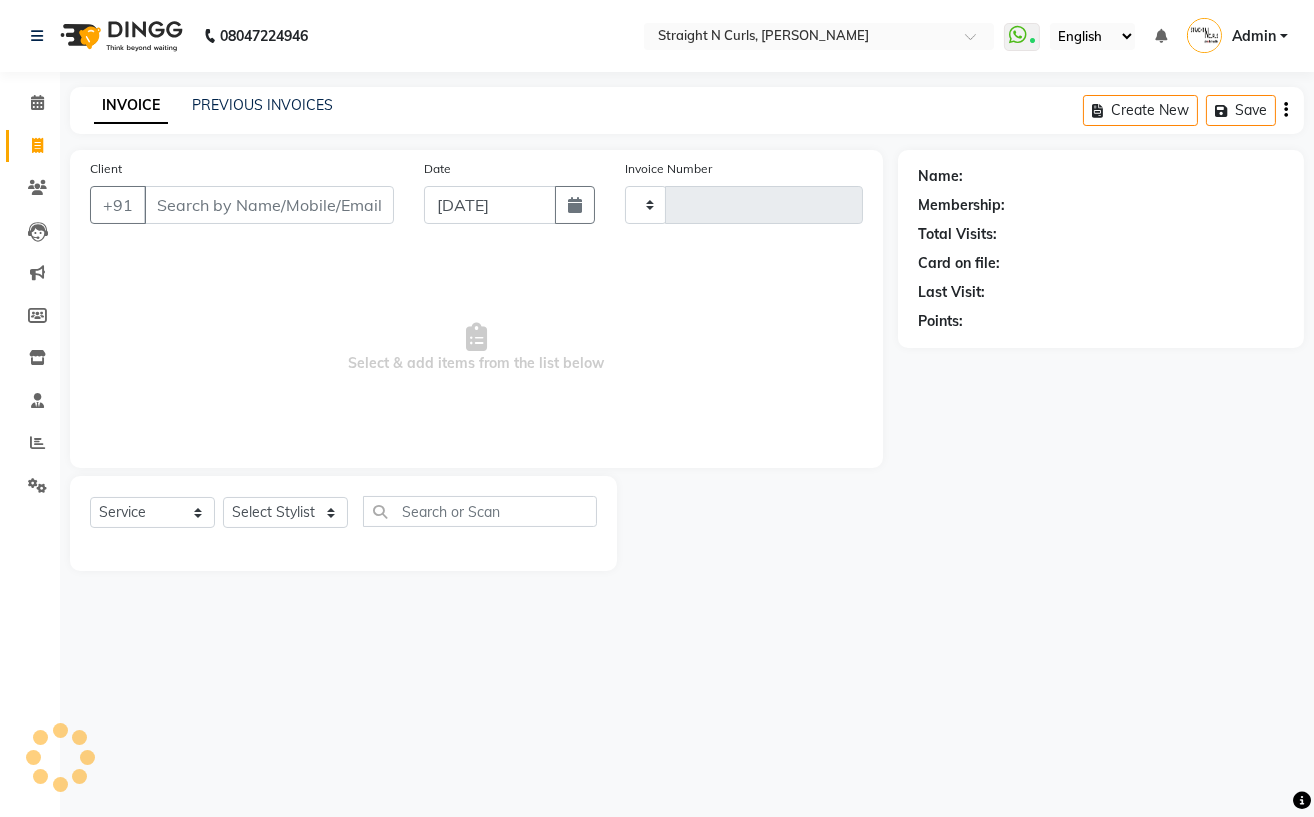 type on "0671" 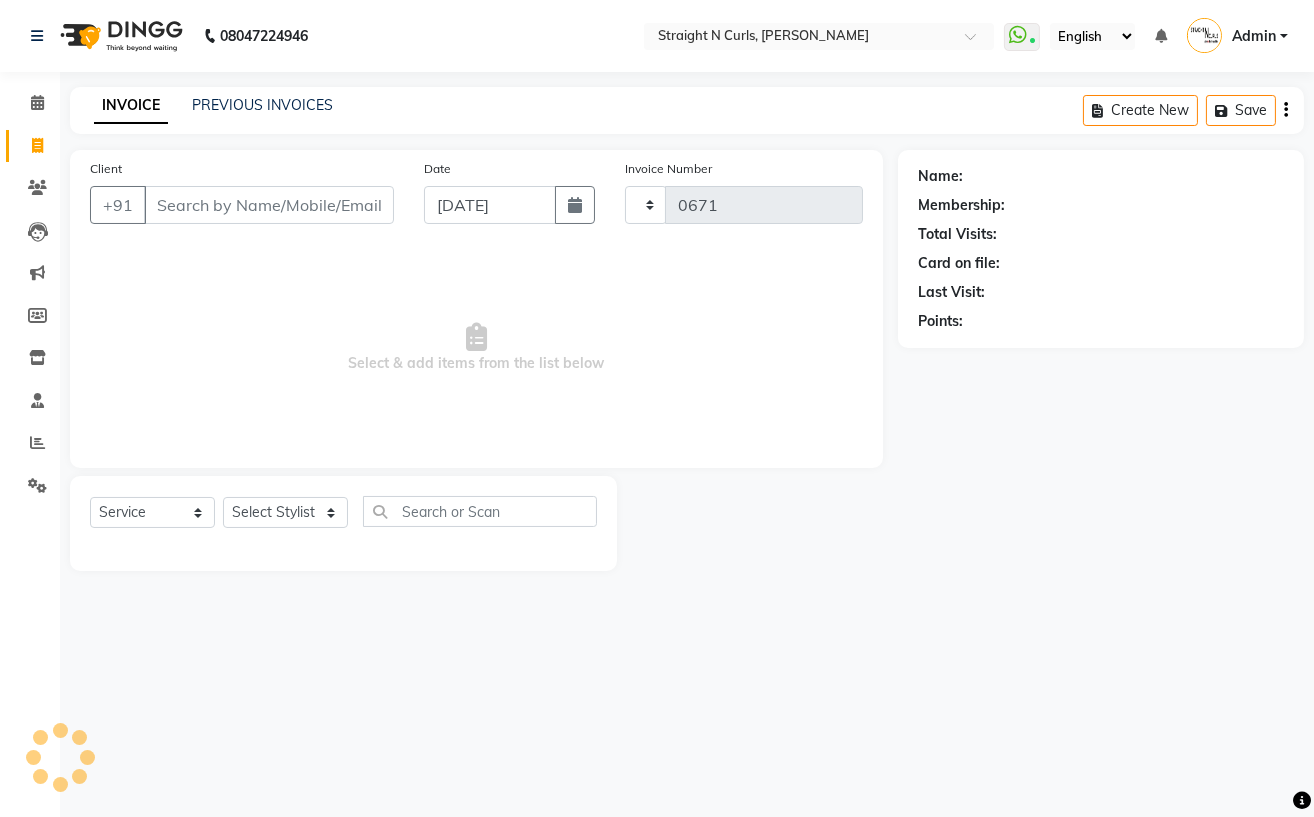 select on "7039" 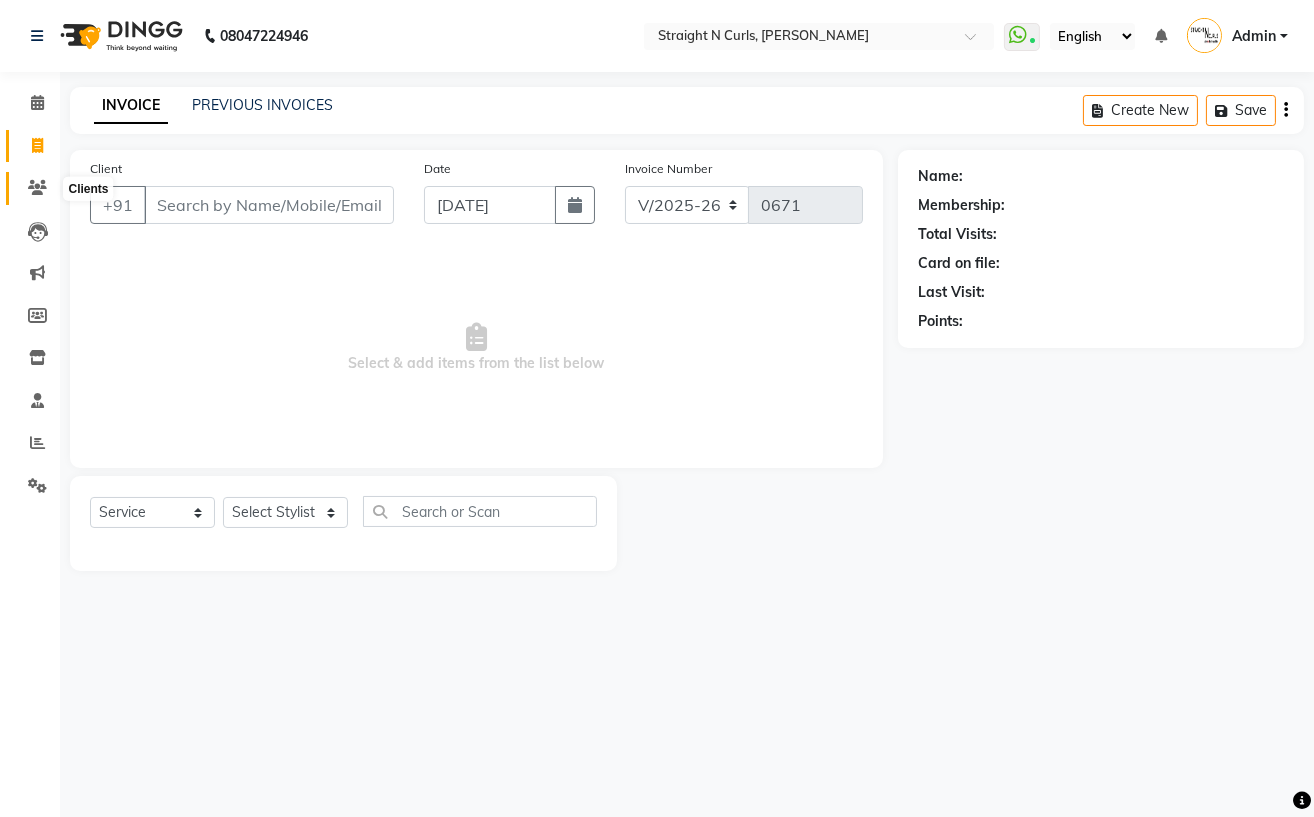 click 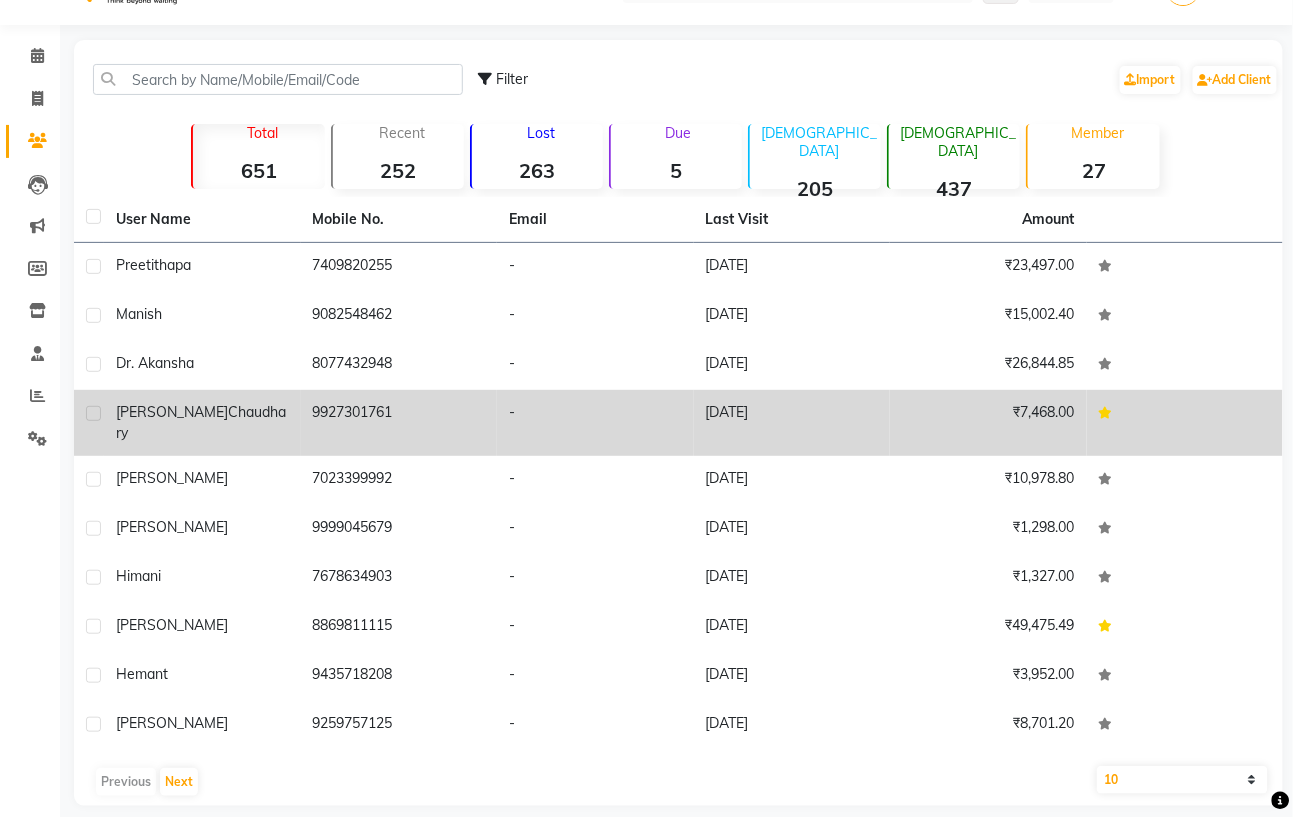 scroll, scrollTop: 0, scrollLeft: 0, axis: both 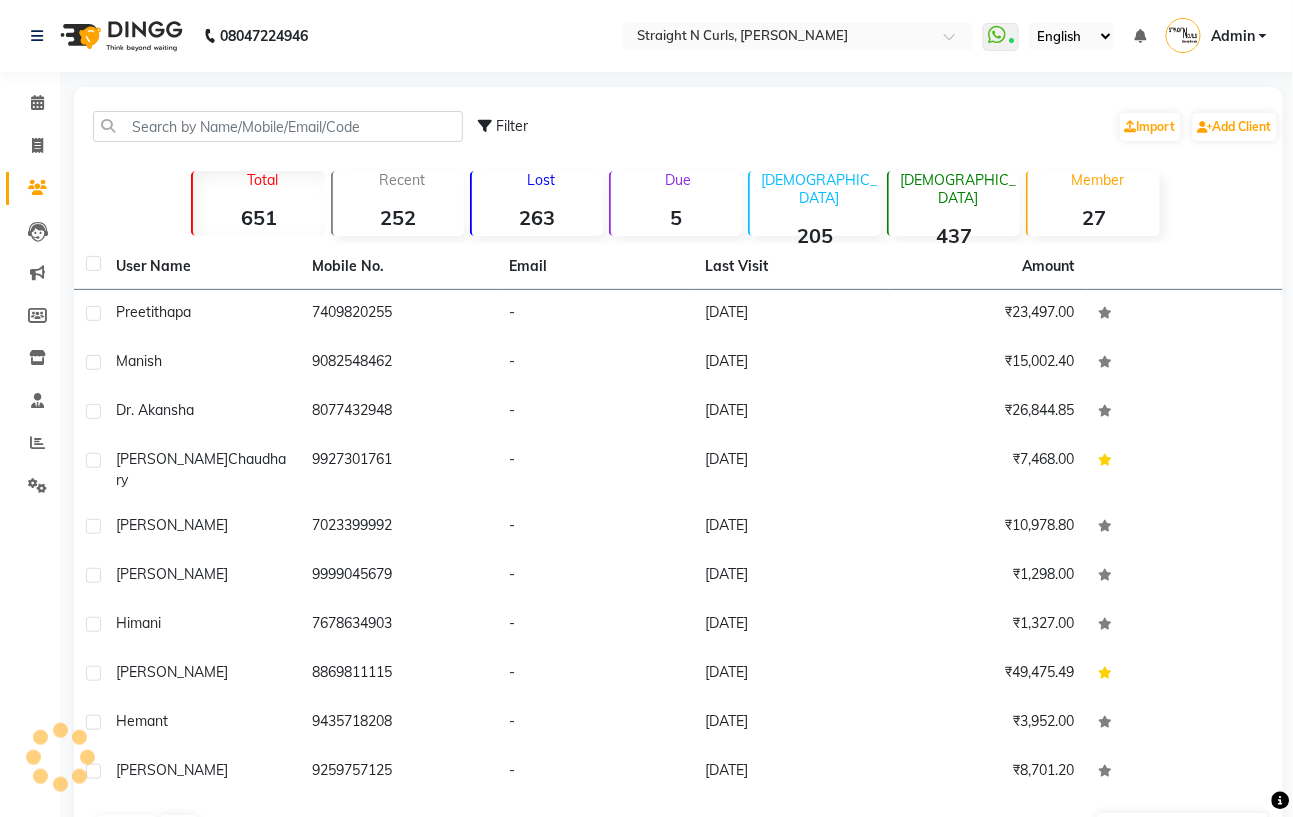 click on "263" 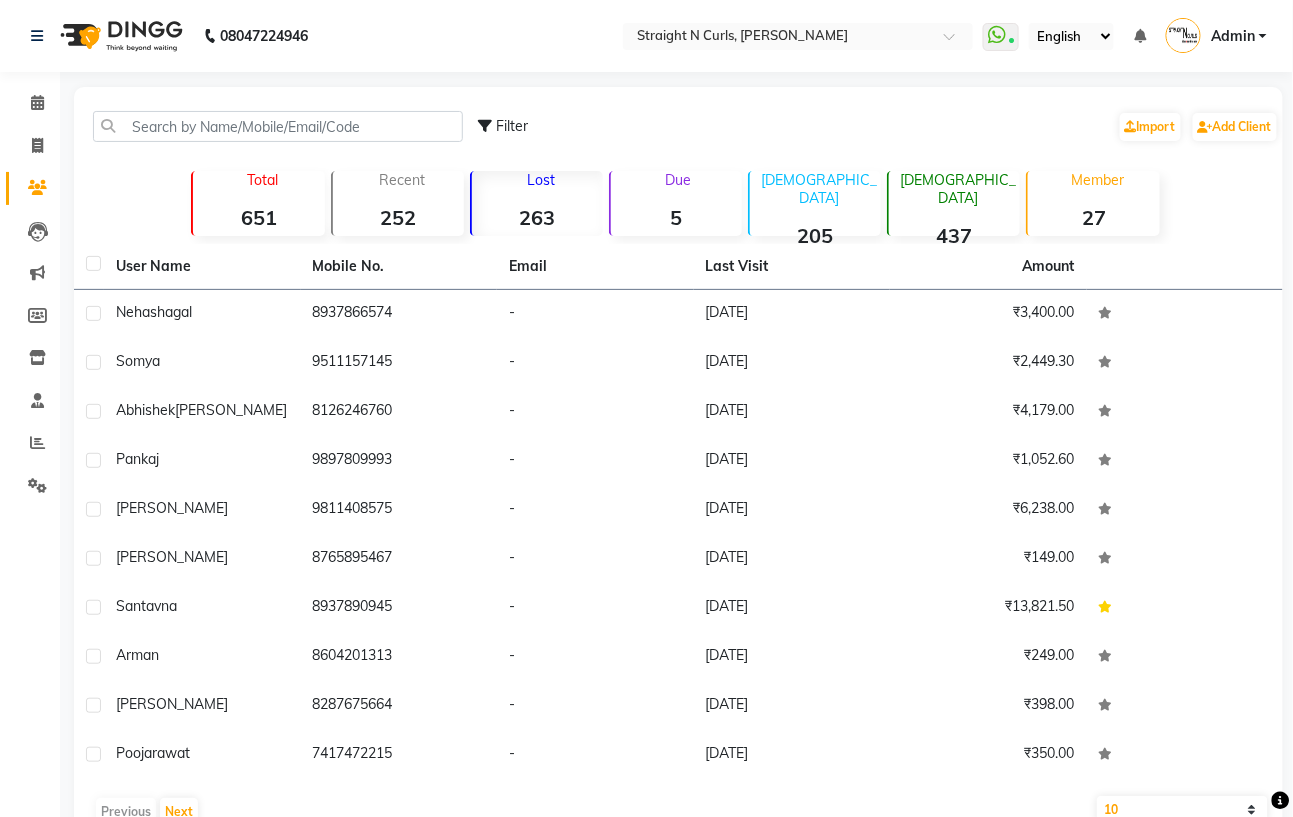 click on "5" 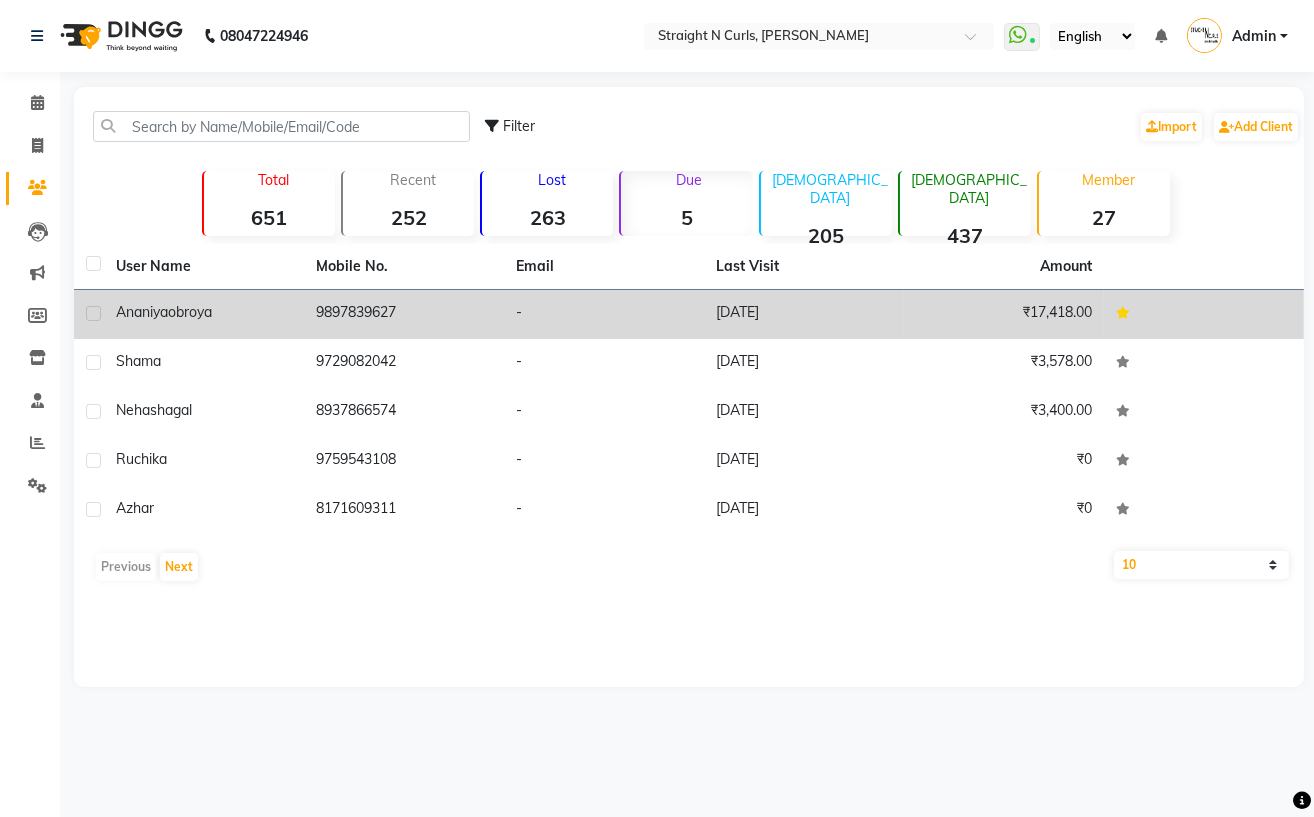 click on "obroya" 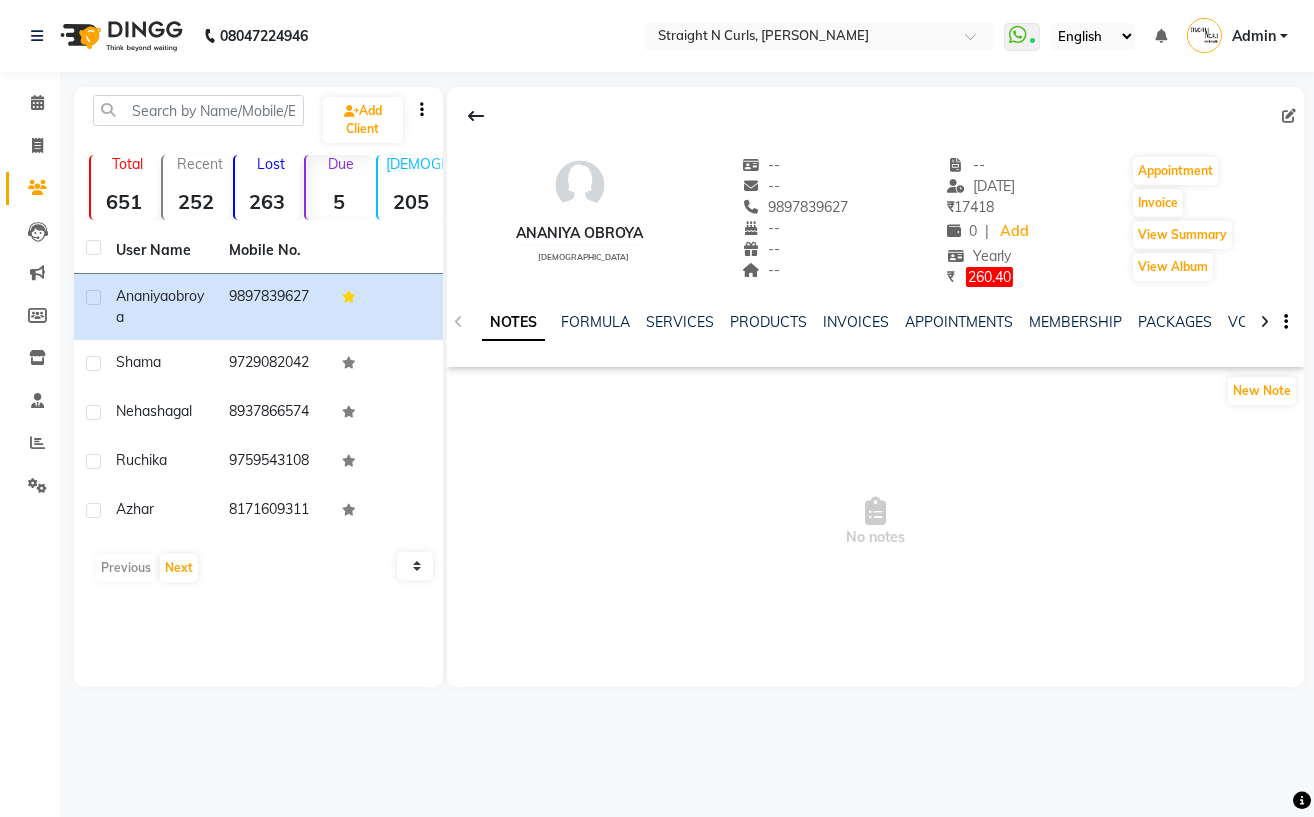 click on "No notes" at bounding box center (875, 523) 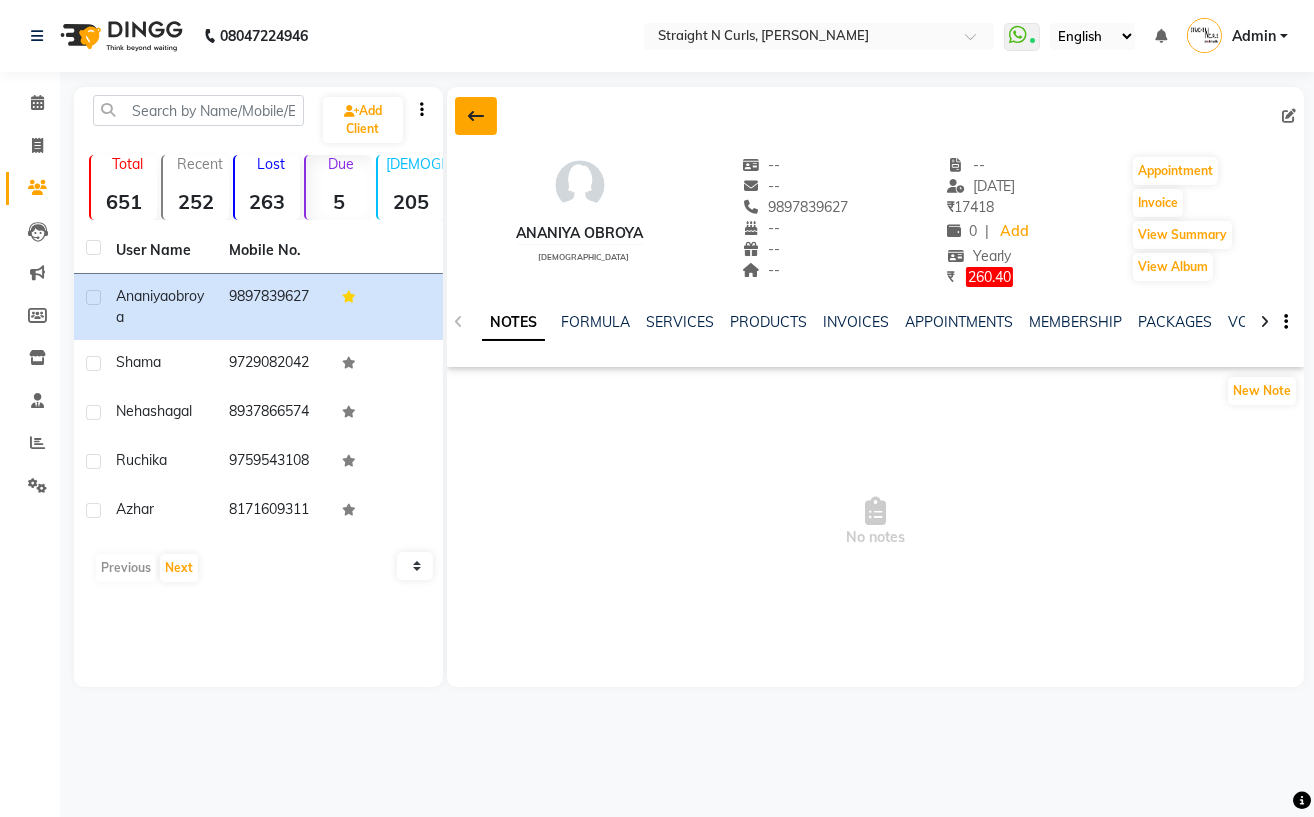 click 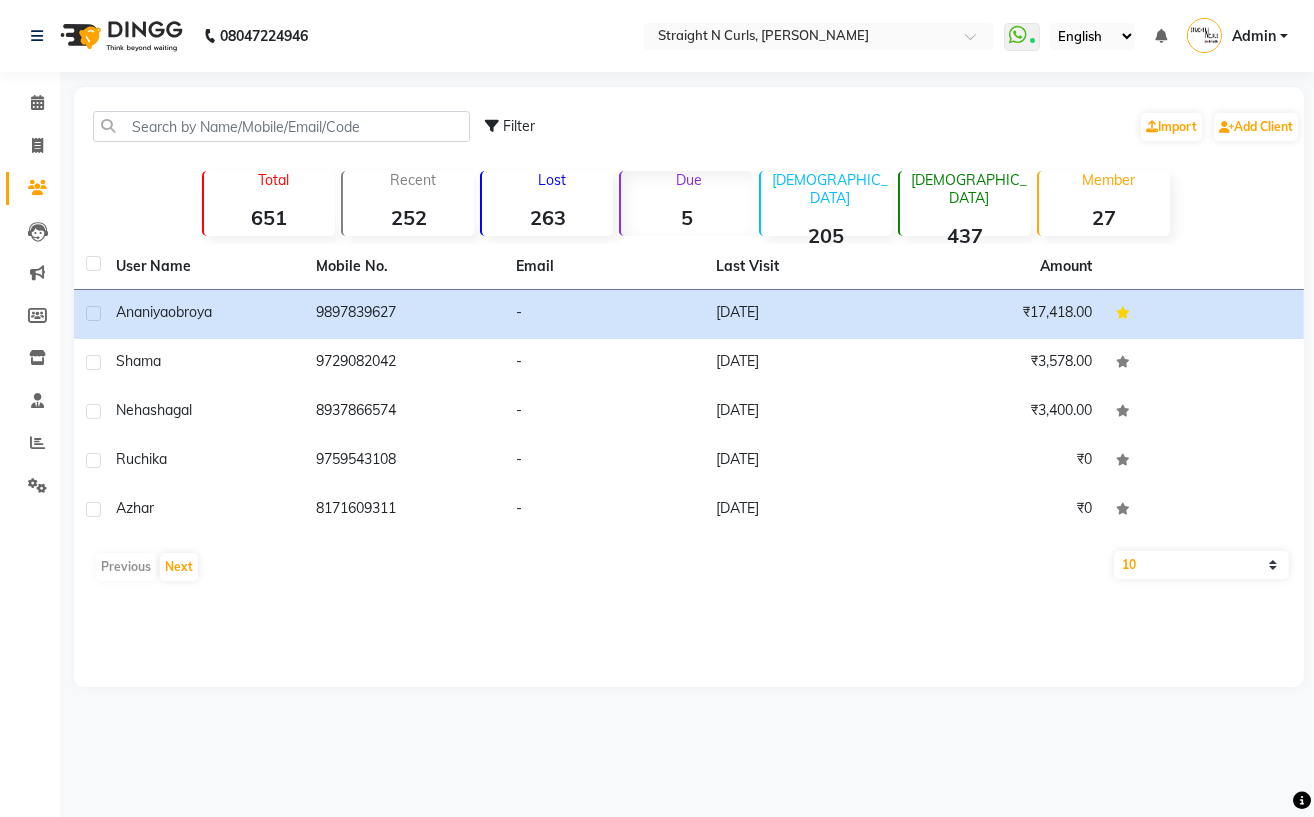 click on "27" 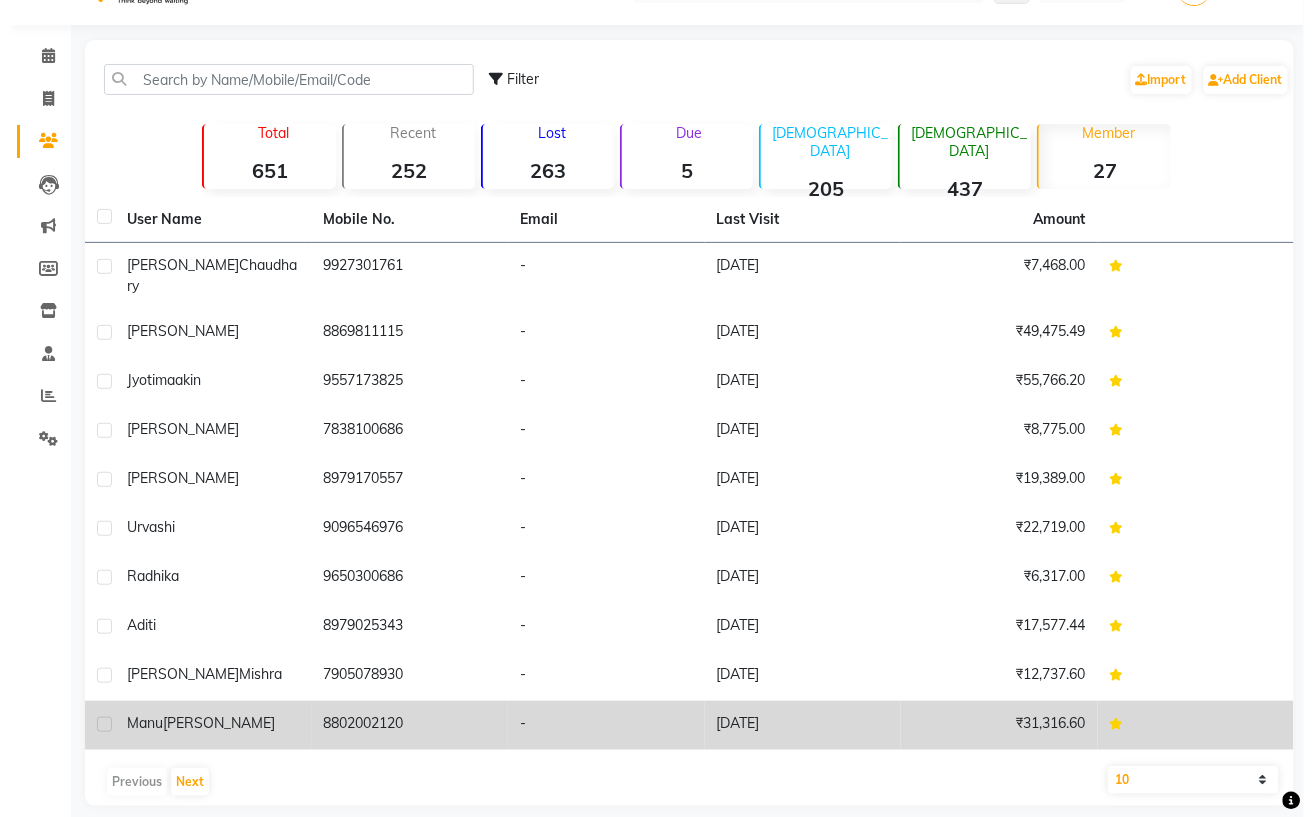 scroll, scrollTop: 0, scrollLeft: 0, axis: both 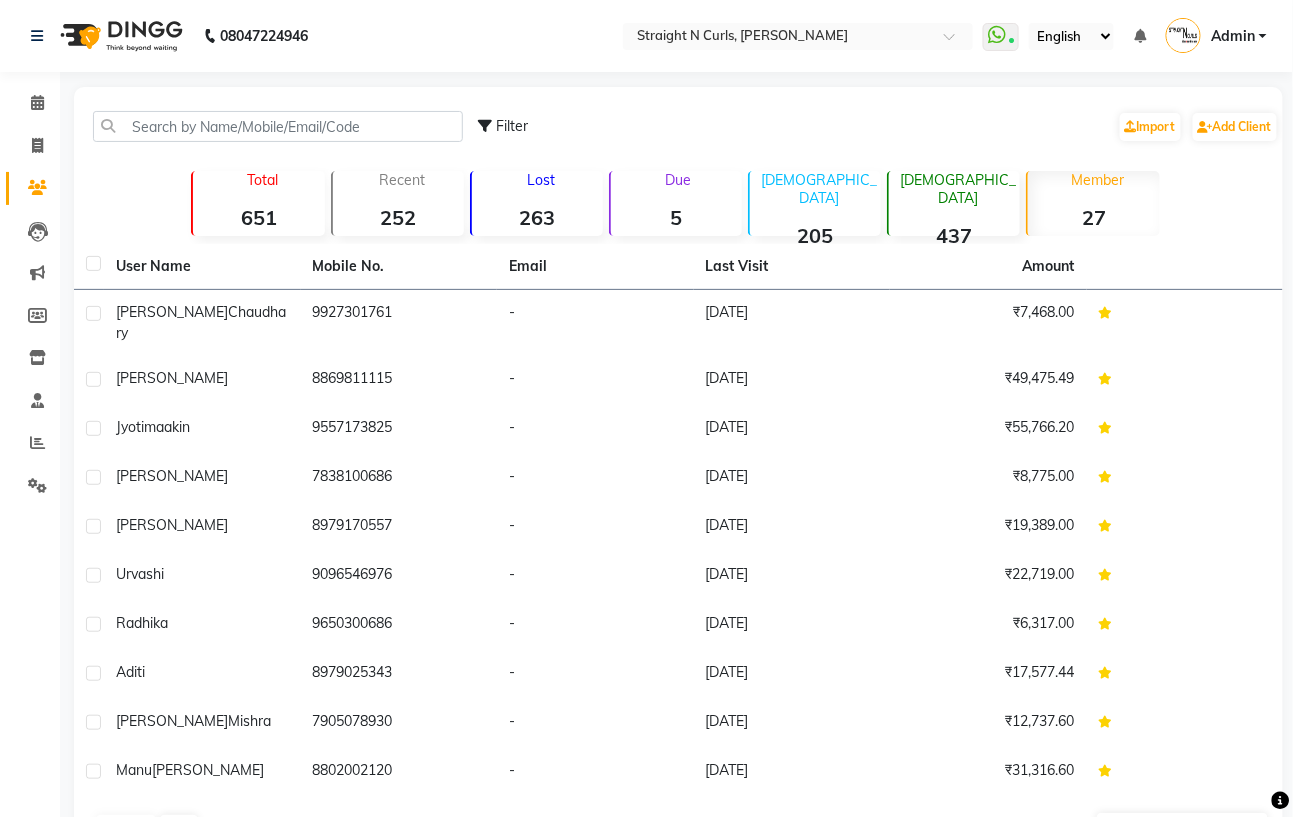 click on "437" 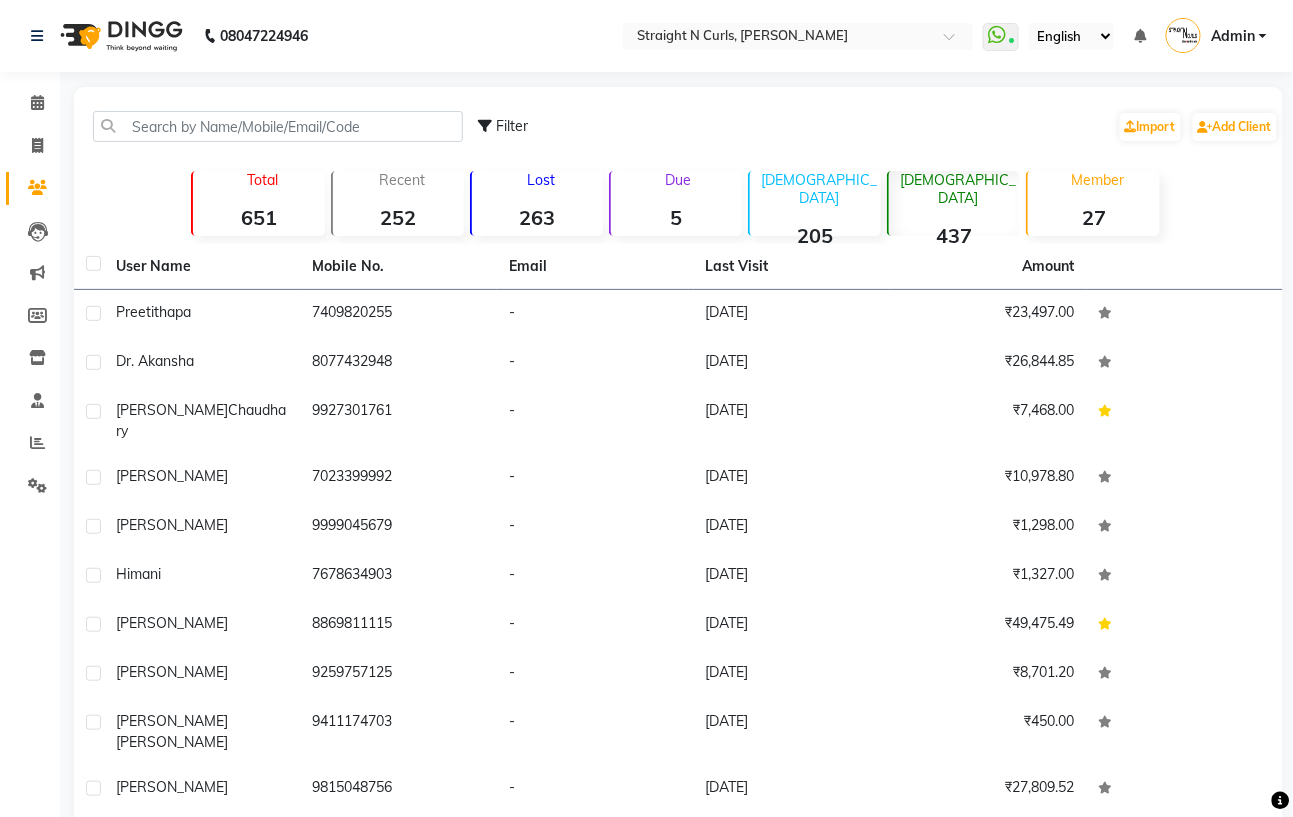 click on "205" 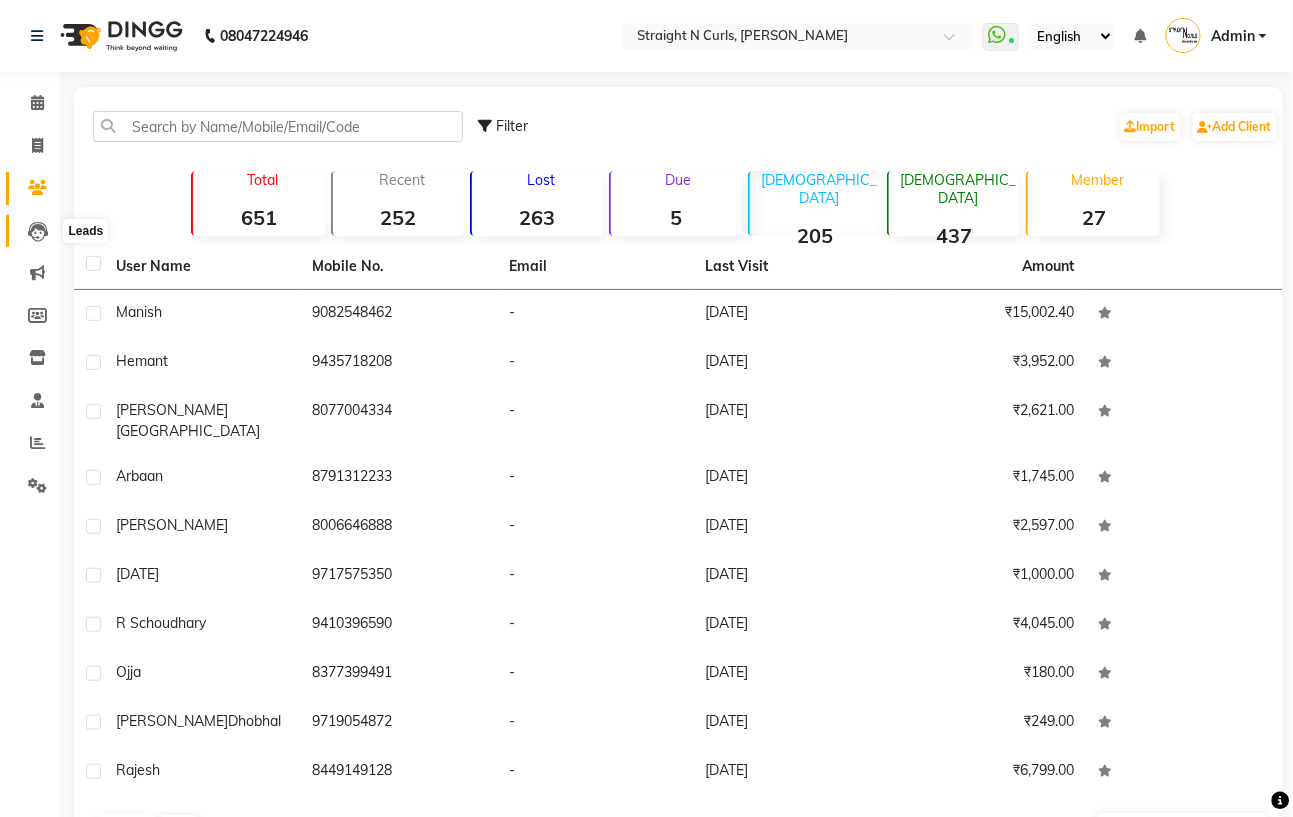 click 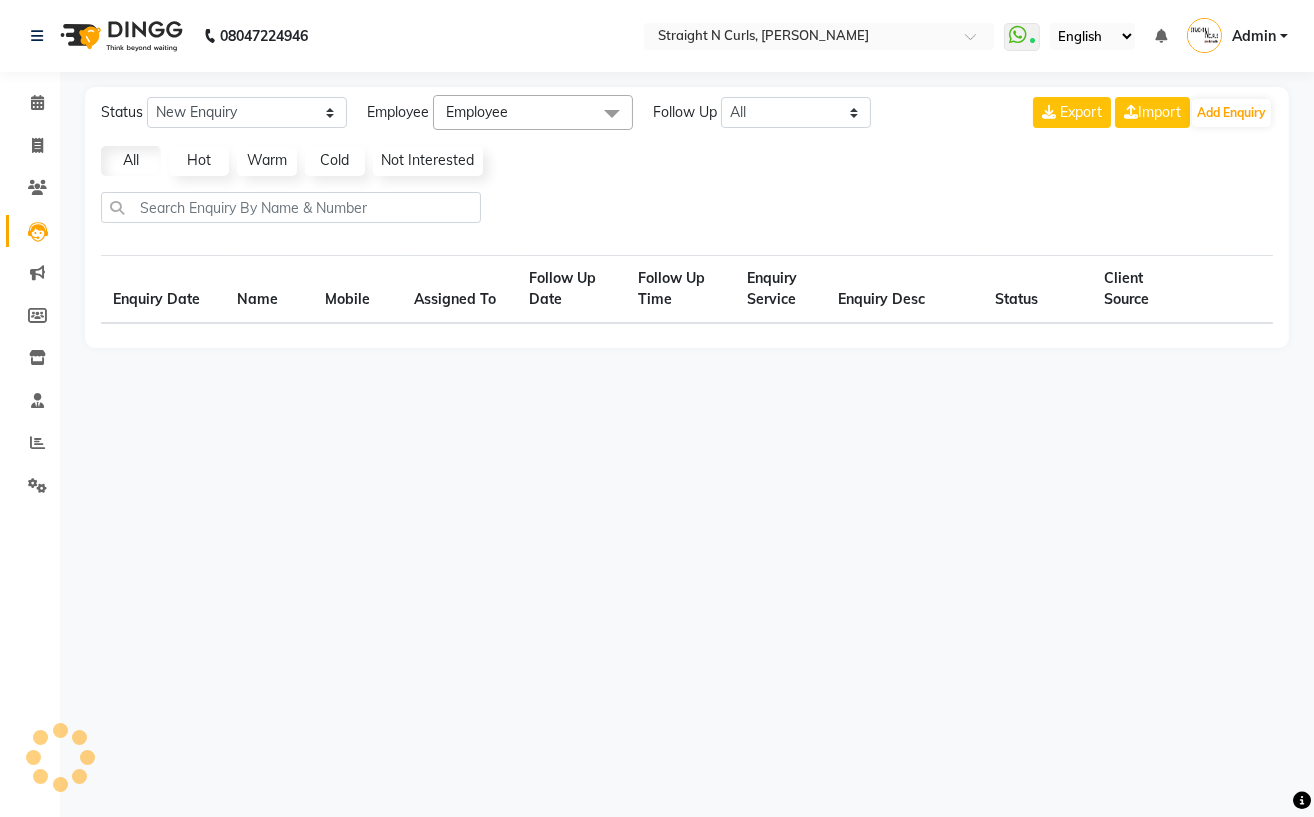 select on "10" 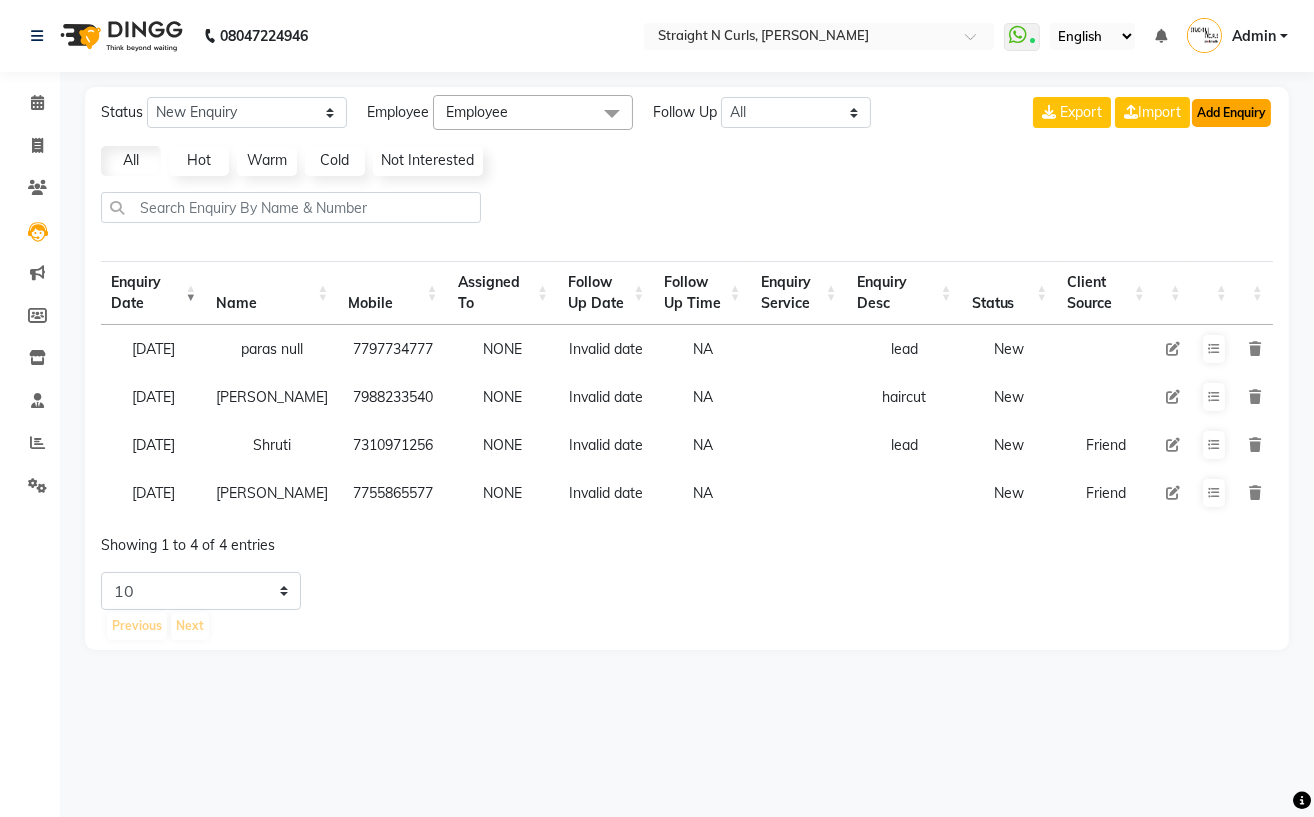 click on "Add Enquiry" 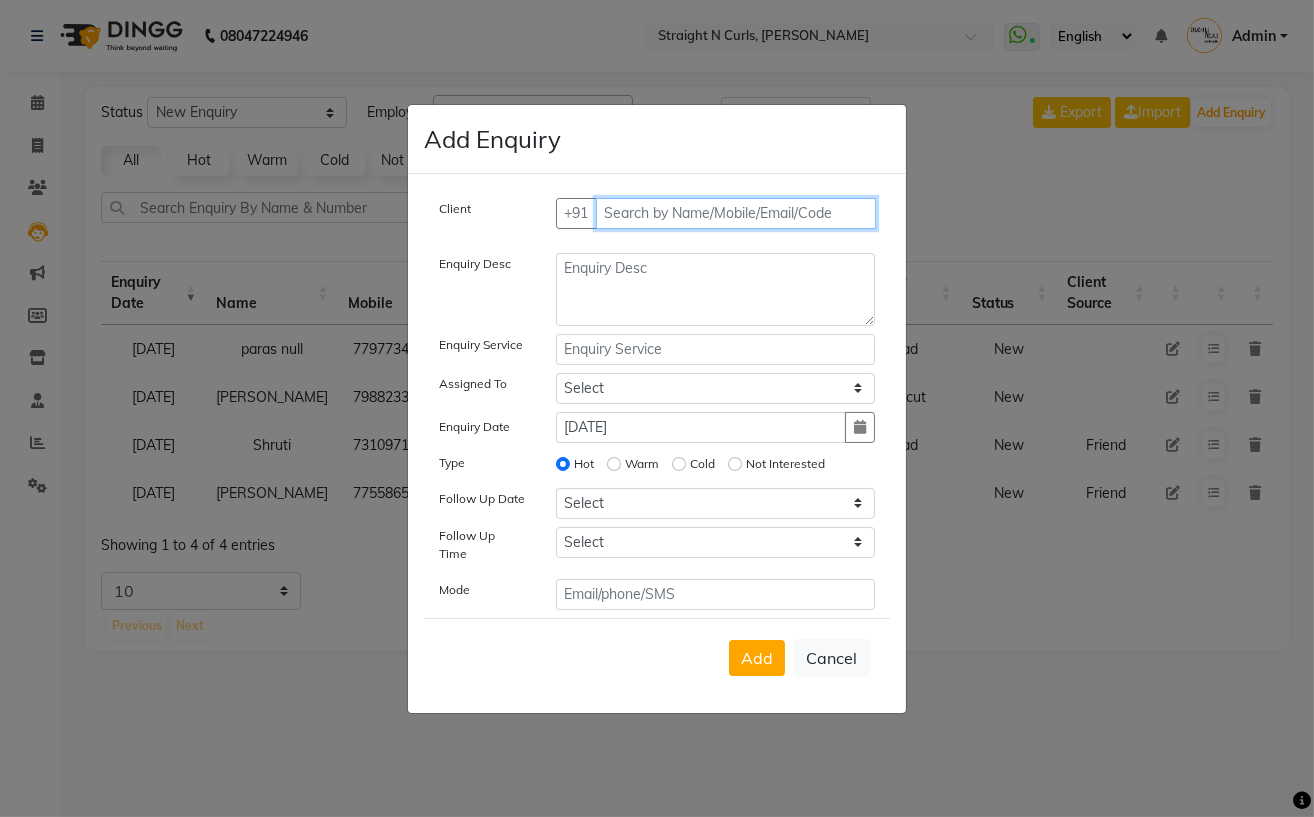 click at bounding box center (736, 213) 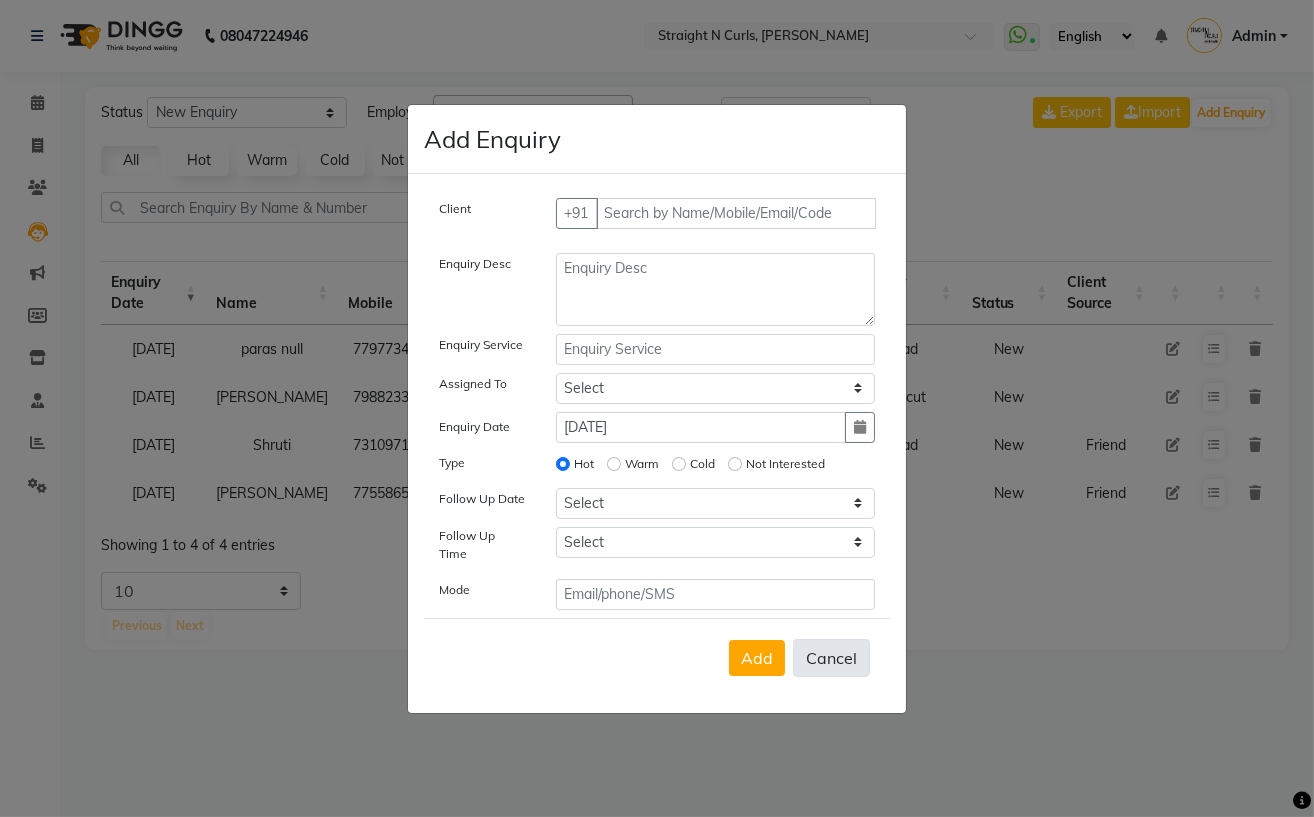 click on "Cancel" 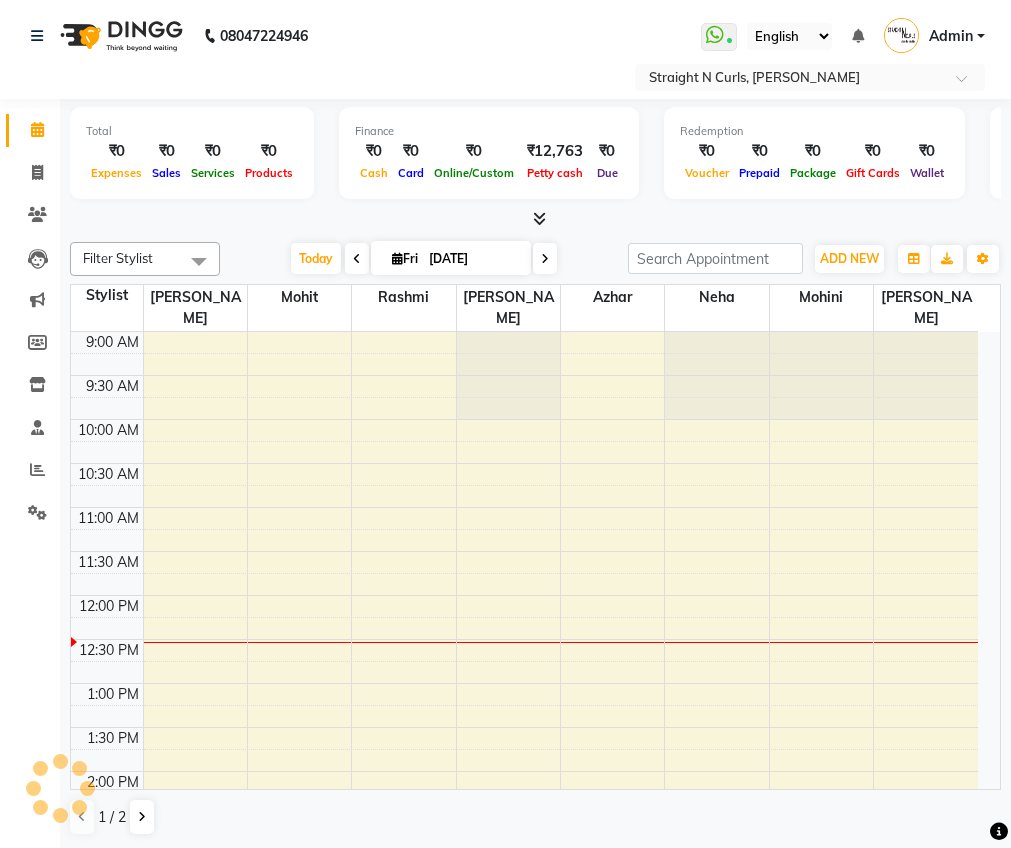 scroll, scrollTop: 0, scrollLeft: 0, axis: both 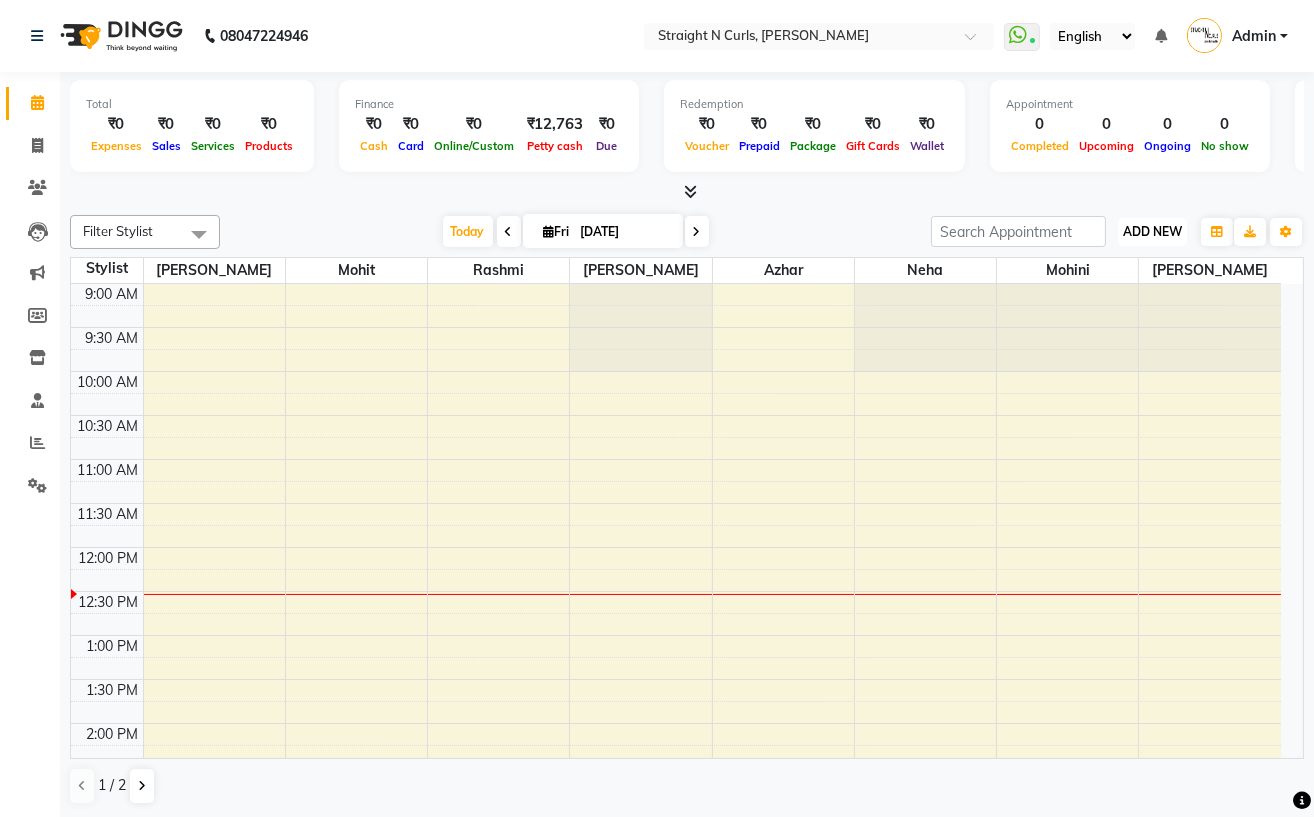 click on "ADD NEW" at bounding box center (1152, 231) 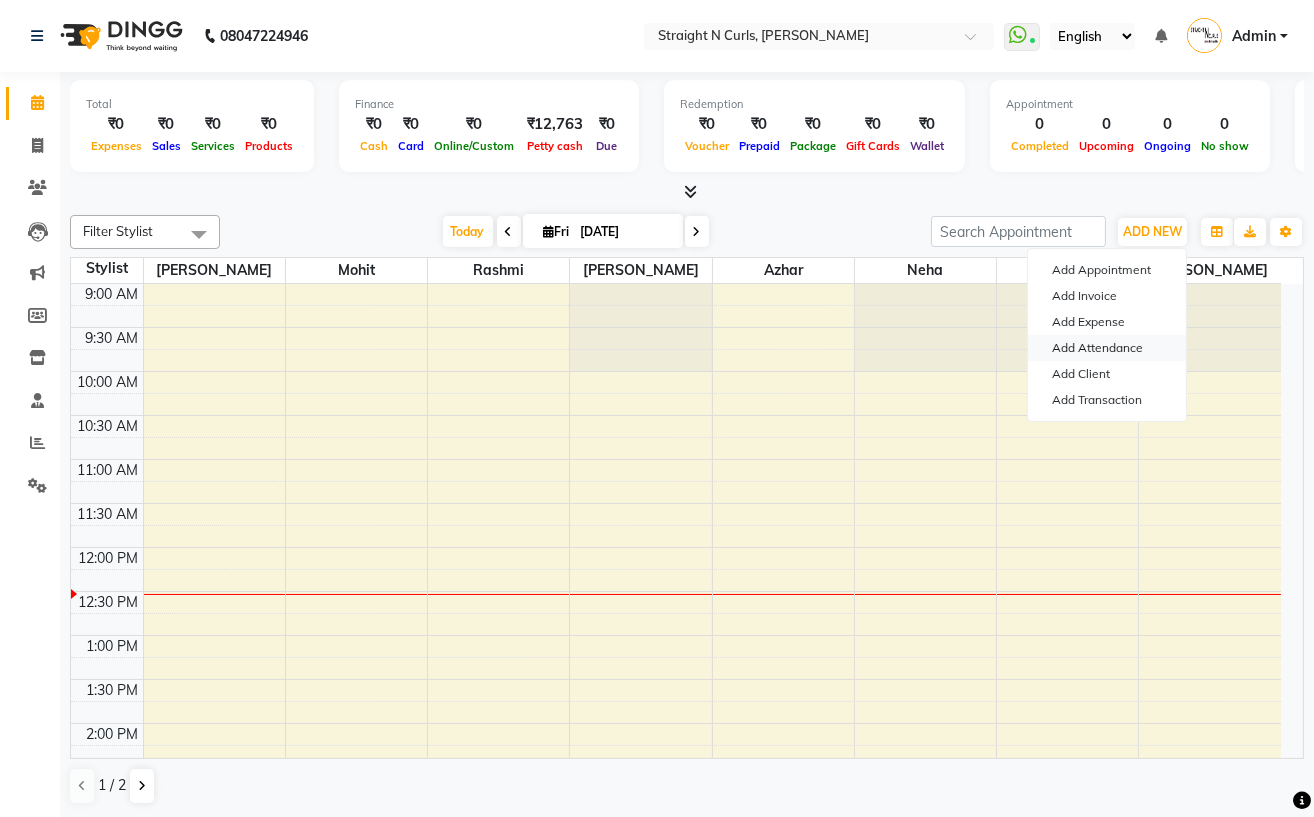 click on "Add Attendance" at bounding box center [1107, 348] 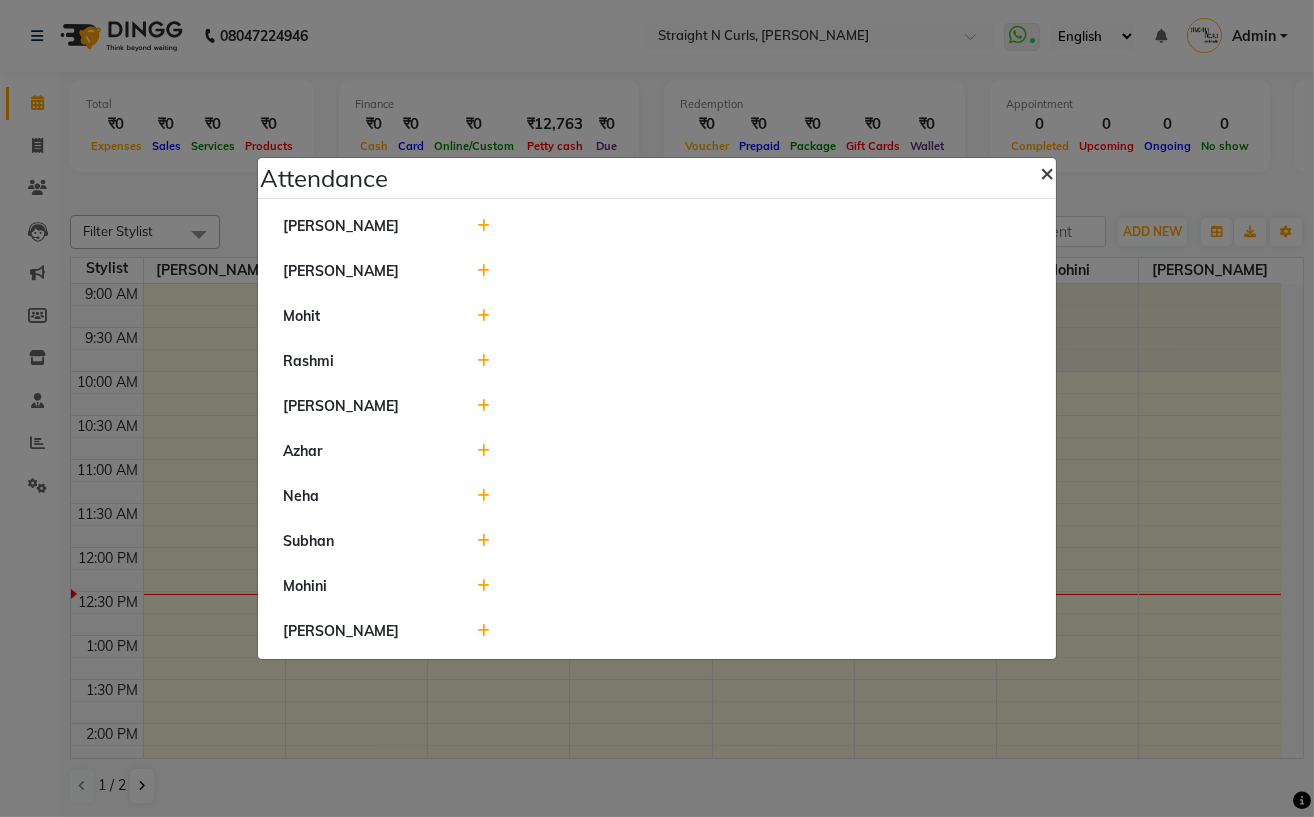 click on "×" 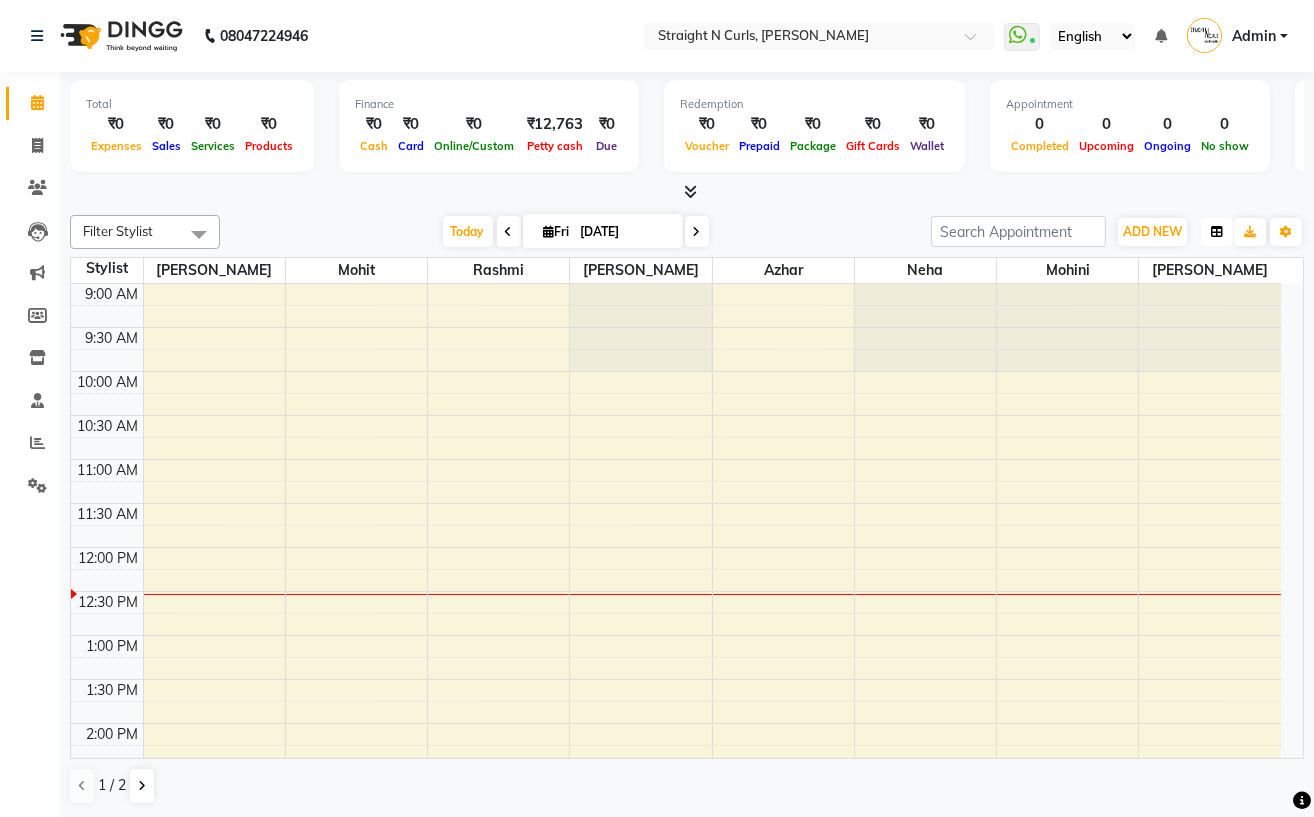 click at bounding box center [1217, 232] 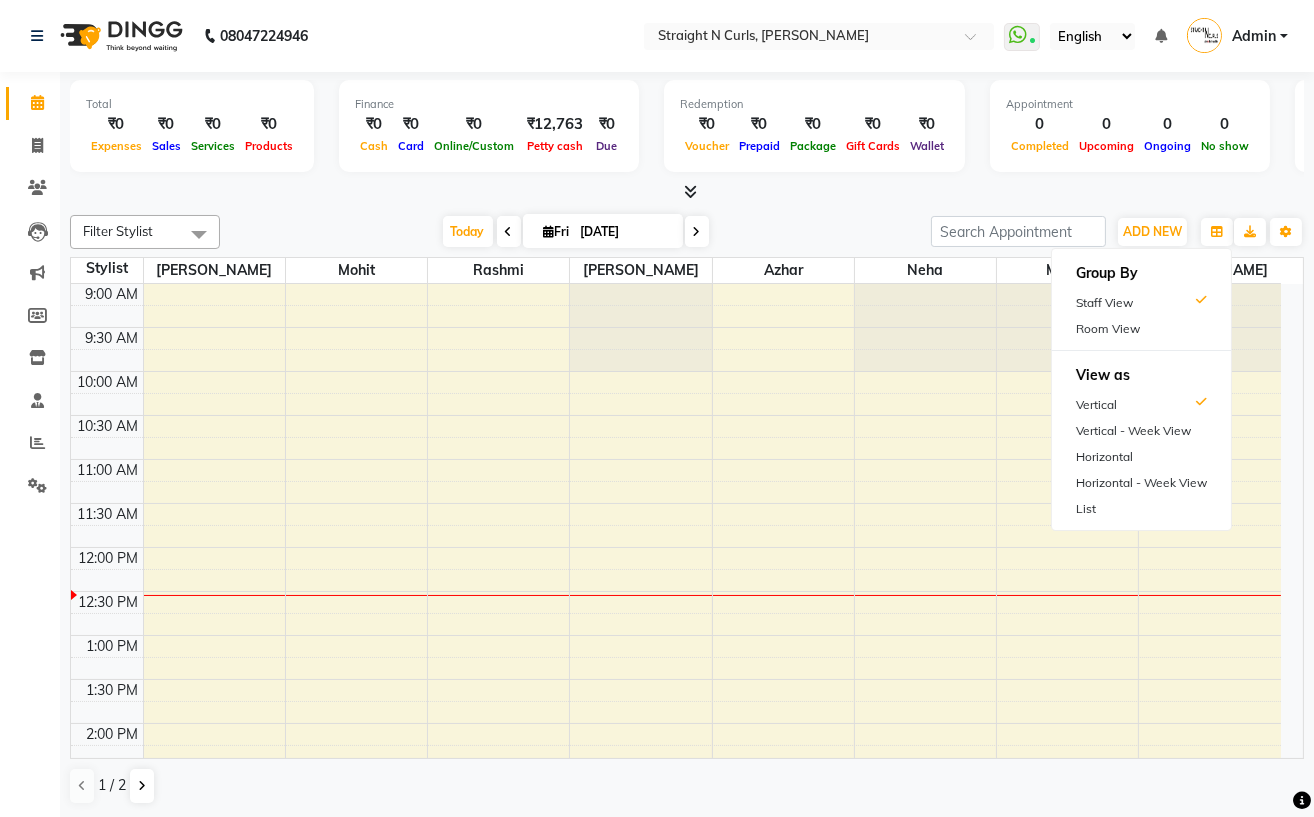 click at bounding box center (687, 192) 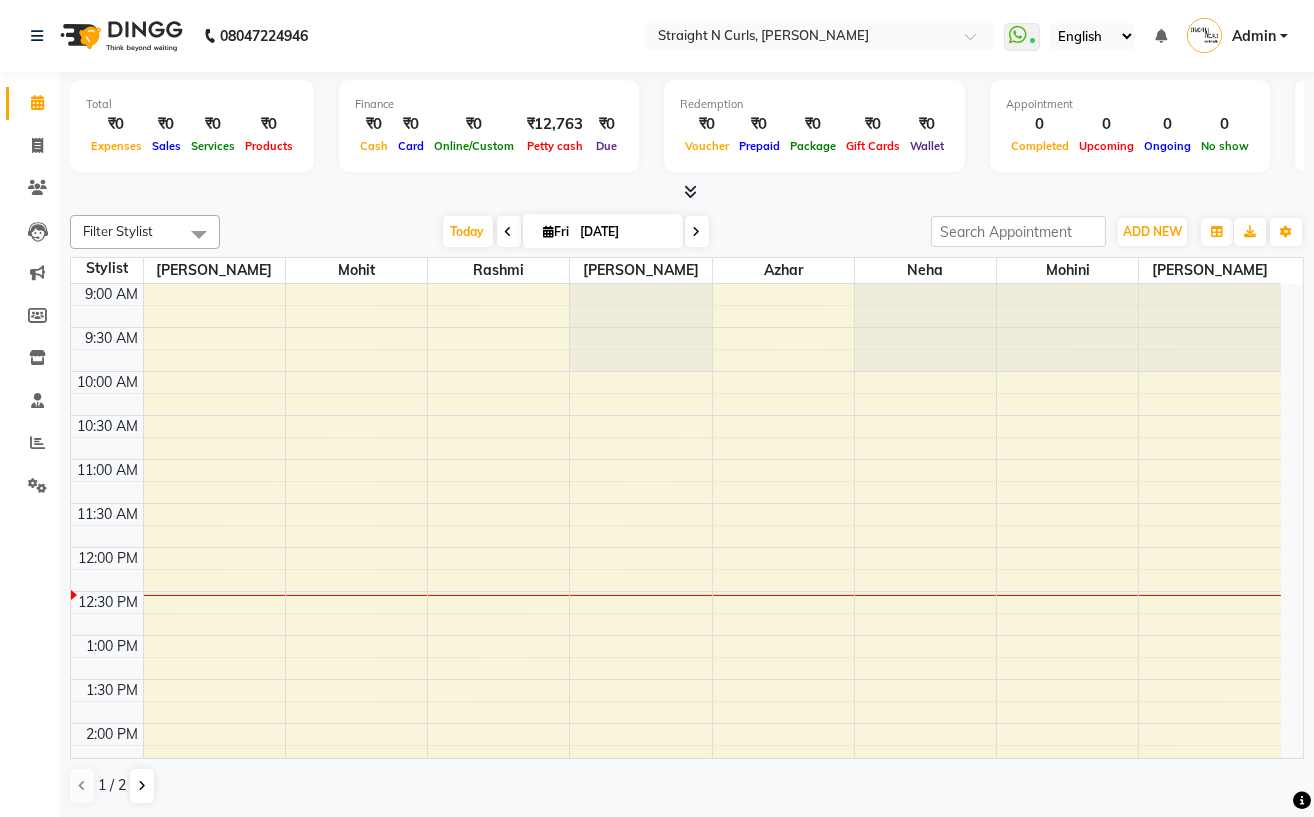 click on "Expenses" at bounding box center (116, 146) 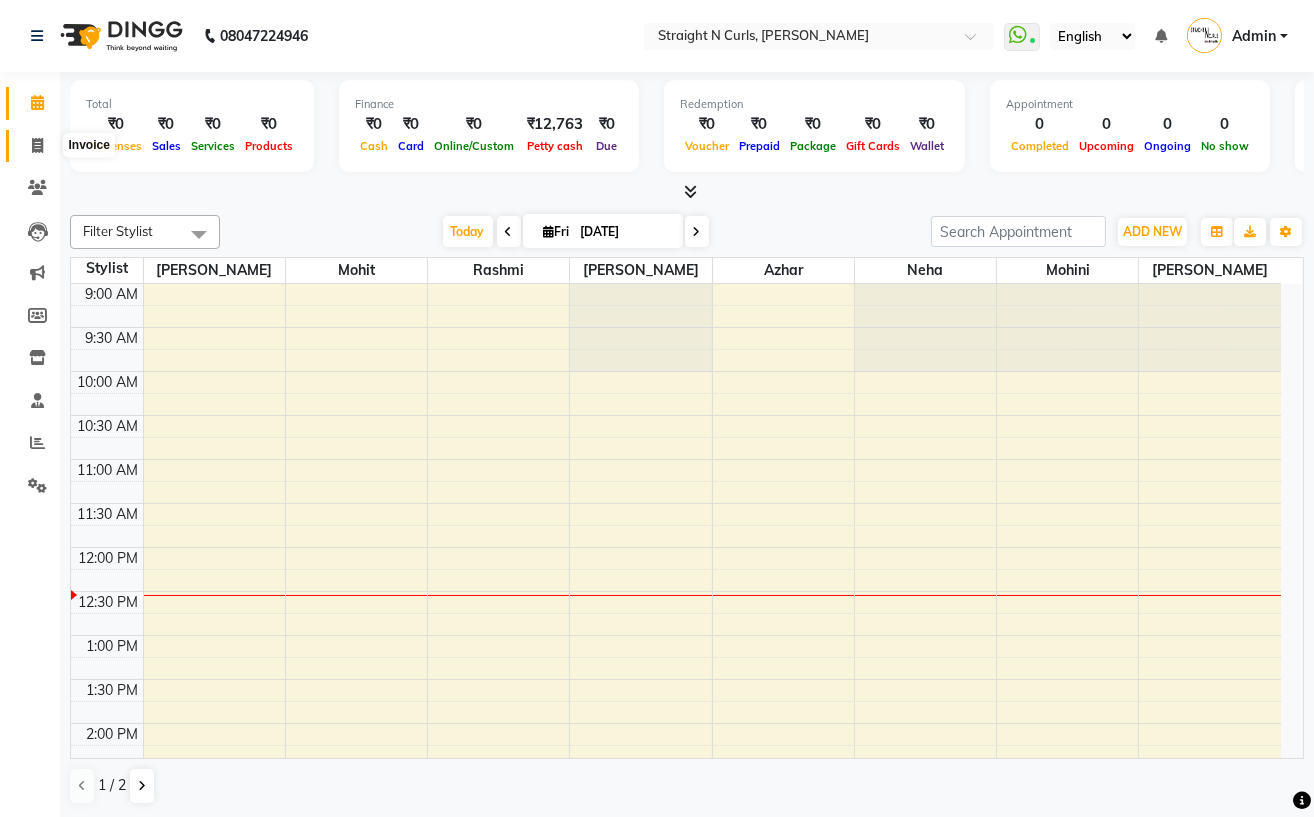 click 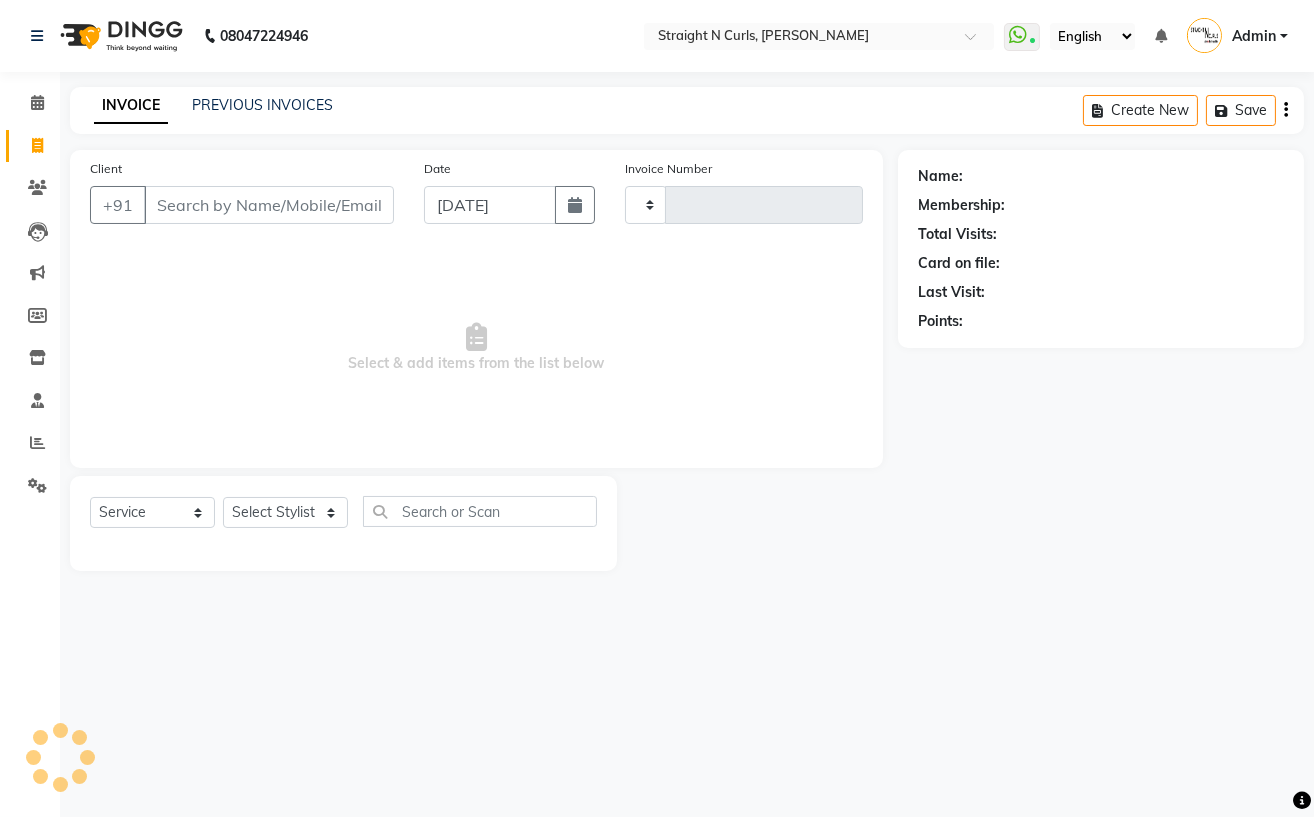 type on "0671" 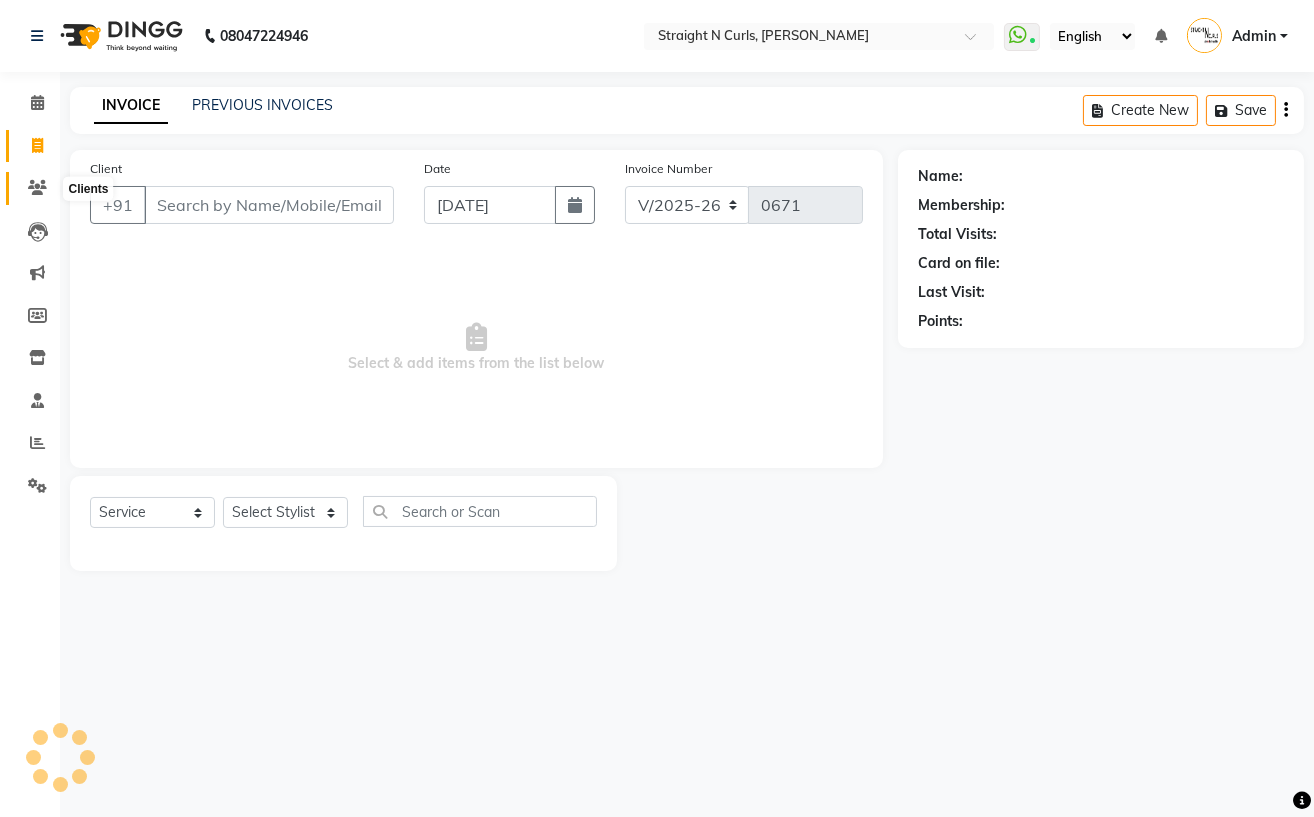 click 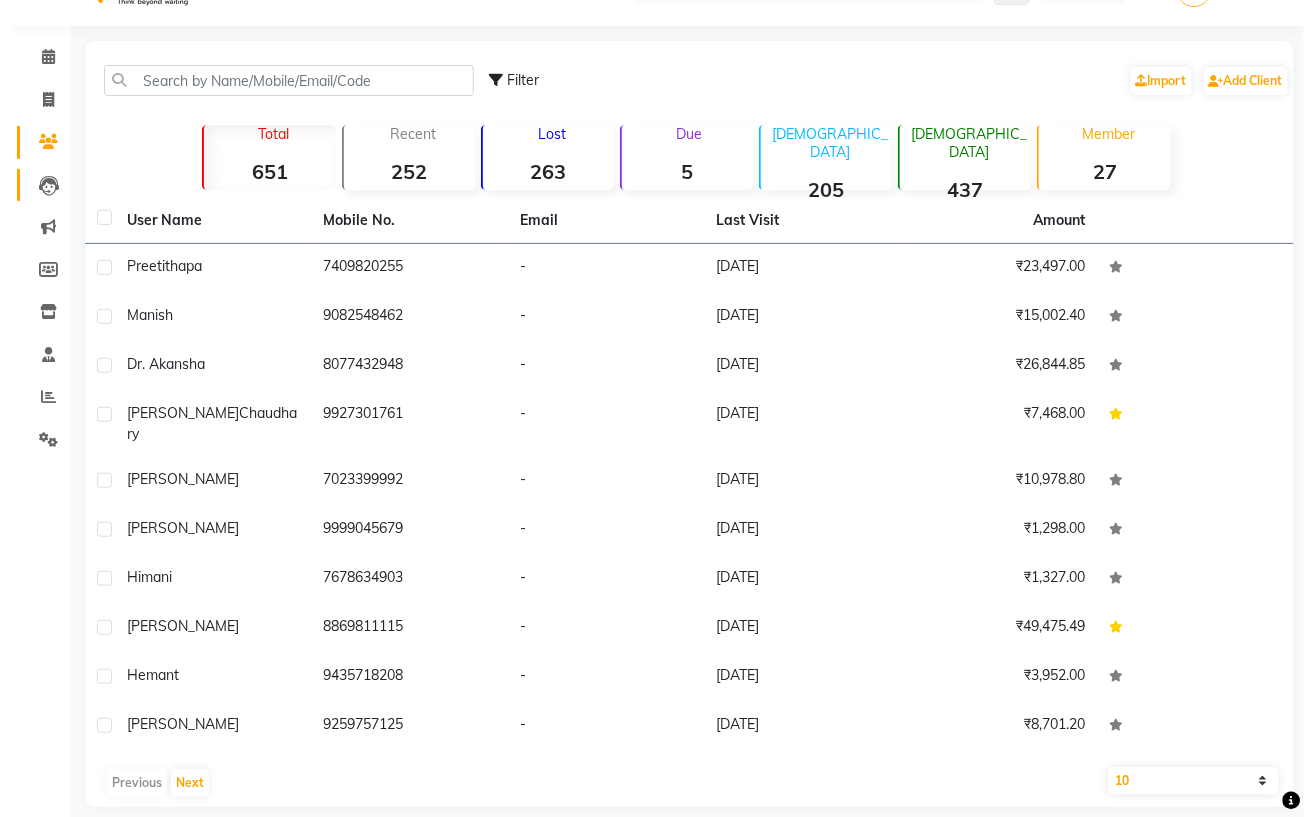 scroll, scrollTop: 0, scrollLeft: 0, axis: both 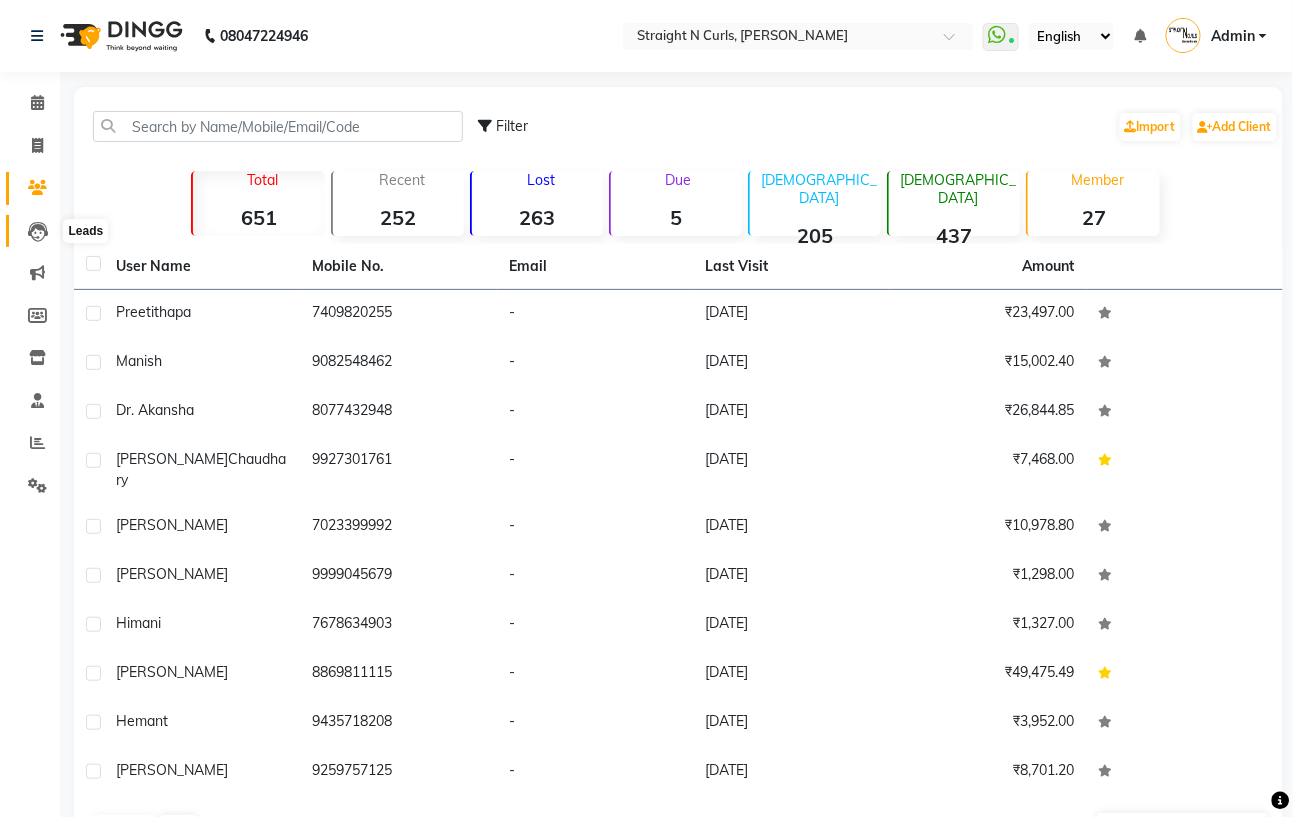 click 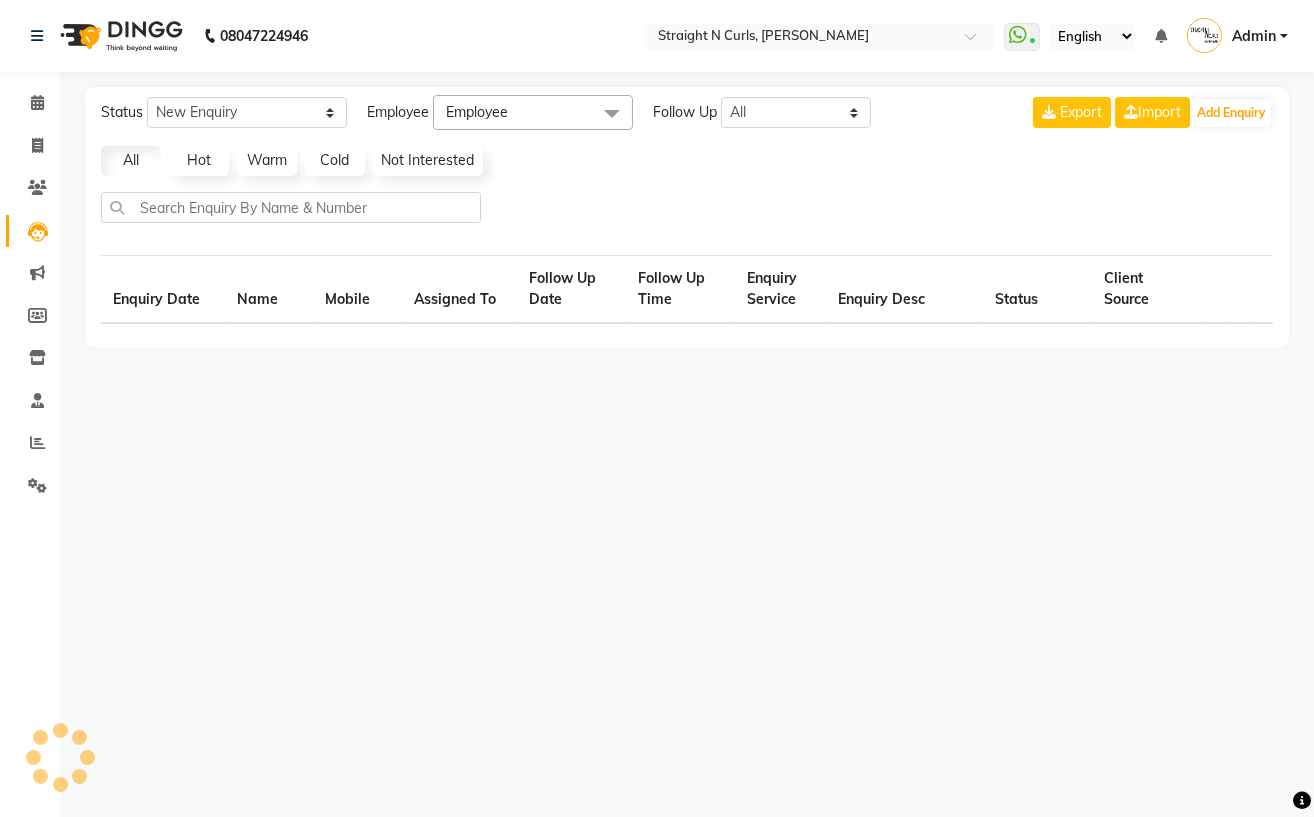 select on "10" 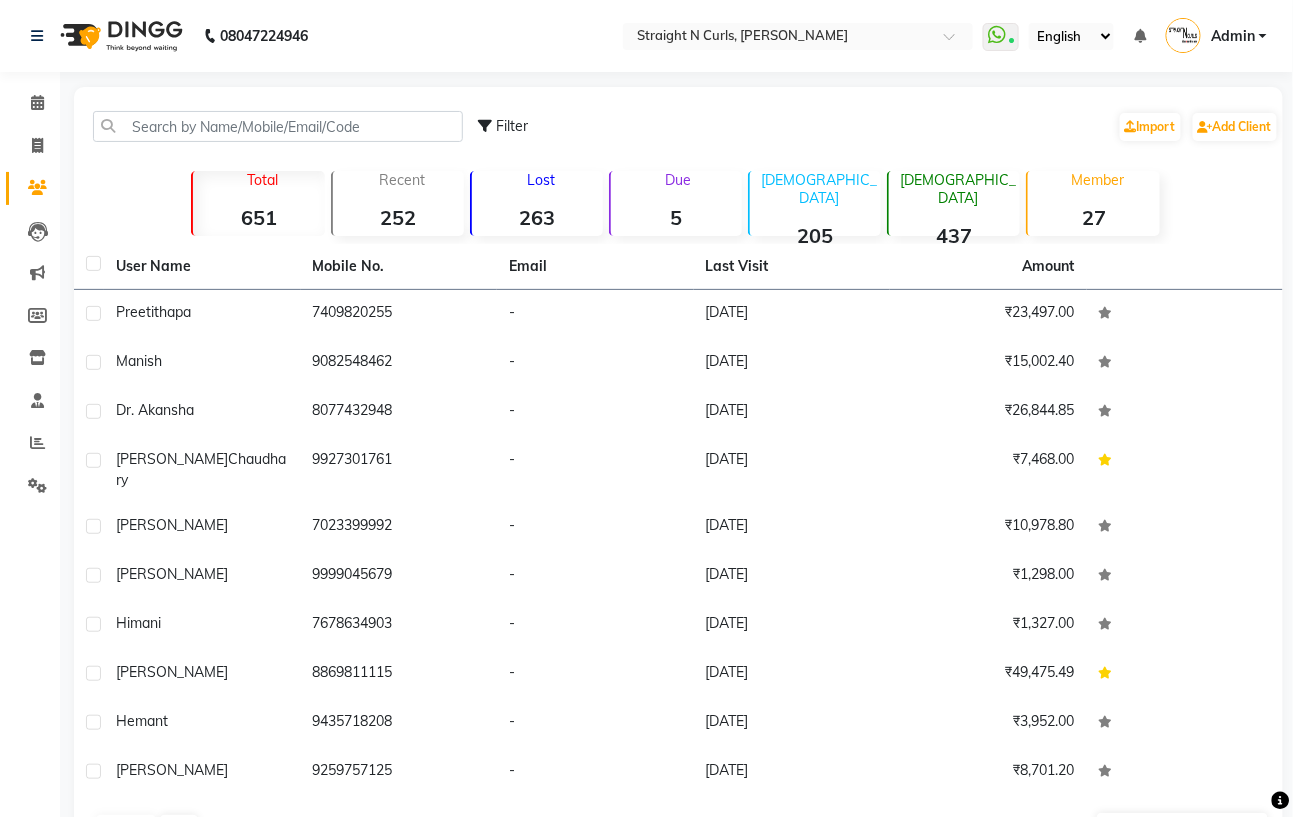 select on "service" 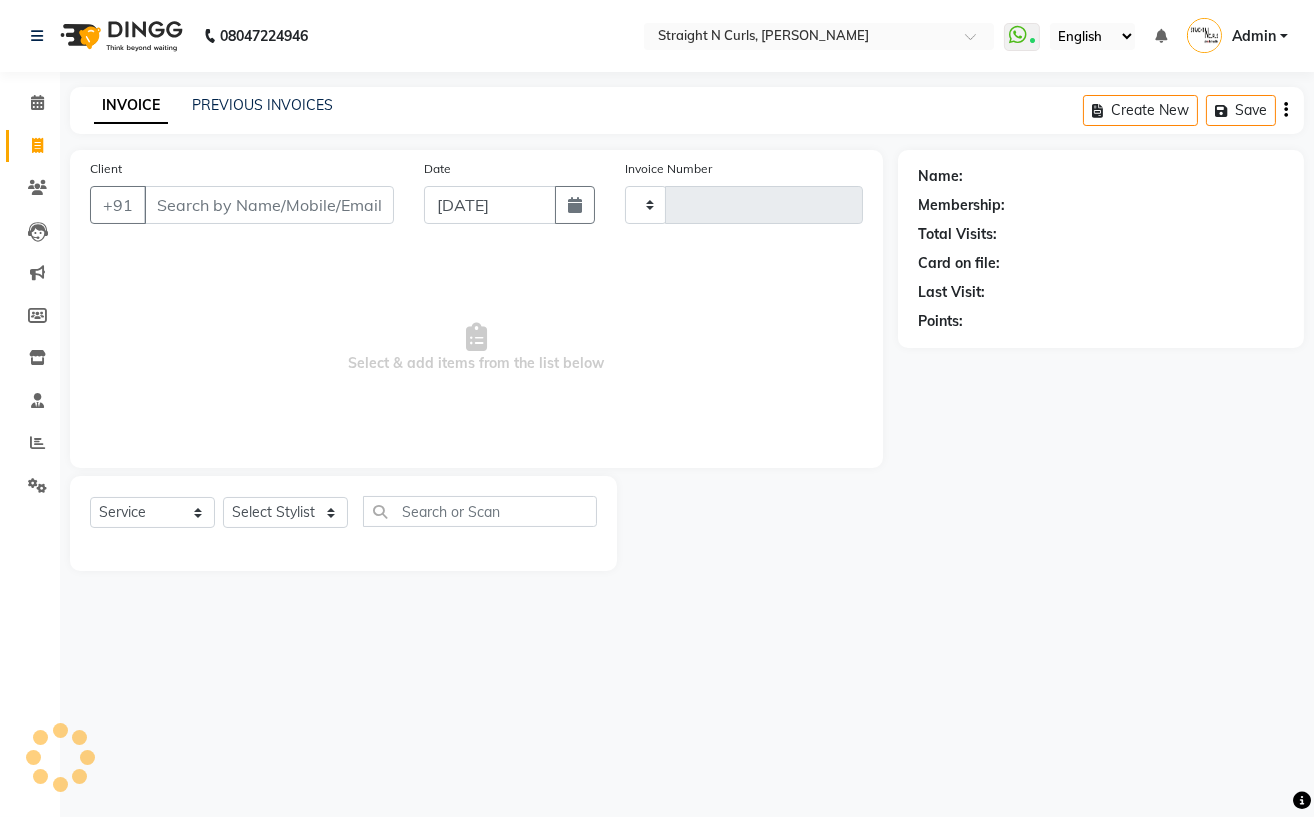type on "0671" 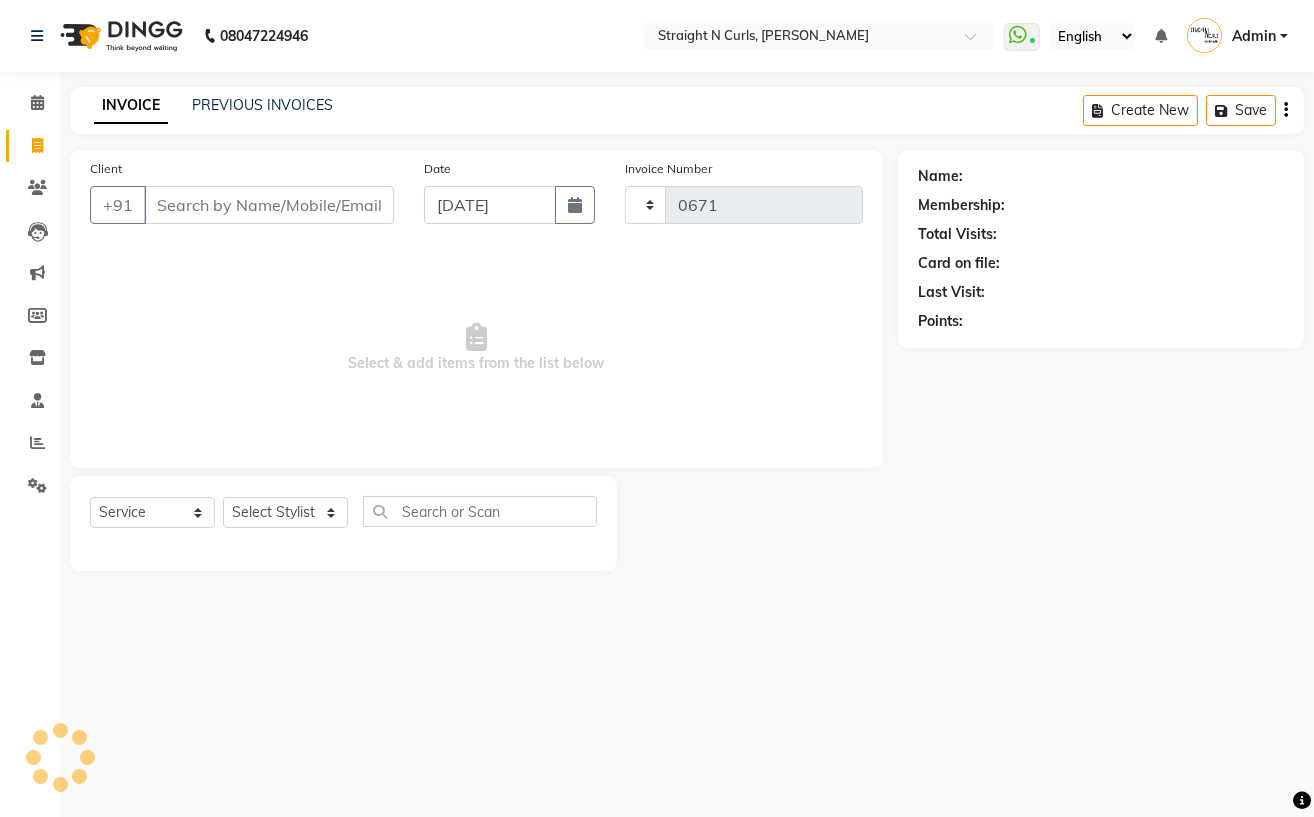 select on "7039" 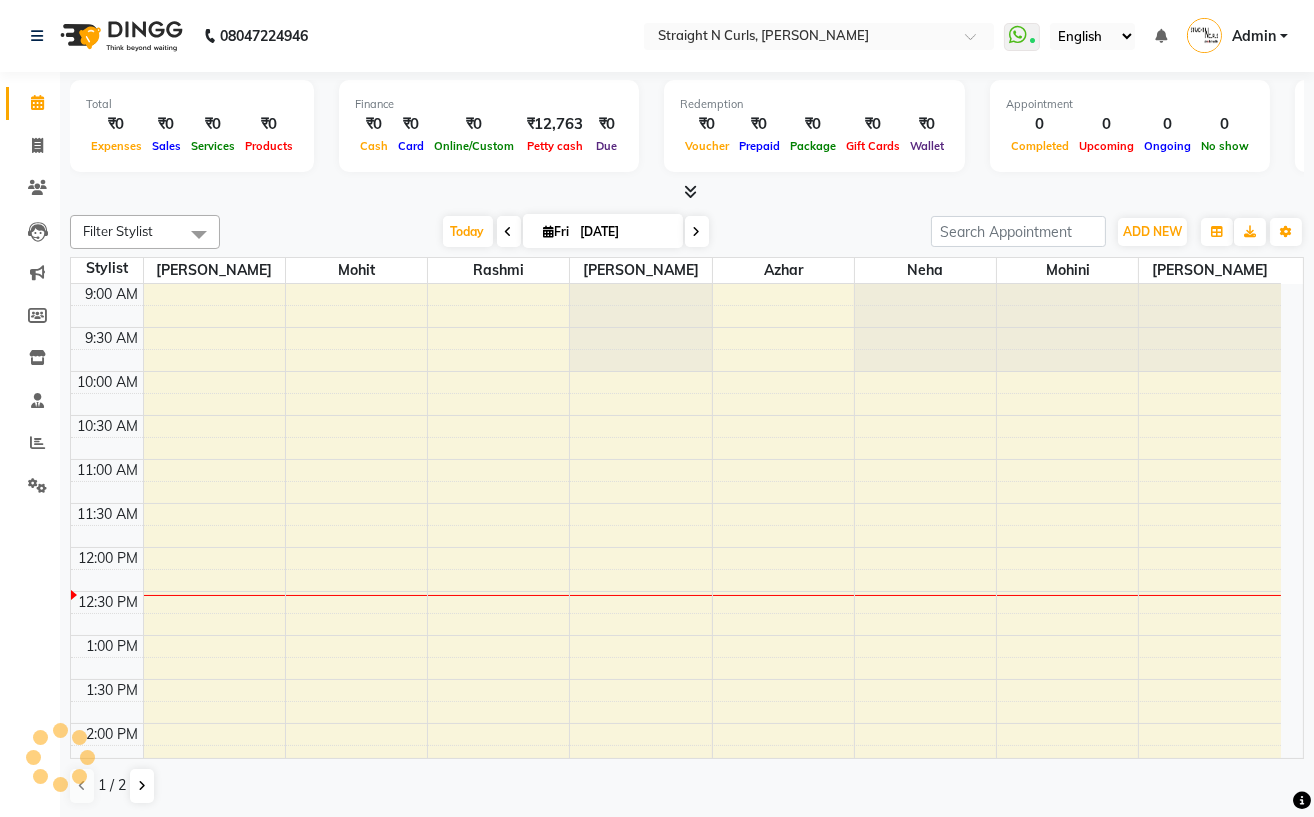 scroll, scrollTop: 0, scrollLeft: 0, axis: both 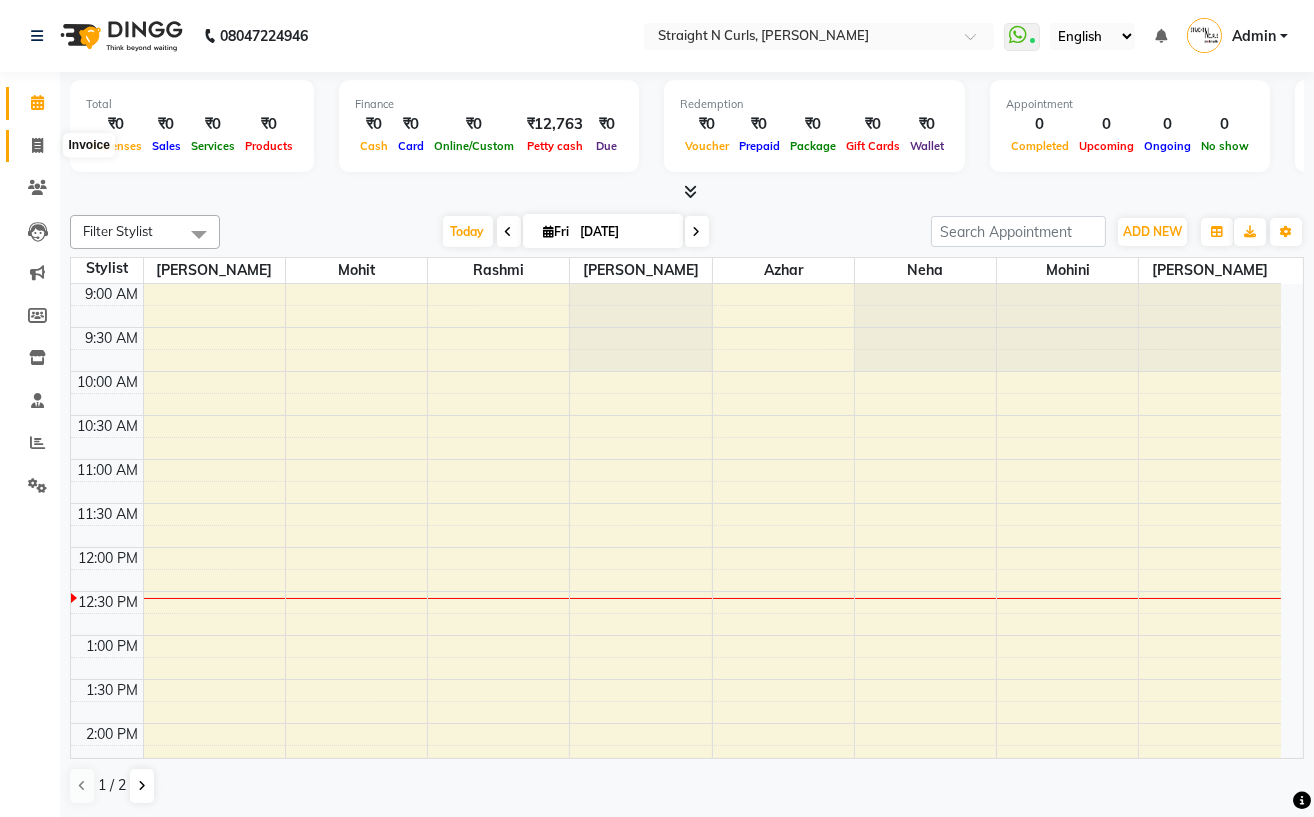 click 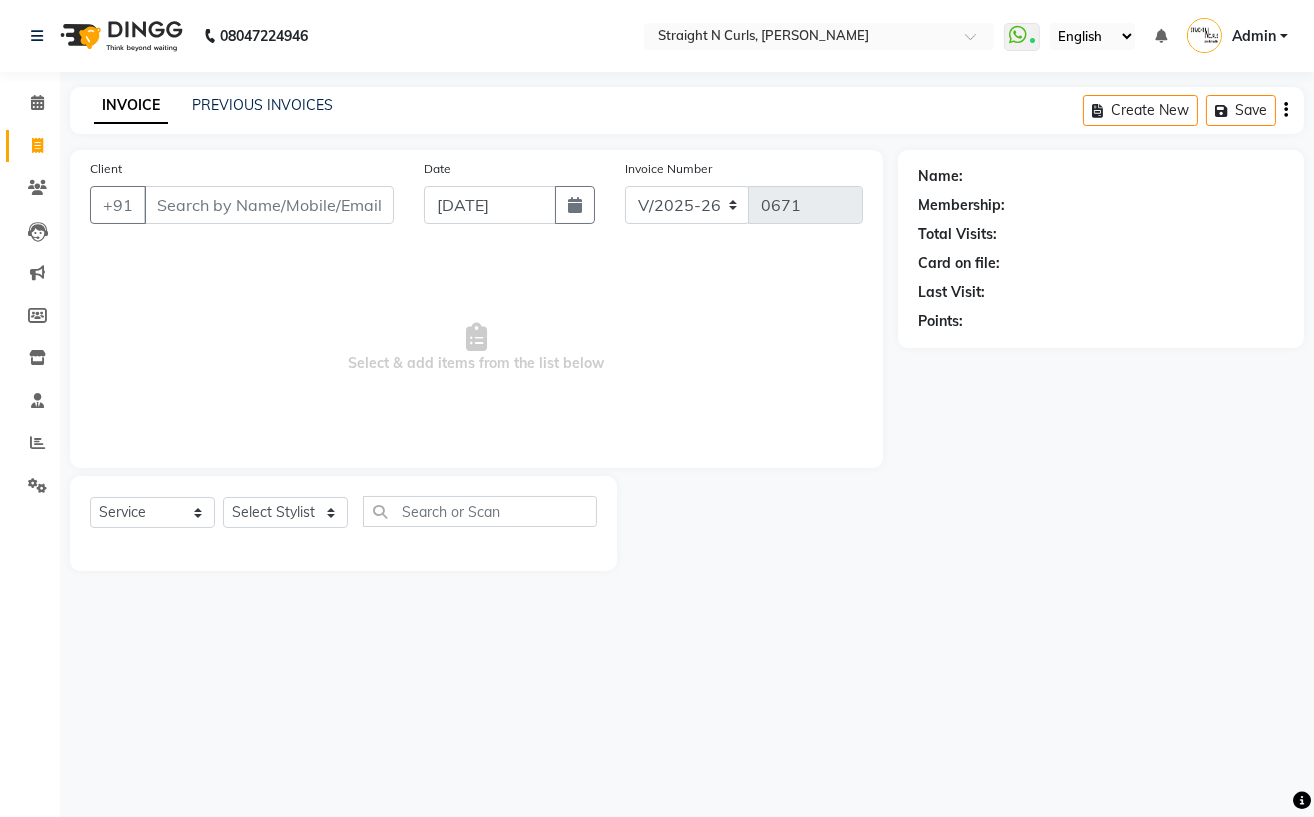 click on "Client" at bounding box center (269, 205) 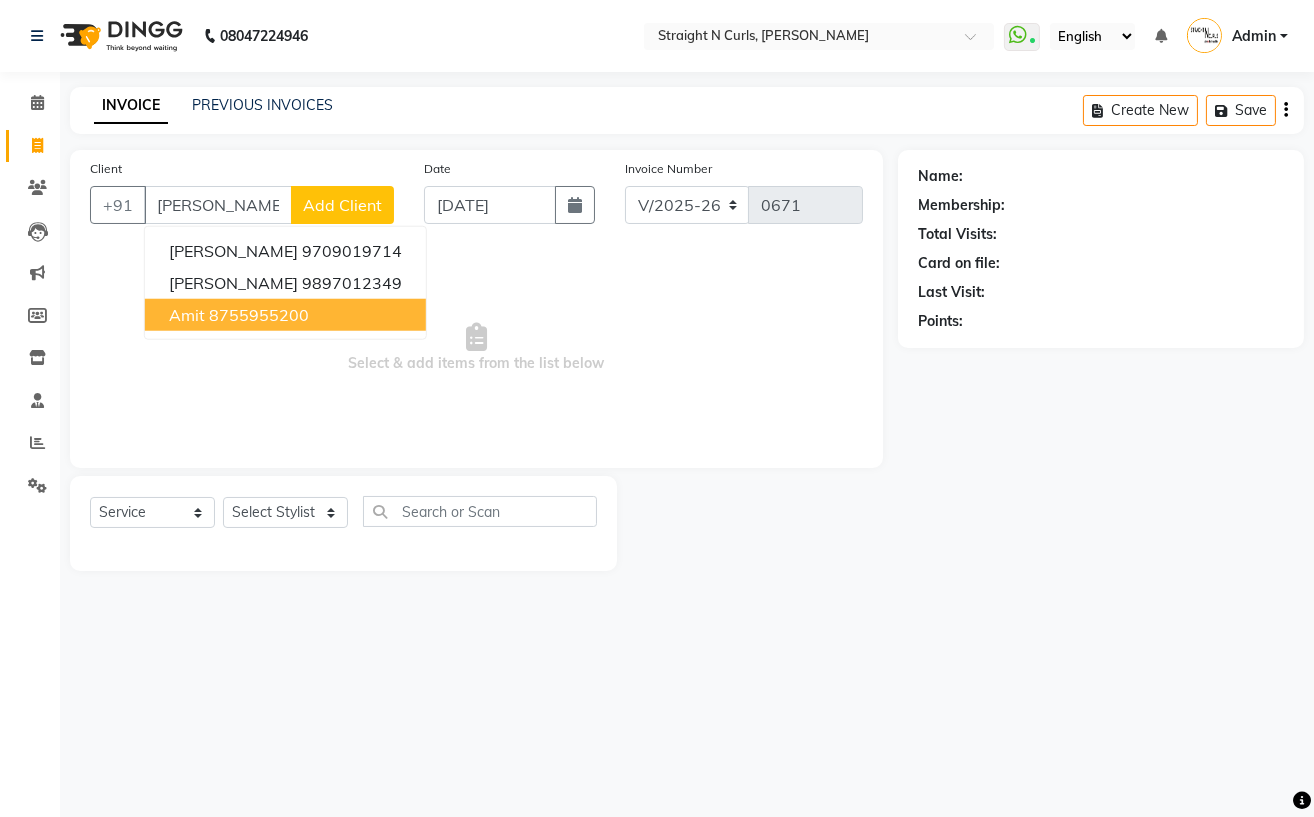 click on "8755955200" at bounding box center [259, 315] 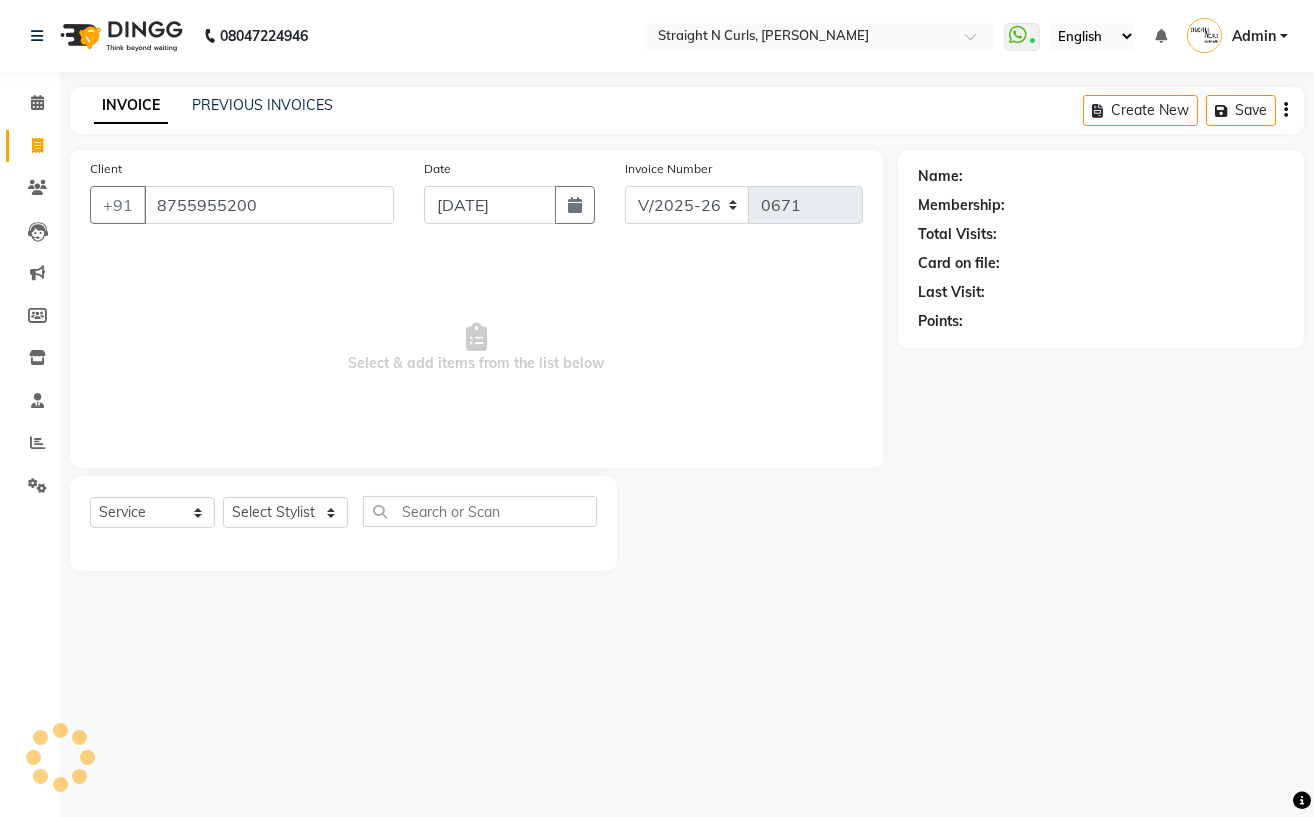 type on "8755955200" 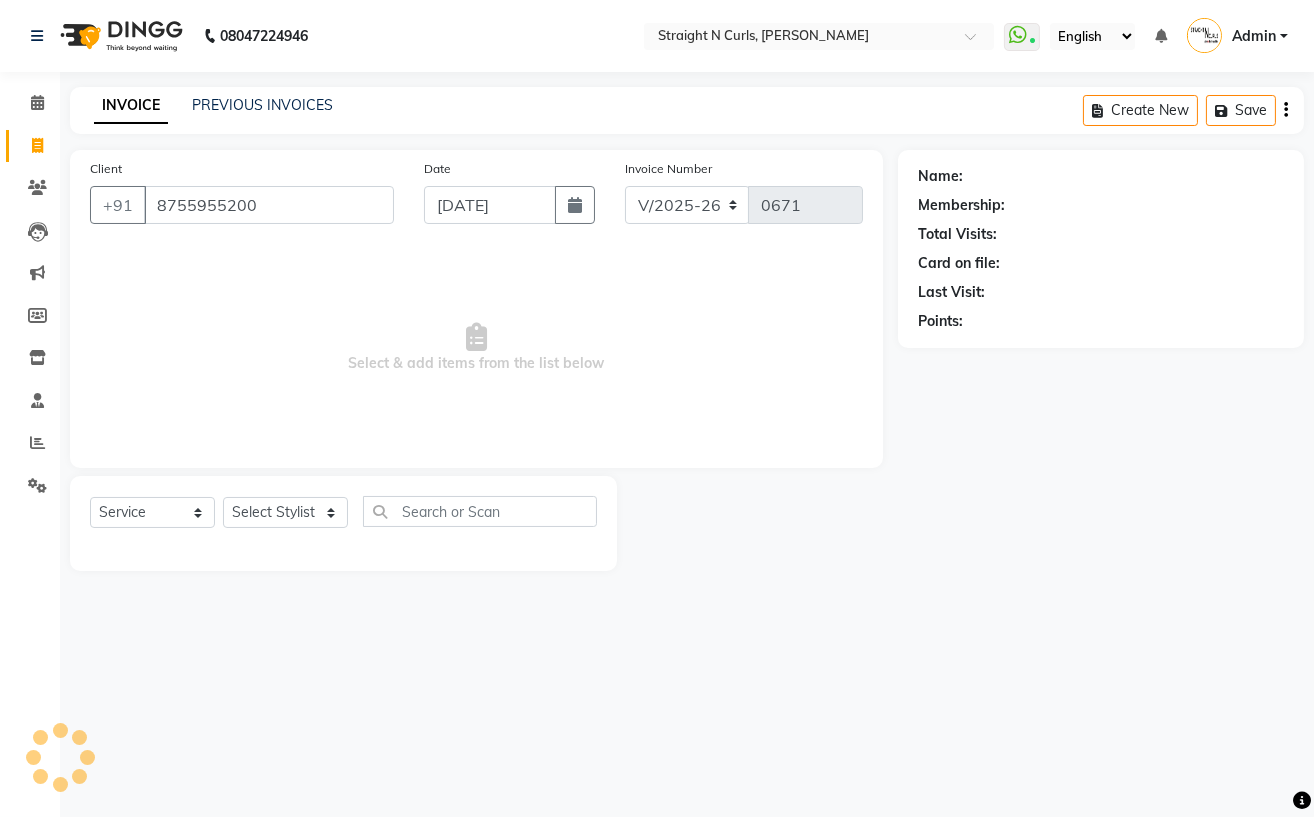select on "1: Object" 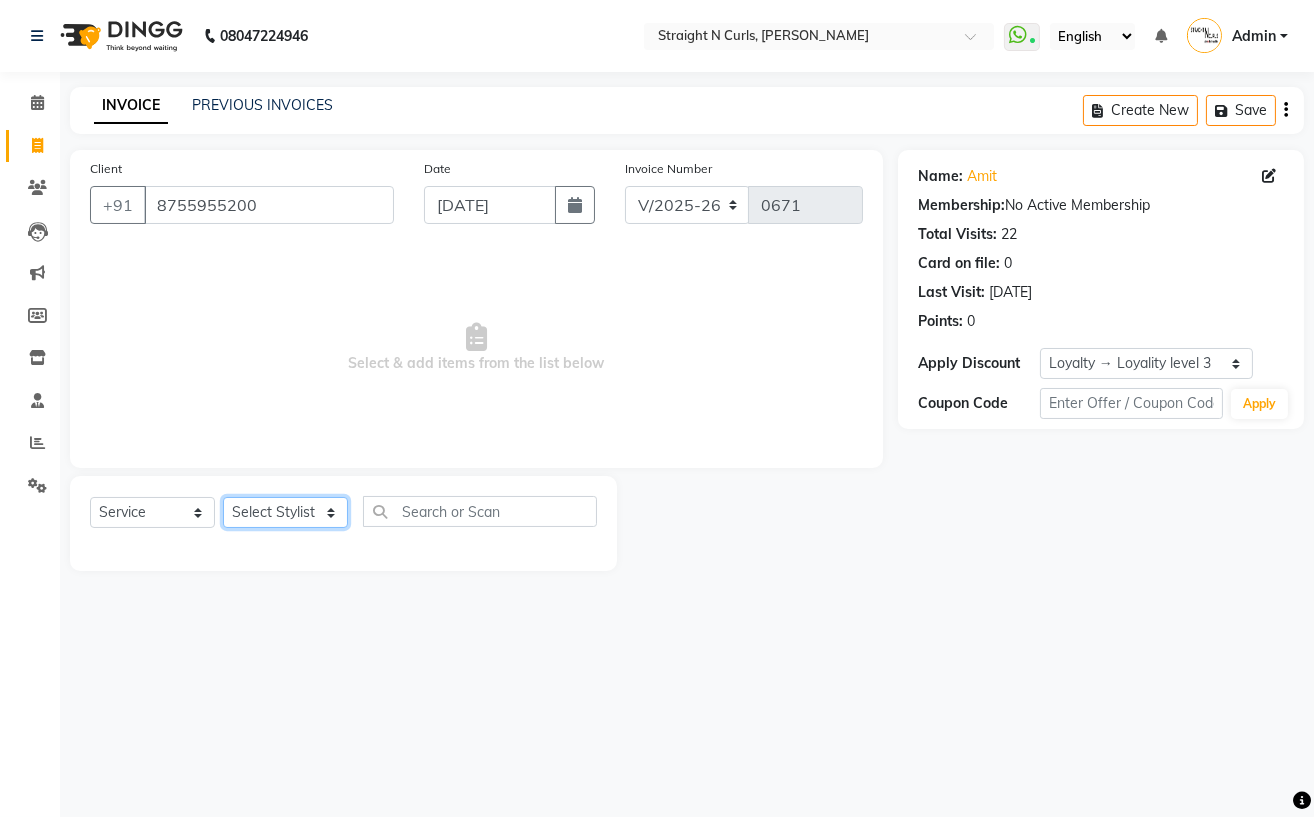 click on "Select Stylist [PERSON_NAME] [PERSON_NAME] [PERSON_NAME] Mohit [PERSON_NAME] [PERSON_NAME] [PERSON_NAME]" 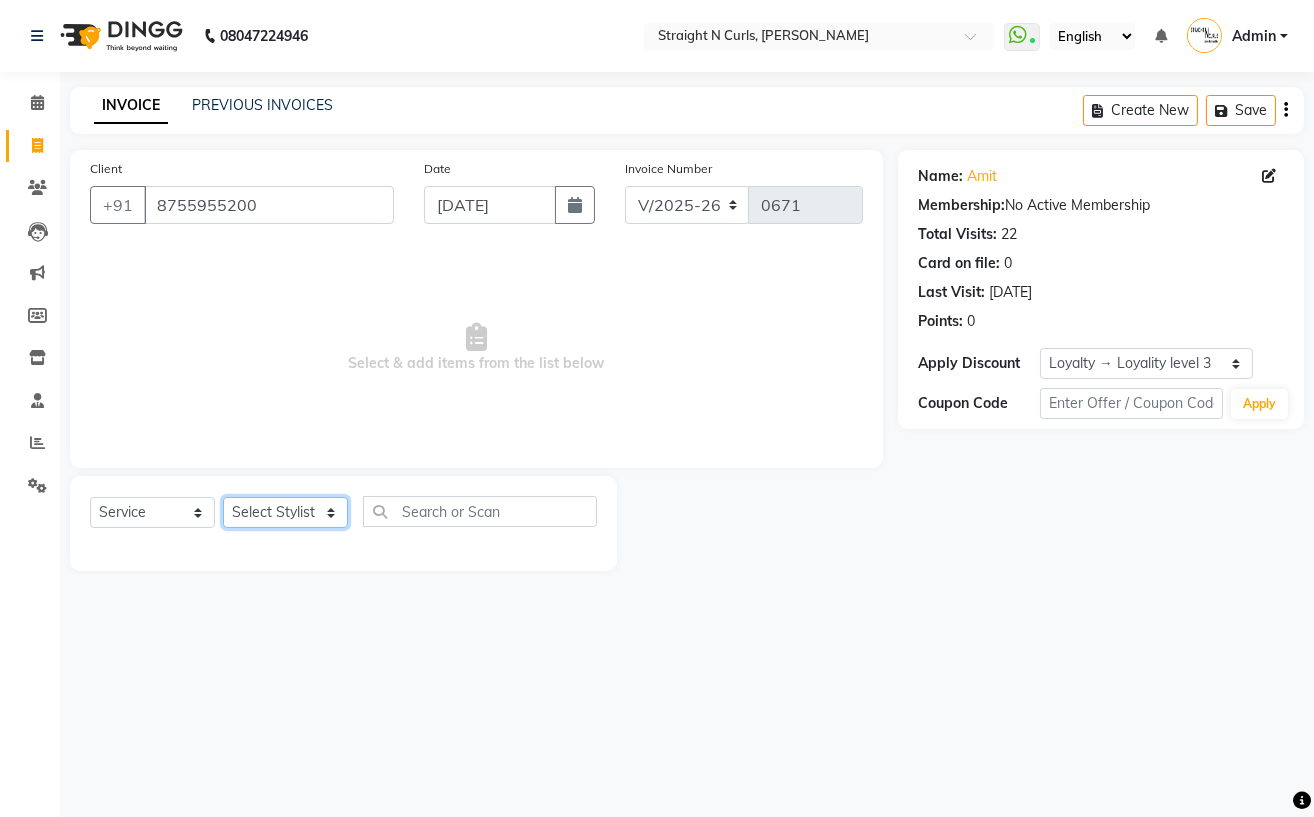 select on "61431" 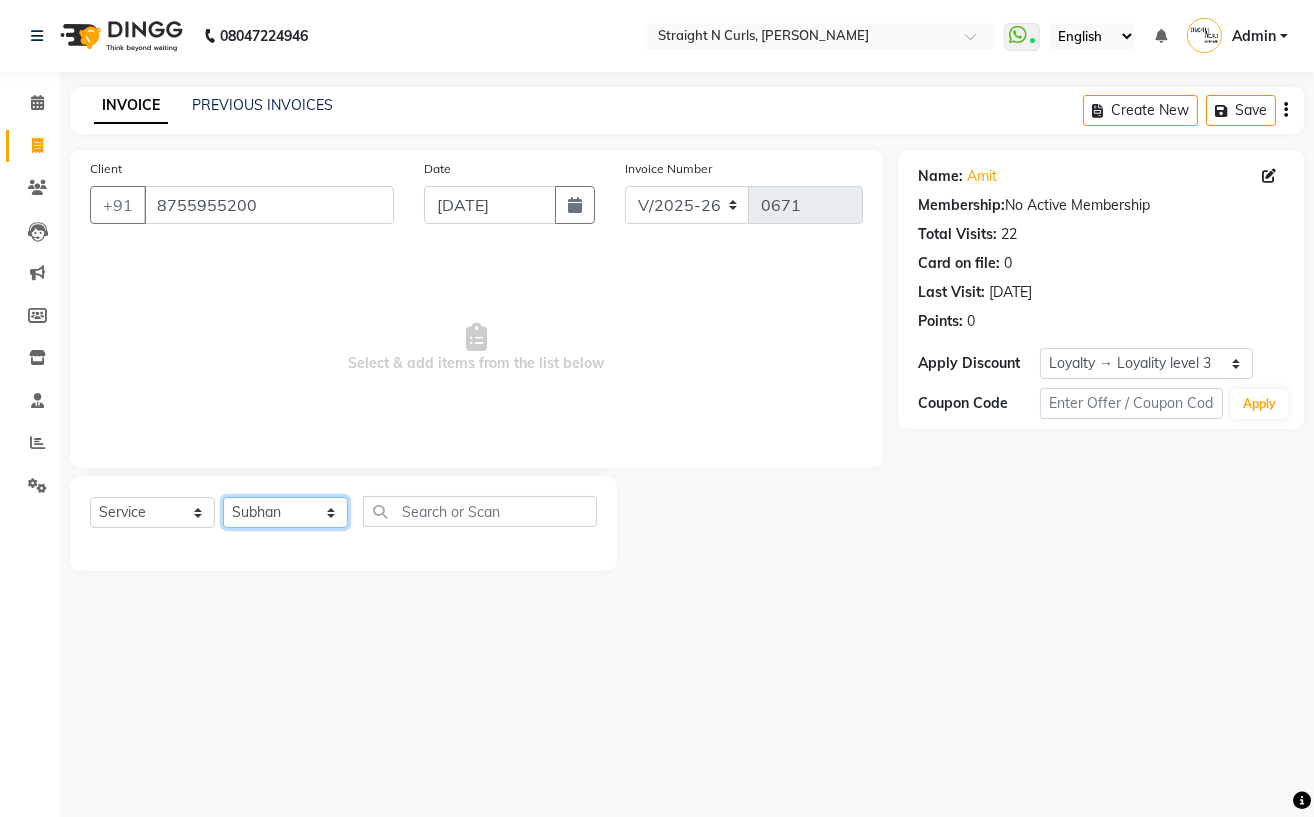 click on "Select Stylist [PERSON_NAME] [PERSON_NAME] [PERSON_NAME] Mohit [PERSON_NAME] [PERSON_NAME] [PERSON_NAME]" 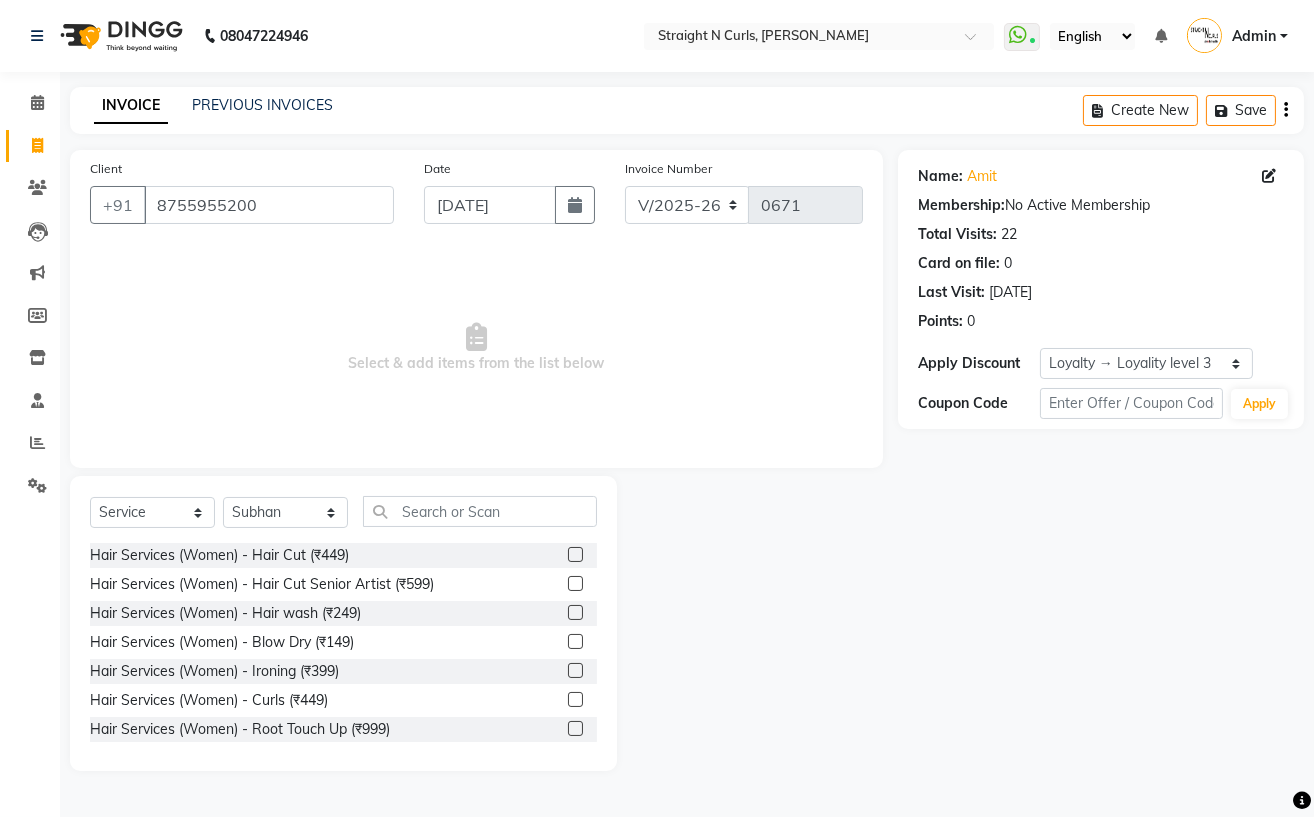 click on "Select  Service  Product  Membership  Package Voucher Prepaid Gift Card  Select Stylist [PERSON_NAME] [PERSON_NAME] [PERSON_NAME] Mohit [PERSON_NAME] [PERSON_NAME] [PERSON_NAME]  Hair Services (Women) - Hair Cut (₹449)  Hair Services (Women) - Hair Cut Senior Artist (₹599)  Hair Services (Women) - Hair wash (₹249)  Hair Services (Women) - Blow Dry (₹149)  Hair Services (Women) - Ironing (₹399)  Hair Services (Women) - Curls (₹449)  Hair Services (Women) - Root Touch Up (₹999)  Hair Services (Women) - Root Touch Up ([MEDICAL_DATA] Free) (₹1199)  Hair Services (Women) - Hair Spa (₹1199)  Hair Services (Women) - Ola Plex (₹2299)  Hair Services (Women) - Global Hair Colour (₹3499)  Hair Services (Women) - Global Hair ([MEDICAL_DATA] Free) (₹3999)  Hair Services (Women) - Highlight Crown Area (₹2999)  Hair Services (Women) - Ombre/Balayage (₹4499)  Hair Services (Women) - Smoothing (₹4999)  Hair Services (Women) - Keratin GK (₹5999)  Hair Services (Women) - [MEDICAL_DATA] (₹4999)  hair/scalp treatment (₹1999)" 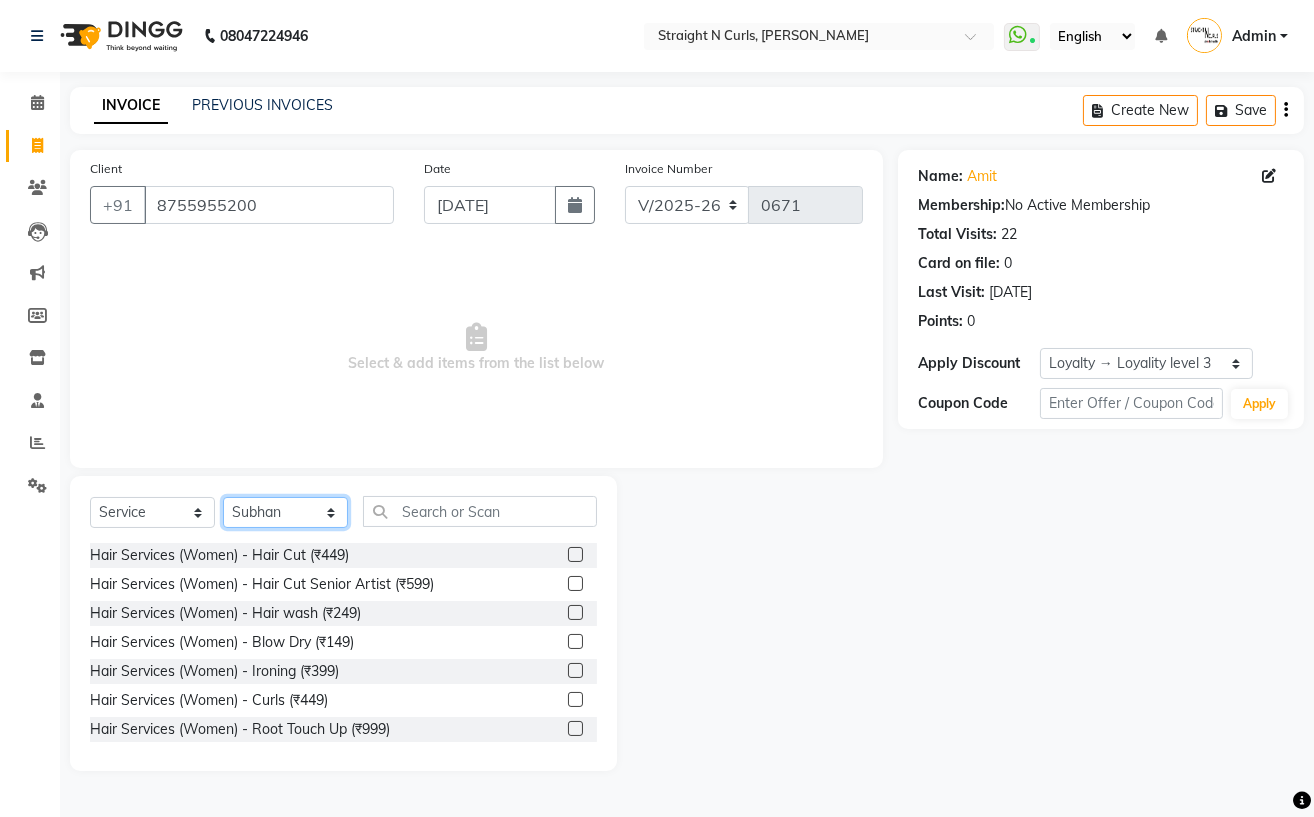 click on "Select Stylist [PERSON_NAME] [PERSON_NAME] [PERSON_NAME] Mohit [PERSON_NAME] [PERSON_NAME] [PERSON_NAME]" 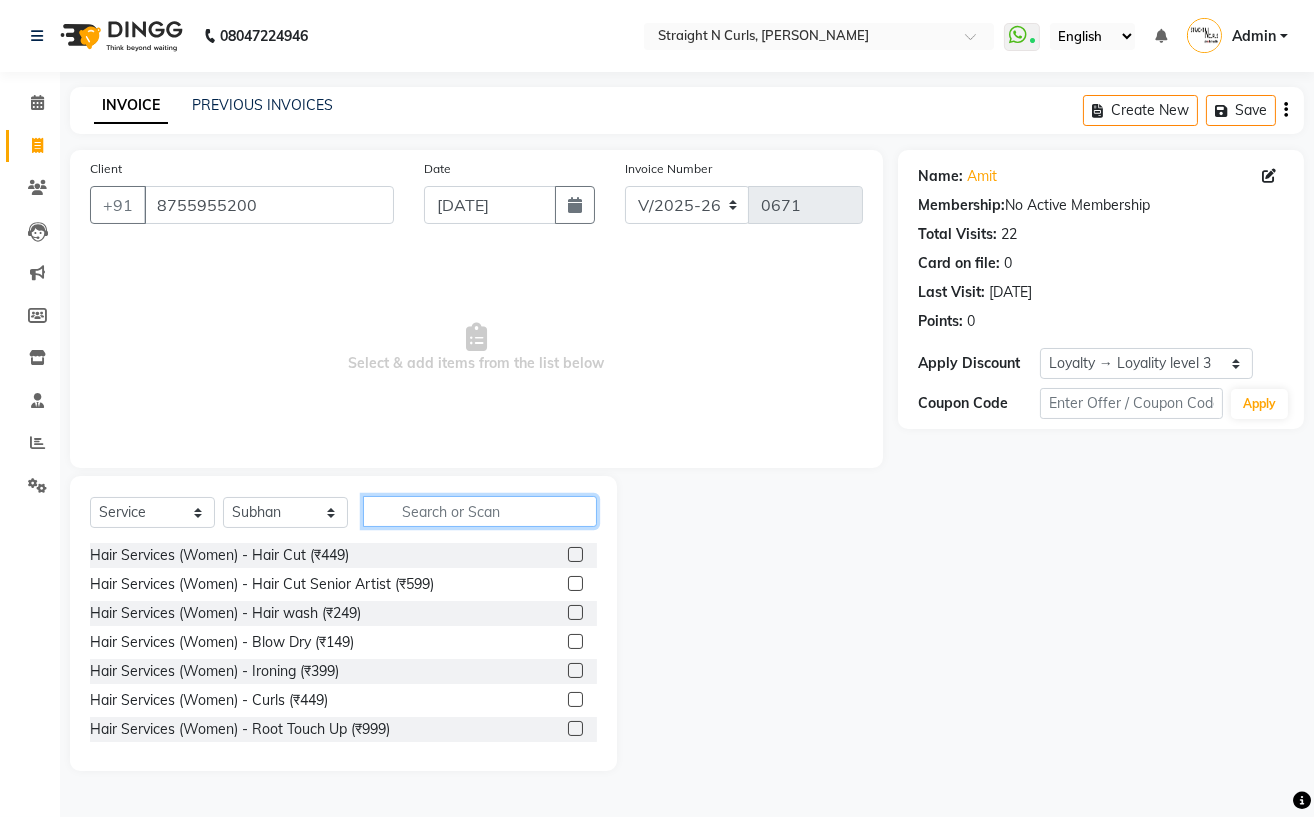 click 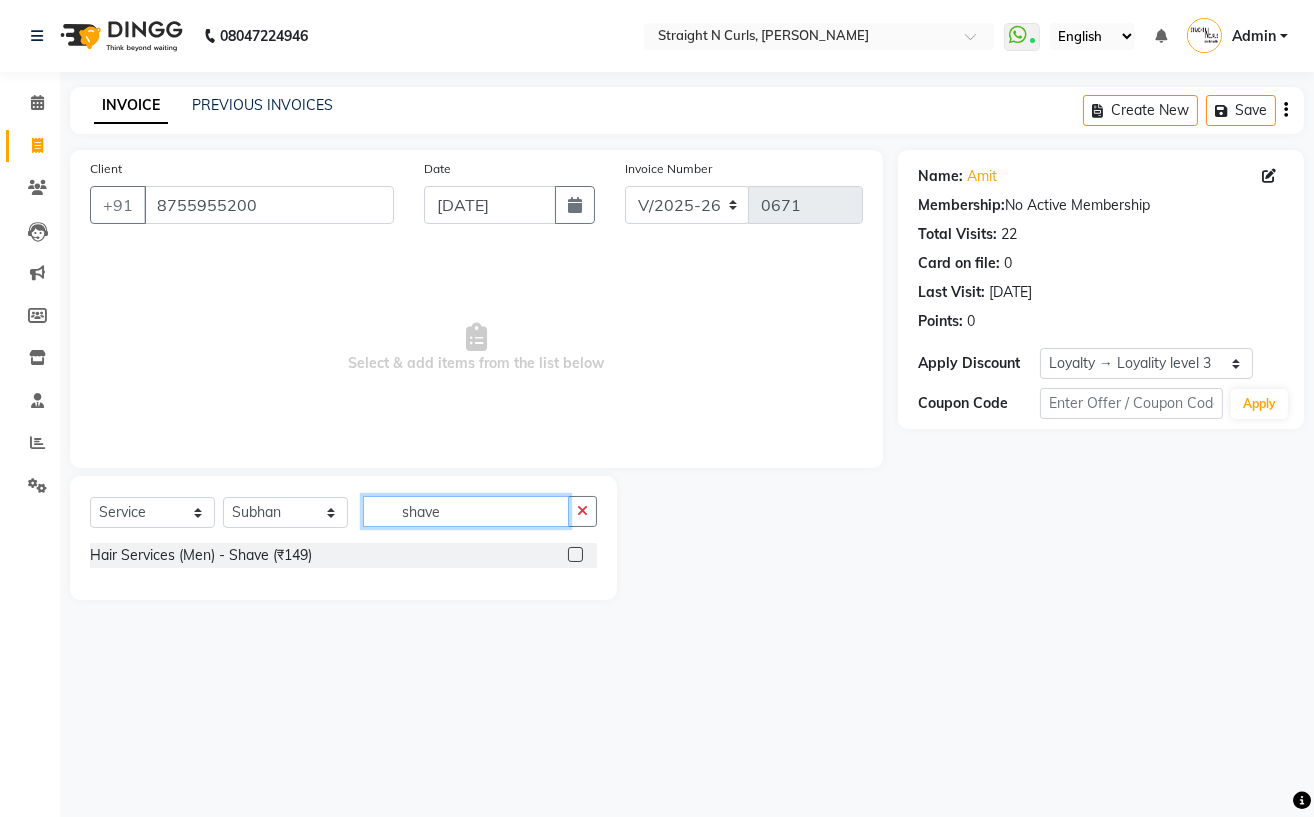 type on "shave" 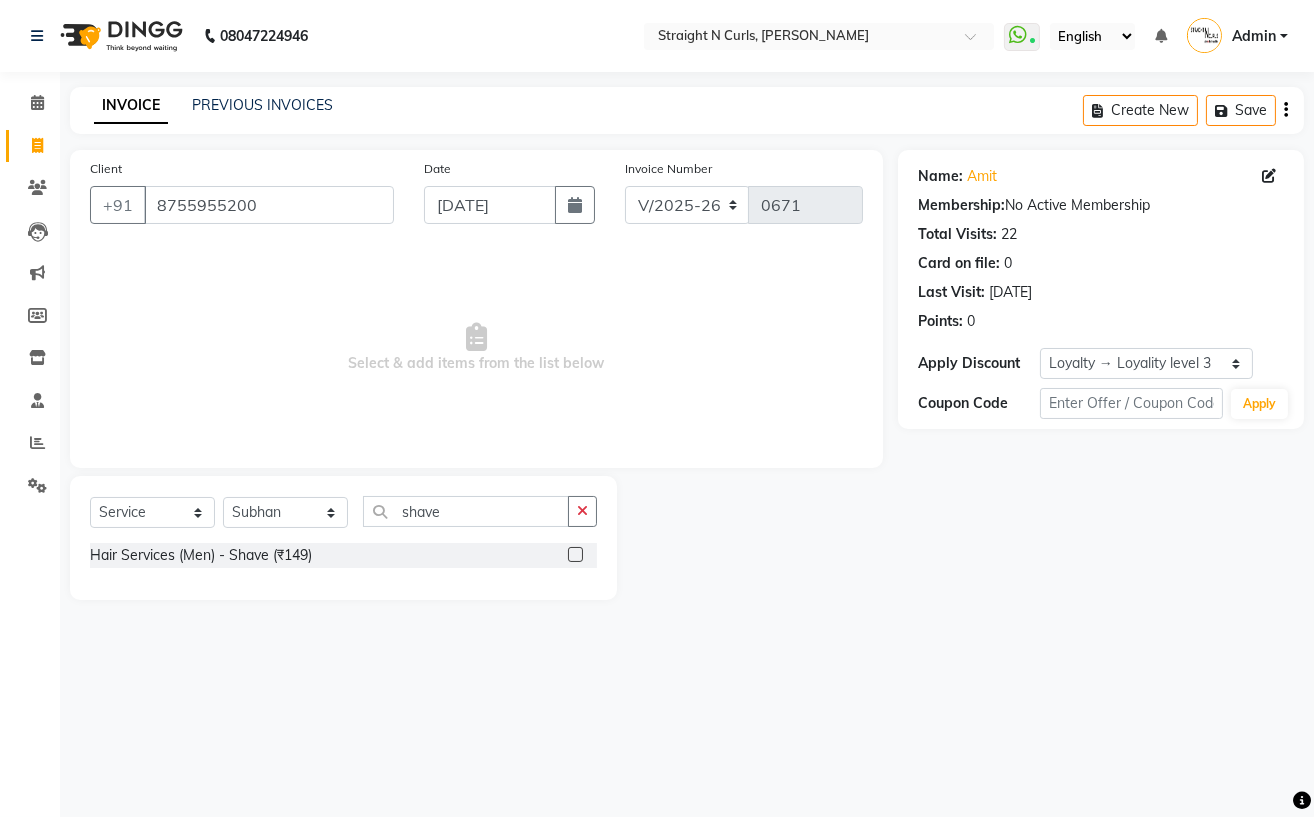 click 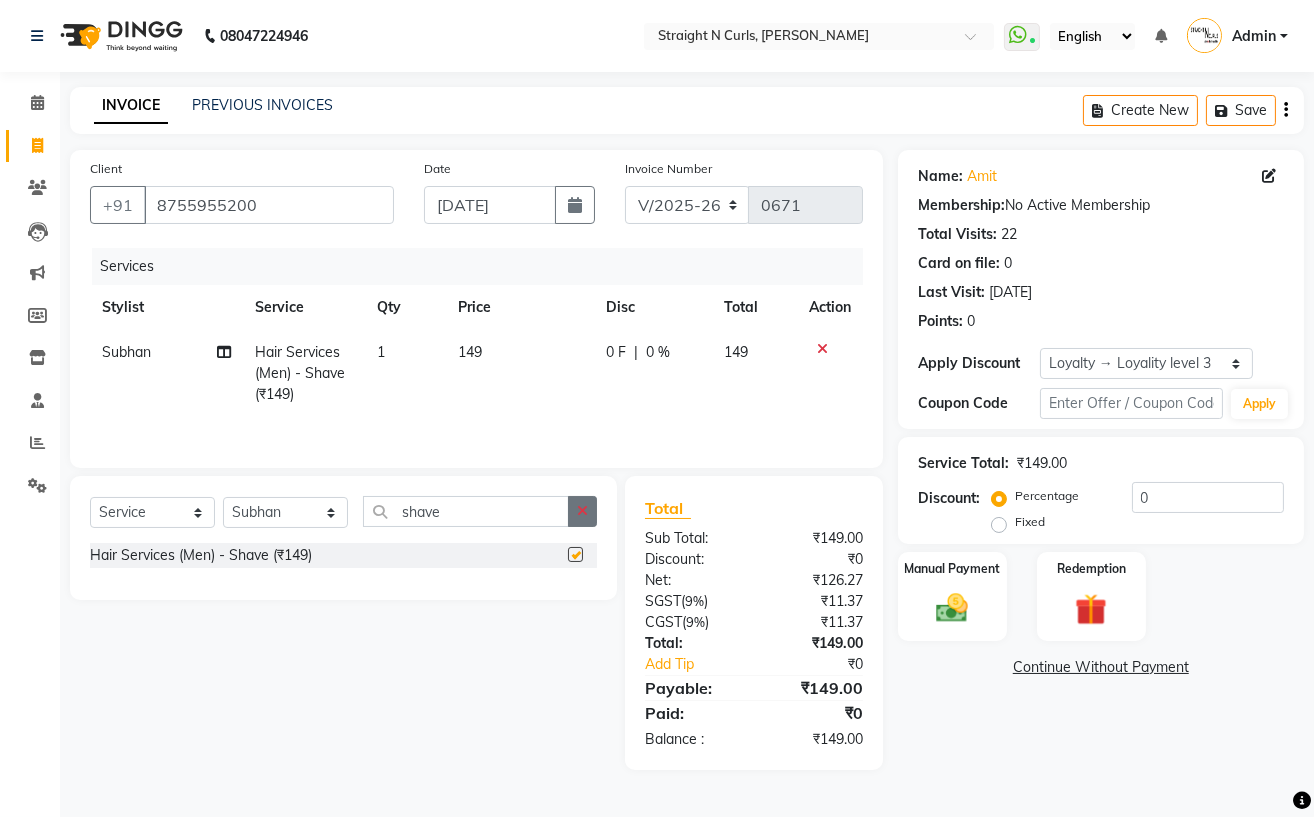 checkbox on "false" 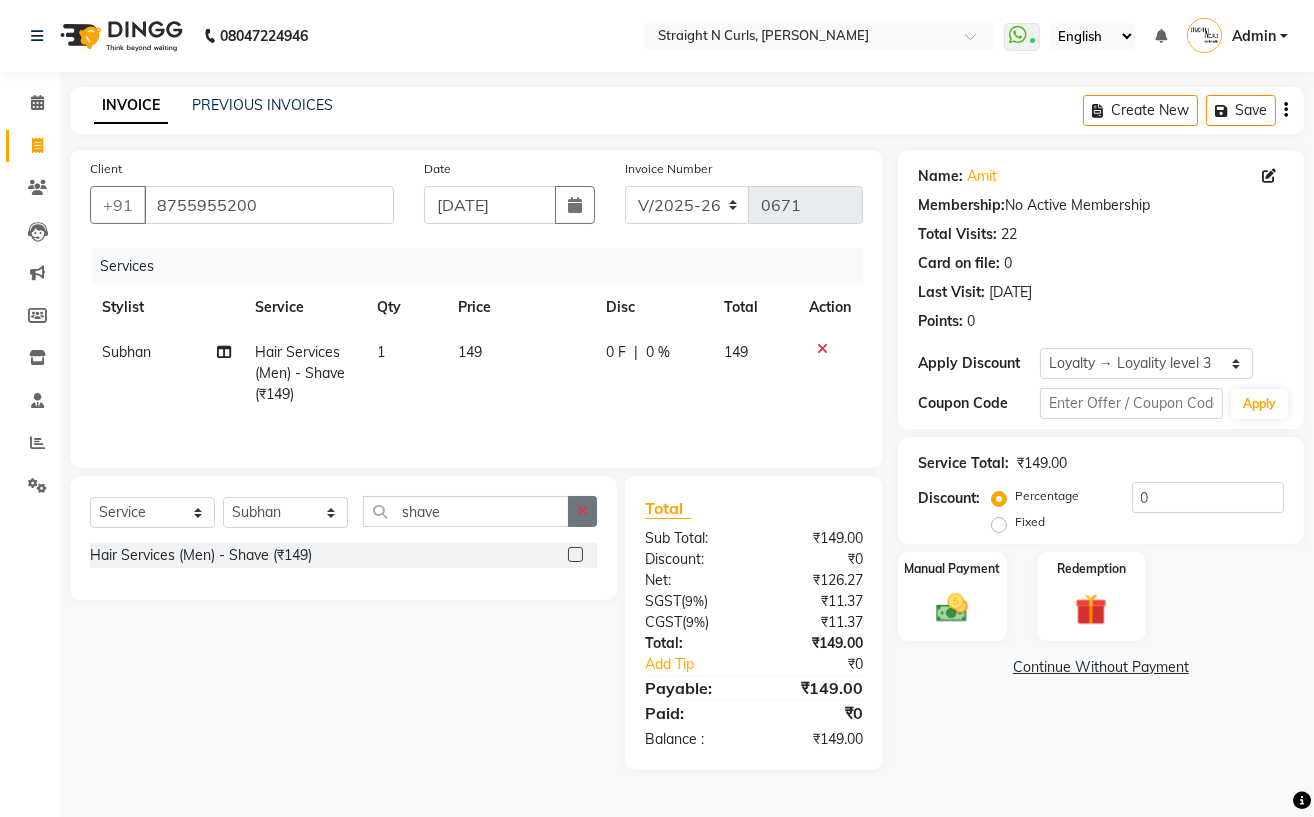 click 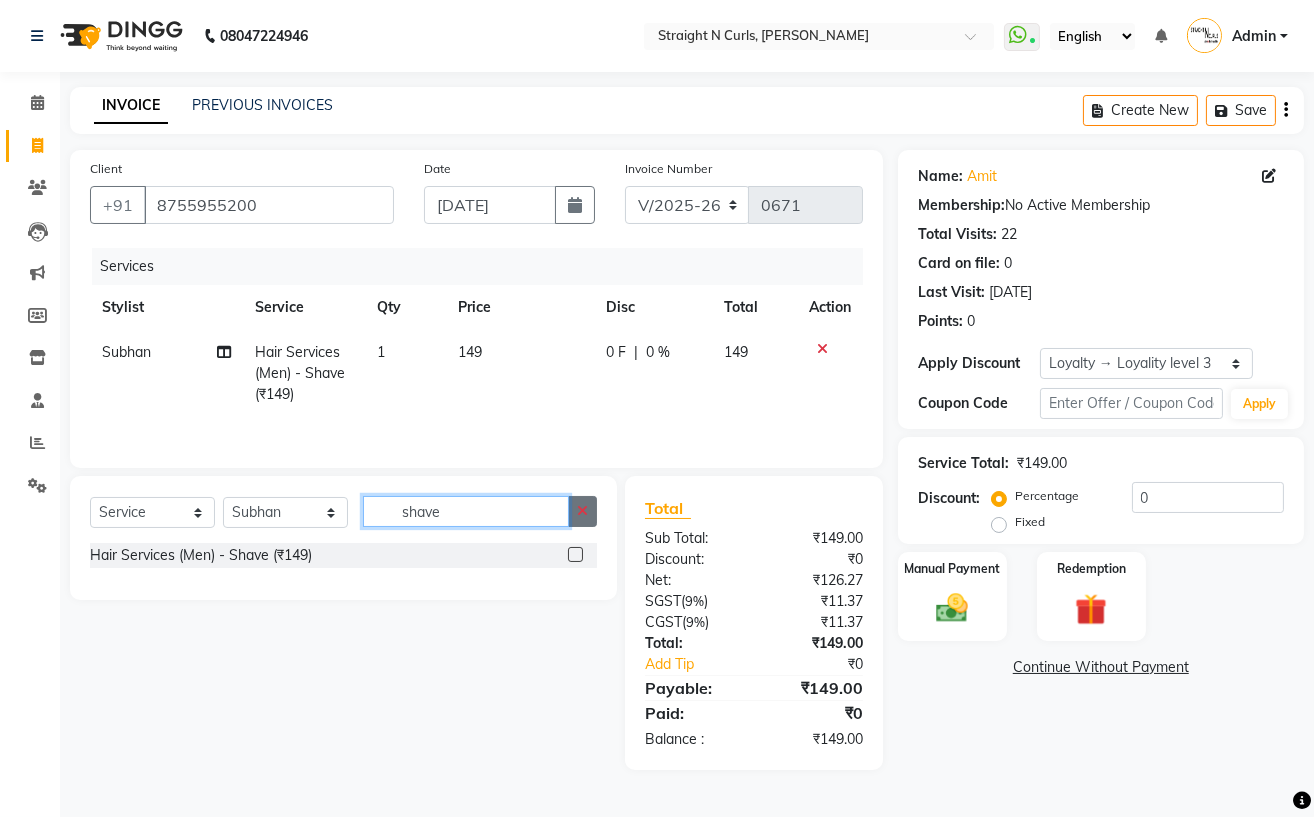 type 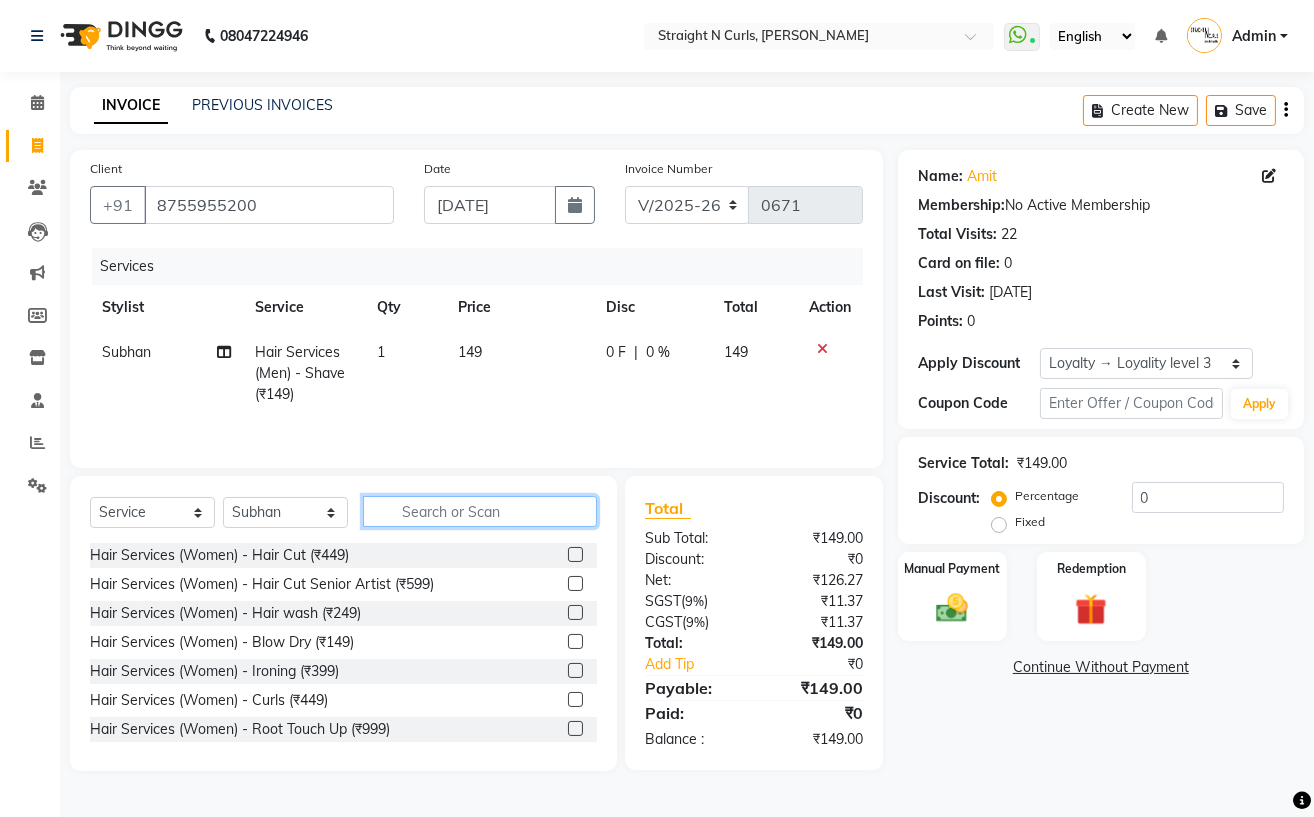 click 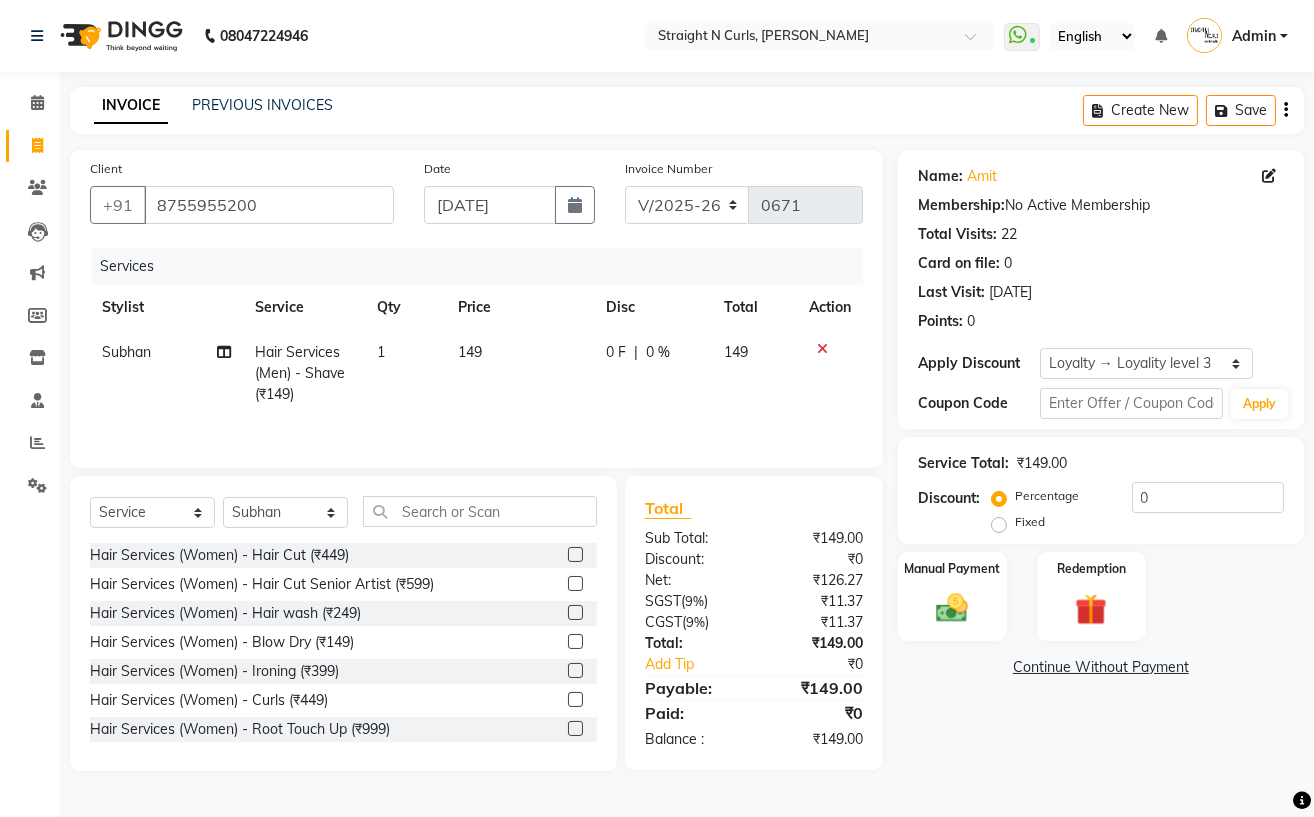 click on "149" 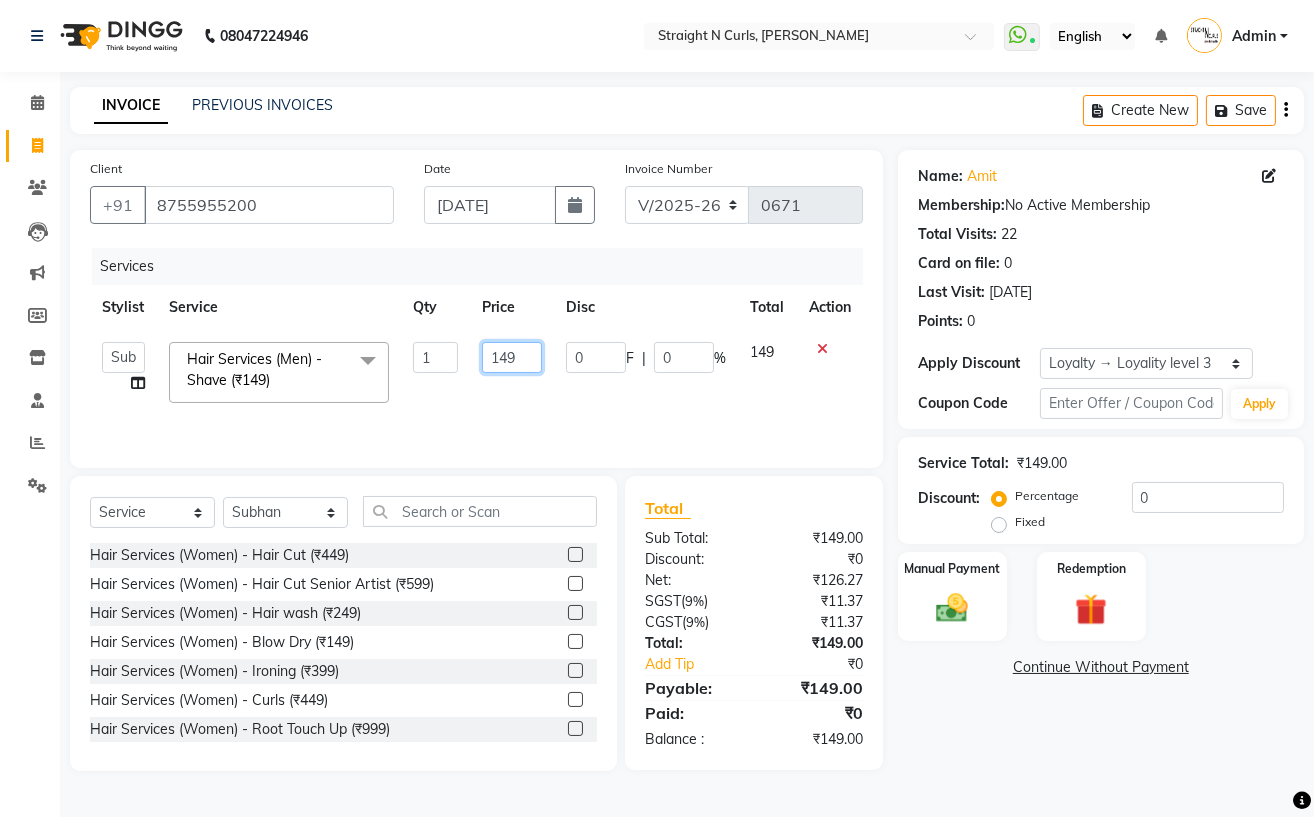 click on "149" 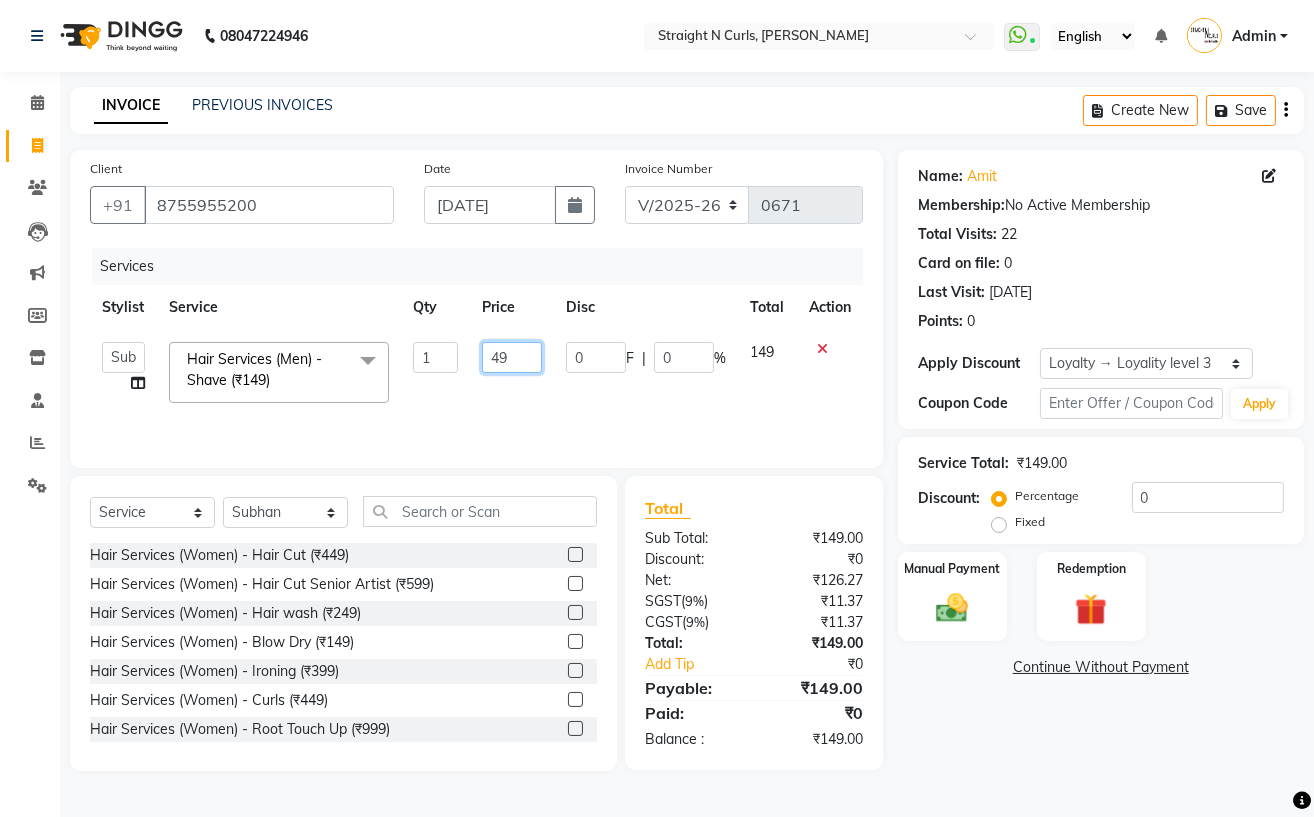 type on "249" 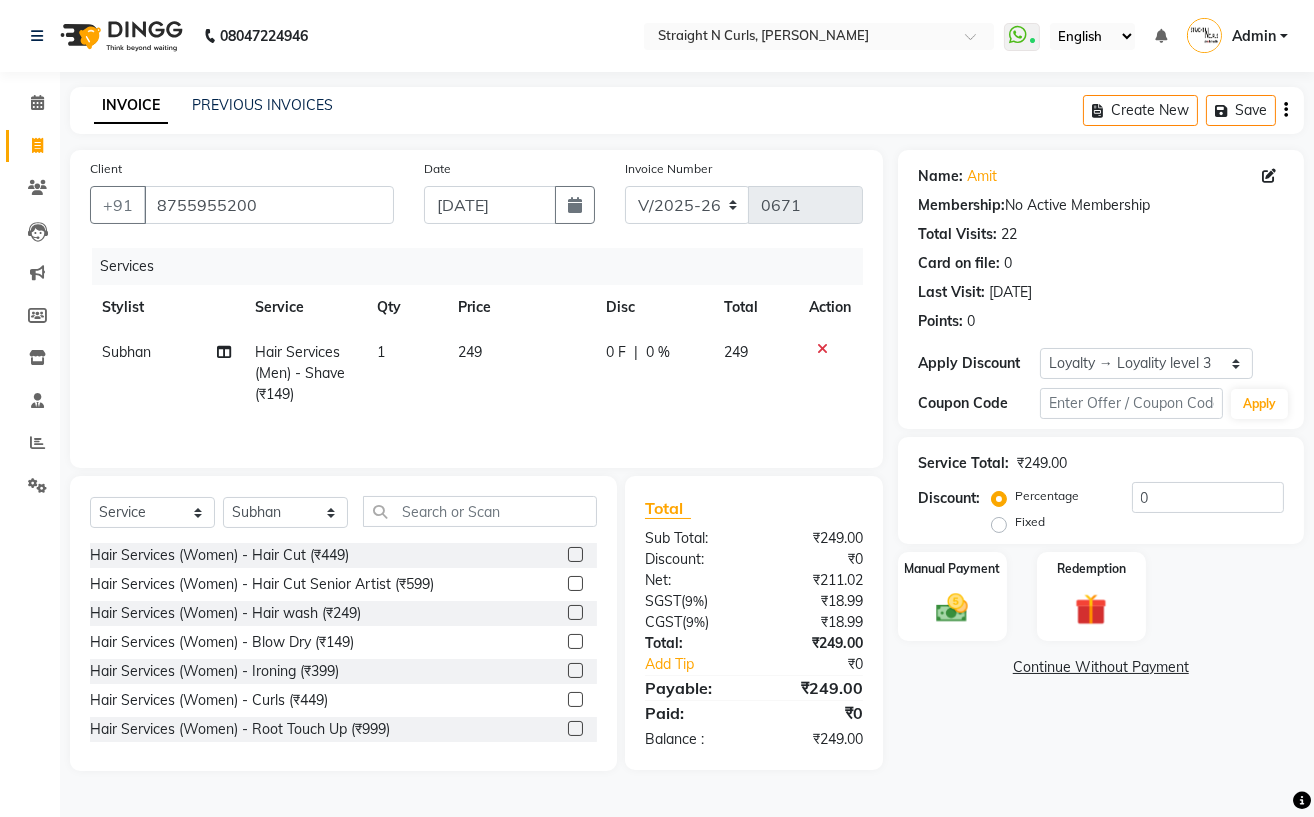 click on "Total Sub Total: ₹249.00 Discount: ₹0 Net: ₹211.02 SGST  ( 9% ) ₹18.99 CGST  ( 9% ) ₹18.99 Total: ₹249.00 Add Tip ₹0 Payable: ₹249.00 Paid: ₹0 Balance   : ₹249.00" 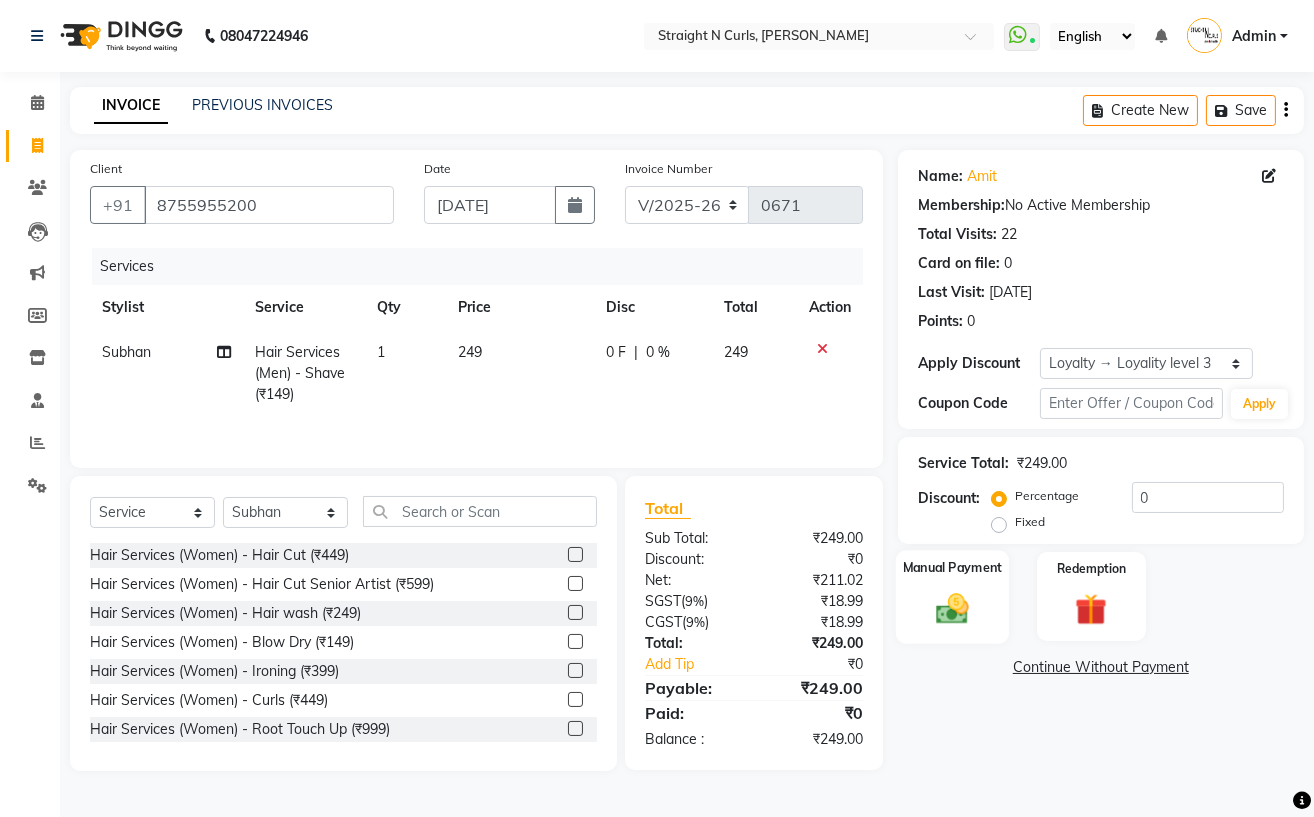 click 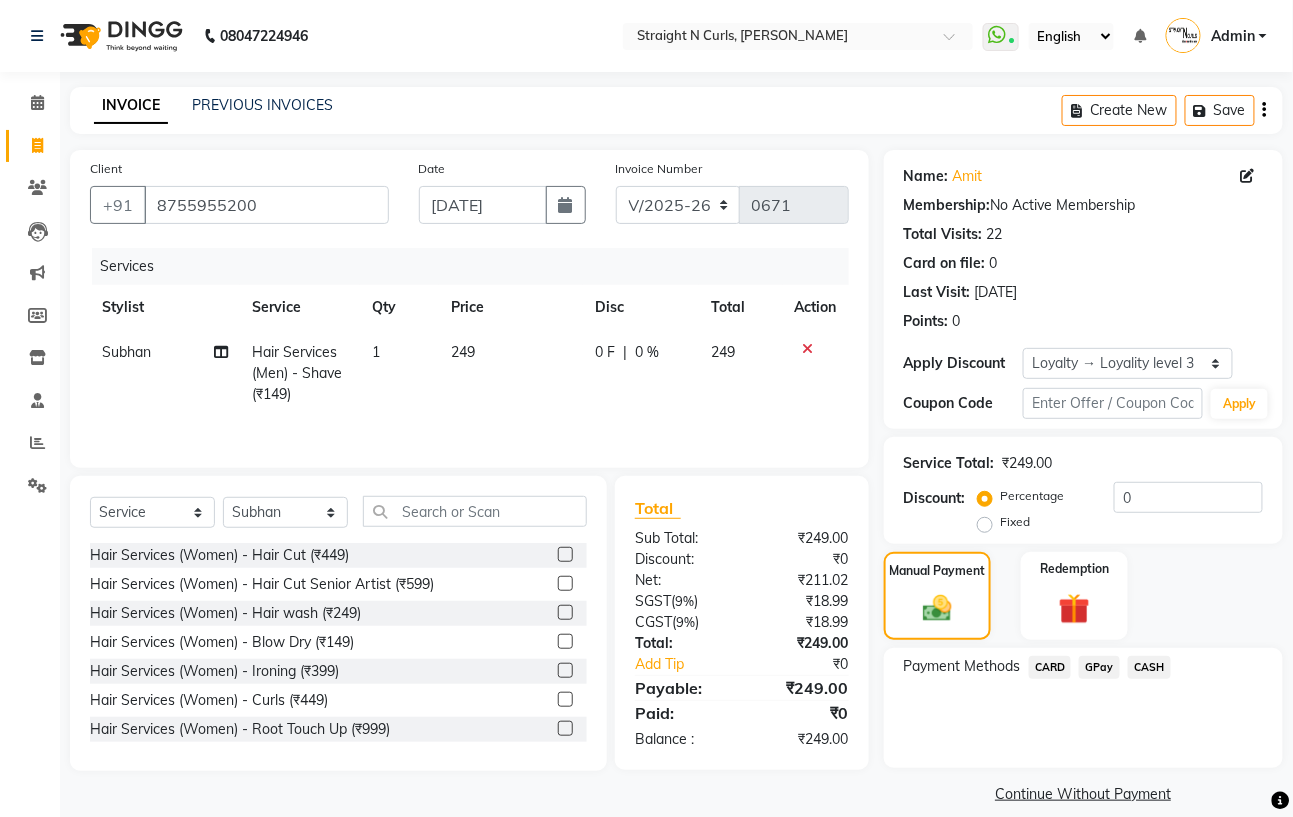 click on "GPay" 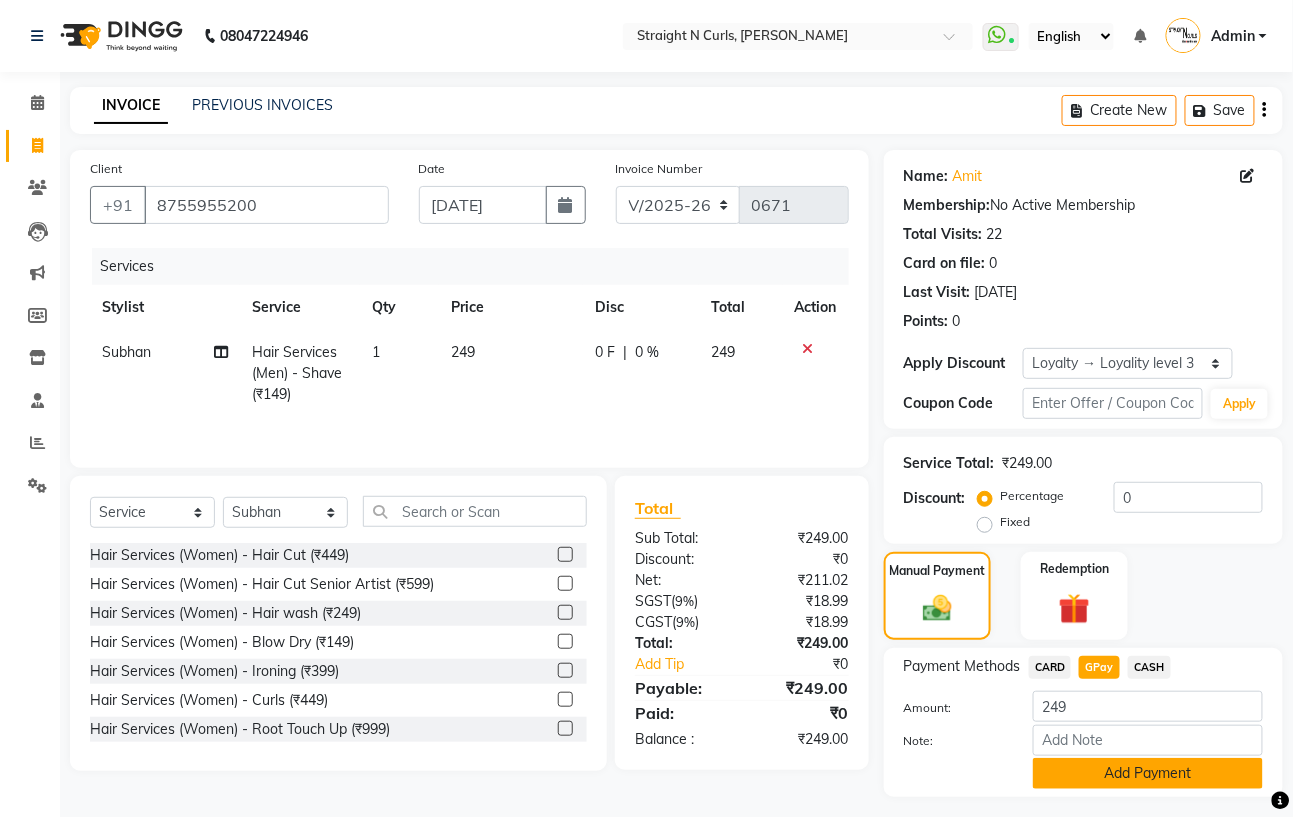 click on "Add Payment" 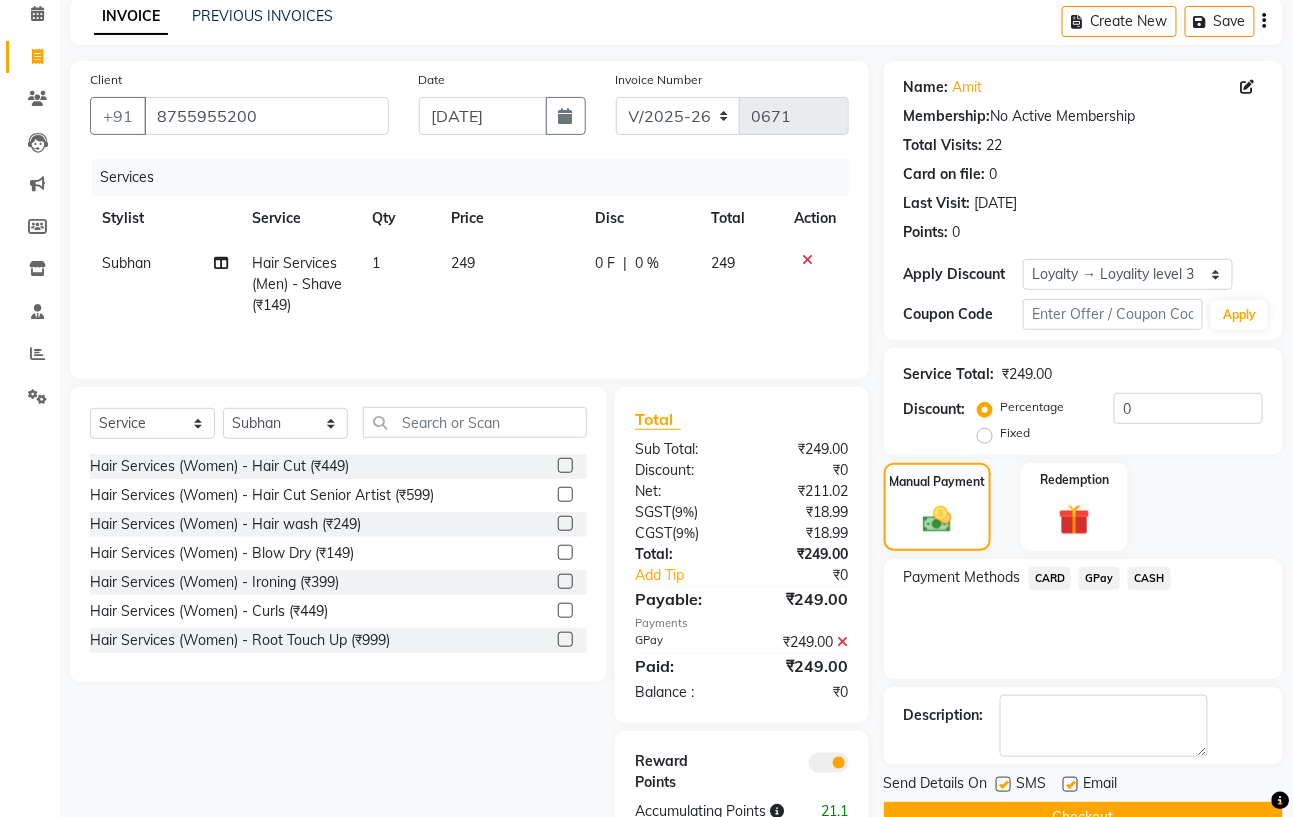 scroll, scrollTop: 170, scrollLeft: 0, axis: vertical 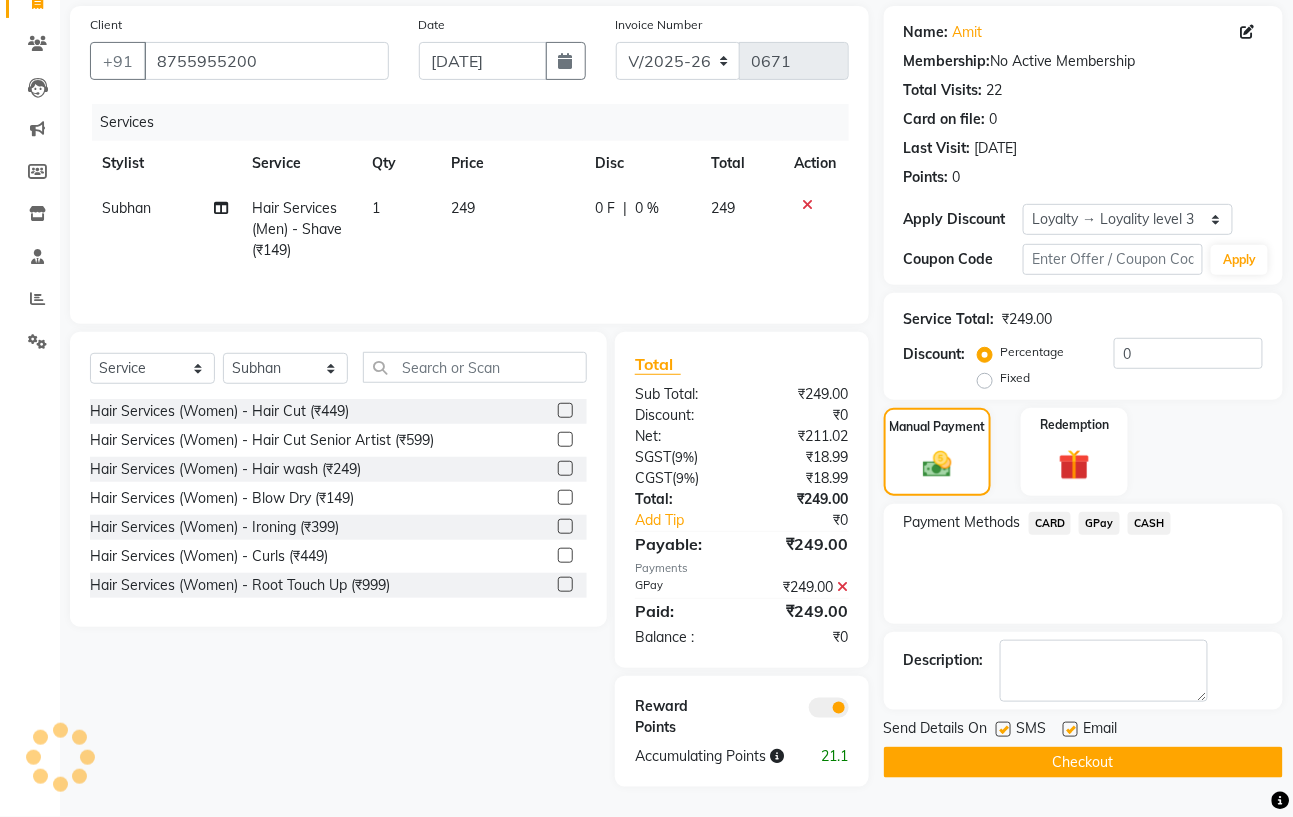 click on "Checkout" 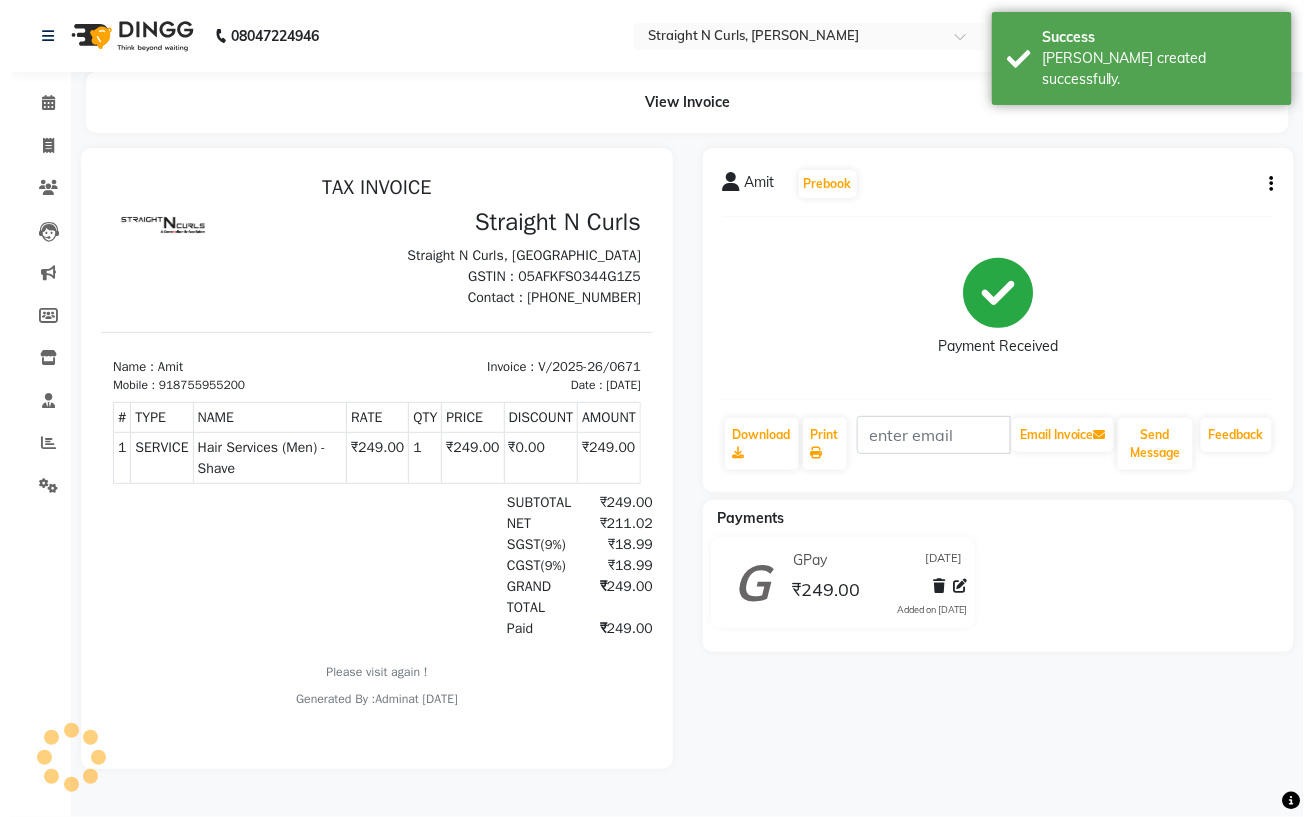 scroll, scrollTop: 0, scrollLeft: 0, axis: both 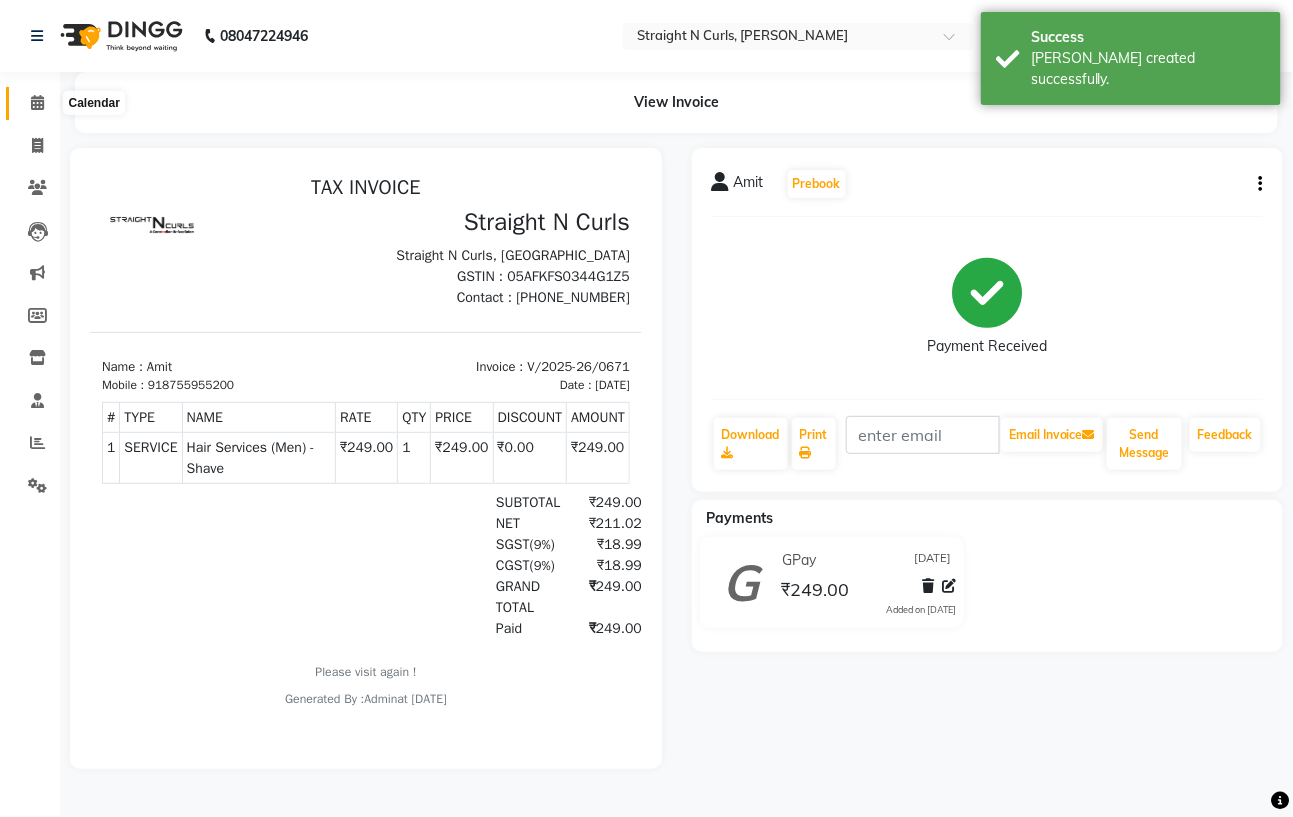 click 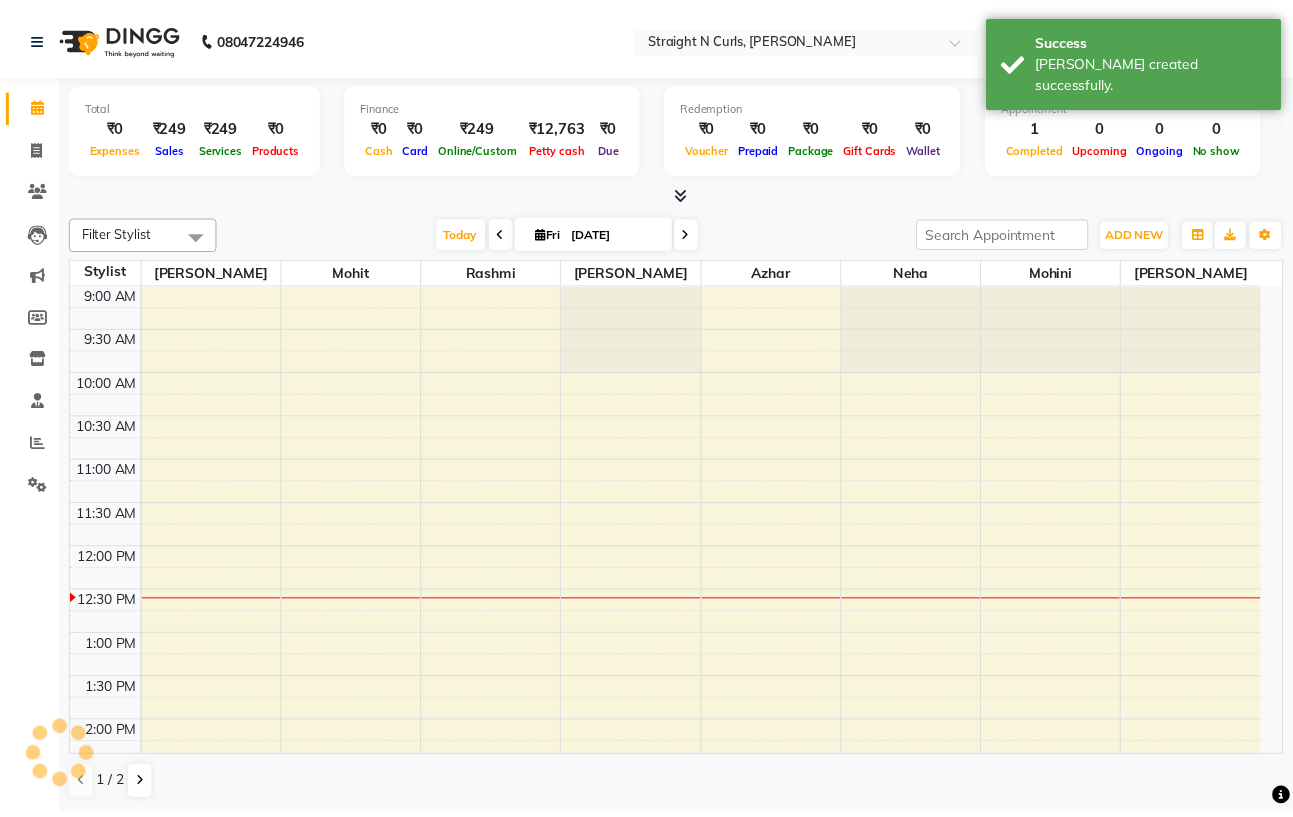 scroll, scrollTop: 267, scrollLeft: 0, axis: vertical 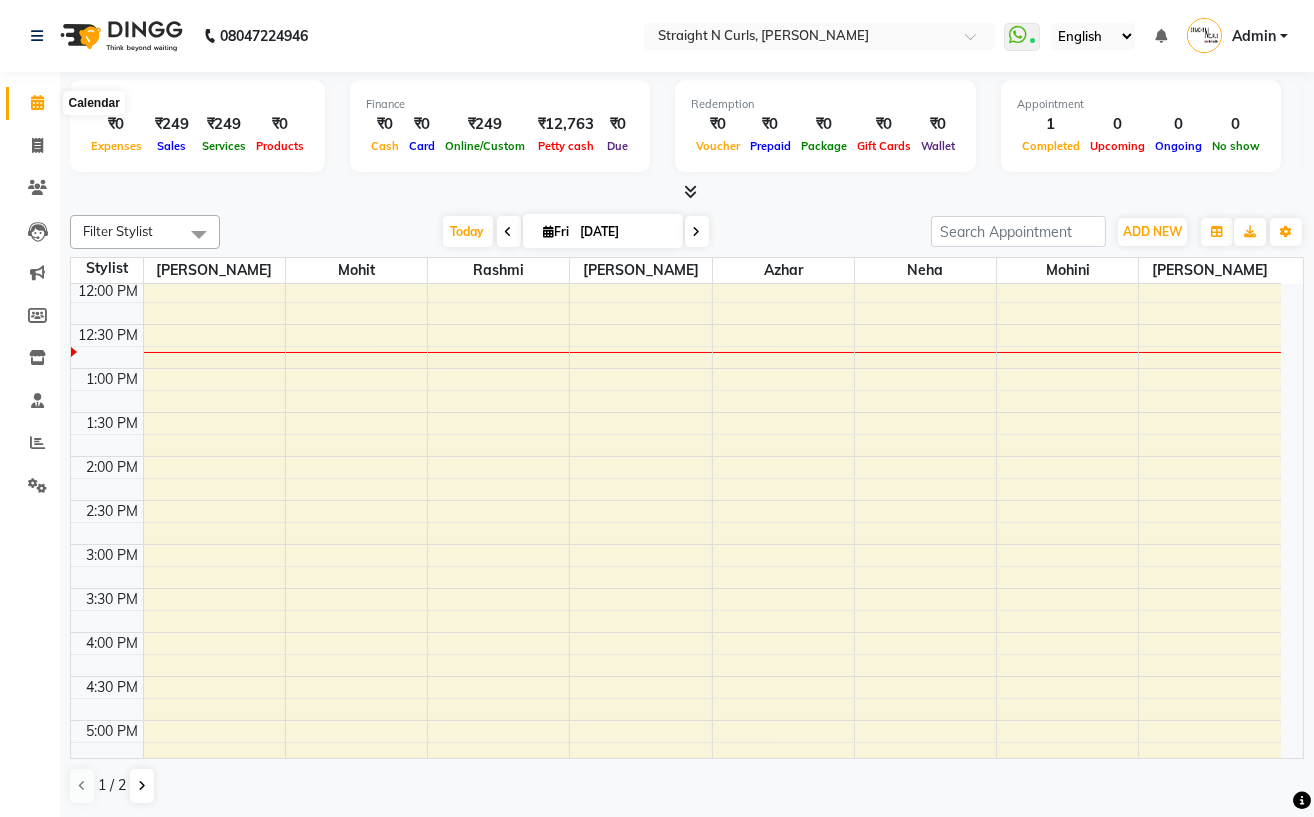 click 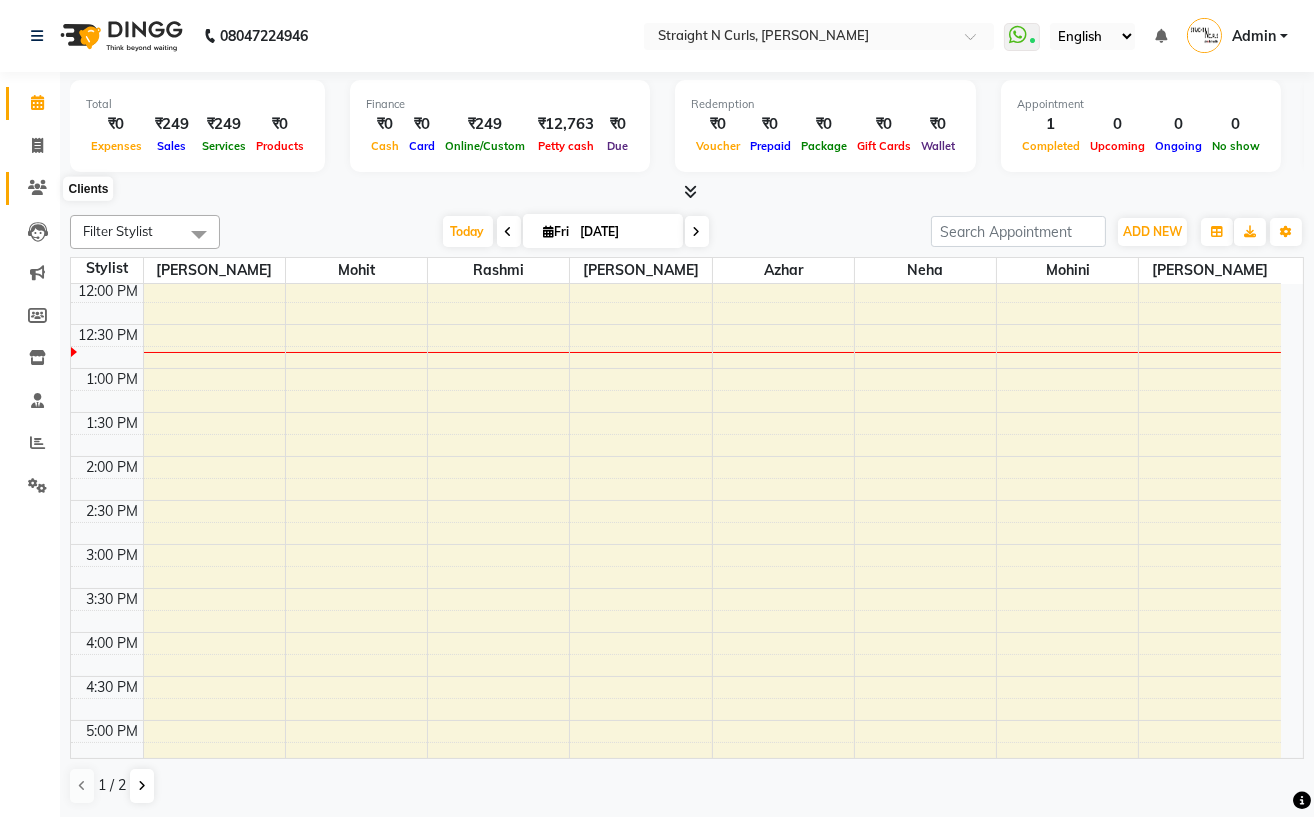 click 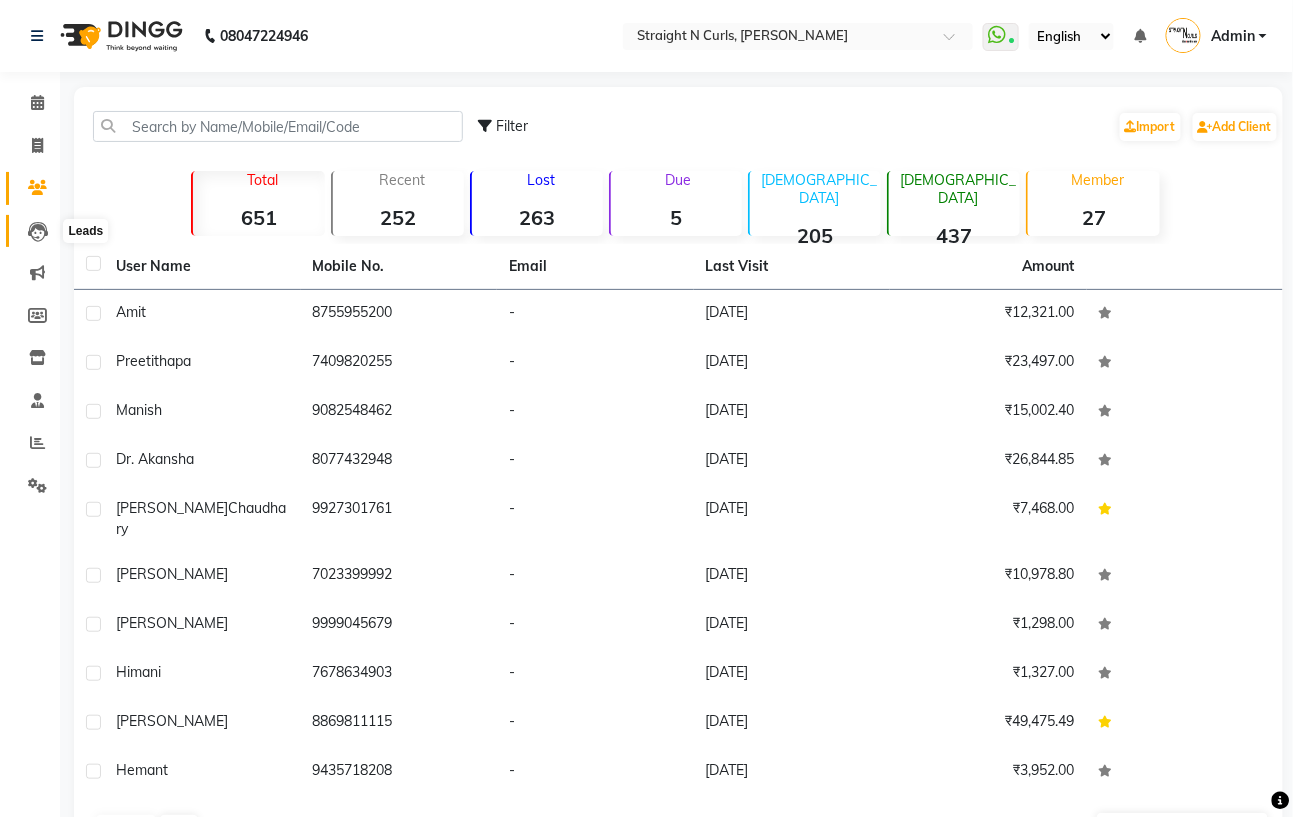 click 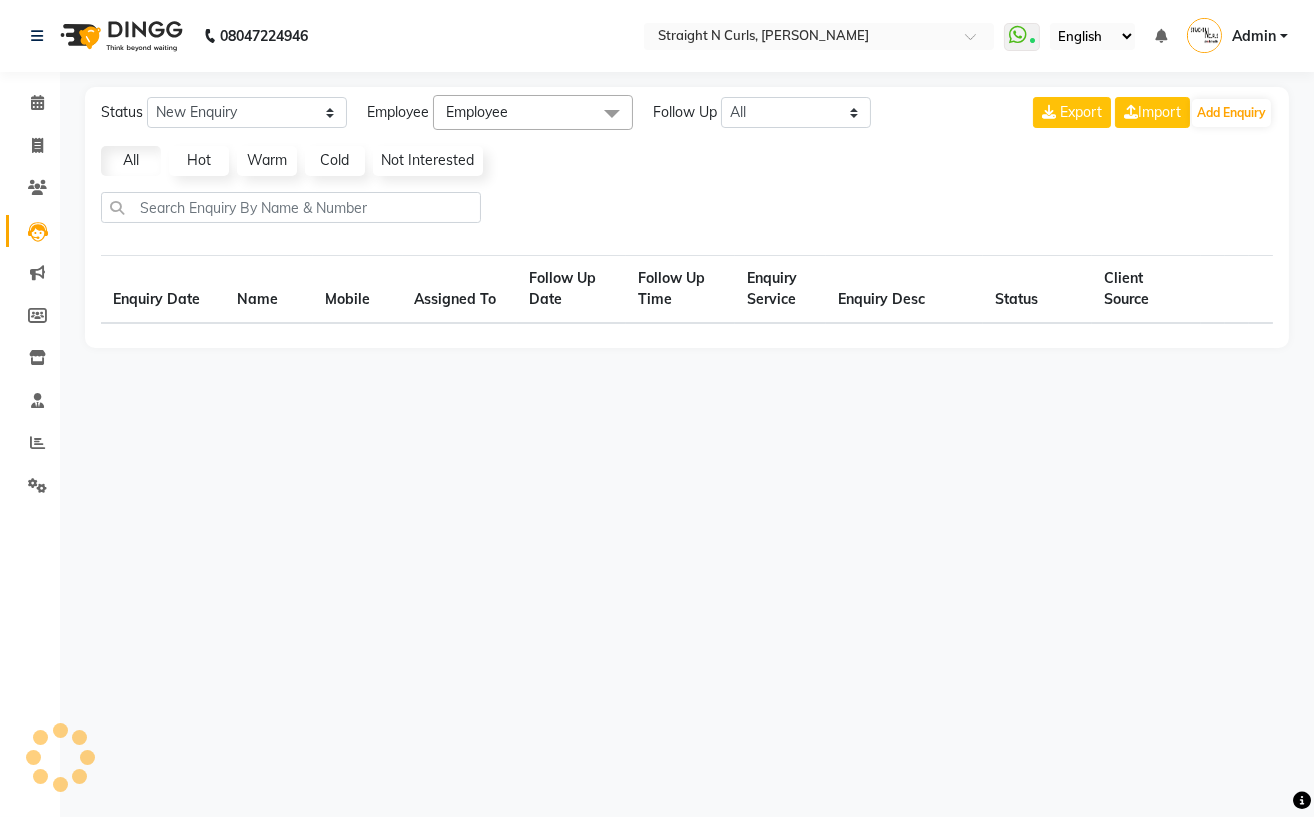 select on "10" 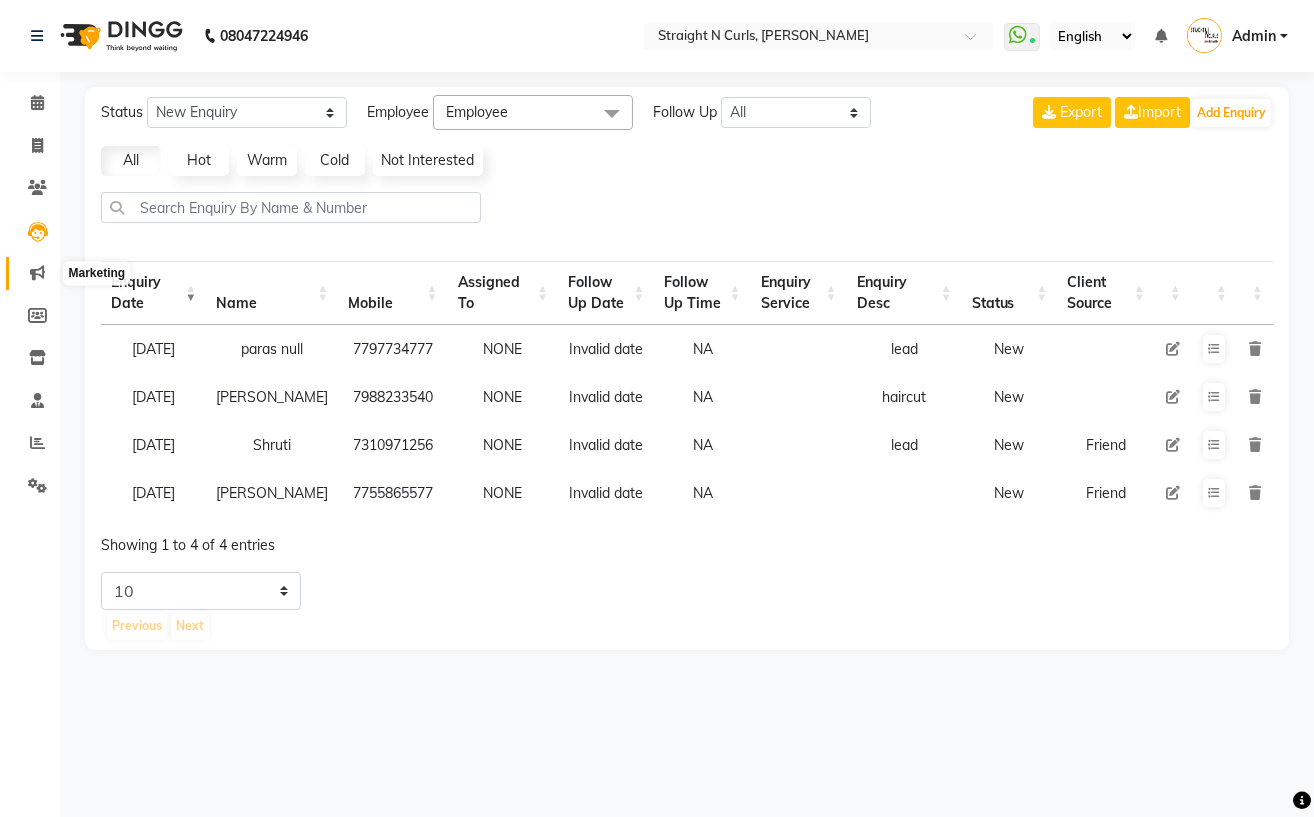 click 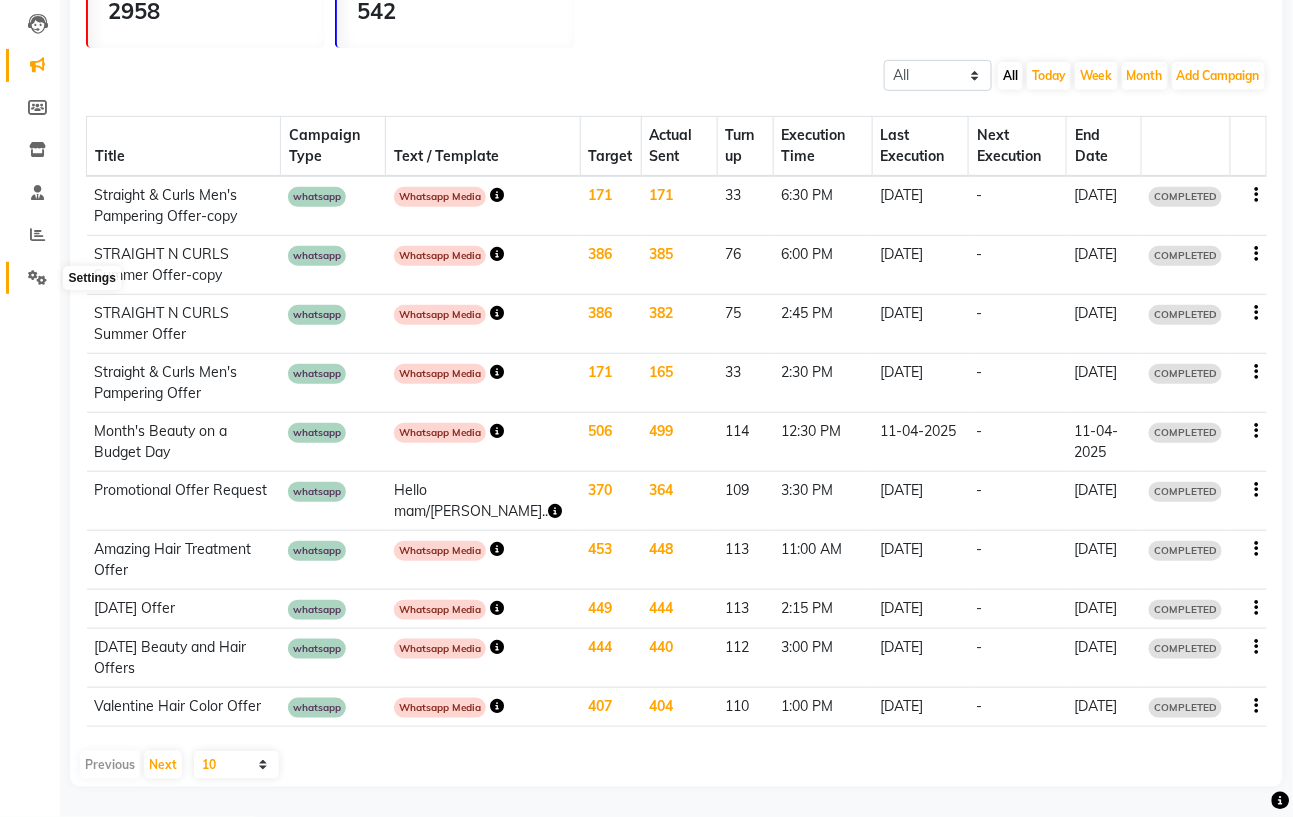 scroll, scrollTop: 0, scrollLeft: 0, axis: both 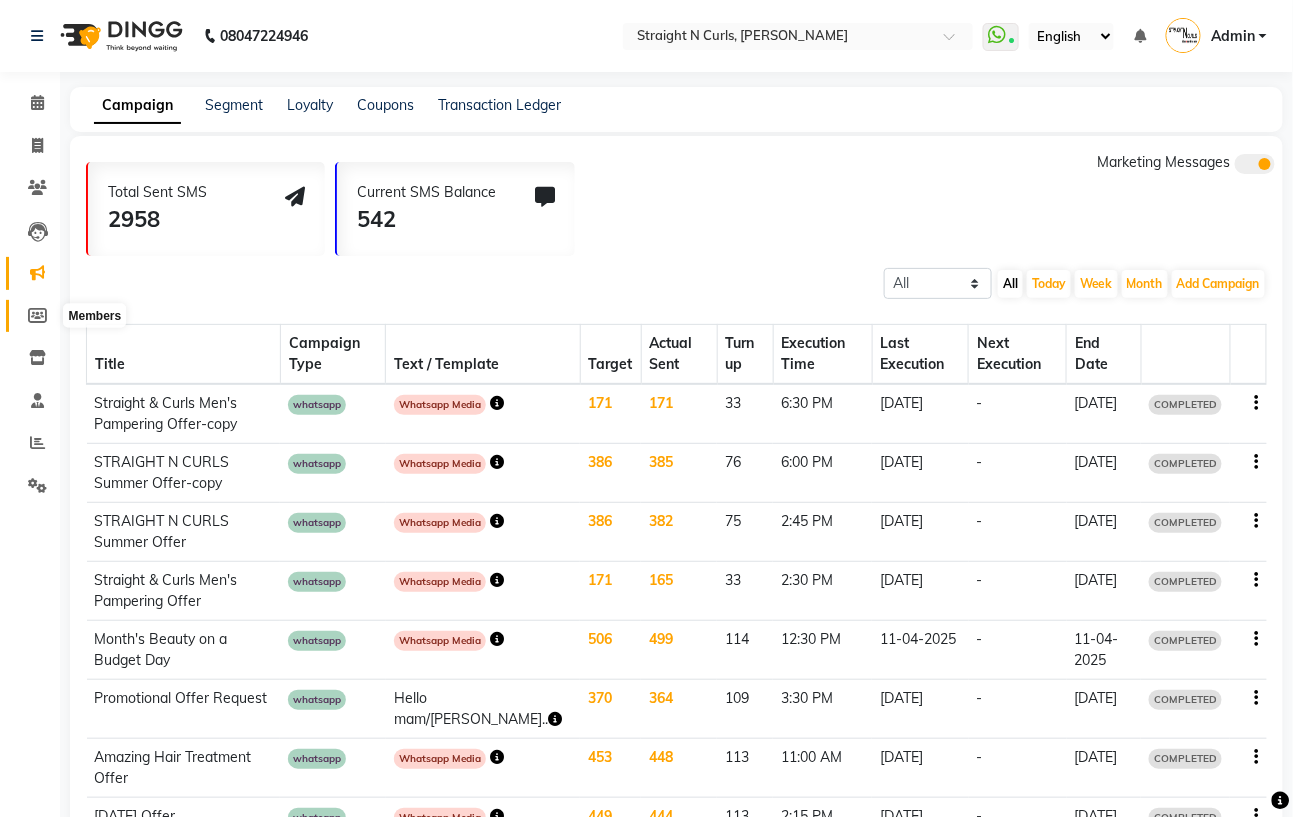 click 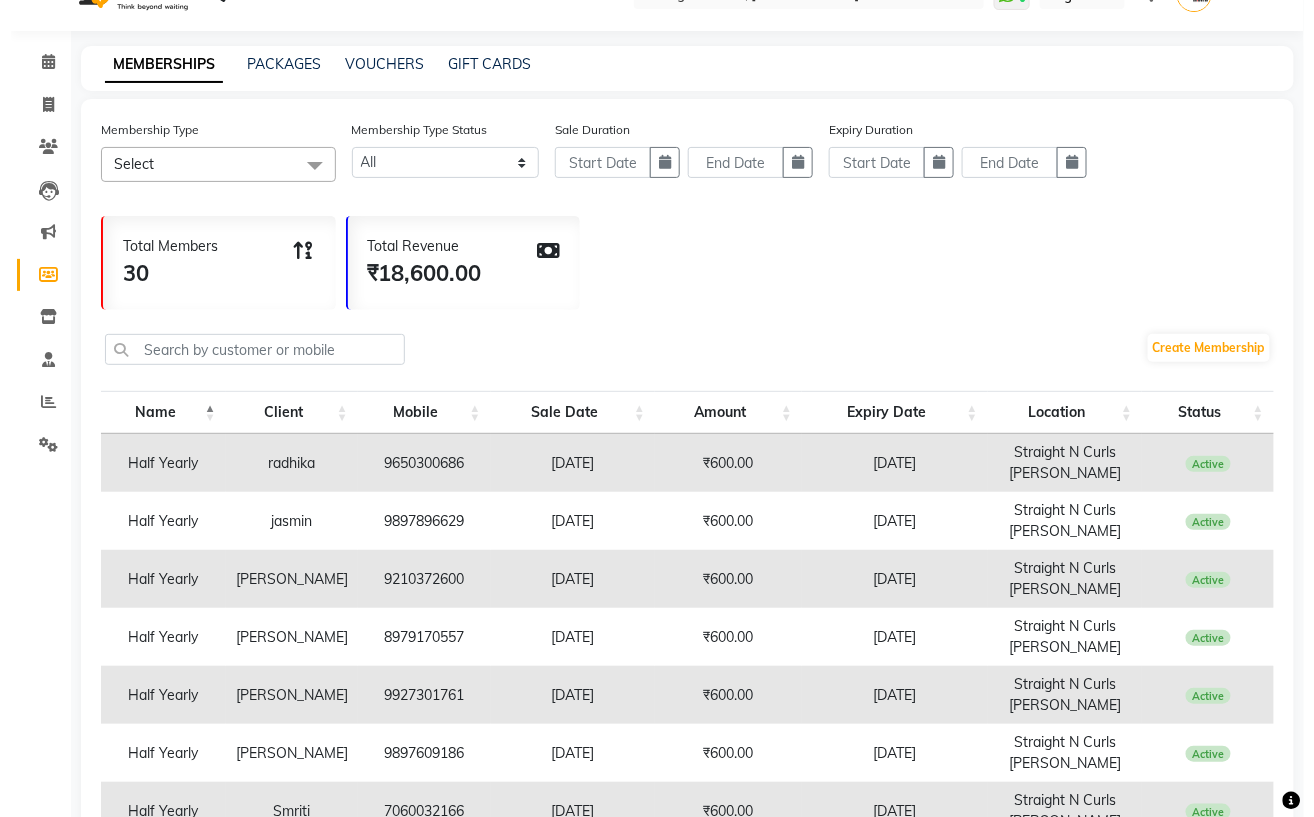 scroll, scrollTop: 0, scrollLeft: 0, axis: both 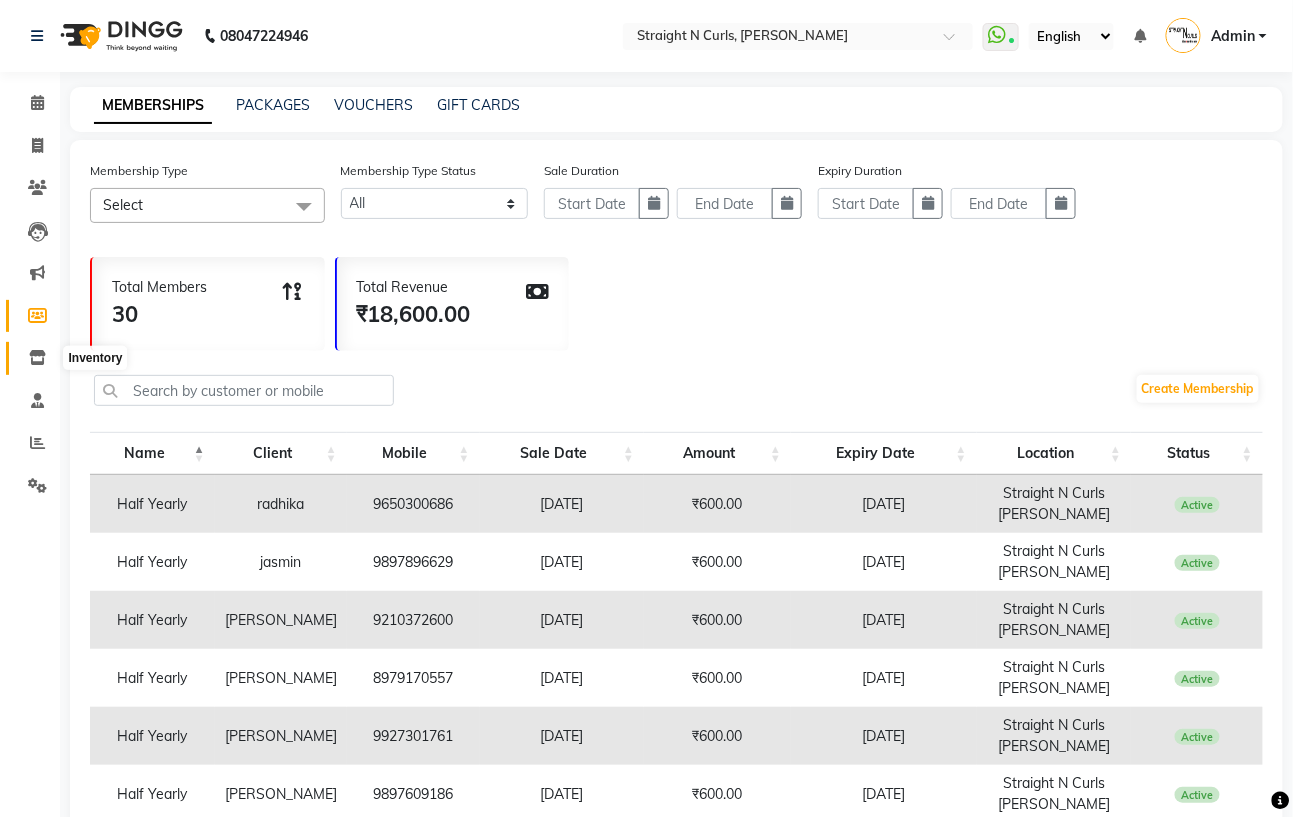 click 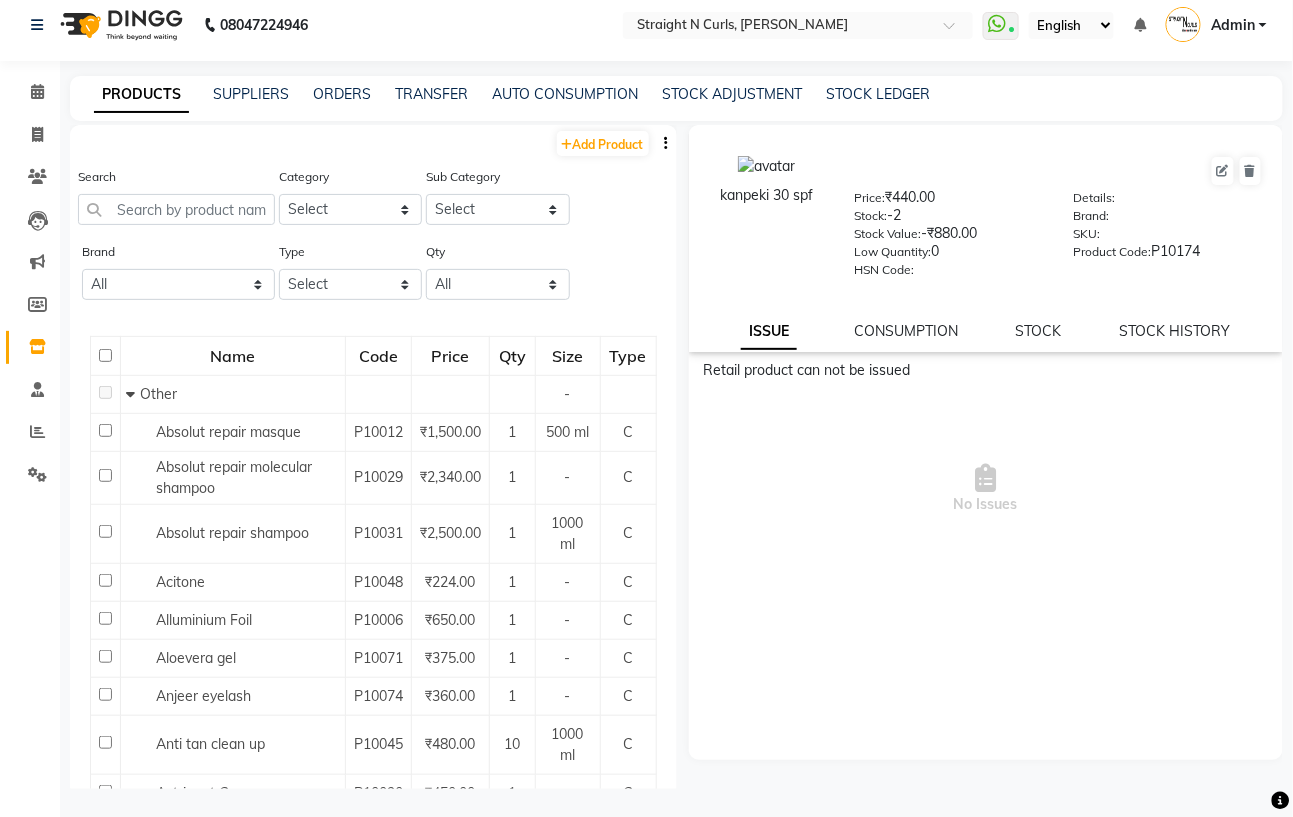 scroll, scrollTop: 0, scrollLeft: 0, axis: both 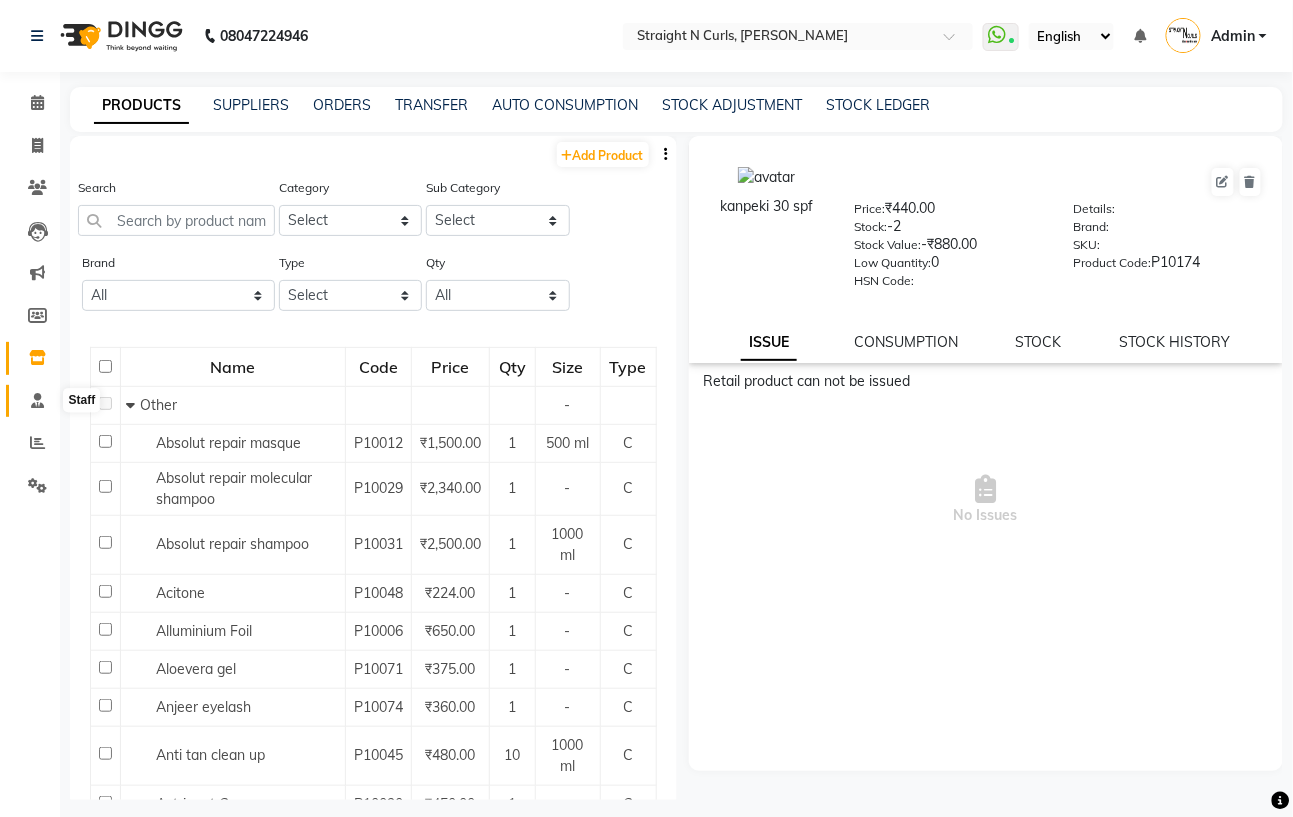 click 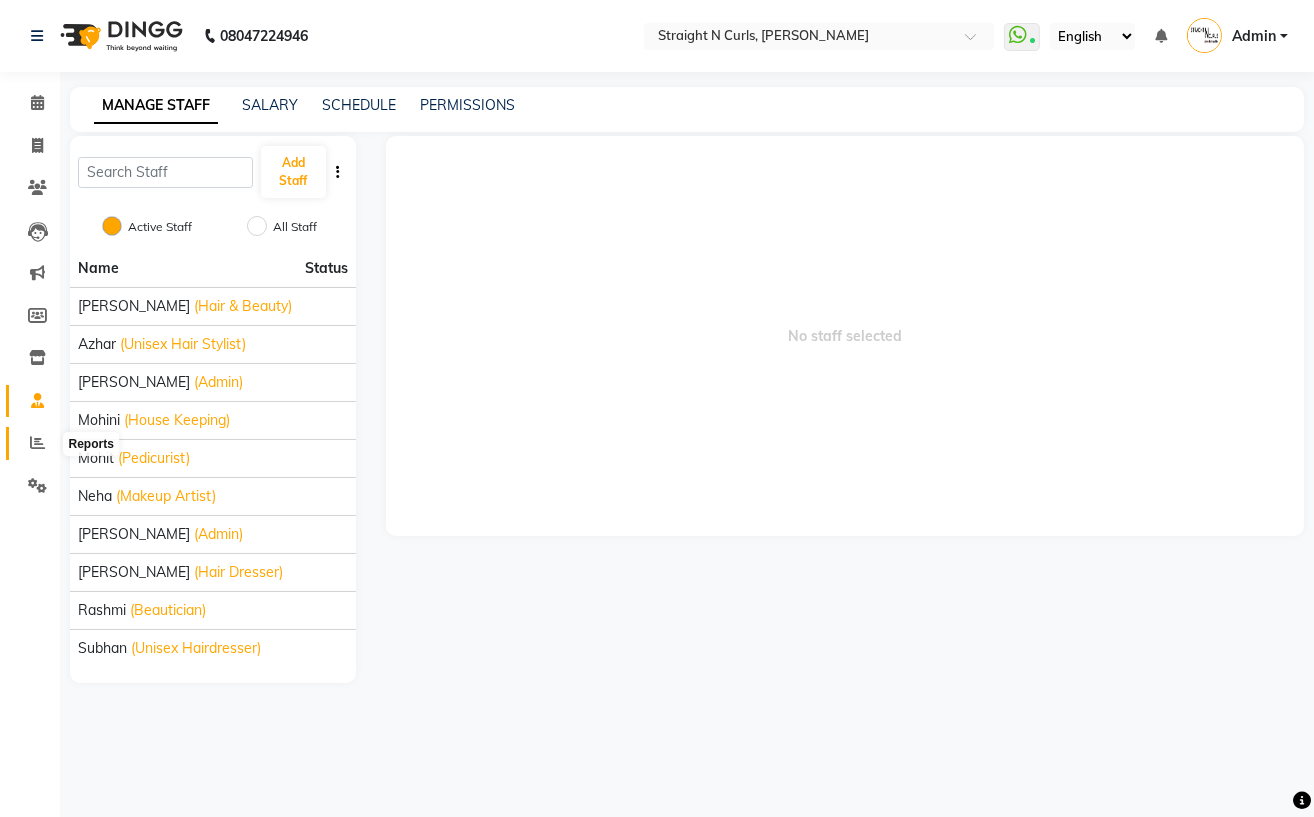 click 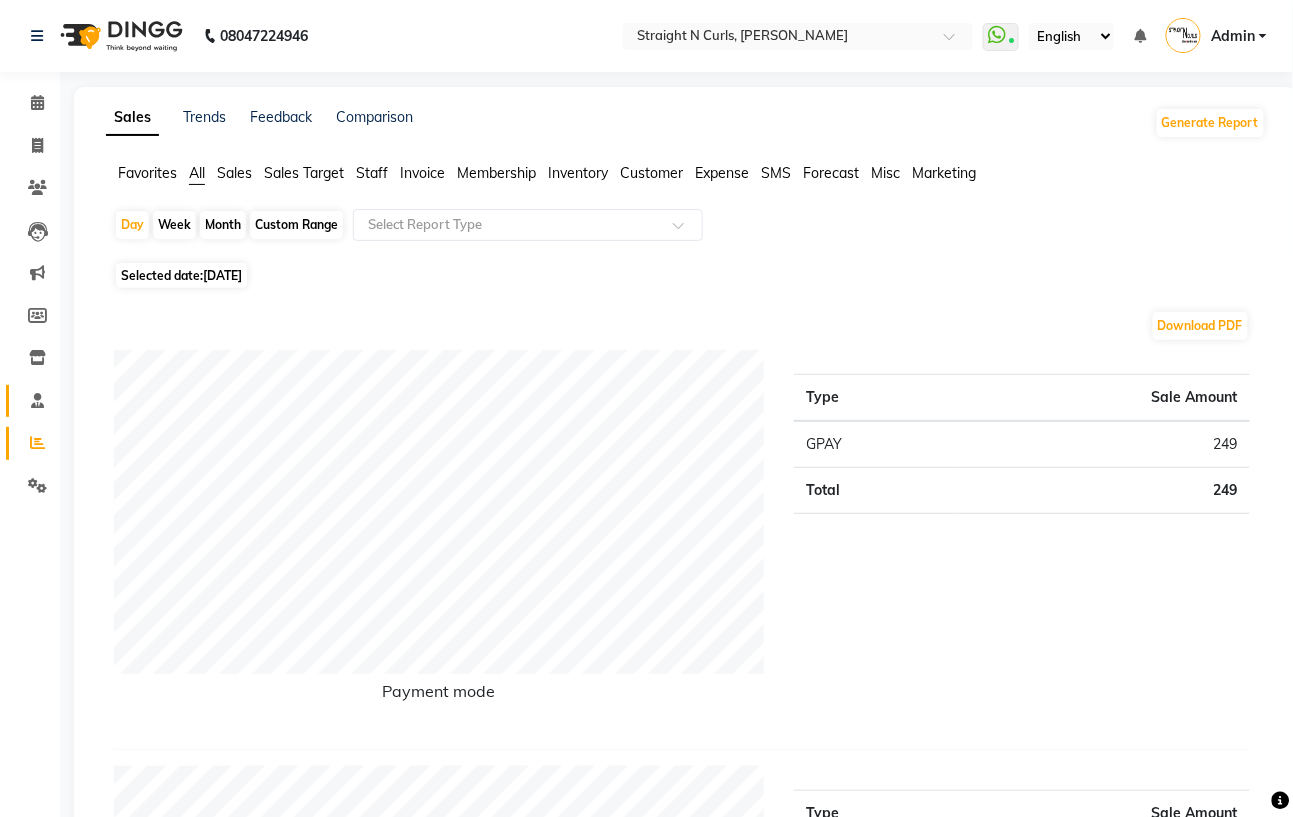 click 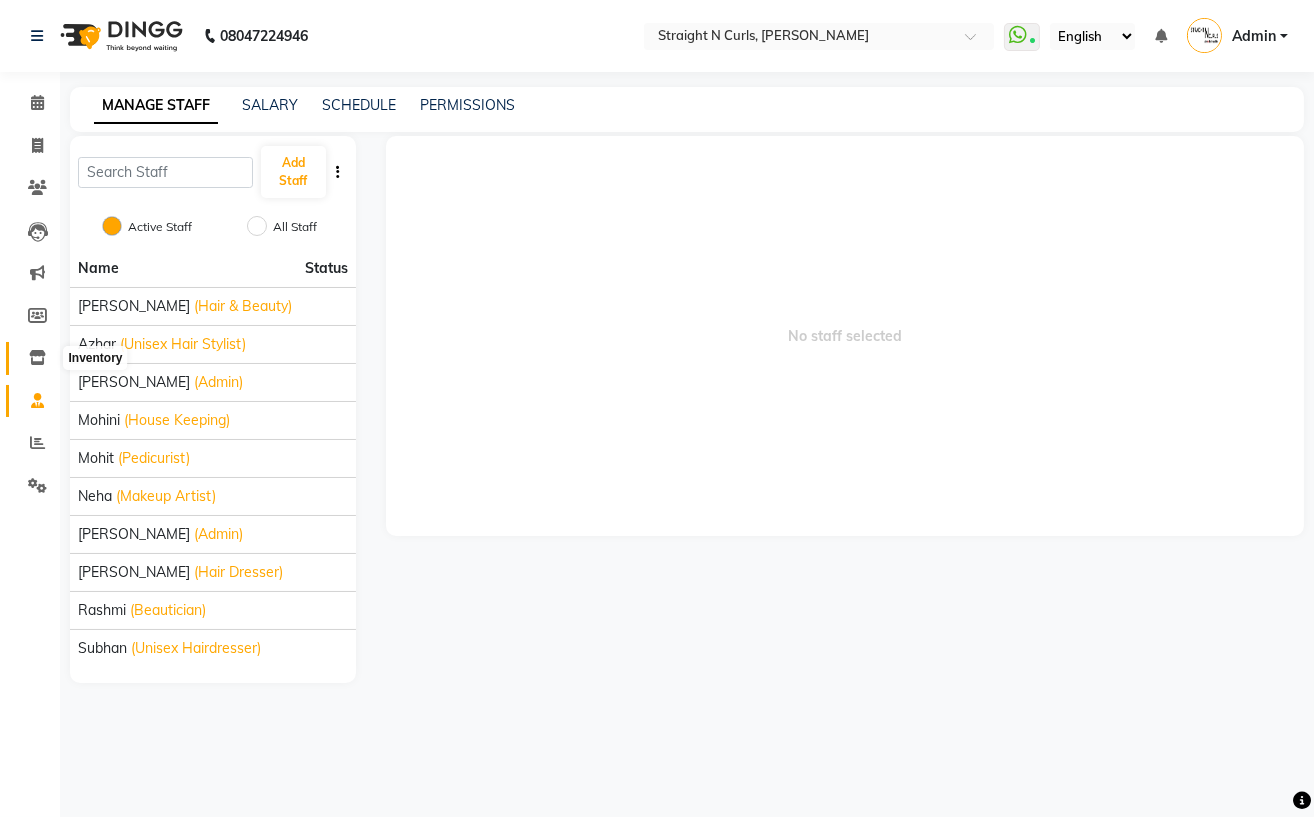 click 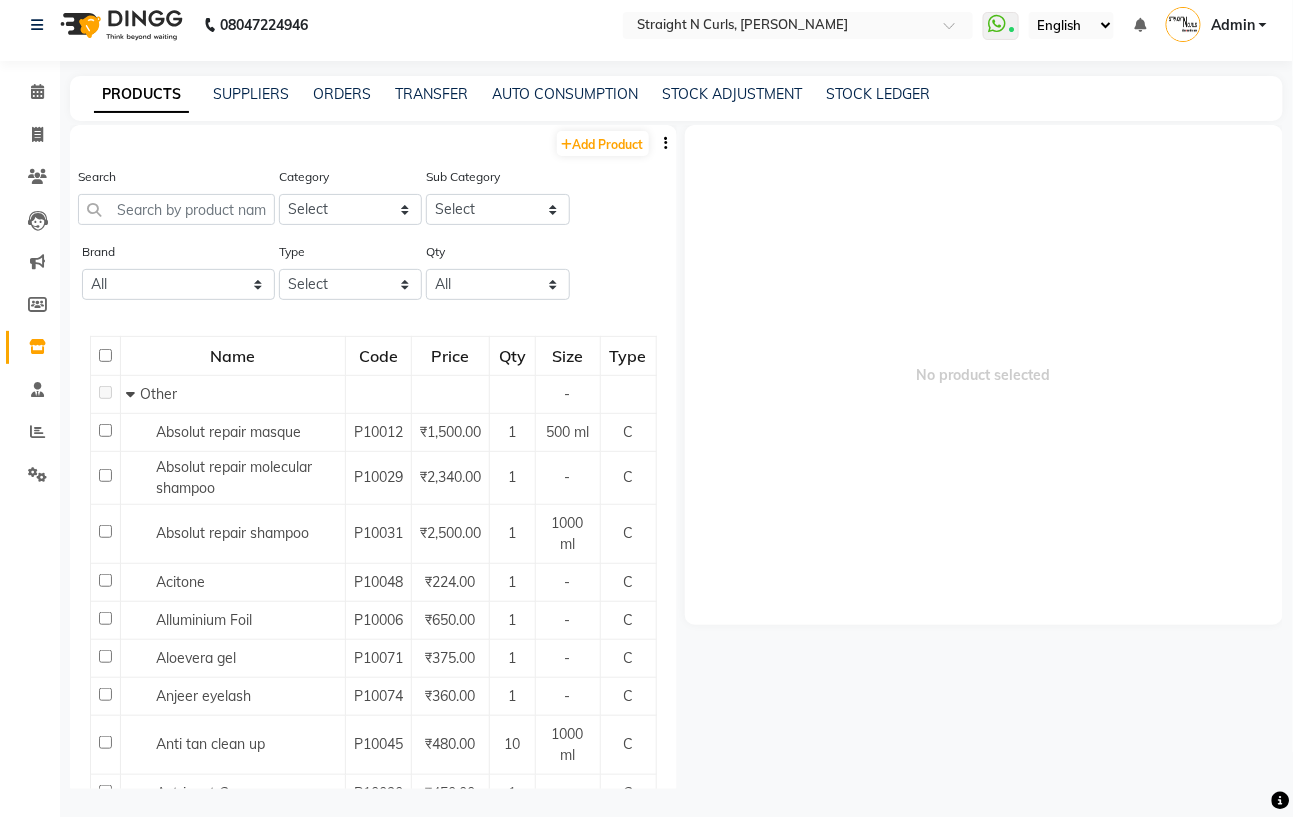 scroll, scrollTop: 0, scrollLeft: 0, axis: both 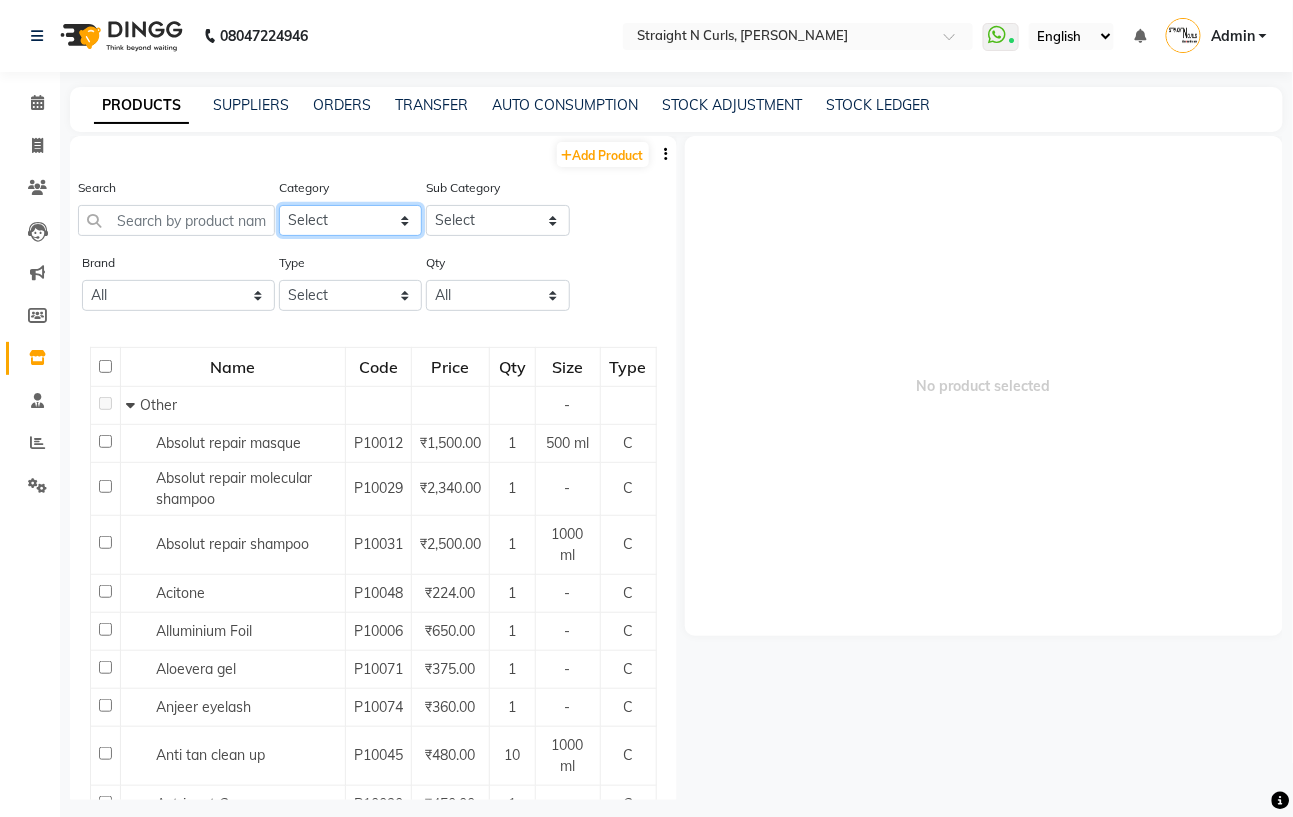 click on "Select Hair Skin Makeup Personal Care Appliances [PERSON_NAME] Waxing Disposable Threading Hands and Feet Beauty Planet [MEDICAL_DATA] Cadiveu Casmara Cheryls Loreal Olaplex Hair color Other" 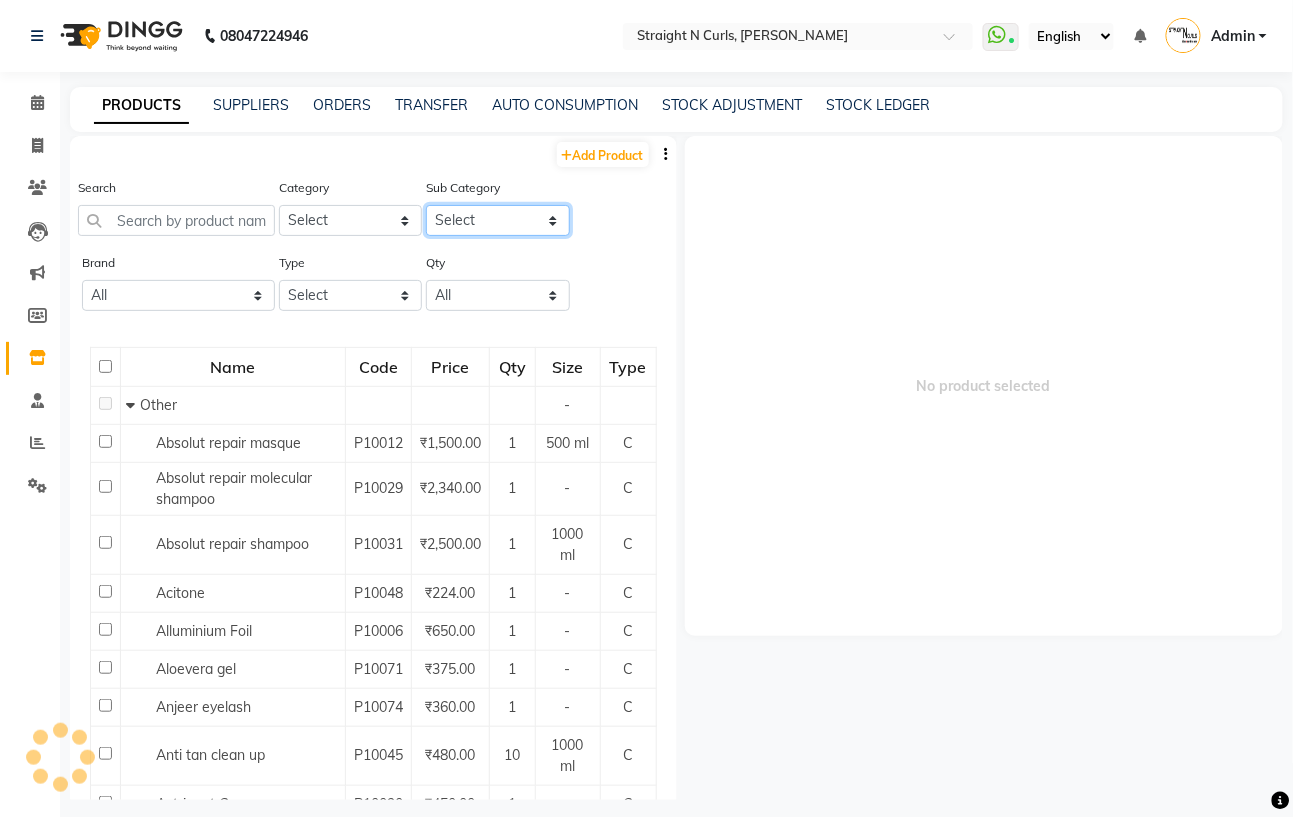 click on "Select" 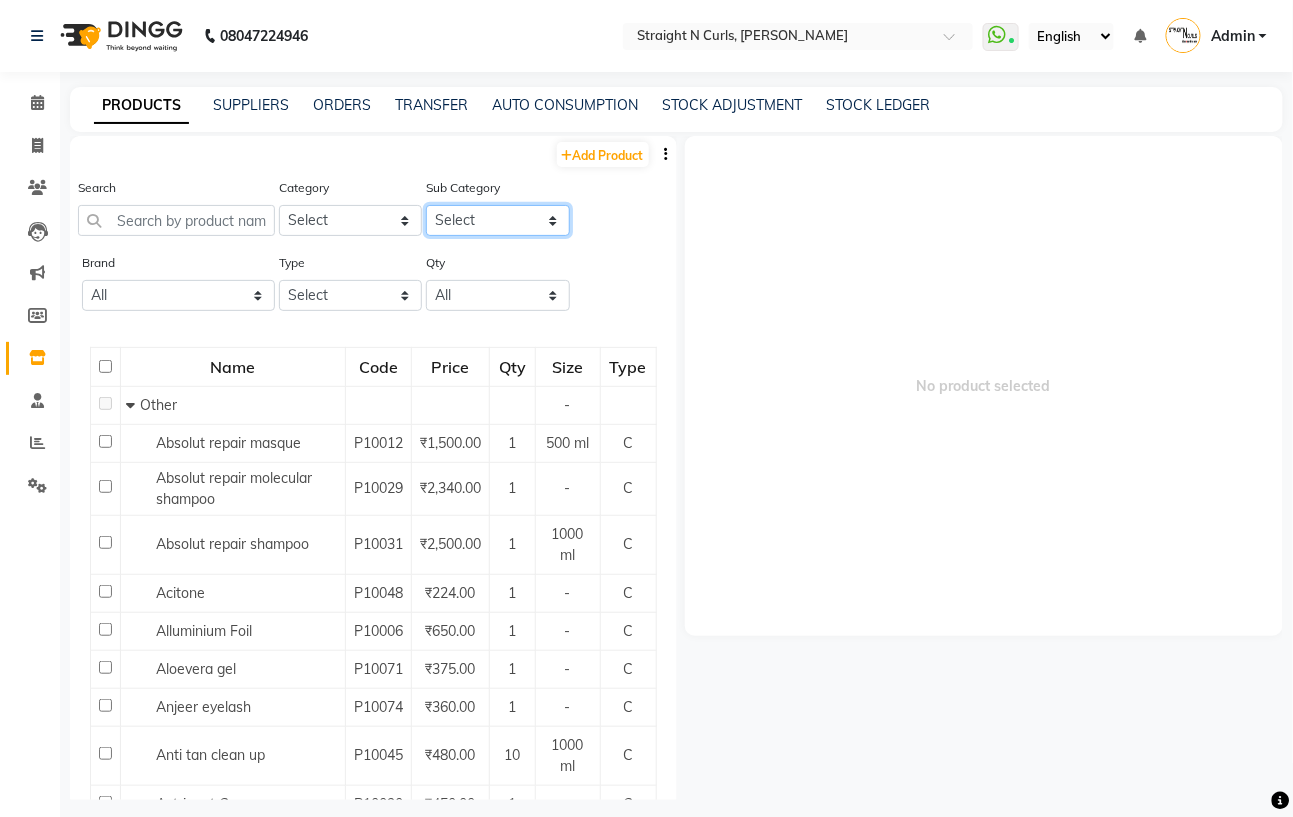 click on "Select" 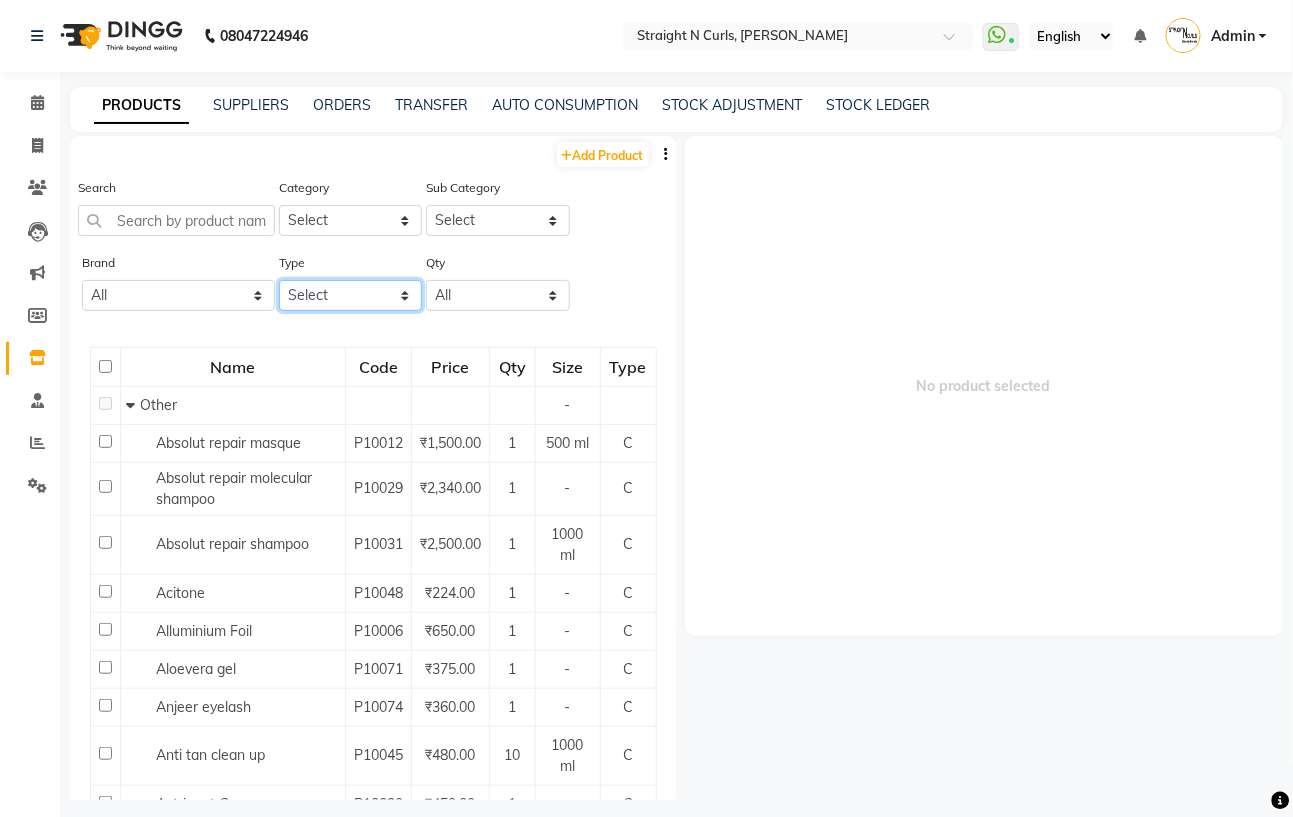 click on "Select Both Retail Consumable" 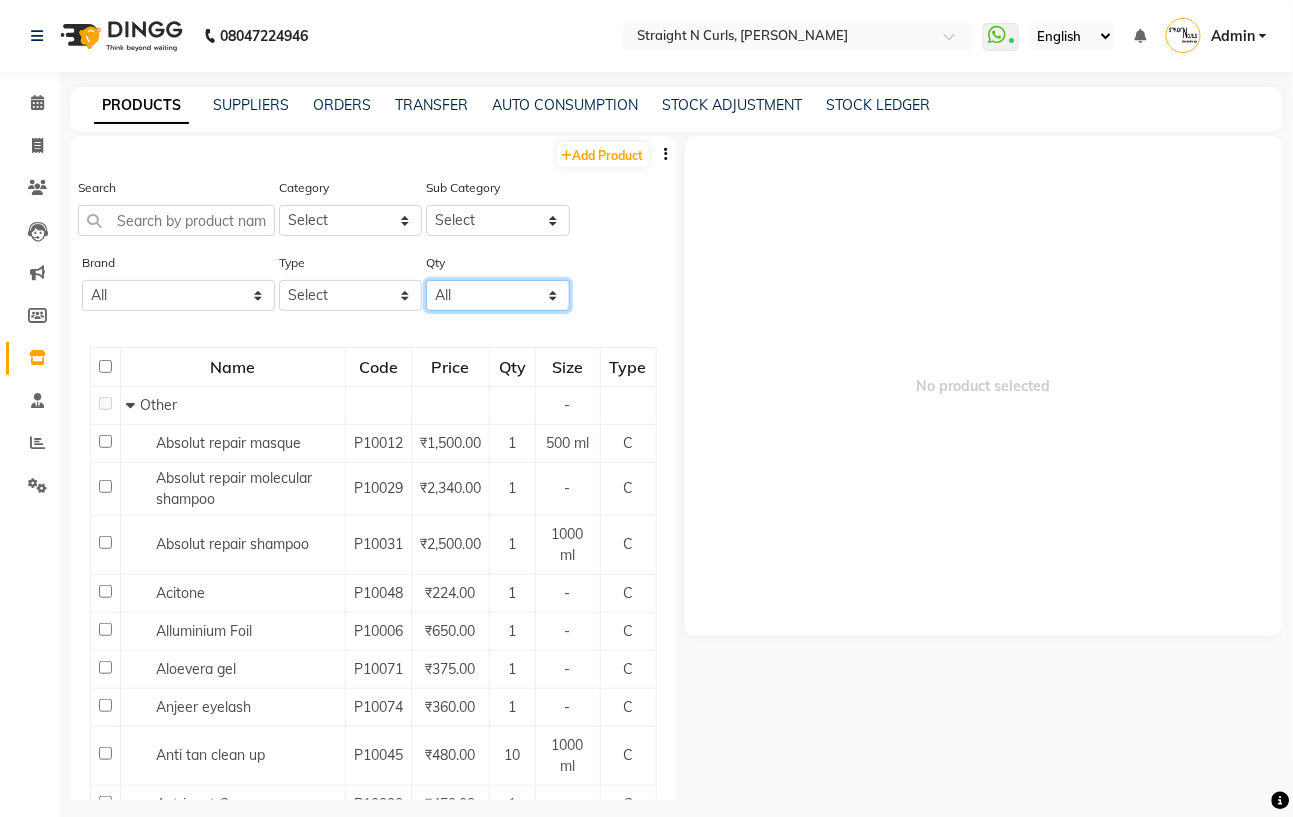 click on "All Low Out Of Stock" 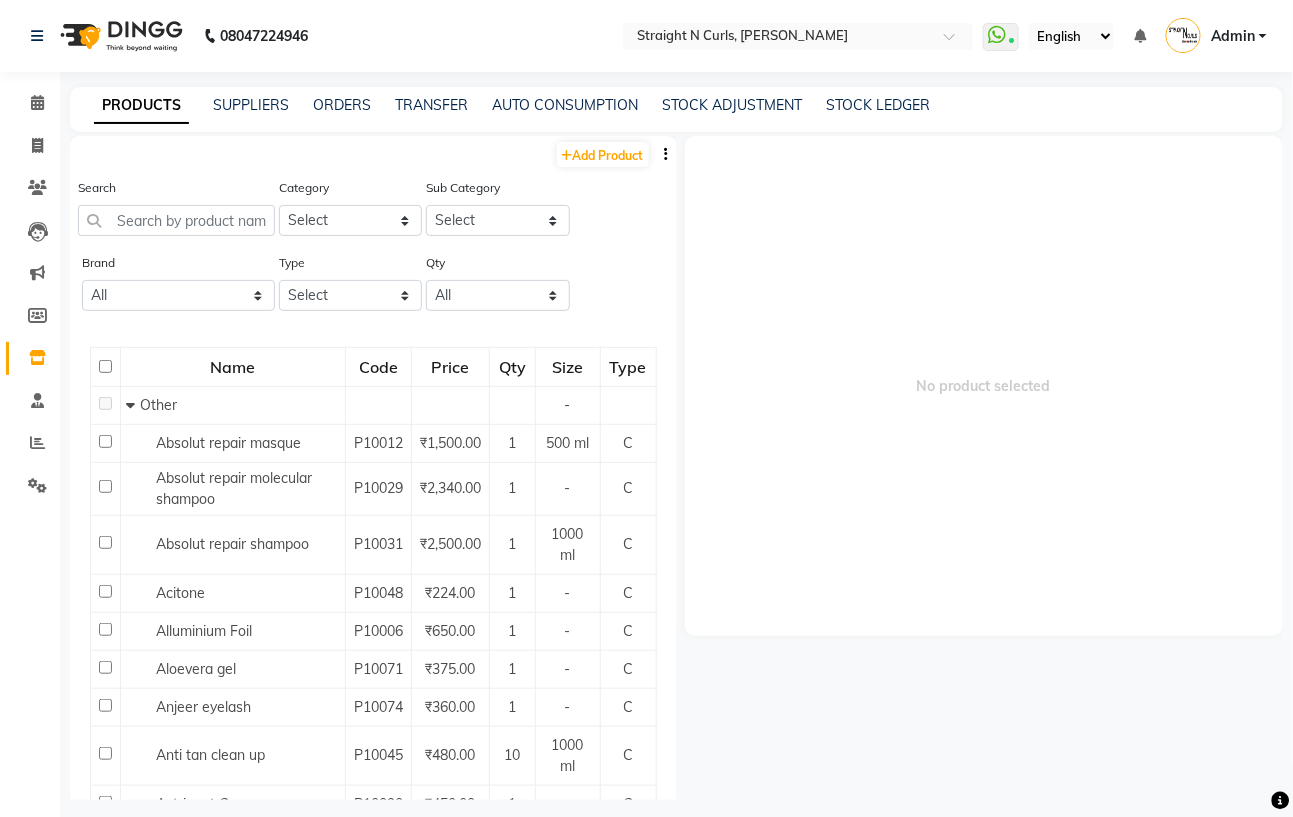 click on "Brand All Loreal Null Skinora Type Select Both Retail Consumable Qty All Low Out Of Stock" 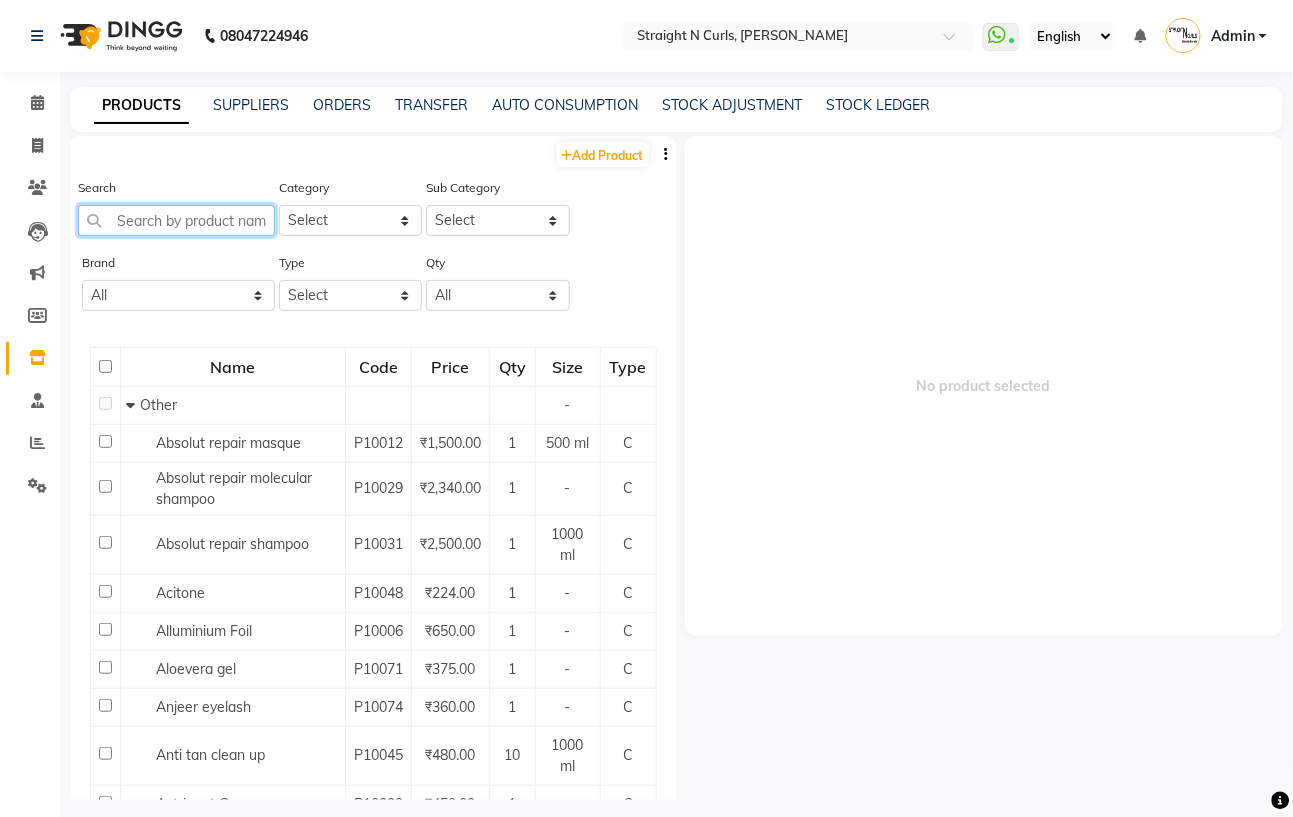 click 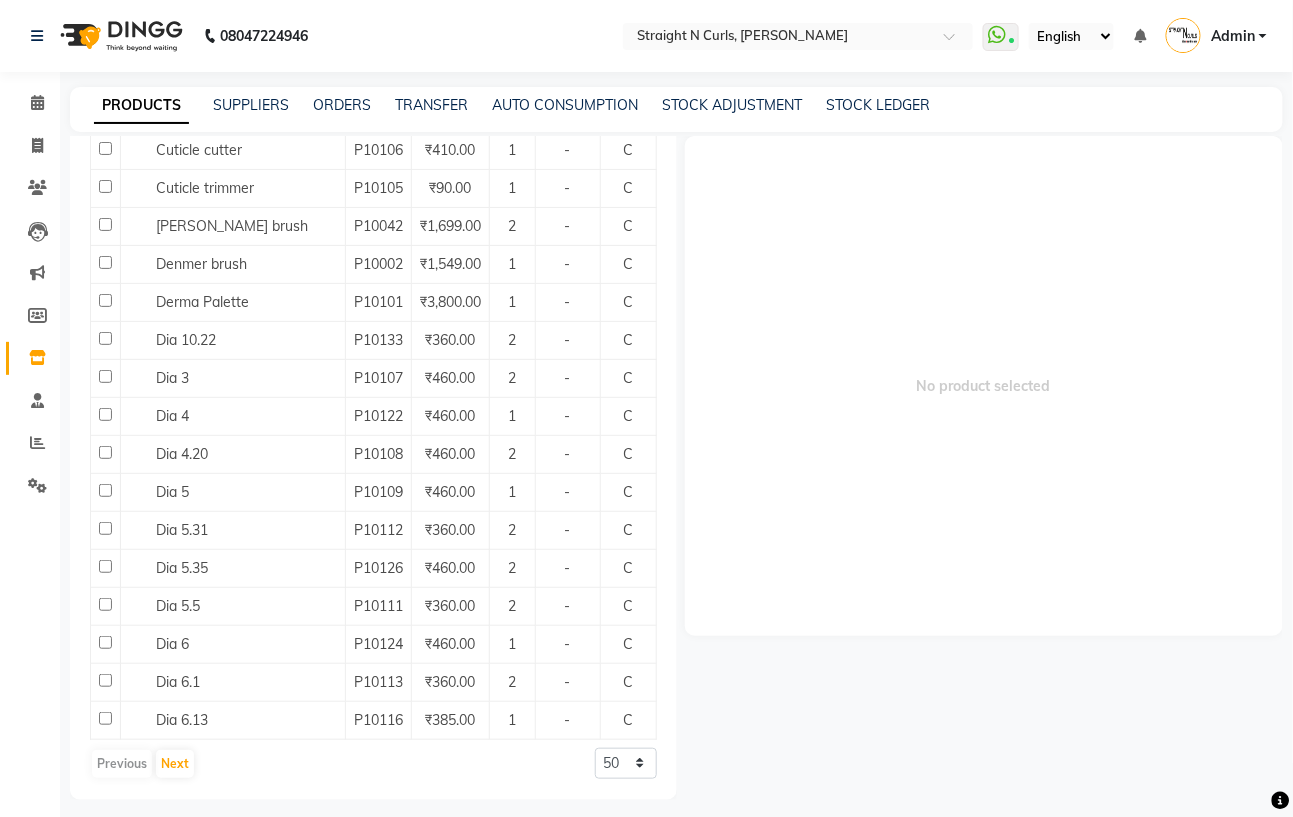 scroll, scrollTop: 1638, scrollLeft: 0, axis: vertical 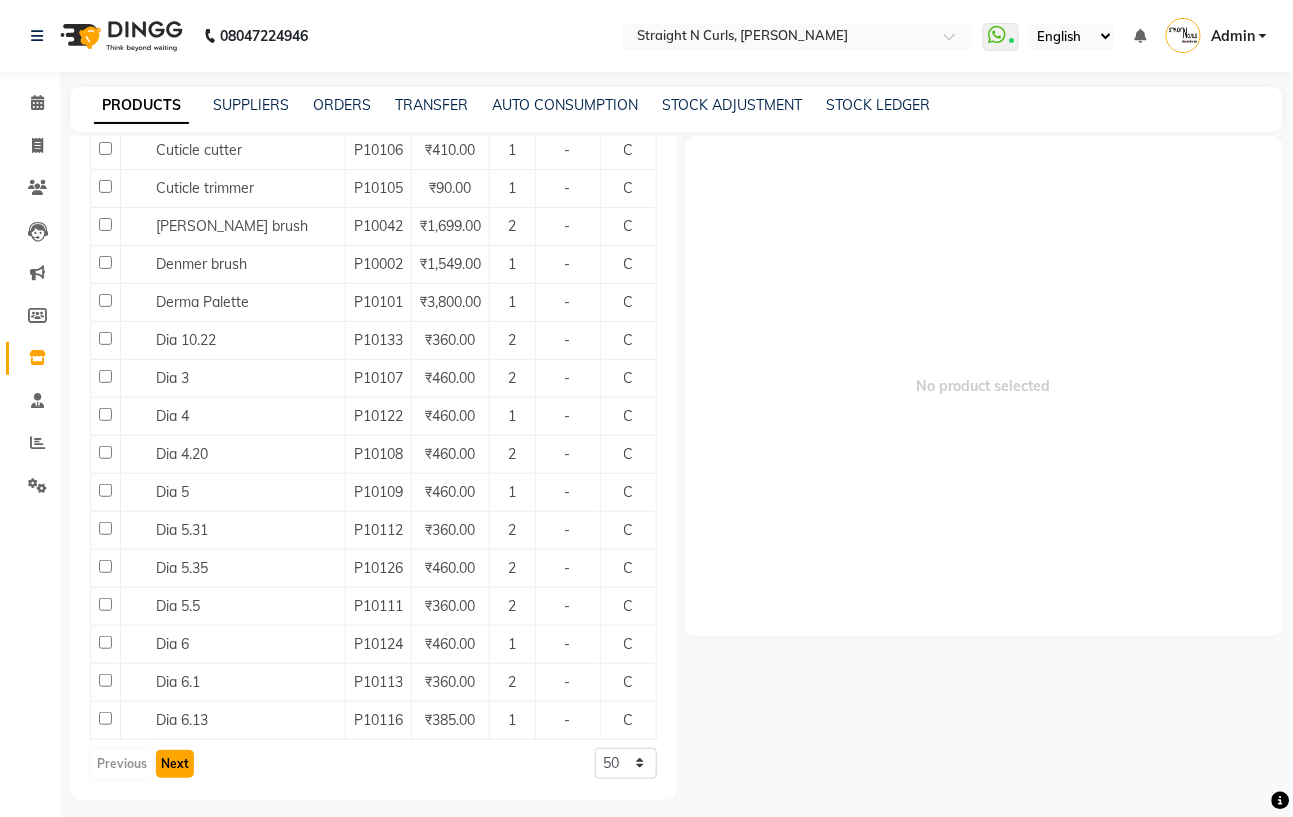 click on "Next" 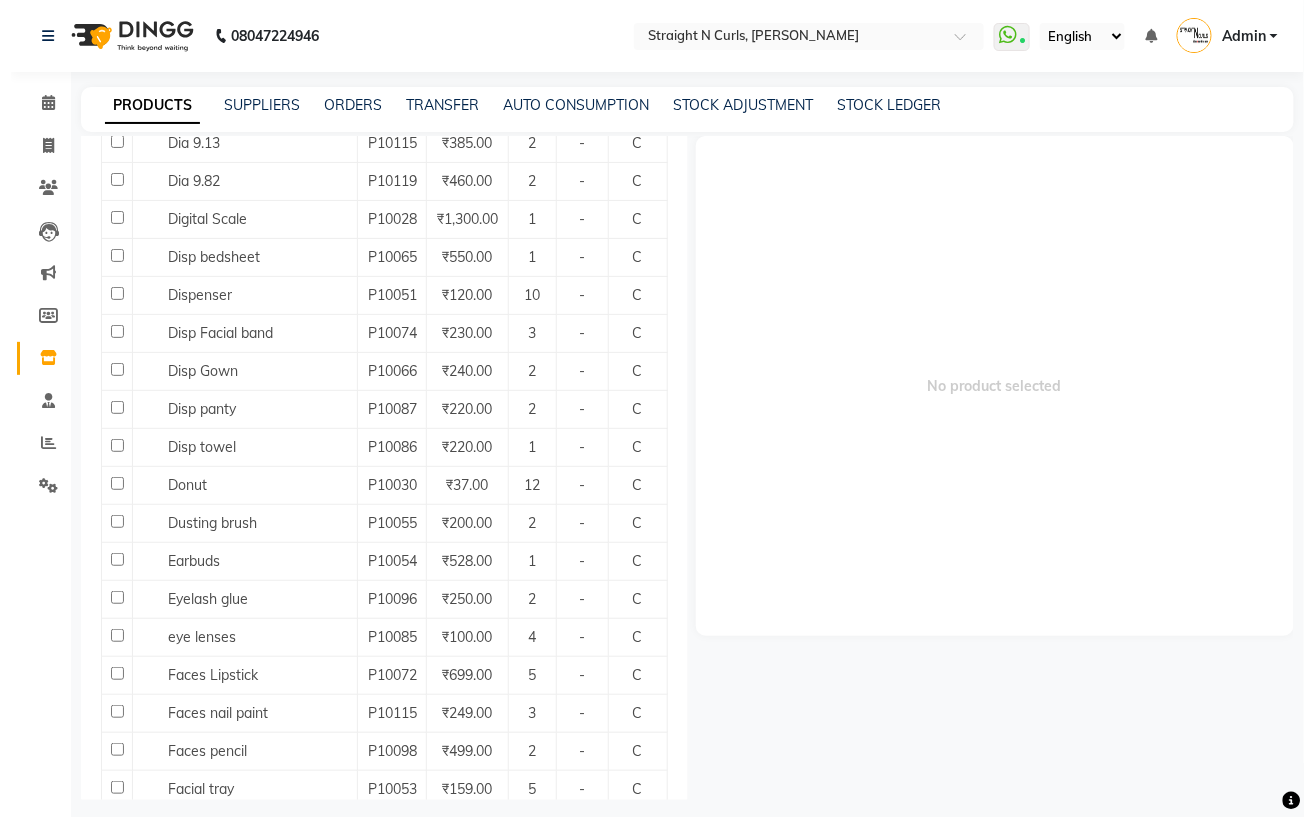 scroll, scrollTop: 0, scrollLeft: 0, axis: both 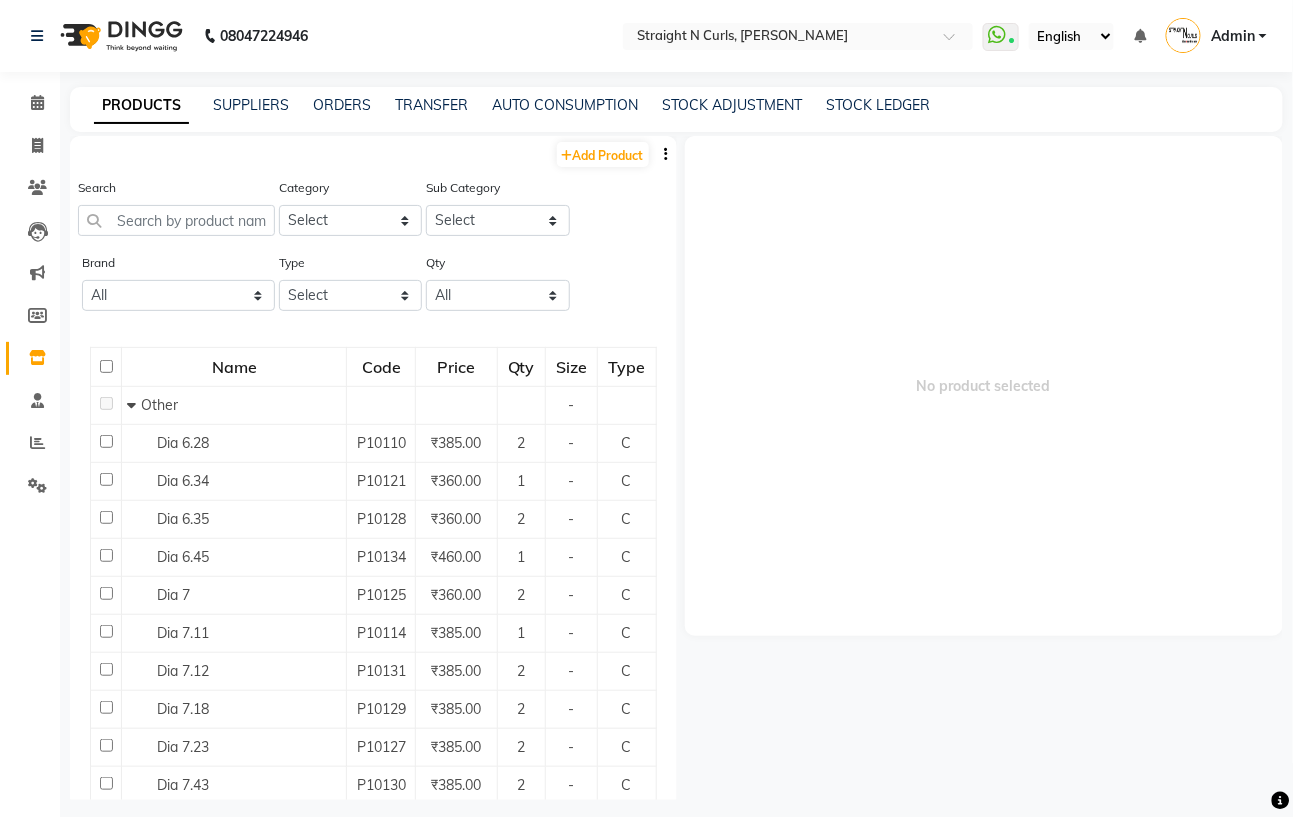 click on "No product selected" at bounding box center (984, 386) 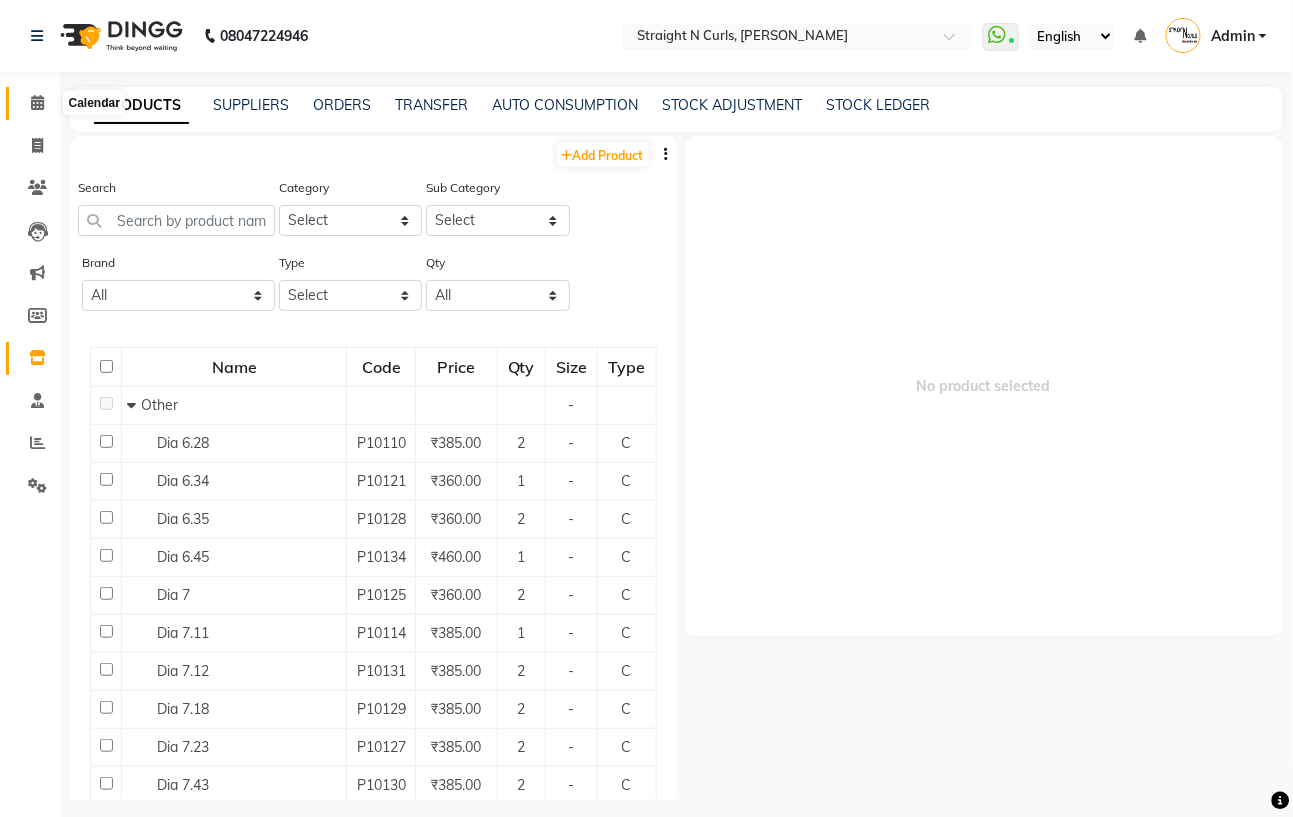 click 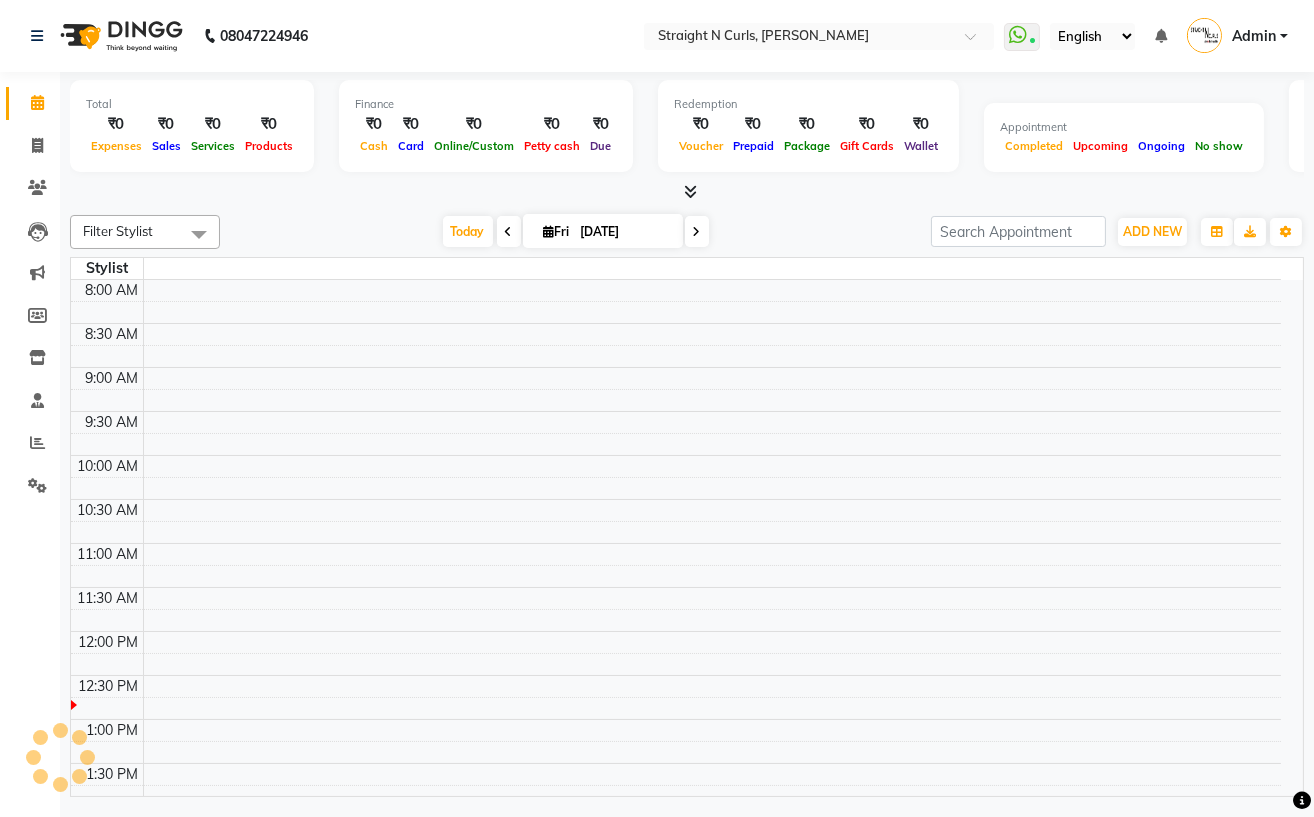 scroll, scrollTop: 0, scrollLeft: 0, axis: both 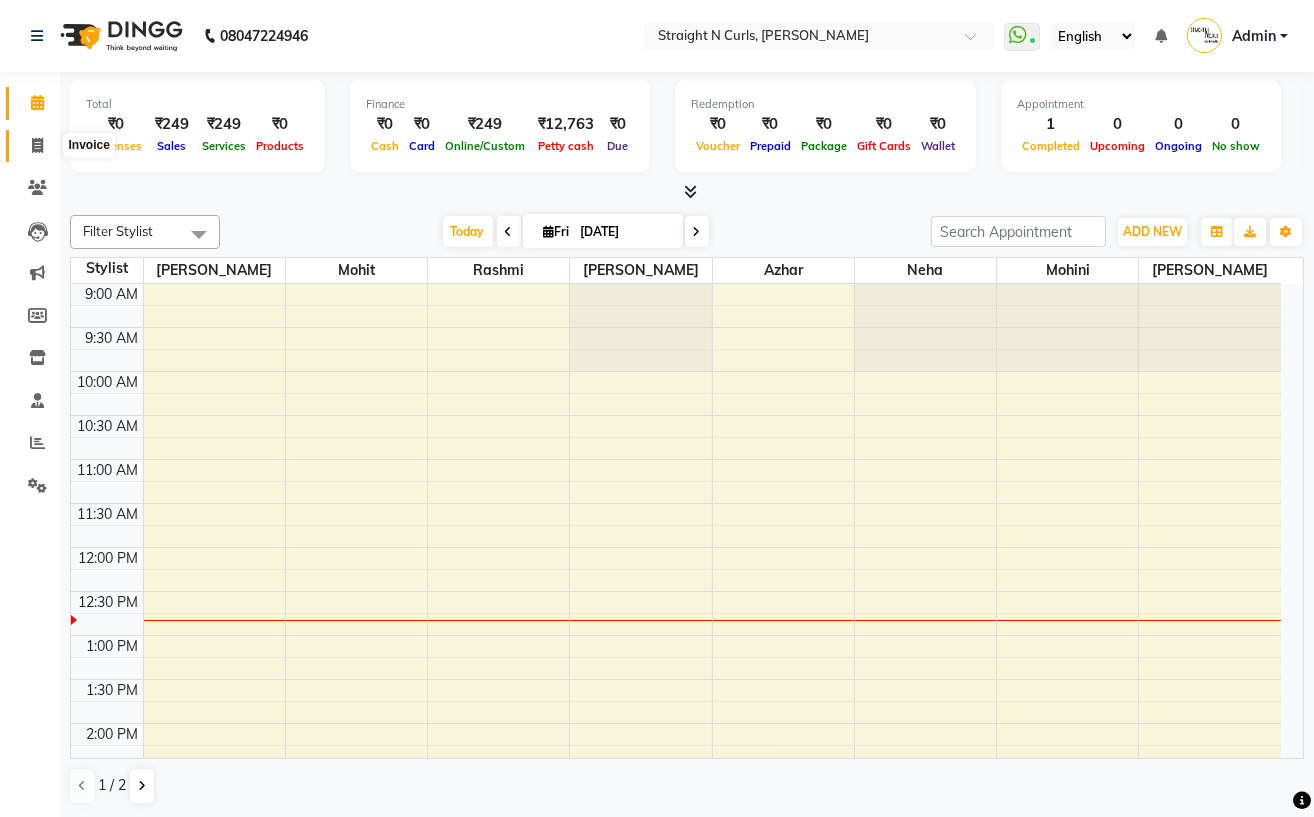 click 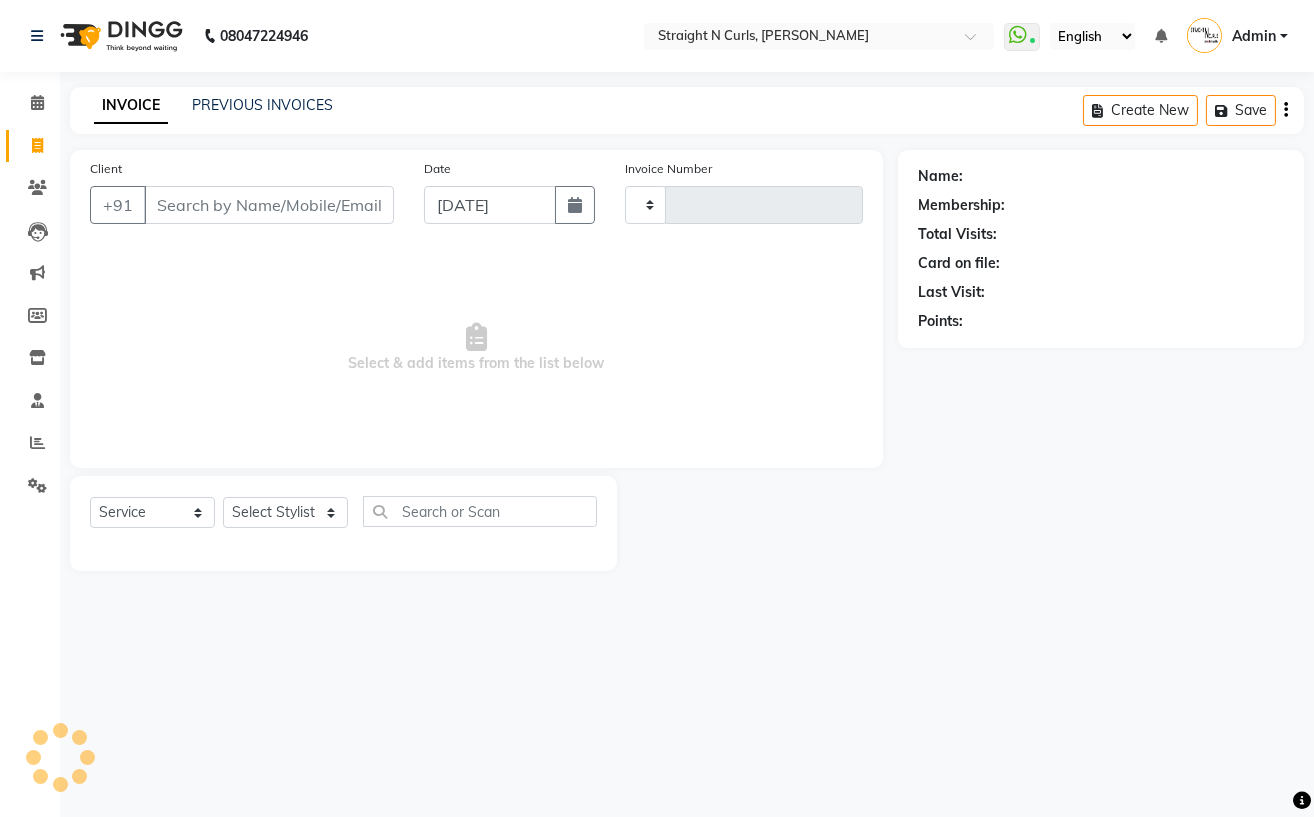 type on "0672" 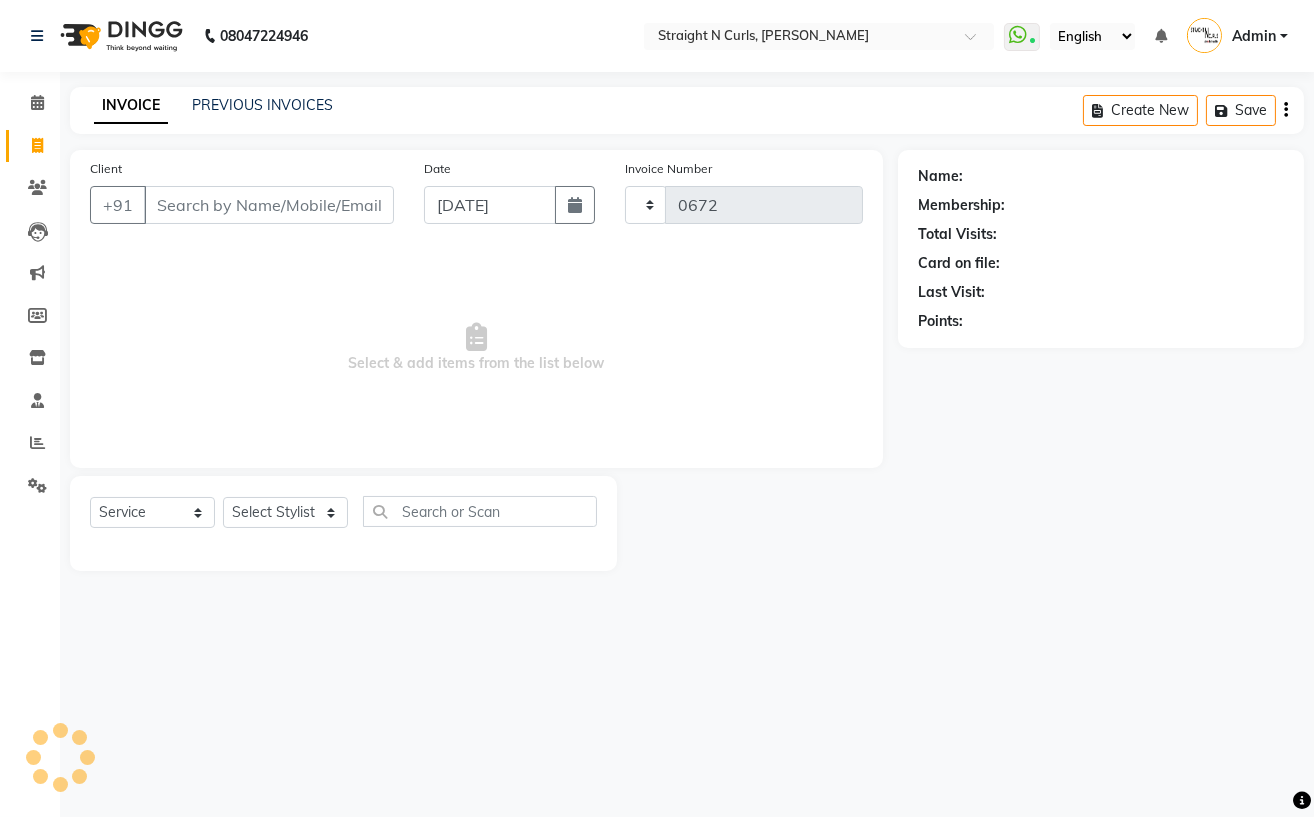 select on "7039" 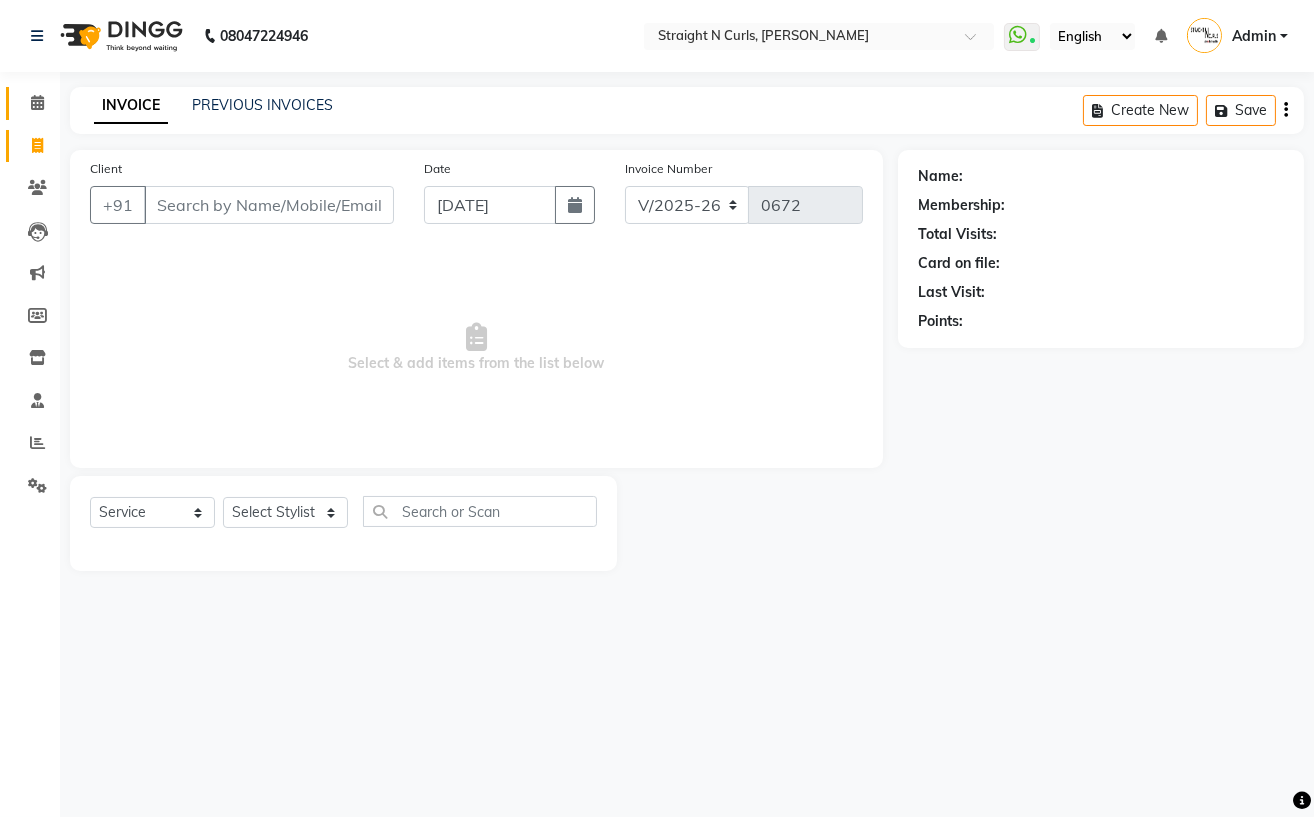 click on "Calendar" 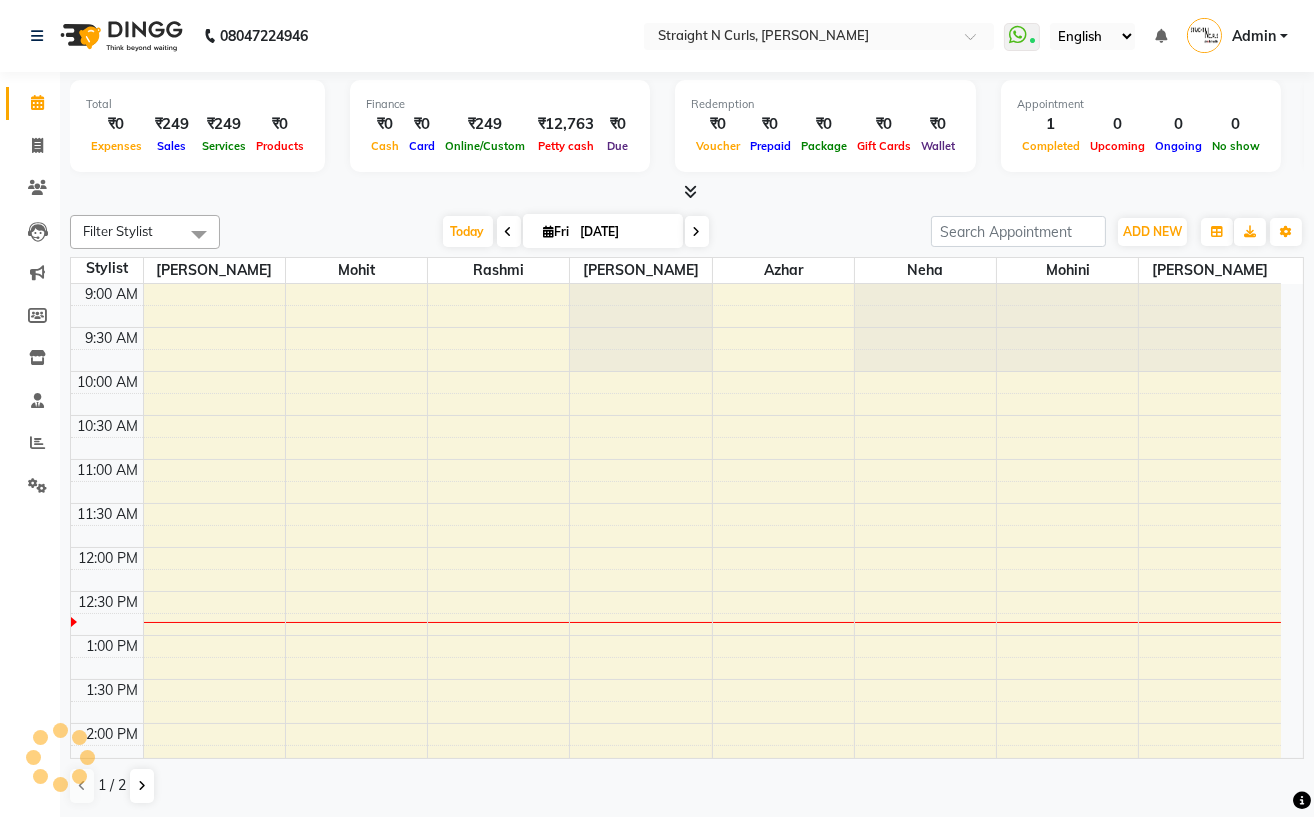 scroll, scrollTop: 0, scrollLeft: 0, axis: both 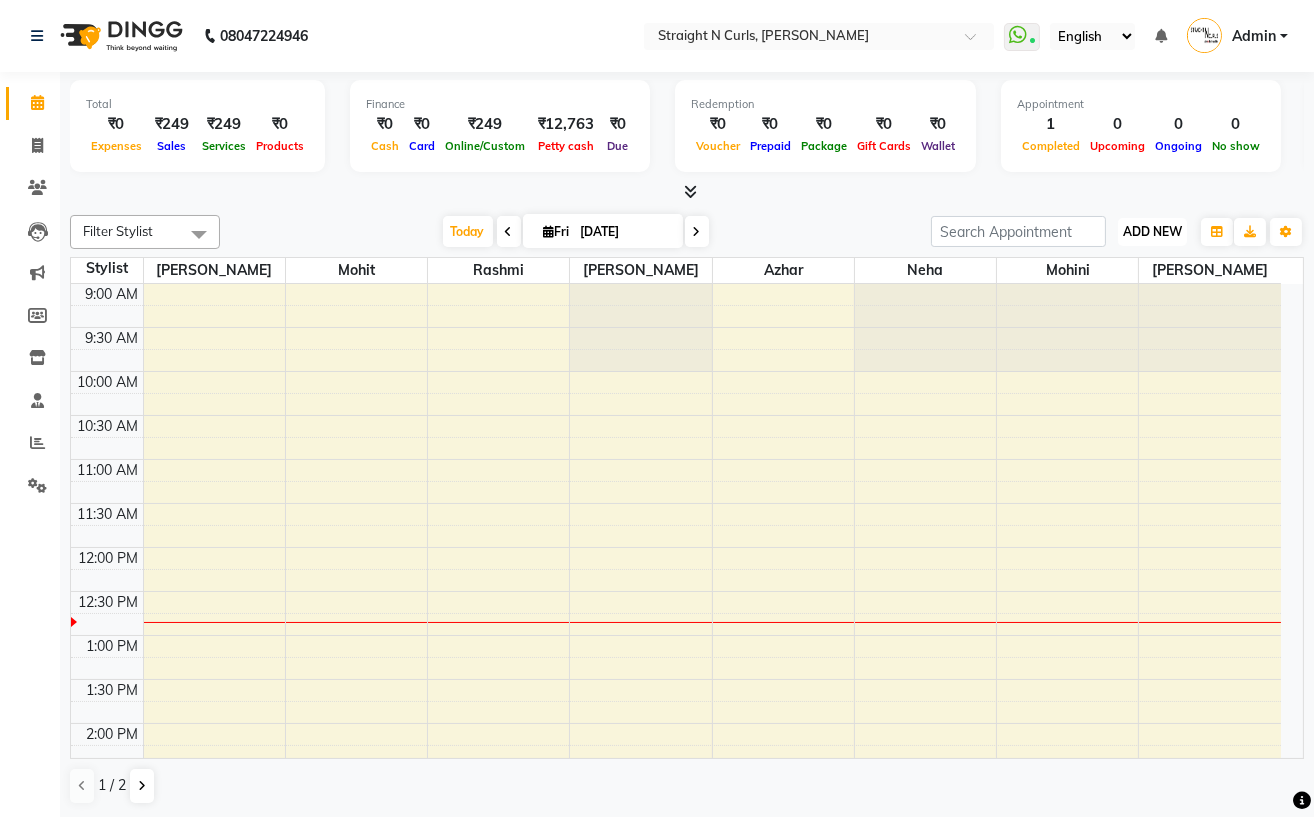 click on "ADD NEW" at bounding box center [1152, 231] 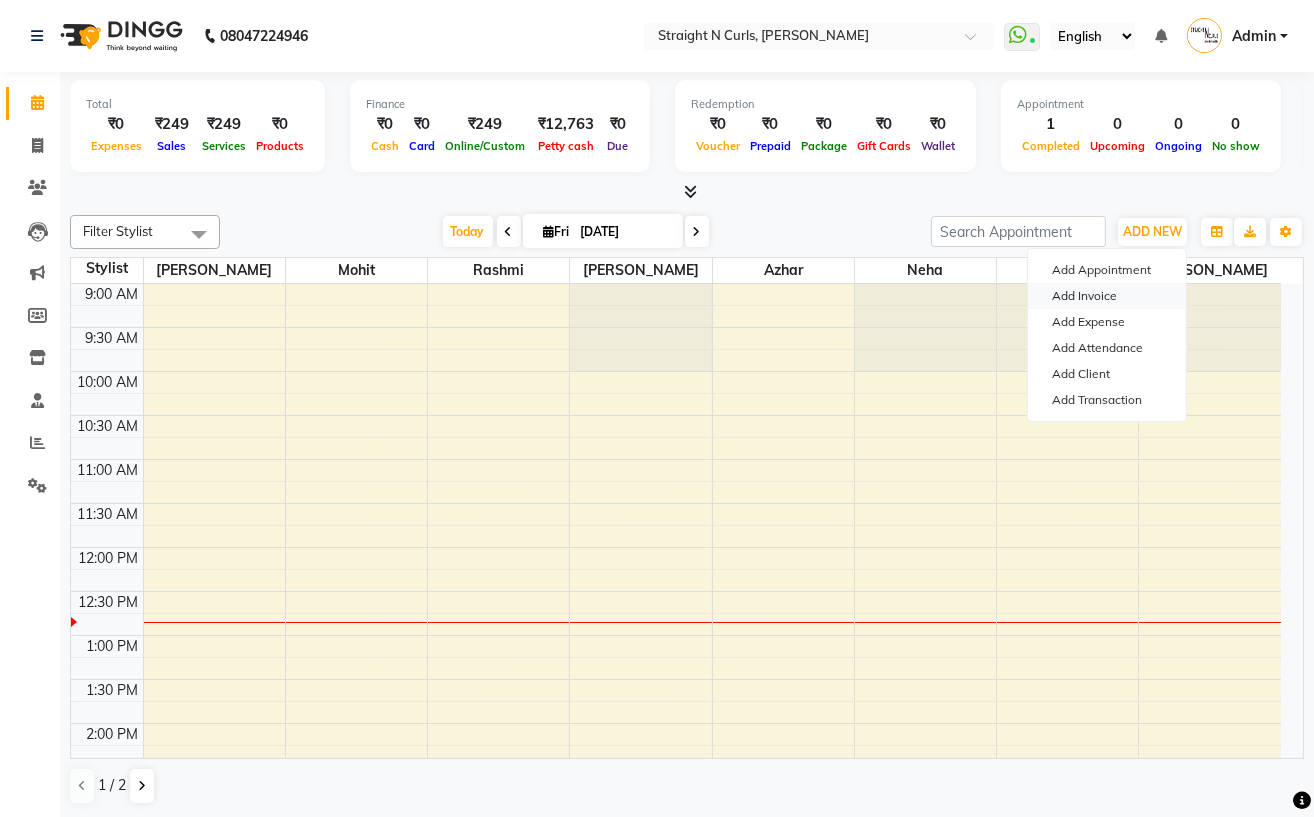 click on "Add Invoice" at bounding box center (1107, 296) 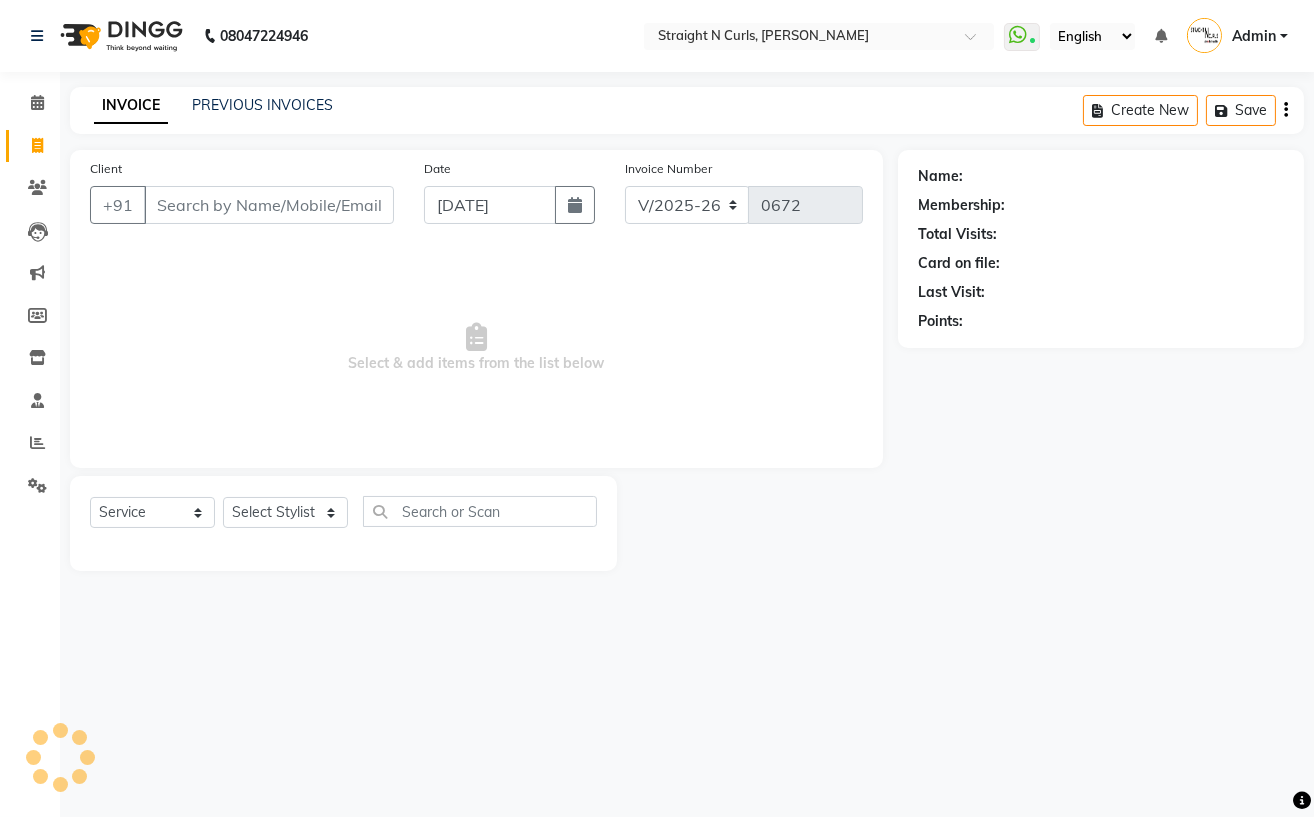click on "Client" at bounding box center [269, 205] 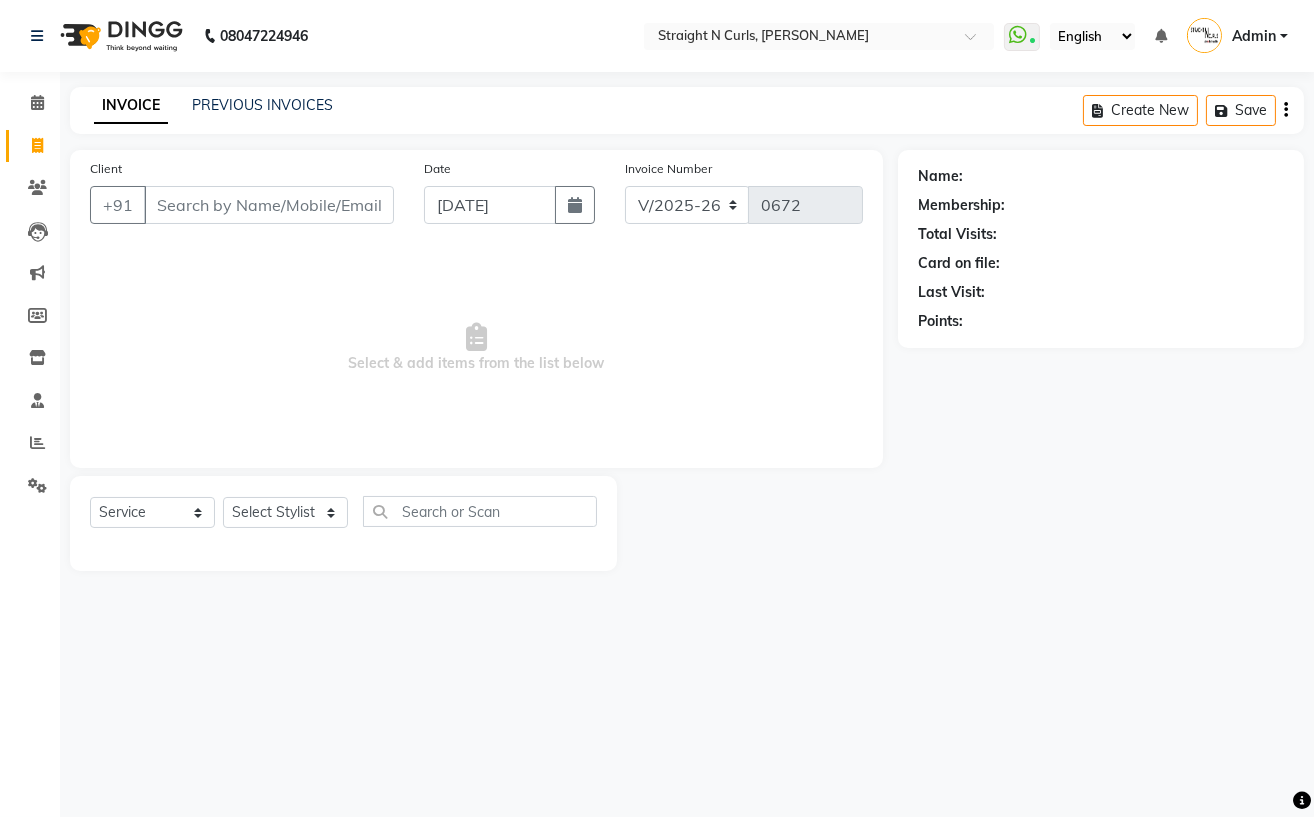 click on "Client" at bounding box center [269, 205] 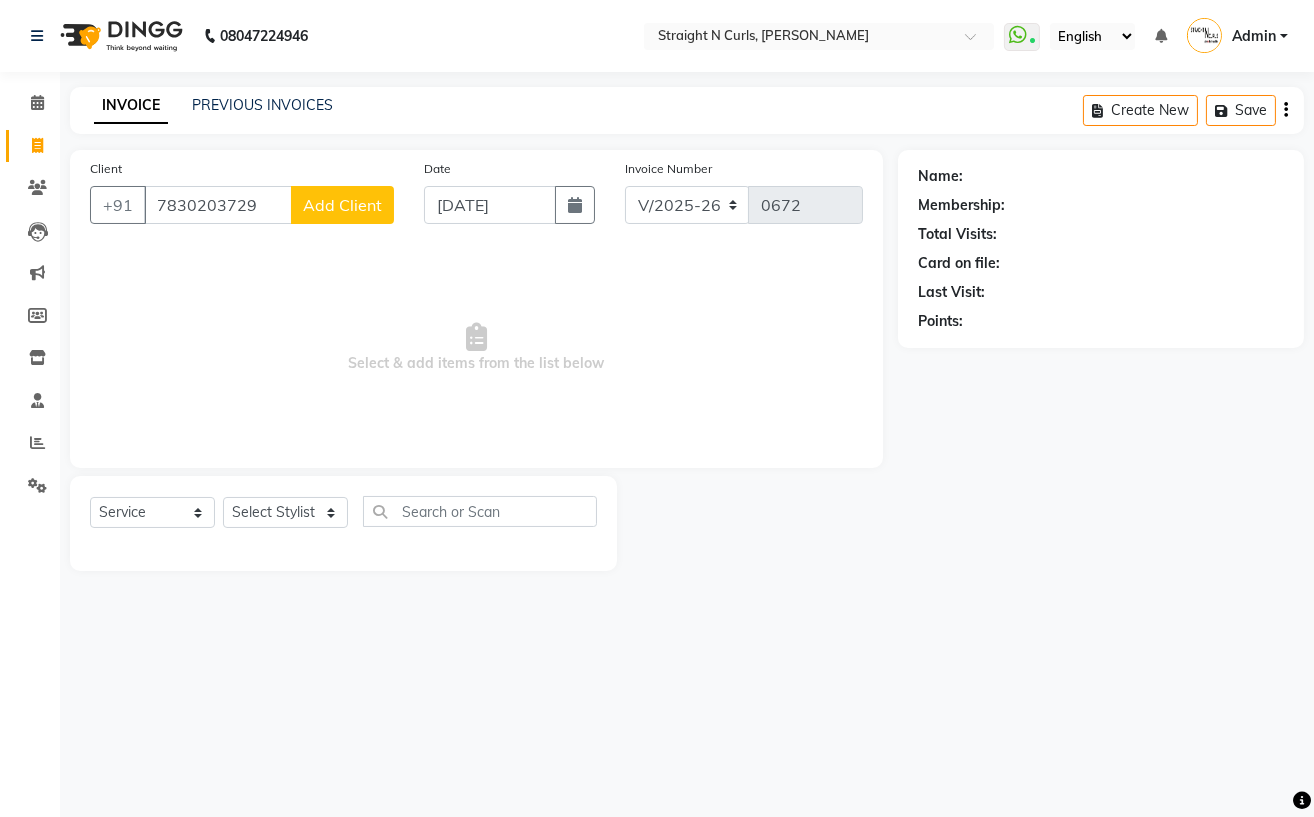 type on "7830203729" 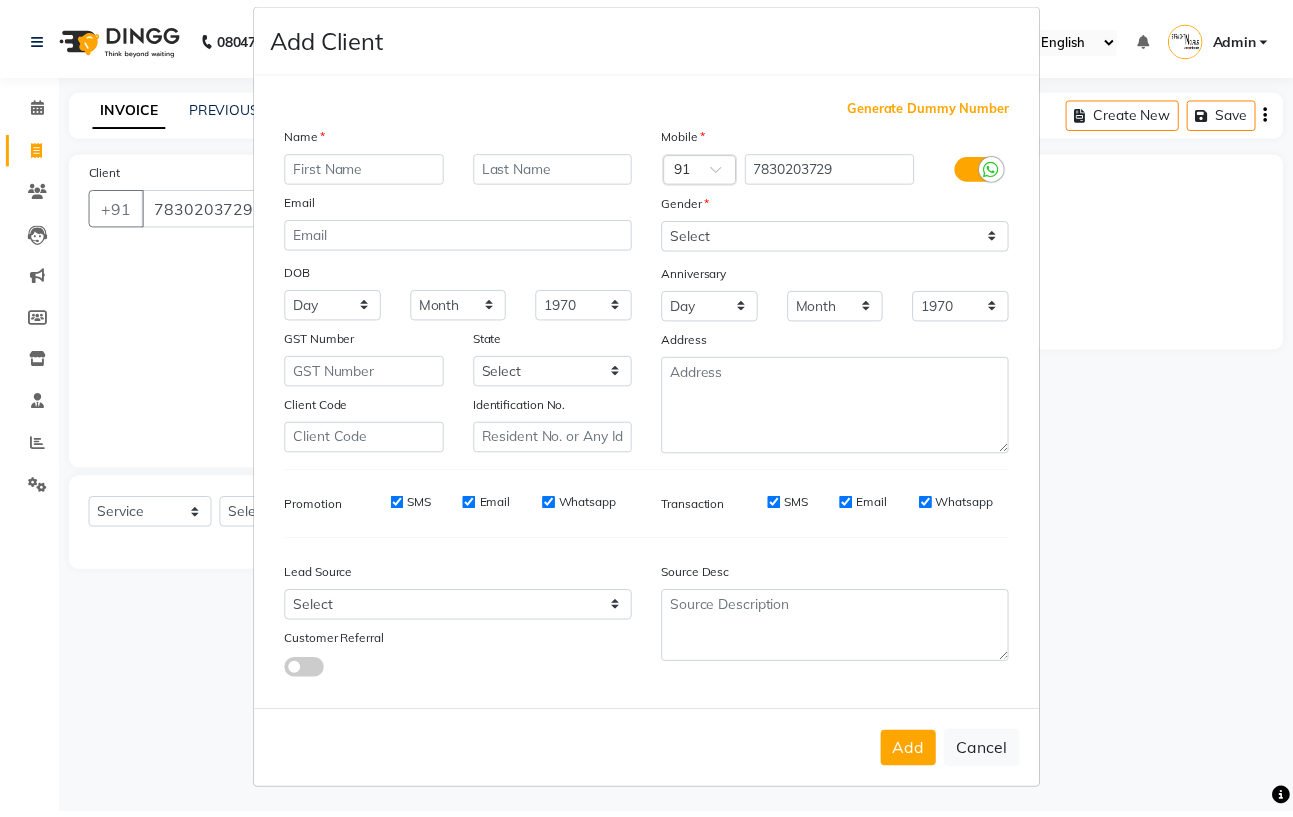 scroll, scrollTop: 37, scrollLeft: 0, axis: vertical 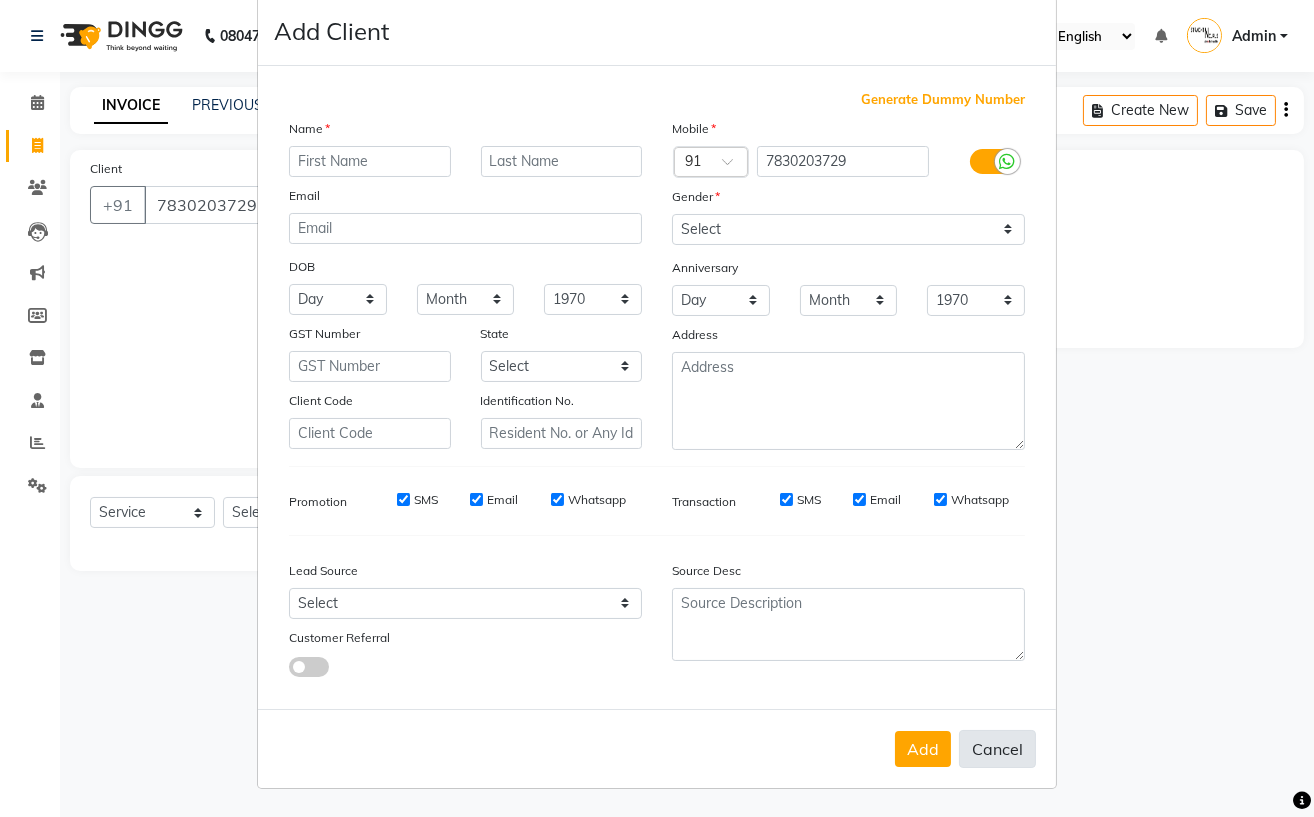 click on "Cancel" at bounding box center [997, 749] 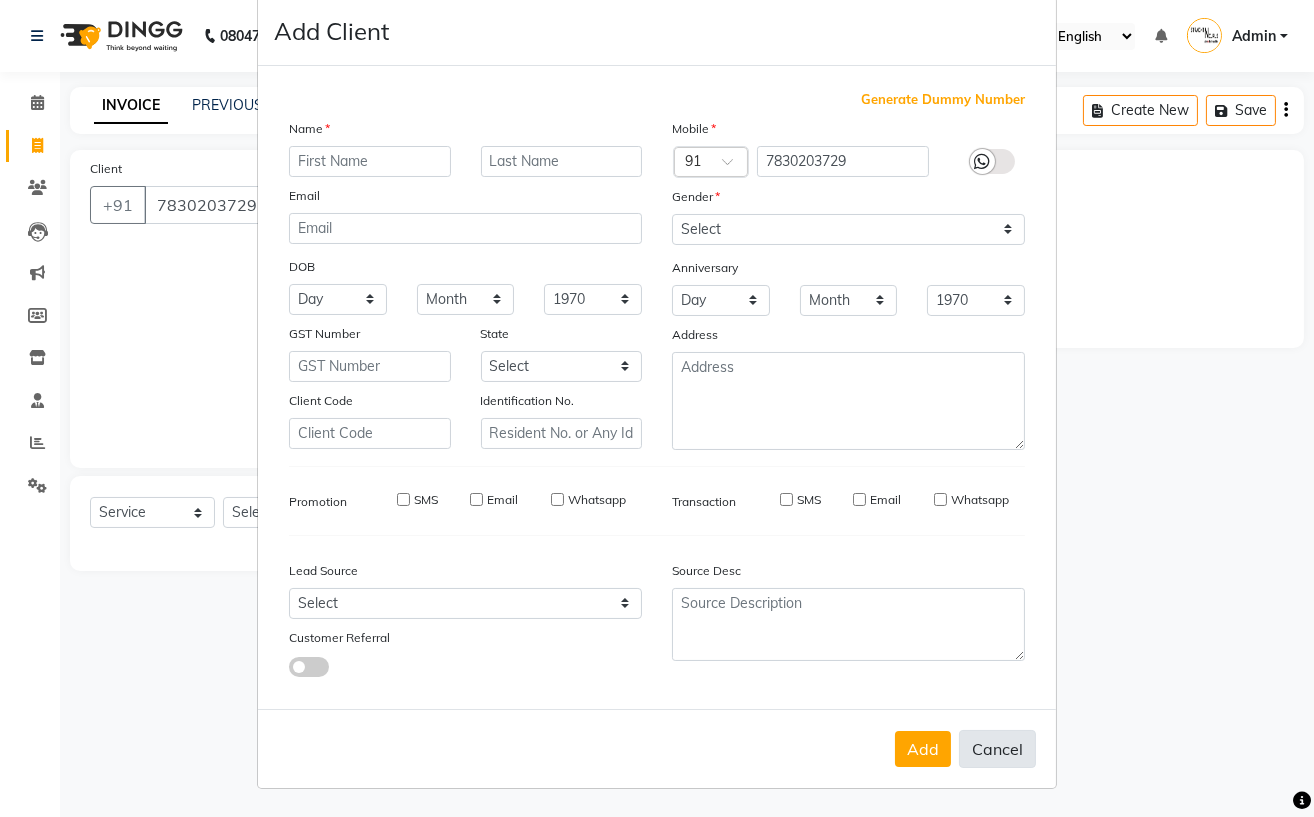 select 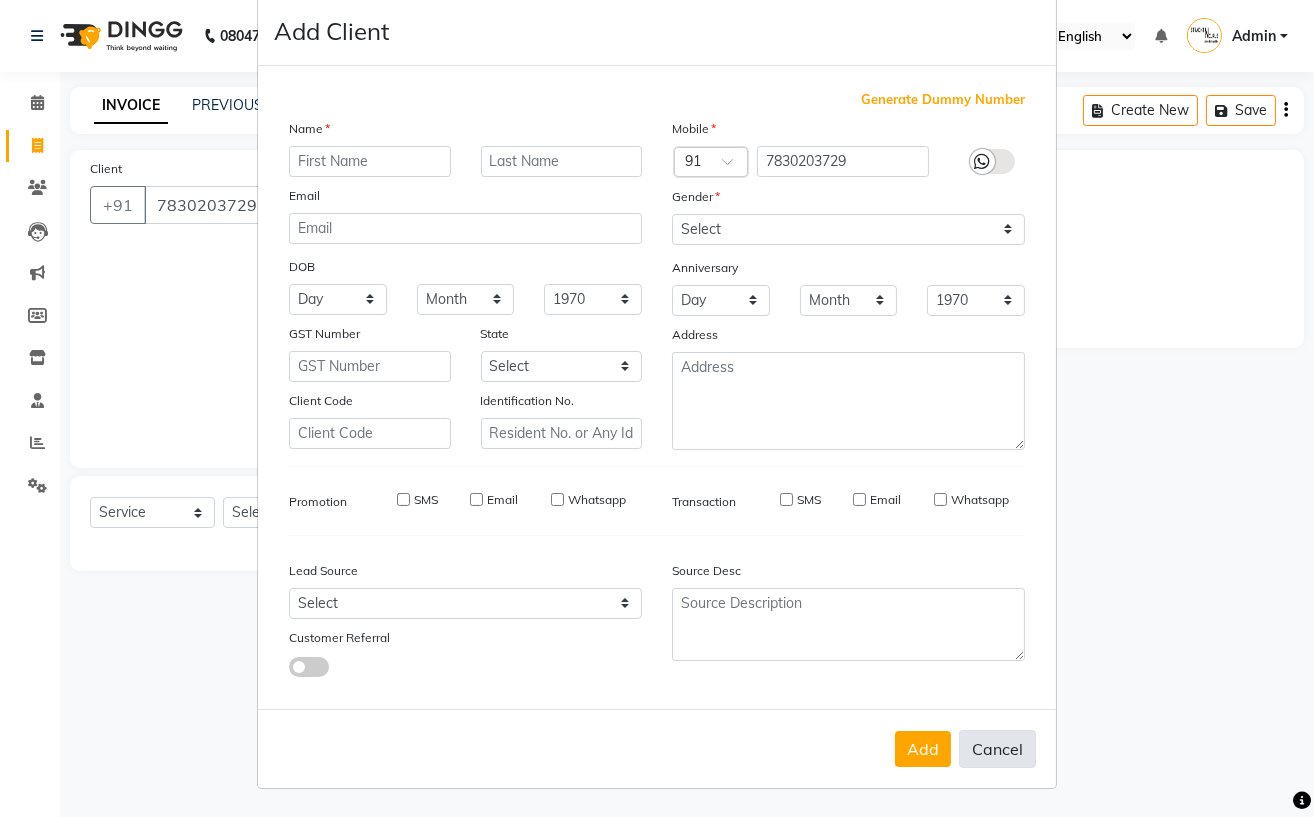 checkbox on "false" 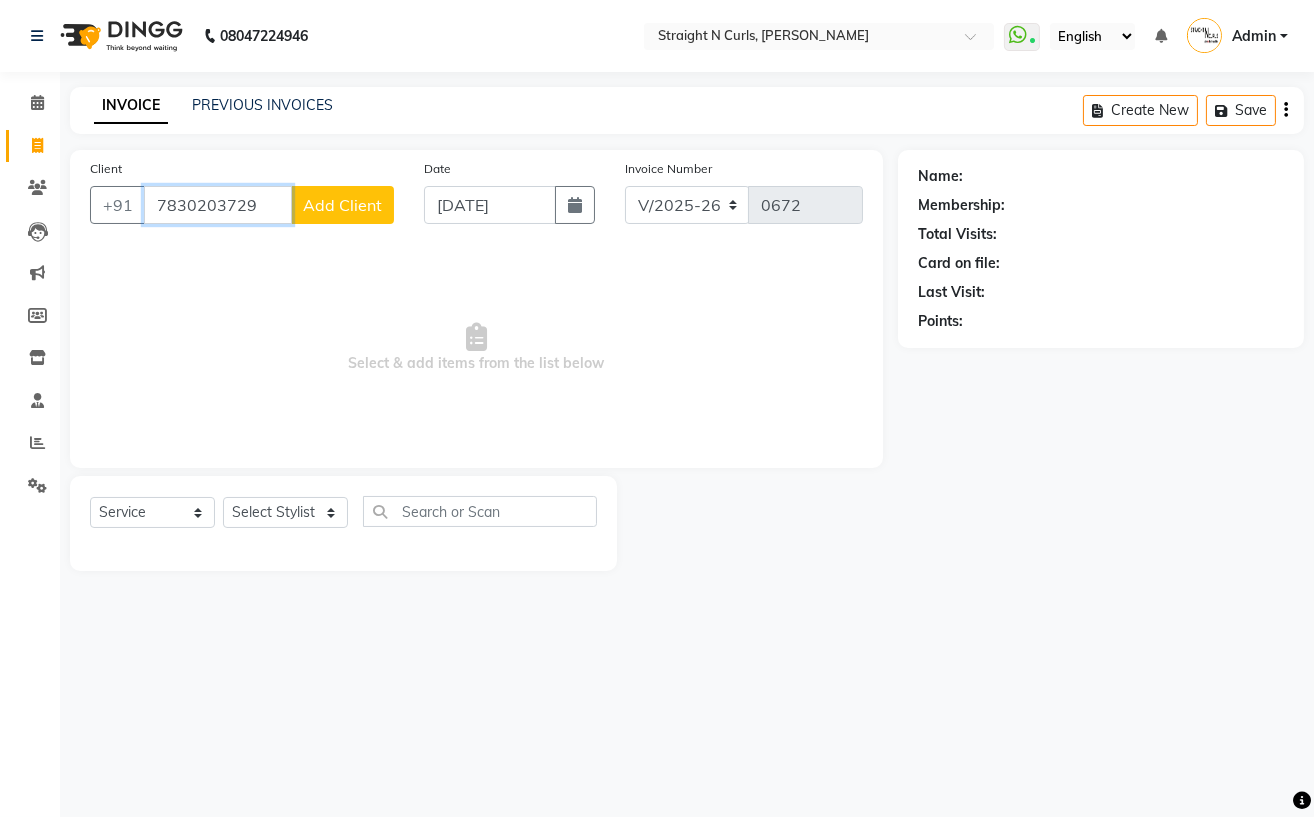 click on "7830203729" at bounding box center [218, 205] 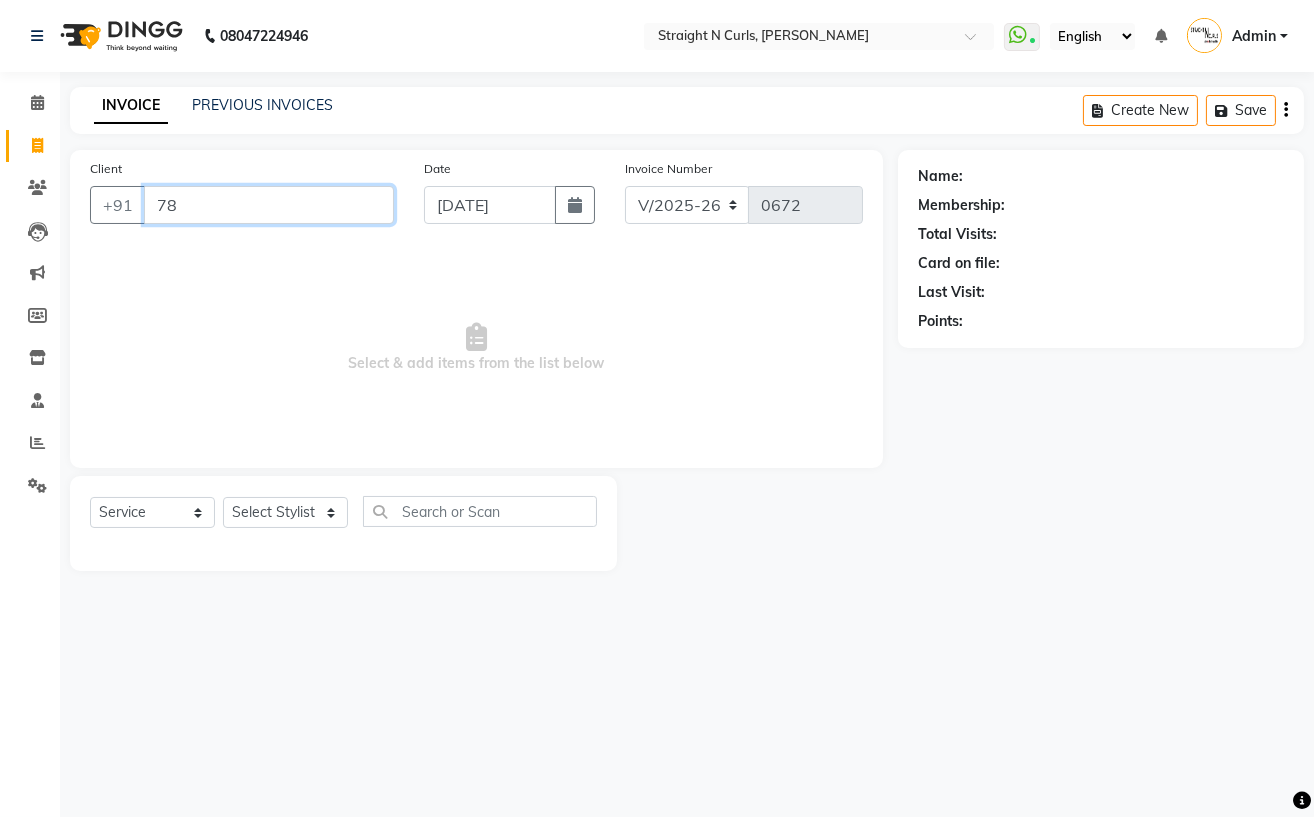type on "7" 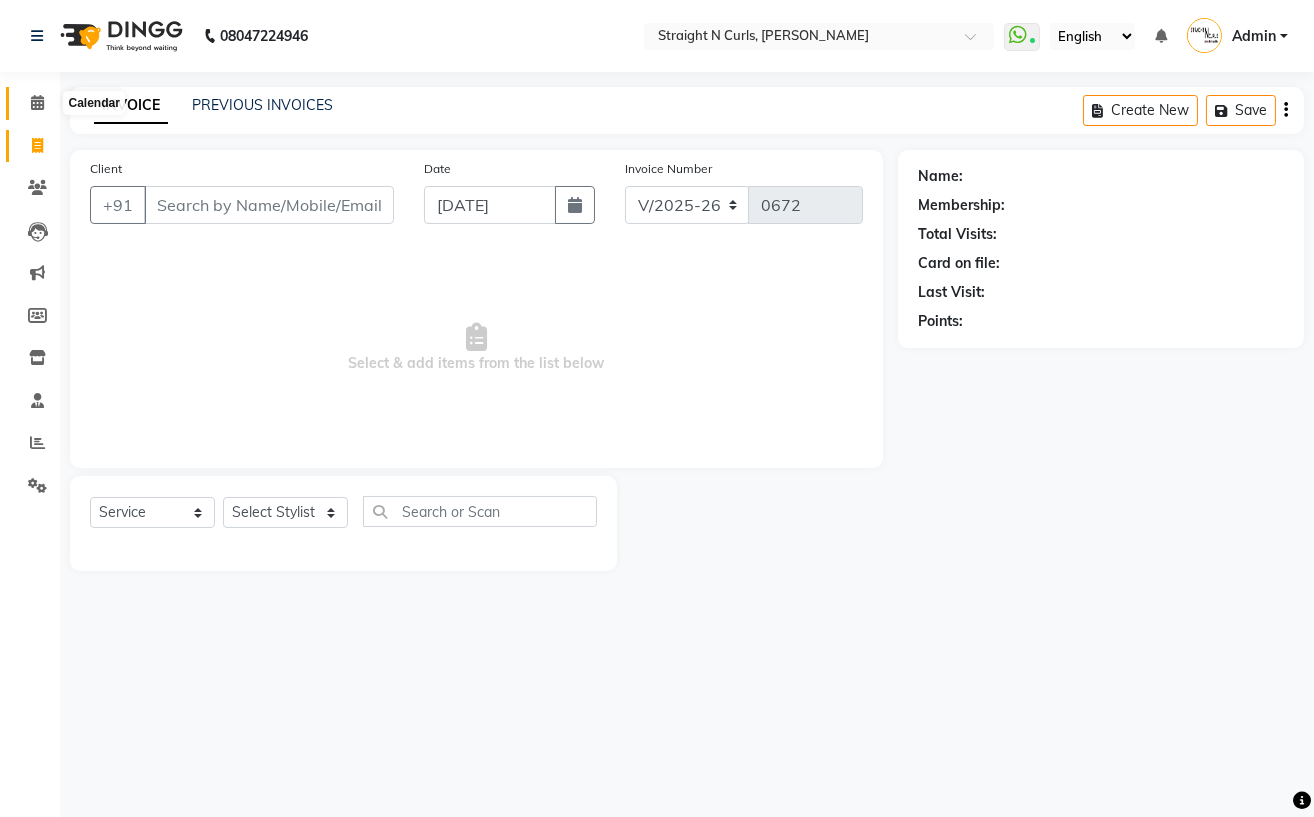 click 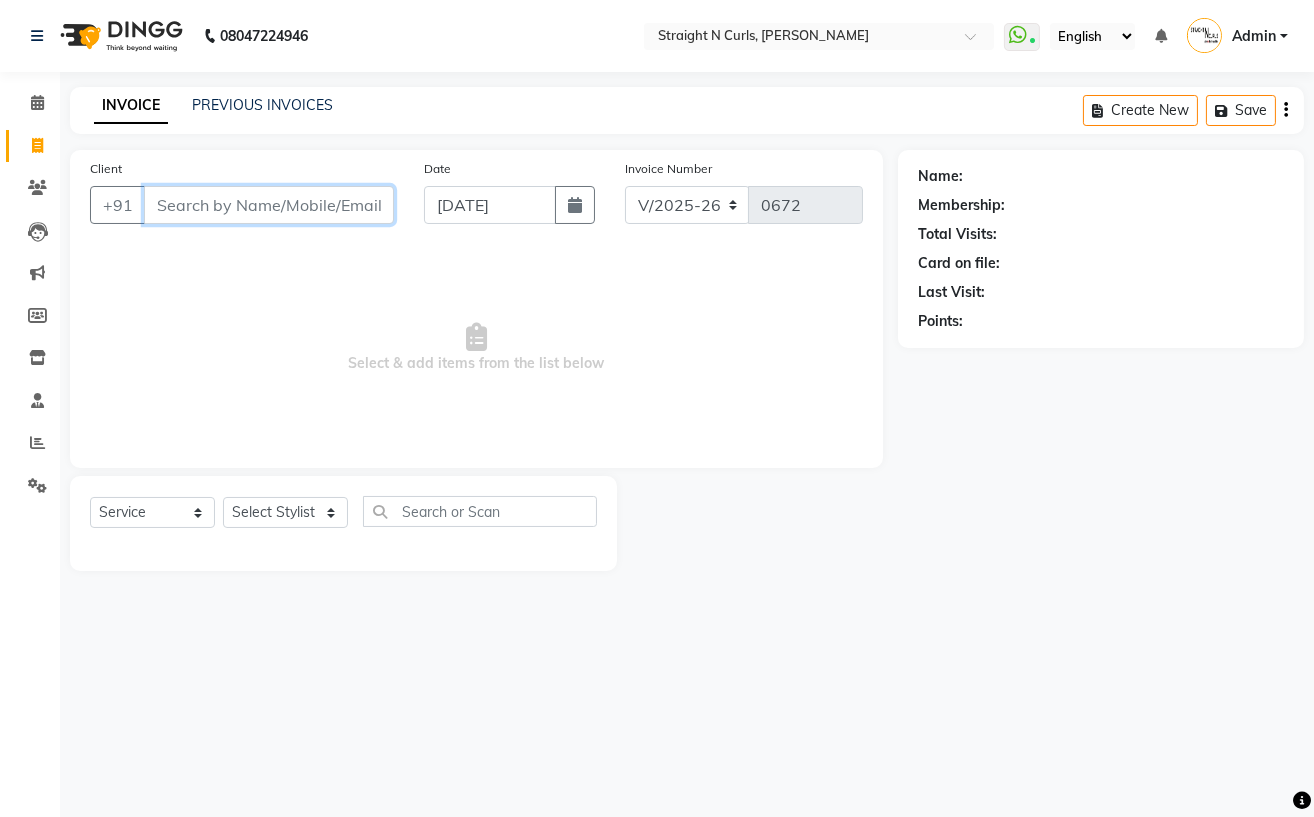click on "Client" at bounding box center [269, 205] 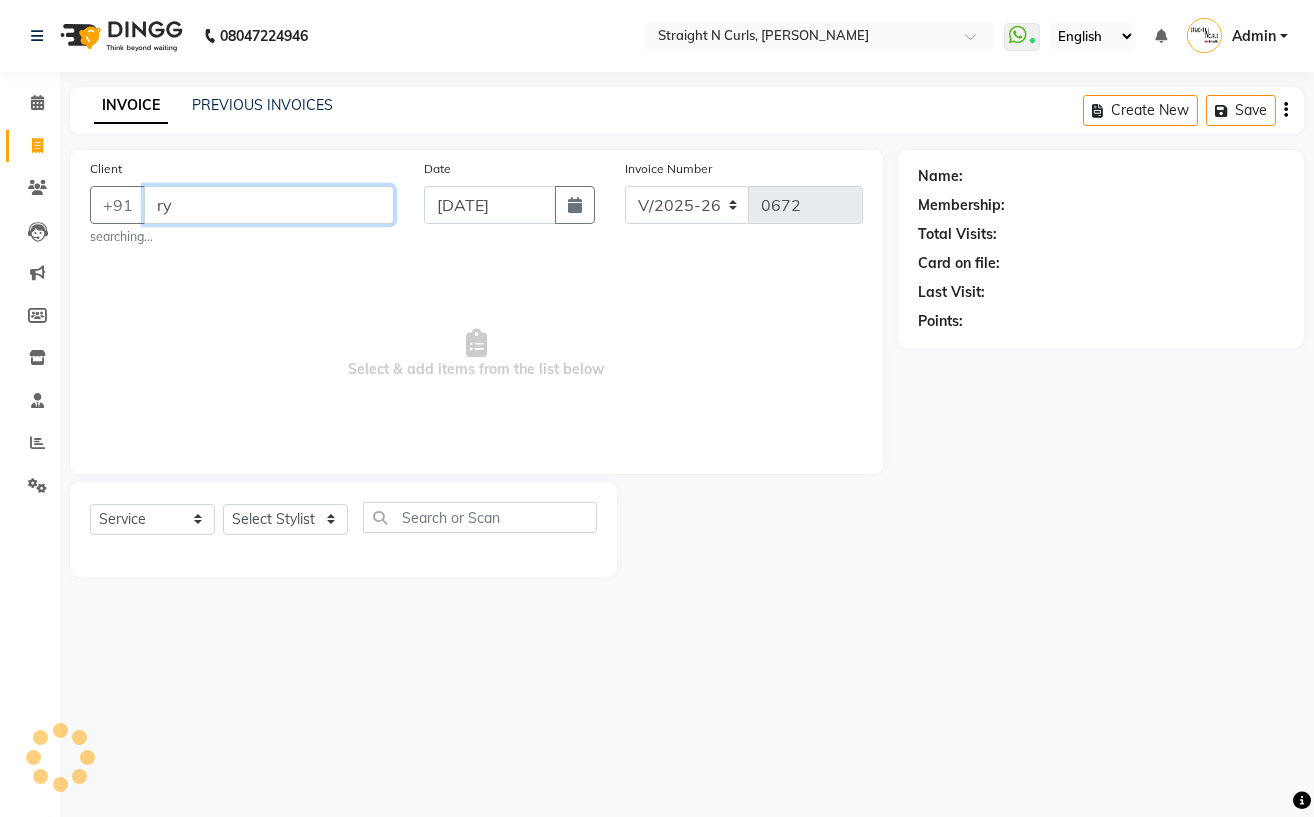 type on "r" 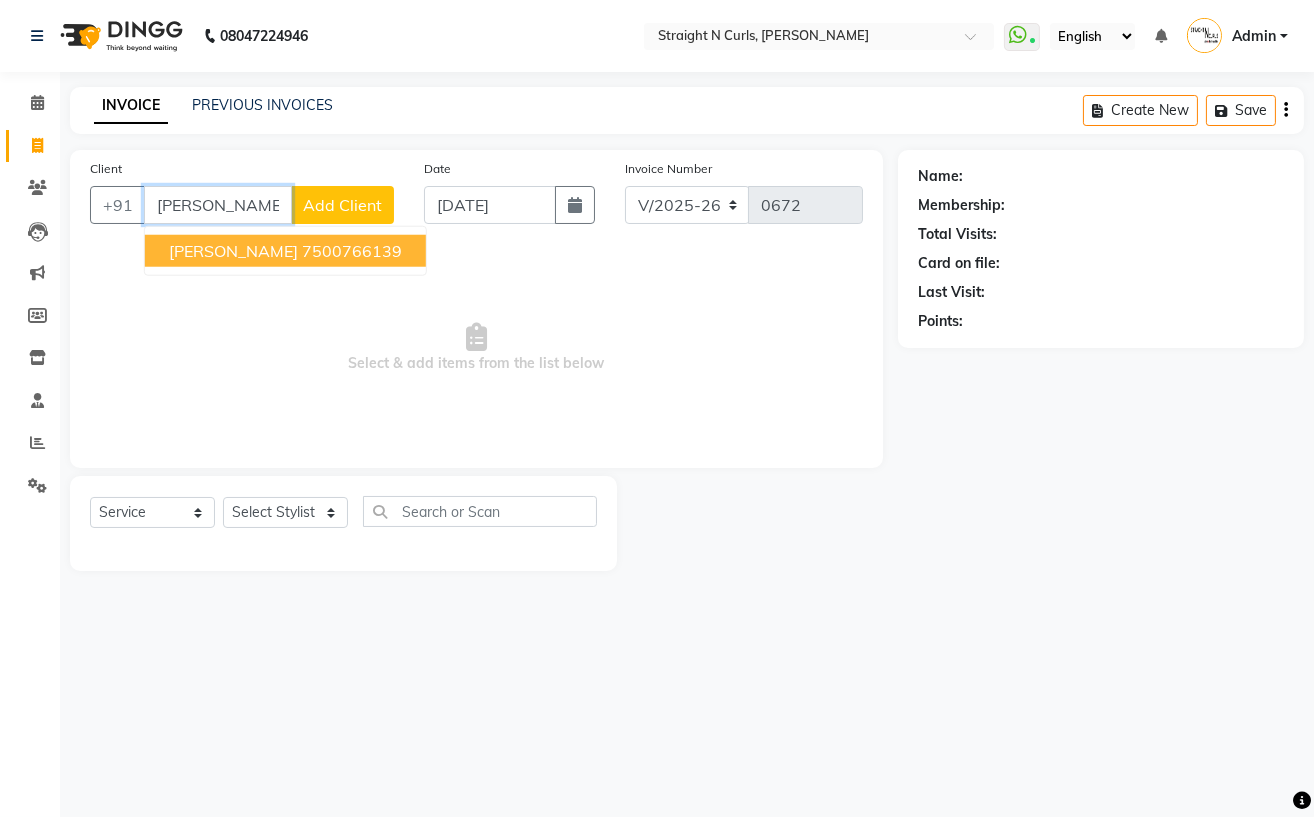 click on "7500766139" at bounding box center [352, 251] 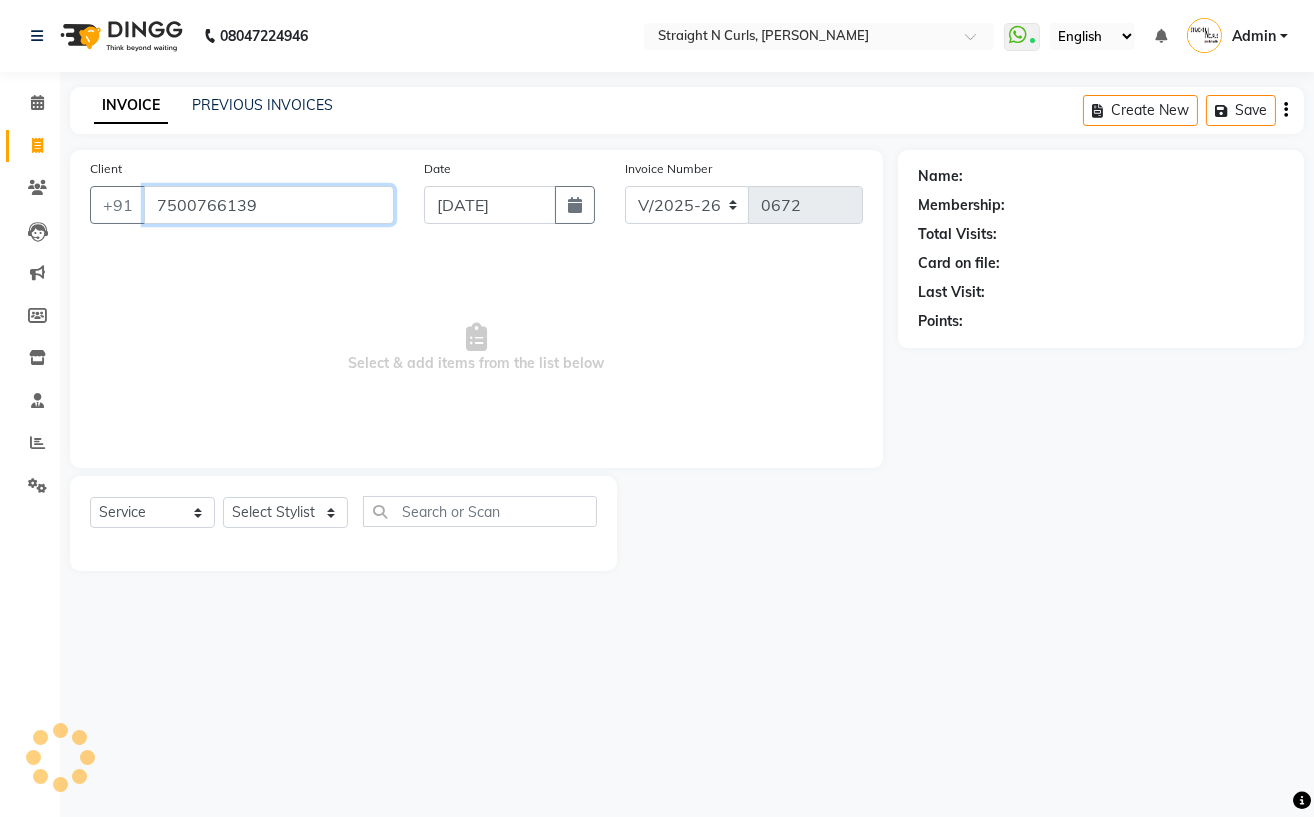 type on "7500766139" 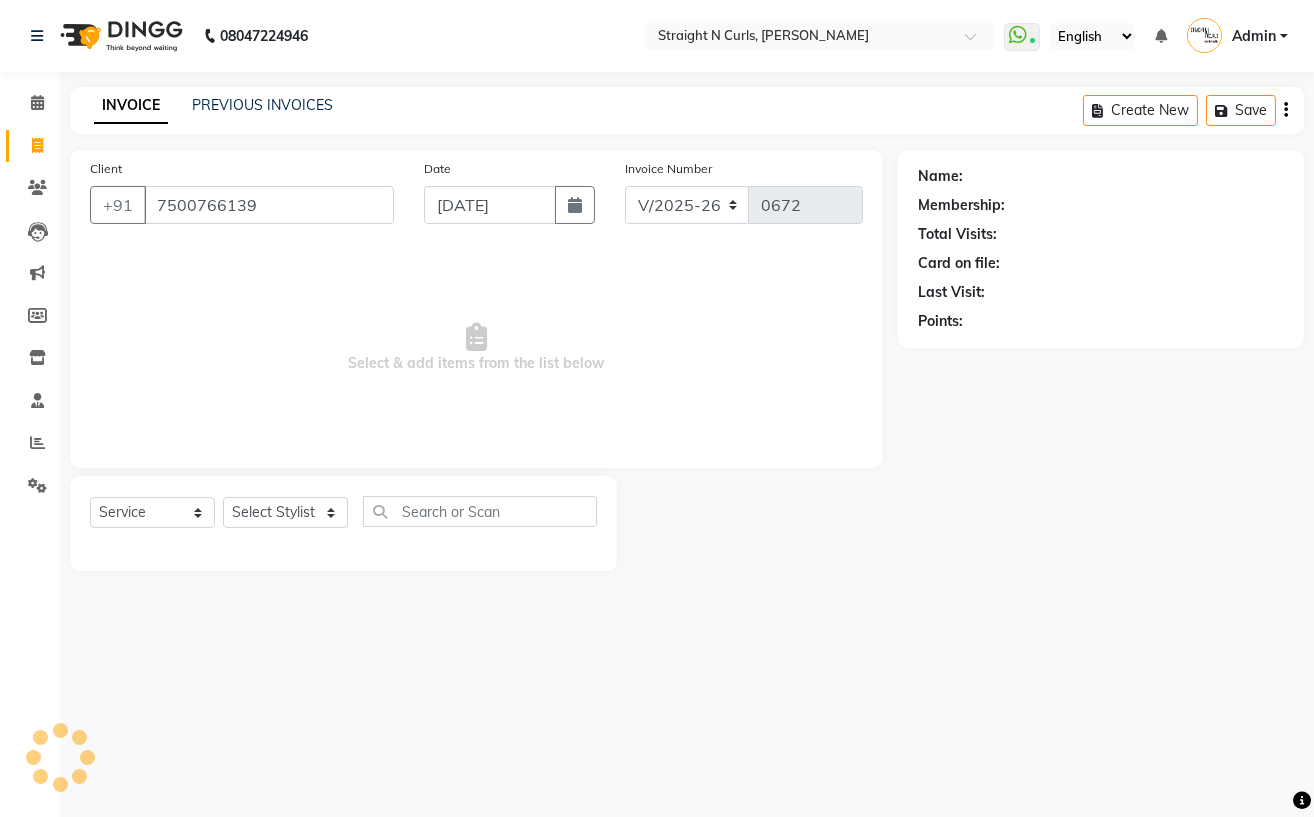 select on "1: Object" 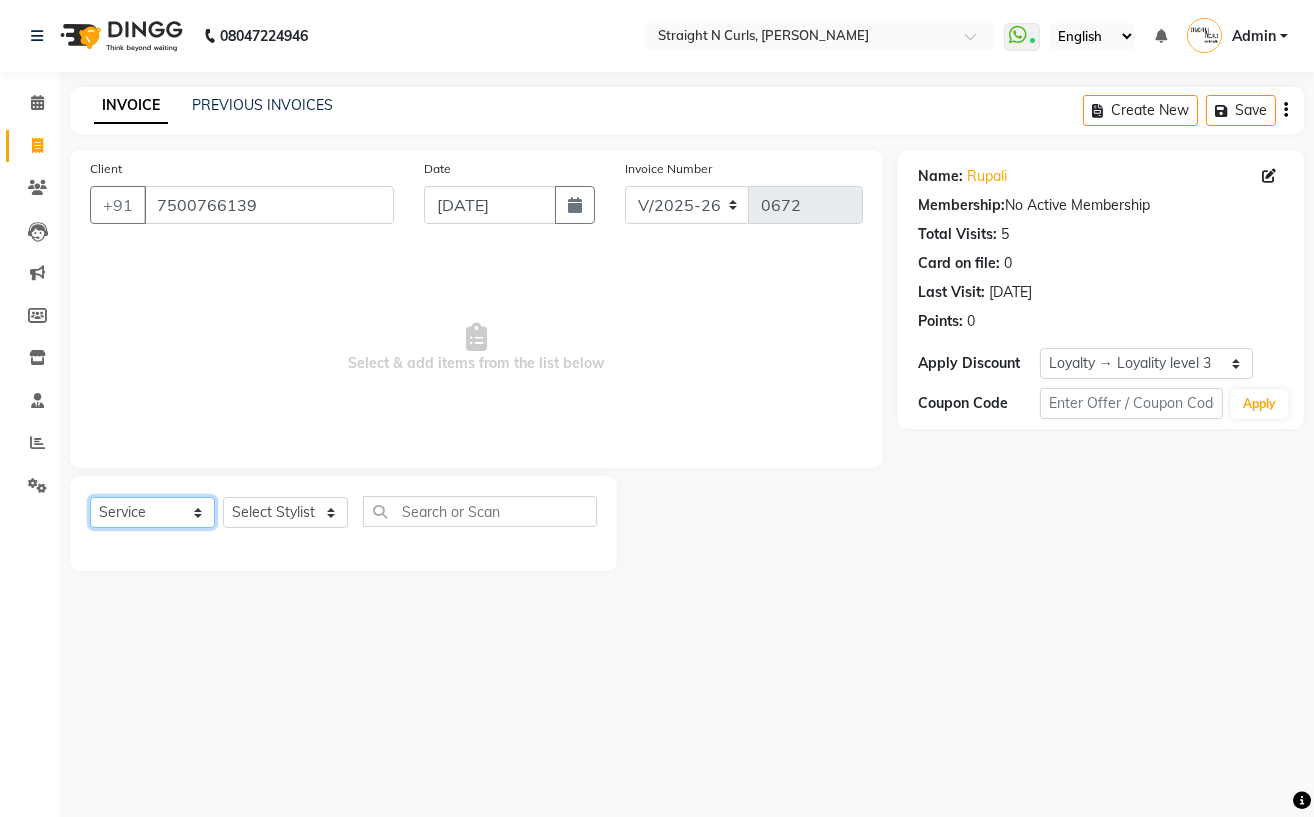 click on "Select  Service  Product  Membership  Package Voucher Prepaid Gift Card" 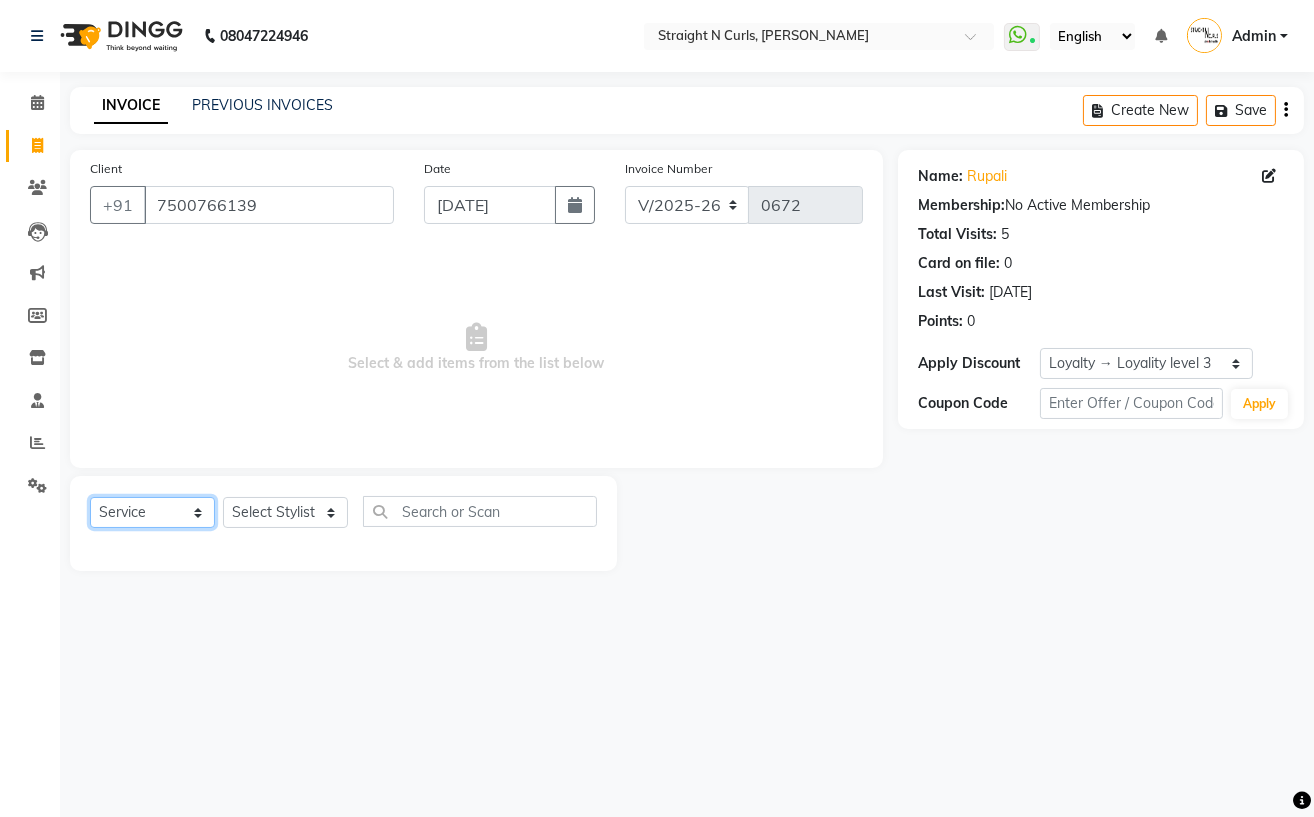 click on "Select  Service  Product  Membership  Package Voucher Prepaid Gift Card" 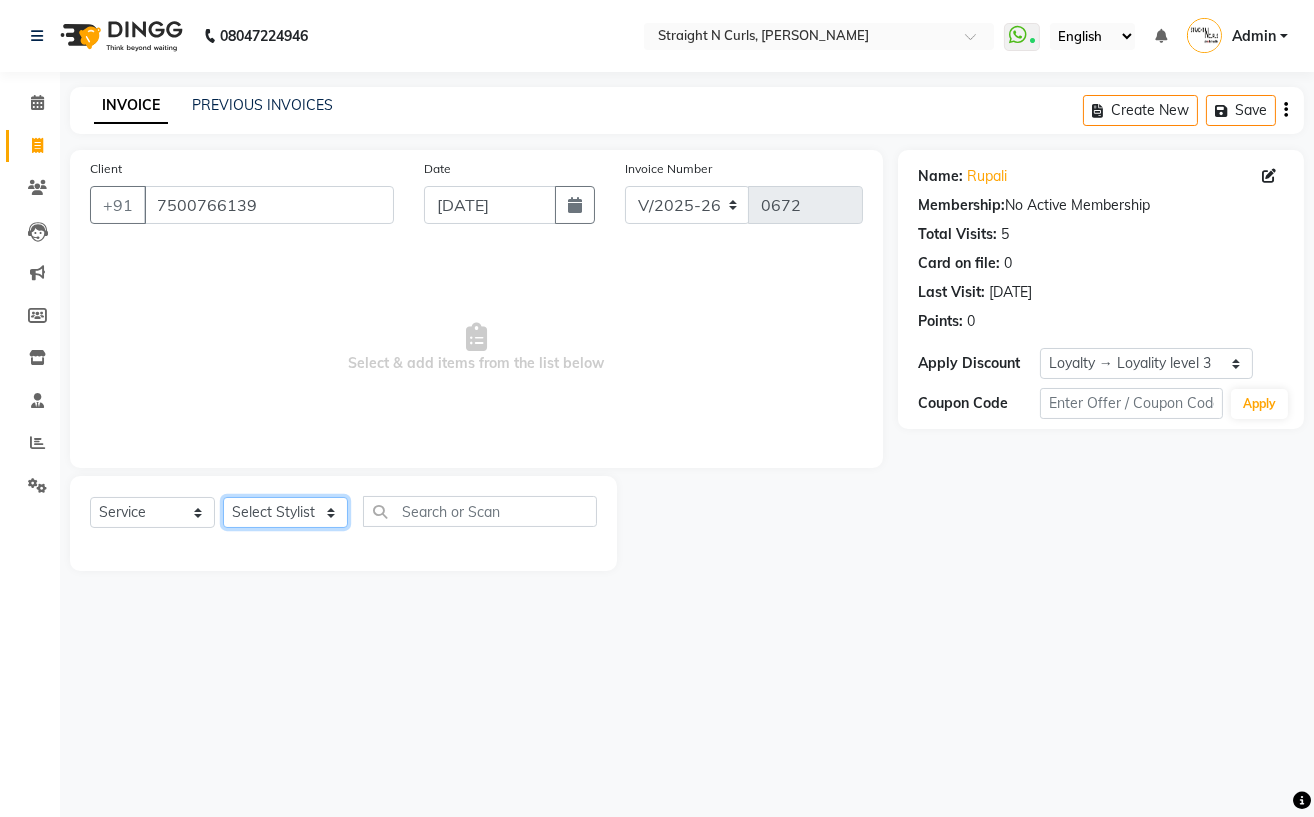 click on "Select Stylist [PERSON_NAME] [PERSON_NAME] [PERSON_NAME] Mohit [PERSON_NAME] [PERSON_NAME] [PERSON_NAME]" 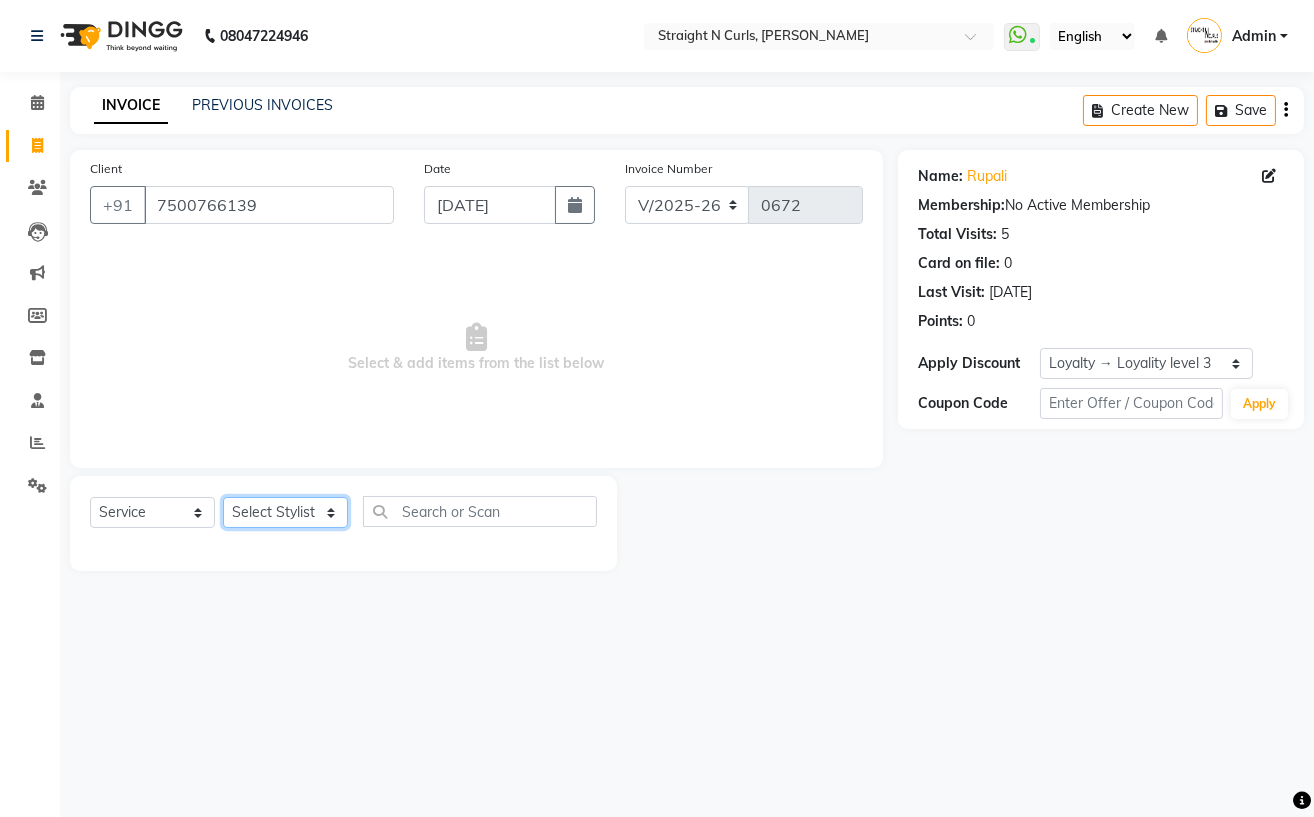 select on "59168" 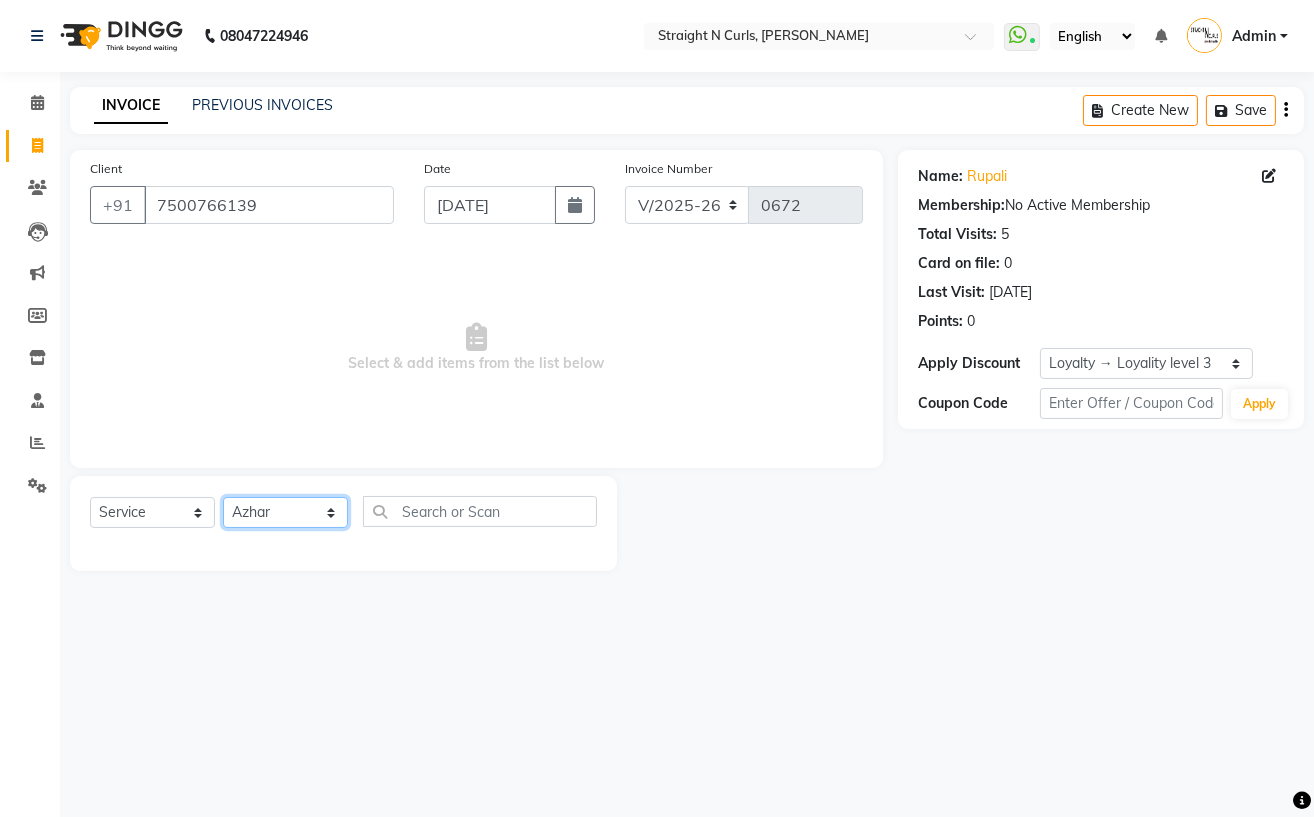 click on "Select Stylist [PERSON_NAME] [PERSON_NAME] [PERSON_NAME] Mohit [PERSON_NAME] [PERSON_NAME] [PERSON_NAME]" 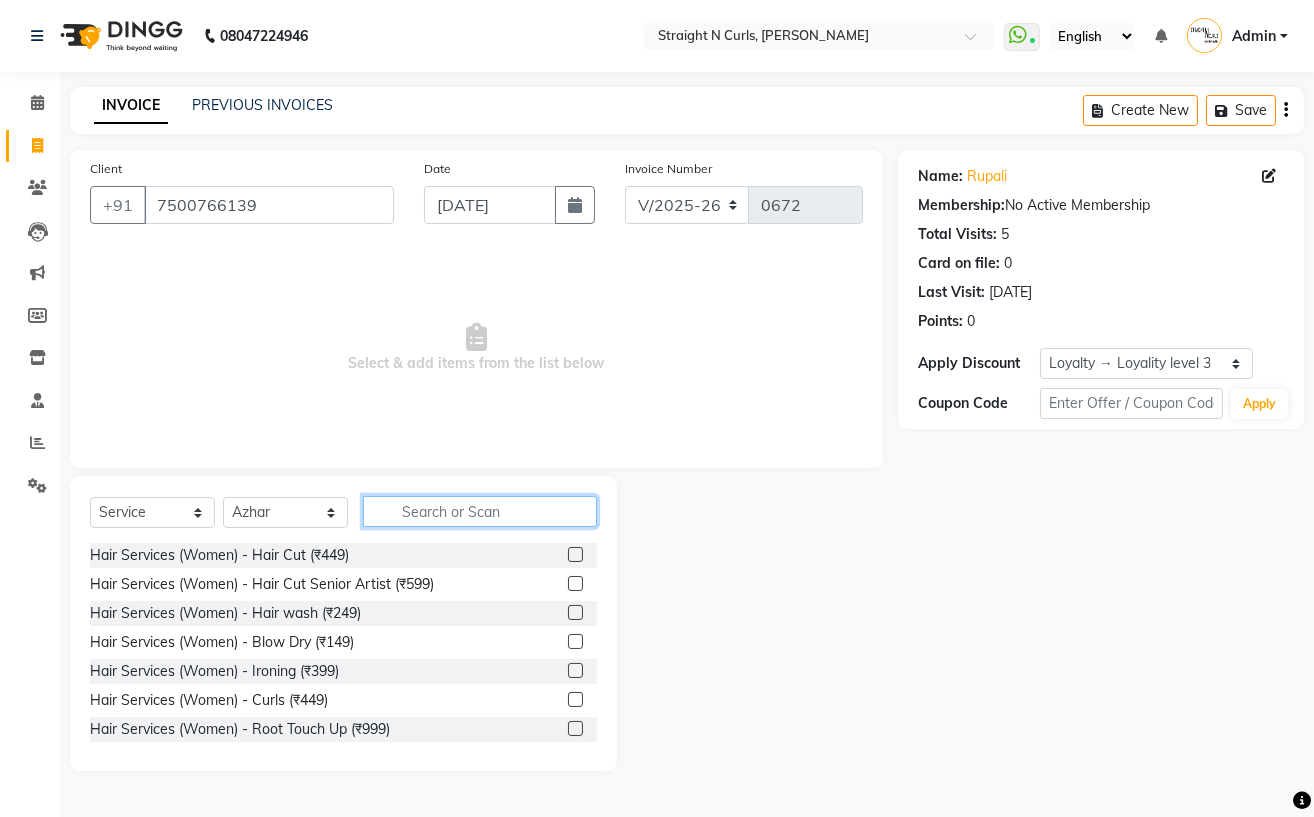 click 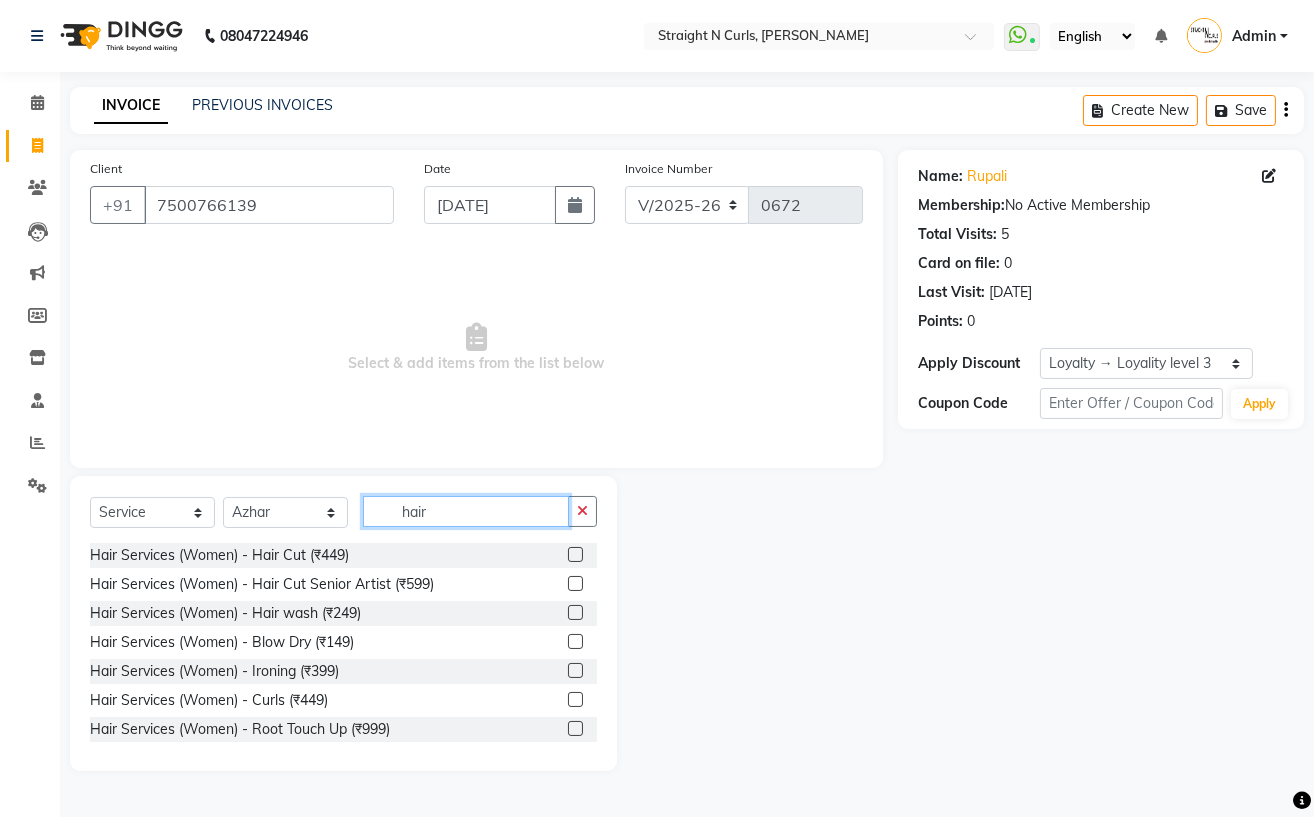 type on "hair" 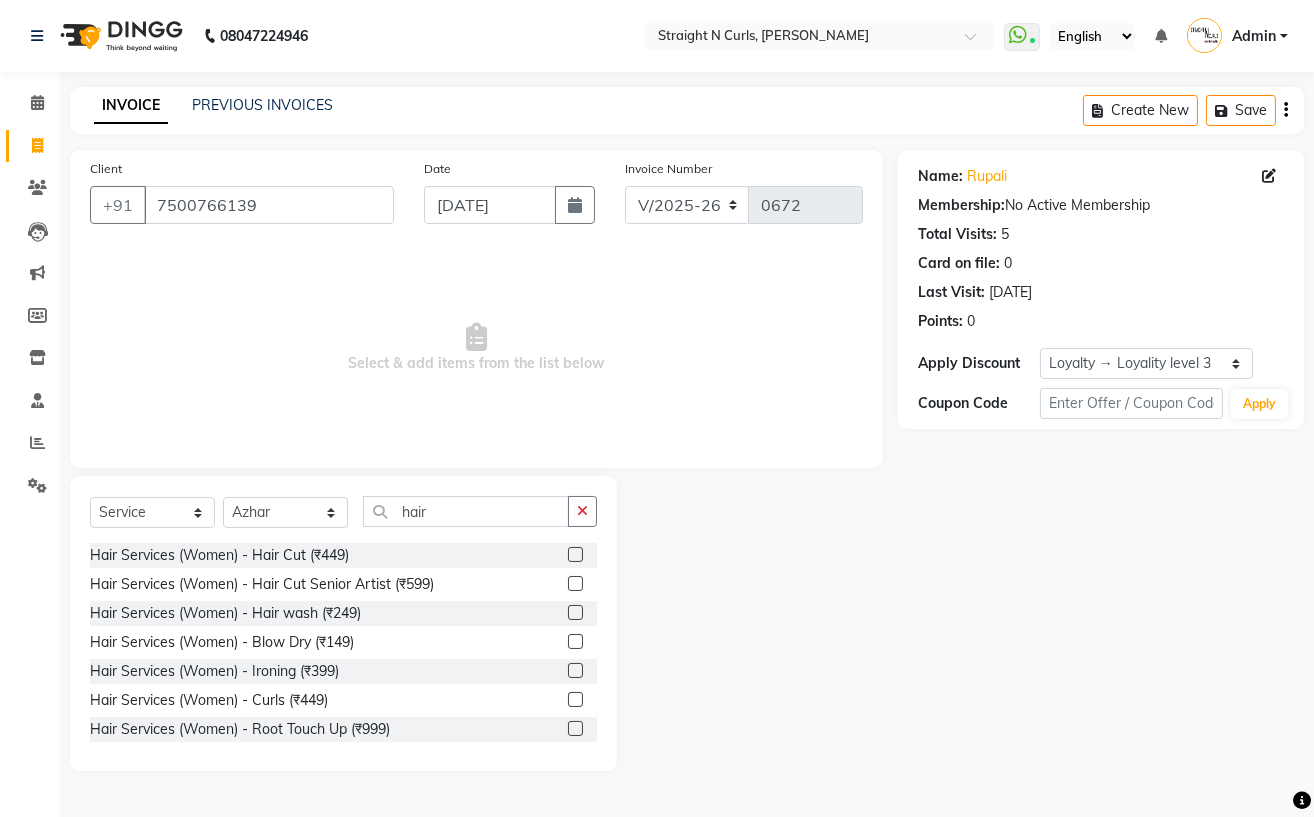 click 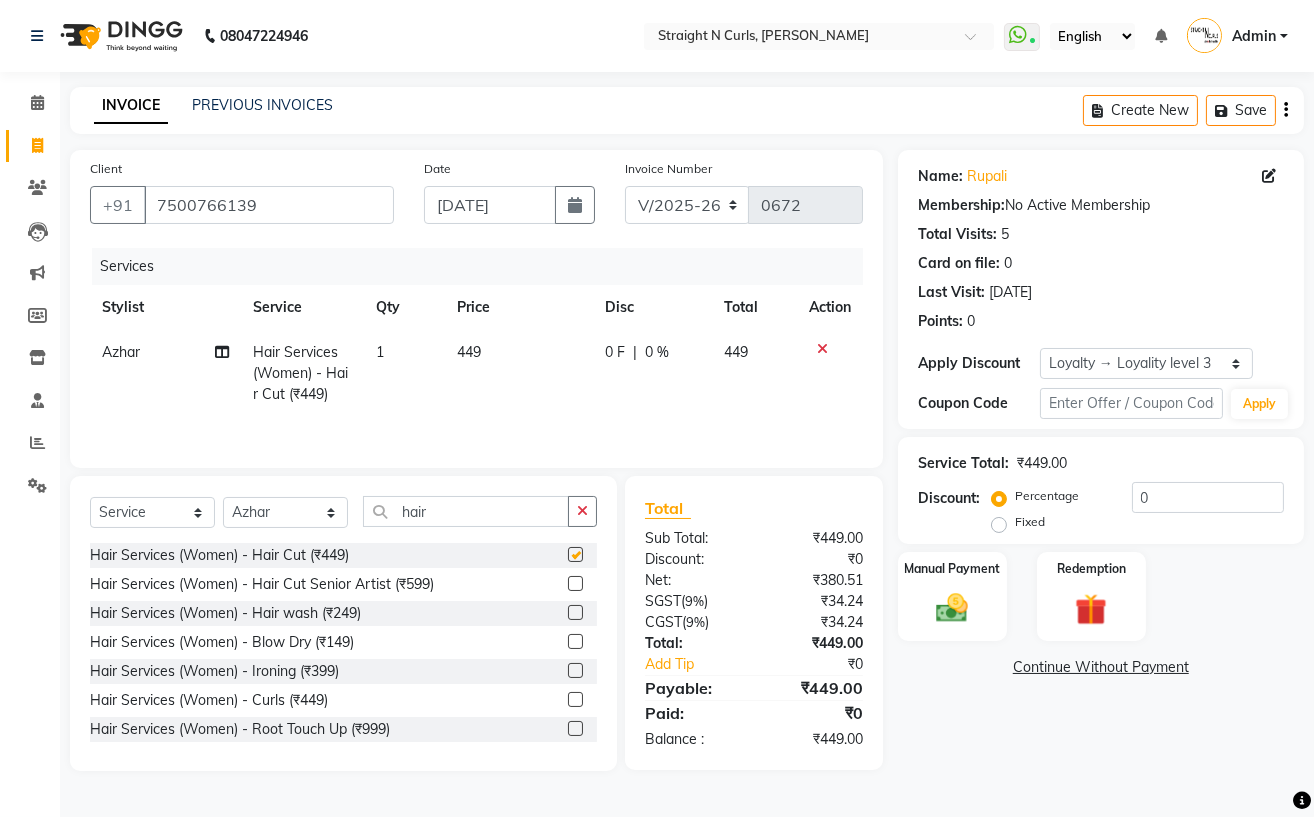 checkbox on "false" 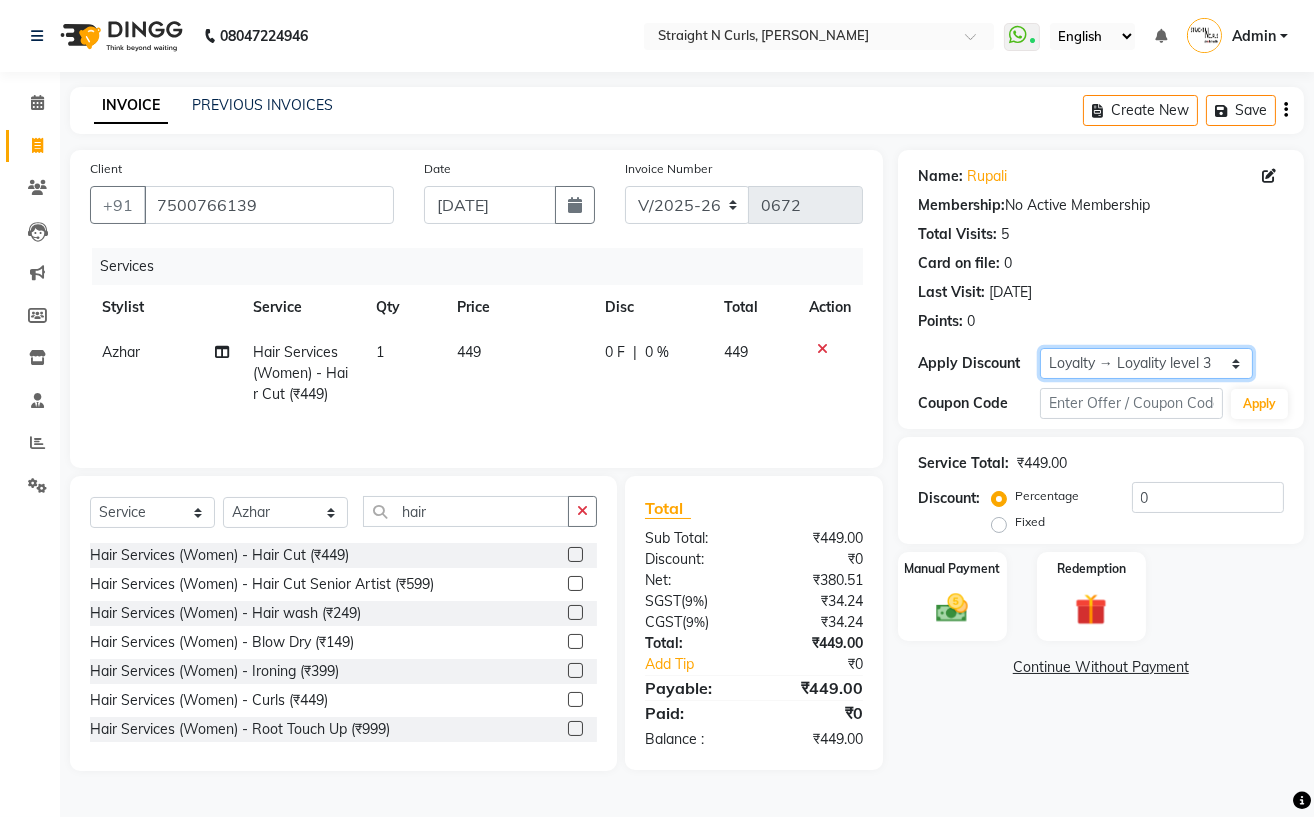 click on "Select  Loyalty → Loyality level 3" 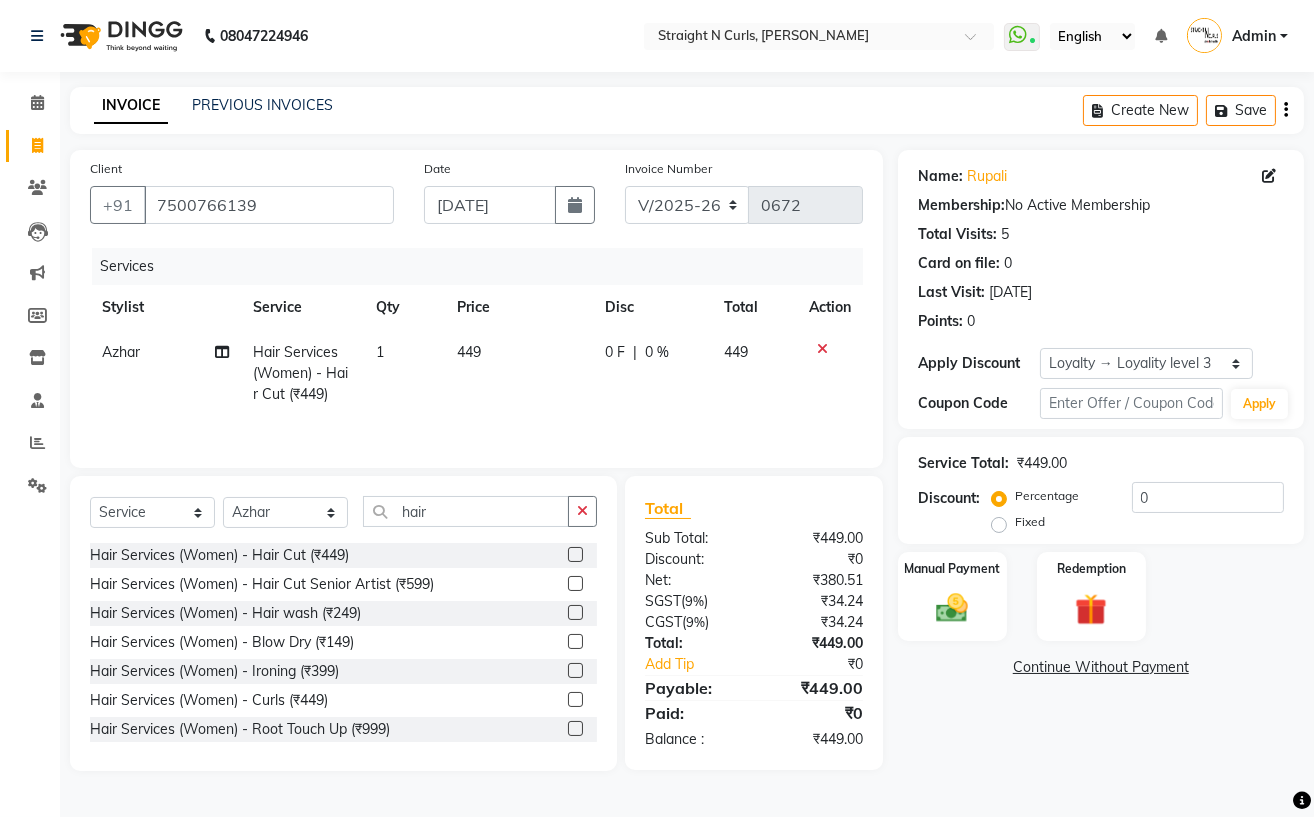 click on "Name: [PERSON_NAME]  Membership:  No Active Membership  Total Visits:  5 Card on file:  0 Last Visit:   [DATE] Points:   0  Apply Discount Select  Loyalty → Loyality level 3  Coupon Code Apply Service Total:  ₹449.00  Discount:  Percentage   Fixed  0 Manual Payment Redemption  Continue Without Payment" 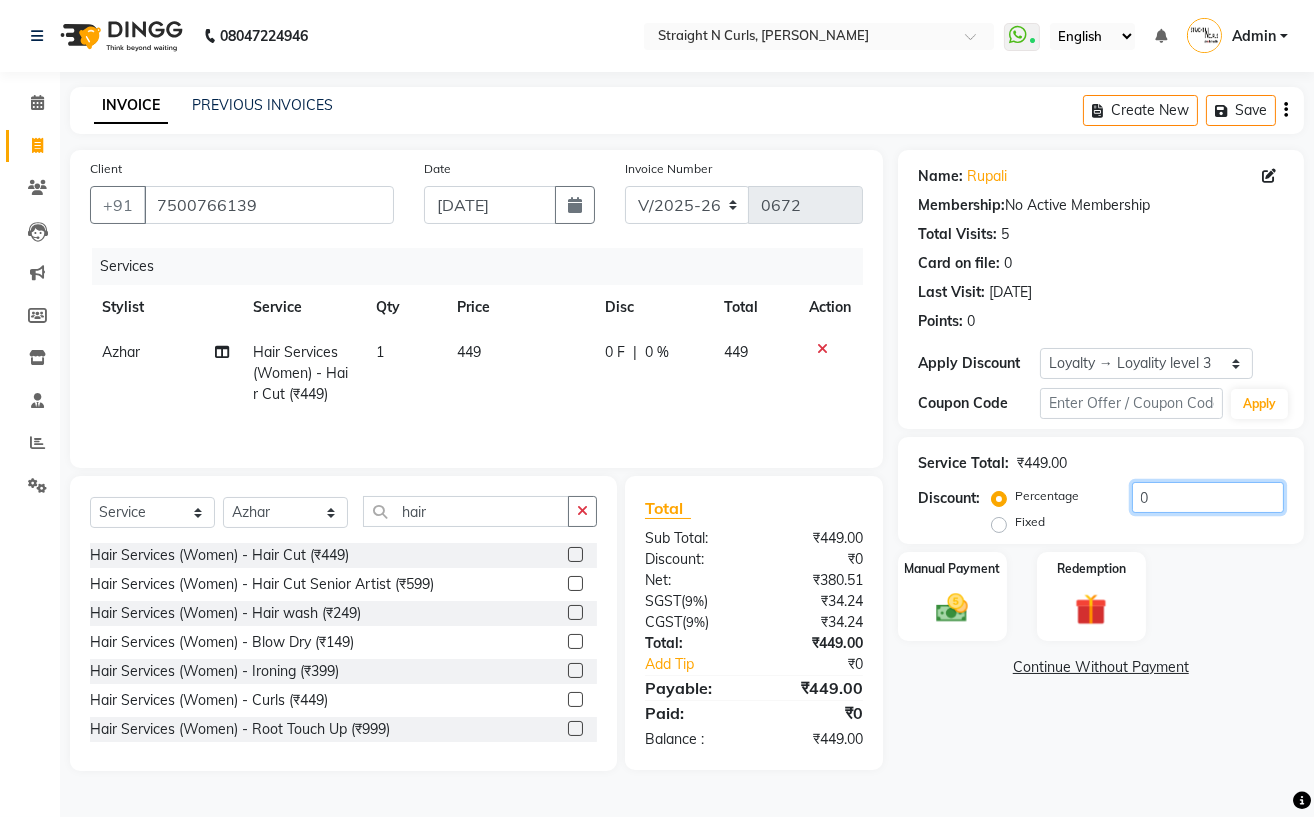 click on "0" 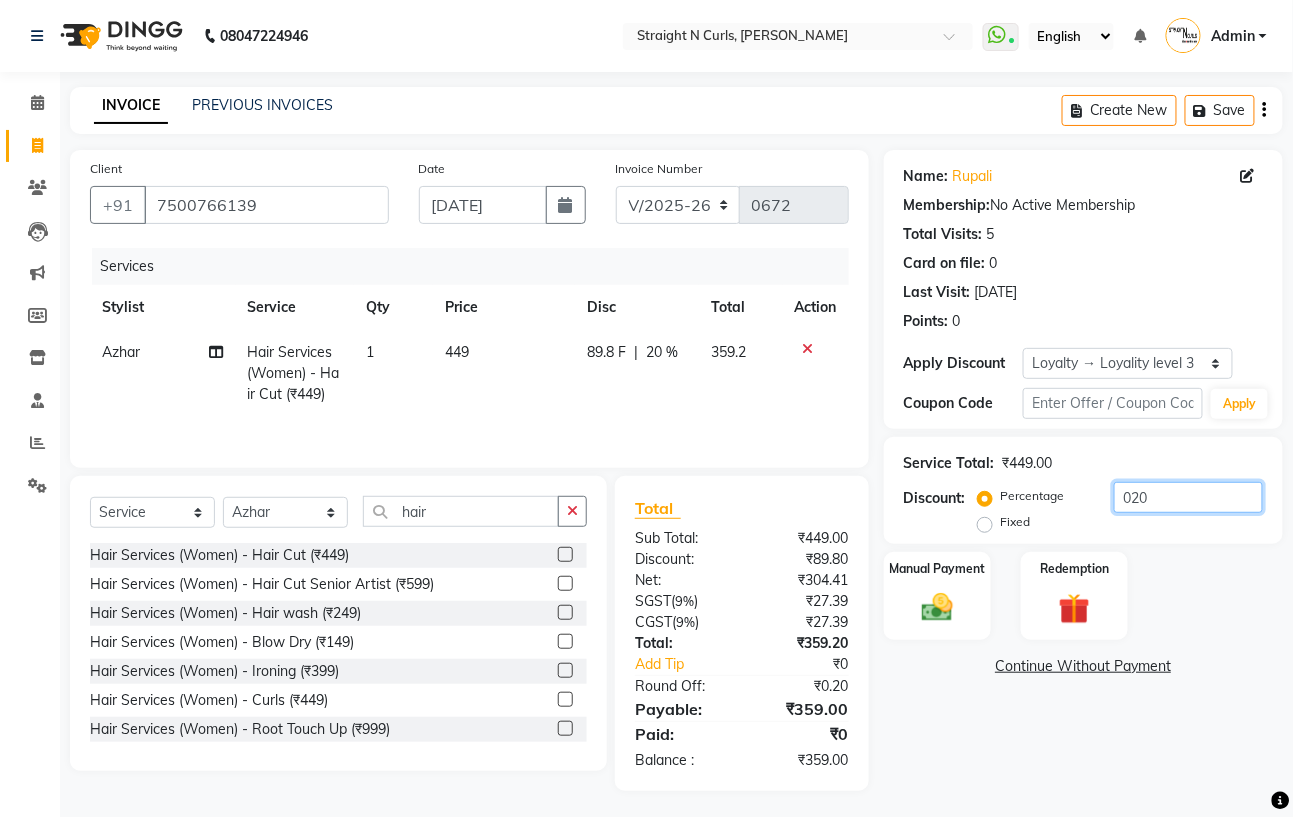 click on "020" 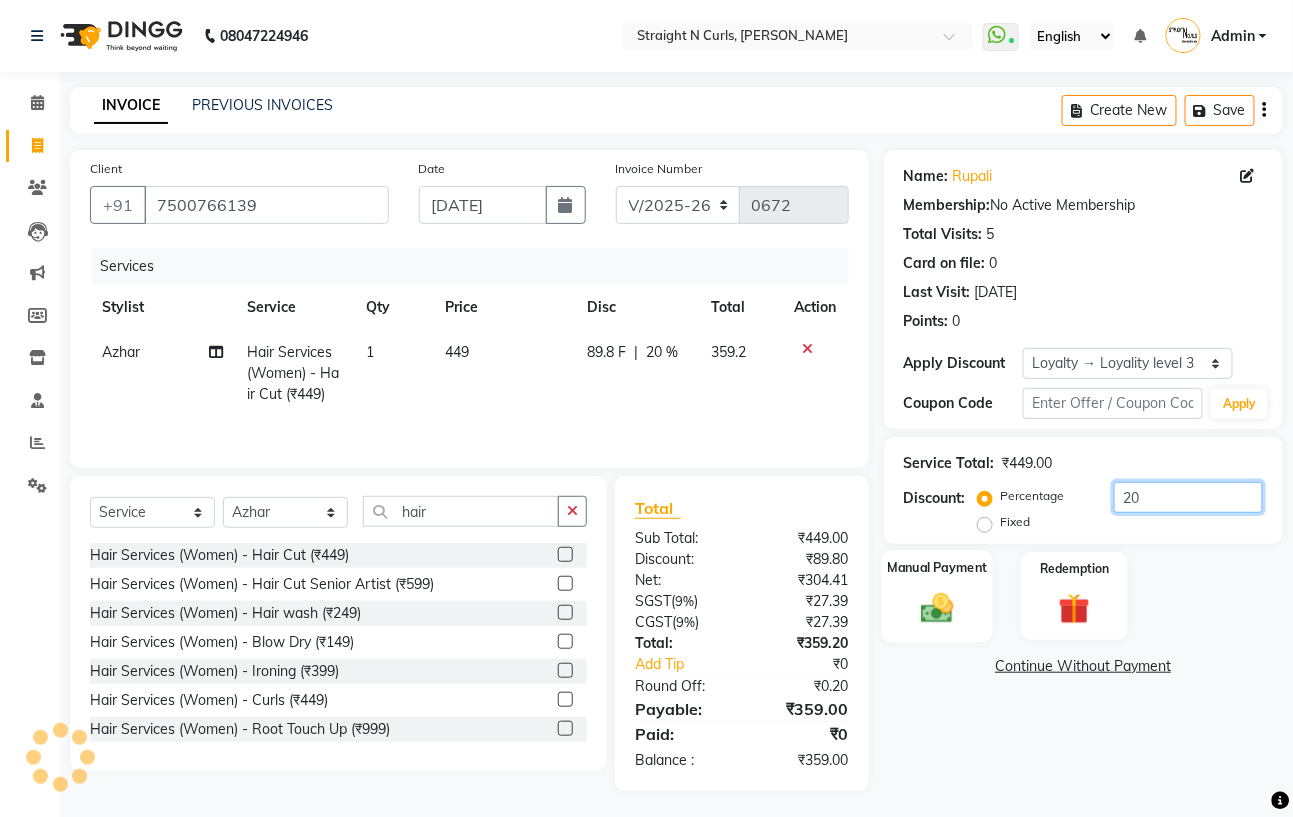 scroll, scrollTop: 10, scrollLeft: 0, axis: vertical 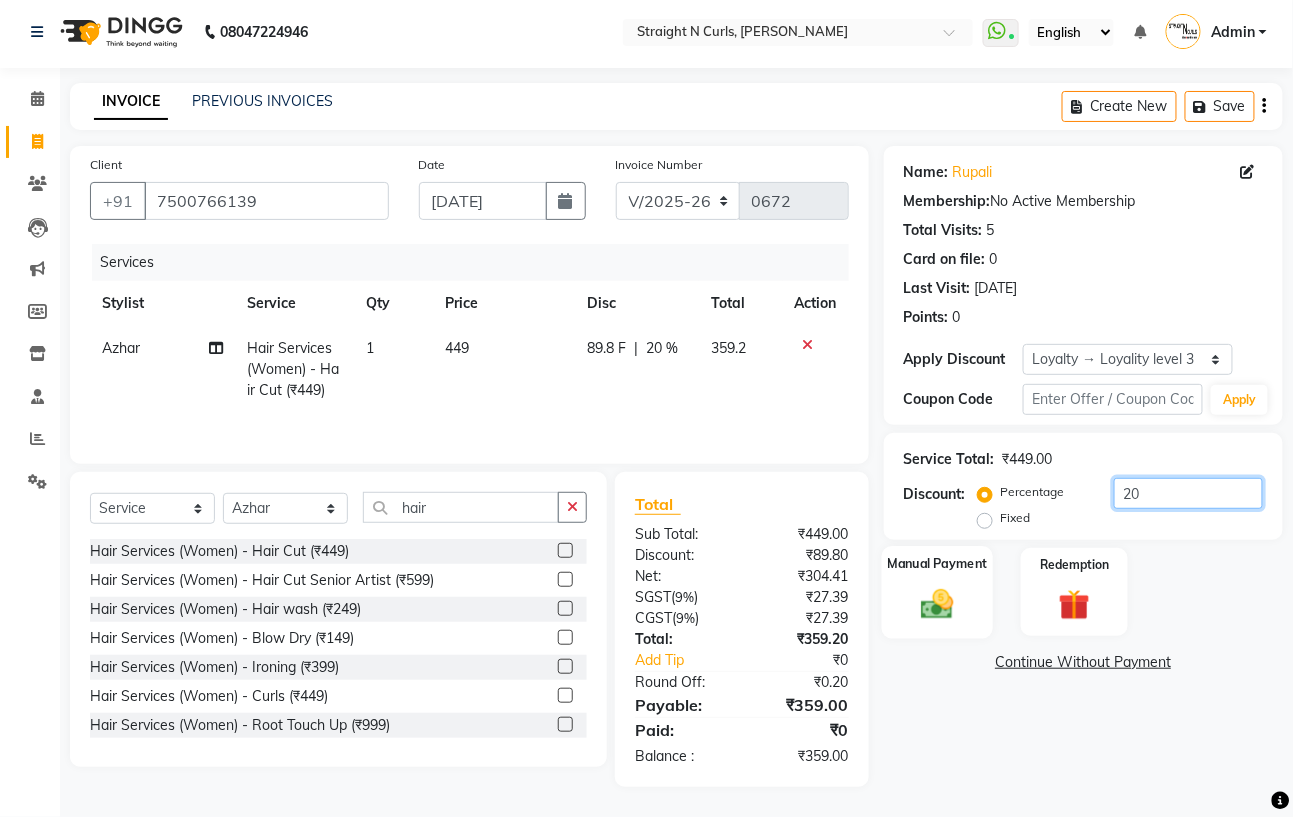 type on "20" 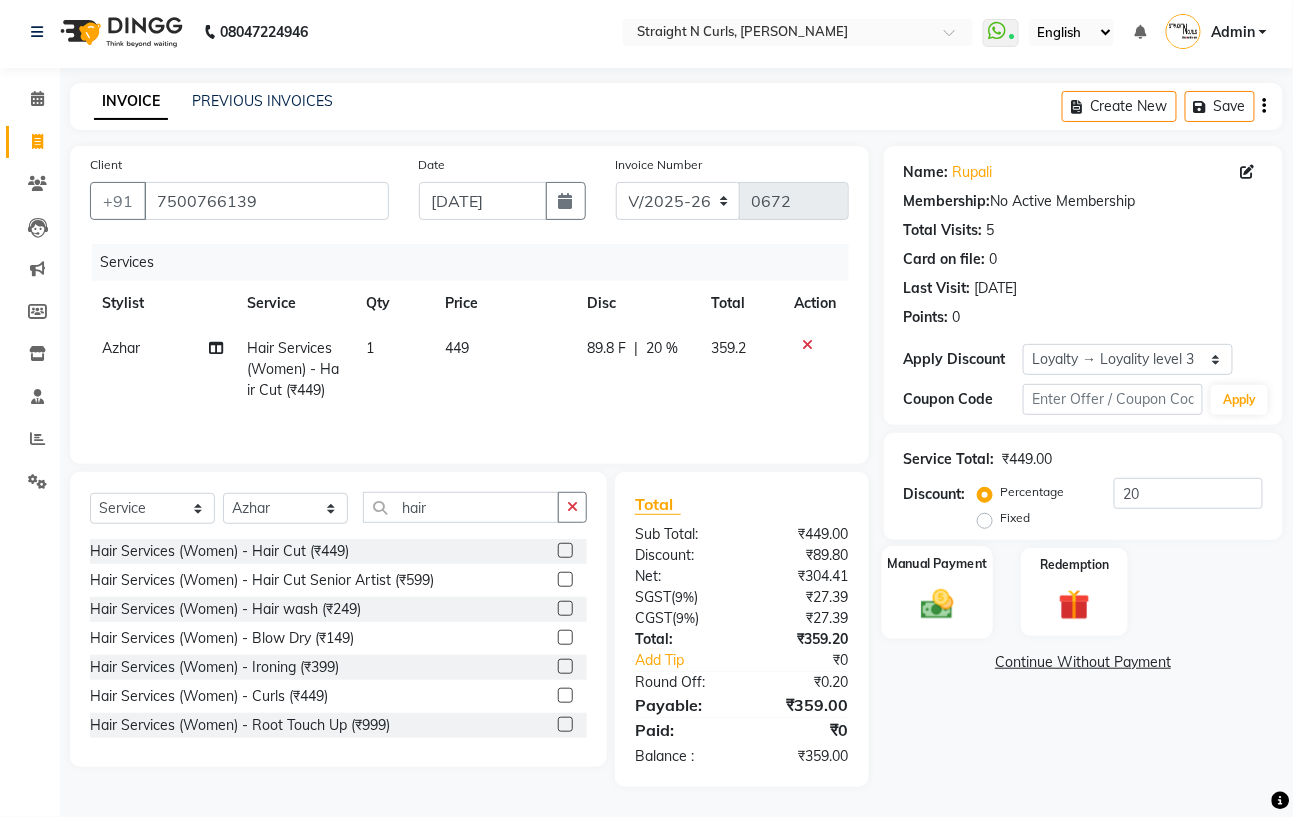 click 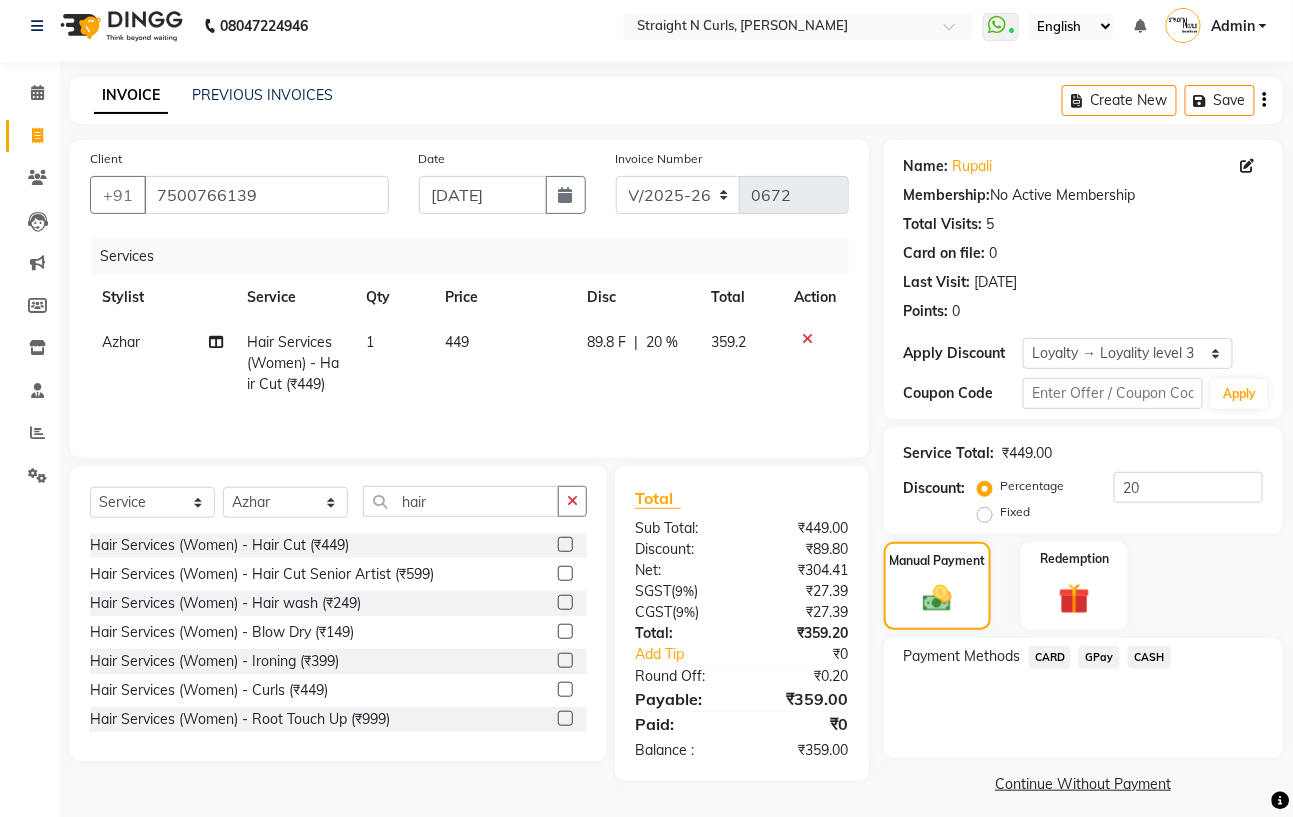 click on "CARD" 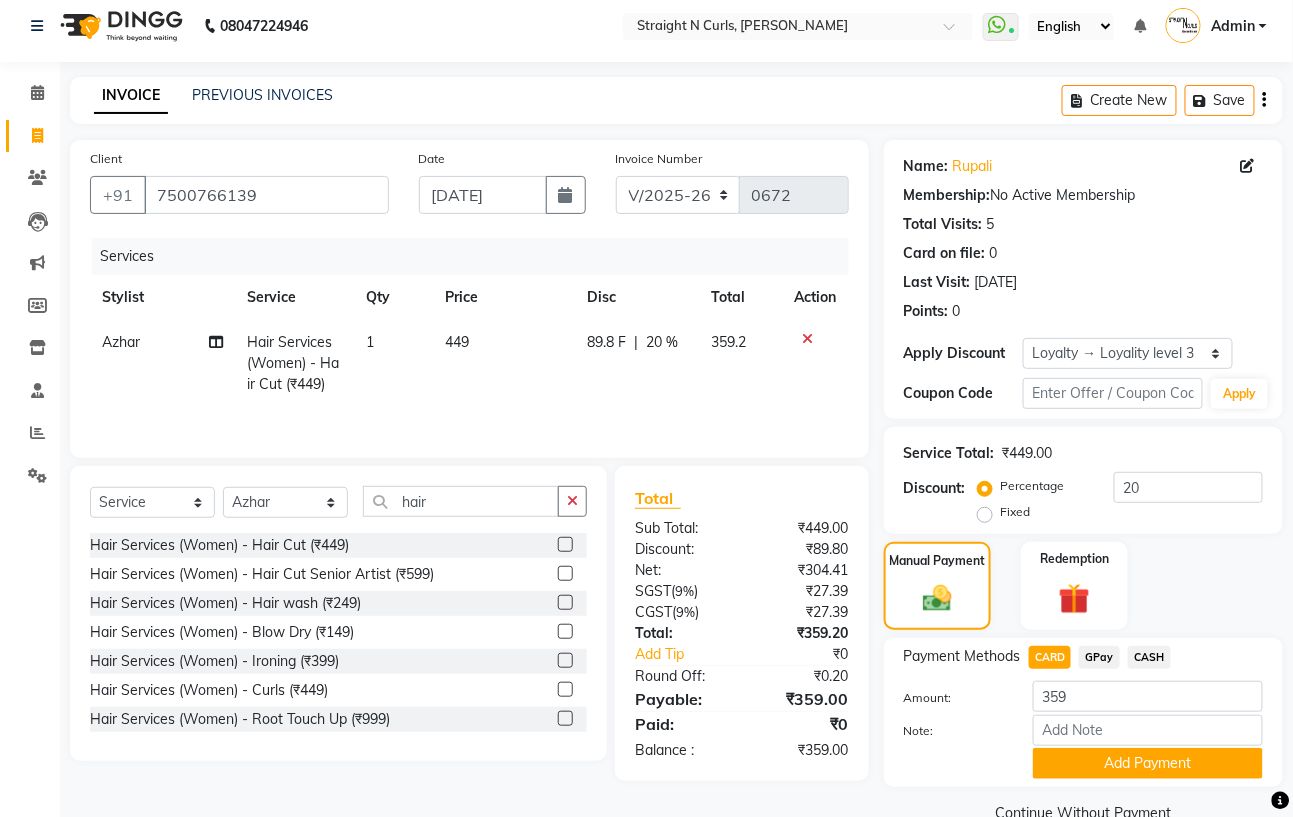 click on "GPay" 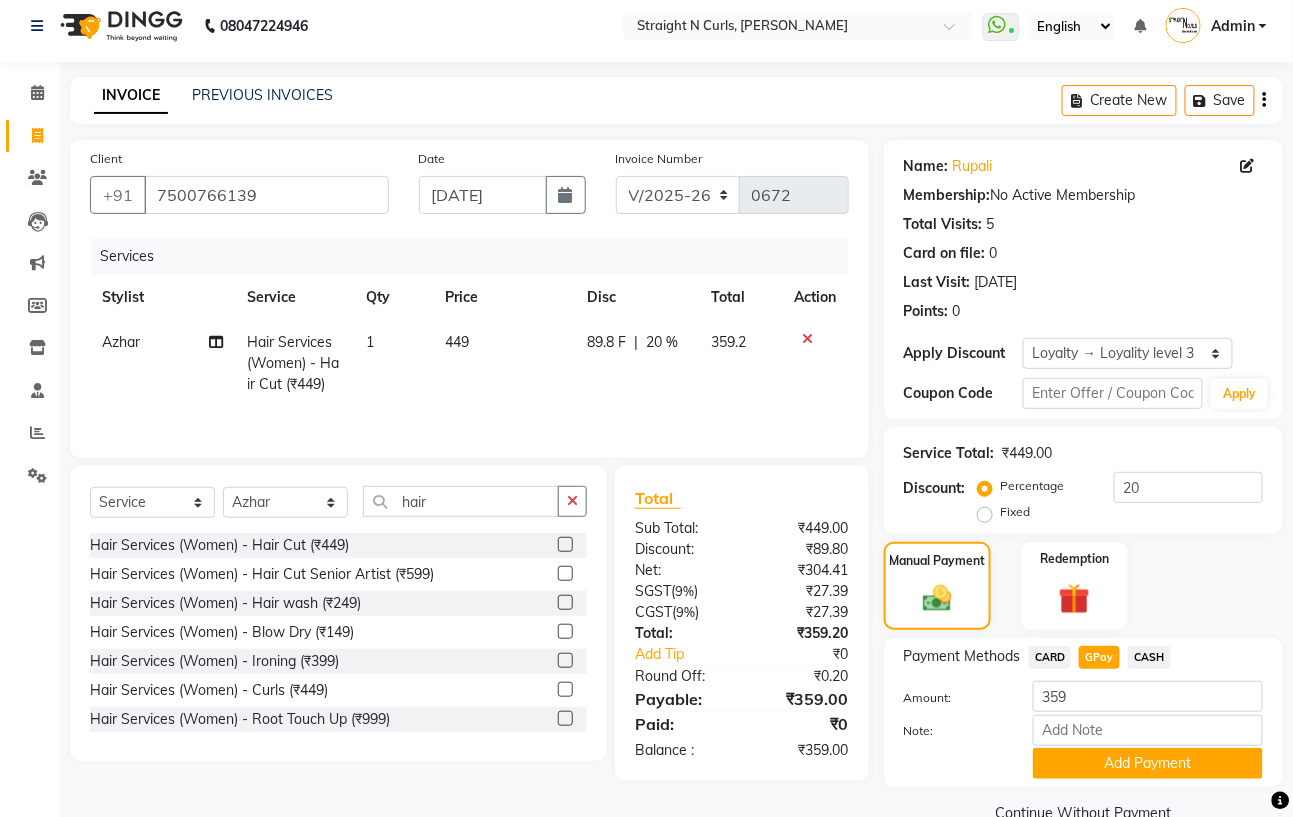 click on "CASH" 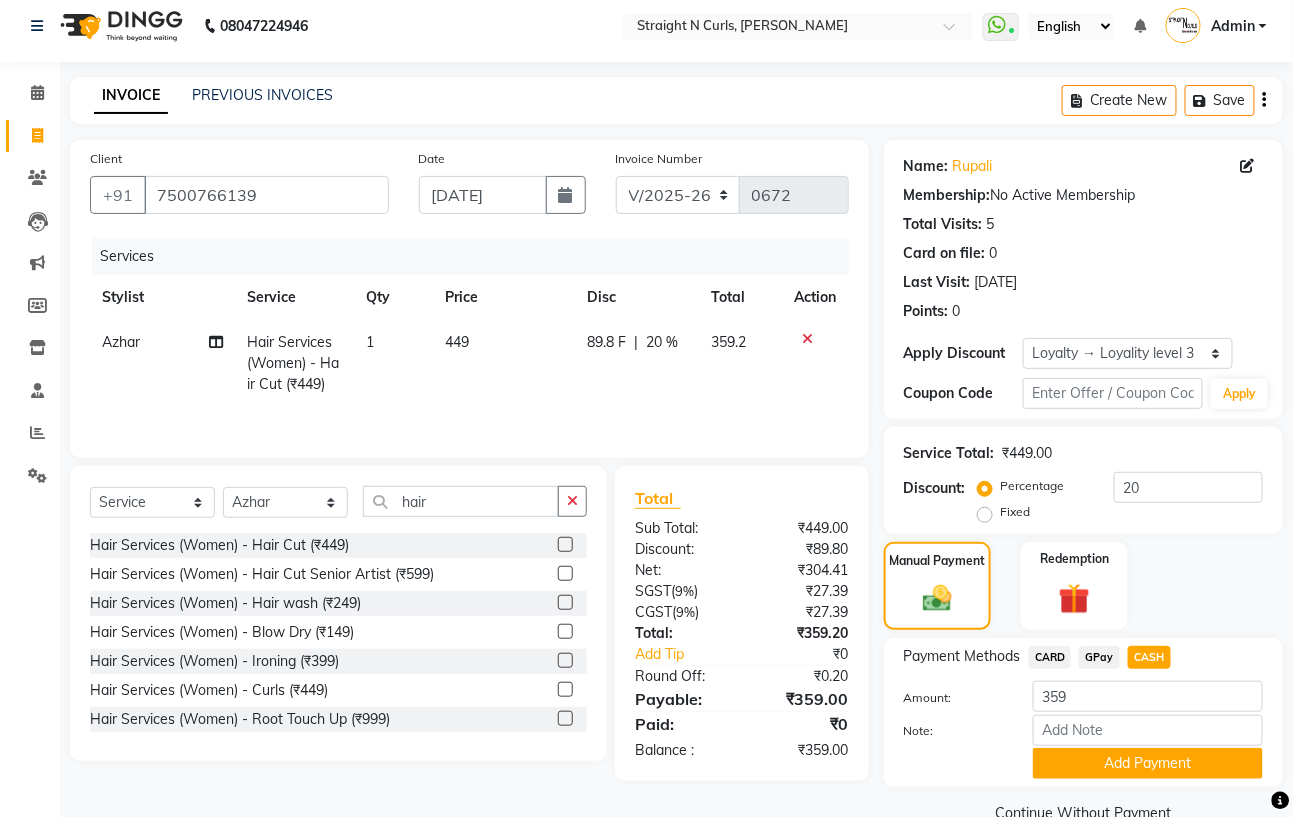 click on "Manual Payment Redemption" 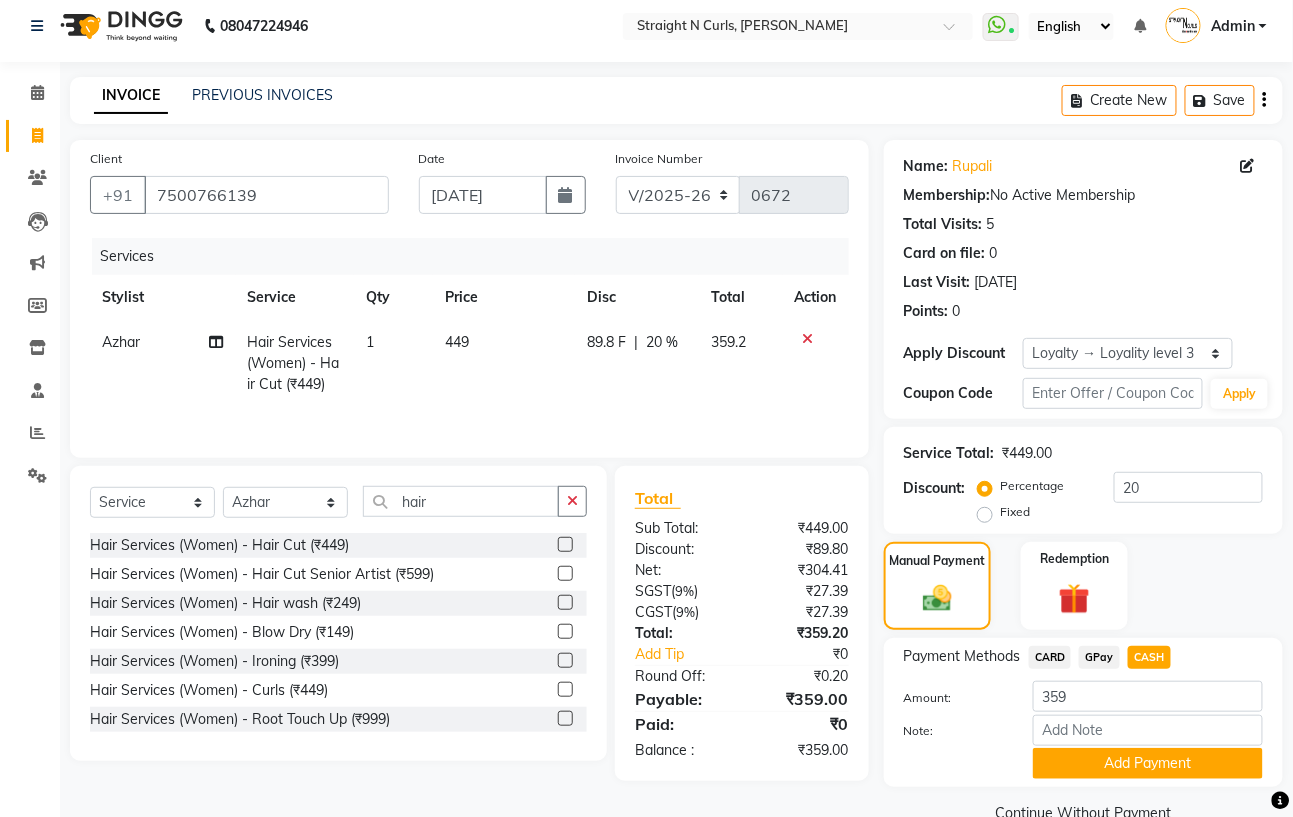 click 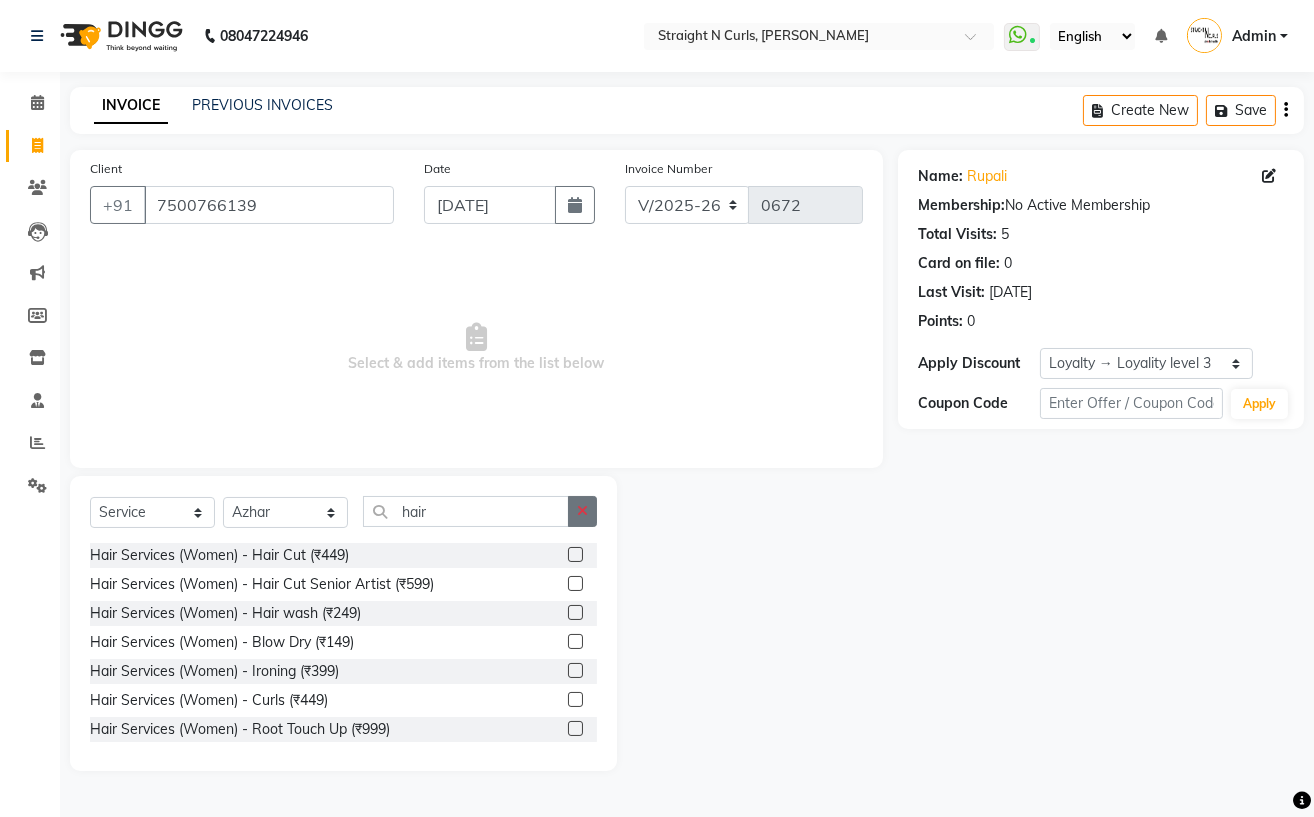 click 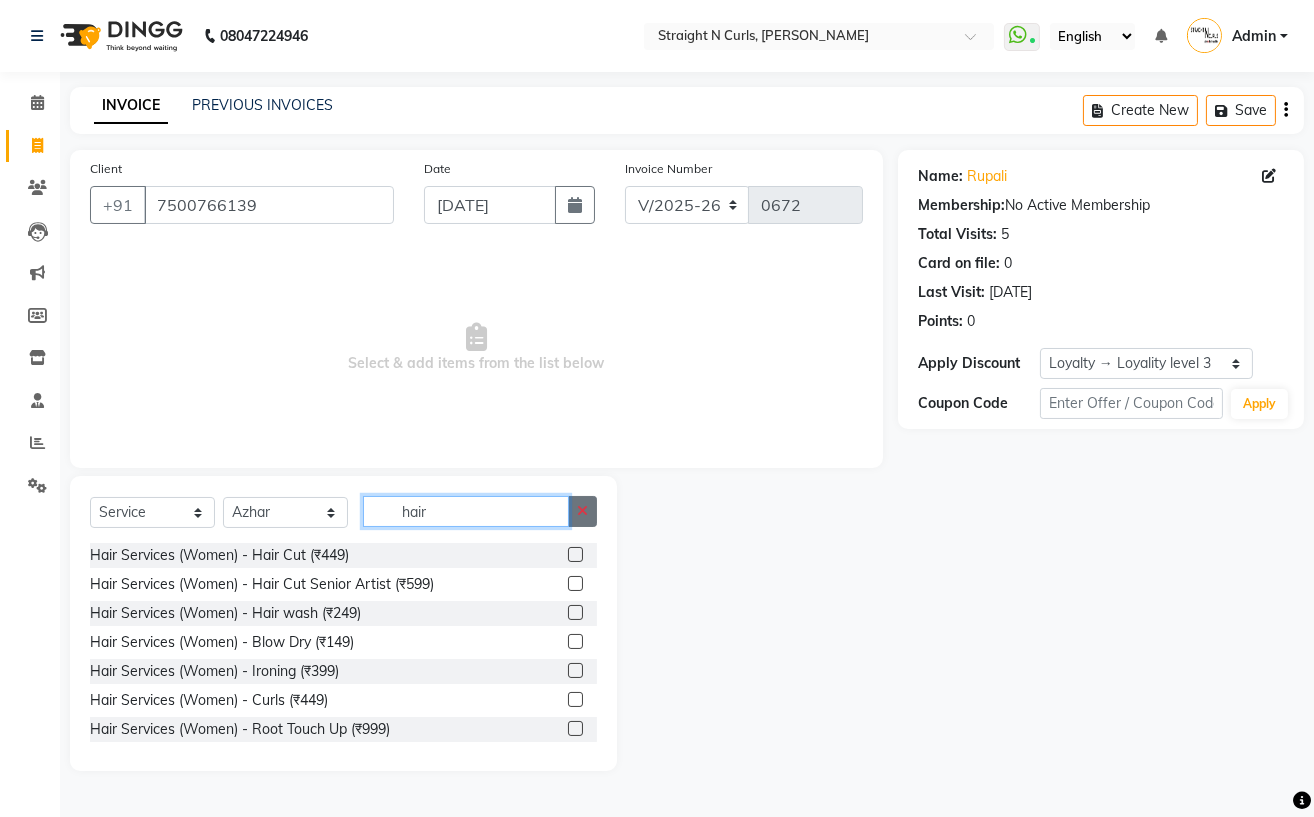 type 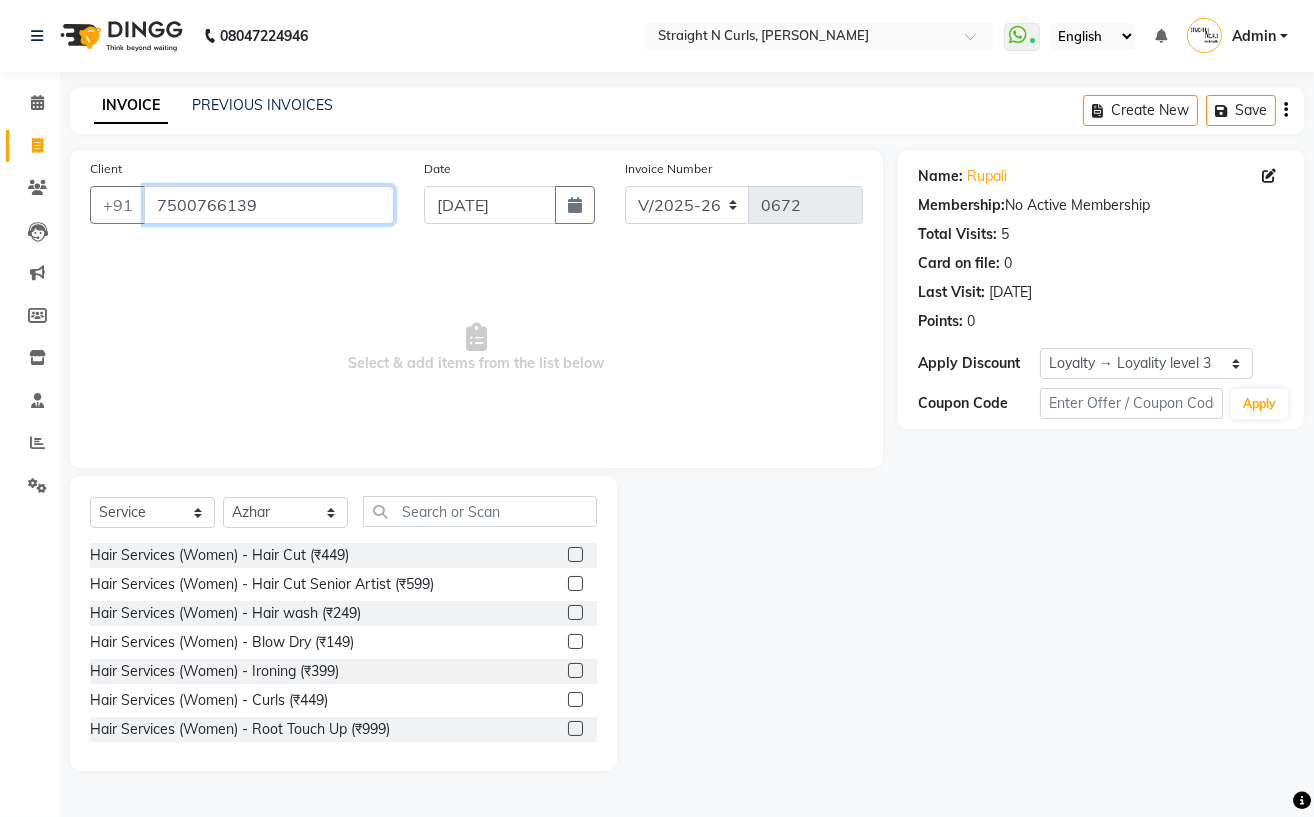 click on "7500766139" at bounding box center [269, 205] 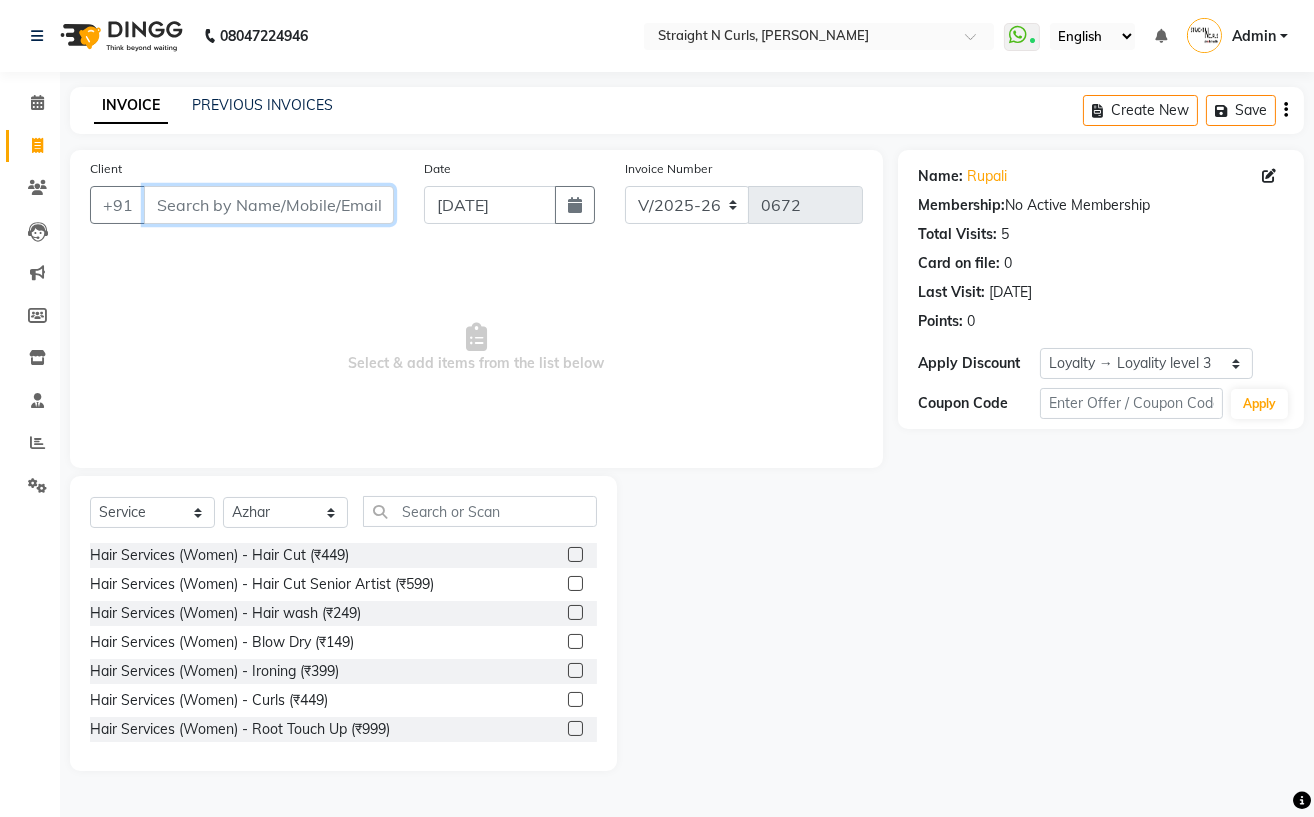 type 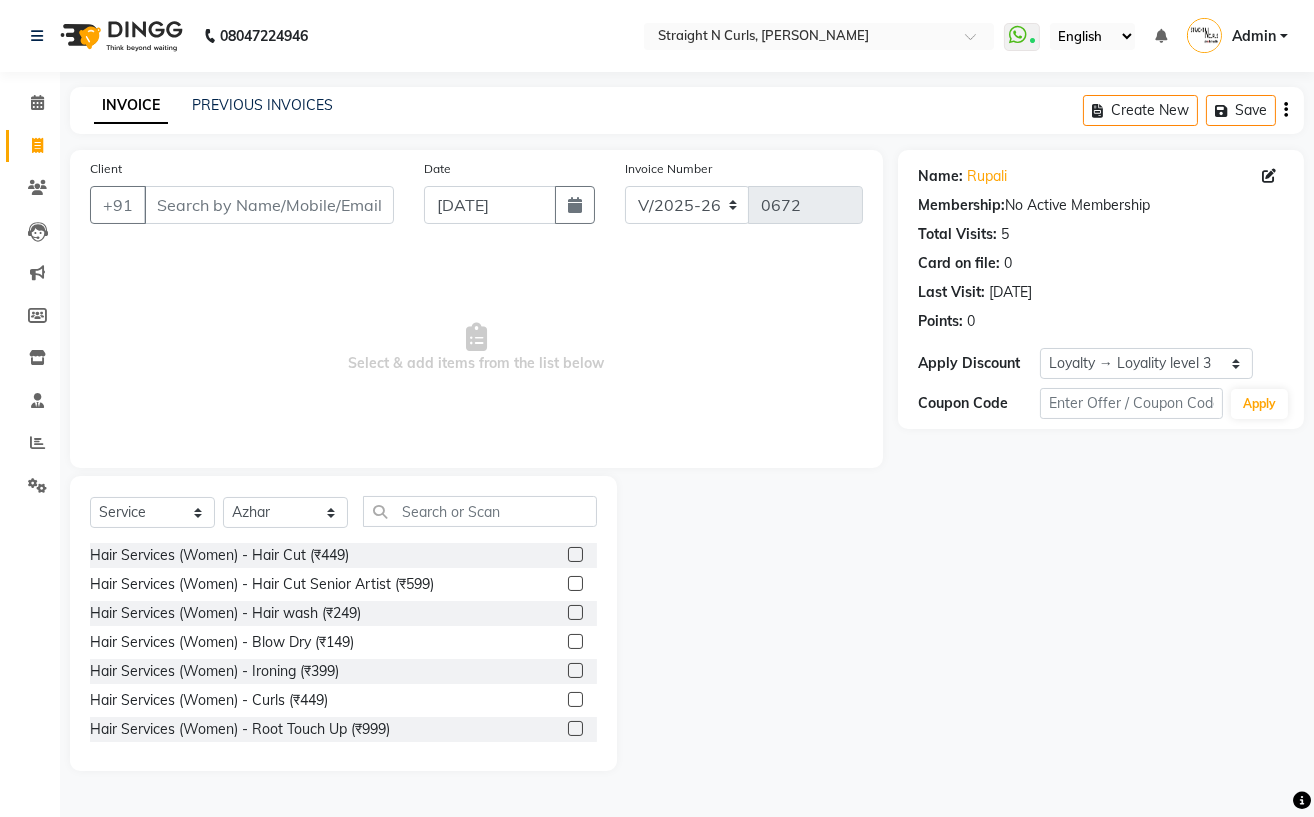 click on "Name: [PERSON_NAME]  Membership:  No Active Membership  Total Visits:  5 Card on file:  0 Last Visit:   [DATE] Points:   0  Apply Discount Select  Loyalty → Loyality level 3  Coupon Code Apply" 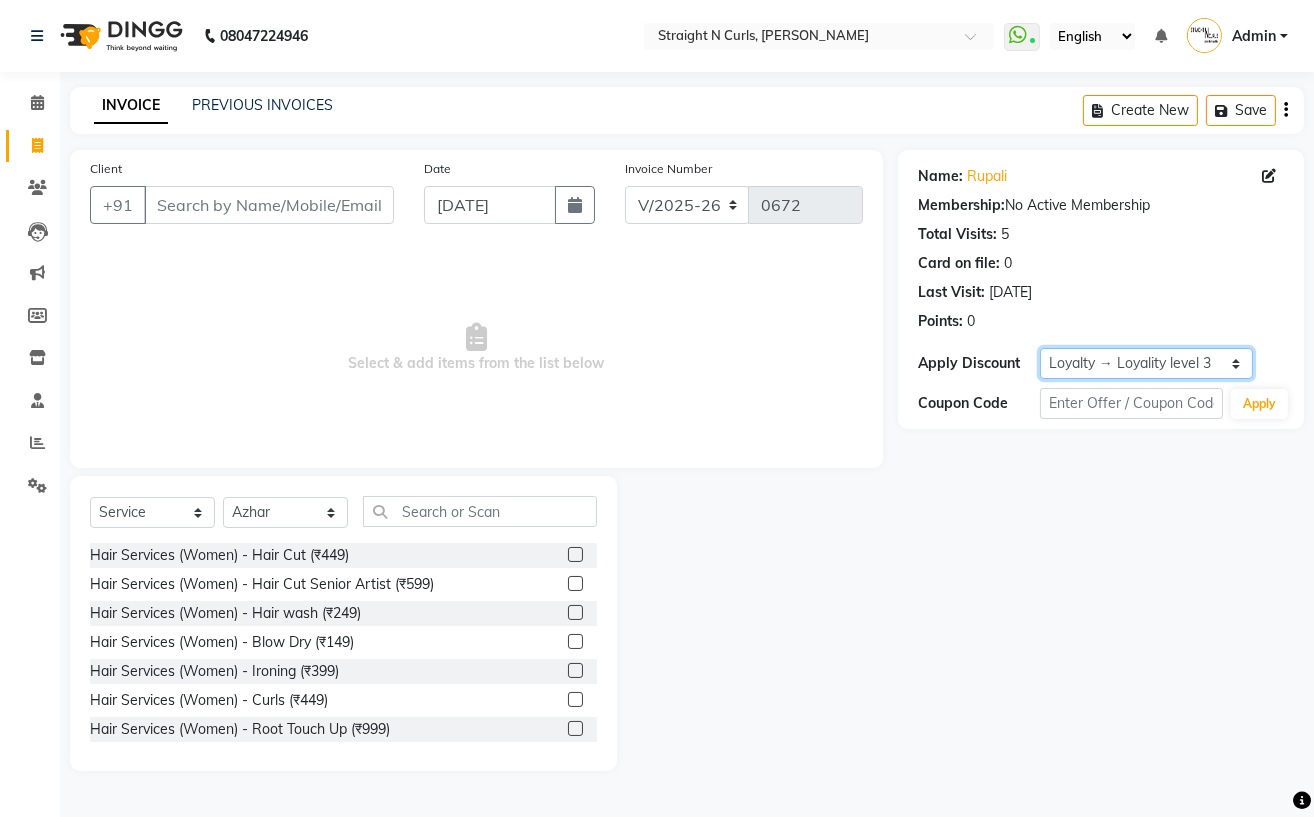 click on "Select  Loyalty → Loyality level 3" 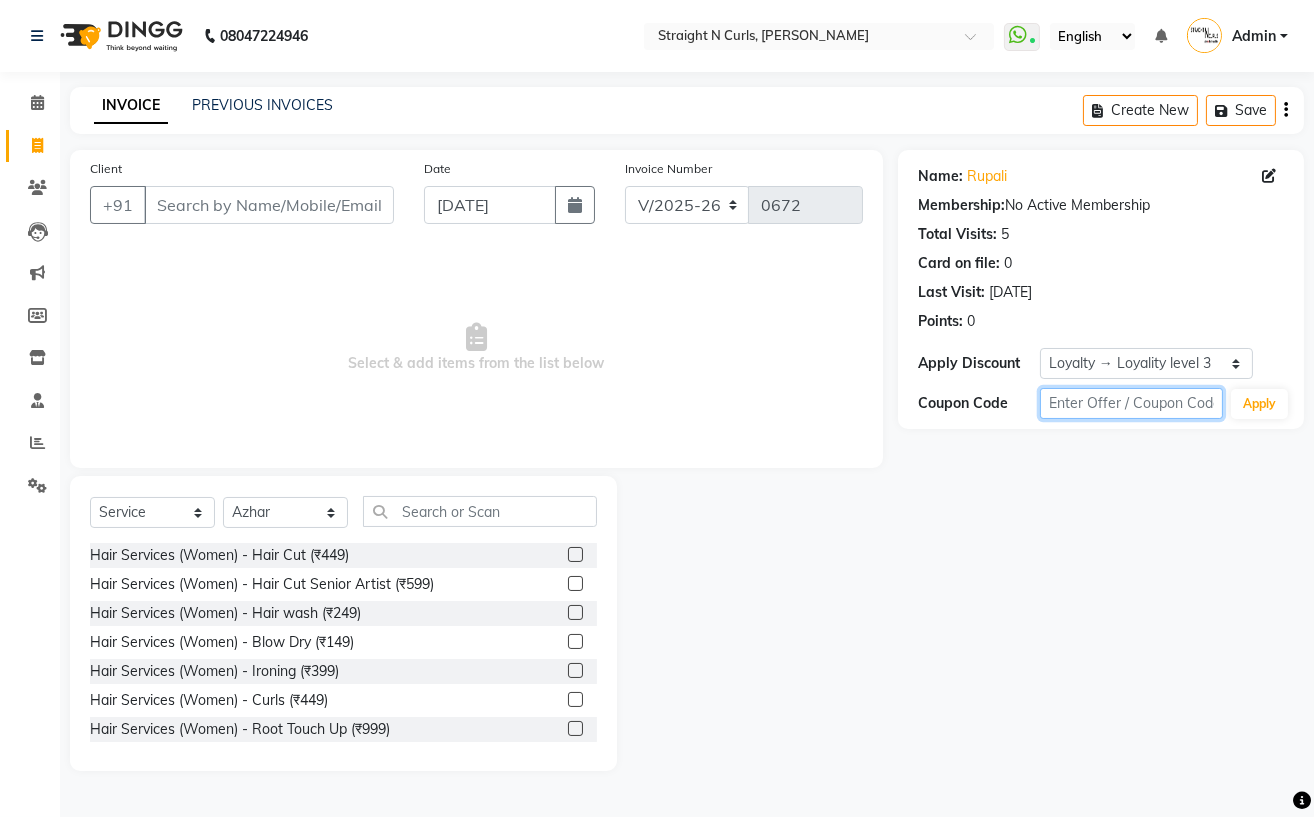 click 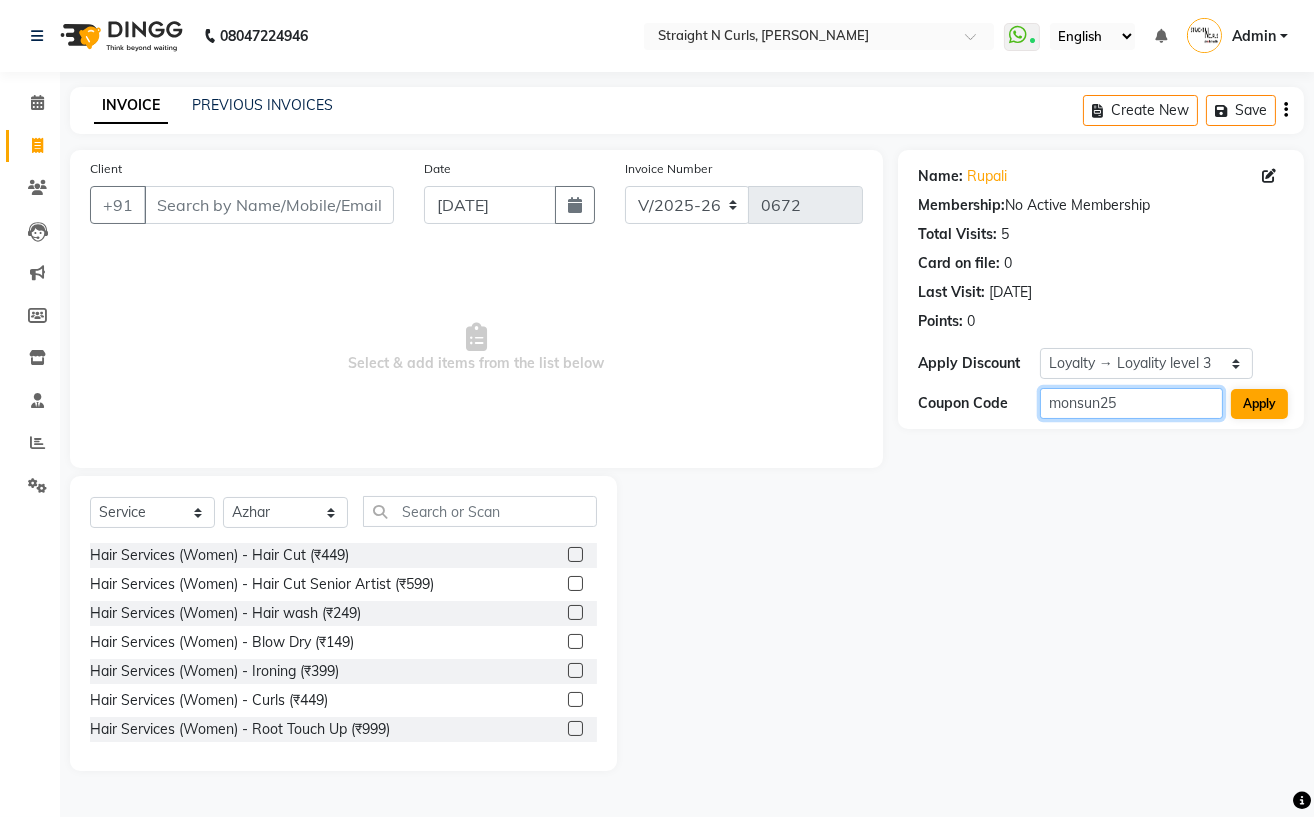 type on "monsun25" 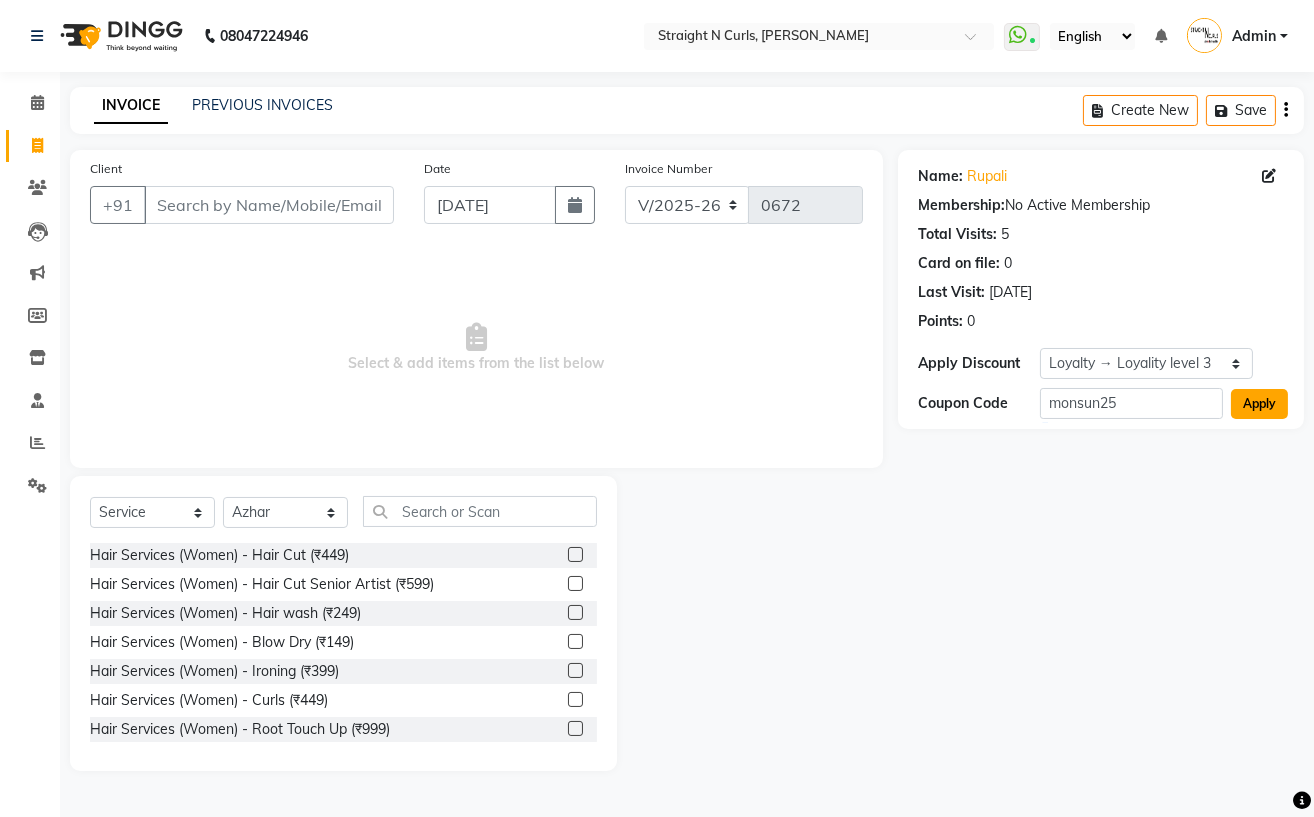 click on "Apply" 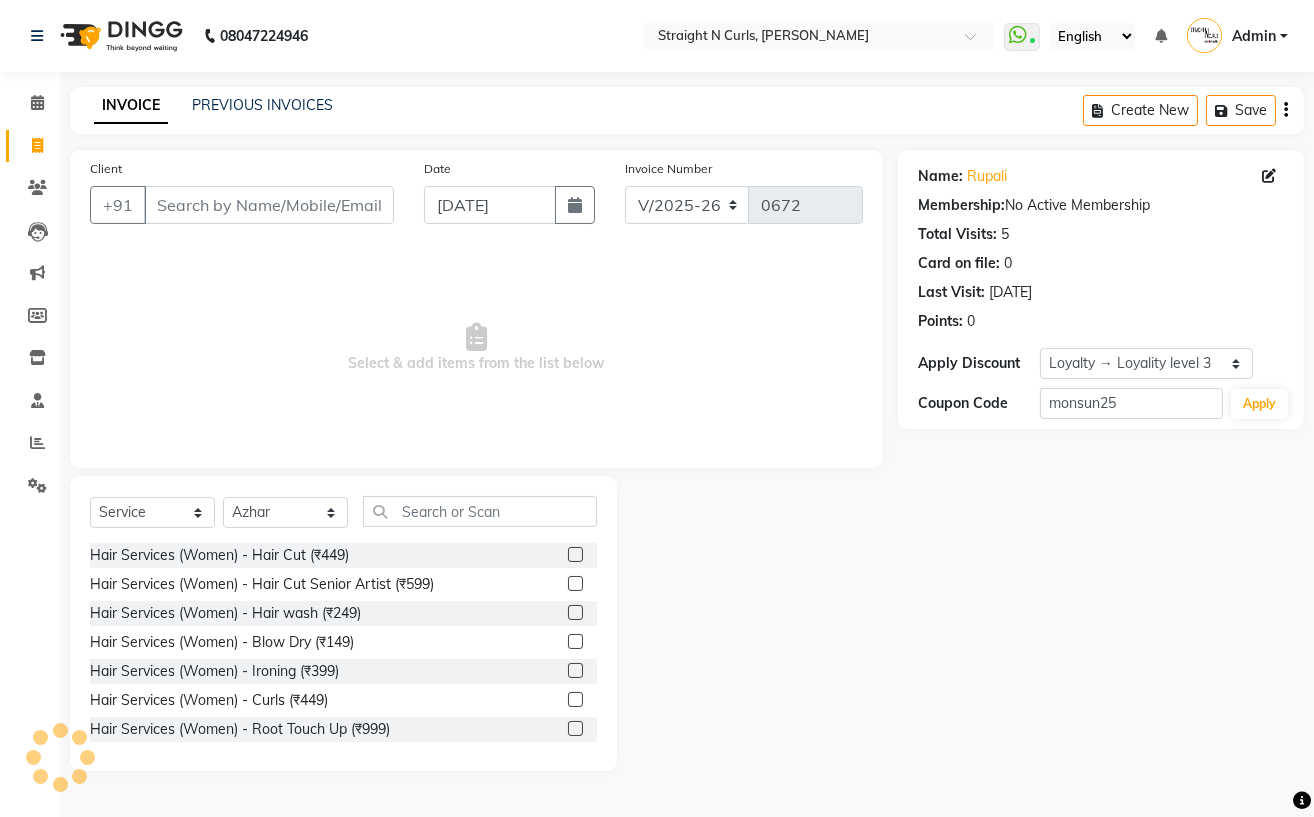 select on "0:" 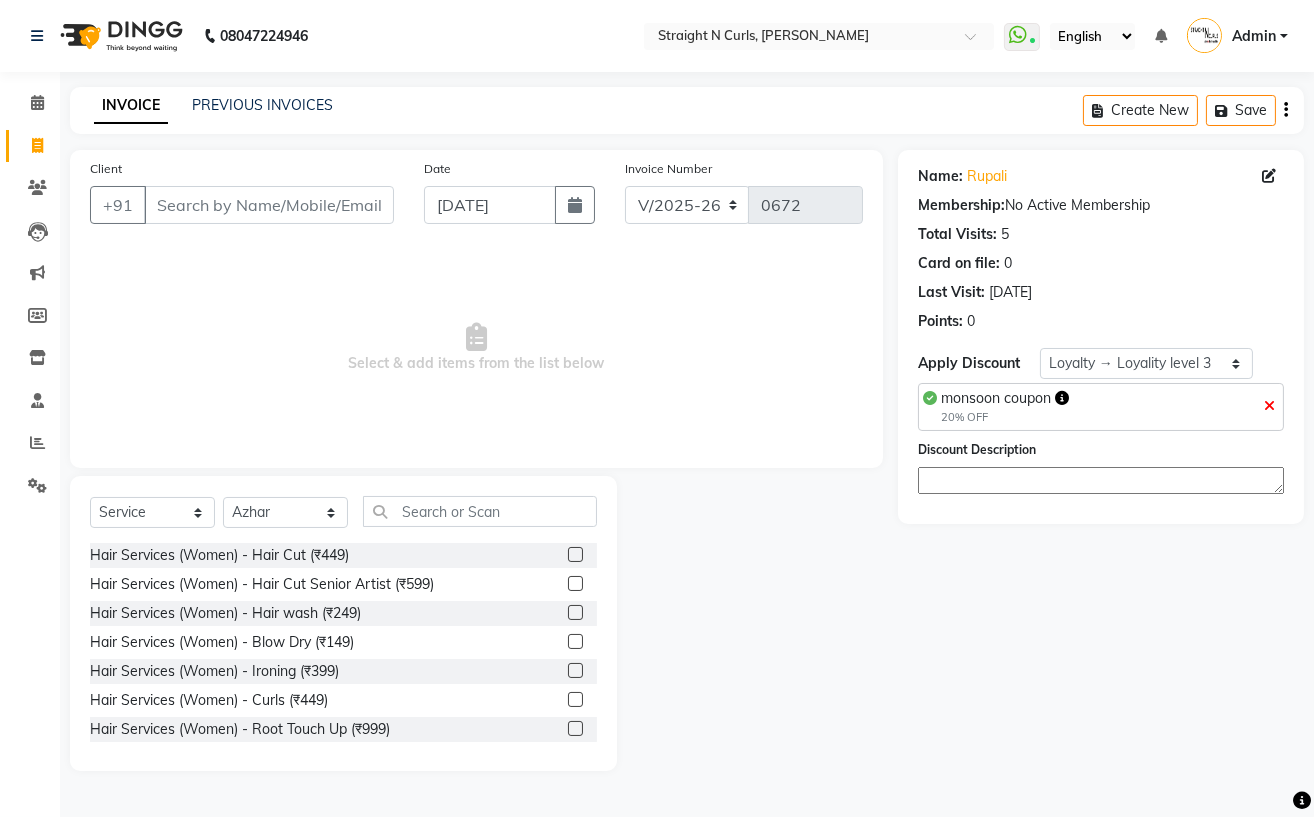click on "monsoon coupon  20% OFF" 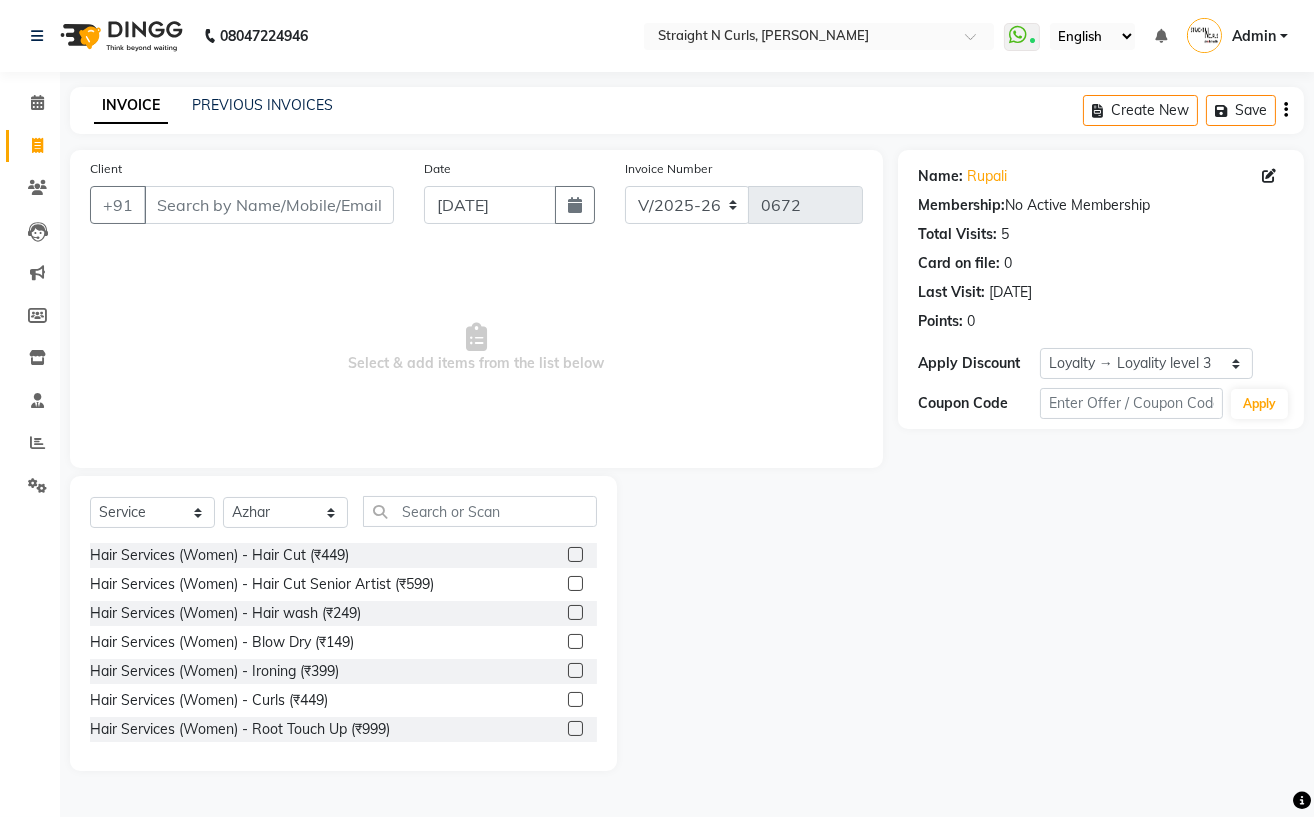 click on "INVOICE PREVIOUS INVOICES Create New   Save" 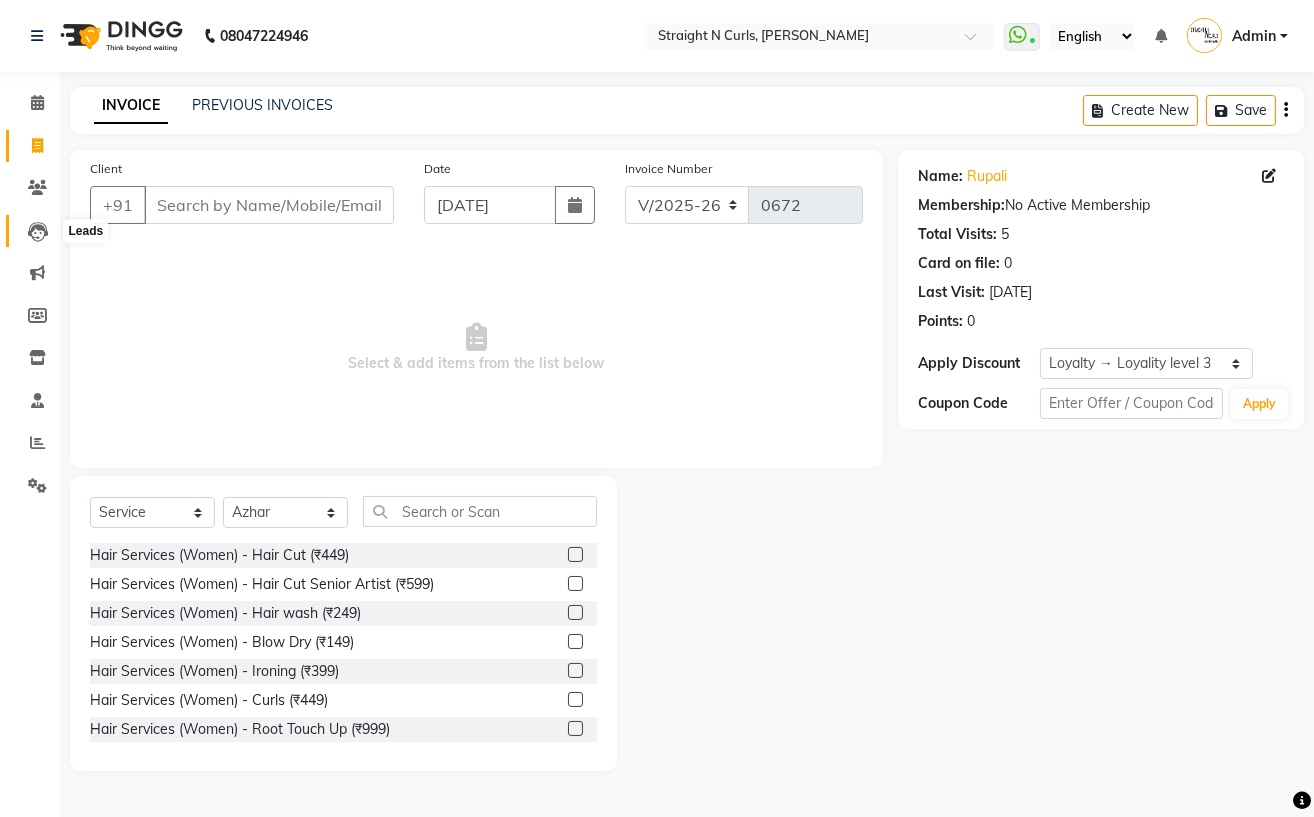click 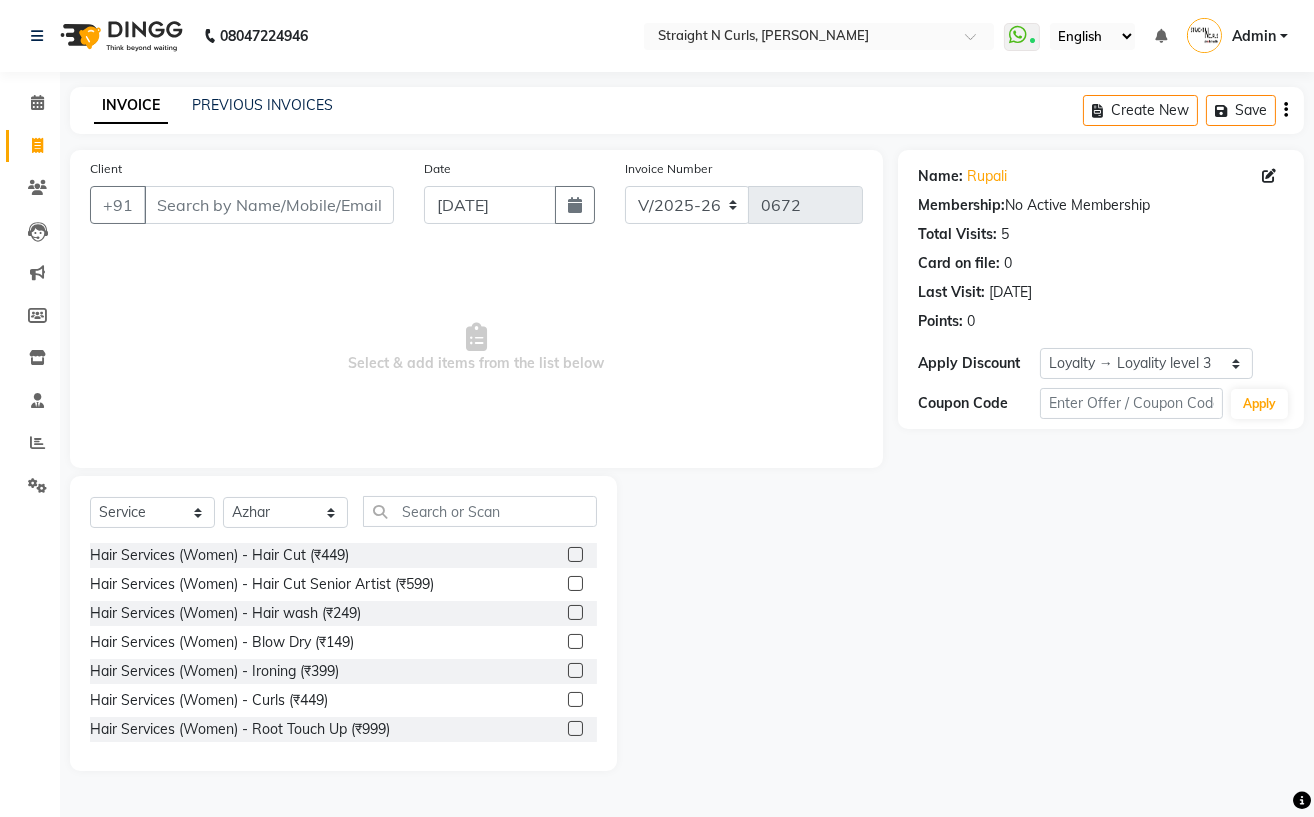 click on "Name: [PERSON_NAME]  Membership:  No Active Membership  Total Visits:  5 Card on file:  0 Last Visit:   [DATE] Points:   0  Apply Discount Select  Loyalty → Loyality level 3  Coupon Code Apply" 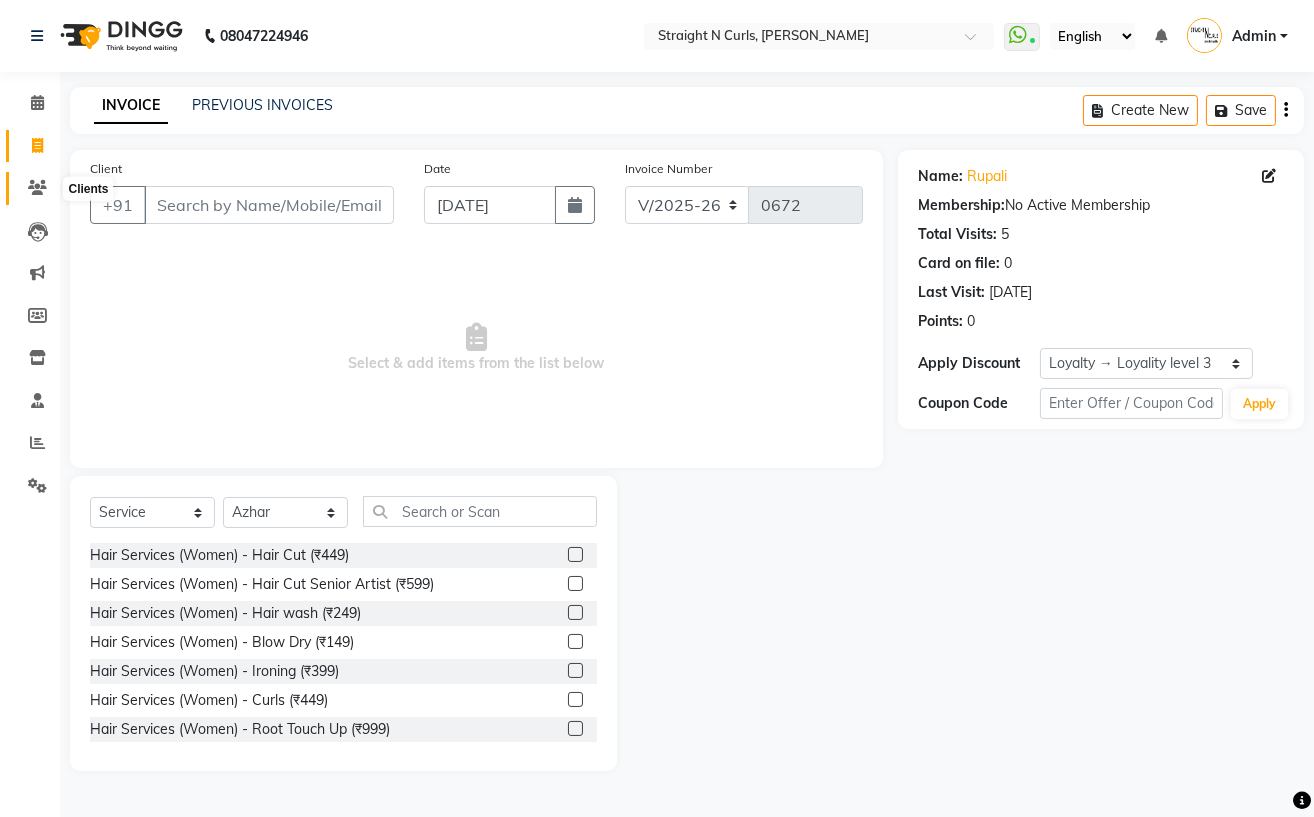 click 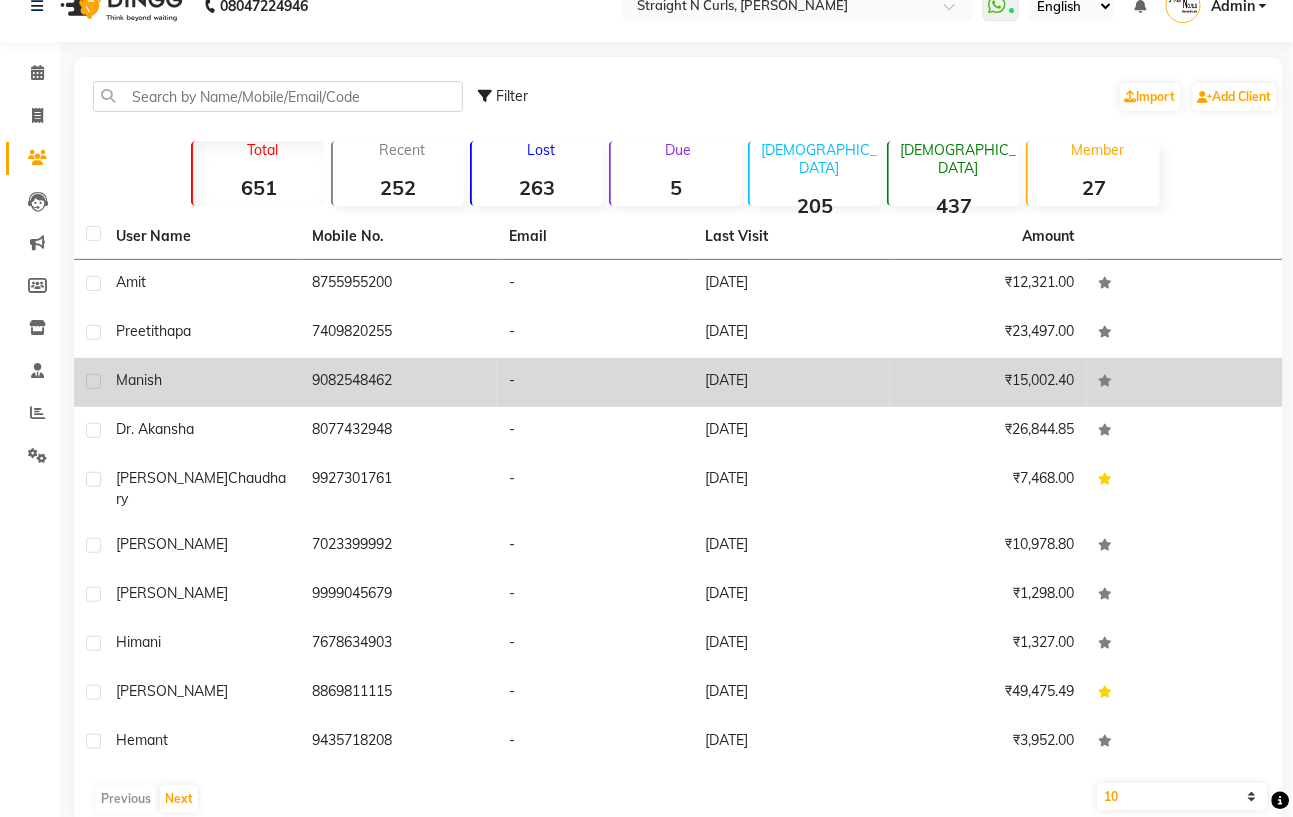 scroll, scrollTop: 47, scrollLeft: 0, axis: vertical 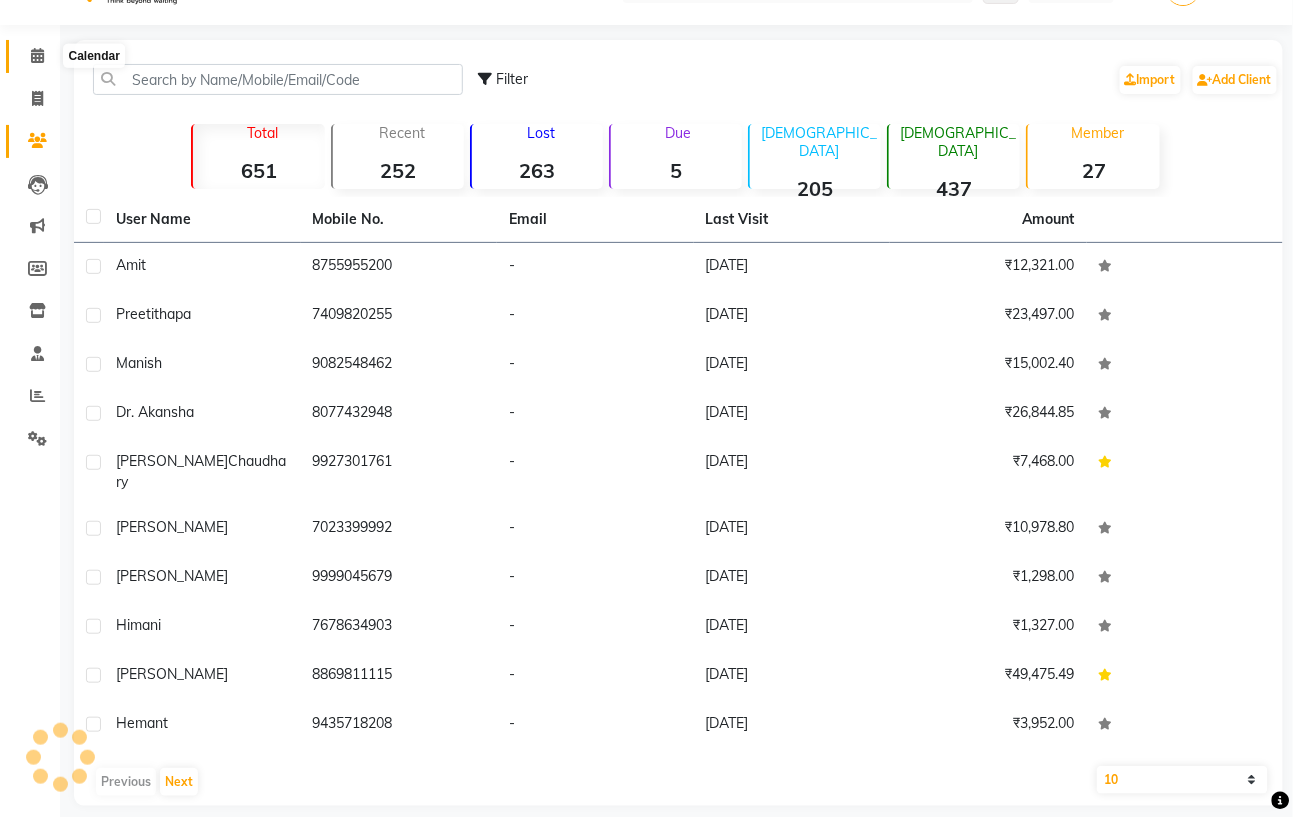 click 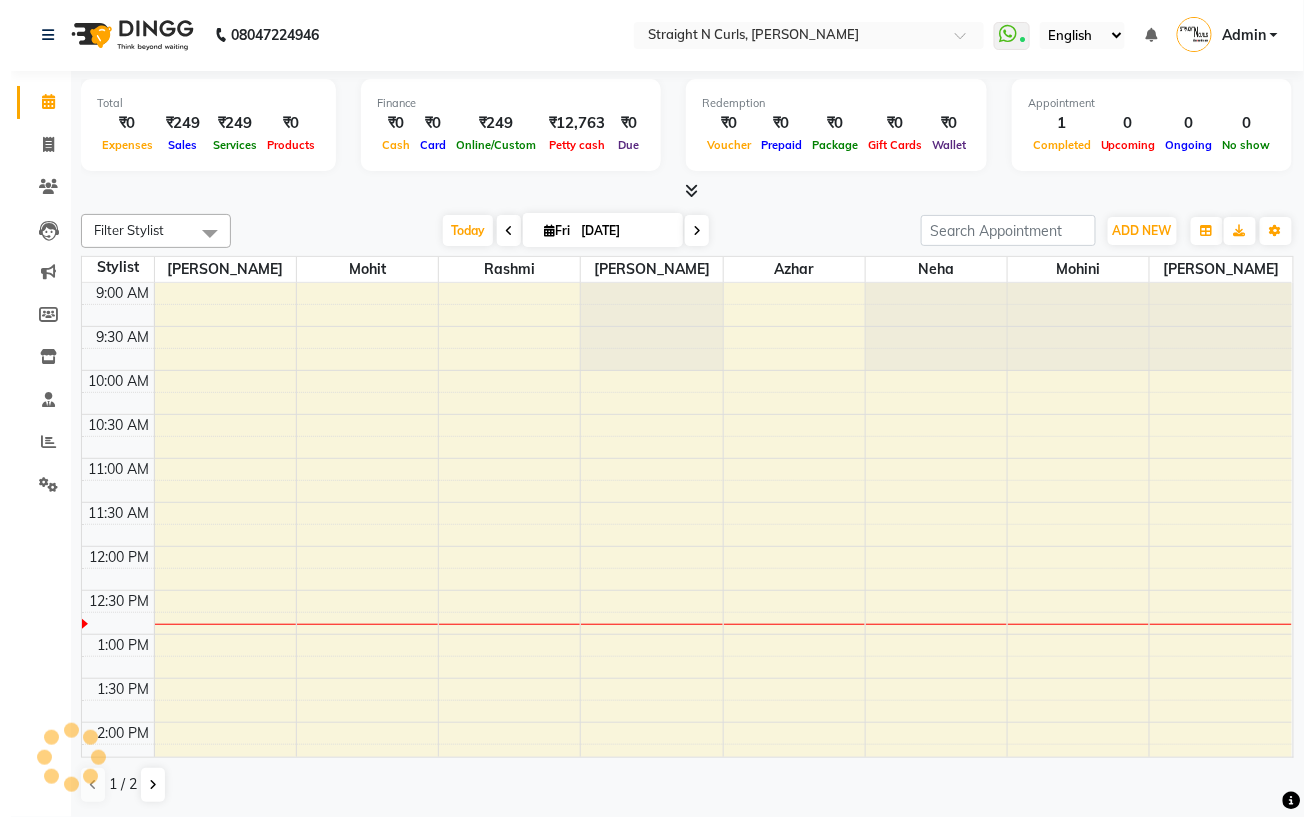 scroll, scrollTop: 0, scrollLeft: 0, axis: both 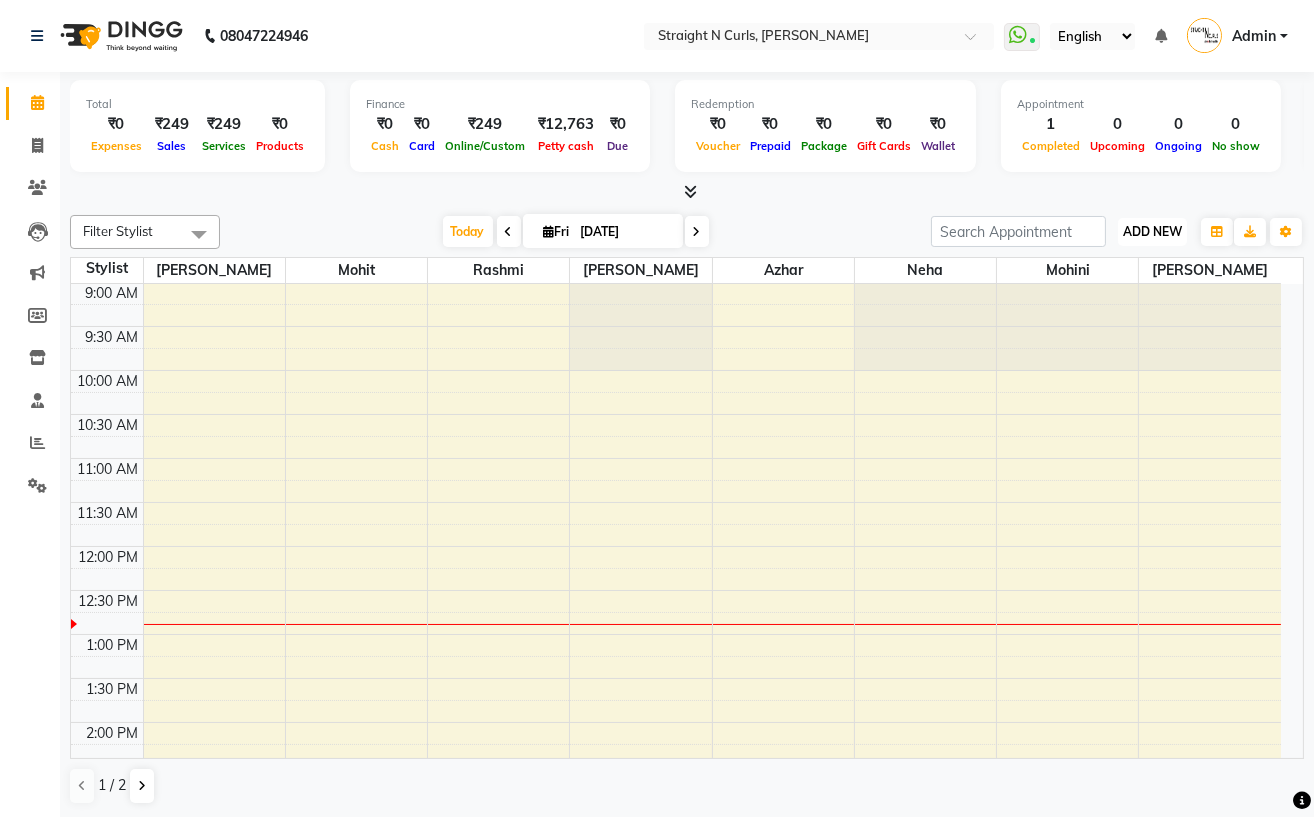 click on "ADD NEW" at bounding box center [1152, 231] 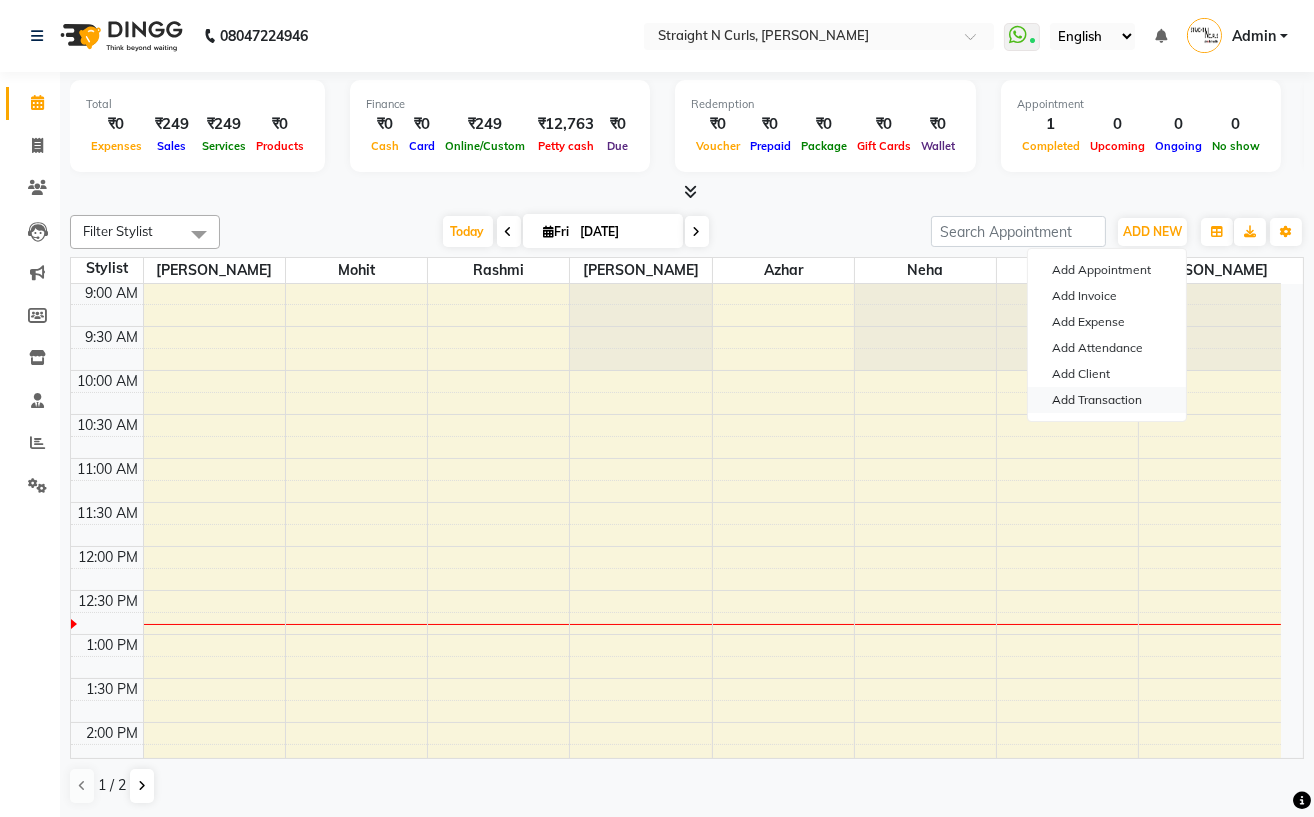 click on "Add Transaction" at bounding box center (1107, 400) 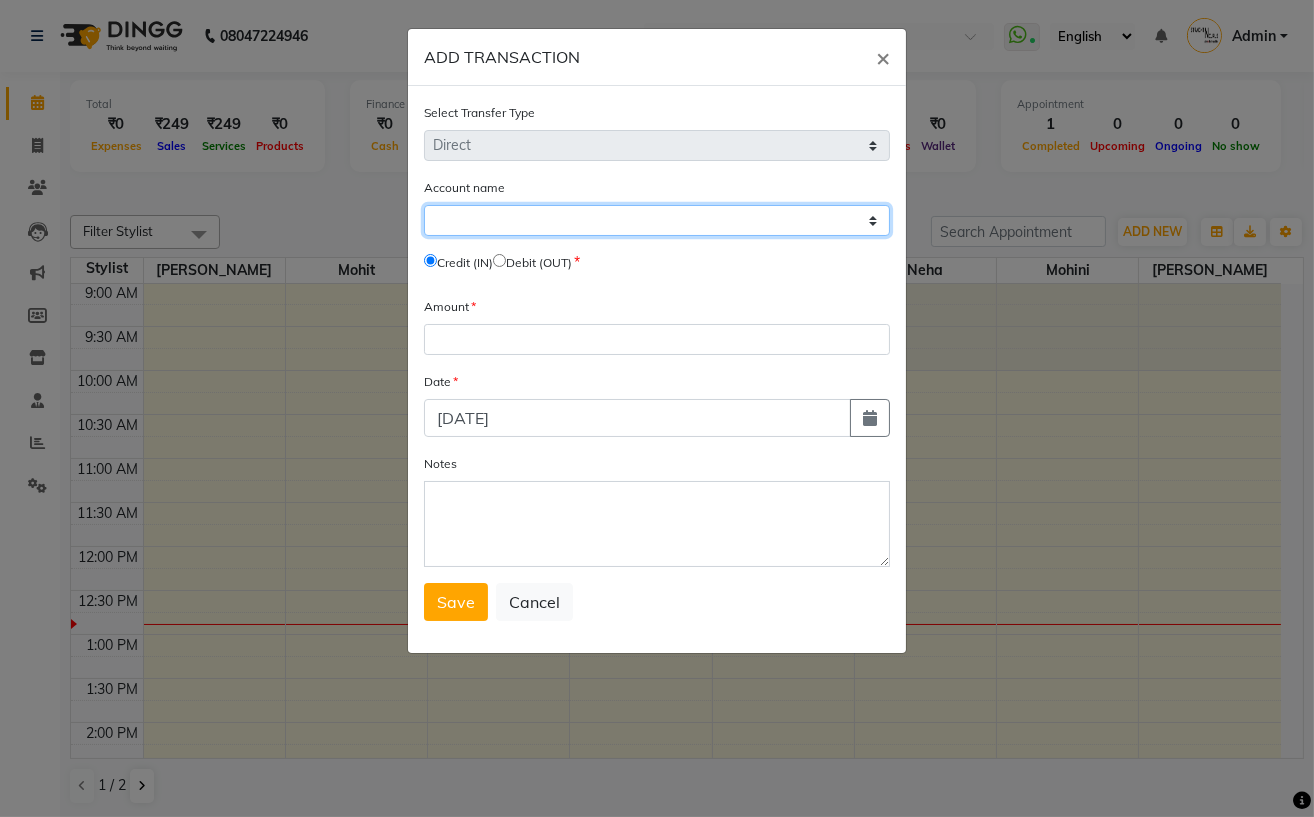 click on "Select [PERSON_NAME] Cash Default Account" 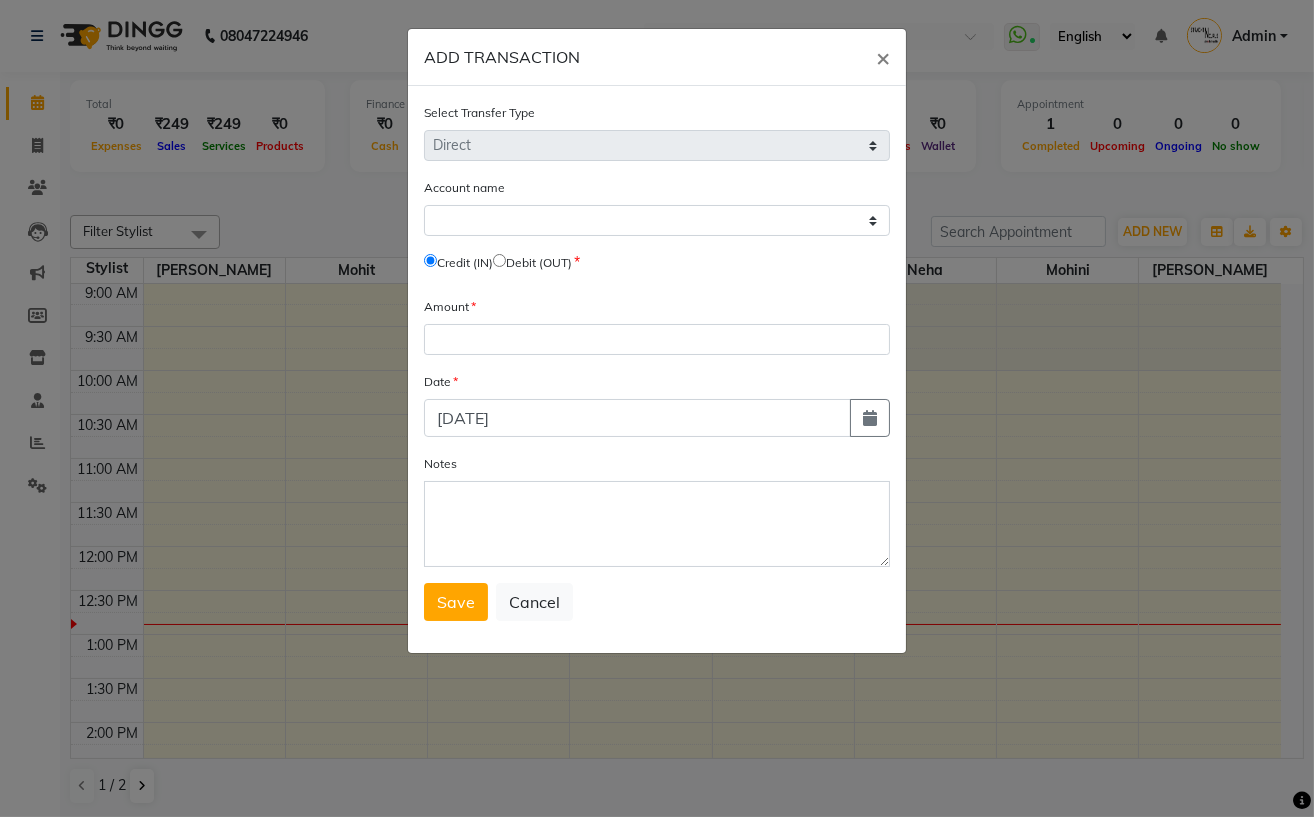 click on "ADD TRANSACTION × Select Transfer Type Select Direct Internal Account name Select [PERSON_NAME] Cash Default Account   Credit (IN)     Debit (OUT) Amount Date [DATE] Notes  Save   Cancel" 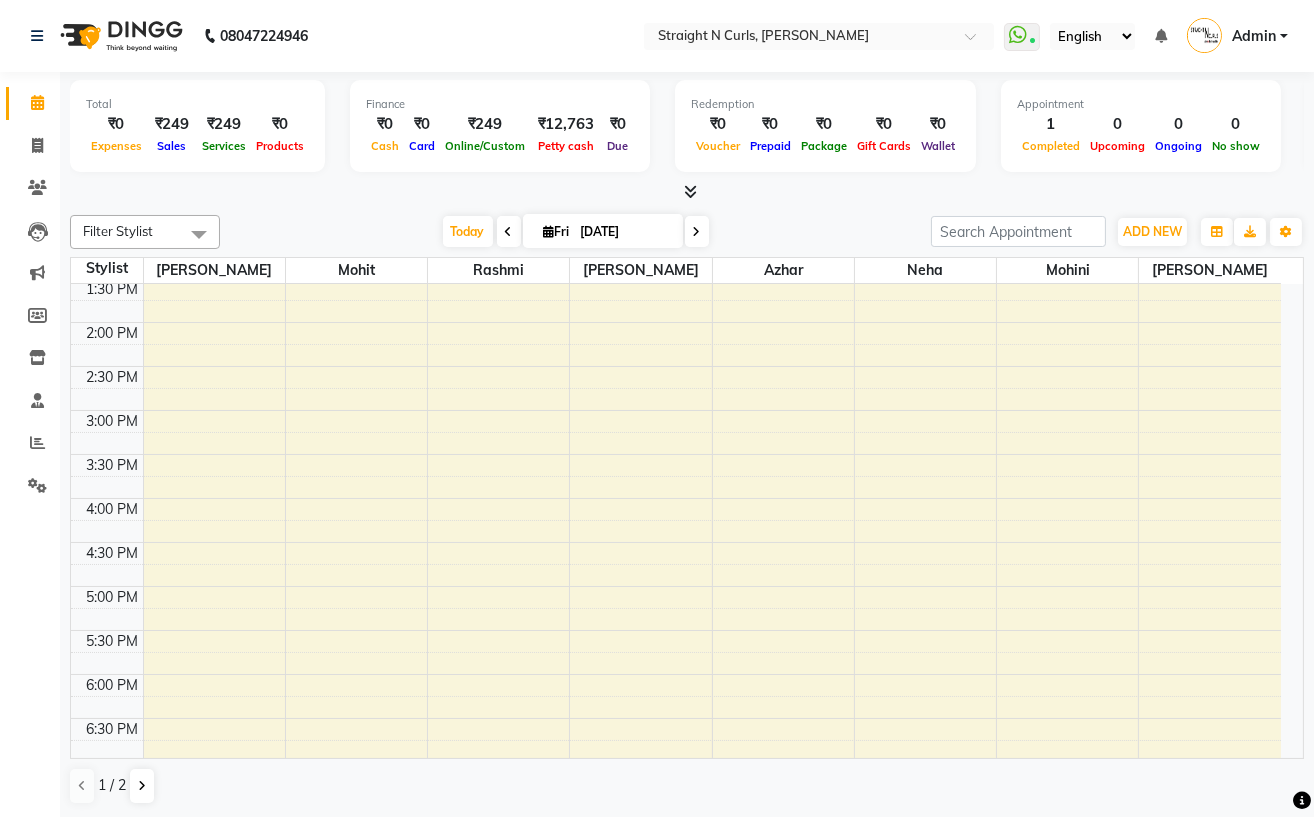 scroll, scrollTop: 0, scrollLeft: 0, axis: both 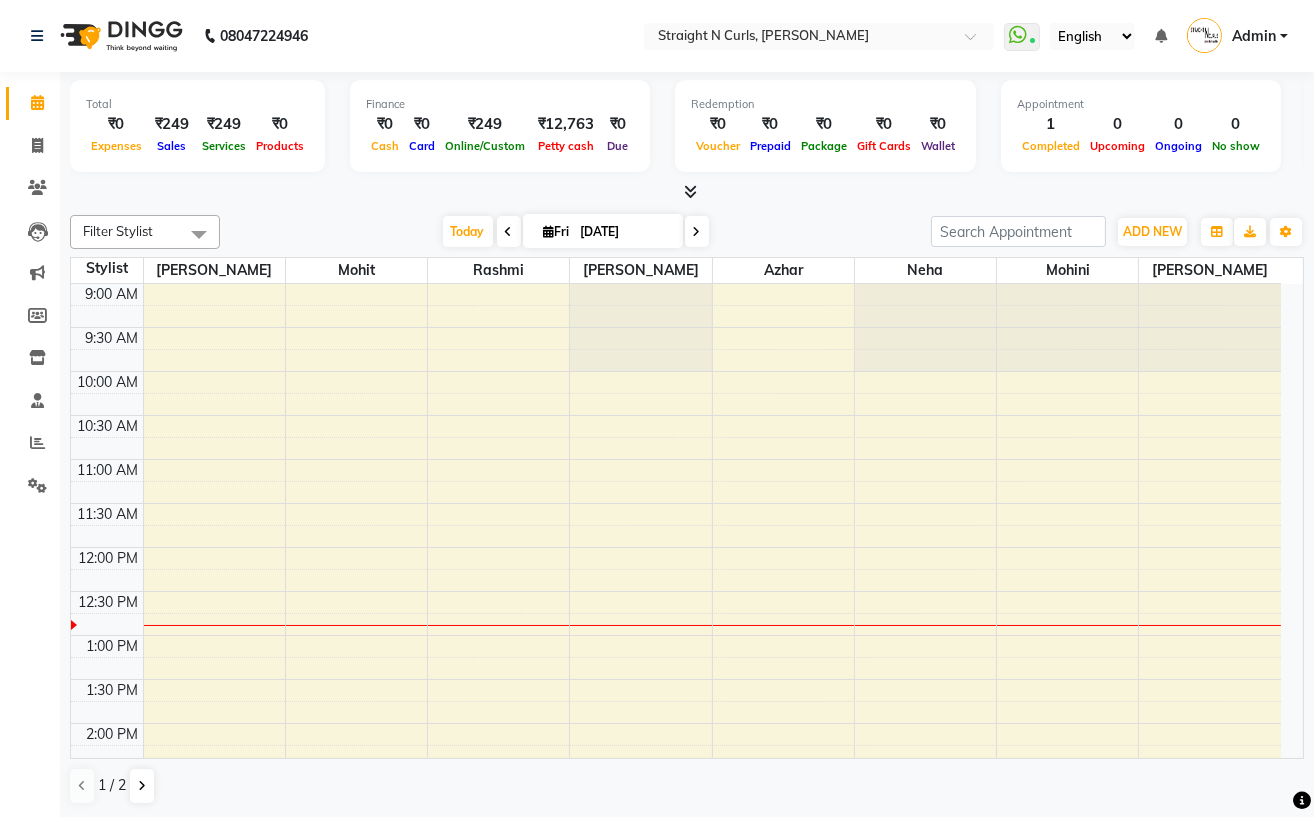 click at bounding box center [712, 295] 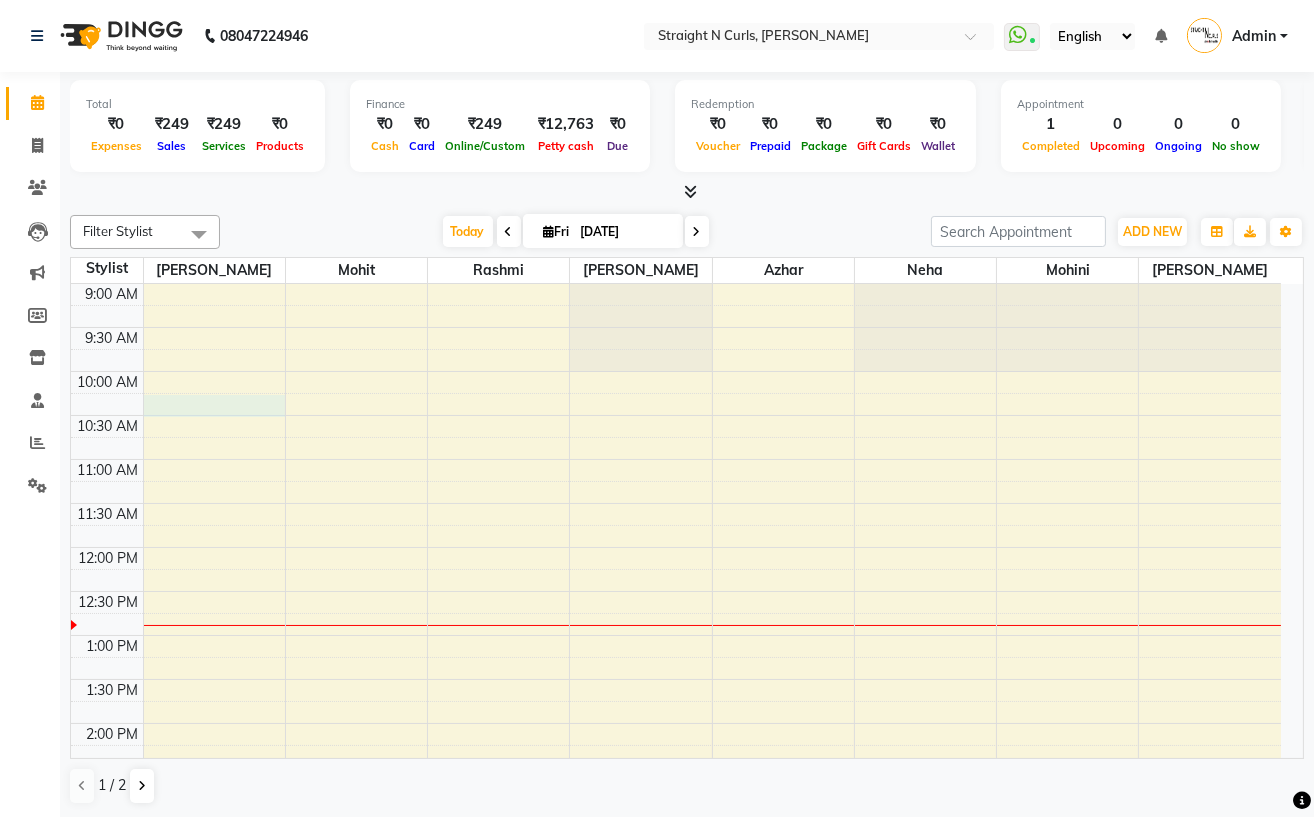 click on "9:00 AM 9:30 AM 10:00 AM 10:30 AM 11:00 AM 11:30 AM 12:00 PM 12:30 PM 1:00 PM 1:30 PM 2:00 PM 2:30 PM 3:00 PM 3:30 PM 4:00 PM 4:30 PM 5:00 PM 5:30 PM 6:00 PM 6:30 PM 7:00 PM 7:30 PM 8:00 PM 8:30 PM" at bounding box center (676, 811) 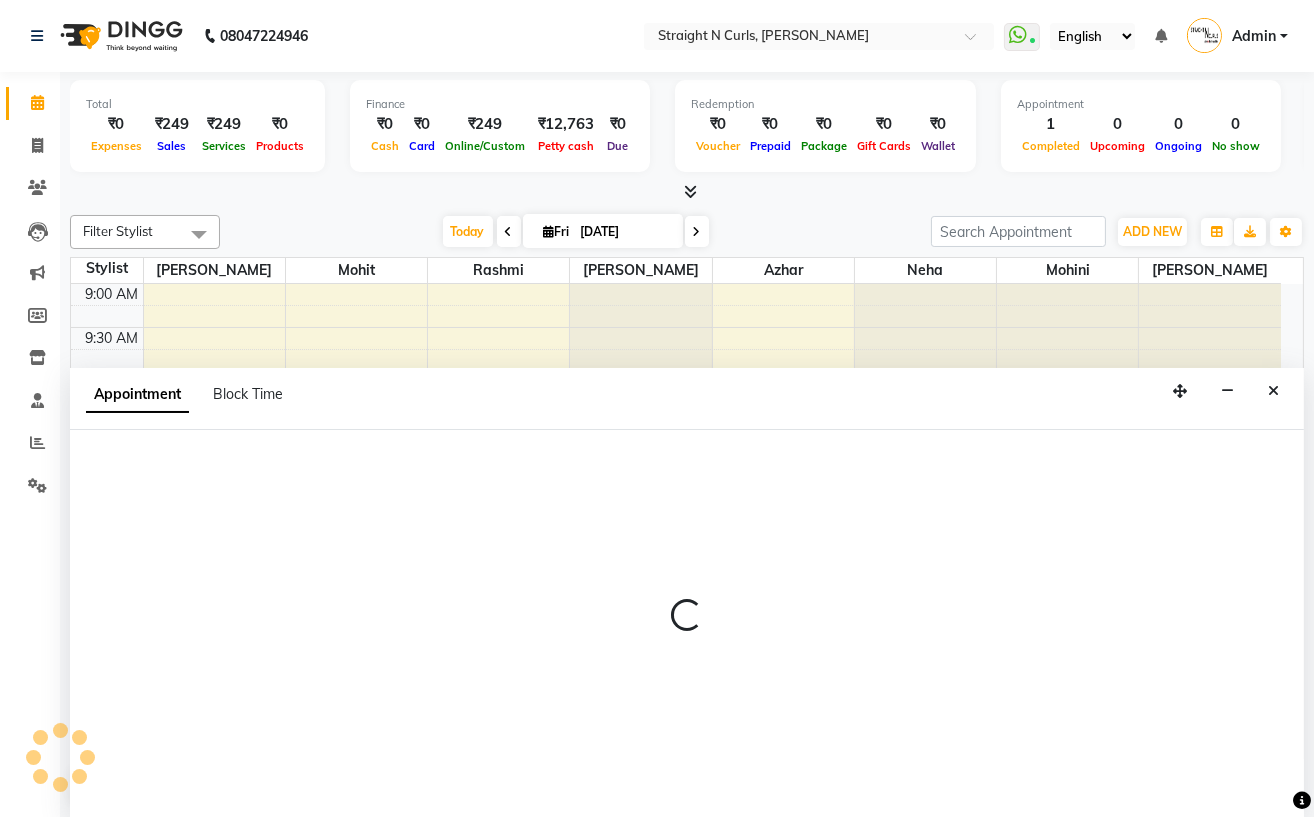 select on "59160" 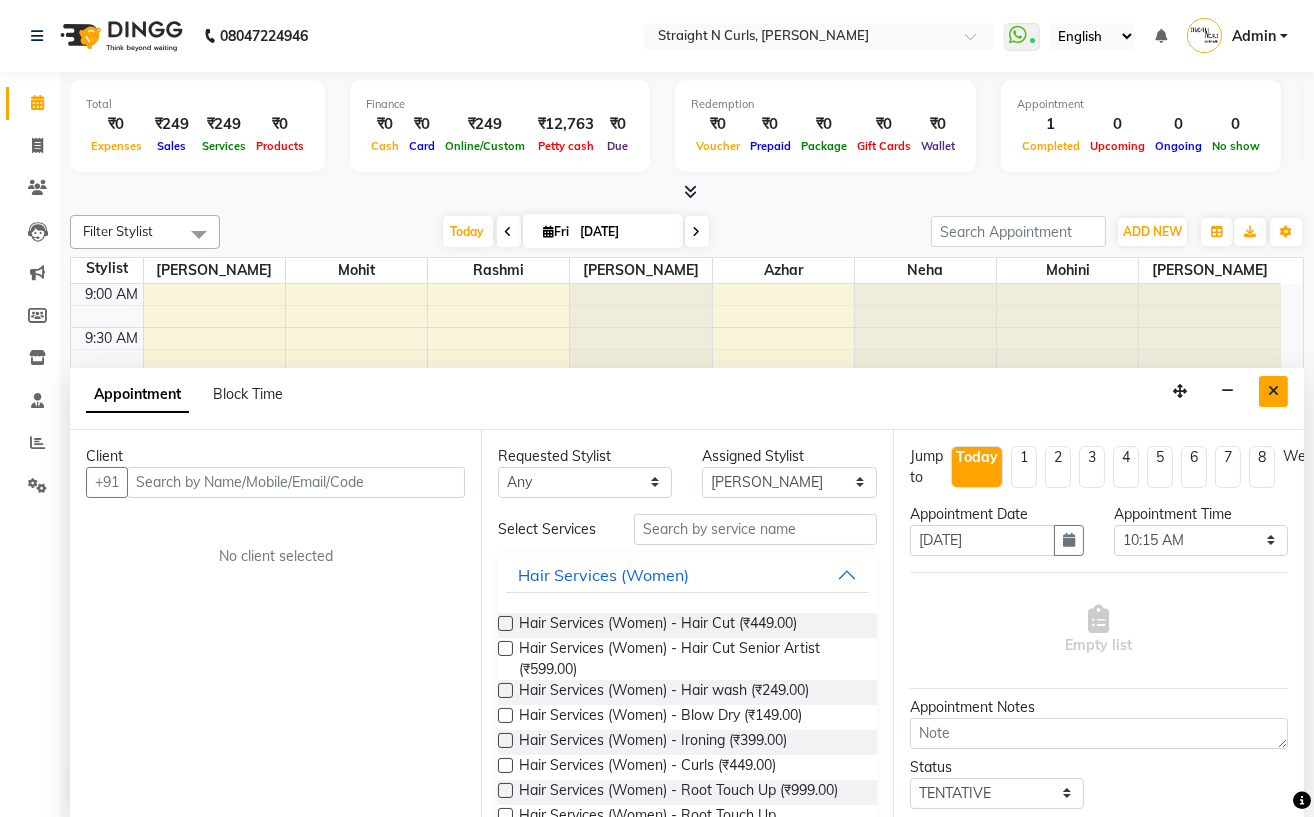 click at bounding box center (1273, 391) 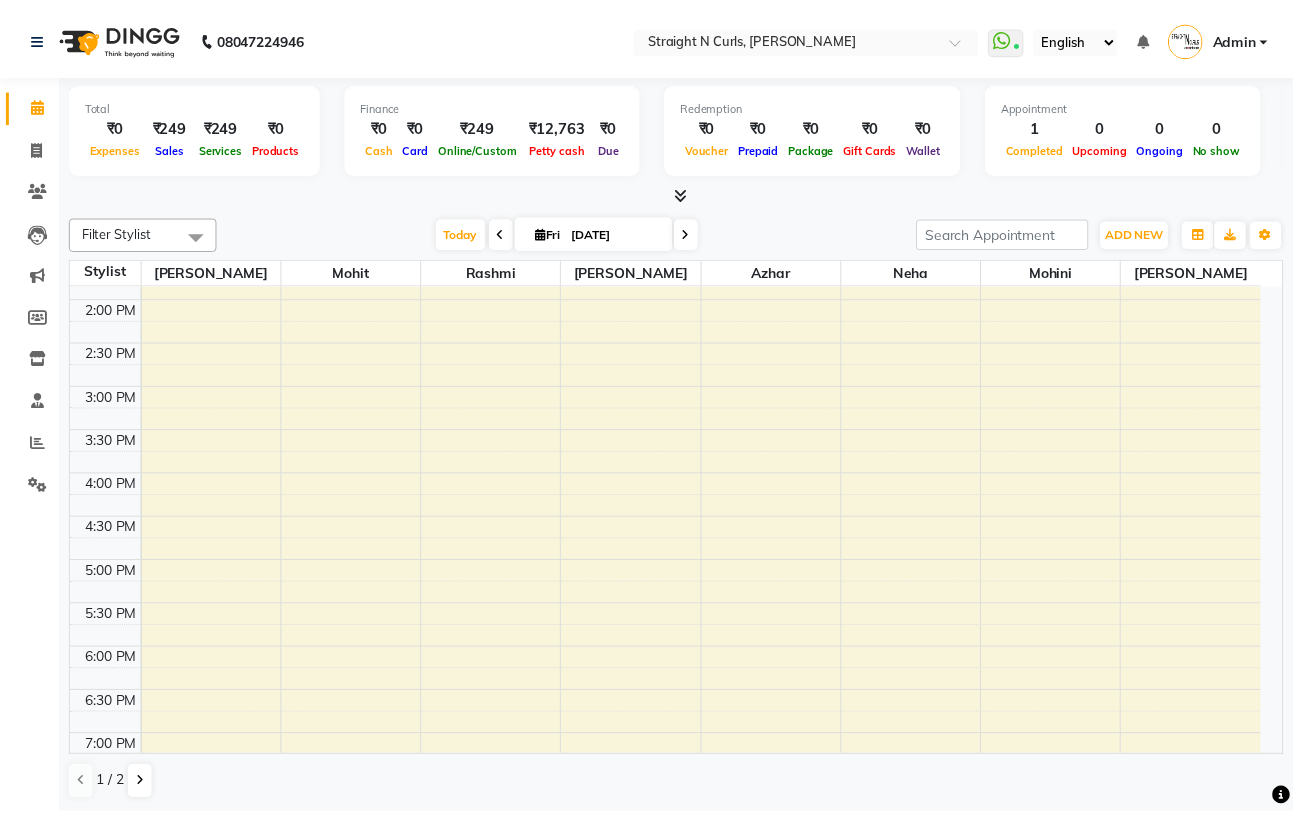 scroll, scrollTop: 594, scrollLeft: 0, axis: vertical 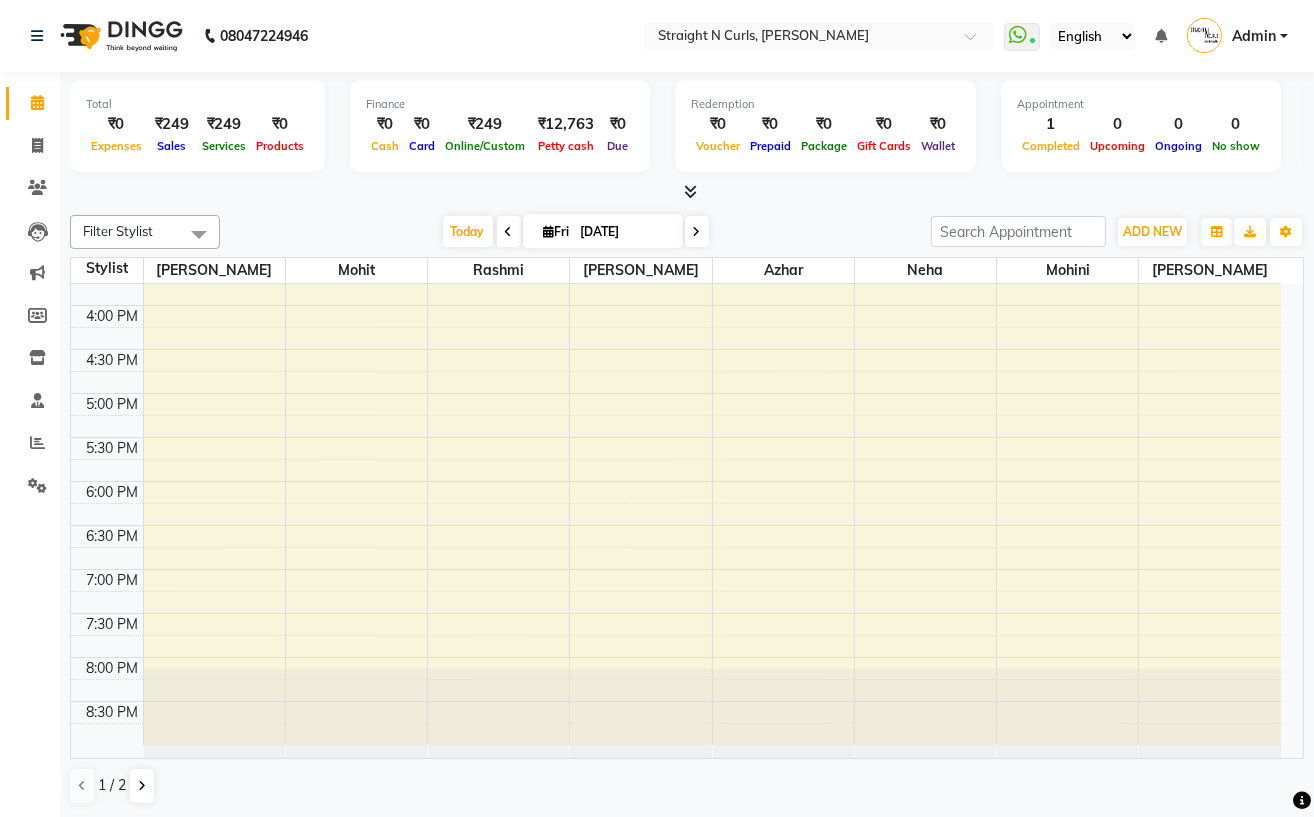 click on "Calendar" 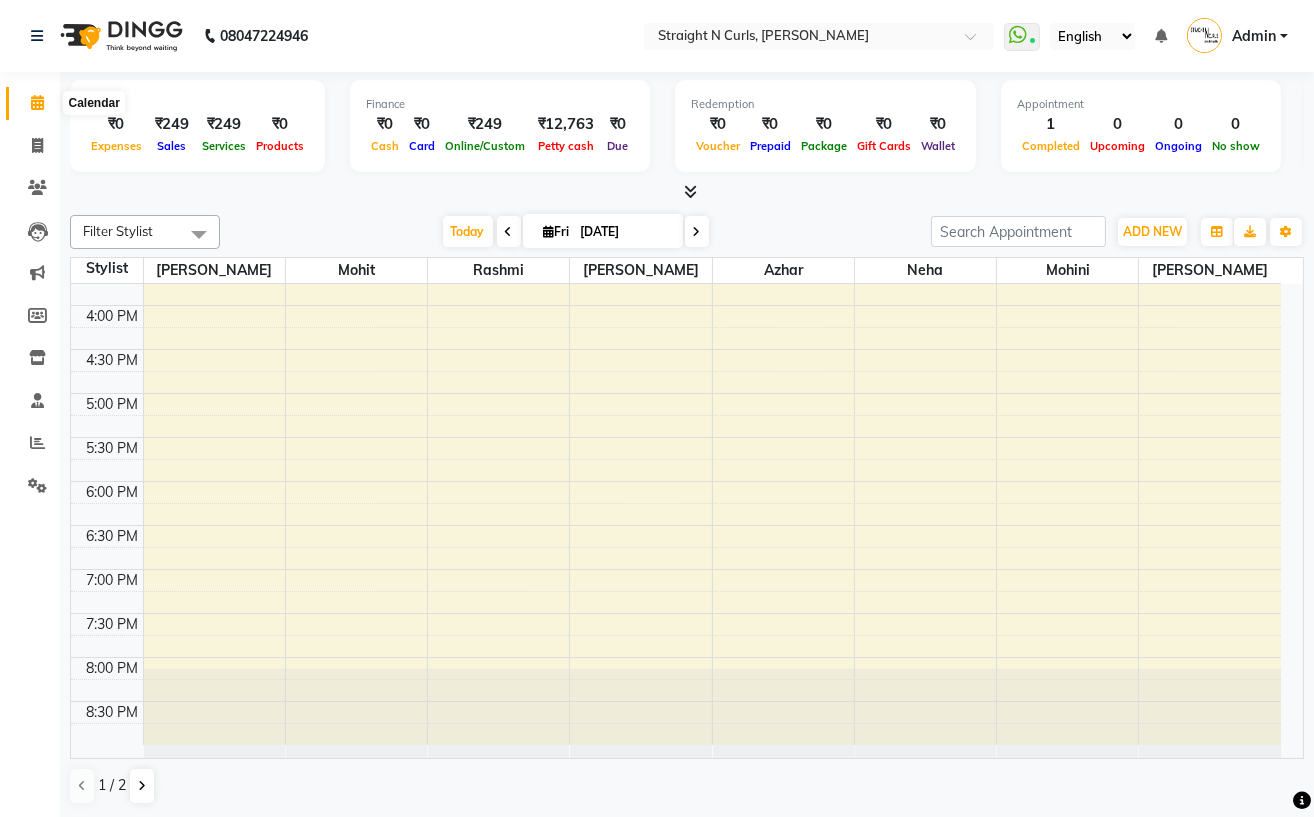 click 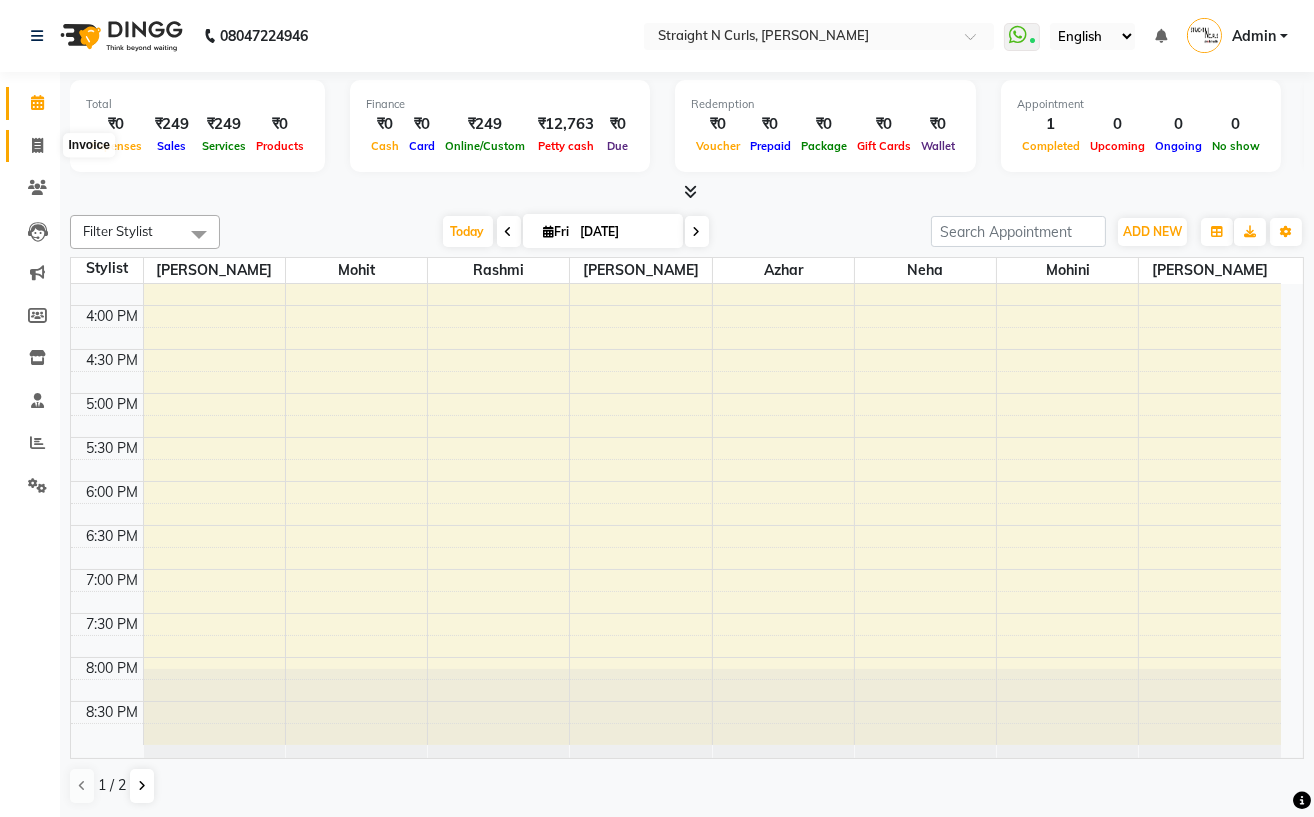 click 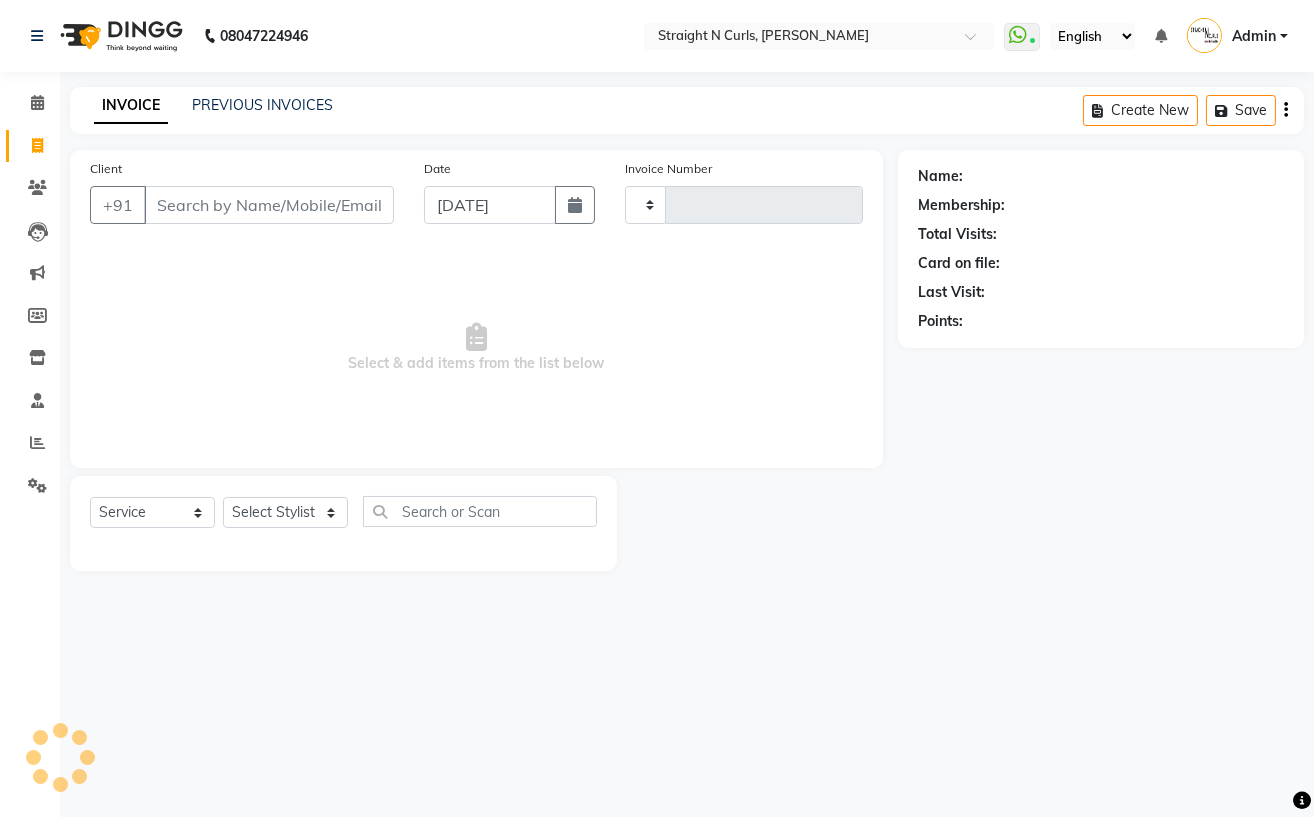 type on "0672" 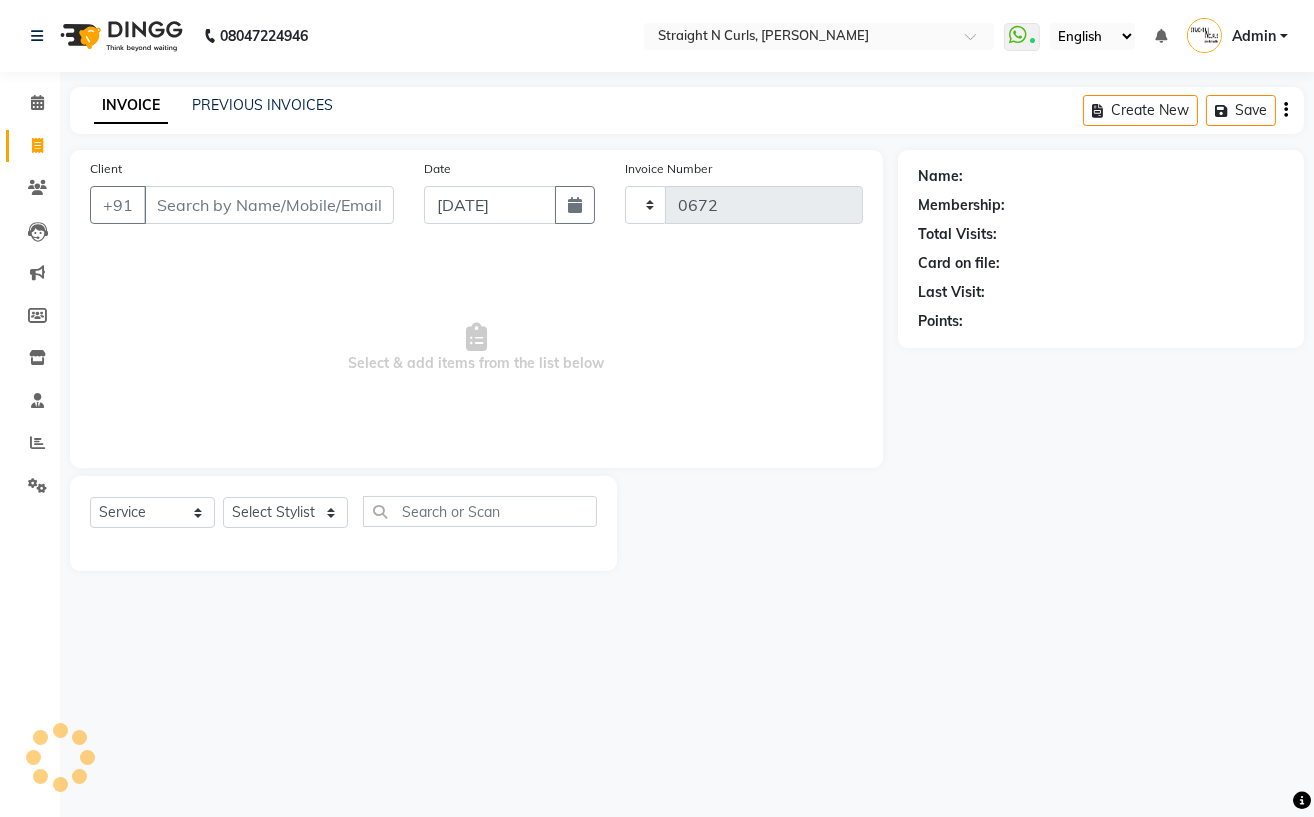 select on "7039" 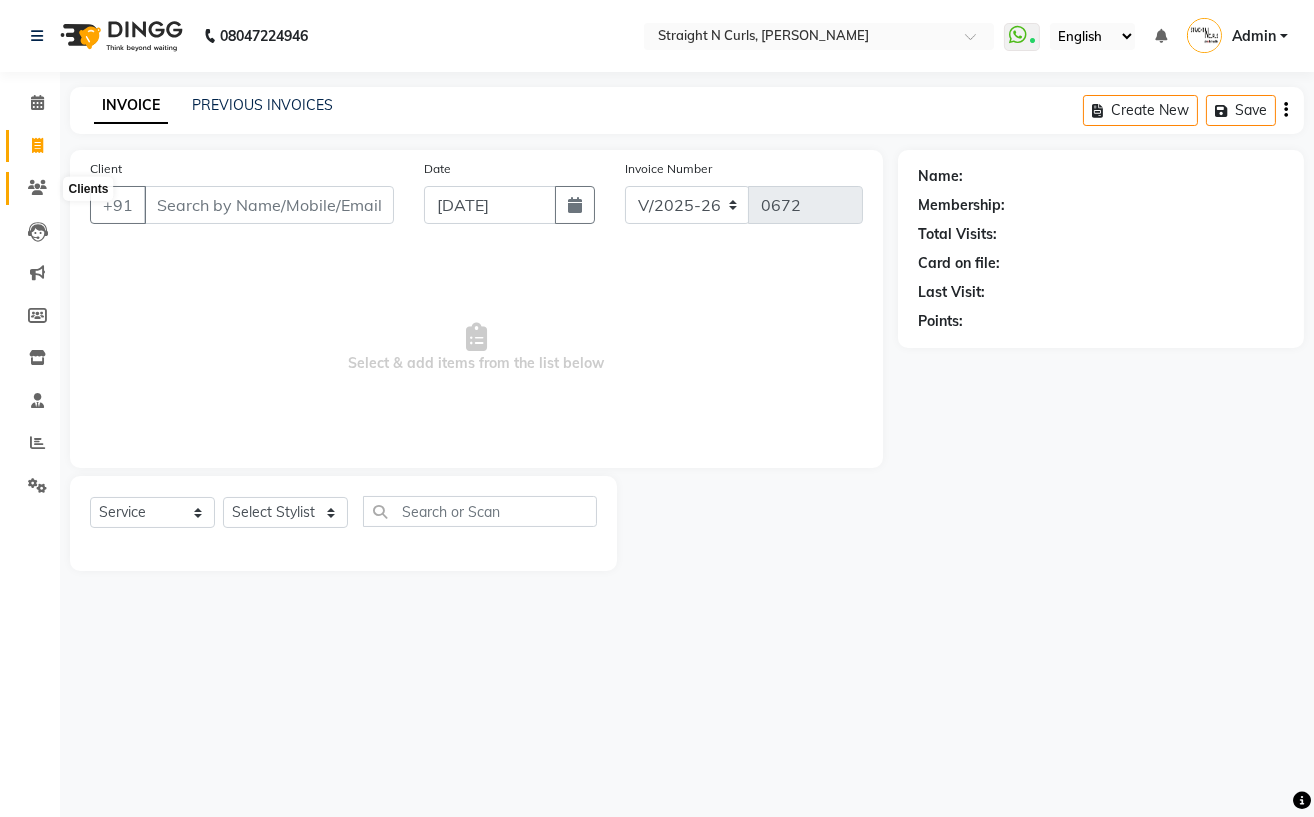 click 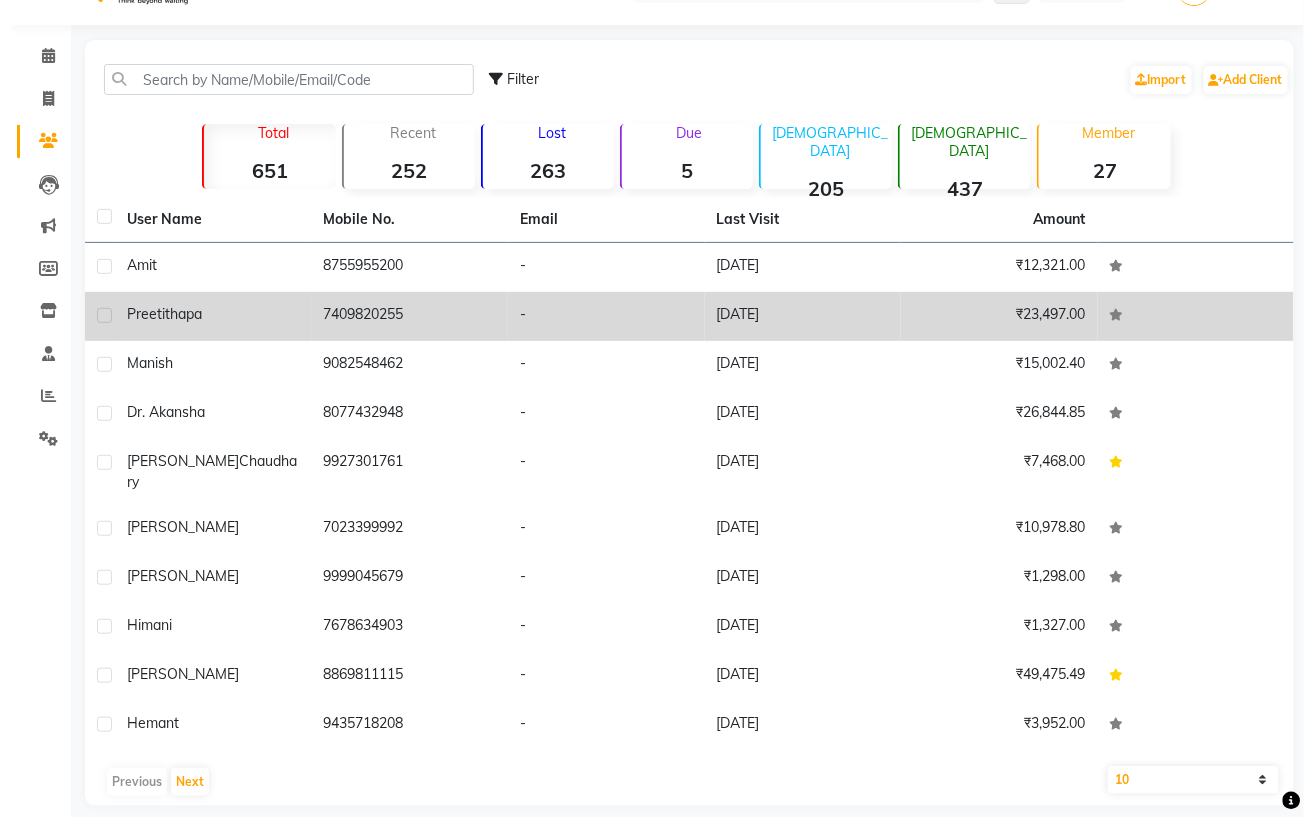 scroll, scrollTop: 0, scrollLeft: 0, axis: both 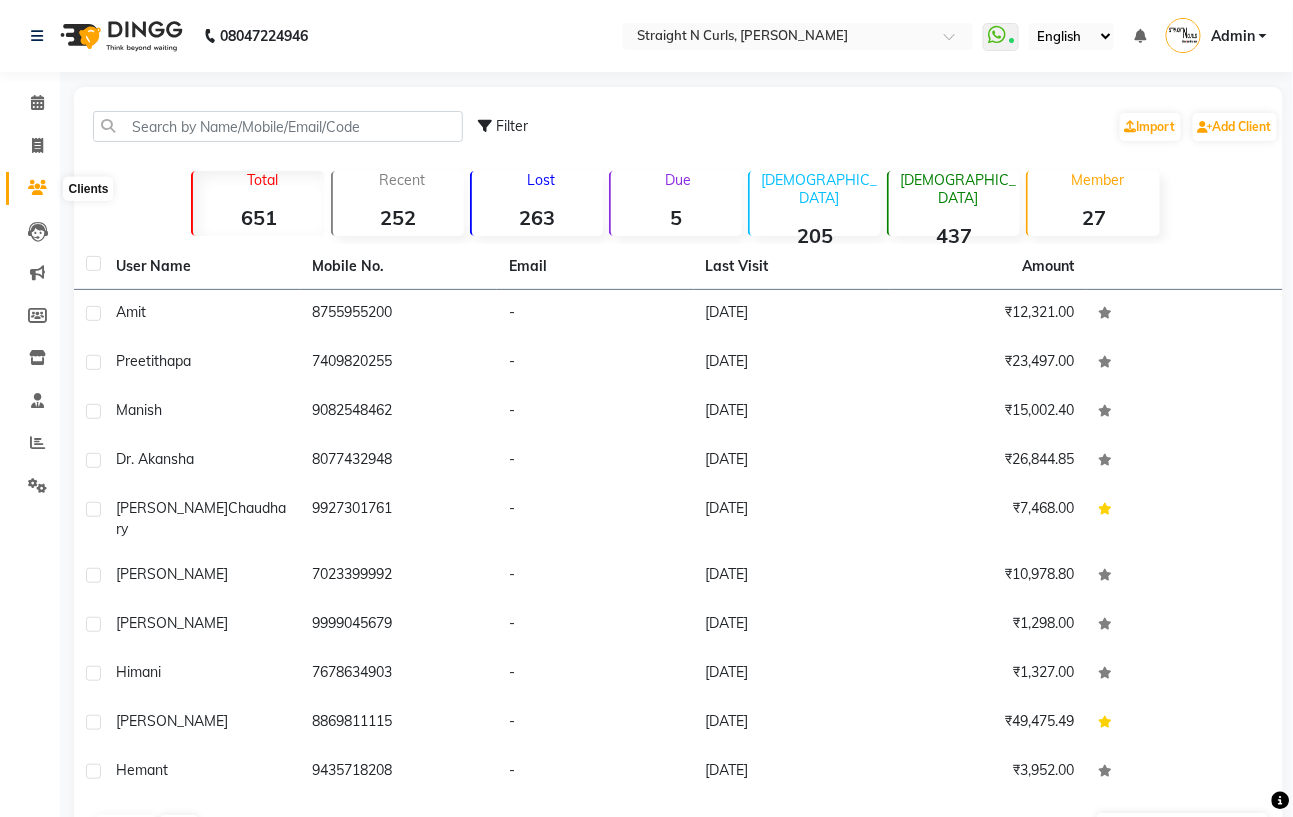 click 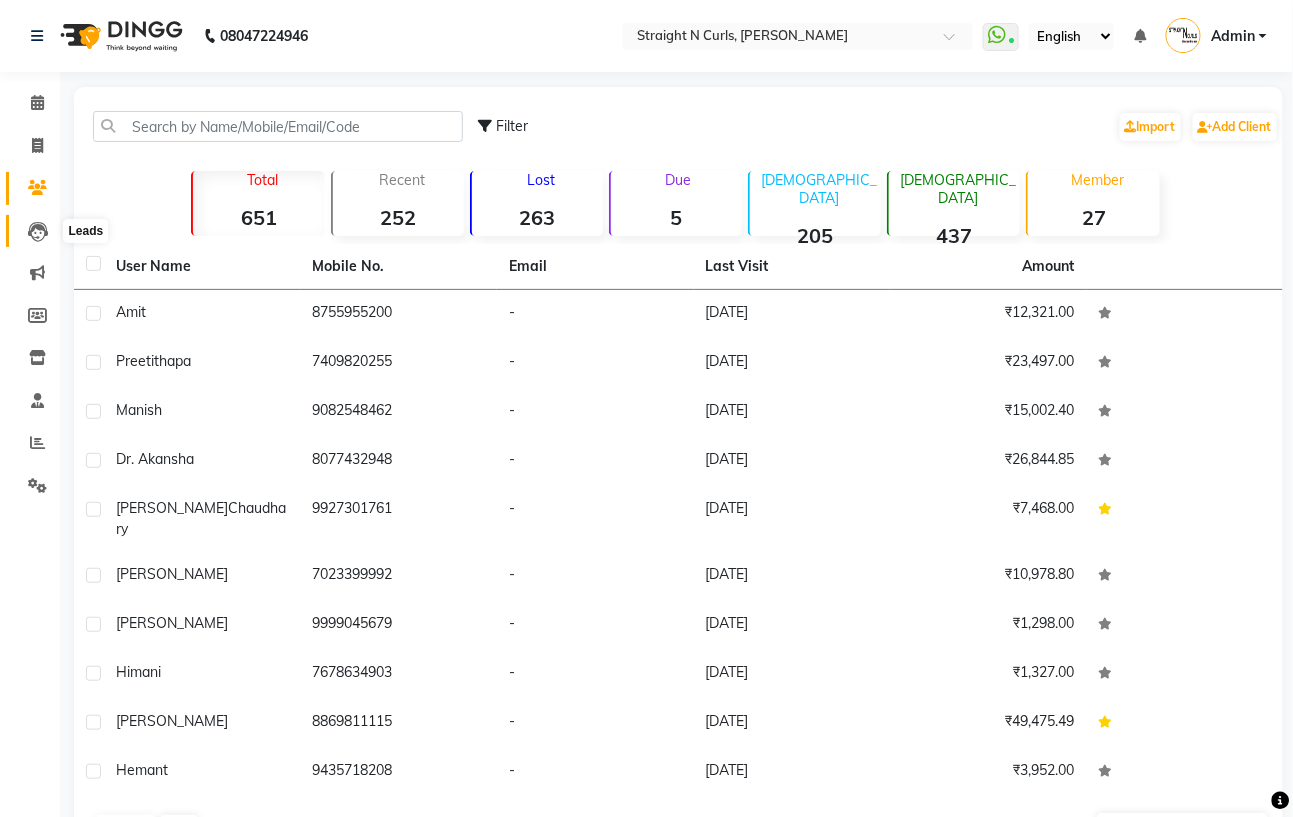 click 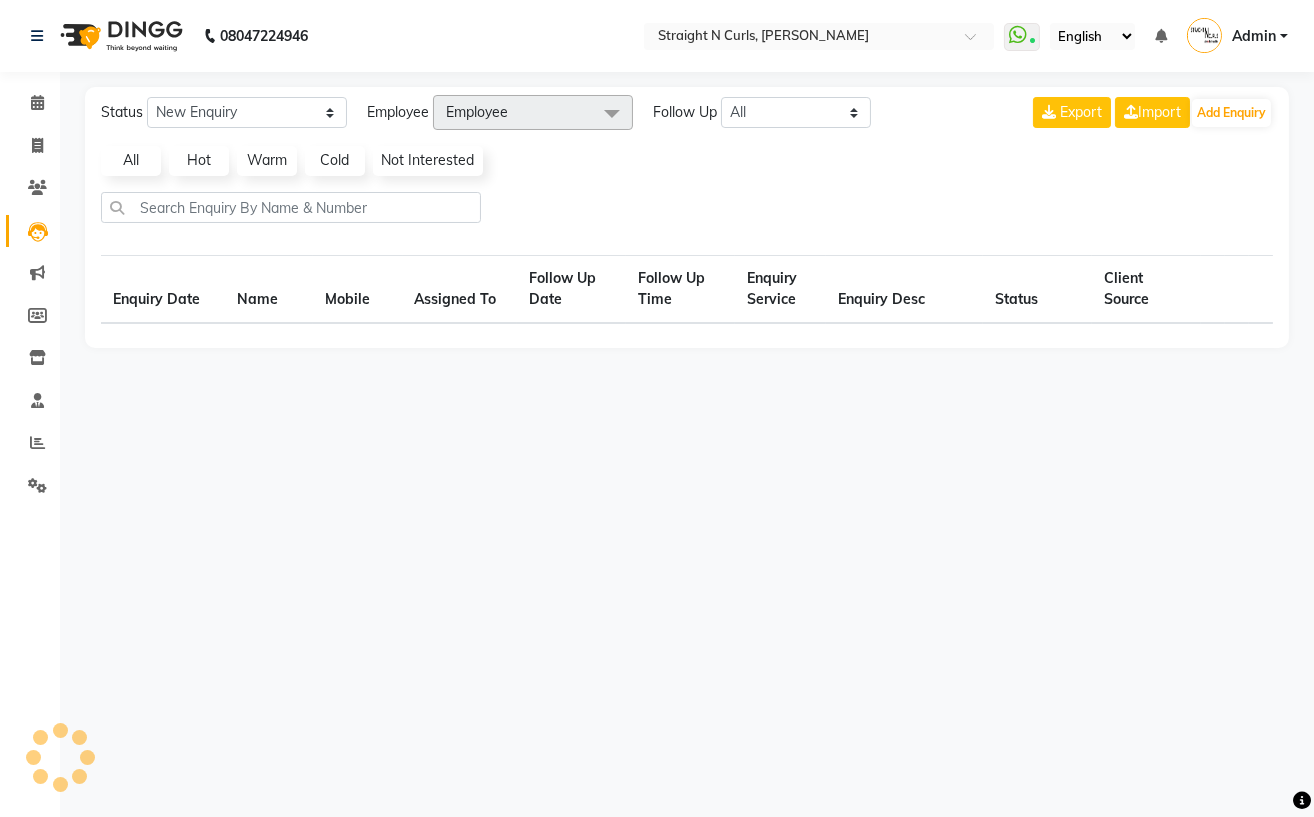 select on "10" 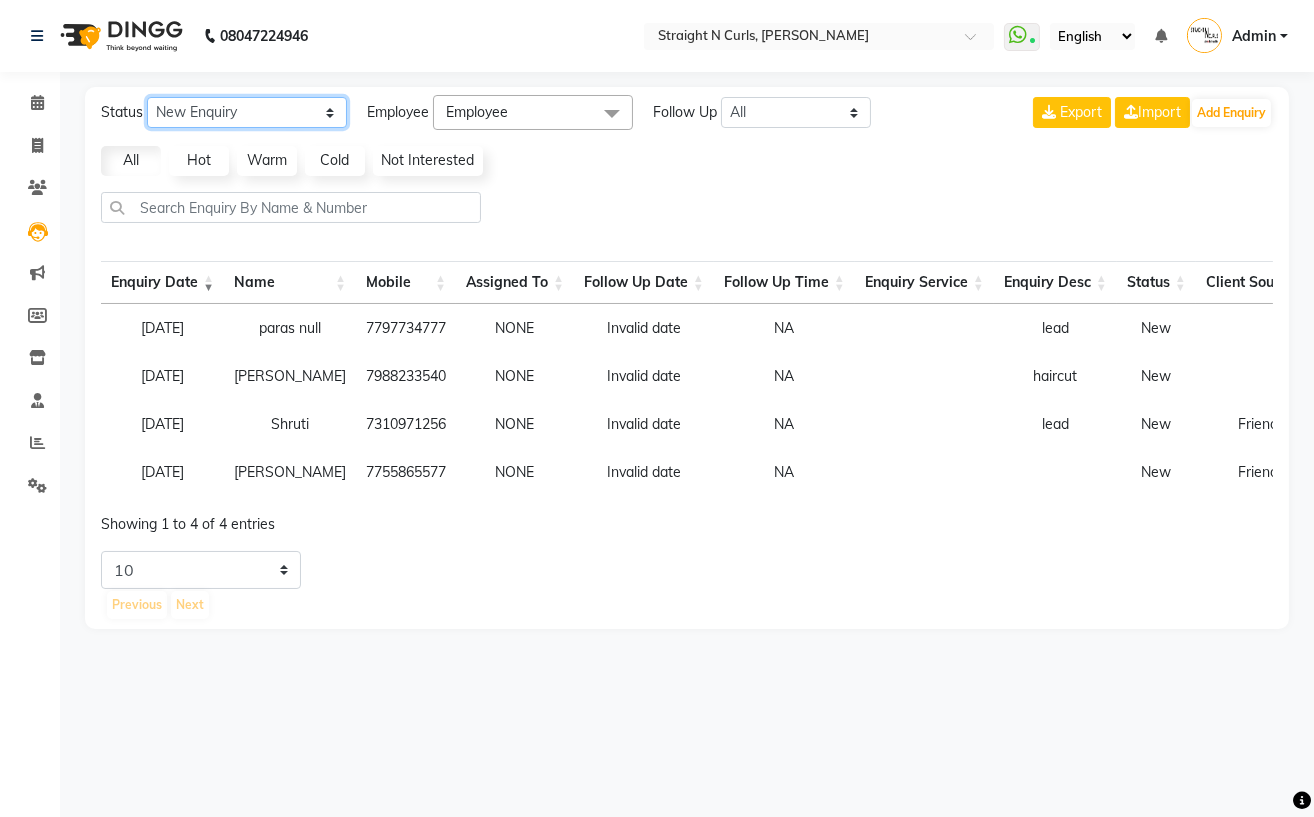 click on "New Enquiry Open Enquiry Converted Enquiry  All" 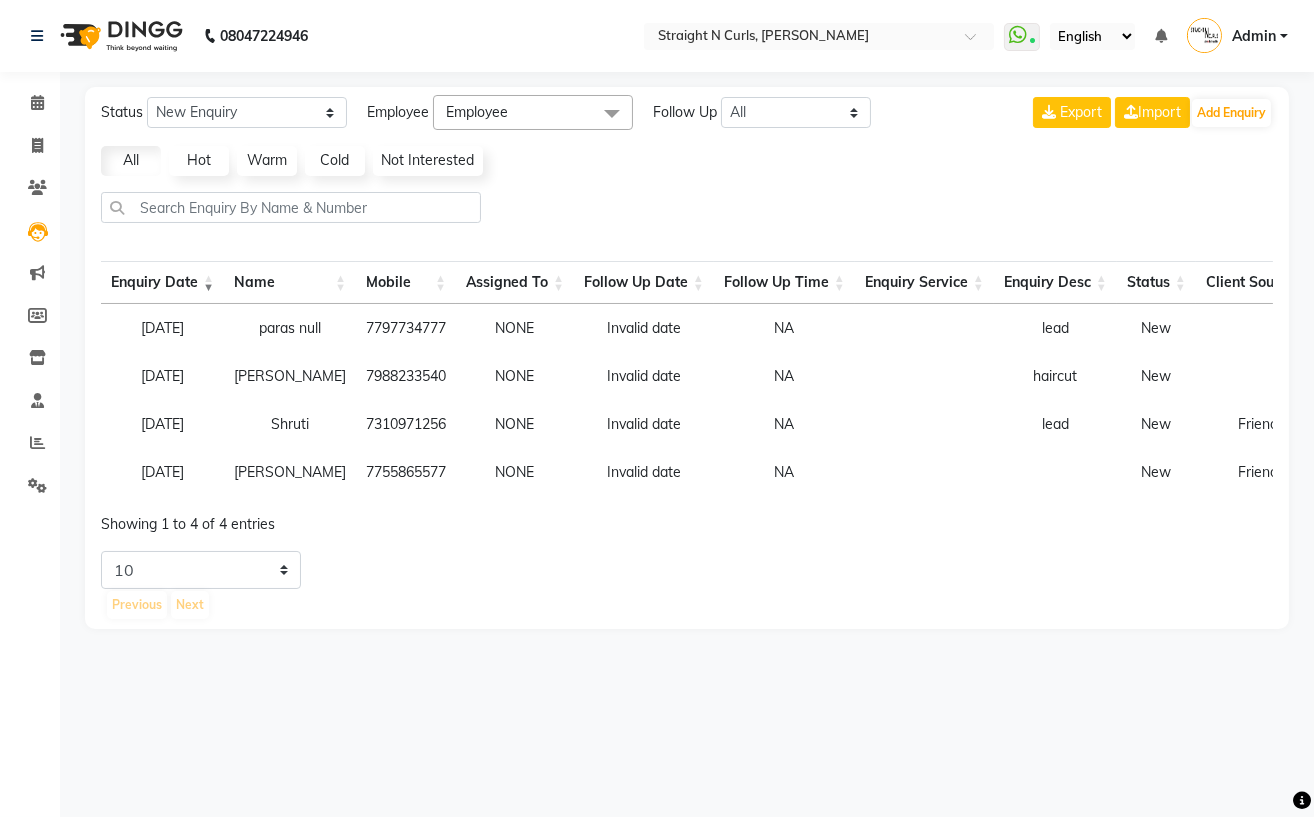 click on "Status New Enquiry Open Enquiry Converted Enquiry  All All New Open Converted Employee Employee Select All [PERSON_NAME] [PERSON_NAME] [PERSON_NAME] Mohit [PERSON_NAME] [PERSON_NAME] [PERSON_NAME]  Follow Up All [DATE] [DATE] This Week This Month Custom NONE [DATE] [DATE] MONTH Export  Import  Add Enquiry All Hot Warm Cold  Not Interested  Enquiry Date Name Mobile  Assigned To  Follow Up Date Follow Up Time  Enquiry Service  Enquiry Desc Status Client Source [DATE] paras null   7797734777  NONE Invalid date NA   lead  New [DATE] [PERSON_NAME]   7988233540  NONE Invalid date NA   haircut  New [DATE] Shruti    7310971256  NONE Invalid date NA   lead  New Friend [DATE] [PERSON_NAME]    7755865577  NONE Invalid date NA      New Friend Showing 1 to 4 of 4 entries 5 10 20 50 Previous Next" 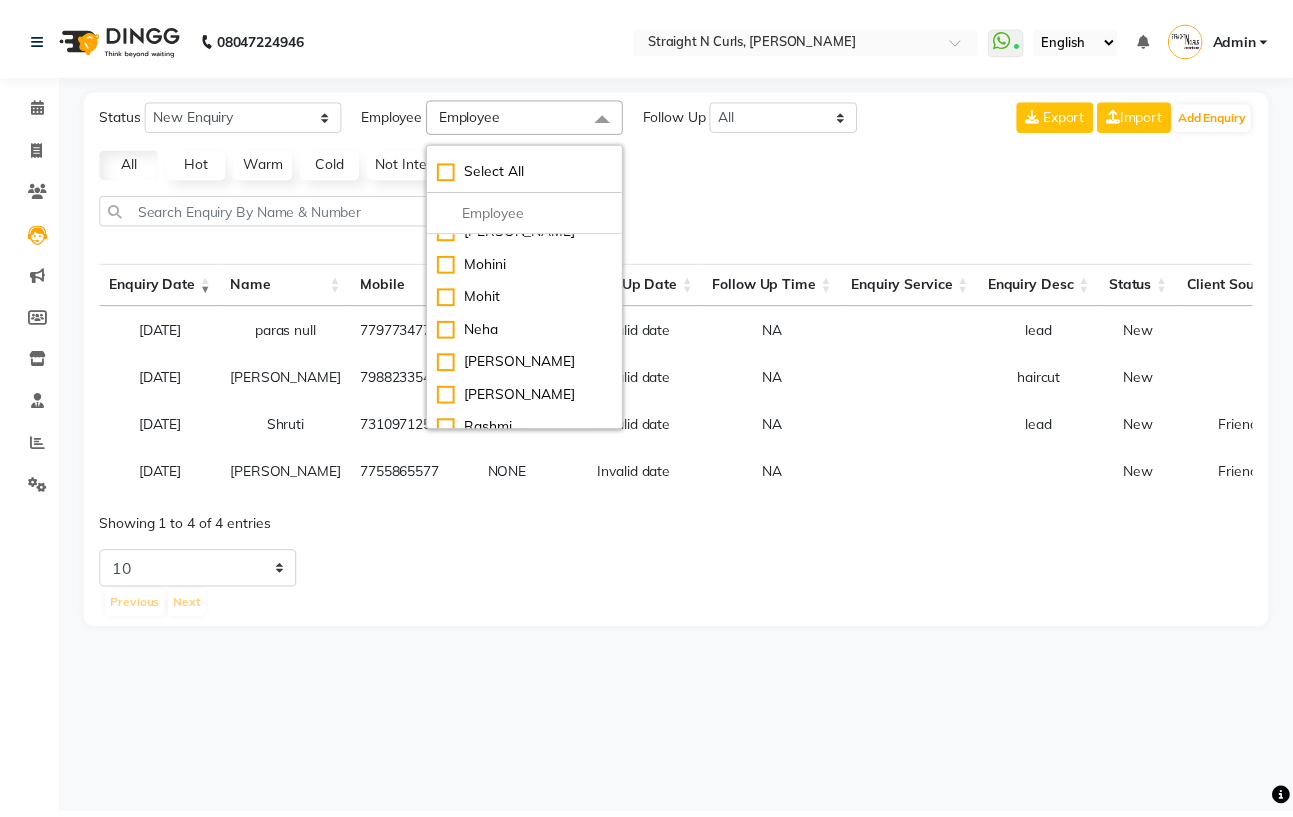 scroll, scrollTop: 132, scrollLeft: 0, axis: vertical 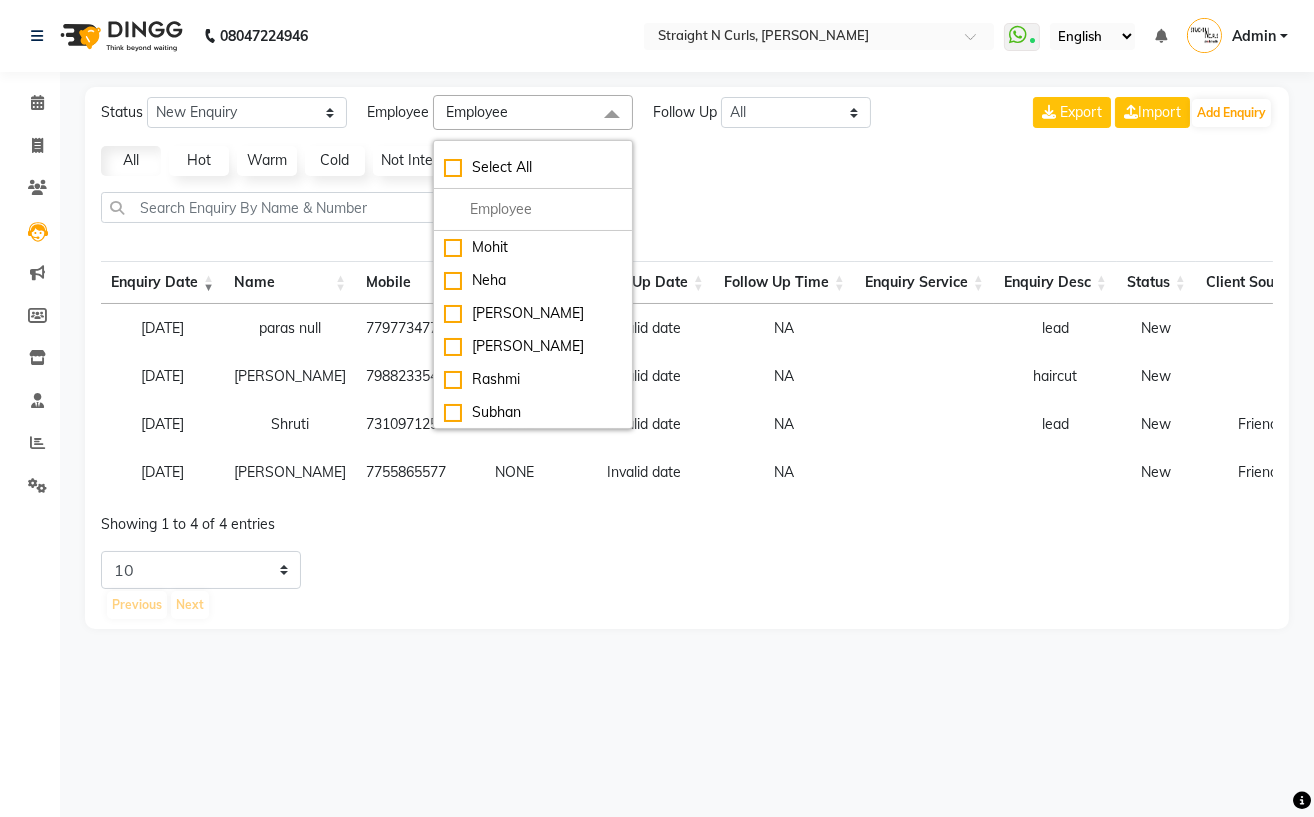 click 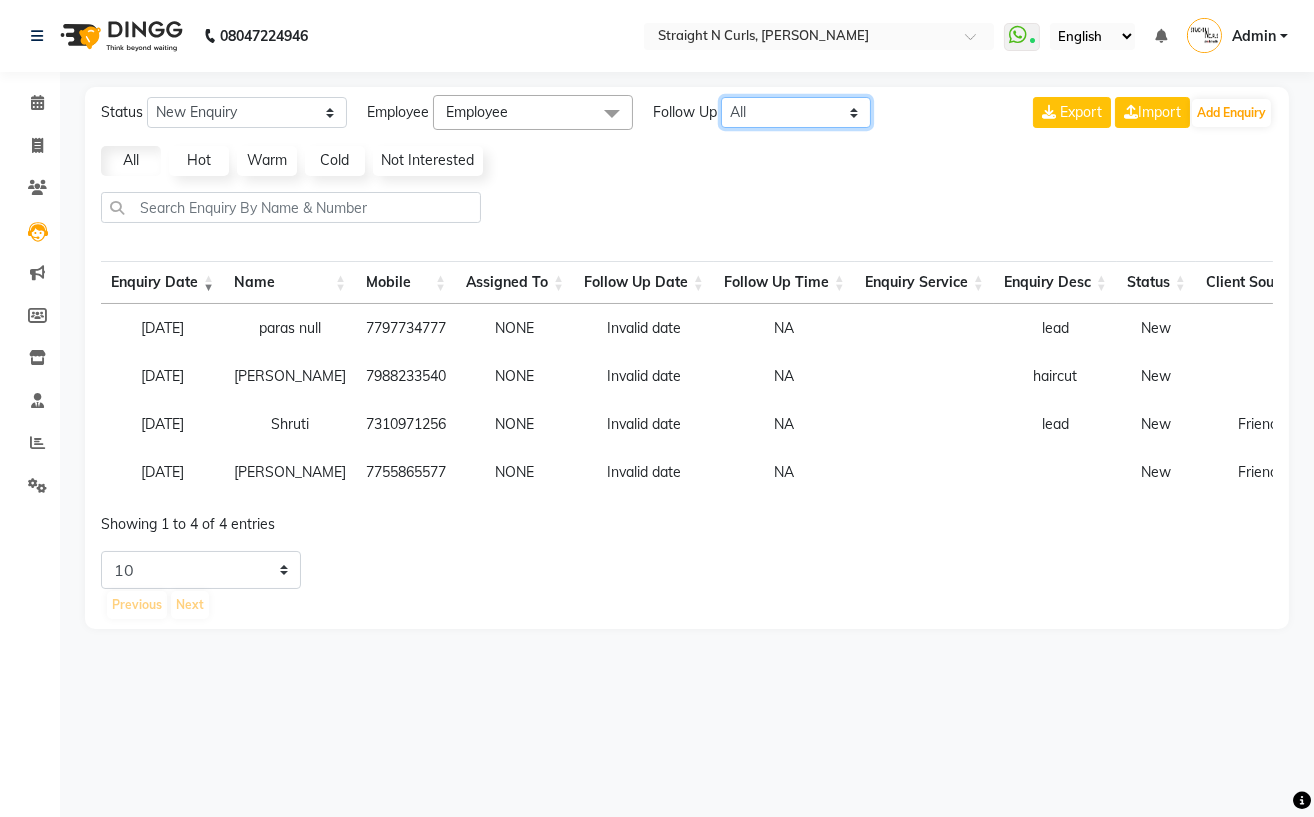 click on "All [DATE] [DATE] This Week This Month Custom" 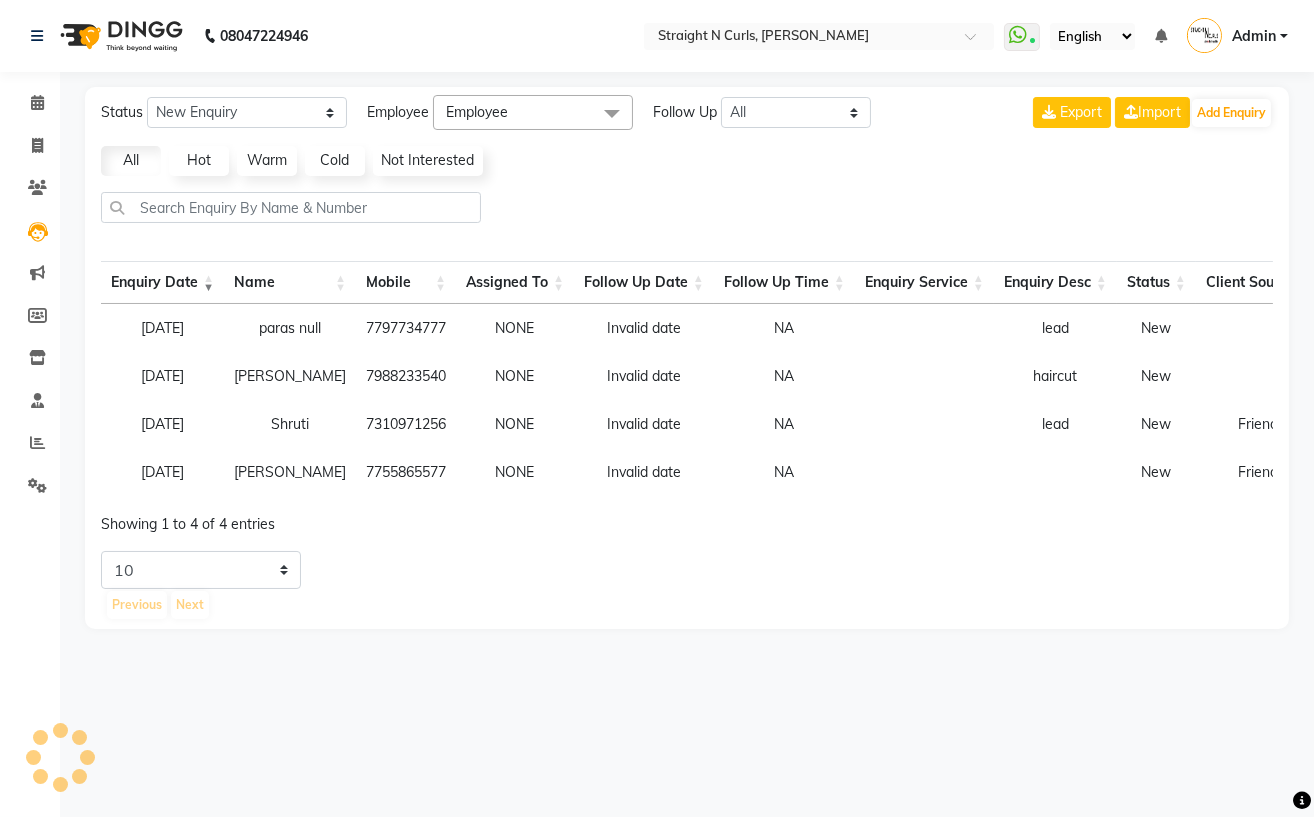 click on "Status New Enquiry Open Enquiry Converted Enquiry  All All New Open Converted Employee Employee Select All [PERSON_NAME] [PERSON_NAME] [PERSON_NAME] Mohit [PERSON_NAME] [PERSON_NAME] [PERSON_NAME]  Follow Up All [DATE] [DATE] This Week This Month Custom NONE [DATE] [DATE] MONTH Export  Import  Add Enquiry" 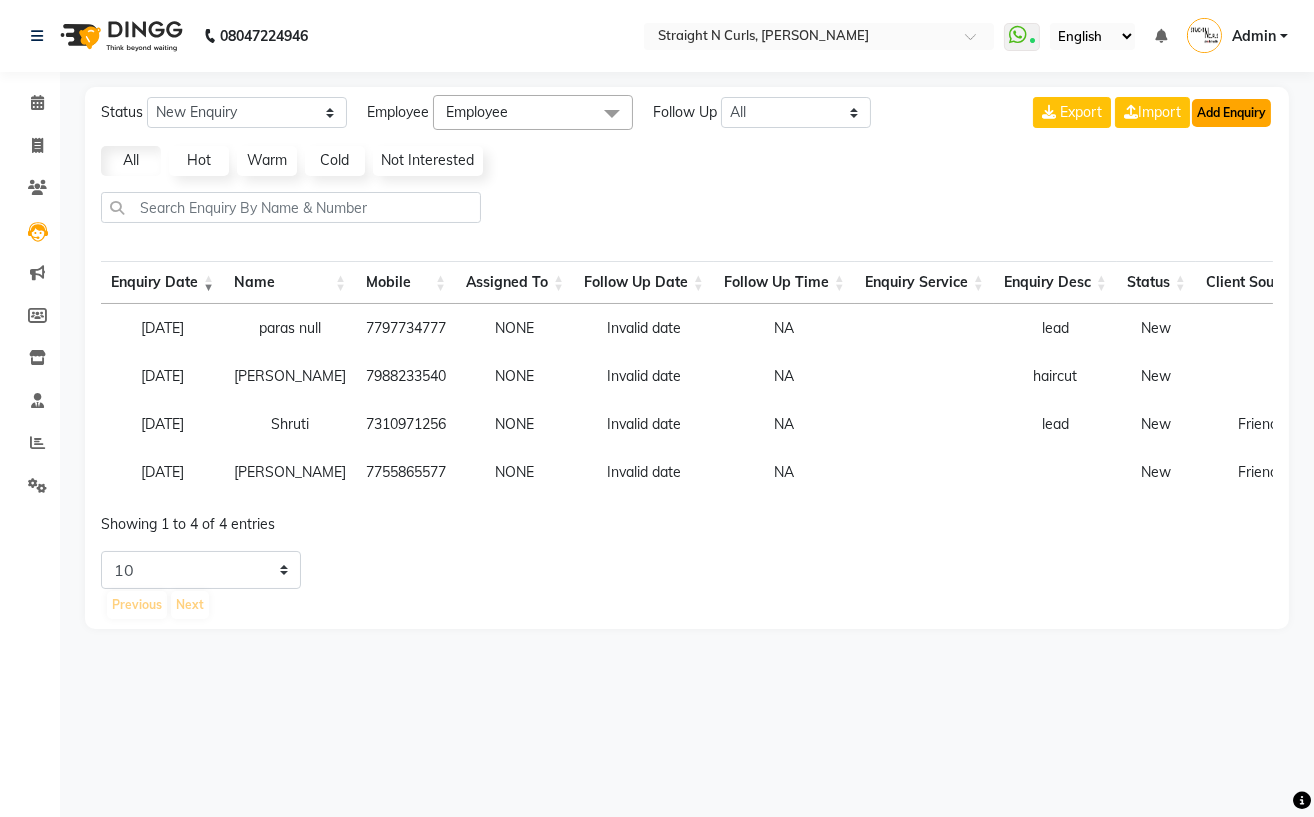 click on "Add Enquiry" 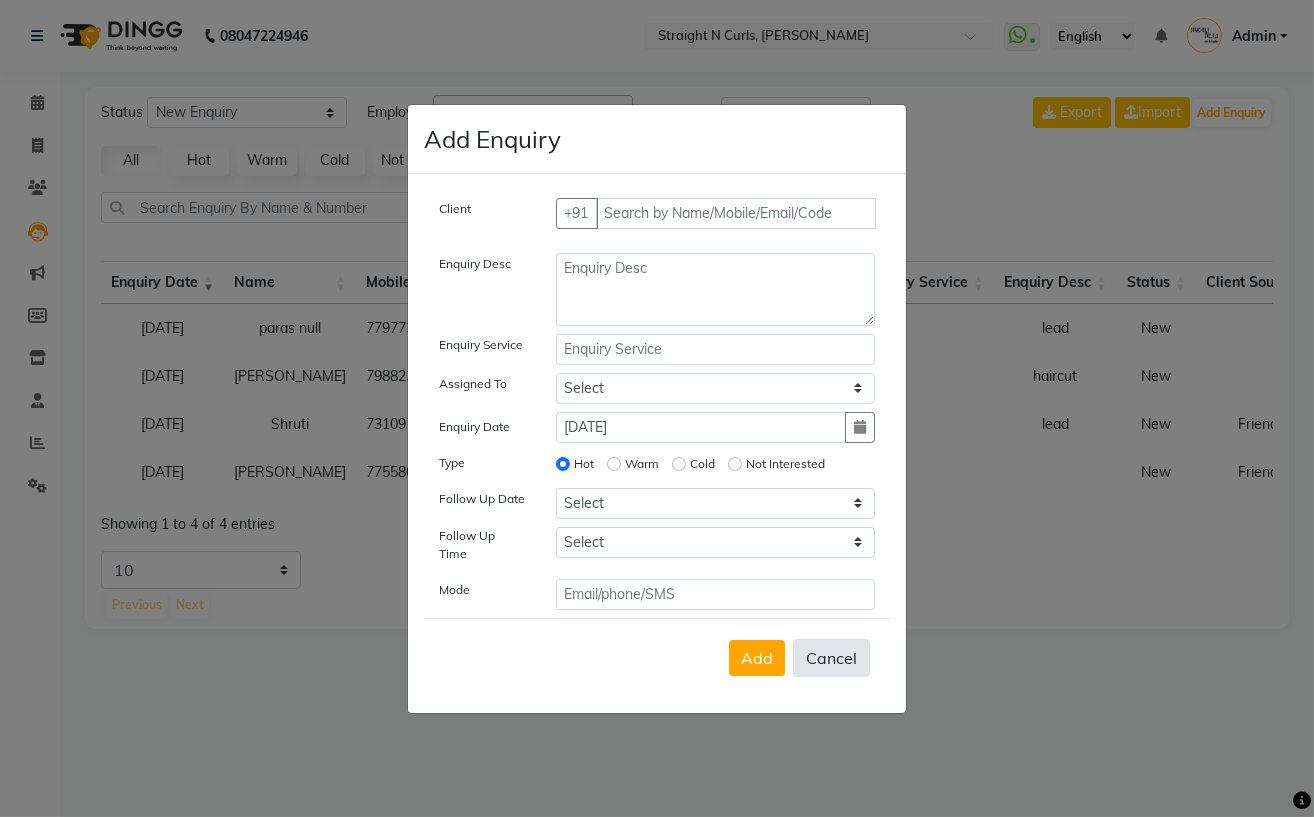 click on "Cancel" 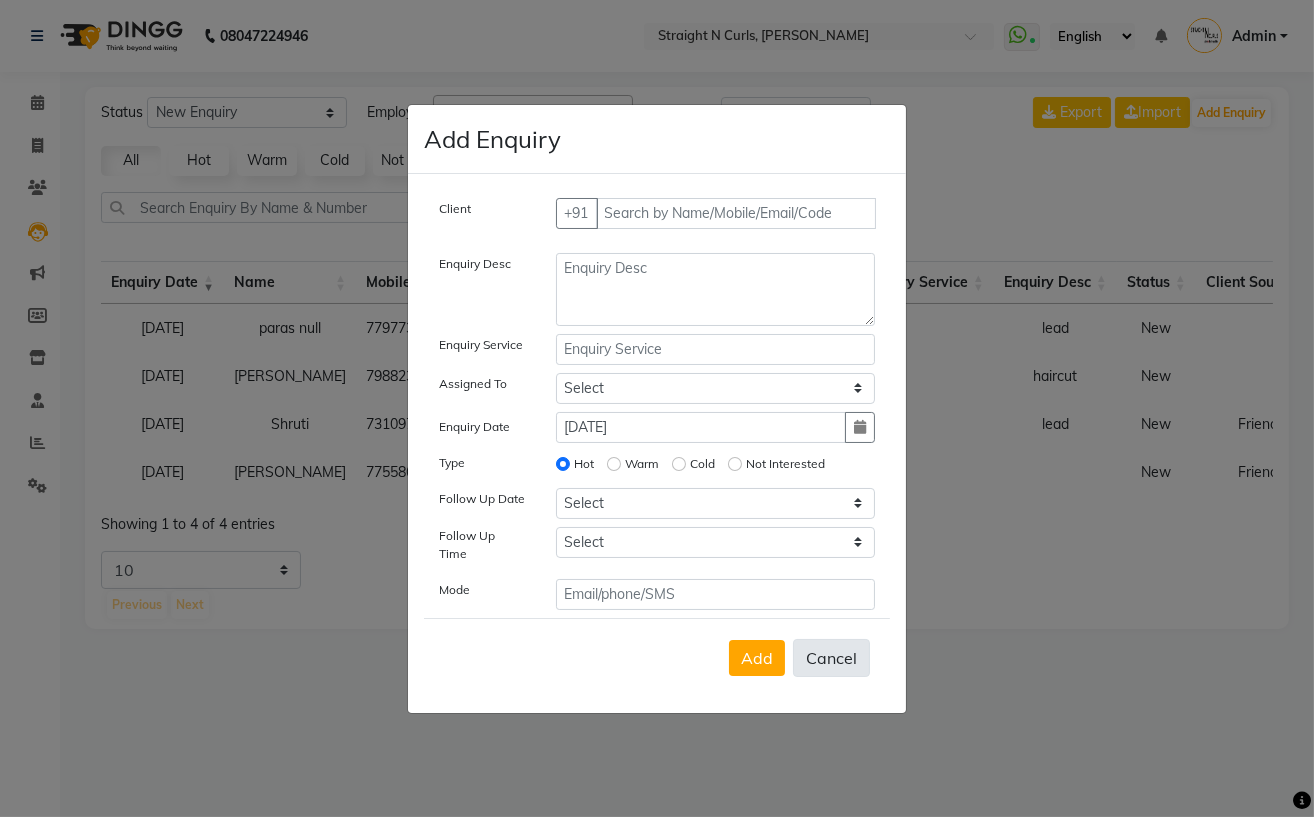 select 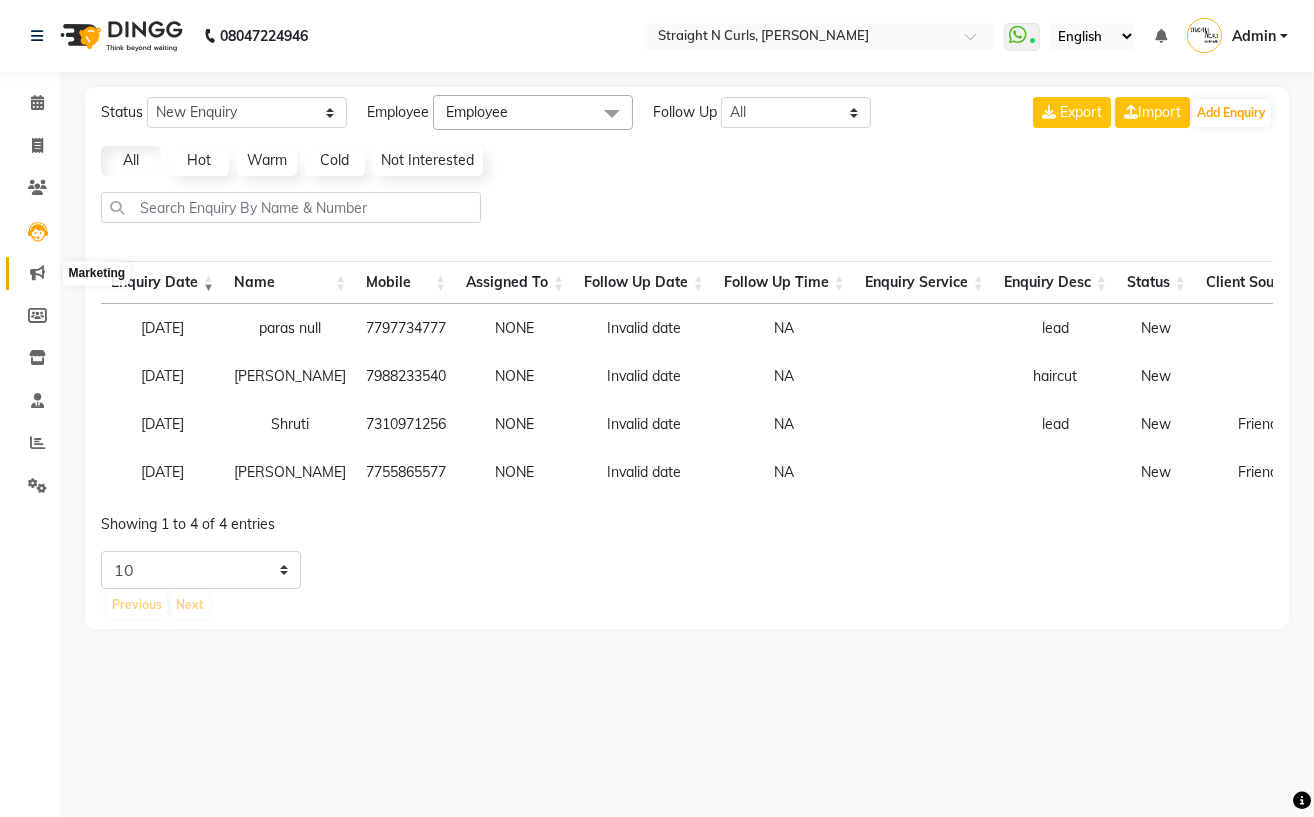 click 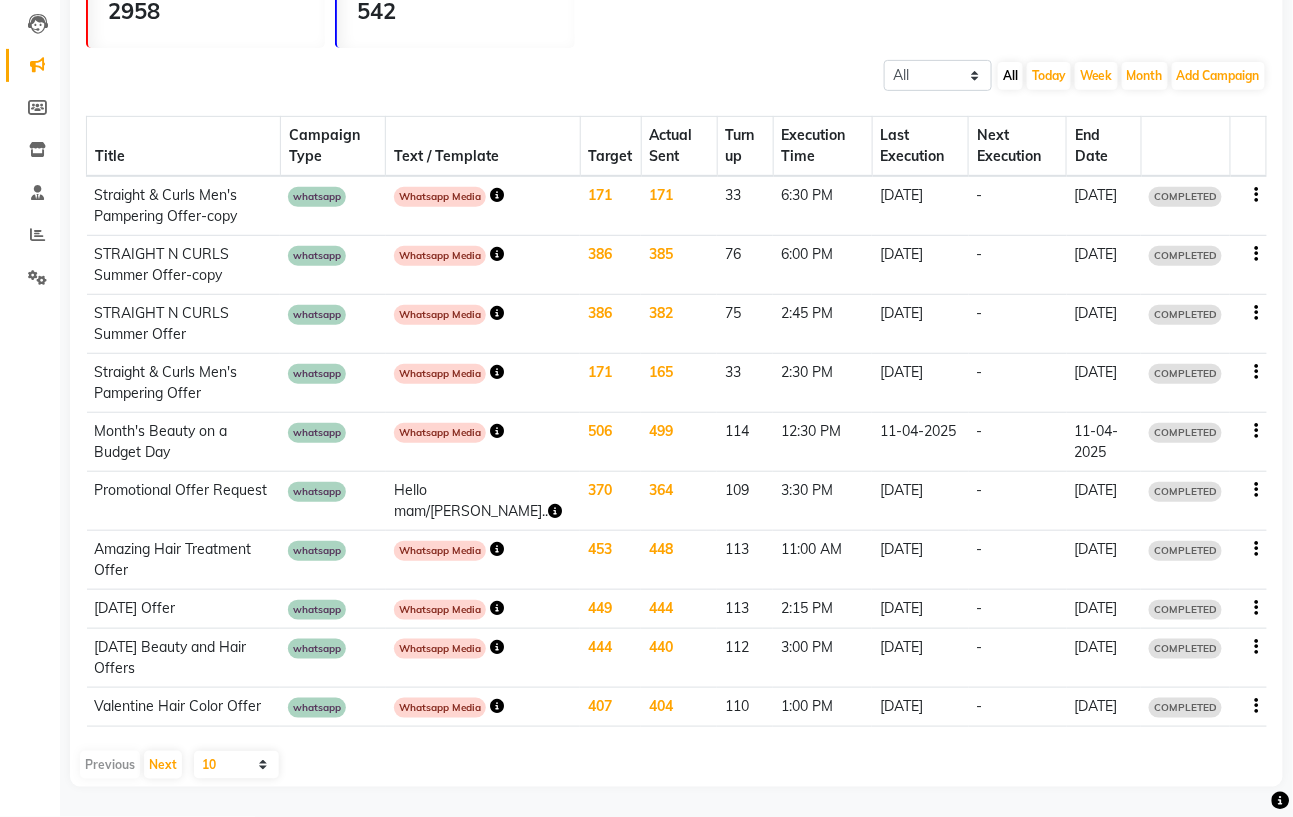 scroll, scrollTop: 0, scrollLeft: 0, axis: both 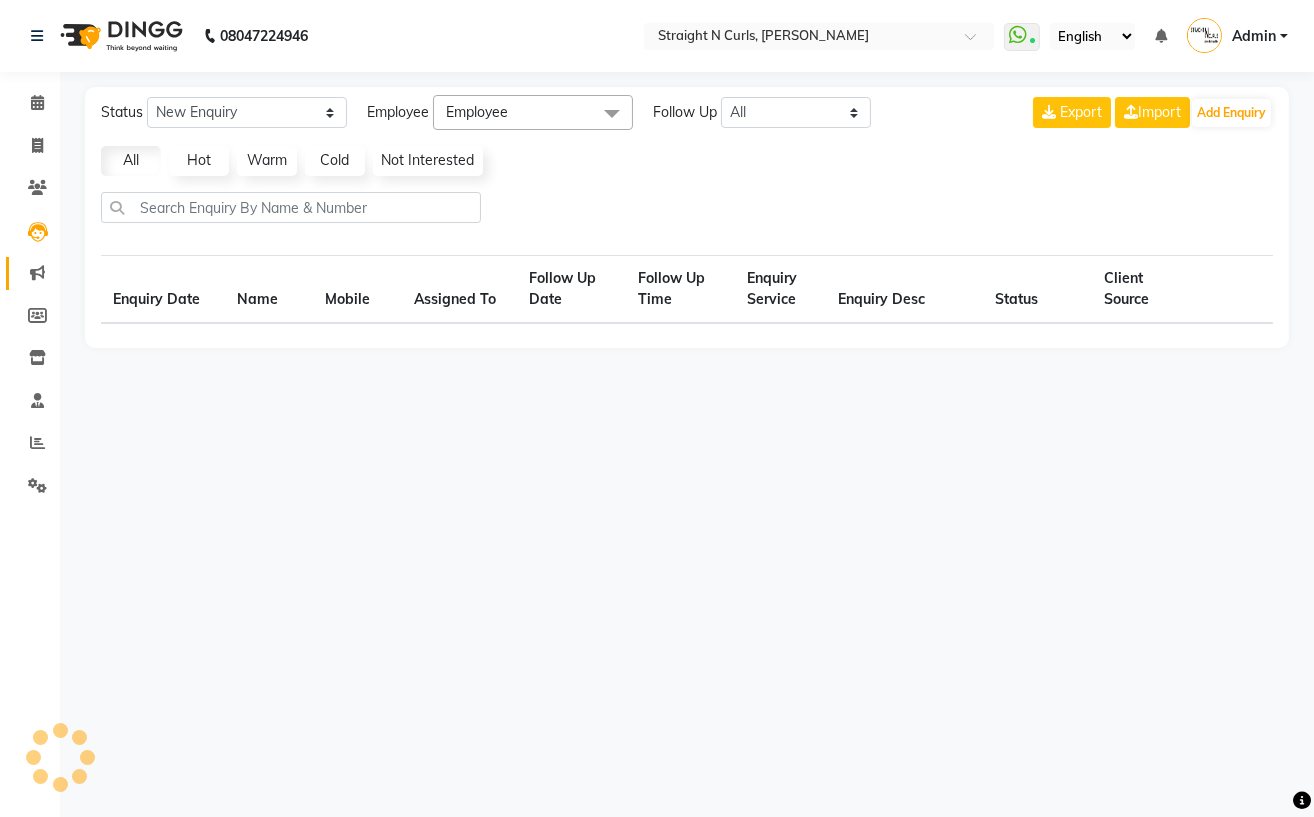 select on "10" 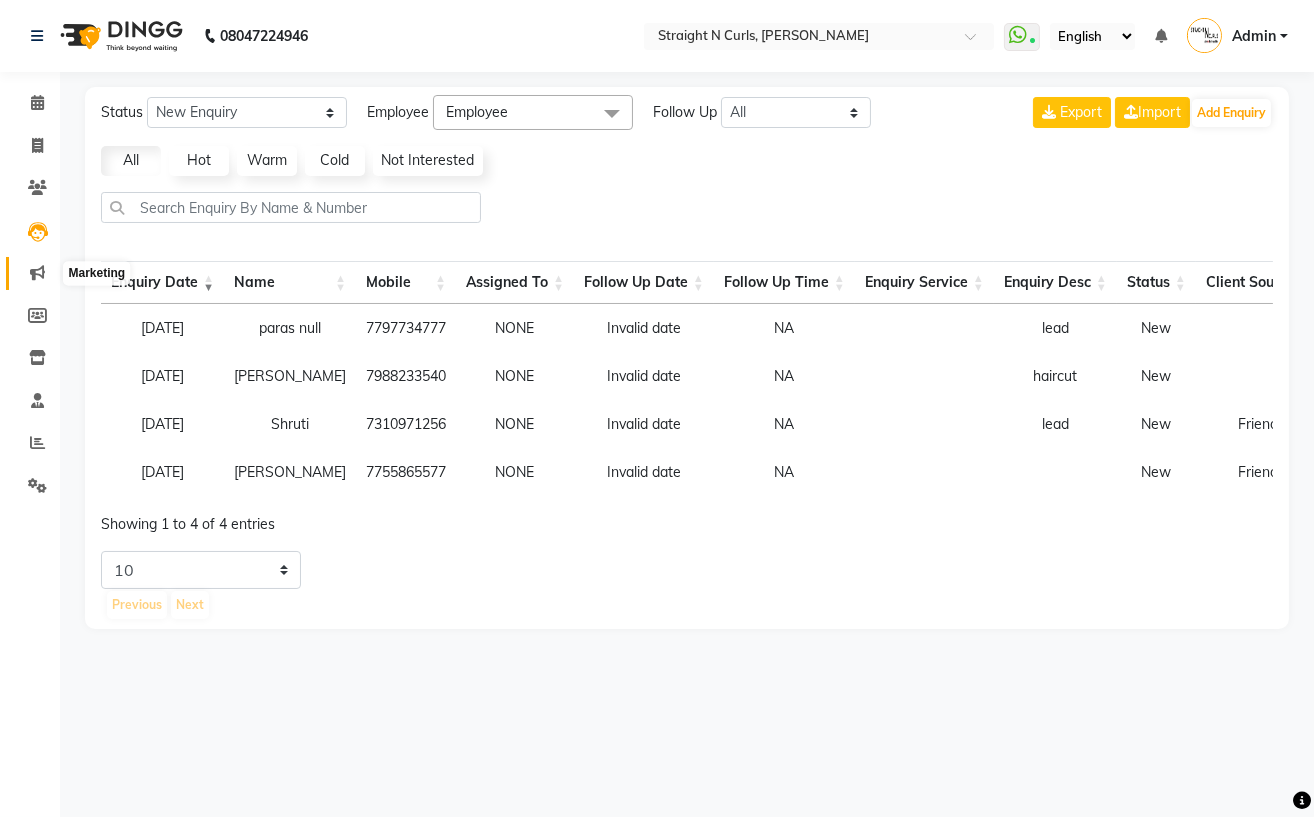 click 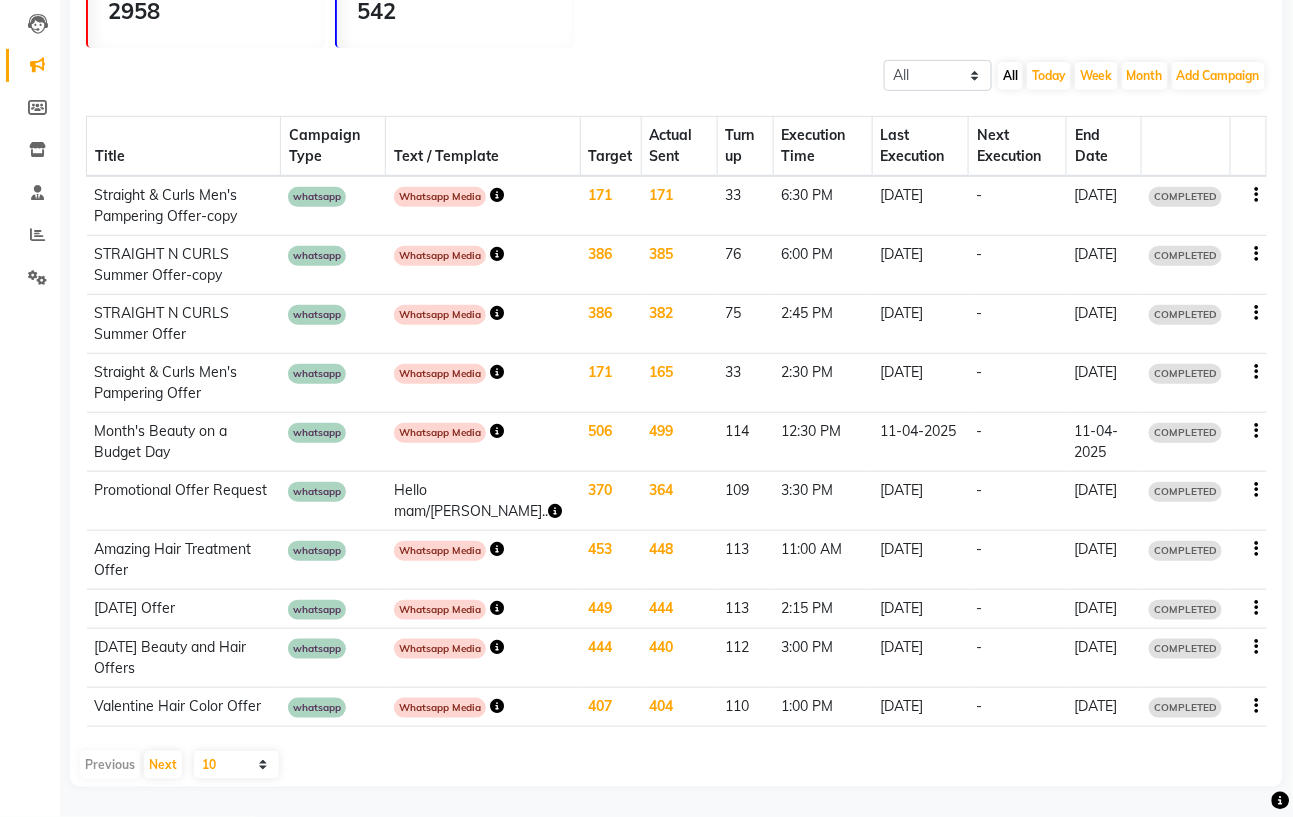 scroll, scrollTop: 0, scrollLeft: 0, axis: both 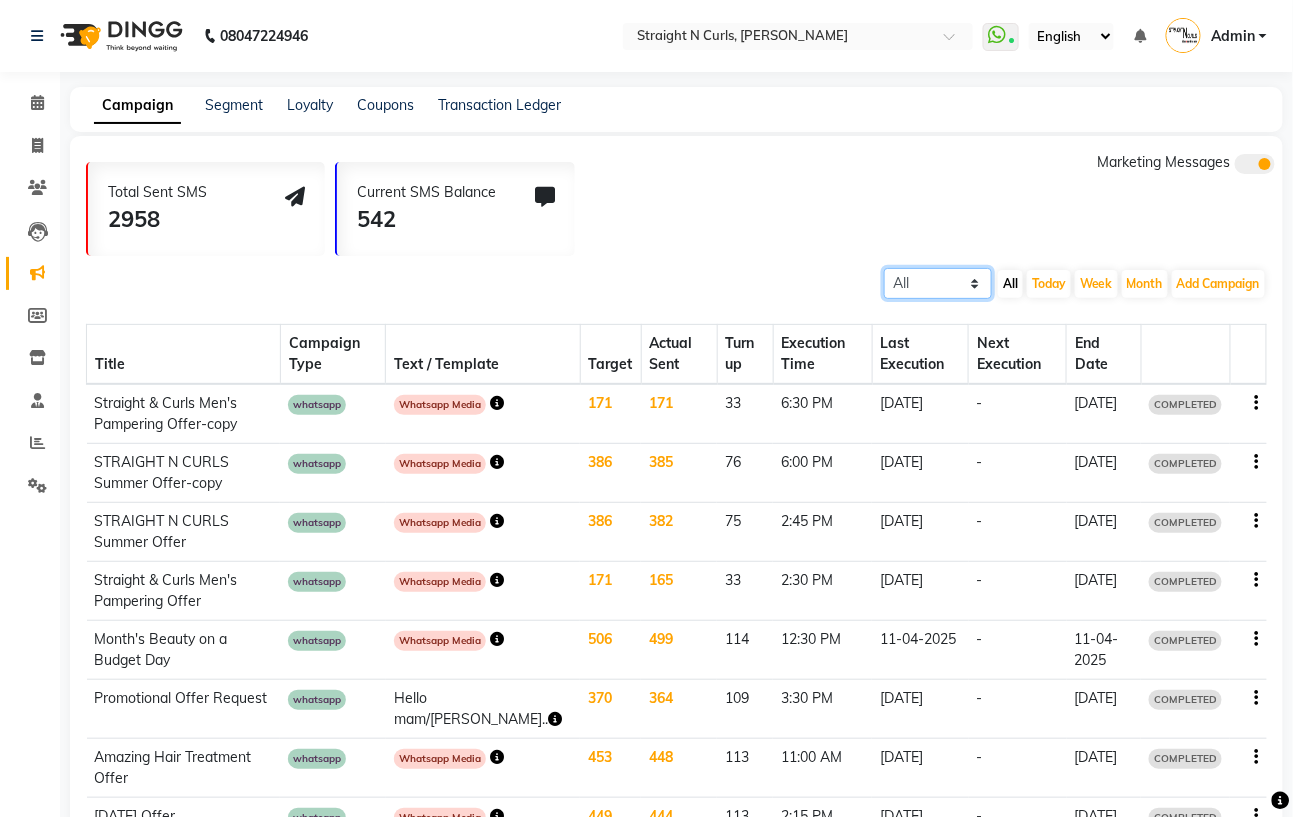 click on "All Scheduled Completed" 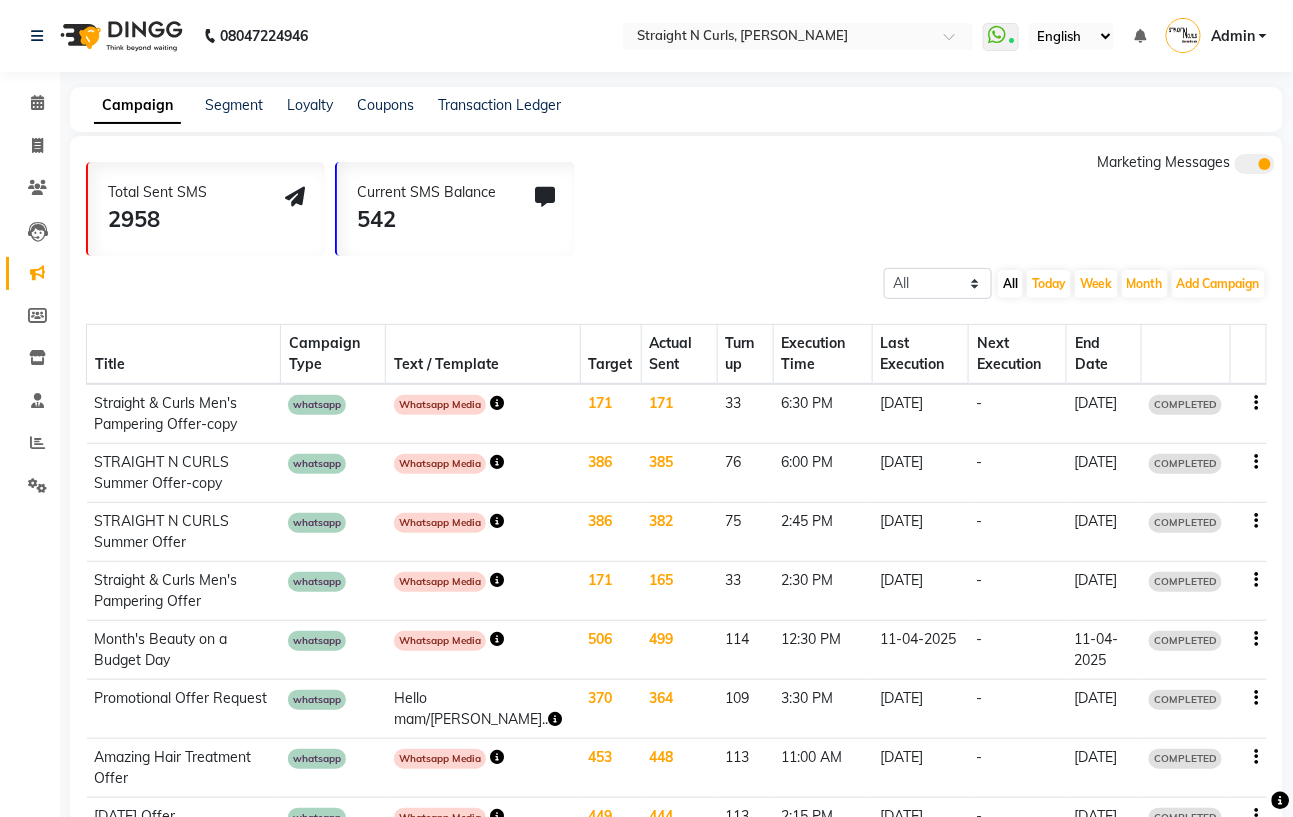 click on "All Scheduled Completed All [DATE] Week Month  Add Campaign  SMS Campaign Email Campaign WhatsApp (Direct)" 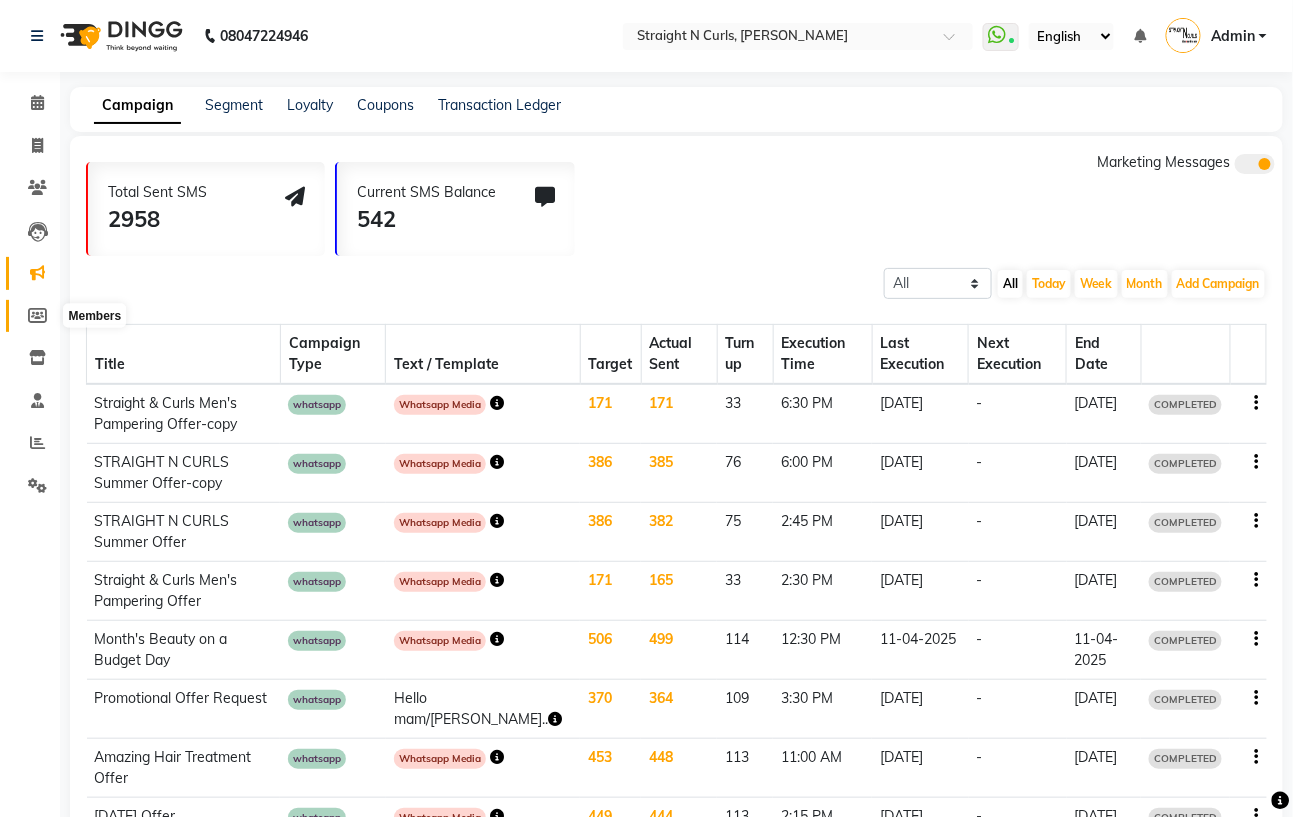 click 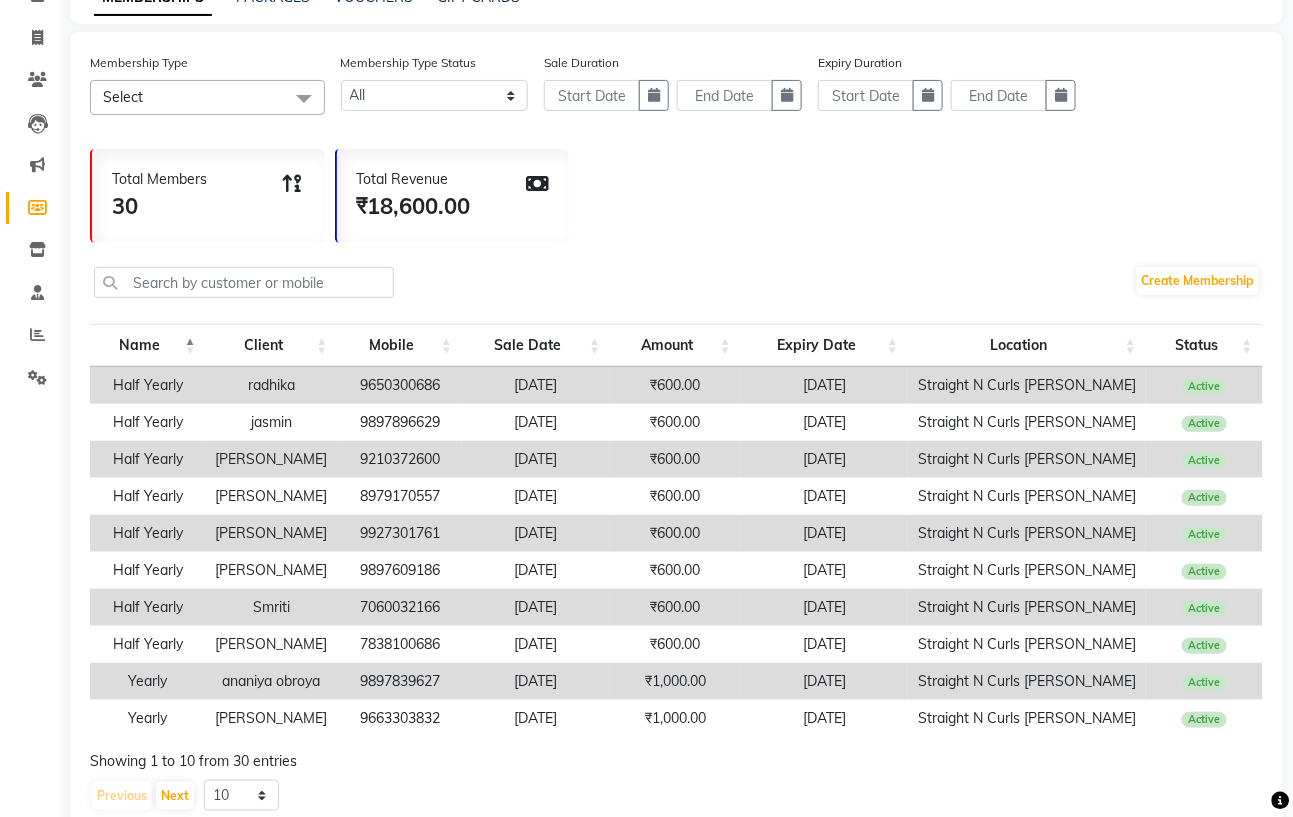 scroll, scrollTop: 182, scrollLeft: 0, axis: vertical 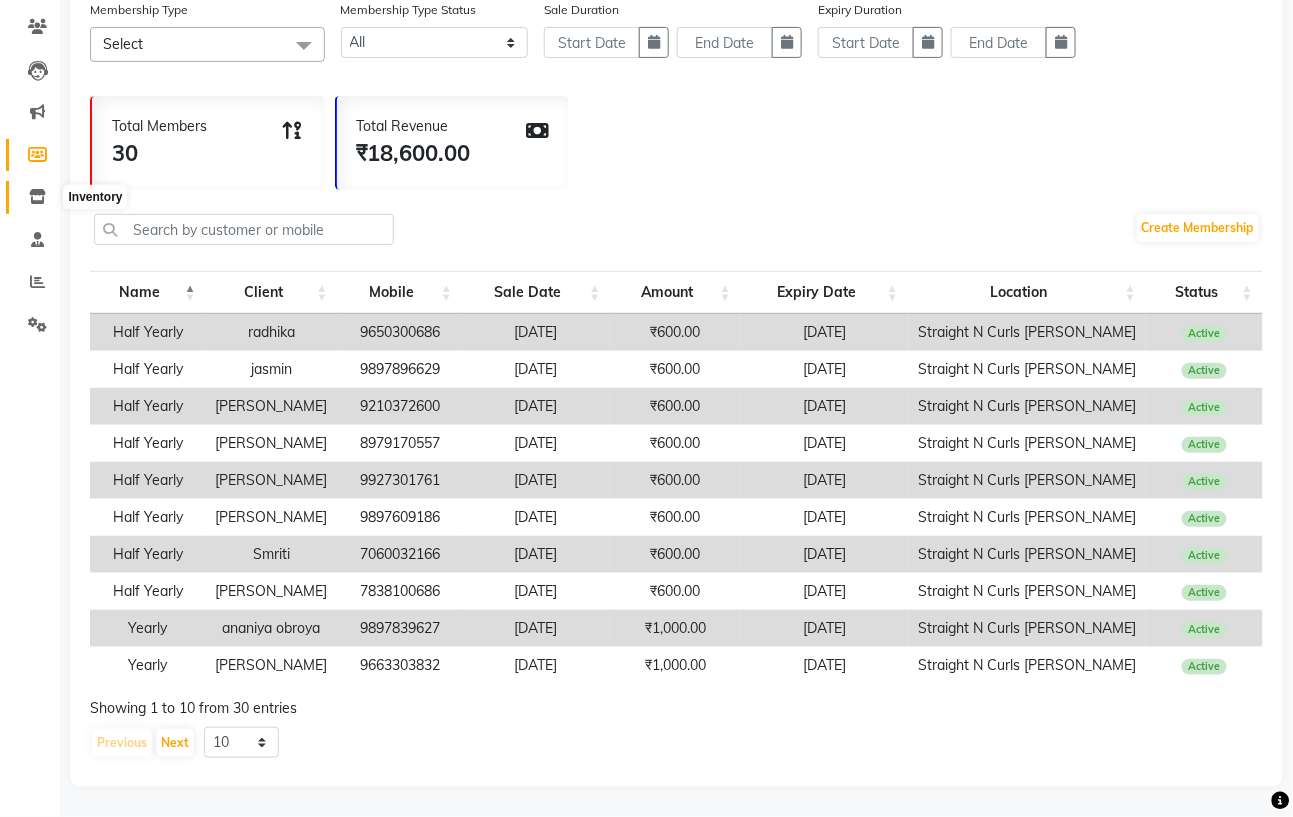 click 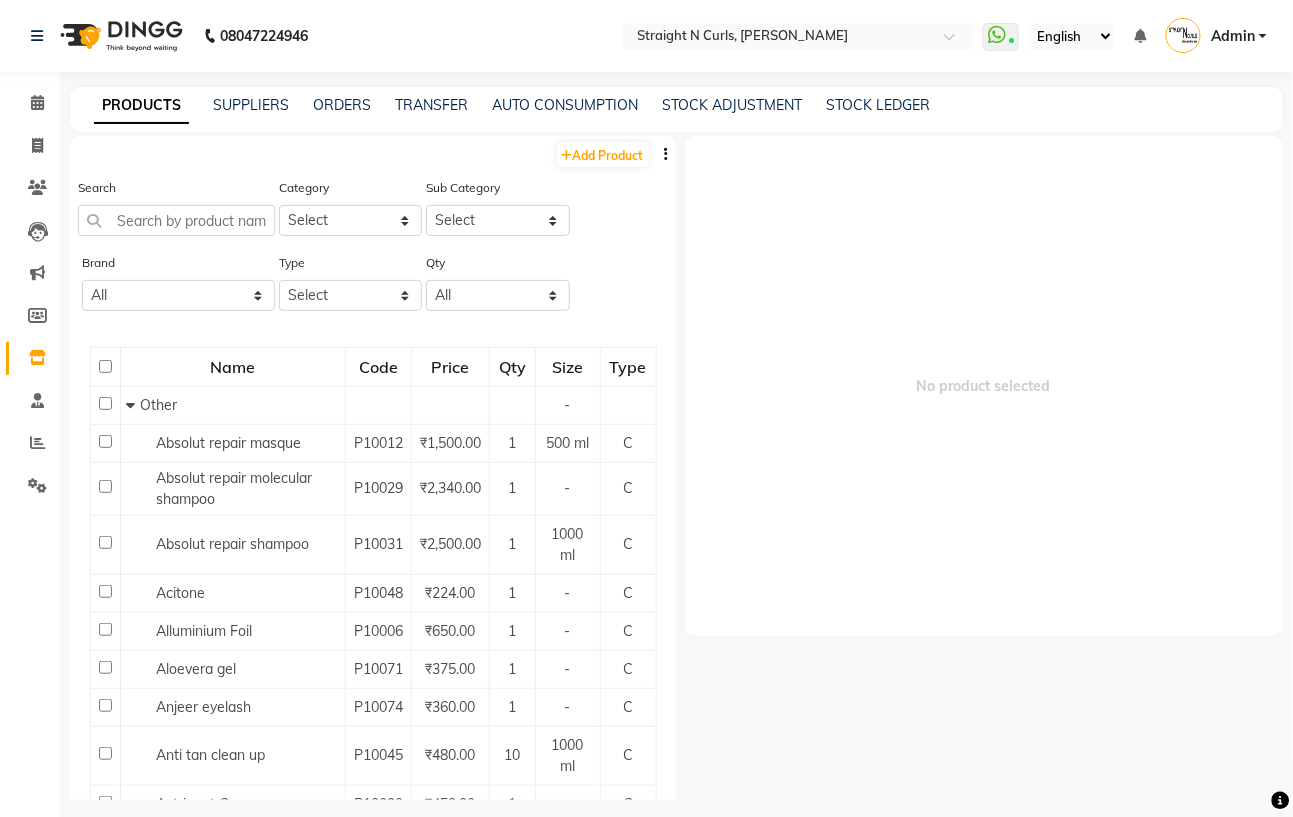 scroll, scrollTop: 11, scrollLeft: 0, axis: vertical 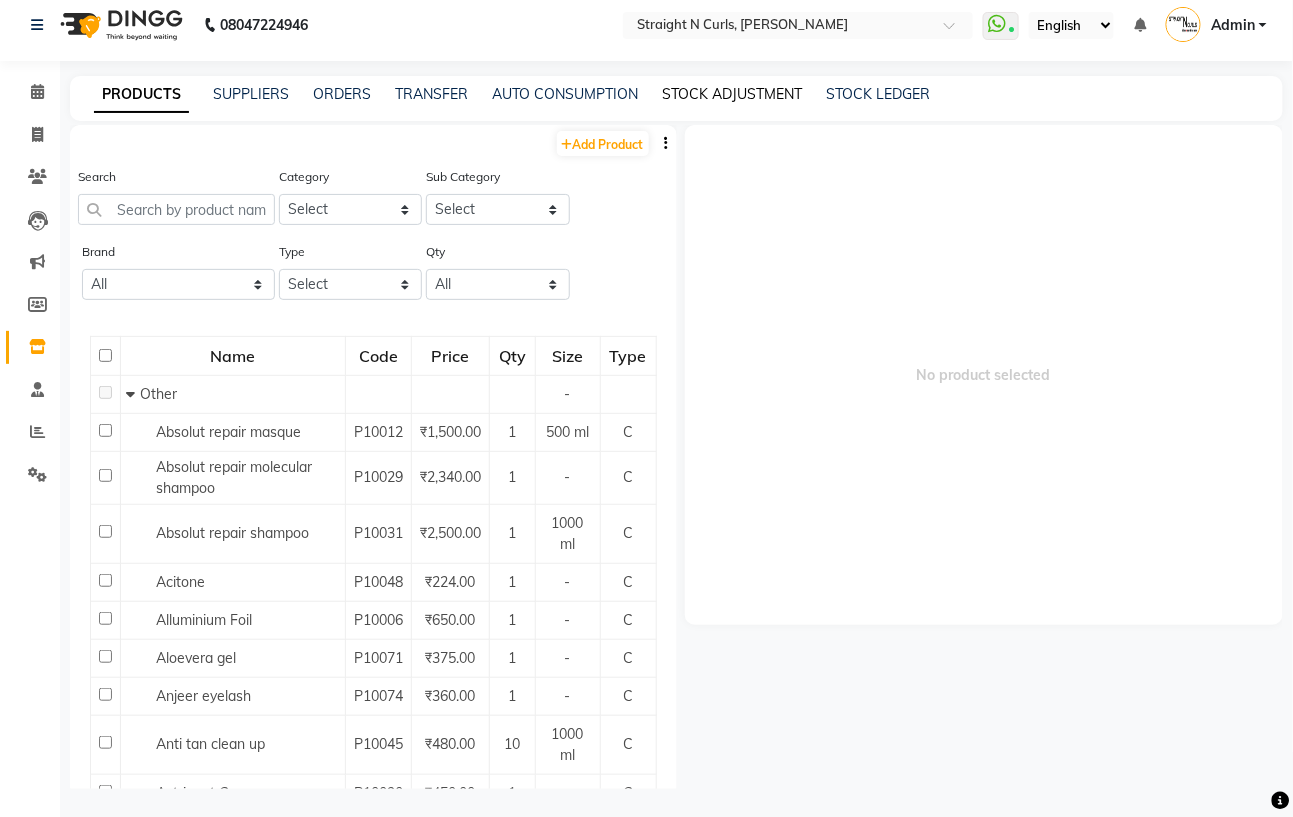 click on "STOCK ADJUSTMENT" 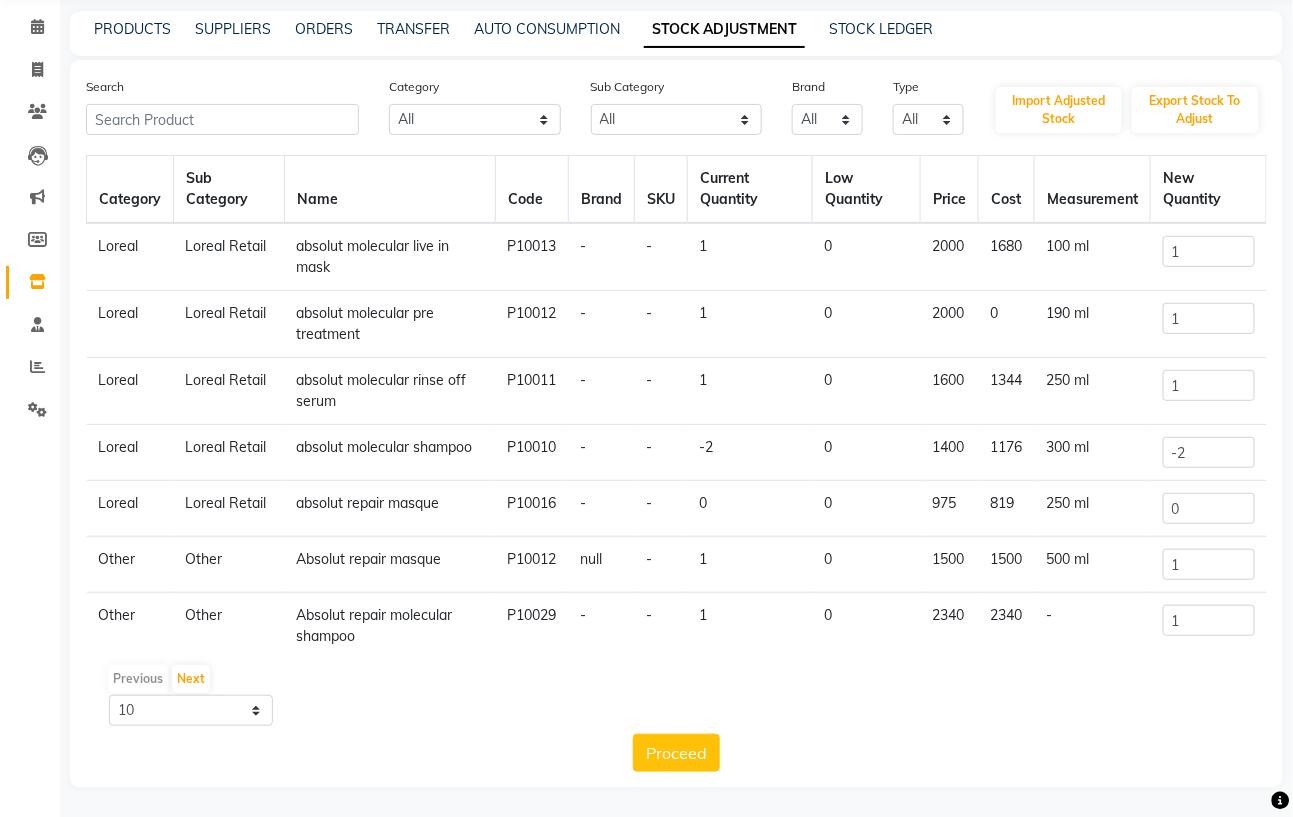 scroll, scrollTop: 0, scrollLeft: 0, axis: both 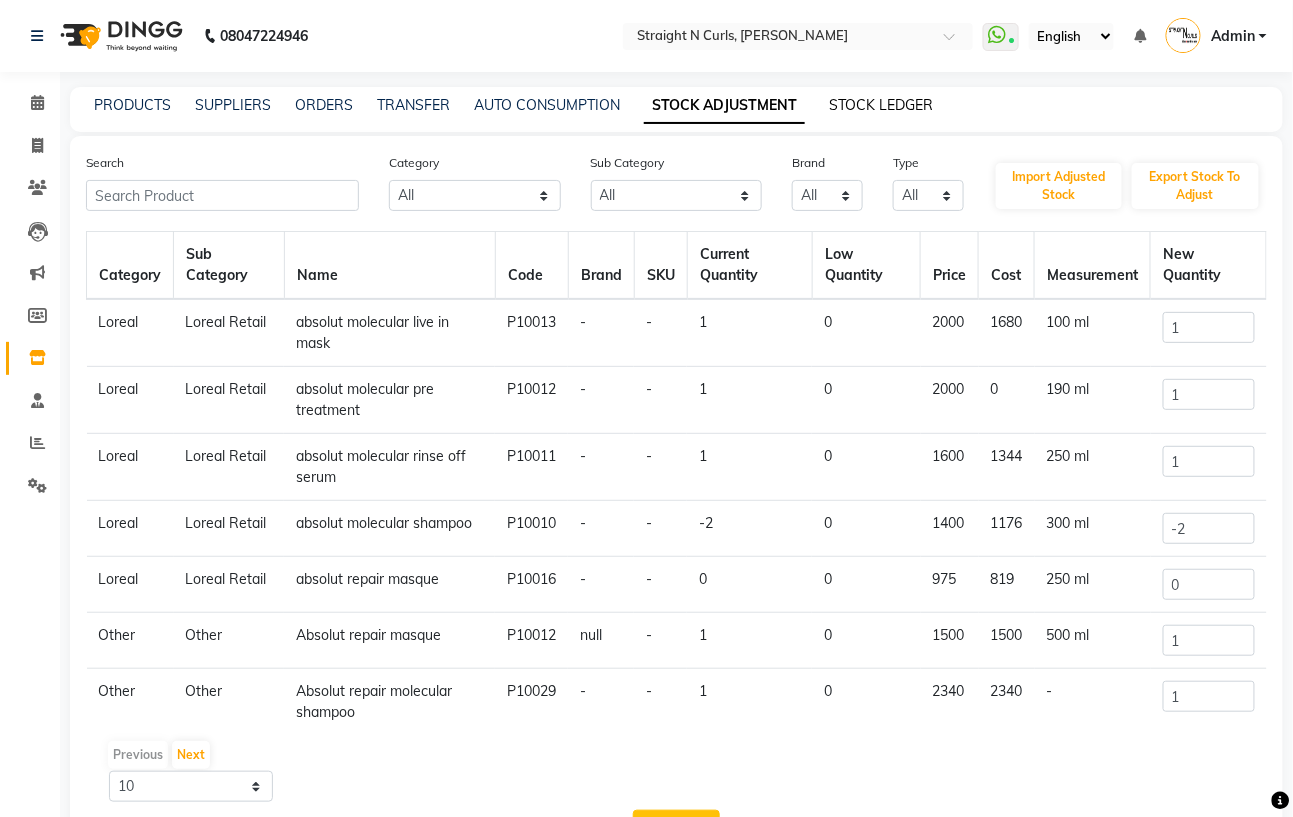 click on "STOCK LEDGER" 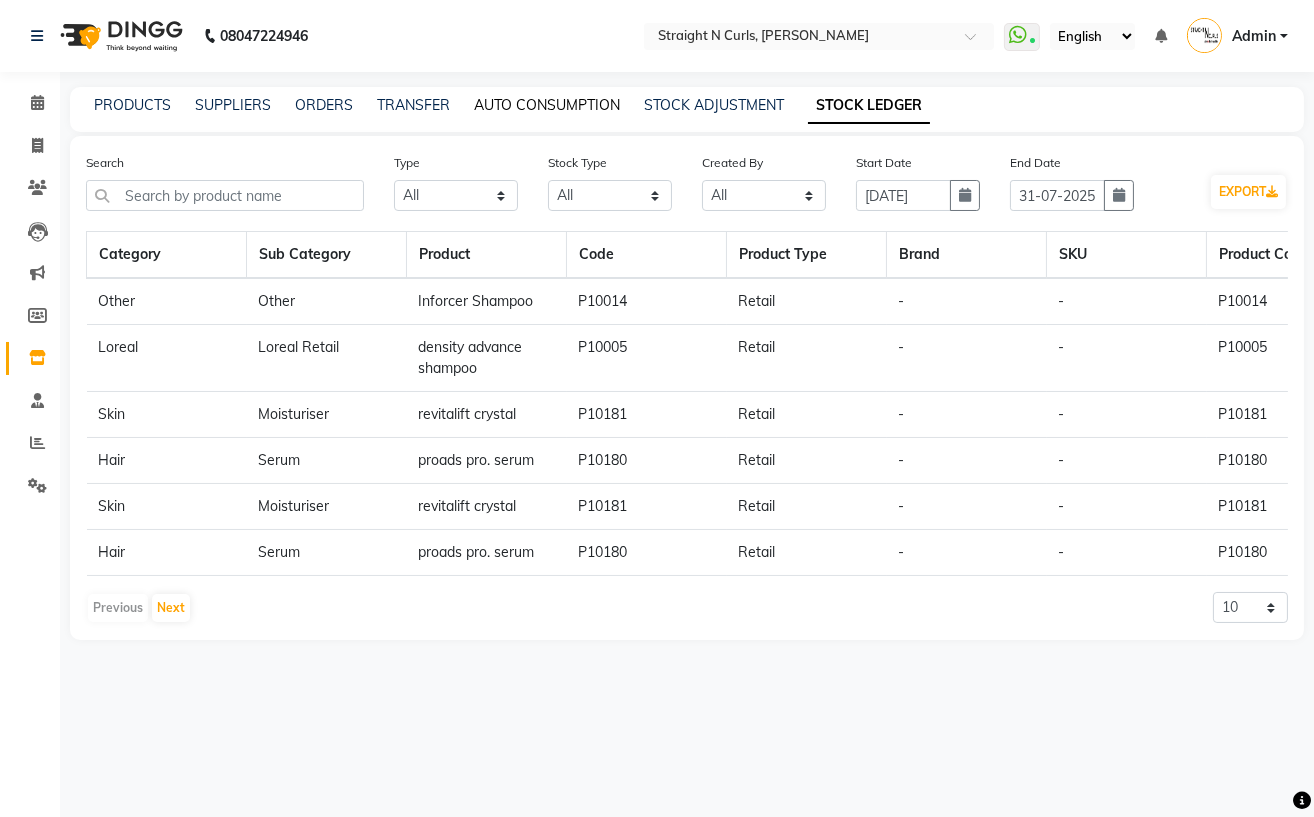 click on "AUTO CONSUMPTION" 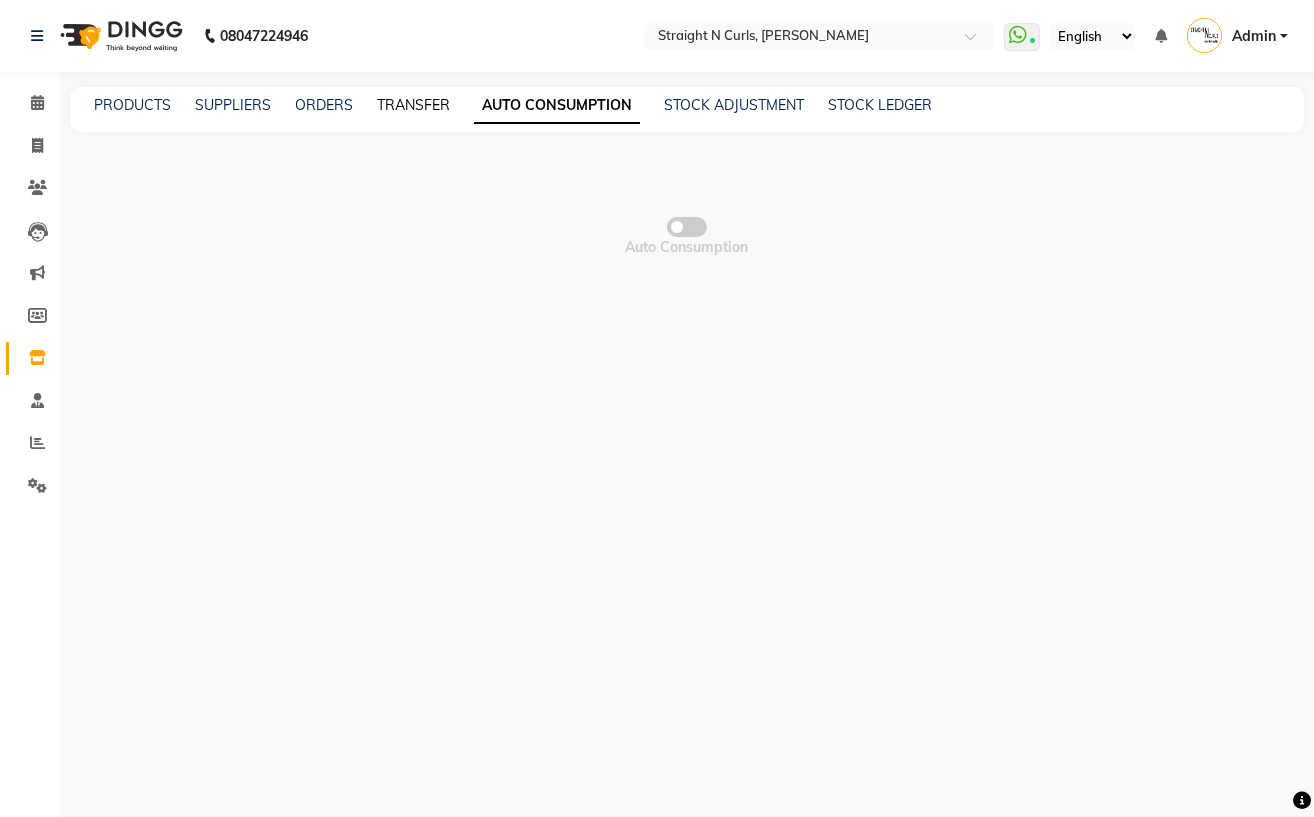 click on "TRANSFER" 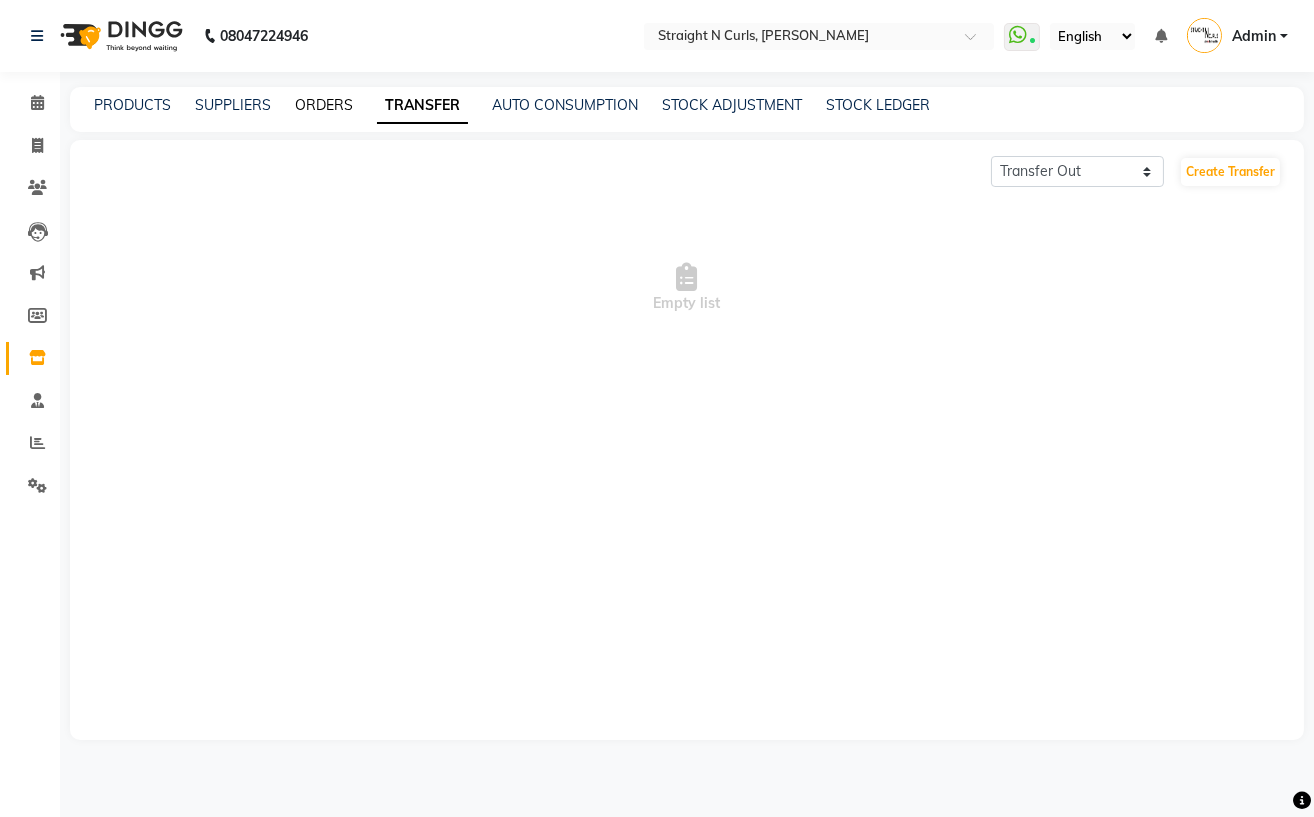 click on "ORDERS" 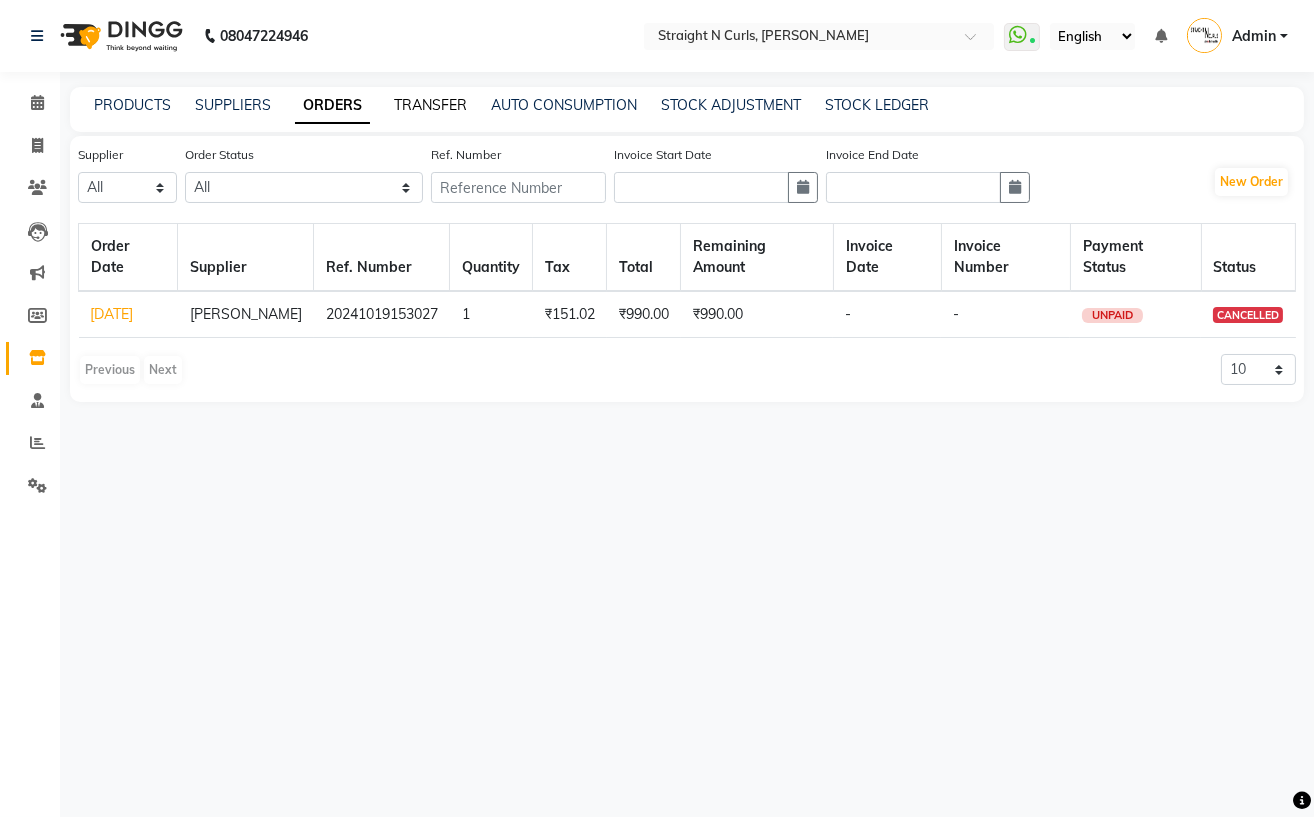click on "TRANSFER" 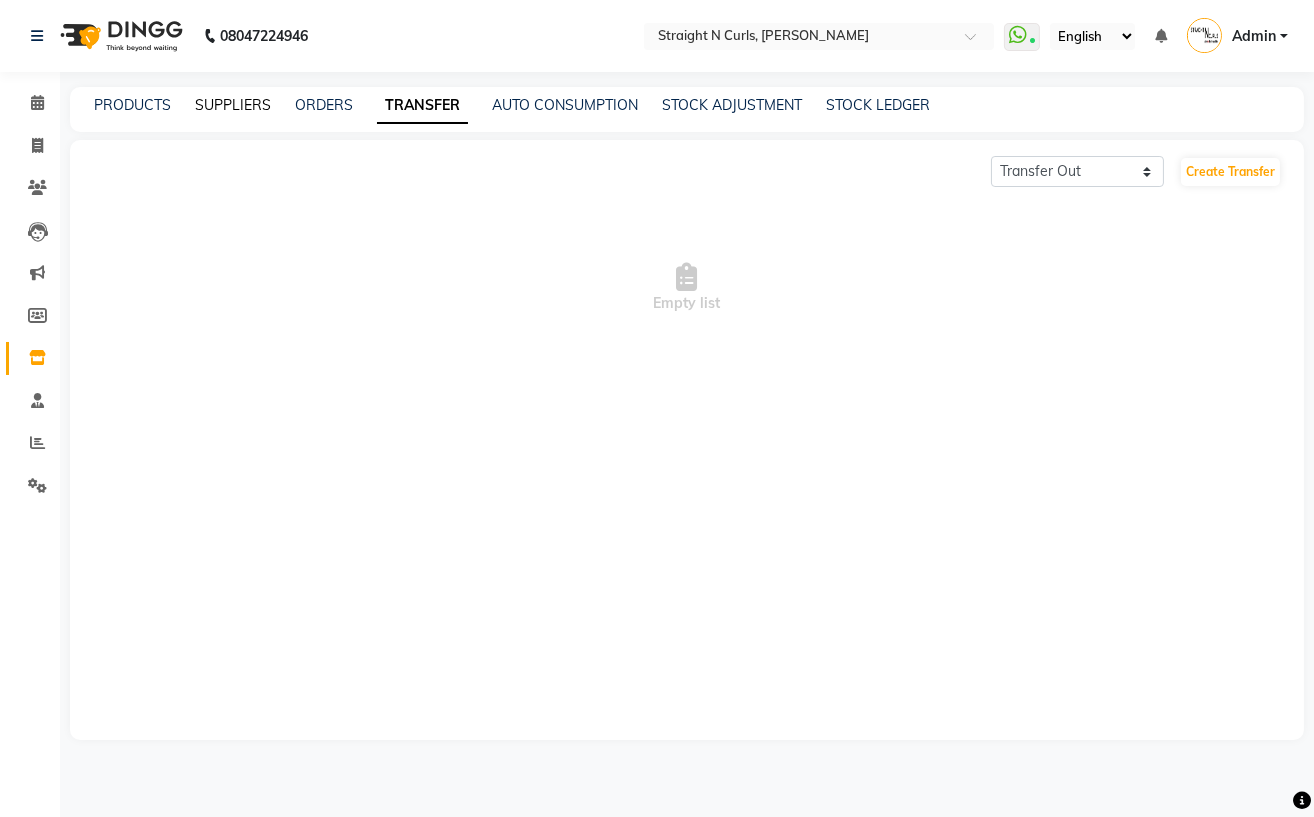 click on "SUPPLIERS" 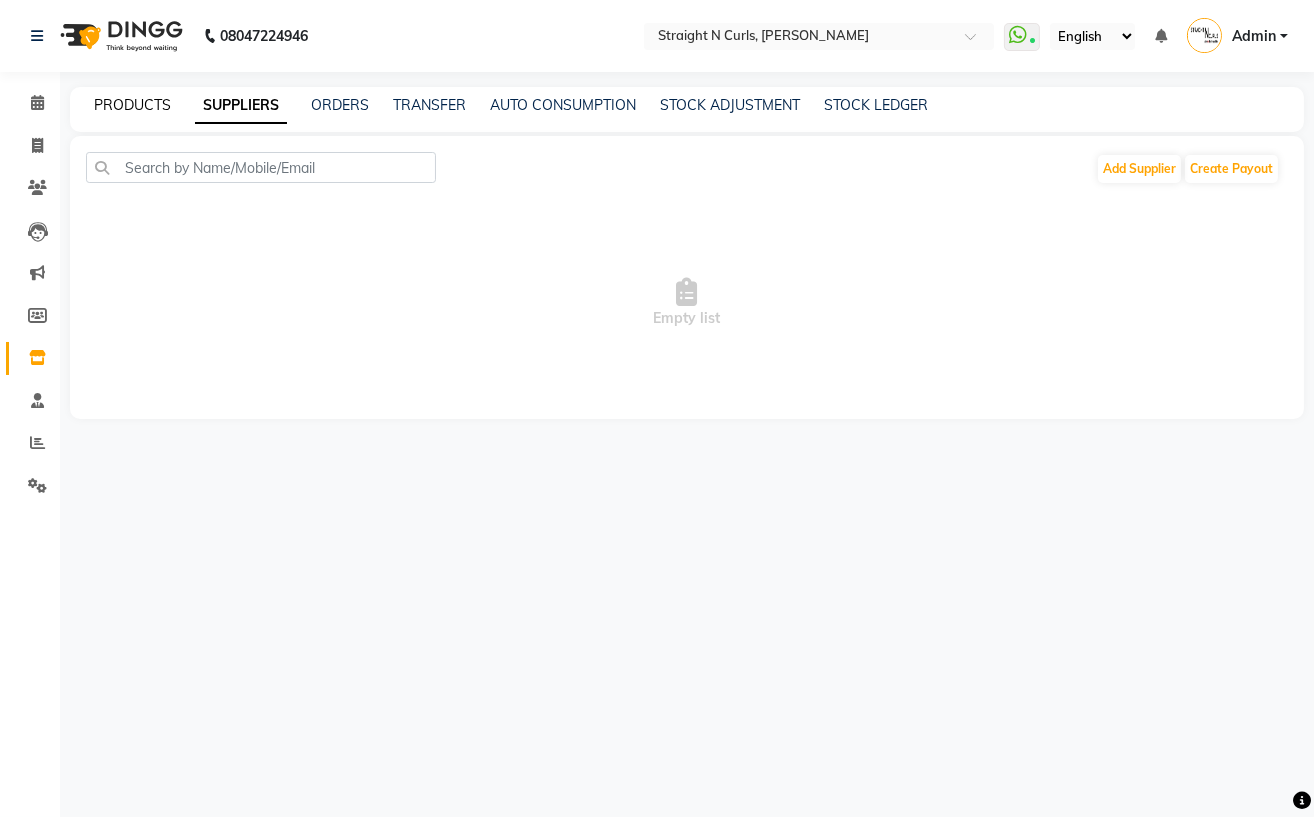 click on "PRODUCTS" 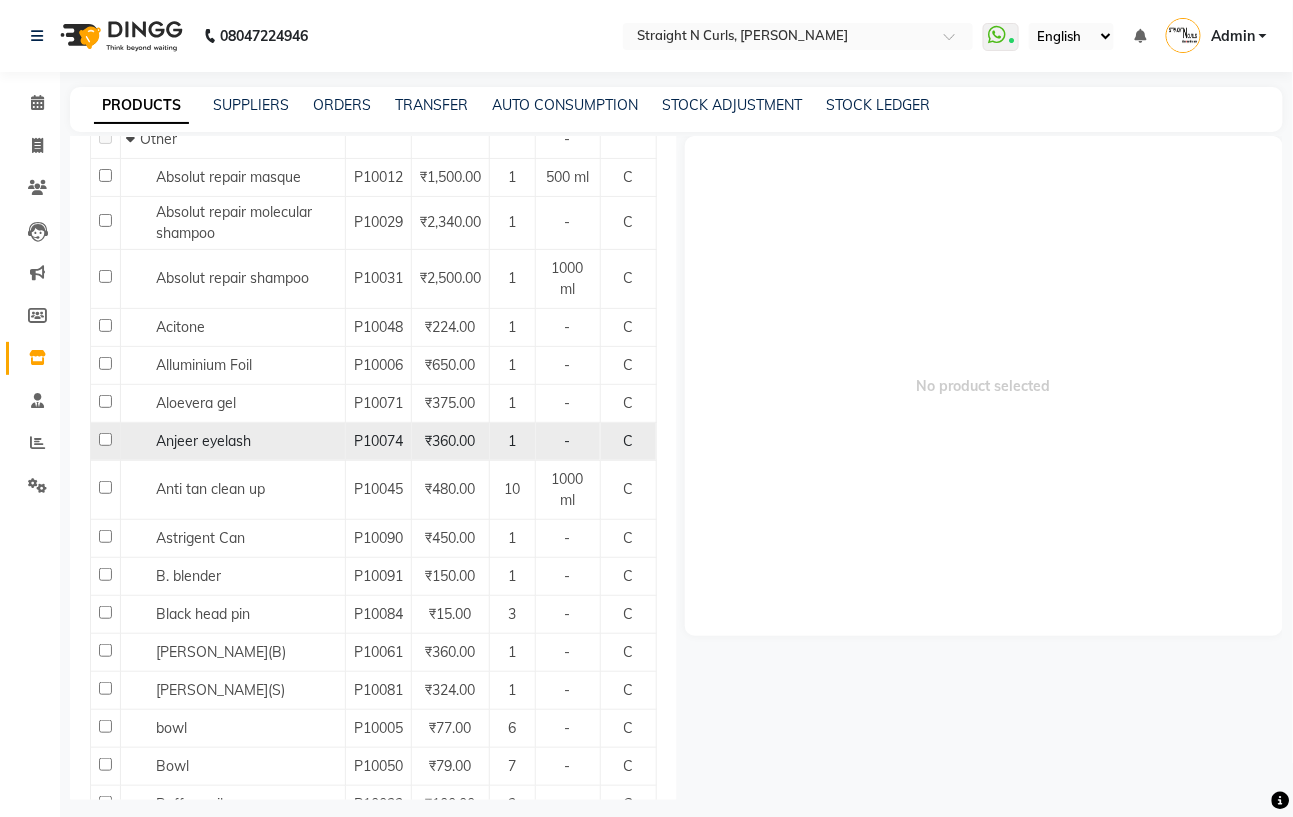 scroll, scrollTop: 0, scrollLeft: 0, axis: both 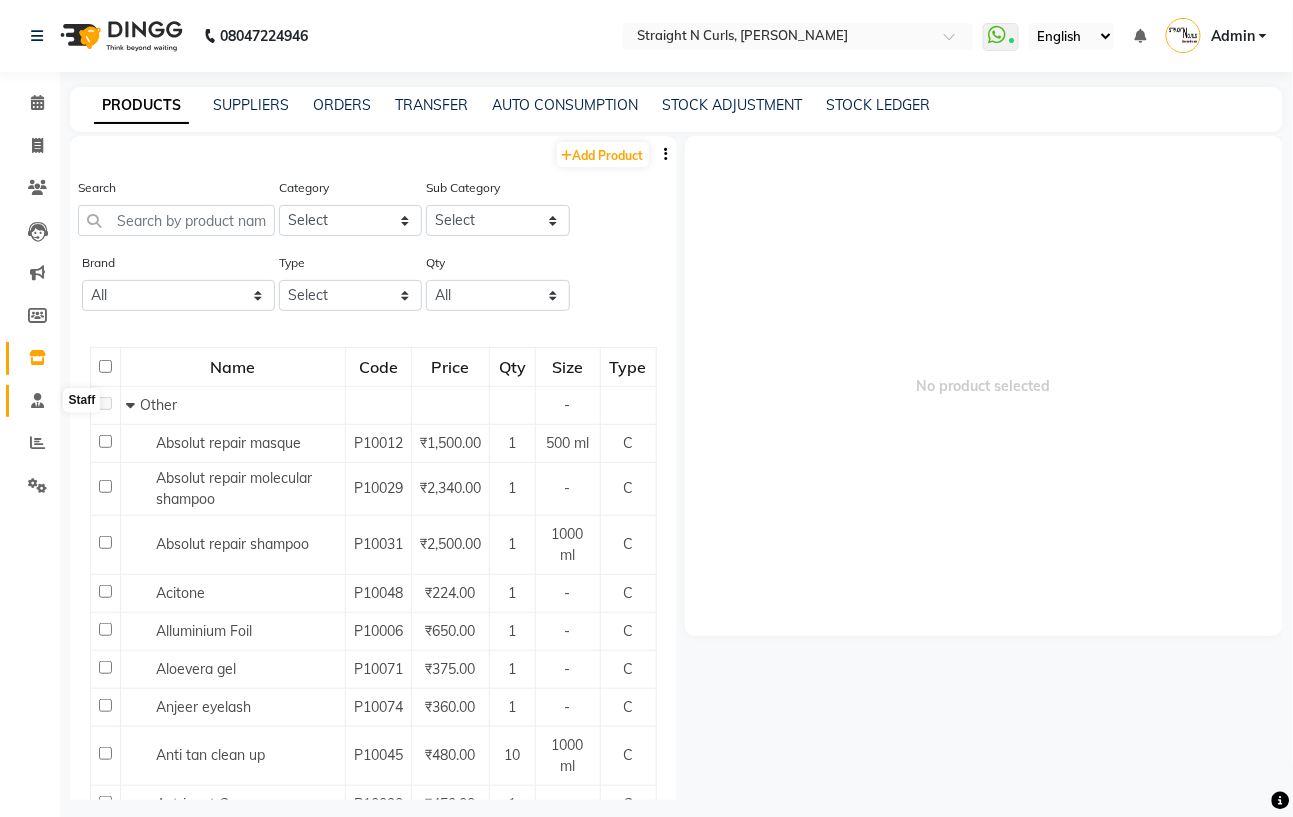click 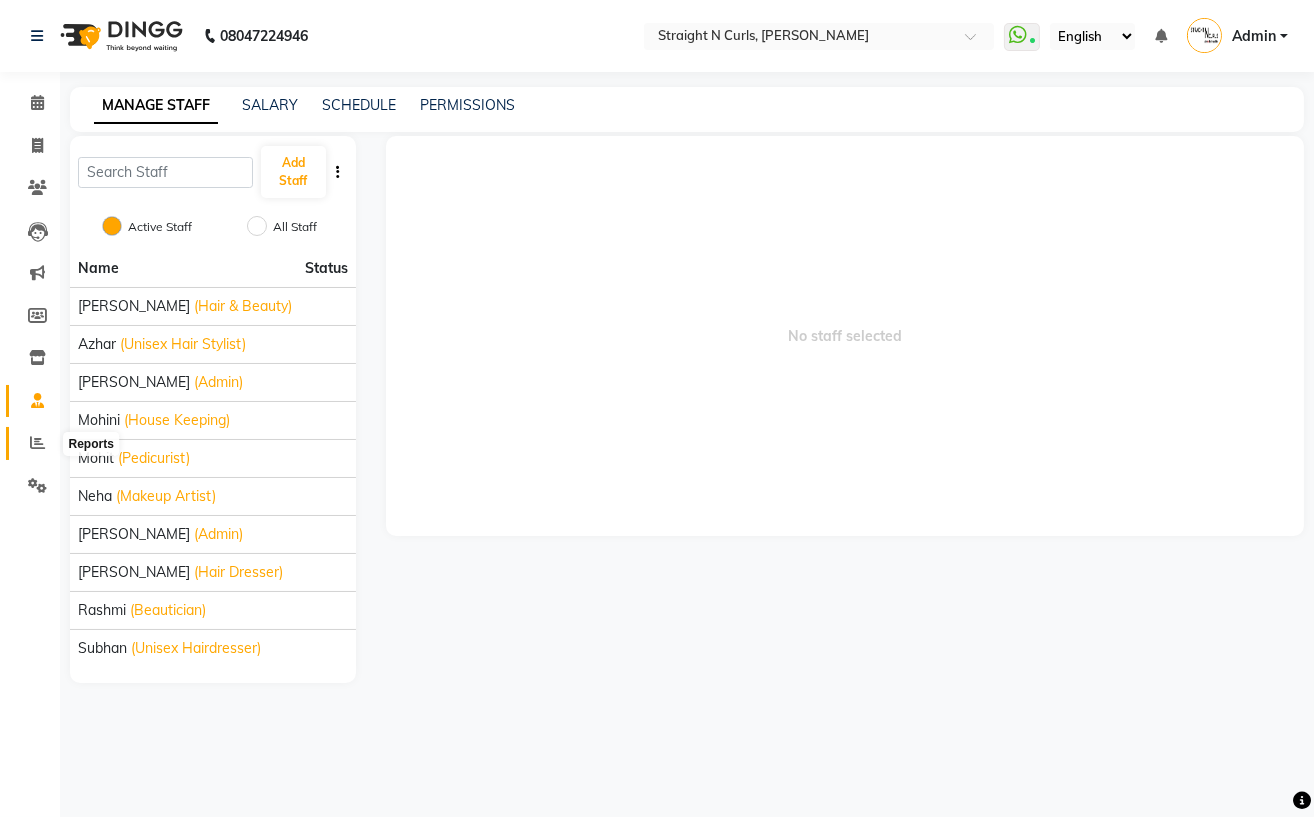 click 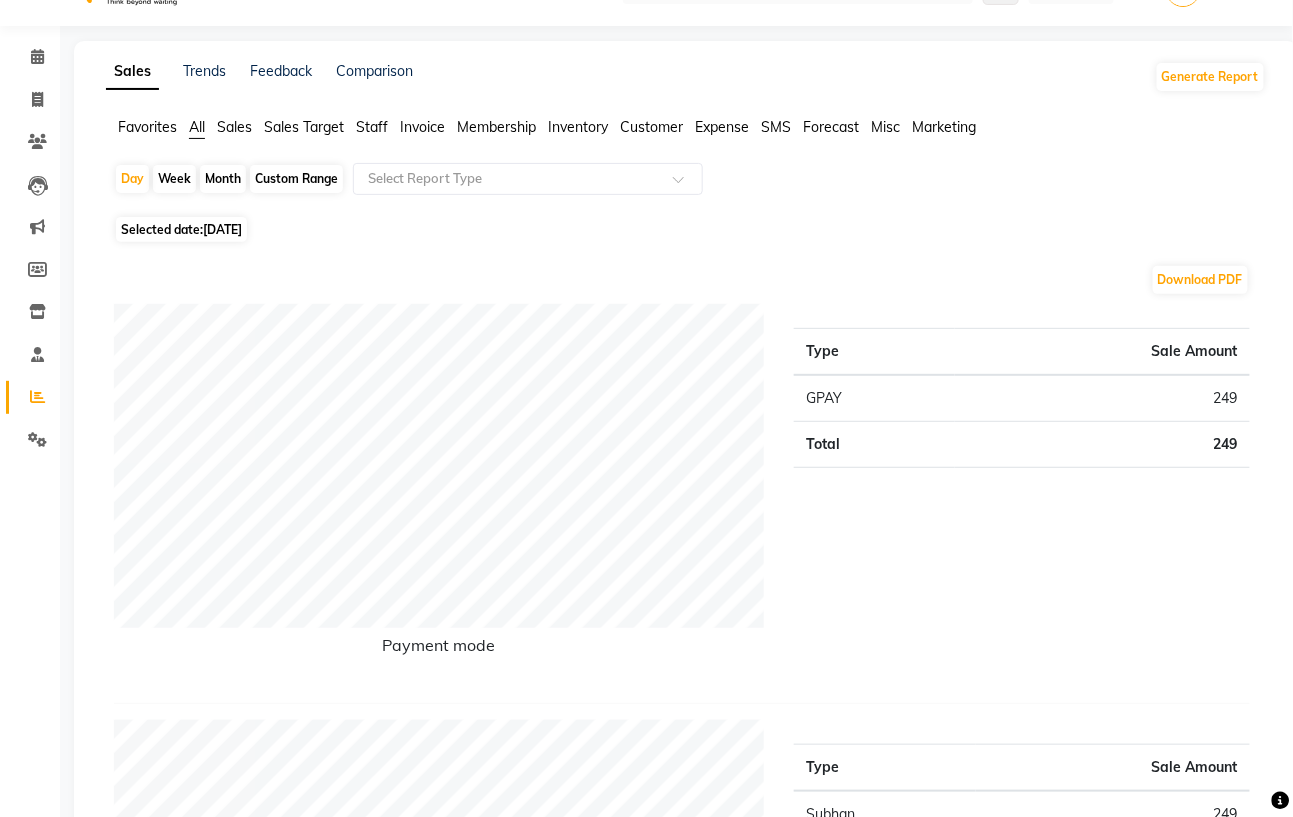 scroll, scrollTop: 0, scrollLeft: 0, axis: both 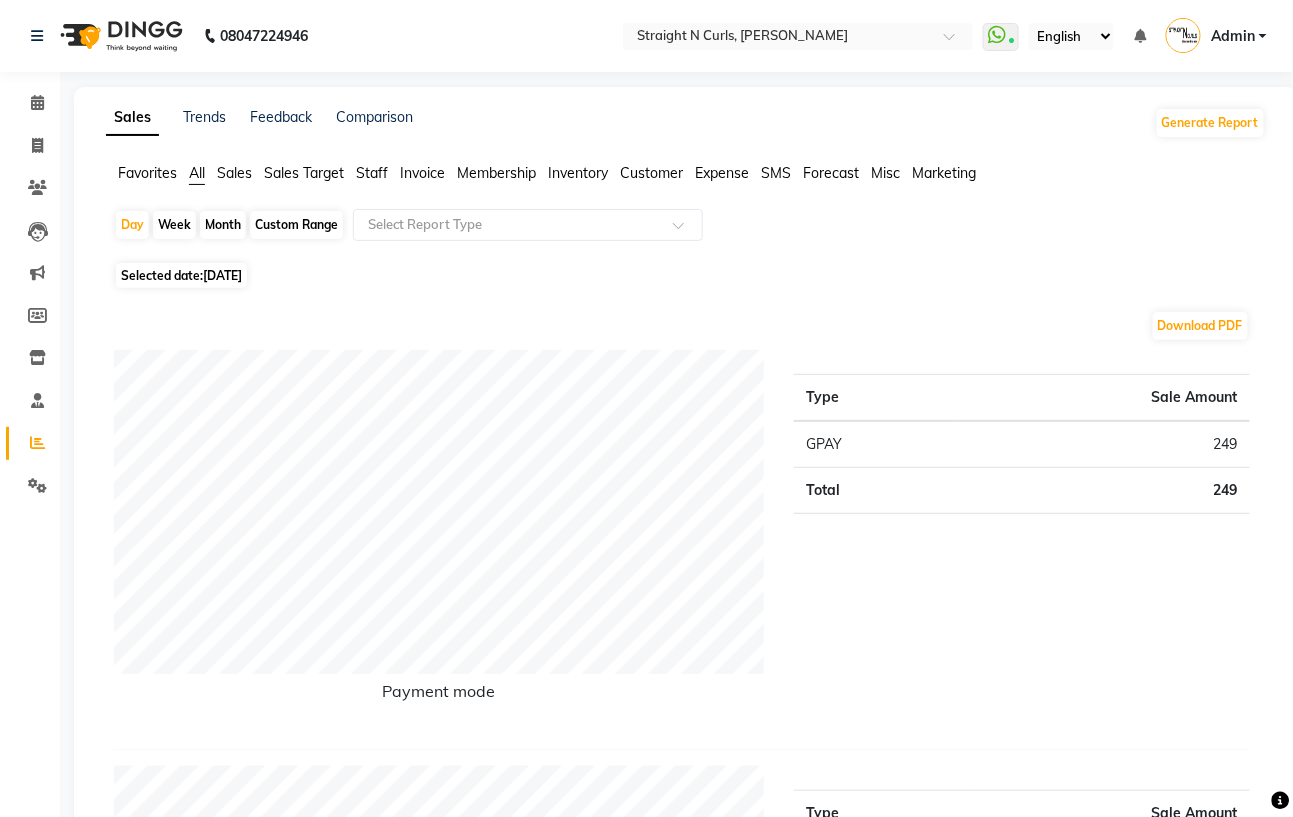 click on "Custom Range" 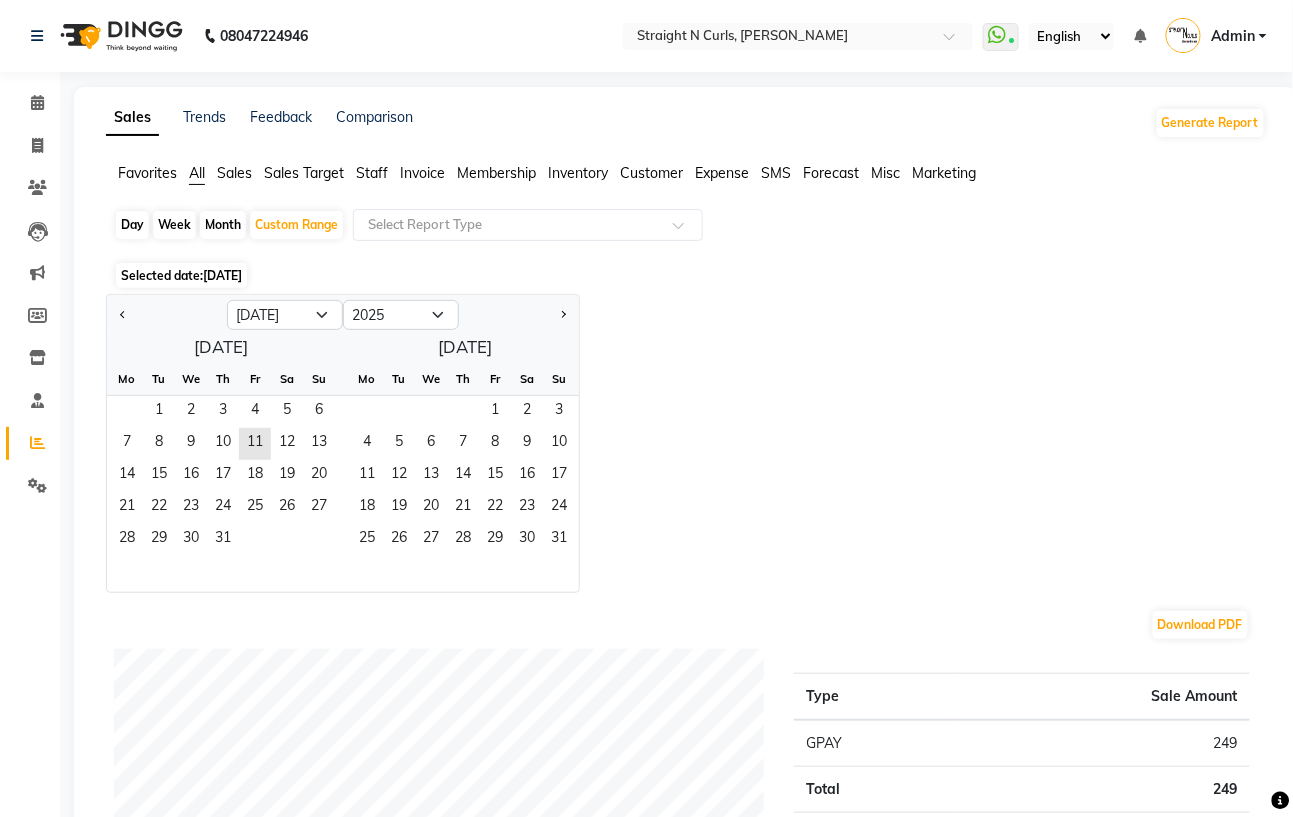 click on "Jan Feb Mar Apr May Jun [DATE] Aug Sep Oct Nov [DATE] 2016 2017 2018 2019 2020 2021 2022 2023 2024 2025 2026 2027 2028 2029 2030 2031 2032 2033 2034 2035  [DATE]  Mo Tu We Th Fr Sa Su  1   2   3   4   5   6   7   8   9   10   11   12   13   14   15   16   17   18   19   20   21   22   23   24   25   26   27   28   29   30   [DATE] Tu We Th Fr Sa Su  1   2   3   4   5   6   7   8   9   10   11   12   13   14   15   16   17   18   19   20   21   22   23   24   25   26   27   28   29   30   31" 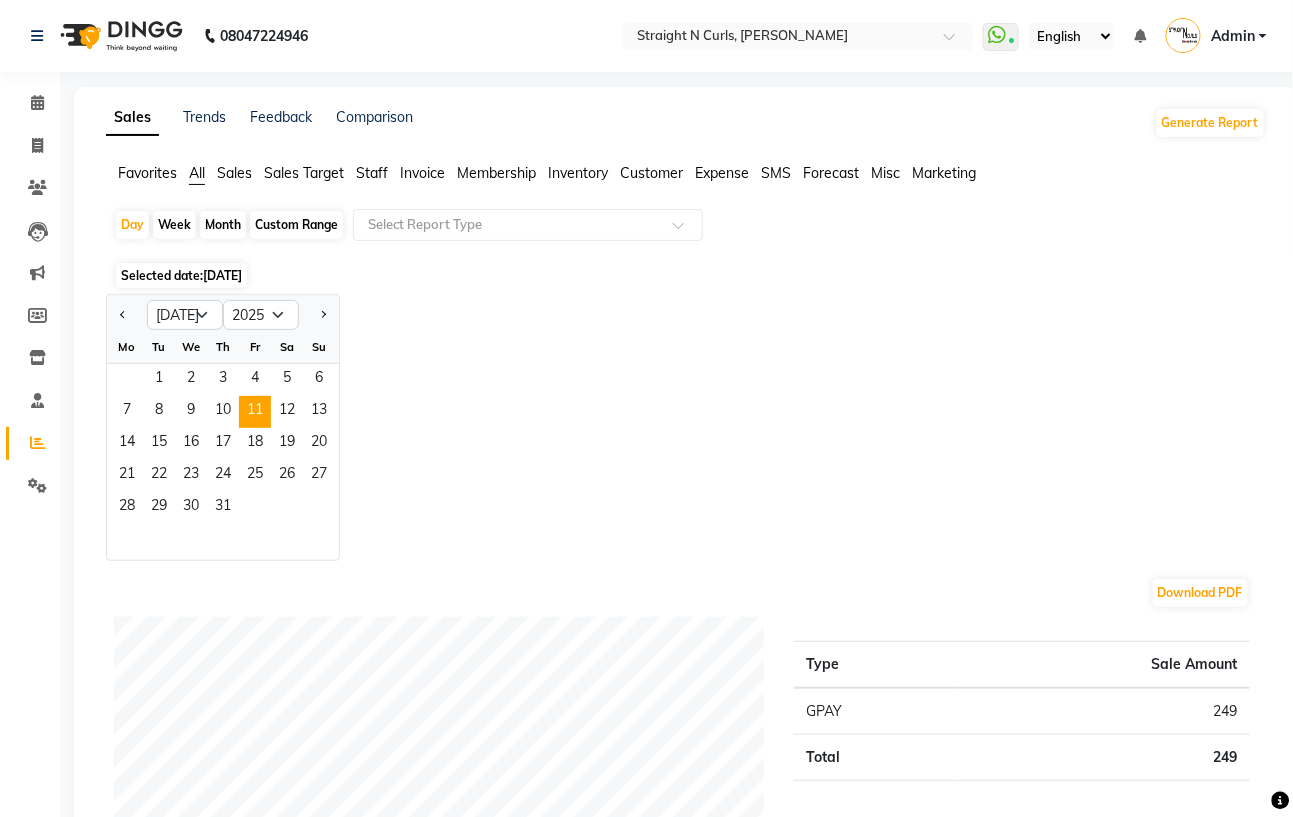 click on "Jan Feb Mar Apr May Jun [DATE] Aug Sep Oct Nov [DATE] 2016 2017 2018 2019 2020 2021 2022 2023 2024 2025 2026 2027 2028 2029 2030 2031 2032 2033 2034 2035 Mo Tu We Th Fr Sa Su  1   2   3   4   5   6   7   8   9   10   11   12   13   14   15   16   17   18   19   20   21   22   23   24   25   26   27   28   29   30   31" 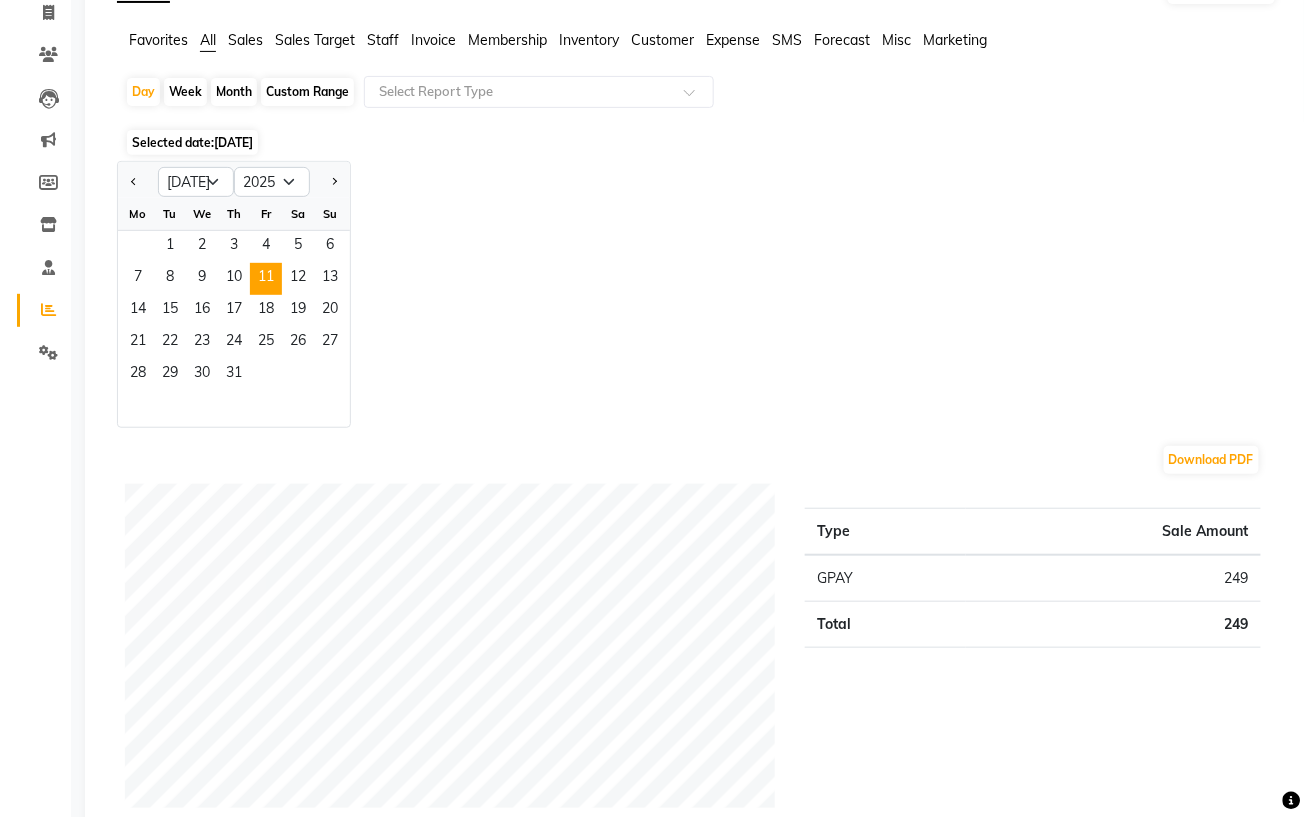 scroll, scrollTop: 0, scrollLeft: 0, axis: both 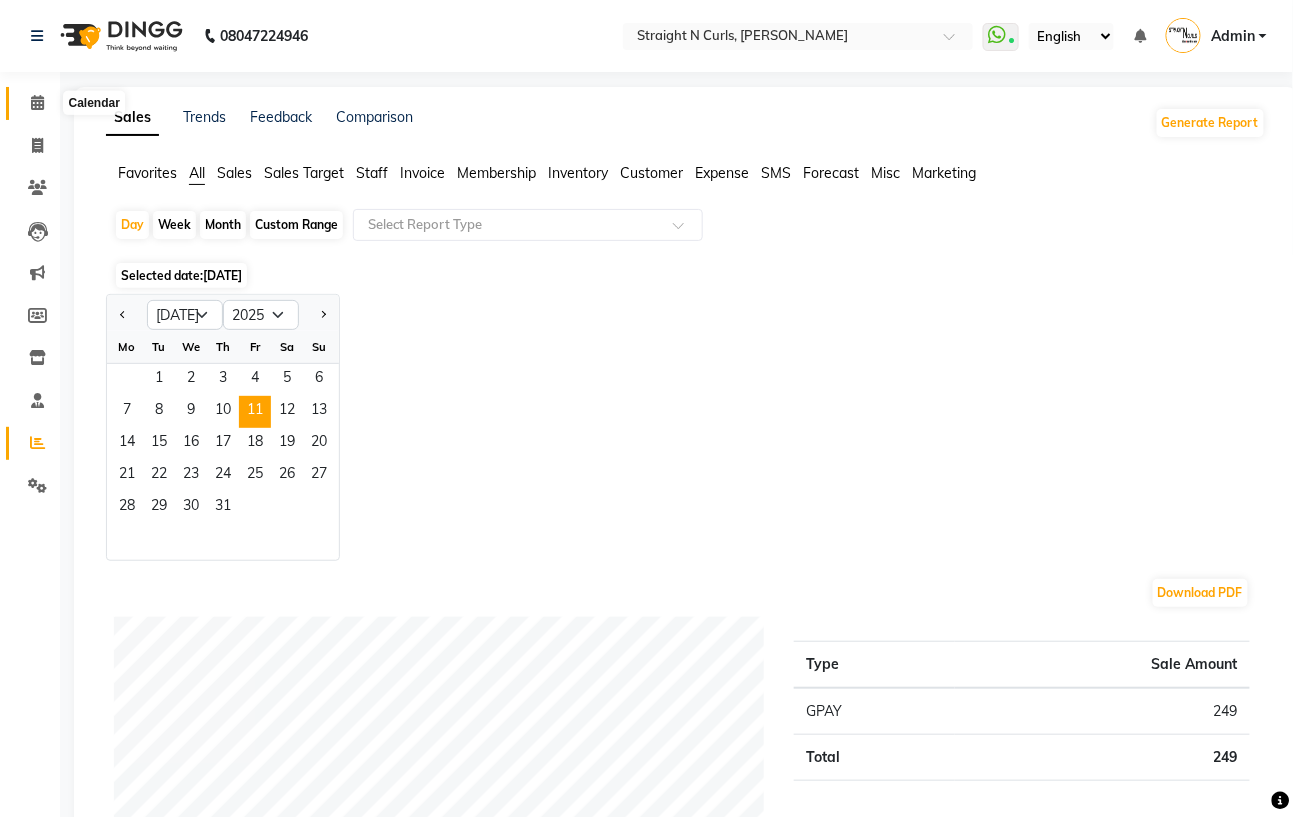 click 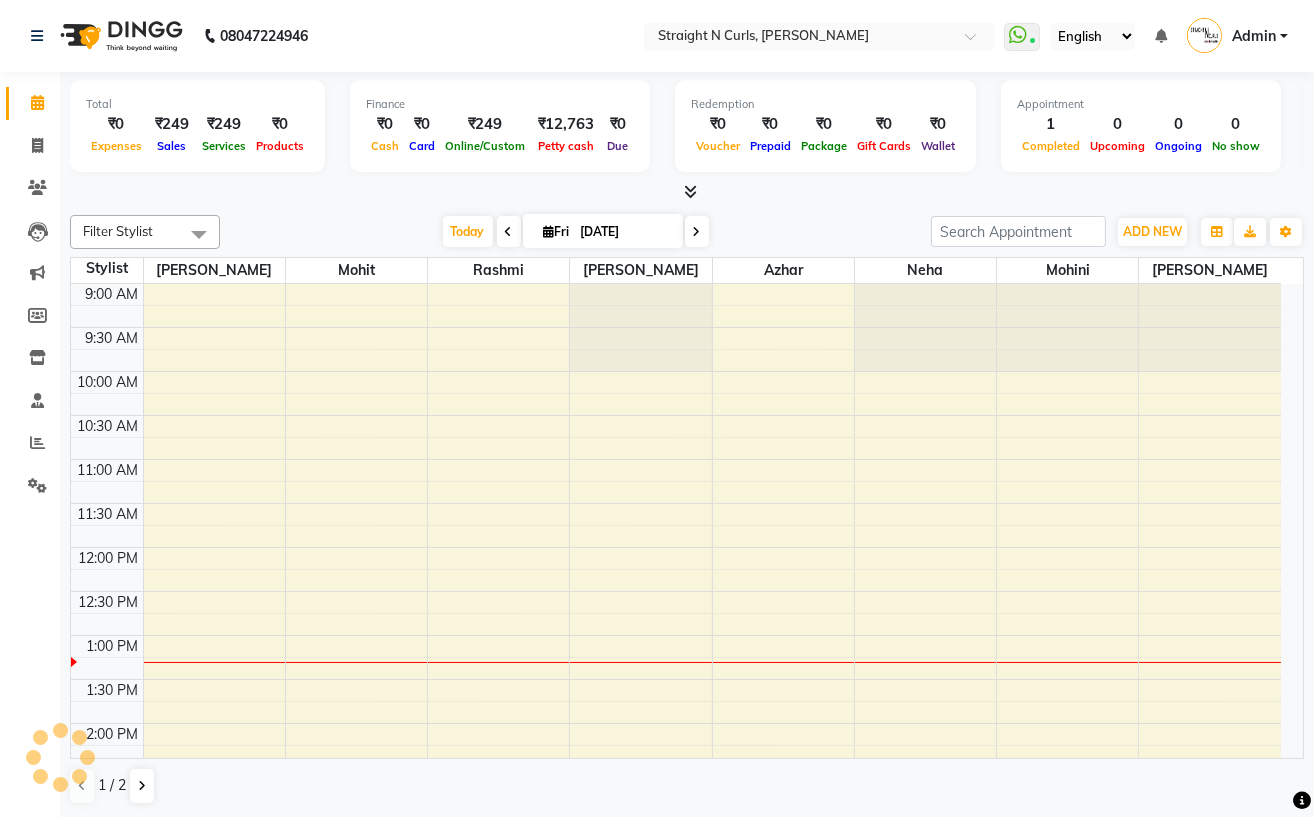 scroll, scrollTop: 356, scrollLeft: 0, axis: vertical 